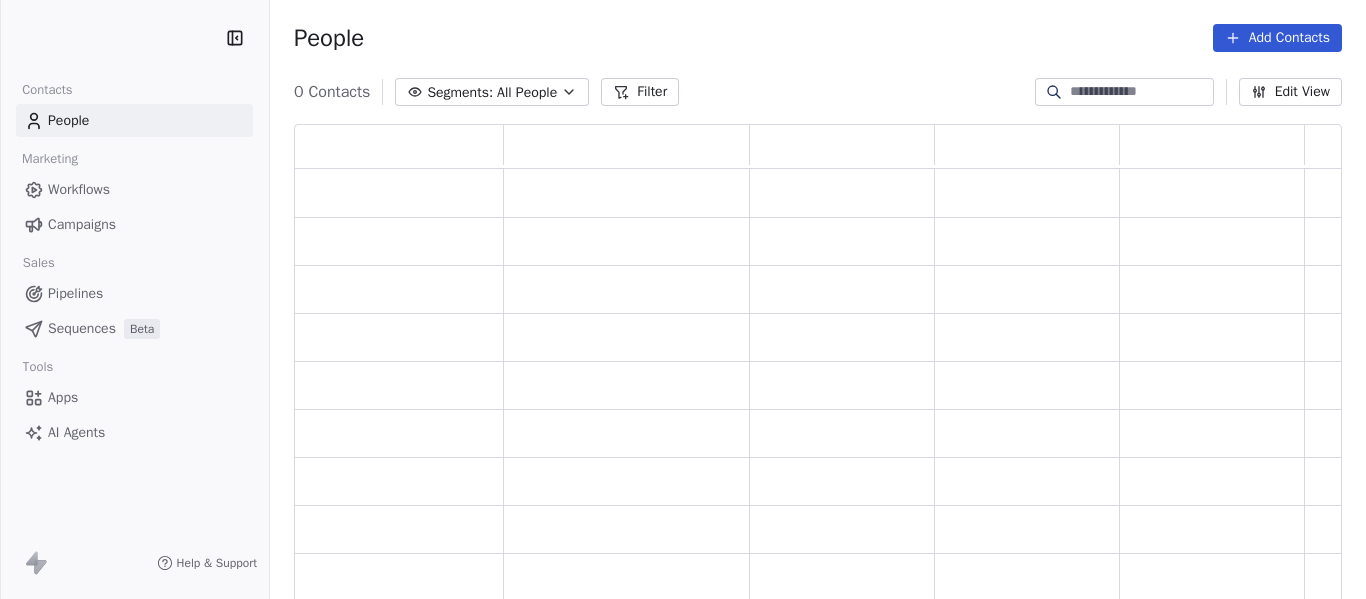 scroll, scrollTop: 0, scrollLeft: 0, axis: both 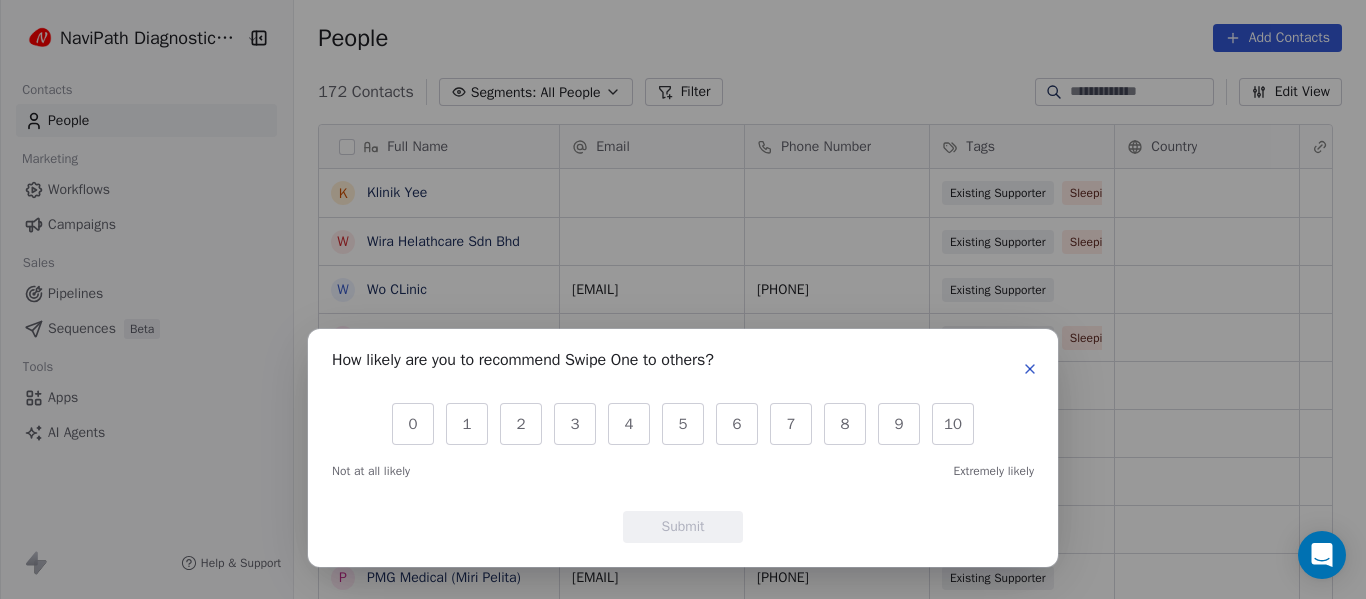 click 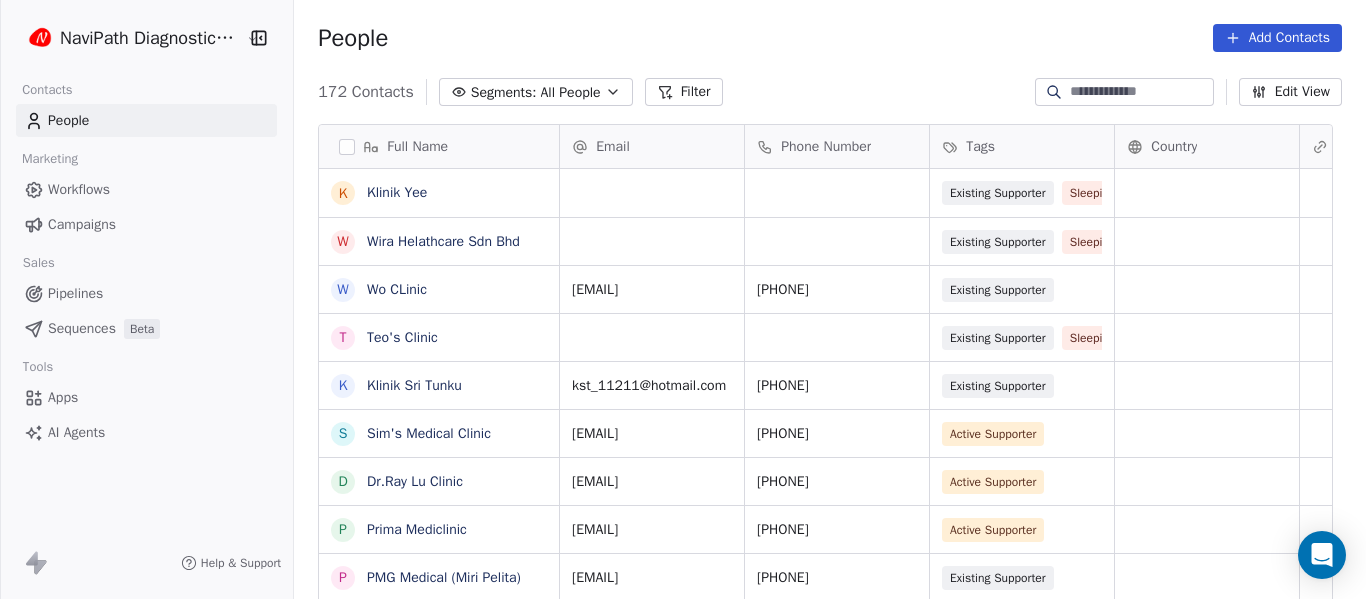 click on "Campaigns" at bounding box center (82, 224) 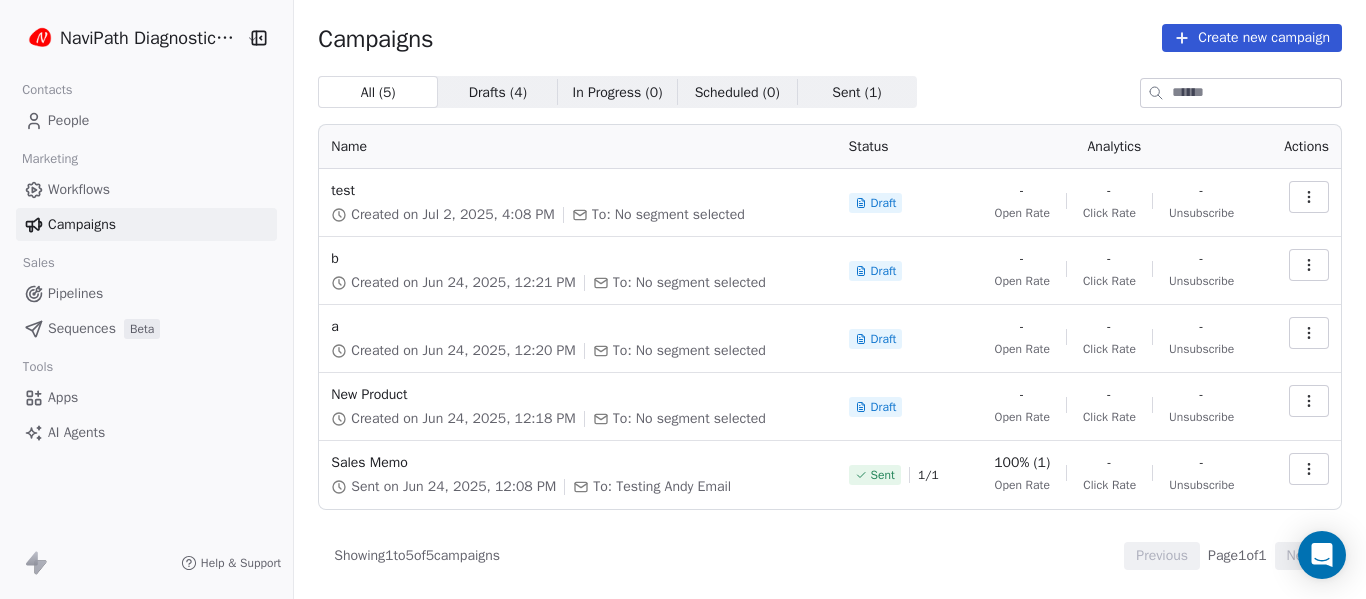 click at bounding box center [1309, 197] 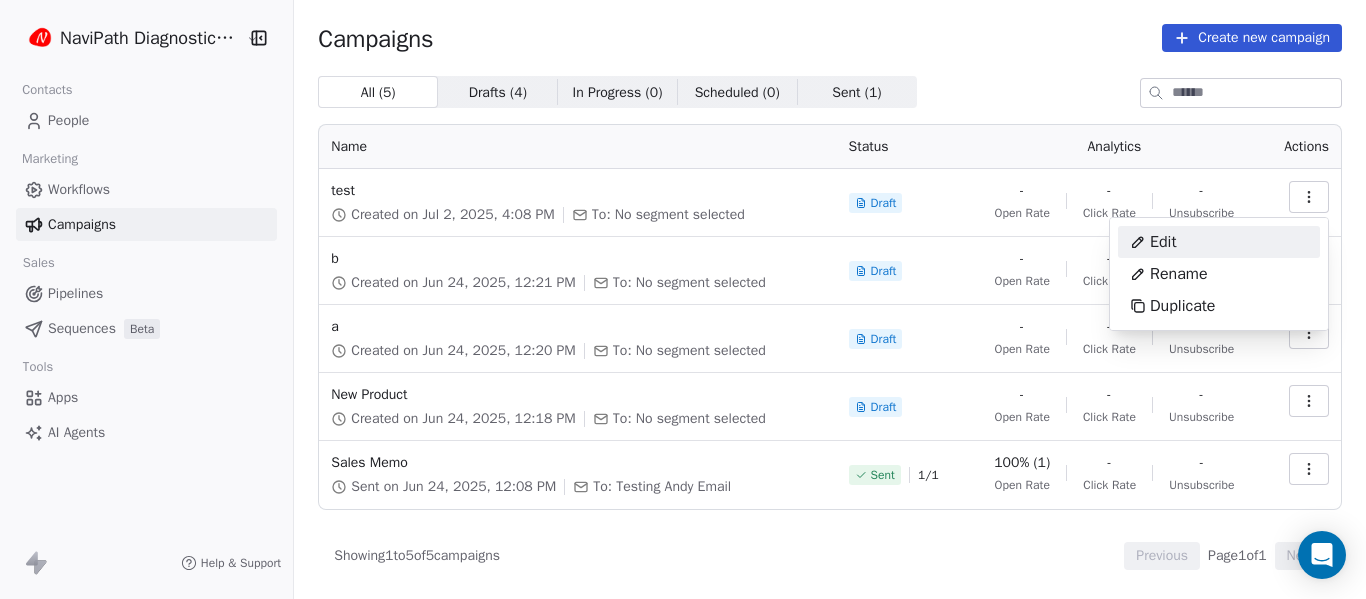 click on "Edit" at bounding box center [1219, 242] 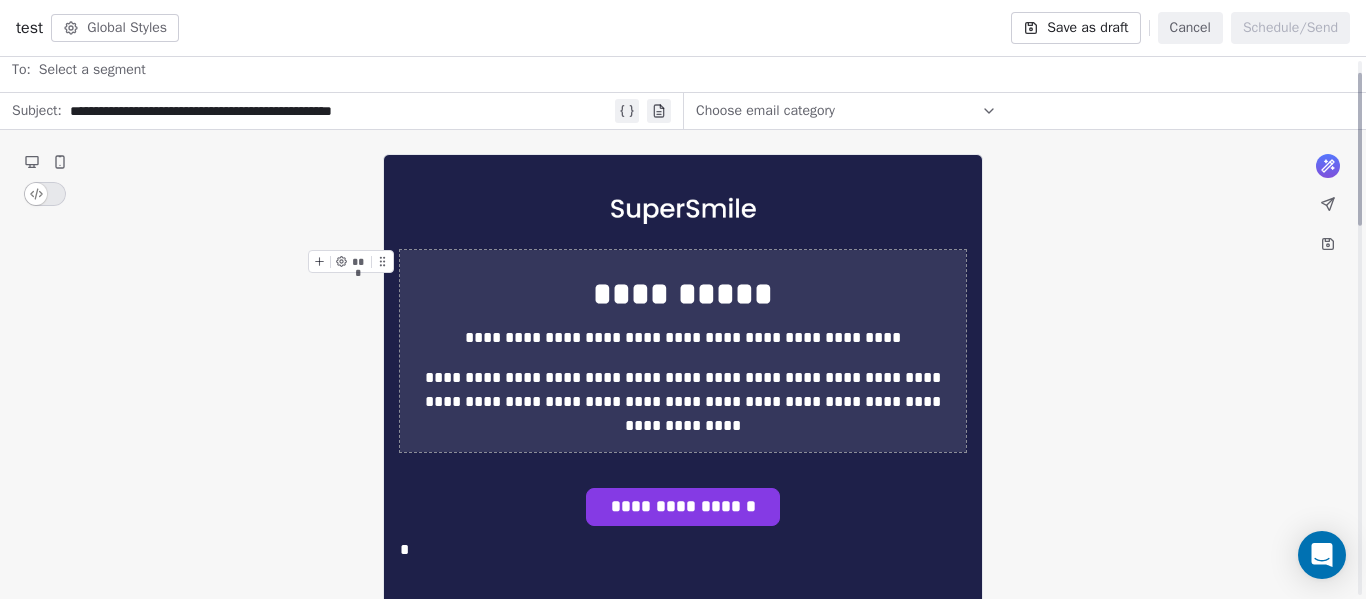 scroll, scrollTop: 0, scrollLeft: 0, axis: both 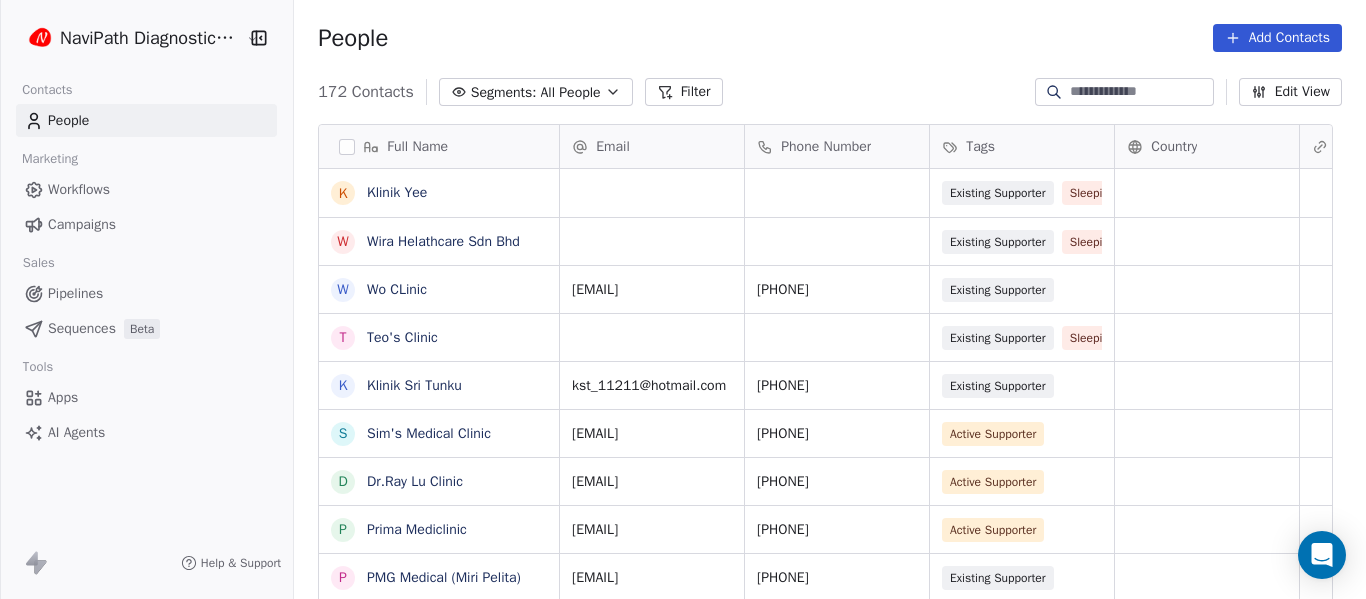 click on "Campaigns" at bounding box center (82, 224) 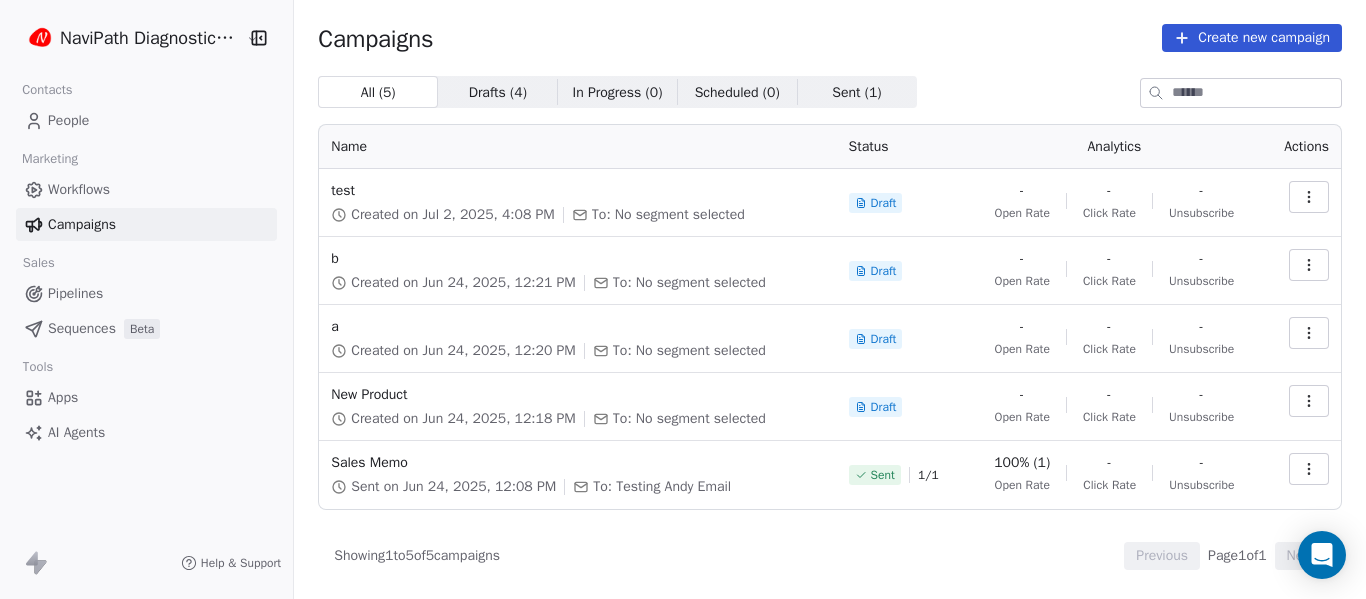 click on "Campaigns" at bounding box center (82, 224) 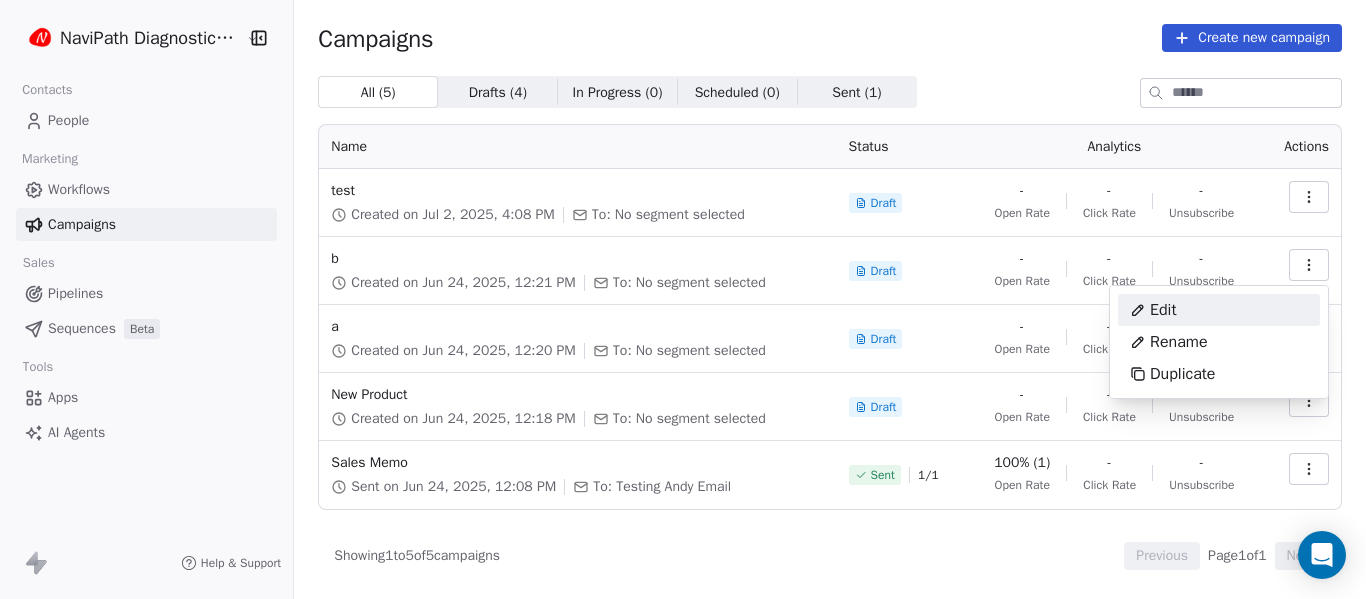 click on "Edit" at bounding box center (1219, 310) 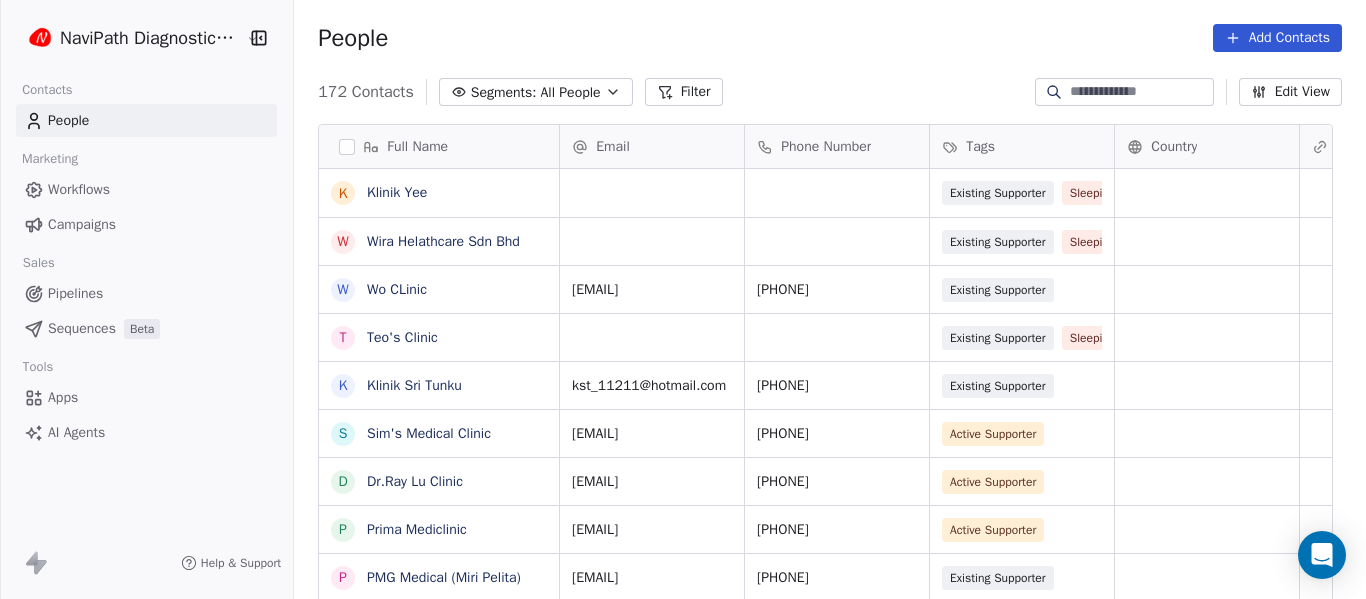 scroll, scrollTop: 16, scrollLeft: 16, axis: both 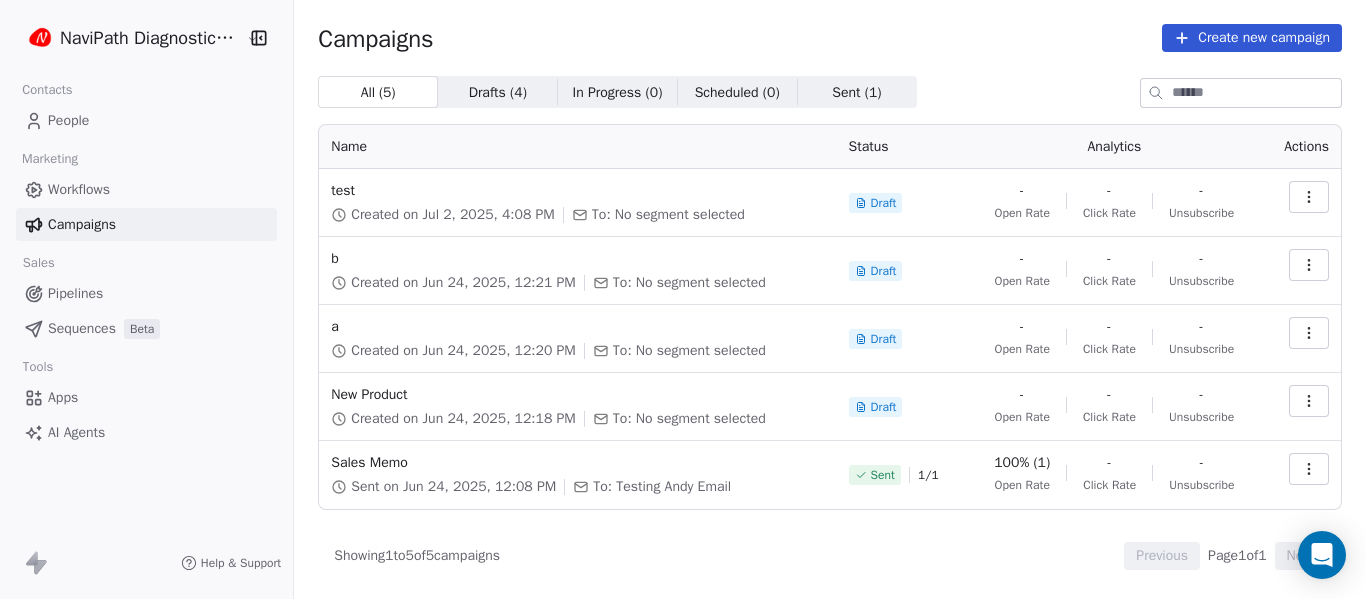 click on "Create new campaign" at bounding box center (1252, 38) 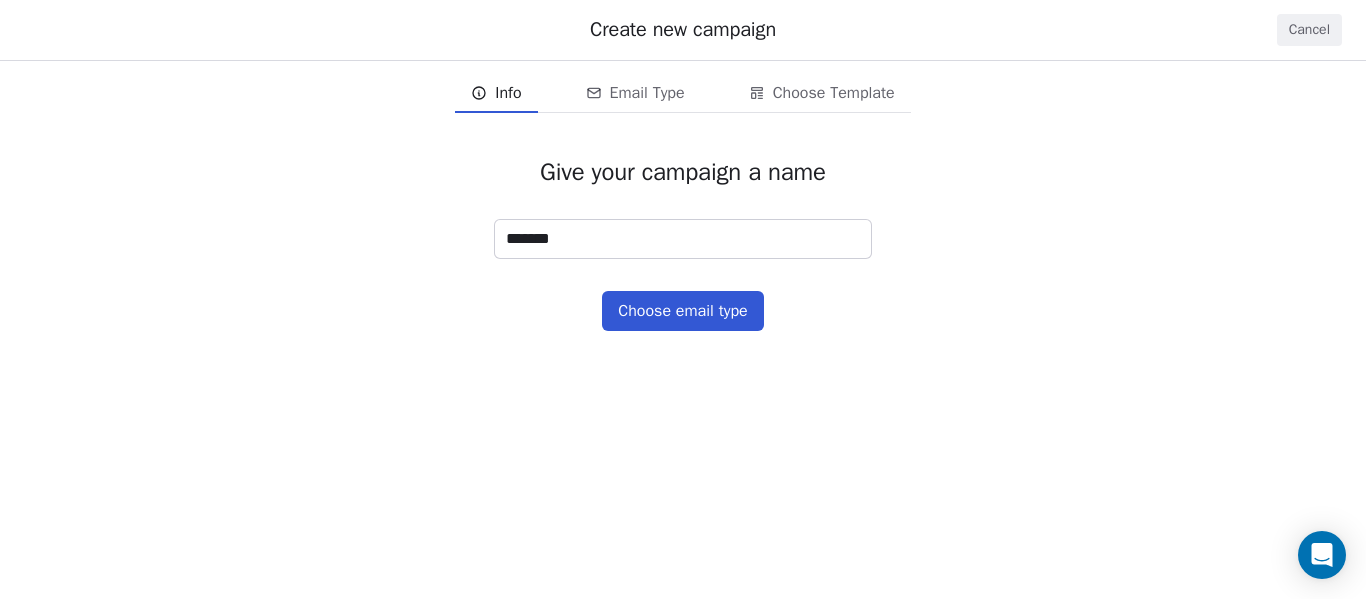 type on "*******" 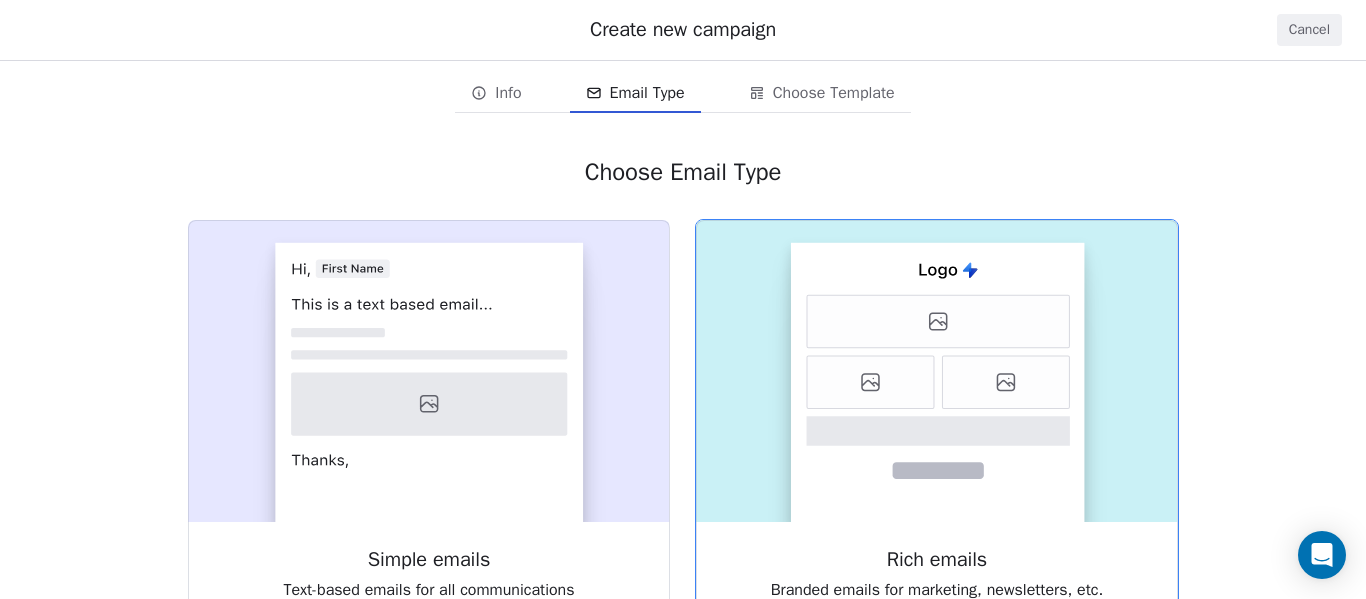 click 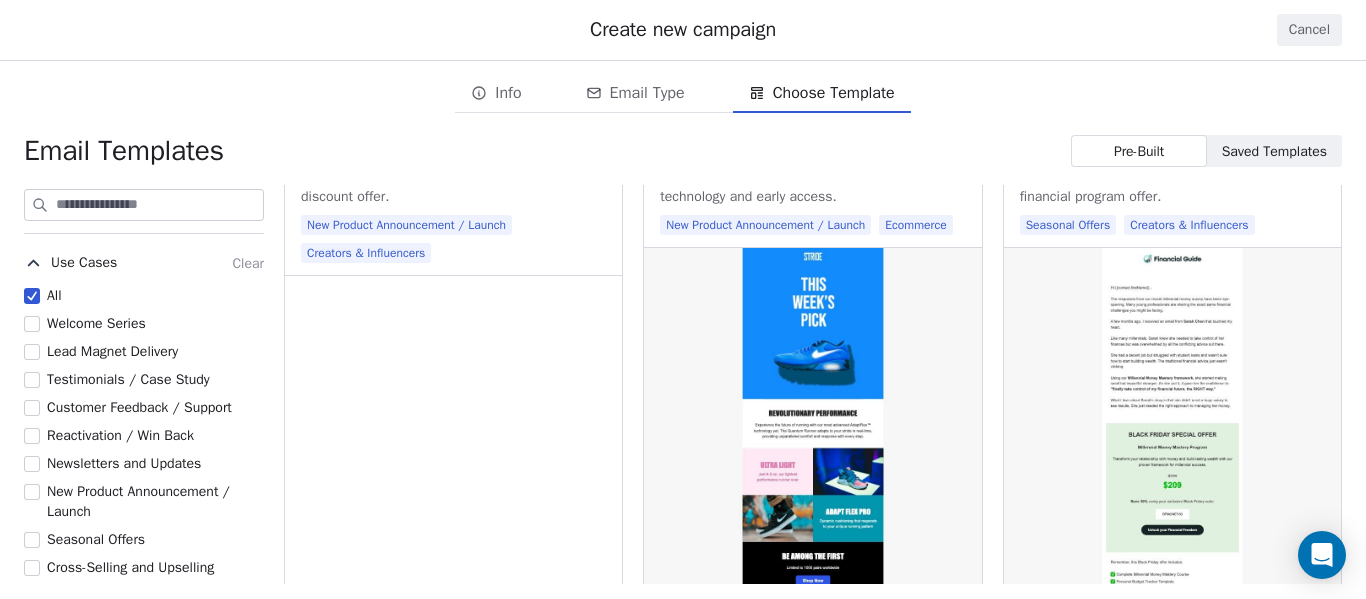 scroll, scrollTop: 3200, scrollLeft: 0, axis: vertical 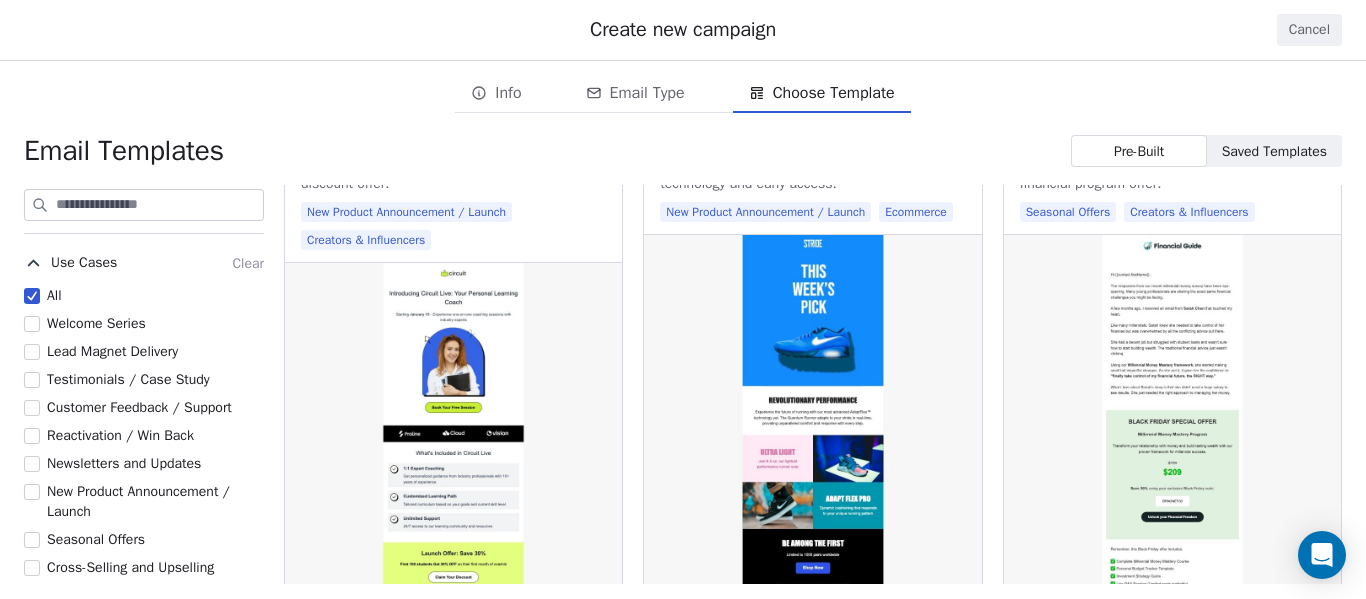 click on "Saved Templates" at bounding box center (1274, 151) 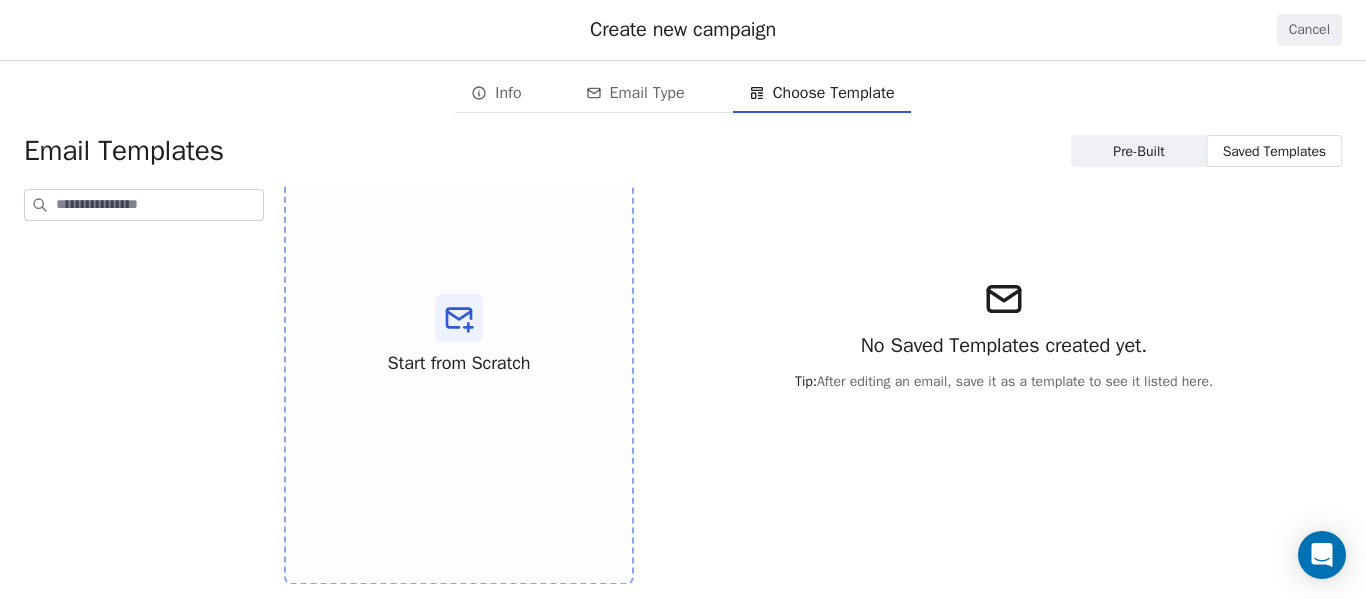 scroll, scrollTop: 105, scrollLeft: 0, axis: vertical 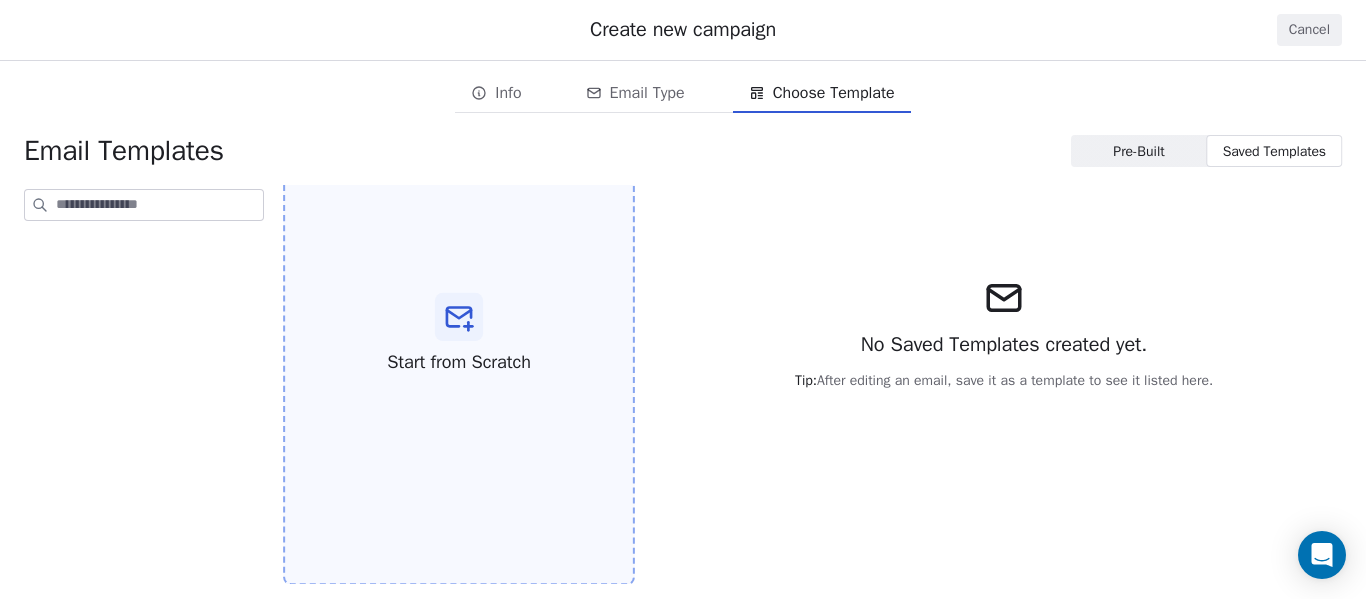 click 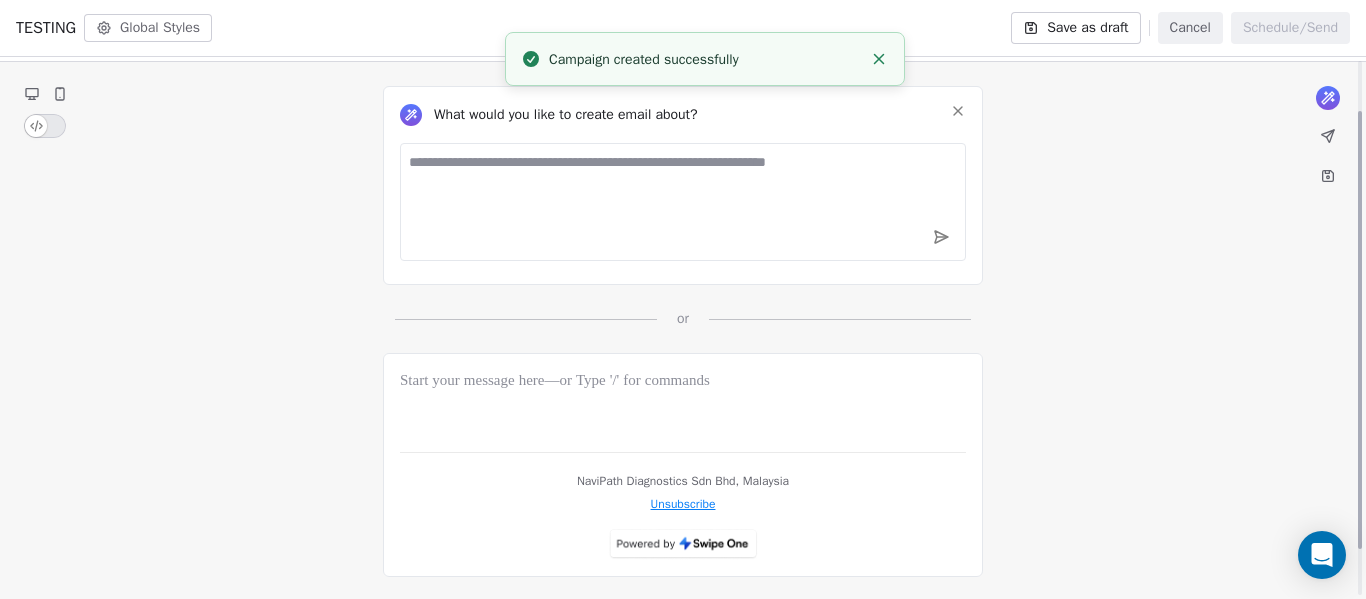 scroll, scrollTop: 119, scrollLeft: 0, axis: vertical 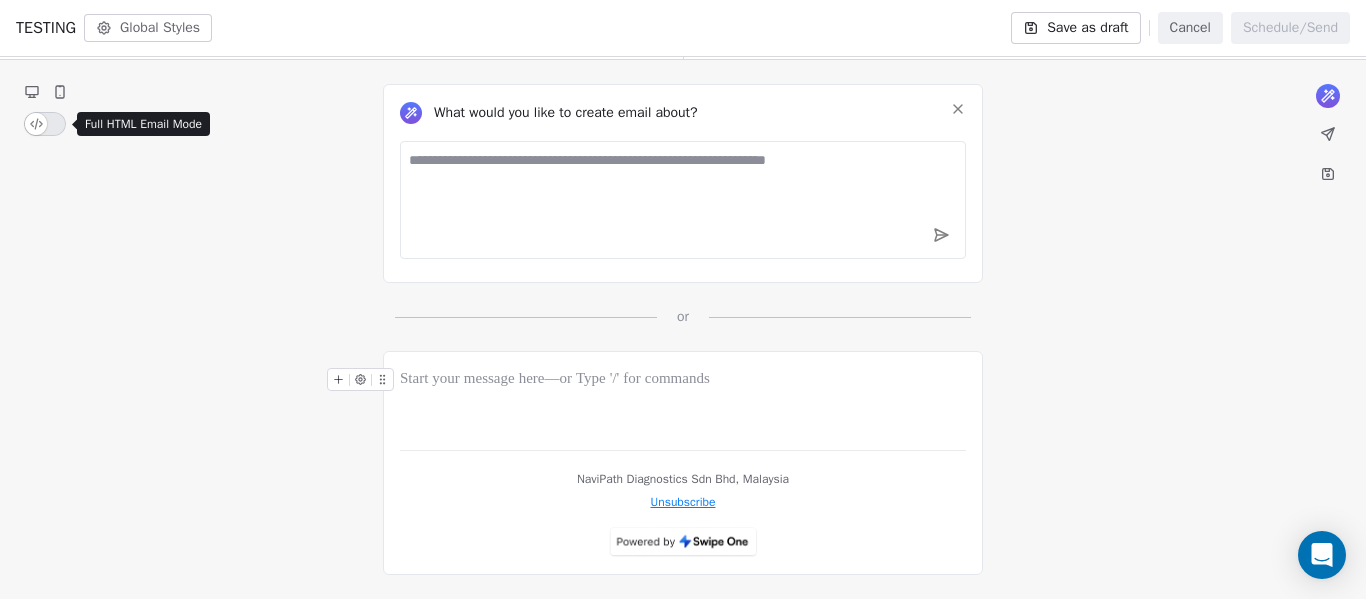 click at bounding box center (45, 124) 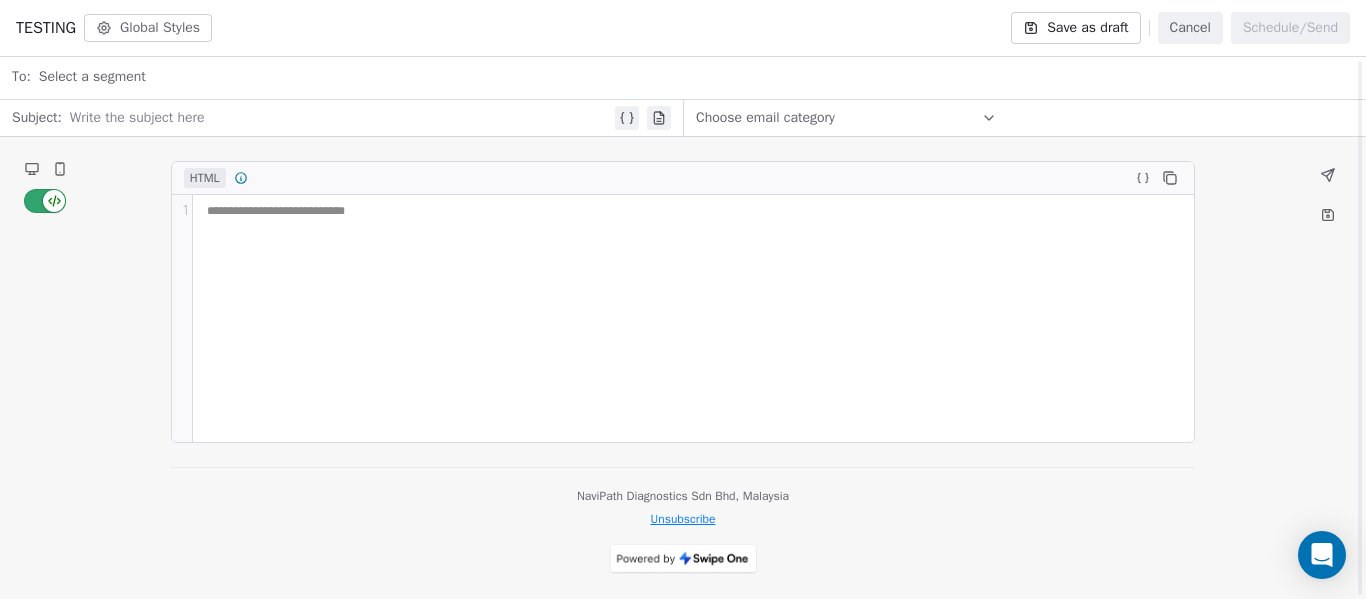 scroll, scrollTop: 42, scrollLeft: 0, axis: vertical 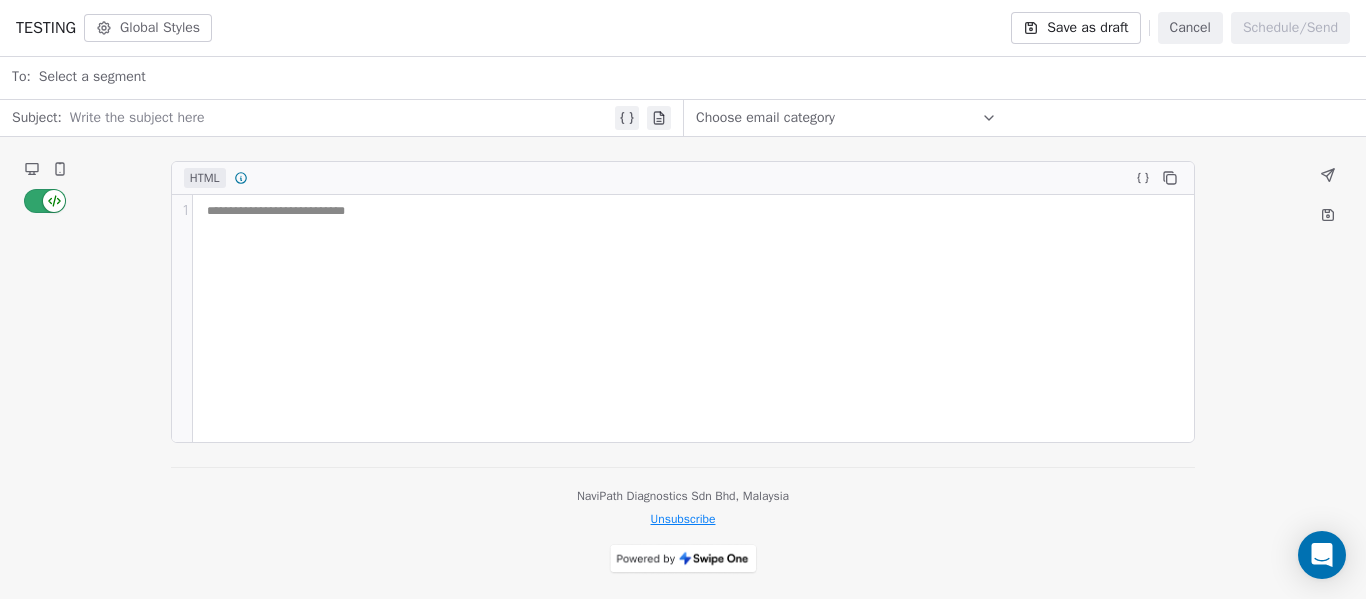 click at bounding box center (45, 201) 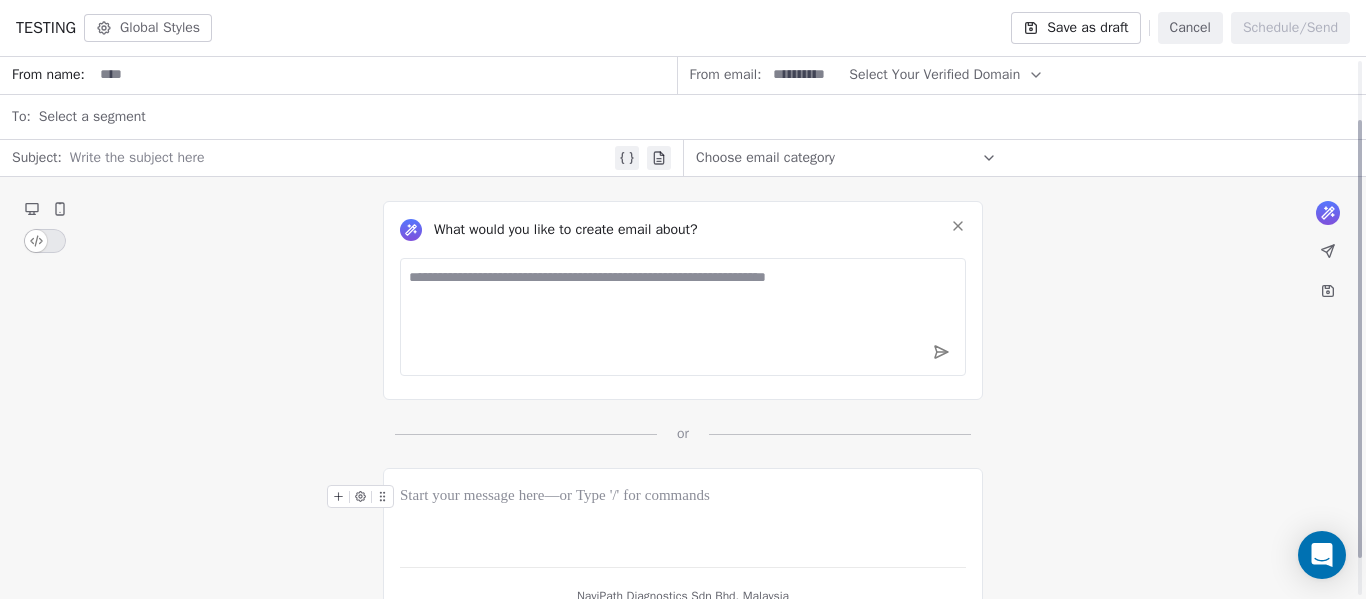 scroll, scrollTop: 0, scrollLeft: 0, axis: both 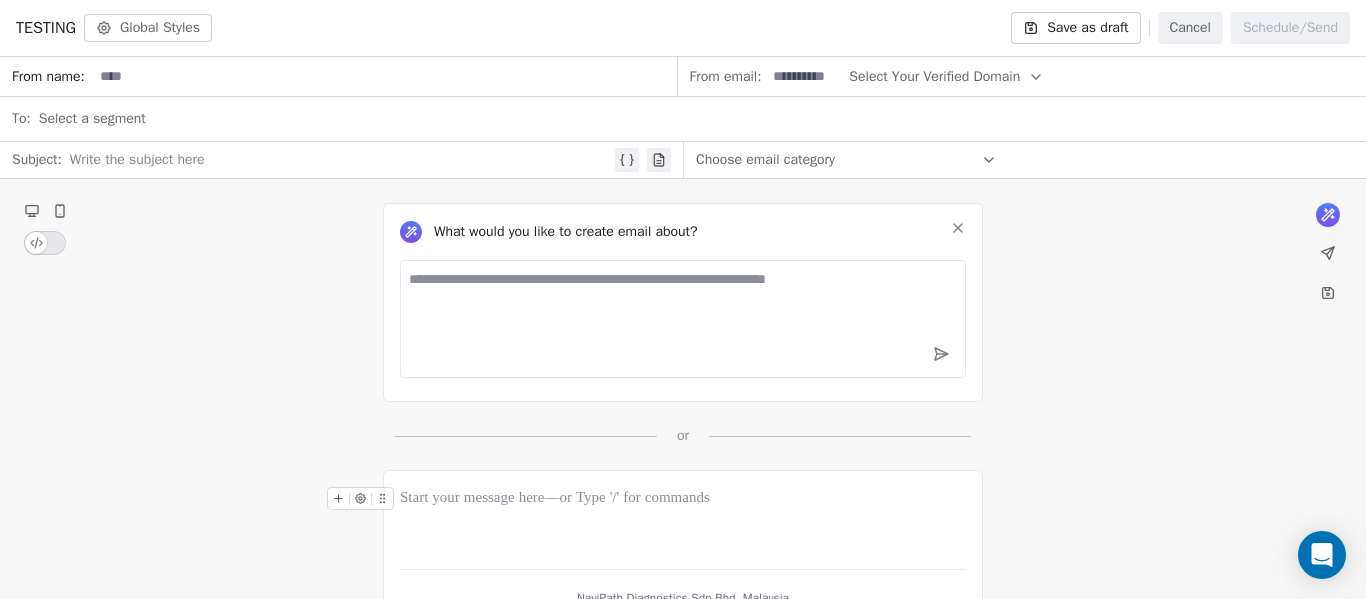 click on "Choose email category" at bounding box center [846, 160] 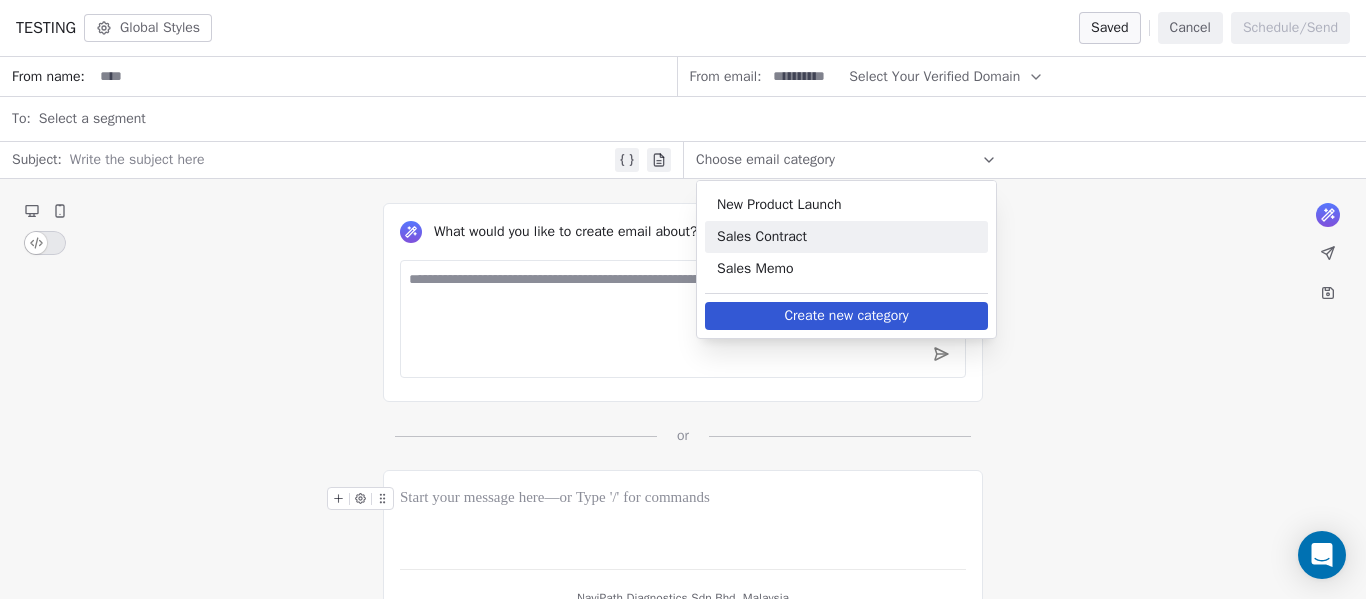 click on "Sales Contract" at bounding box center [846, 237] 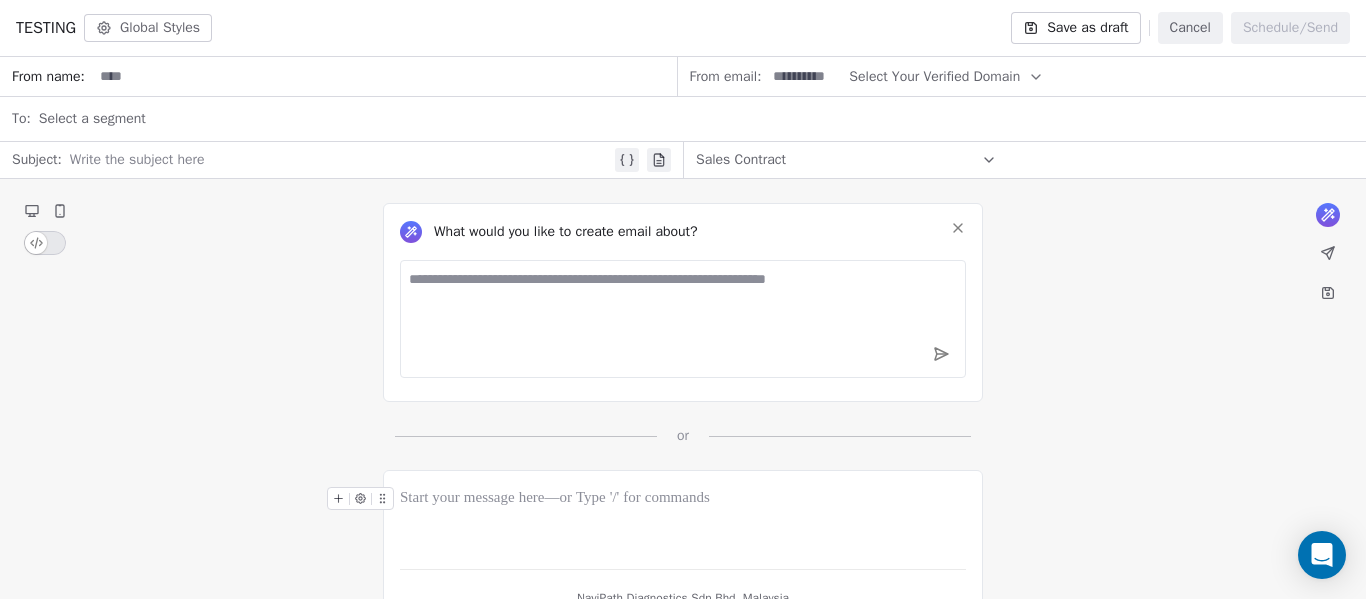 click 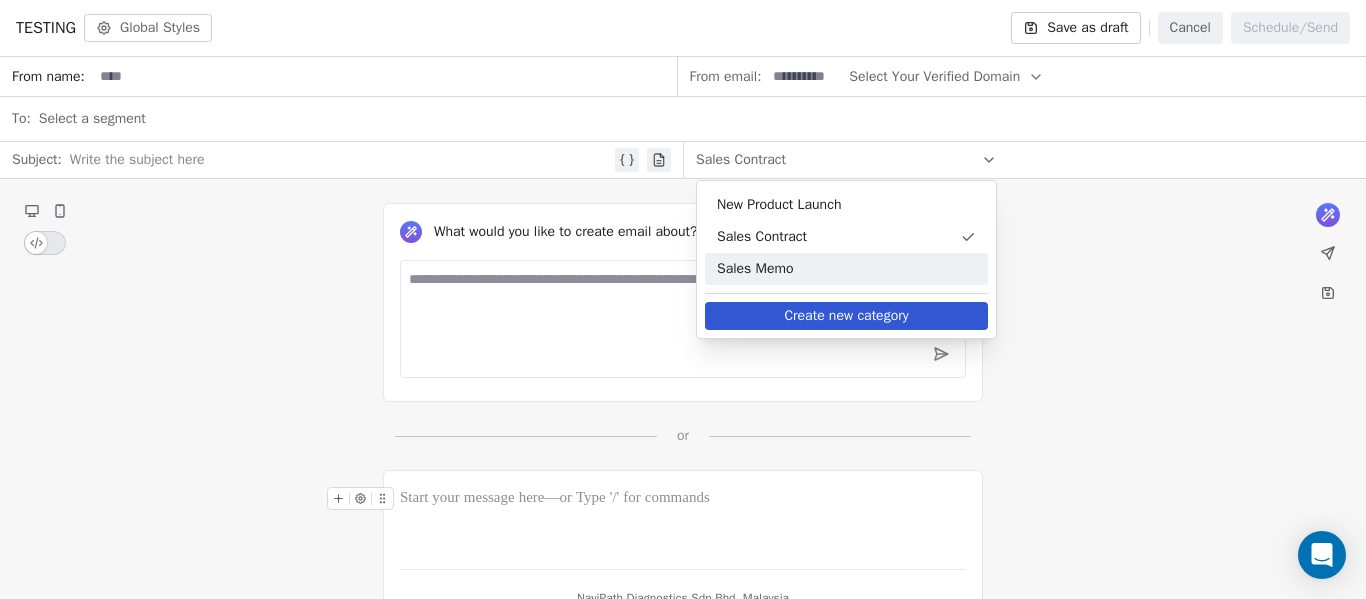 click on "Sales Memo" at bounding box center [846, 269] 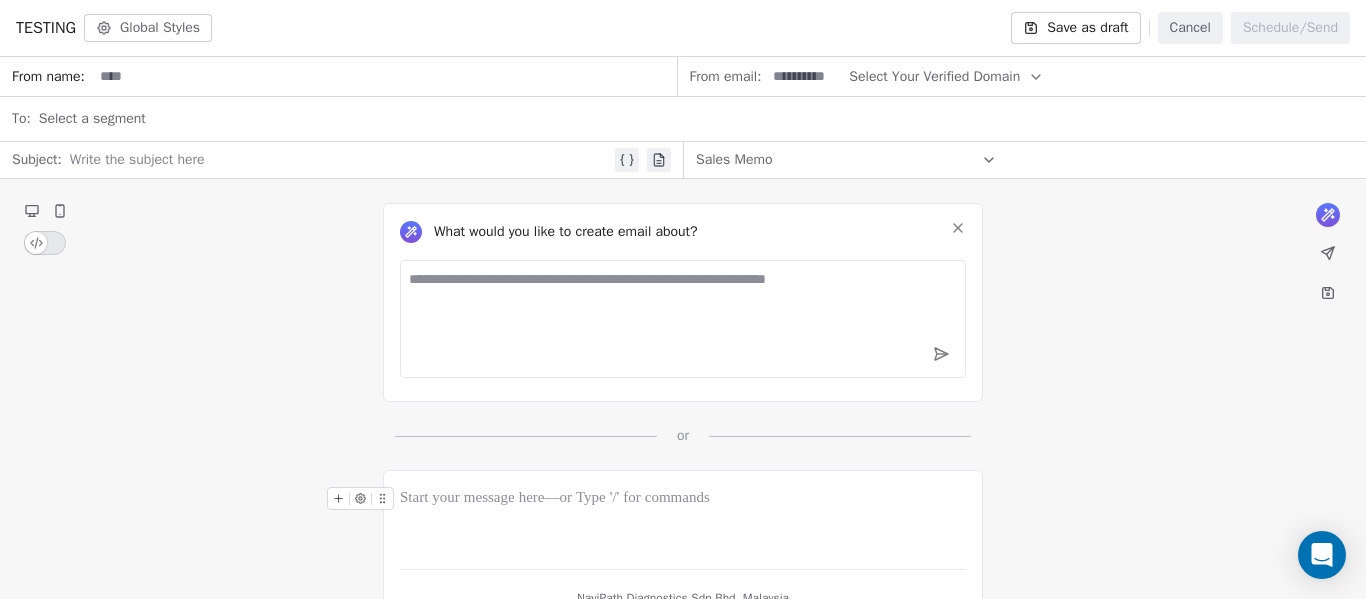 click 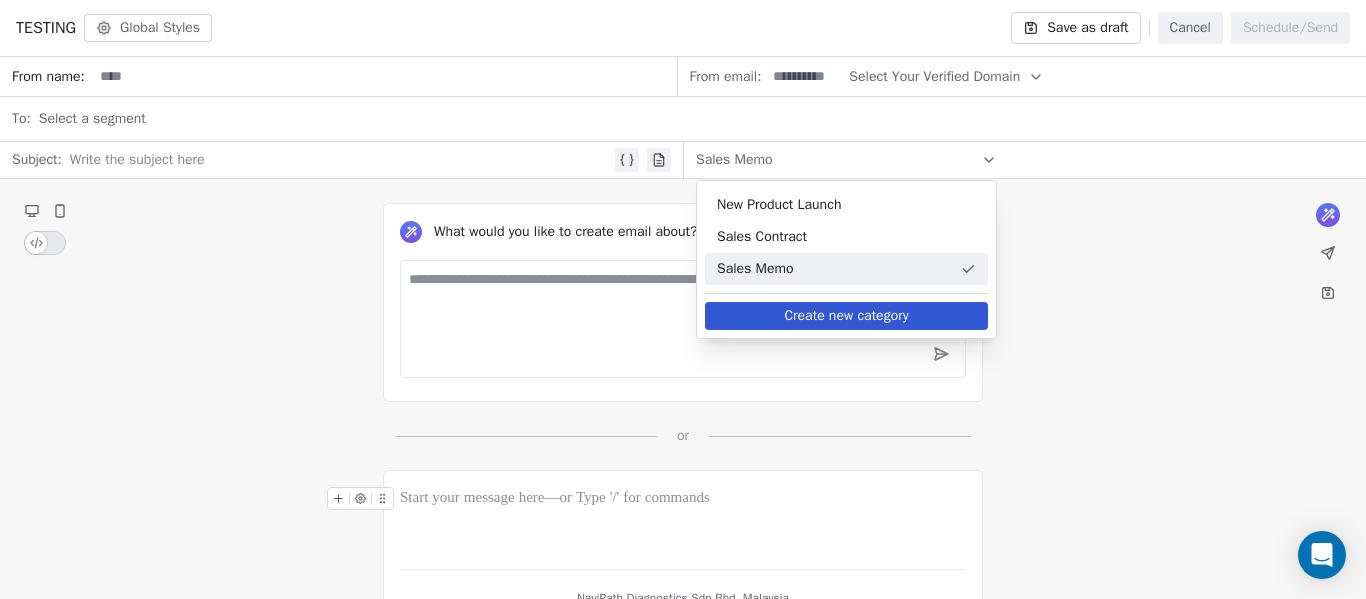 click 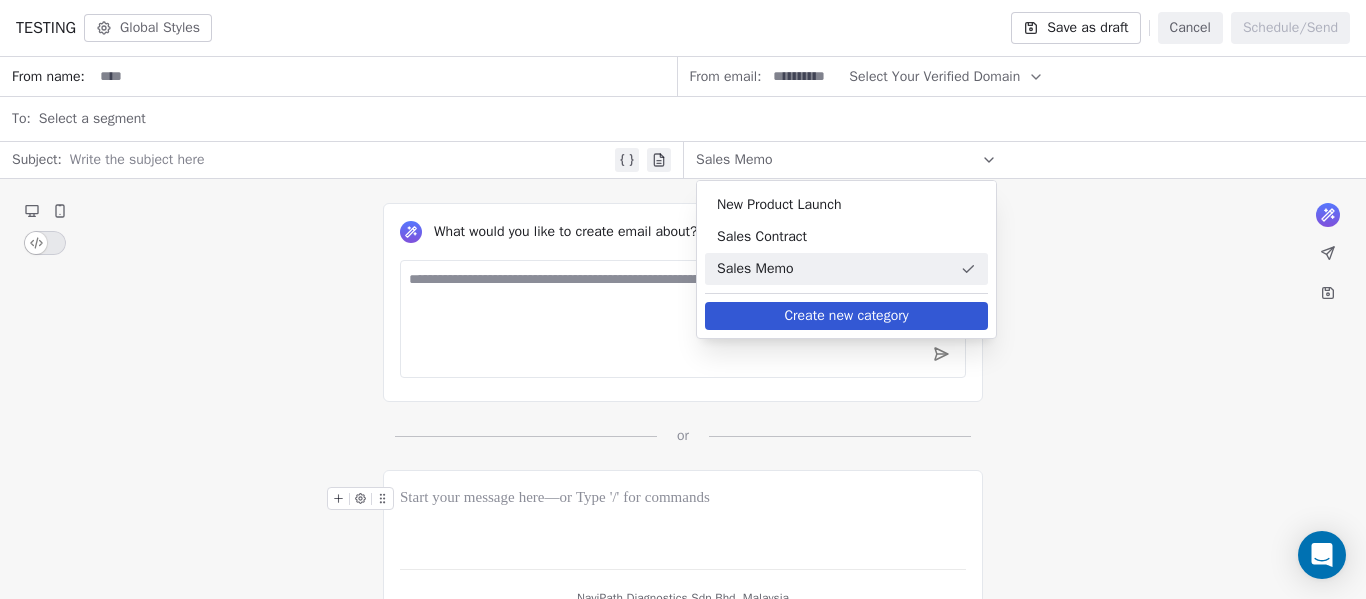click on "What would you like to create email about? or" at bounding box center (683, 312) 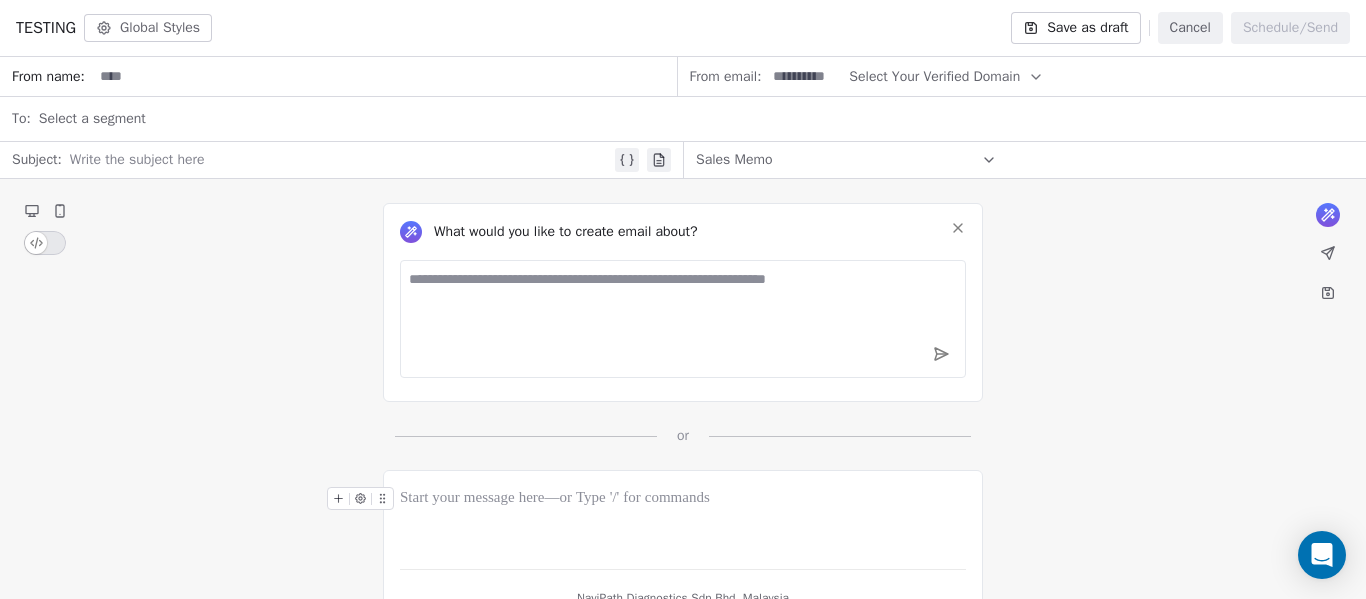 click 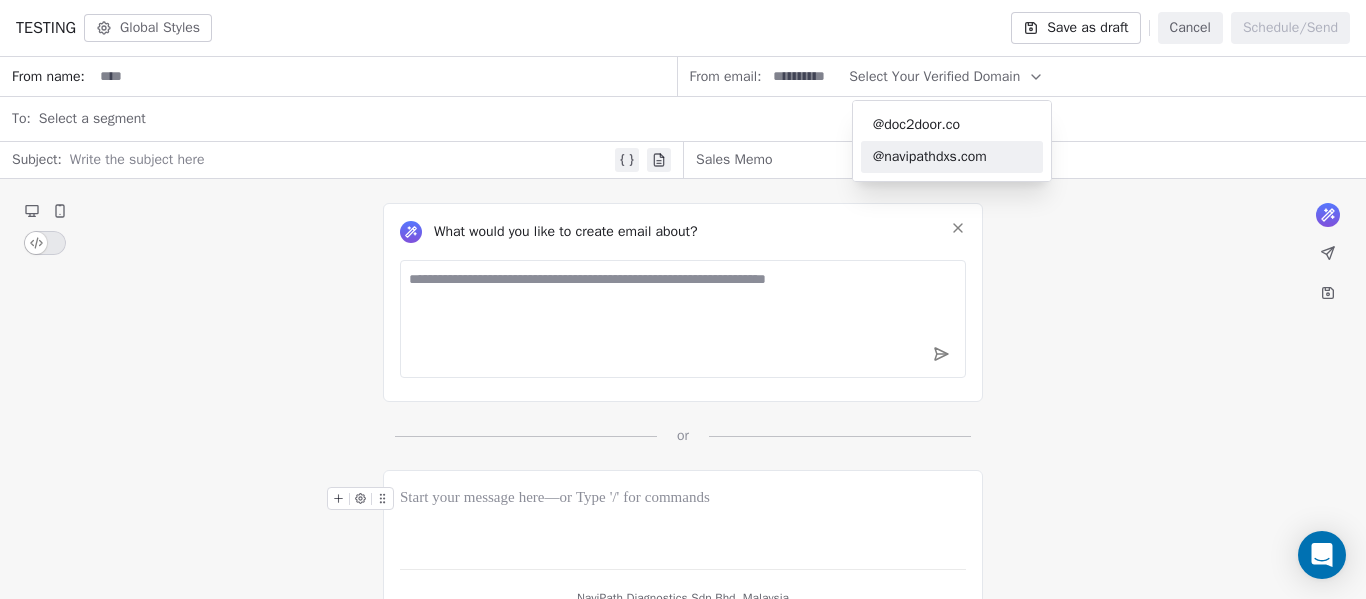 click on "@navipathdxs.com" at bounding box center (952, 157) 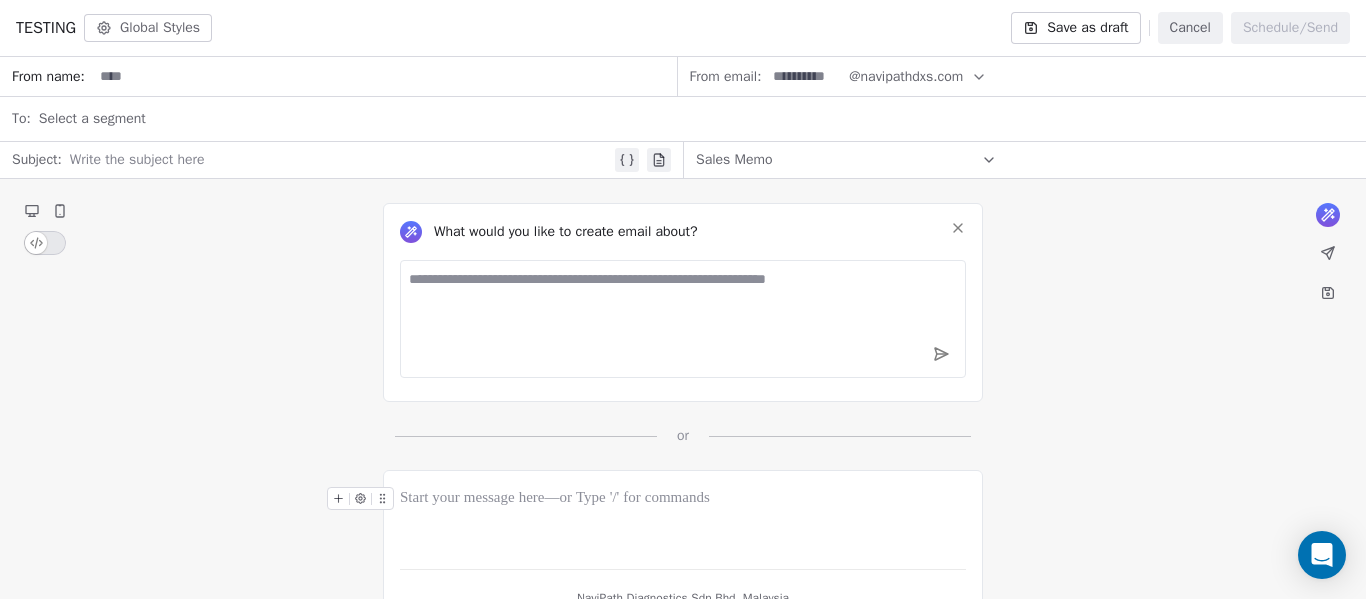 click on "Select a segment" at bounding box center (696, 119) 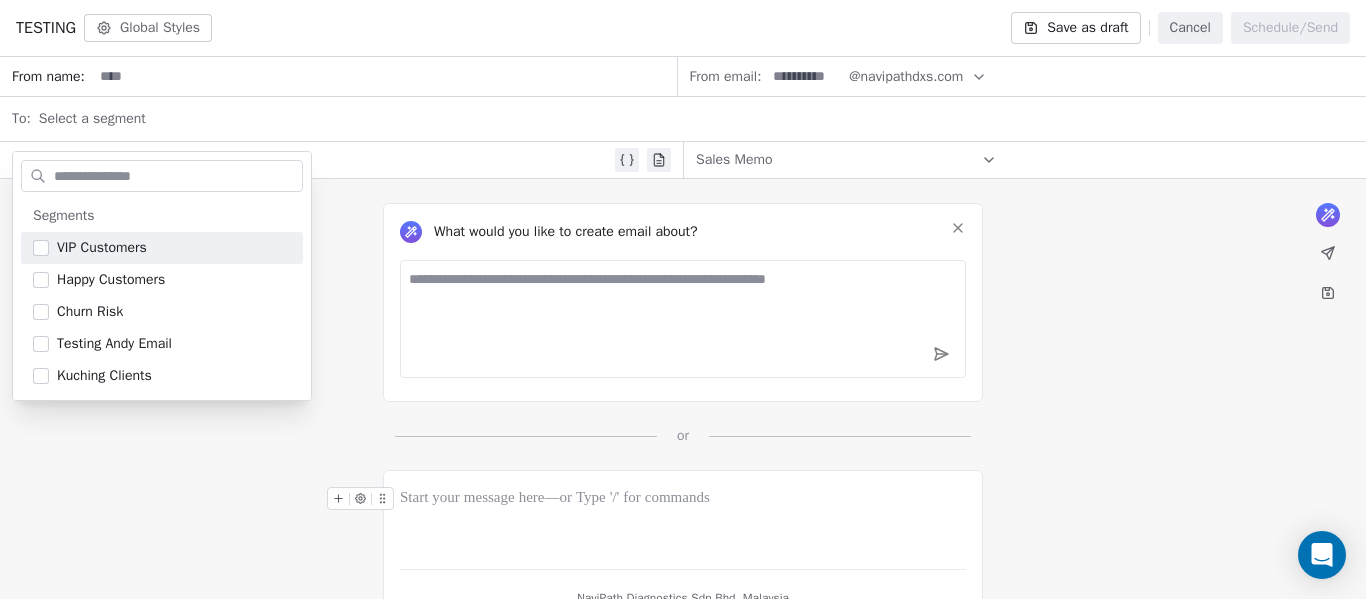 click on "What would you like to create email about? or" at bounding box center (683, 312) 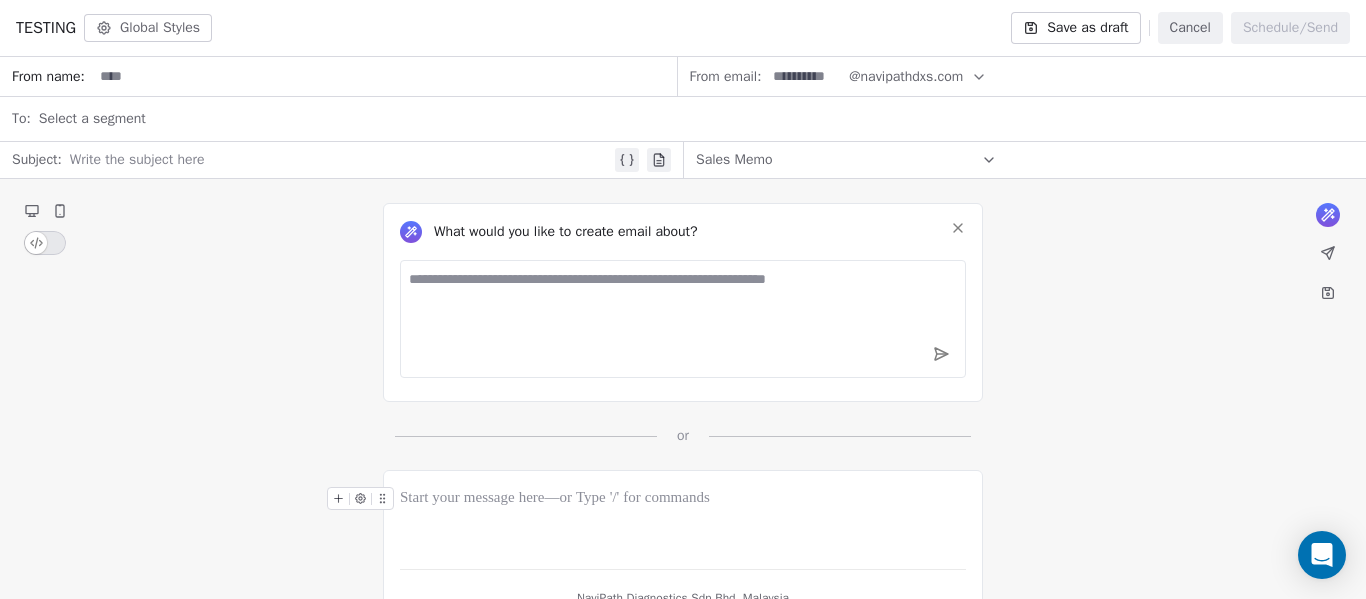 click at bounding box center (340, 160) 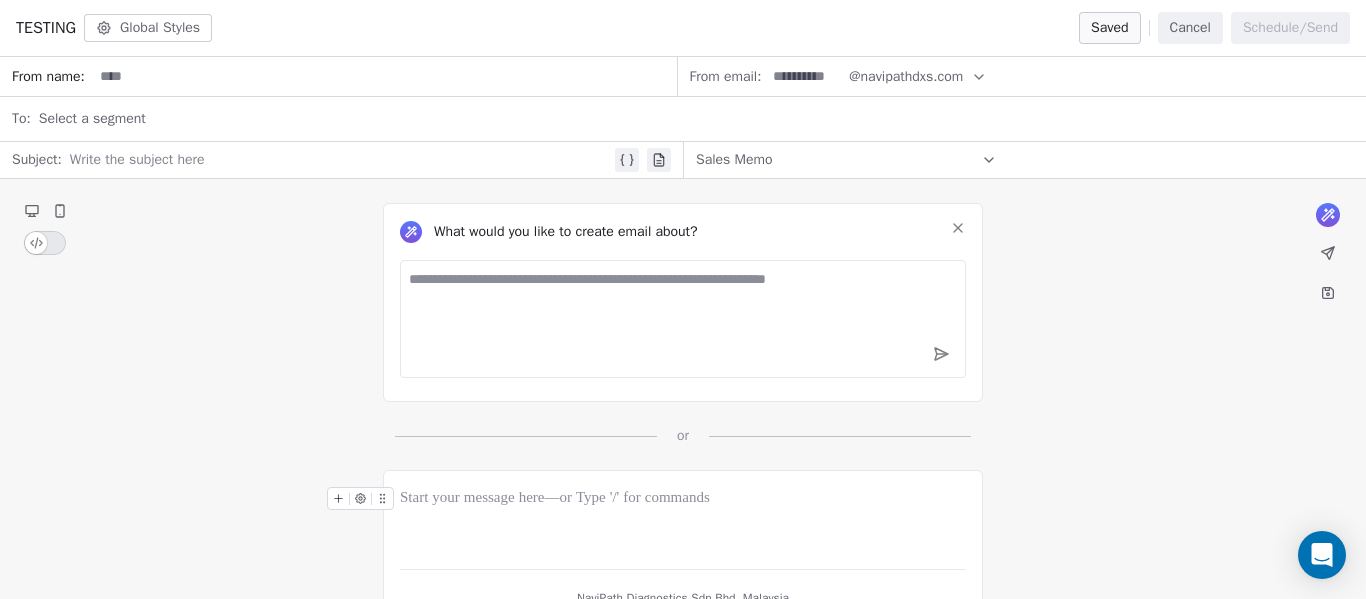 click on "Global Styles" at bounding box center (148, 28) 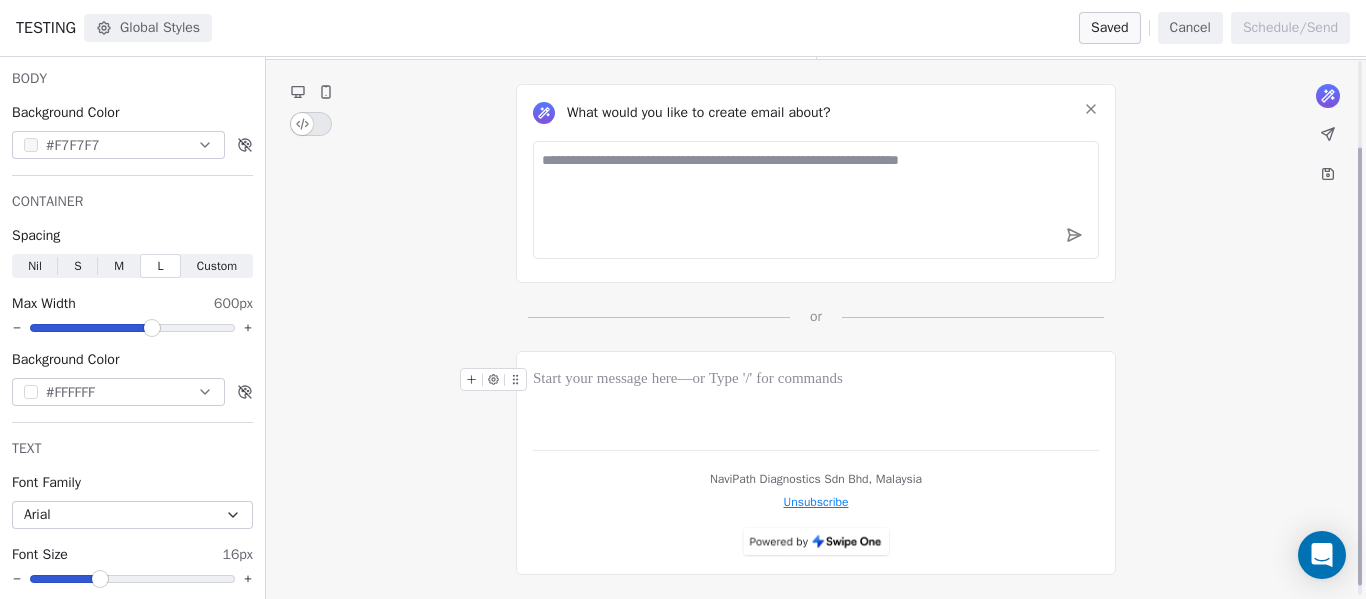 scroll, scrollTop: 0, scrollLeft: 0, axis: both 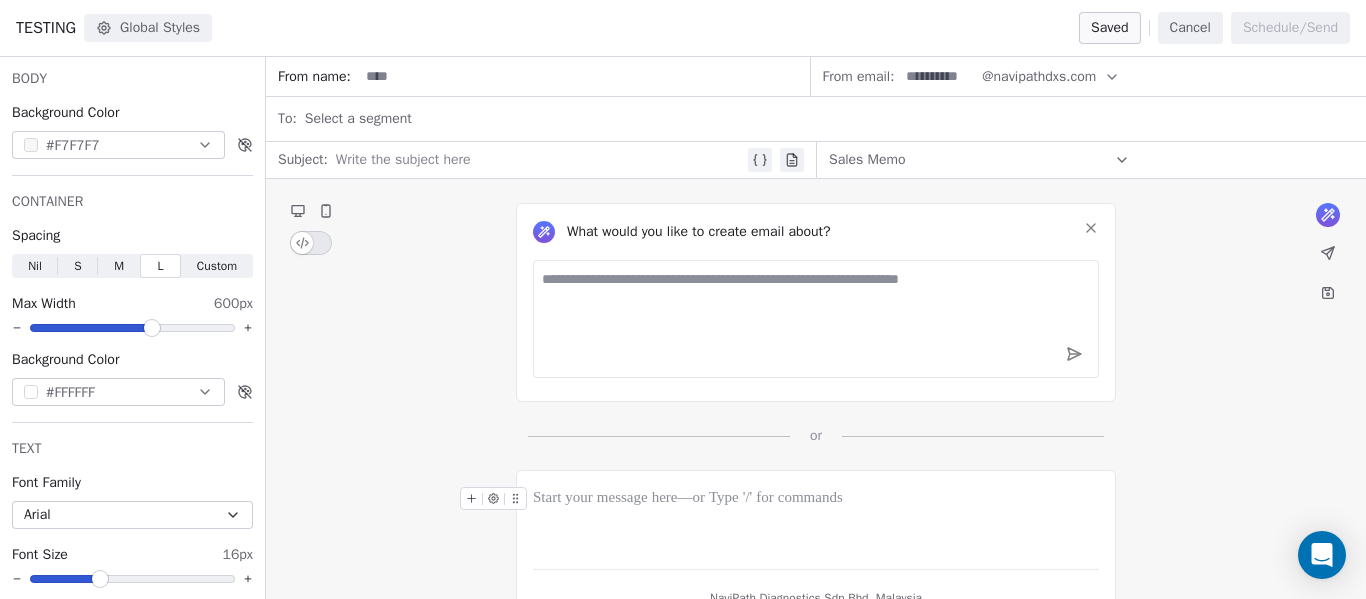 click at bounding box center [938, 76] 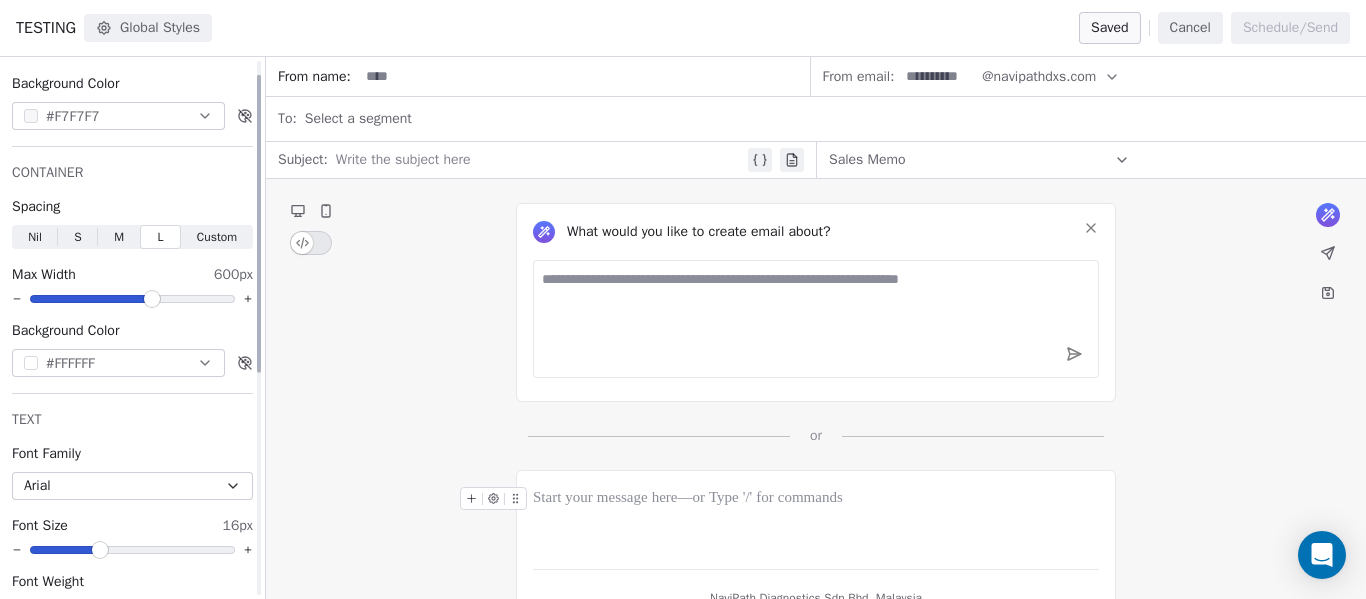 scroll, scrollTop: 0, scrollLeft: 0, axis: both 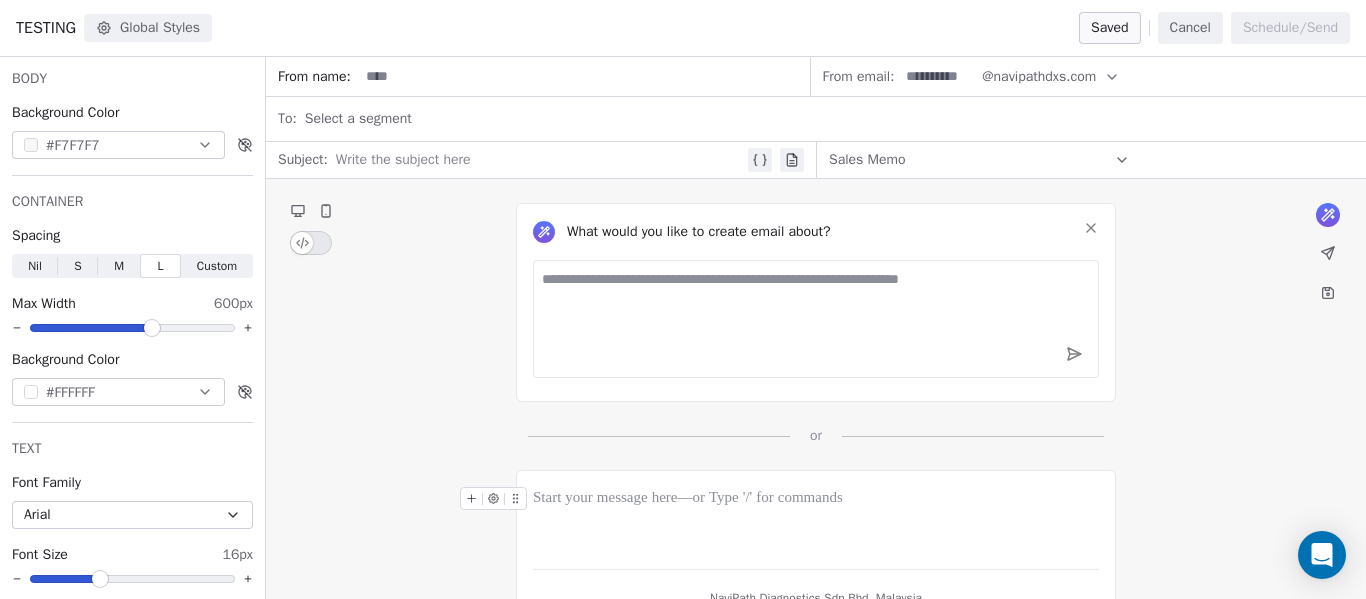 click on "Global Styles" at bounding box center (148, 28) 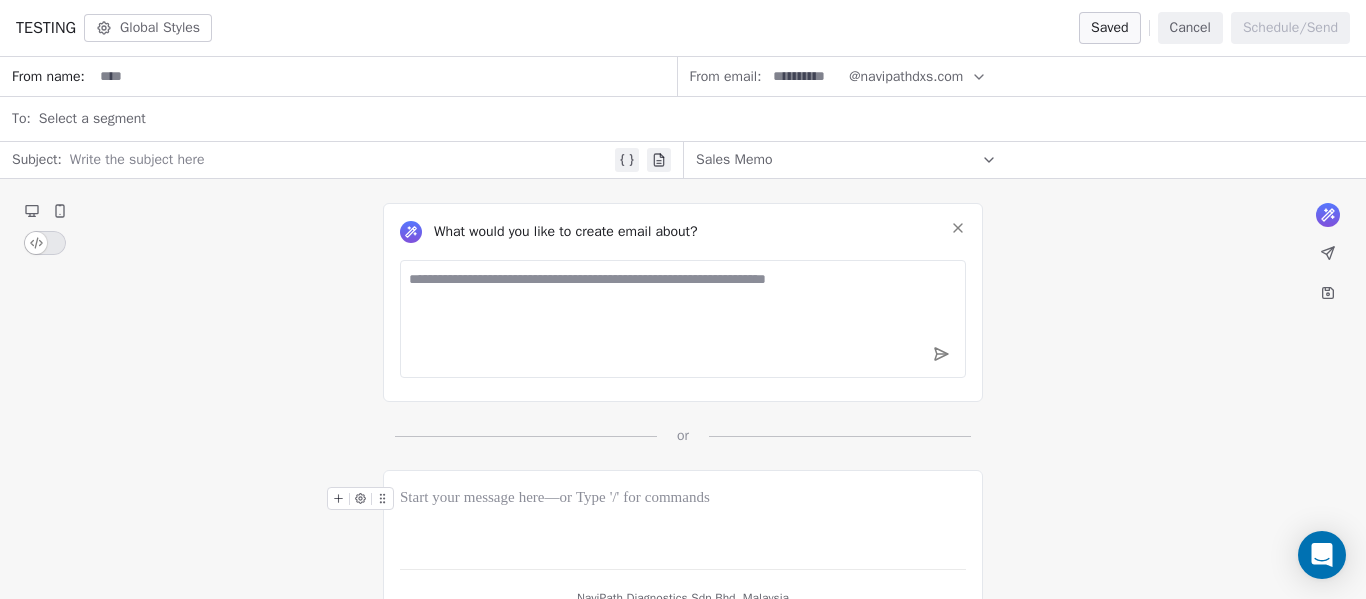 click on "Global Styles" at bounding box center (148, 28) 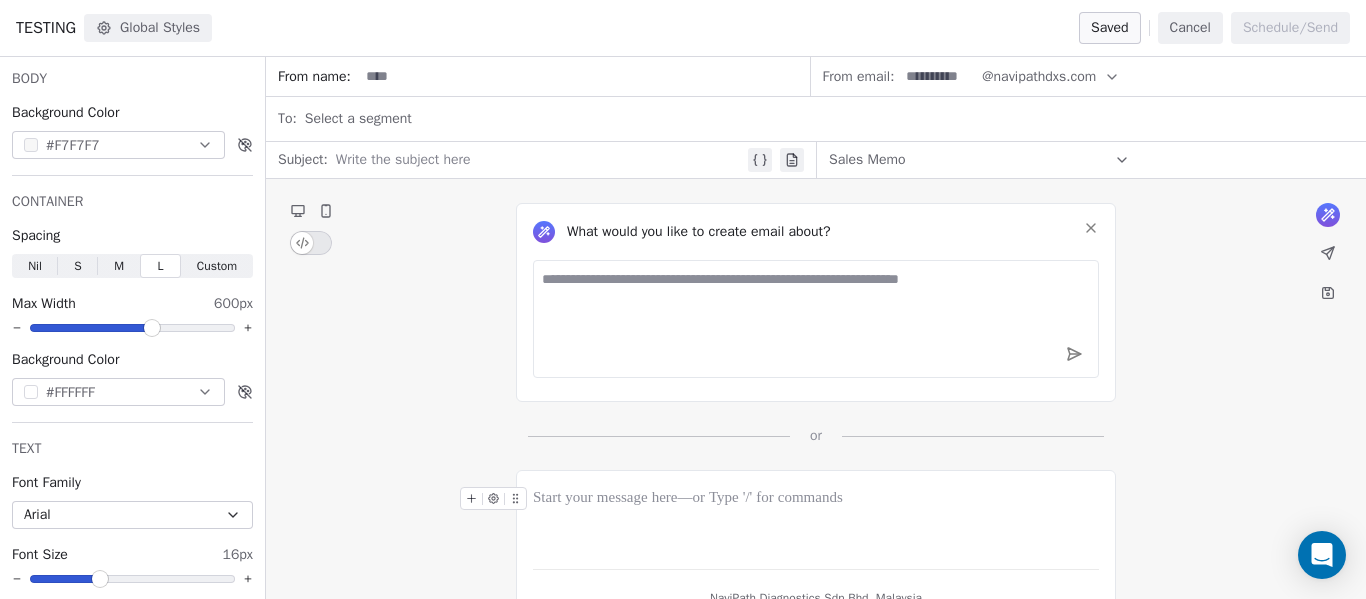 click on "Global Styles" at bounding box center [148, 28] 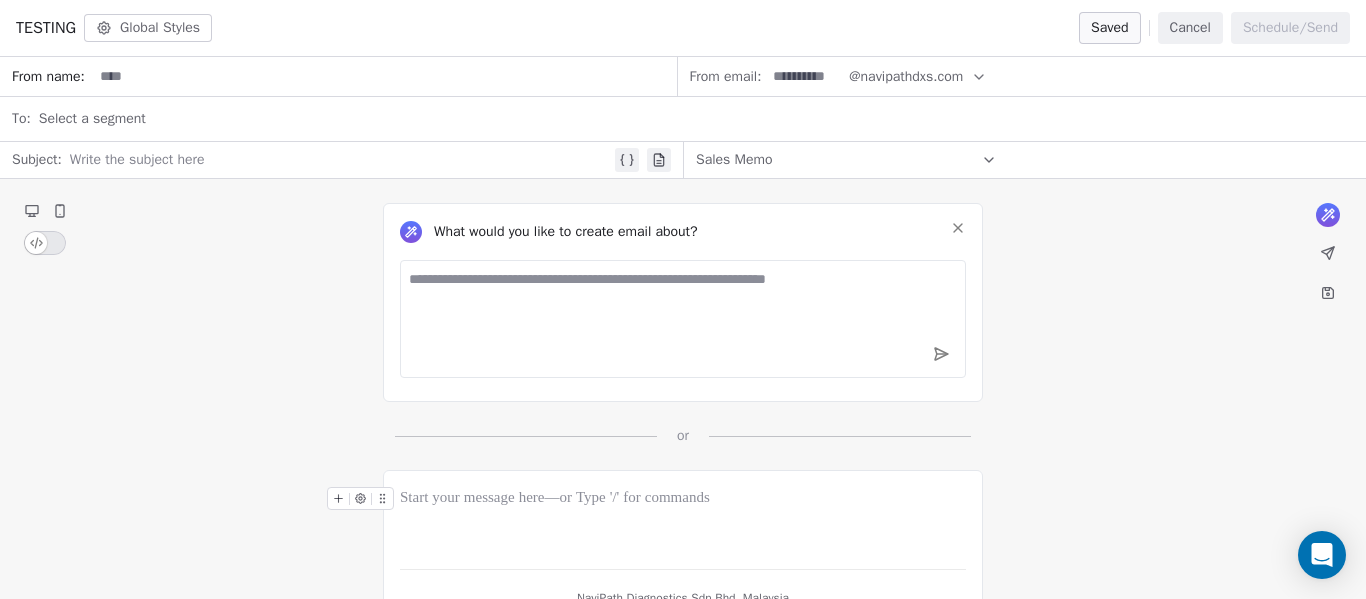 click on "Global Styles" at bounding box center (148, 28) 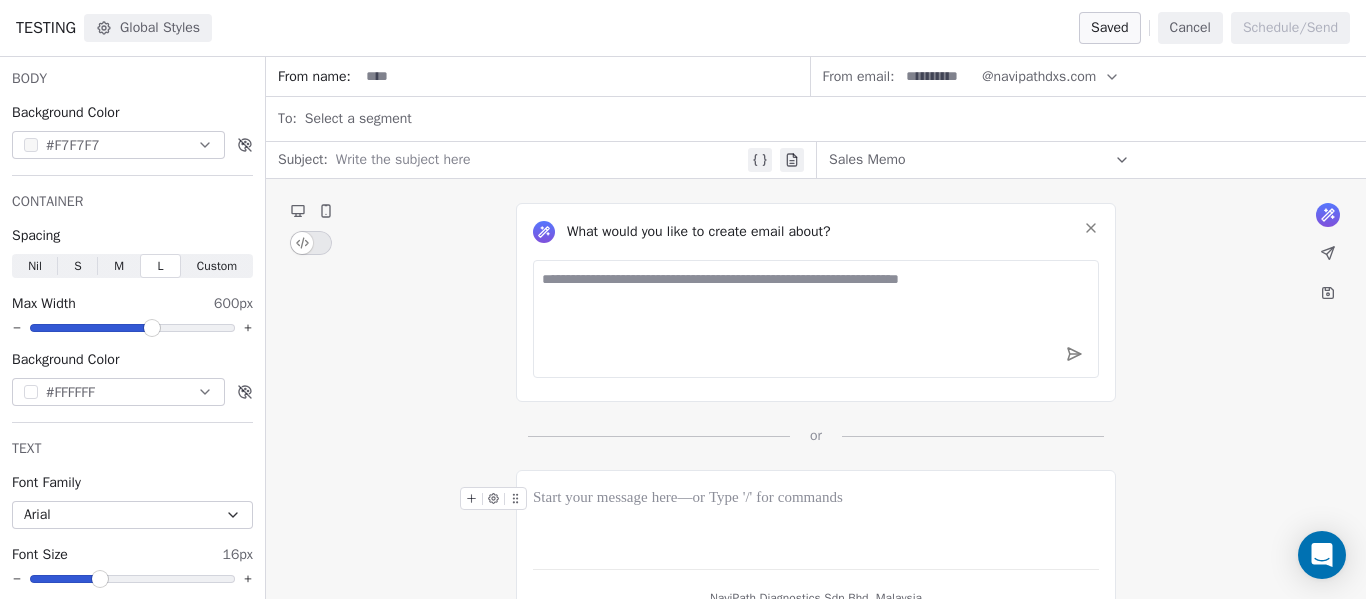 click on "Global Styles" at bounding box center [148, 28] 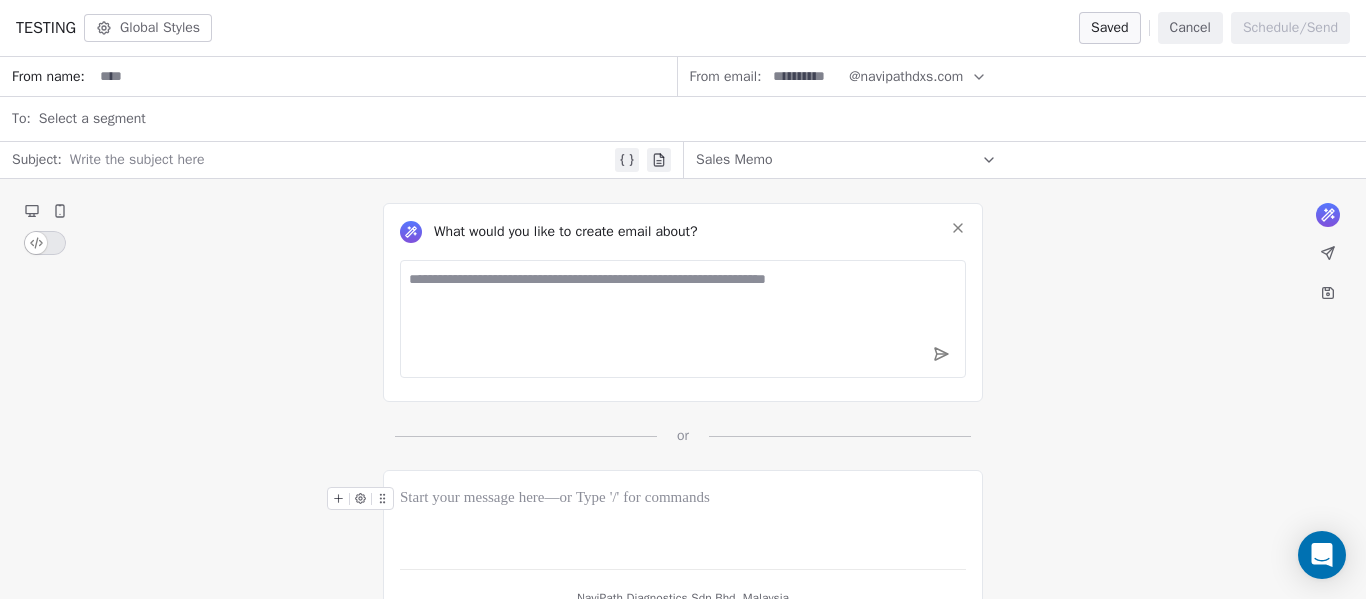 click on "Global Styles" at bounding box center [148, 28] 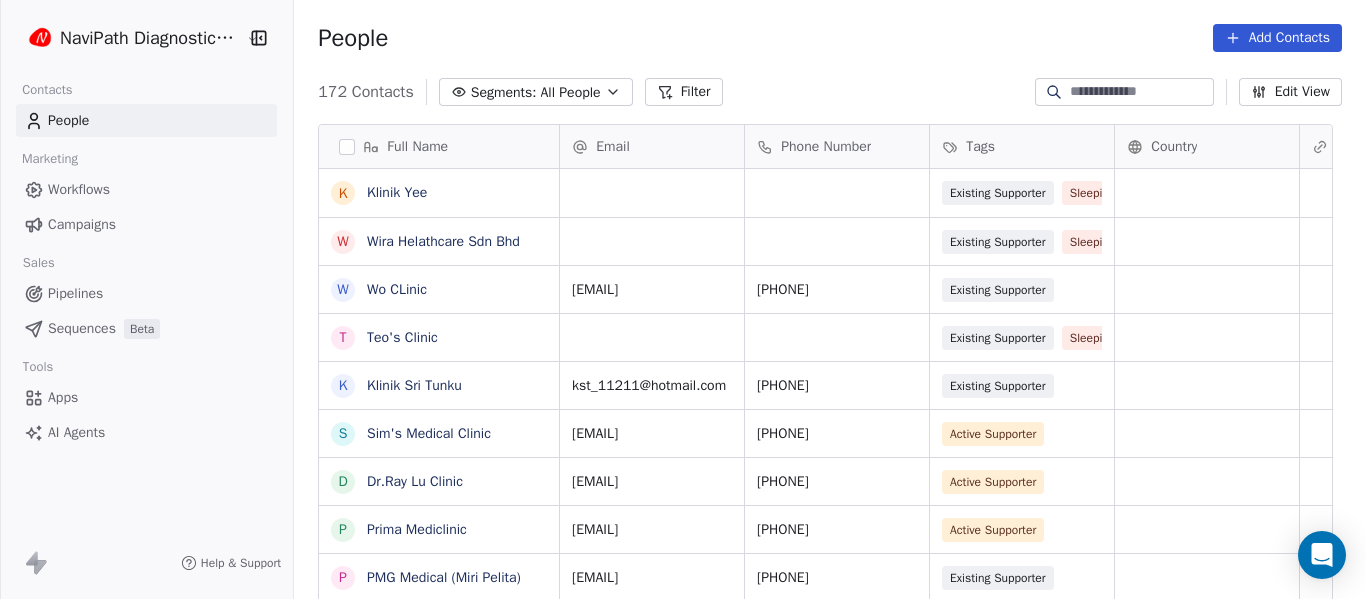 scroll, scrollTop: 16, scrollLeft: 16, axis: both 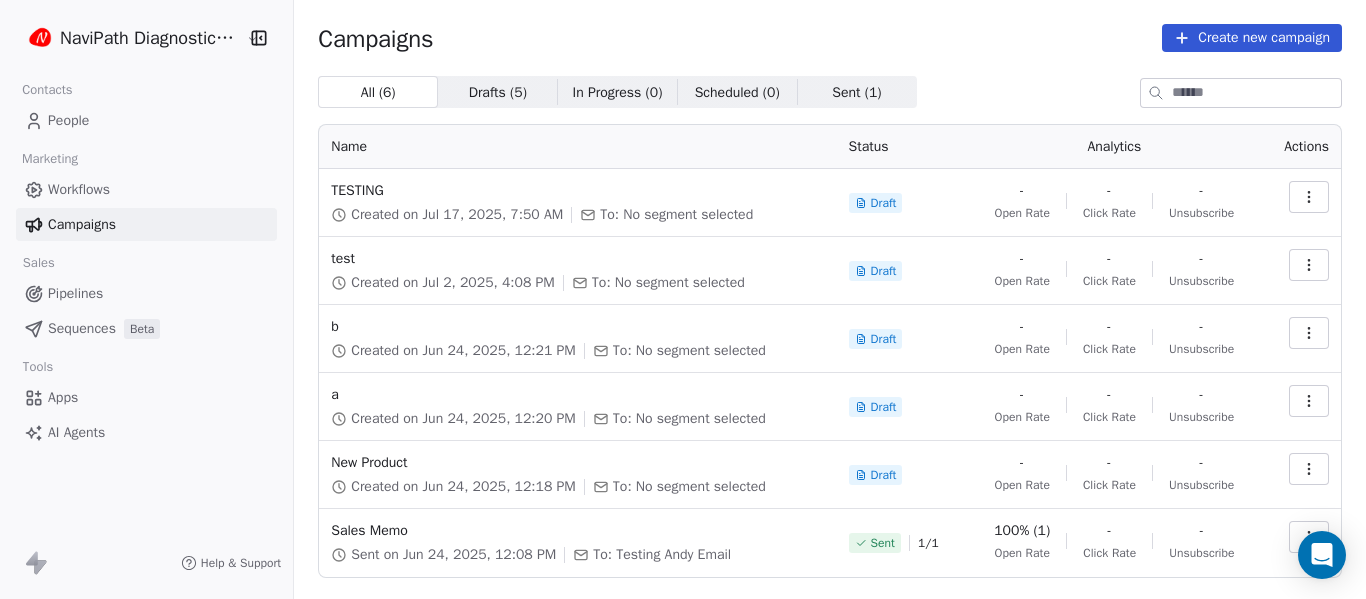 click 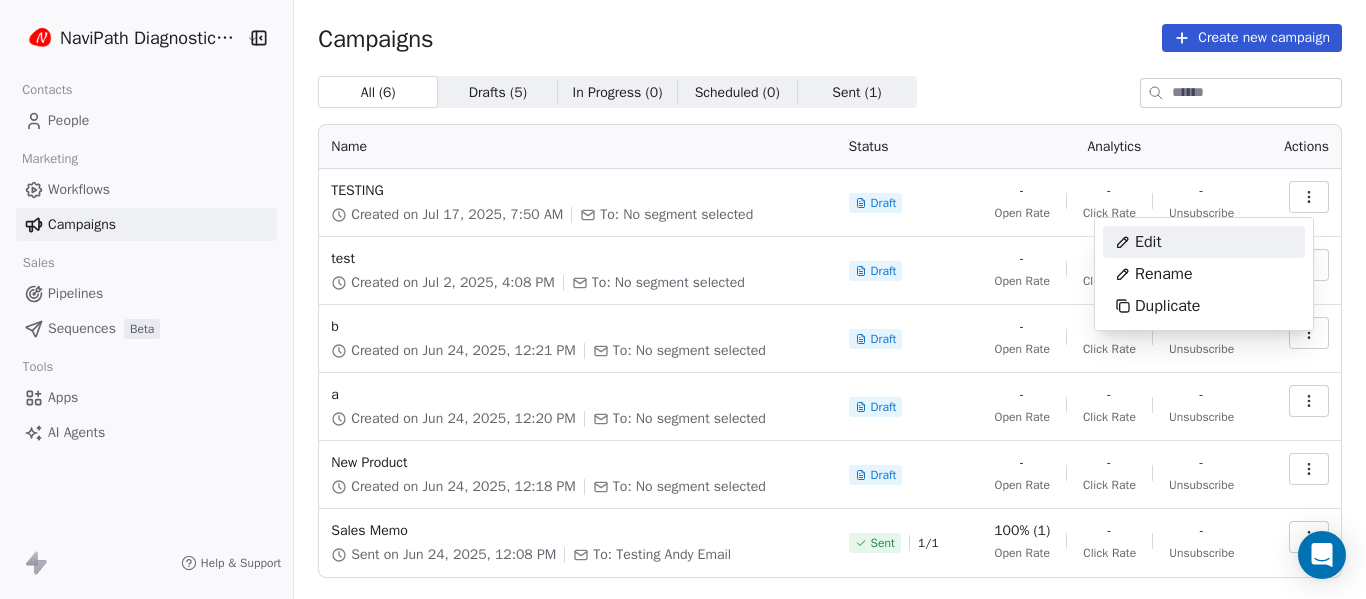 click on "Edit" at bounding box center [1204, 242] 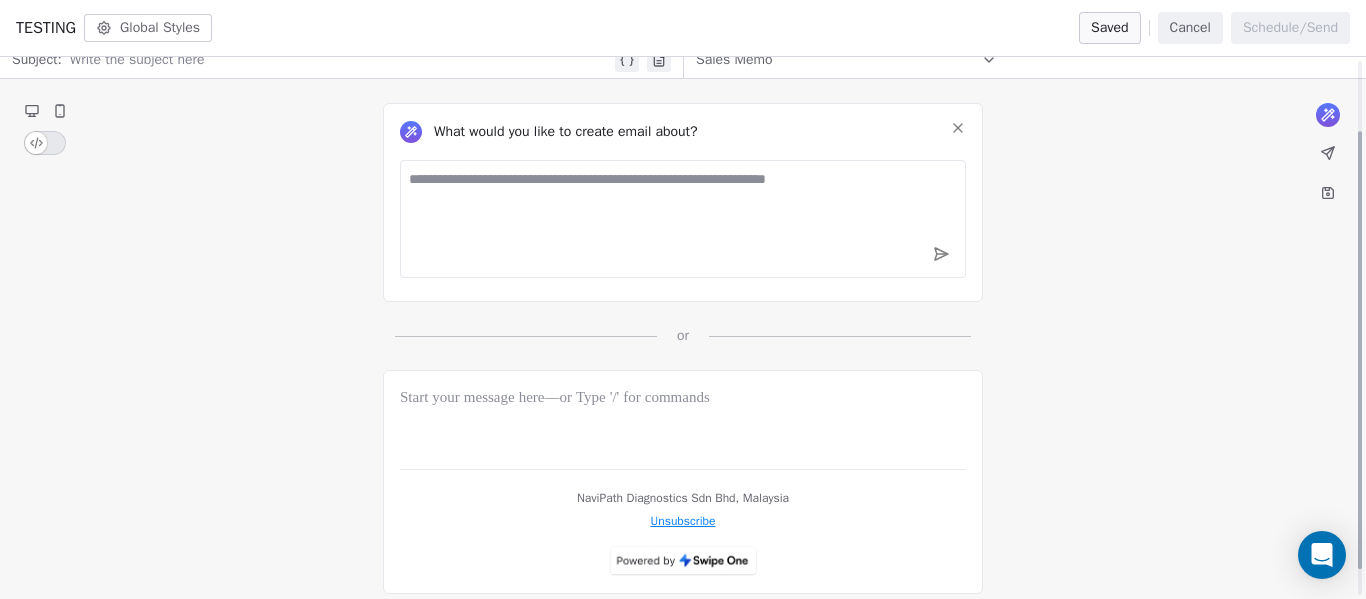 scroll, scrollTop: 0, scrollLeft: 0, axis: both 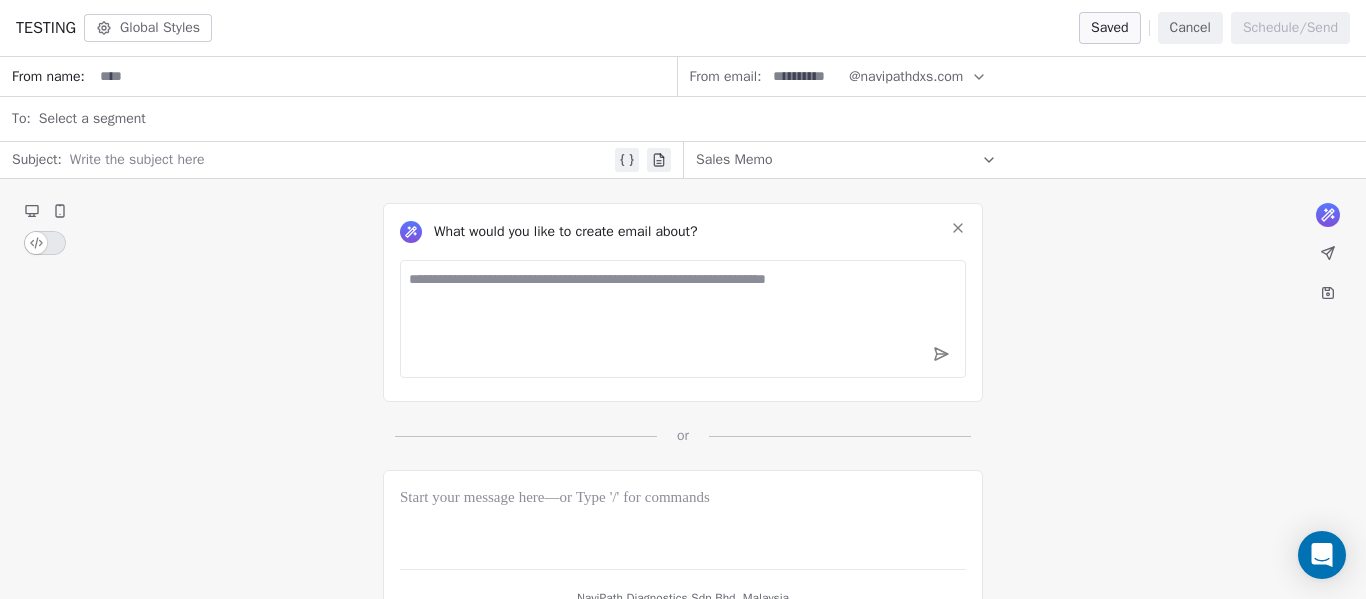 click 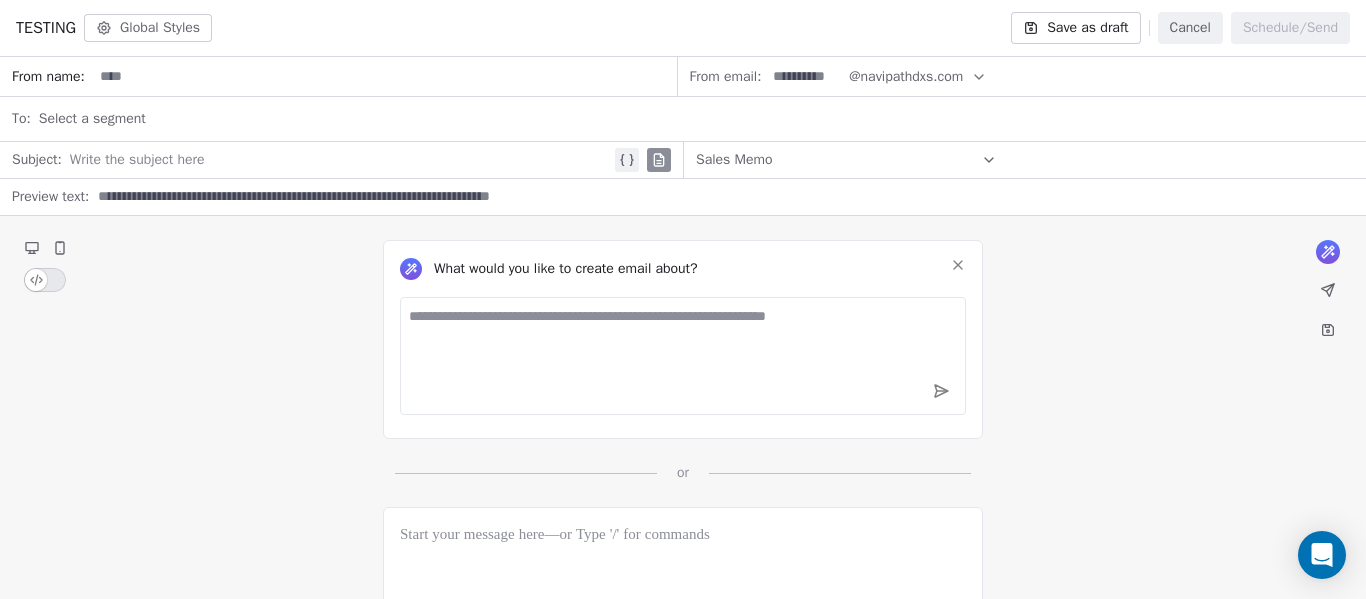 click 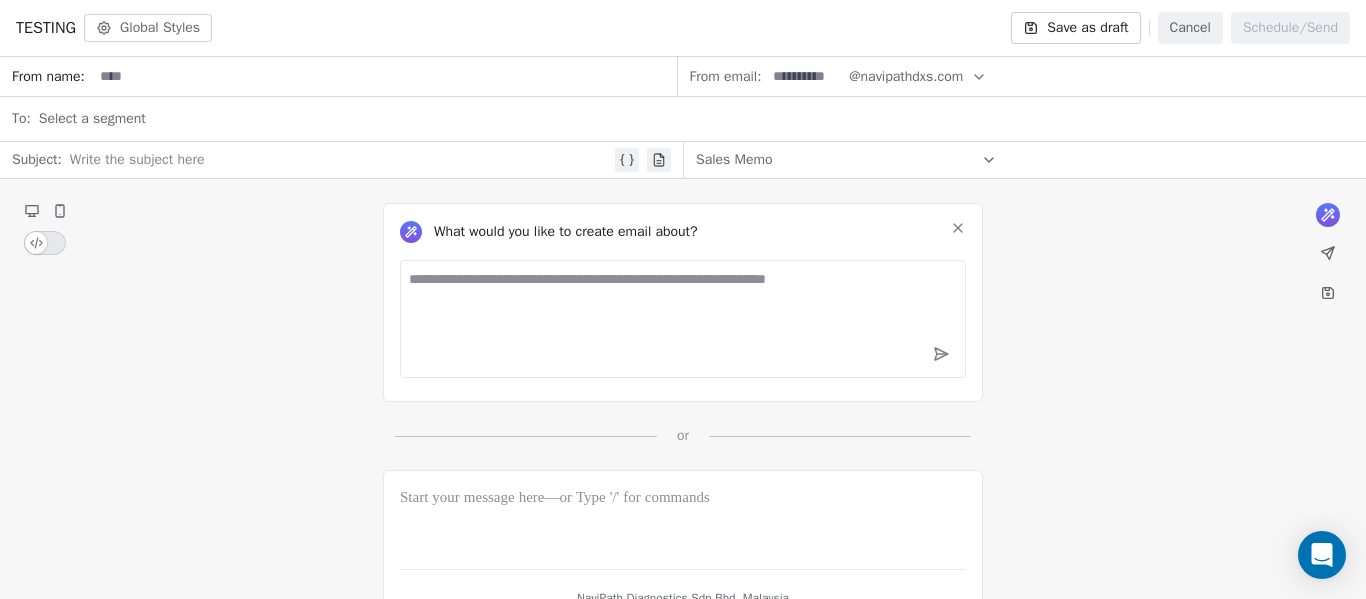 click 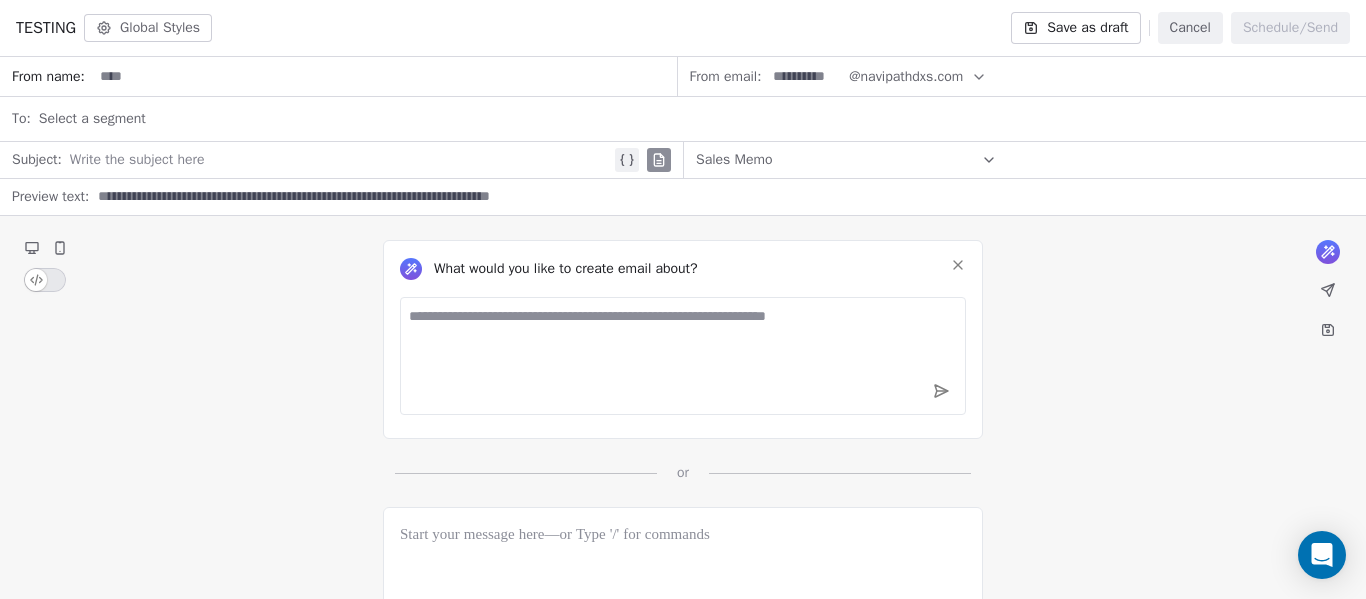 click 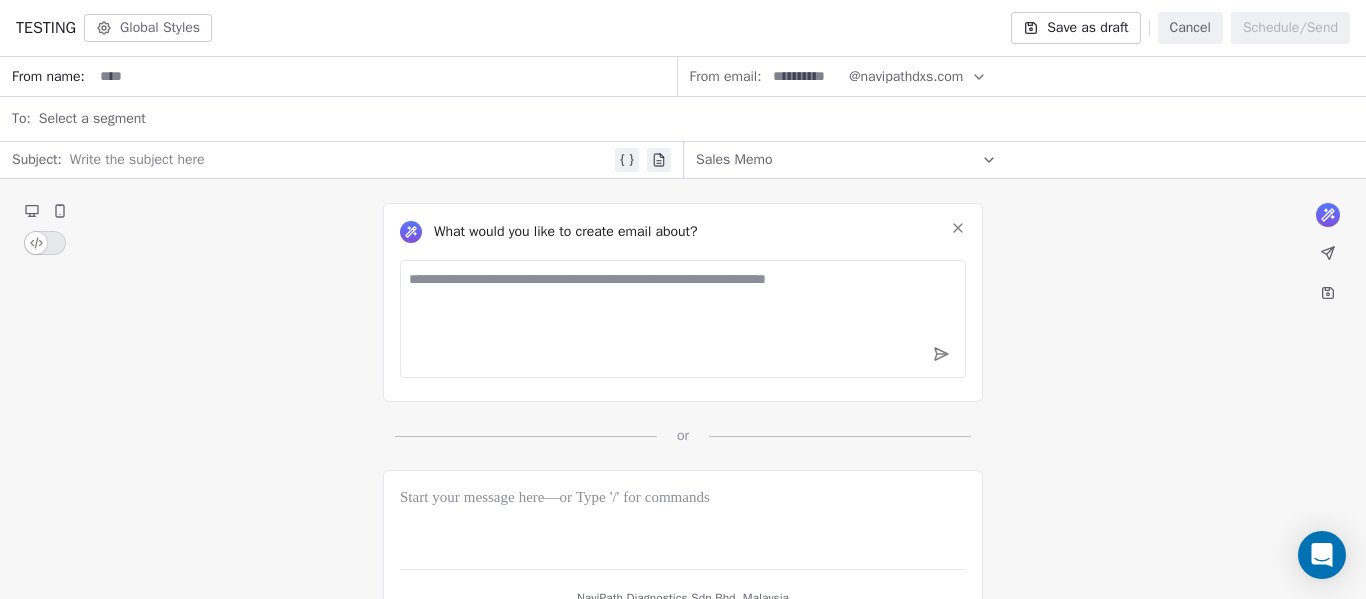 click 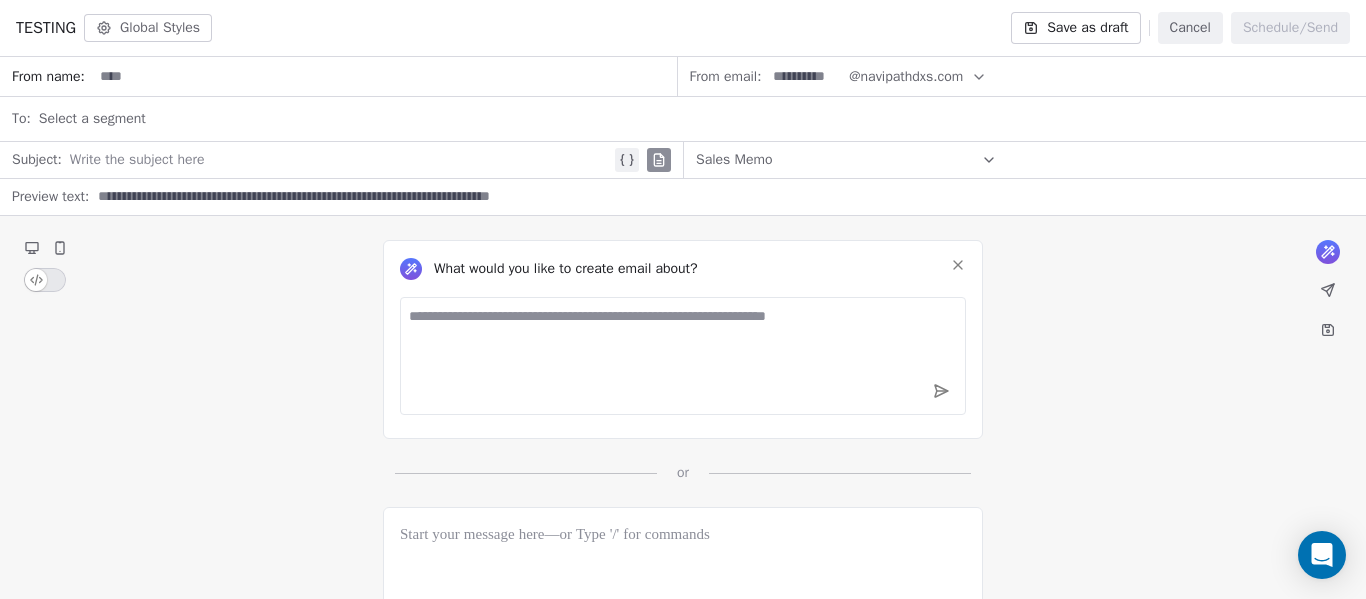 click 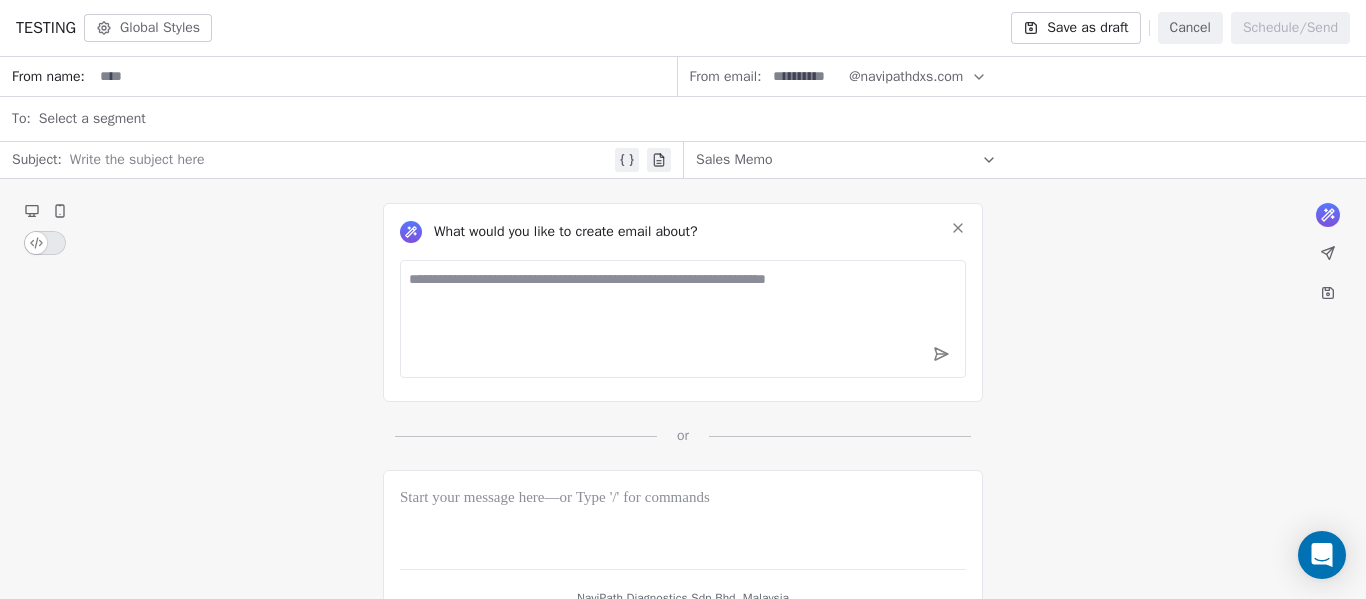 click on "Cancel" at bounding box center [1190, 28] 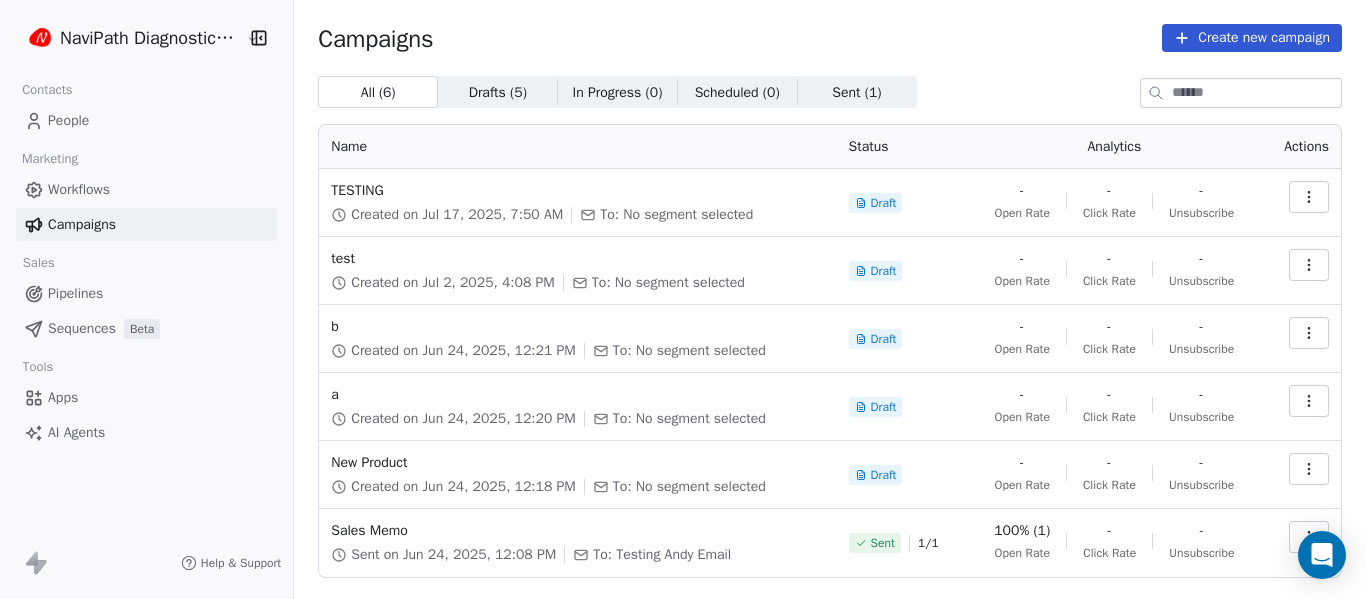 click 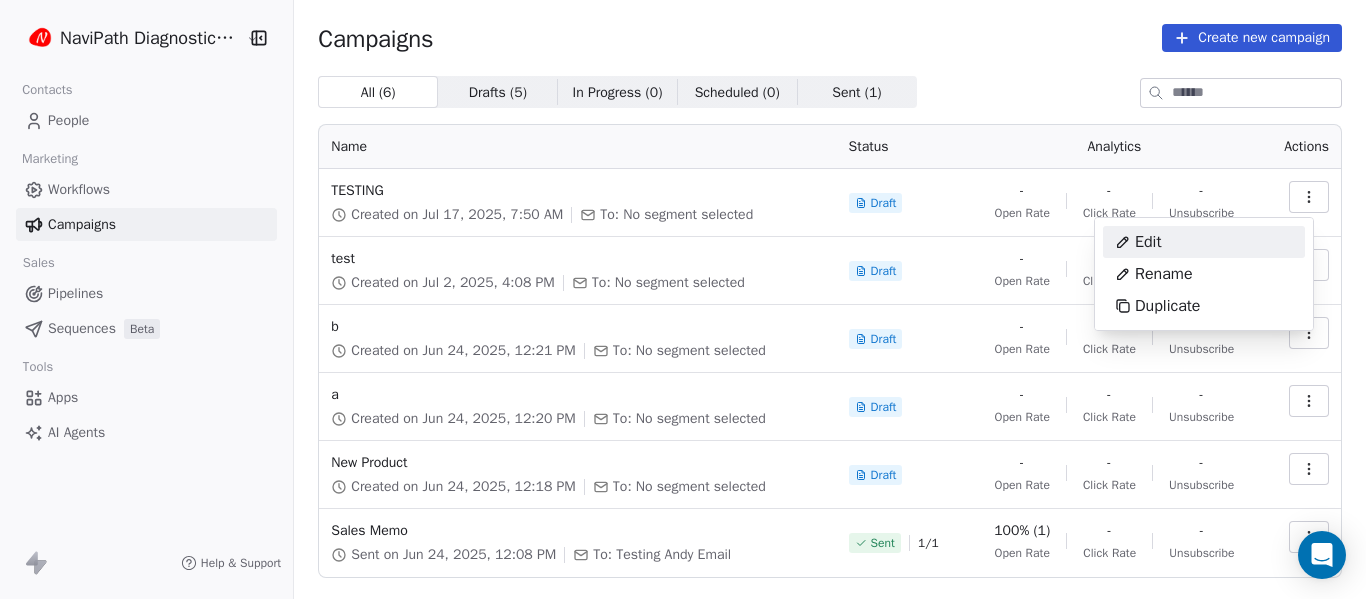 click on "NaviPath Diagnostics Sdn Bhd Contacts People Marketing Workflows Campaigns Sales Pipelines Sequences Beta Tools Apps AI Agents Help & Support Campaigns  Create new campaign All ( 6 ) All ( 6 ) Drafts ( 5 ) Drafts ( 5 ) In Progress ( 0 ) In Progress ( 0 ) Scheduled ( 0 ) Scheduled ( 0 ) Sent ( 1 ) Sent ( 1 ) Name Status Analytics Actions TESTING Created on Jul 17, 2025, 7:50 AM To: No segment selected Draft - Open Rate - Click Rate - Unsubscribe test  Created on Jul 2, 2025, 4:08 PM To: No segment selected Draft - Open Rate - Click Rate - Unsubscribe b Created on Jun 24, 2025, 12:21 PM To: No segment selected Draft - Open Rate - Click Rate - Unsubscribe a Created on Jun 24, 2025, 12:20 PM To: No segment selected Draft - Open Rate - Click Rate - Unsubscribe New Product Created on Jun 24, 2025, 12:18 PM To: No segment selected Draft - Open Rate - Click Rate - Unsubscribe Sales Memo Sent on Jun 24, 2025, 12:08 PM To: Testing Andy Email  Sent 1 / 1 100% (1) Open Rate - Click Rate - Unsubscribe Showing  1  to  6" at bounding box center (683, 299) 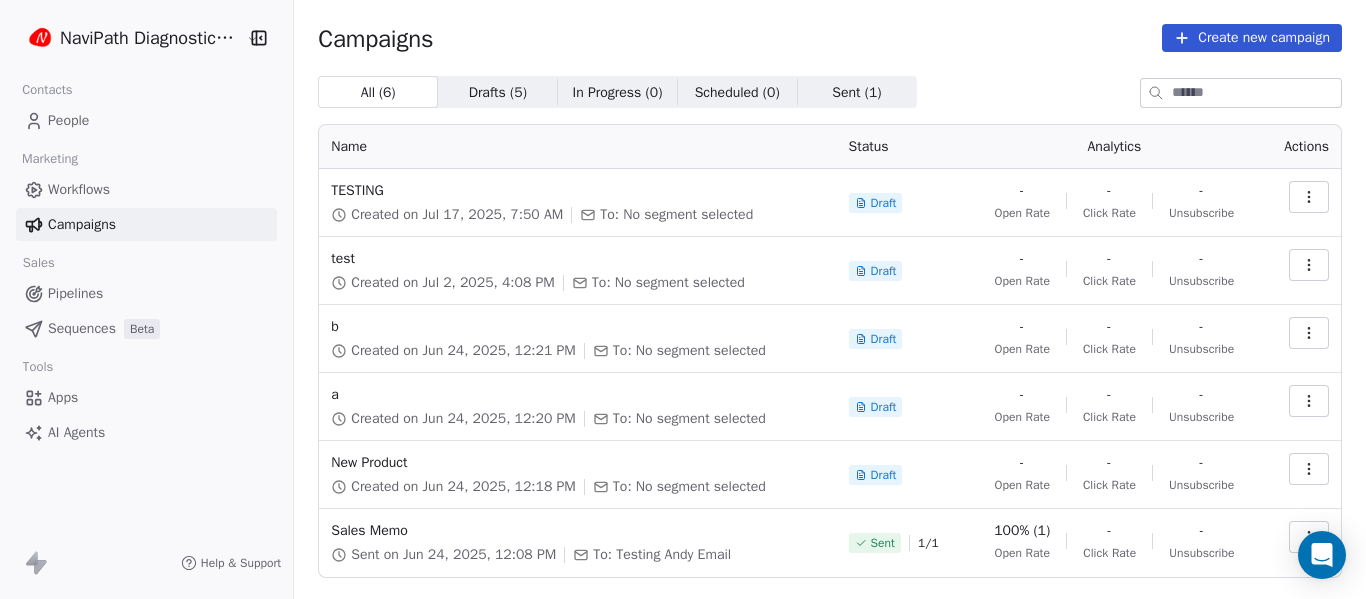 click 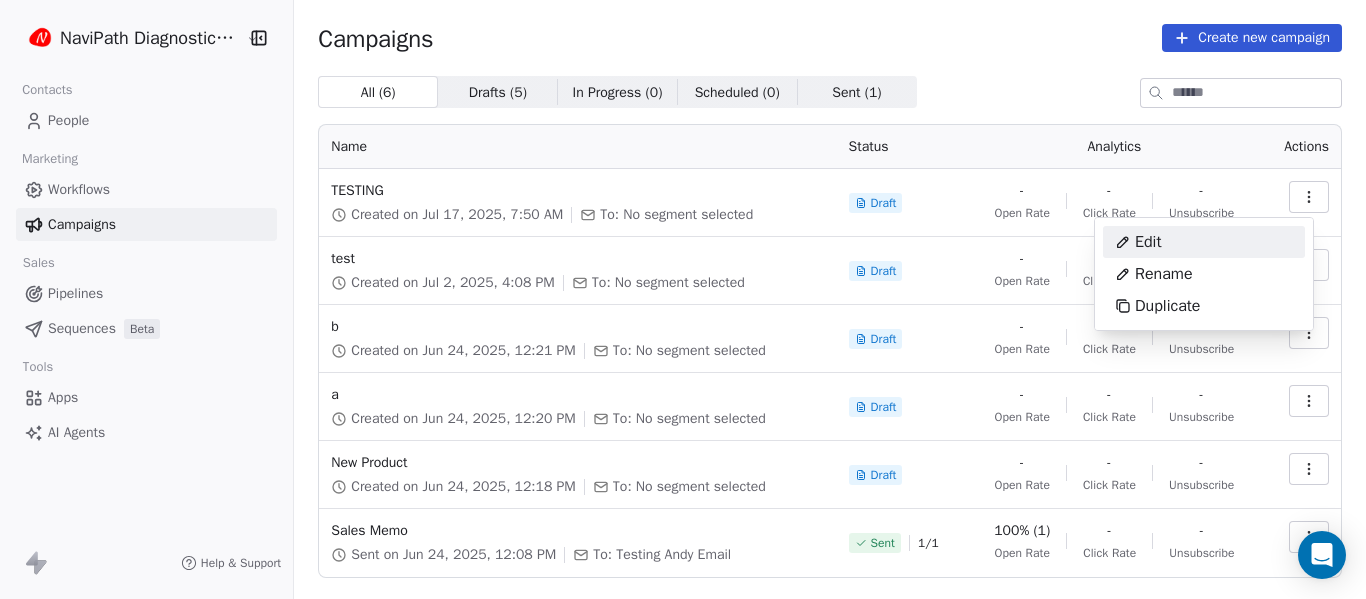 click on "NaviPath Diagnostics Sdn Bhd Contacts People Marketing Workflows Campaigns Sales Pipelines Sequences Beta Tools Apps AI Agents Help & Support Campaigns  Create new campaign All ( 6 ) All ( 6 ) Drafts ( 5 ) Drafts ( 5 ) In Progress ( 0 ) In Progress ( 0 ) Scheduled ( 0 ) Scheduled ( 0 ) Sent ( 1 ) Sent ( 1 ) Name Status Analytics Actions TESTING Created on Jul 17, 2025, 7:50 AM To: No segment selected Draft - Open Rate - Click Rate - Unsubscribe test  Created on Jul 2, 2025, 4:08 PM To: No segment selected Draft - Open Rate - Click Rate - Unsubscribe b Created on Jun 24, 2025, 12:21 PM To: No segment selected Draft - Open Rate - Click Rate - Unsubscribe a Created on Jun 24, 2025, 12:20 PM To: No segment selected Draft - Open Rate - Click Rate - Unsubscribe New Product Created on Jun 24, 2025, 12:18 PM To: No segment selected Draft - Open Rate - Click Rate - Unsubscribe Sales Memo Sent on Jun 24, 2025, 12:08 PM To: Testing Andy Email  Sent 1 / 1 100% (1) Open Rate - Click Rate - Unsubscribe Showing  1  to  6" at bounding box center [683, 299] 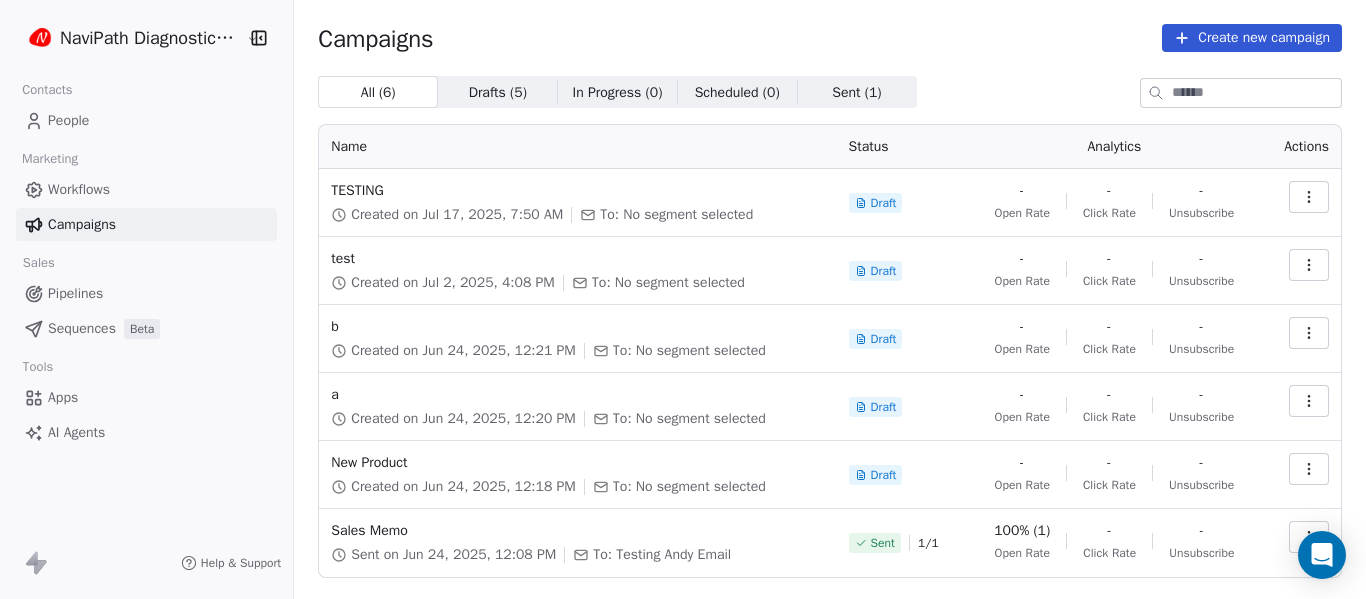 click on "Drafts ( 5 )" at bounding box center [498, 92] 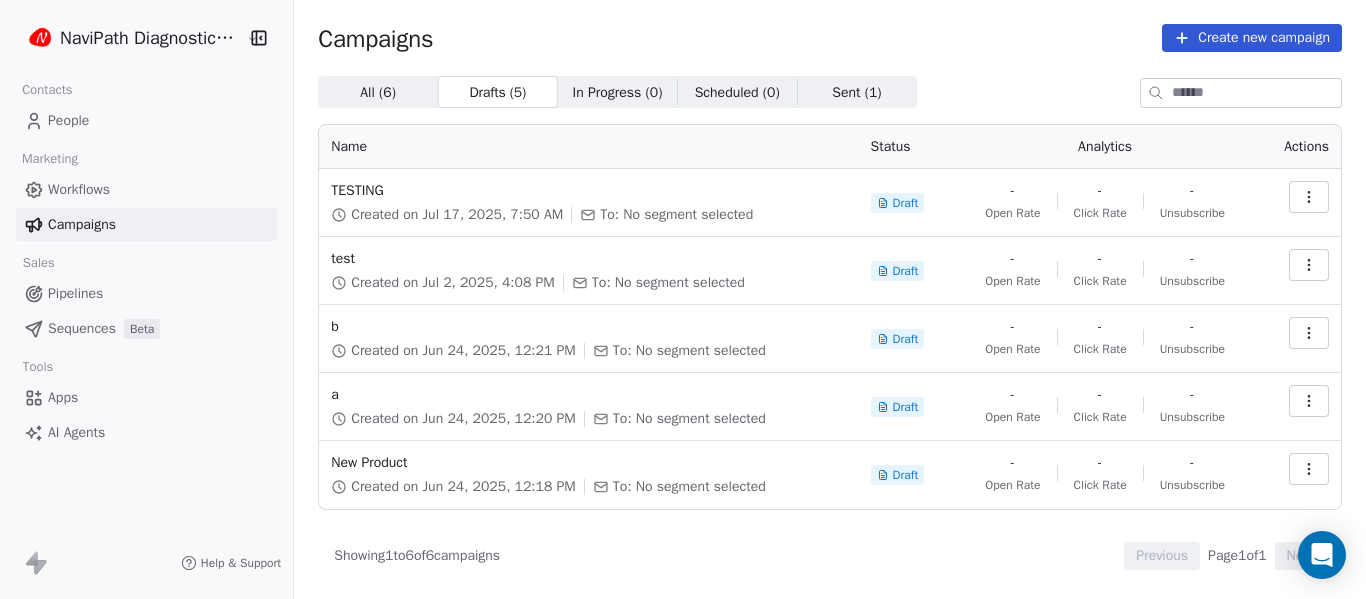 click 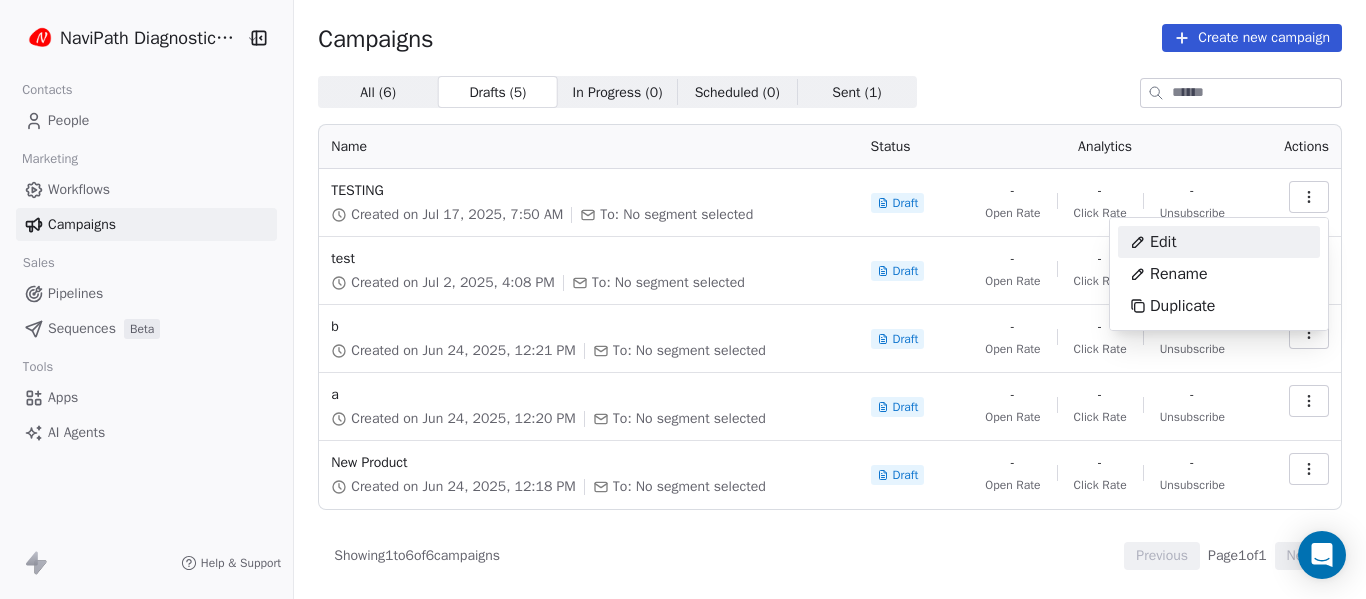 click on "Edit" at bounding box center (1219, 242) 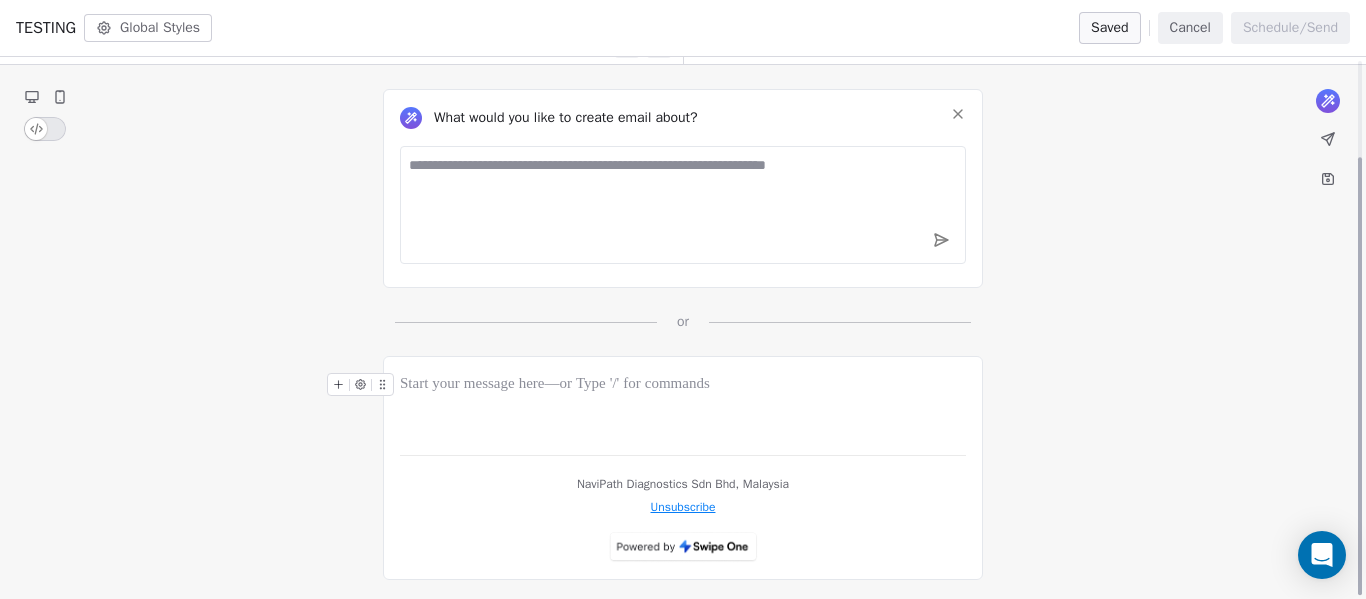 scroll, scrollTop: 119, scrollLeft: 0, axis: vertical 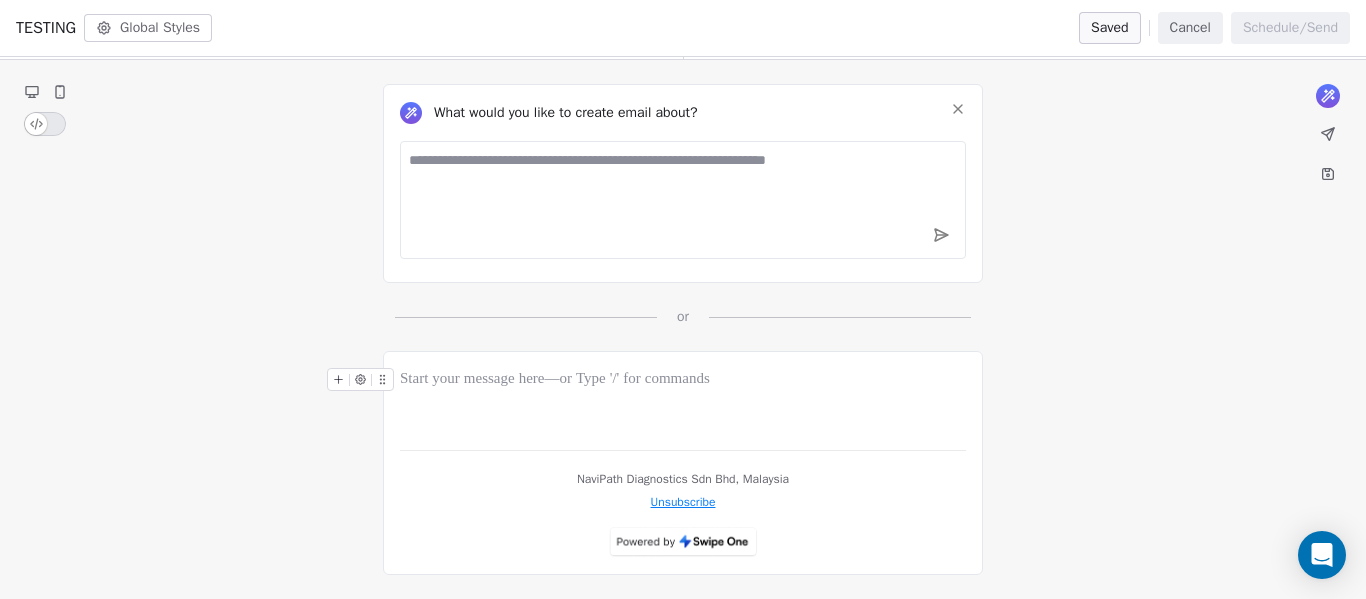 click on "NaviPath Diagnostics Sdn Bhd, Malaysia Unsubscribe" at bounding box center (683, 463) 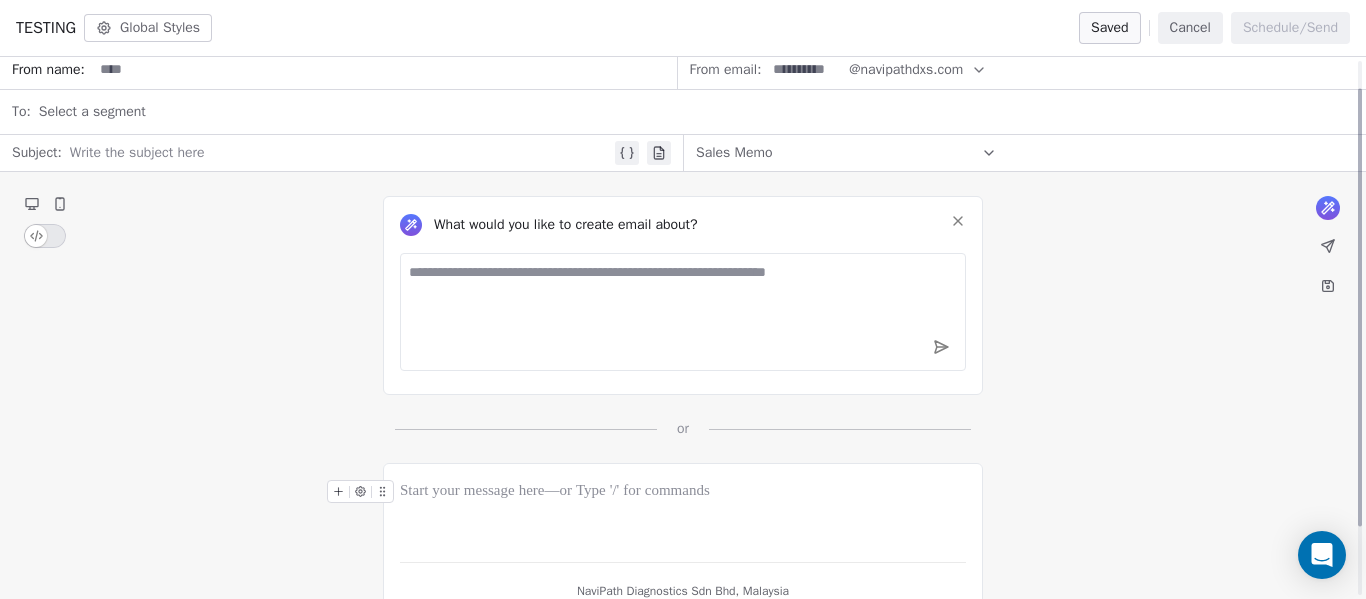 scroll, scrollTop: 0, scrollLeft: 0, axis: both 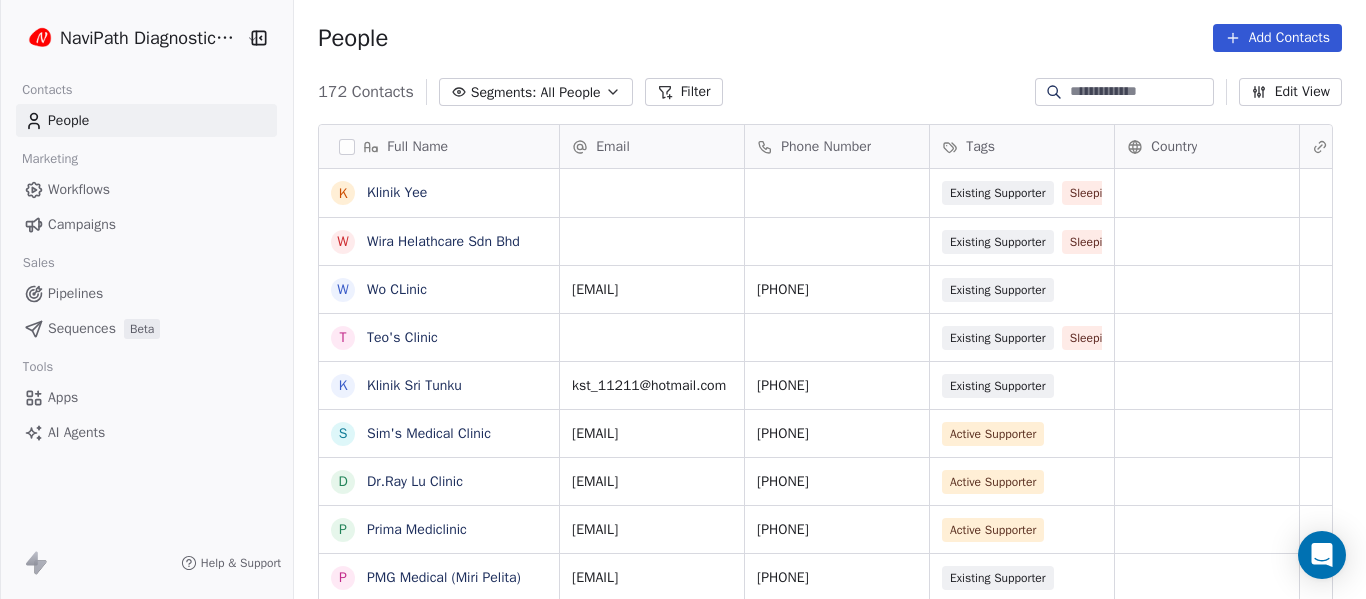 click on "Campaigns" at bounding box center [82, 224] 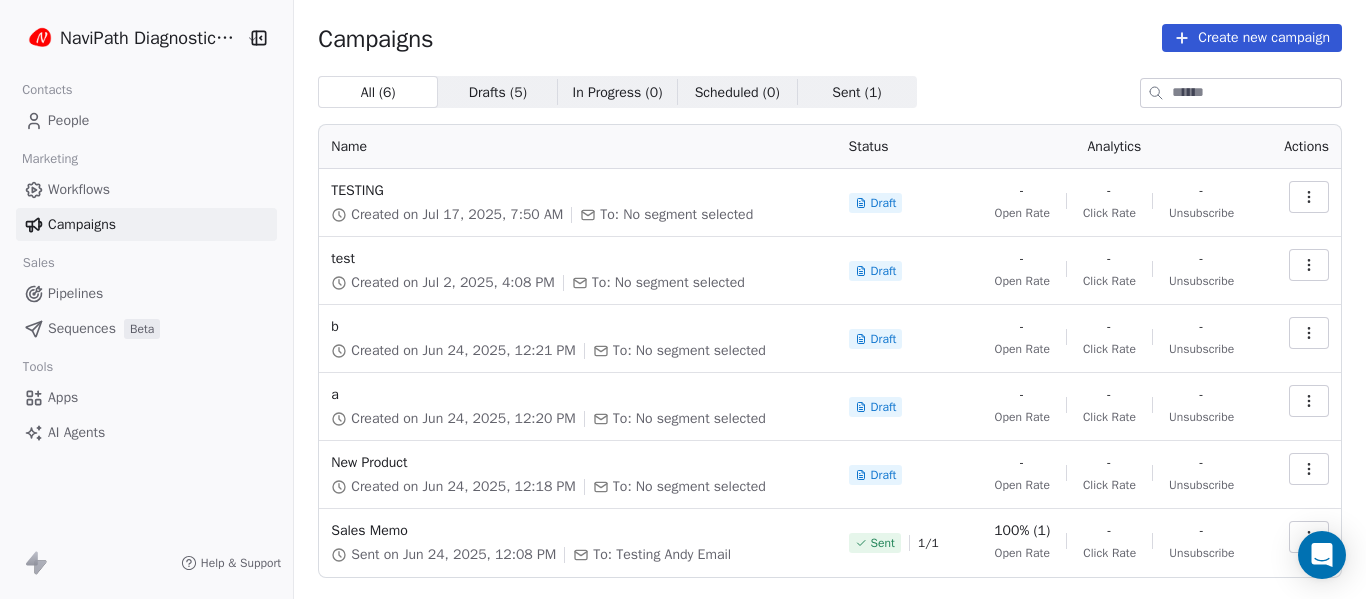 scroll, scrollTop: 63, scrollLeft: 0, axis: vertical 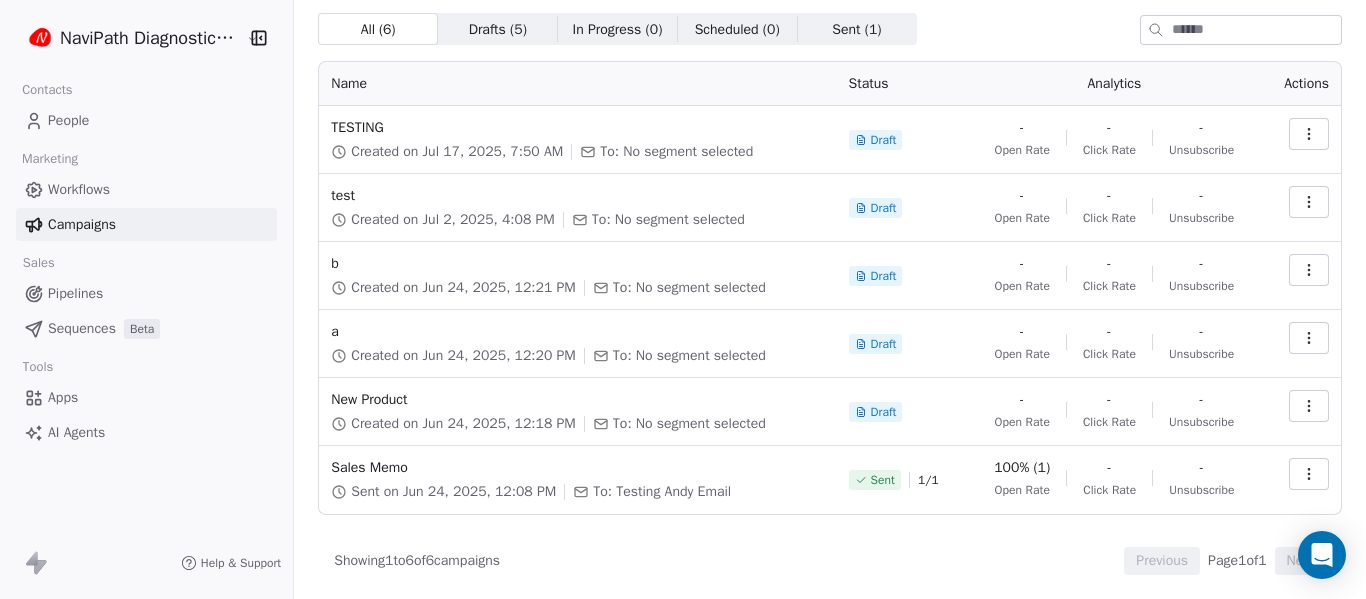 drag, startPoint x: 383, startPoint y: 132, endPoint x: 688, endPoint y: 84, distance: 308.75394 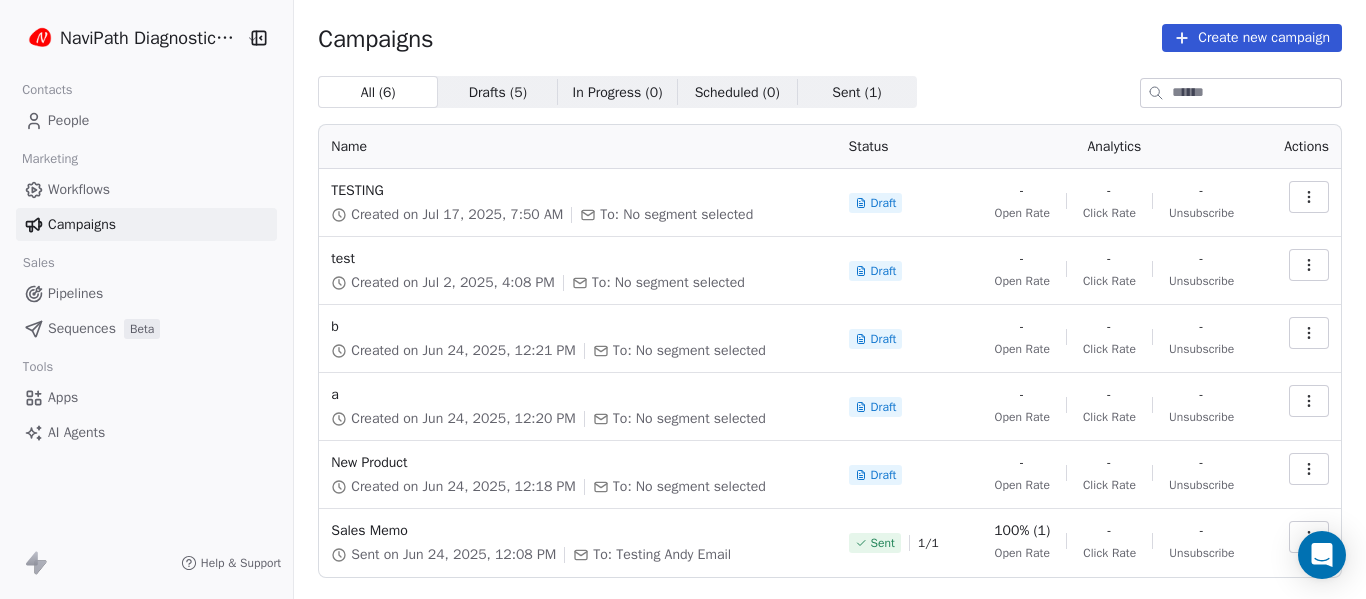 drag, startPoint x: 1062, startPoint y: 0, endPoint x: 872, endPoint y: 205, distance: 279.50848 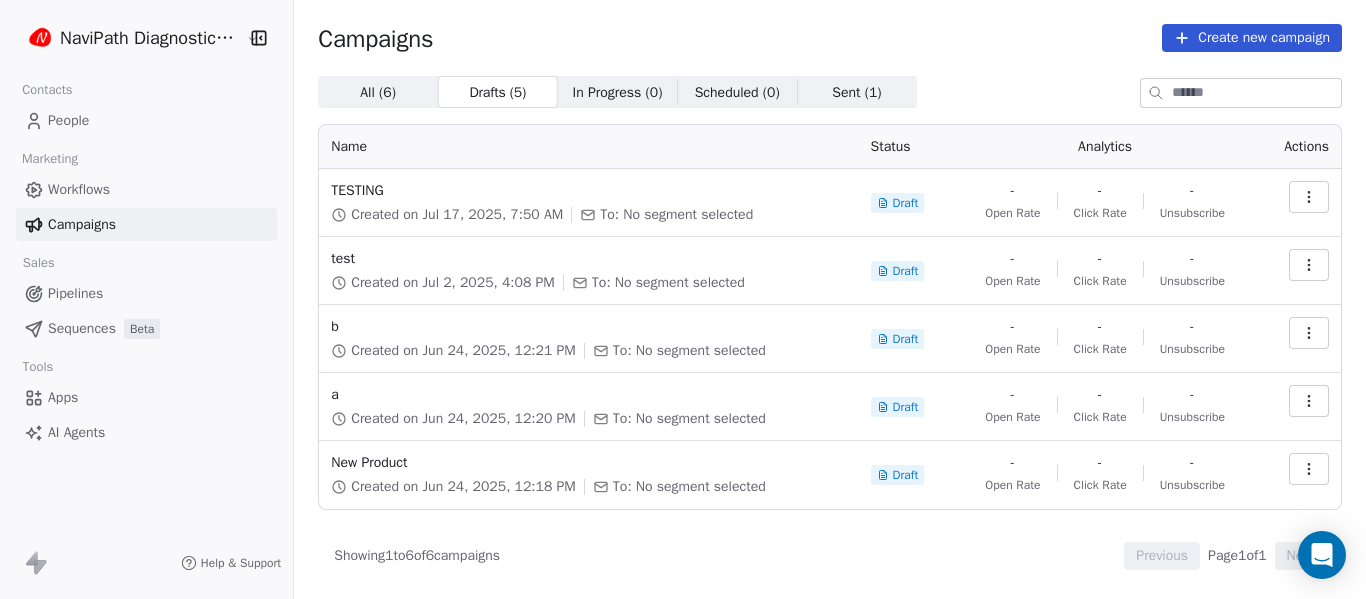 click 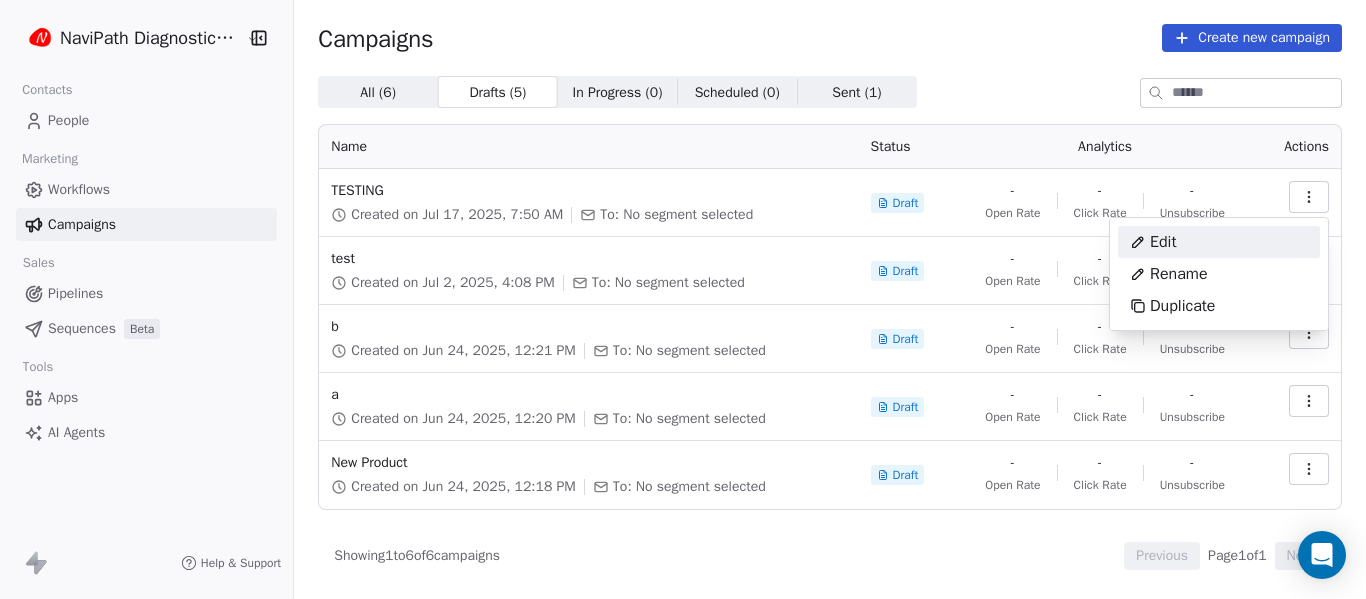 click on "Edit" at bounding box center (1163, 242) 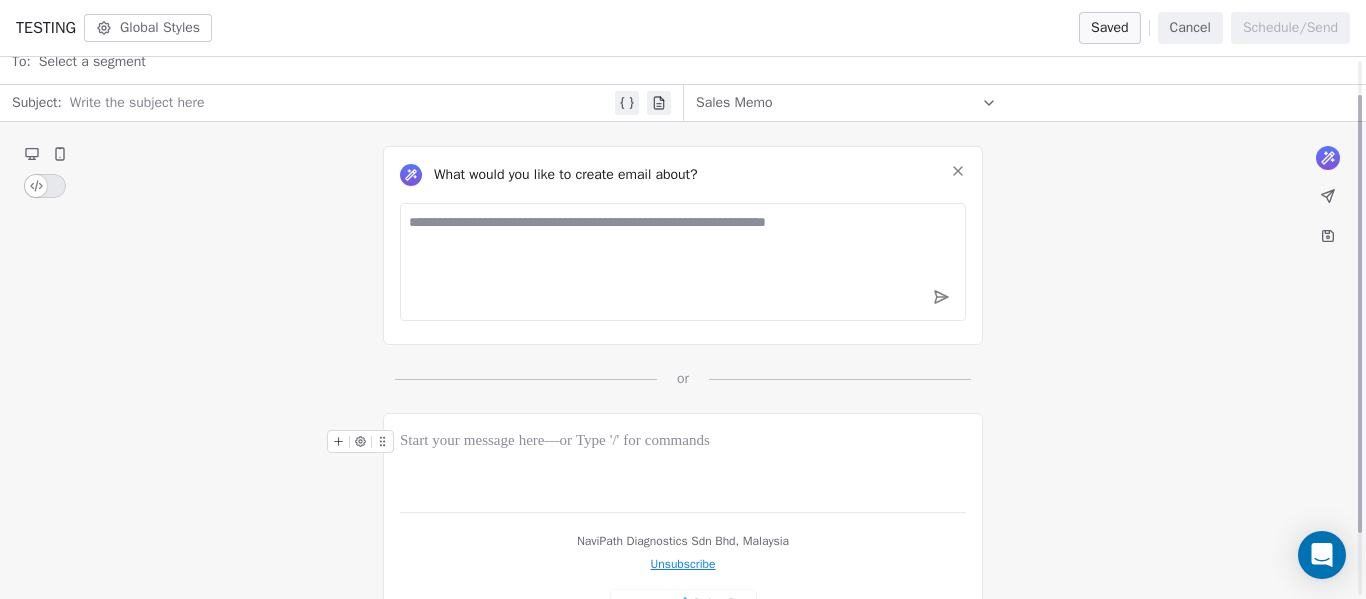 scroll, scrollTop: 0, scrollLeft: 0, axis: both 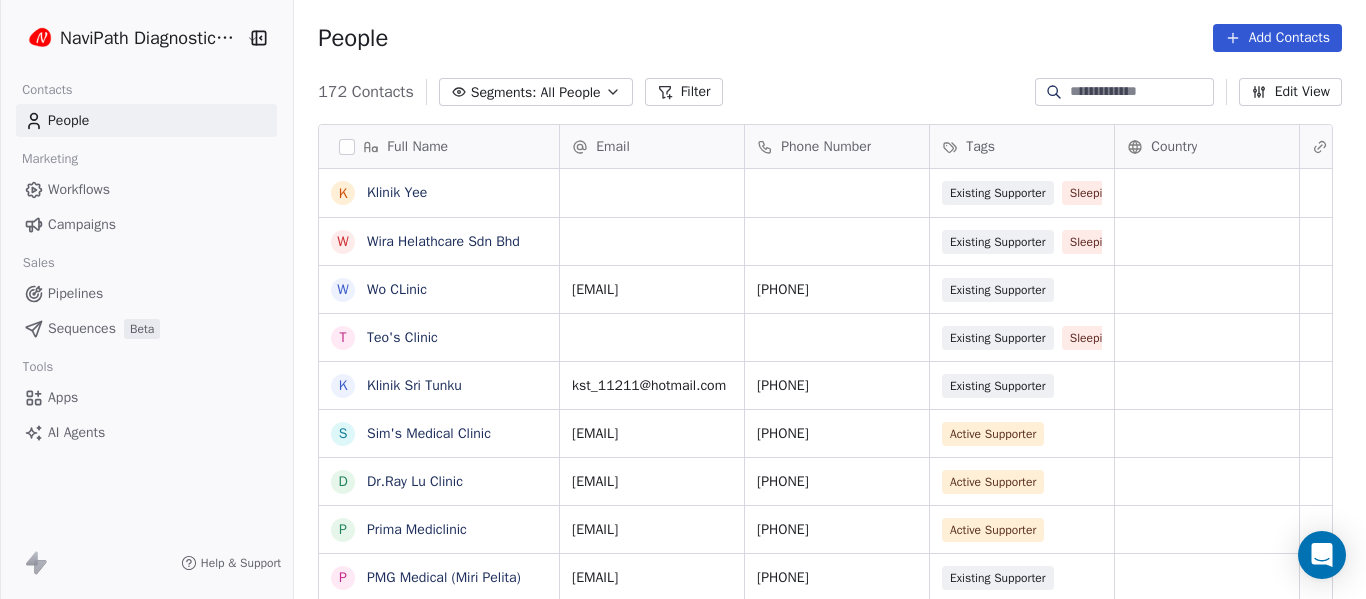 click on "NaviPath Diagnostics Sdn Bhd Contacts People Marketing Workflows Campaigns Sales Pipelines Sequences Beta Tools Apps AI Agents Help & Support People  Add Contacts 172 Contacts Segments: All People Filter  Edit View Tag Add to Sequence Full Name K Klinik Yee W Wira Helathcare Sdn Bhd W Wo CLinic T Teo's Clinic K Klinik Sri Tunku S Sim's Medical Clinic D Dr.Ray Lu Clinic P Prima Mediclinic P PMG Medical (Miri Pelita) P Pelita Clinic P Prime Borneo Clinic (Krokop) P Prime Borneo Clinic (Senadin) P PMG Medical (Senadin) P PMG Medical (Morsjaya) K Klinik Ohana K Klinik Dr.Nuing M Miri Medical Clinic M Miri United Healthcare M Miricare Clinic K Klinik Lutong L Lau Clinic K Klinik Jaya Medik G George Medical Clinic K Klinik Desa Indah K Klinik Chan Toh Hang K Klinik Dr.Cheu Sdn Bhd A AMC Clinic K Klinik Asiah Y Yunus Libau Medical K Klinik Yii Email Phone Number Tags Country Website Job Title Status Contact Source Existing Supporter Sleeping Client S2 Existing Supporter Sleeping Client S2 womarketingmiri@gmail.com" at bounding box center (683, 299) 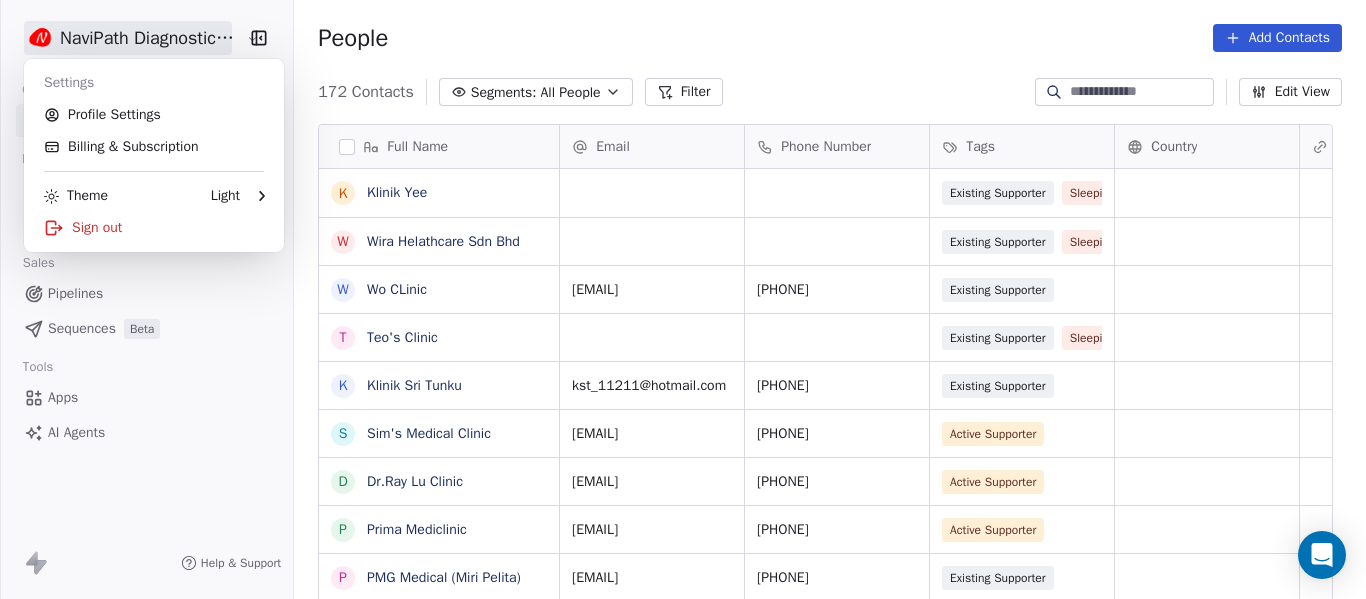 click on "NaviPath Diagnostics Sdn Bhd Contacts People Marketing Workflows Campaigns Sales Pipelines Sequences Beta Tools Apps AI Agents Help & Support People  Add Contacts 172 Contacts Segments: All People Filter  Edit View Tag Add to Sequence Full Name K Klinik Yee W Wira Helathcare Sdn Bhd W Wo CLinic T Teo's Clinic K Klinik Sri Tunku S Sim's Medical Clinic D Dr.Ray Lu Clinic P Prima Mediclinic P PMG Medical (Miri Pelita) P Pelita Clinic P Prime Borneo Clinic (Krokop) P Prime Borneo Clinic (Senadin) P PMG Medical (Senadin) P PMG Medical (Morsjaya) K Klinik Ohana K Klinik Dr.Nuing M Miri Medical Clinic M Miri United Healthcare M Miricare Clinic K Klinik Lutong L Lau Clinic K Klinik Jaya Medik G George Medical Clinic K Klinik Desa Indah K Klinik Chan Toh Hang K Klinik Dr.Cheu Sdn Bhd A AMC Clinic K Klinik Asiah Y Yunus Libau Medical K Klinik Yii Email Phone Number Tags Country Website Job Title Status Contact Source Existing Supporter Sleeping Client S2 Existing Supporter Sleeping Client S2 womarketingmiri@gmail.com" at bounding box center [683, 299] 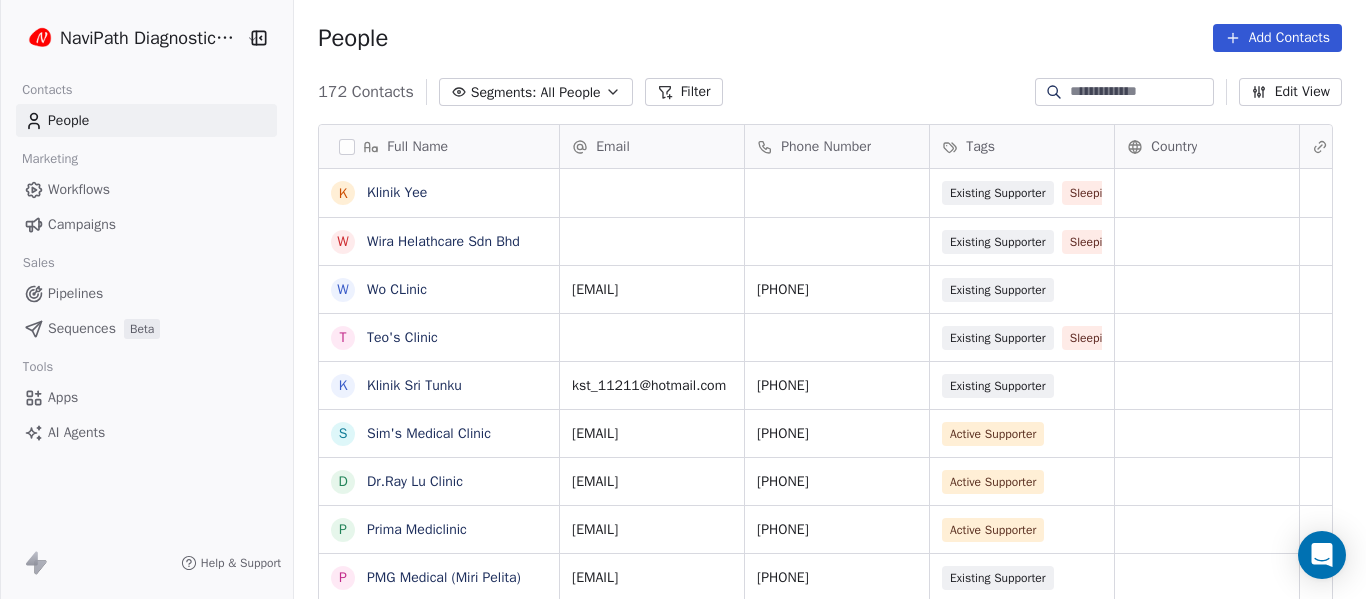 click on "Campaigns" at bounding box center (82, 224) 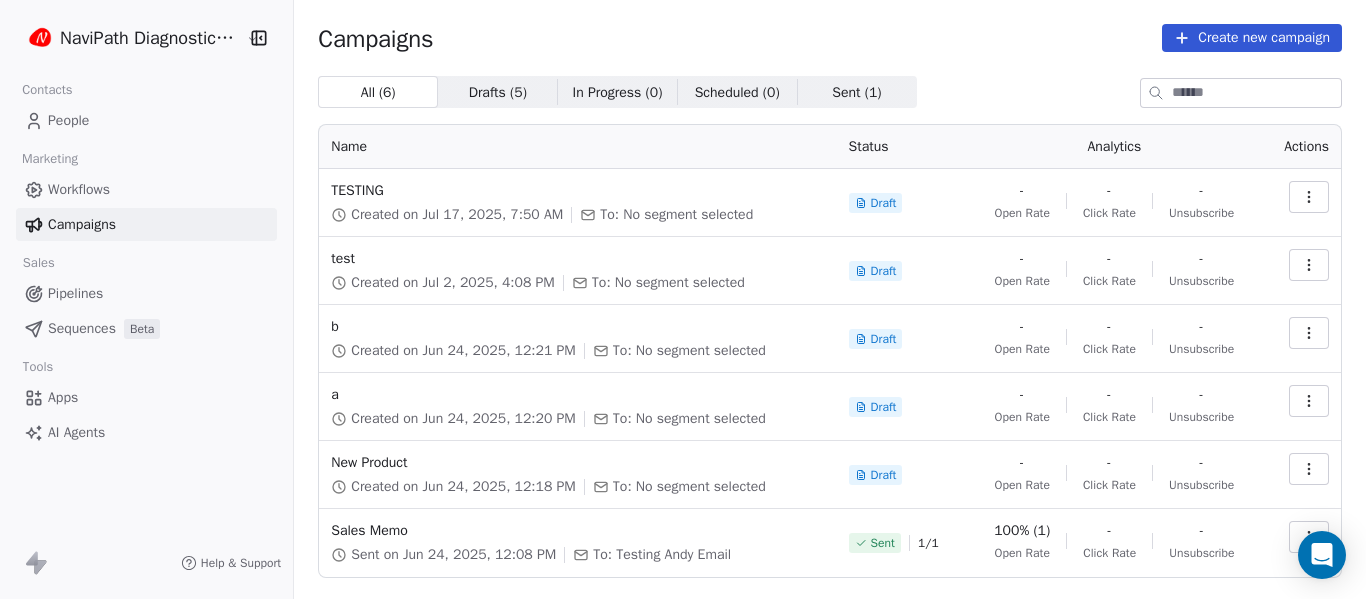 click on "Drafts ( 5 ) Drafts ( 5 )" at bounding box center (498, 92) 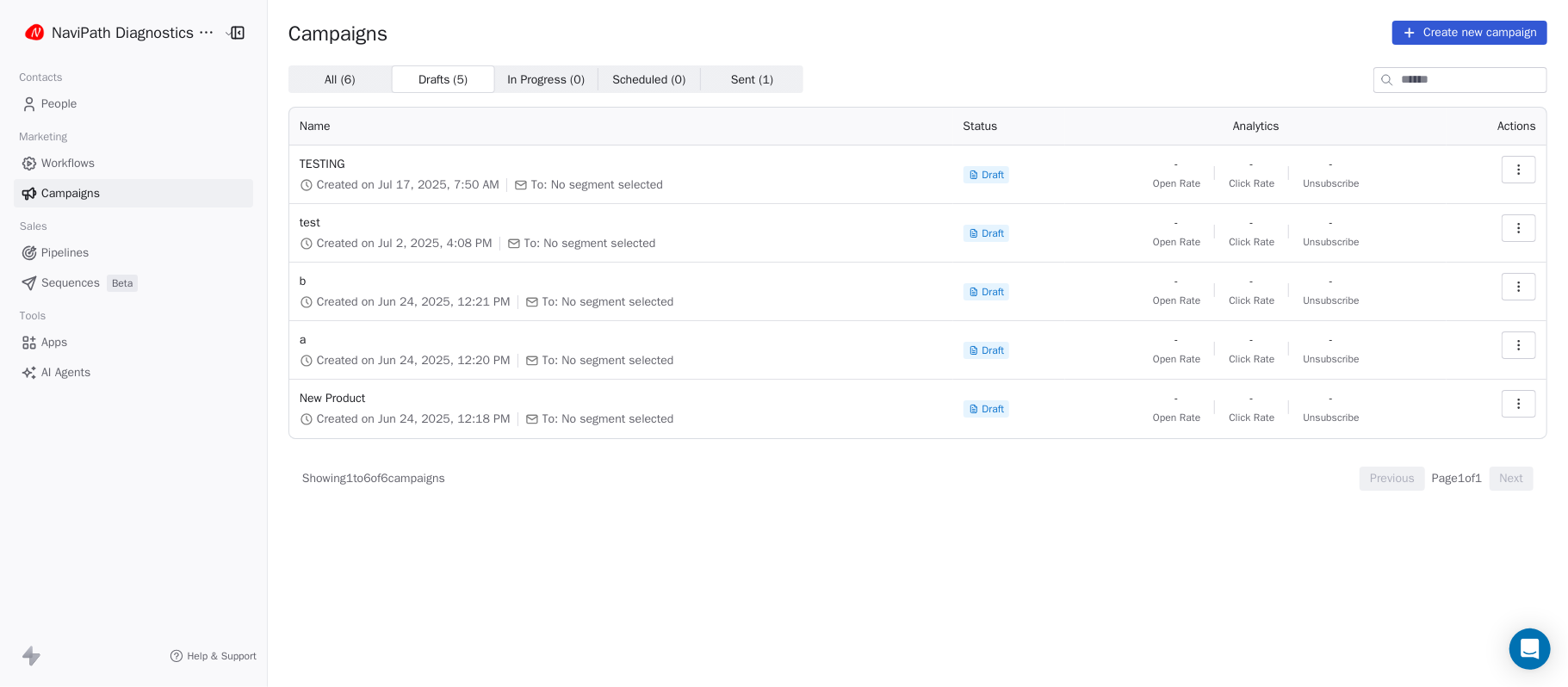 drag, startPoint x: 1125, startPoint y: 0, endPoint x: 963, endPoint y: 572, distance: 594.49811 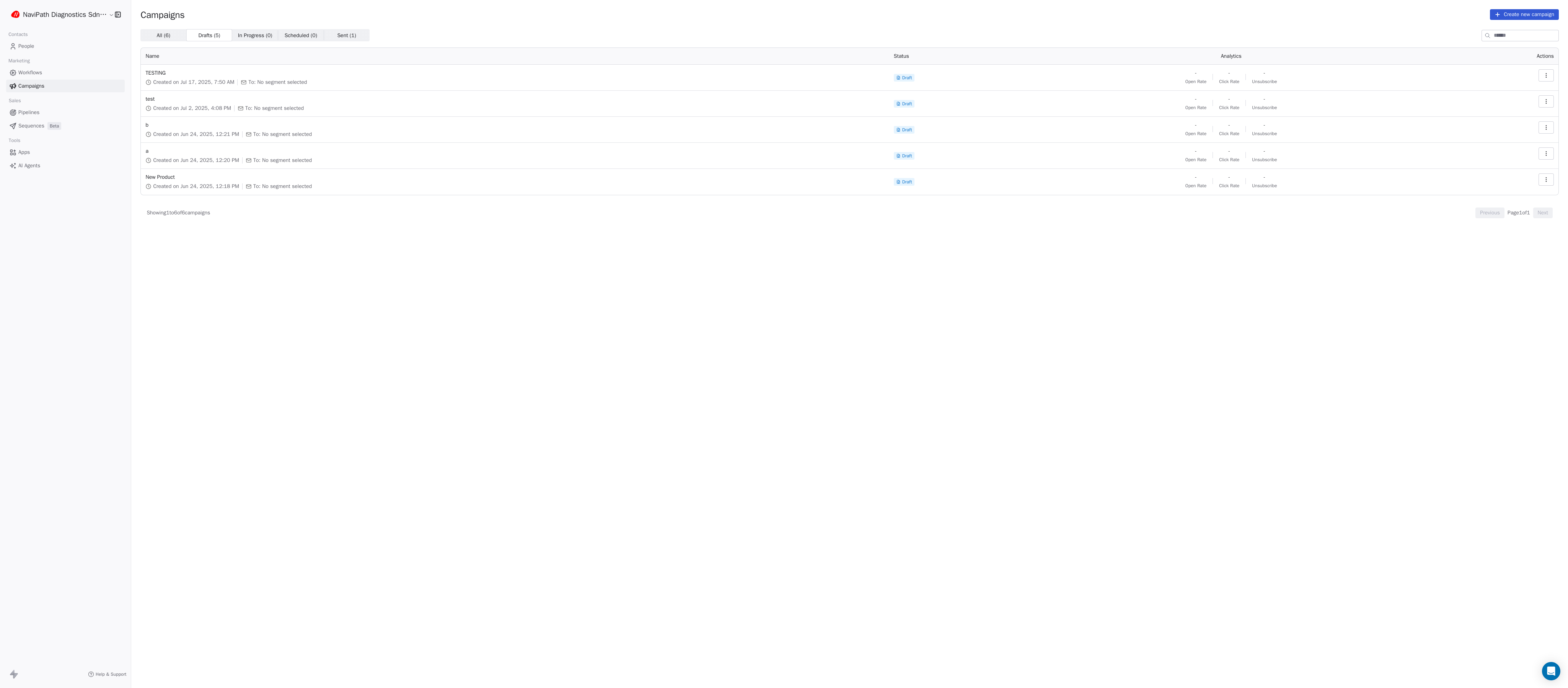 drag, startPoint x: 631, startPoint y: 0, endPoint x: 1019, endPoint y: 397, distance: 555.1153 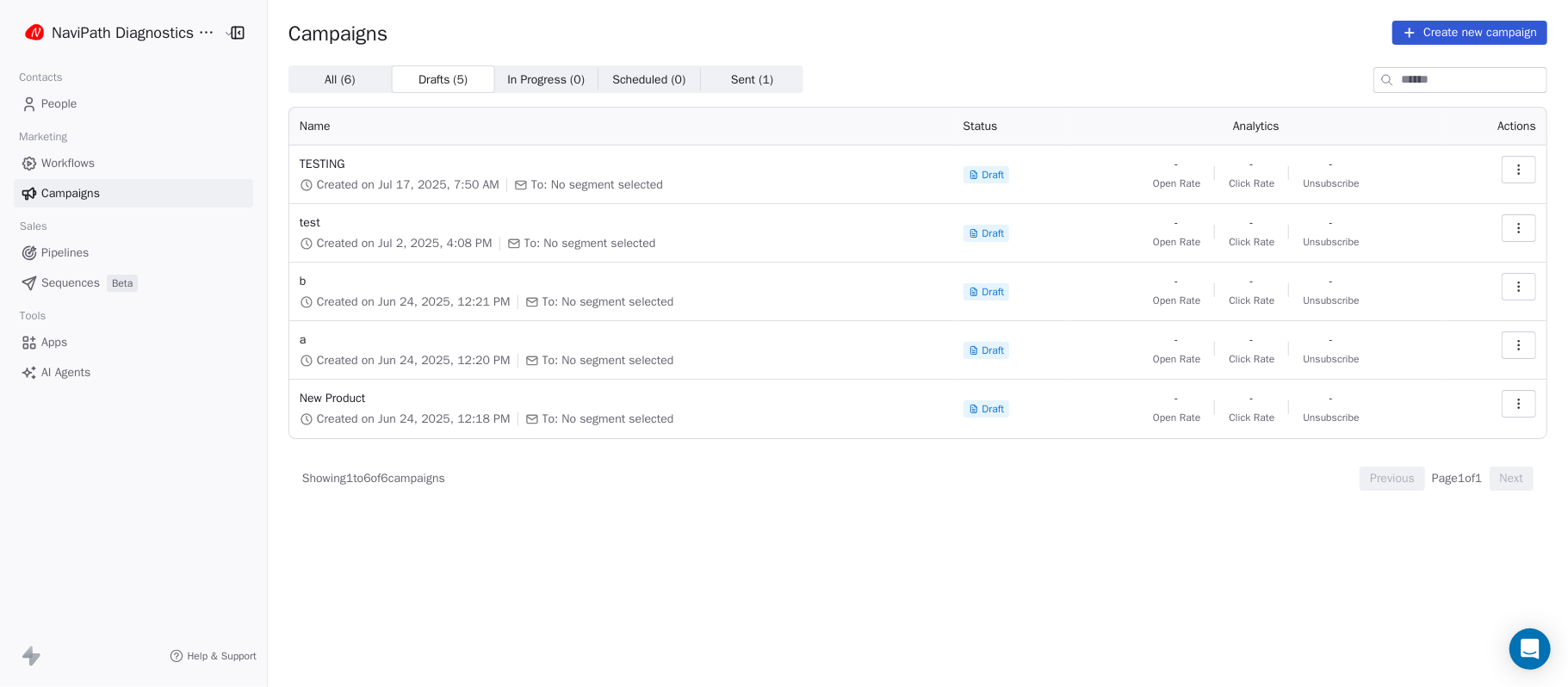 drag, startPoint x: 3433, startPoint y: 0, endPoint x: 1058, endPoint y: 494, distance: 2425.832 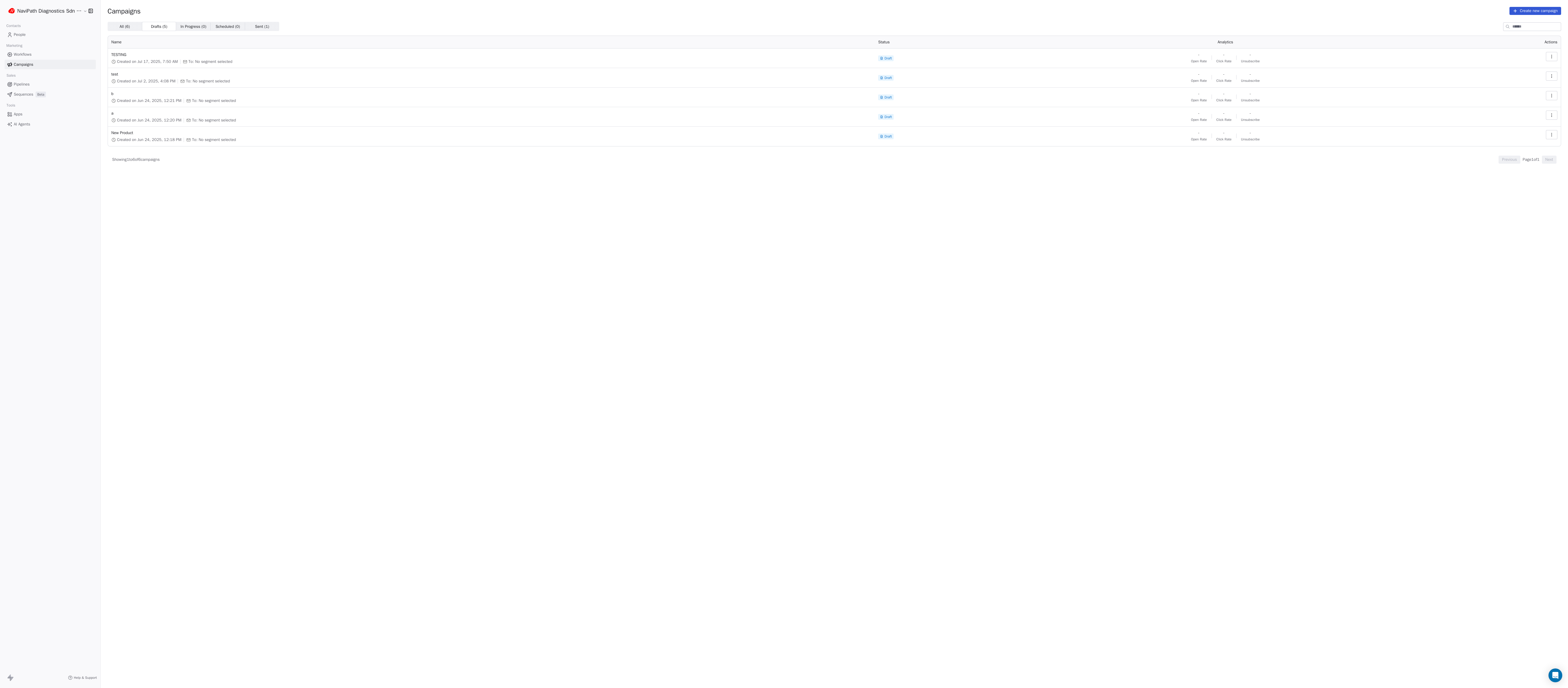 drag, startPoint x: 497, startPoint y: 0, endPoint x: 976, endPoint y: 386, distance: 615.1723 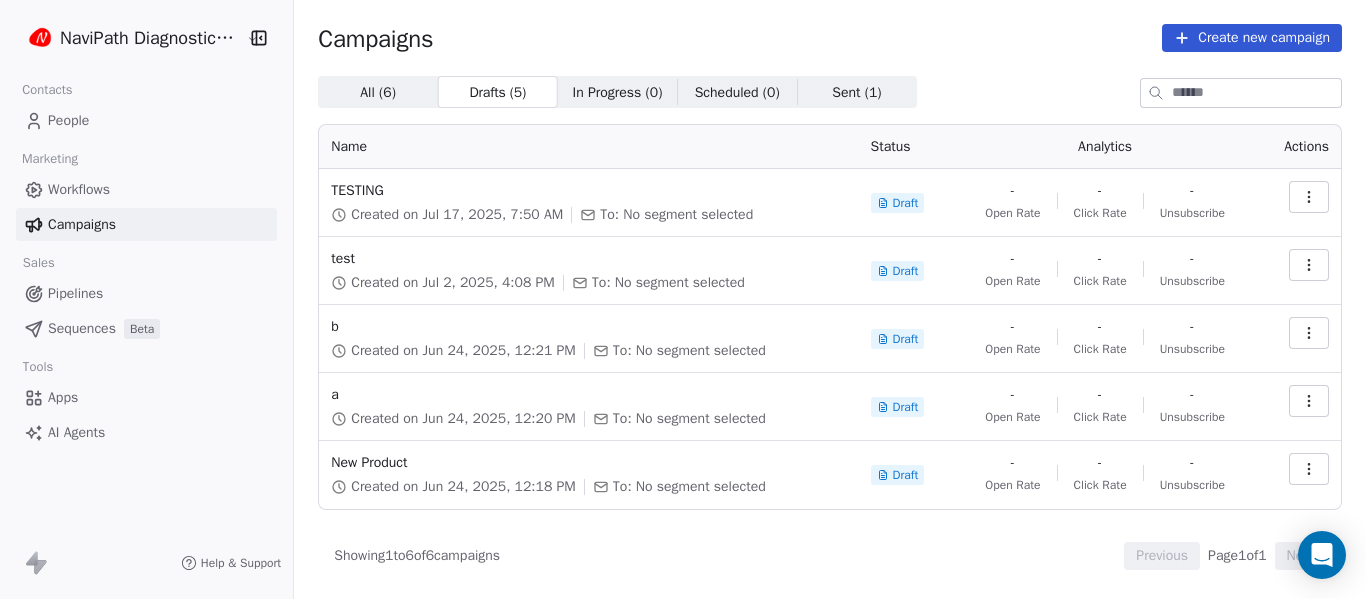 drag, startPoint x: 4756, startPoint y: 24, endPoint x: 341, endPoint y: 535, distance: 4444.4736 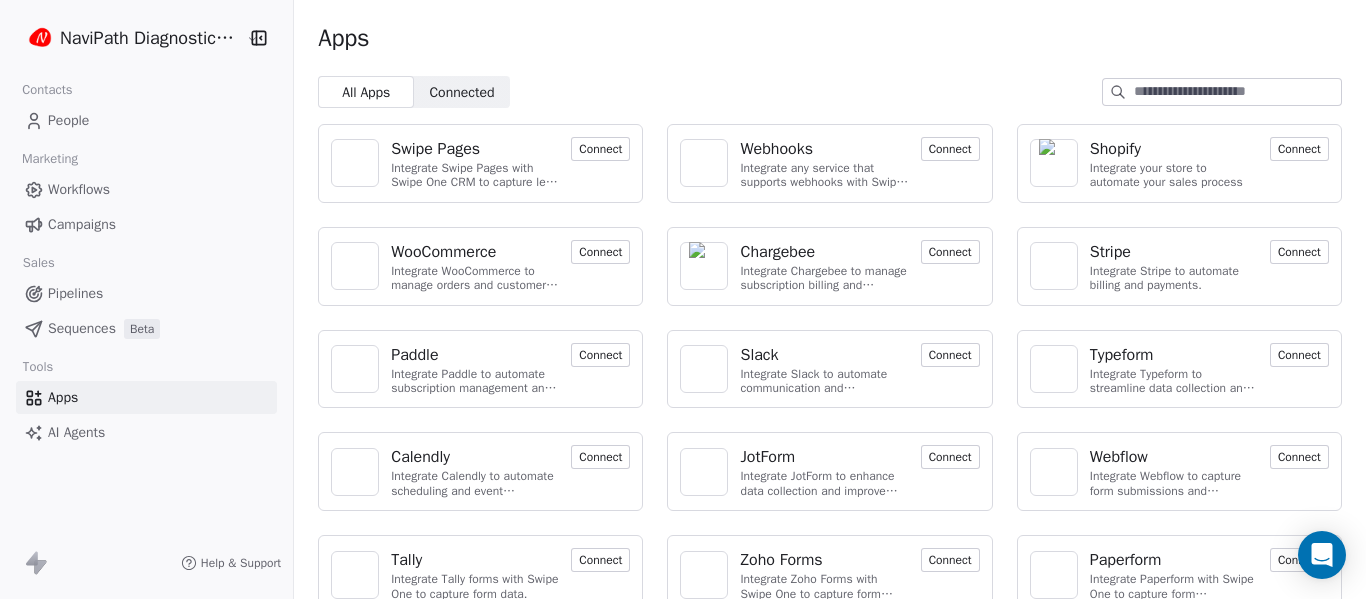 click on "AI Agents" at bounding box center [76, 432] 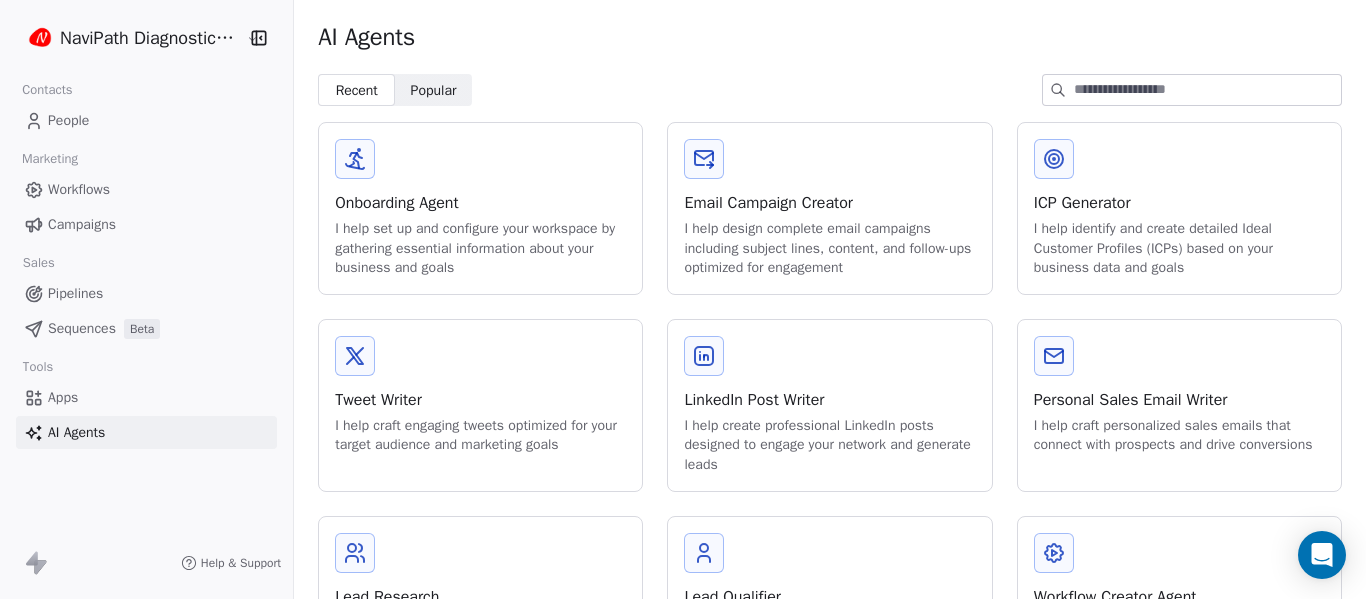 click on "Sequences" at bounding box center (82, 328) 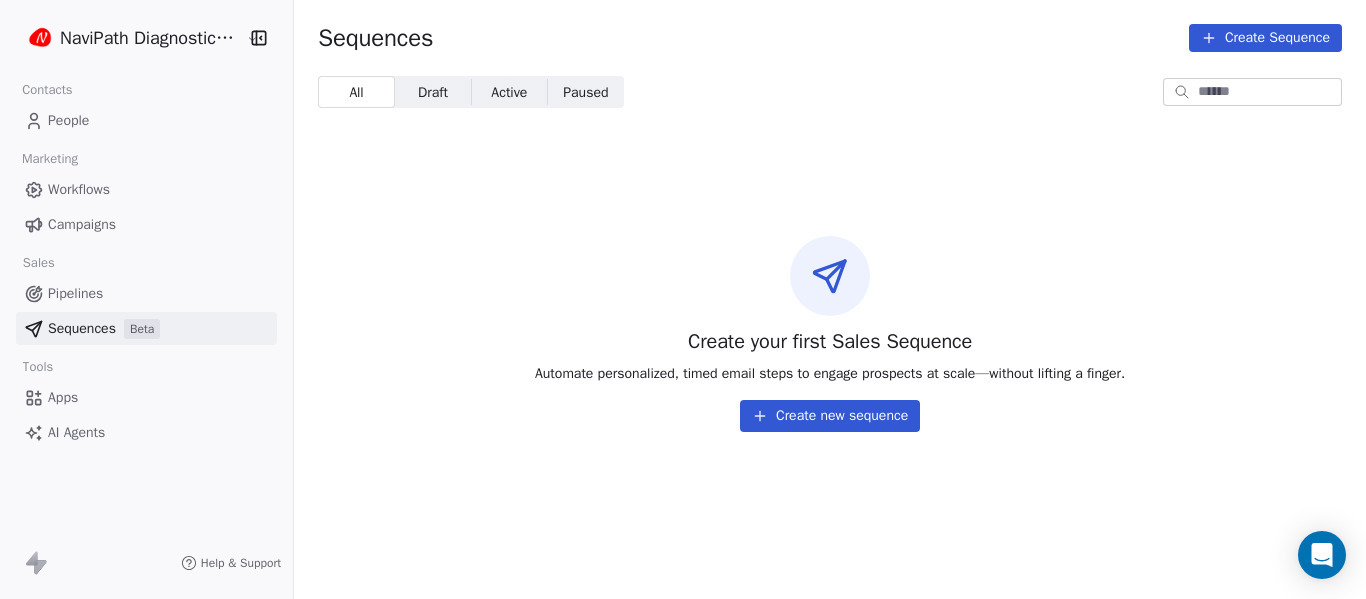 click on "Pipelines" at bounding box center (75, 293) 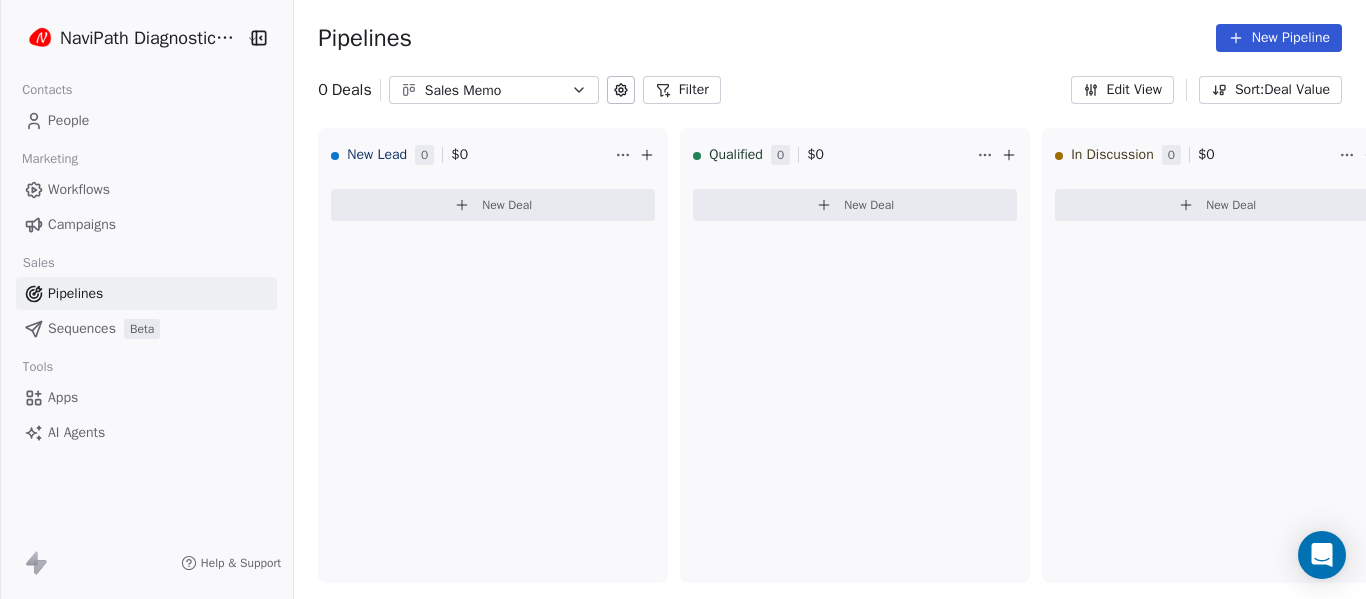 click on "People" at bounding box center [68, 120] 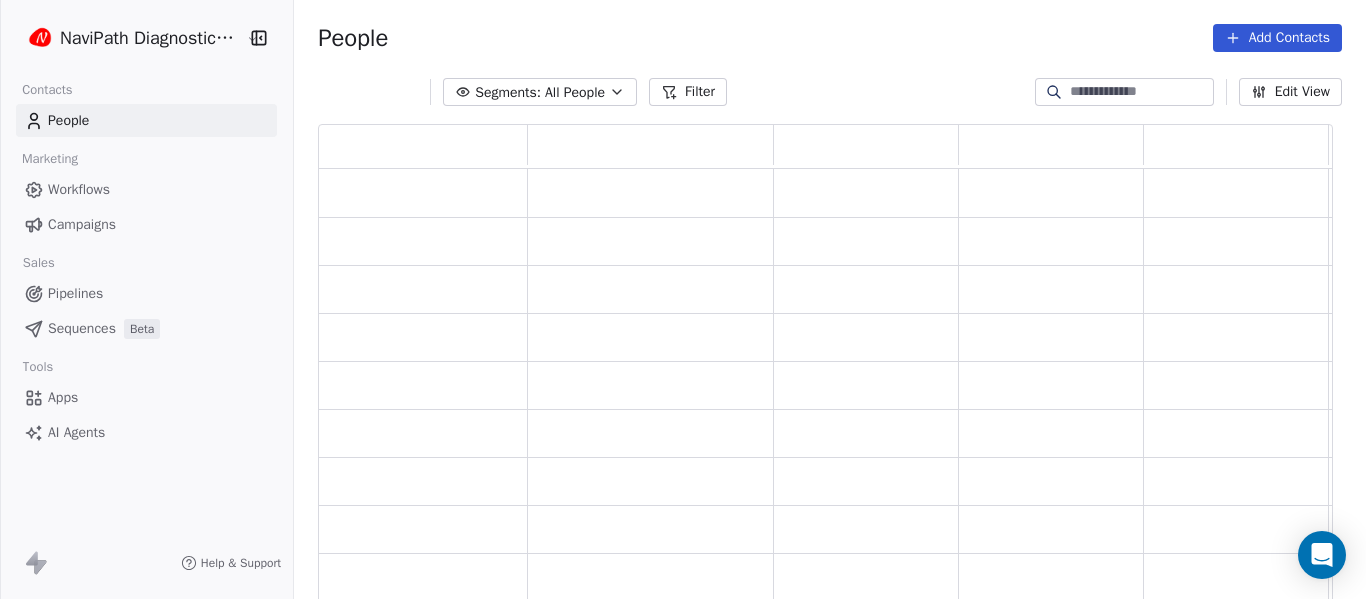 scroll, scrollTop: 16, scrollLeft: 16, axis: both 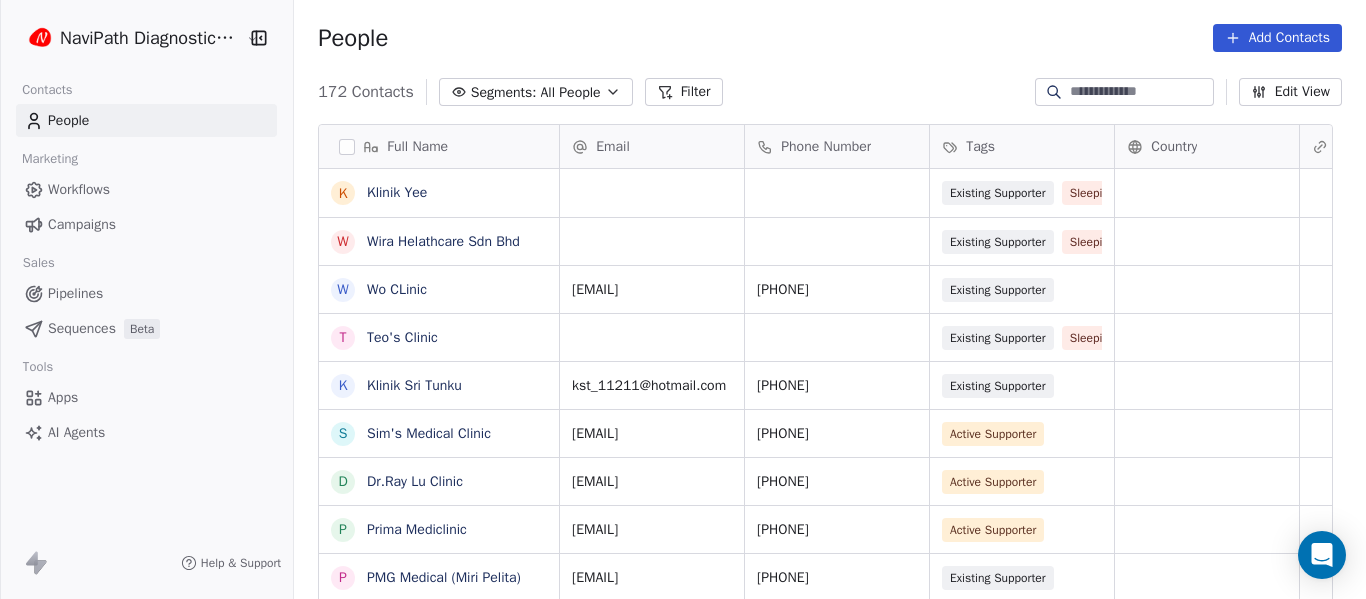 click on "NaviPath Diagnostics Sdn Bhd Contacts People Marketing Workflows Campaigns Sales Pipelines Sequences Beta Tools Apps AI Agents Help & Support People  Add Contacts 172 Contacts Segments: All People Filter  Edit View Tag Add to Sequence Full Name K Klinik Yee W Wira Helathcare Sdn Bhd W Wo CLinic T Teo's Clinic K Klinik Sri Tunku S Sim's Medical Clinic D Dr.Ray Lu Clinic P Prima Mediclinic P PMG Medical (Miri Pelita) P Pelita Clinic P Prime Borneo Clinic (Krokop) P PMG Medical (Senadin) P PMG Medical (Morsjaya) P Prime Borneo Clinic (Senadin) K Klinik Ohana K Klinik Dr.Nuing M Miricare Clinic M Miri Medical Clinic M Miri United Healthcare K Klinik Lutong K Klinik Jaya Medik L Lau Clinic G George Medical Clinic K Klinik Desa Indah K Klinik Chan Toh Hang K Klinik Dr.Cheu Sdn Bhd A AMC Clinic K Klinik Asiah Y Yunus Libau Medical K Klinik Yii Email Phone Number Tags Country Website Job Title Status Contact Source Existing Supporter Sleeping Client S2 Existing Supporter Sleeping Client S2 womarketingmiri@gmail.com" at bounding box center (683, 299) 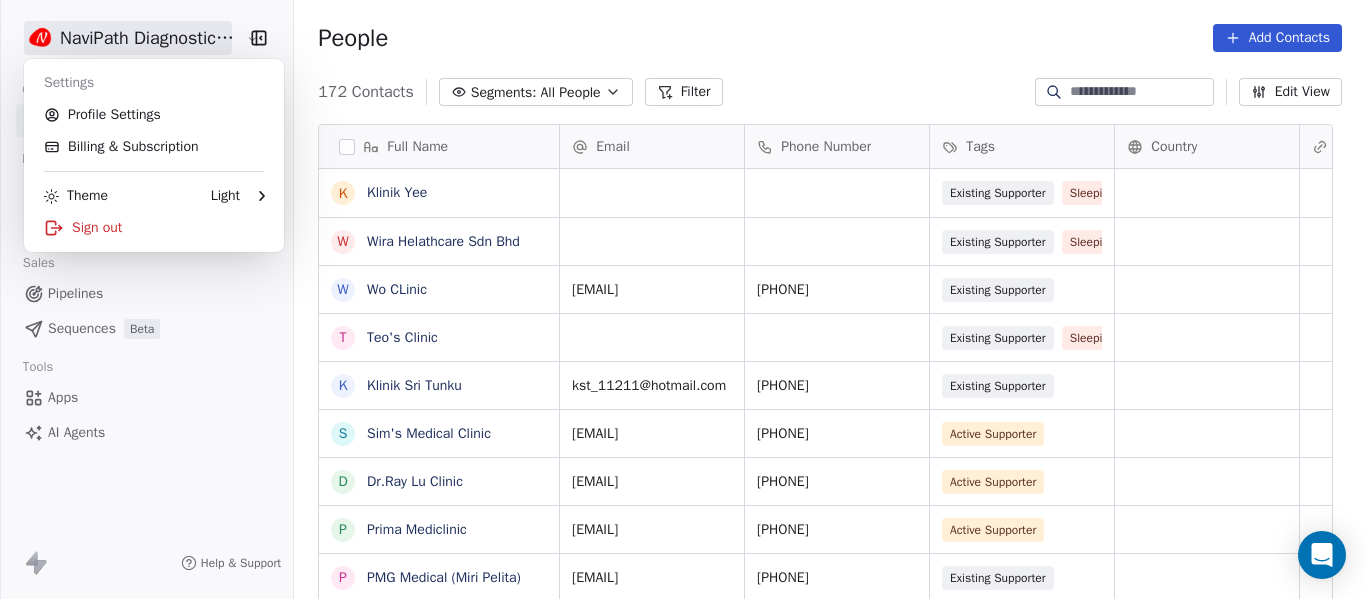 click on "NaviPath Diagnostics Sdn Bhd Contacts People Marketing Workflows Campaigns Sales Pipelines Sequences Beta Tools Apps AI Agents Help & Support People  Add Contacts 172 Contacts Segments: All People Filter  Edit View Tag Add to Sequence Full Name K Klinik Yee W Wira Helathcare Sdn Bhd W Wo CLinic T Teo's Clinic K Klinik Sri Tunku S Sim's Medical Clinic D Dr.Ray Lu Clinic P Prima Mediclinic P PMG Medical (Miri Pelita) P Pelita Clinic P Prime Borneo Clinic (Krokop) P PMG Medical (Senadin) P PMG Medical (Morsjaya) P Prime Borneo Clinic (Senadin) K Klinik Ohana K Klinik Dr.Nuing M Miricare Clinic M Miri Medical Clinic M Miri United Healthcare K Klinik Lutong K Klinik Jaya Medik L Lau Clinic G George Medical Clinic K Klinik Desa Indah K Klinik Chan Toh Hang K Klinik Dr.Cheu Sdn Bhd A AMC Clinic K Klinik Asiah Y Yunus Libau Medical K Klinik Yii Email Phone Number Tags Country Website Job Title Status Contact Source Existing Supporter Sleeping Client S2 Existing Supporter Sleeping Client S2 womarketingmiri@gmail.com" at bounding box center [683, 299] 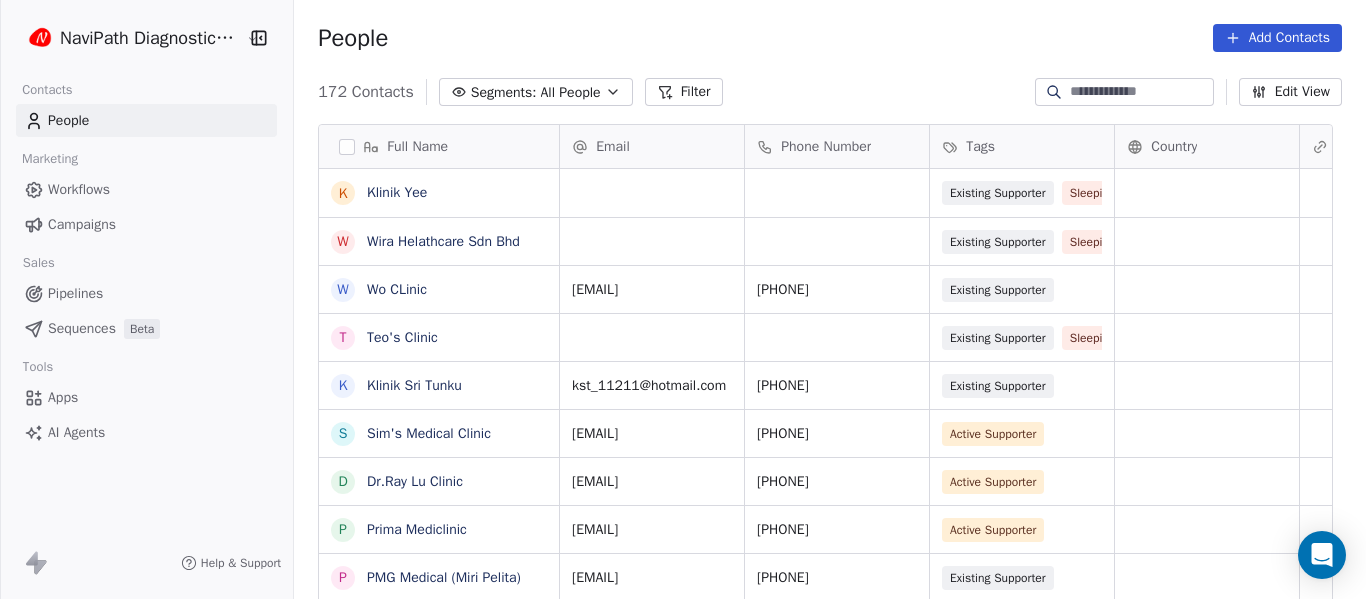 click on "Edit View" at bounding box center [1290, 92] 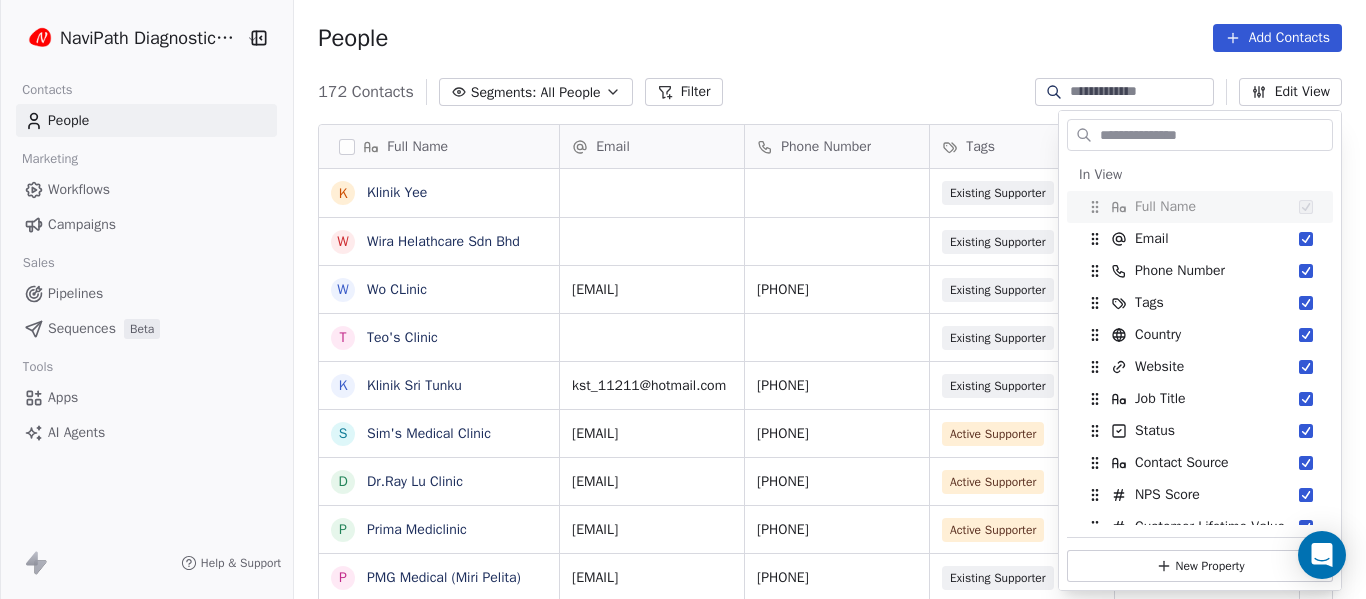 click on "People  Add Contacts" at bounding box center [830, 38] 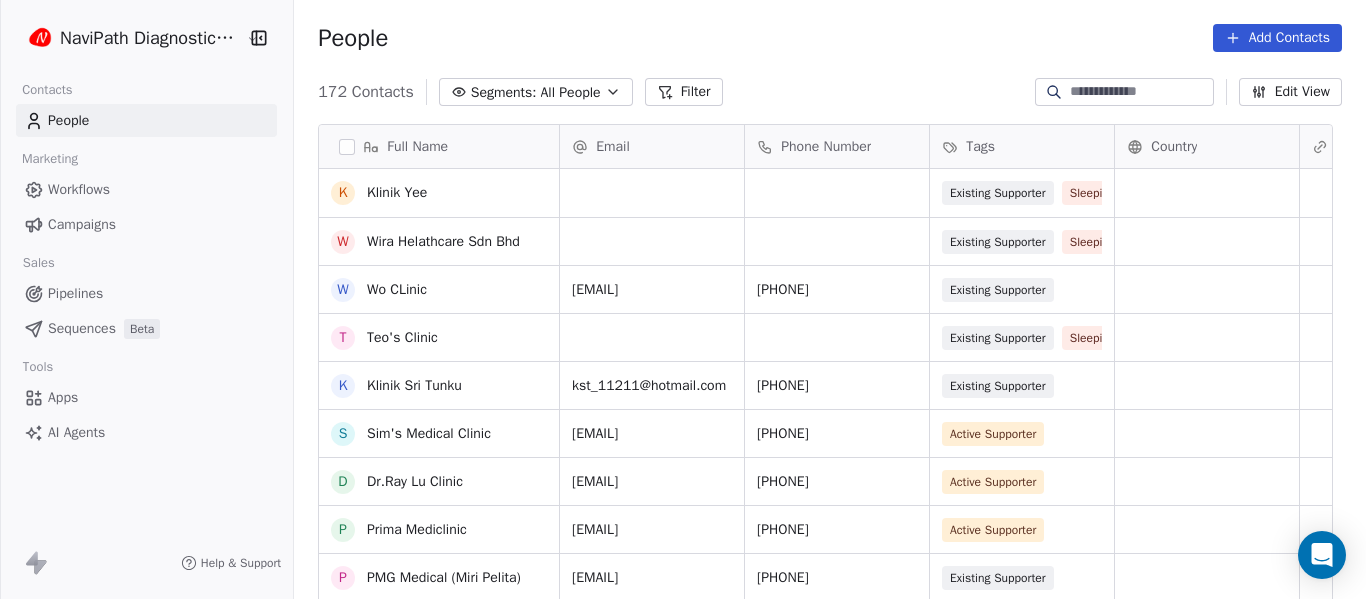 scroll, scrollTop: 197, scrollLeft: 0, axis: vertical 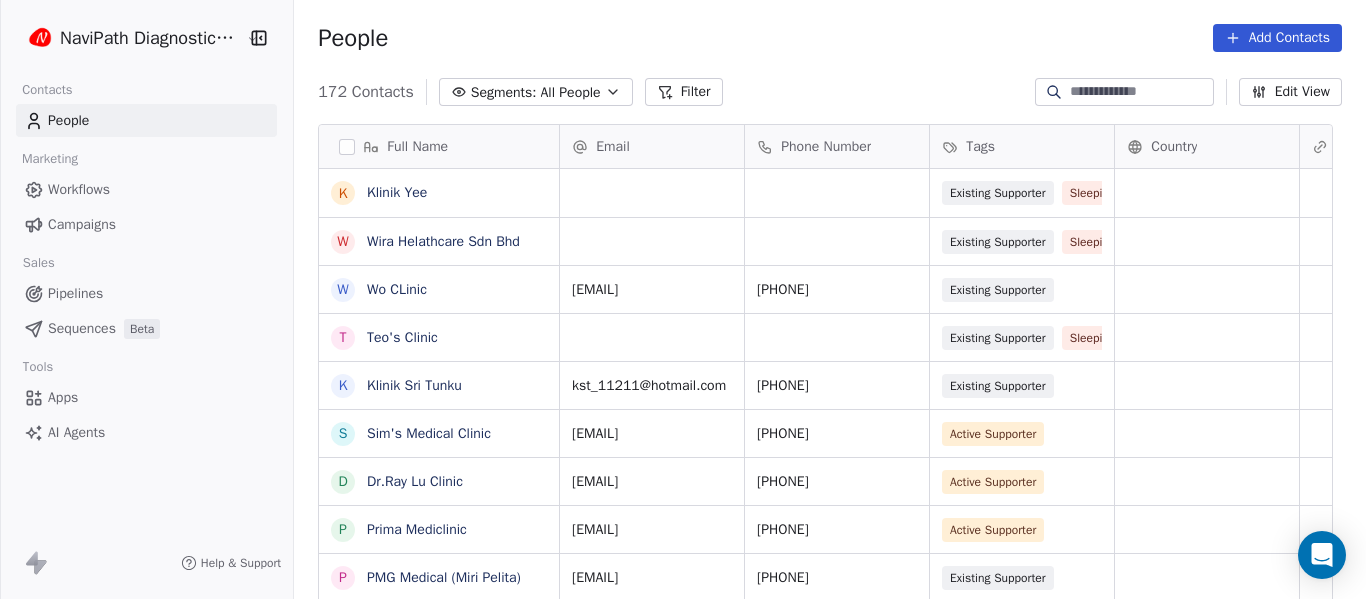 click on "Campaigns" at bounding box center (82, 224) 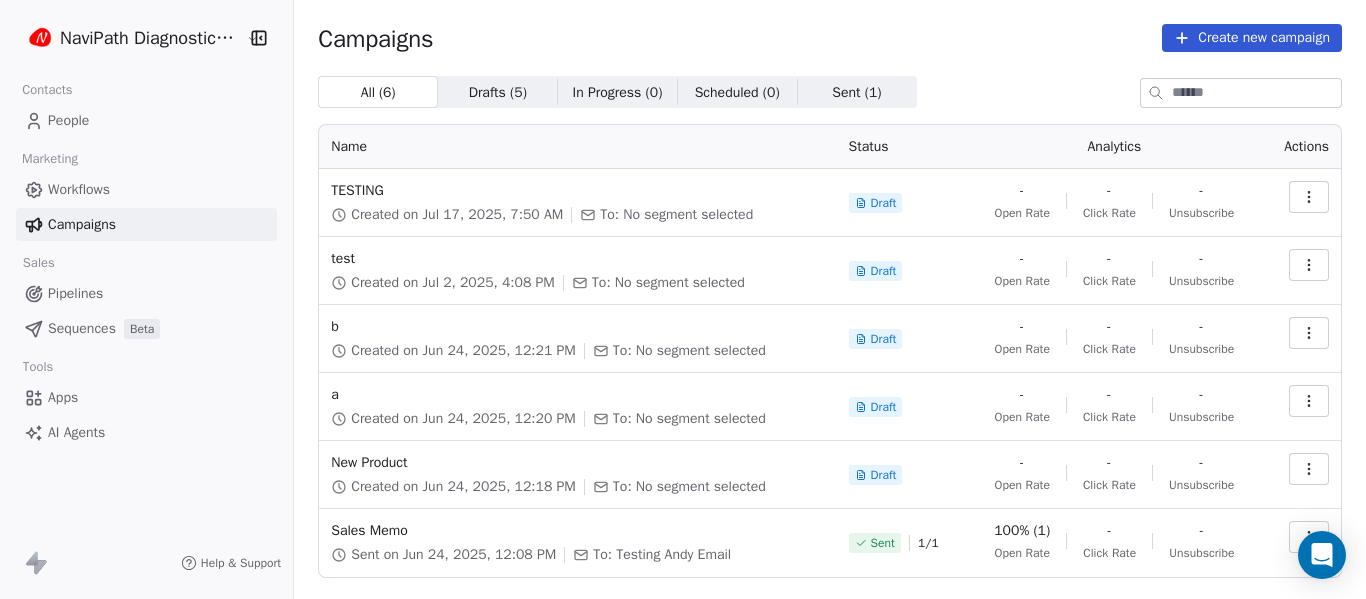 click 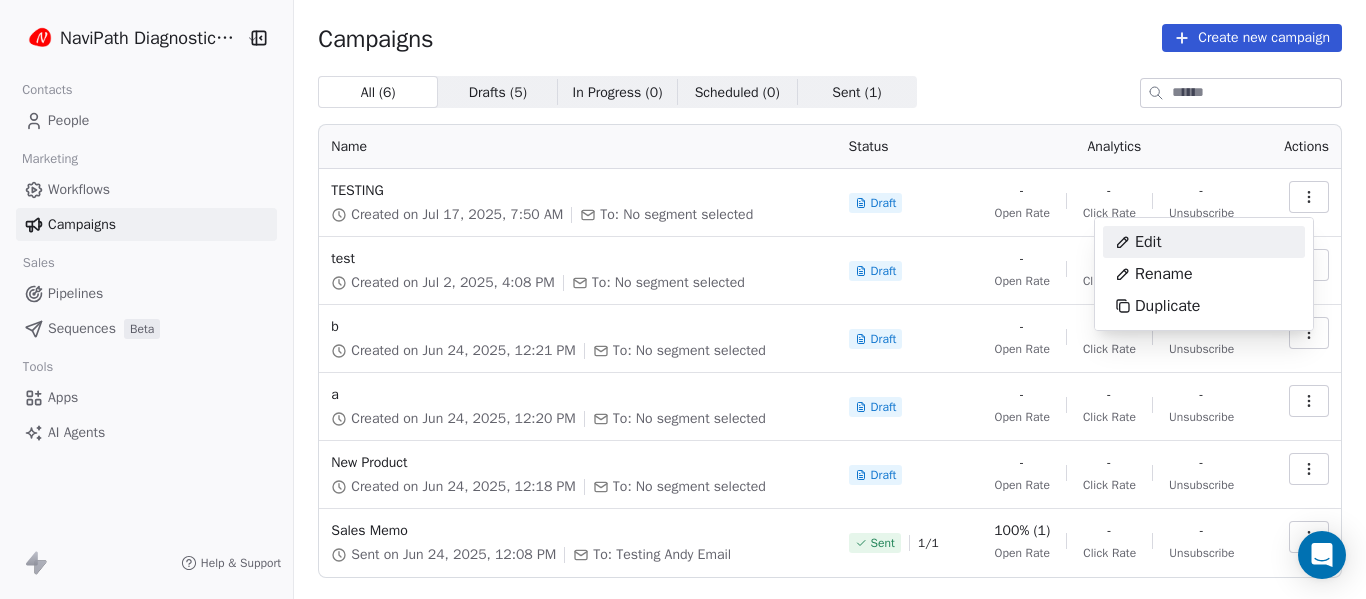 click on "Edit" at bounding box center [1148, 242] 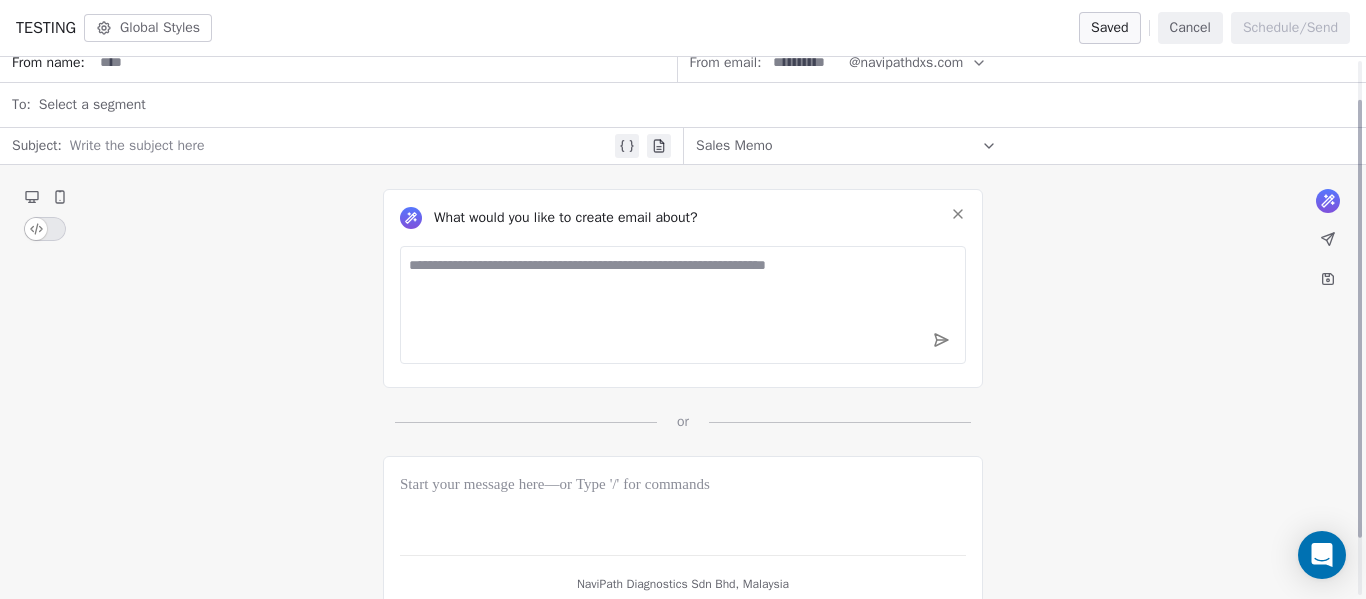scroll, scrollTop: 0, scrollLeft: 0, axis: both 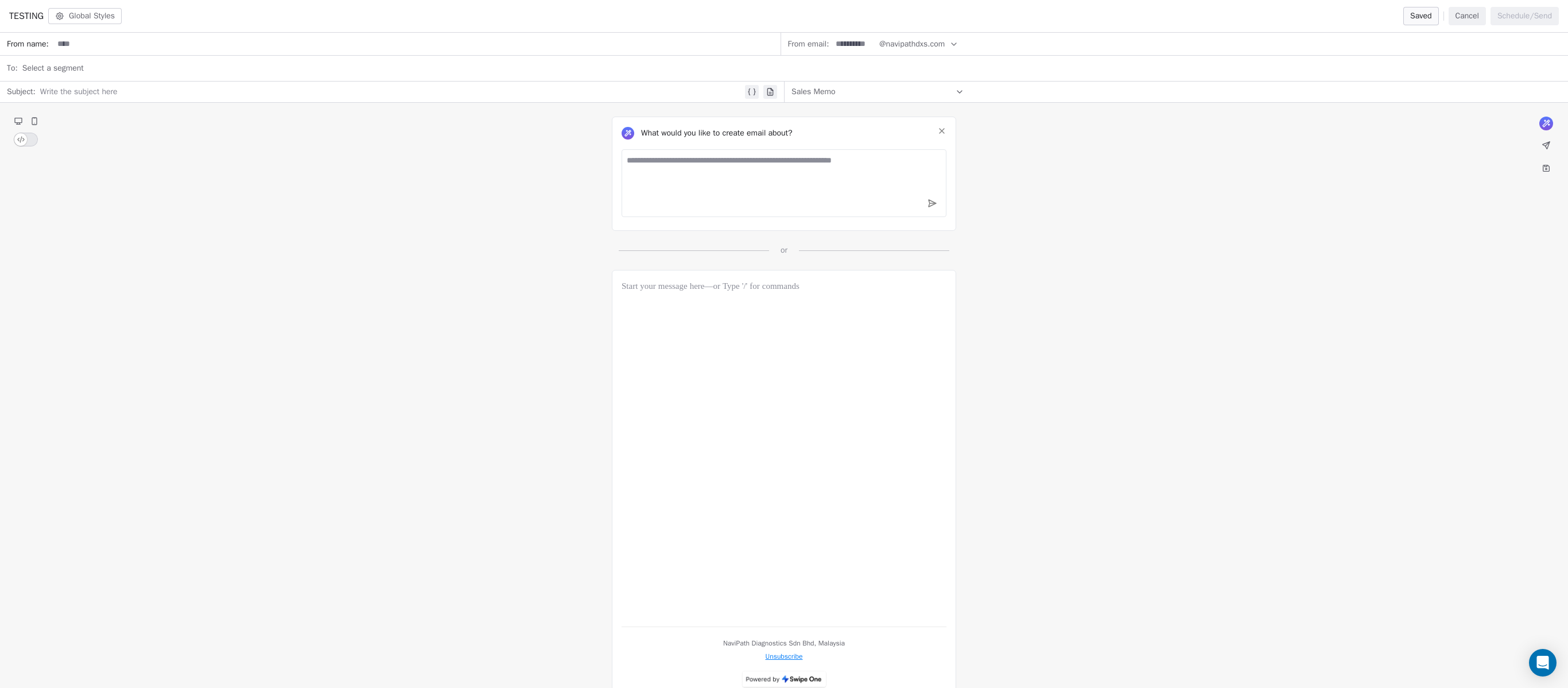 drag, startPoint x: 783, startPoint y: 0, endPoint x: 1150, endPoint y: 345, distance: 503.70031 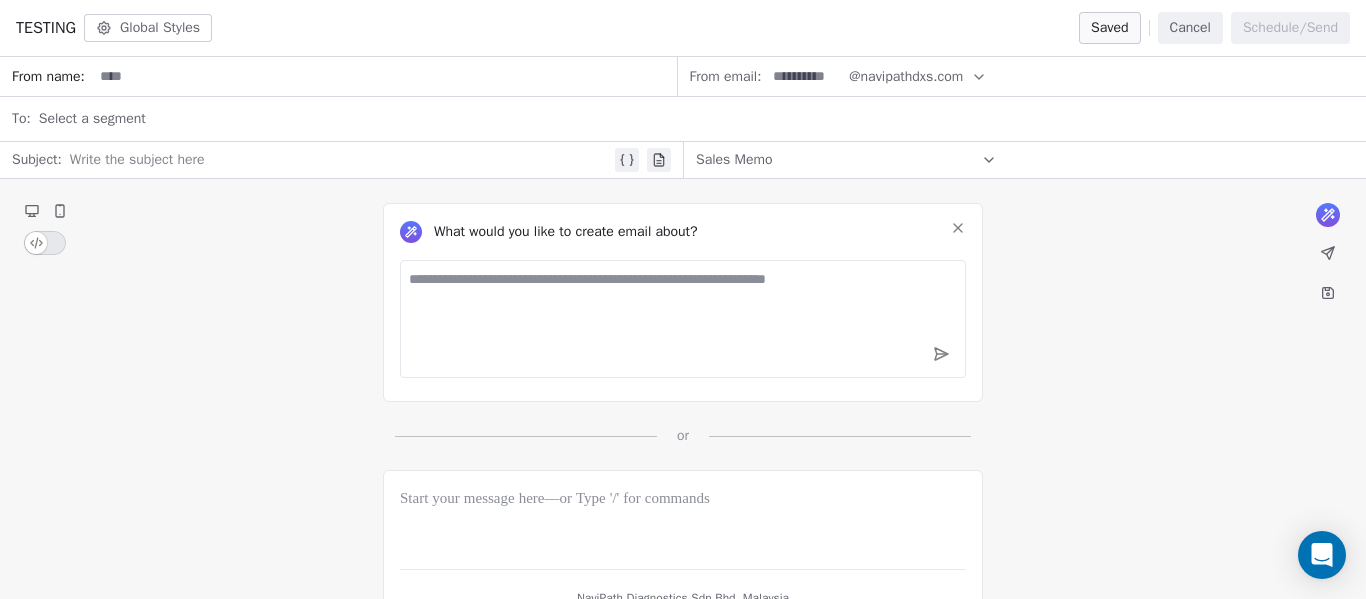 drag, startPoint x: 2622, startPoint y: 0, endPoint x: 956, endPoint y: 228, distance: 1681.529 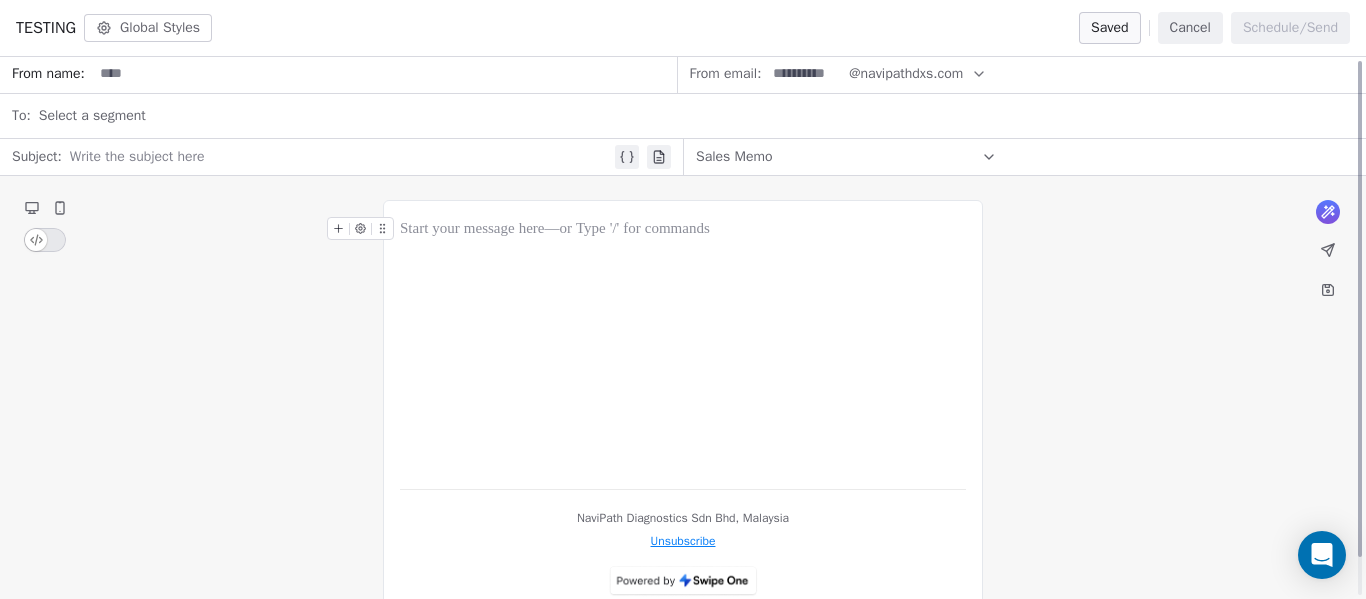scroll, scrollTop: 0, scrollLeft: 0, axis: both 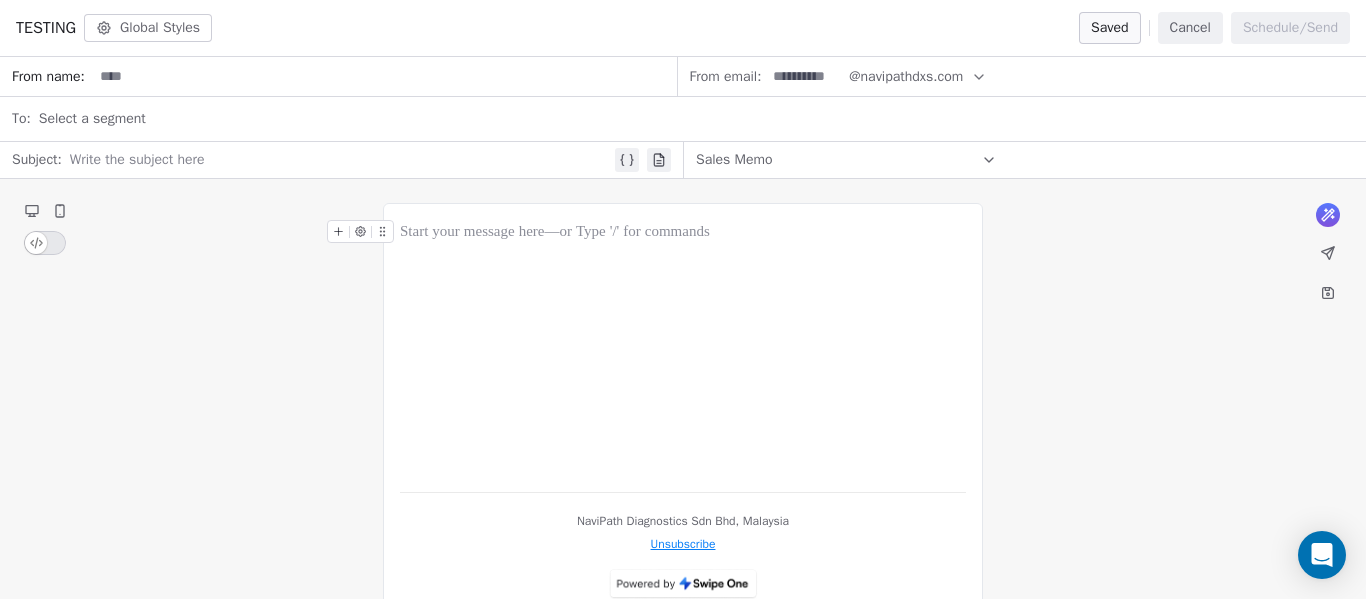 click 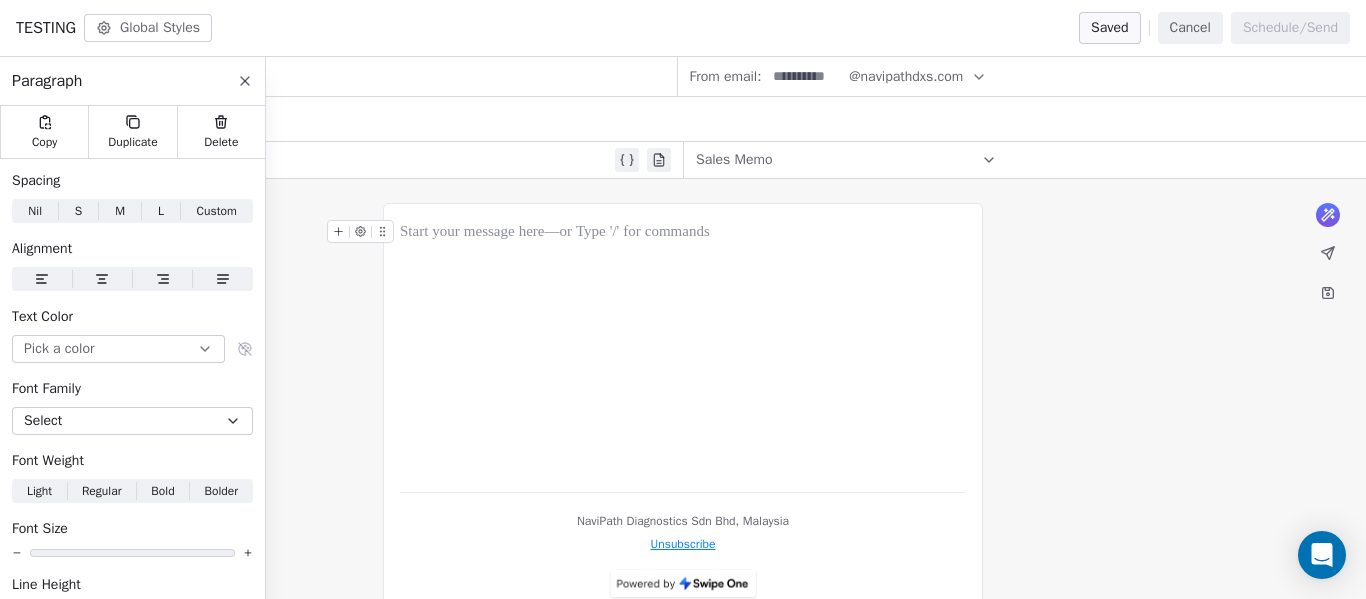click 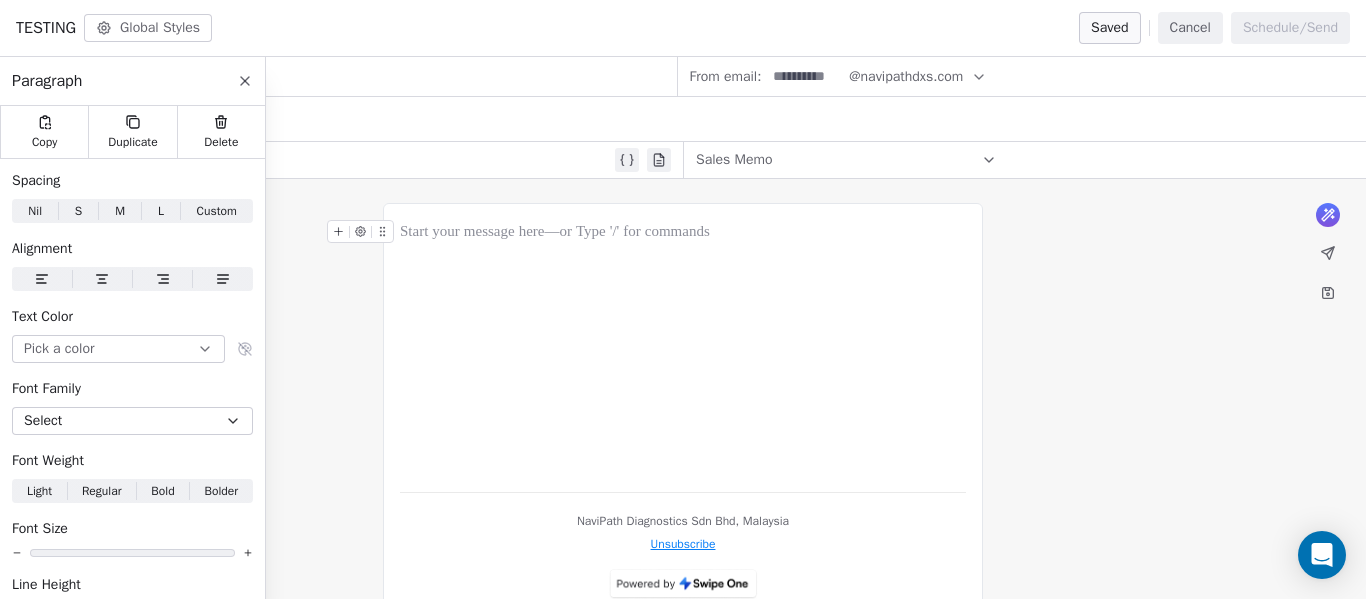 click 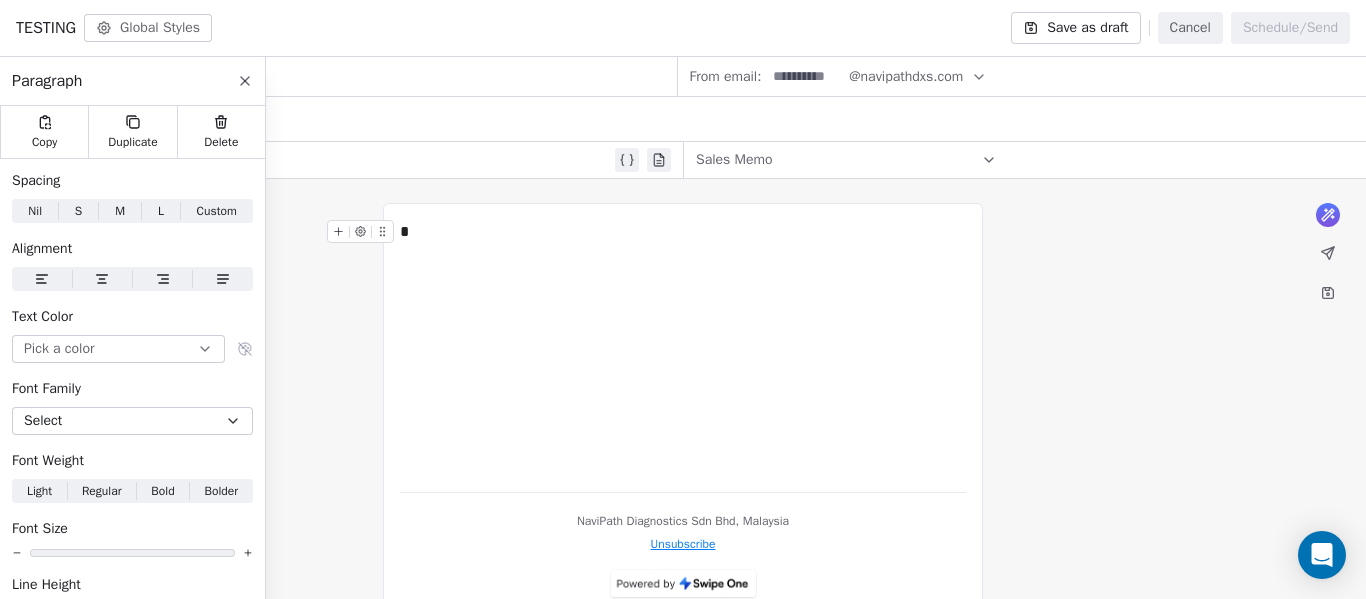 click on "What would you like to create email about? or * NaviPath Diagnostics Sdn Bhd, Malaysia Unsubscribe" at bounding box center (683, 410) 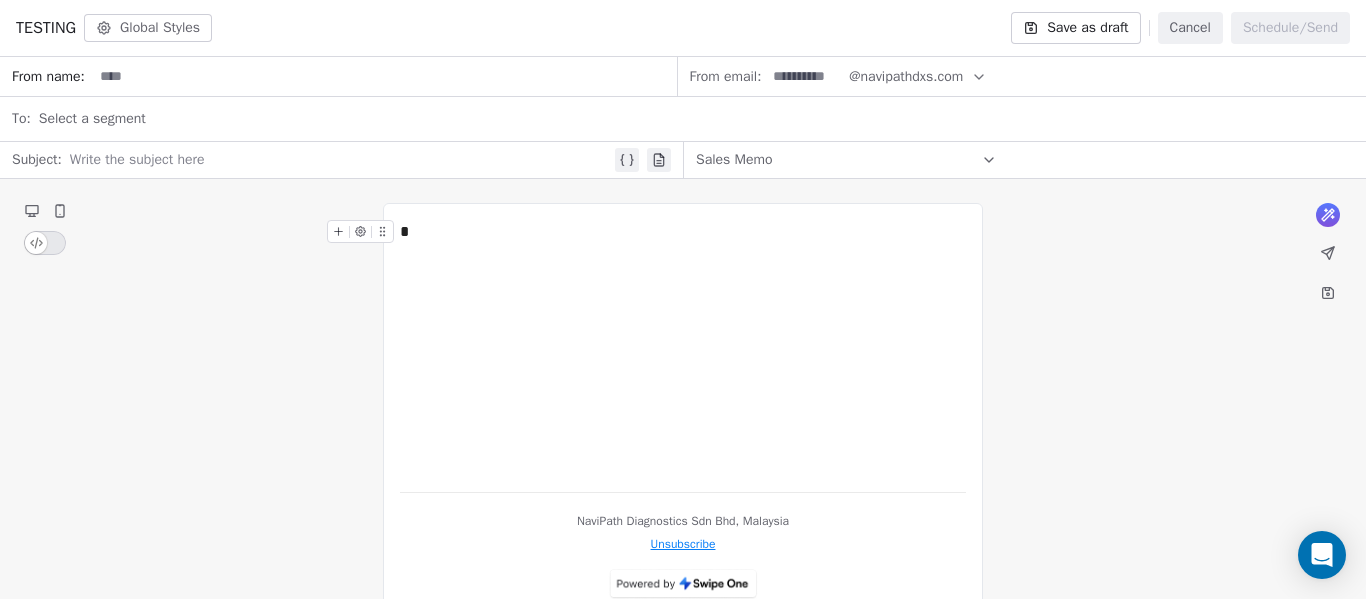 click on "Global Styles" at bounding box center [148, 28] 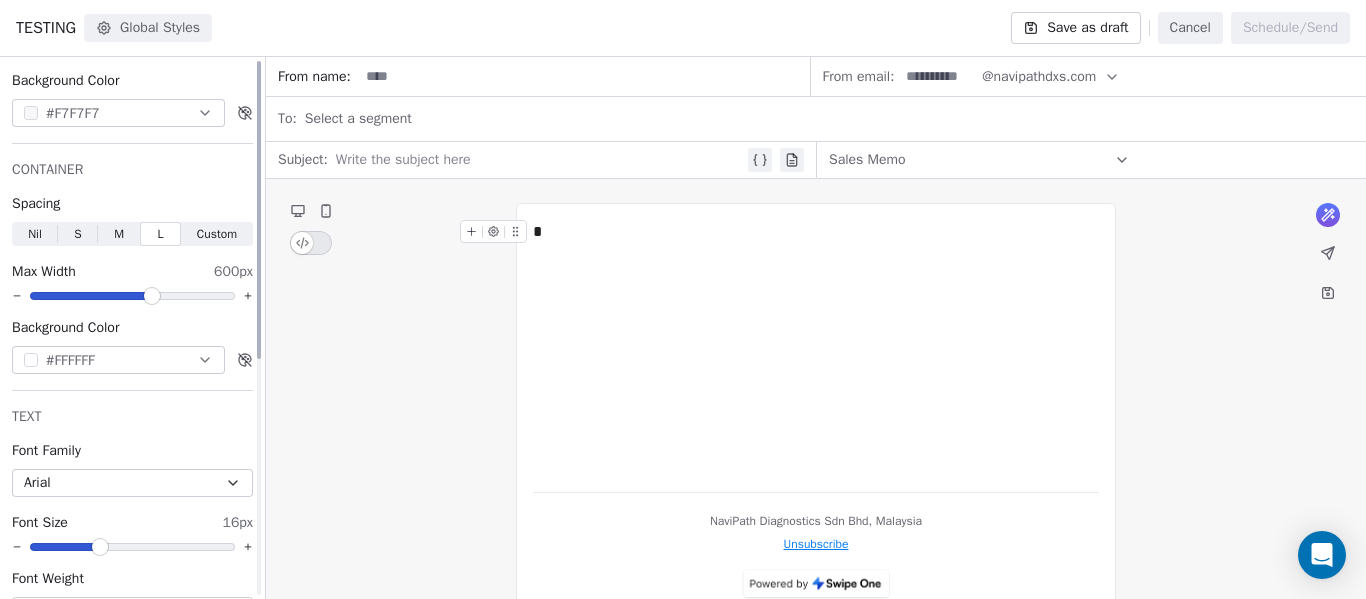 scroll, scrollTop: 0, scrollLeft: 0, axis: both 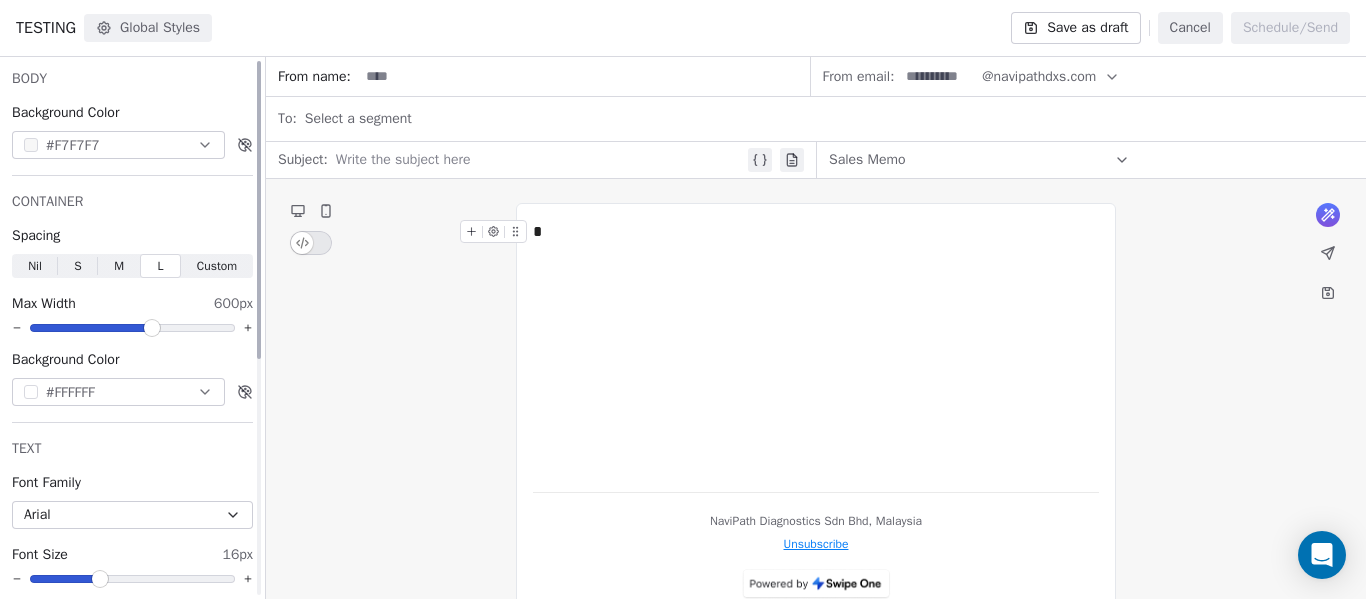 click on "#F7F7F7" at bounding box center [118, 145] 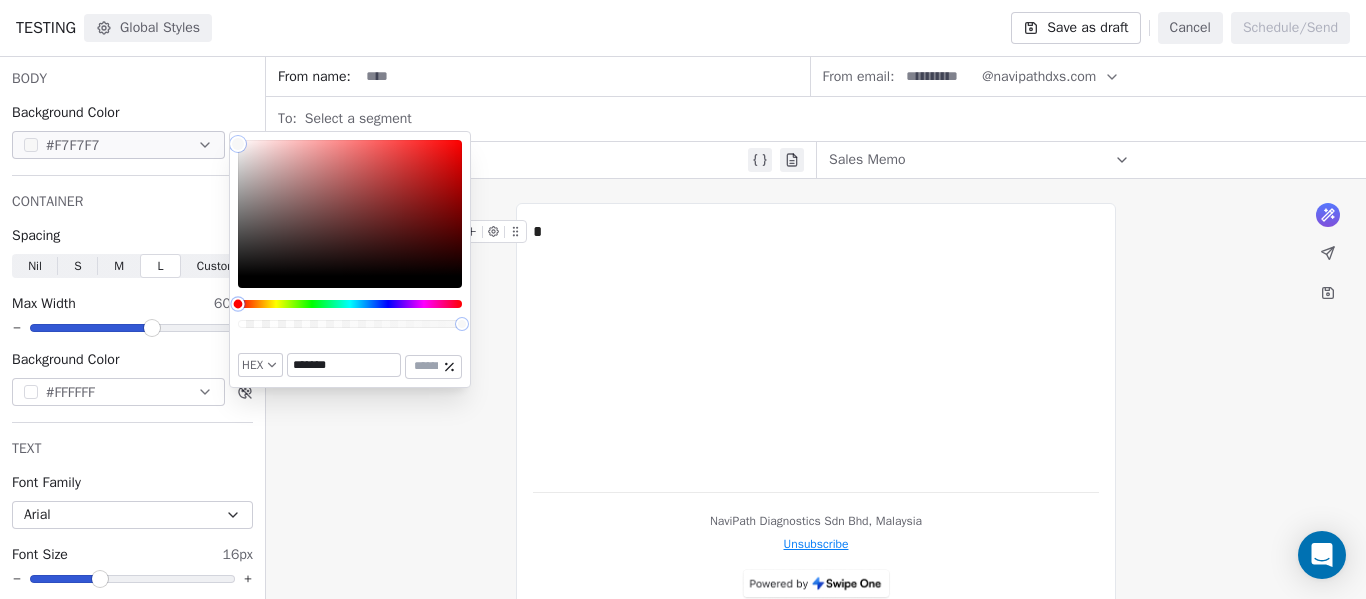 click at bounding box center (350, 304) 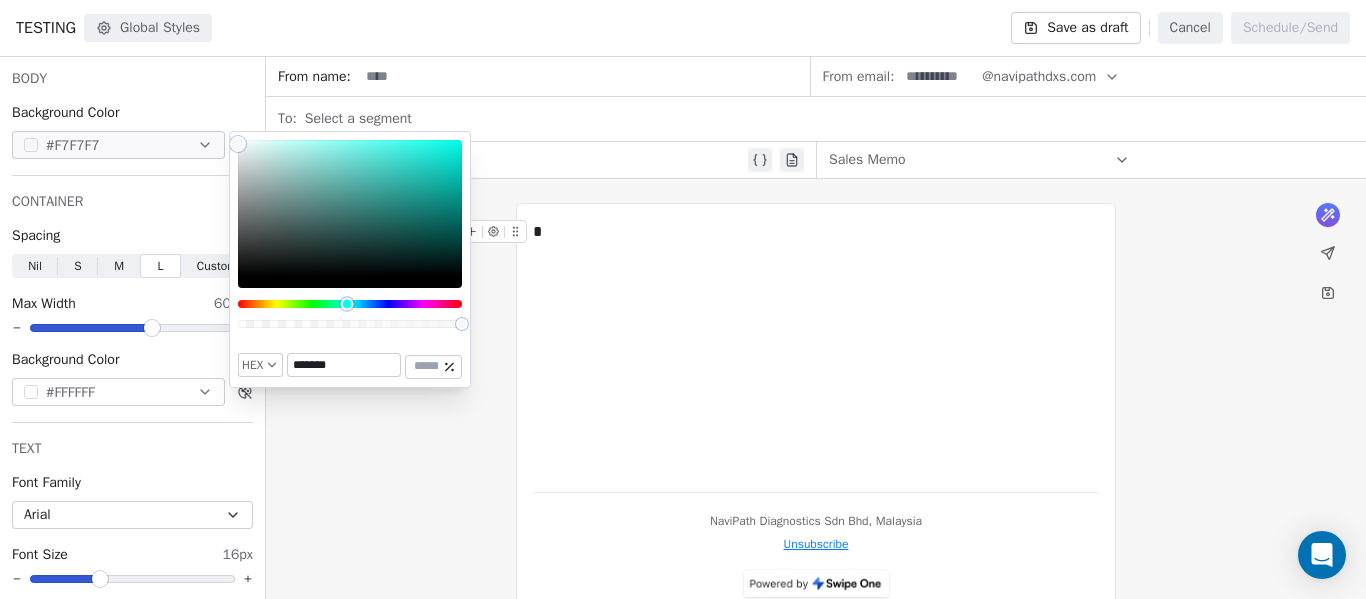 click at bounding box center (350, 304) 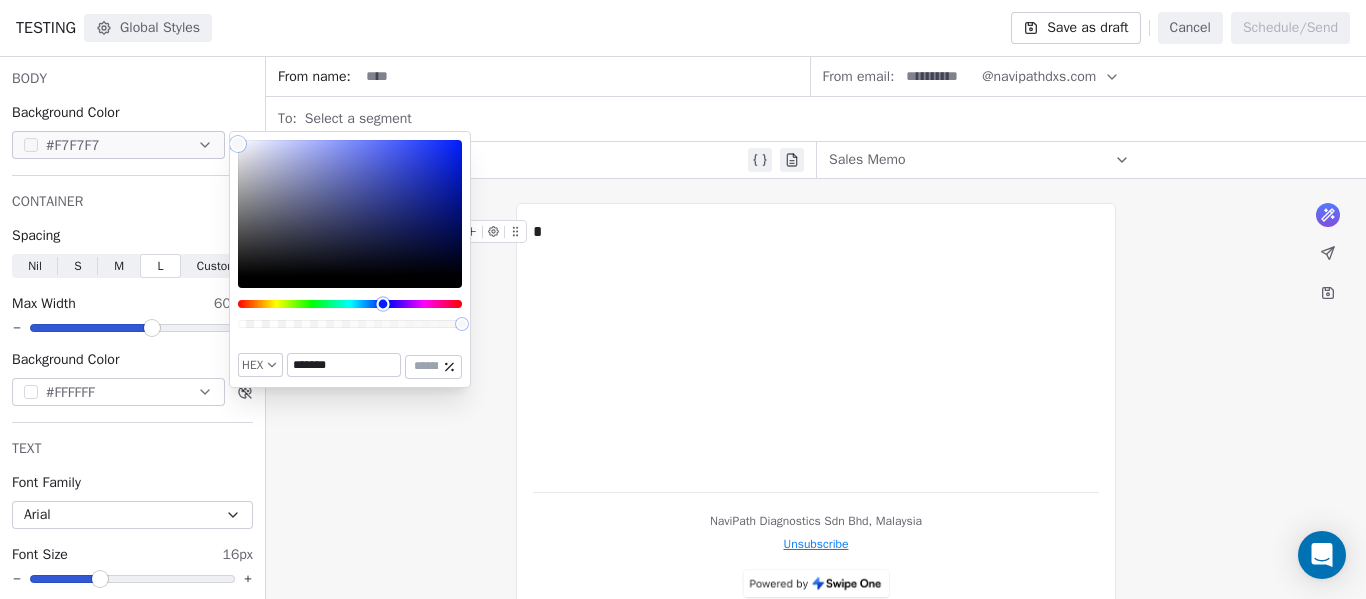 click at bounding box center (350, 304) 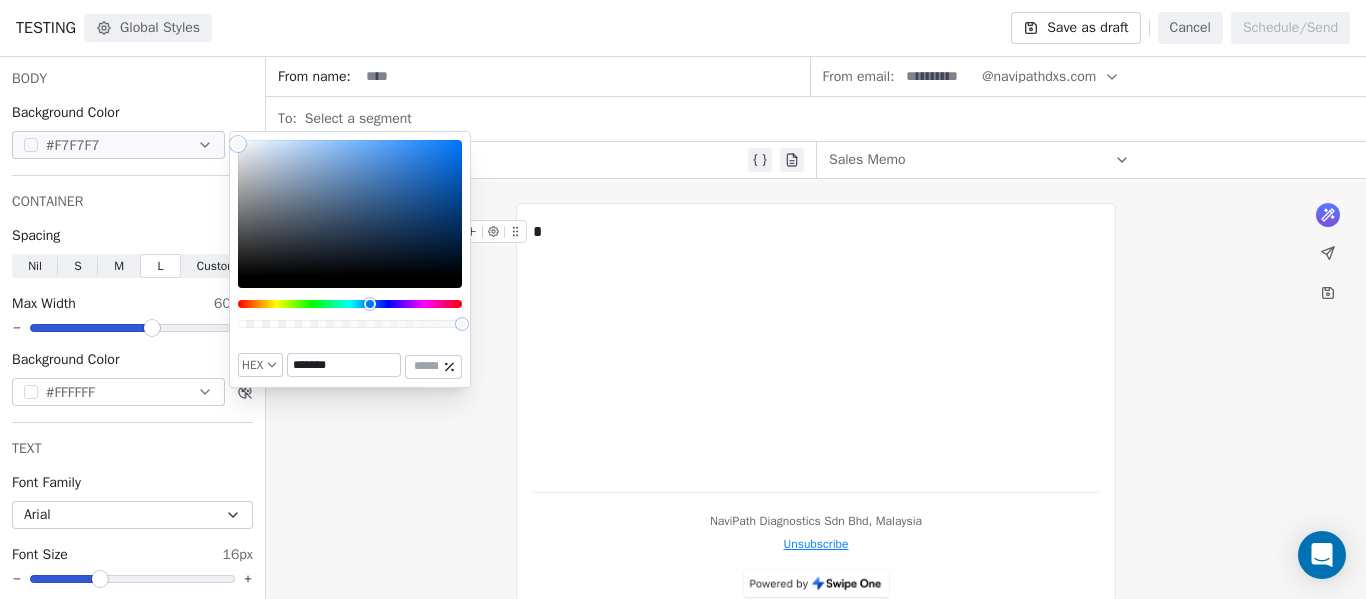 click on "What would you like to create email about? or * NaviPath Diagnostics Sdn Bhd, Malaysia Unsubscribe" at bounding box center [816, 410] 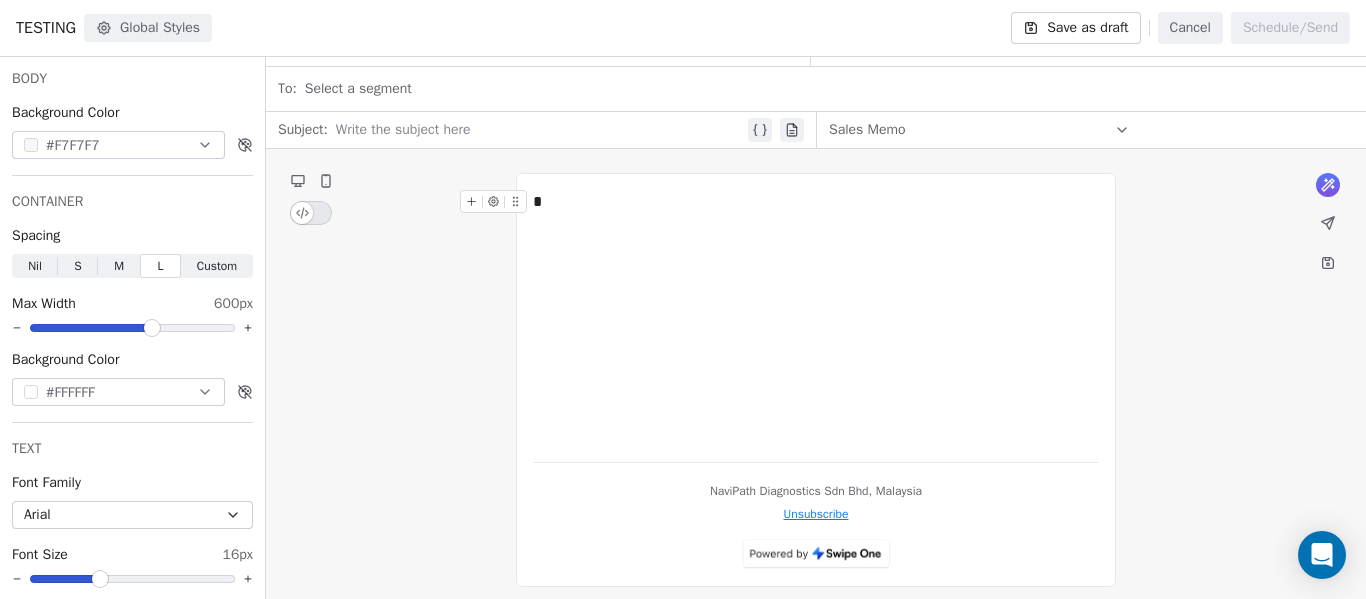 scroll, scrollTop: 42, scrollLeft: 0, axis: vertical 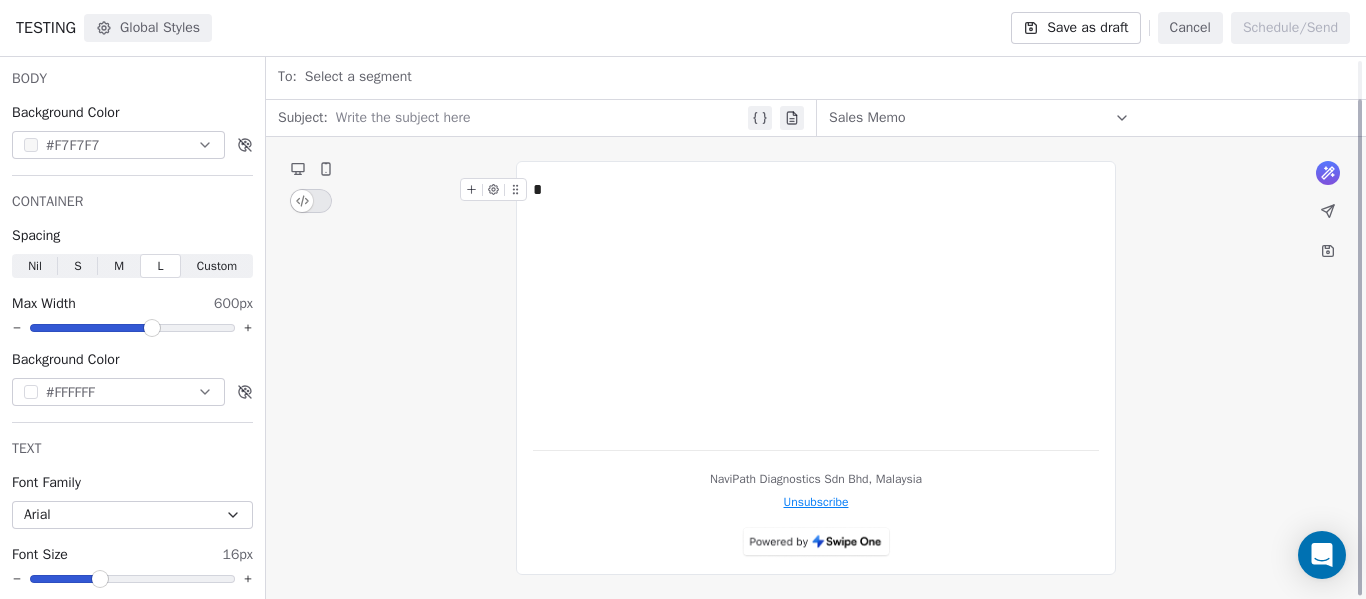 click on "*" at bounding box center (816, 306) 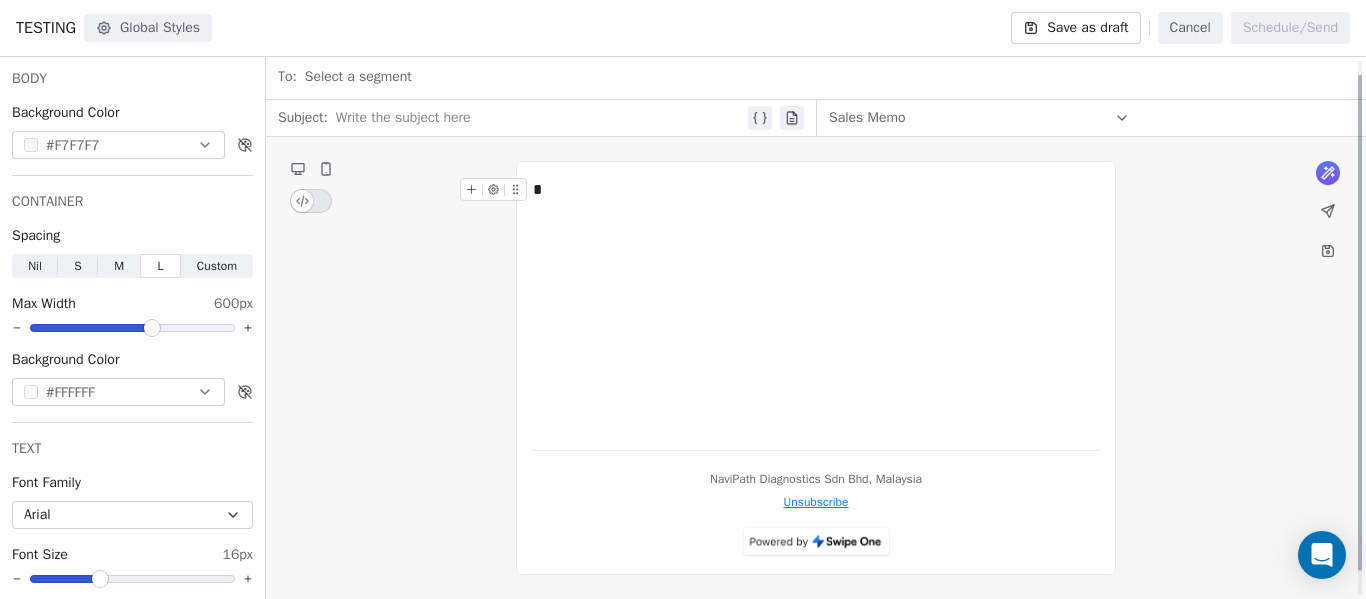 scroll, scrollTop: 0, scrollLeft: 0, axis: both 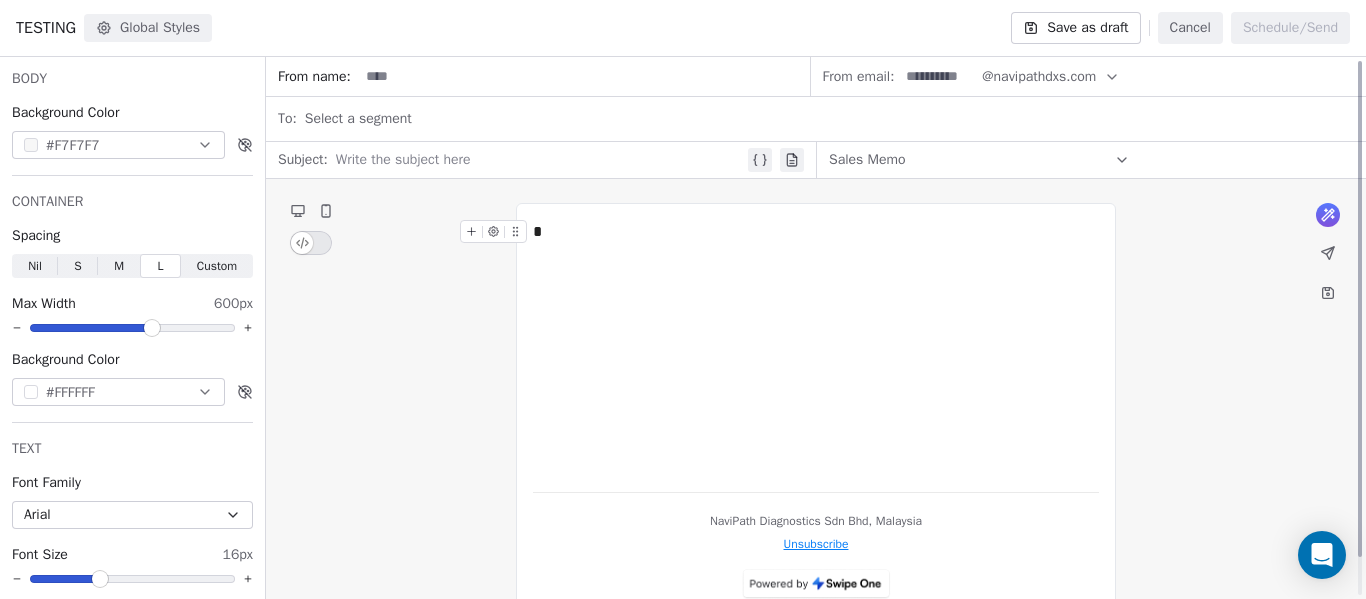 type 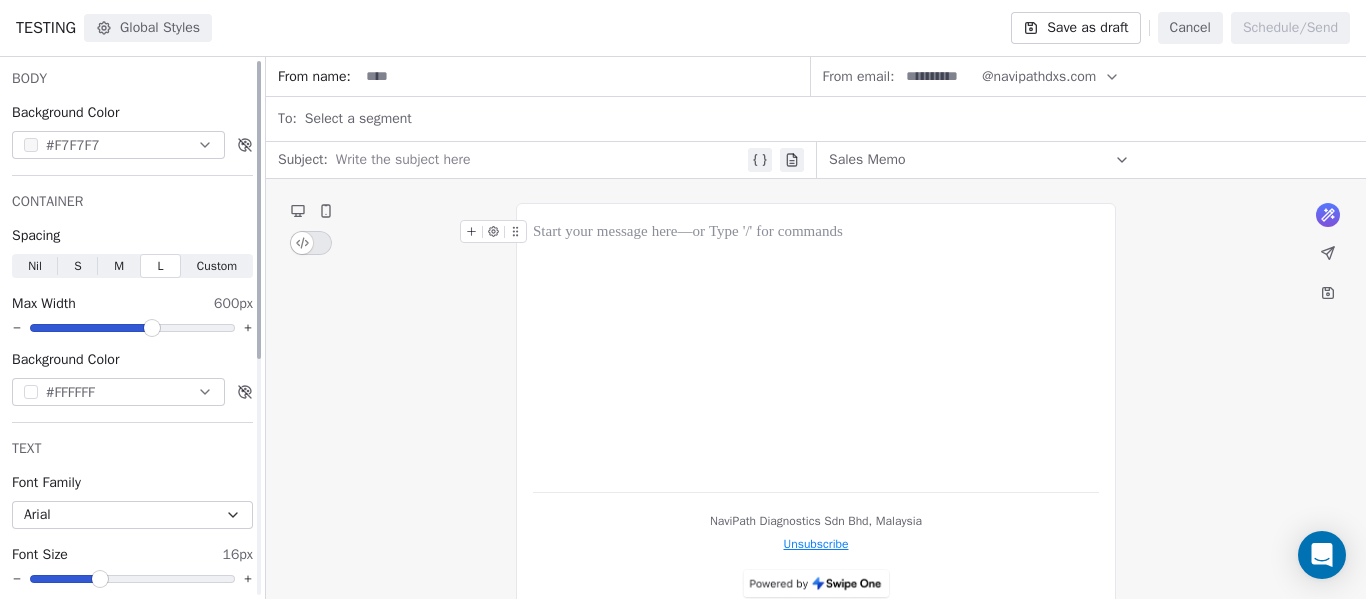 click 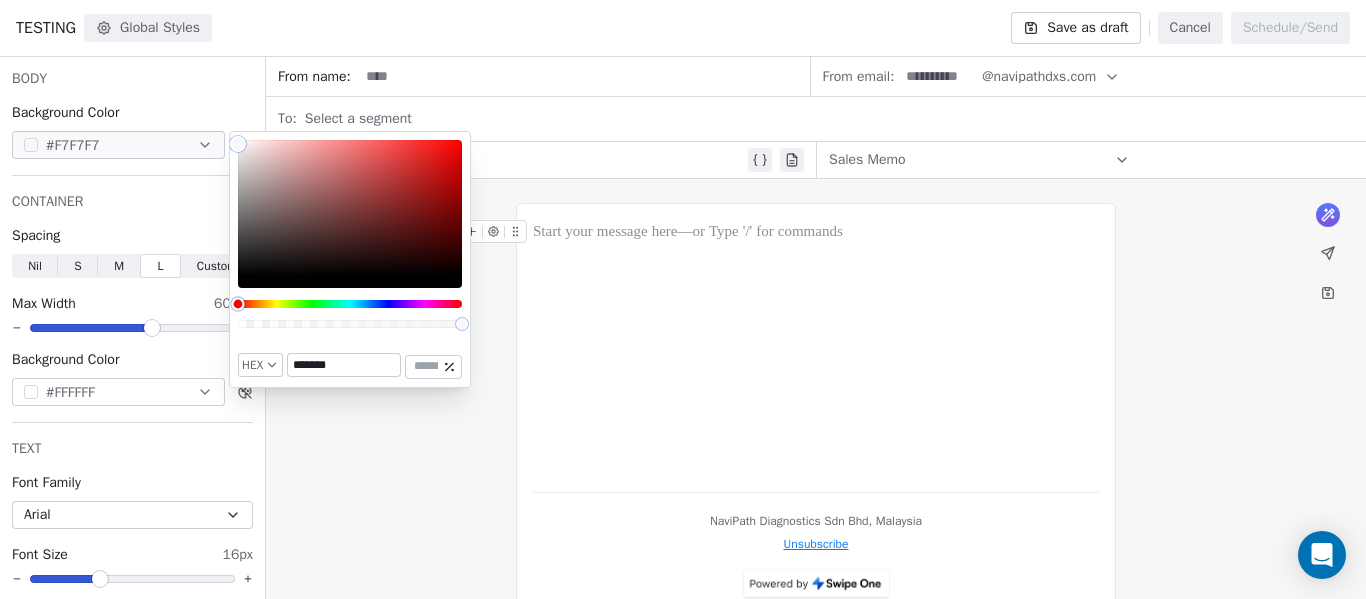 click at bounding box center (350, 304) 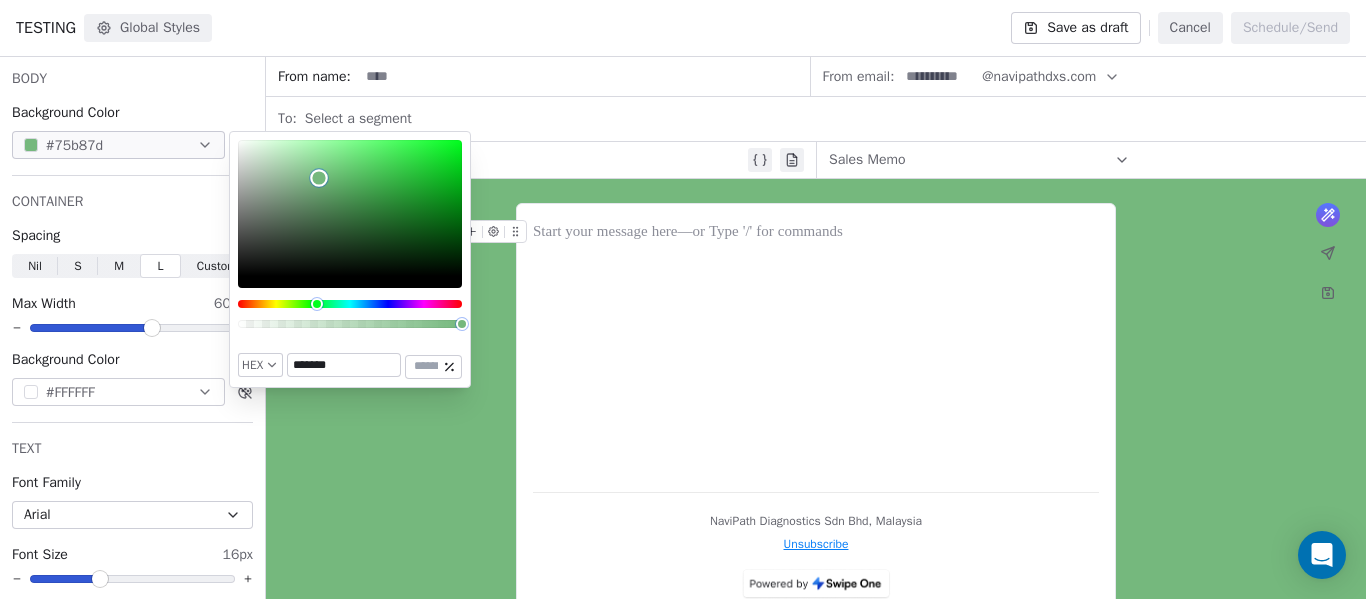 click at bounding box center (350, 208) 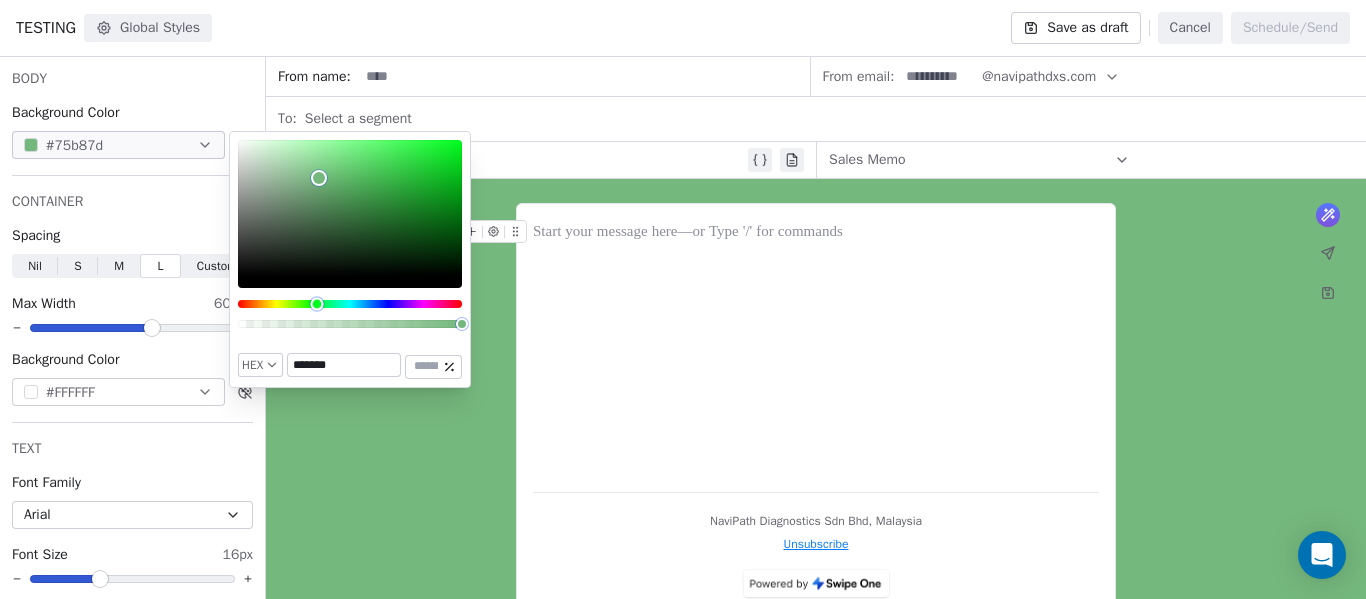 type on "*******" 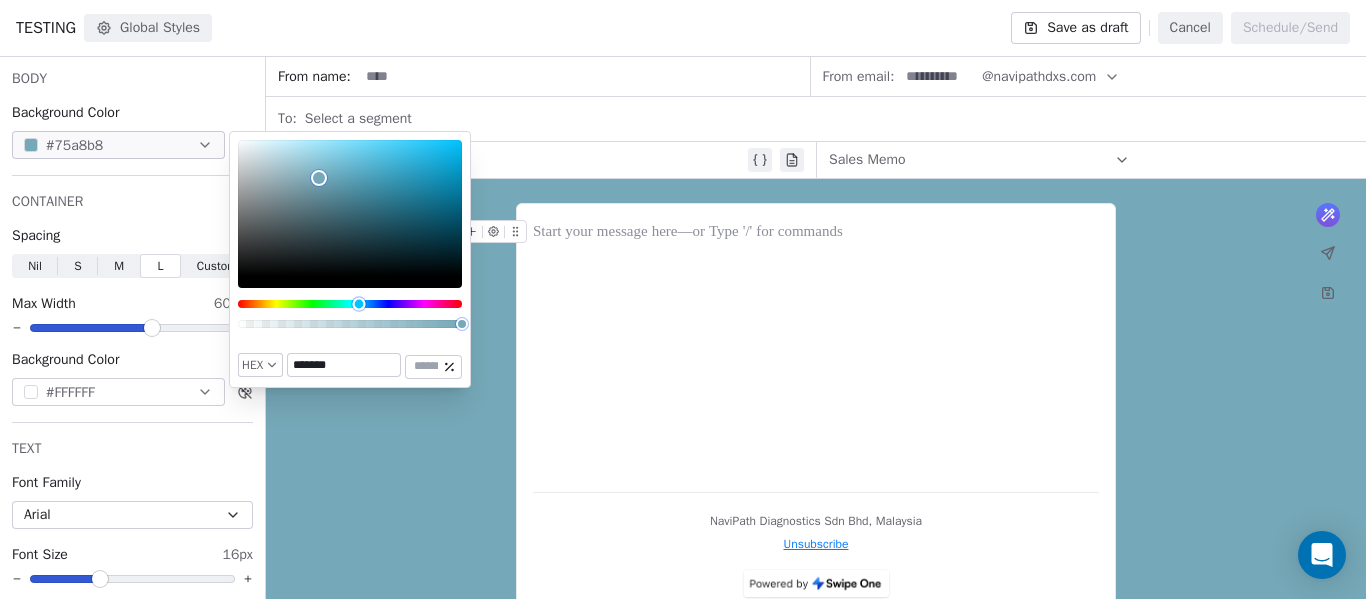 click at bounding box center (350, 304) 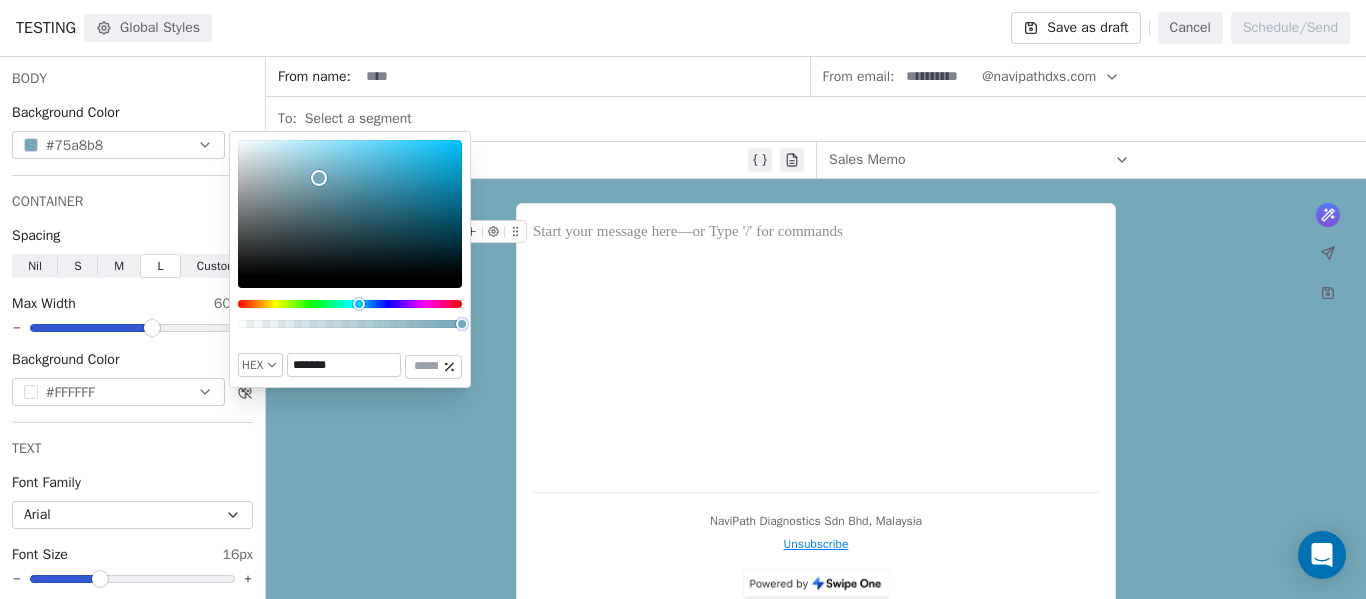 click on "What would you like to create email about? or NaviPath Diagnostics Sdn Bhd, Malaysia Unsubscribe" at bounding box center [816, 410] 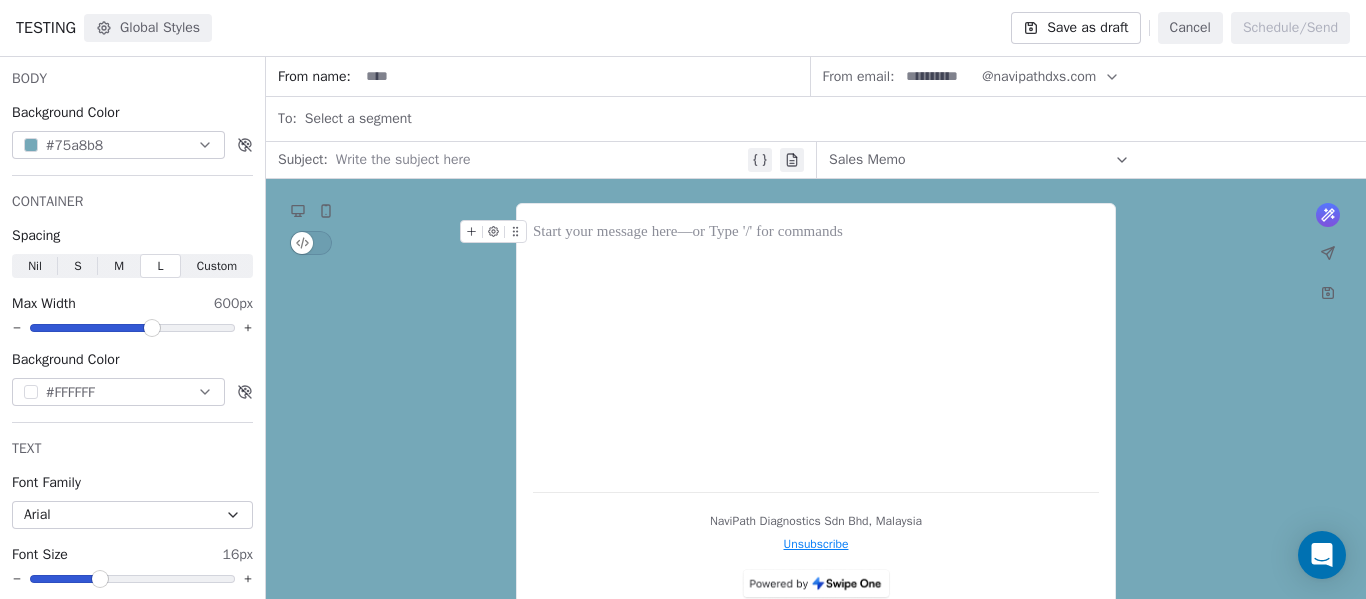 click on "What would you like to create email about? or NaviPath Diagnostics Sdn Bhd, Malaysia Unsubscribe" at bounding box center [816, 410] 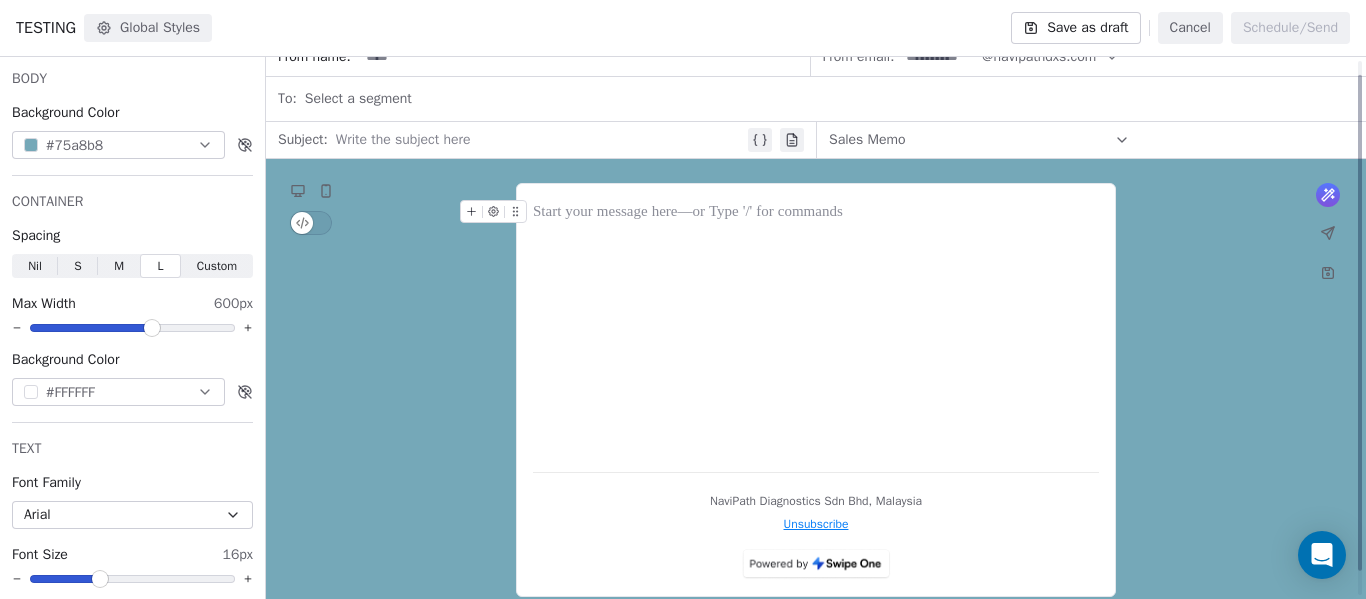 scroll, scrollTop: 42, scrollLeft: 0, axis: vertical 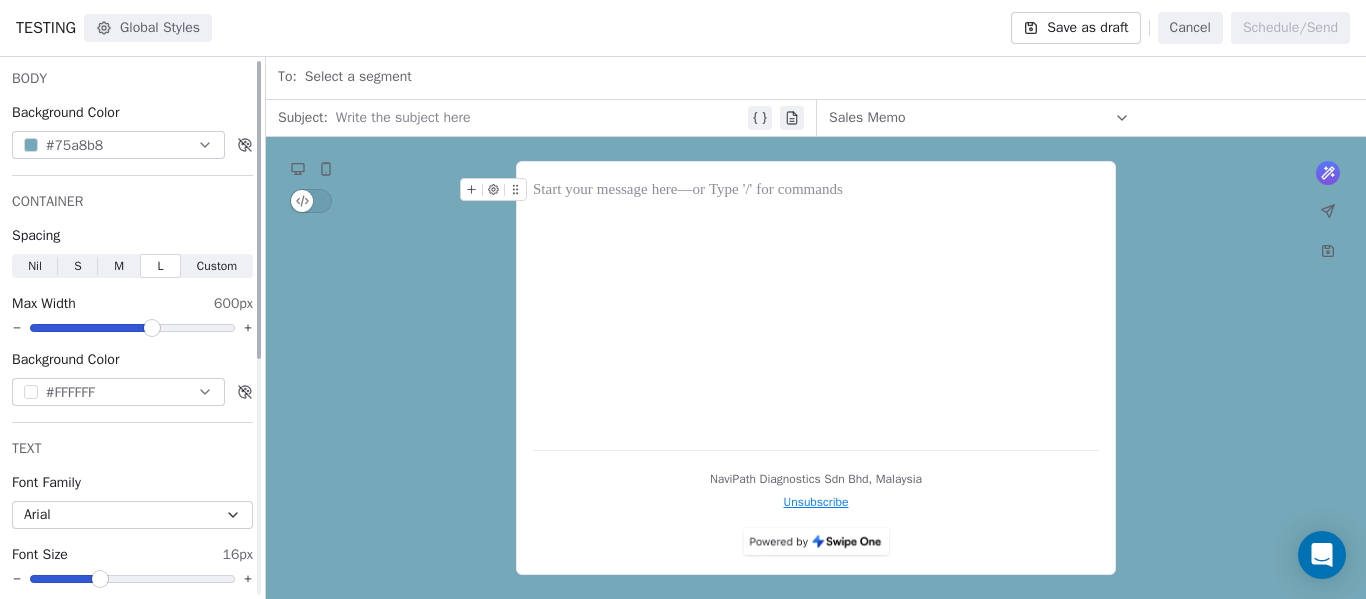 click 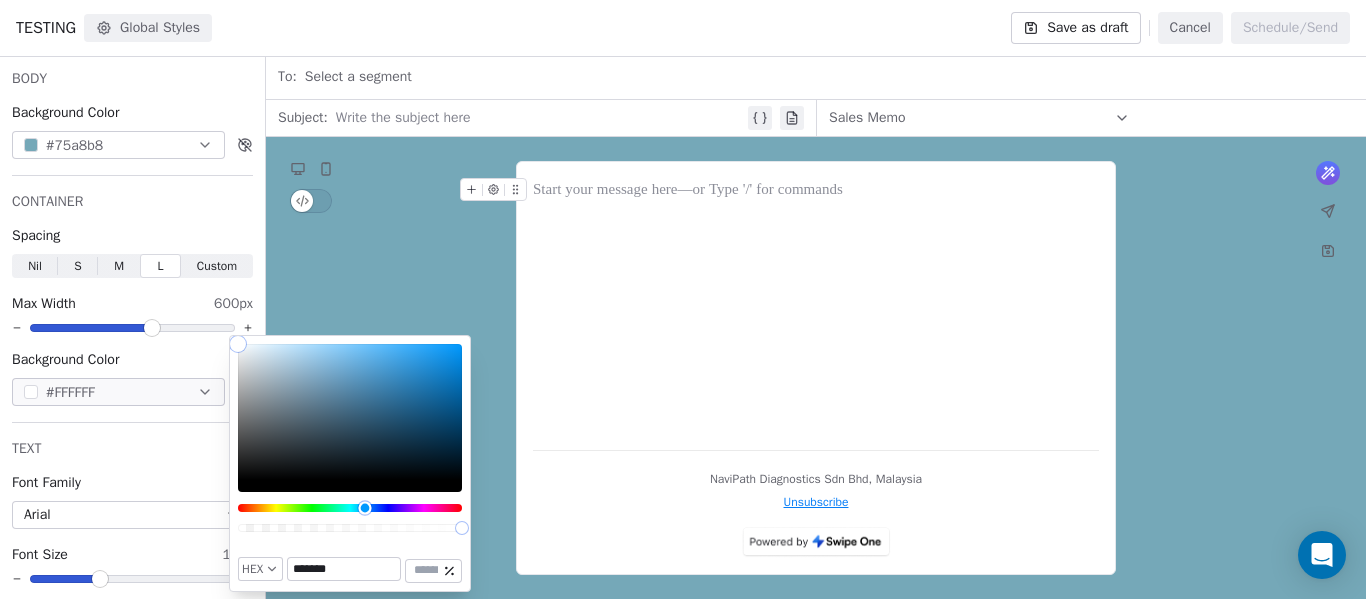 click at bounding box center (350, 508) 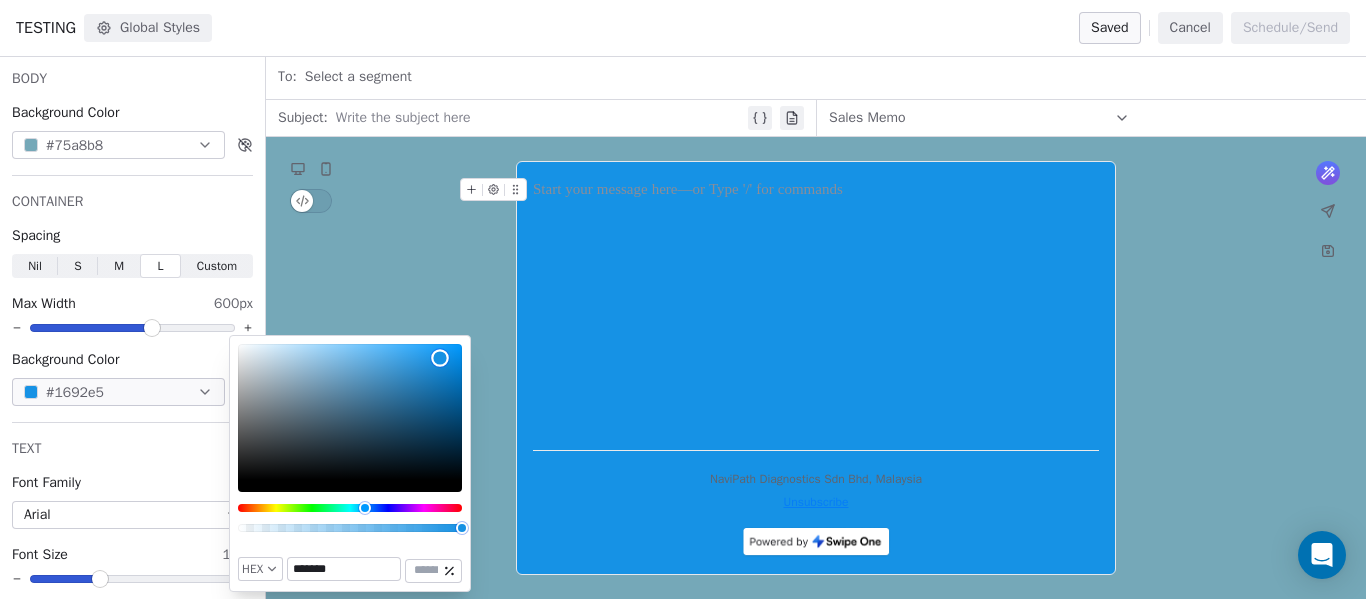 click at bounding box center [350, 412] 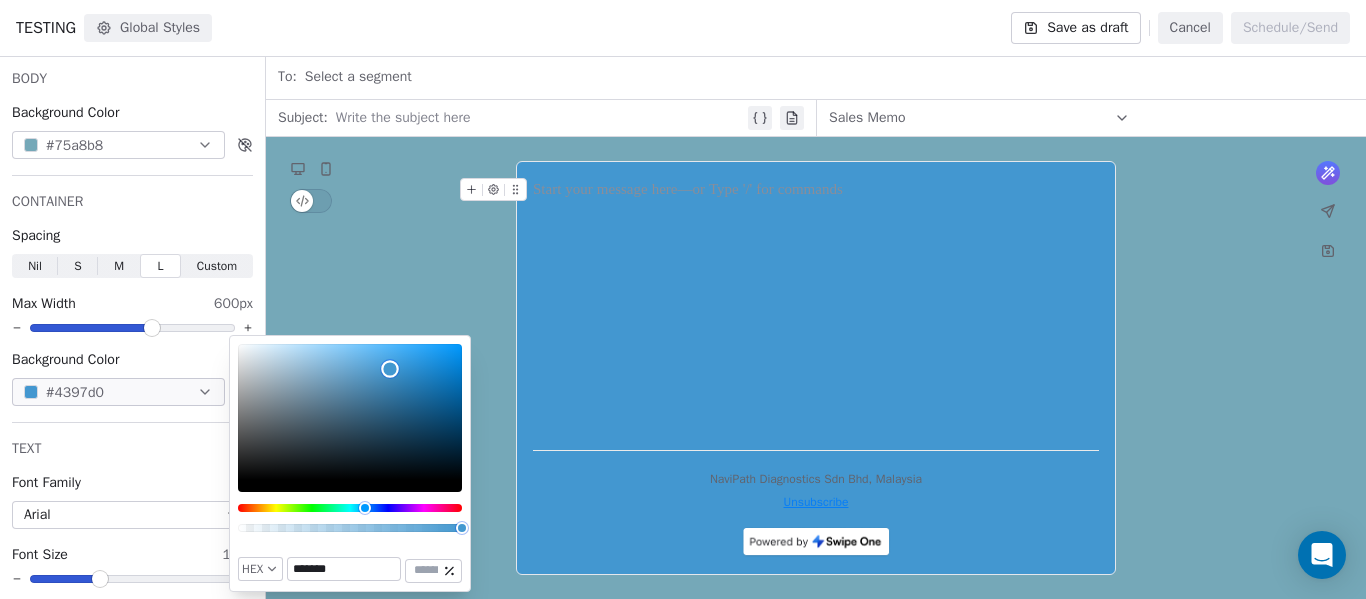 click at bounding box center [350, 412] 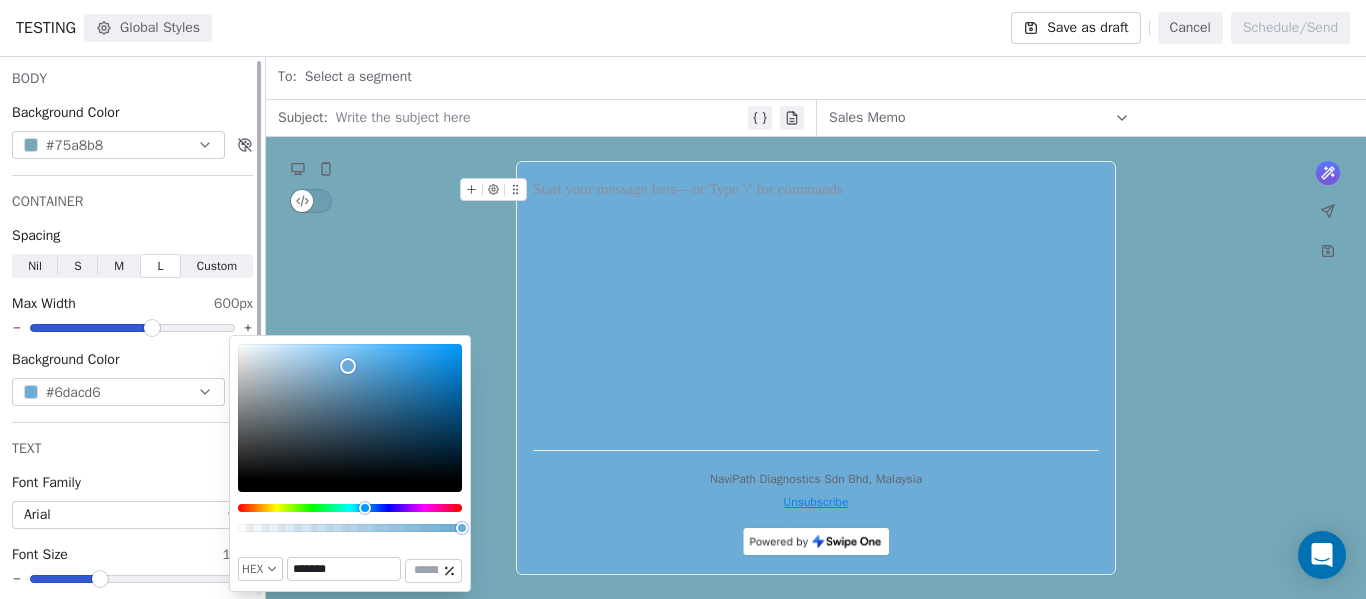 click on "TEXT" at bounding box center (132, 449) 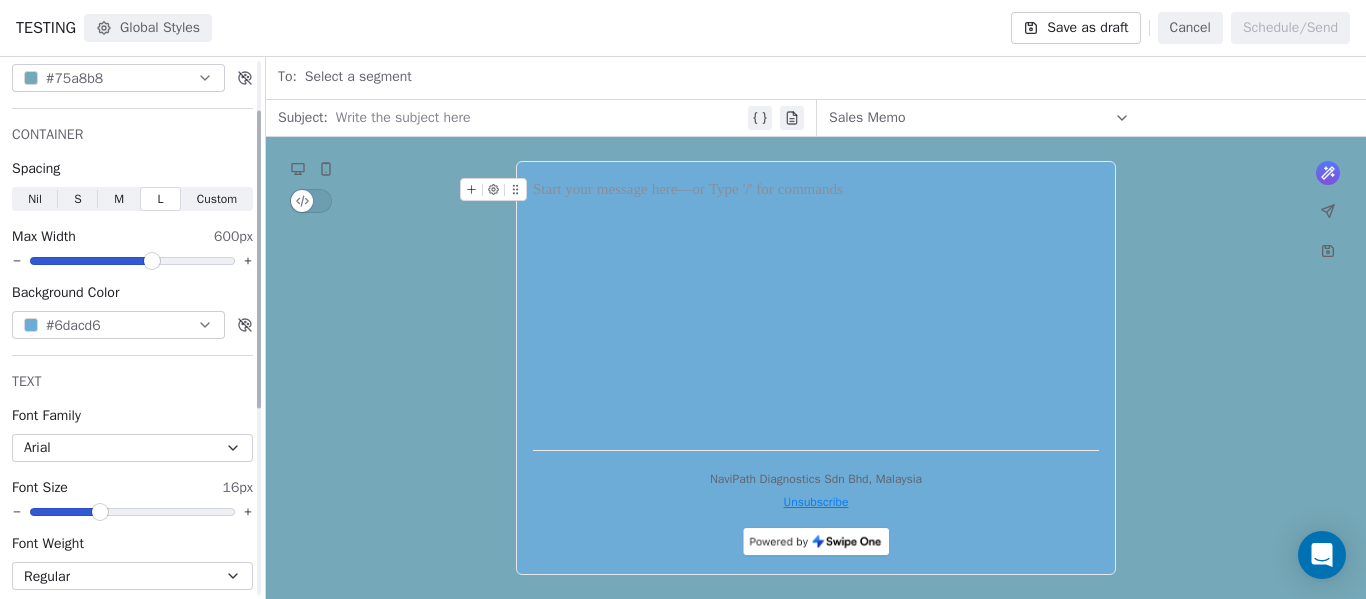 scroll, scrollTop: 100, scrollLeft: 0, axis: vertical 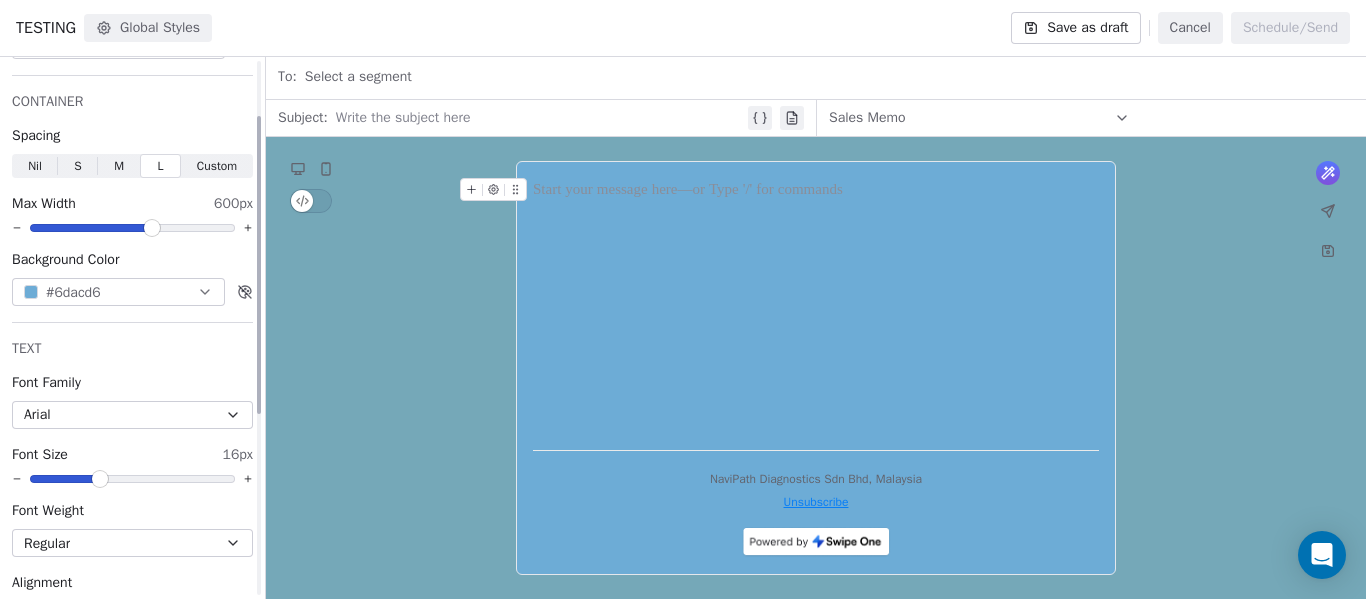 click on "Arial" at bounding box center (132, 415) 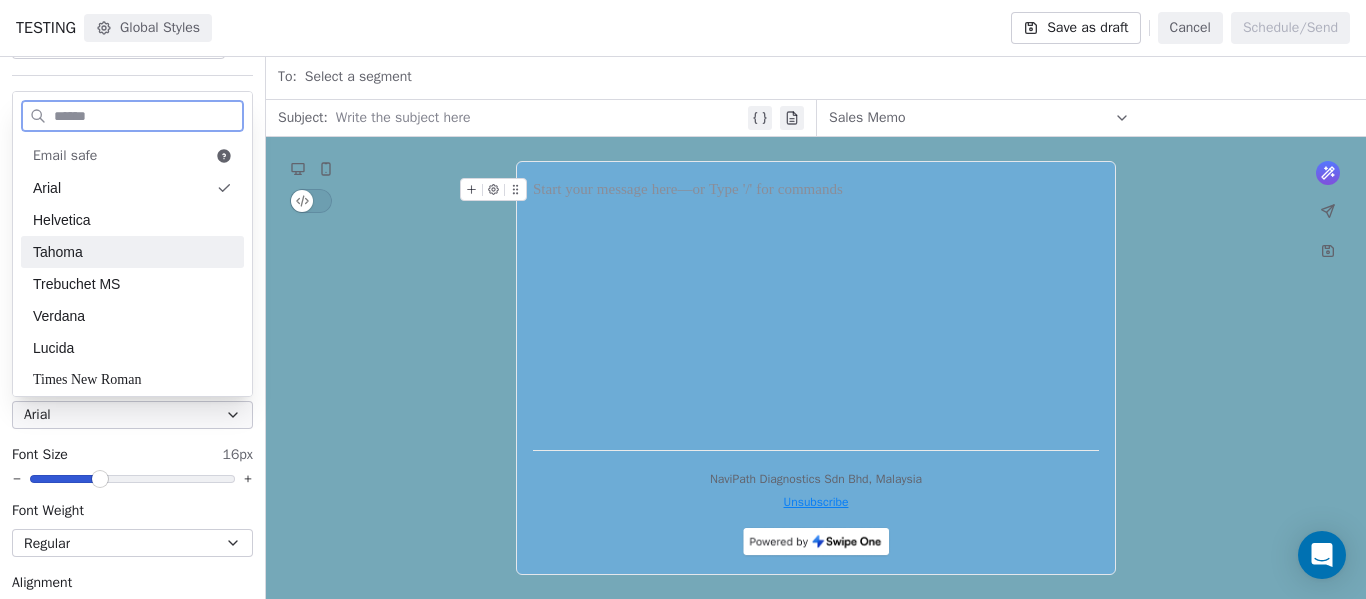 click on "Tahoma" at bounding box center [132, 252] 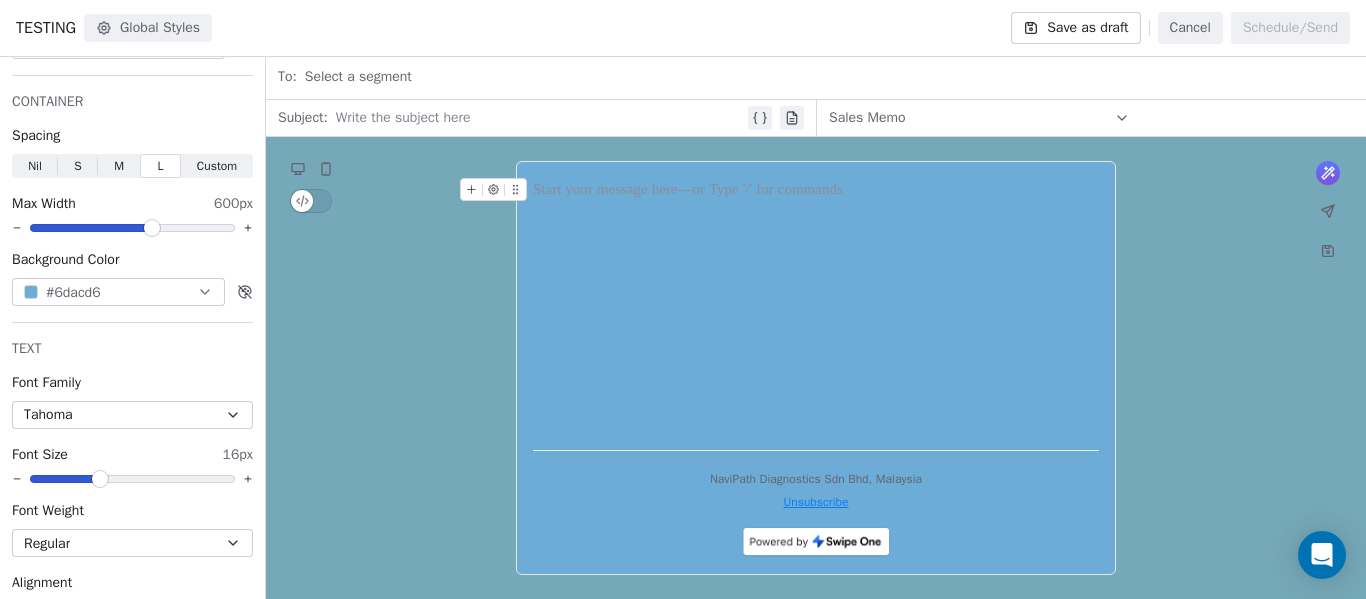 click at bounding box center [816, 190] 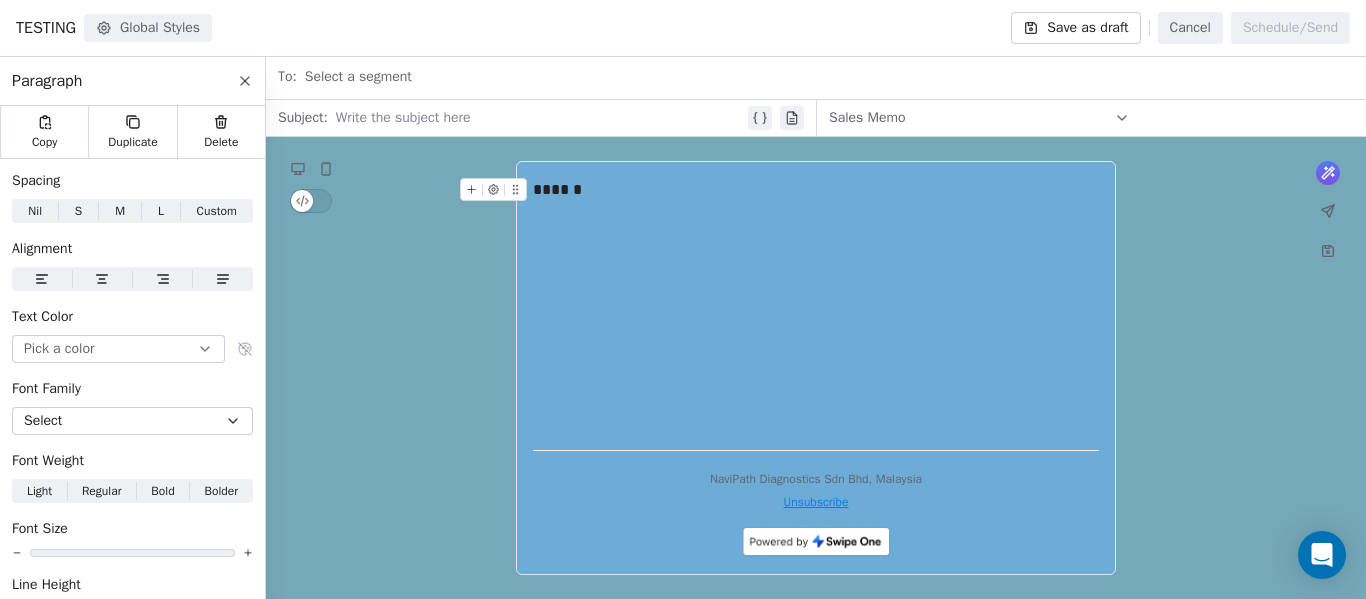 click on "******" at bounding box center (816, 306) 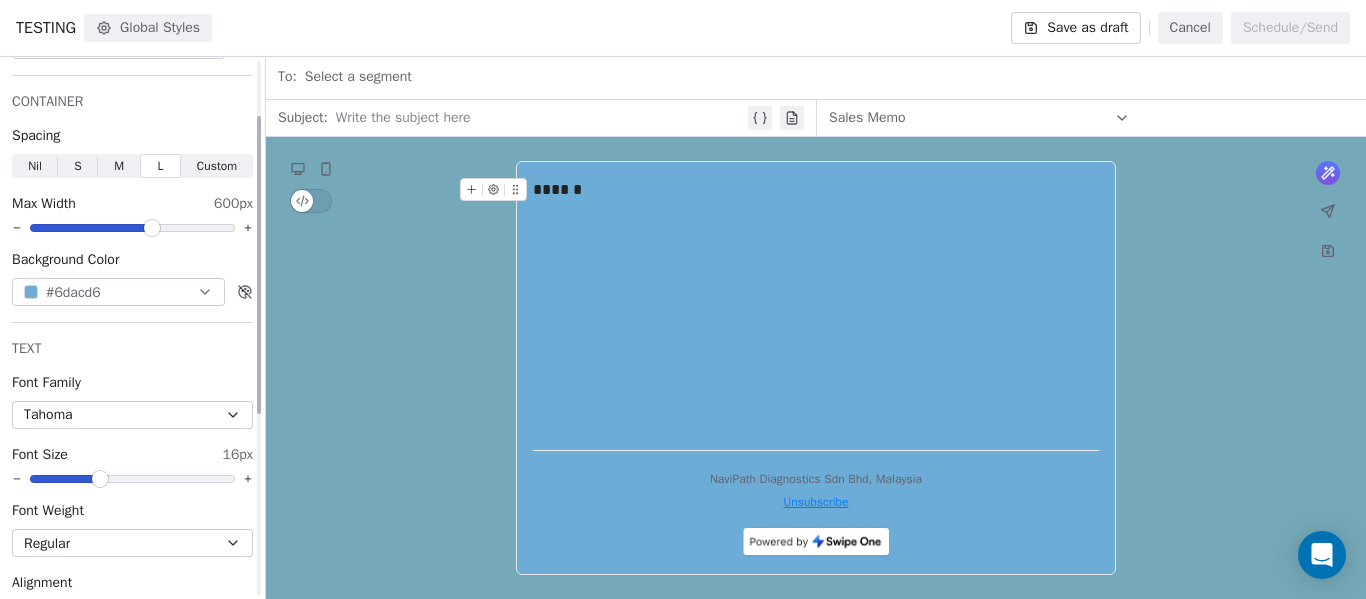 click on "Tahoma" at bounding box center [132, 415] 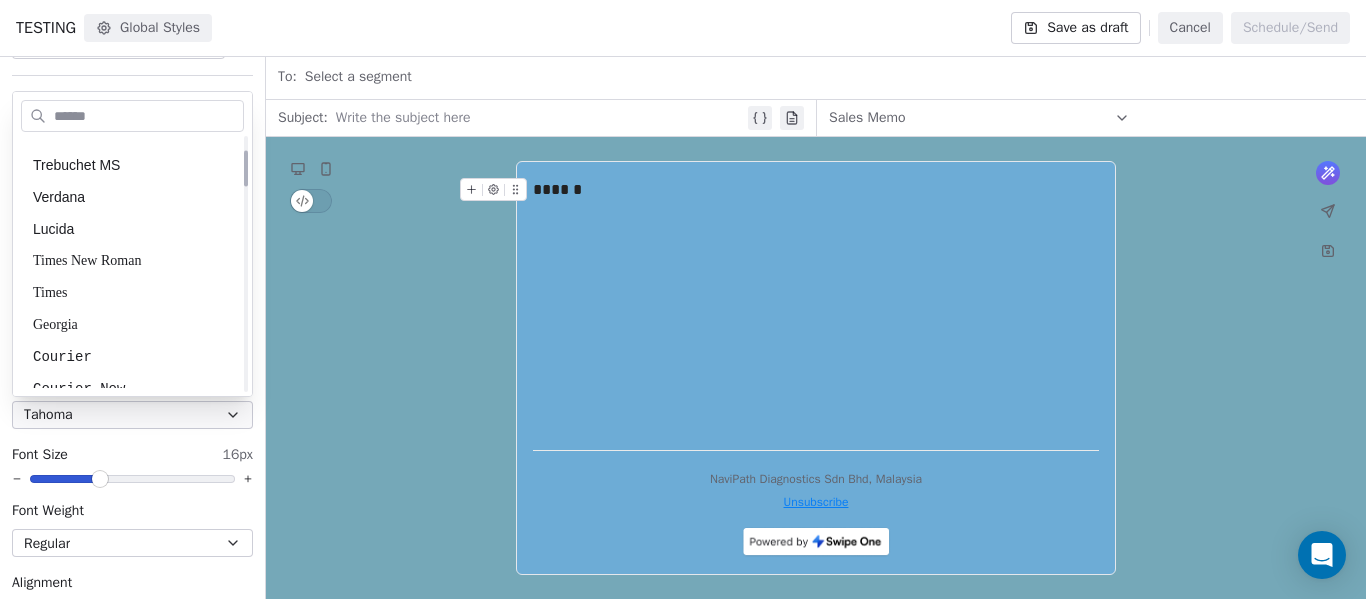 scroll, scrollTop: 100, scrollLeft: 0, axis: vertical 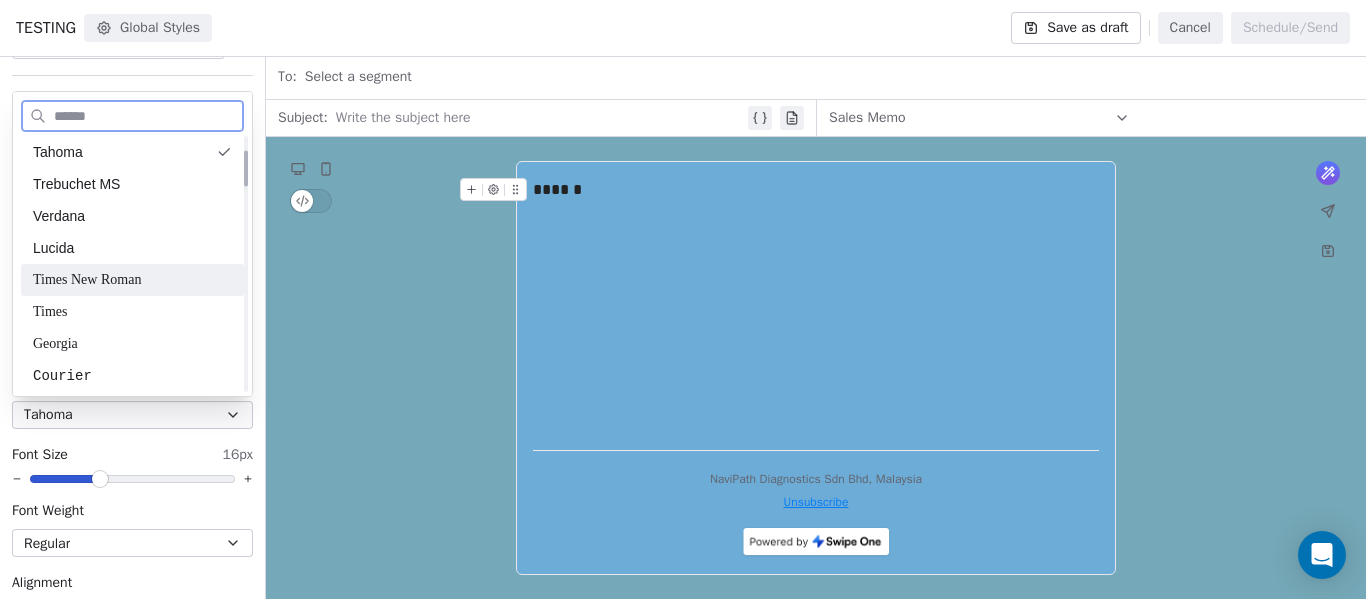 click on "Times New Roman" at bounding box center (132, 280) 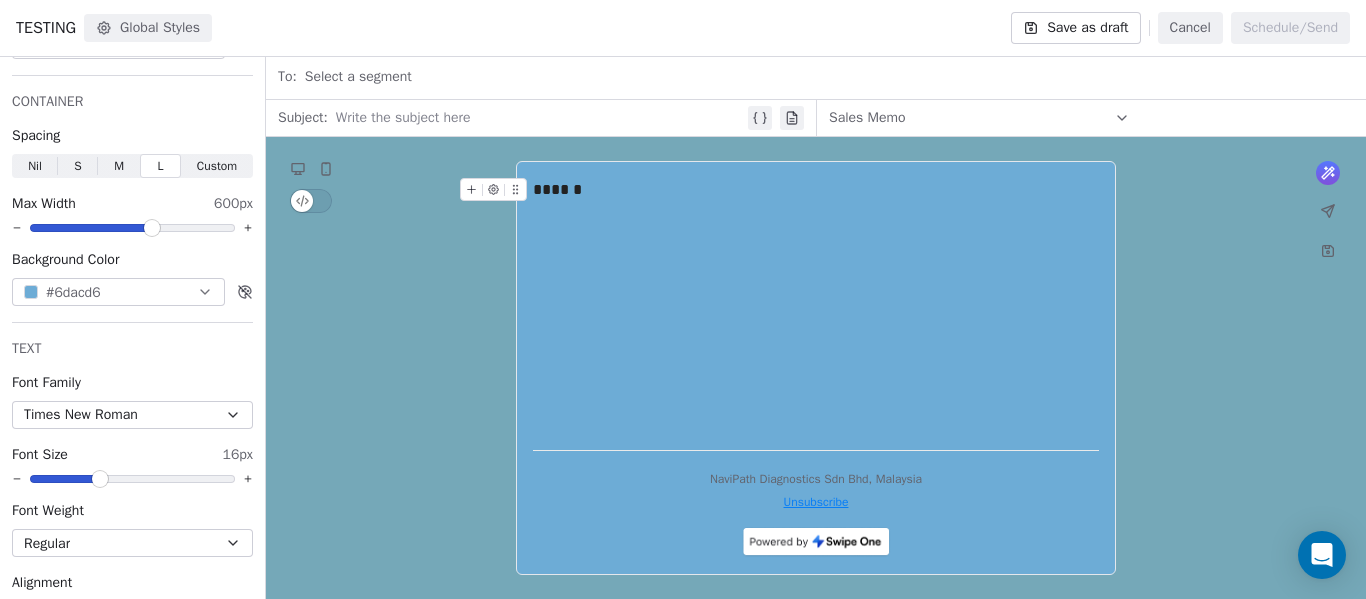 click on "******" at bounding box center [816, 306] 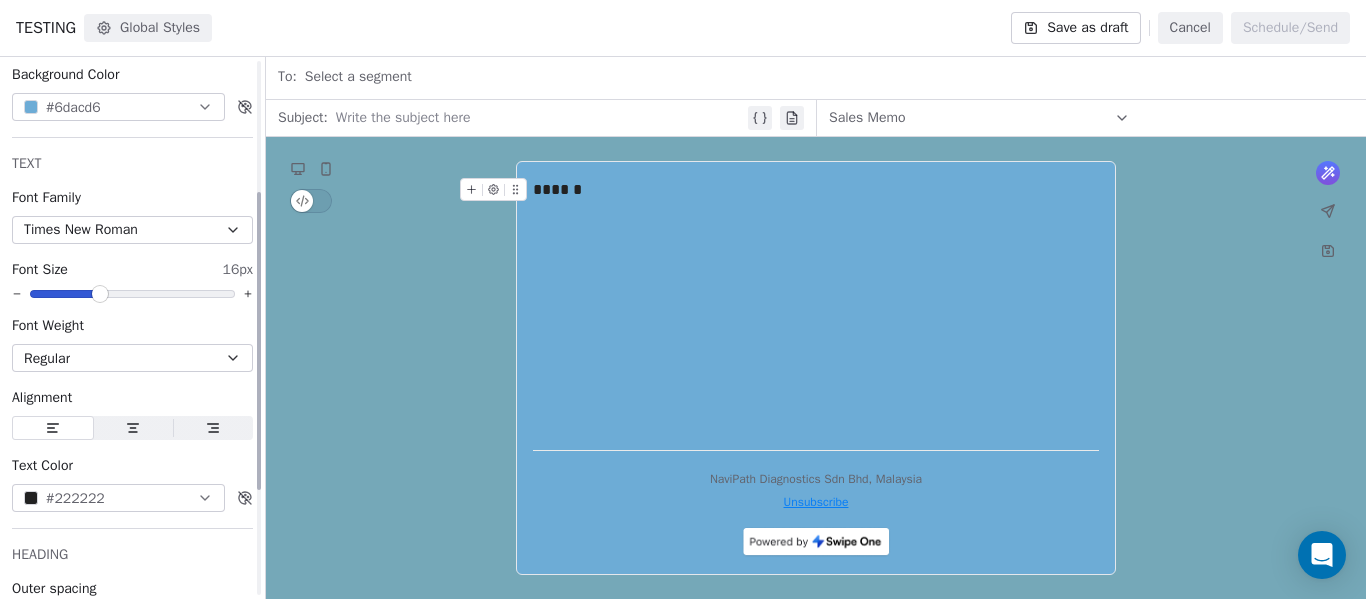 scroll, scrollTop: 300, scrollLeft: 0, axis: vertical 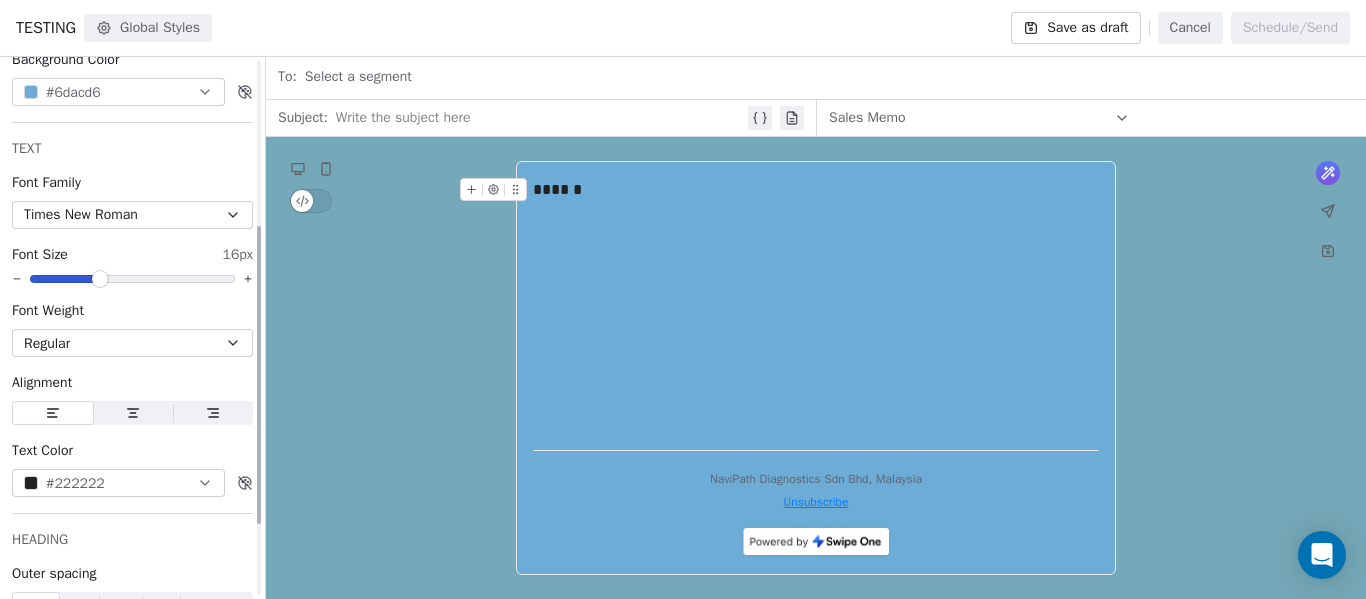 click on "Regular" at bounding box center [132, 343] 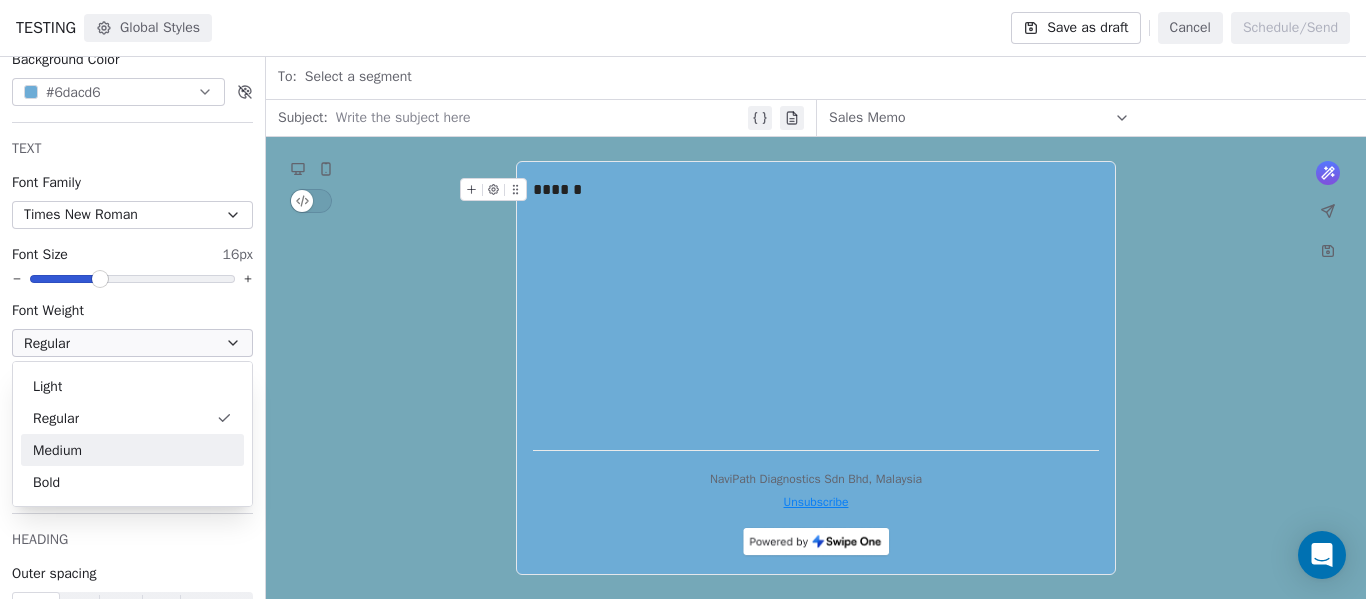click on "Medium" at bounding box center (132, 450) 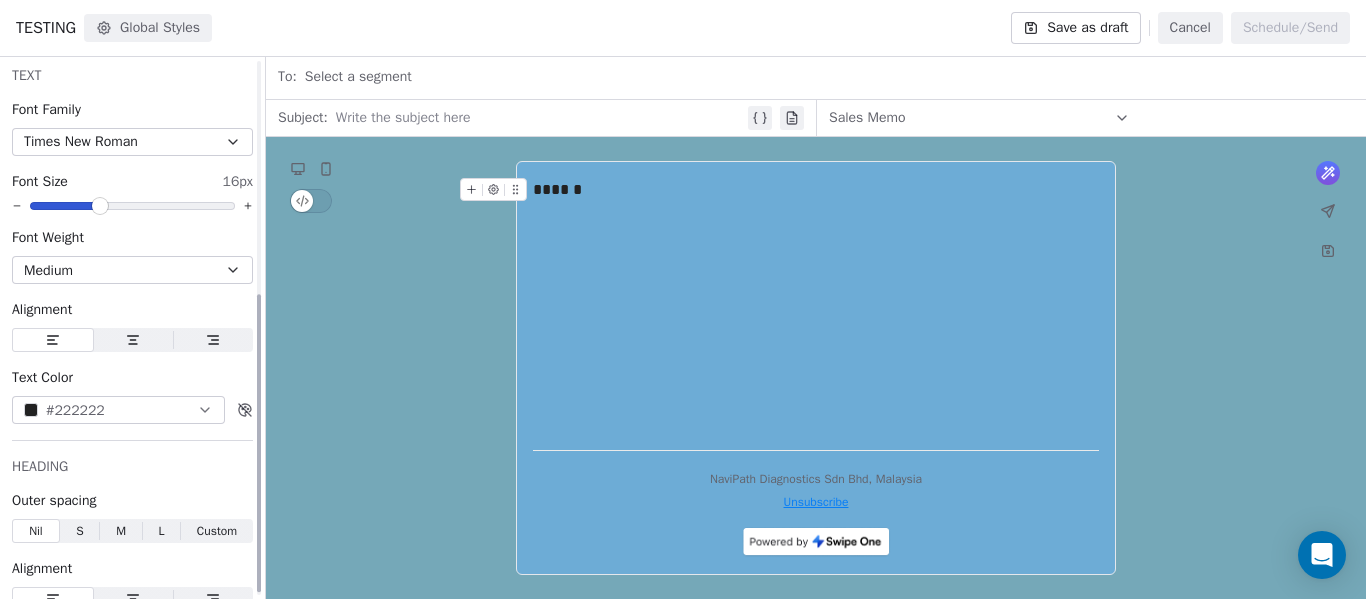 scroll, scrollTop: 429, scrollLeft: 0, axis: vertical 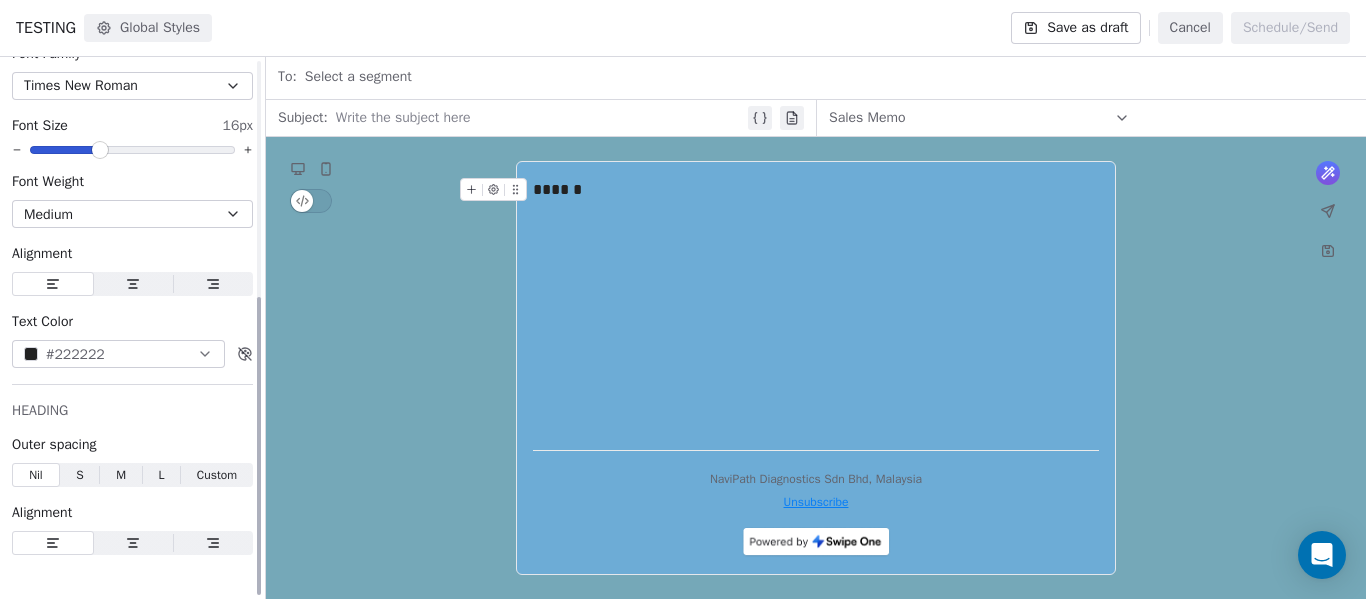 click 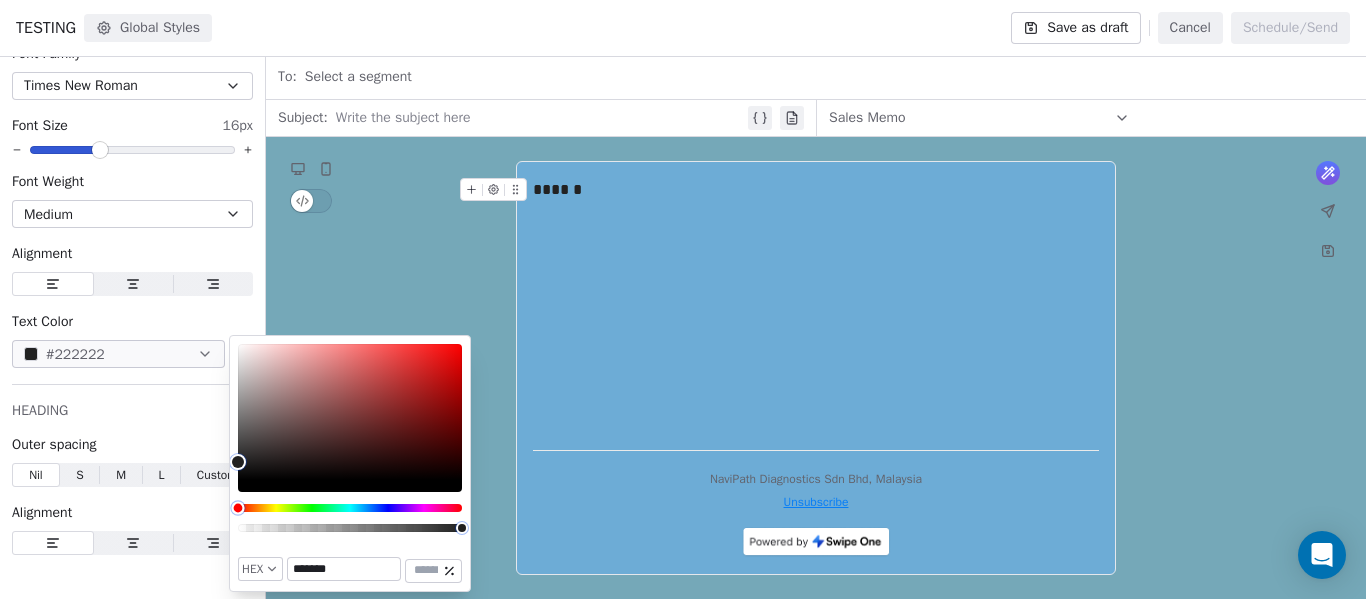 type on "*******" 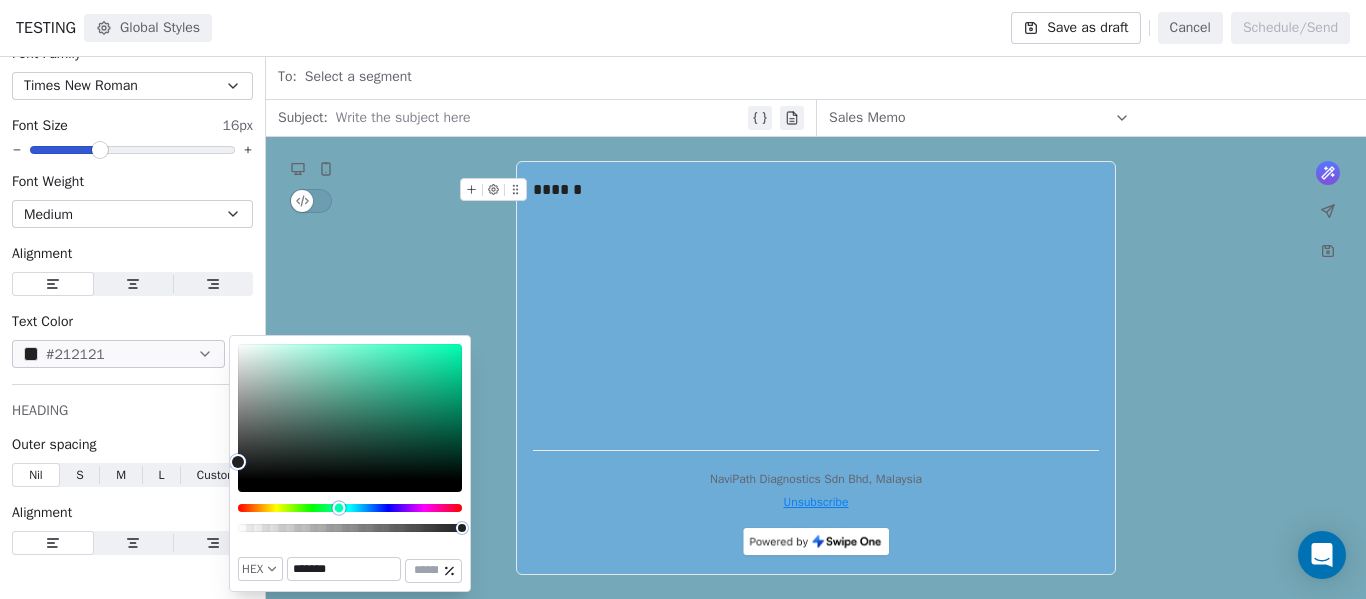 click at bounding box center (350, 508) 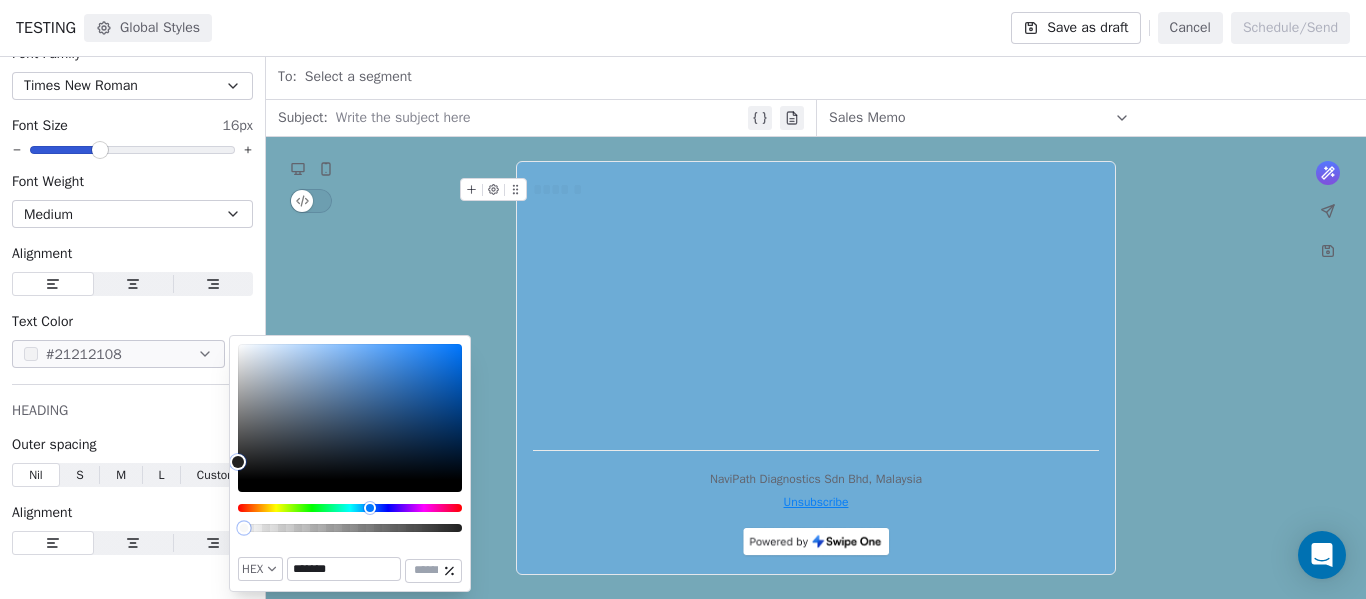 click at bounding box center [350, 528] 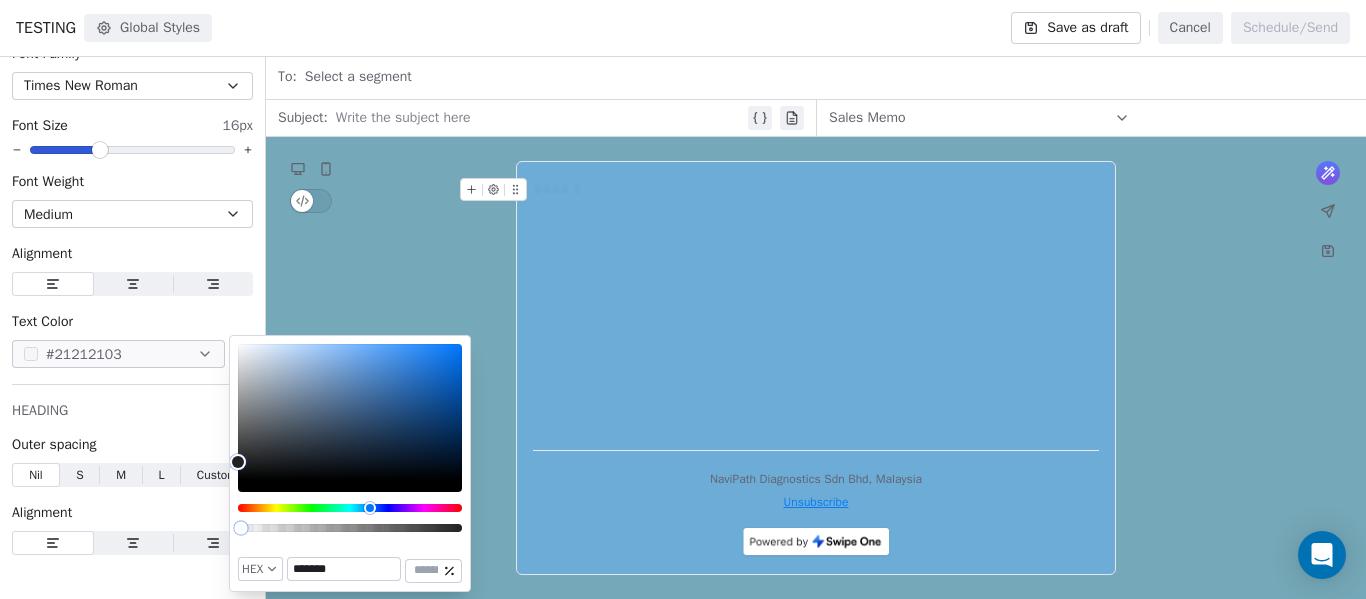 type on "*" 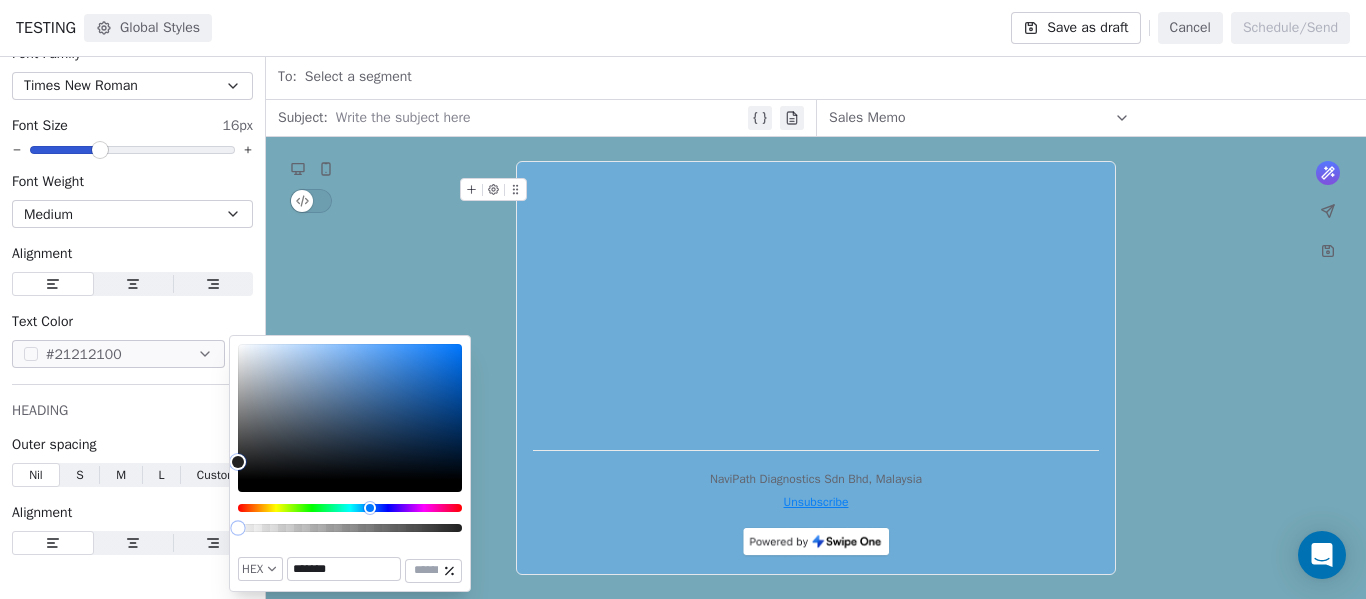 click at bounding box center [237, 527] 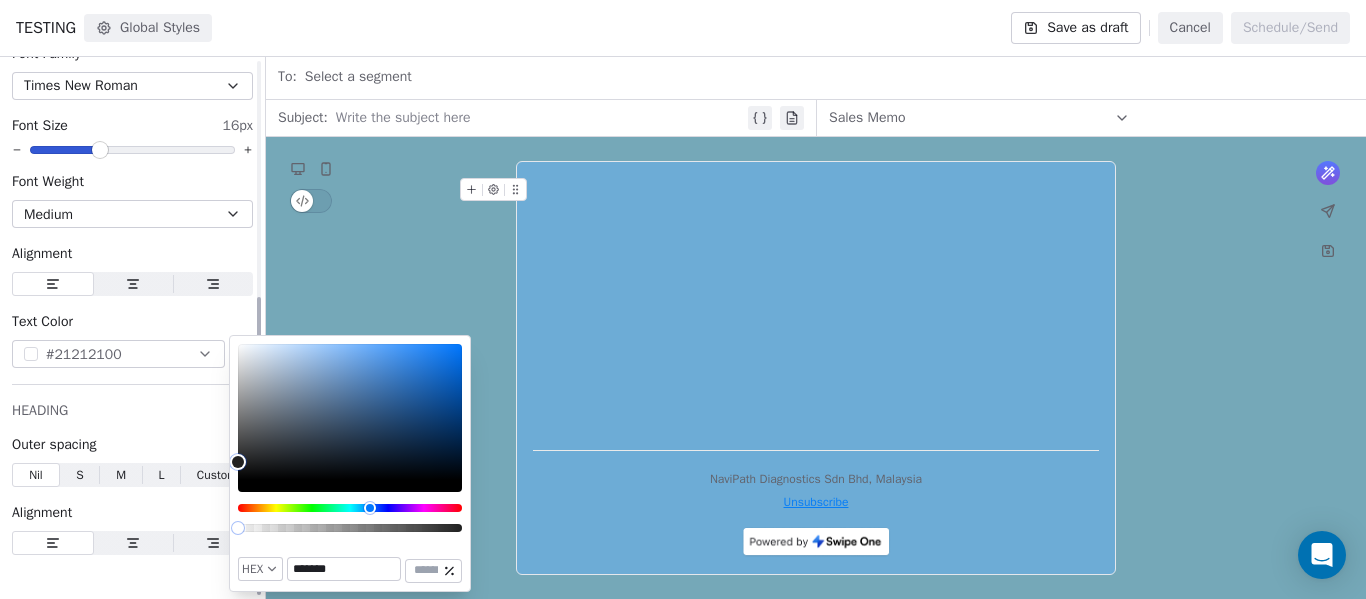 click on "Outer spacing" at bounding box center [132, 445] 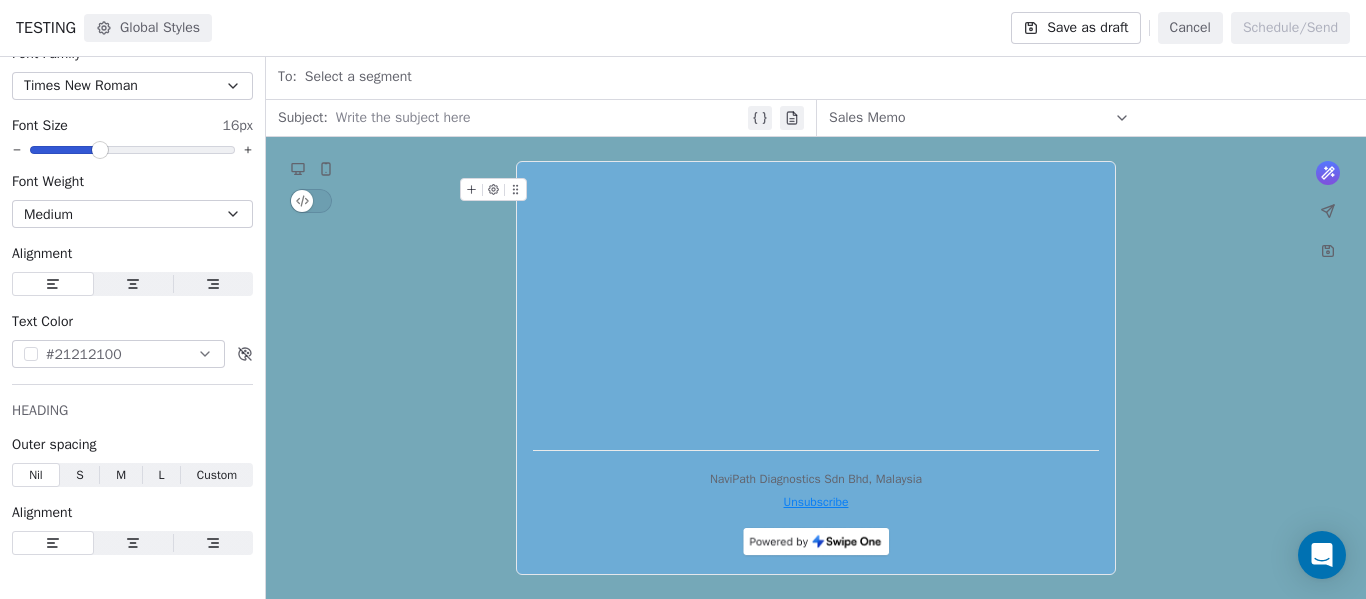 click on "******" at bounding box center (816, 306) 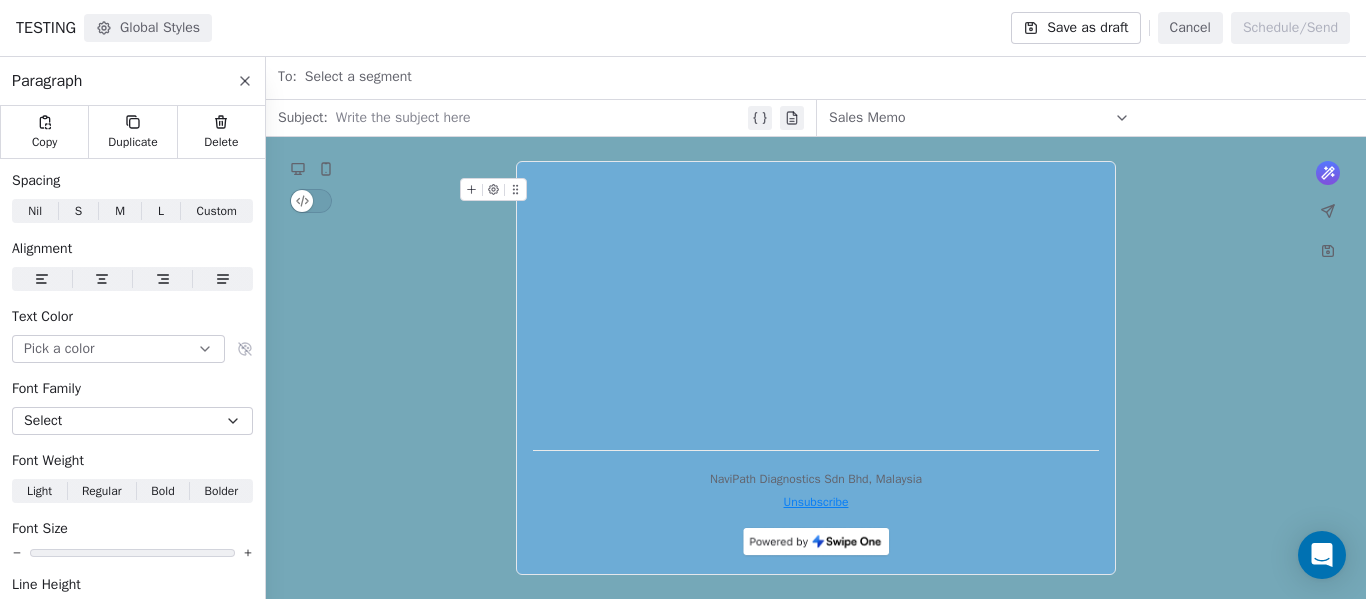 click on "******" at bounding box center [816, 306] 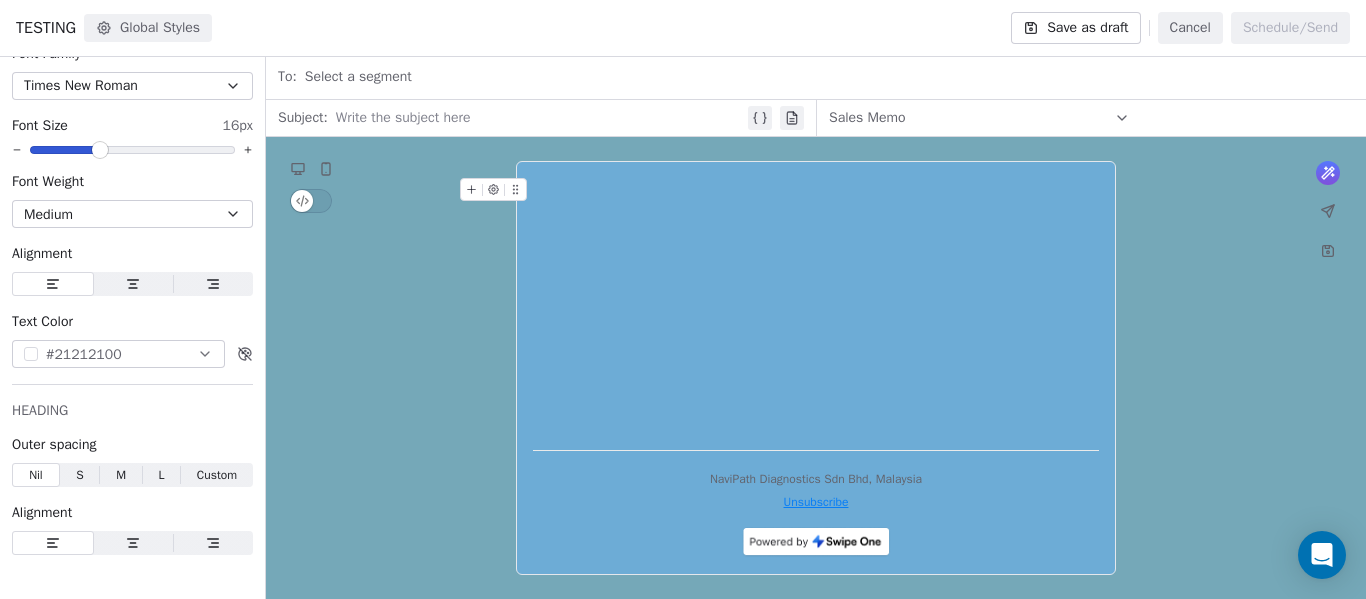 click on "******" at bounding box center (816, 190) 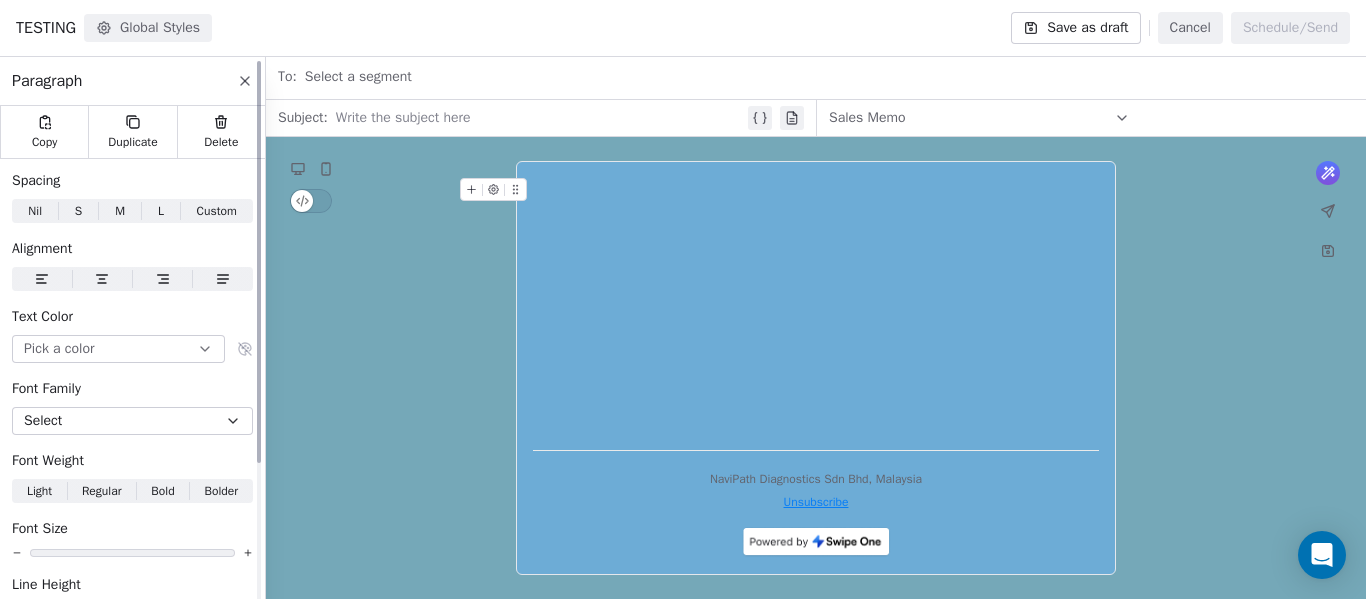 click on "Pick a color" at bounding box center (118, 349) 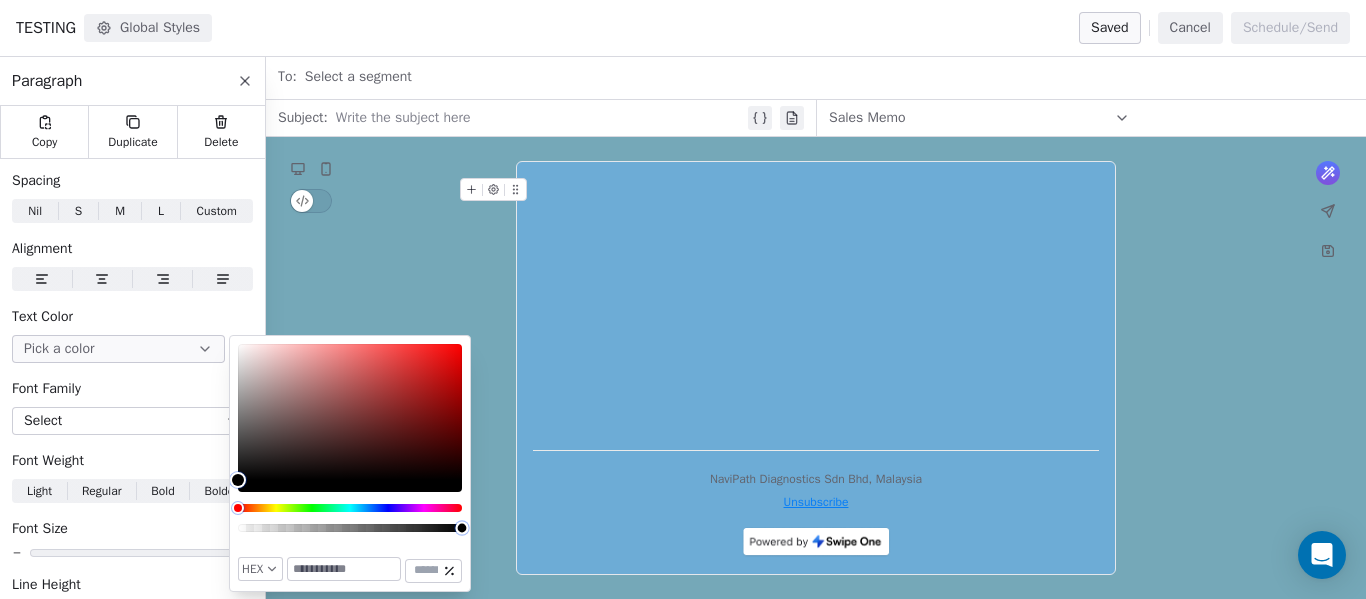 type on "*******" 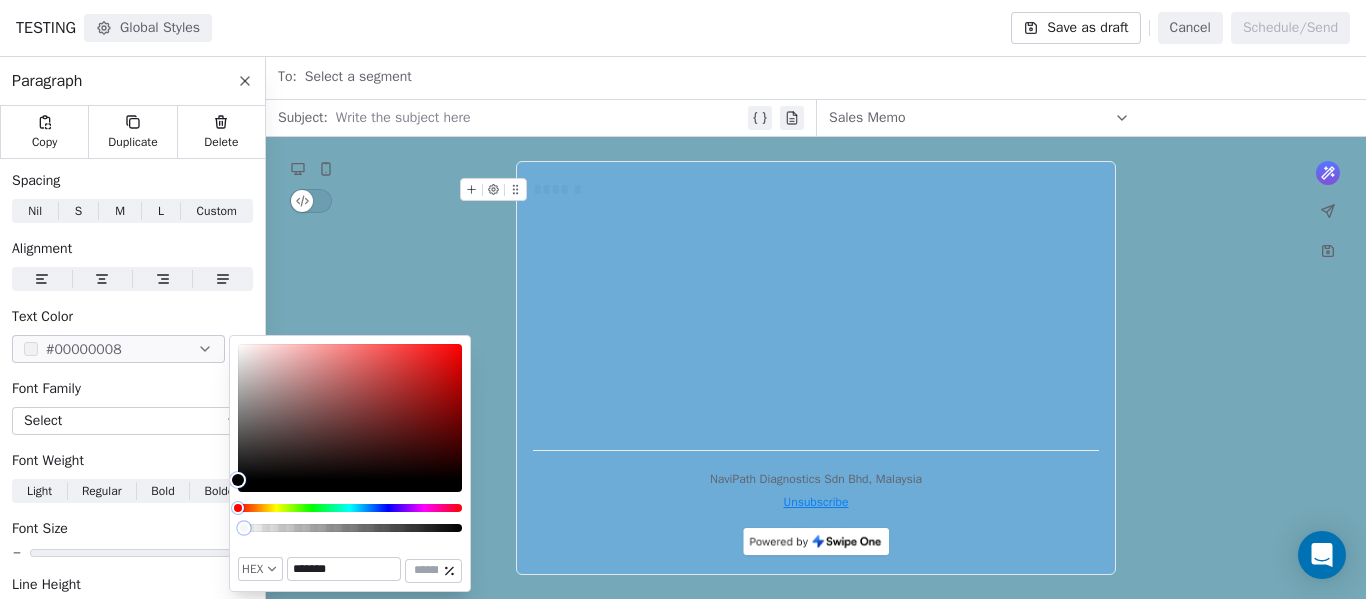 click at bounding box center (350, 528) 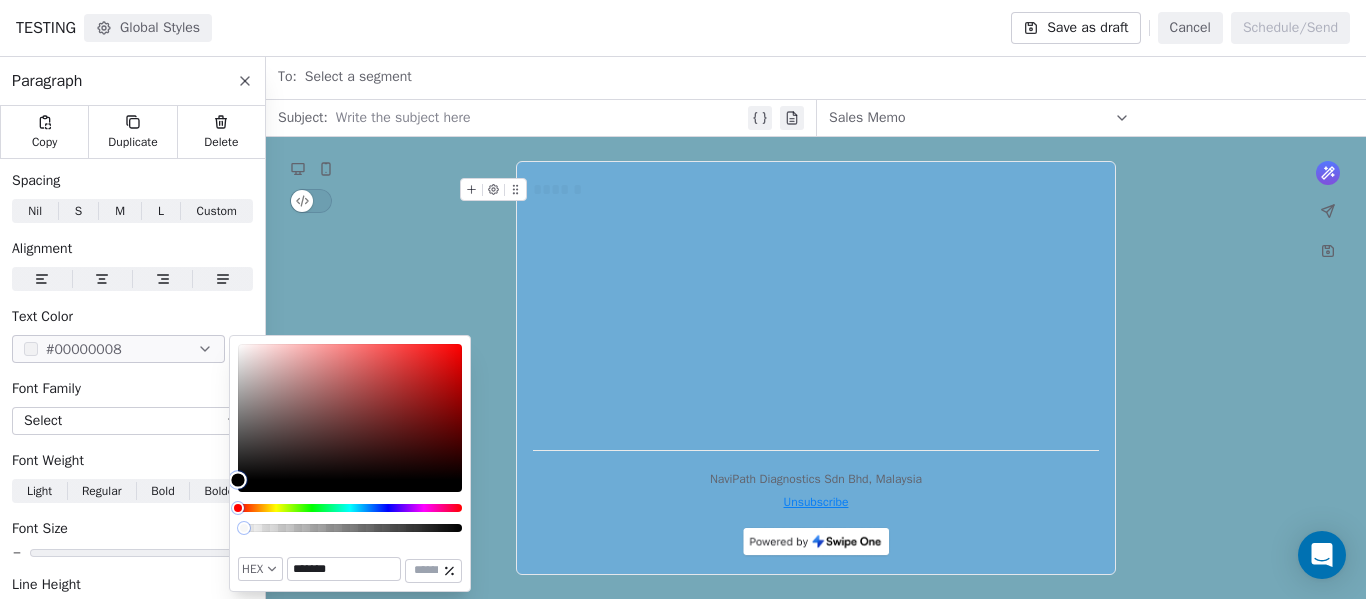 click at bounding box center (350, 412) 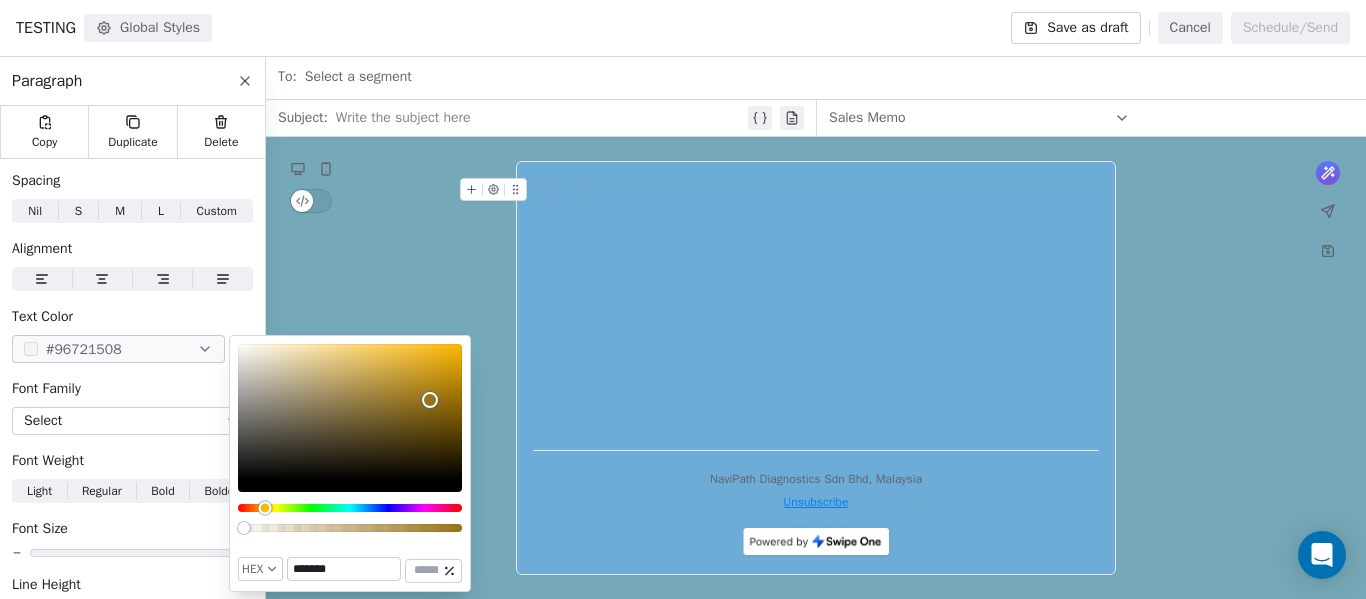click at bounding box center [350, 508] 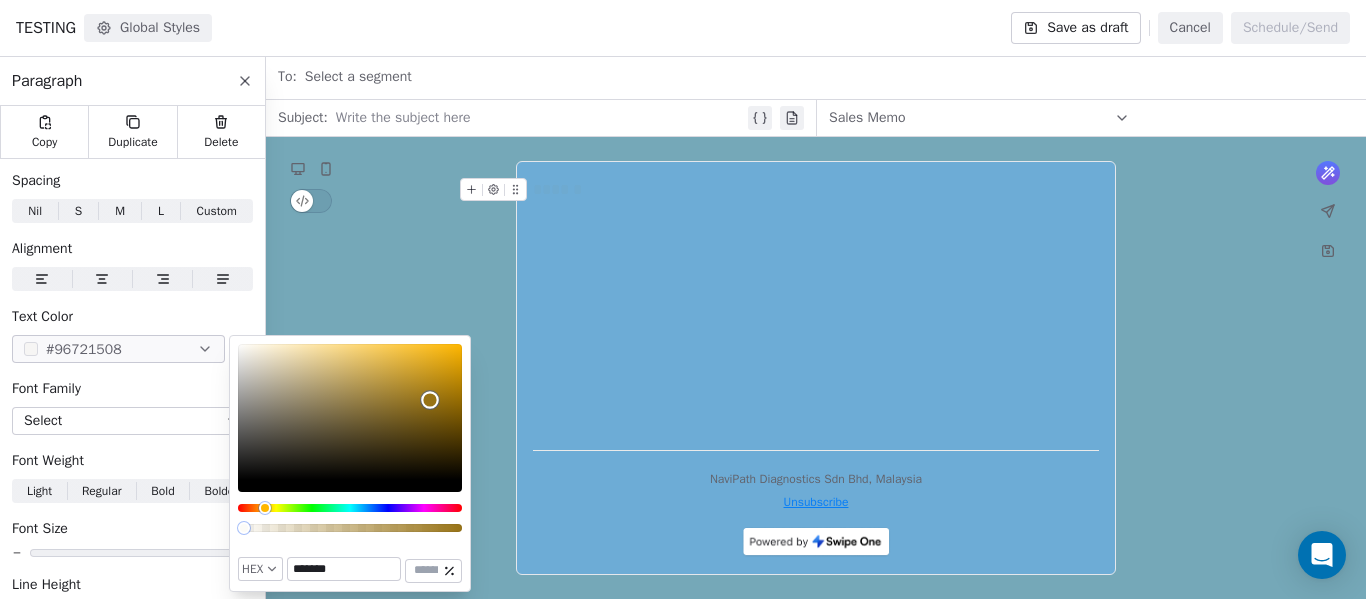 click at bounding box center (350, 412) 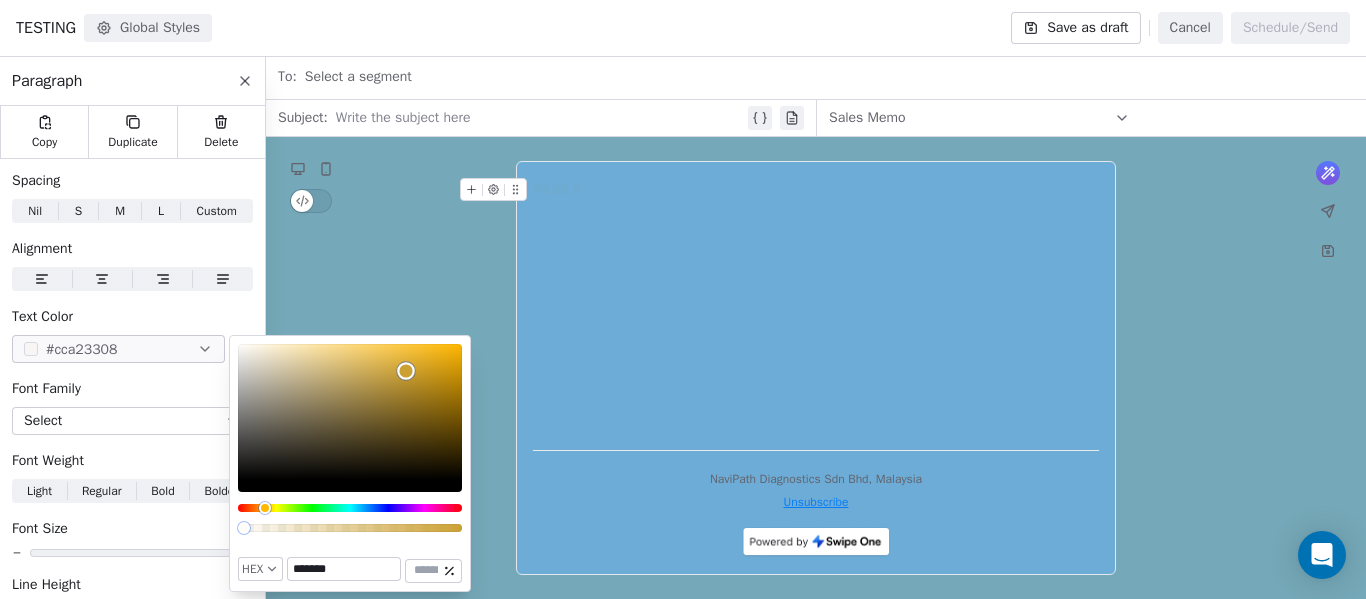click at bounding box center (350, 412) 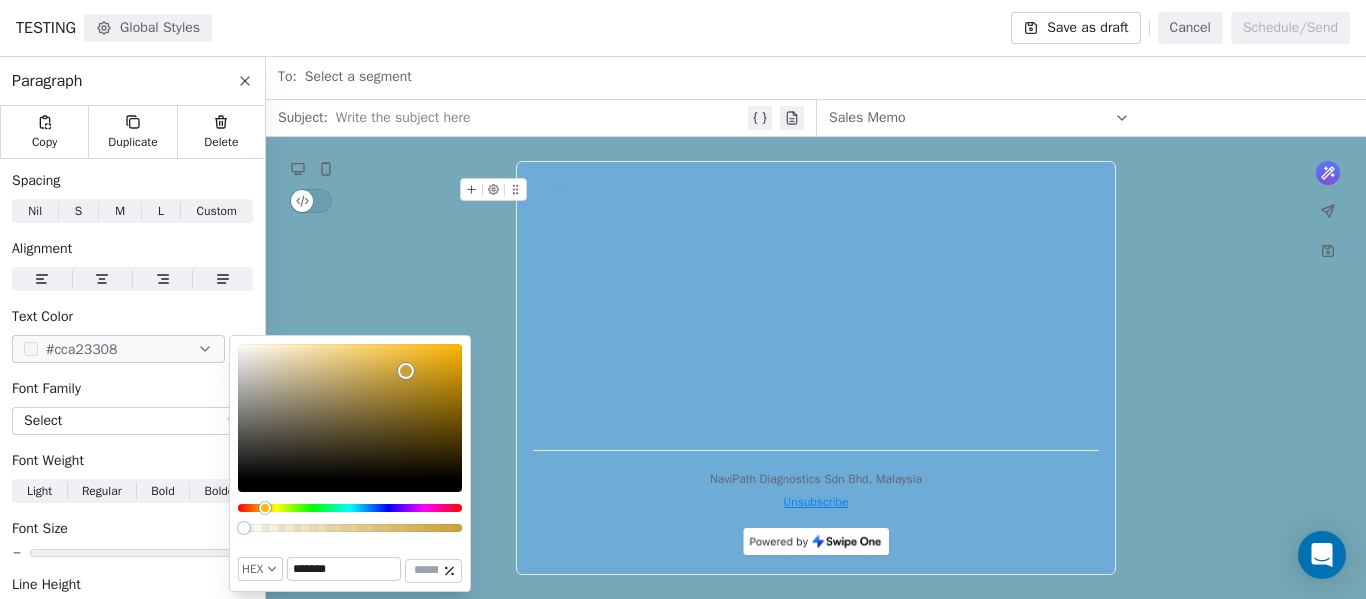 click 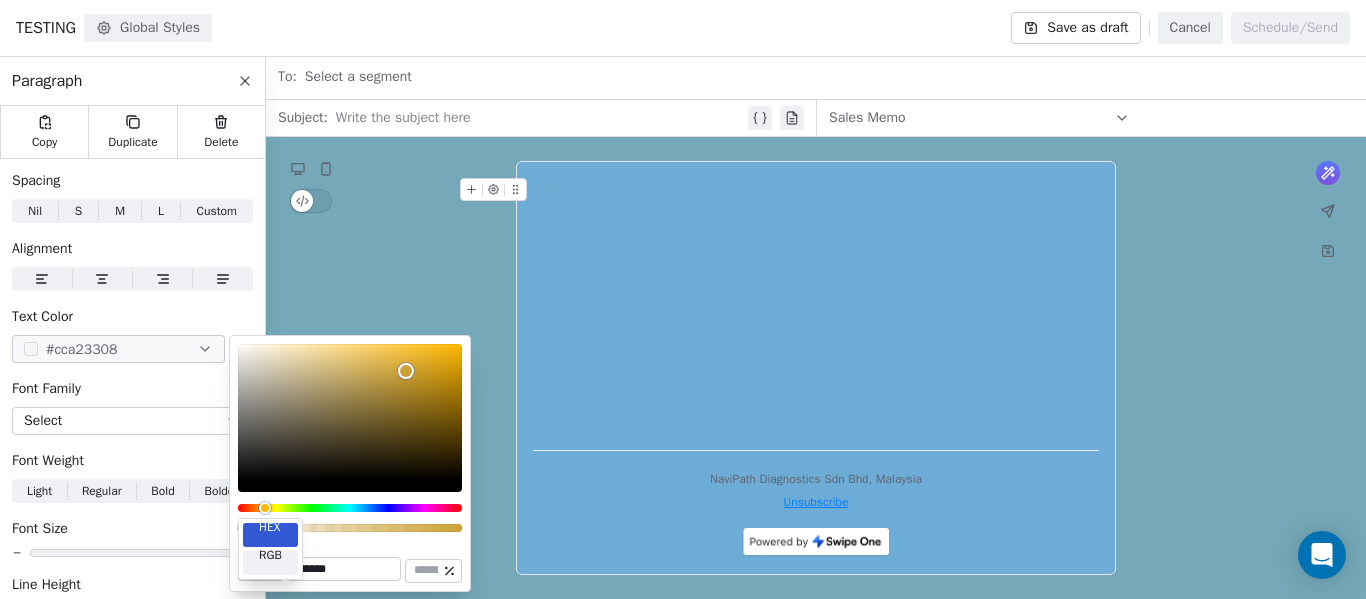 click on "RGB" at bounding box center (270, 563) 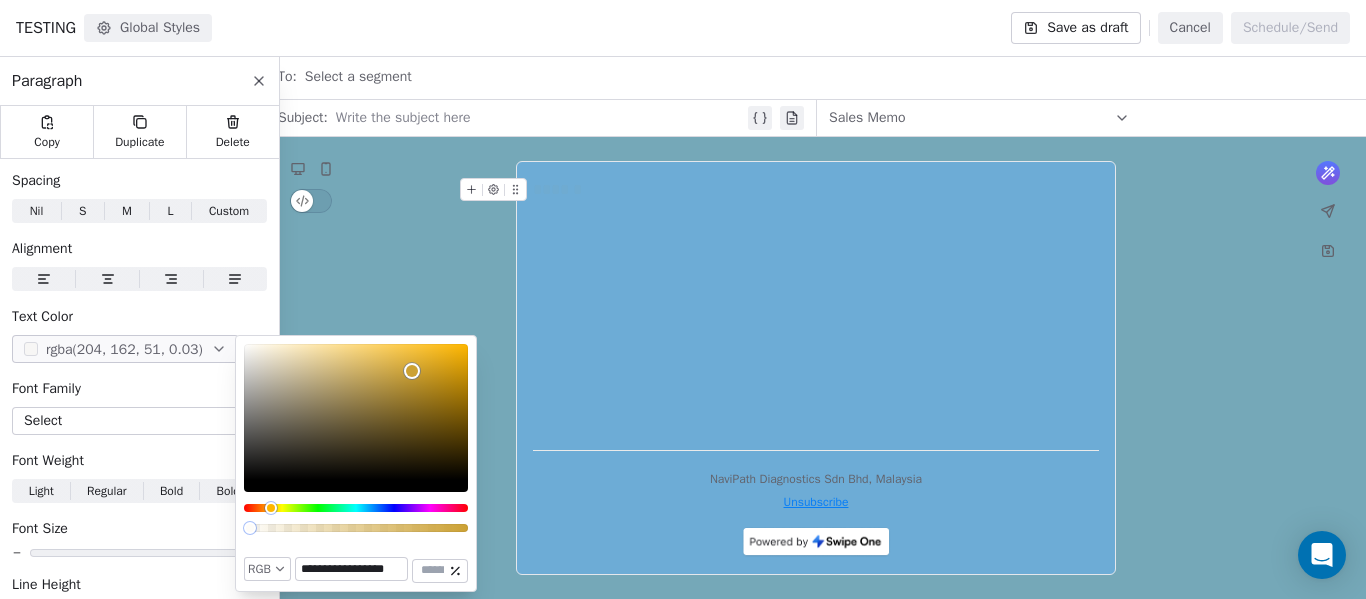 click 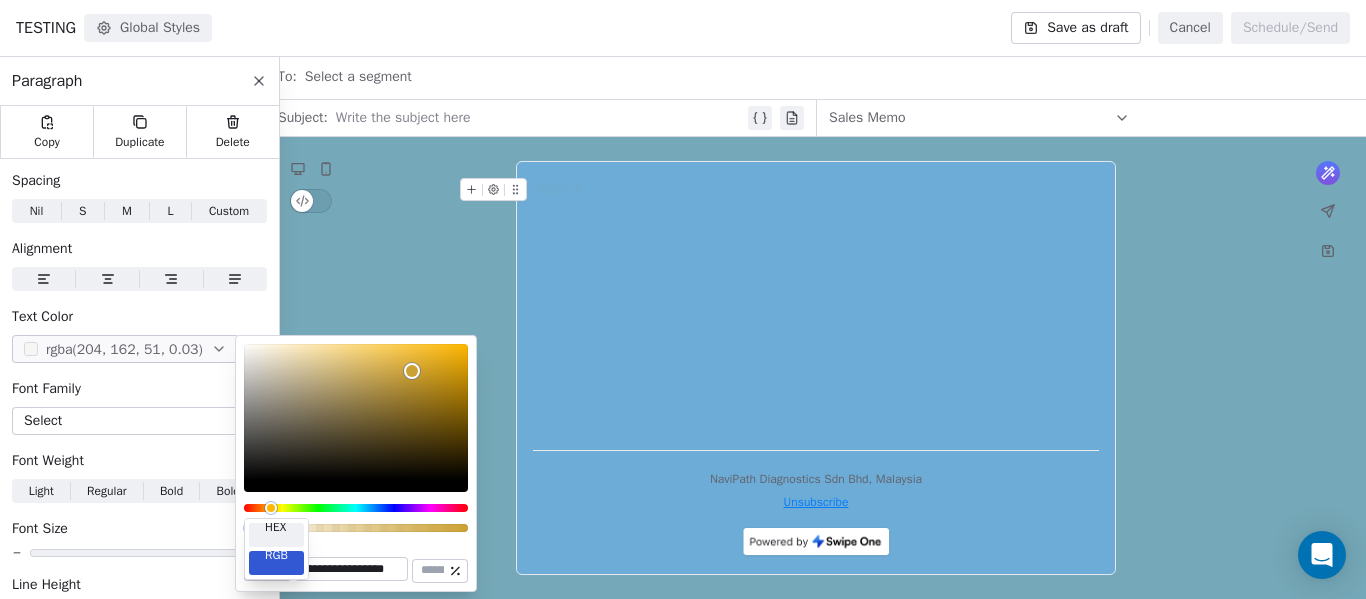 click on "HEX" at bounding box center (275, 535) 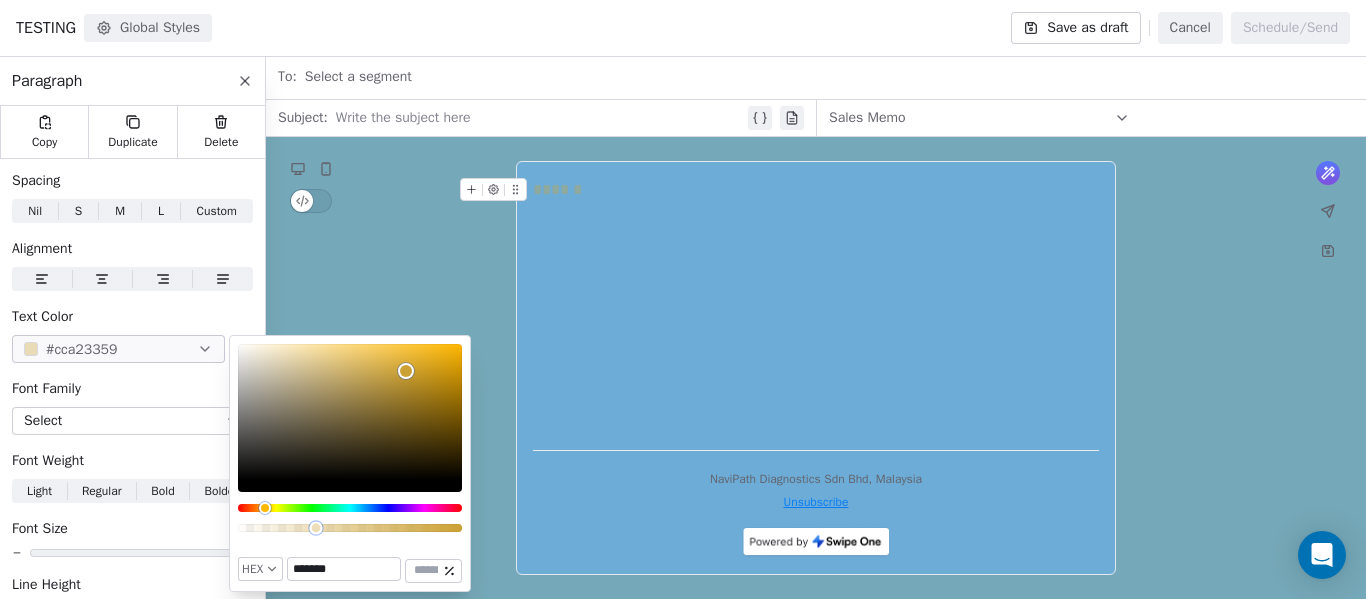 click at bounding box center [350, 528] 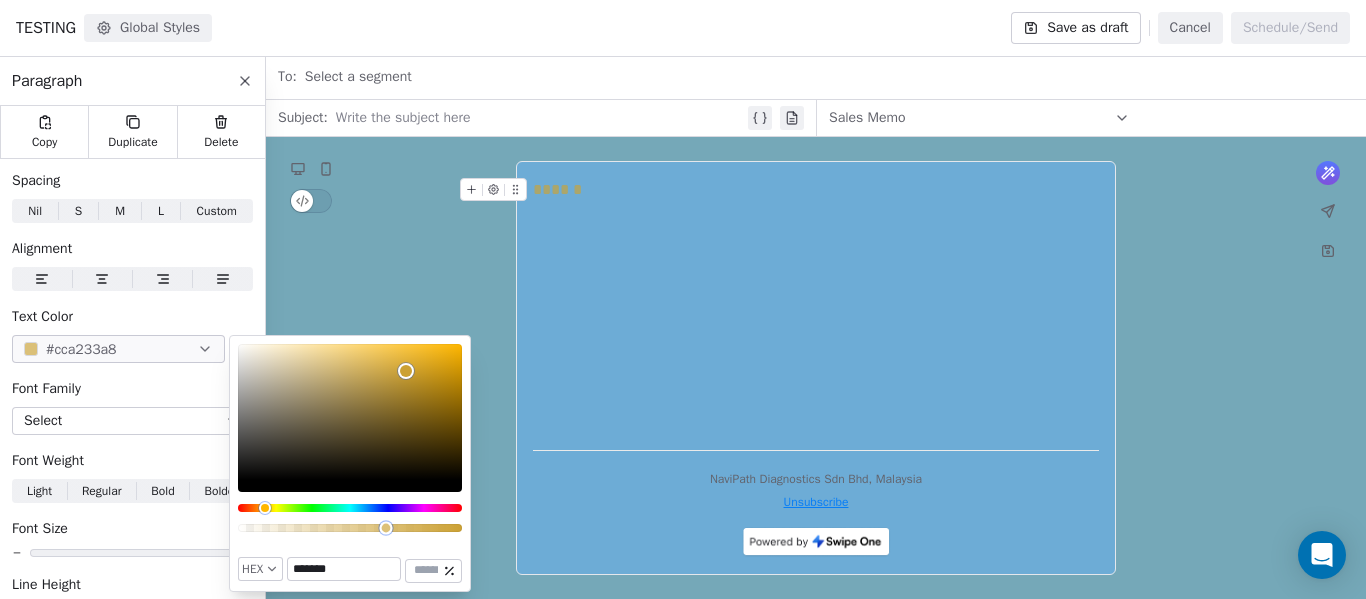 click at bounding box center (350, 528) 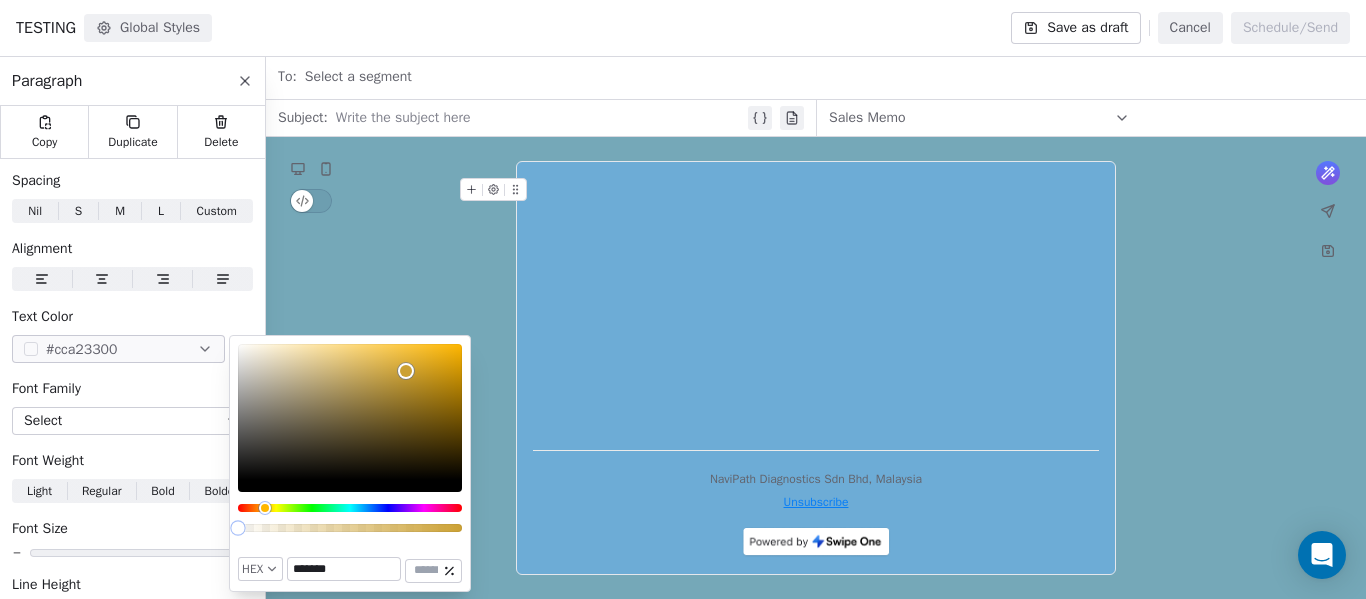 type on "***" 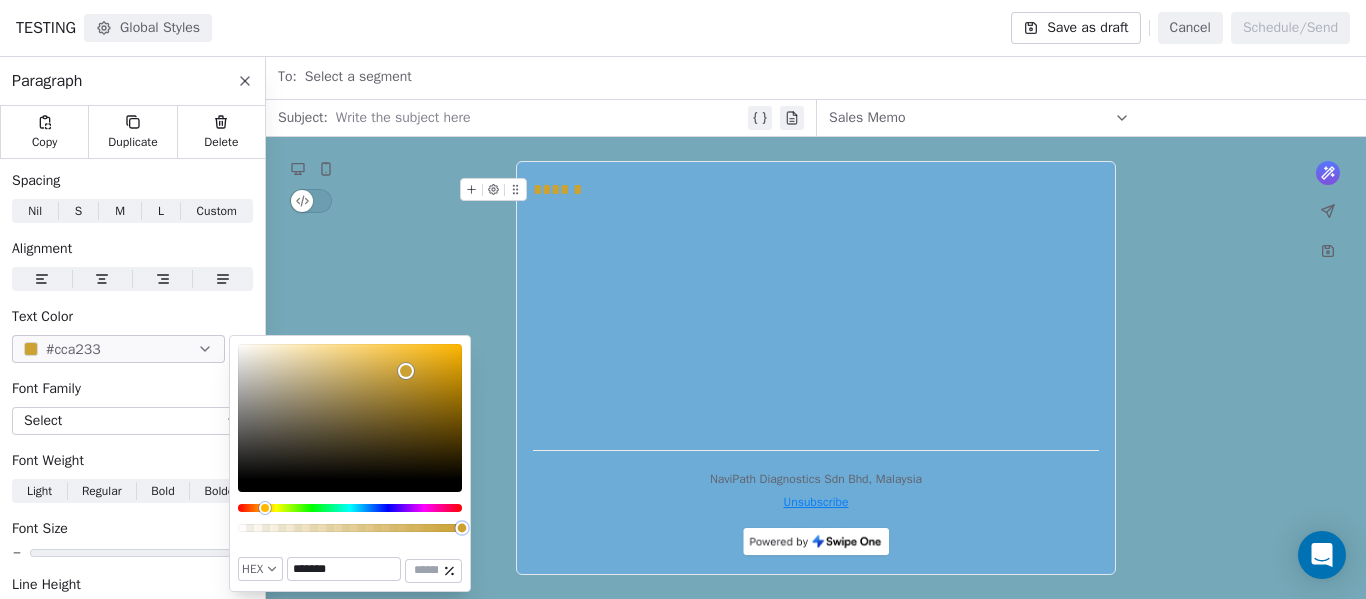 drag, startPoint x: 412, startPoint y: 528, endPoint x: 557, endPoint y: 528, distance: 145 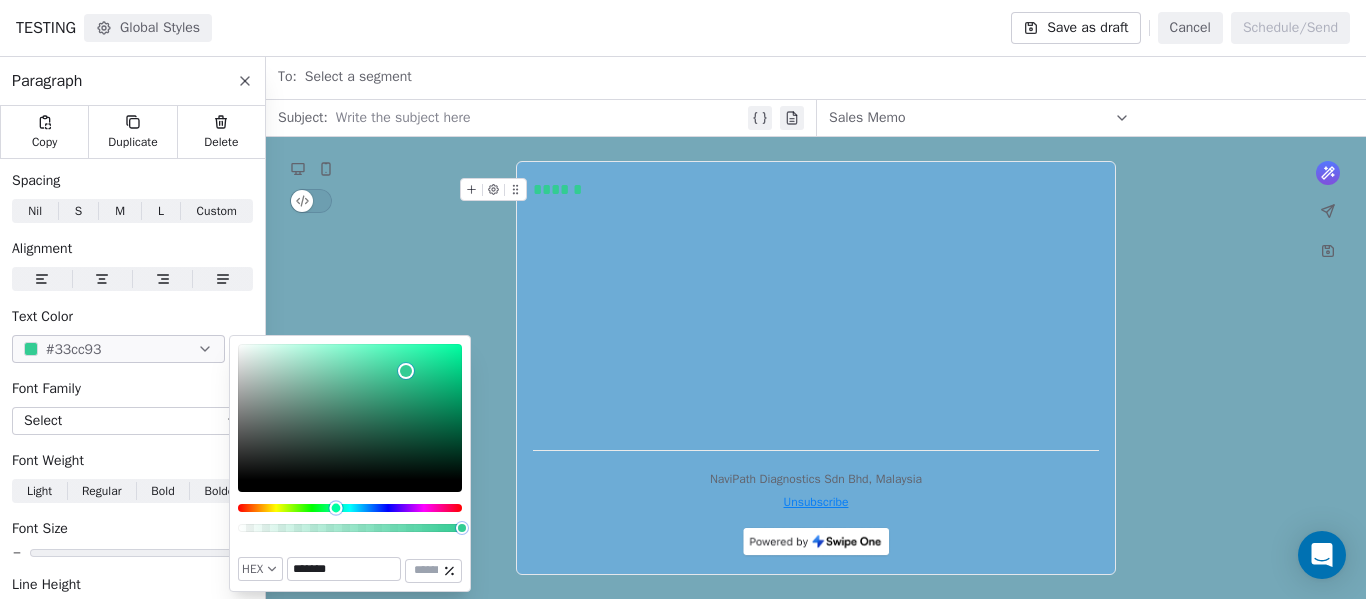 drag, startPoint x: 270, startPoint y: 506, endPoint x: 336, endPoint y: 502, distance: 66.1211 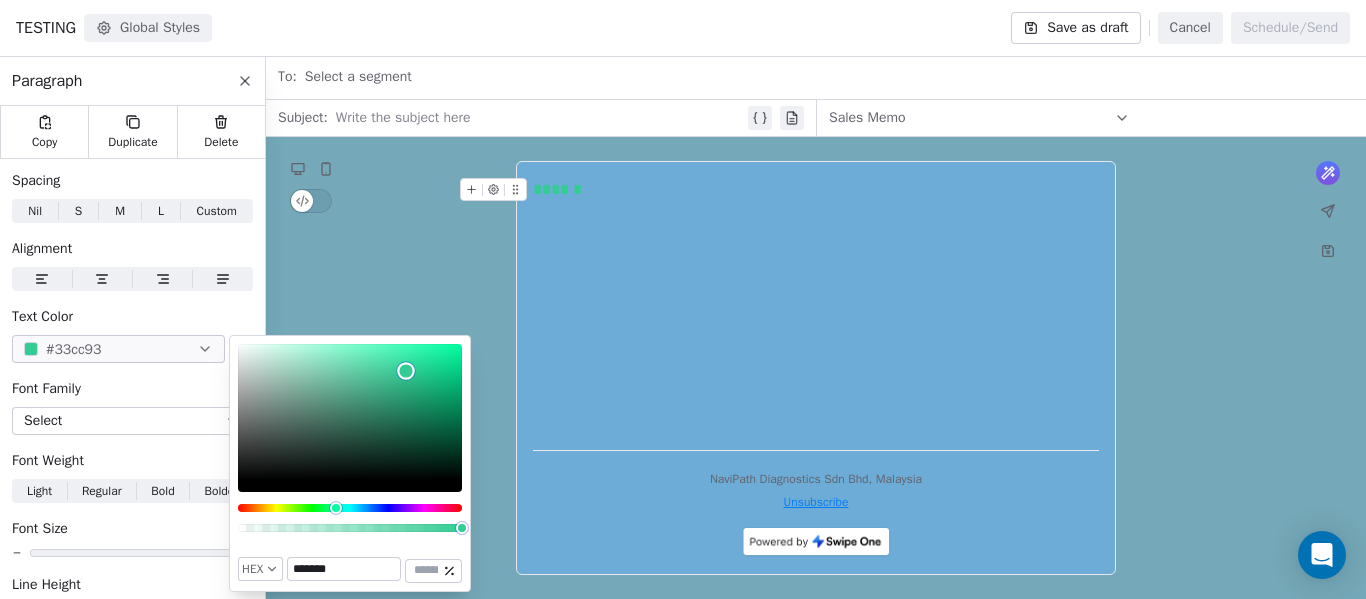 type on "*******" 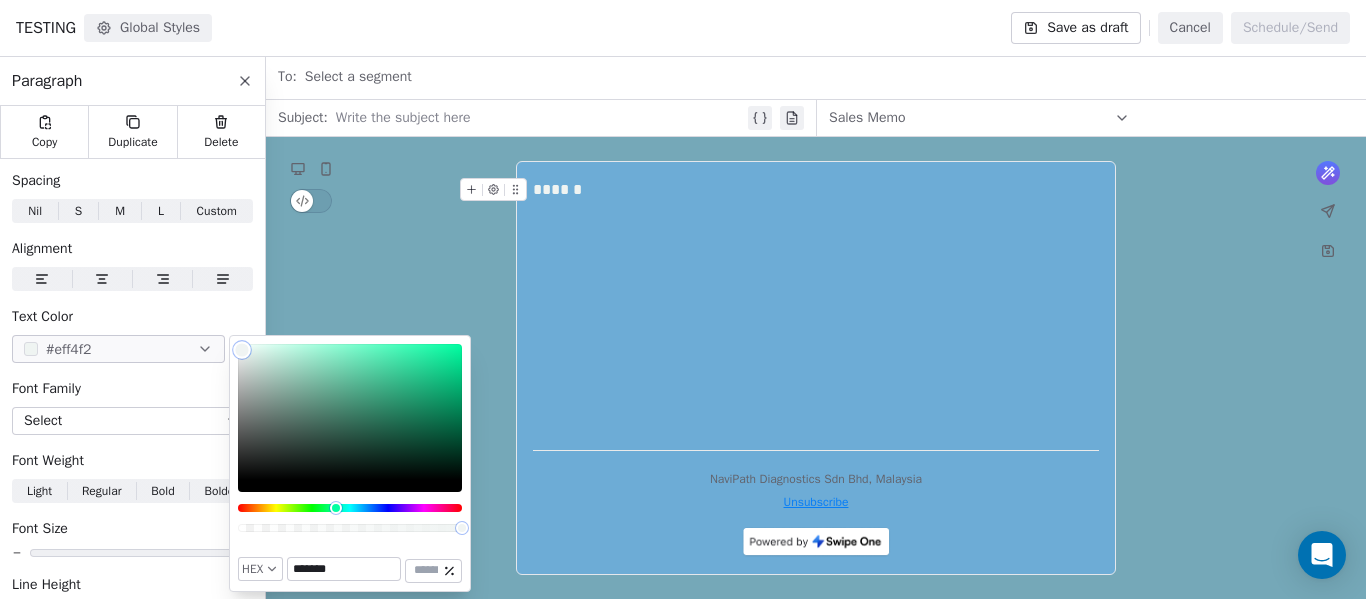 click at bounding box center [350, 412] 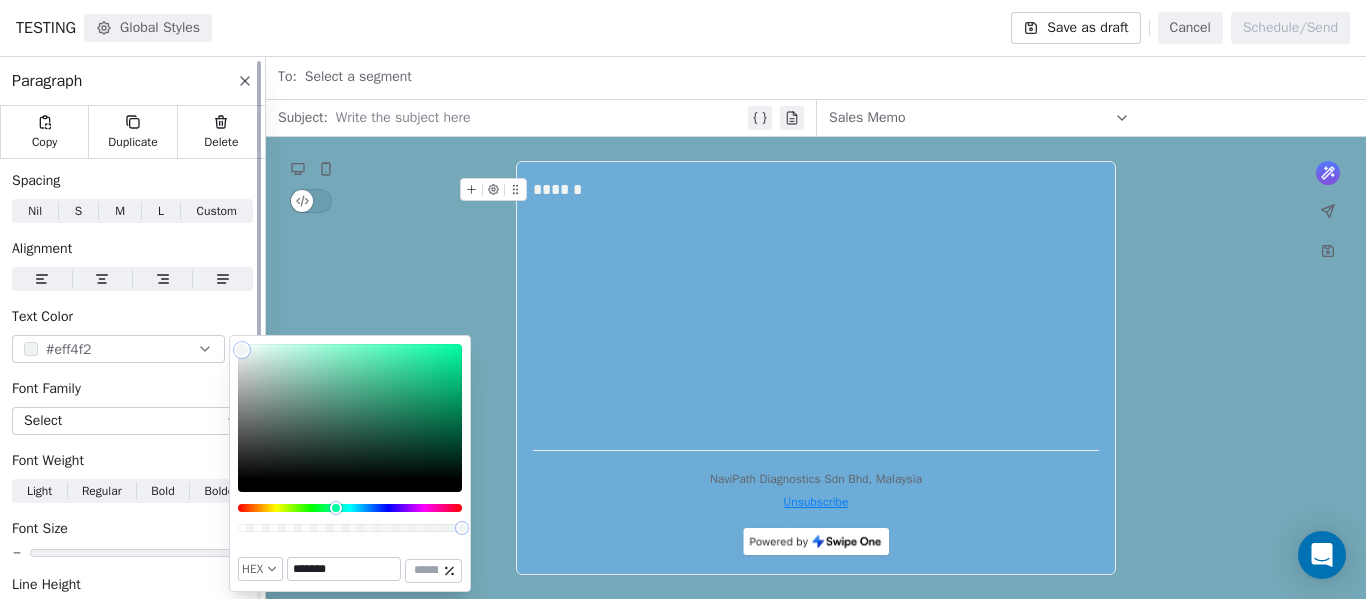 click on "Text Color" at bounding box center (132, 317) 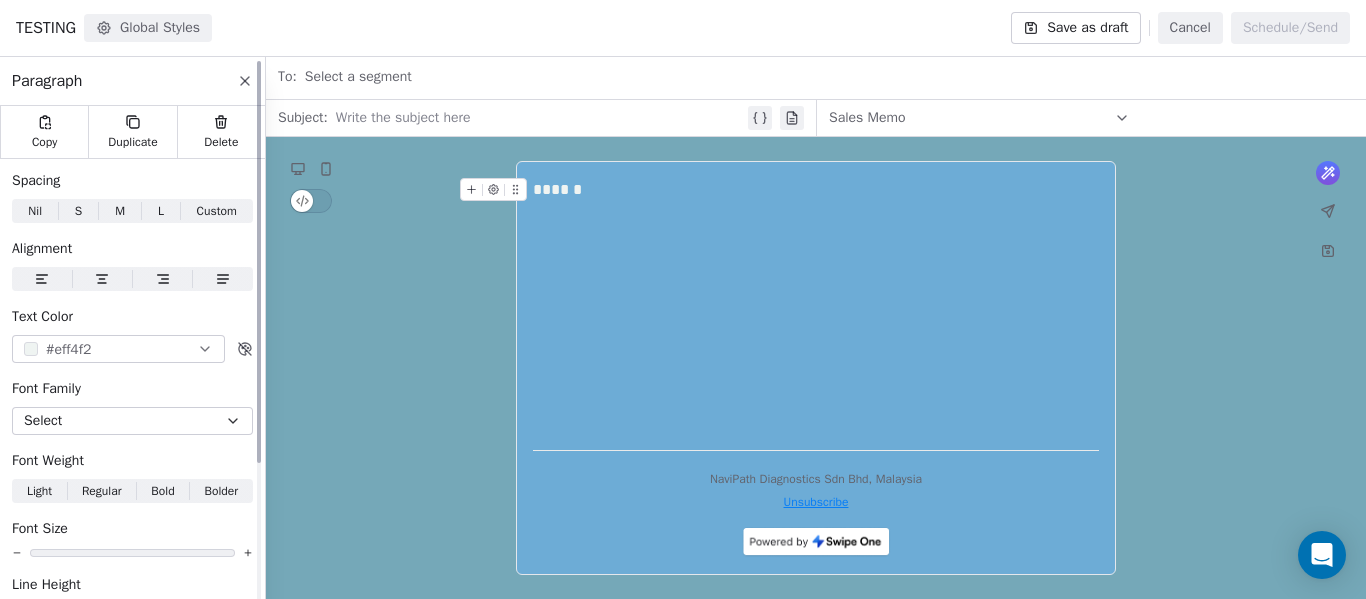 click on "Bolder" at bounding box center (222, 491) 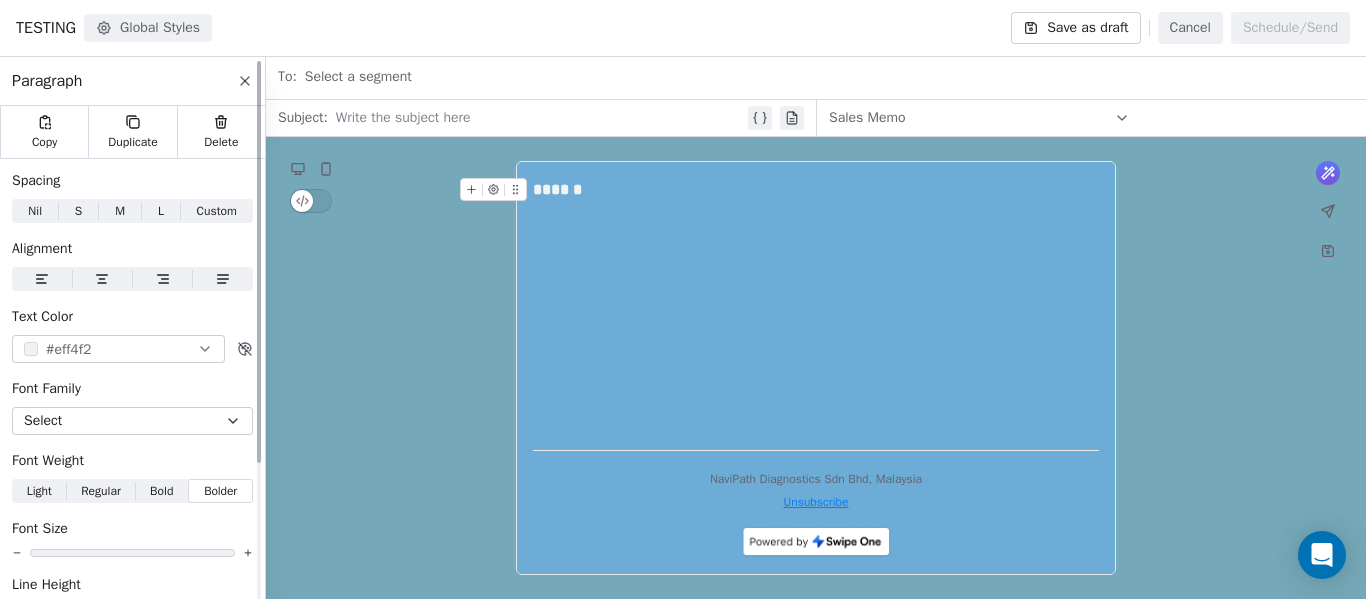 click on "Bolder" at bounding box center [221, 491] 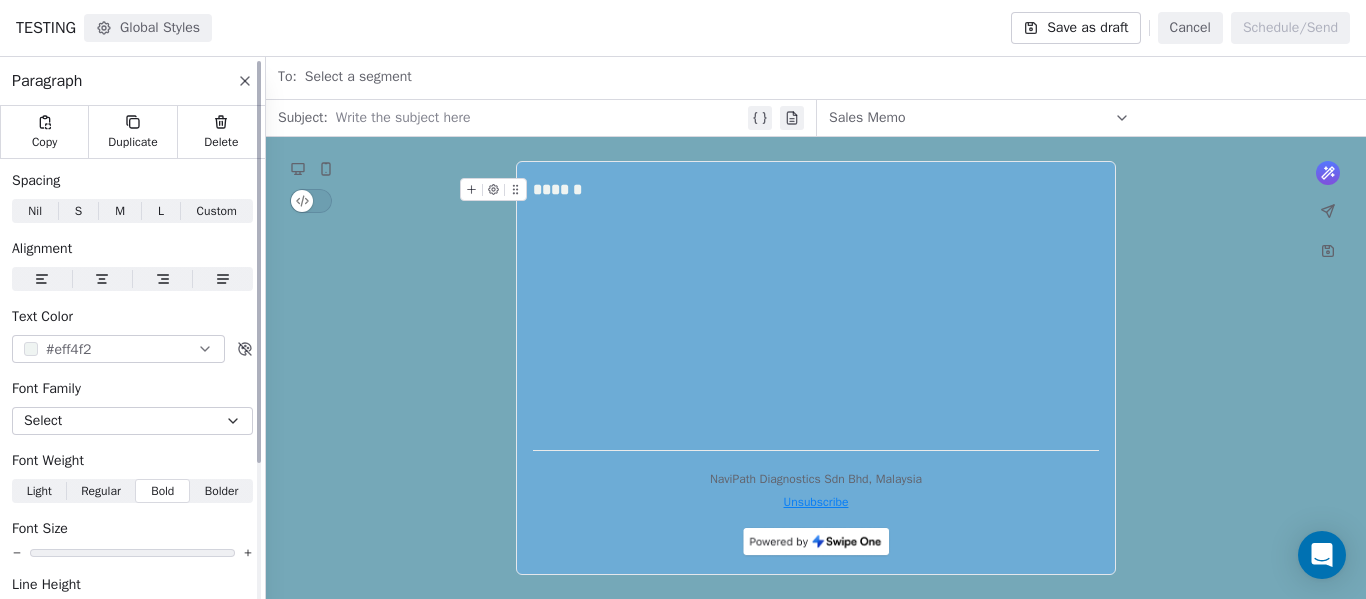 click on "Bold" at bounding box center [162, 491] 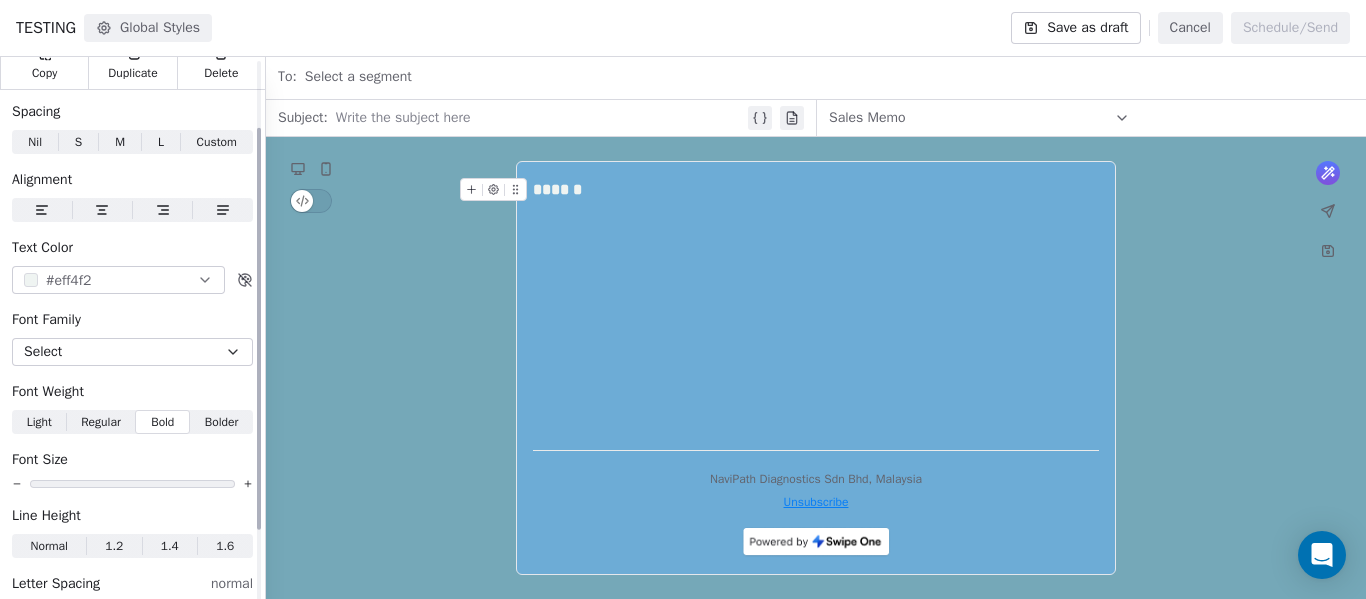 scroll, scrollTop: 100, scrollLeft: 0, axis: vertical 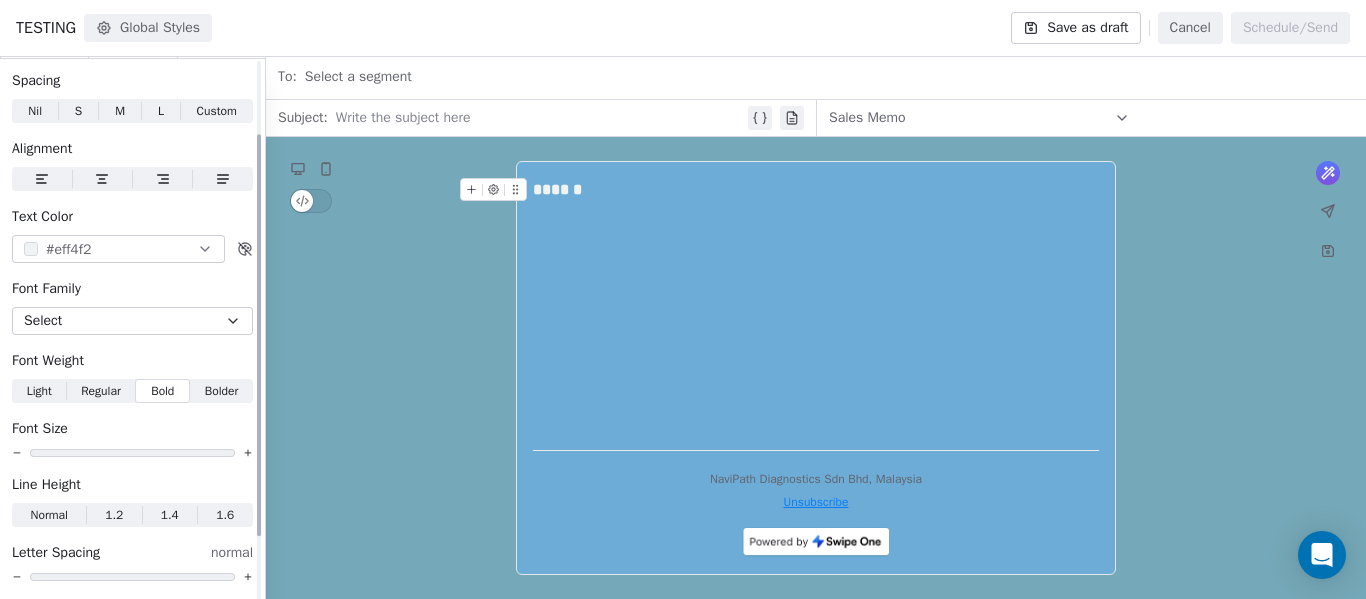 click on "1.4" at bounding box center (170, 515) 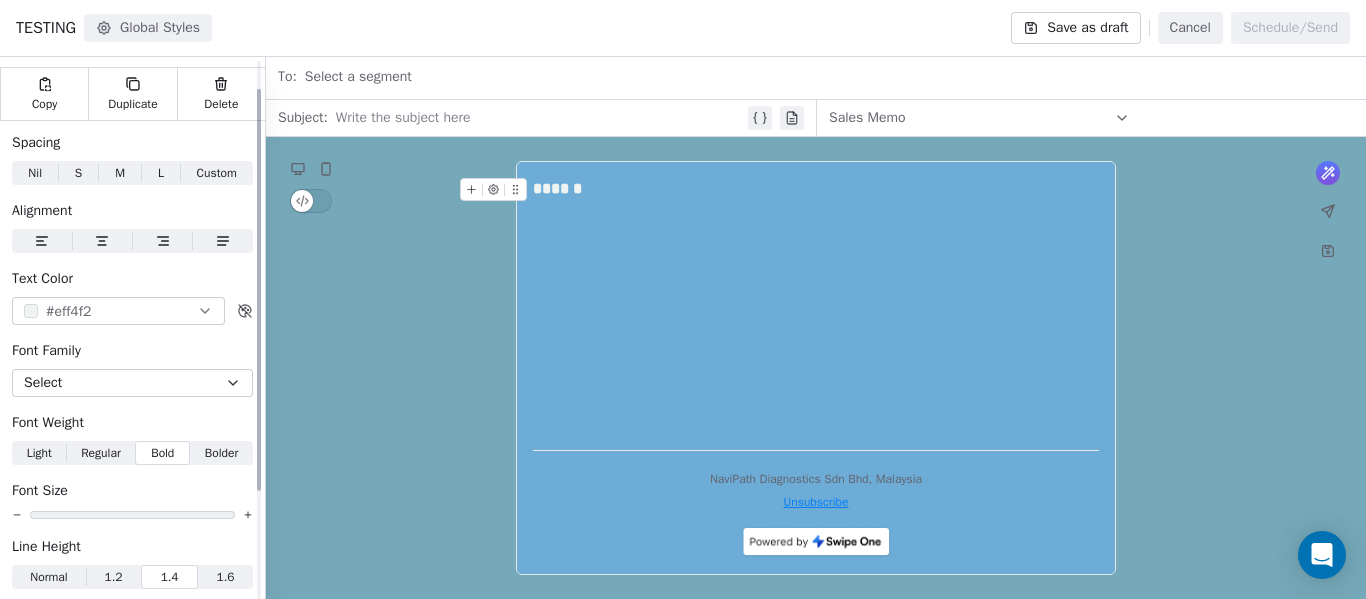 scroll, scrollTop: 0, scrollLeft: 0, axis: both 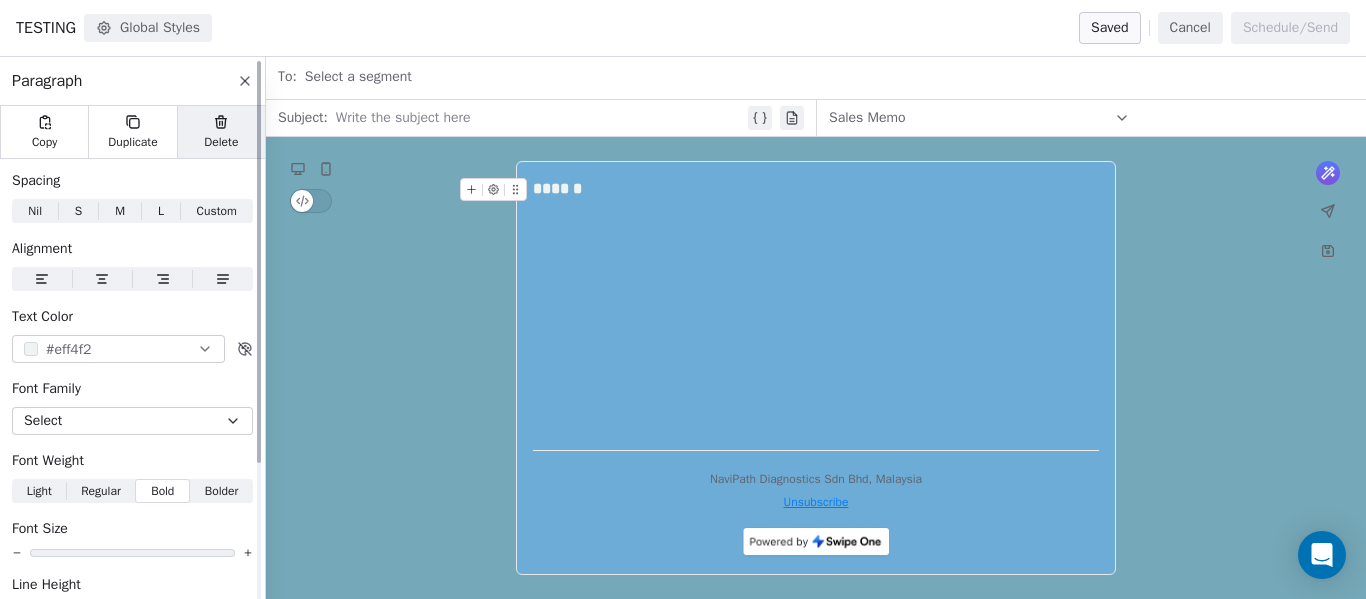 click 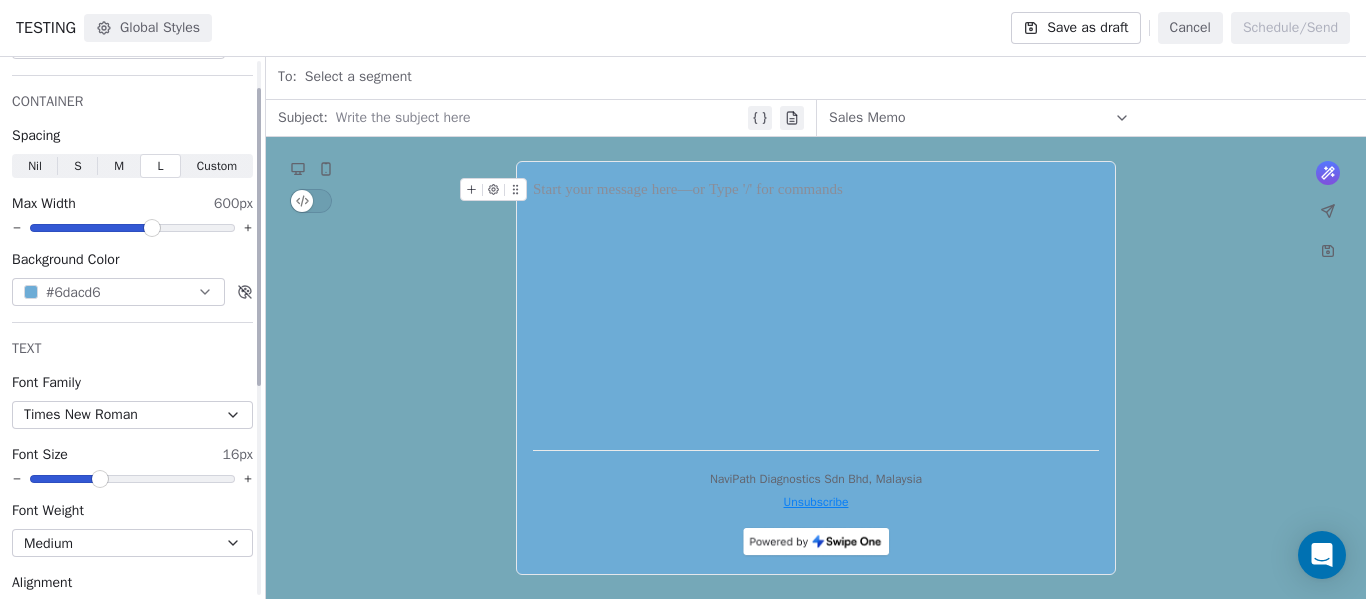 scroll, scrollTop: 0, scrollLeft: 0, axis: both 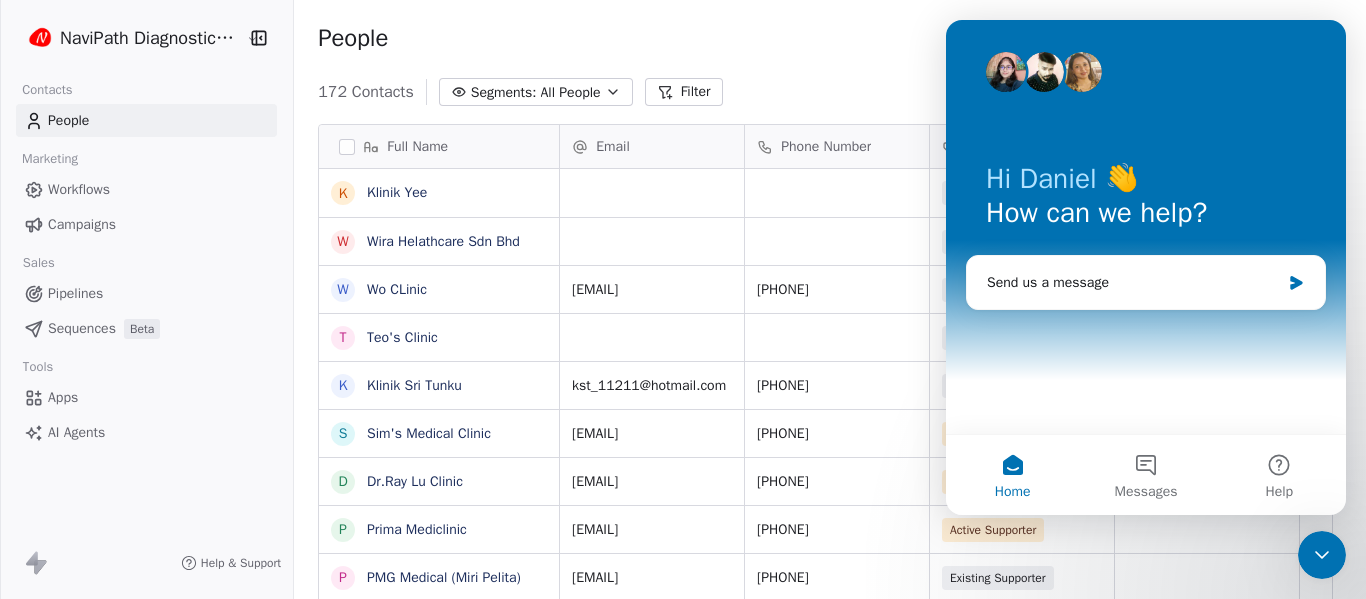 click on "Campaigns" at bounding box center (82, 224) 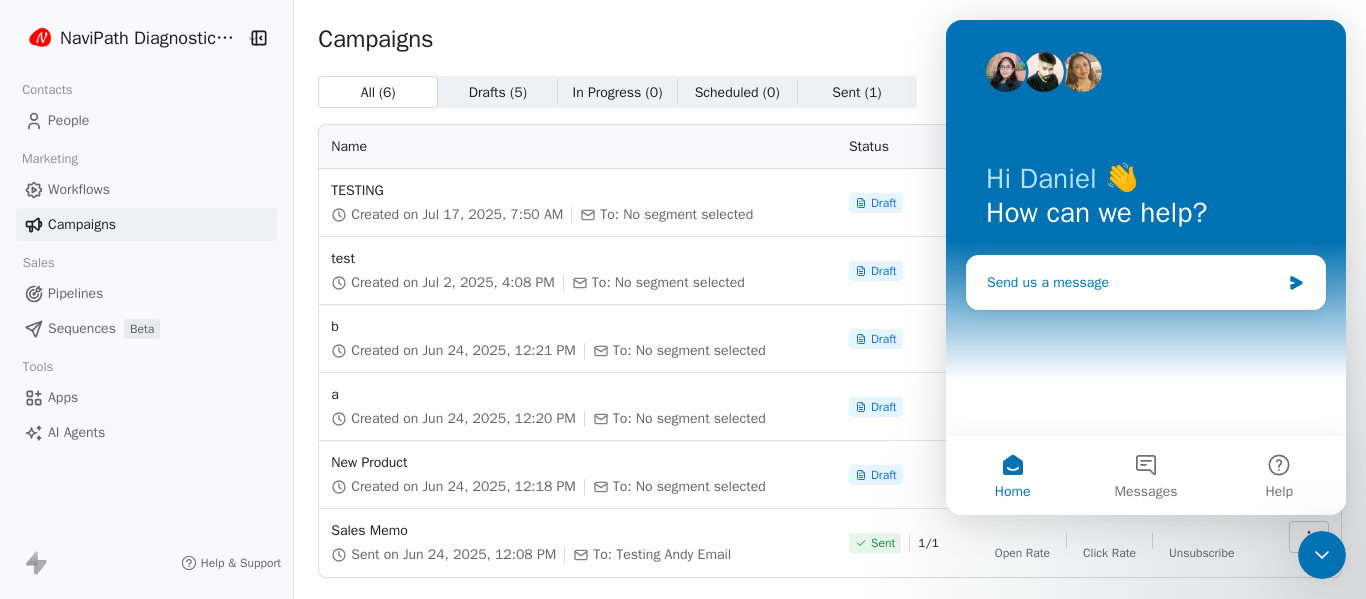 click on "Send us a message" at bounding box center [1133, 282] 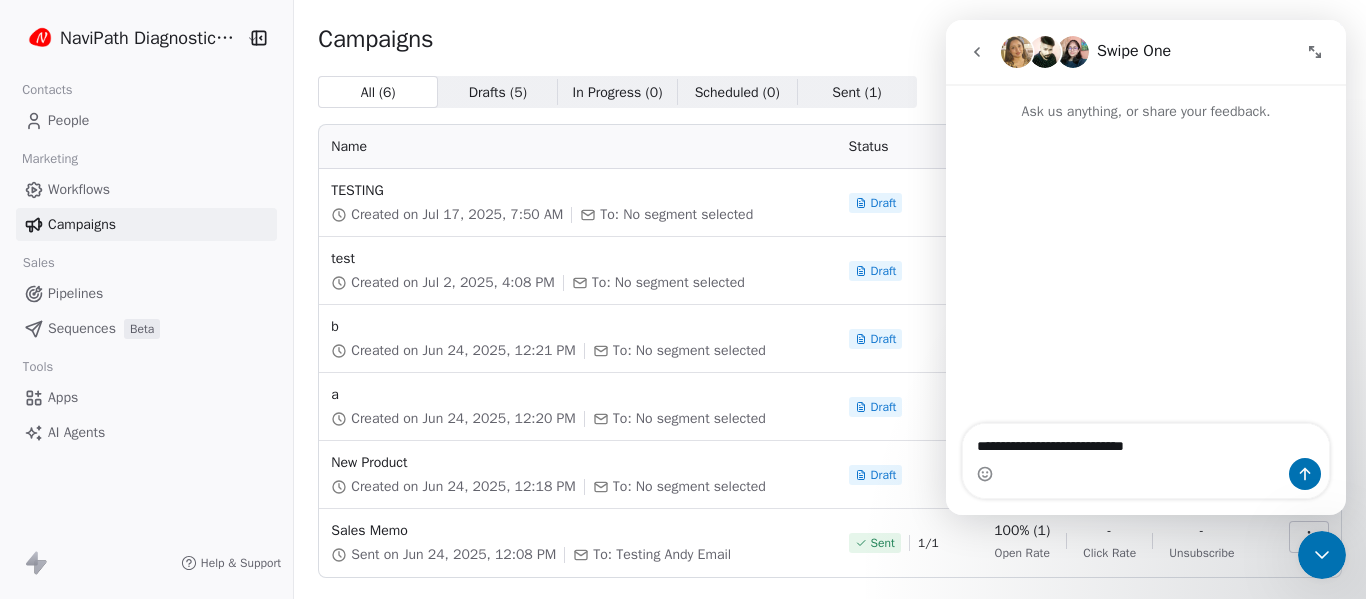 type on "**********" 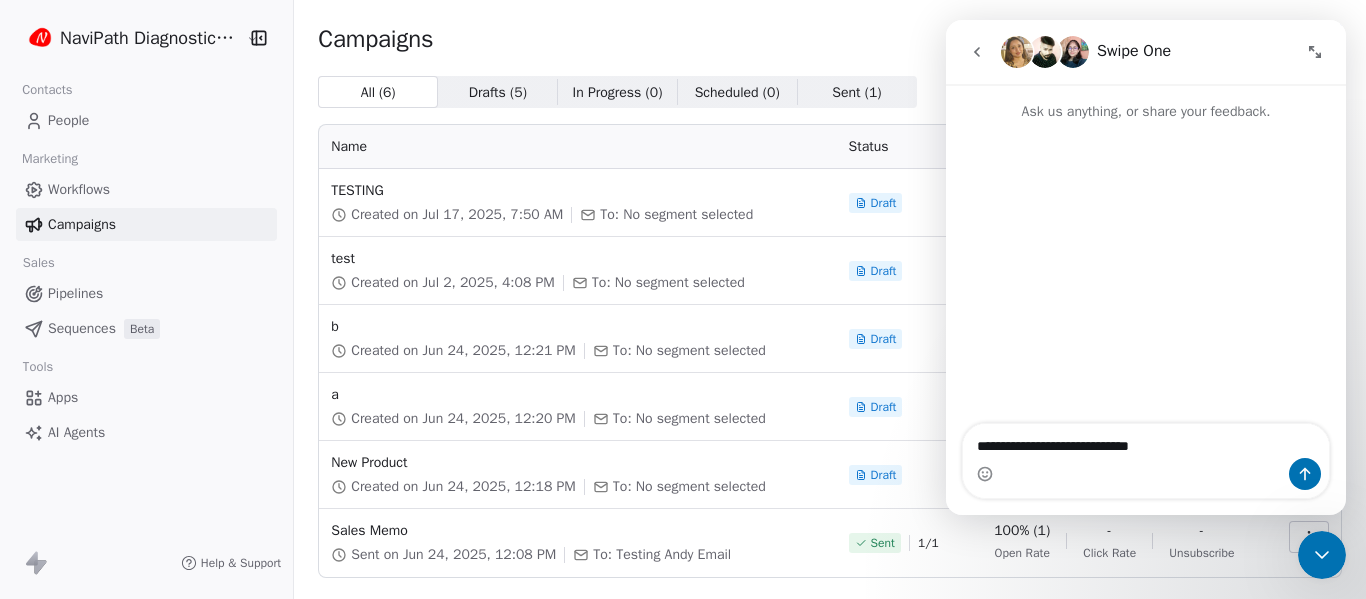 type 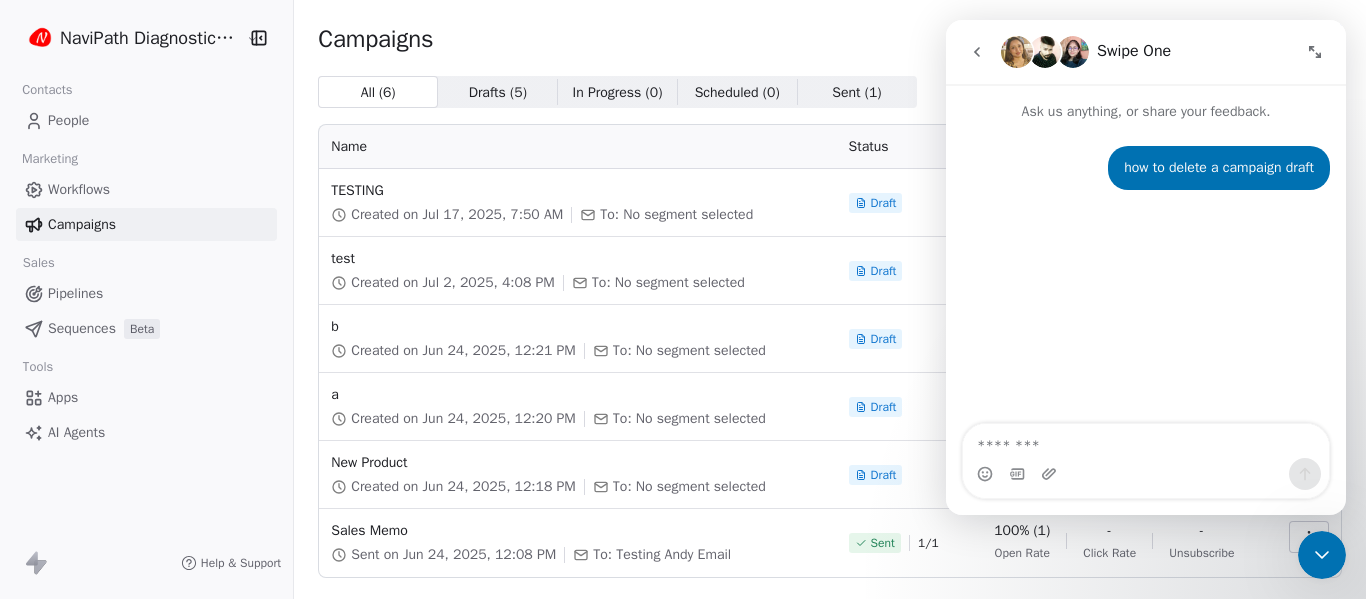 click on "Campaigns  Create new campaign" at bounding box center [830, 38] 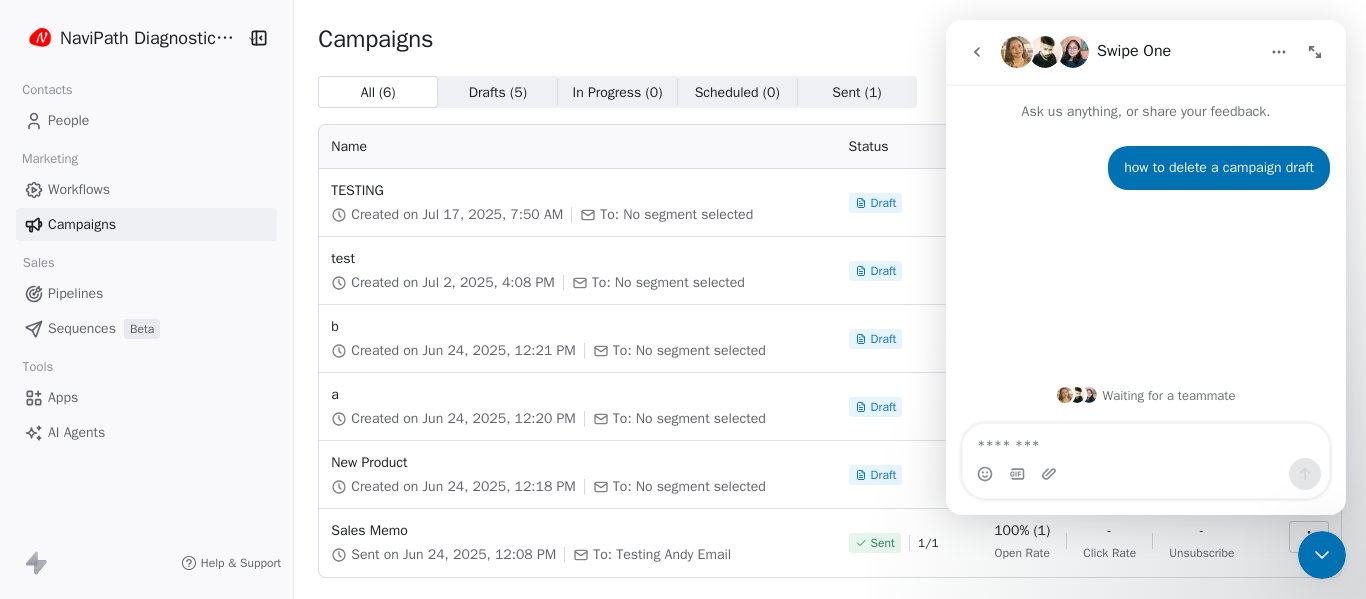 click on "Sales" at bounding box center [146, 263] 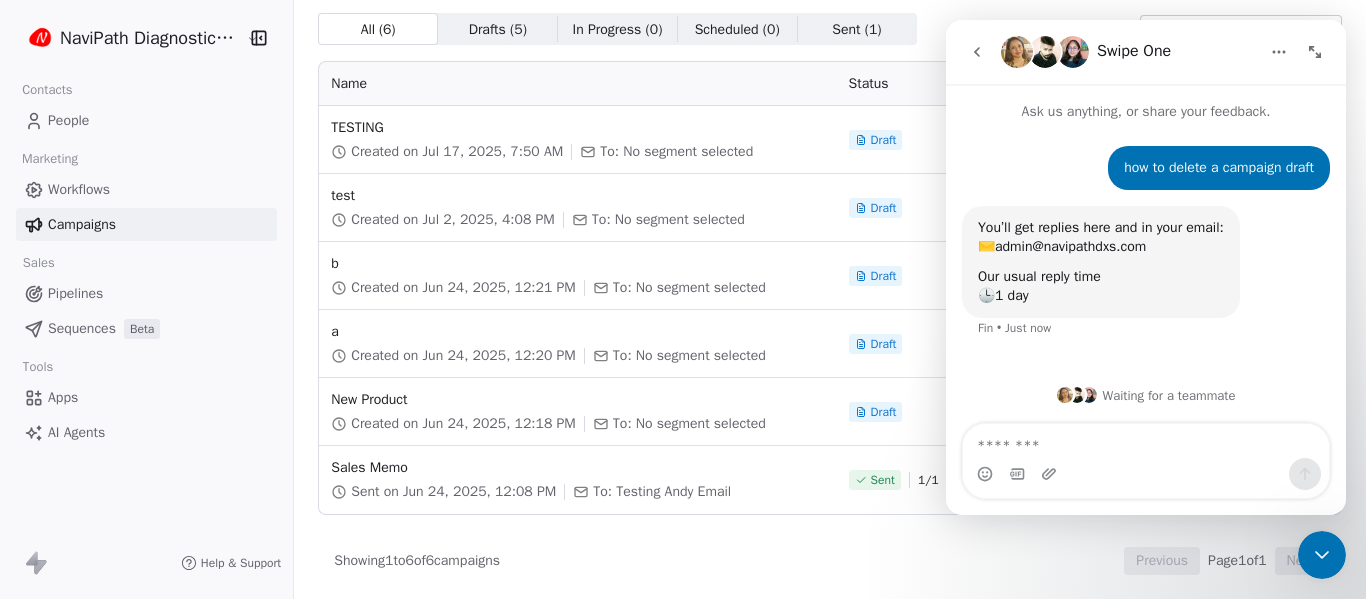 scroll, scrollTop: 0, scrollLeft: 0, axis: both 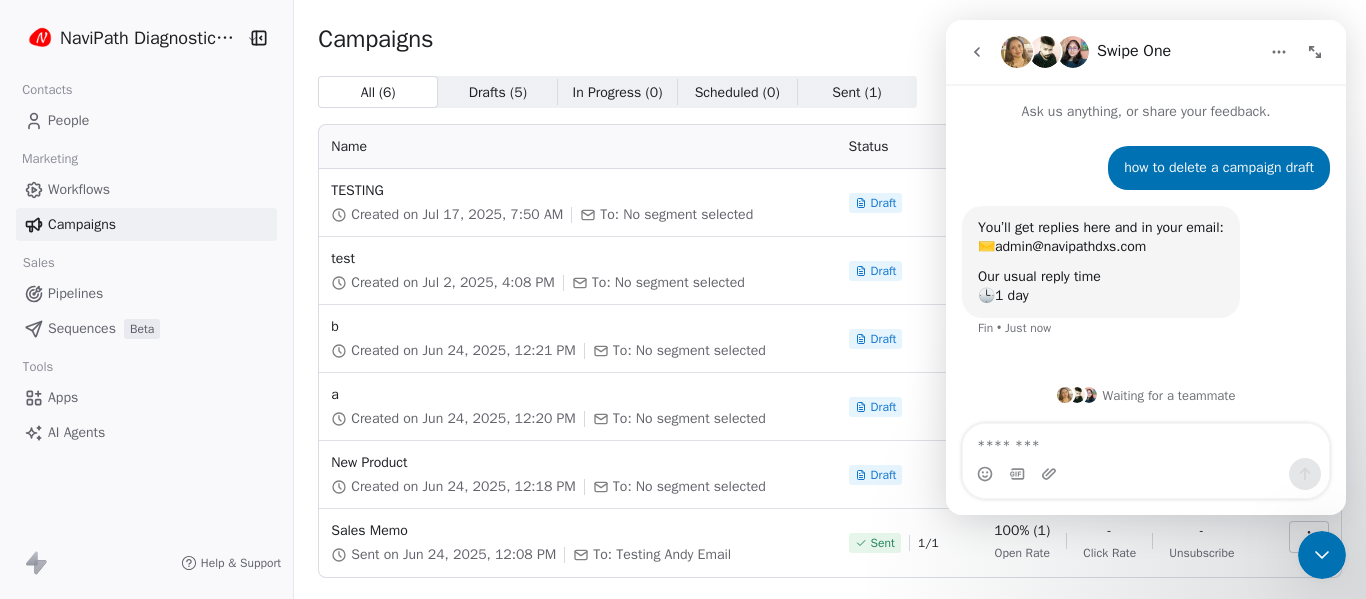 click 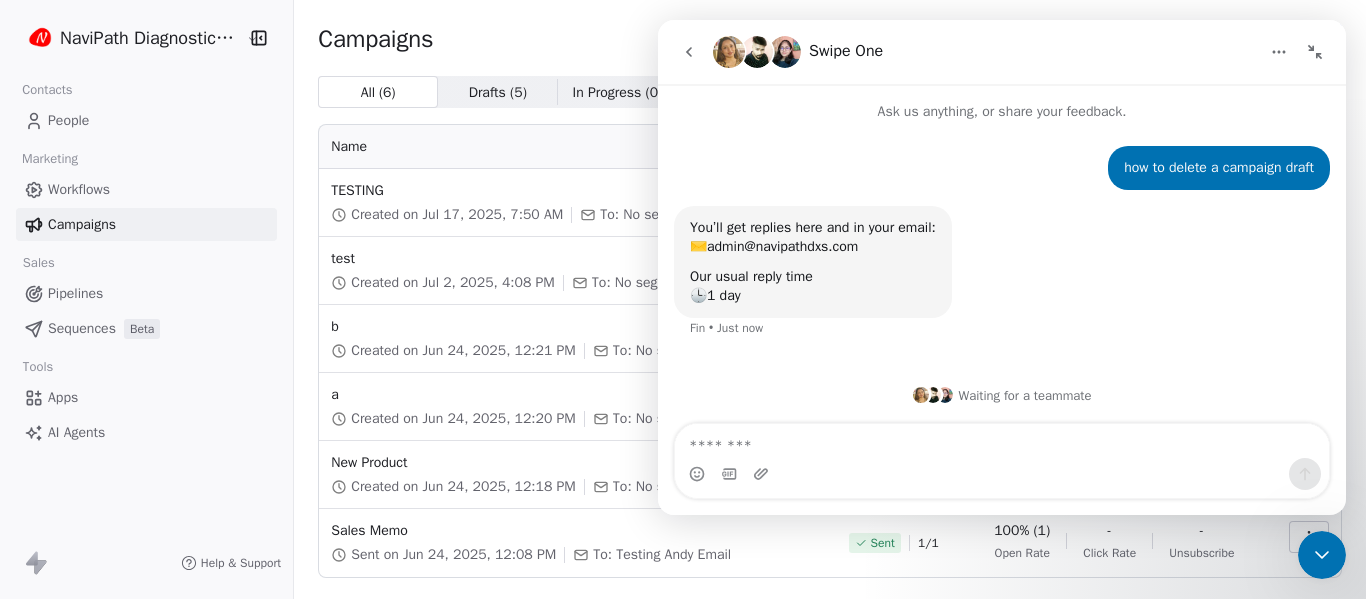 click 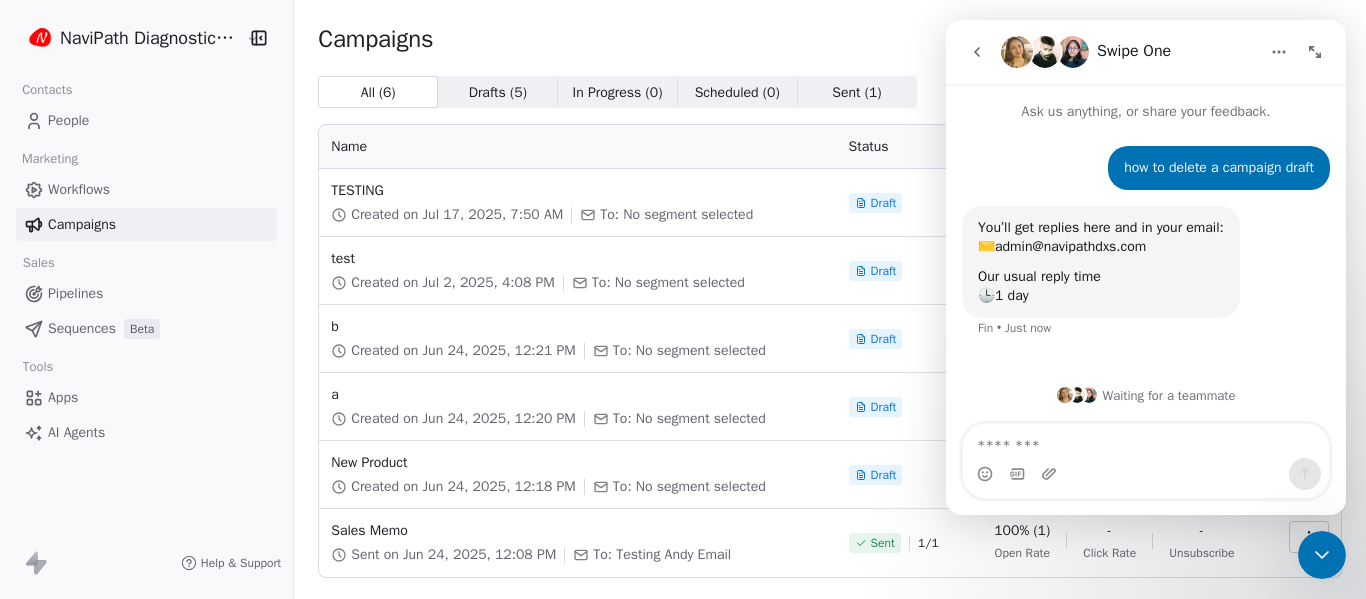 click 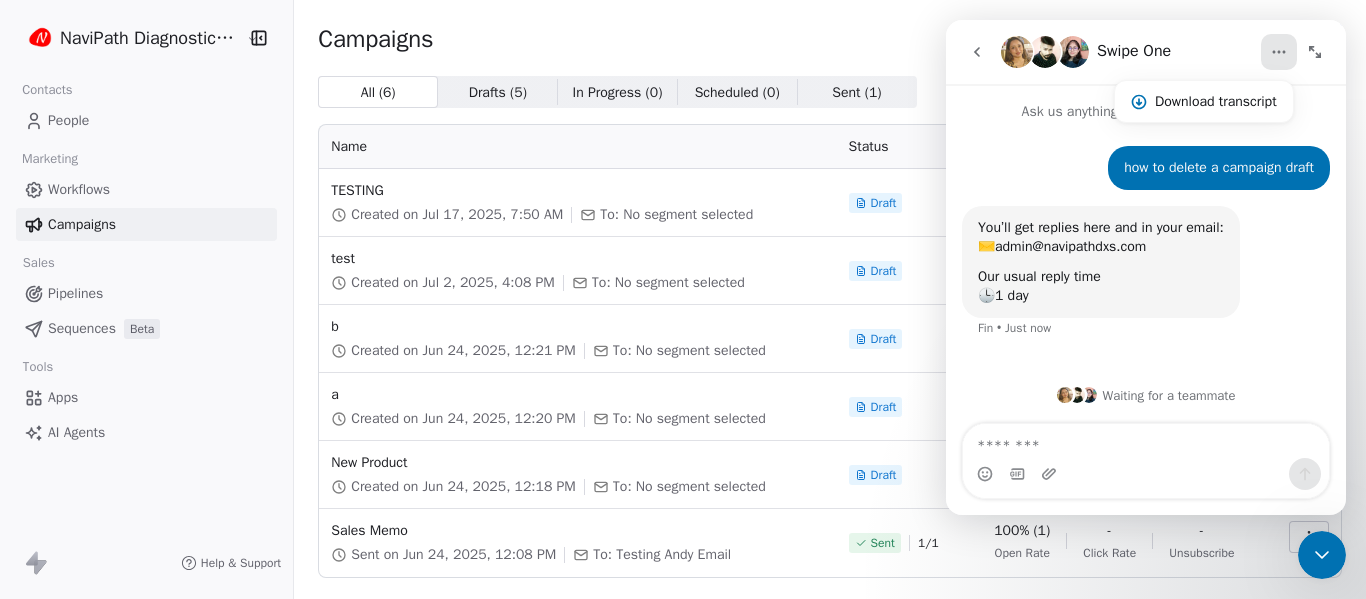 click on "Campaigns  Create new campaign" at bounding box center (830, 38) 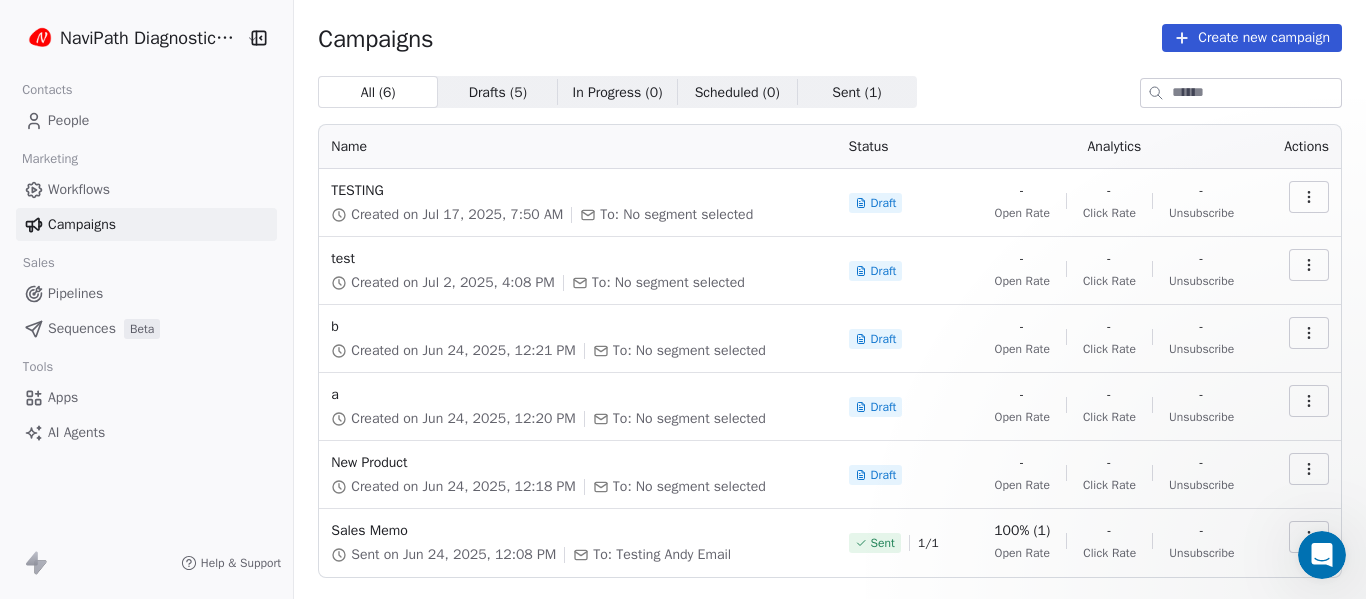 scroll, scrollTop: 0, scrollLeft: 0, axis: both 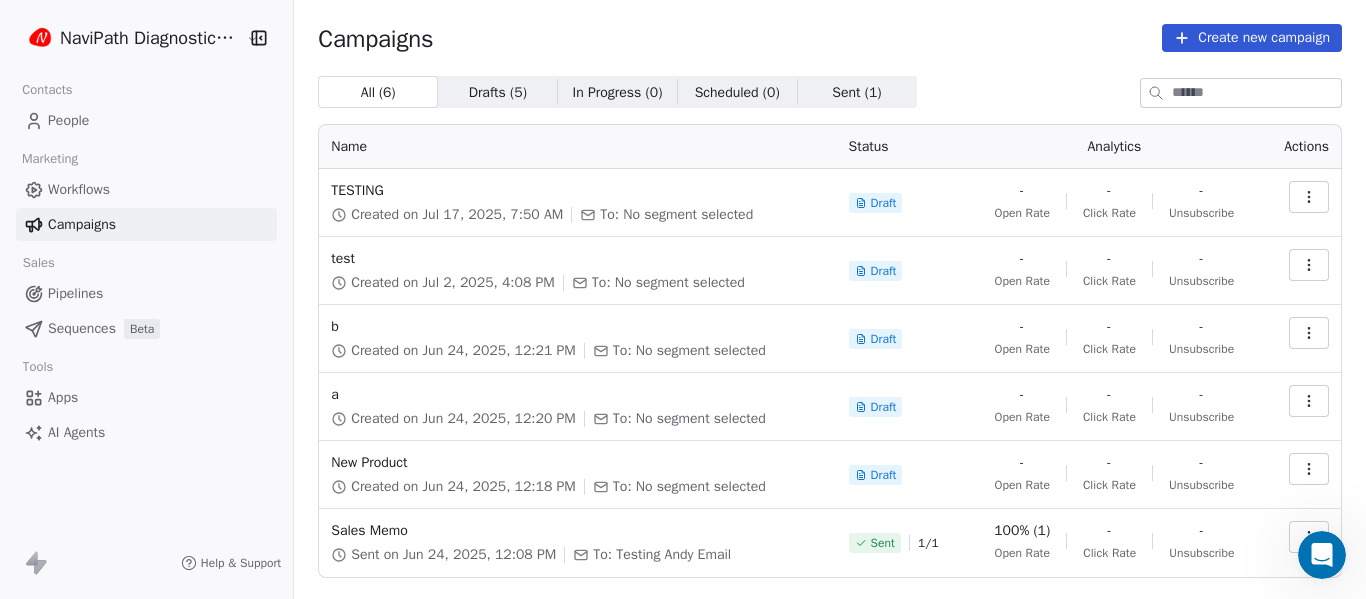 click 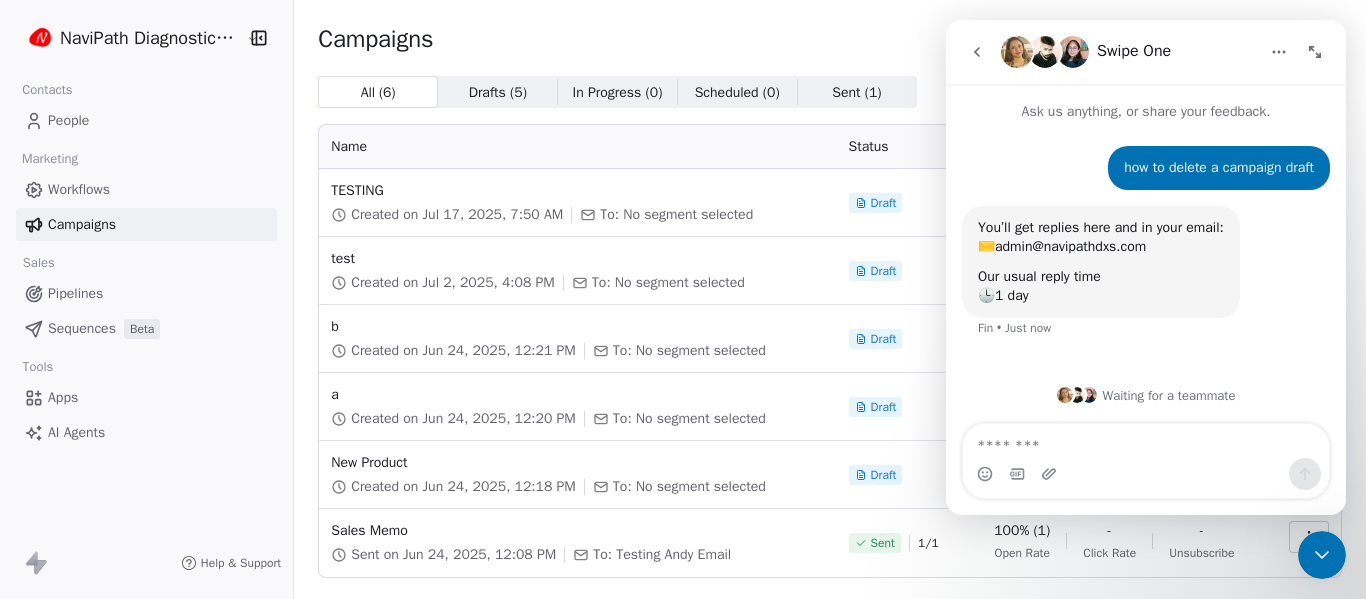 click 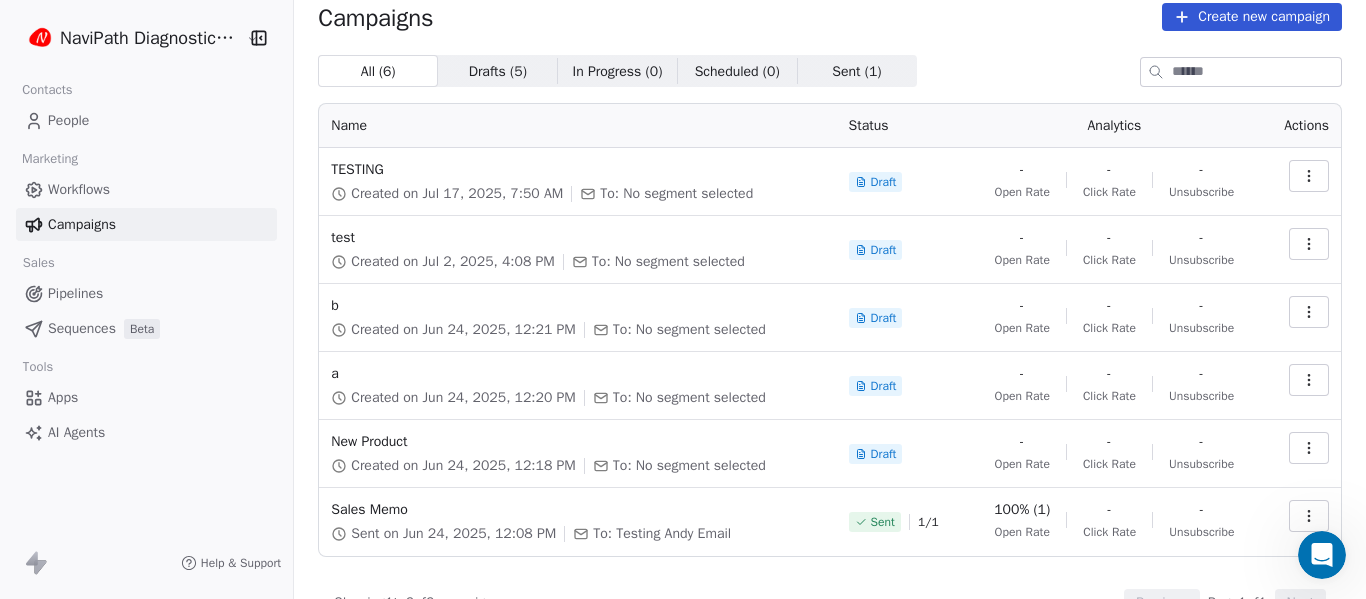 scroll, scrollTop: 0, scrollLeft: 0, axis: both 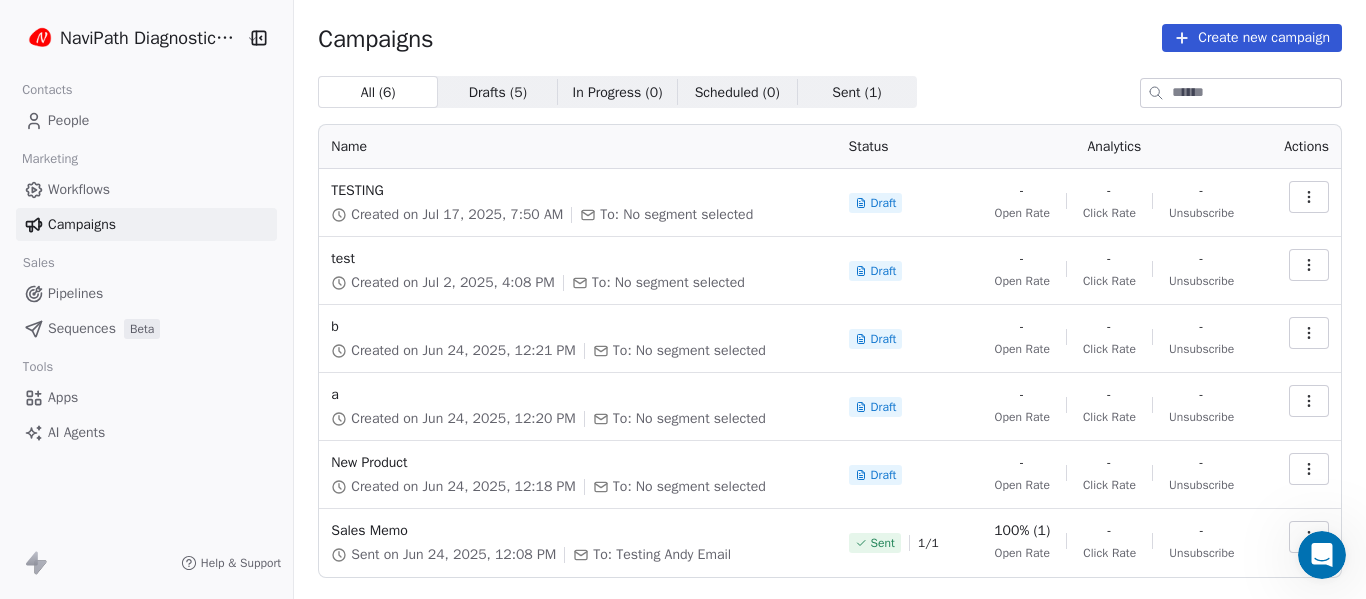 click 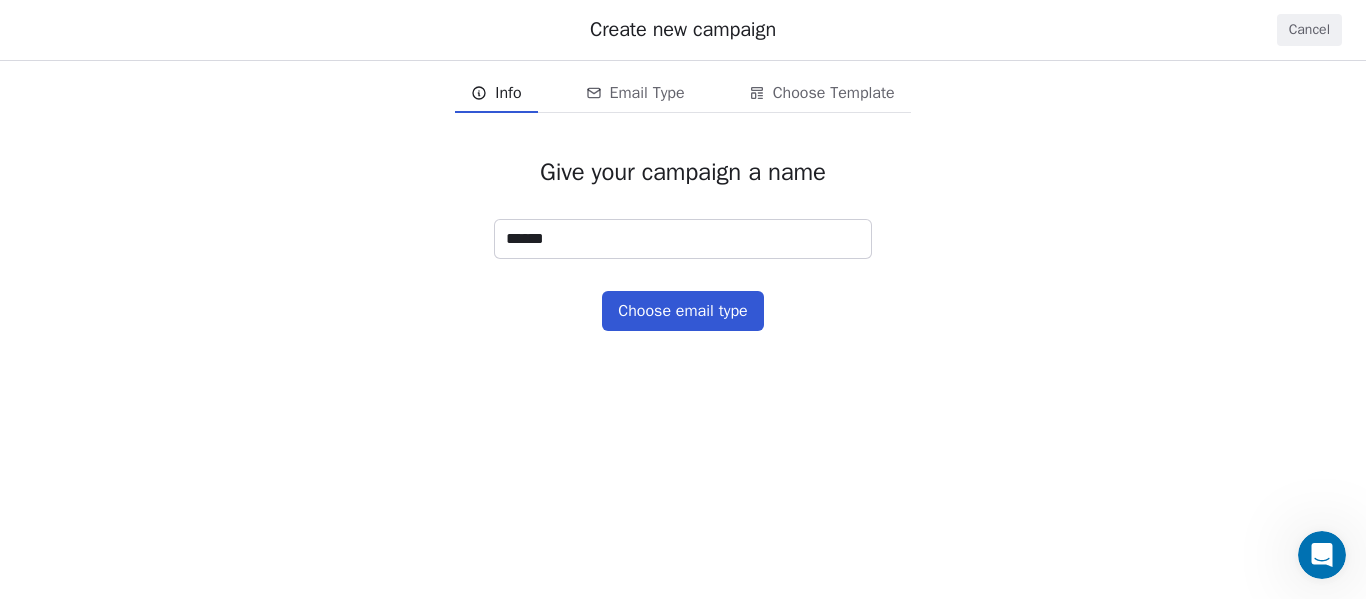 type on "*******" 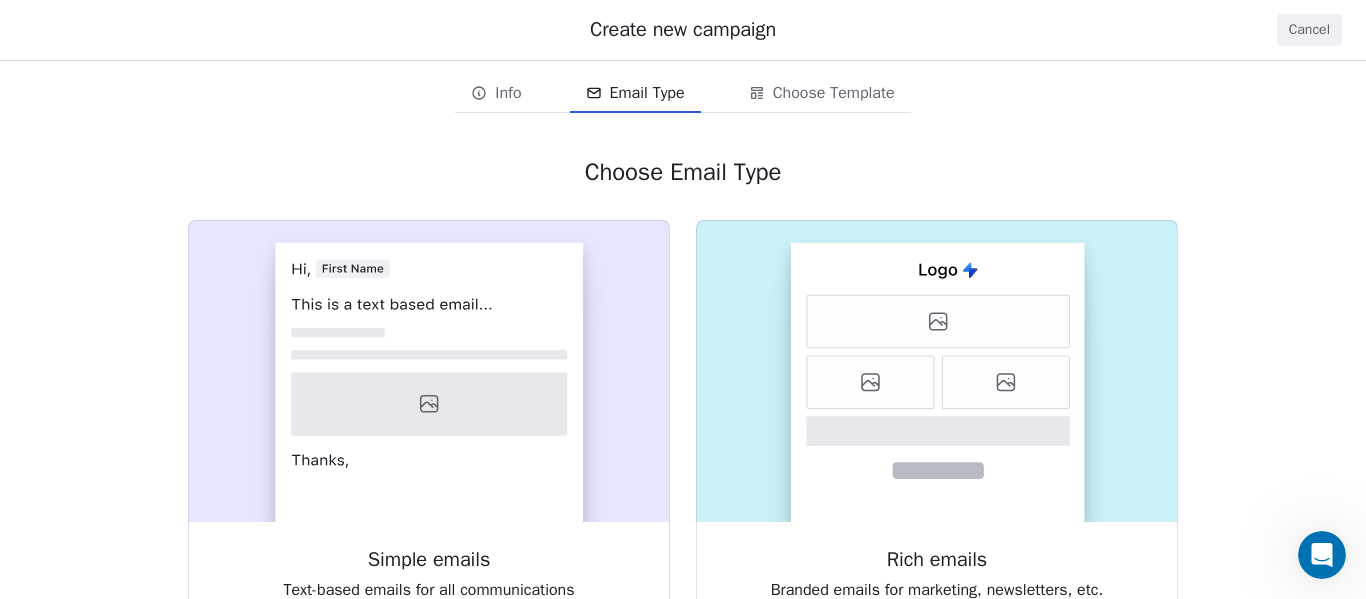 click on "Email Type" at bounding box center [647, 93] 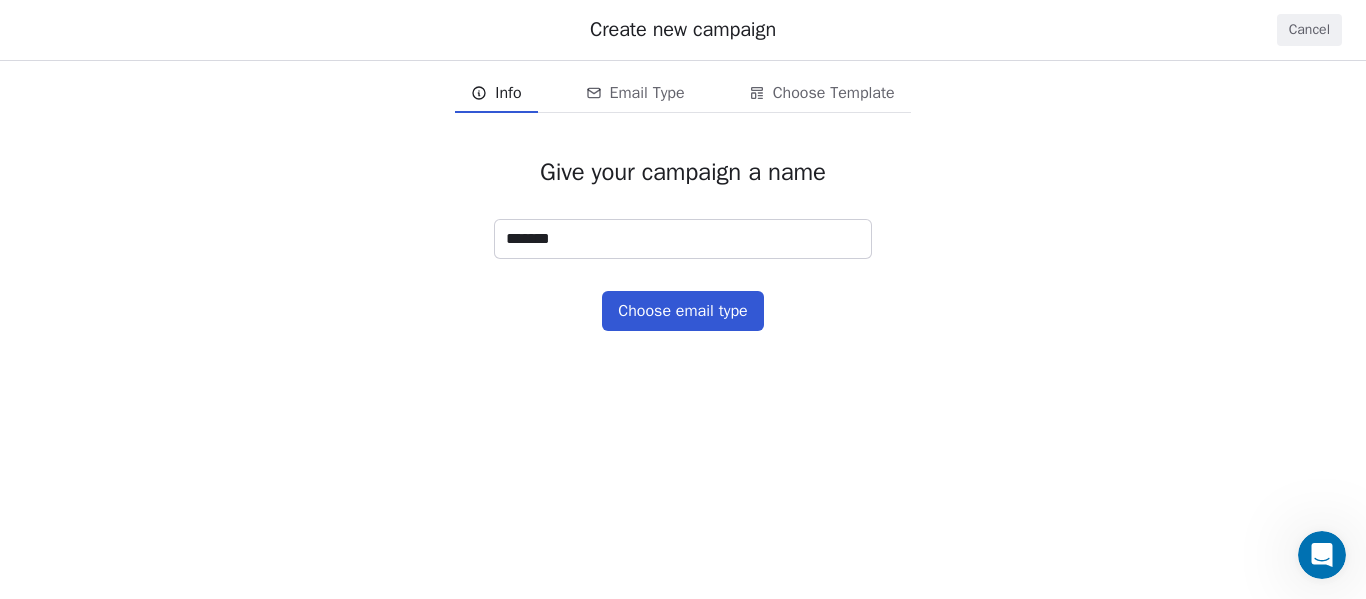click on "Choose email type" at bounding box center [682, 311] 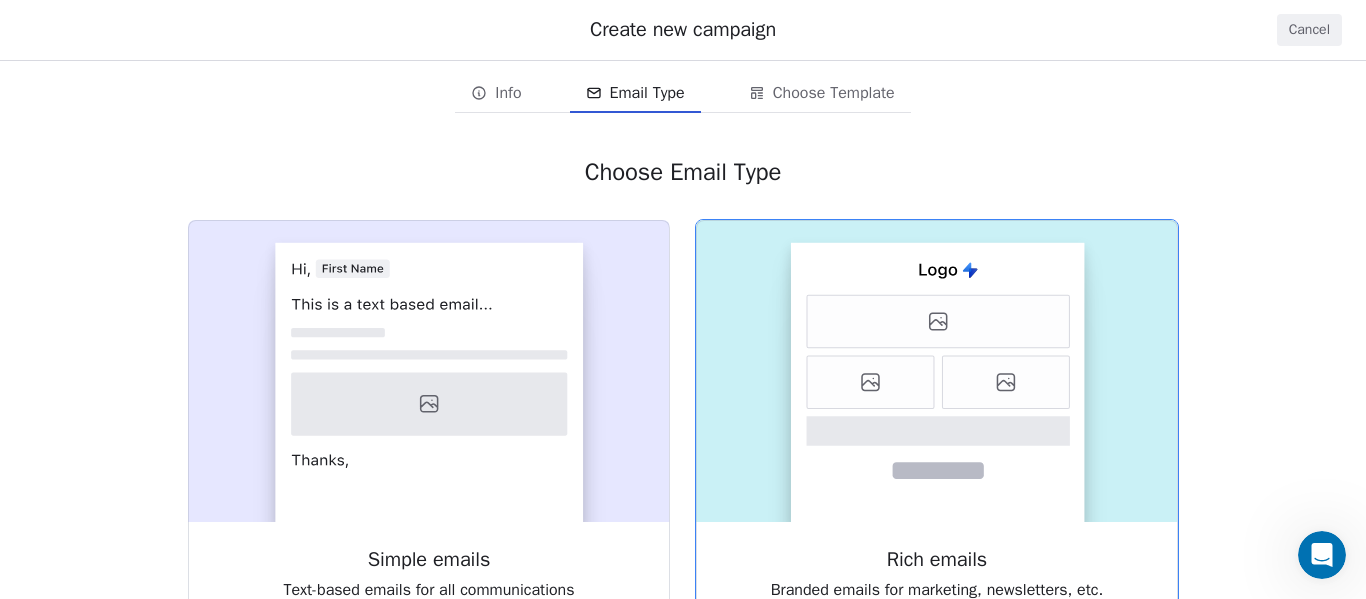 click 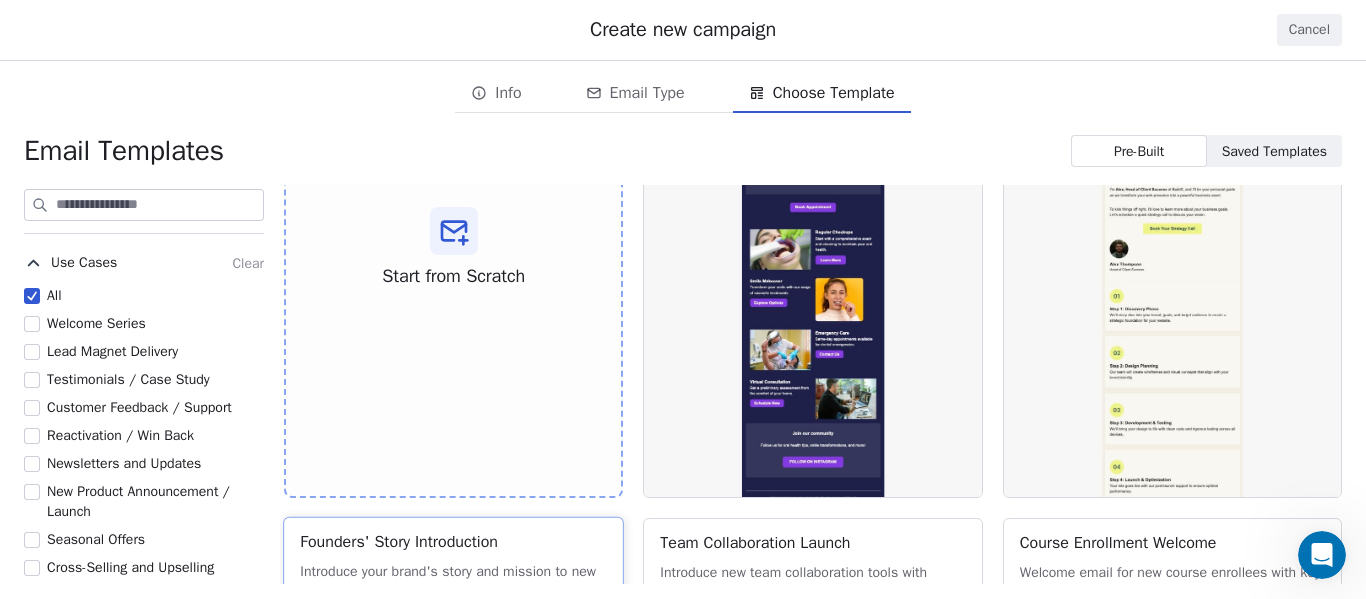 scroll, scrollTop: 500, scrollLeft: 0, axis: vertical 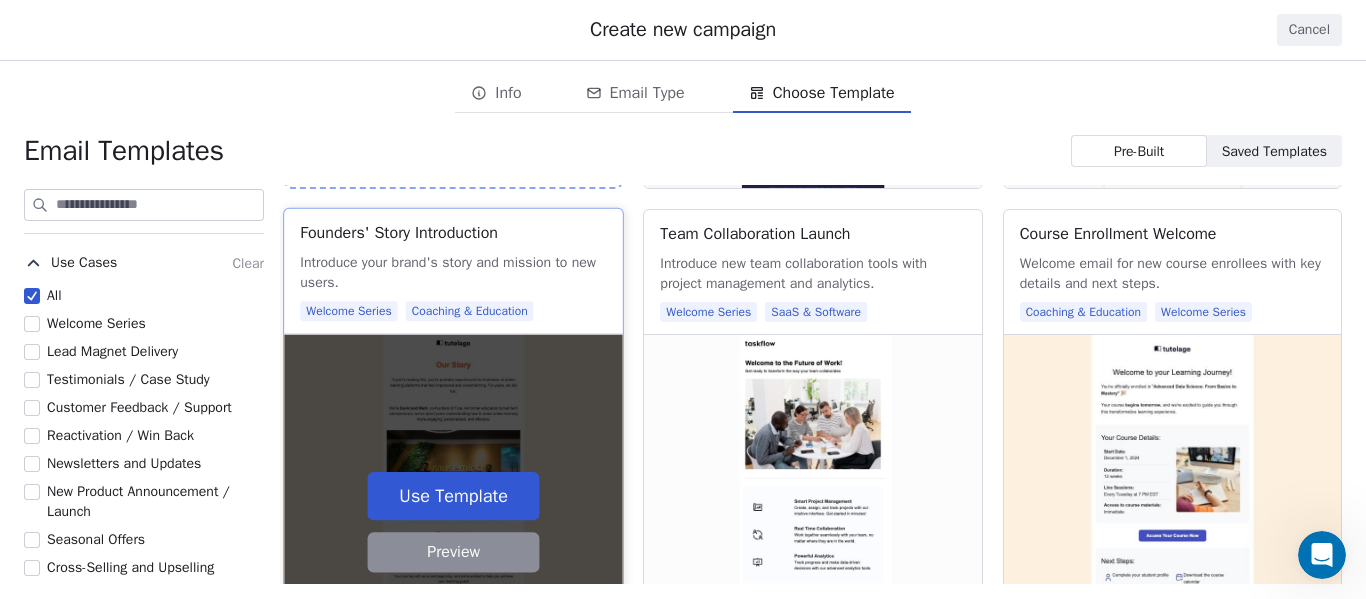 click on "Preview" at bounding box center [454, 552] 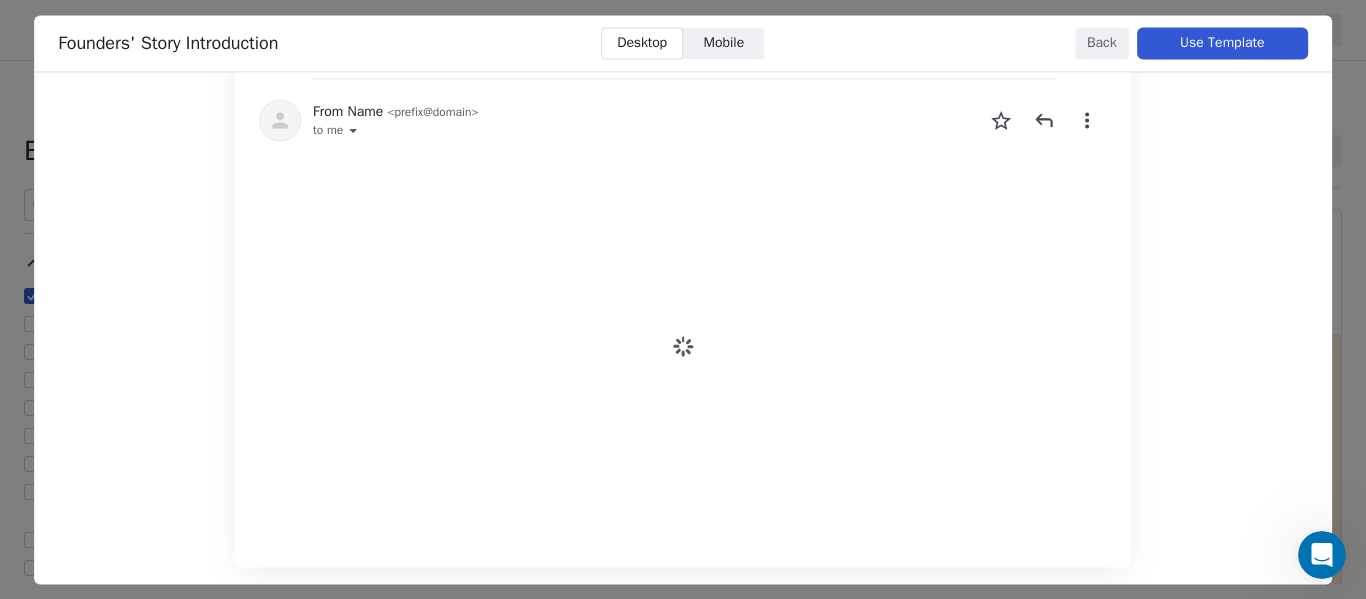 scroll, scrollTop: 200, scrollLeft: 0, axis: vertical 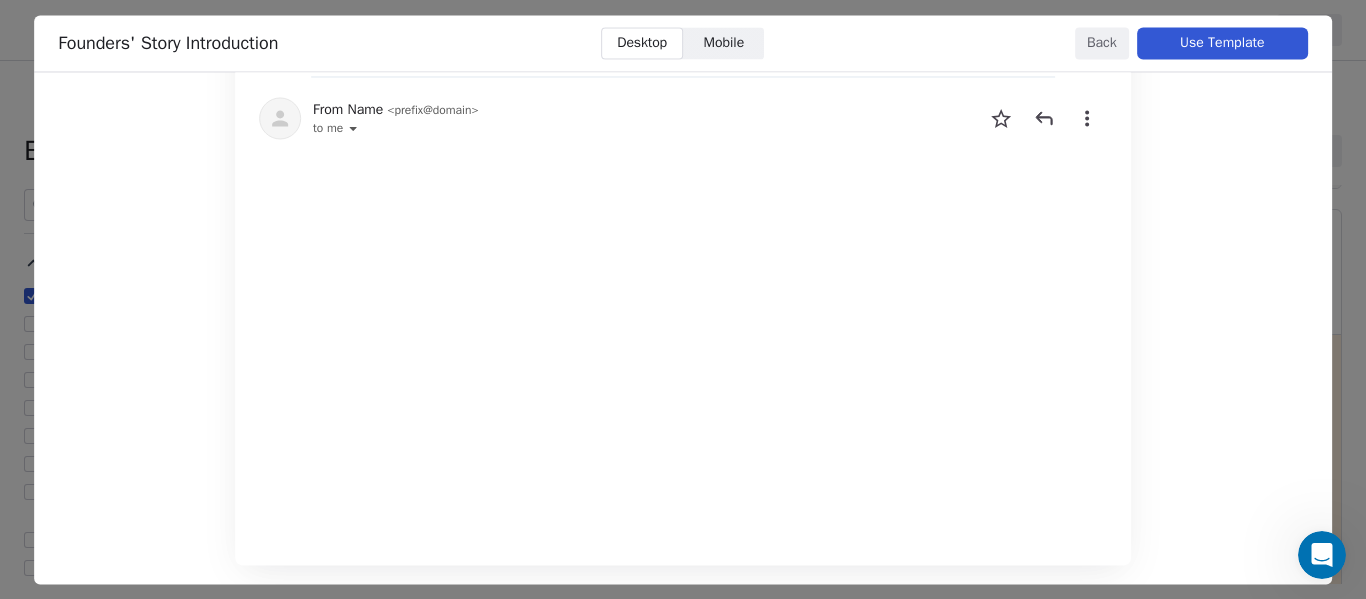 click on "Back" at bounding box center (1102, 43) 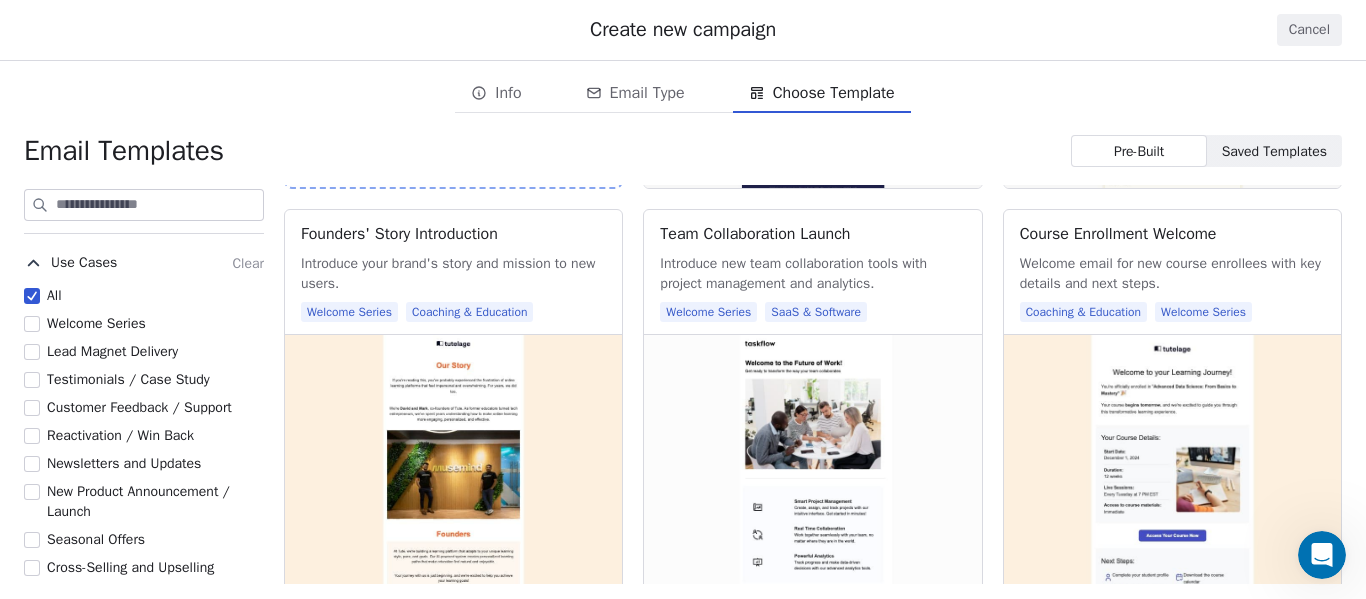 click on "Saved Templates" at bounding box center (1274, 151) 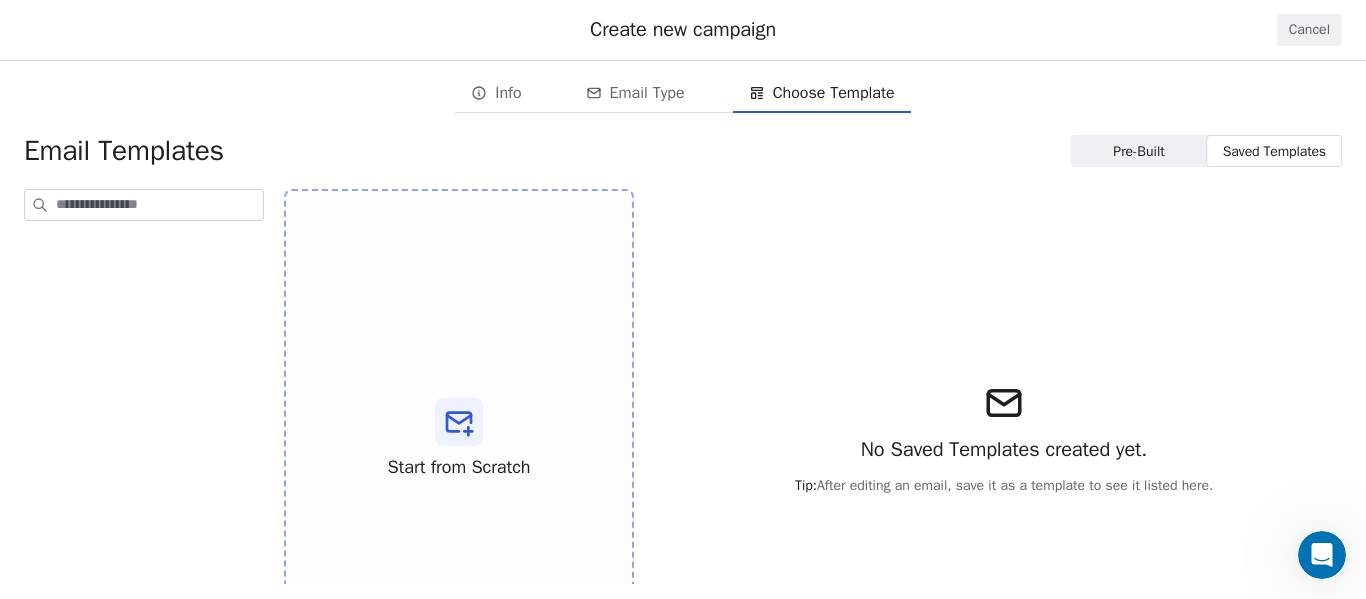 click on "Pre-Built" at bounding box center [1138, 151] 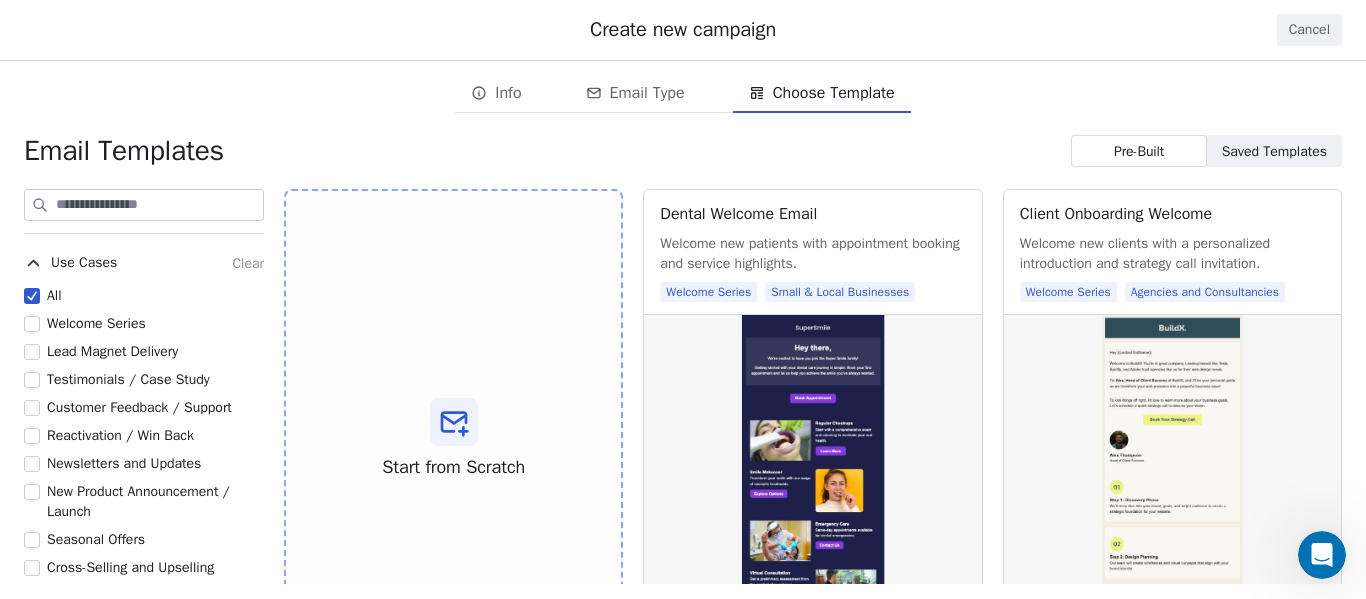 click 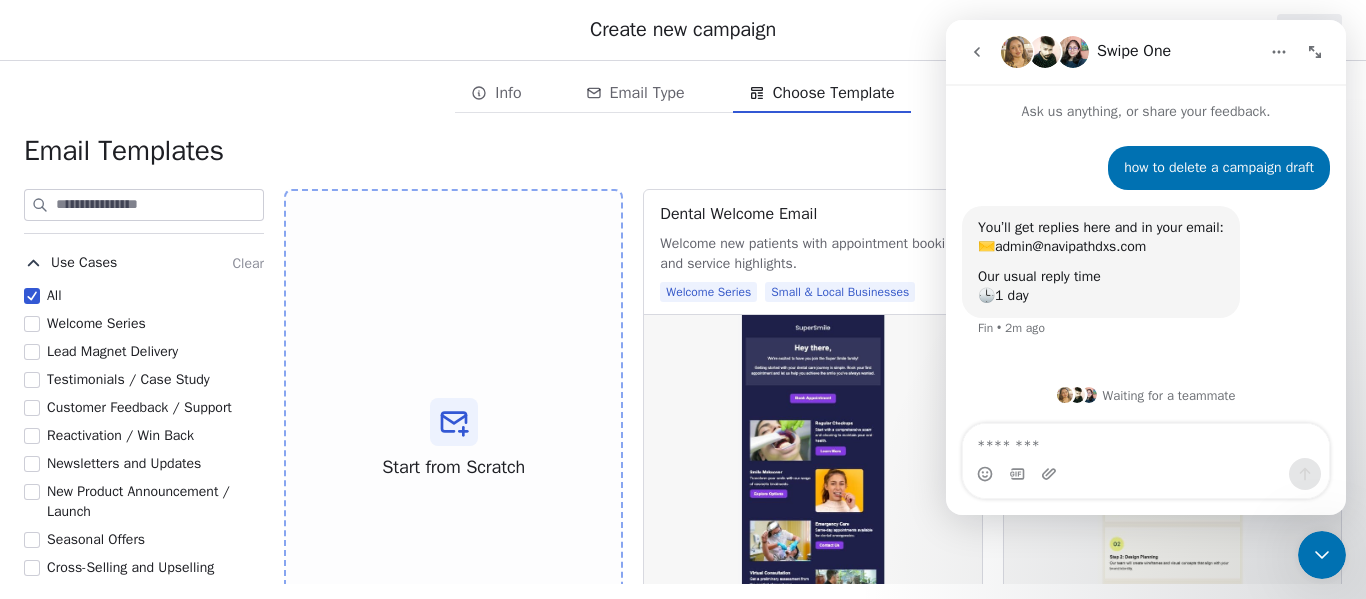 click 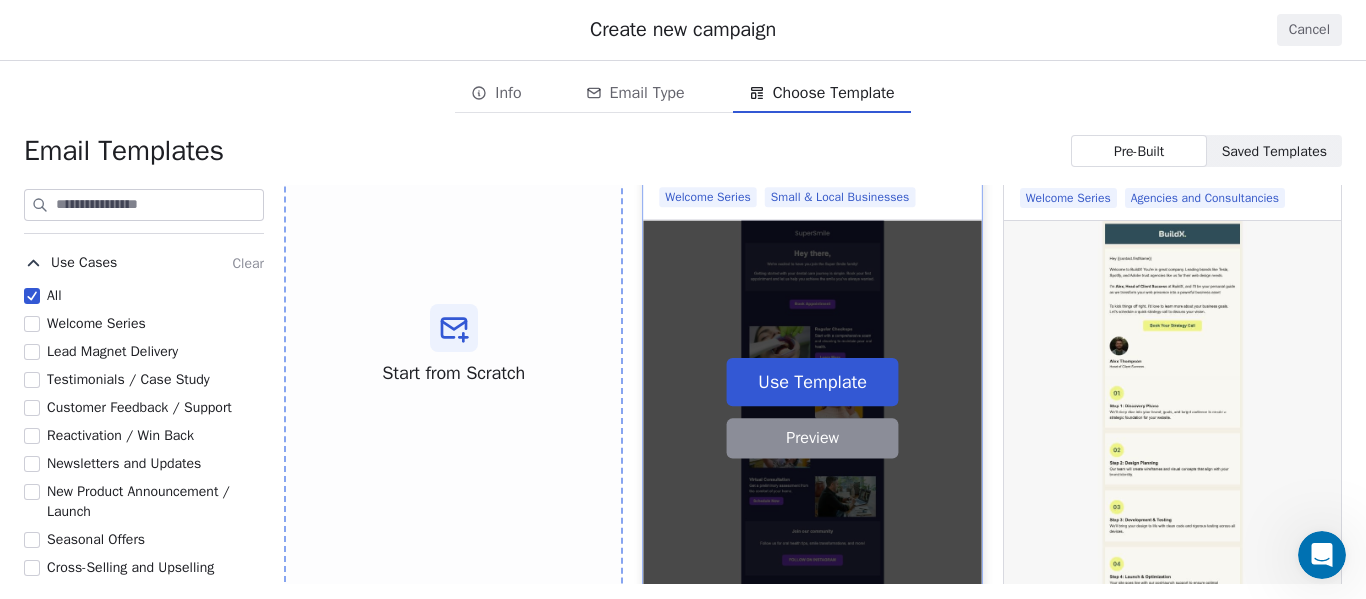 scroll, scrollTop: 200, scrollLeft: 0, axis: vertical 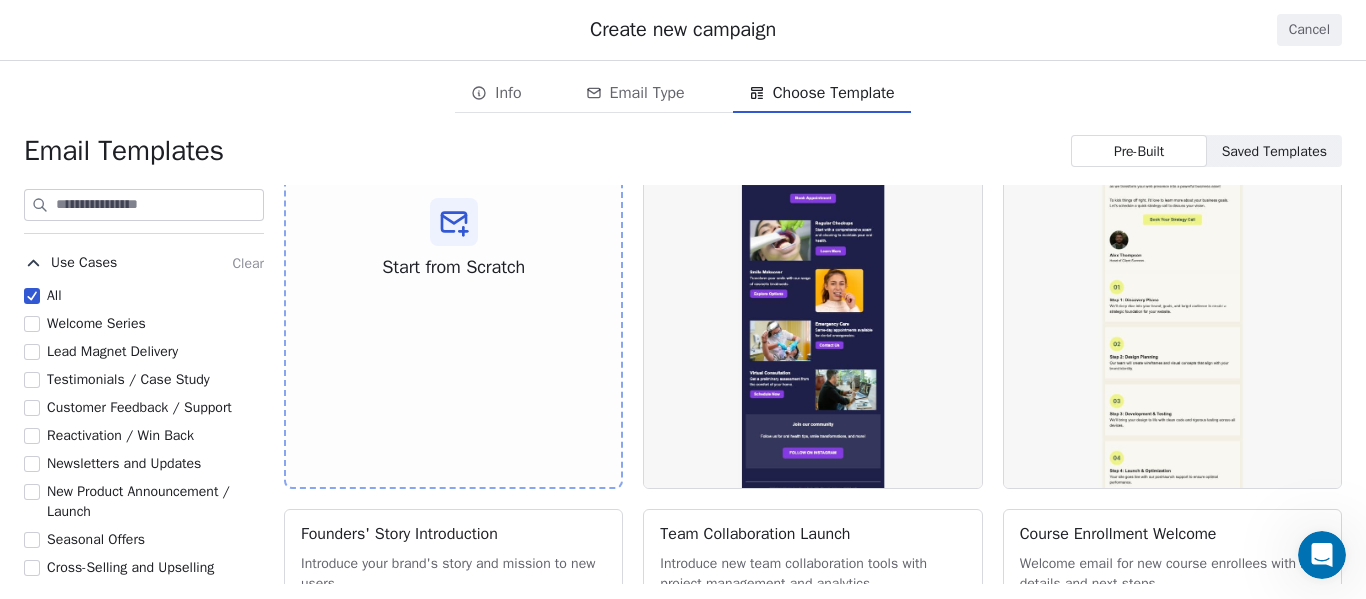 click on "Welcome Series" at bounding box center (32, 324) 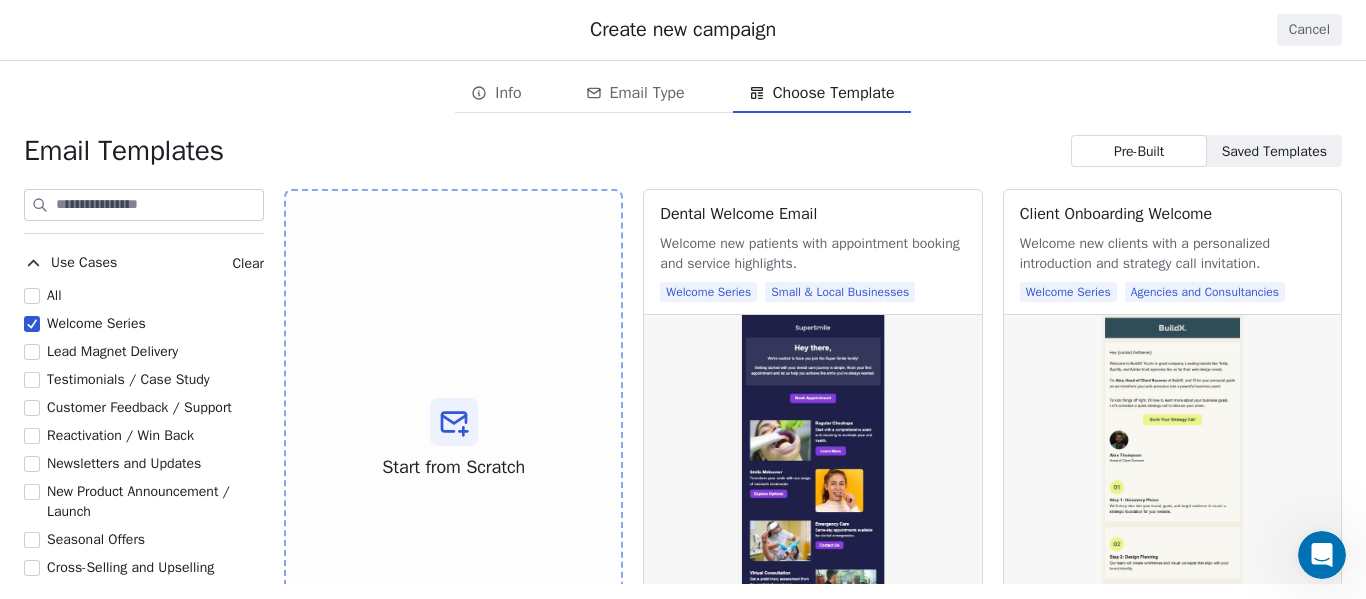 click on "Customer Feedback / Support" at bounding box center [32, 408] 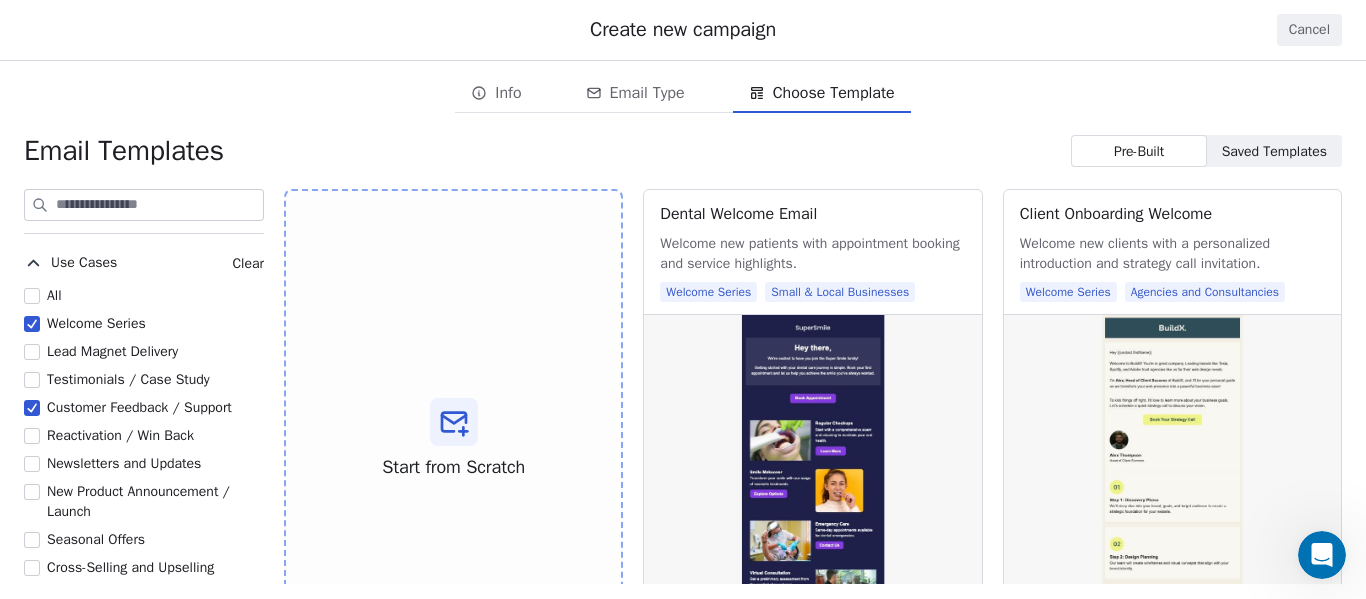 click on "Testimonials / Case Study" at bounding box center [32, 380] 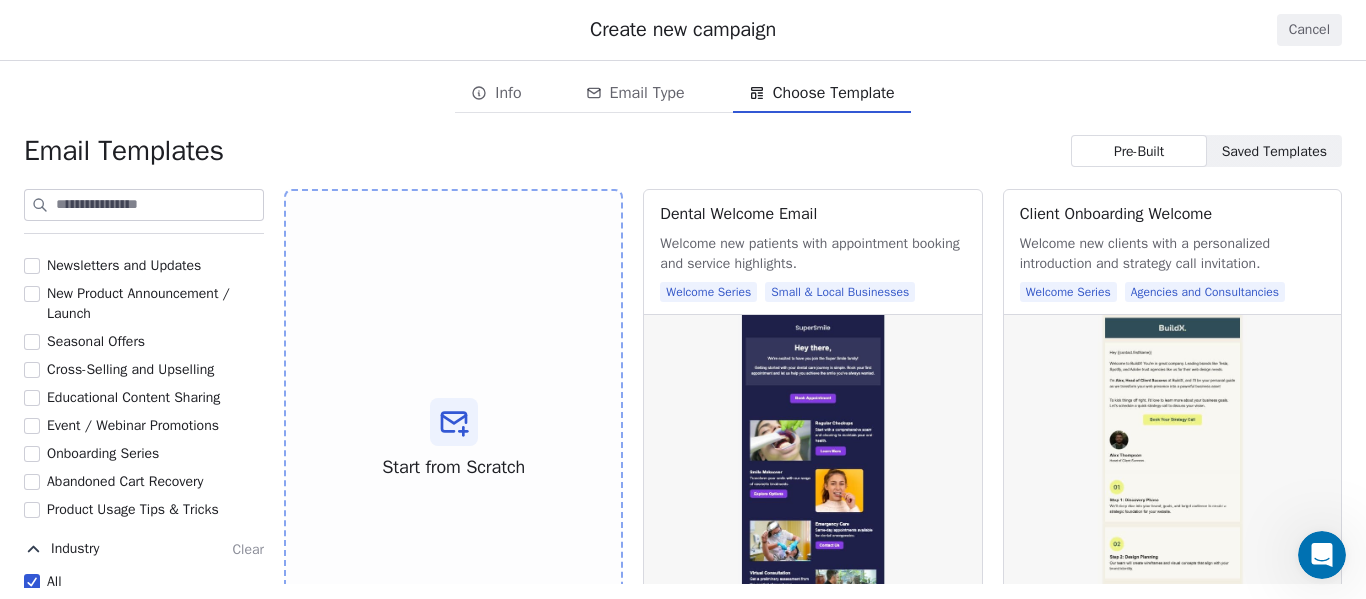 scroll, scrollTop: 200, scrollLeft: 0, axis: vertical 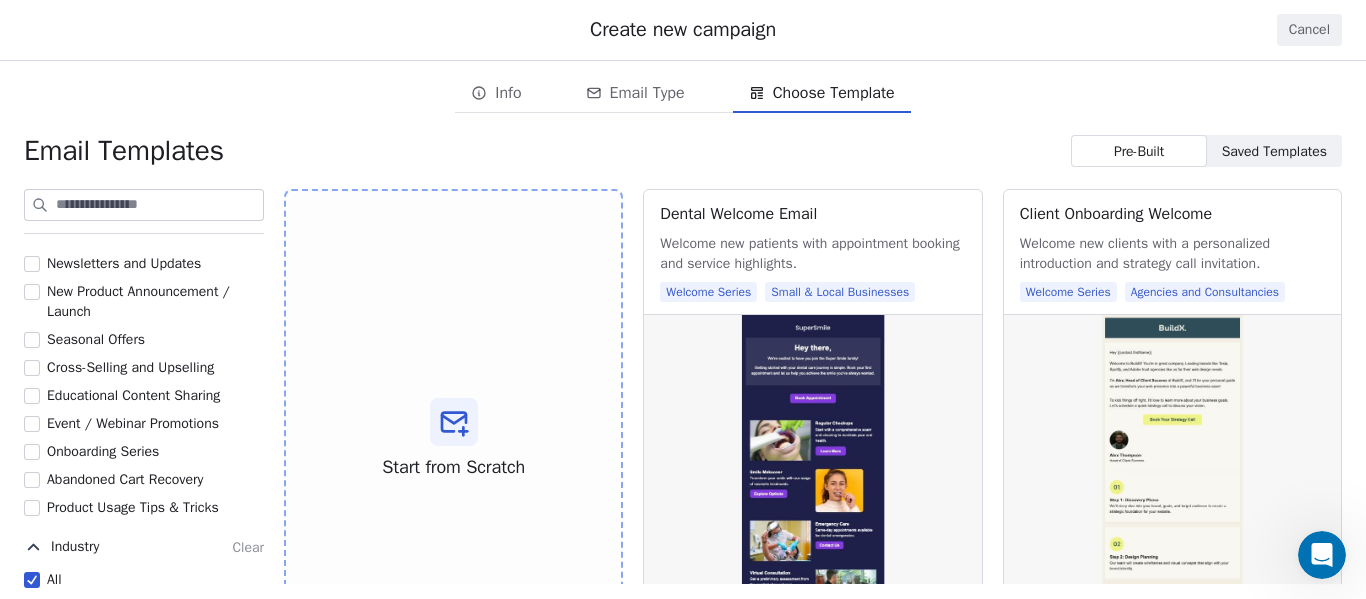 click on "Onboarding Series" at bounding box center (32, 452) 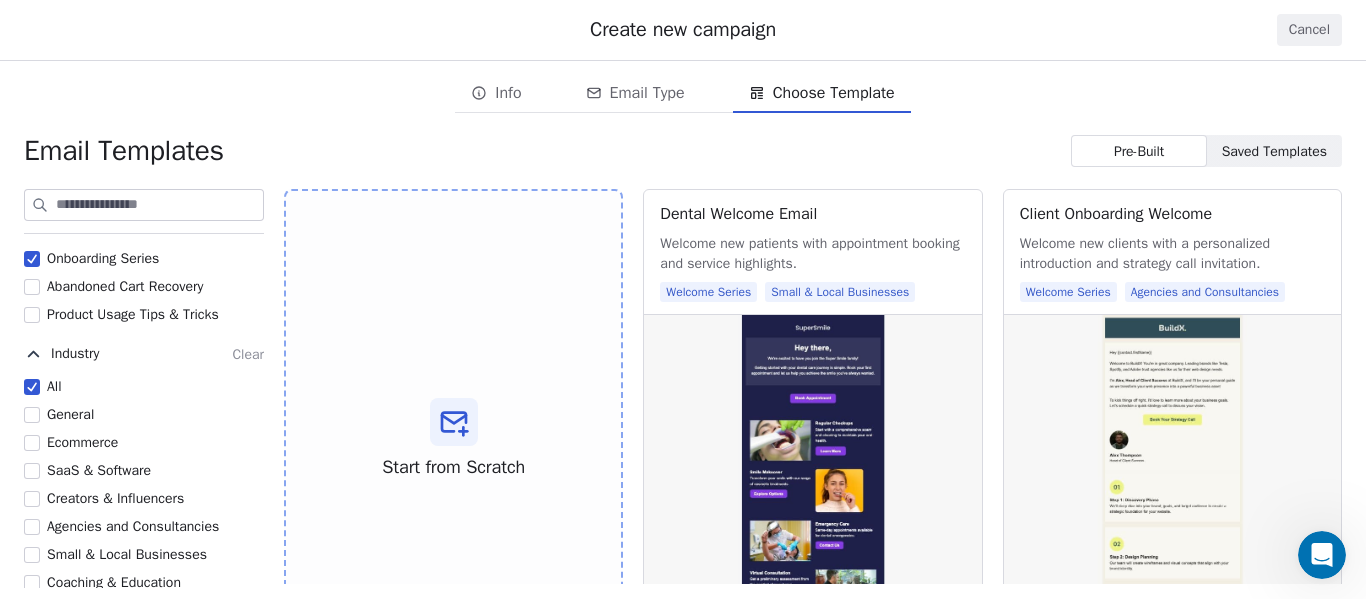 scroll, scrollTop: 398, scrollLeft: 0, axis: vertical 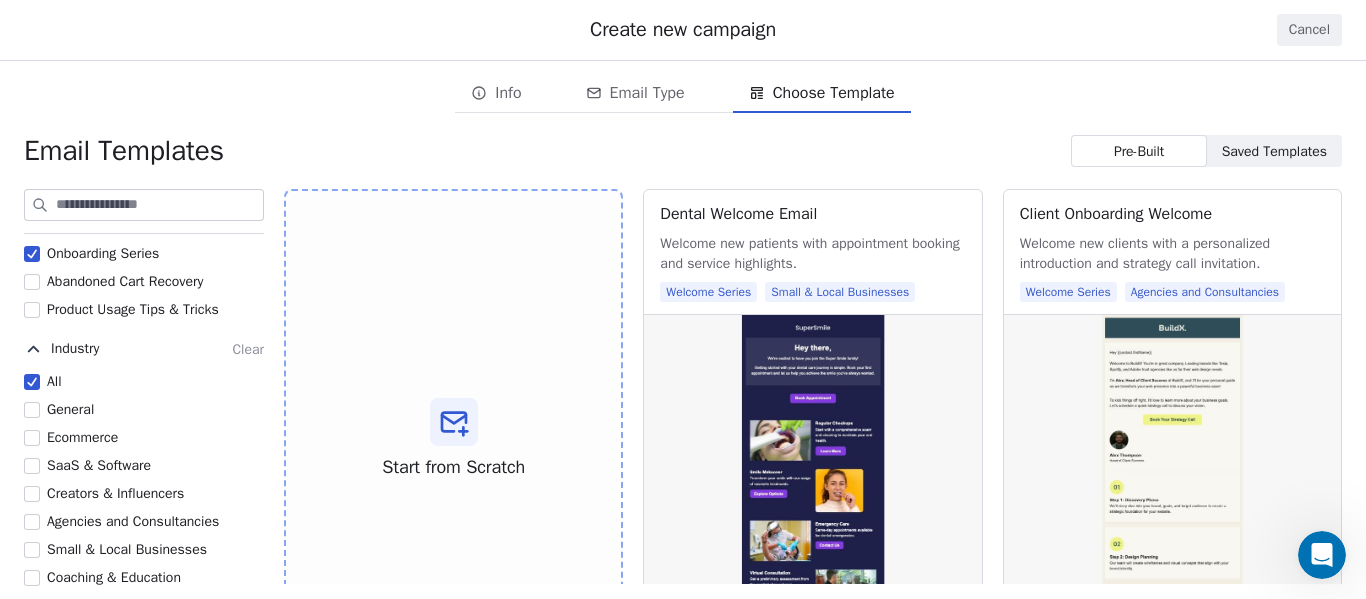 click on "Small & Local Businesses" at bounding box center (32, 550) 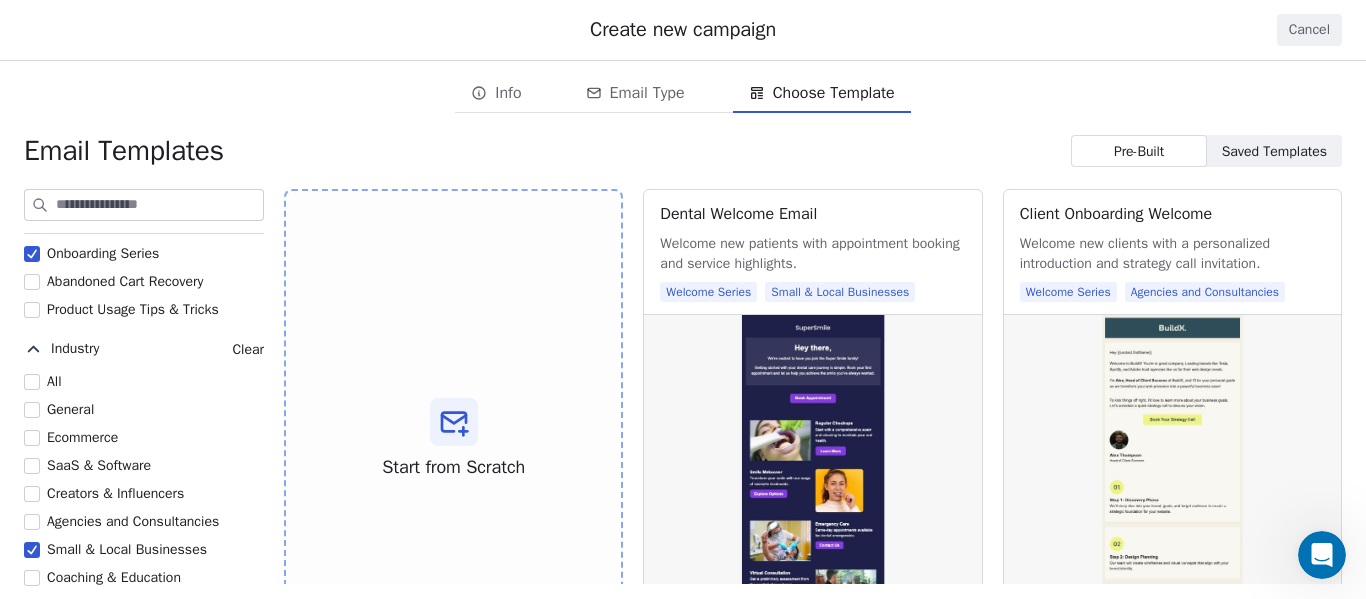 click on "Small & Local Businesses" at bounding box center [32, 550] 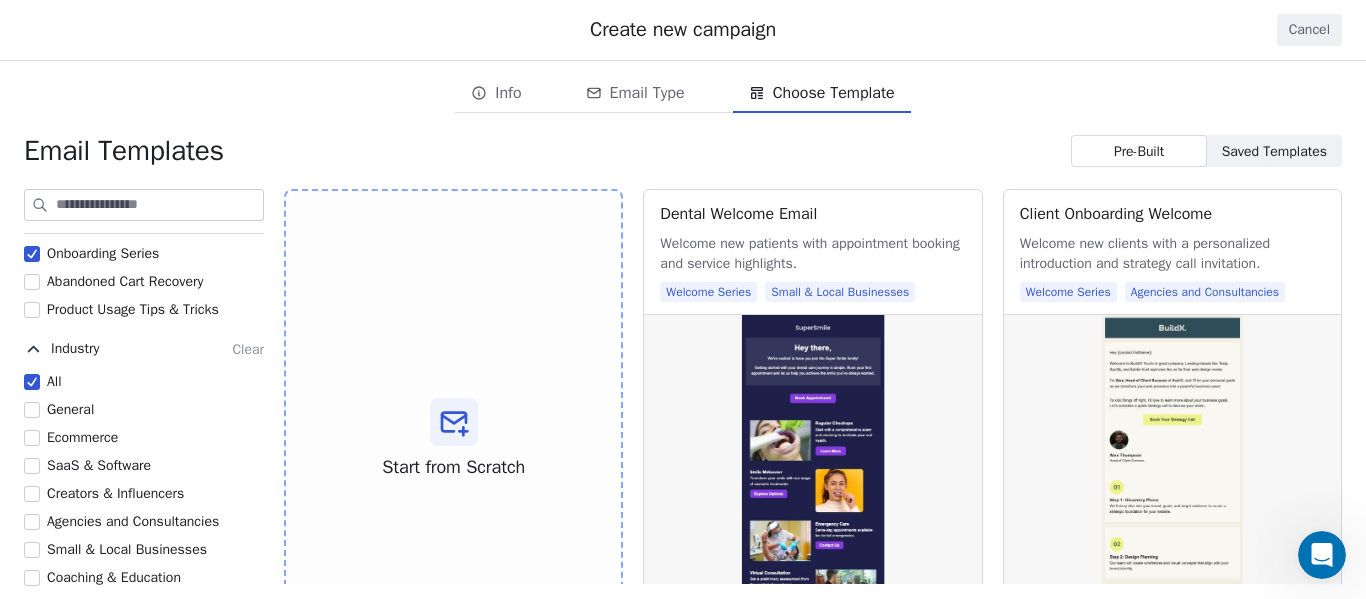 click on "All" at bounding box center (32, 382) 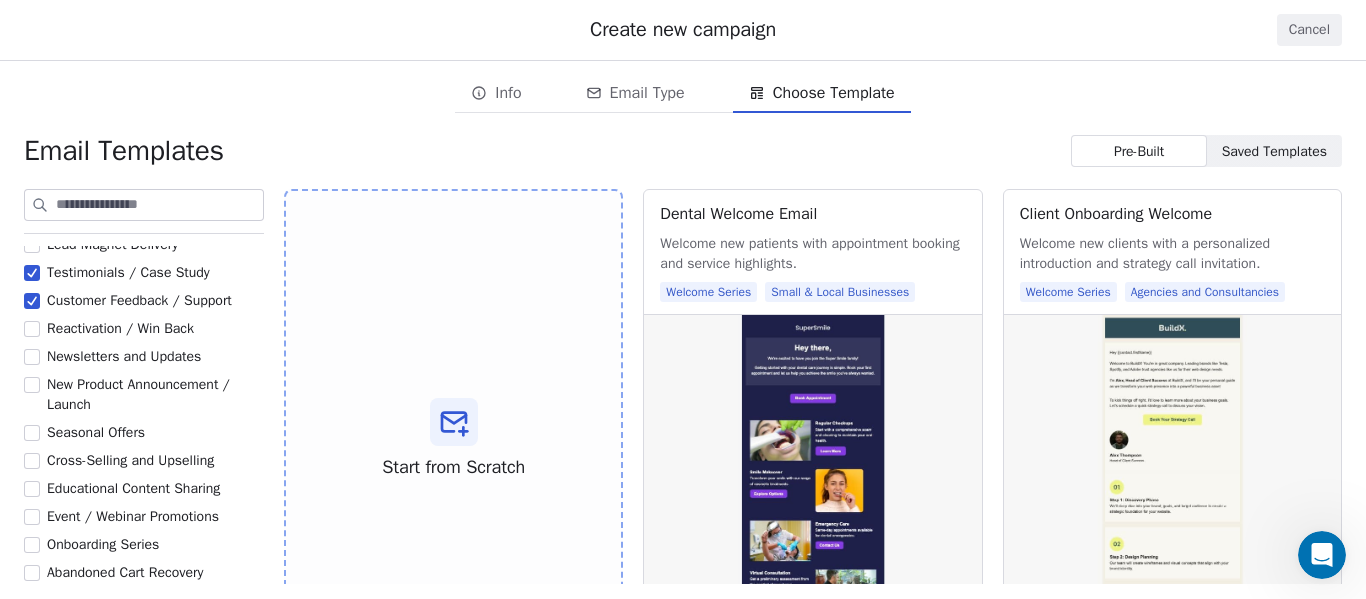 scroll, scrollTop: 98, scrollLeft: 0, axis: vertical 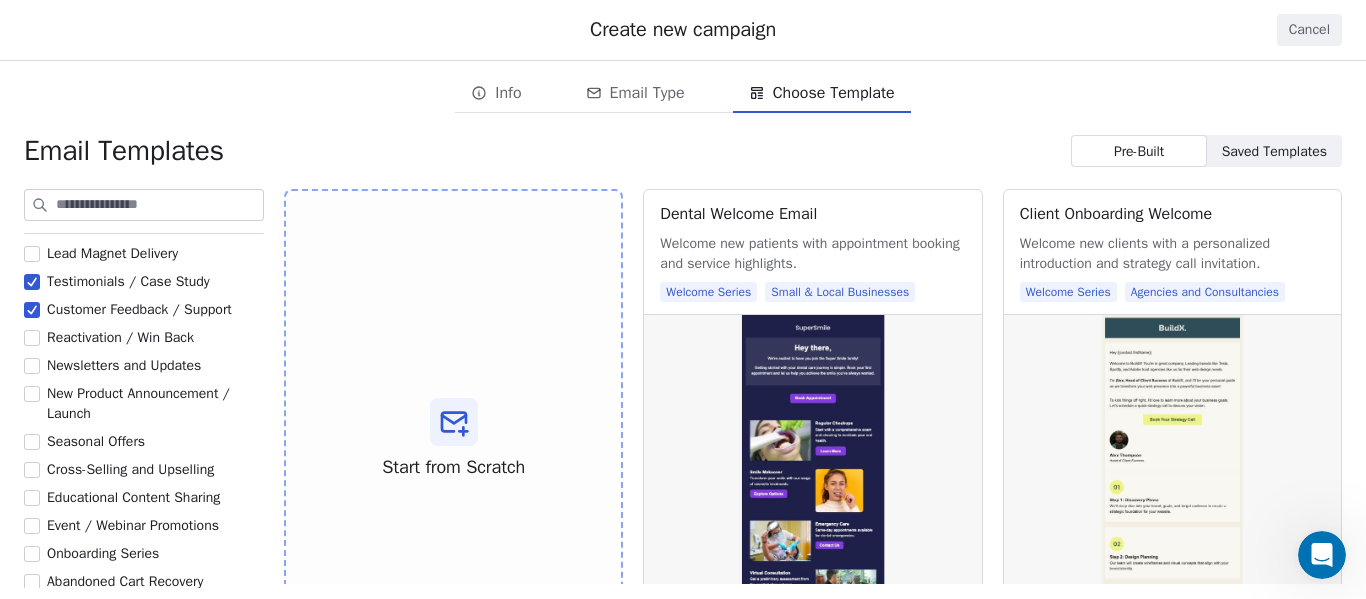 click on "Customer Feedback / Support" at bounding box center [32, 310] 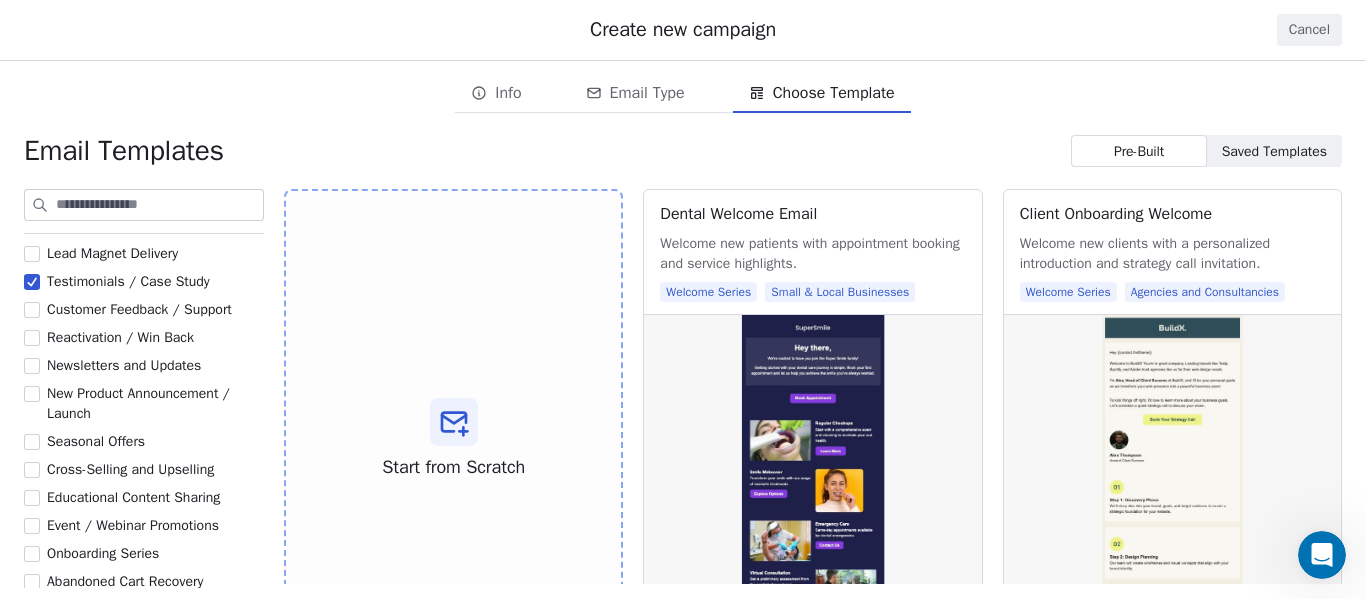 click on "Testimonials / Case Study" at bounding box center [32, 282] 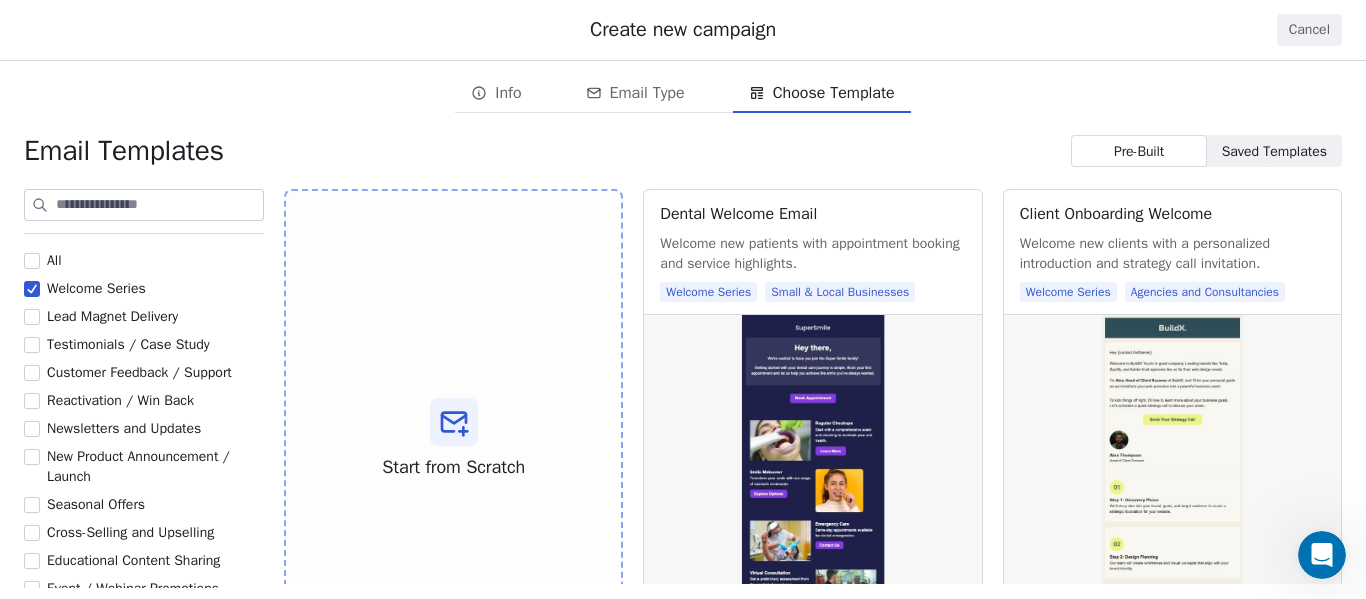 scroll, scrollTop: 0, scrollLeft: 0, axis: both 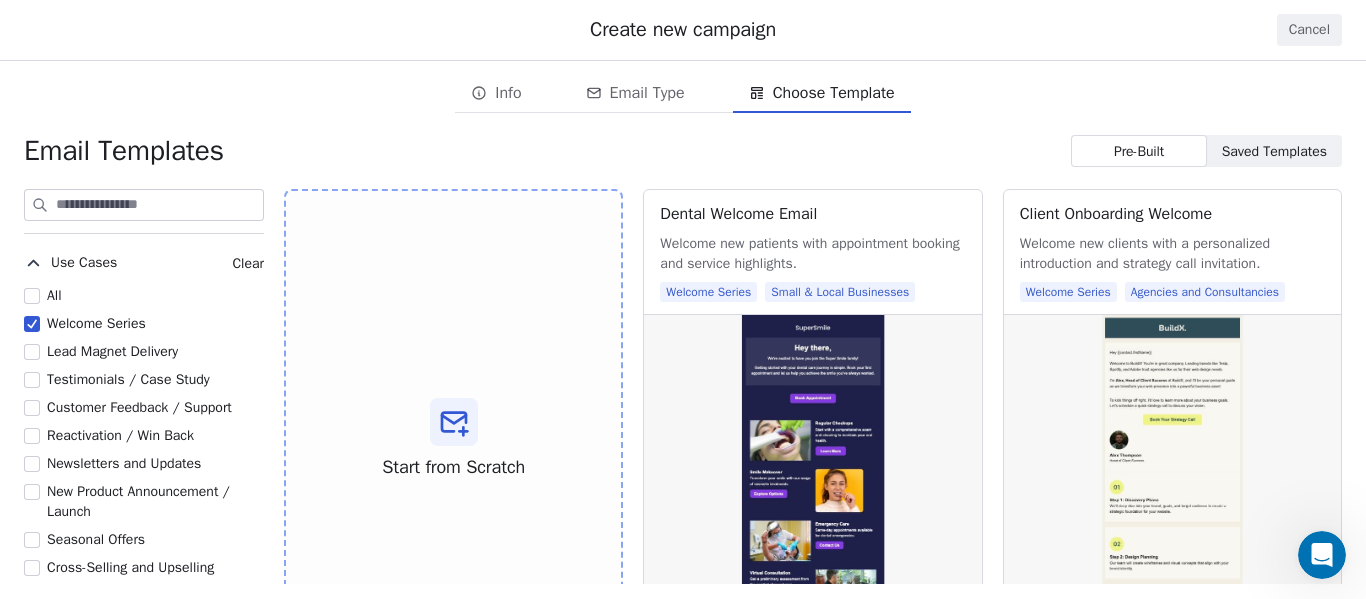 click on "All" at bounding box center [32, 296] 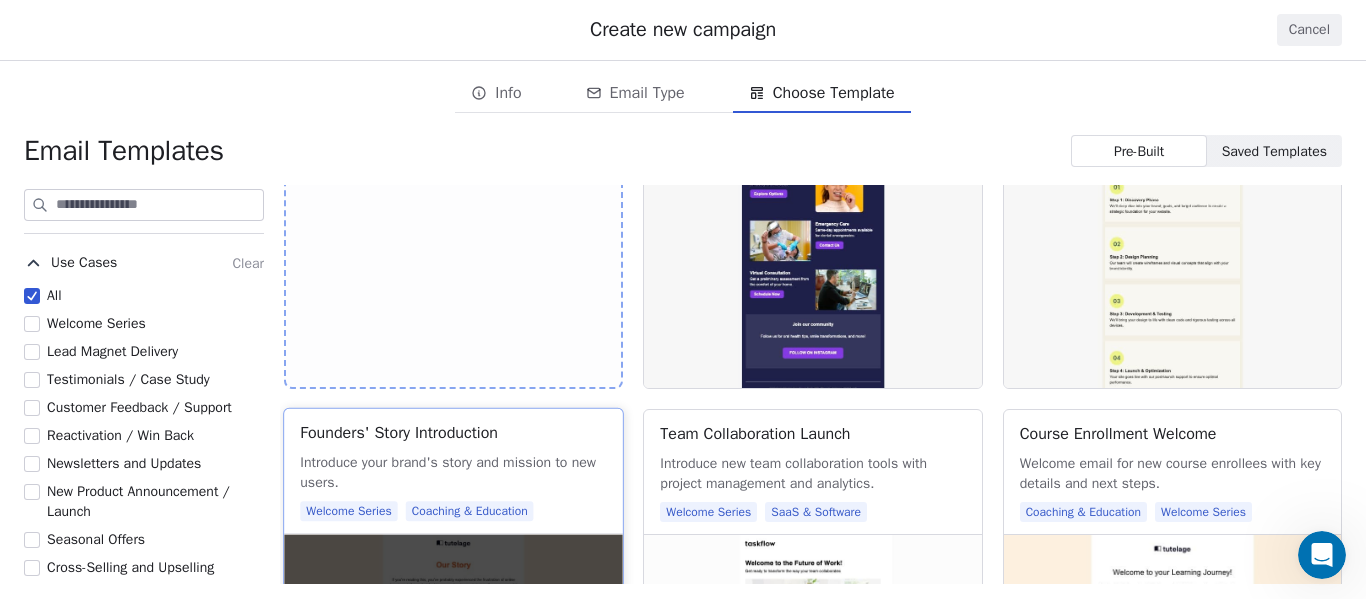 scroll, scrollTop: 100, scrollLeft: 0, axis: vertical 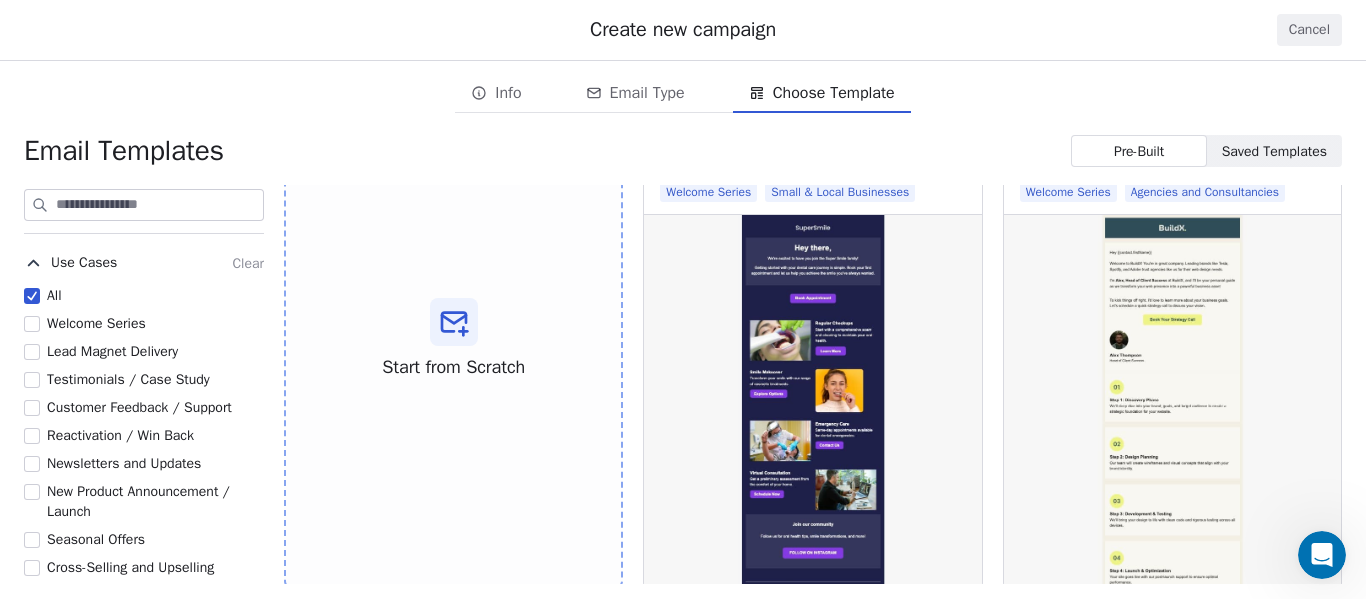 click on "Saved Templates" at bounding box center [1274, 151] 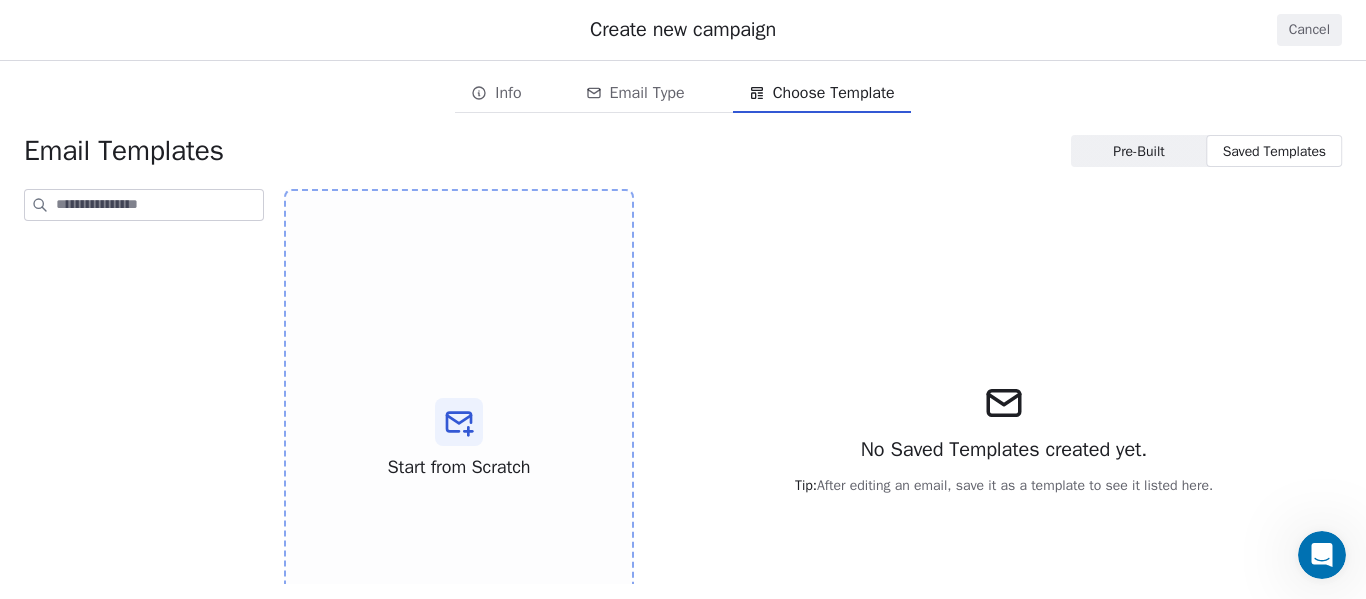 type 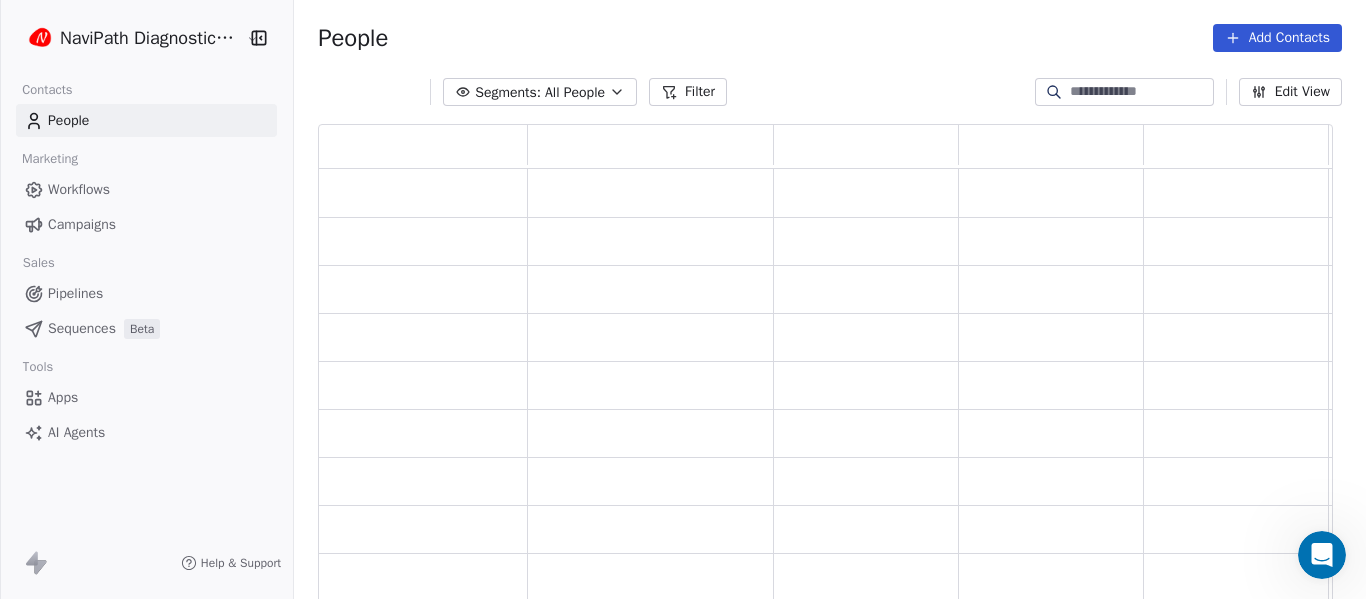 scroll, scrollTop: 16, scrollLeft: 16, axis: both 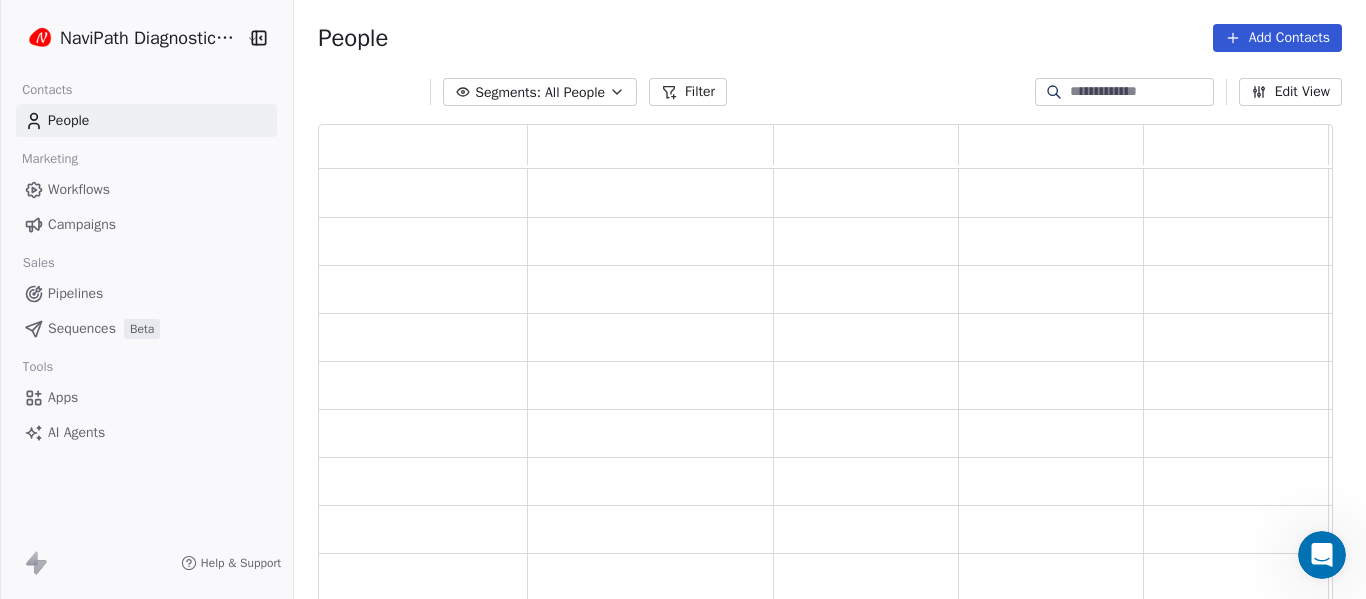 click on "Campaigns" at bounding box center (146, 224) 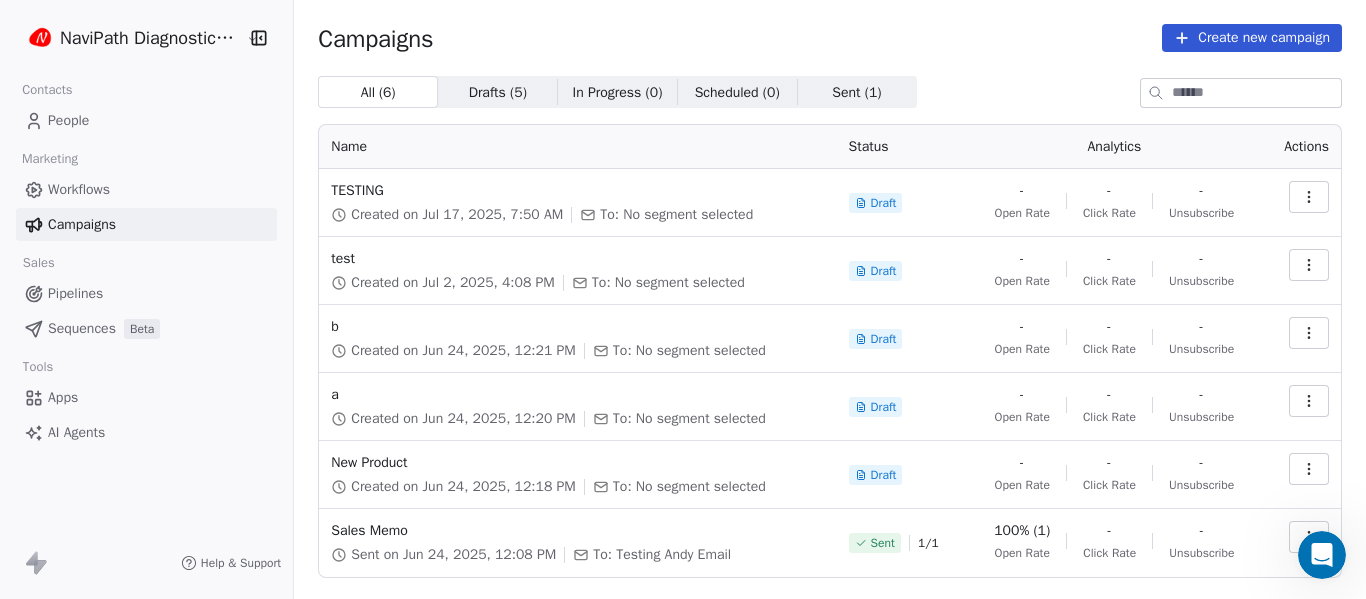 click 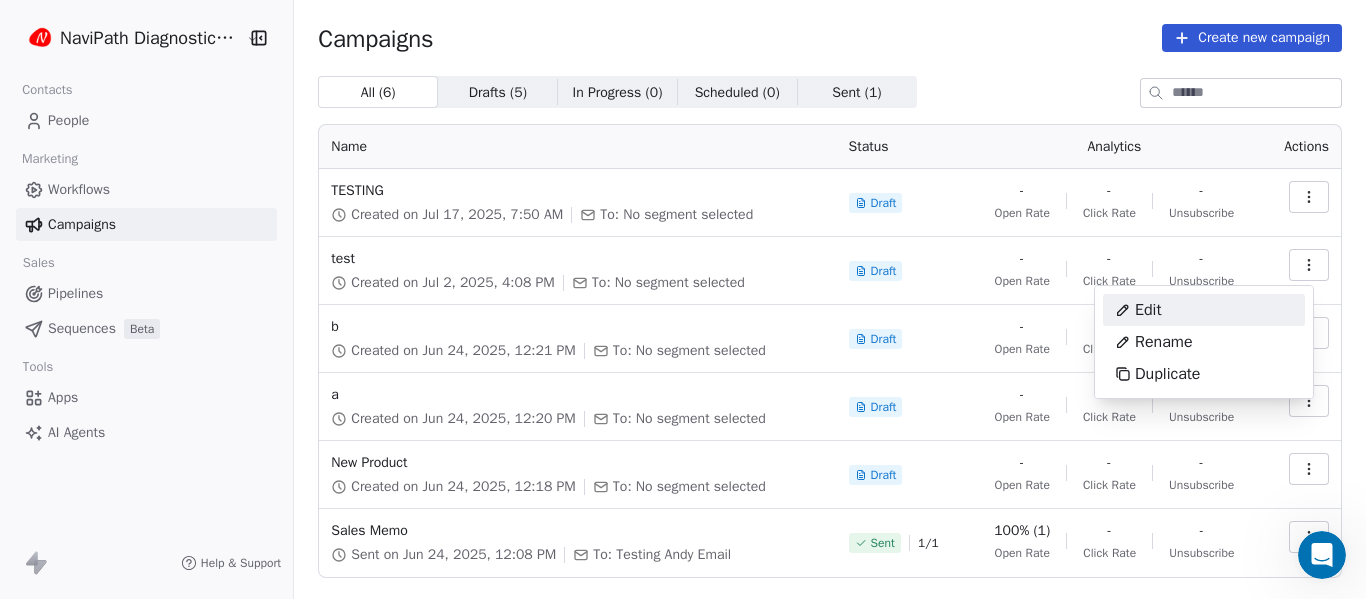 click on "Edit" at bounding box center [1204, 310] 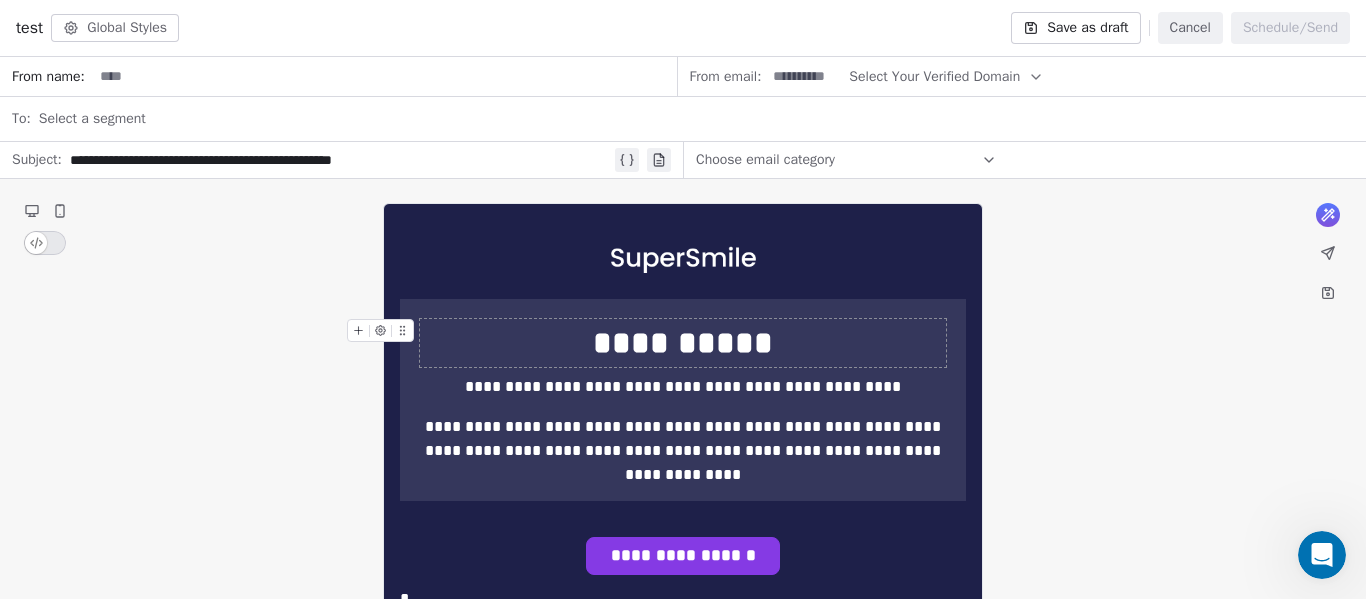 click on "**********" at bounding box center [683, 343] 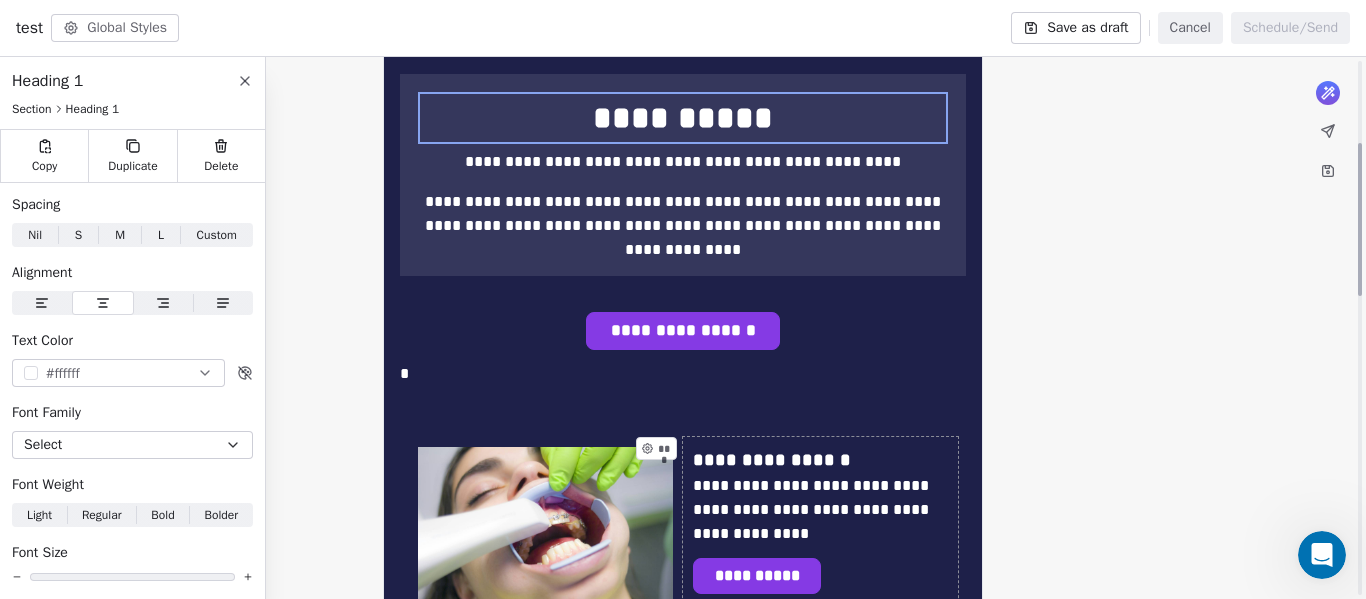 scroll, scrollTop: 400, scrollLeft: 0, axis: vertical 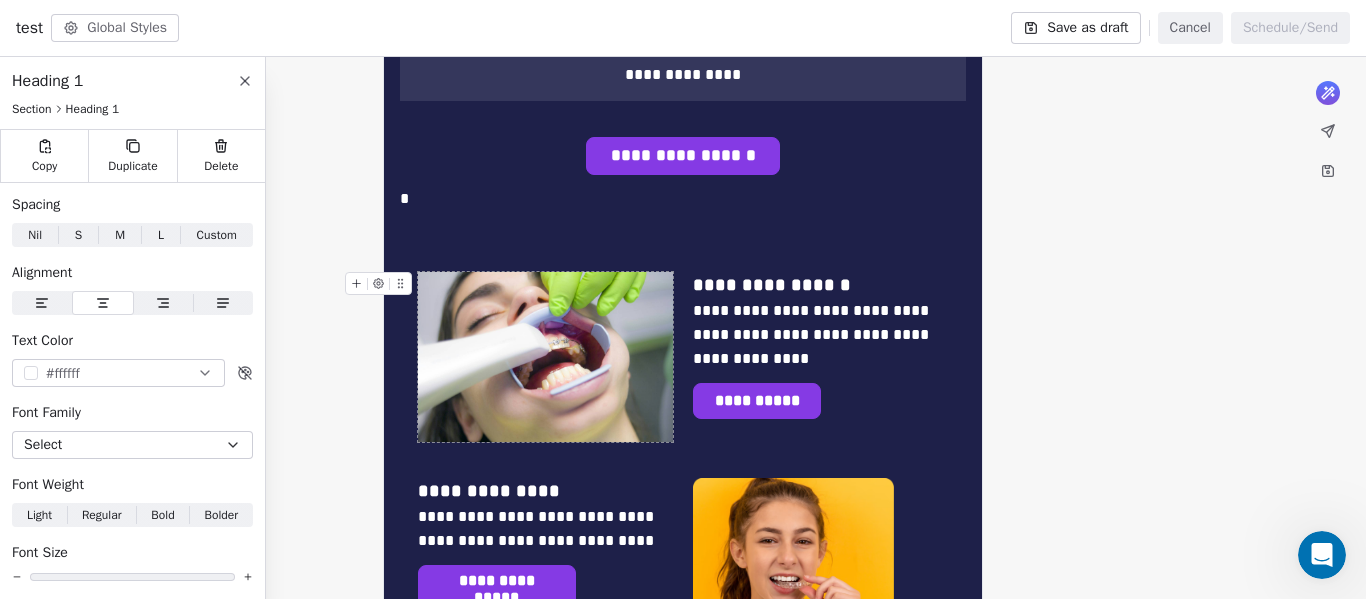 click 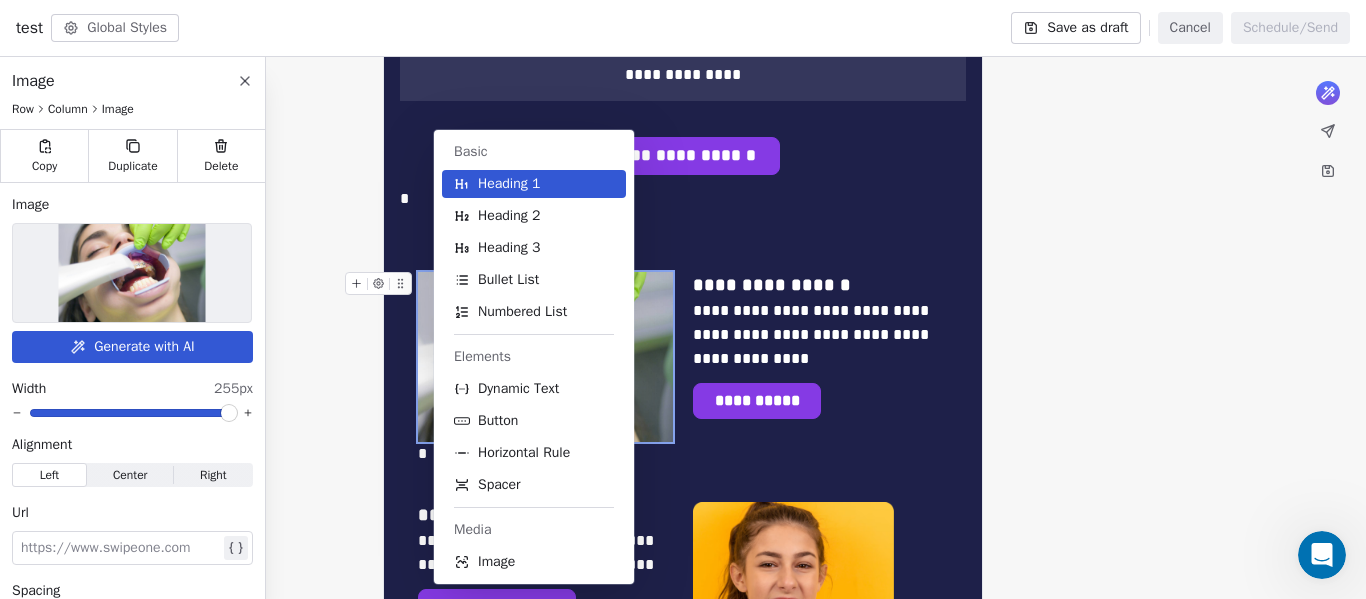 click on "**********" at bounding box center (683, 675) 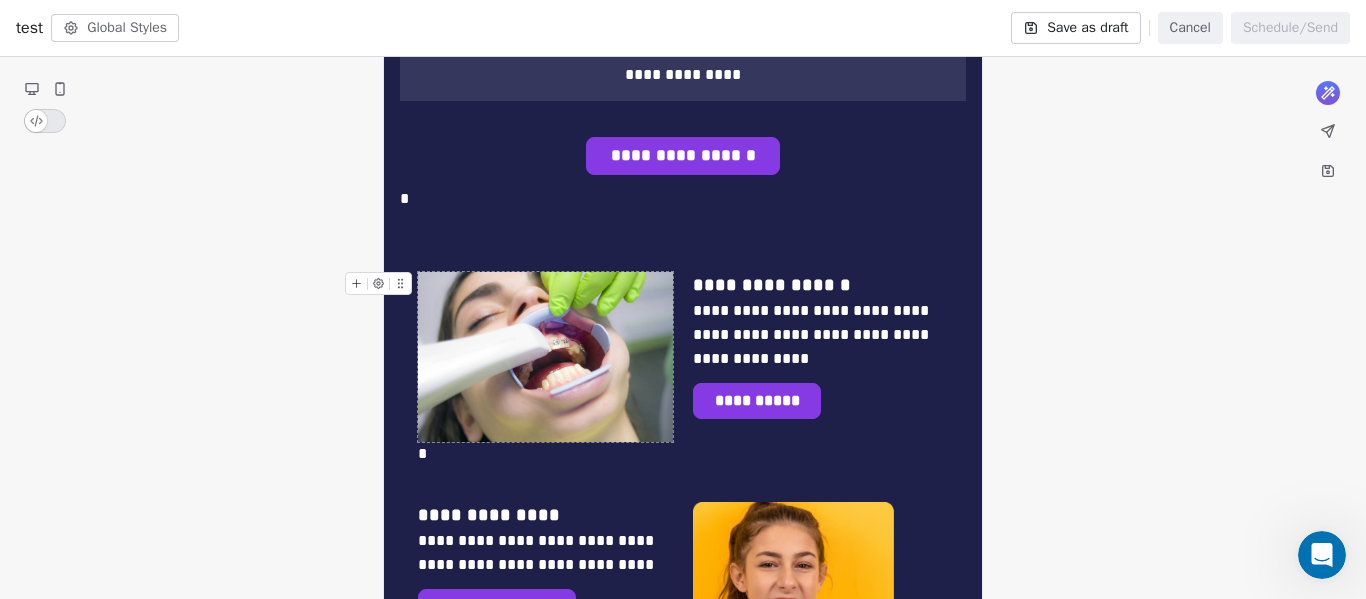 click at bounding box center [545, 357] 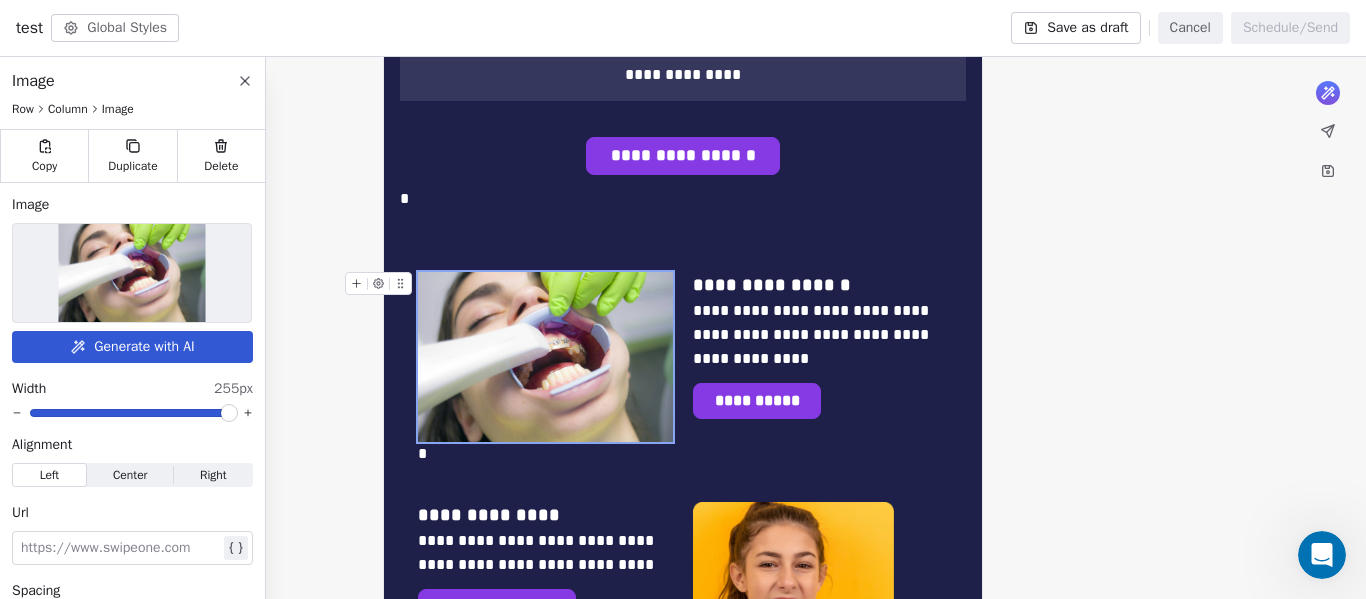 click at bounding box center [545, 357] 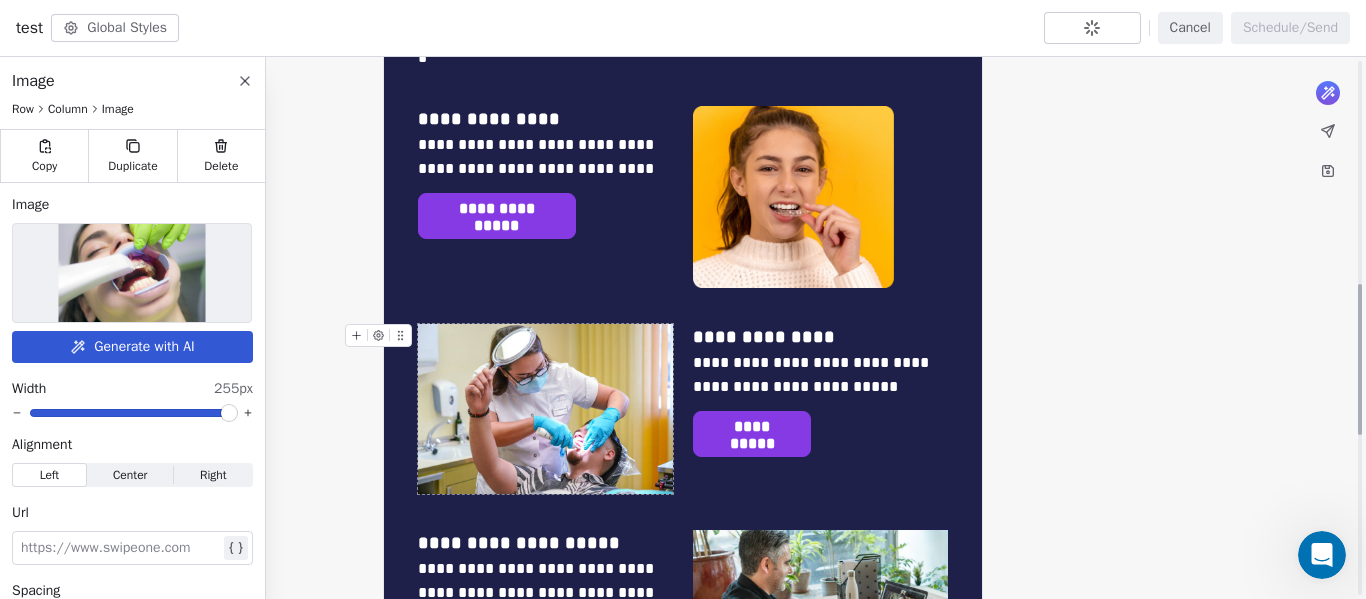 scroll, scrollTop: 800, scrollLeft: 0, axis: vertical 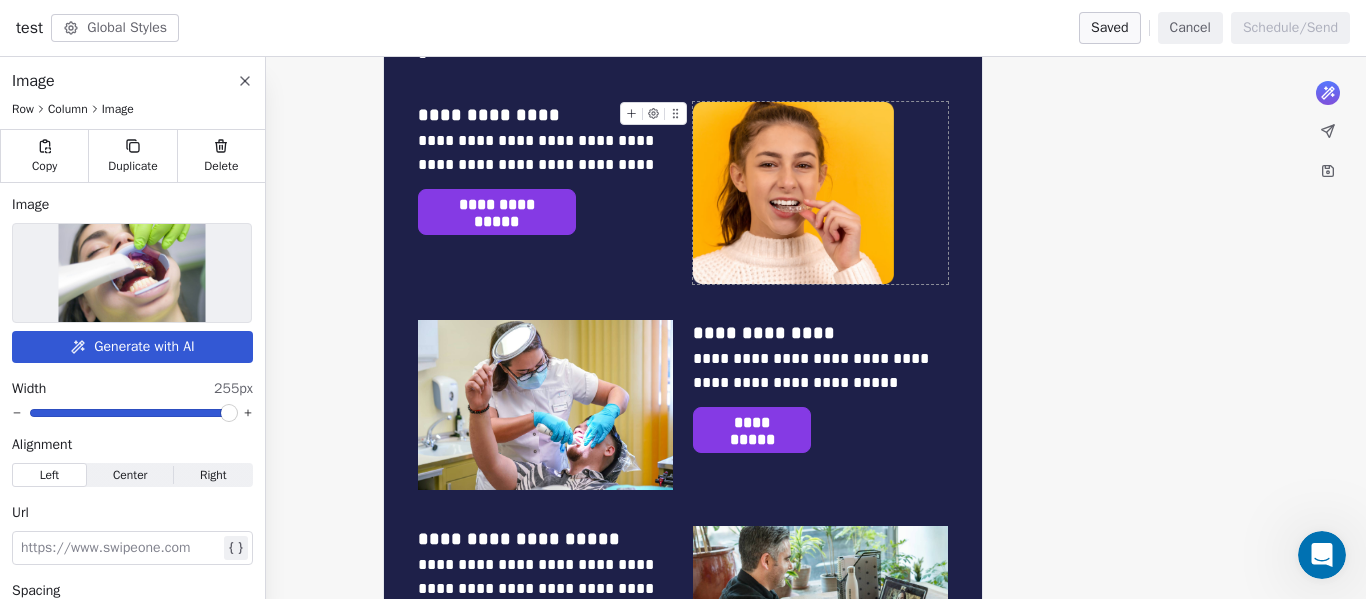 click at bounding box center [793, 193] 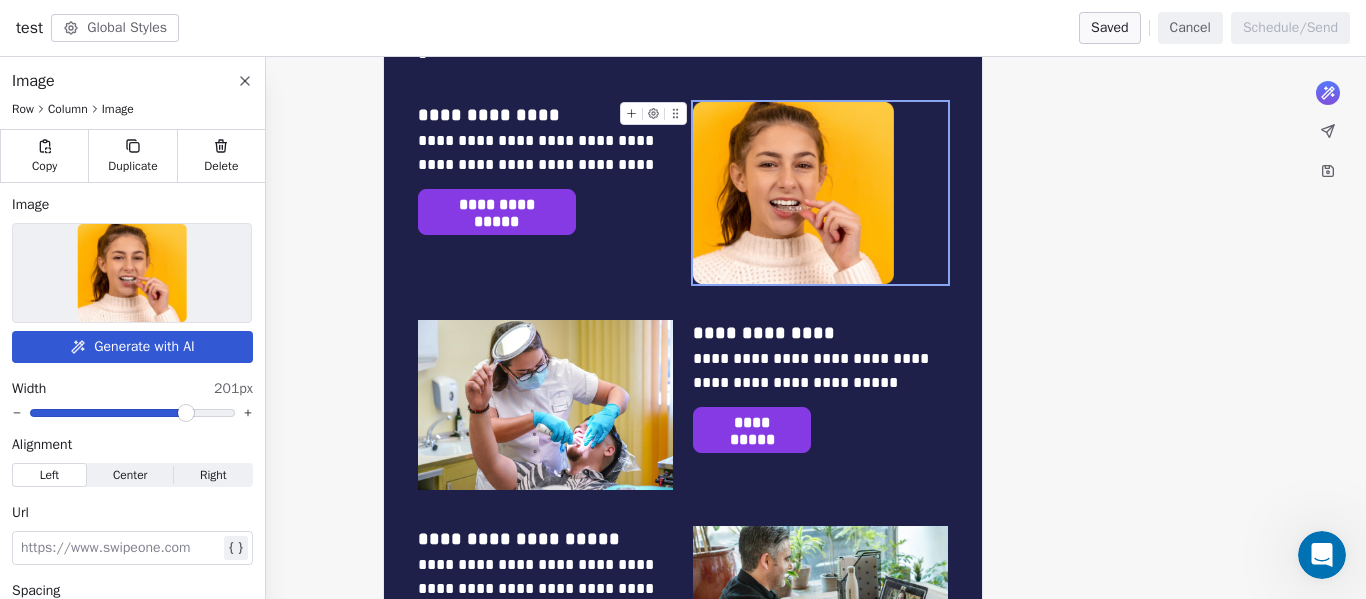 click at bounding box center (793, 193) 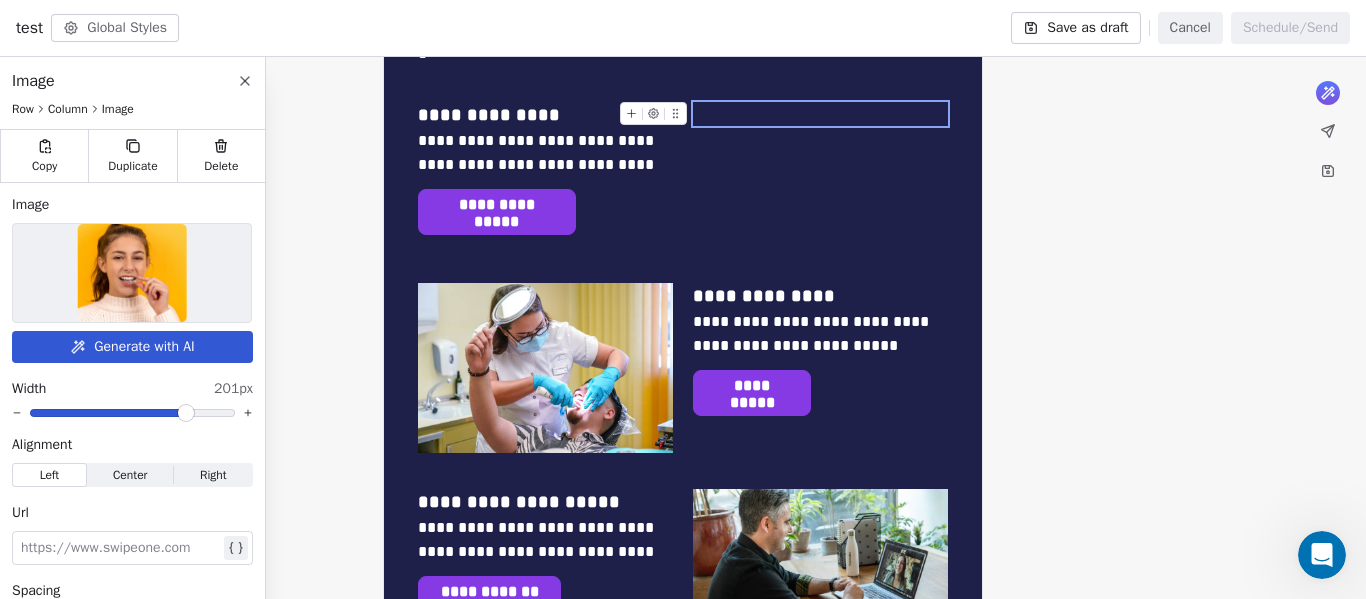 click at bounding box center (820, 114) 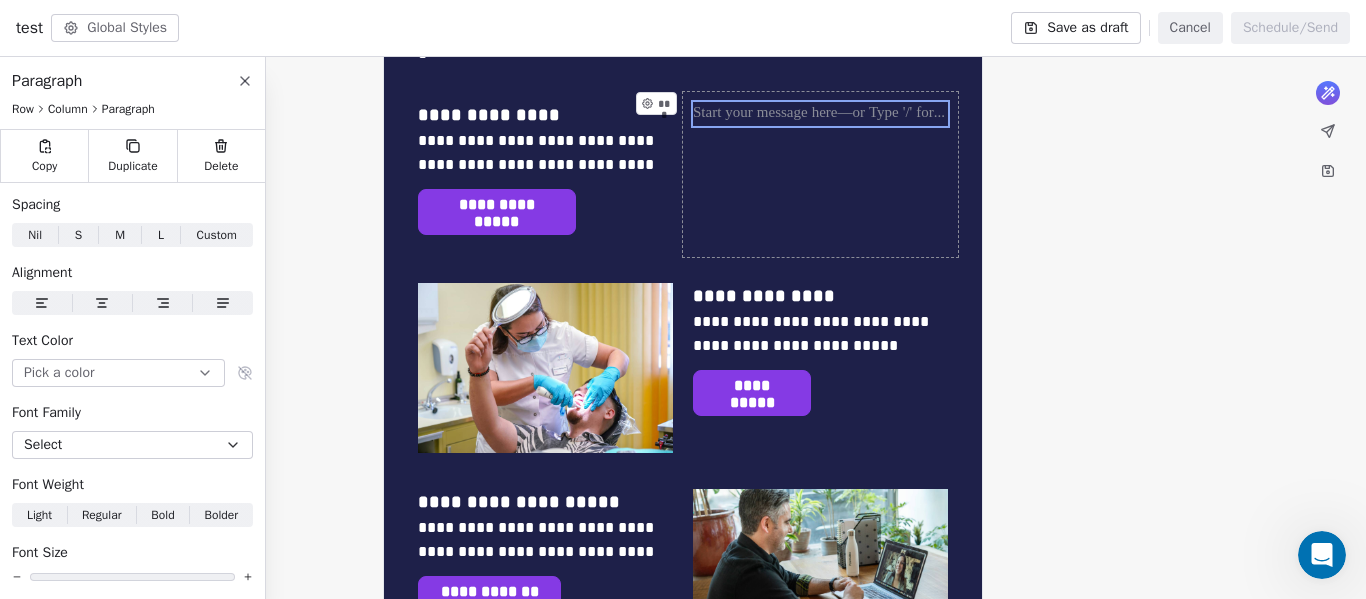 click on "***" at bounding box center (820, 174) 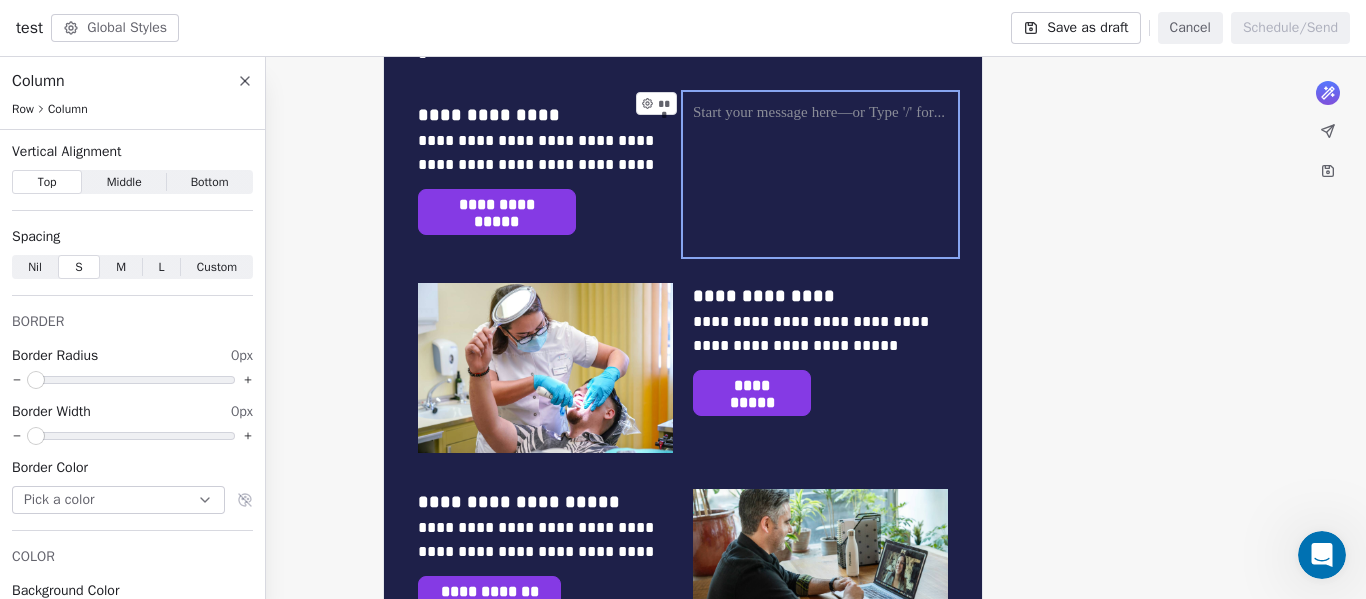 drag, startPoint x: 730, startPoint y: 194, endPoint x: 691, endPoint y: 172, distance: 44.777225 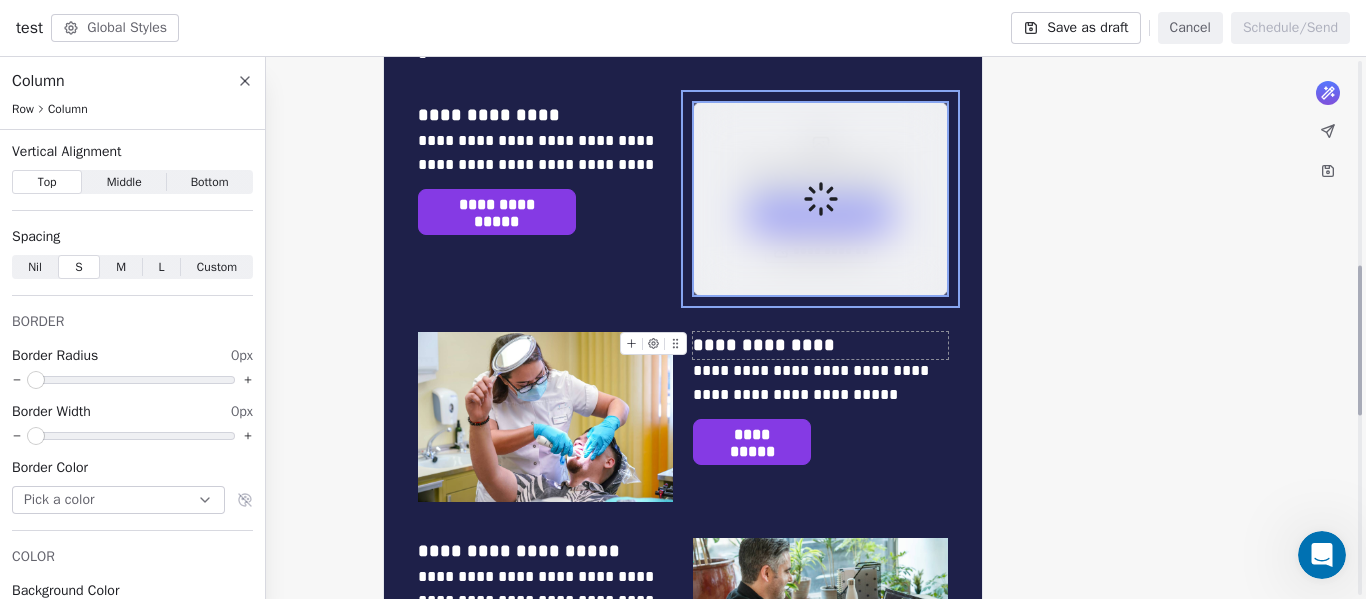 scroll, scrollTop: 738, scrollLeft: 0, axis: vertical 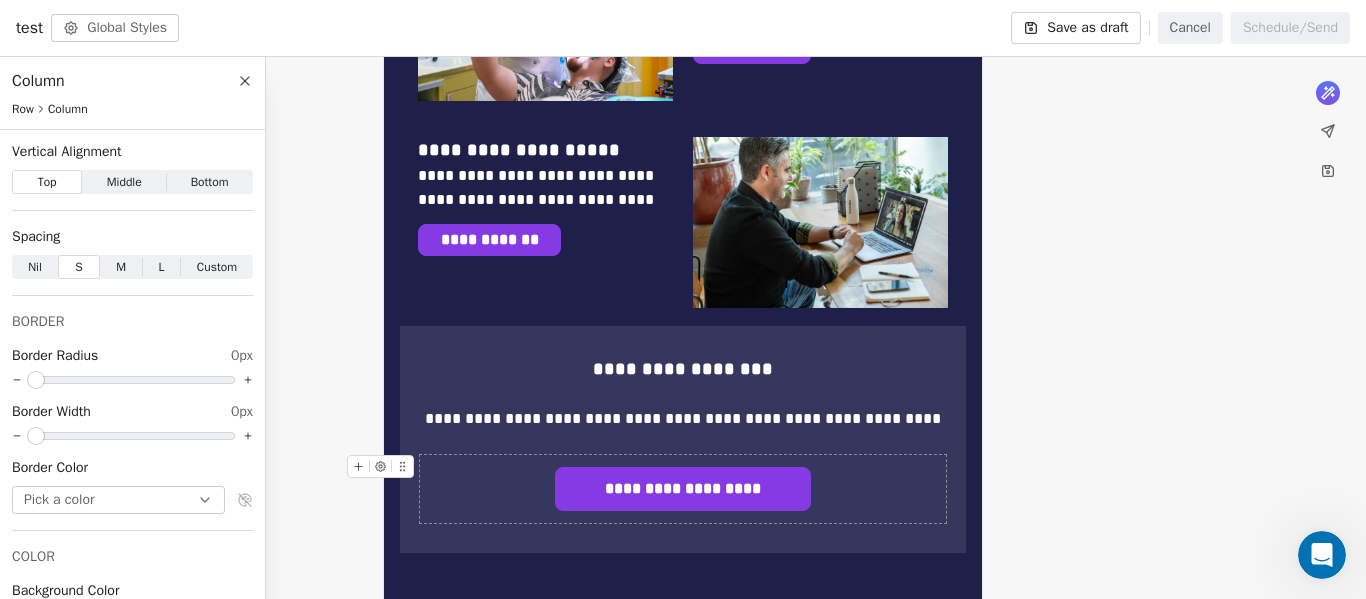 click on "**********" at bounding box center (683, 489) 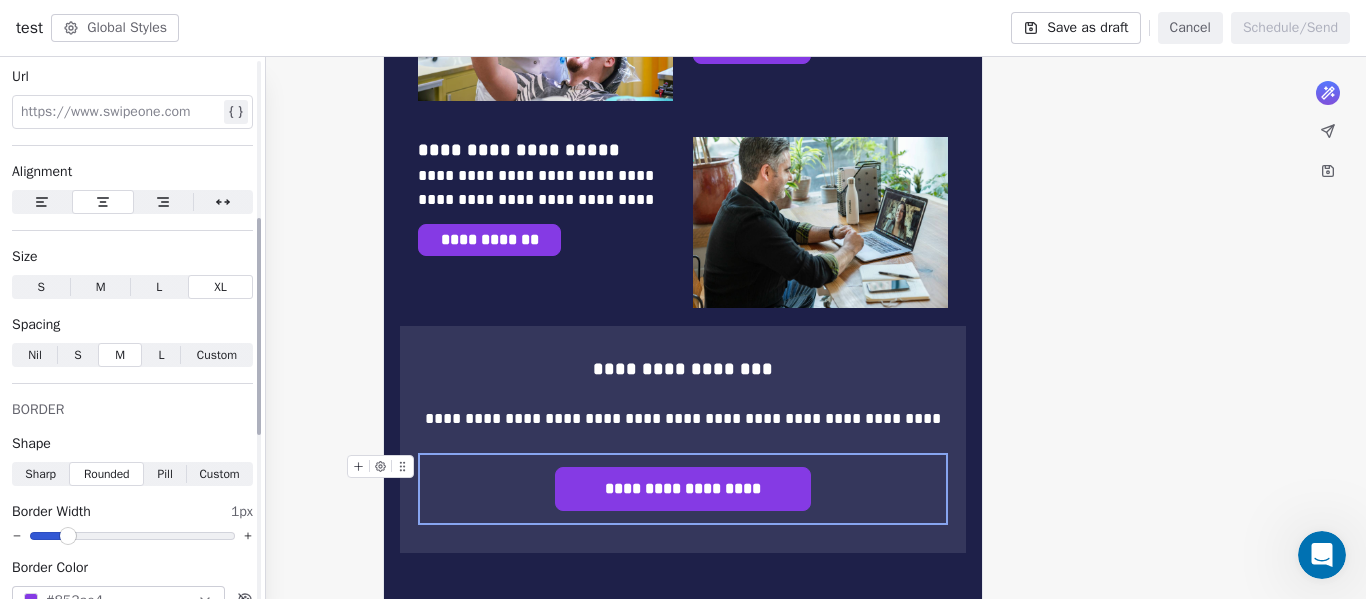 scroll, scrollTop: 700, scrollLeft: 0, axis: vertical 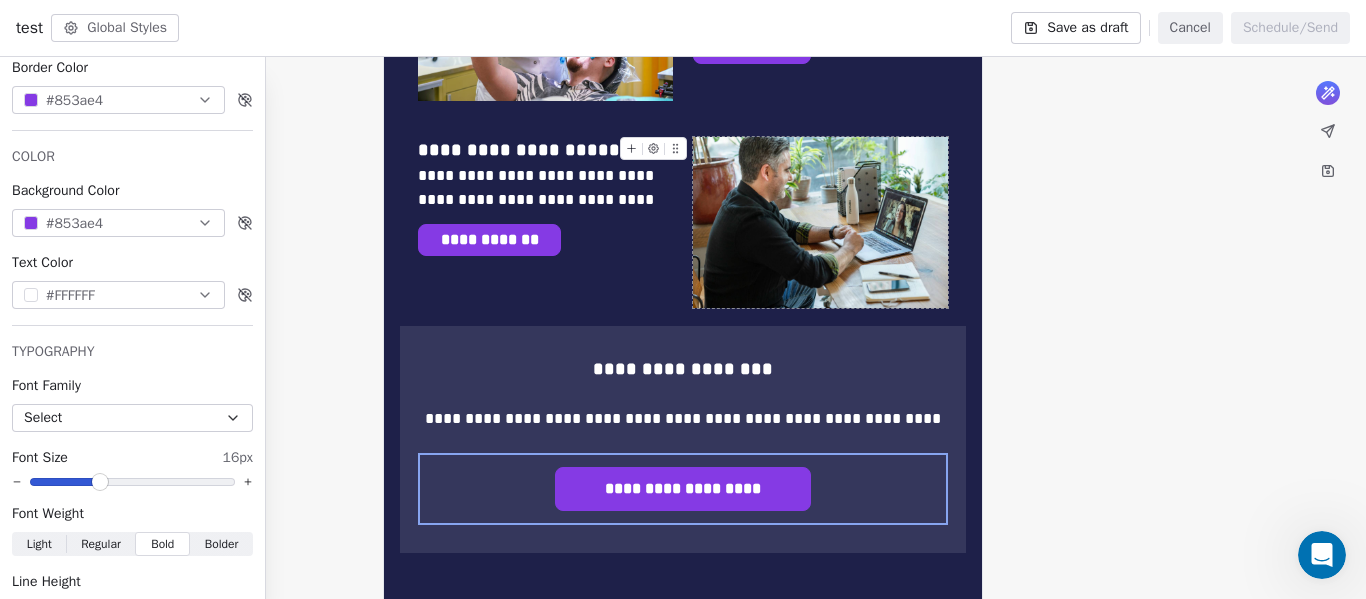 click at bounding box center (820, 222) 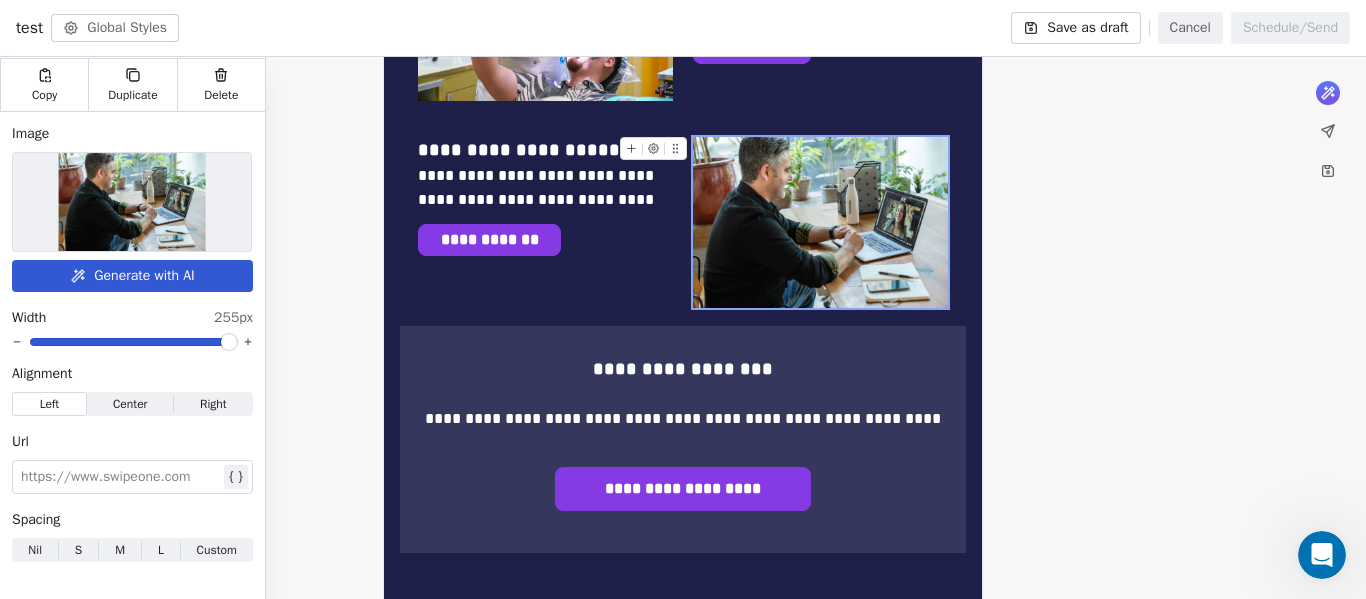 scroll, scrollTop: 71, scrollLeft: 0, axis: vertical 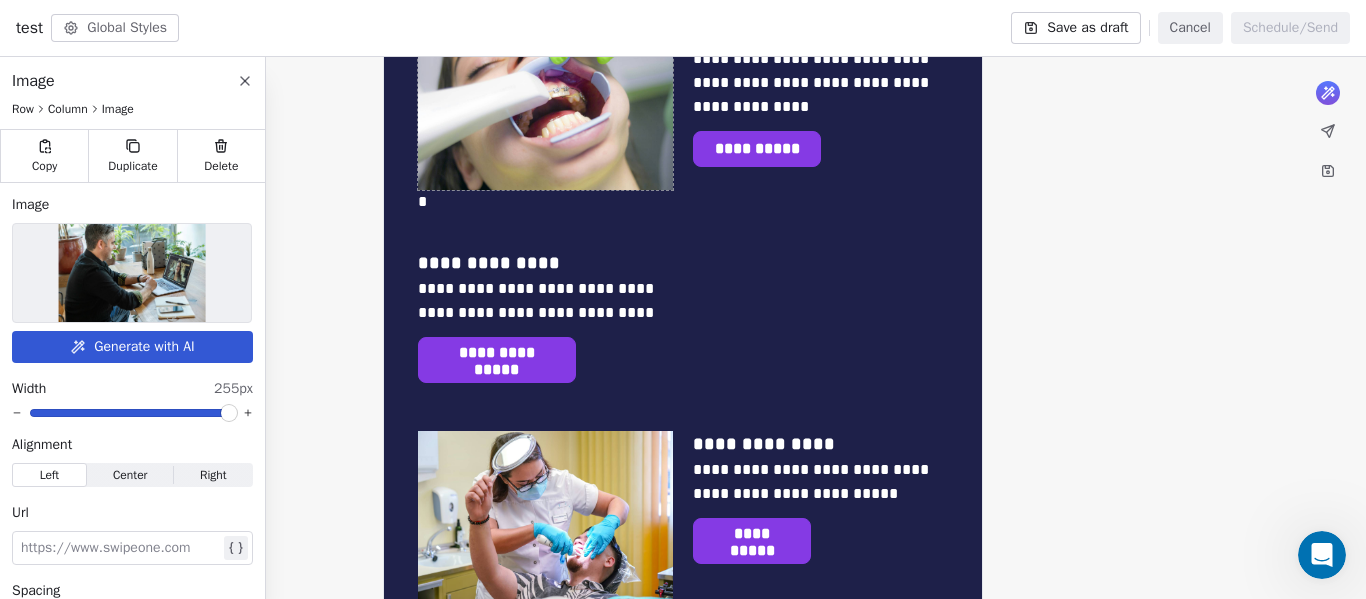 click at bounding box center (545, 105) 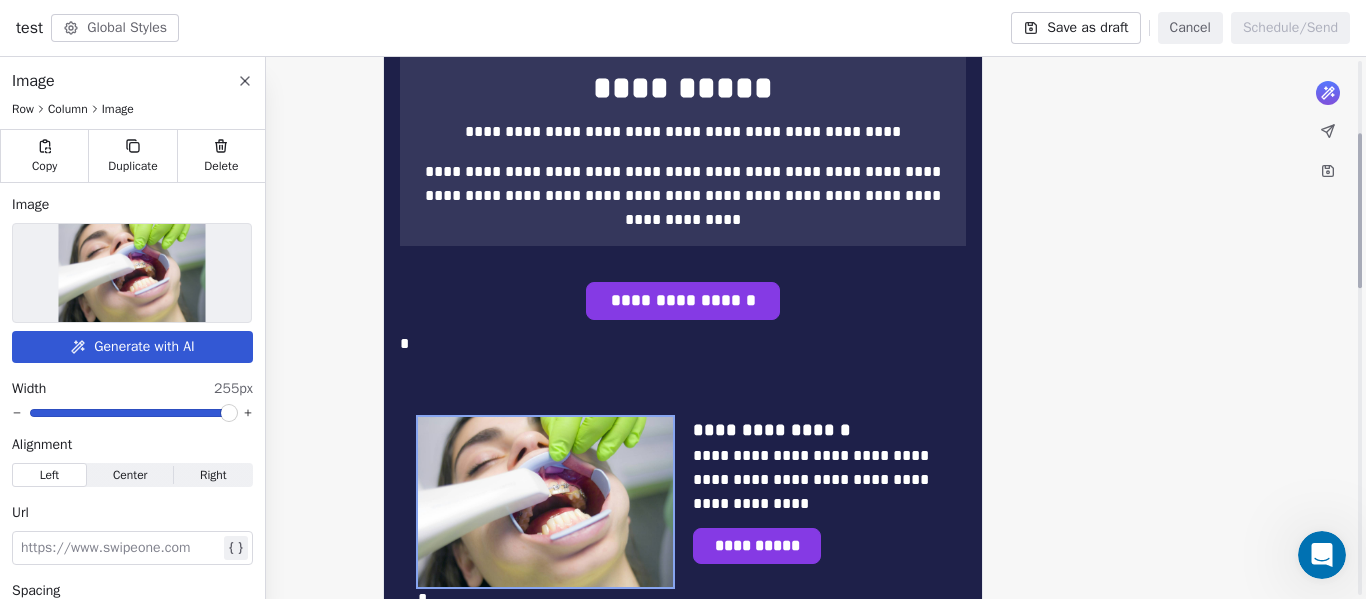 scroll, scrollTop: 252, scrollLeft: 0, axis: vertical 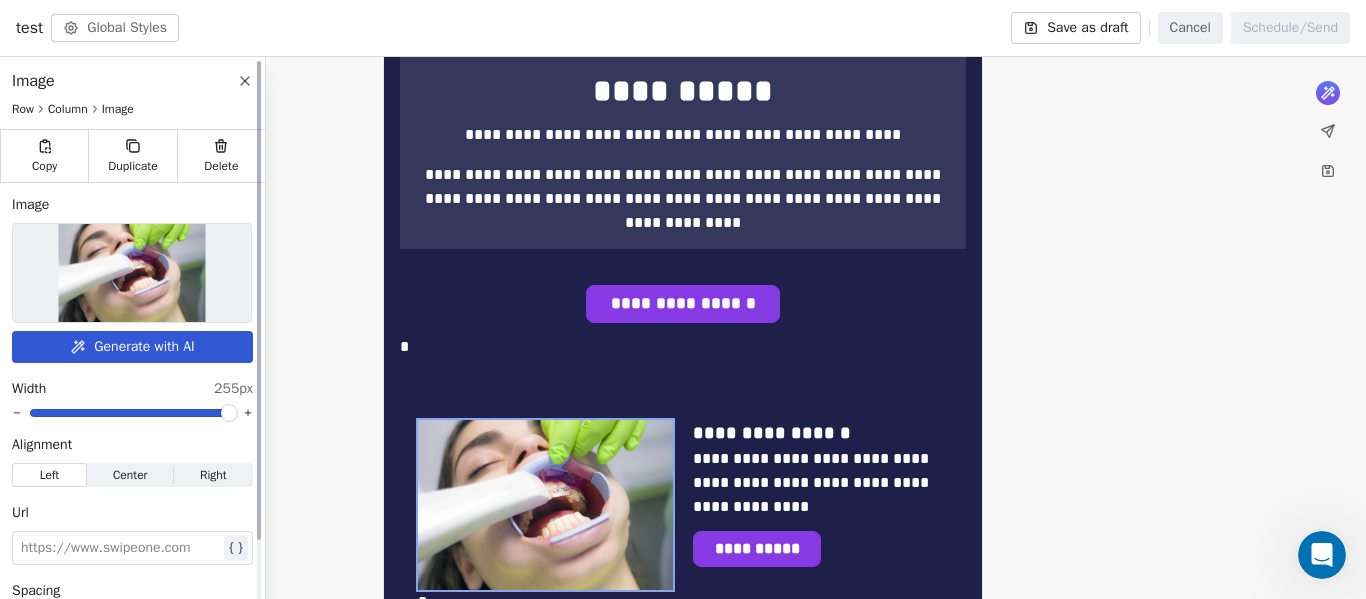 click 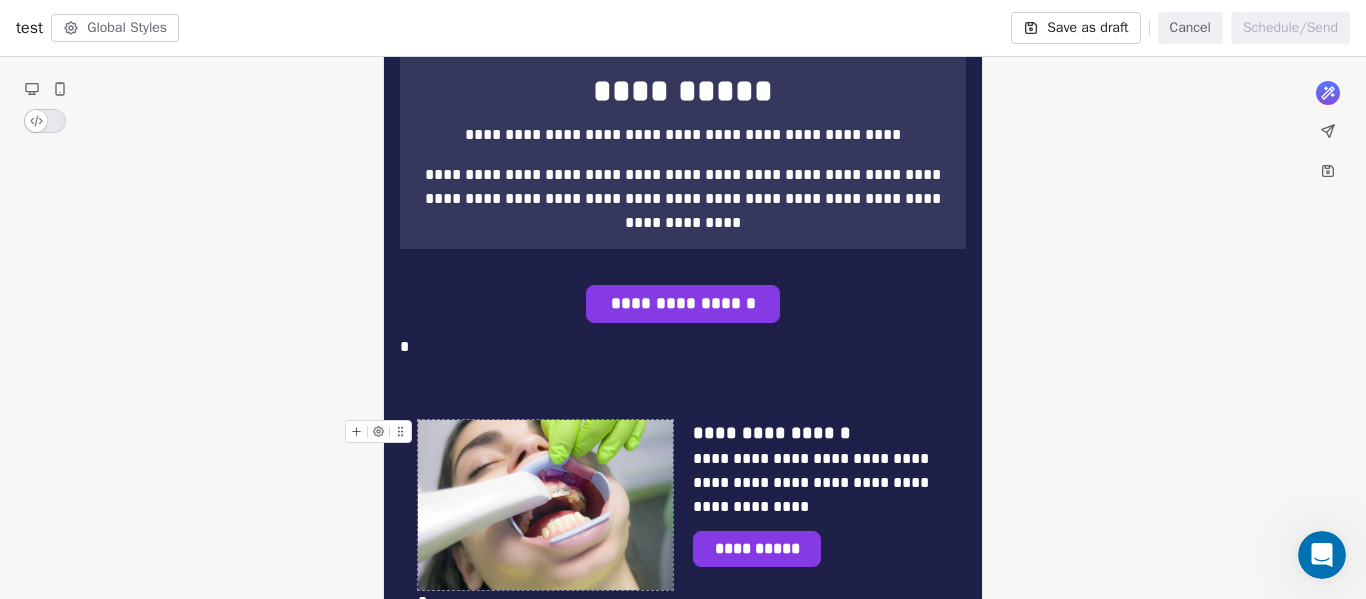 click at bounding box center [545, 505] 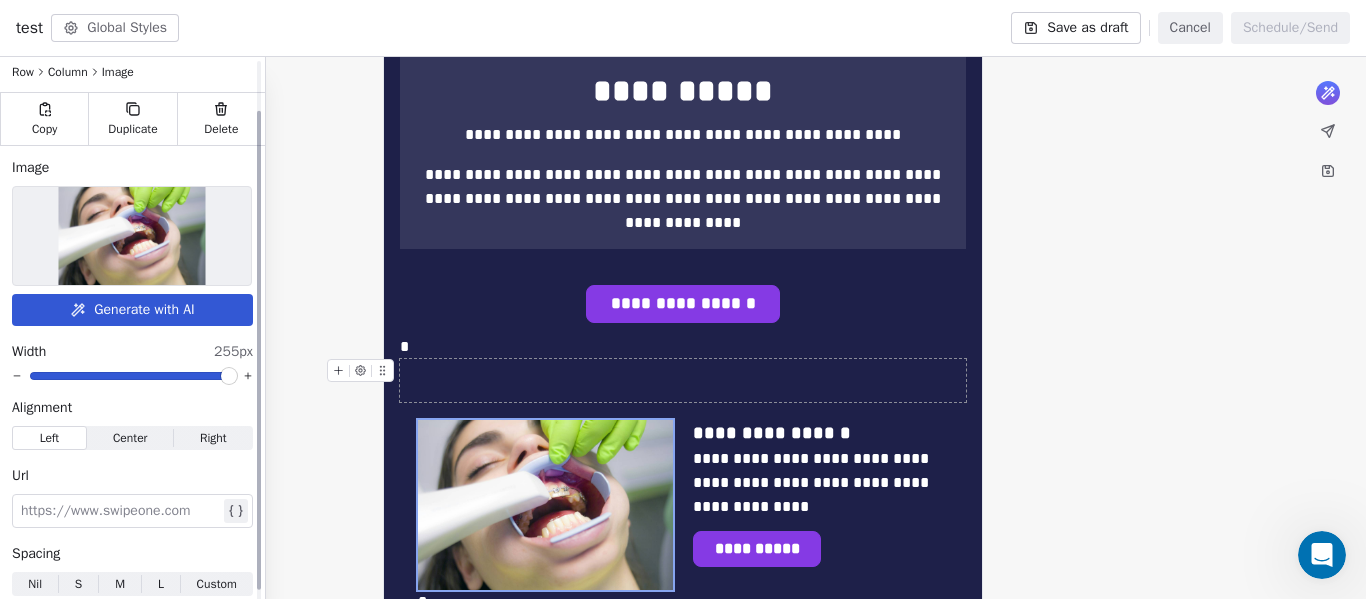 scroll, scrollTop: 71, scrollLeft: 0, axis: vertical 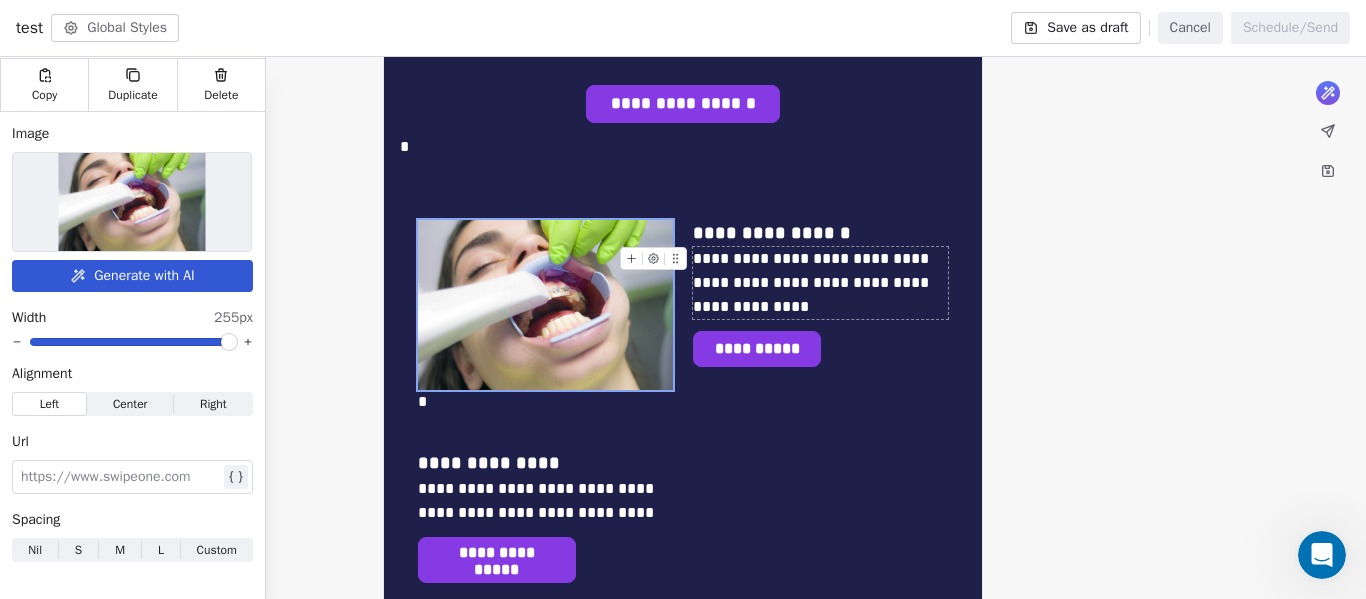 click on "**********" at bounding box center [820, 283] 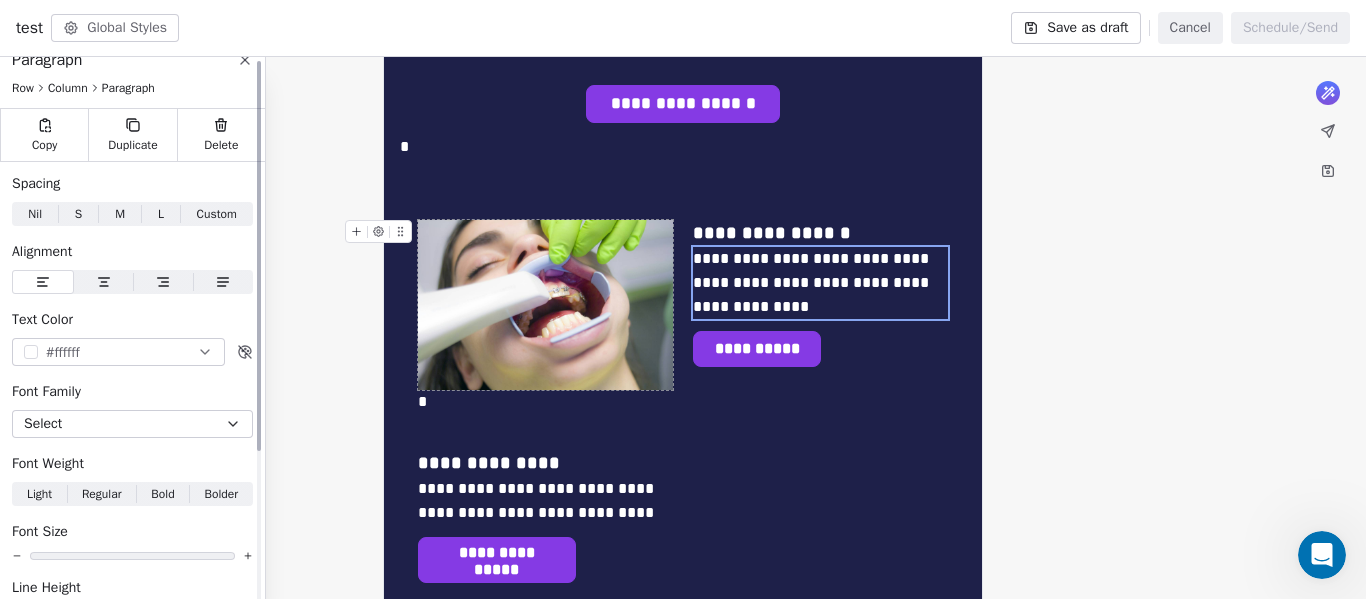scroll, scrollTop: 0, scrollLeft: 0, axis: both 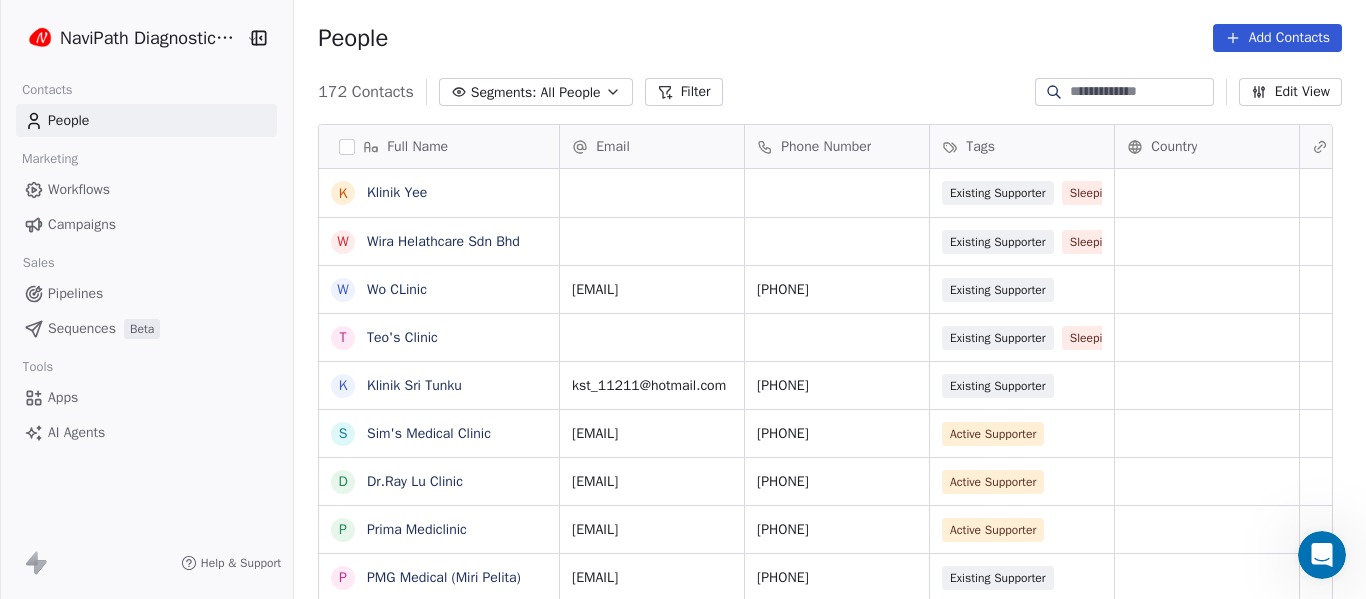 click on "Campaigns" at bounding box center [82, 224] 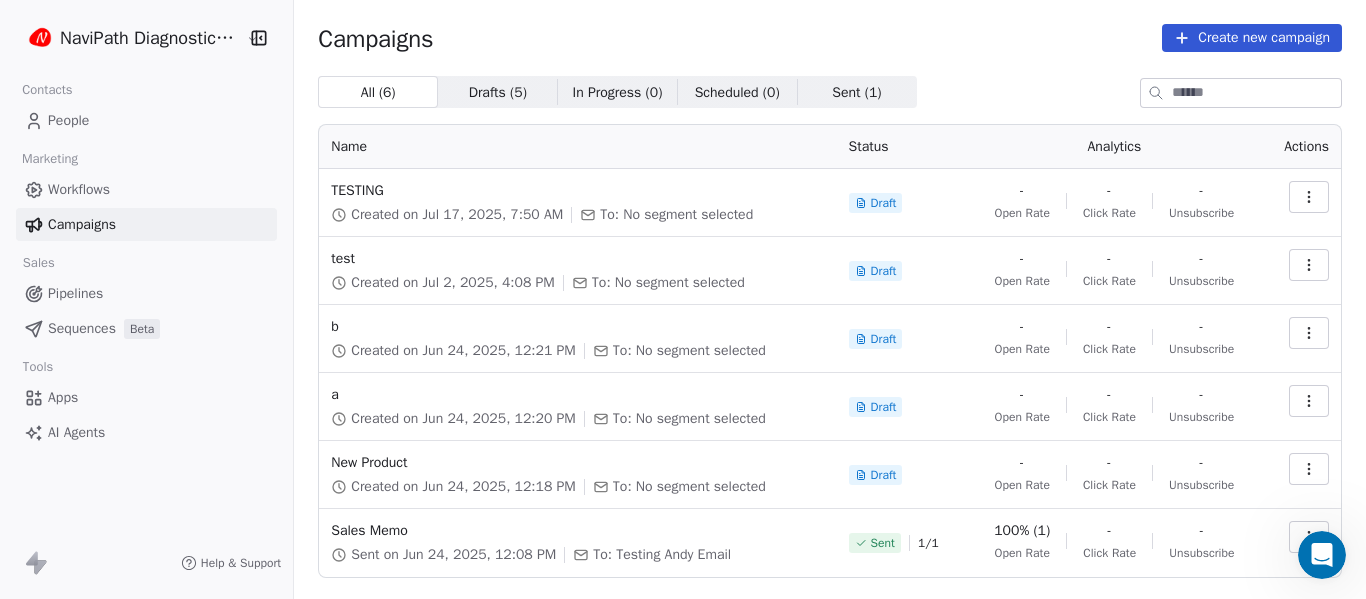 click 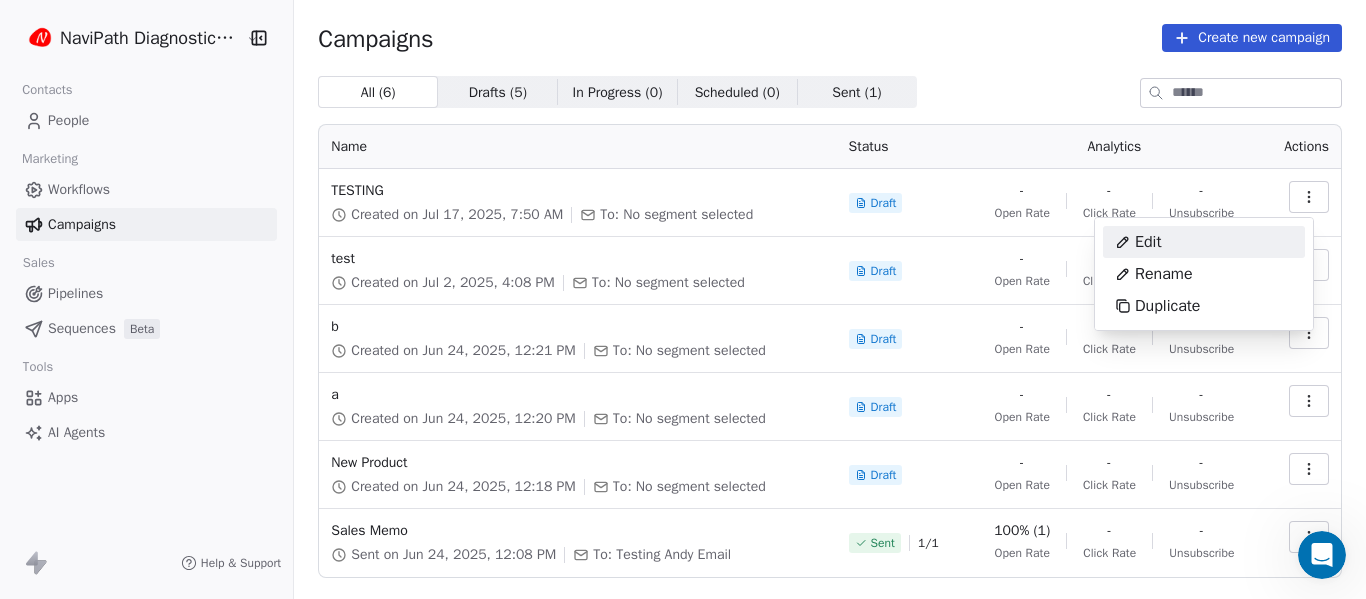 click on "Edit" at bounding box center [1138, 242] 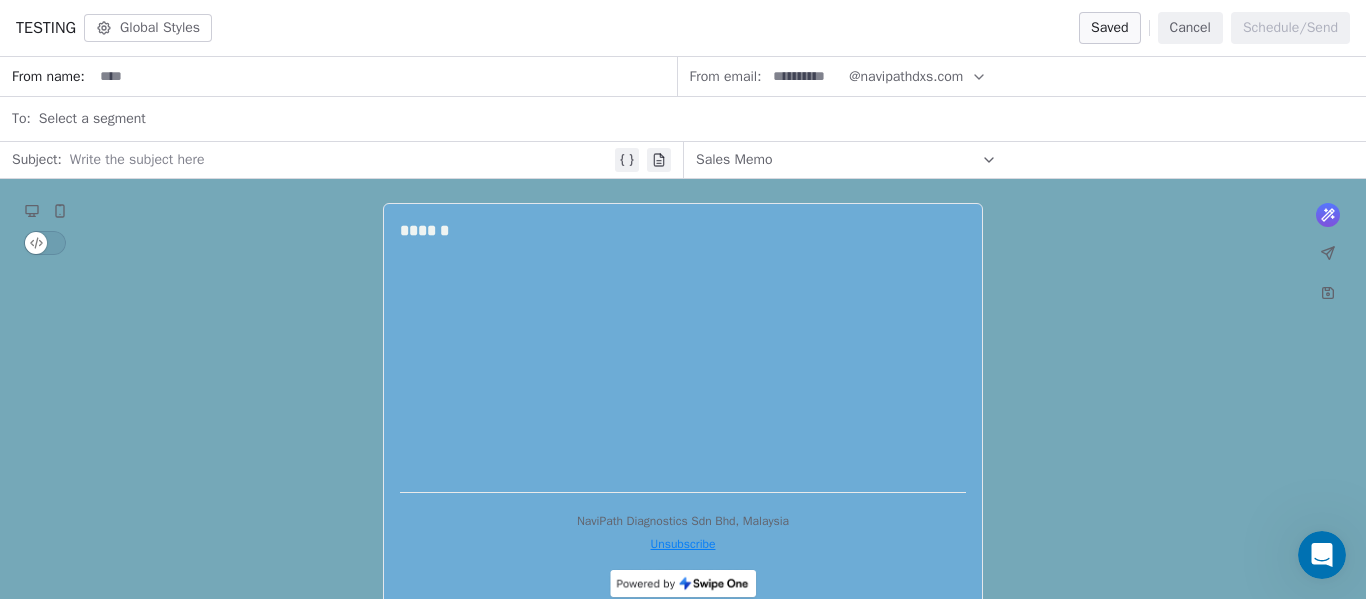 click on "******" at bounding box center [683, 348] 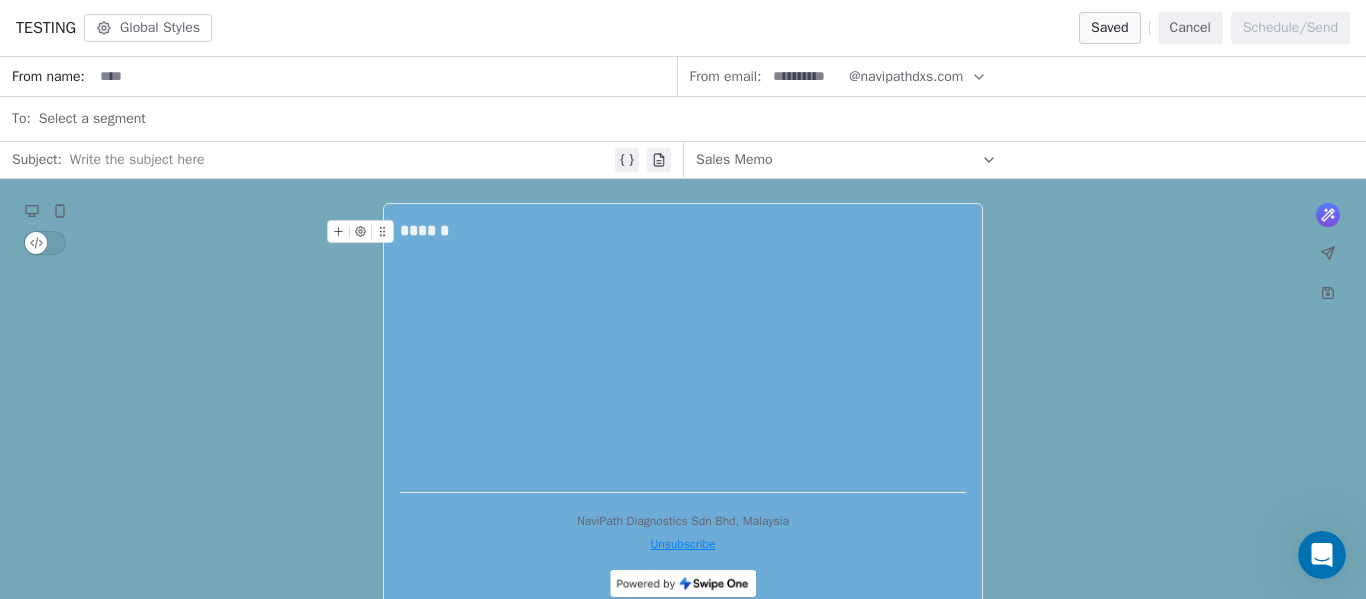click on "******" at bounding box center (683, 231) 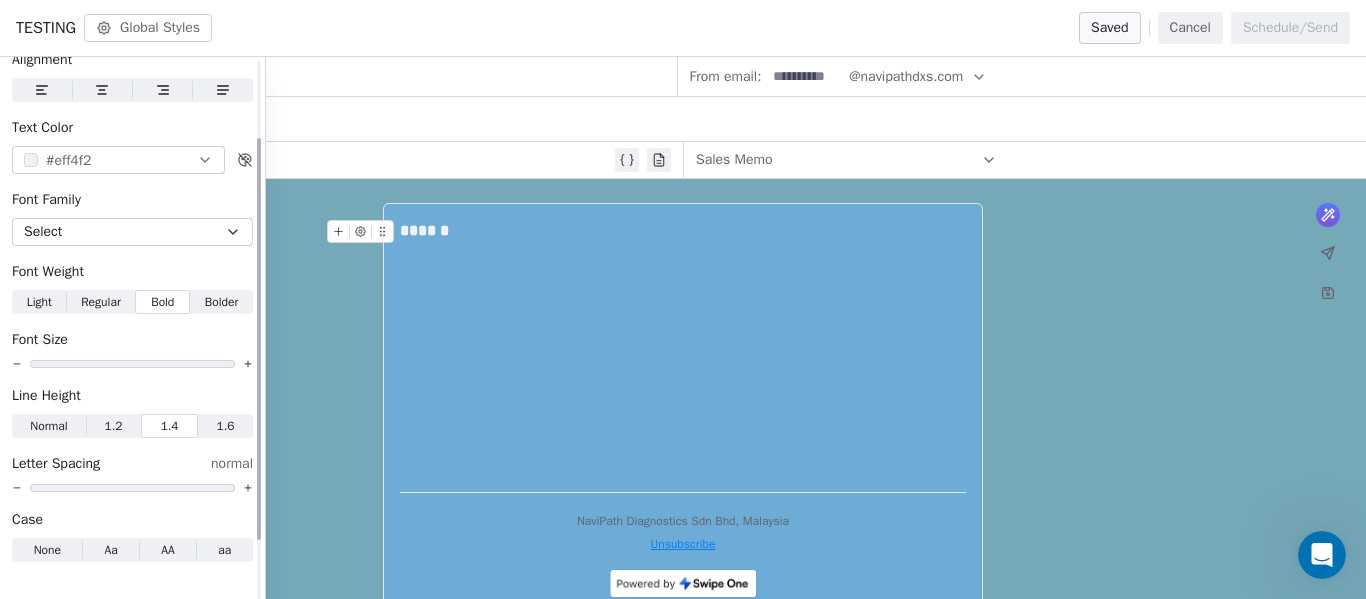 scroll, scrollTop: 0, scrollLeft: 0, axis: both 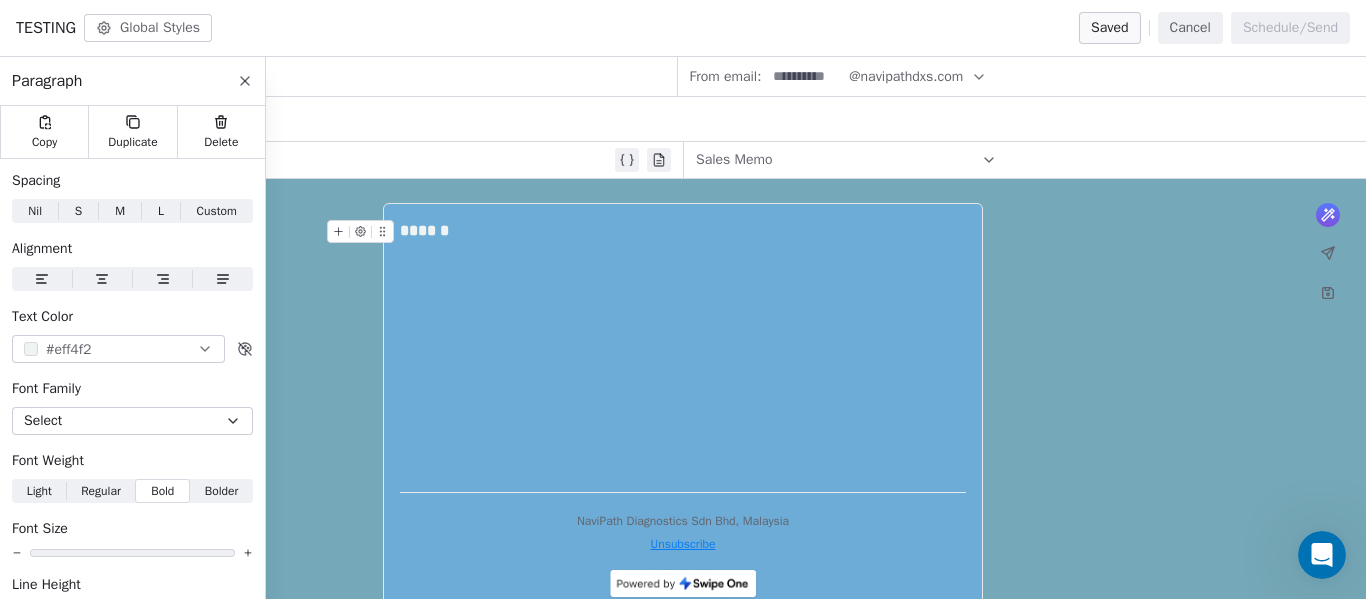 click on "******" at bounding box center [683, 348] 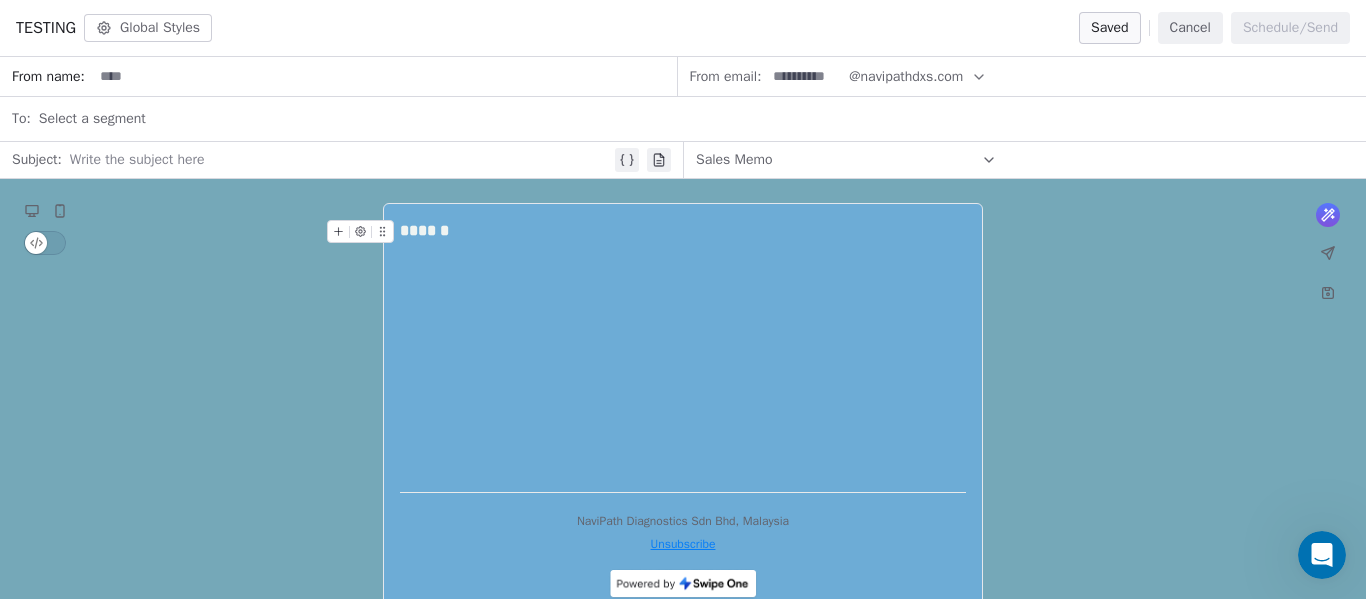 click on "******" at bounding box center (683, 348) 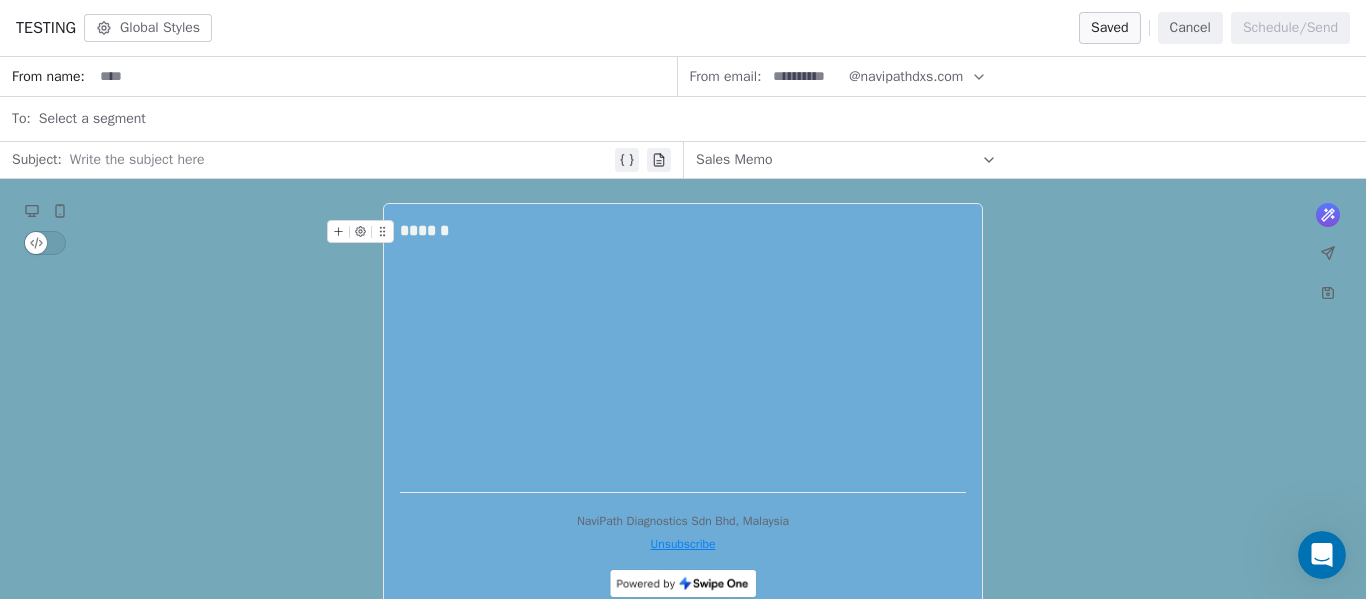 drag, startPoint x: 513, startPoint y: 230, endPoint x: 354, endPoint y: 229, distance: 159.00314 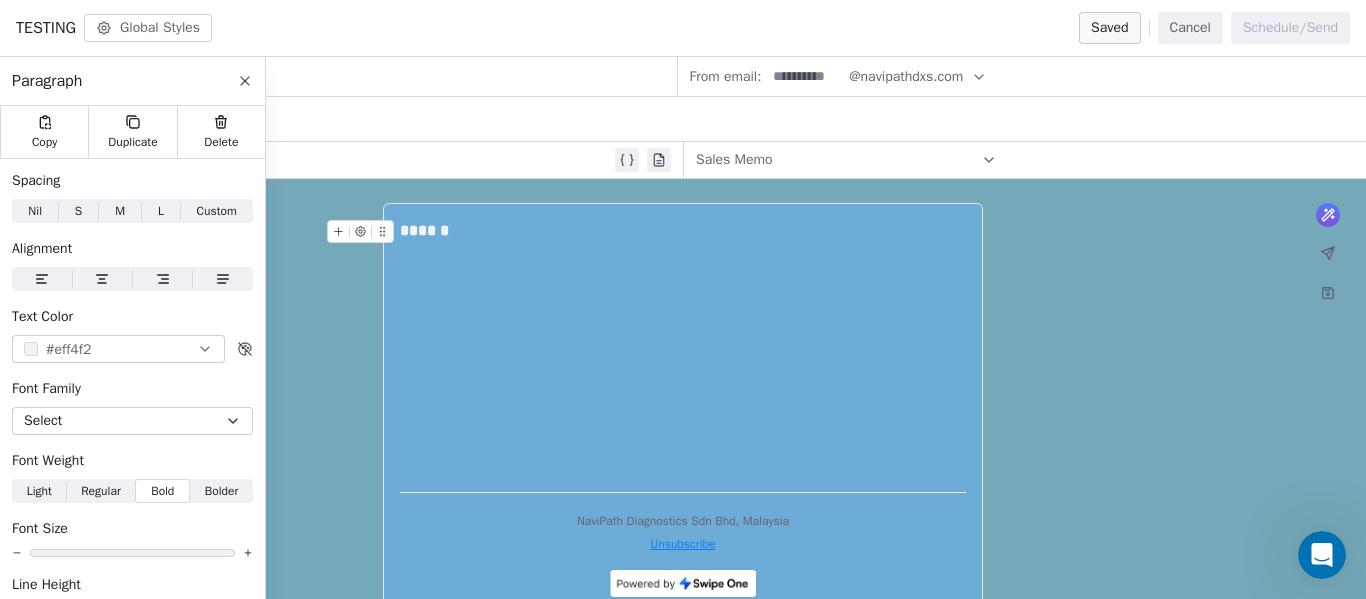 click on "******" at bounding box center (683, 231) 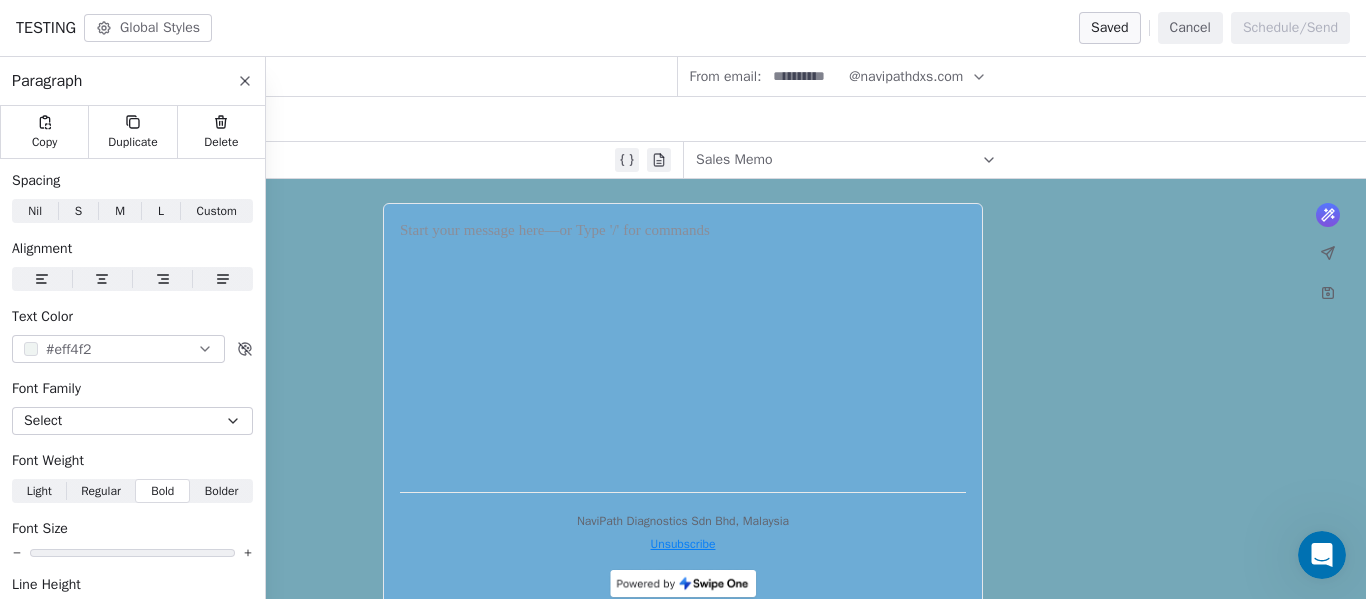 click at bounding box center [683, 348] 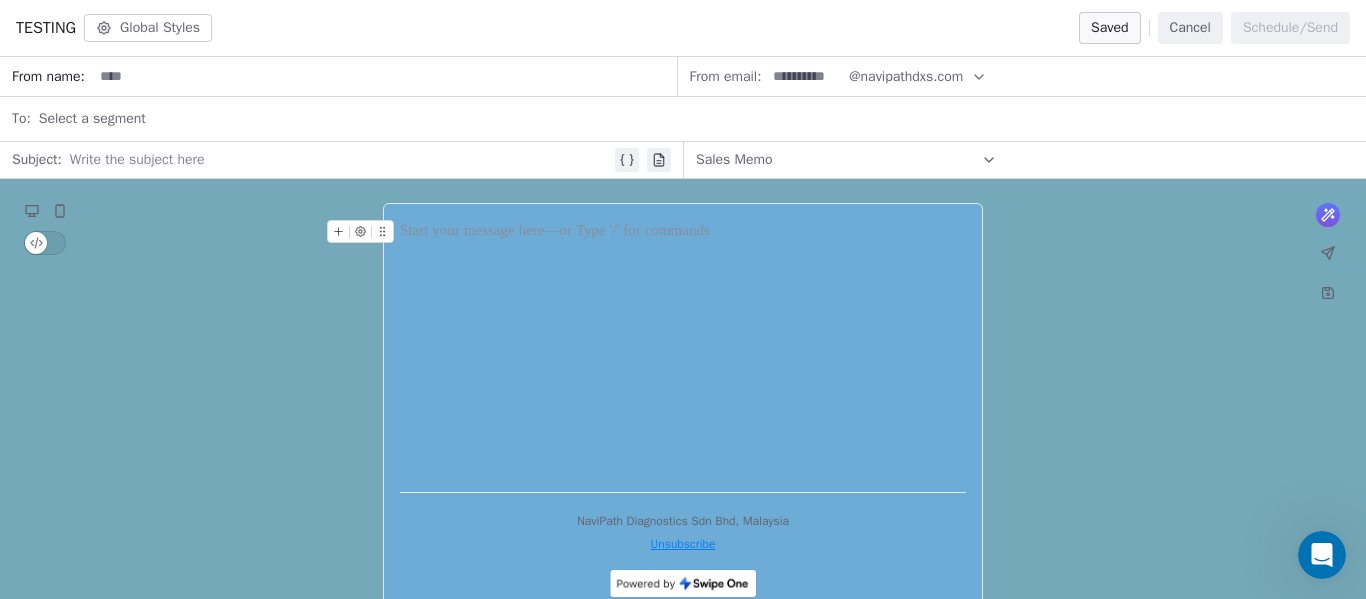 click at bounding box center (683, 232) 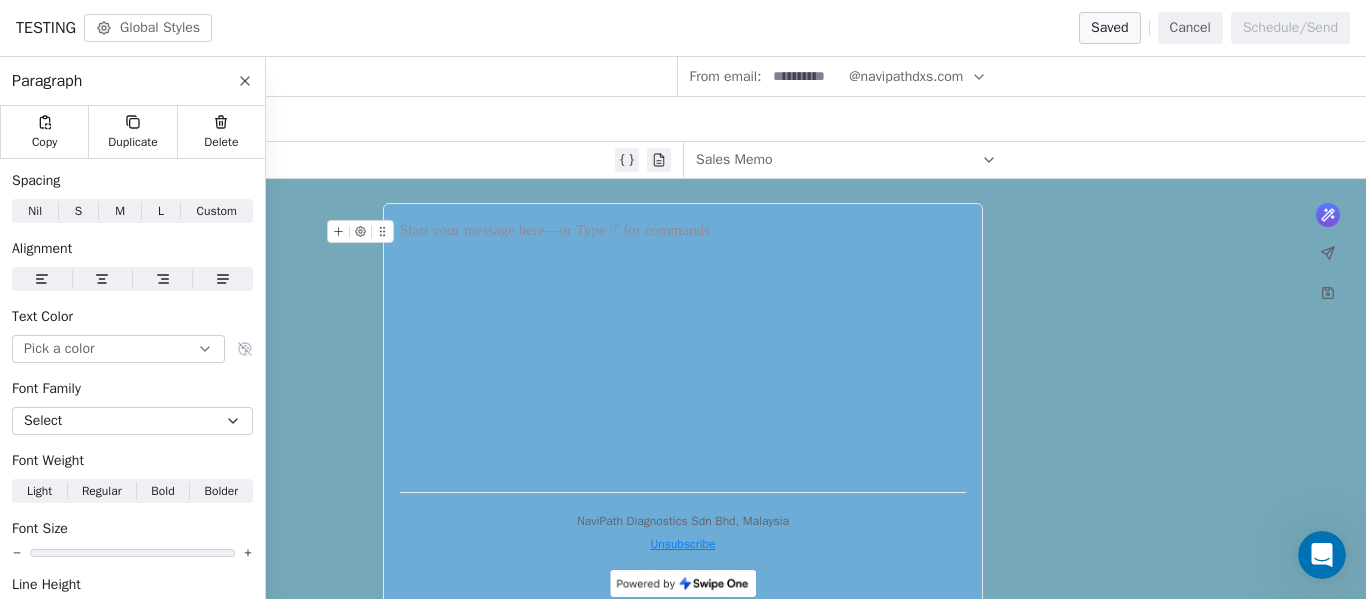 click at bounding box center (683, 348) 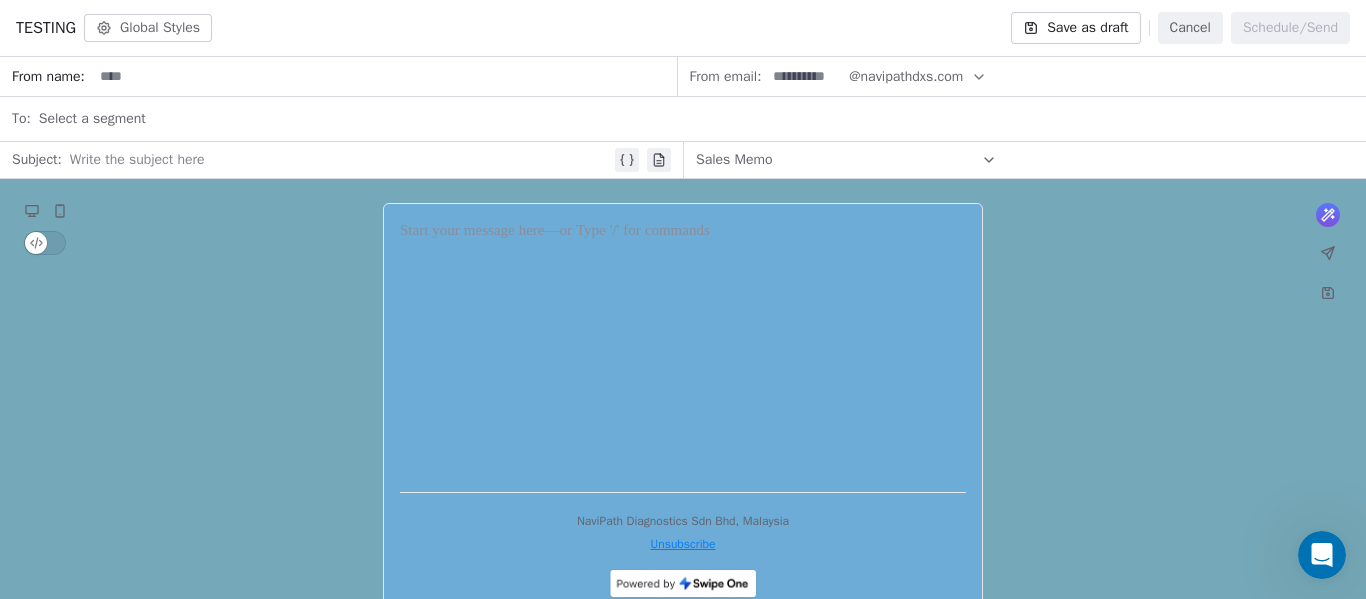 click on "NaviPath Diagnostics Sdn Bhd, Malaysia Unsubscribe" at bounding box center [683, 410] 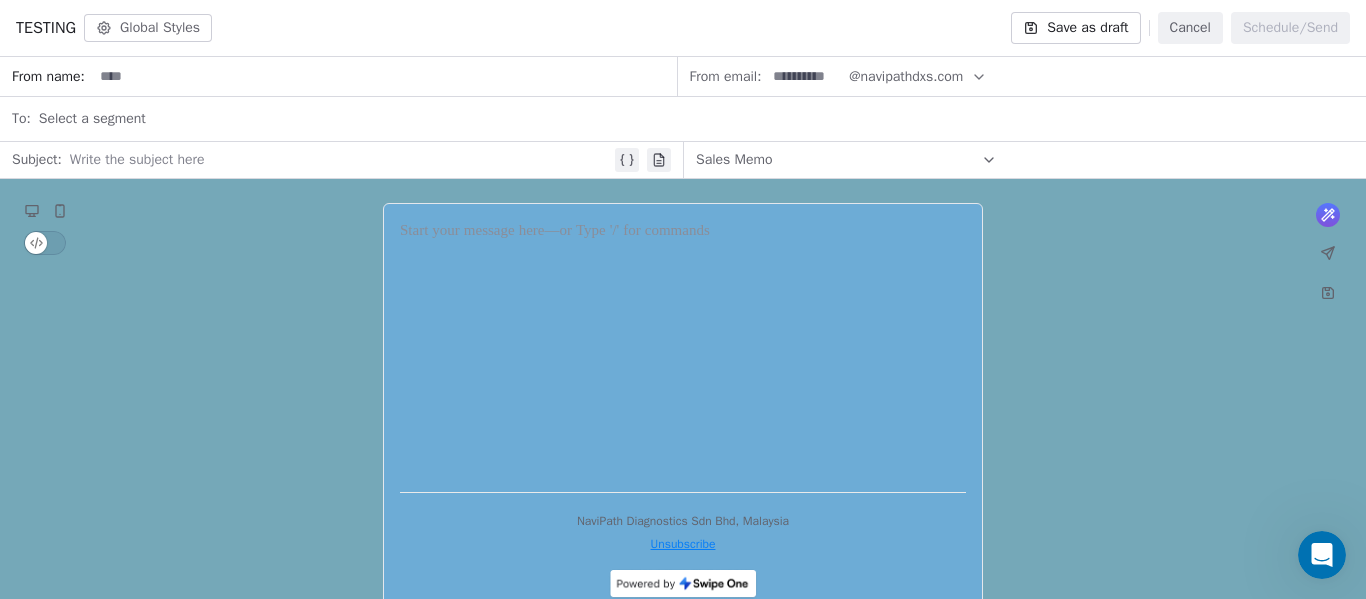 click at bounding box center [683, 348] 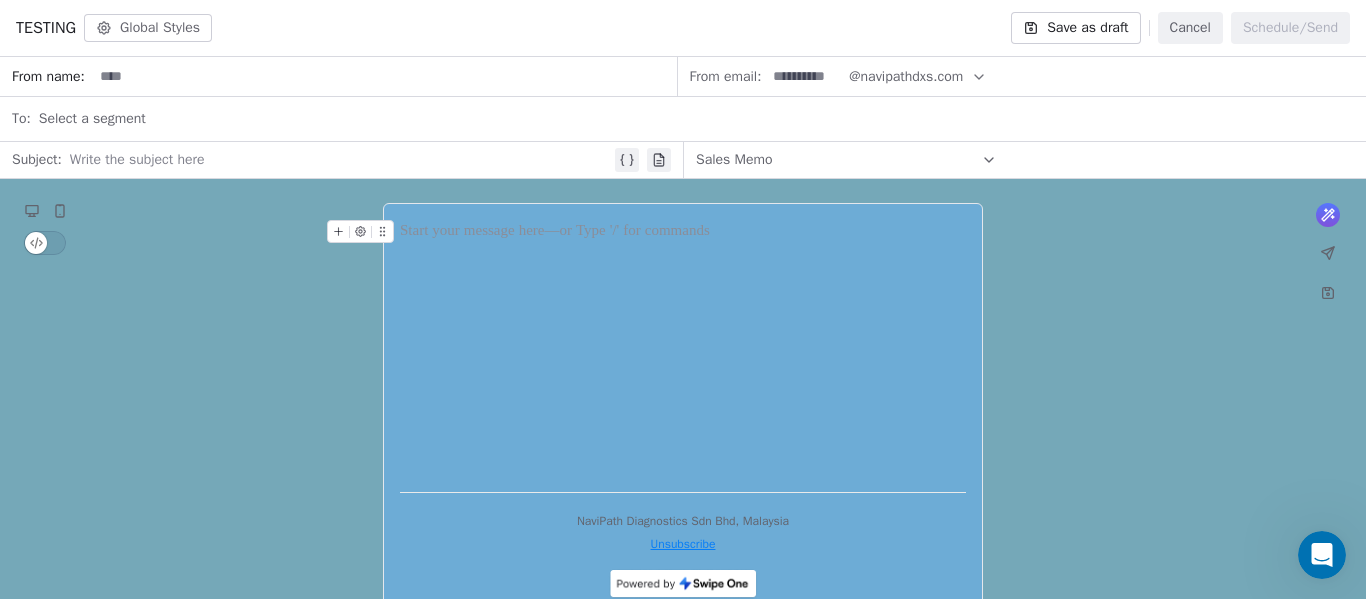 click at bounding box center (683, 348) 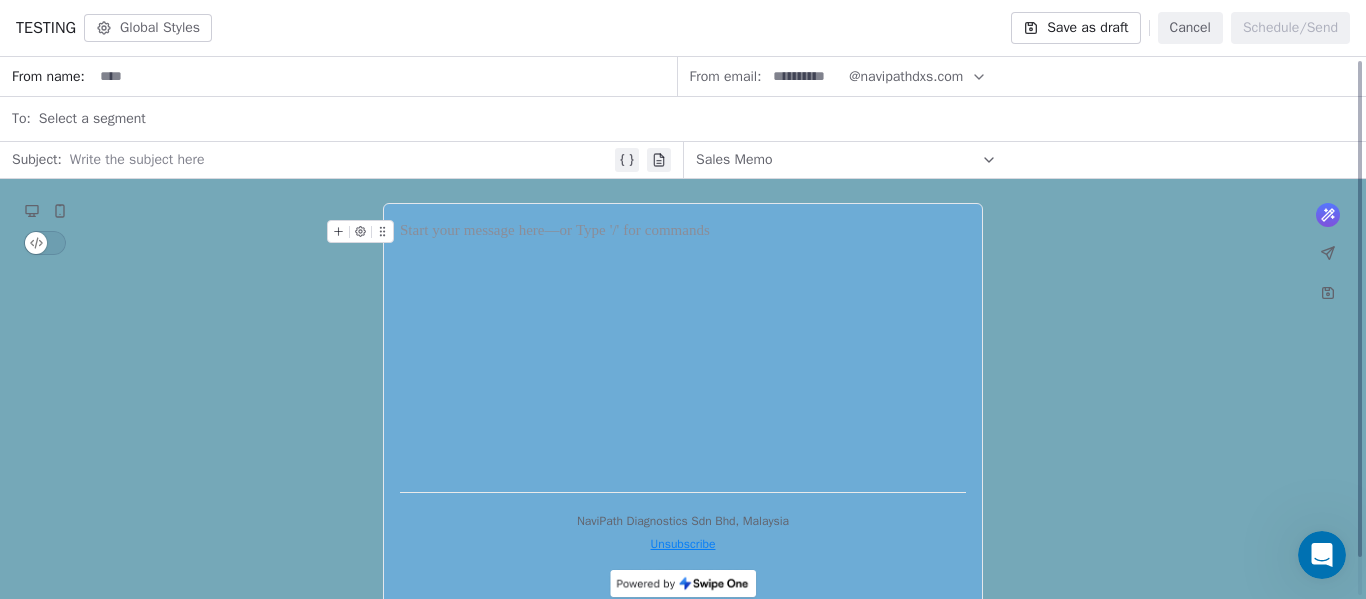scroll, scrollTop: 42, scrollLeft: 0, axis: vertical 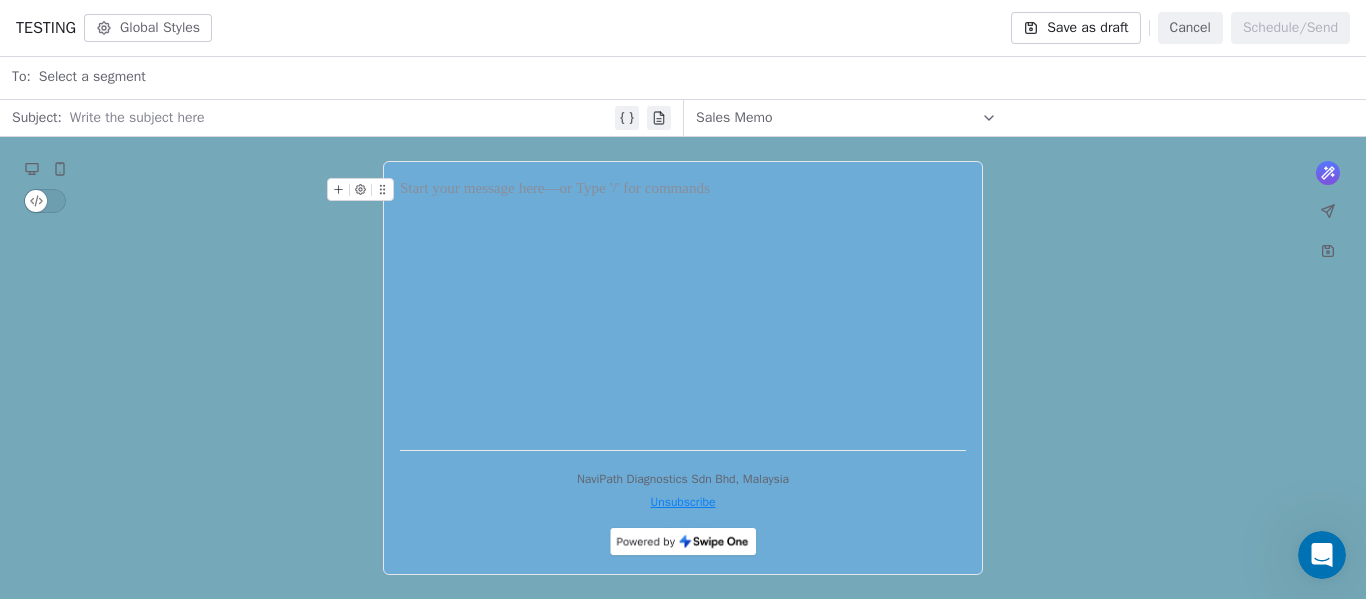 click at bounding box center [683, 190] 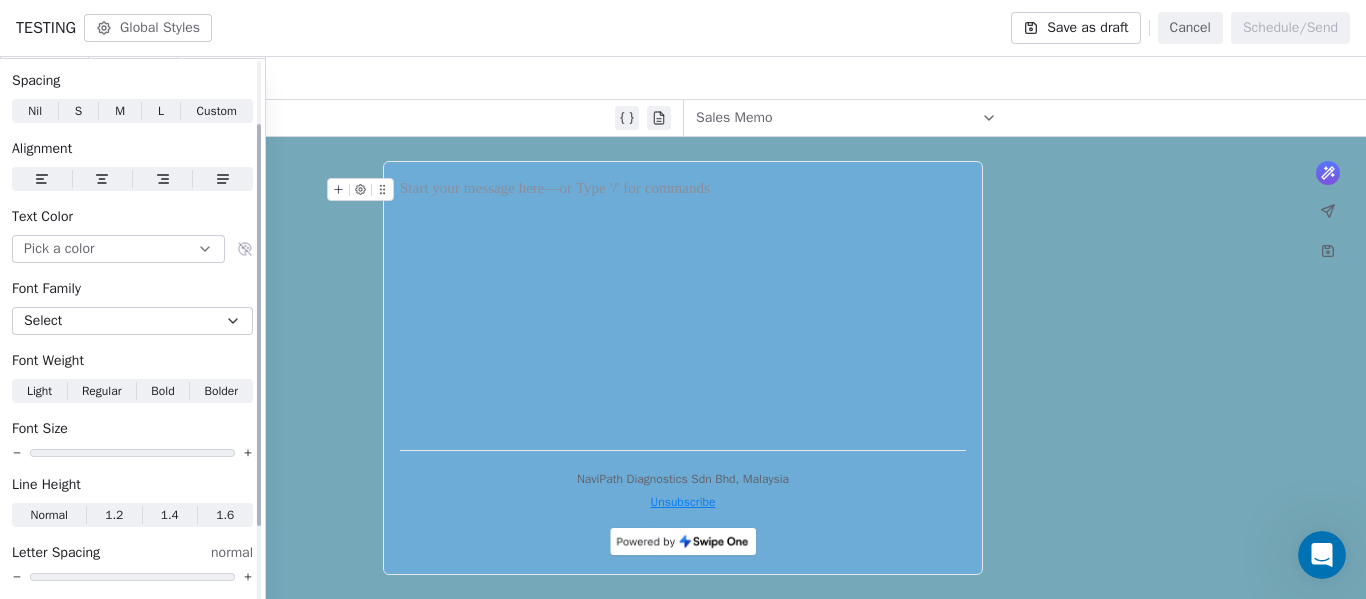 scroll, scrollTop: 0, scrollLeft: 0, axis: both 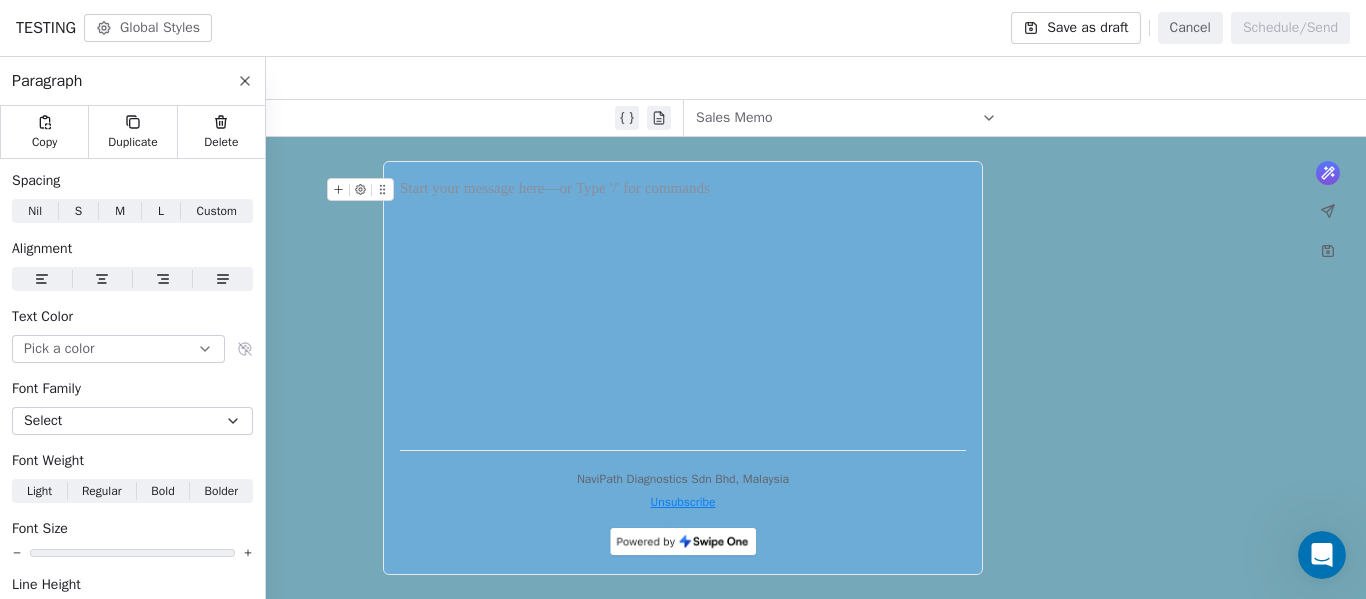 click at bounding box center [683, 190] 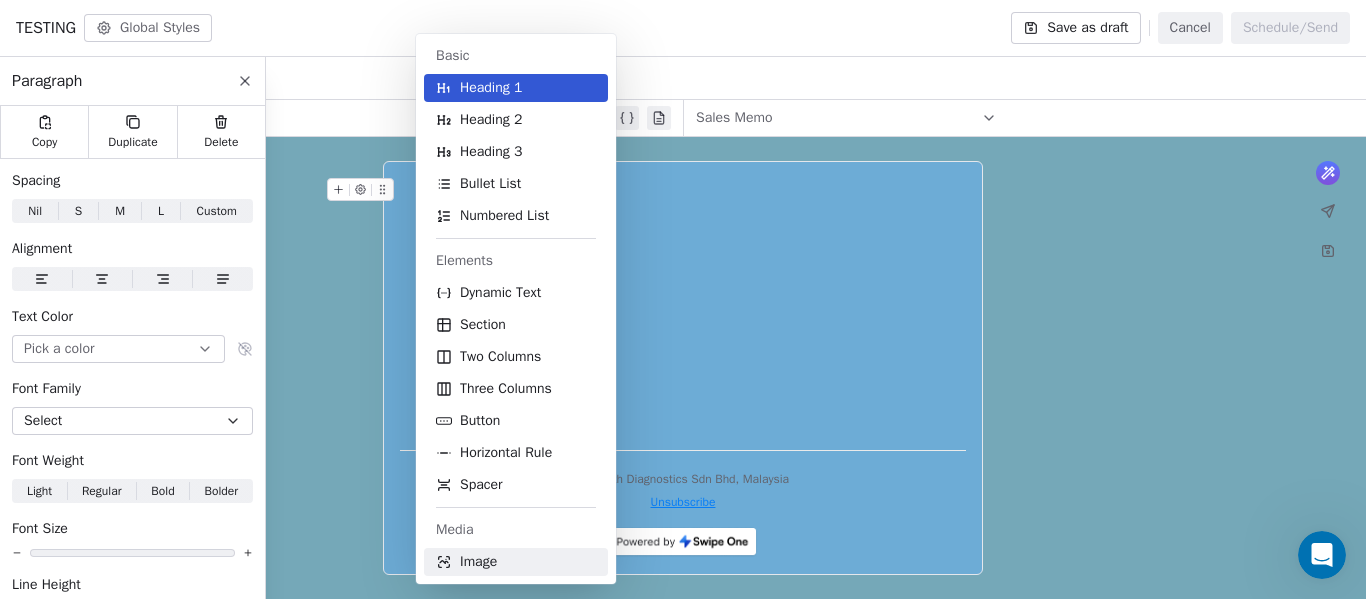 click on "Image" at bounding box center [516, 562] 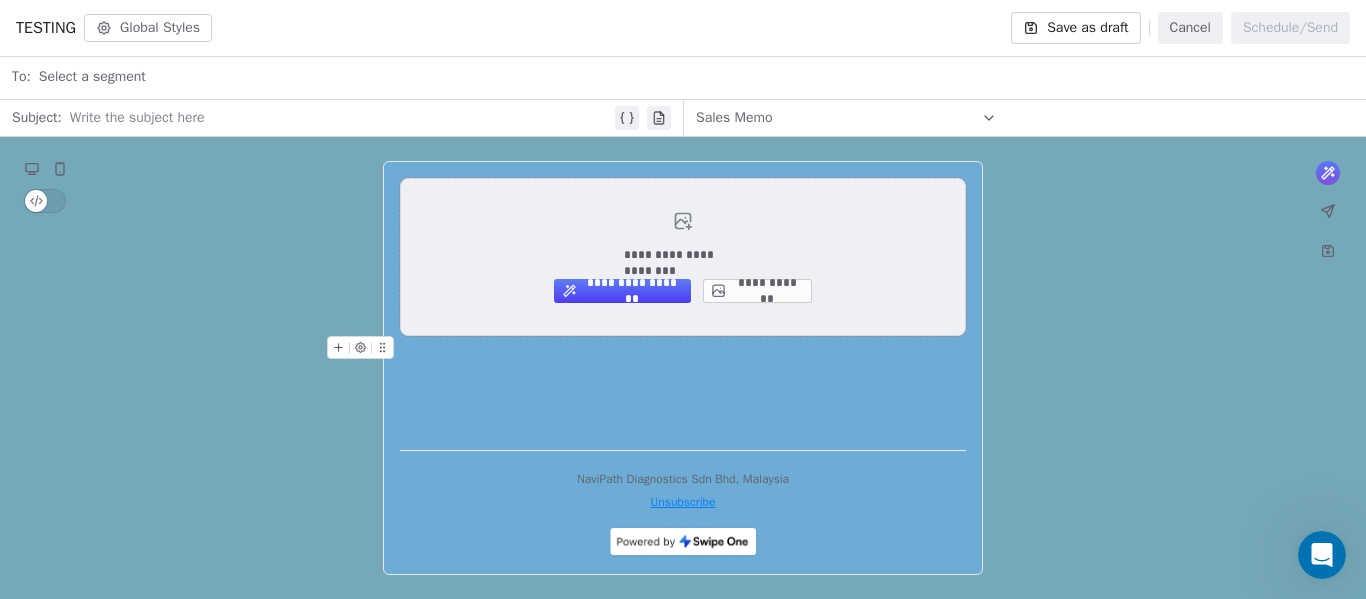 click on "**********" at bounding box center [757, 291] 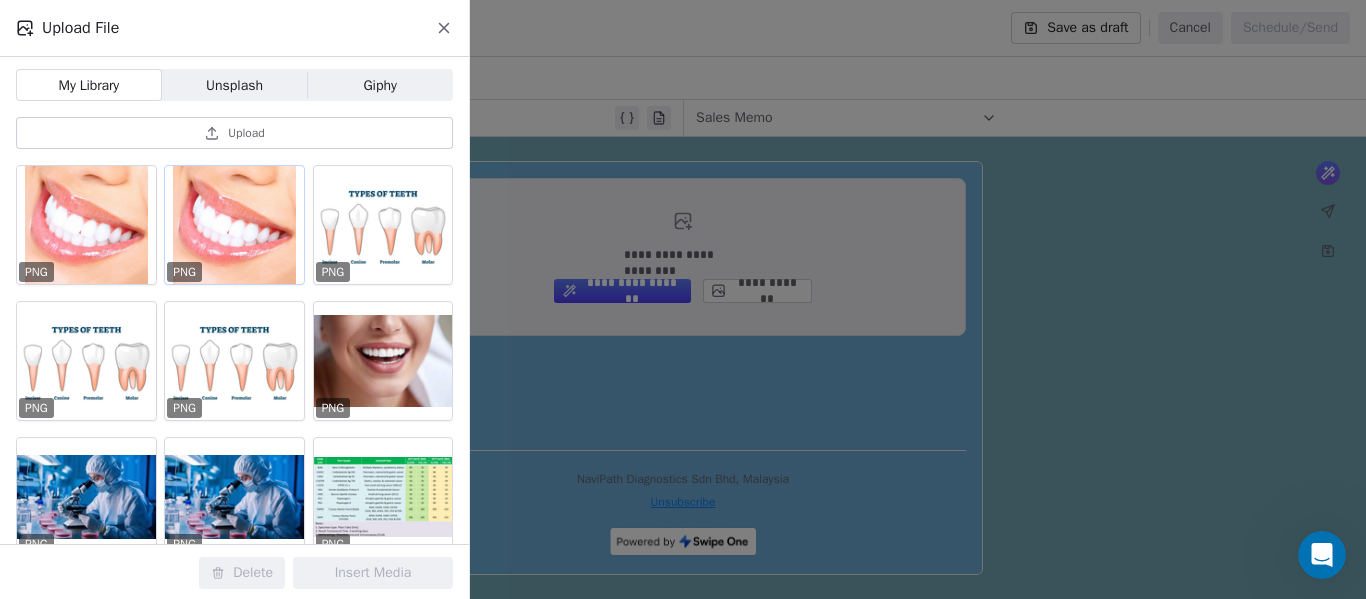click at bounding box center [234, 225] 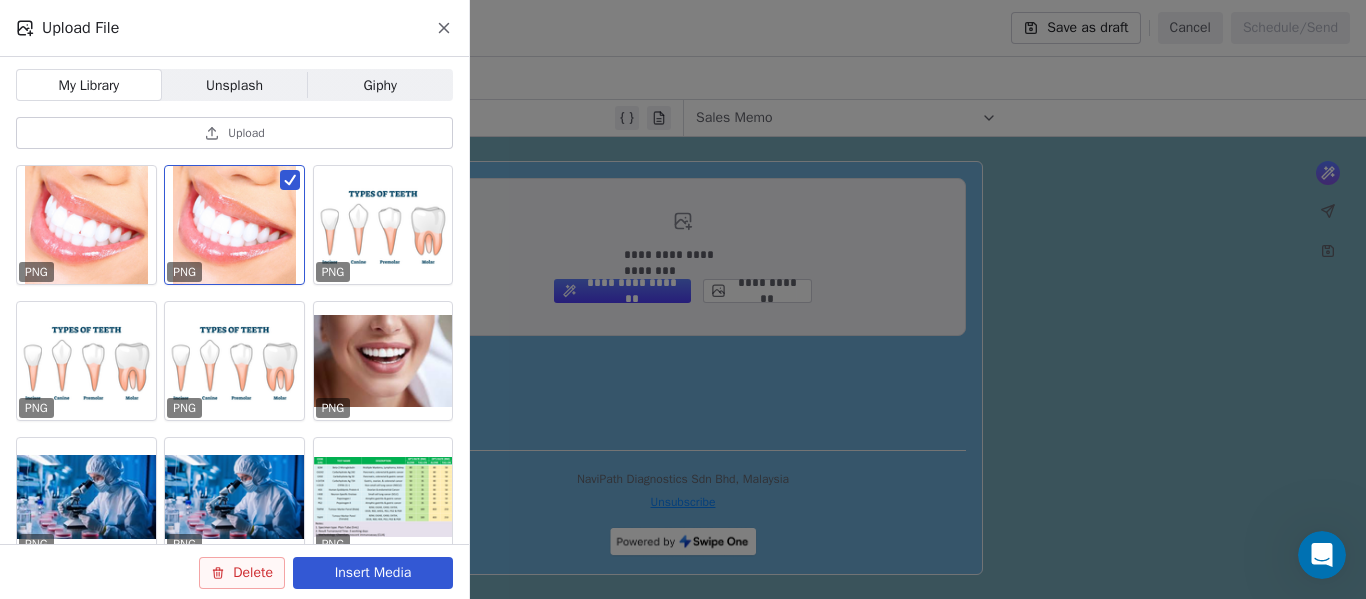 drag, startPoint x: 388, startPoint y: 579, endPoint x: 844, endPoint y: 499, distance: 462.96436 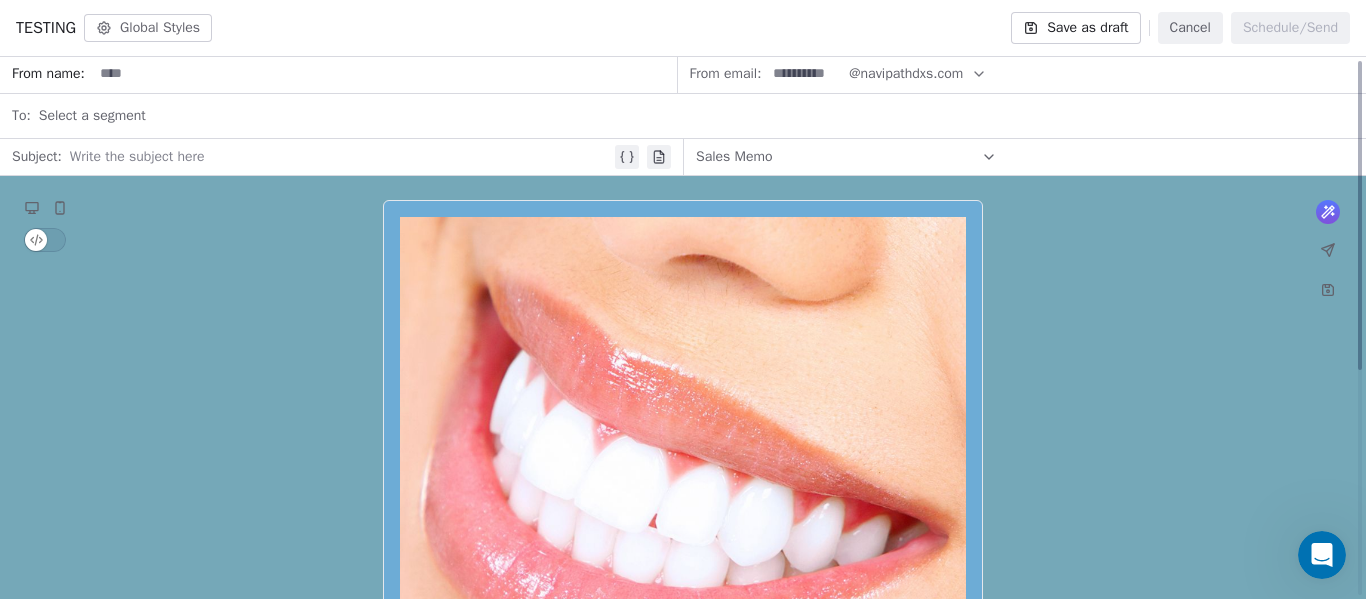 scroll, scrollTop: 0, scrollLeft: 0, axis: both 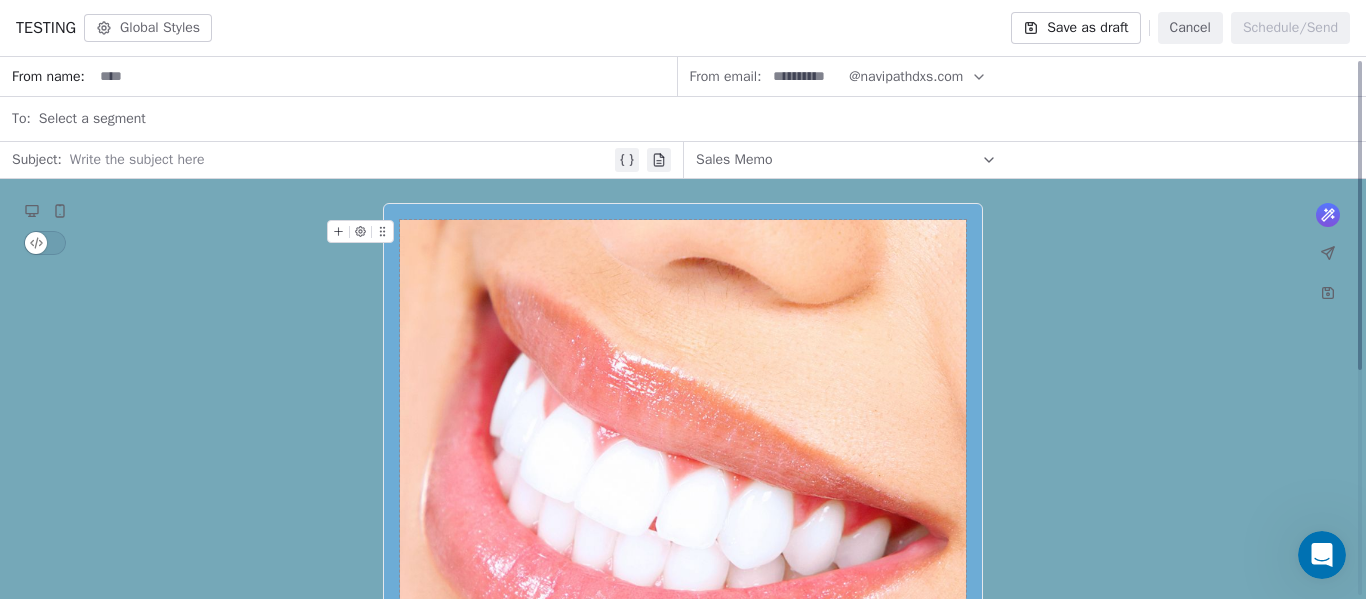 click at bounding box center (683, 491) 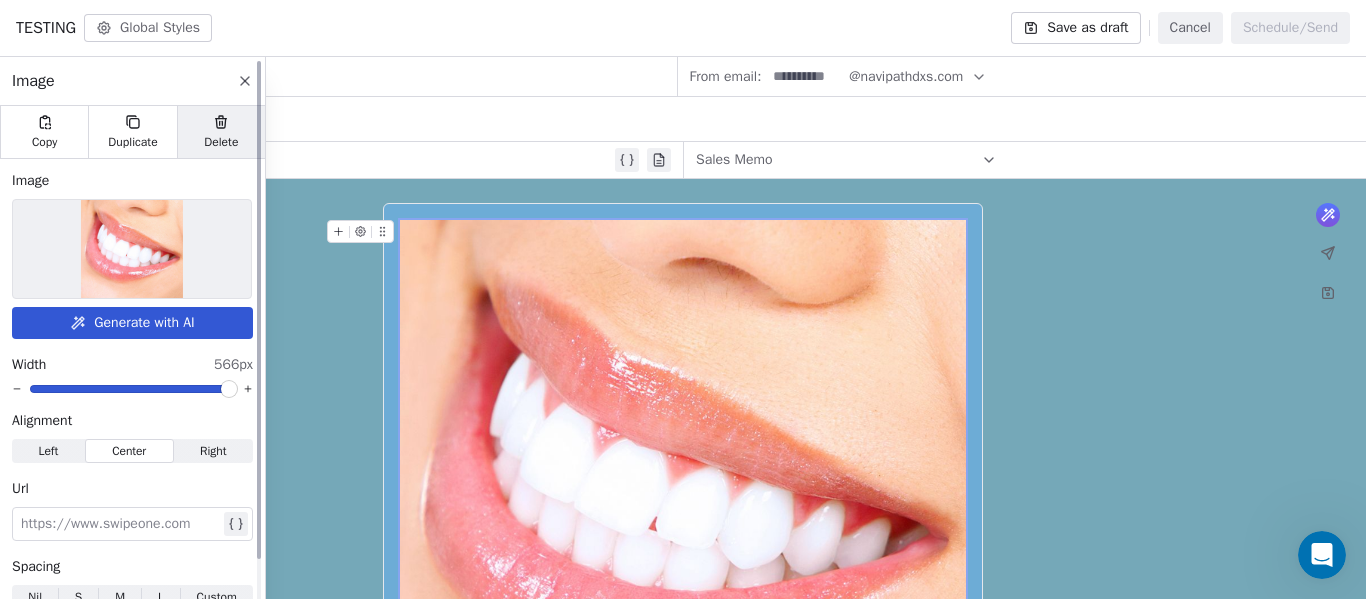 click 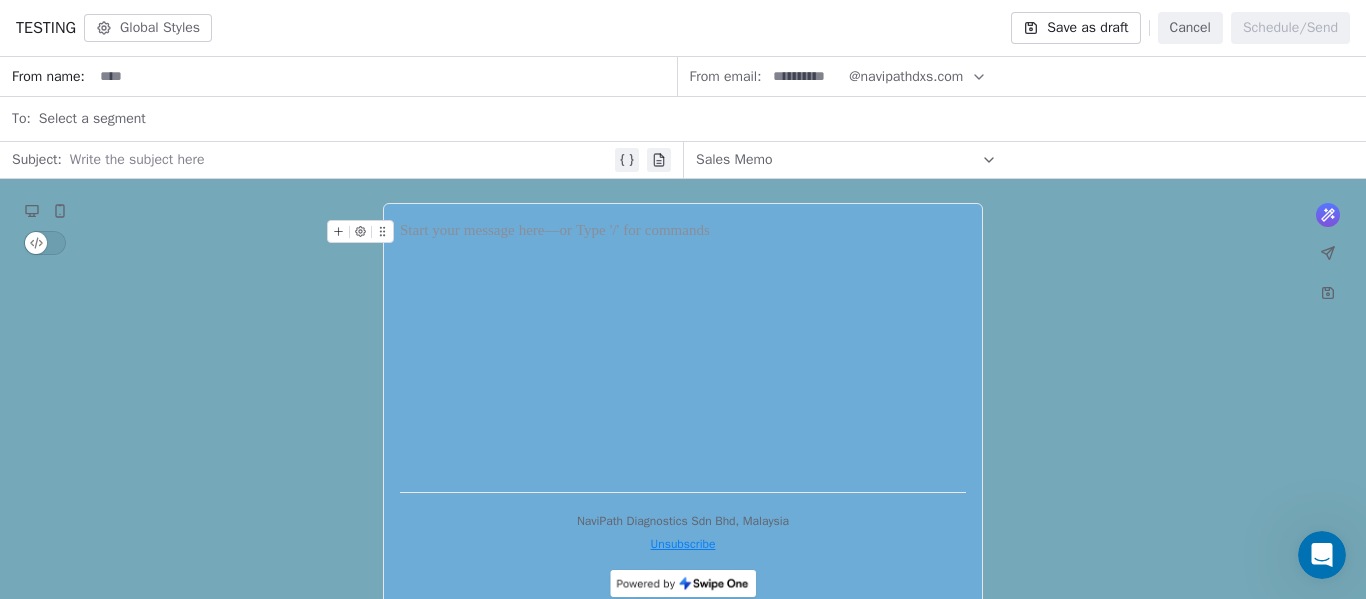 click 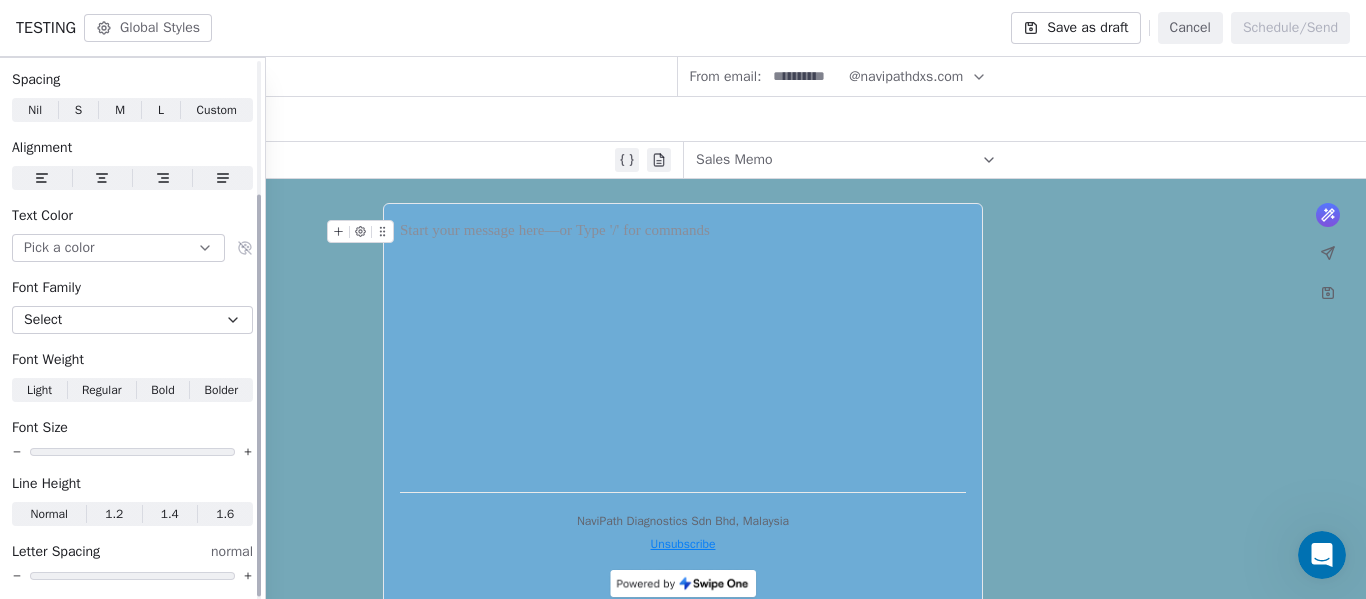 scroll, scrollTop: 189, scrollLeft: 0, axis: vertical 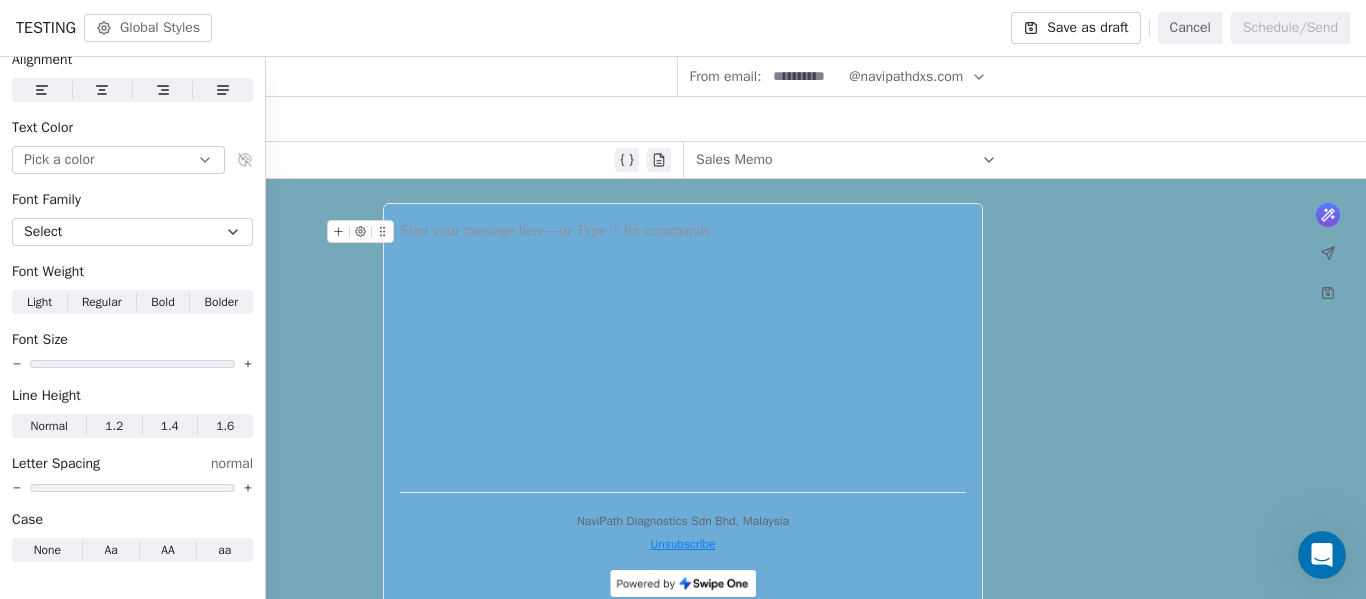 click 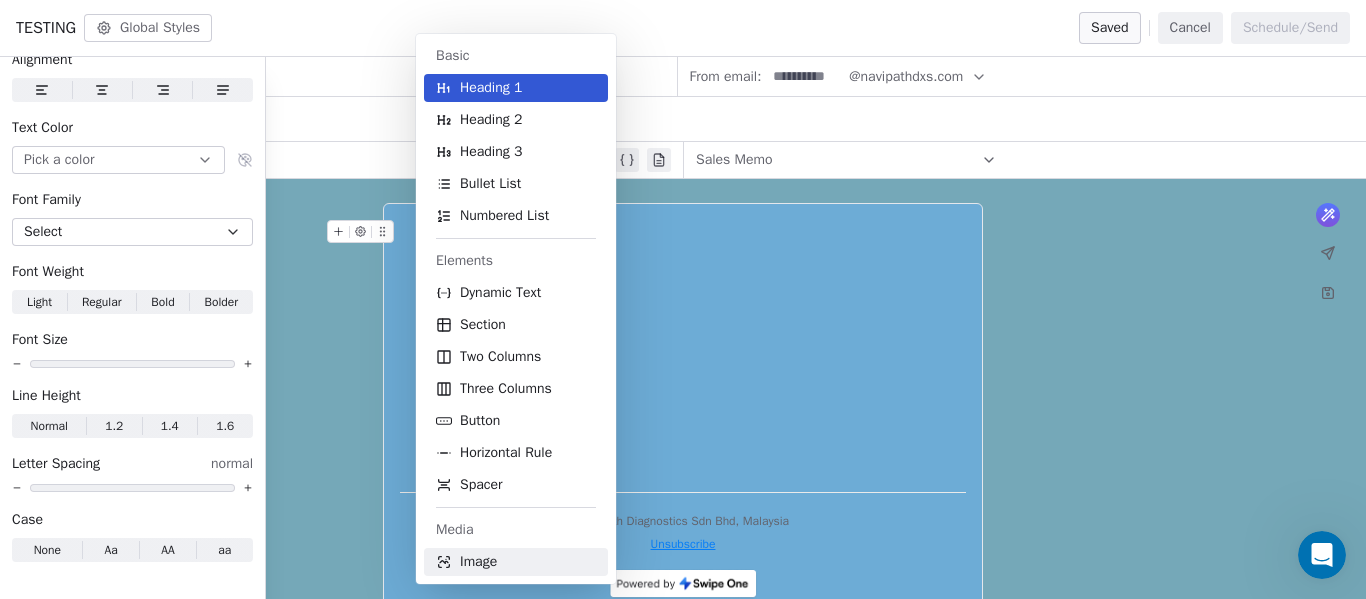 click on "Image" at bounding box center [478, 562] 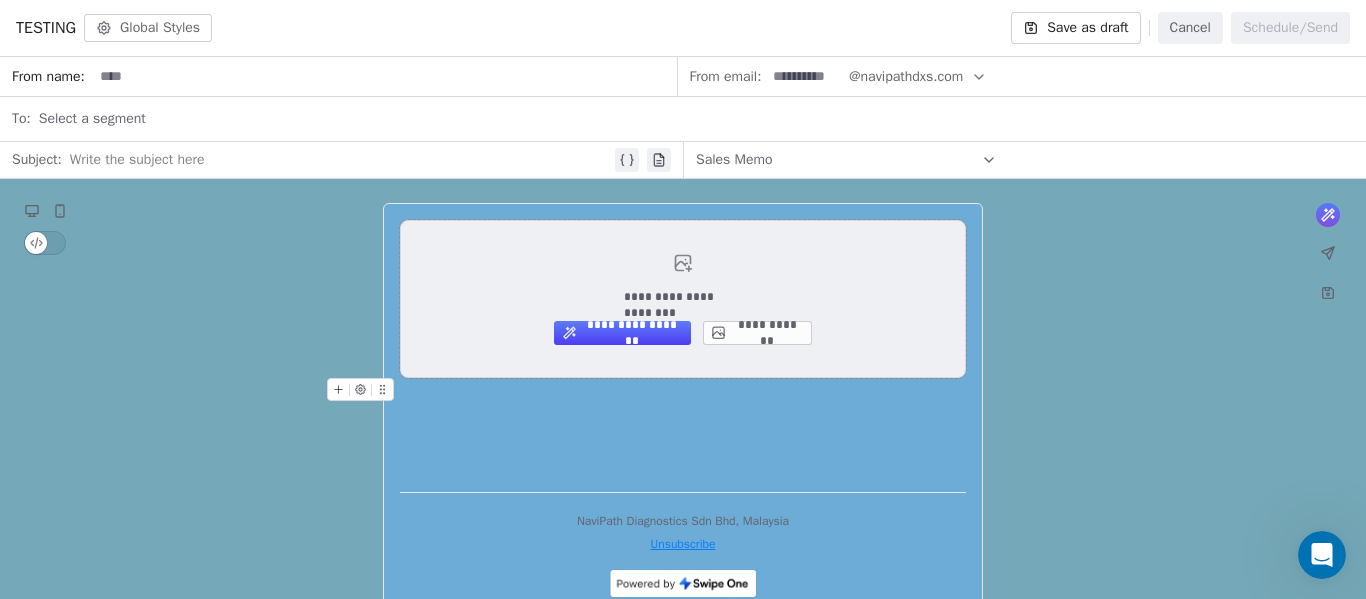 click on "**********" at bounding box center [757, 333] 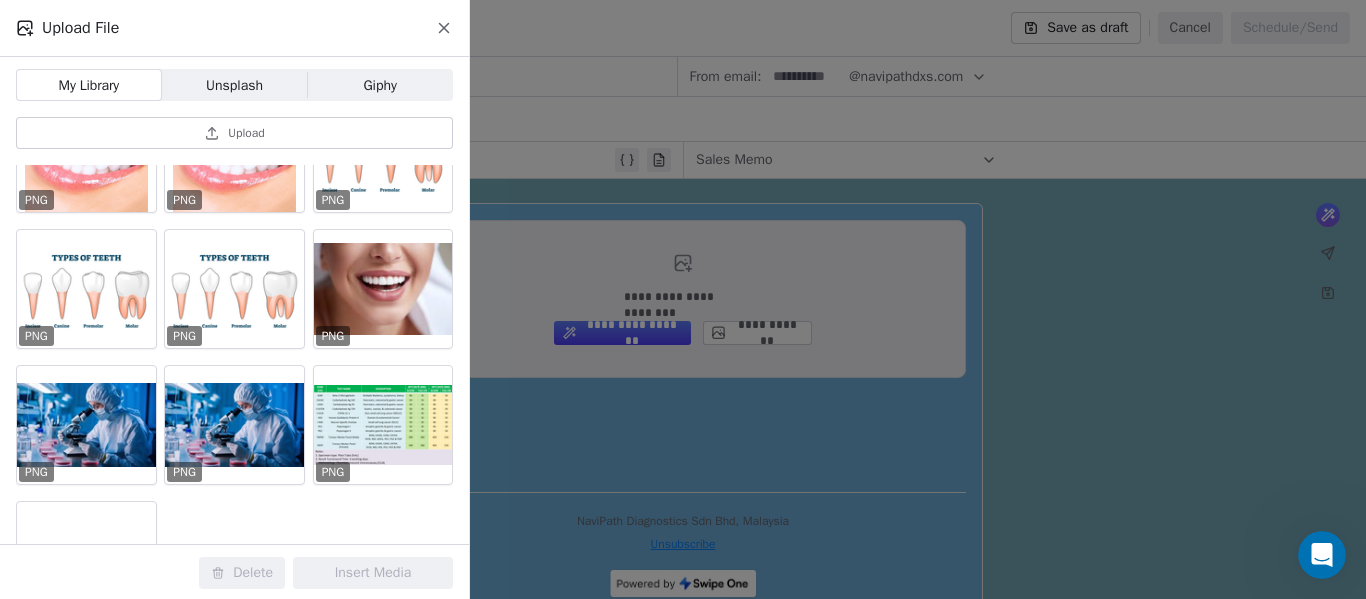 scroll, scrollTop: 161, scrollLeft: 0, axis: vertical 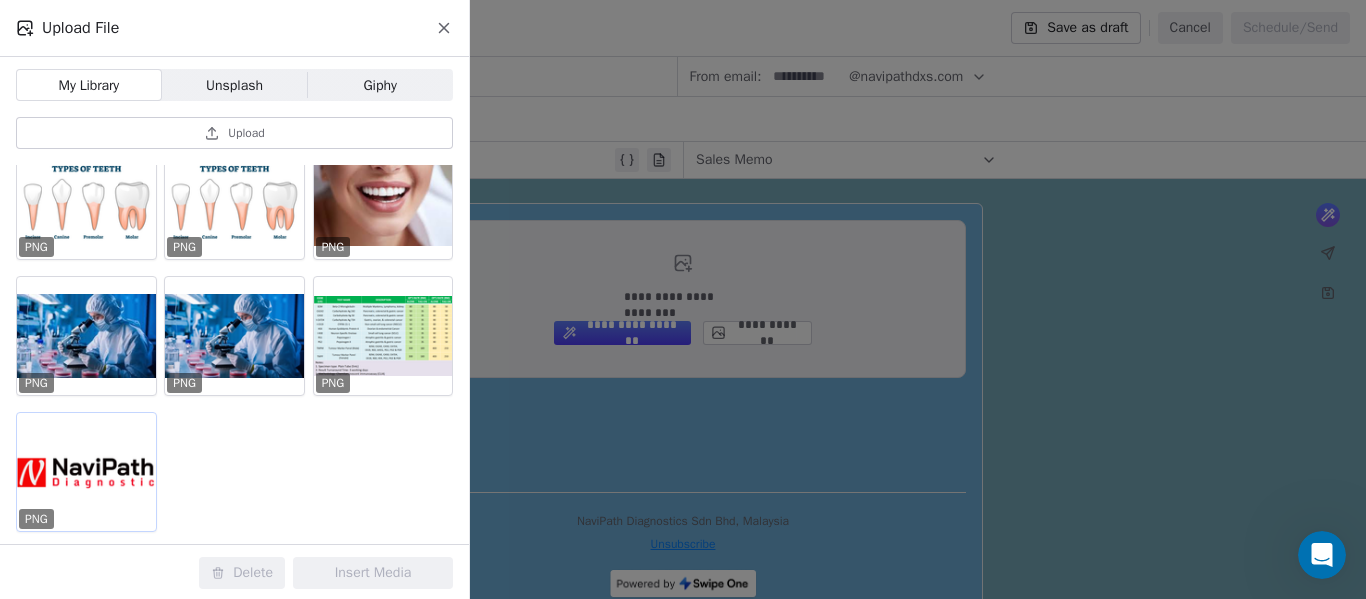 click at bounding box center (86, 472) 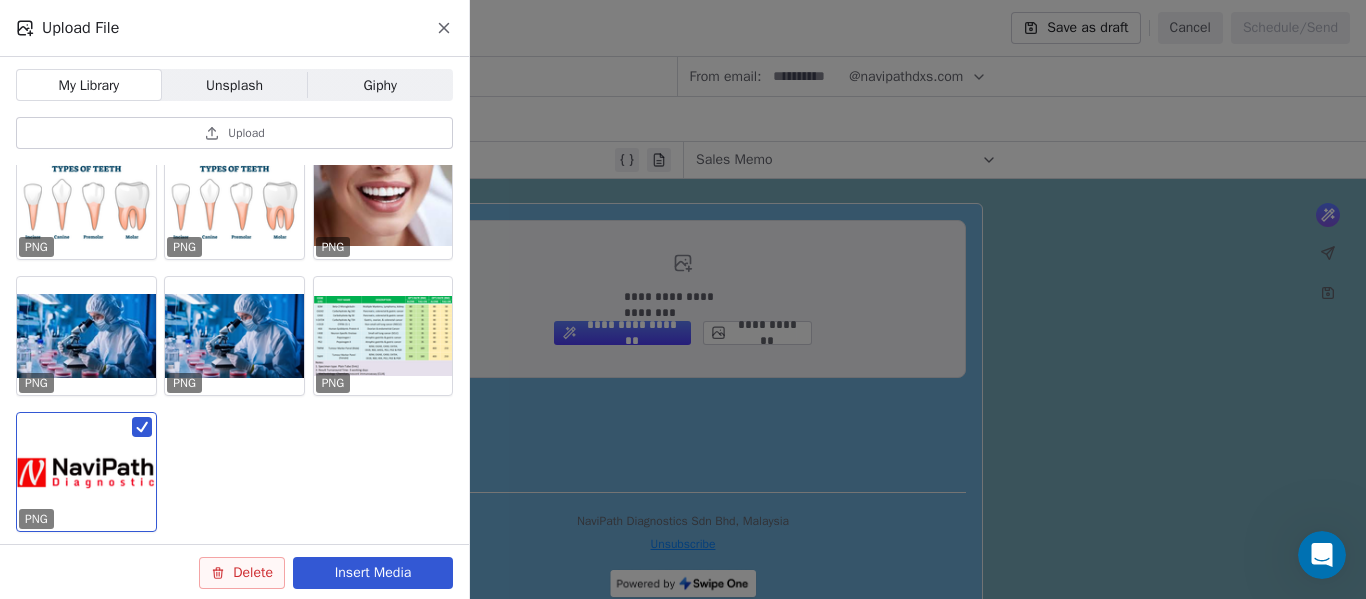 click on "Insert Media" at bounding box center (373, 573) 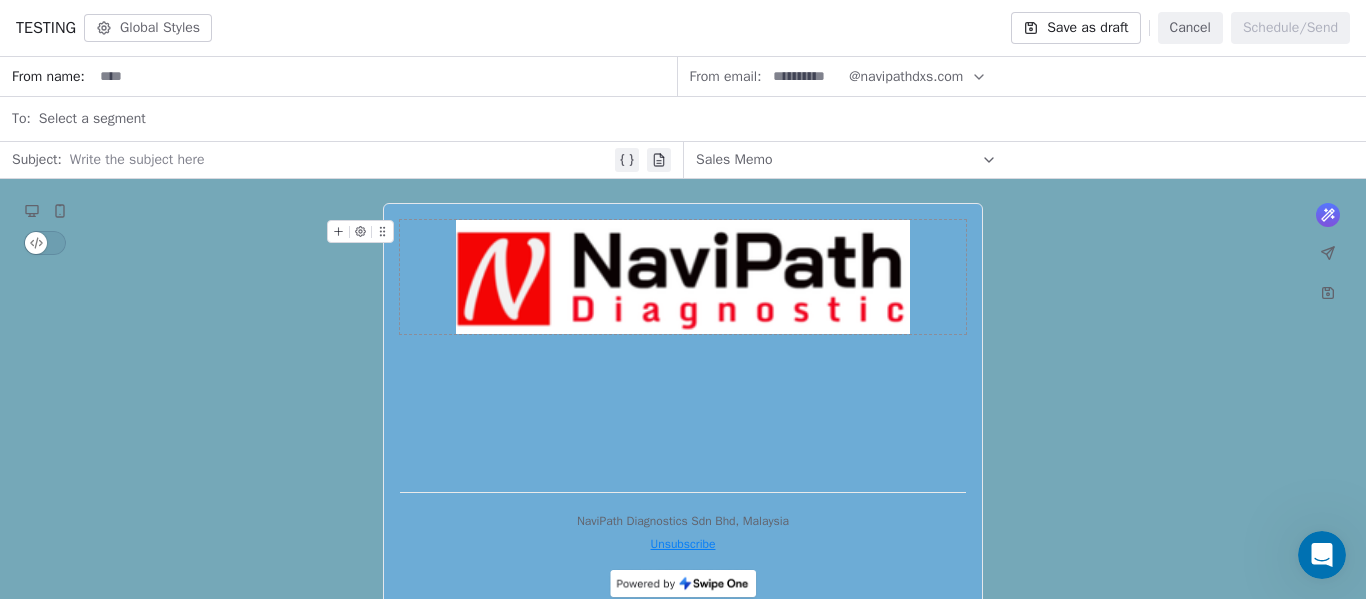 click at bounding box center (683, 277) 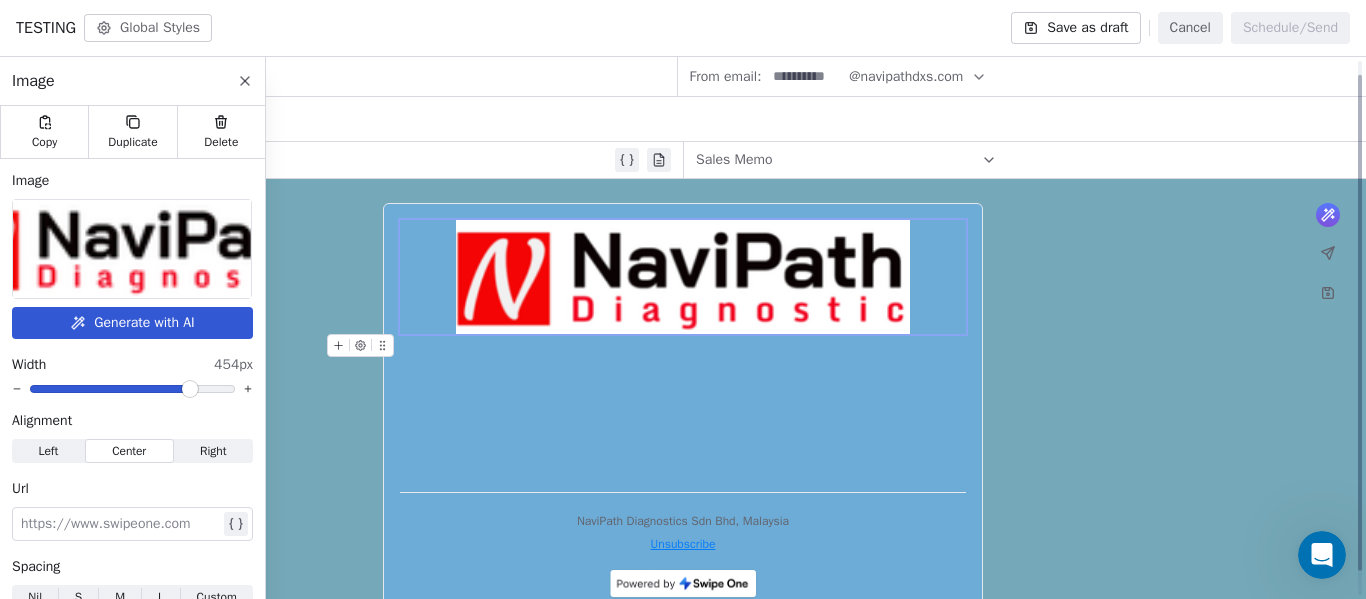 scroll, scrollTop: 42, scrollLeft: 0, axis: vertical 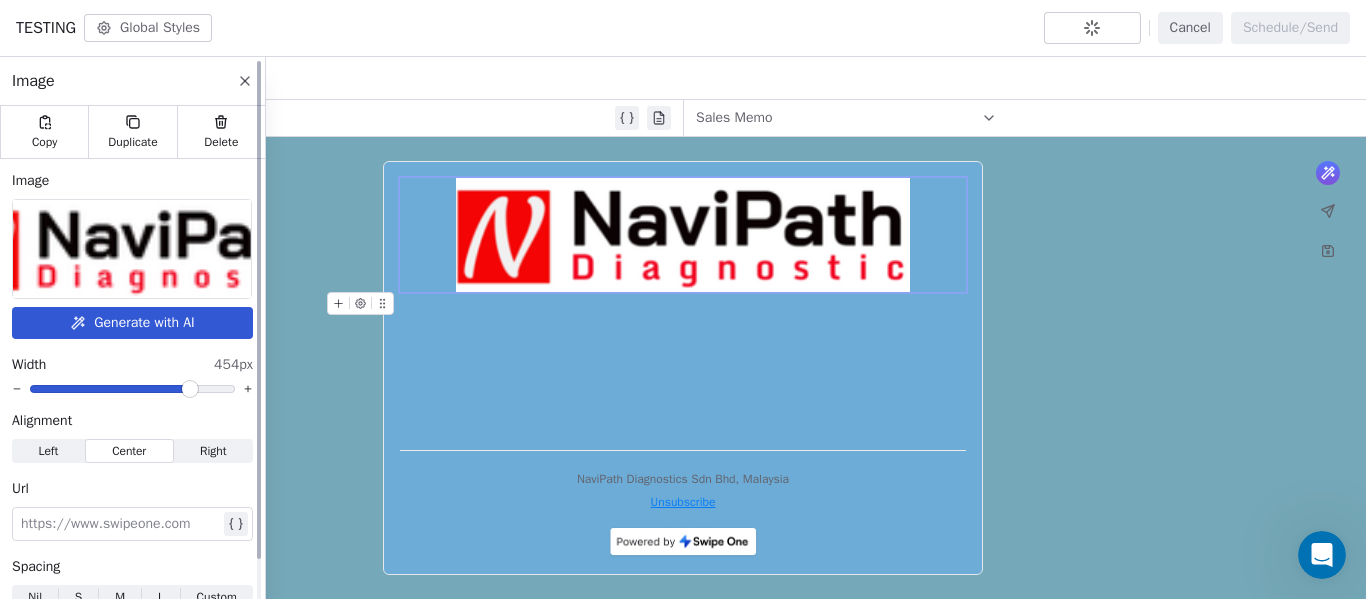 click on "Generate with AI" at bounding box center (132, 323) 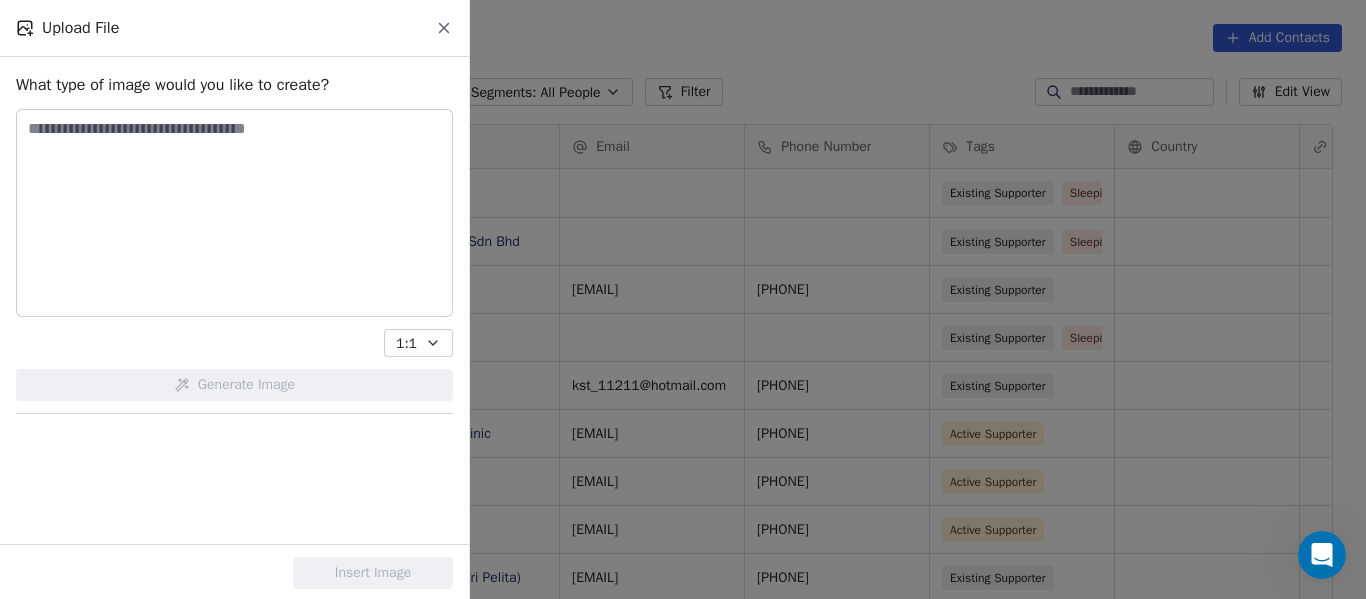 scroll, scrollTop: 16, scrollLeft: 16, axis: both 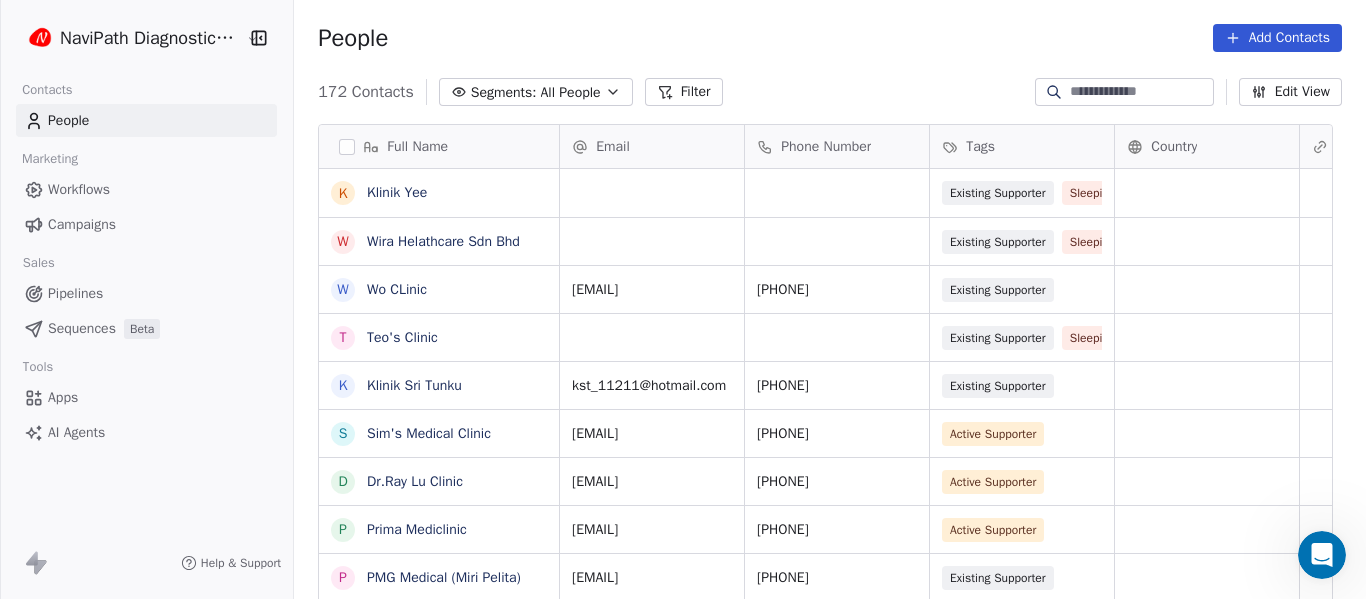 click on "Campaigns" at bounding box center [82, 224] 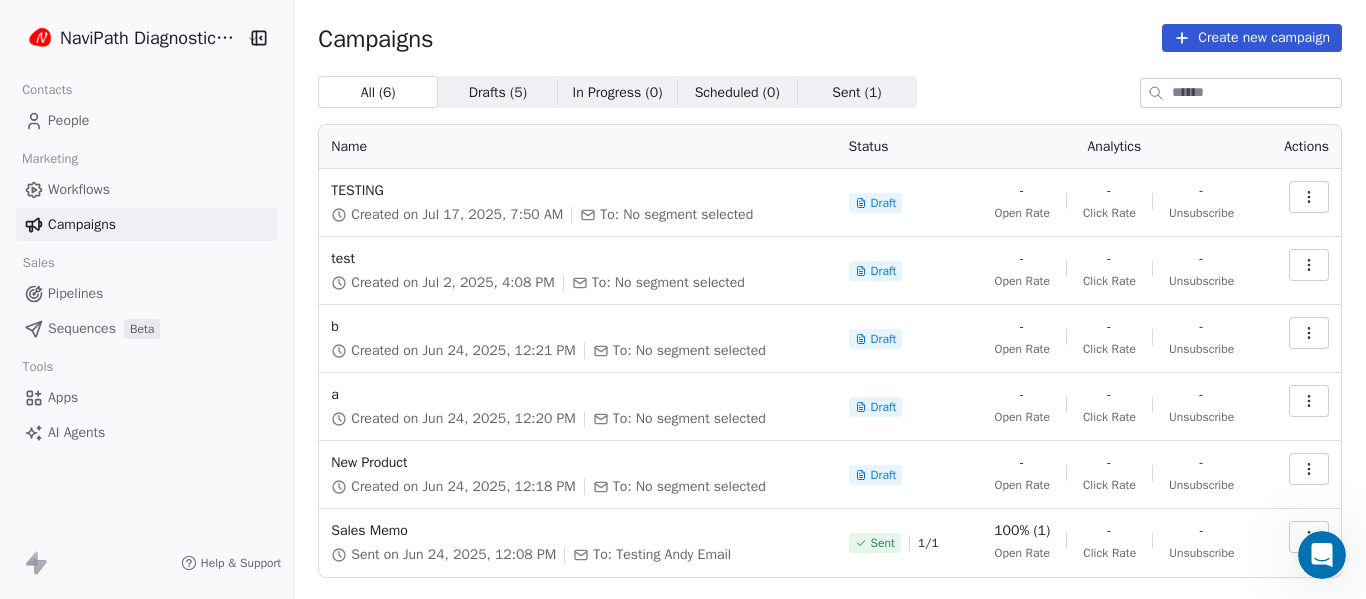 click 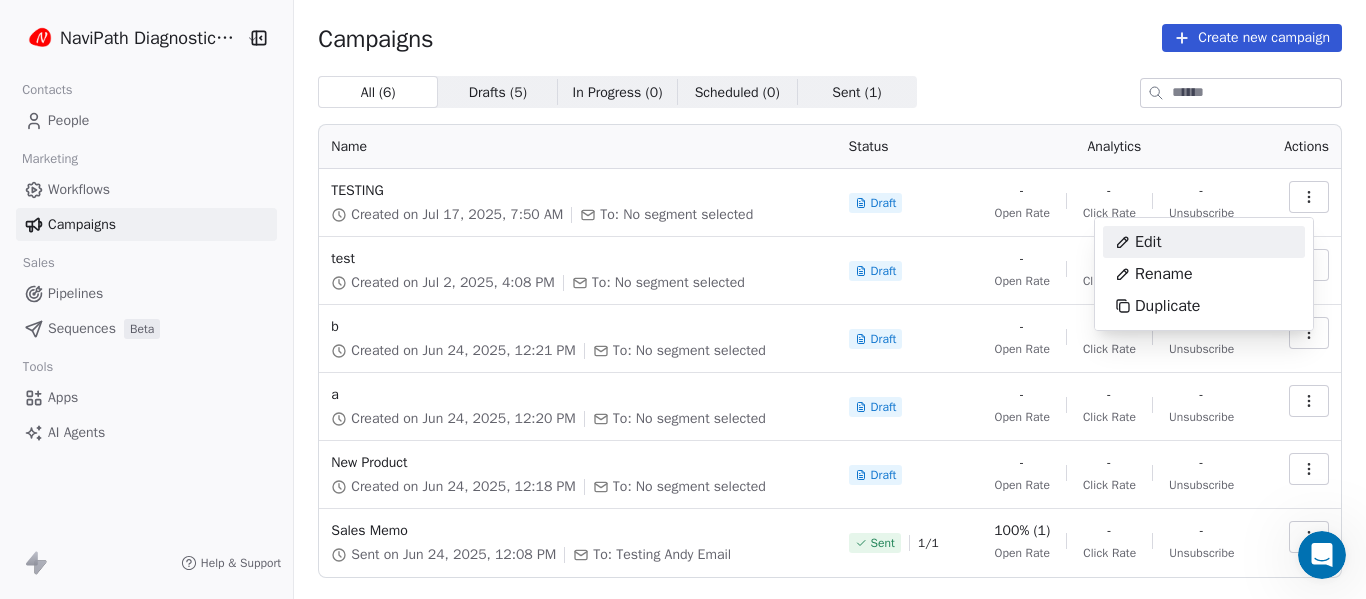 click on "Edit" at bounding box center (1148, 242) 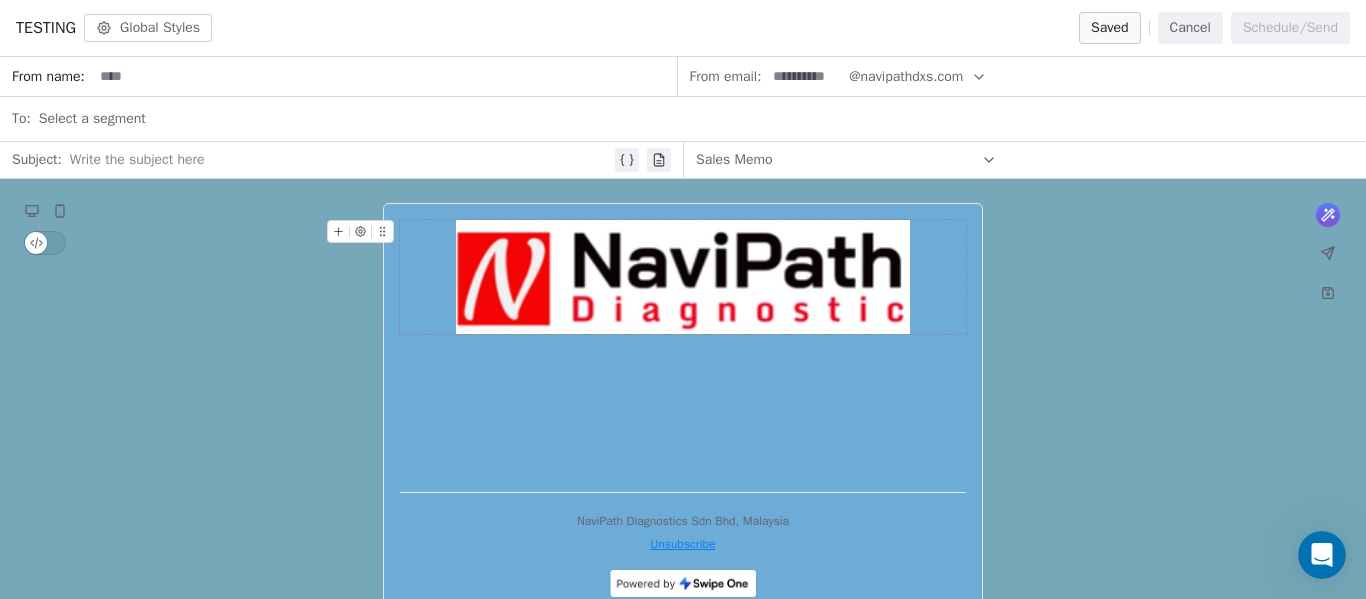 click at bounding box center [683, 277] 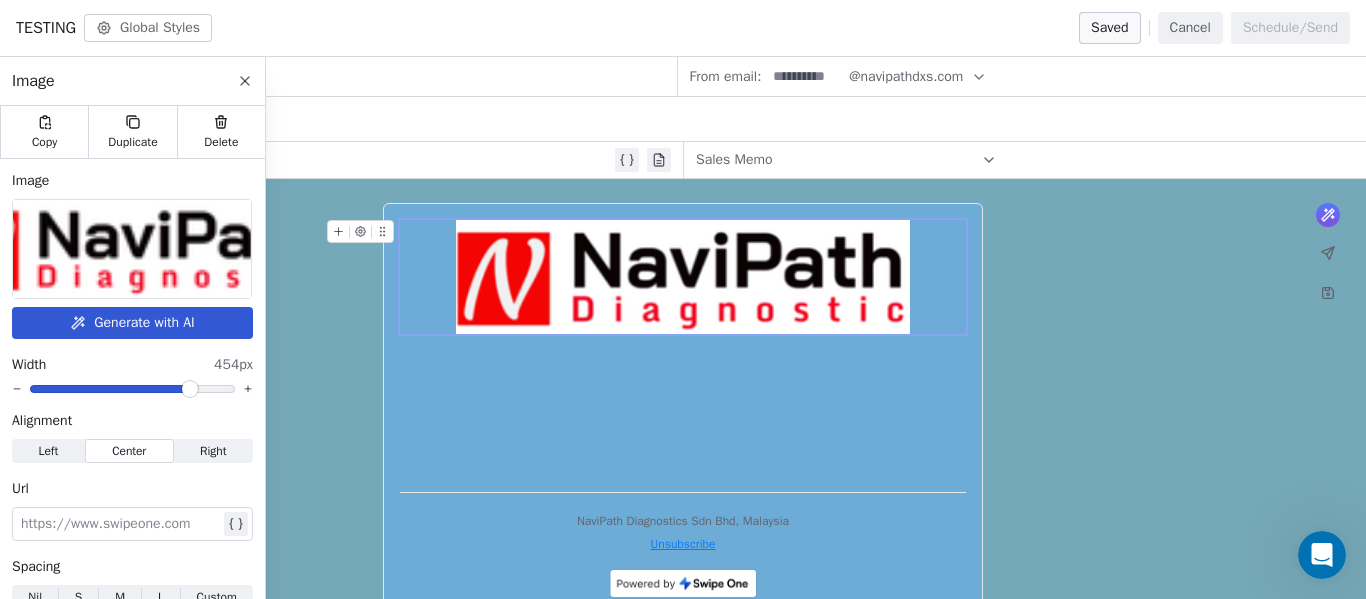 click 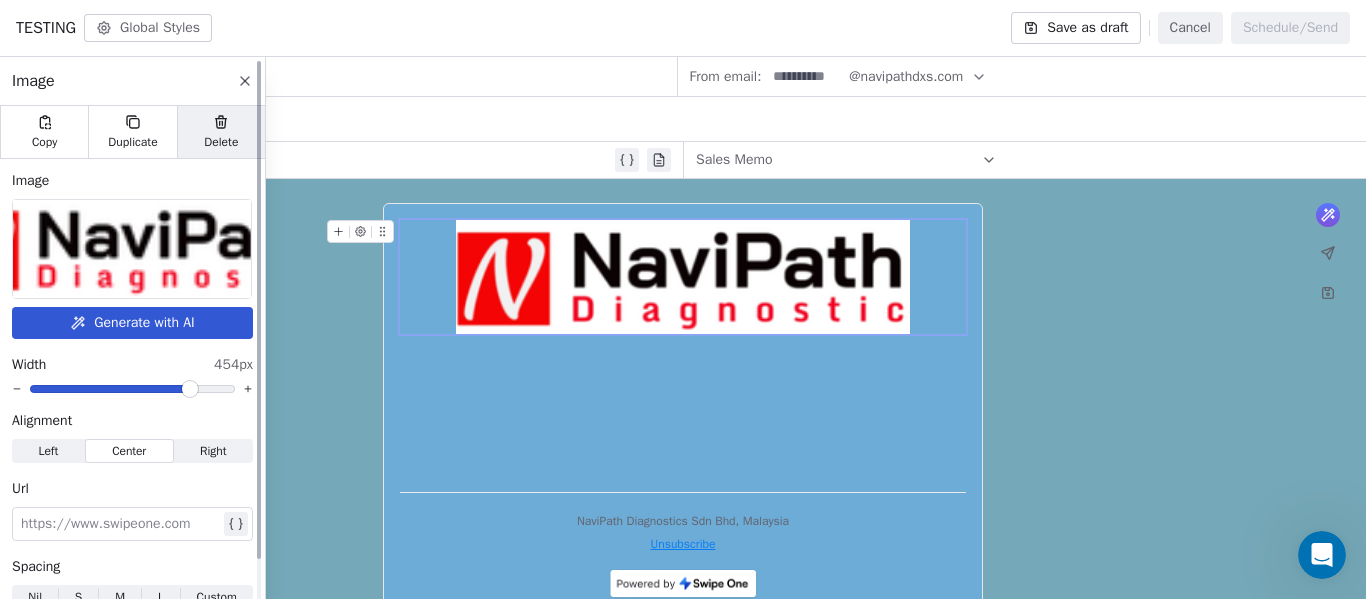 click 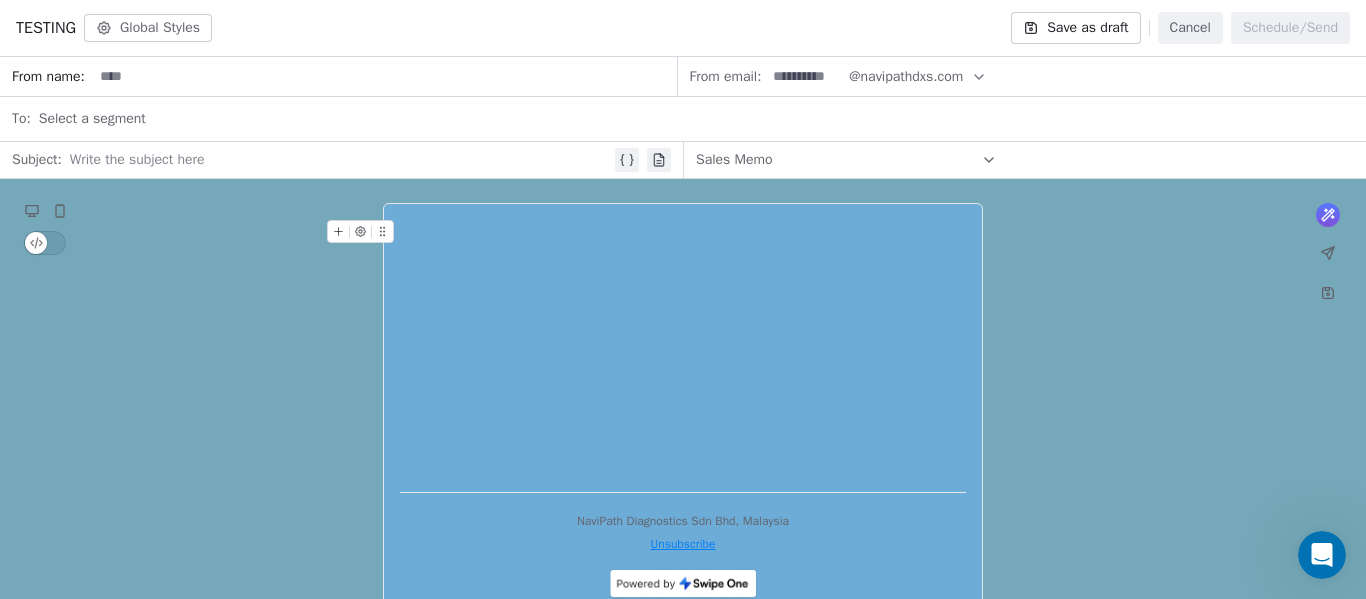 click 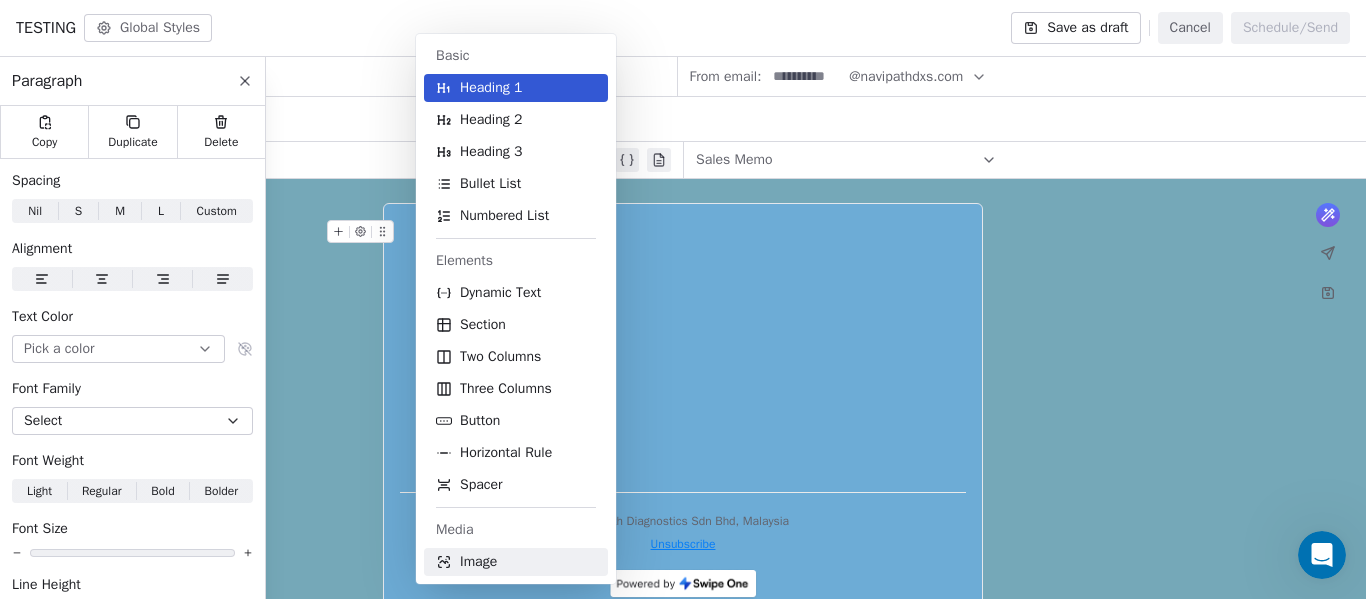 click on "Image" at bounding box center [478, 562] 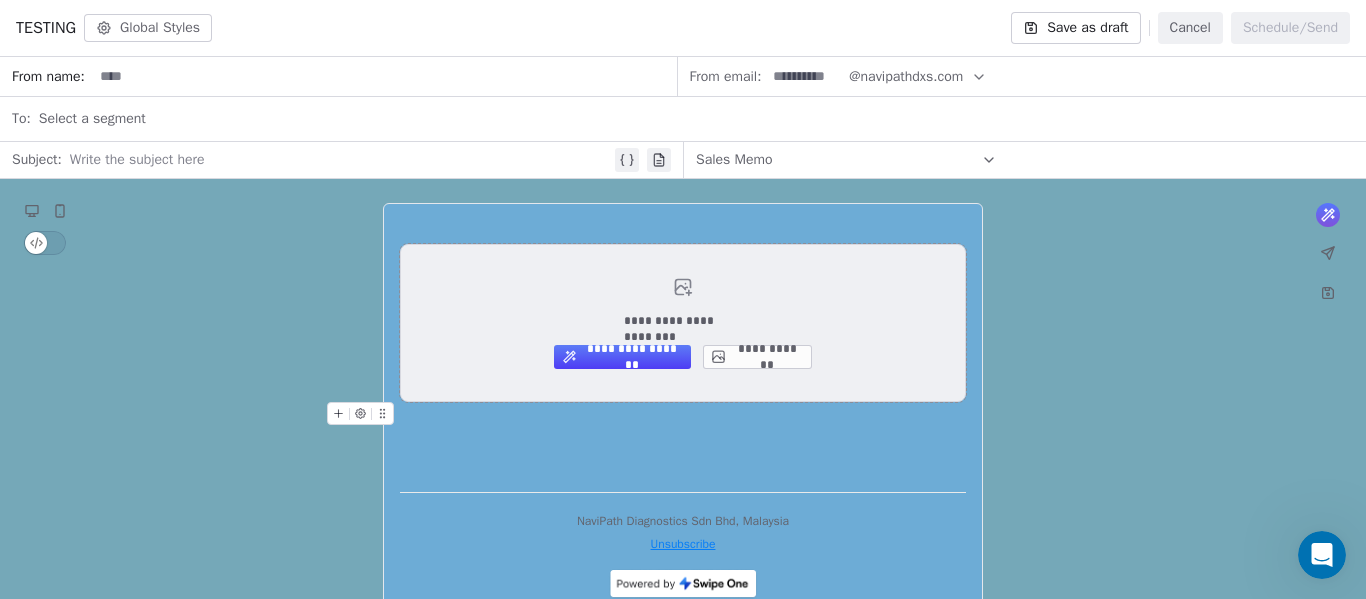 click on "**********" at bounding box center (757, 357) 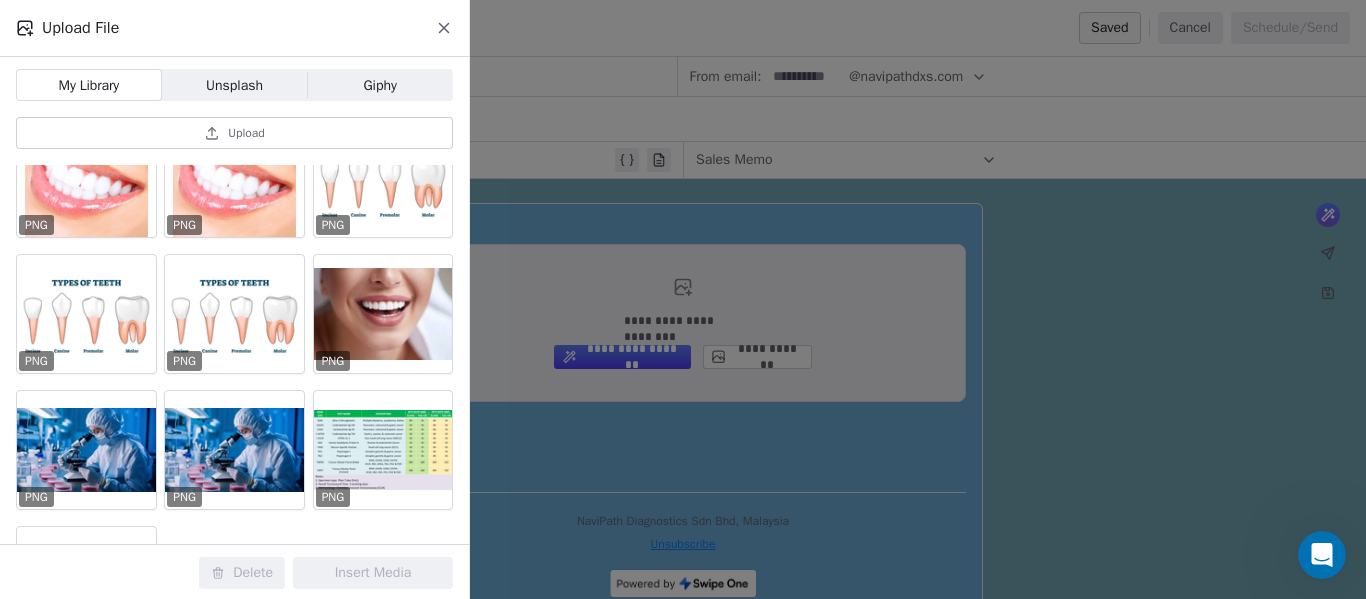 scroll, scrollTop: 0, scrollLeft: 0, axis: both 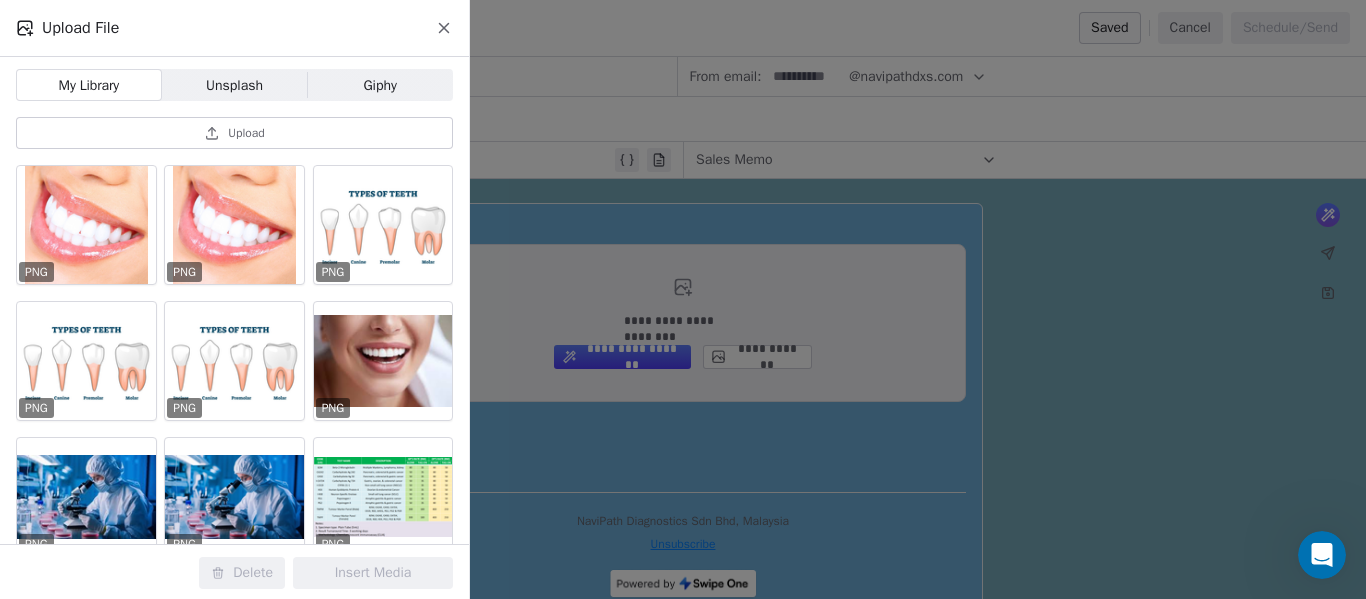 click on "My Library" at bounding box center [89, 85] 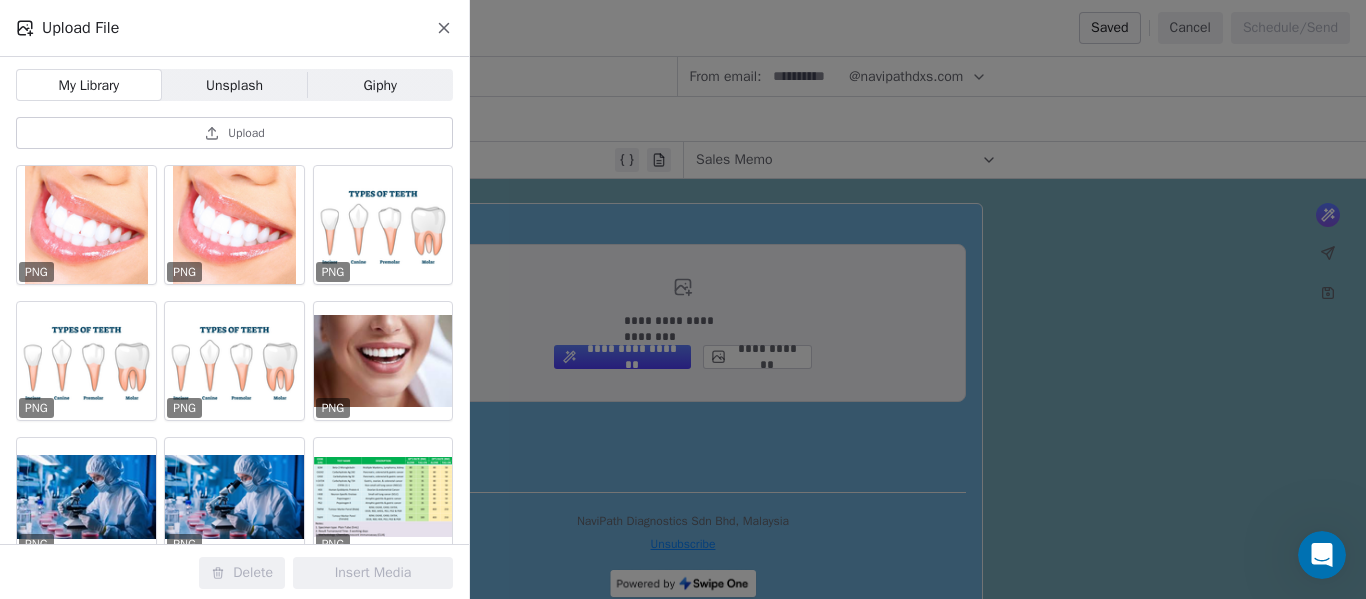 click on "Upload" at bounding box center (246, 133) 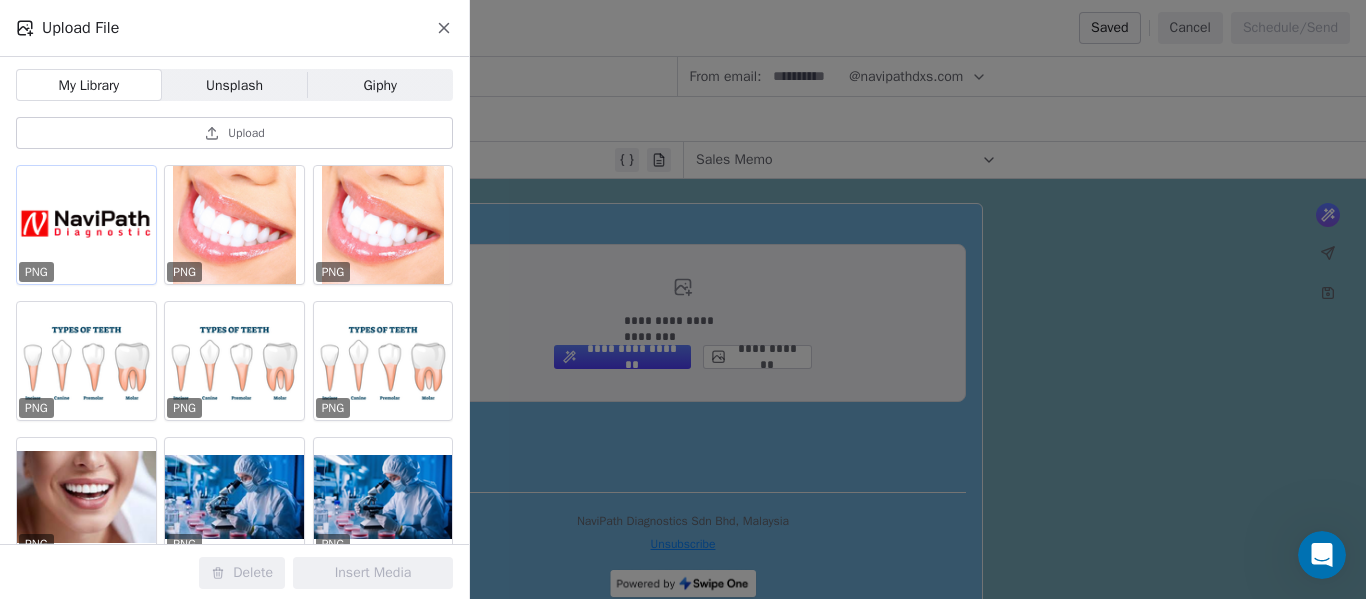 click at bounding box center [86, 225] 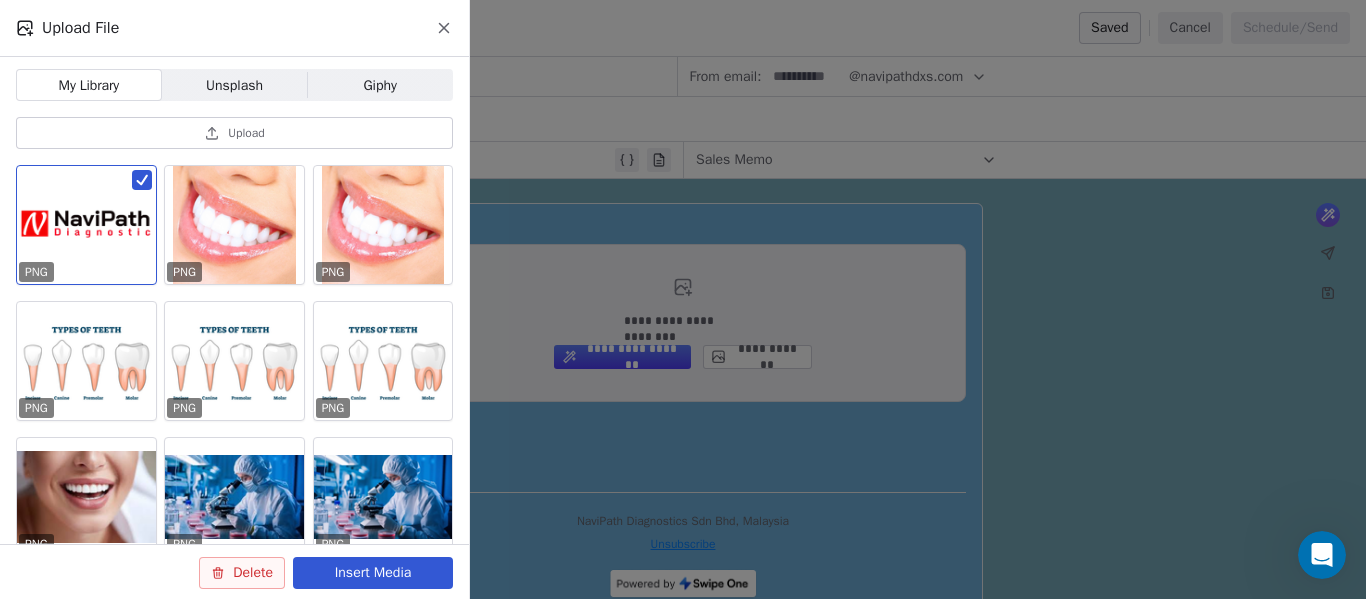 click on "Insert Media" at bounding box center [373, 573] 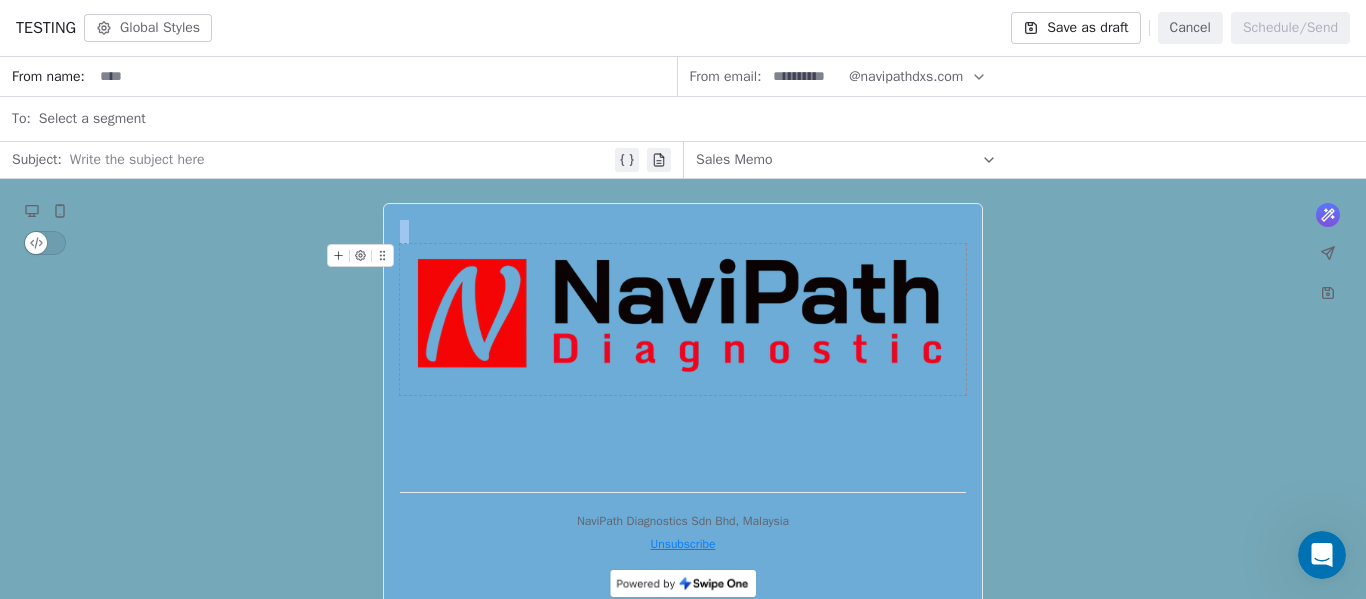 click at bounding box center [683, 319] 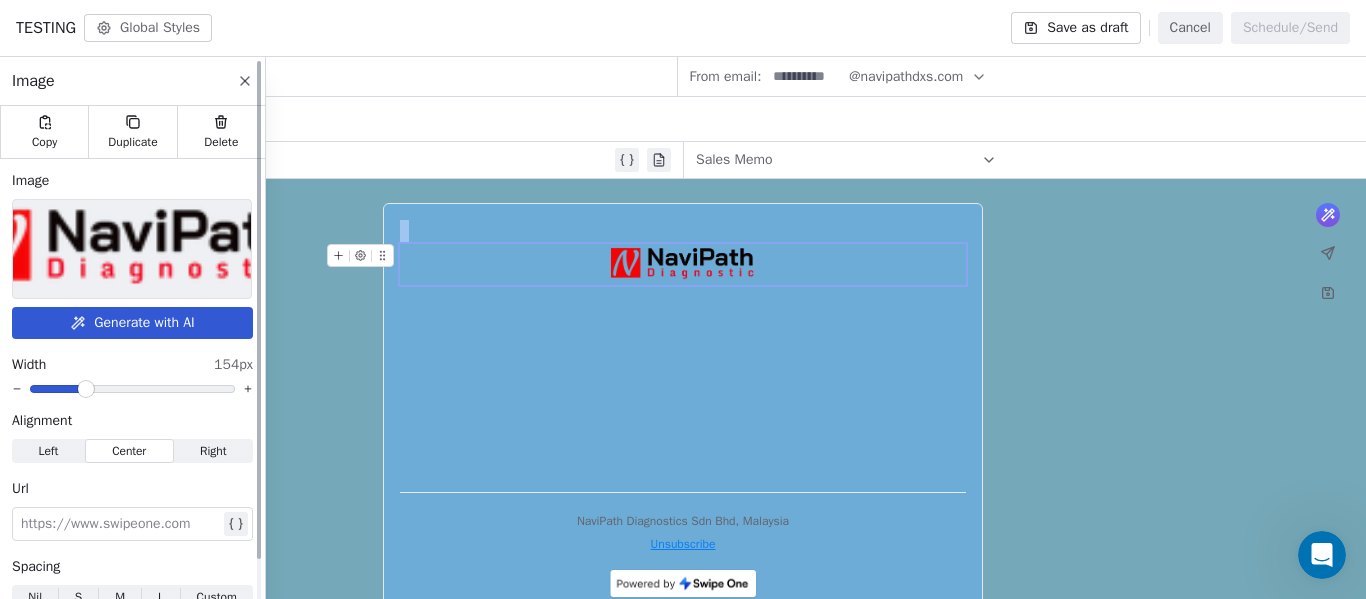 click at bounding box center (86, 389) 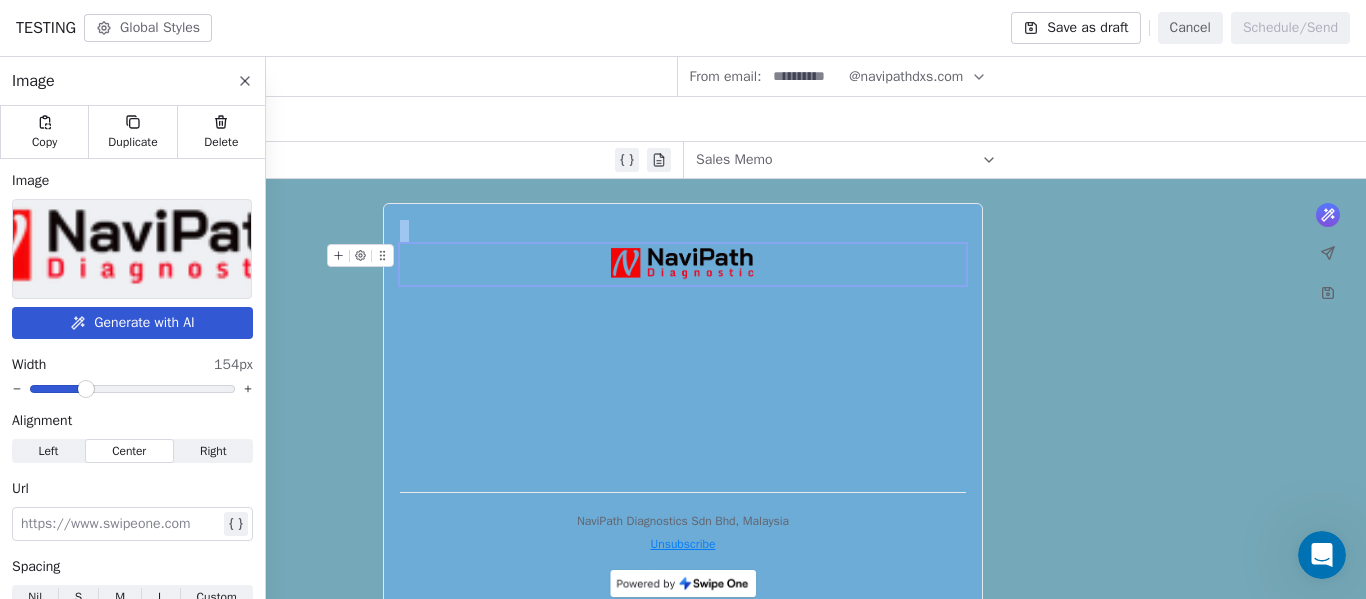 click at bounding box center (683, 264) 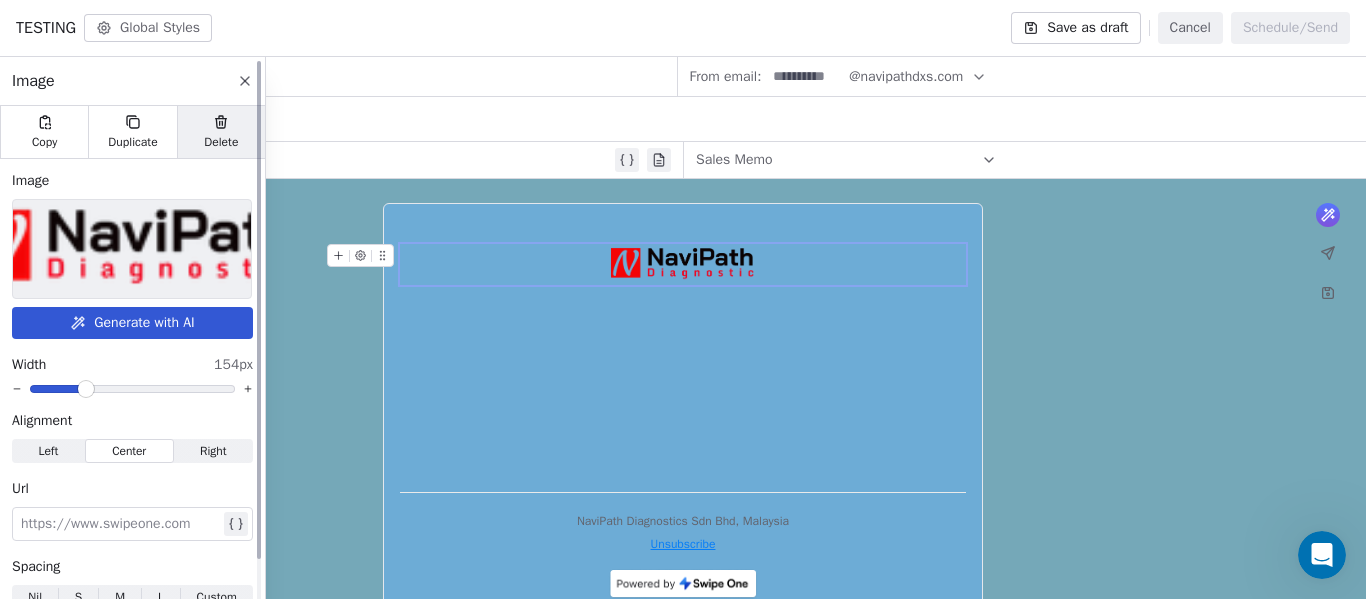 click on "Delete" at bounding box center [221, 142] 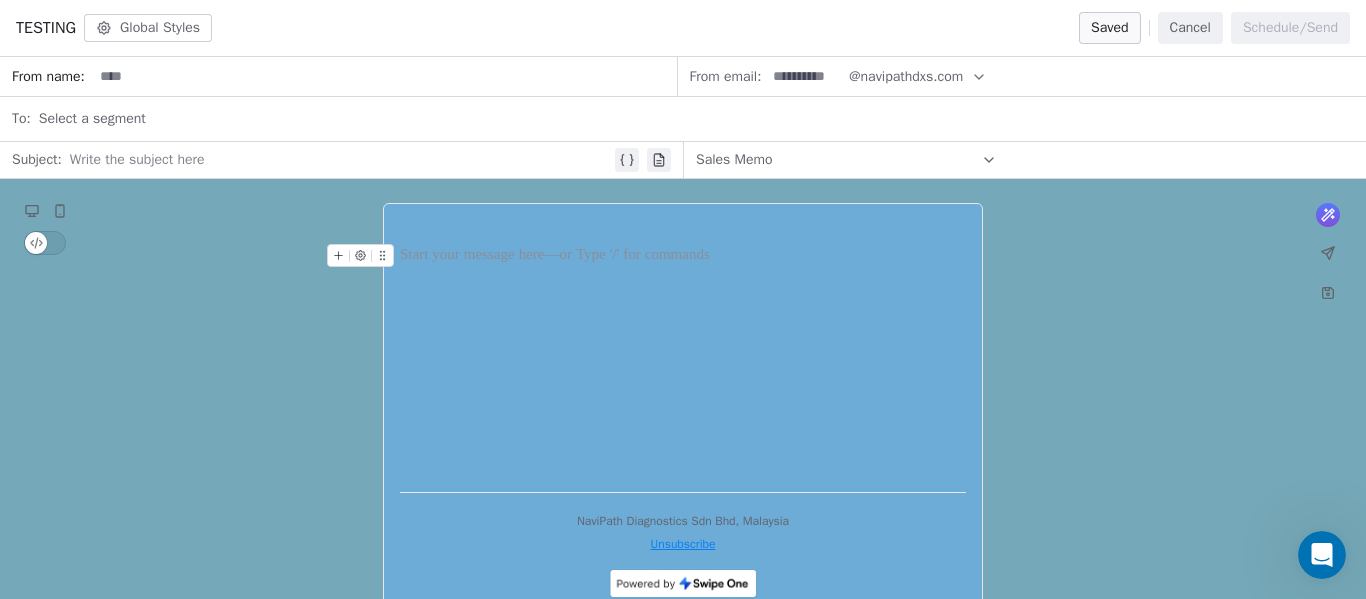 click on "*" at bounding box center (683, 348) 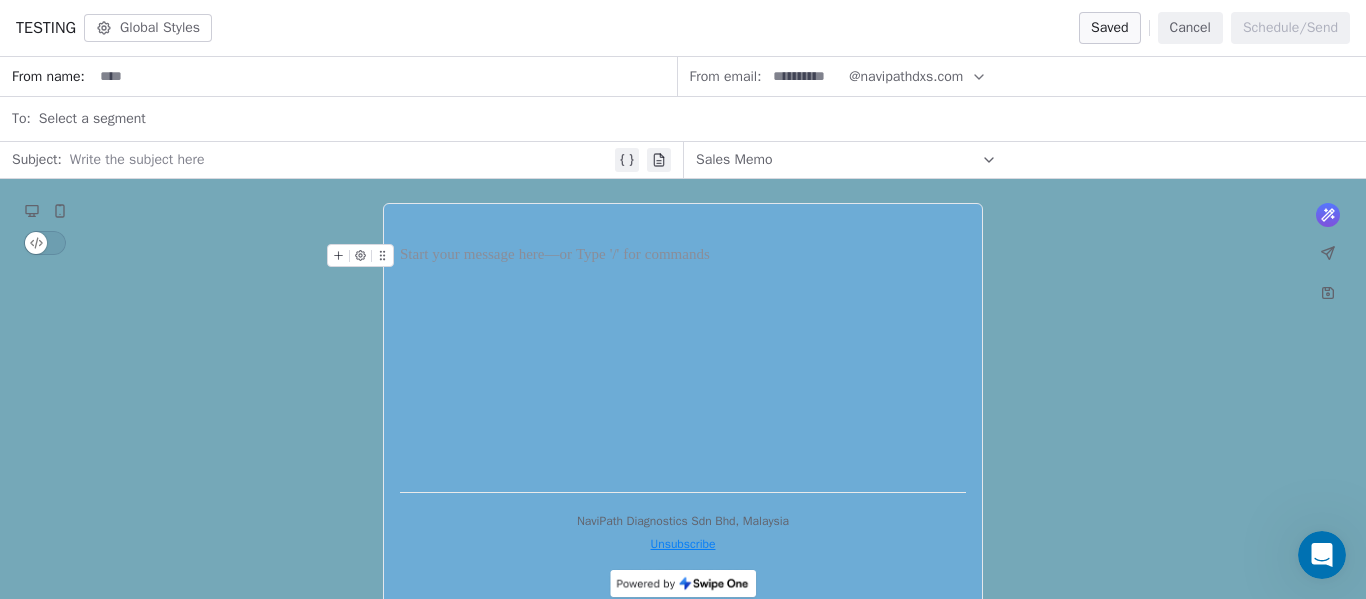 click at bounding box center [683, 256] 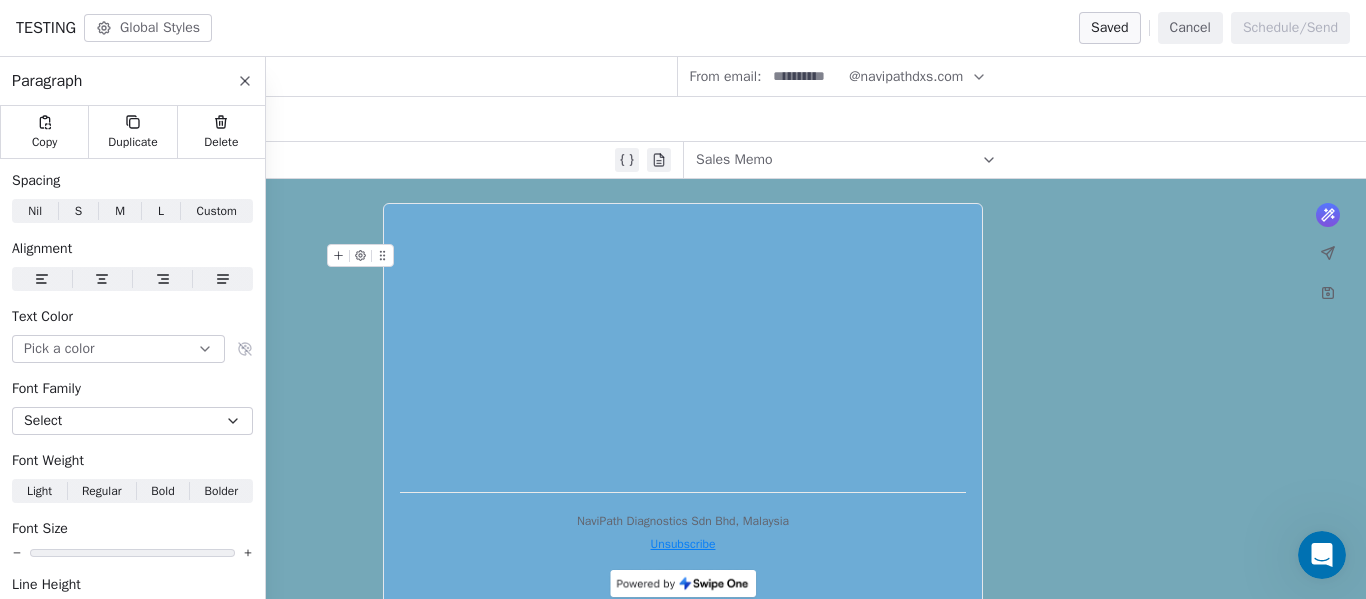 click 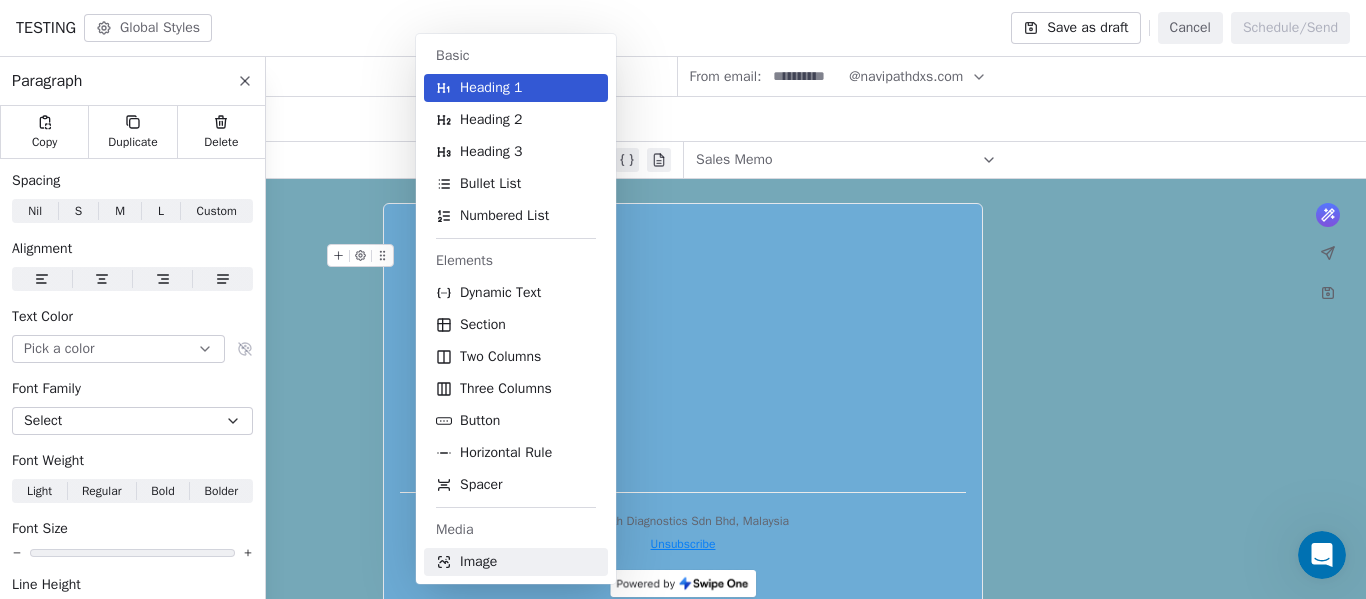 click on "Image" at bounding box center [516, 562] 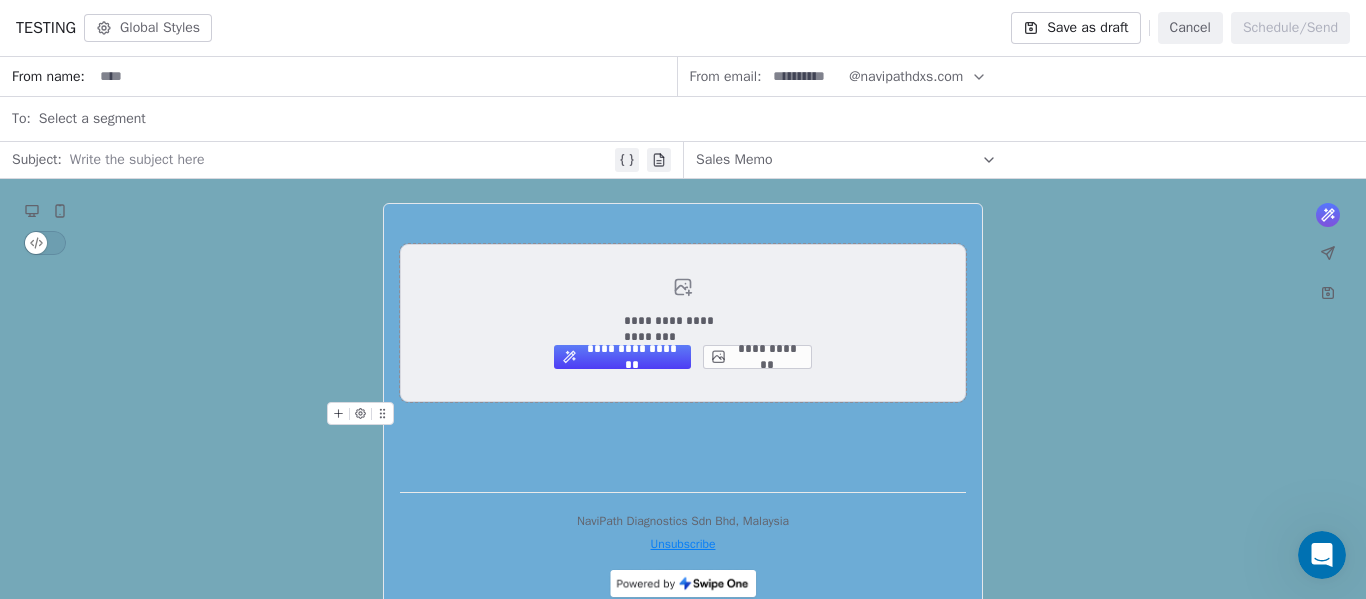 click on "**********" at bounding box center [757, 357] 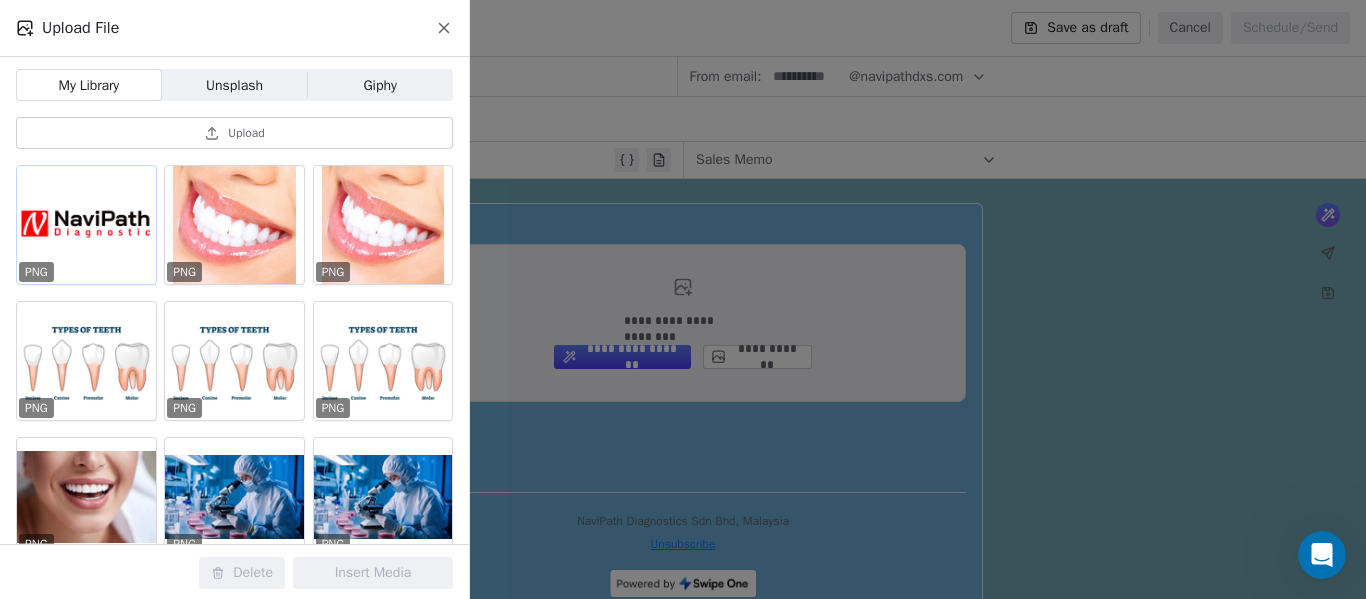 click at bounding box center (86, 225) 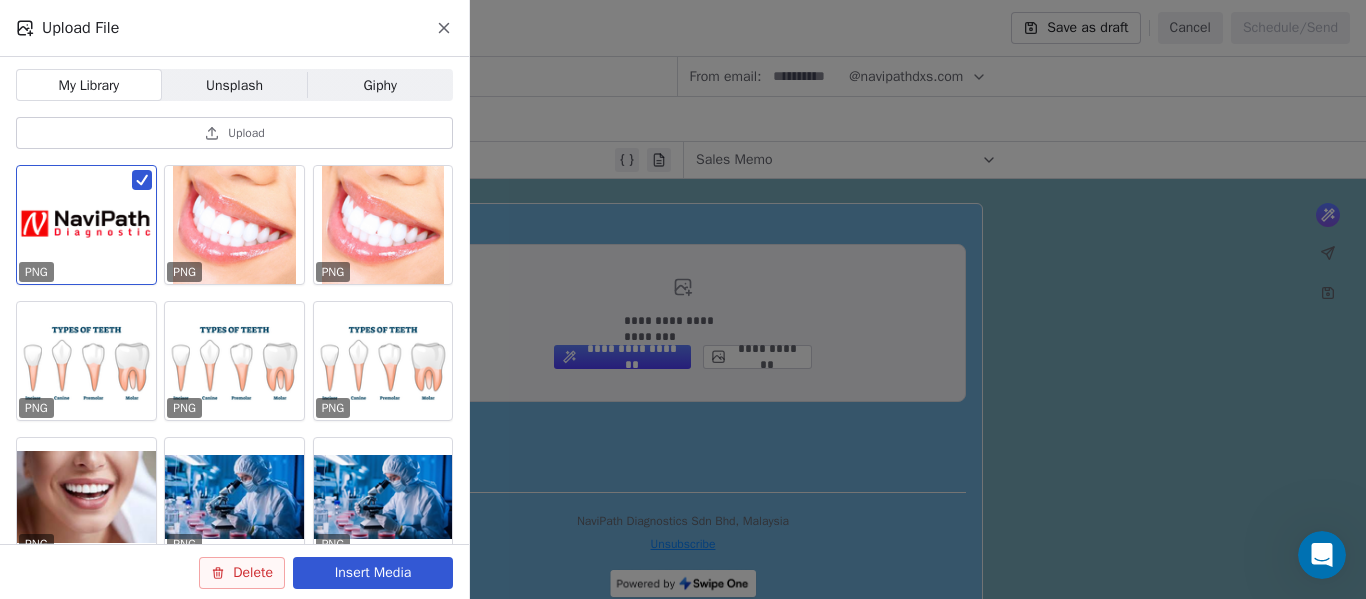 drag, startPoint x: 393, startPoint y: 573, endPoint x: 828, endPoint y: 436, distance: 456.0636 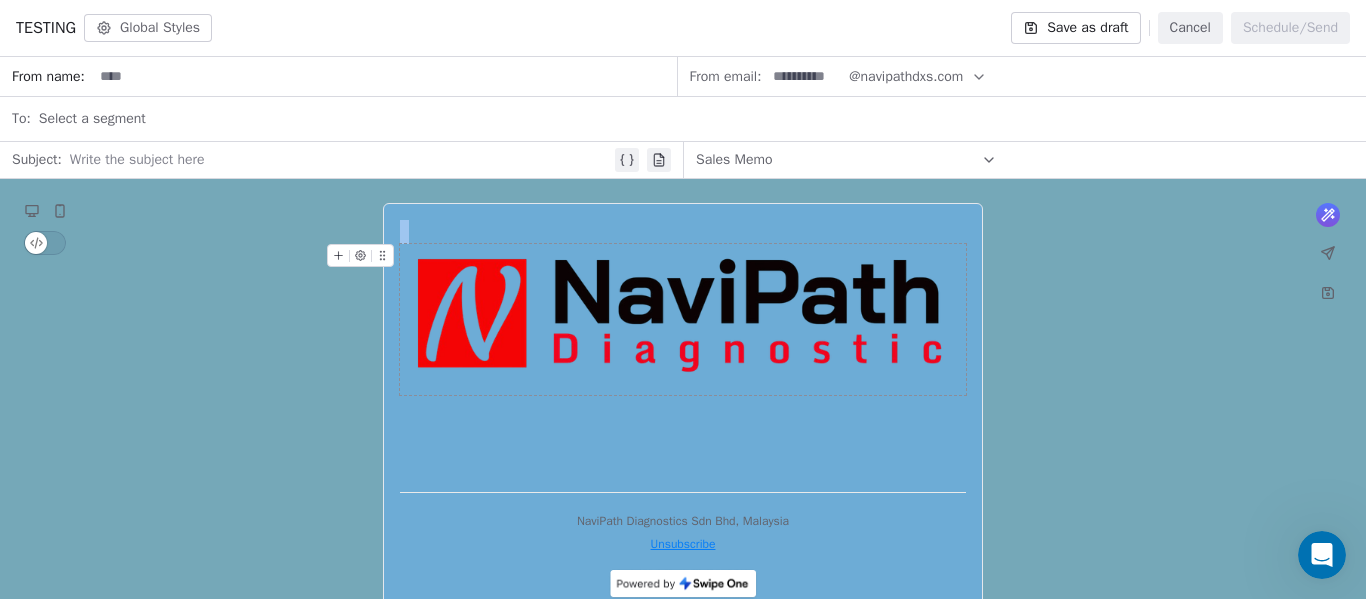 click at bounding box center [683, 319] 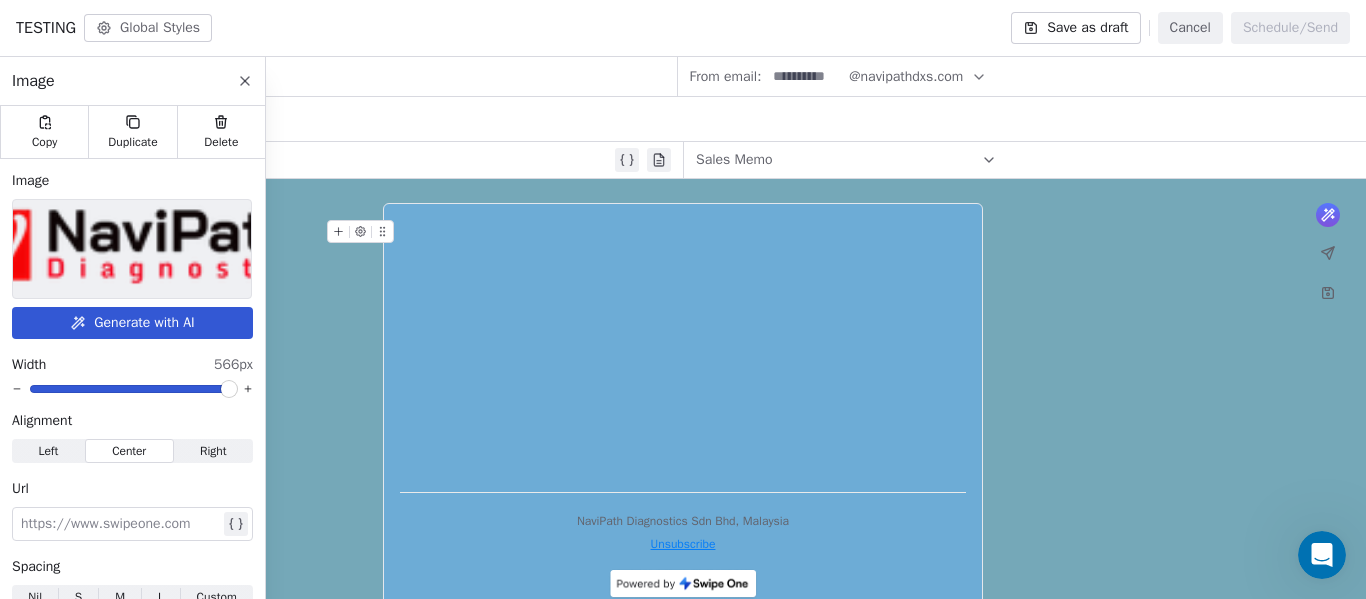 click 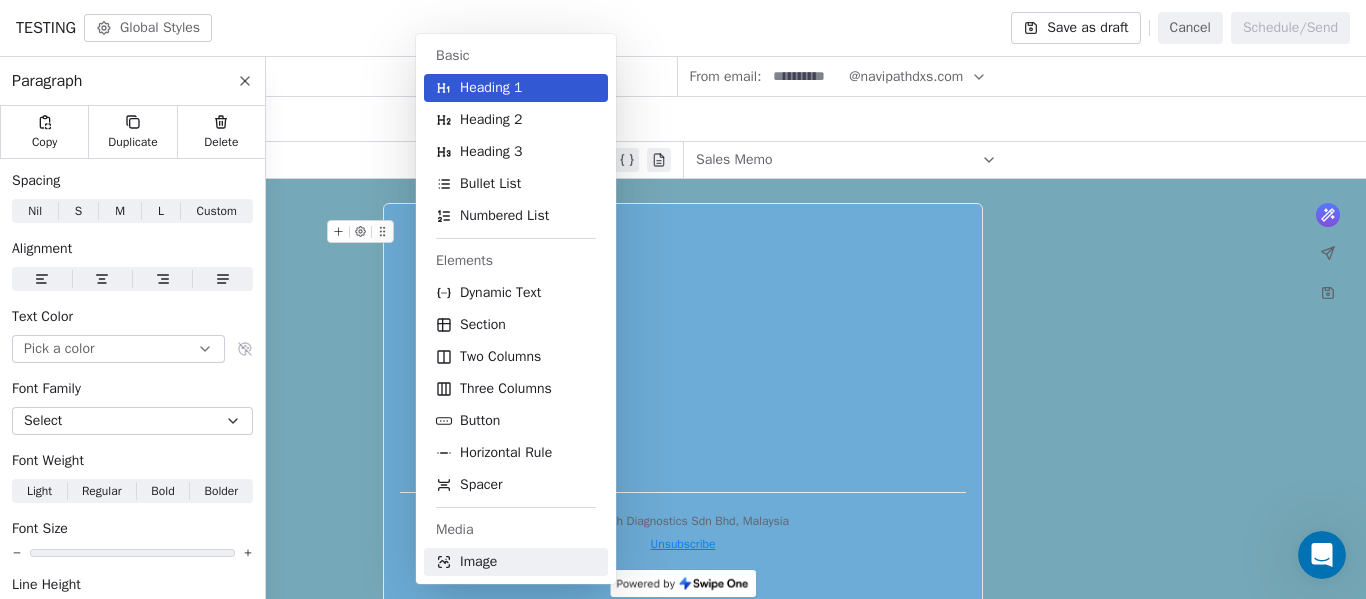 click on "Image" at bounding box center [478, 562] 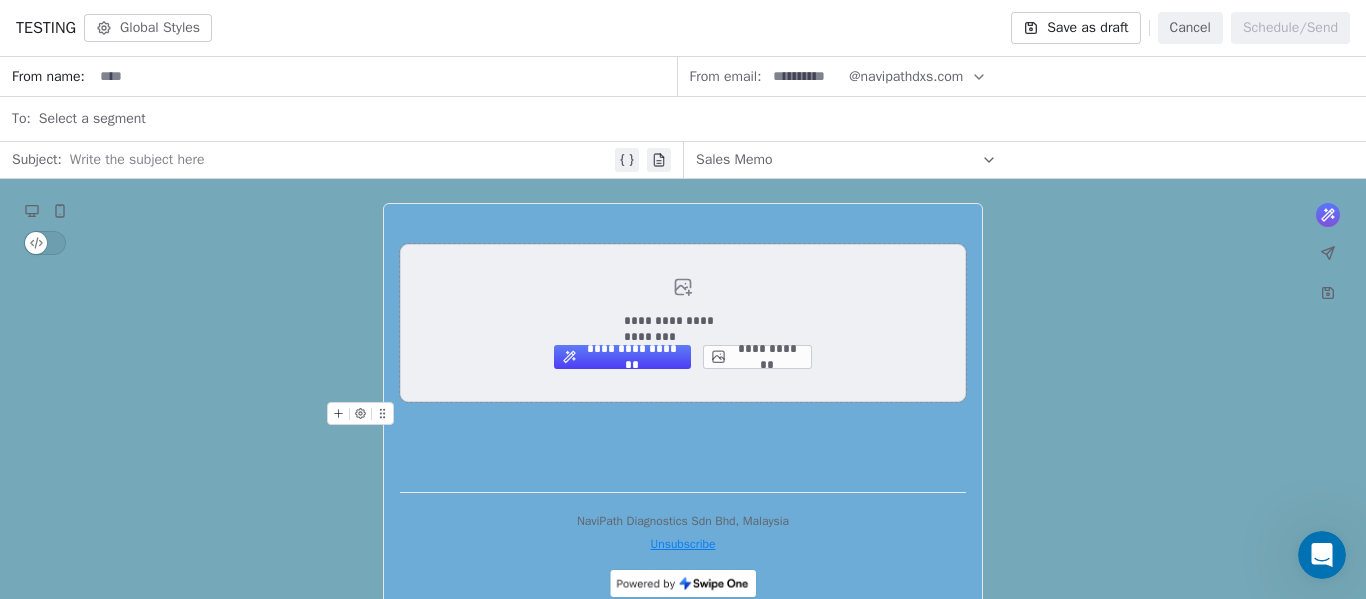 click on "**********" at bounding box center [757, 357] 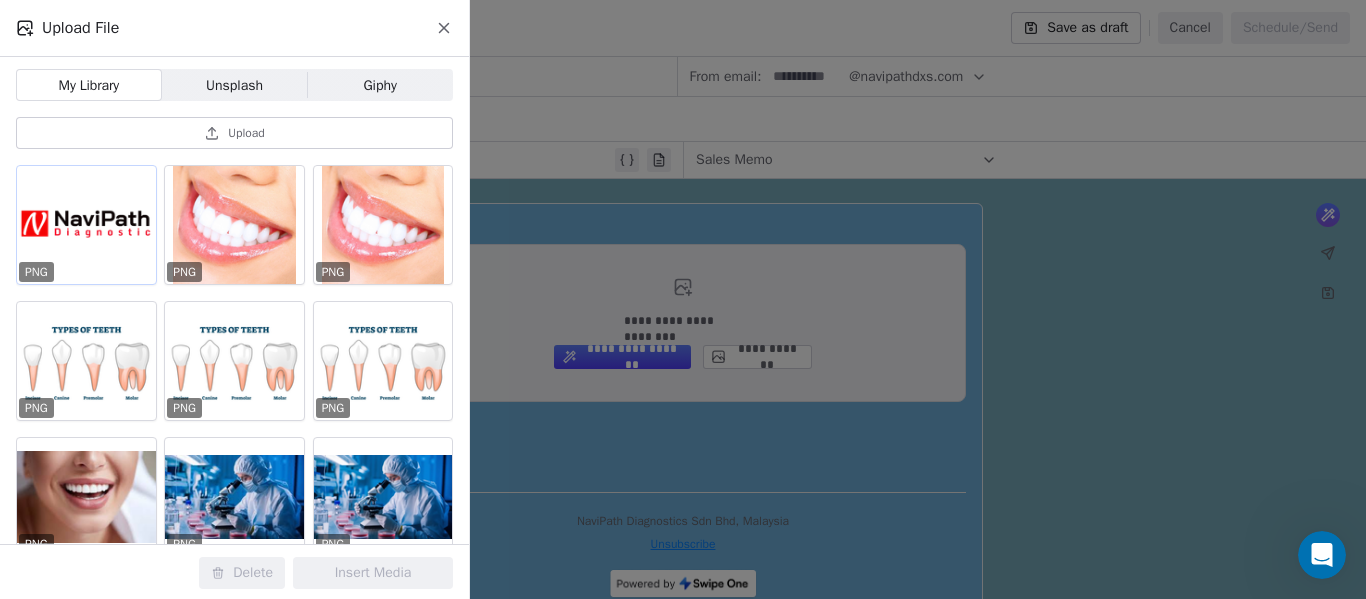 drag, startPoint x: 80, startPoint y: 207, endPoint x: 68, endPoint y: 204, distance: 12.369317 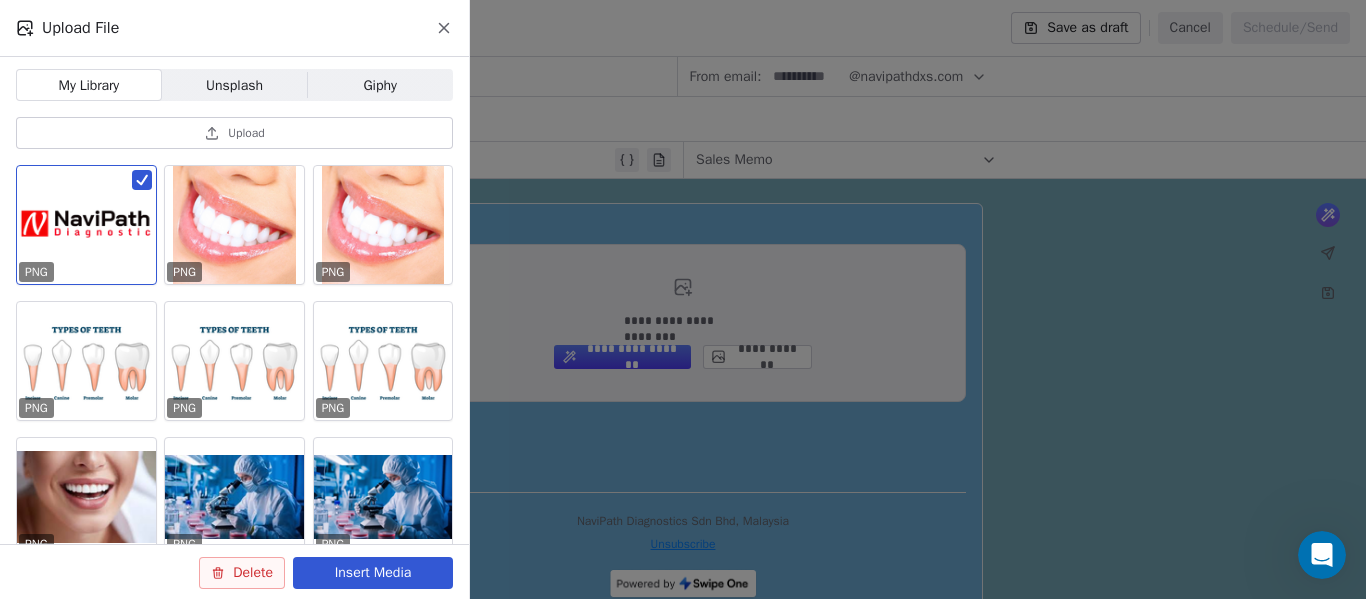 click on "Delete" at bounding box center (242, 573) 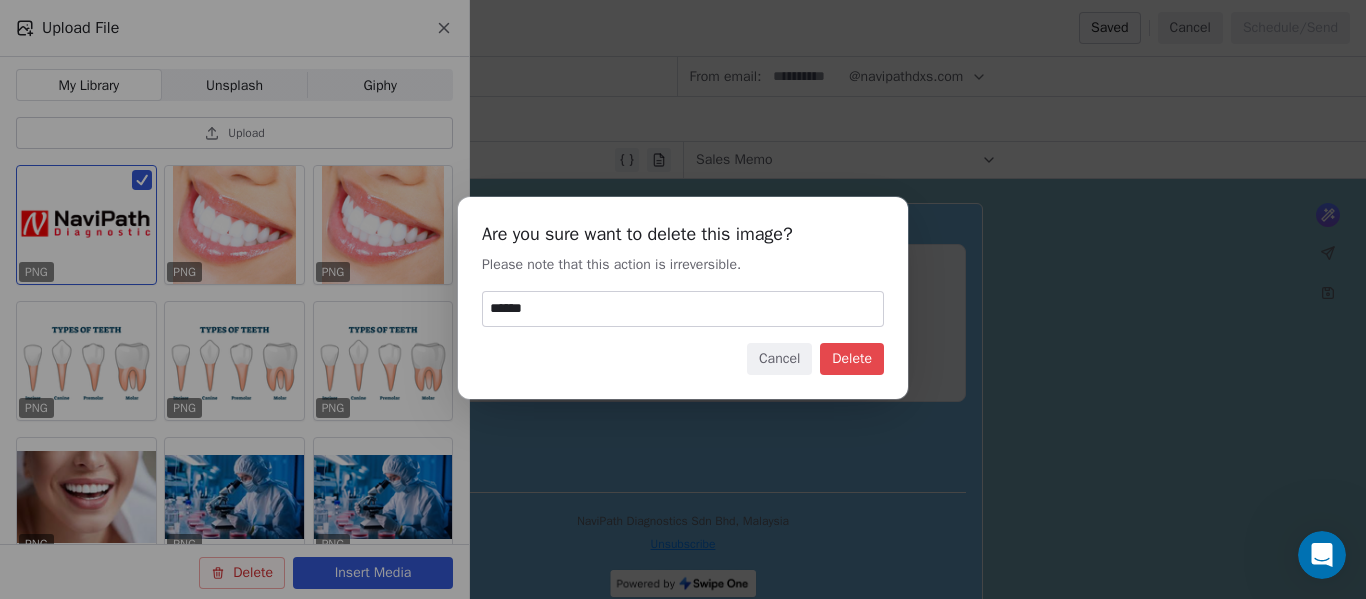 type on "******" 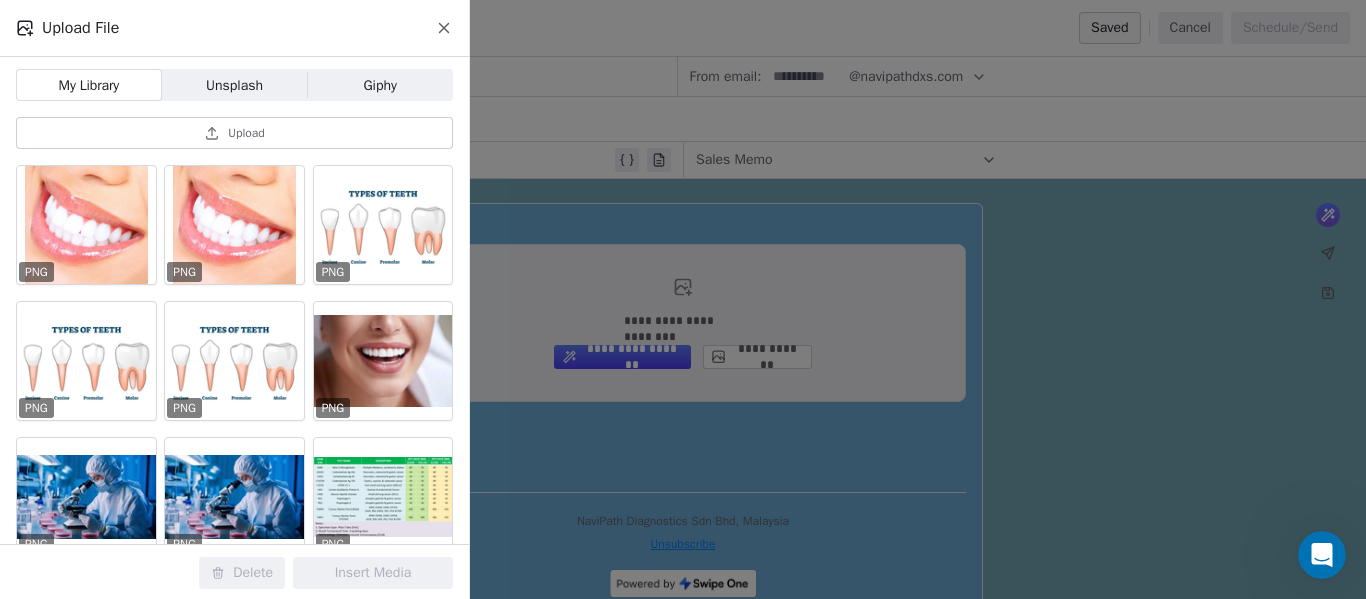 click on "Upload" at bounding box center [246, 133] 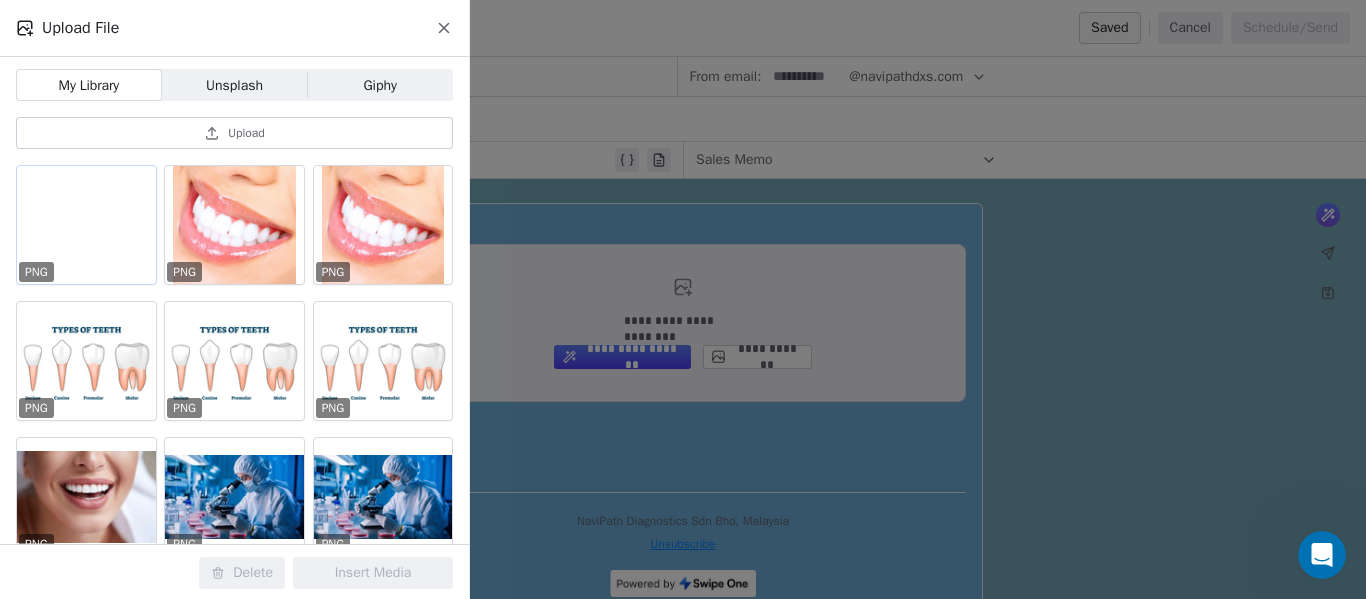 click at bounding box center [86, 225] 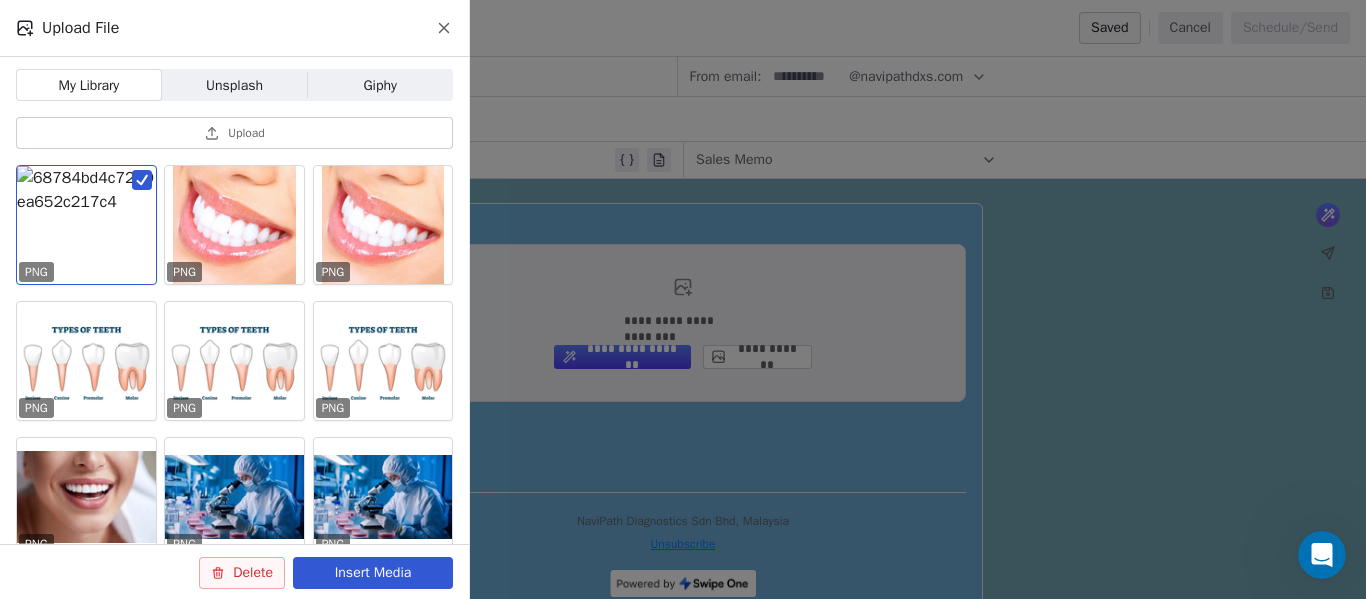 click on "Insert Media" at bounding box center (373, 573) 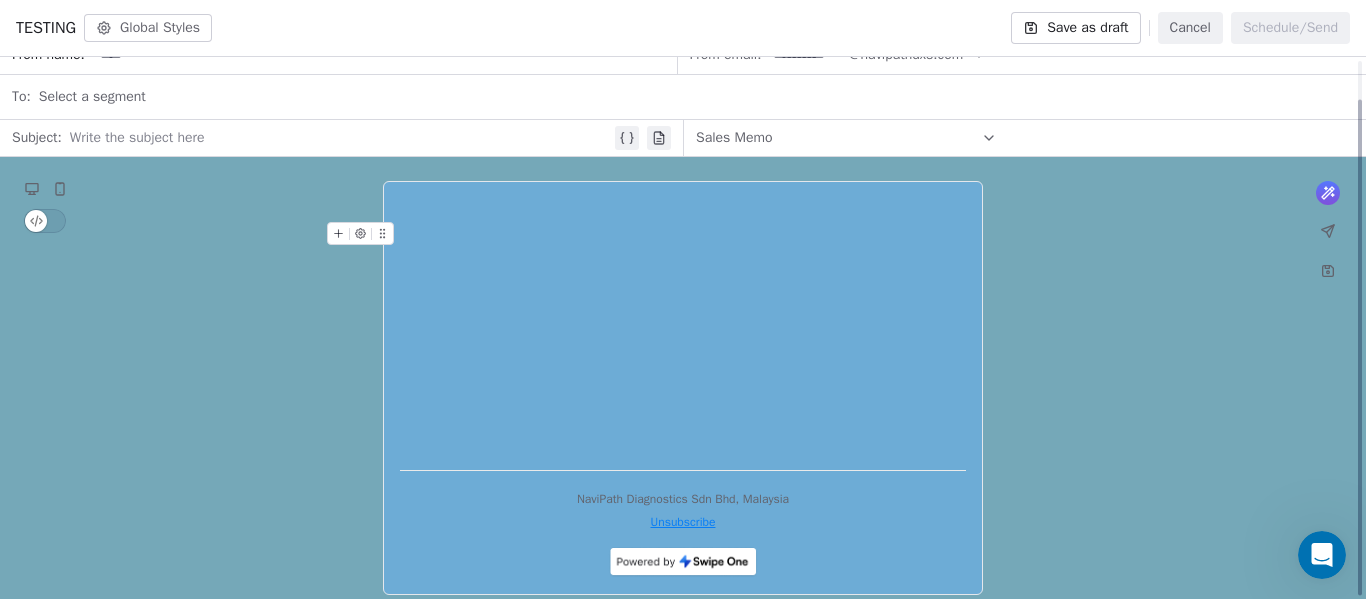 scroll, scrollTop: 42, scrollLeft: 0, axis: vertical 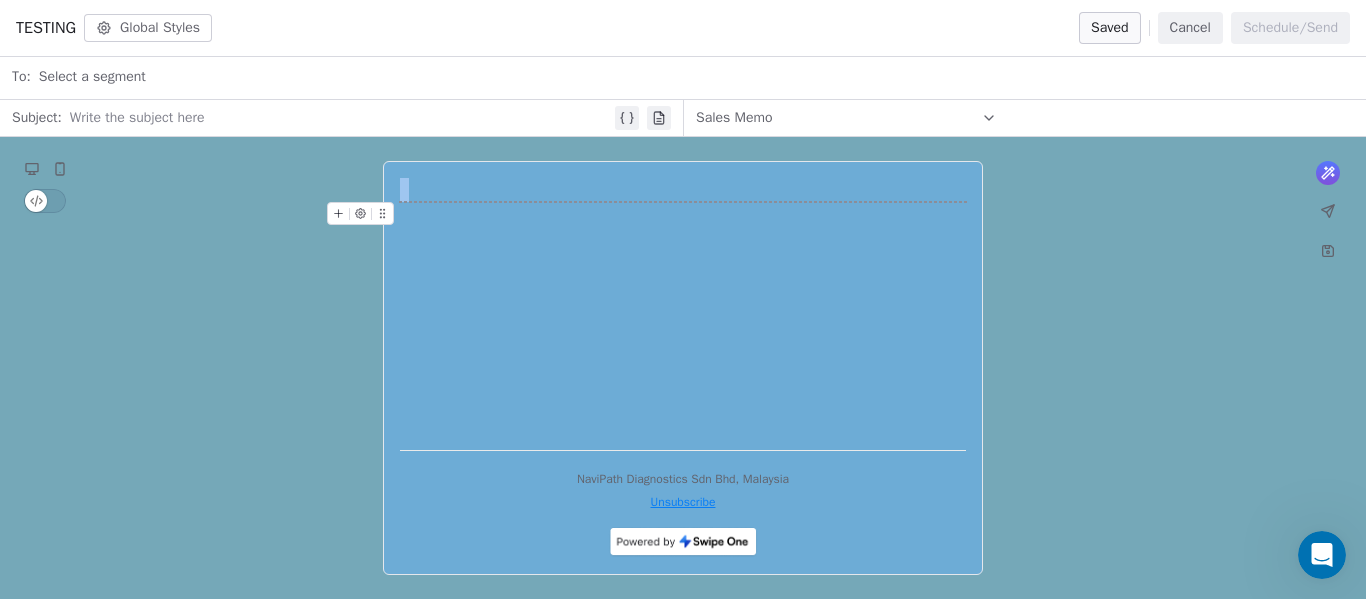 click at bounding box center [683, 202] 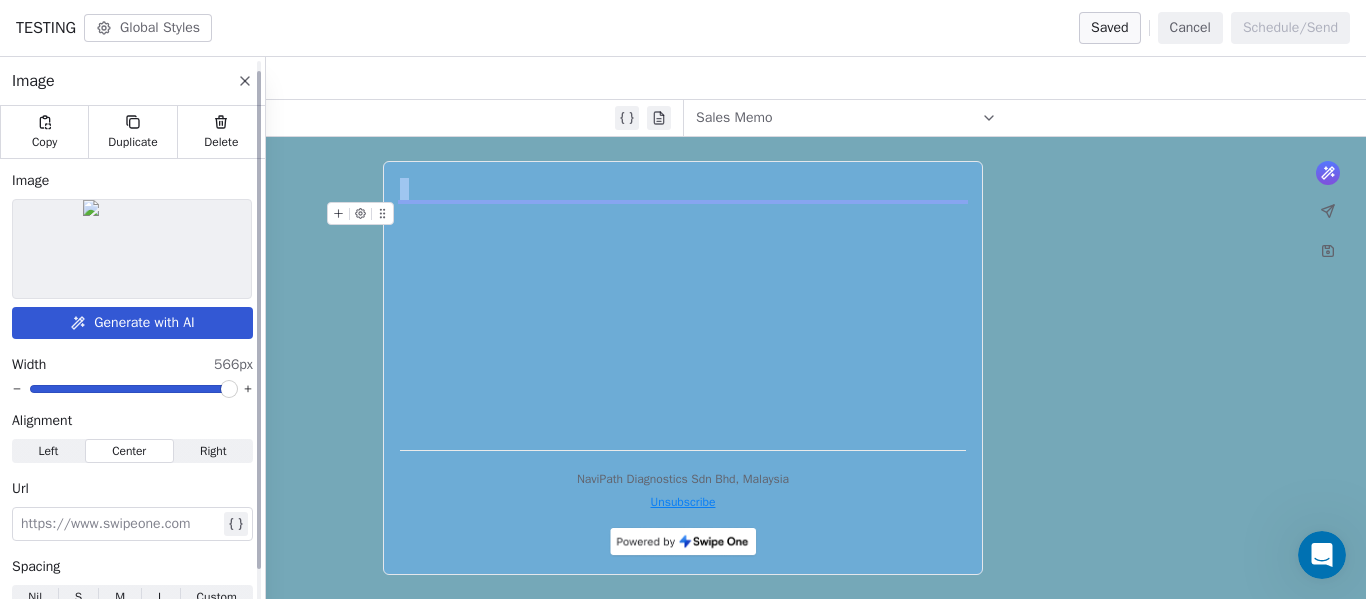 scroll, scrollTop: 47, scrollLeft: 0, axis: vertical 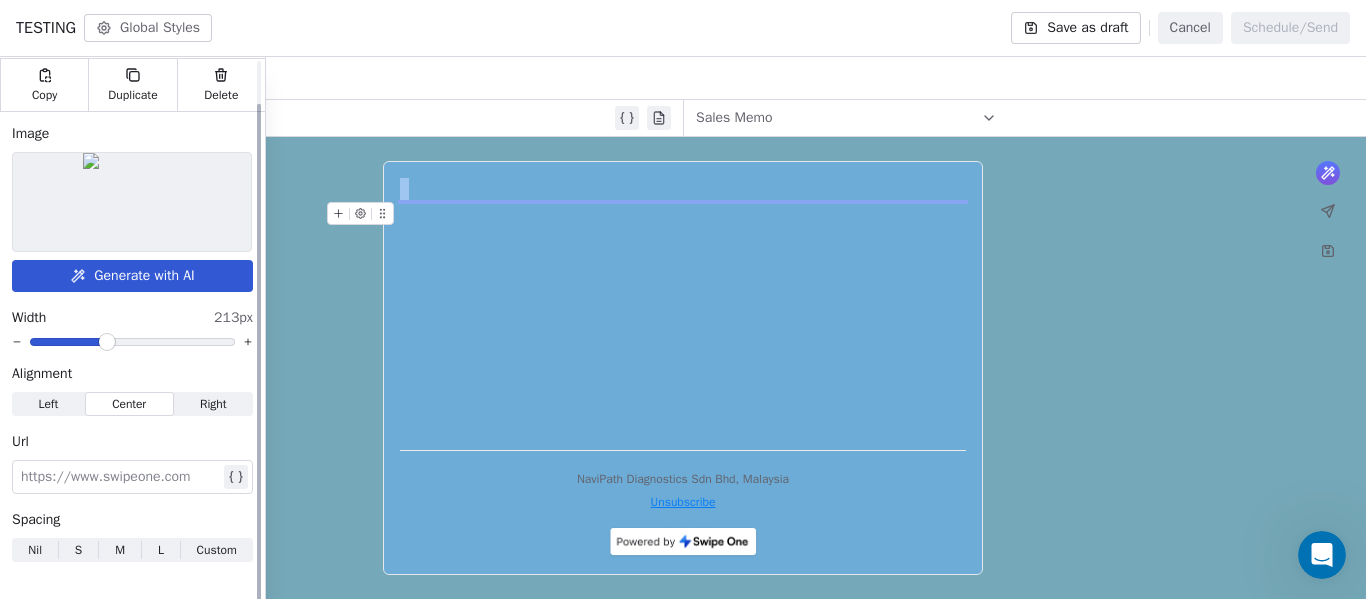 click at bounding box center [107, 342] 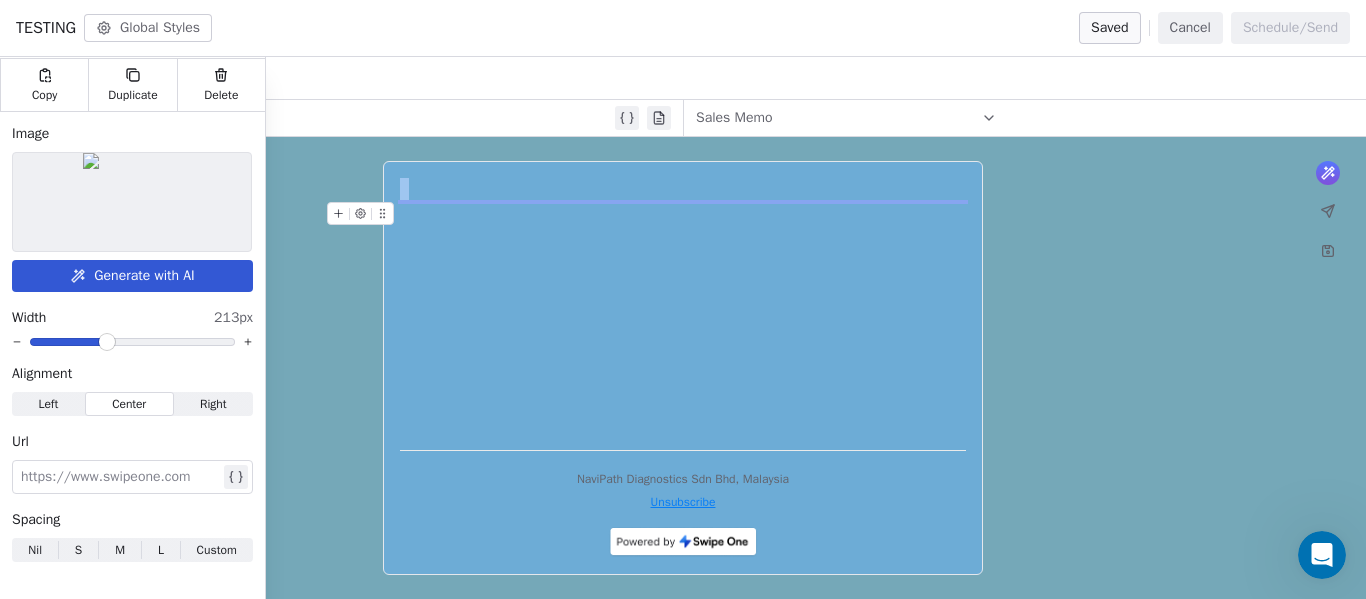 click at bounding box center (683, 202) 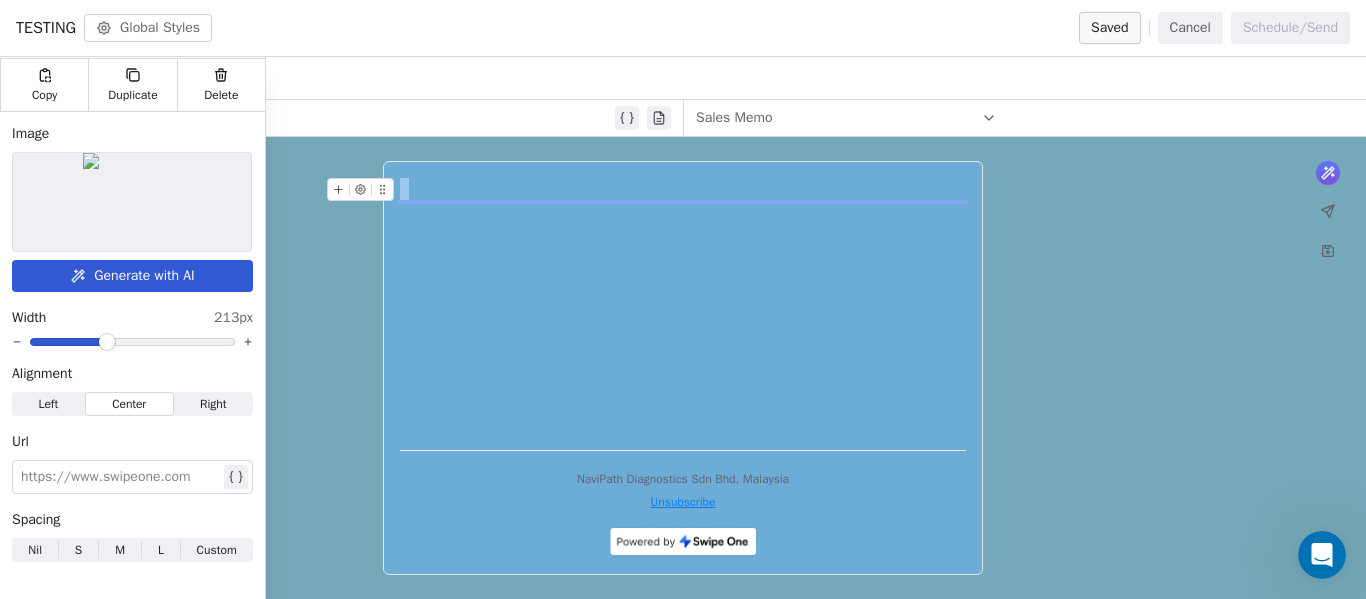 click 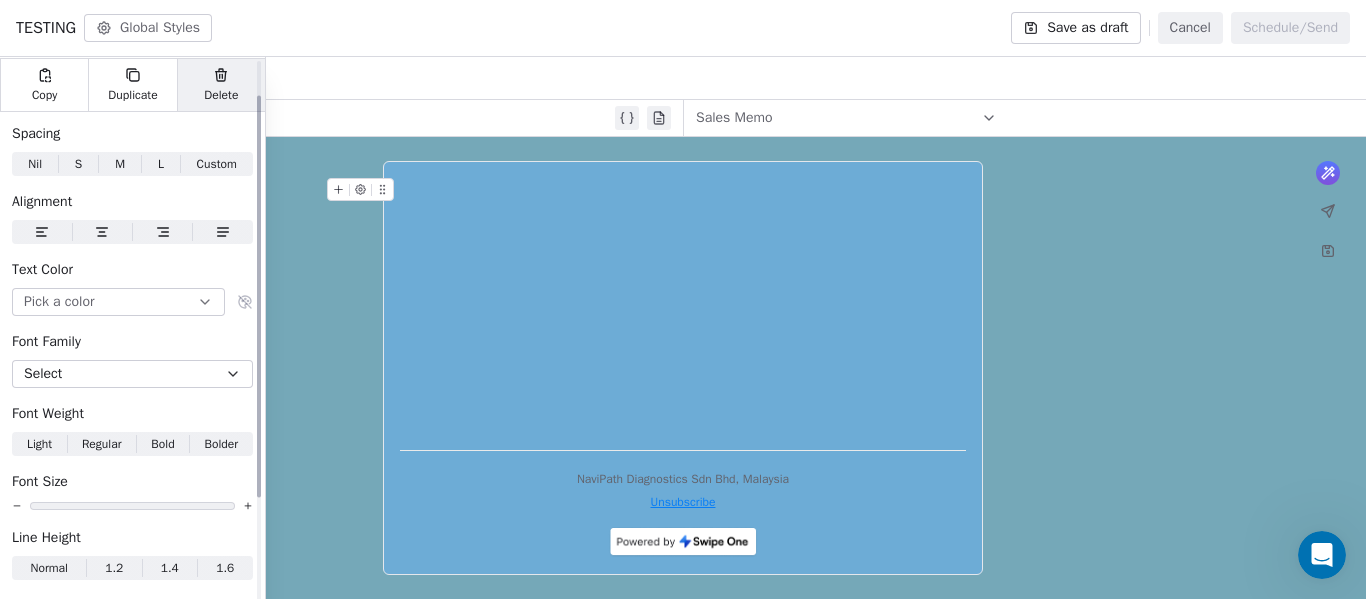 click on "Delete" at bounding box center [221, 95] 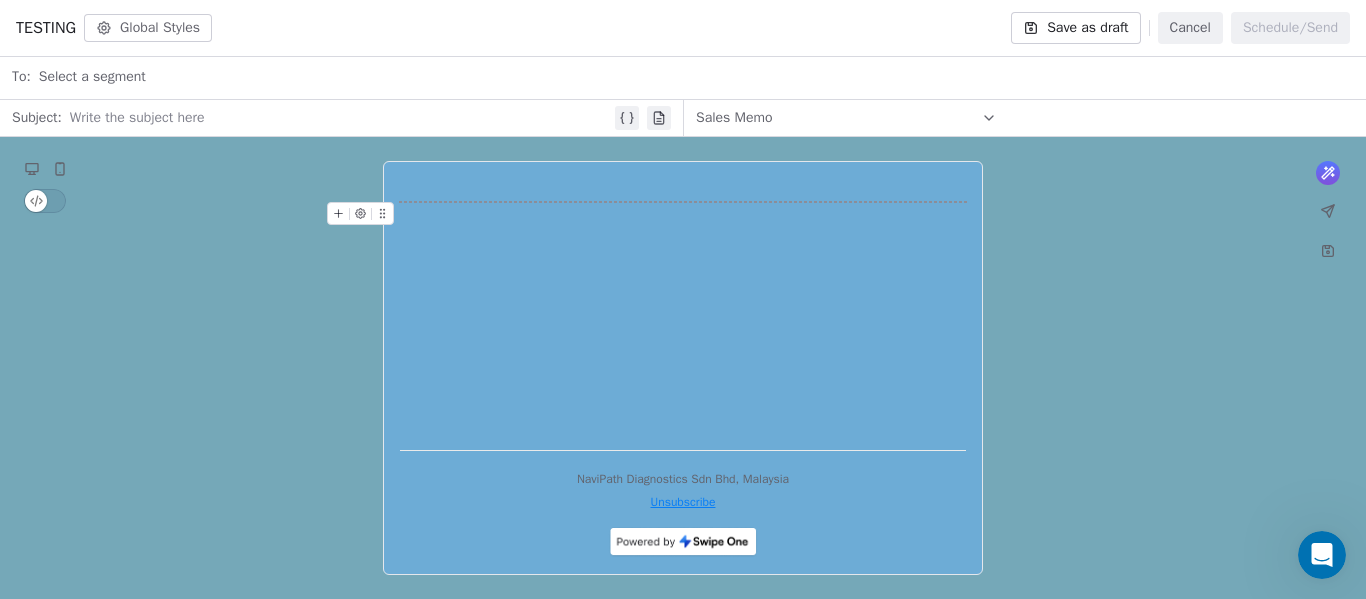 click at bounding box center [683, 202] 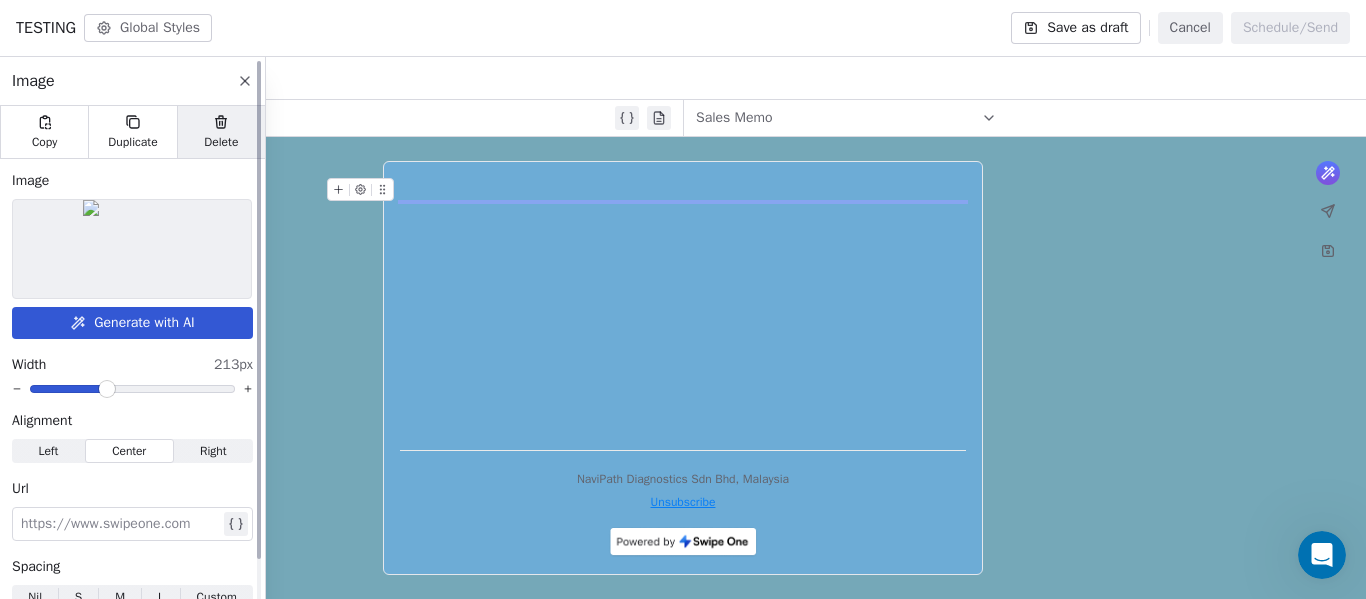 click 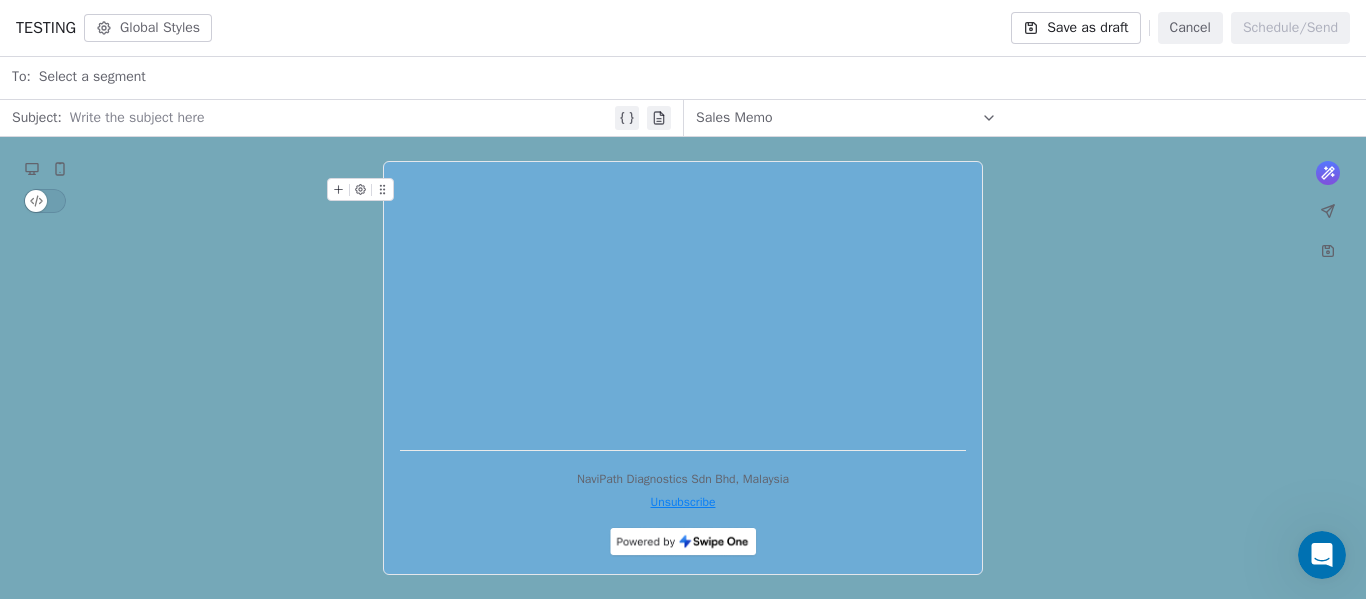 click 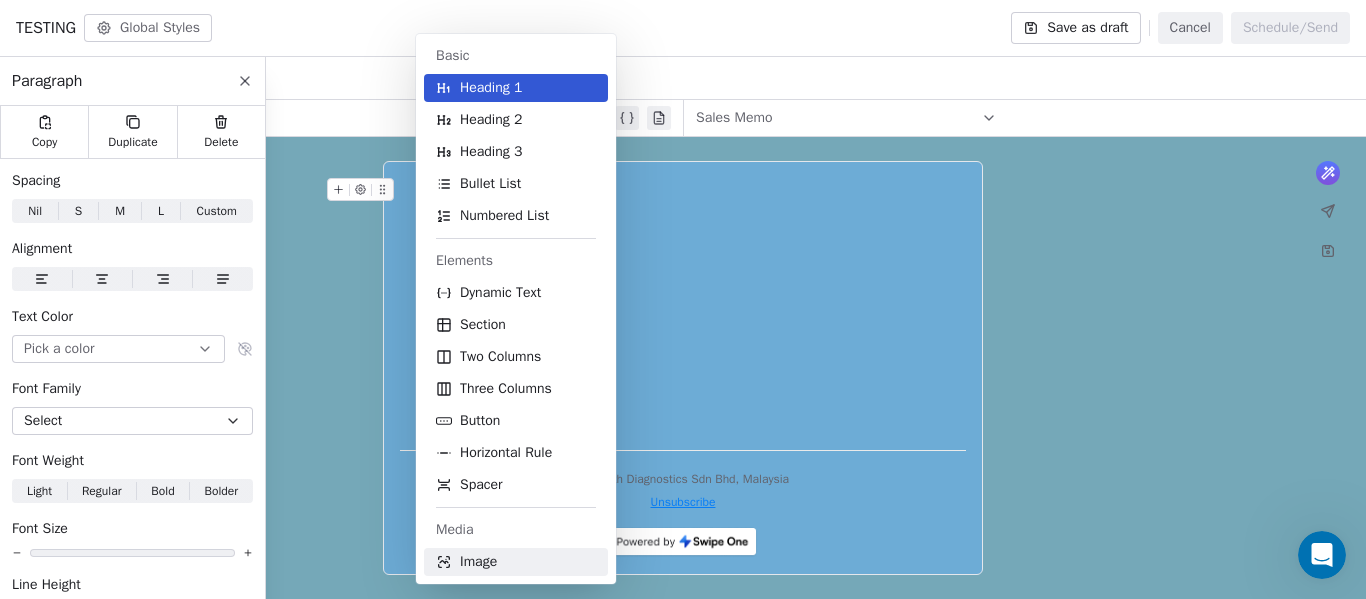 click on "Image" at bounding box center (478, 562) 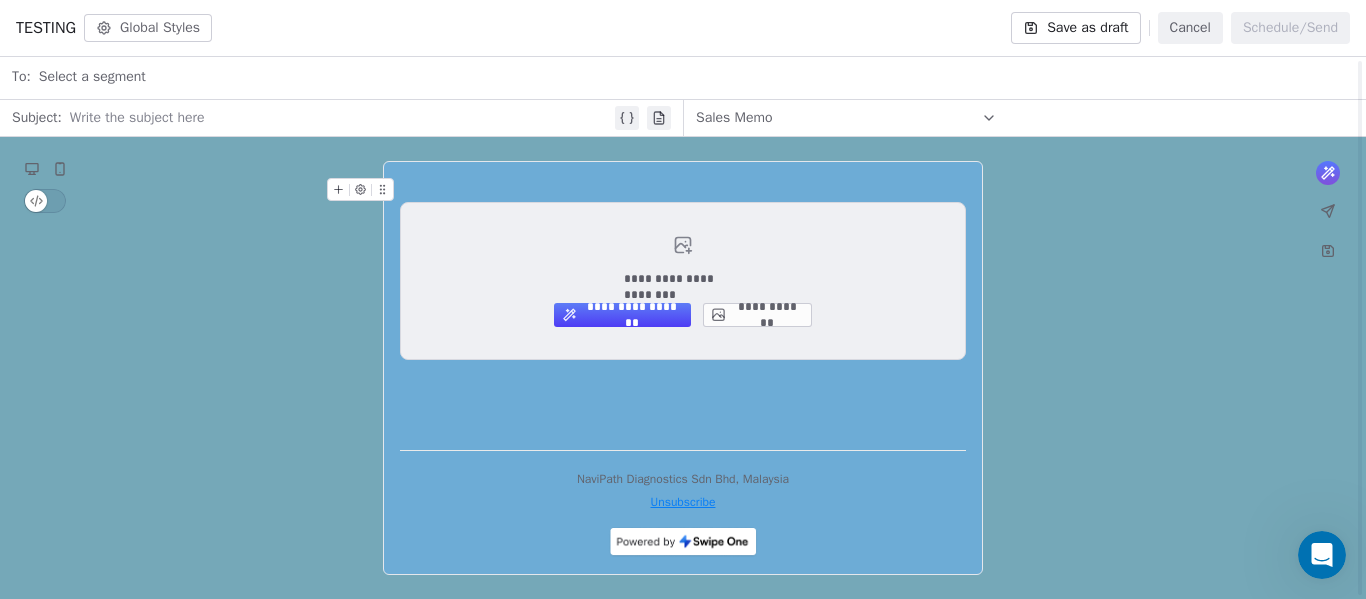 scroll, scrollTop: 0, scrollLeft: 0, axis: both 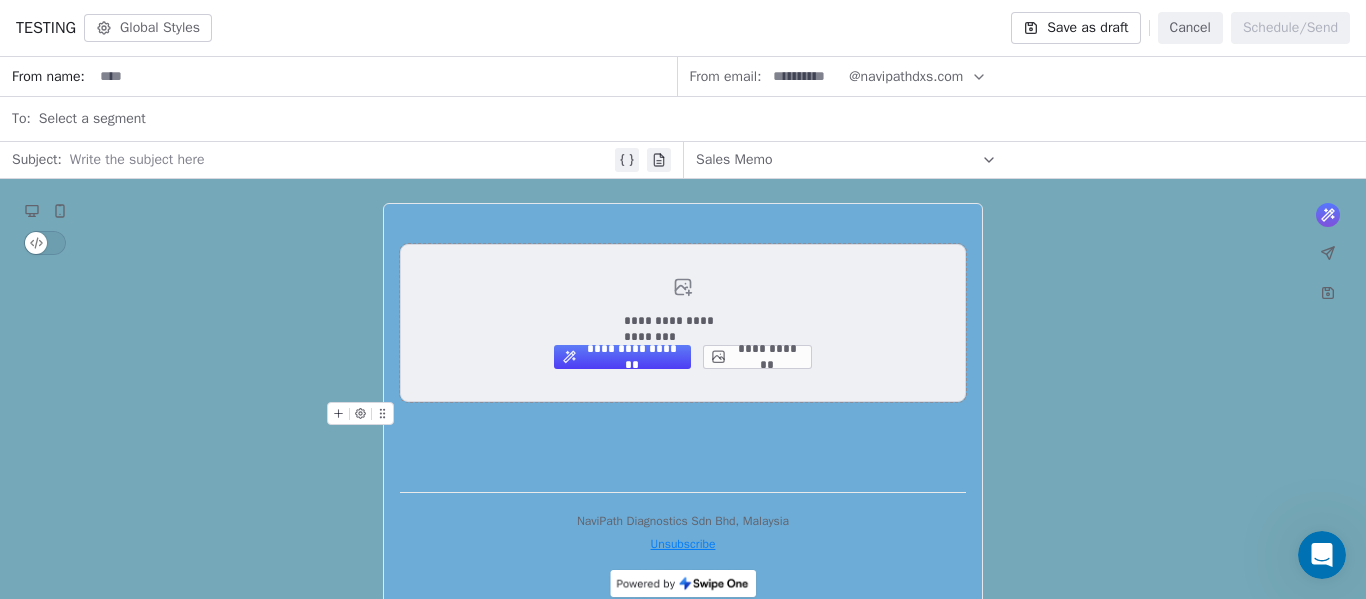 click on "**********" at bounding box center (757, 357) 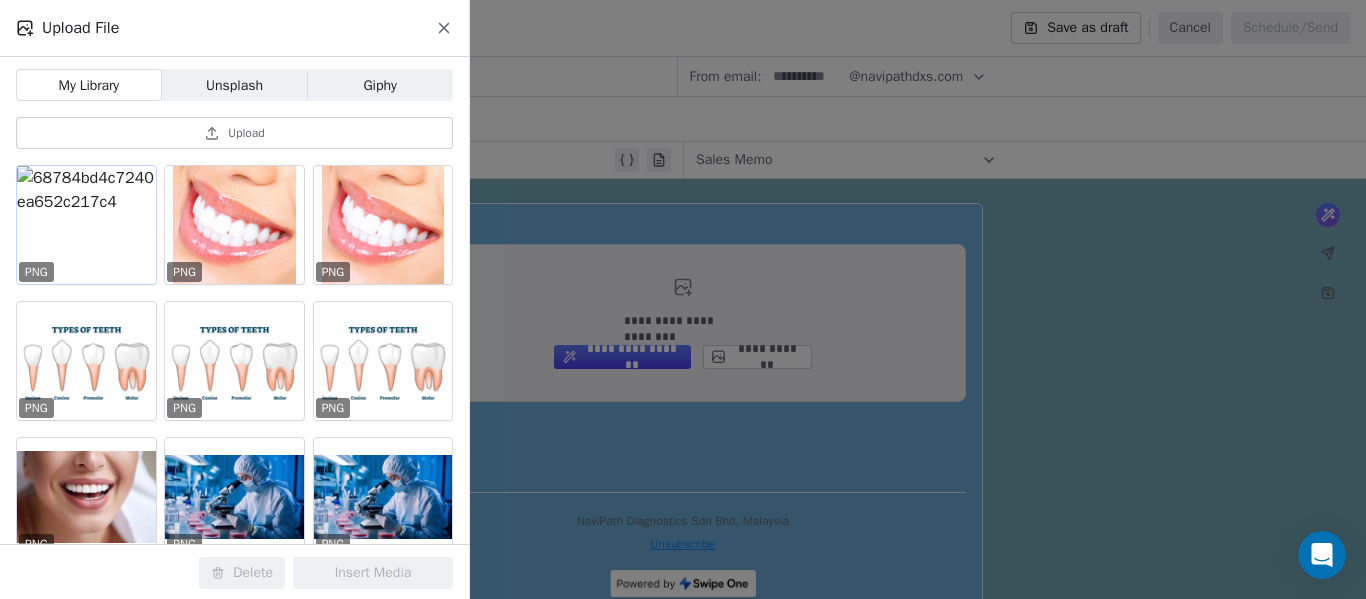 click at bounding box center [86, 225] 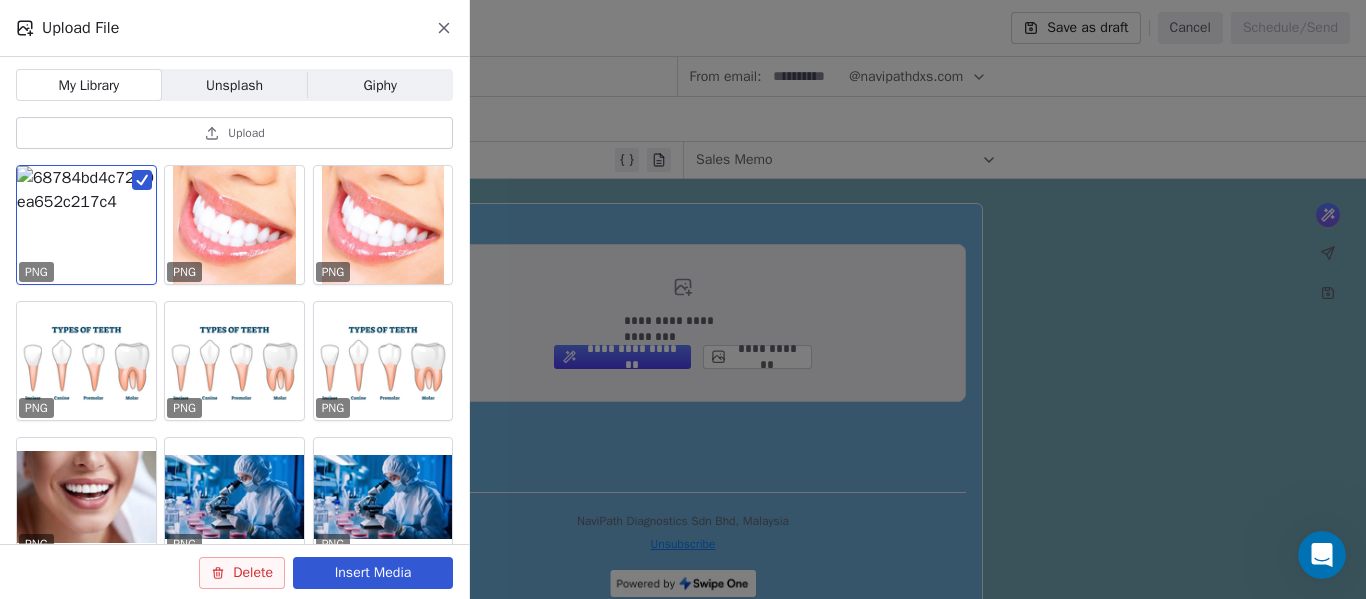 click on "Delete" at bounding box center [242, 573] 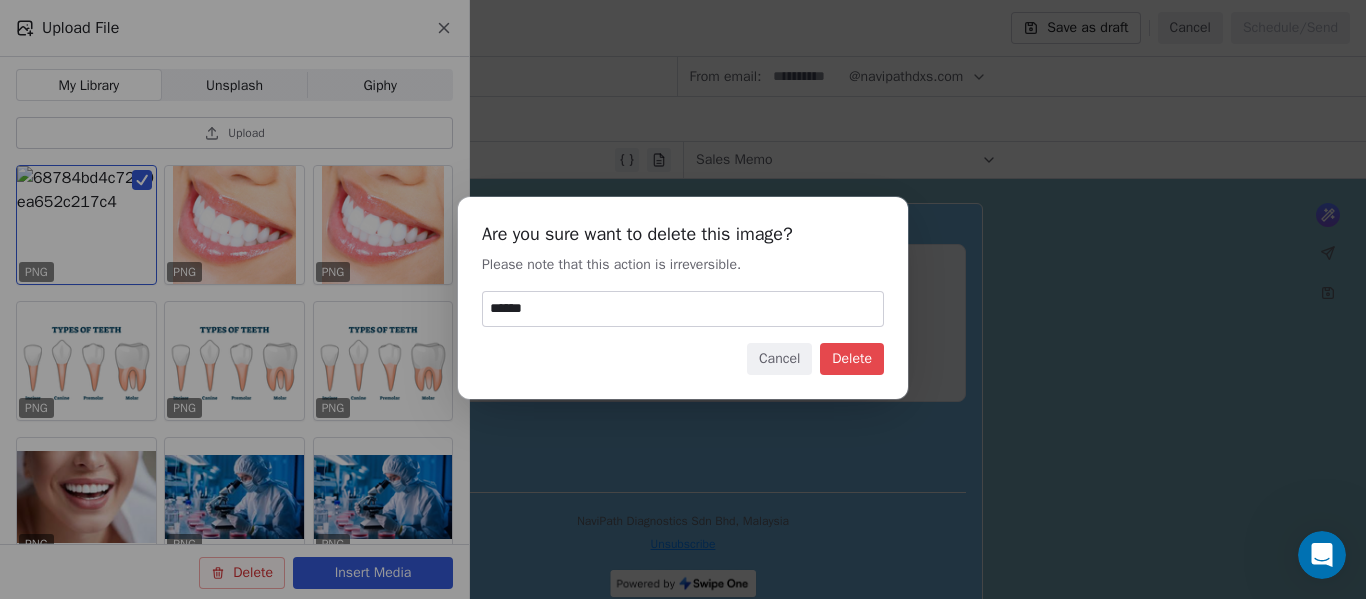 type on "******" 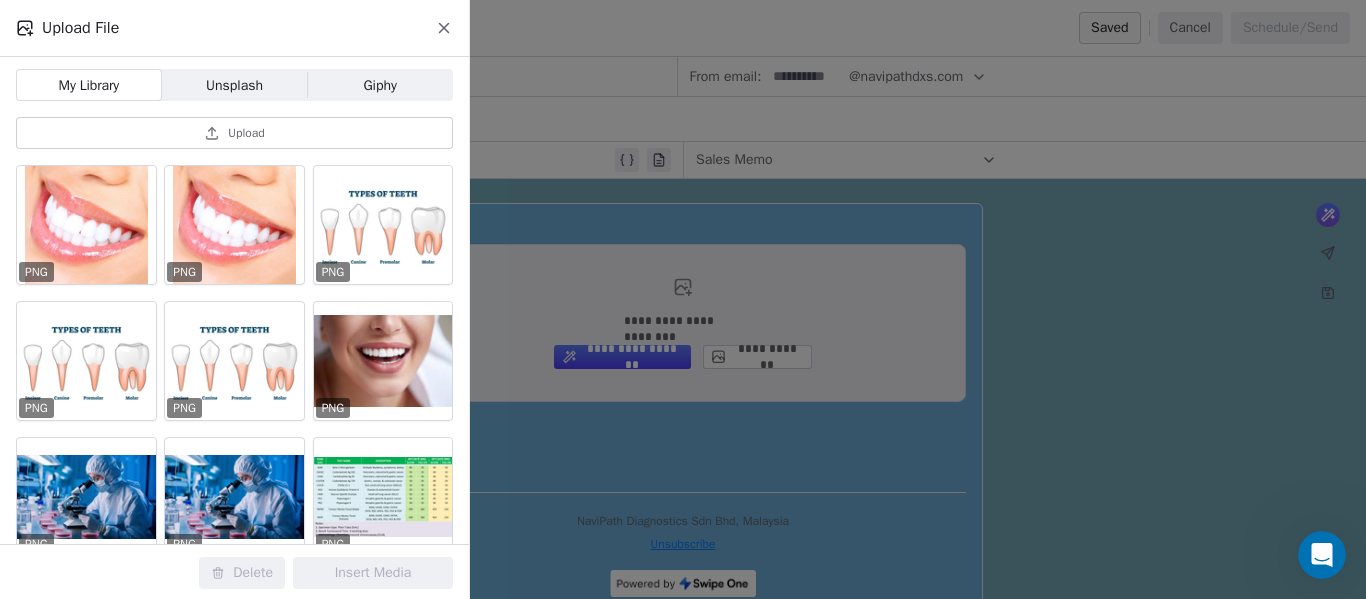 click on "My Library" at bounding box center (89, 85) 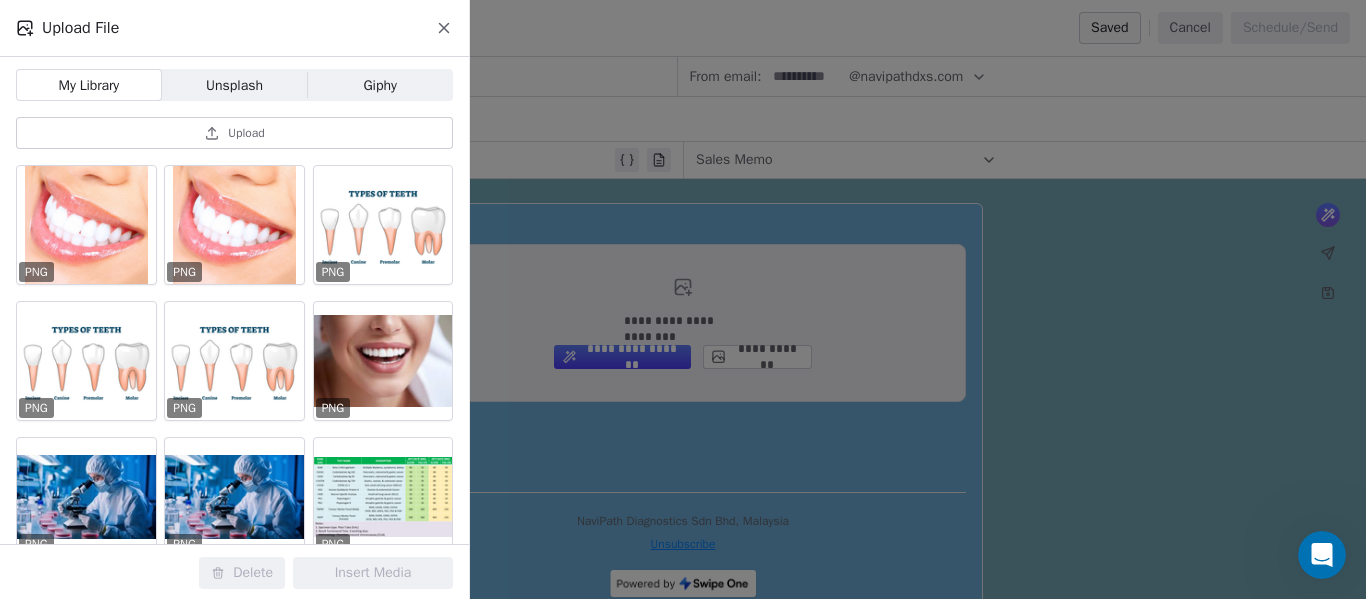 click 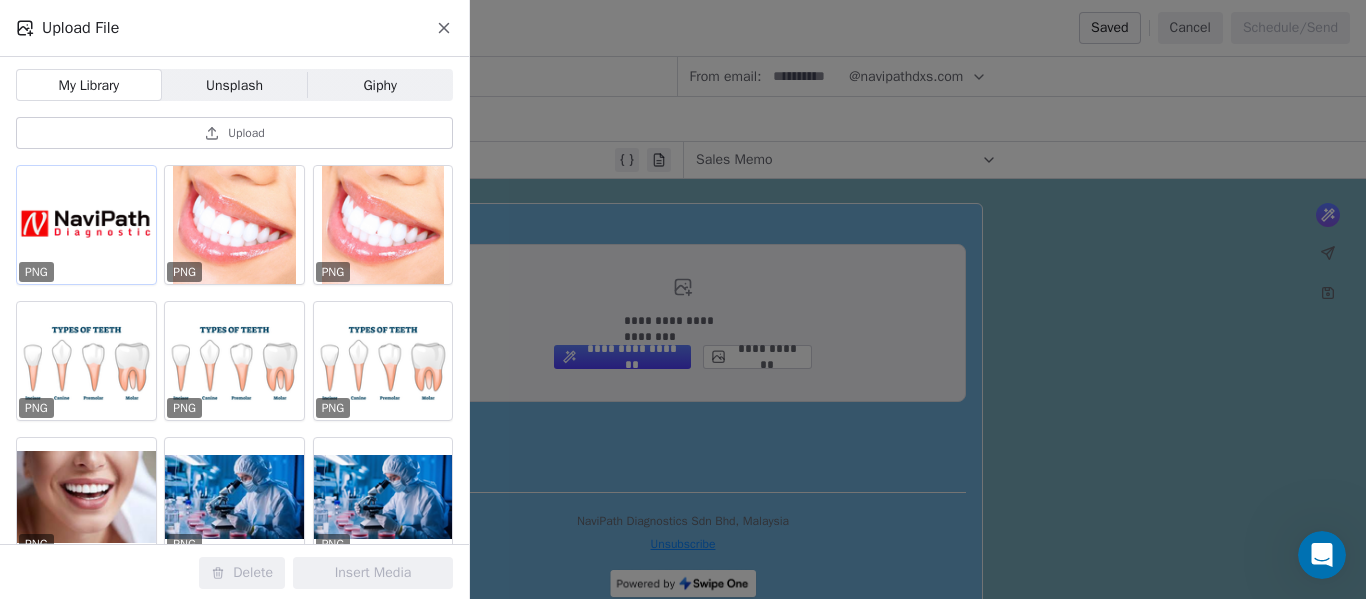 click at bounding box center (86, 225) 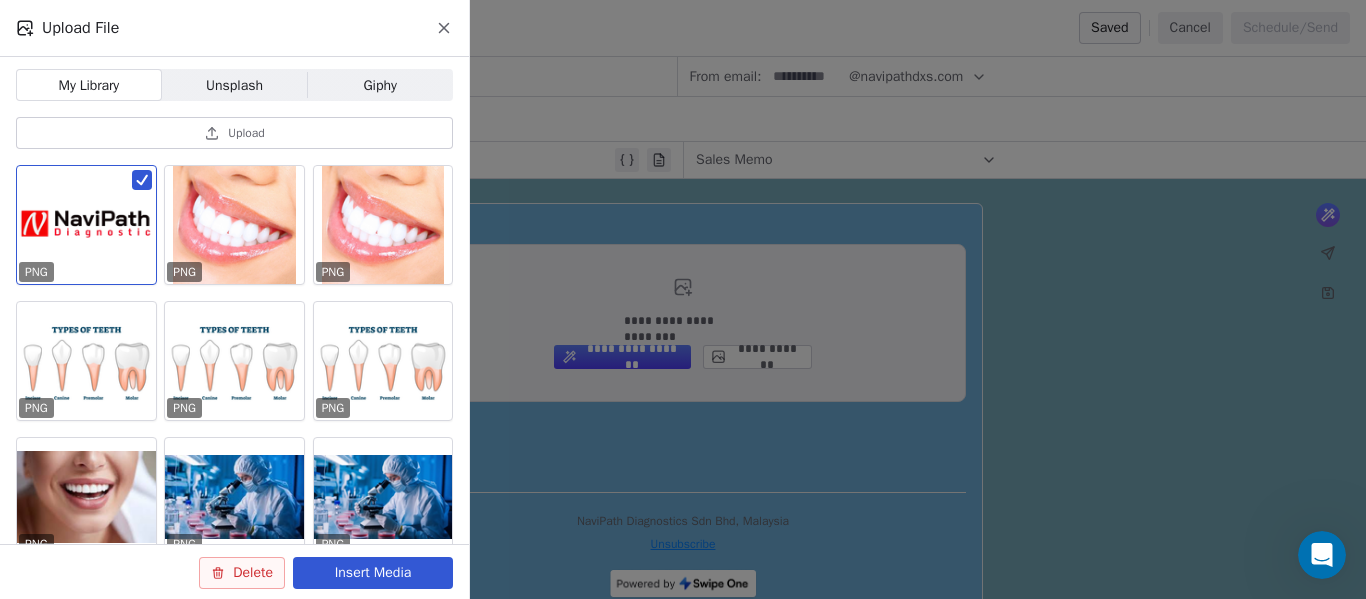 drag, startPoint x: 380, startPoint y: 572, endPoint x: 907, endPoint y: 470, distance: 536.7802 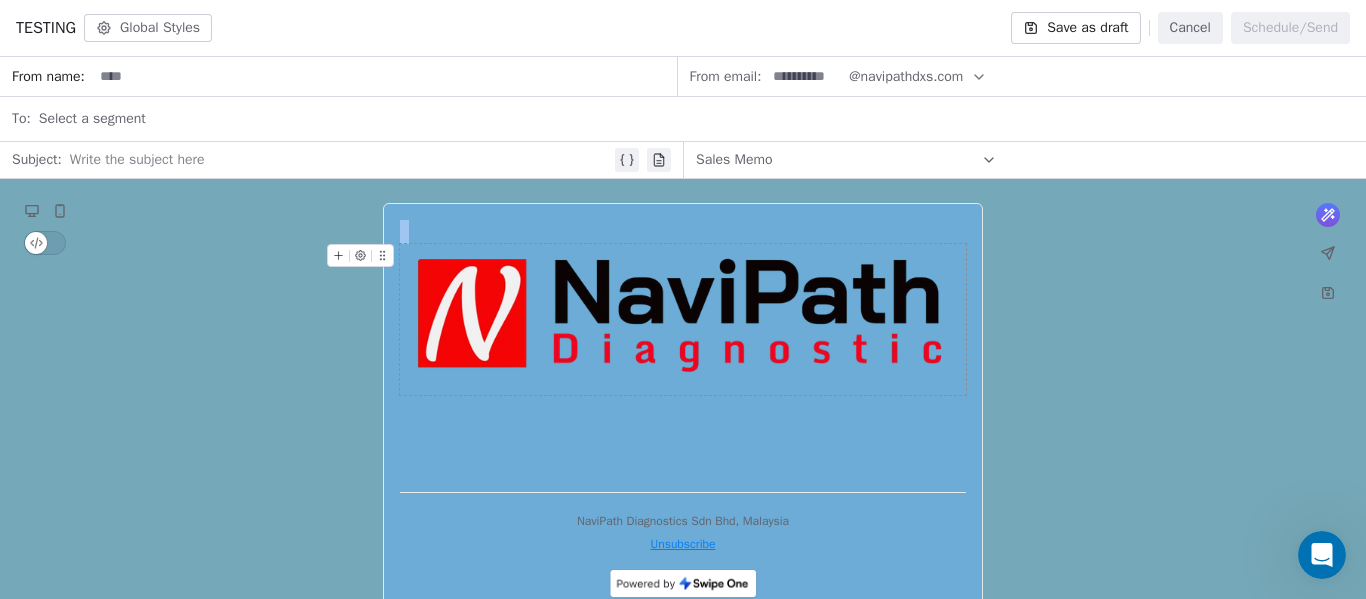 click at bounding box center [683, 319] 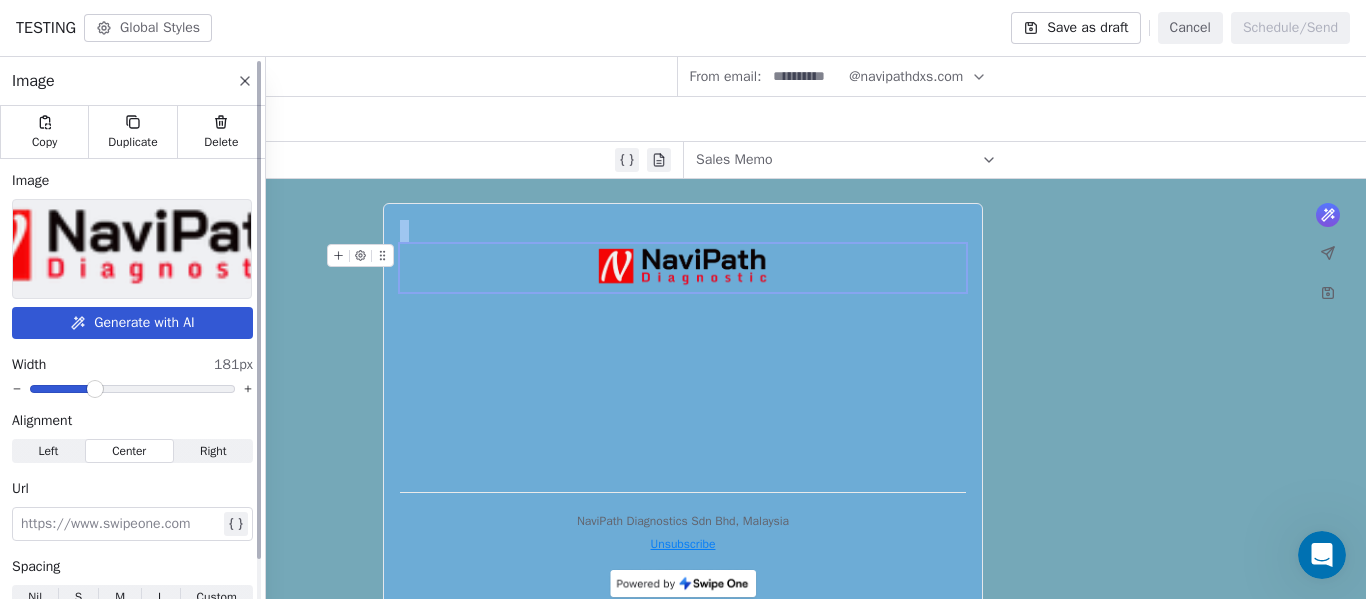 click at bounding box center [95, 389] 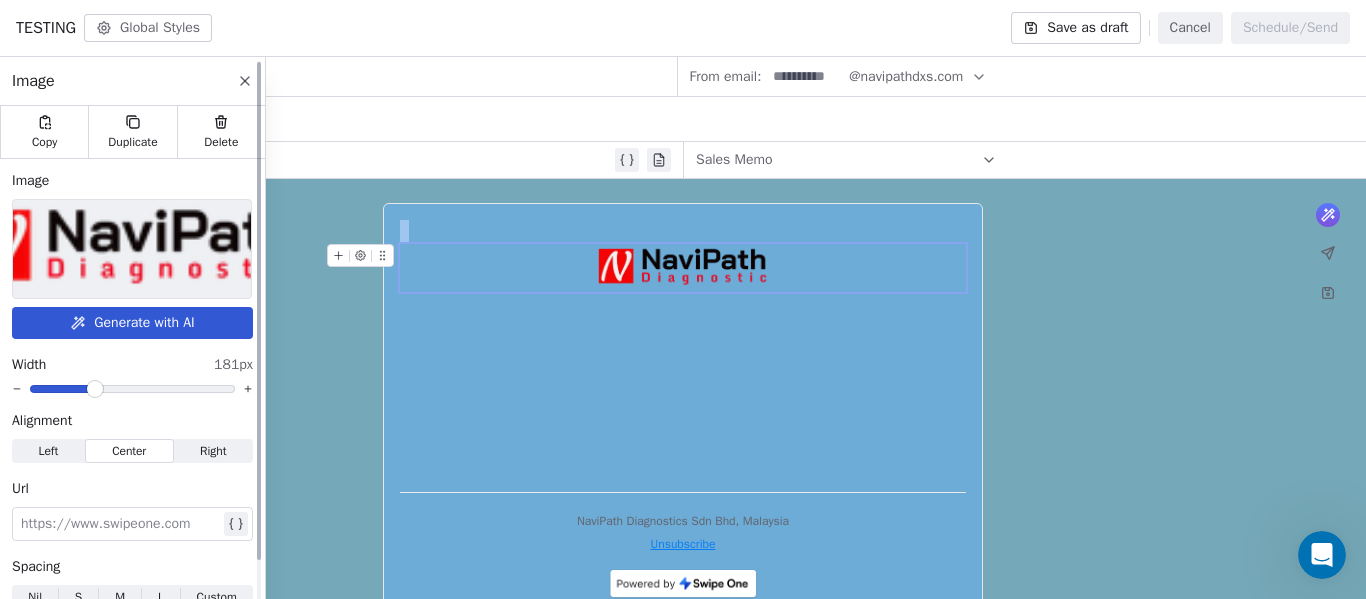 scroll, scrollTop: 47, scrollLeft: 0, axis: vertical 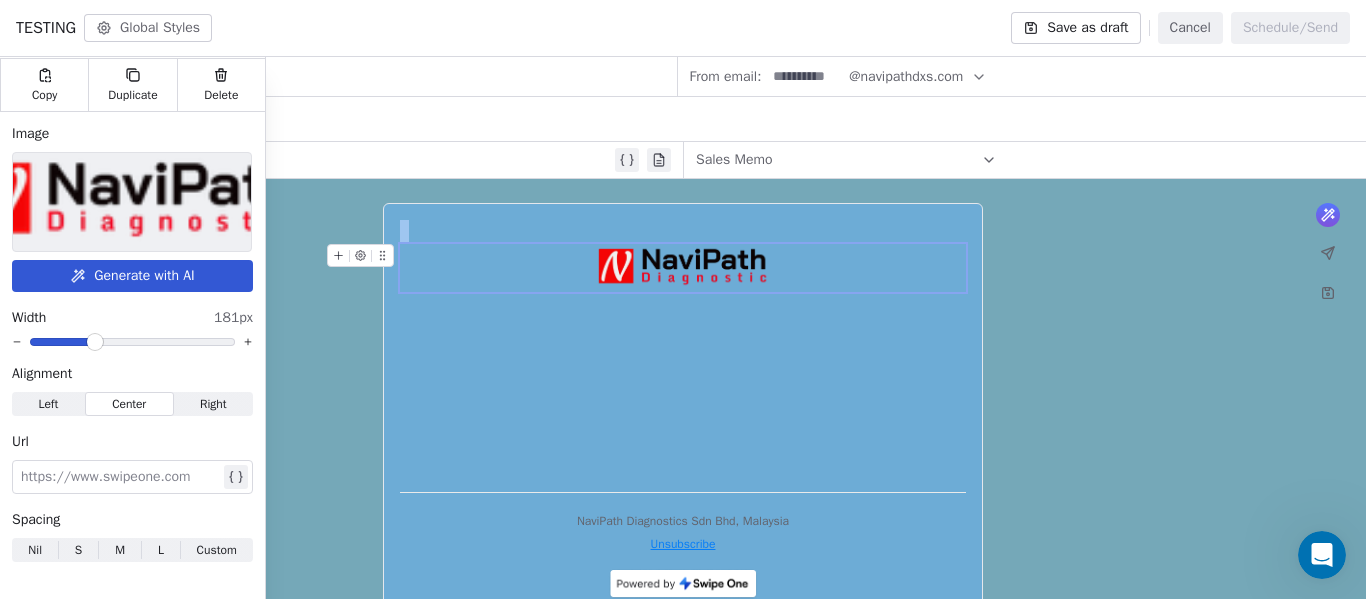 click at bounding box center (683, 268) 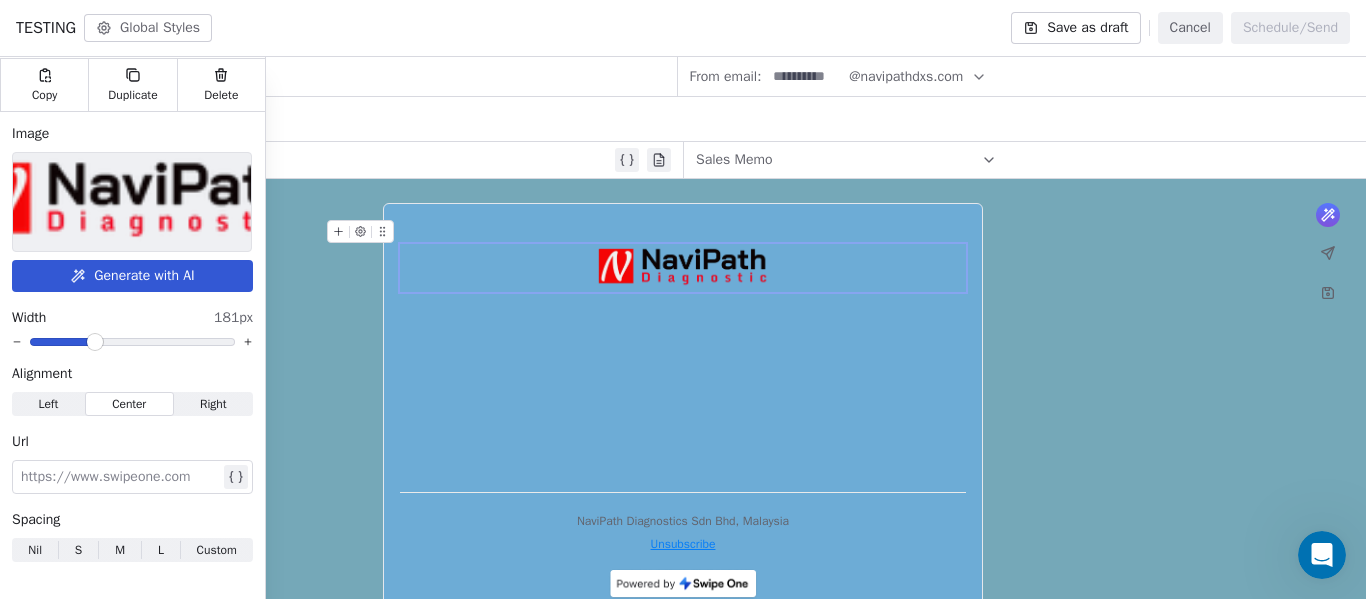 click on "*" at bounding box center (683, 232) 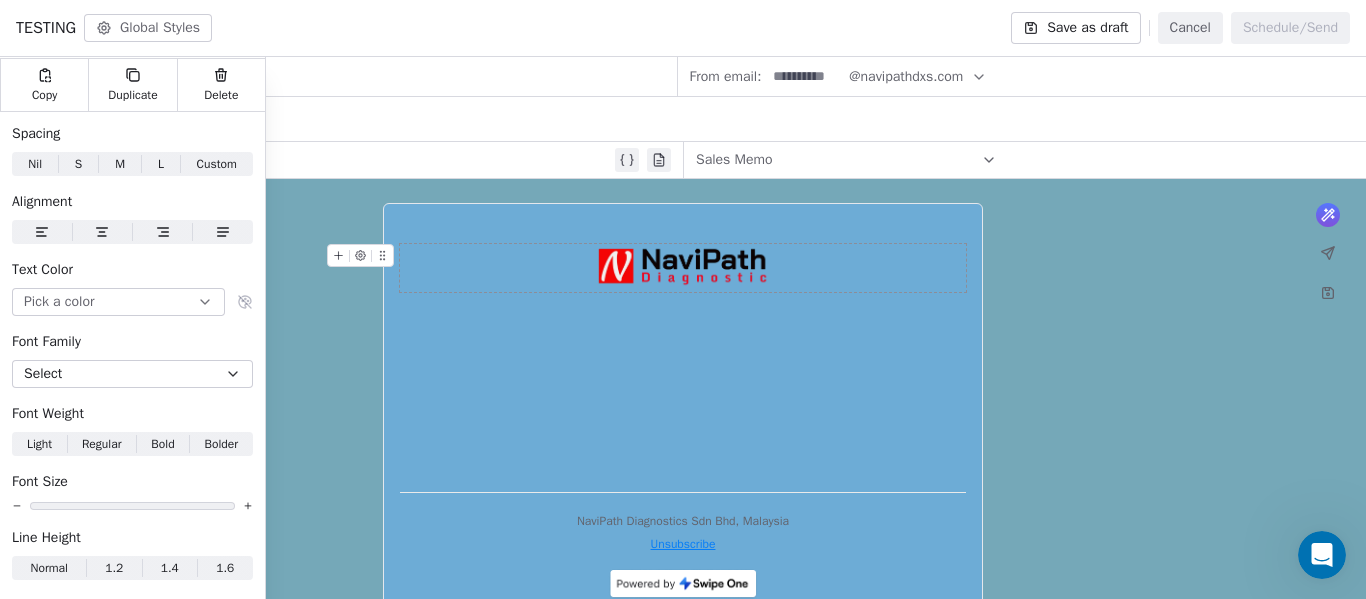 click at bounding box center (683, 268) 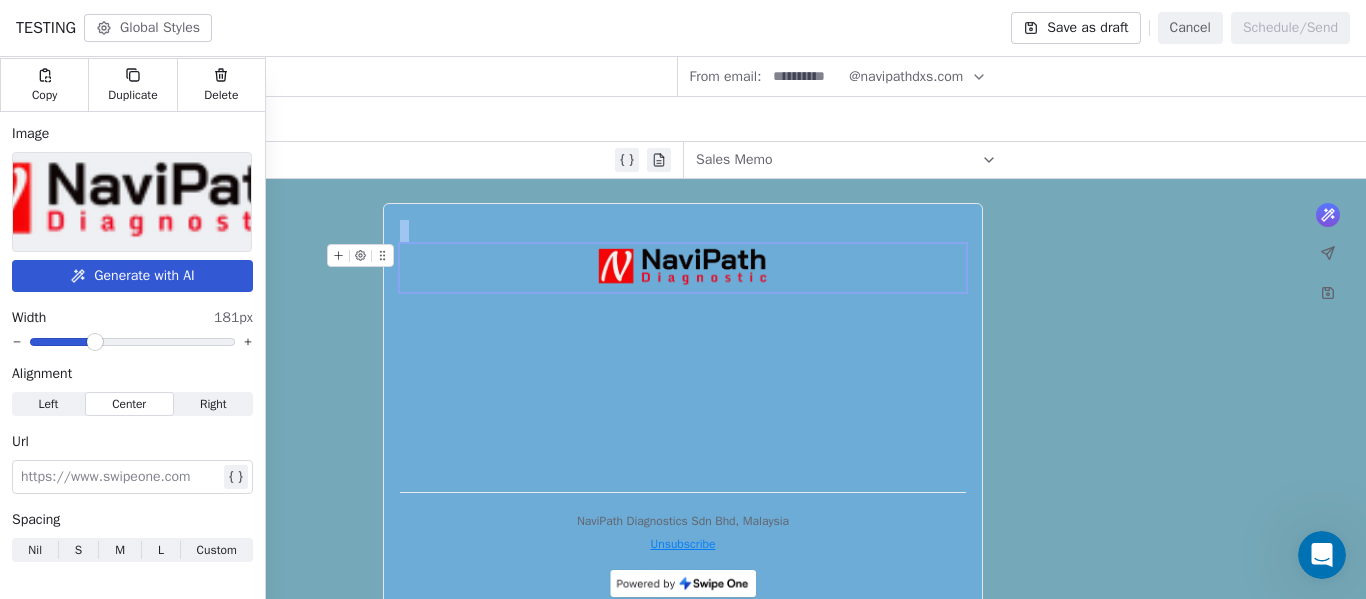 click at bounding box center (683, 268) 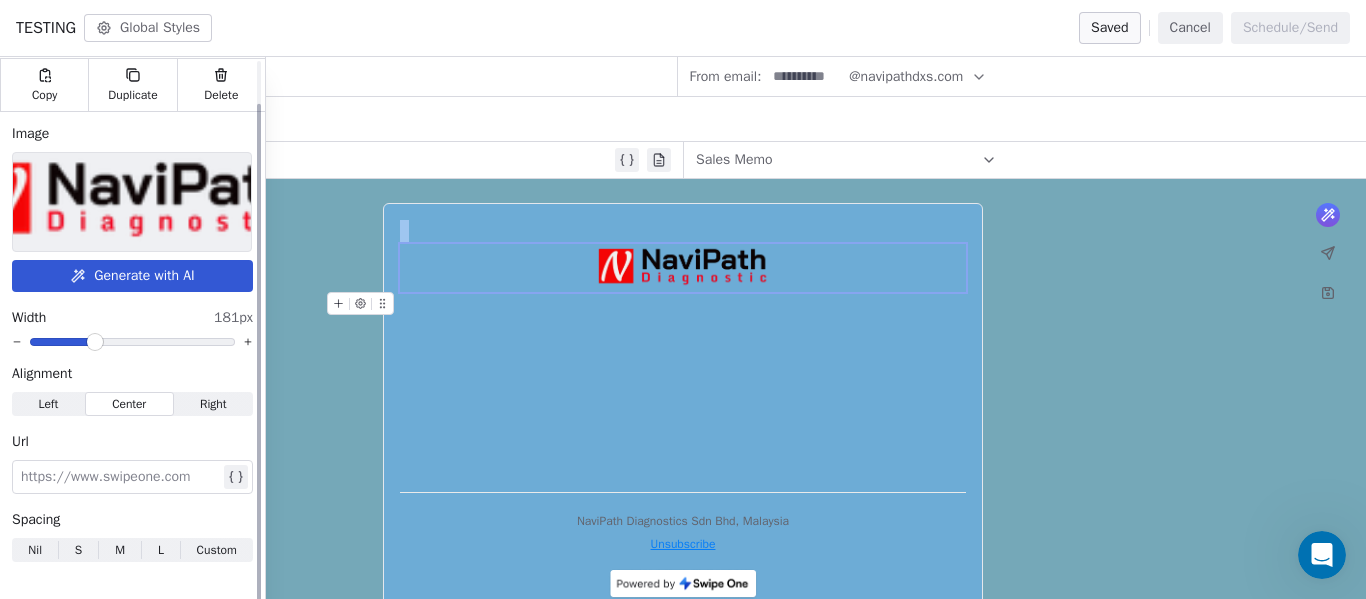 scroll, scrollTop: 0, scrollLeft: 0, axis: both 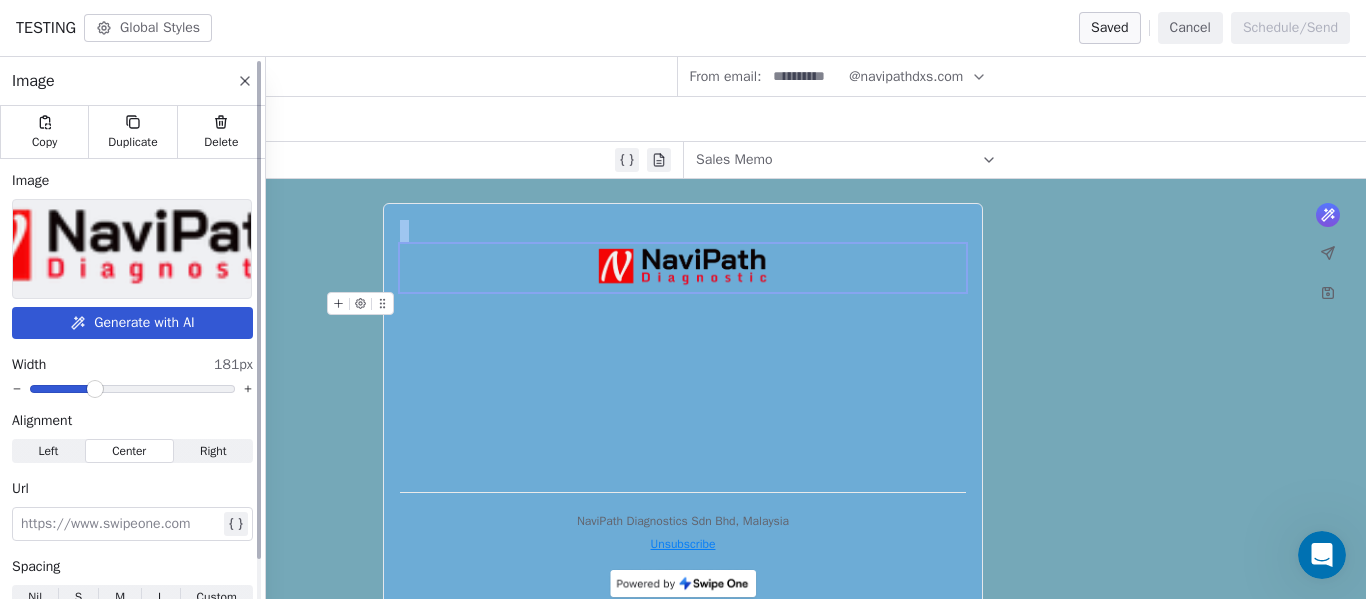 click on "Right" at bounding box center (213, 451) 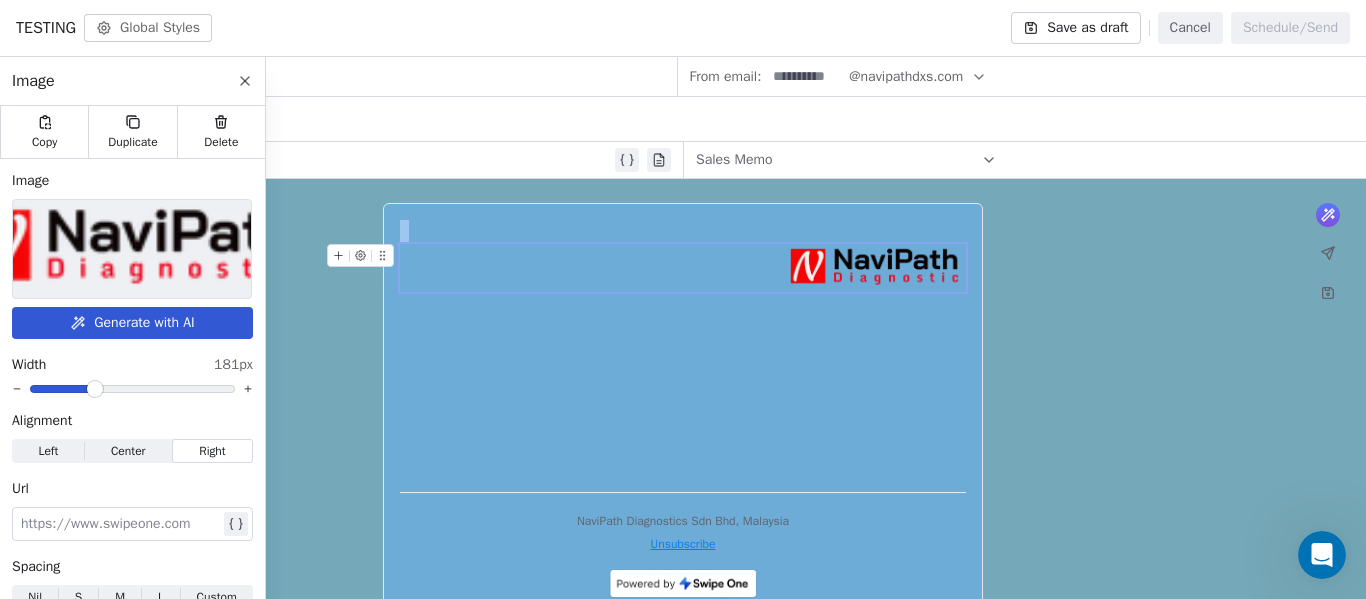 click at bounding box center (683, 268) 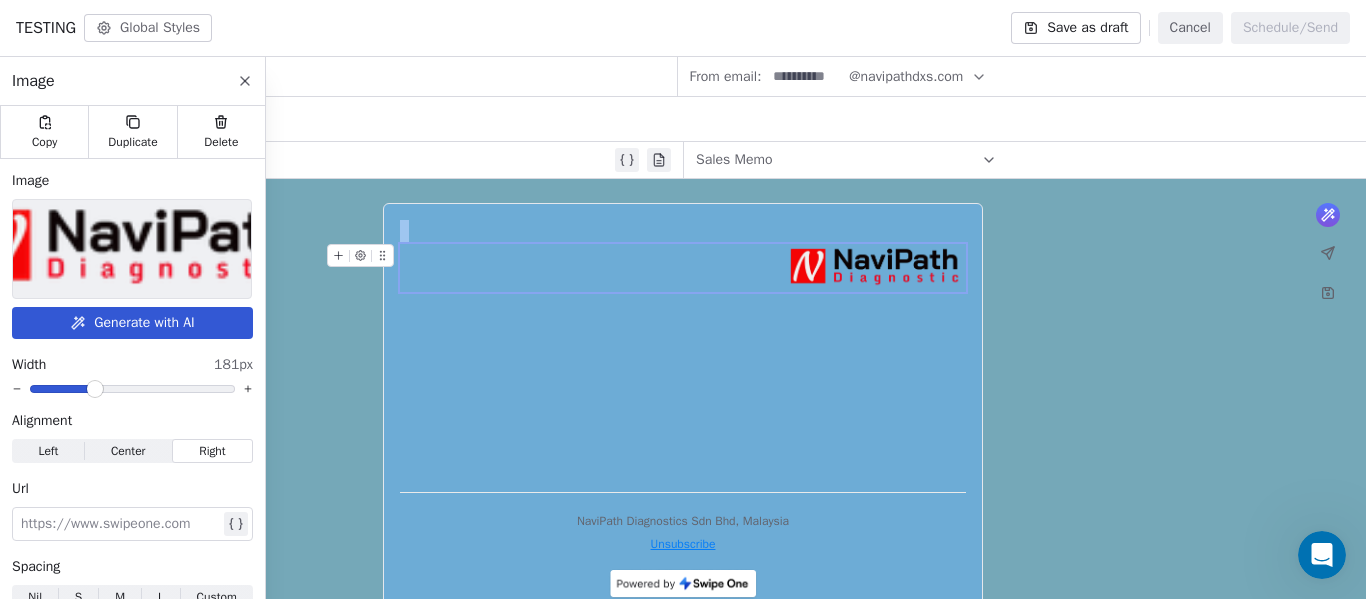 click 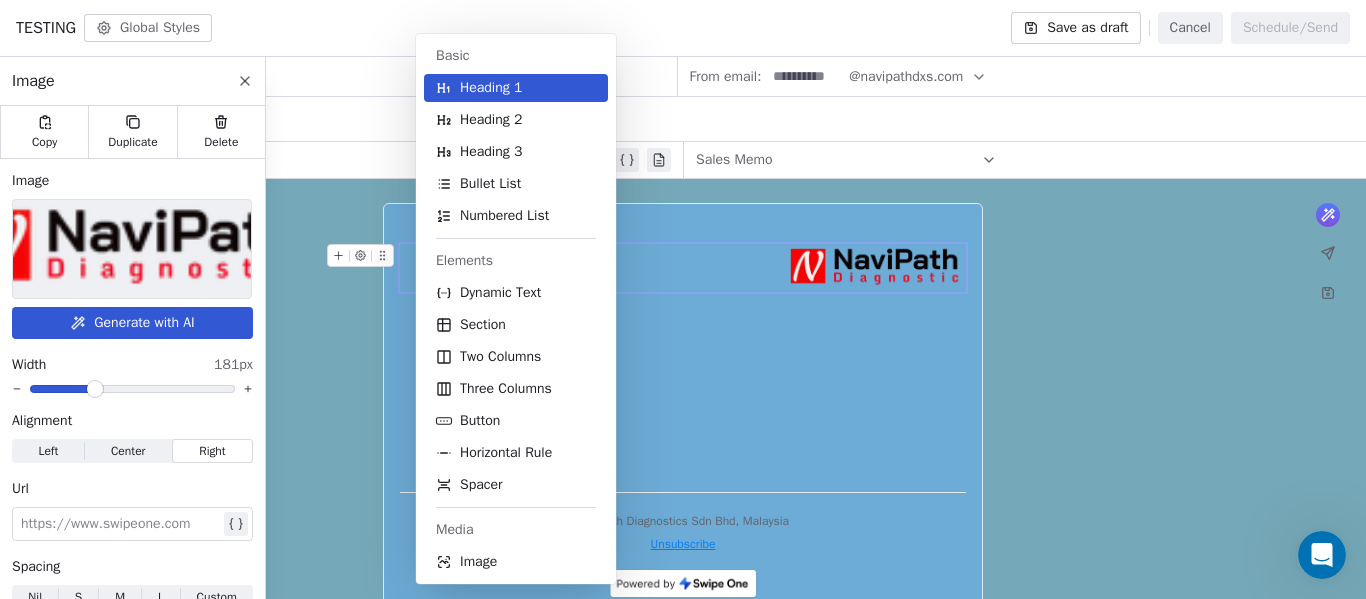 click on "Heading 1" at bounding box center (491, 88) 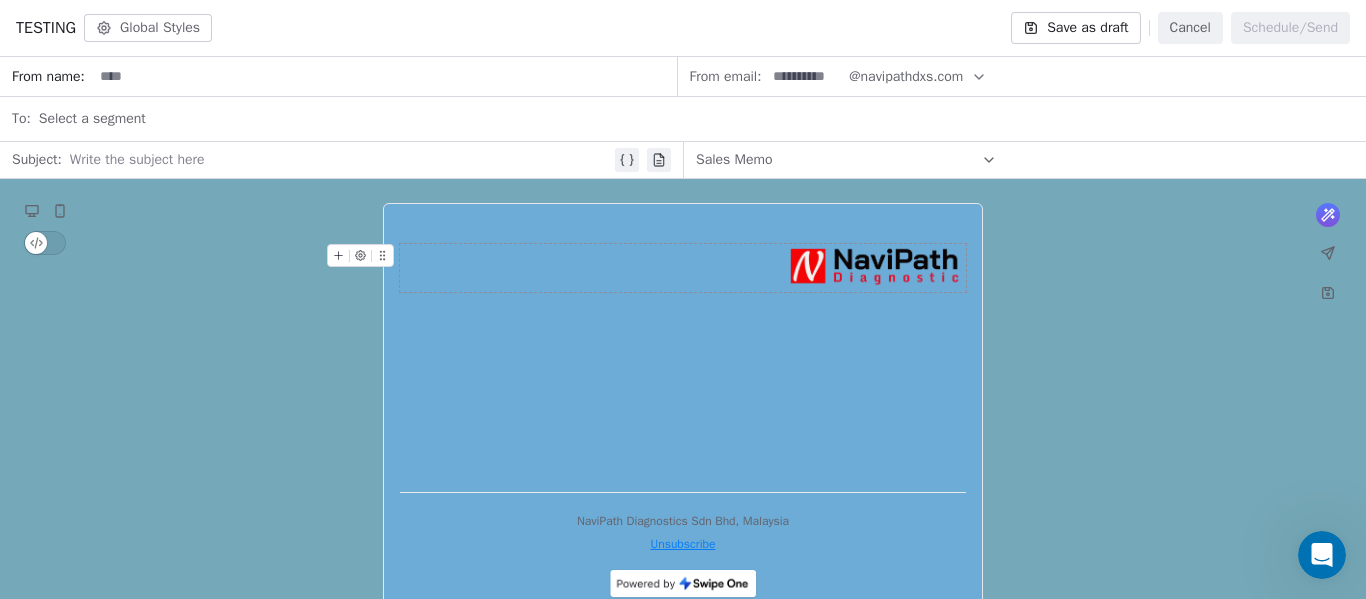 click at bounding box center [683, 268] 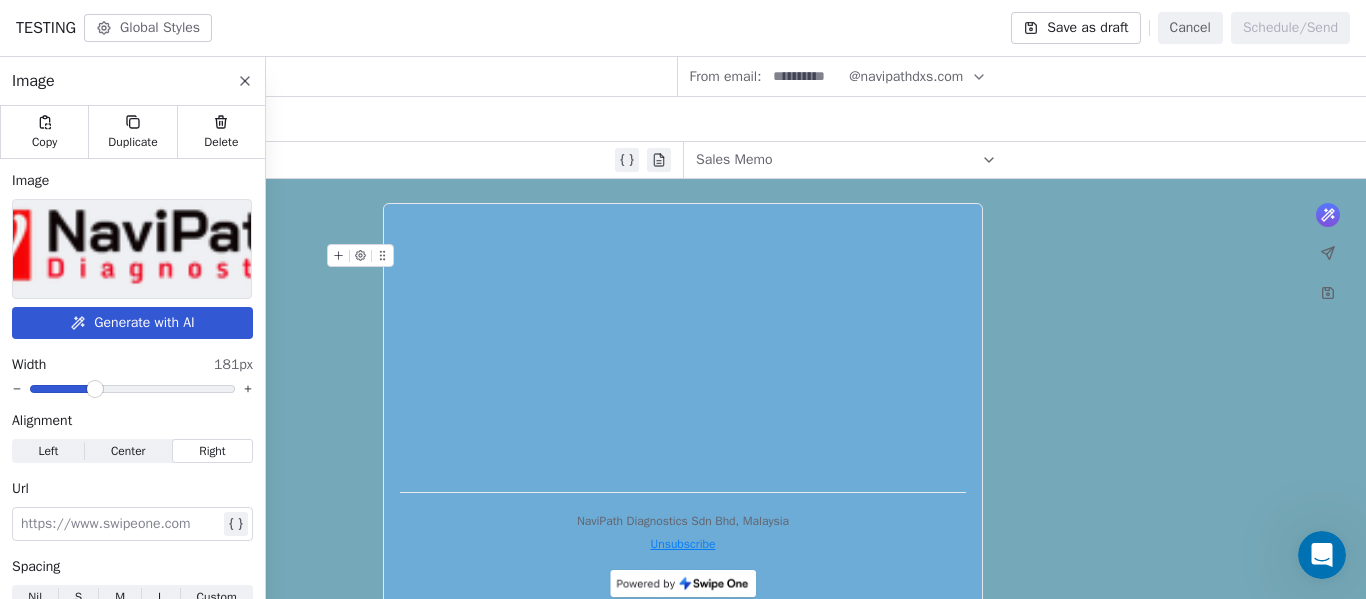 type 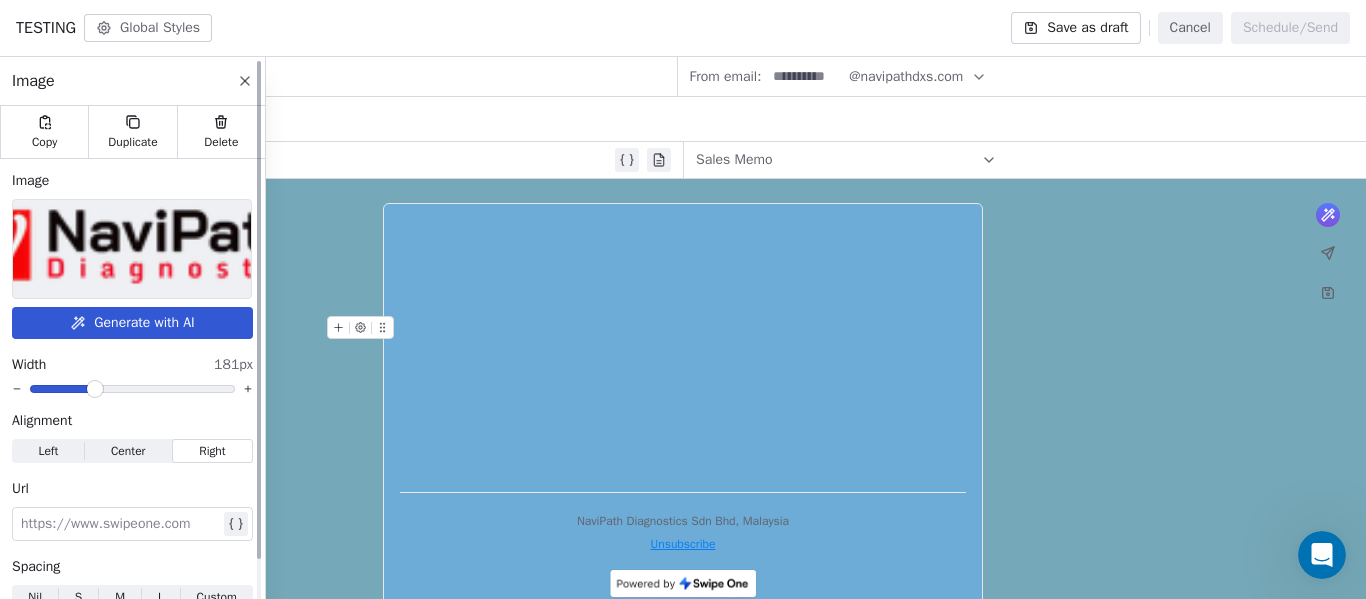 click at bounding box center [132, 249] 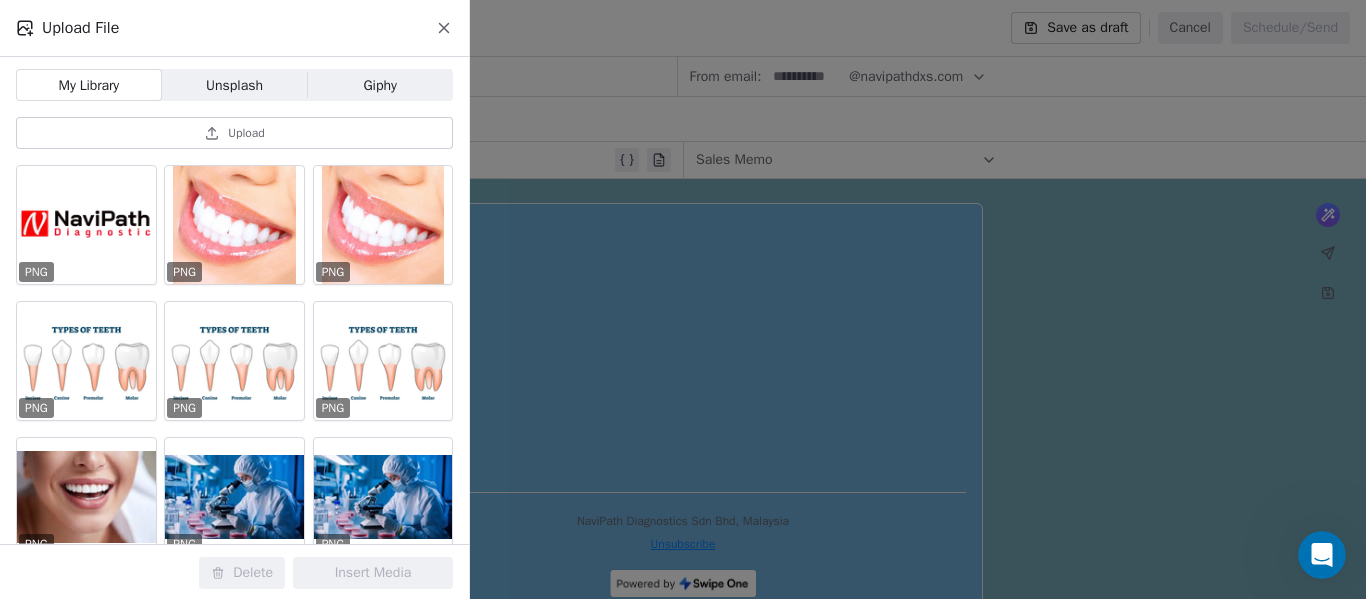 click 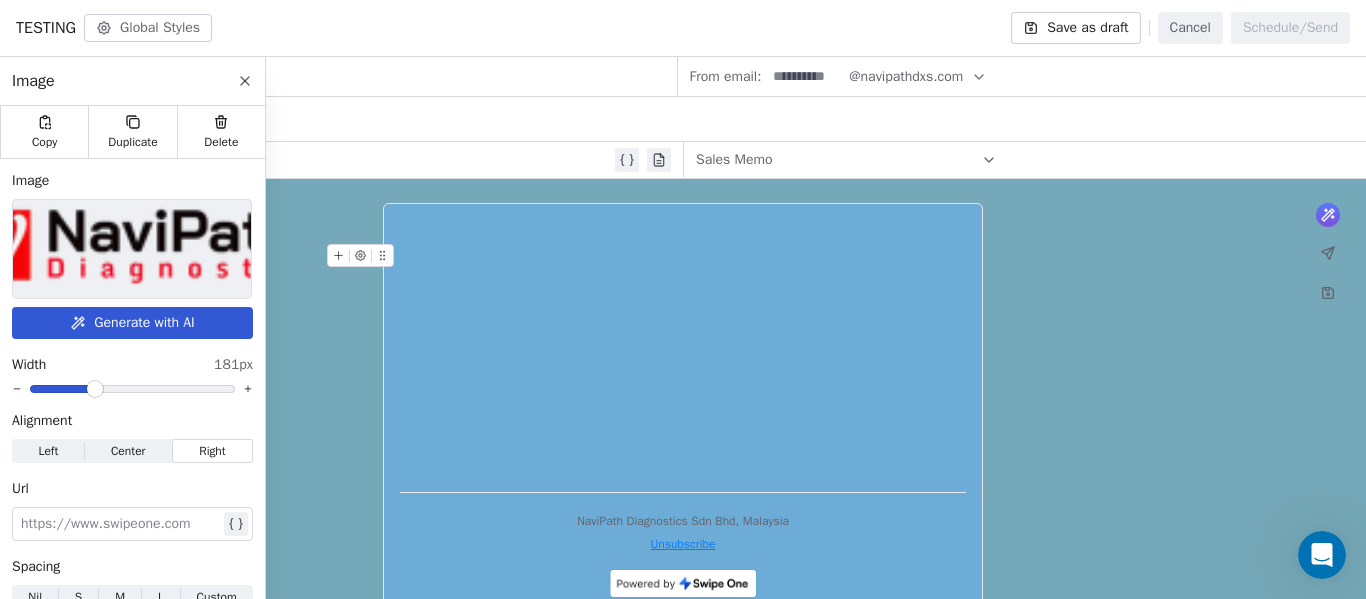 click on "***" at bounding box center (683, 256) 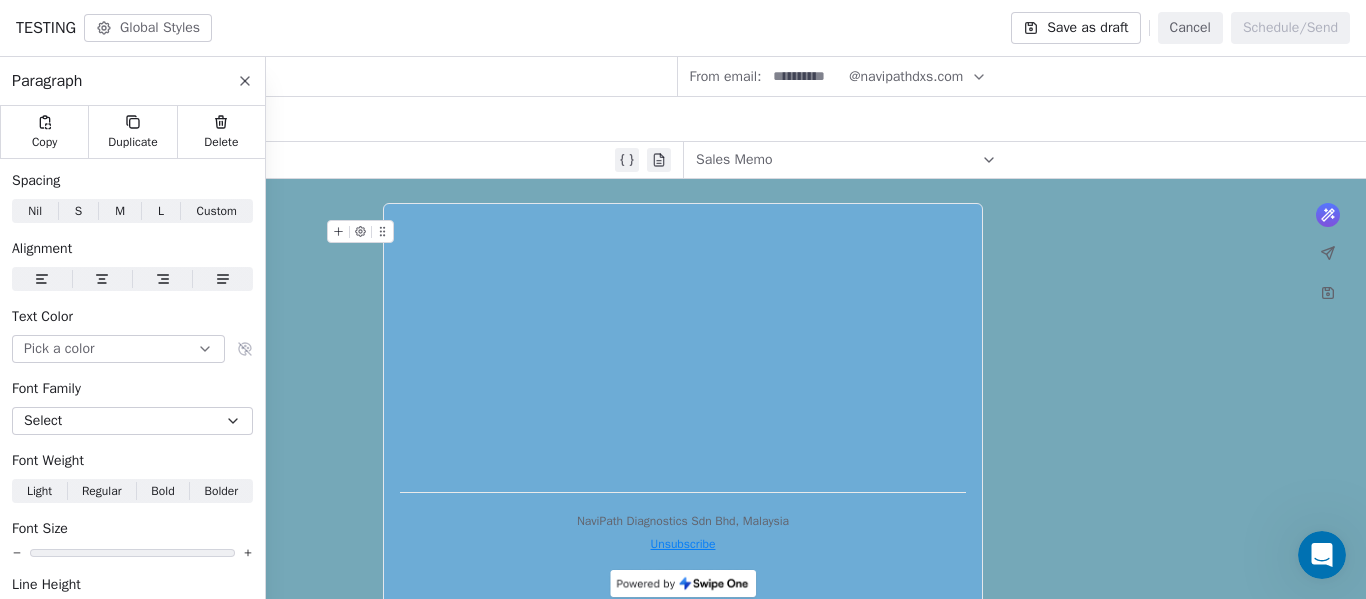 click on "NaviPath Diagnostics Sdn Bhd Contacts People Marketing Workflows Campaigns Sales Pipelines Sequences Beta Tools Apps AI Agents Help & Support Campaigns  Create new campaign All ( 6 ) All ( 6 ) Drafts ( 5 ) Drafts ( 5 ) In Progress ( 0 ) In Progress ( 0 ) Scheduled ( 0 ) Scheduled ( 0 ) Sent ( 1 ) Sent ( 1 ) Name Status Analytics Actions TESTING Created on Jul 17, 2025, 7:50 AM To: No segment selected Draft - Open Rate - Click Rate - Unsubscribe test  Created on Jul 2, 2025, 4:08 PM To: No segment selected Draft - Open Rate - Click Rate - Unsubscribe b Created on Jun 24, 2025, 12:21 PM To: No segment selected Draft - Open Rate - Click Rate - Unsubscribe a Created on Jun 24, 2025, 12:20 PM To: No segment selected Draft - Open Rate - Click Rate - Unsubscribe New Product Created on Jun 24, 2025, 12:18 PM To: No segment selected Draft - Open Rate - Click Rate - Unsubscribe Sales Memo Sent on Jun 24, 2025, 12:08 PM To: Testing Andy Email  Sent 1 / 1 100% (1) Open Rate - Click Rate - Unsubscribe Showing  1  to  6" at bounding box center (683, 299) 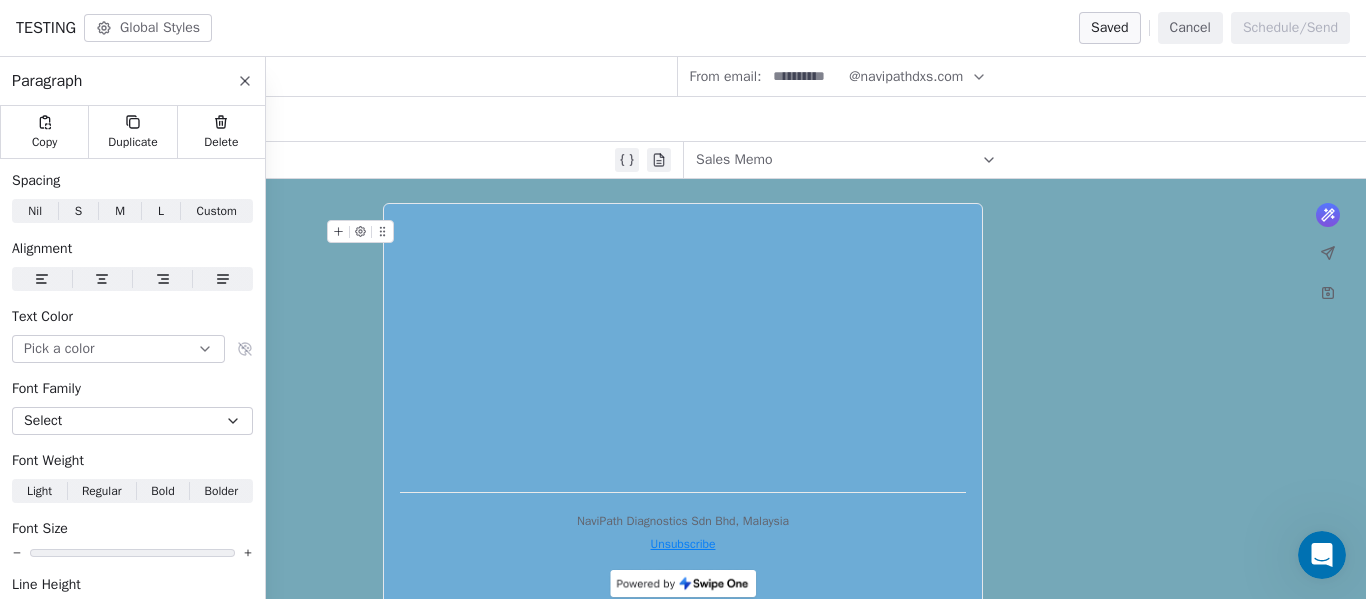 click on "*" at bounding box center (683, 232) 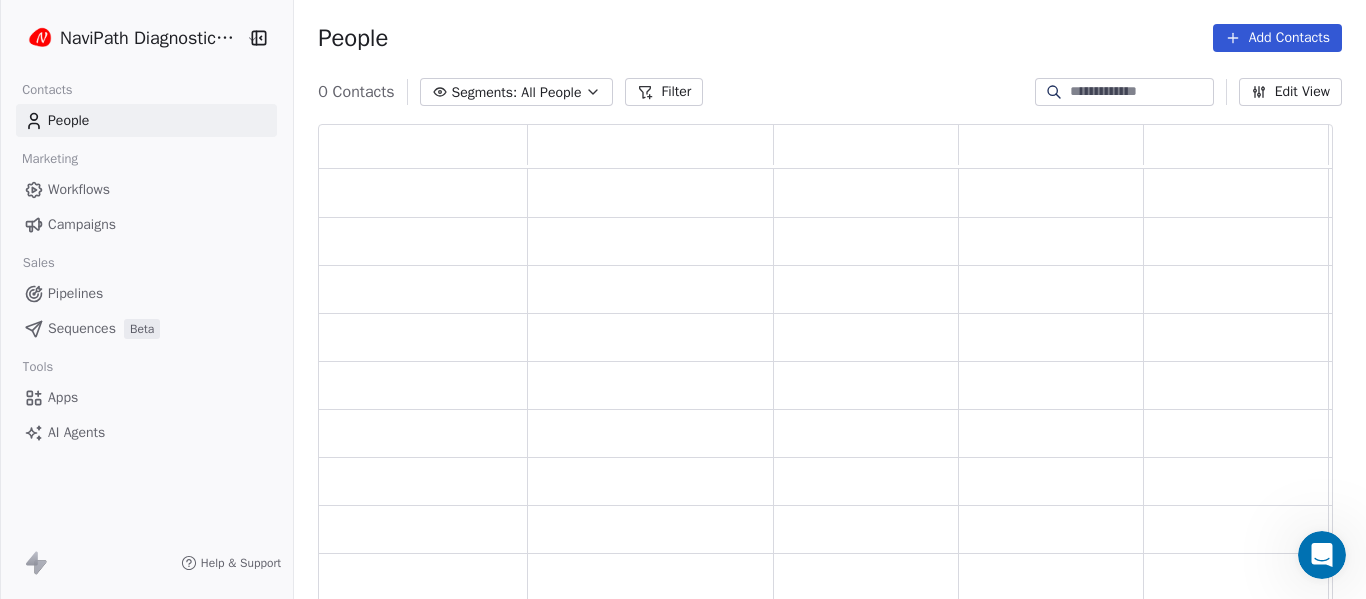 scroll, scrollTop: 16, scrollLeft: 16, axis: both 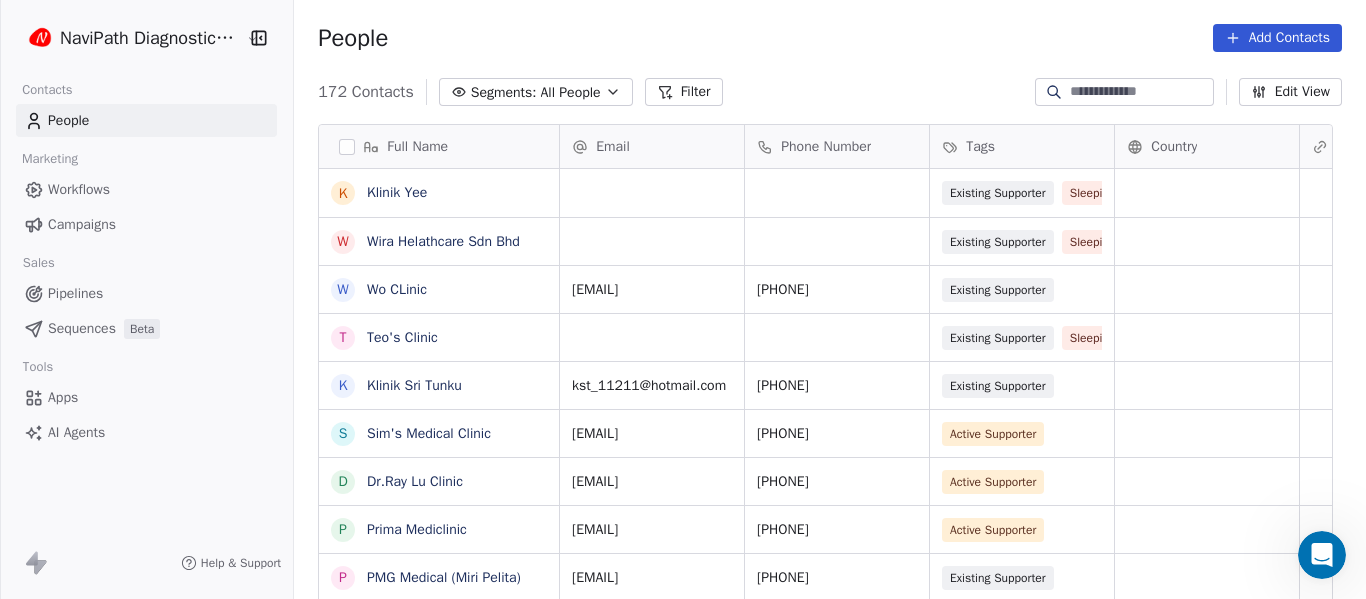 click on "Campaigns" at bounding box center (82, 224) 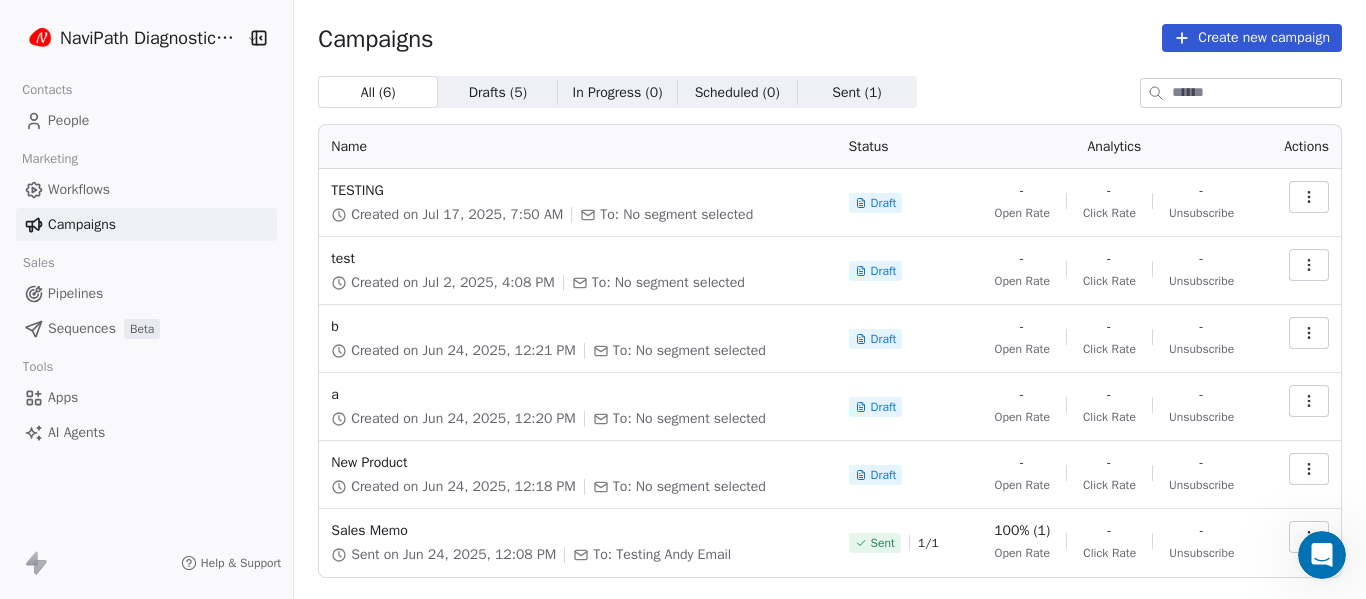 click 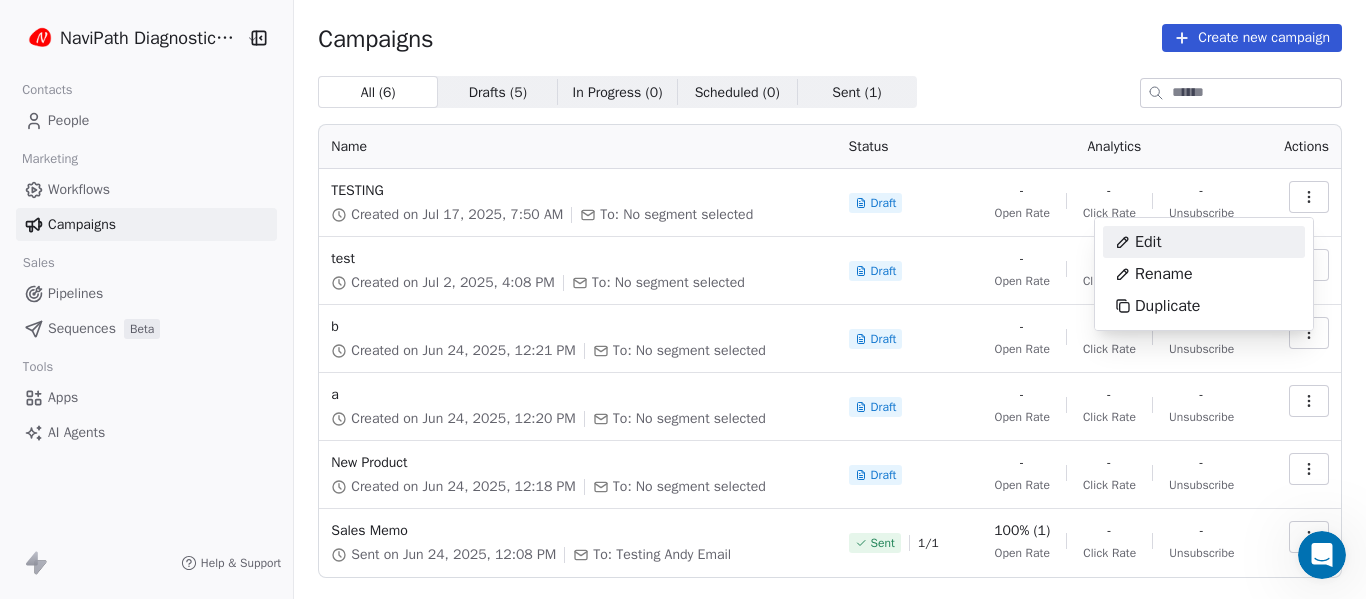 click on "Edit" at bounding box center (1204, 242) 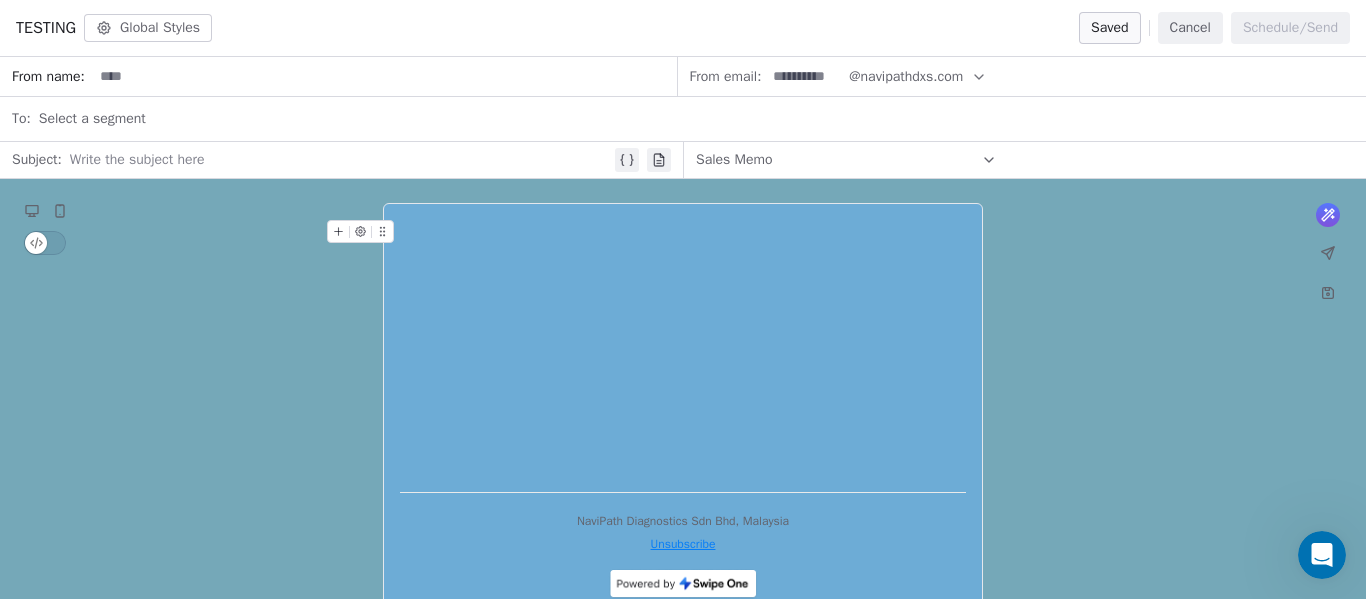 click 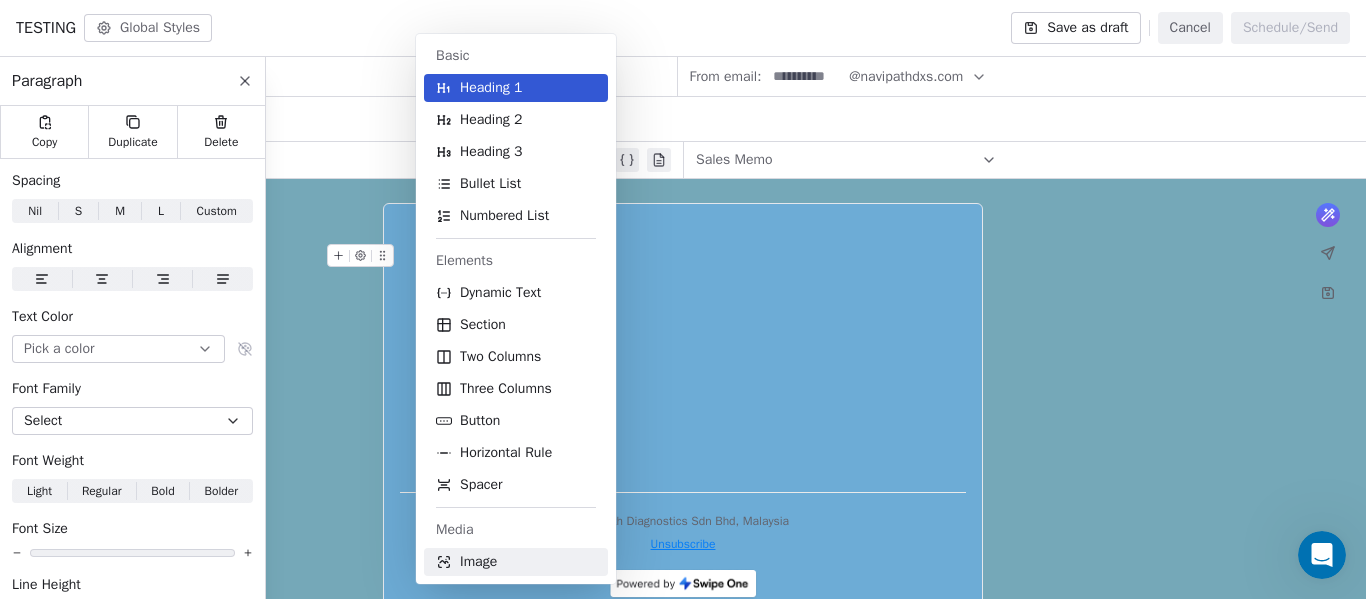 click on "Image" at bounding box center (478, 562) 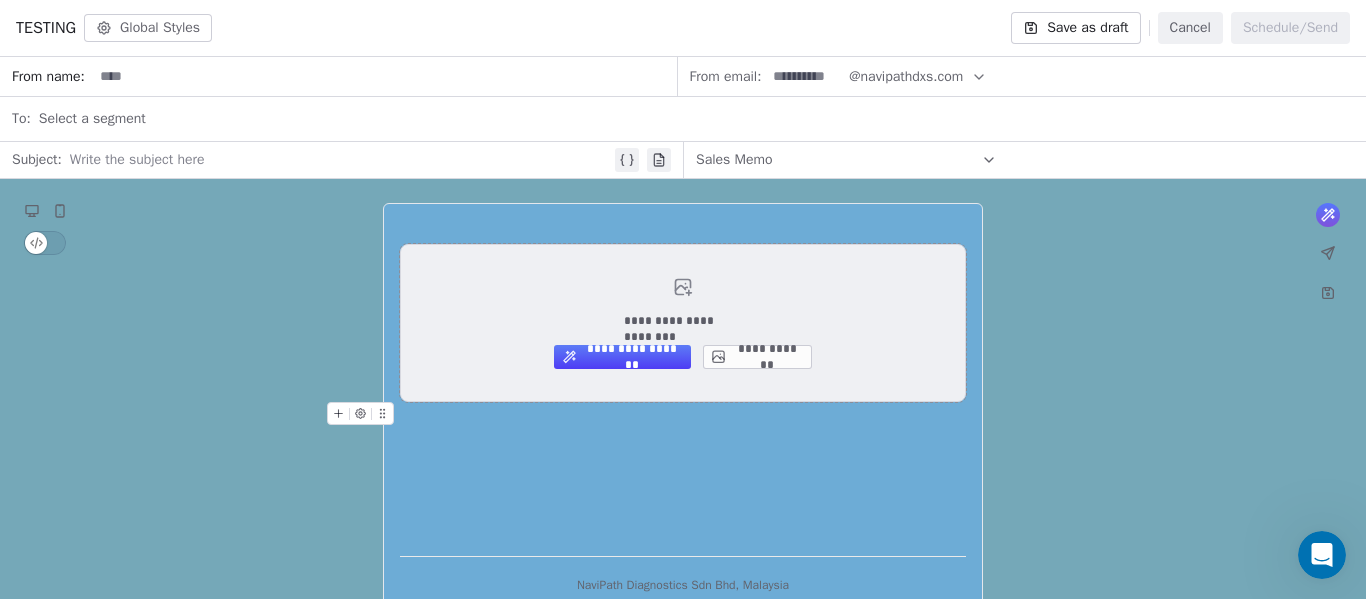 click on "**********" at bounding box center (757, 357) 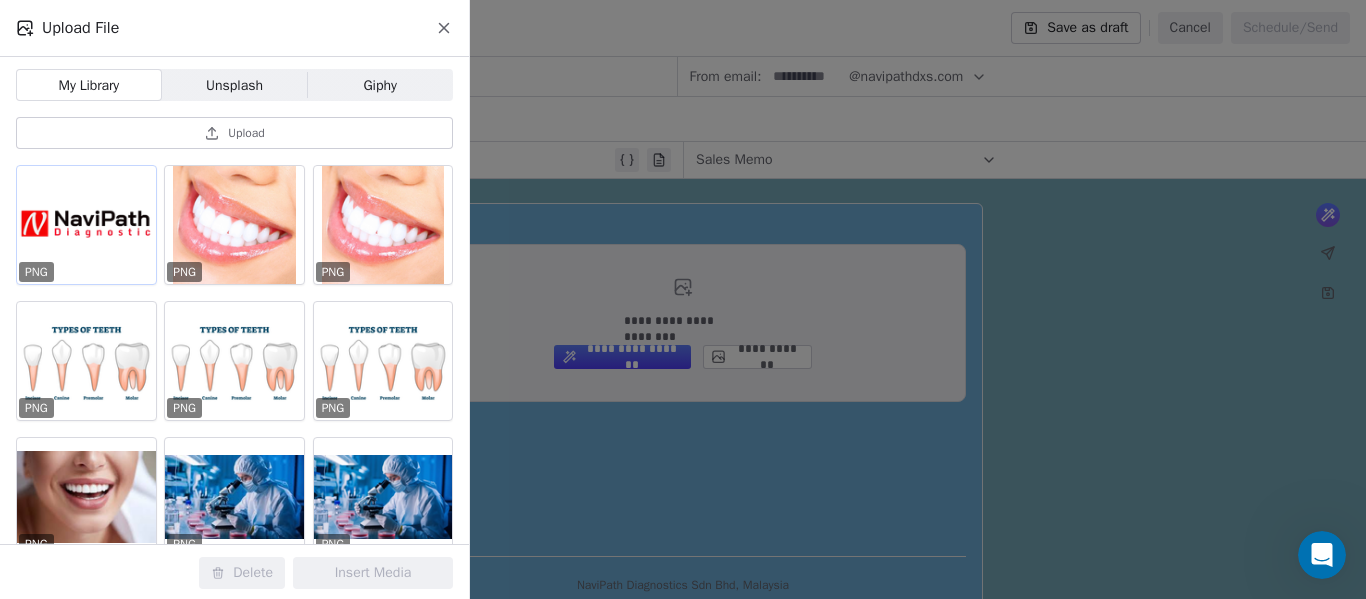 click at bounding box center (86, 225) 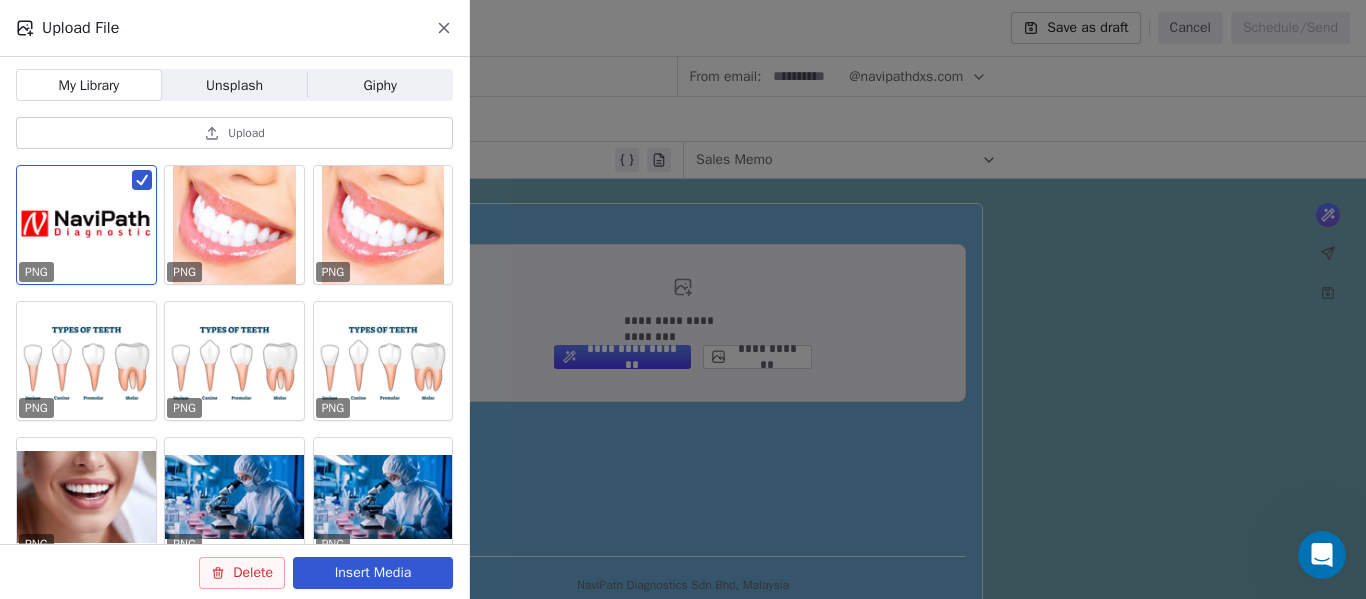 drag, startPoint x: 381, startPoint y: 566, endPoint x: 414, endPoint y: 531, distance: 48.104053 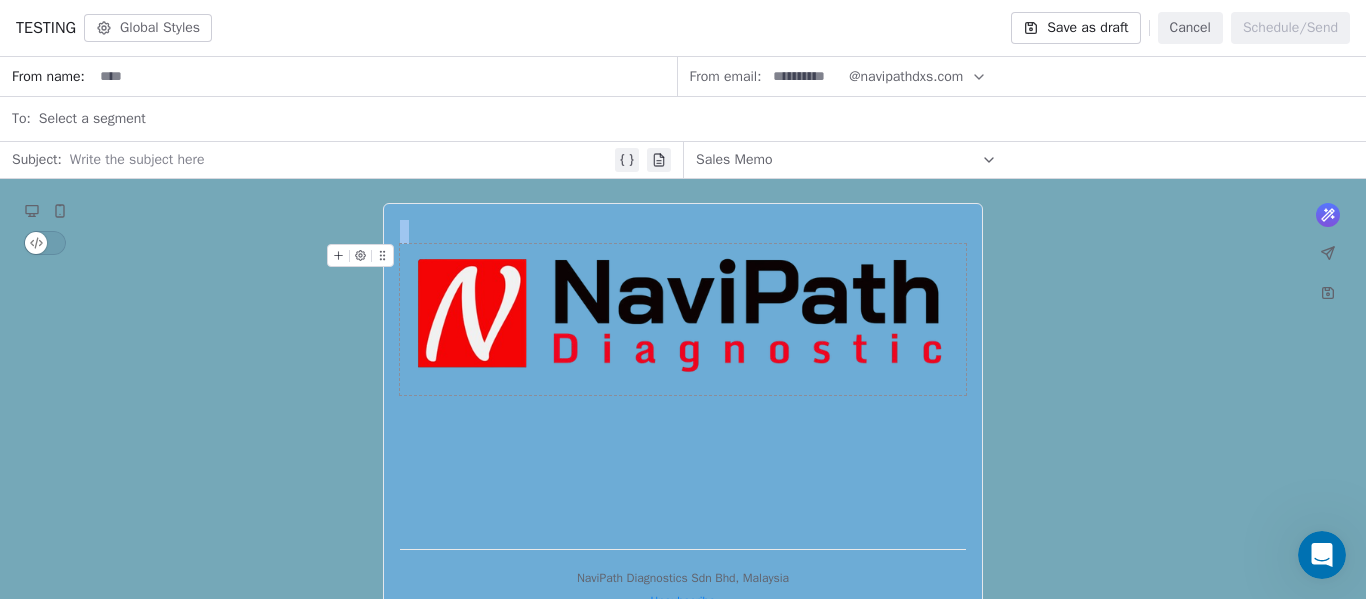 click at bounding box center [683, 319] 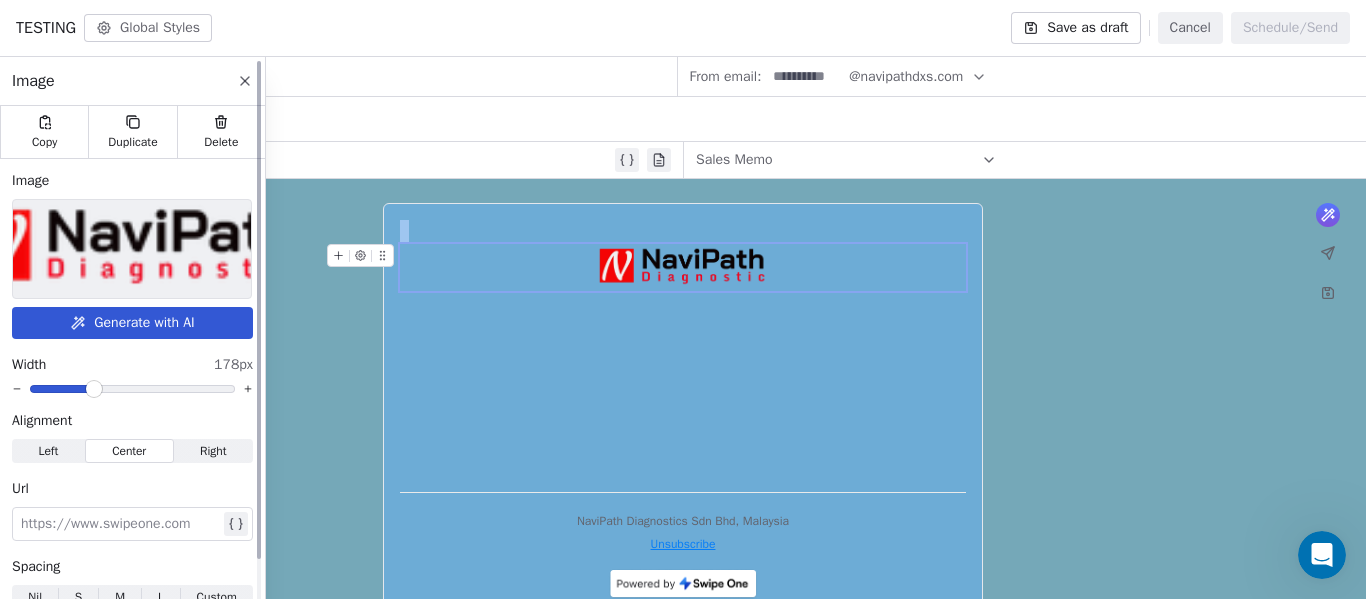 click at bounding box center [94, 389] 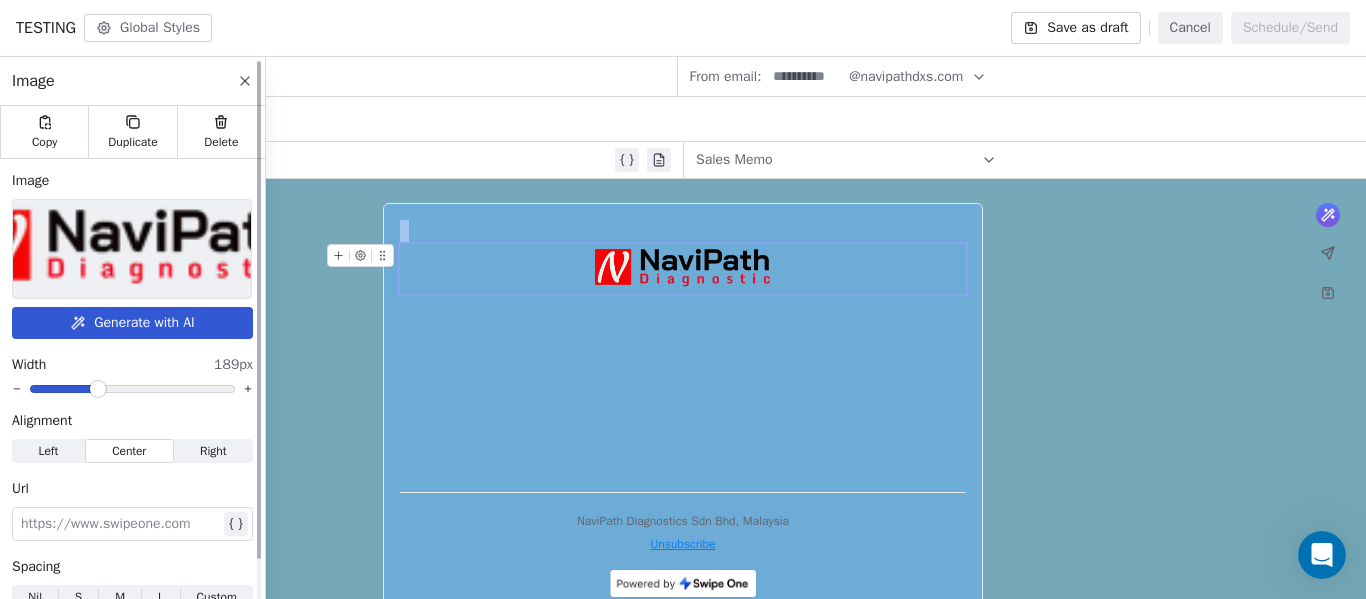 click at bounding box center [98, 389] 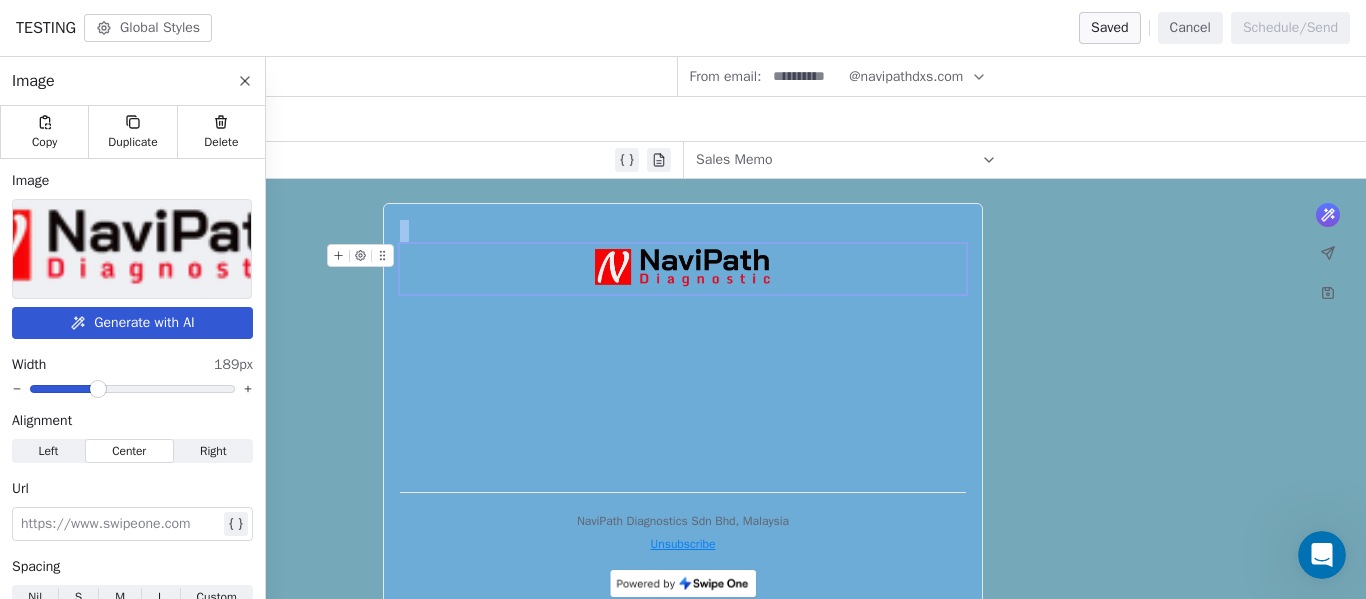 click at bounding box center (683, 269) 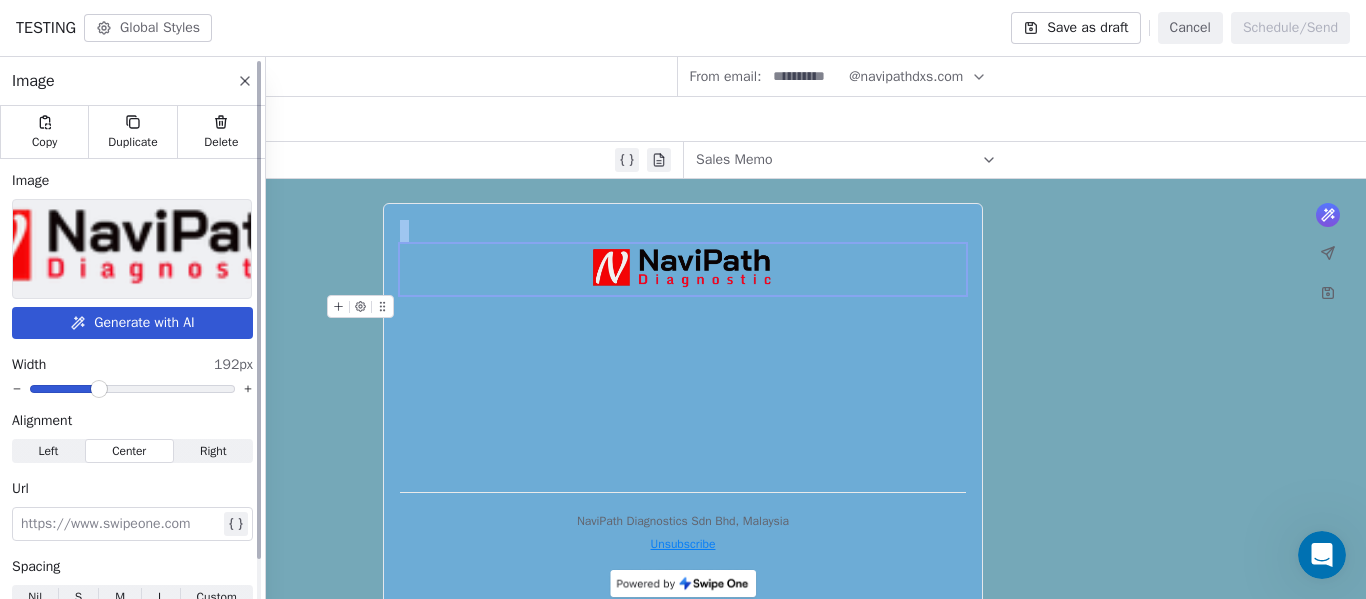 click at bounding box center (99, 389) 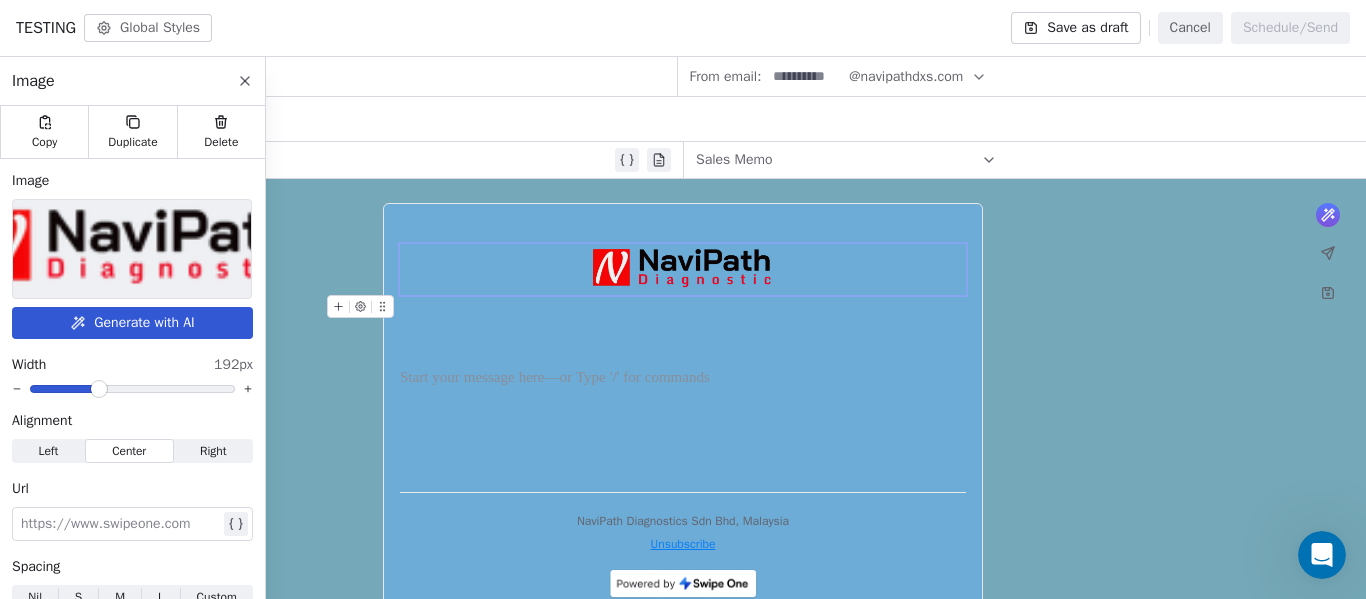click on "* ***" at bounding box center (683, 348) 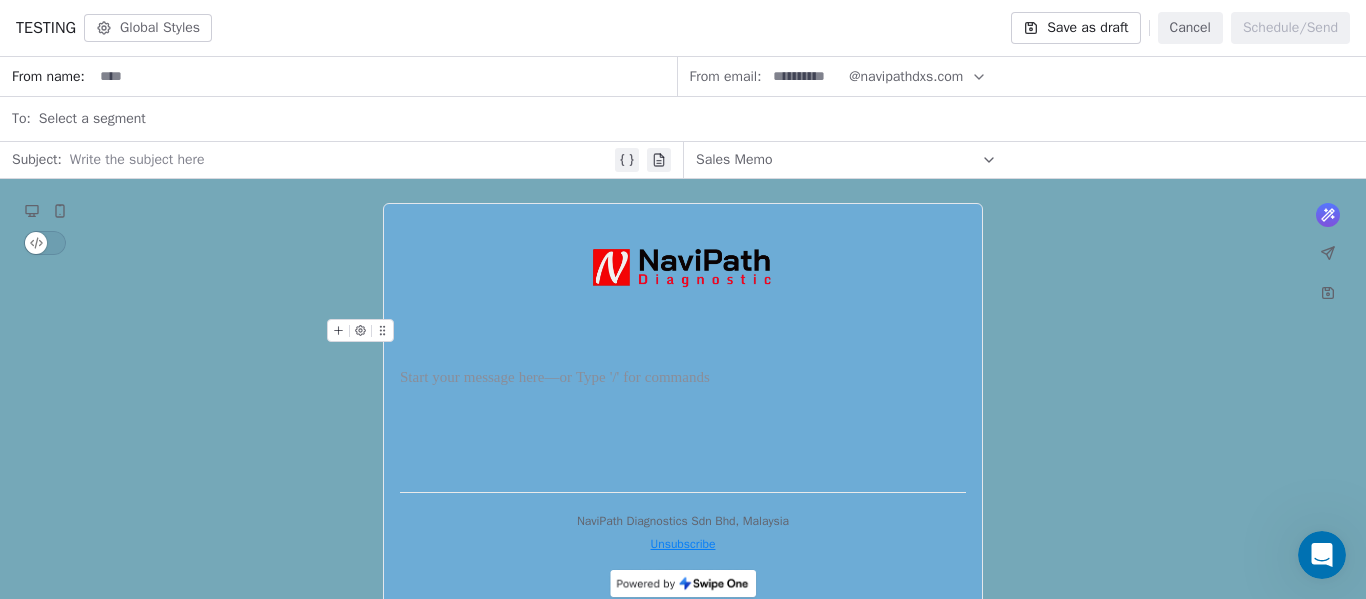 click at bounding box center (683, 343) 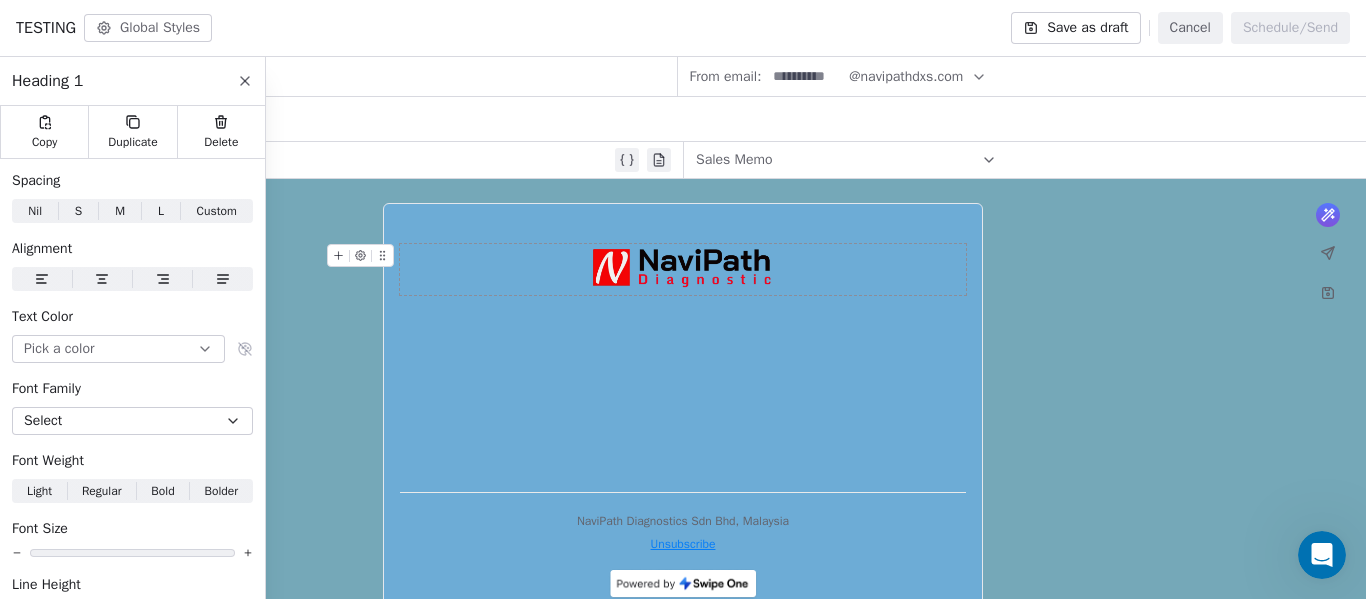click at bounding box center [683, 269] 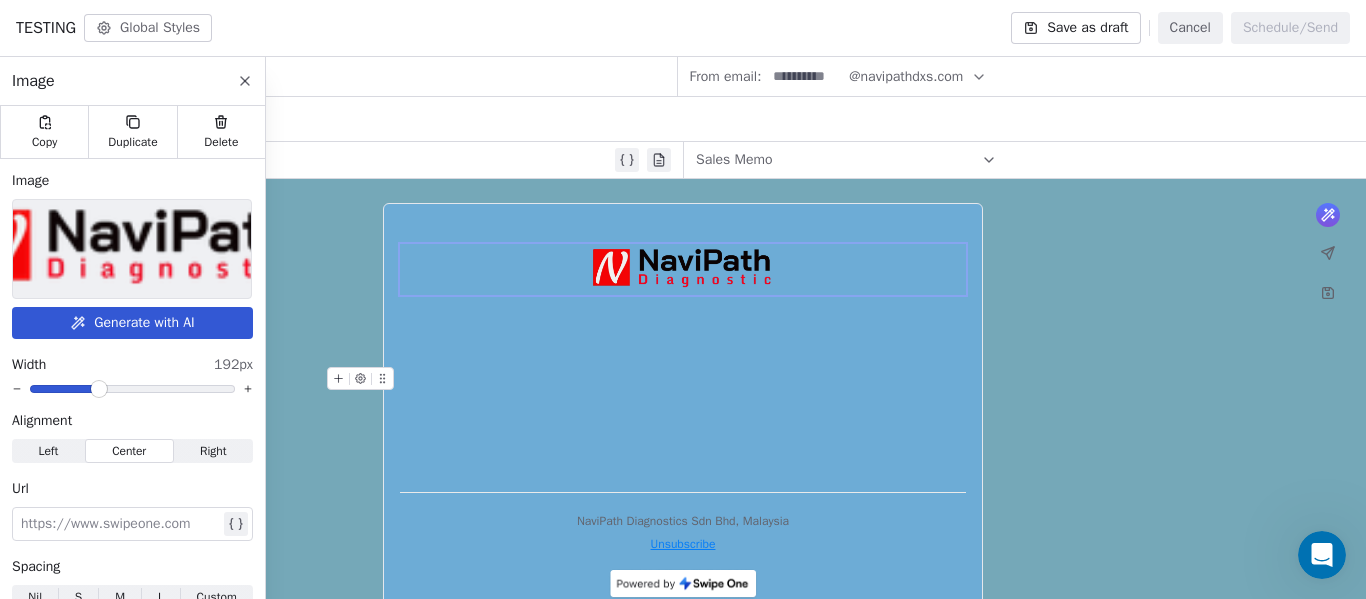 click on "* ***" at bounding box center (683, 348) 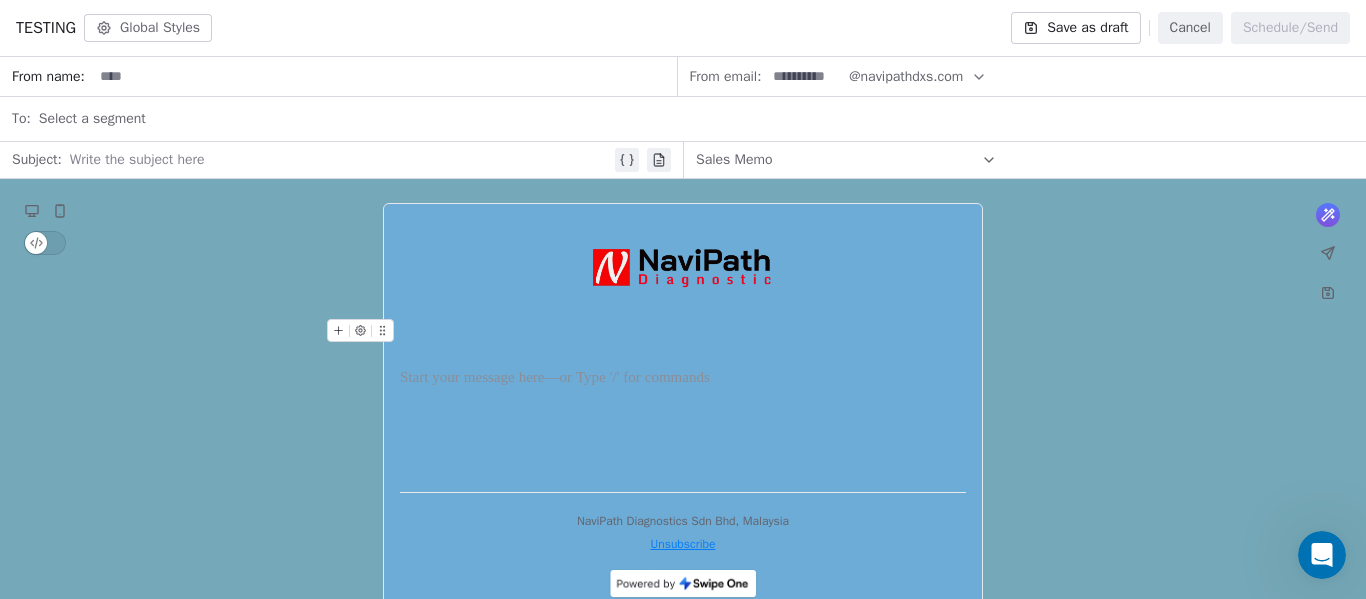 click at bounding box center (683, 343) 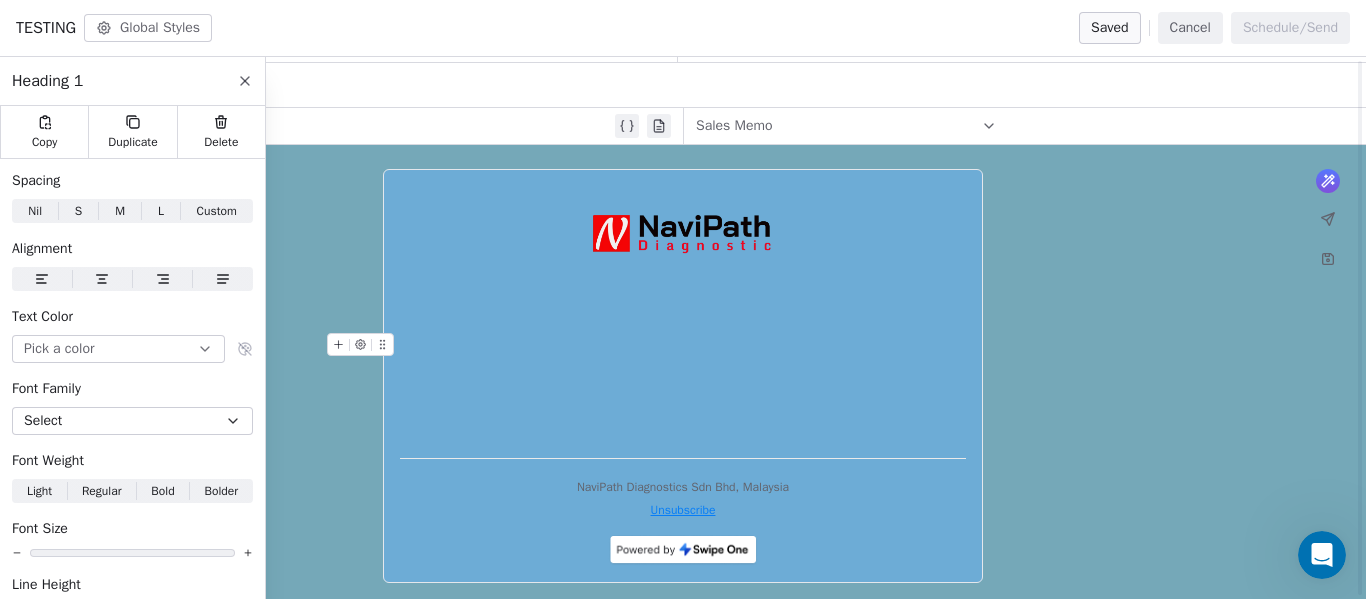 scroll, scrollTop: 42, scrollLeft: 0, axis: vertical 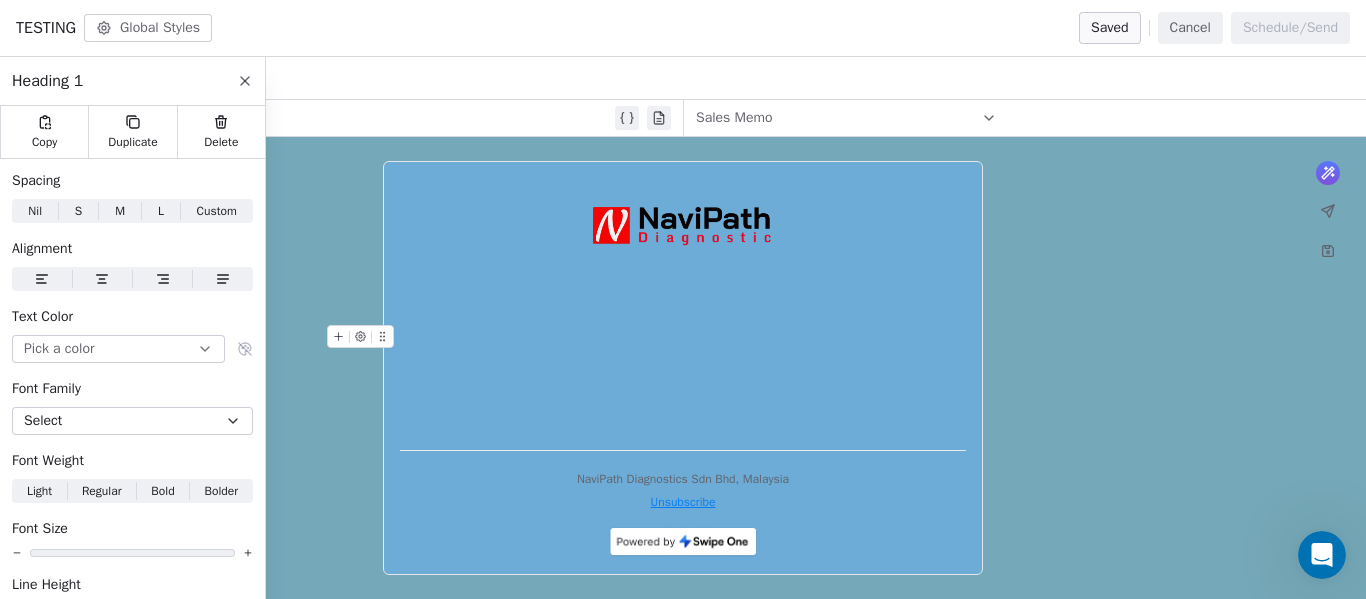 click at bounding box center [683, 337] 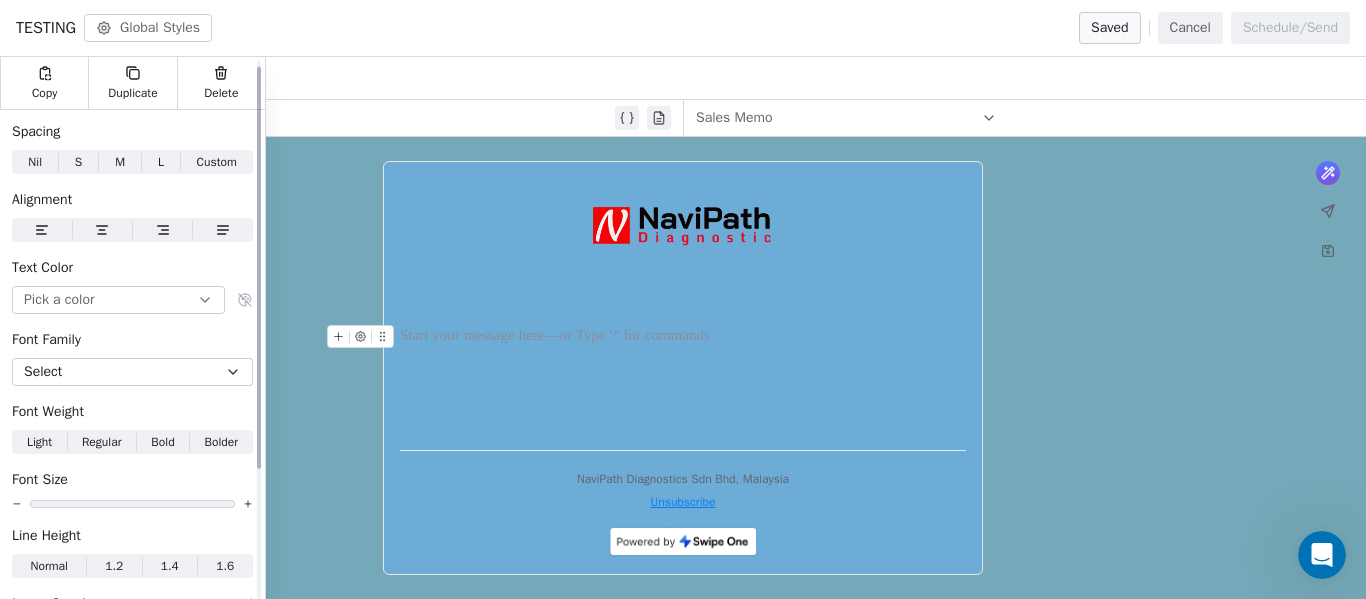 scroll, scrollTop: 0, scrollLeft: 0, axis: both 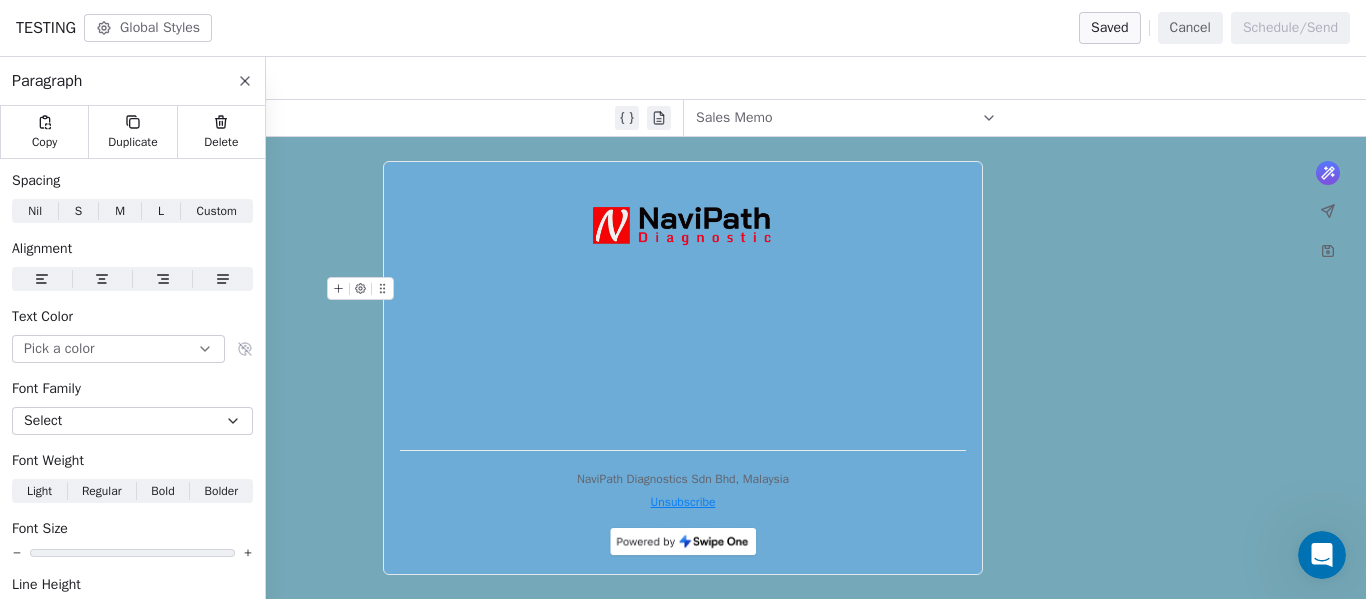 click at bounding box center [683, 301] 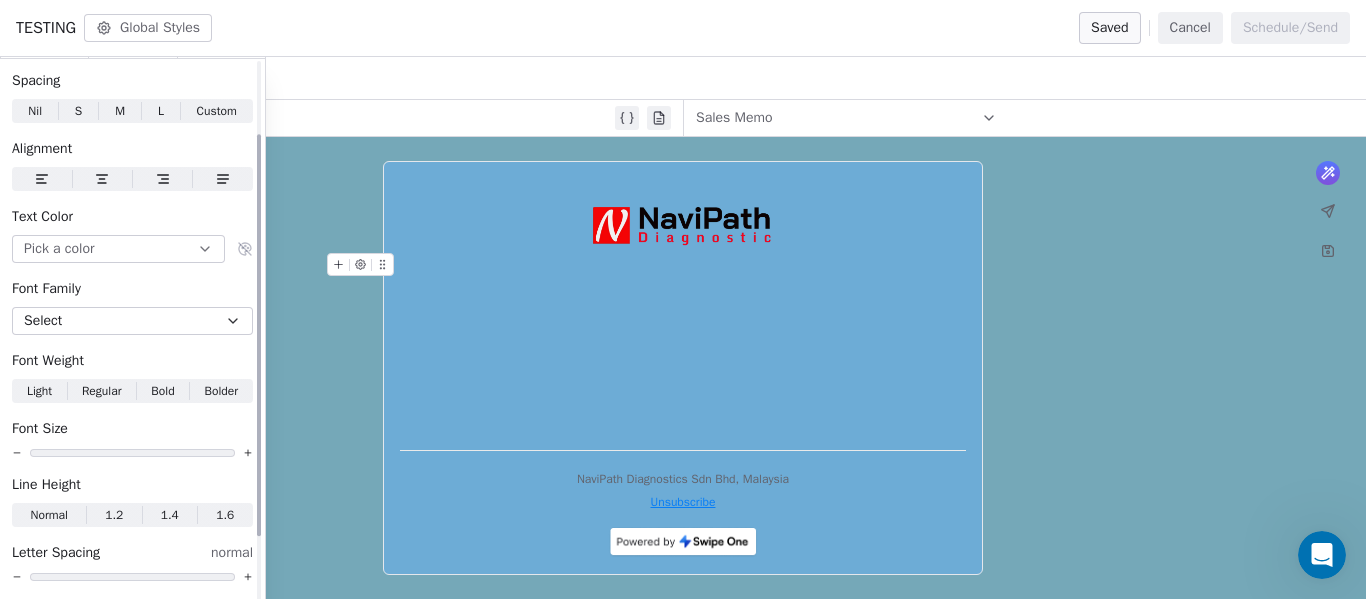 scroll, scrollTop: 189, scrollLeft: 0, axis: vertical 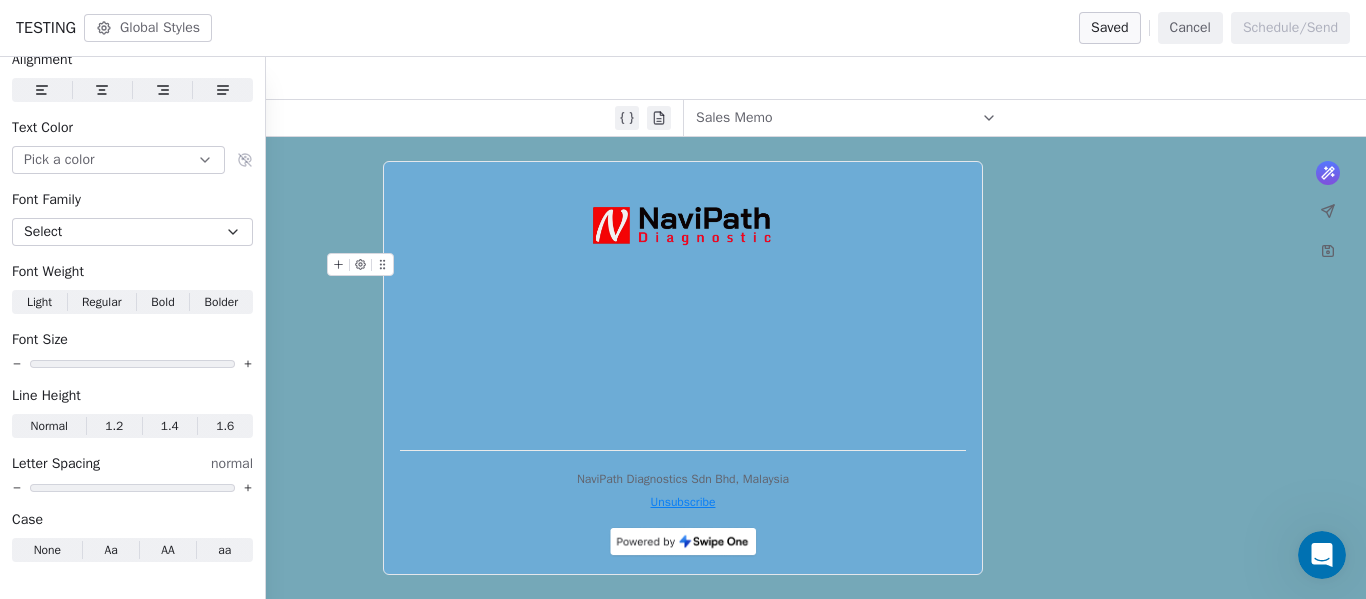 click on "What would you like to create email about? or * *** NaviPath Diagnostics Sdn Bhd, Malaysia Unsubscribe" at bounding box center (683, 368) 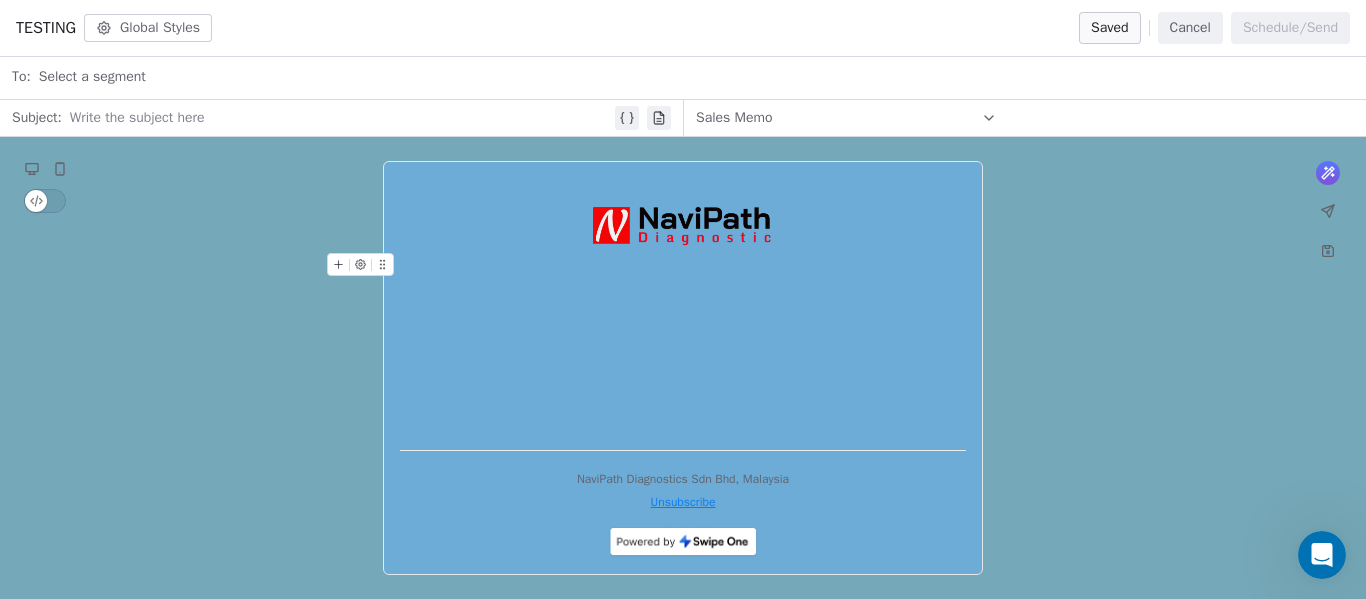 click on "What would you like to create email about? or * *** NaviPath Diagnostics Sdn Bhd, Malaysia Unsubscribe" at bounding box center (683, 368) 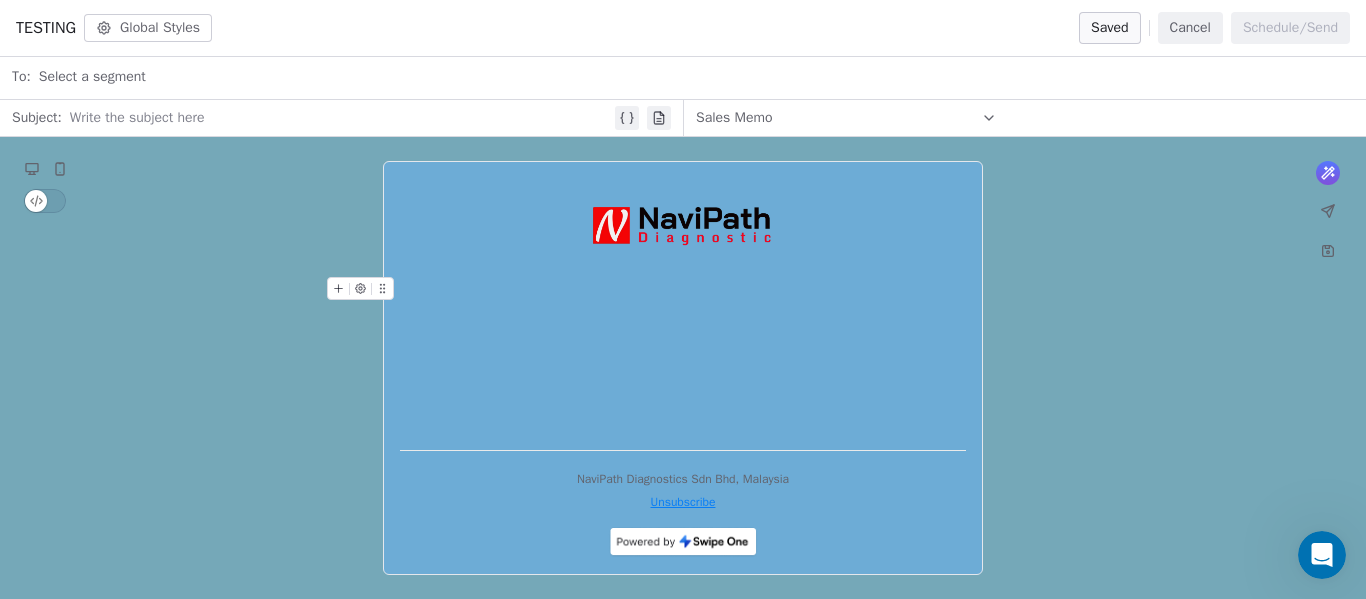 click at bounding box center (683, 301) 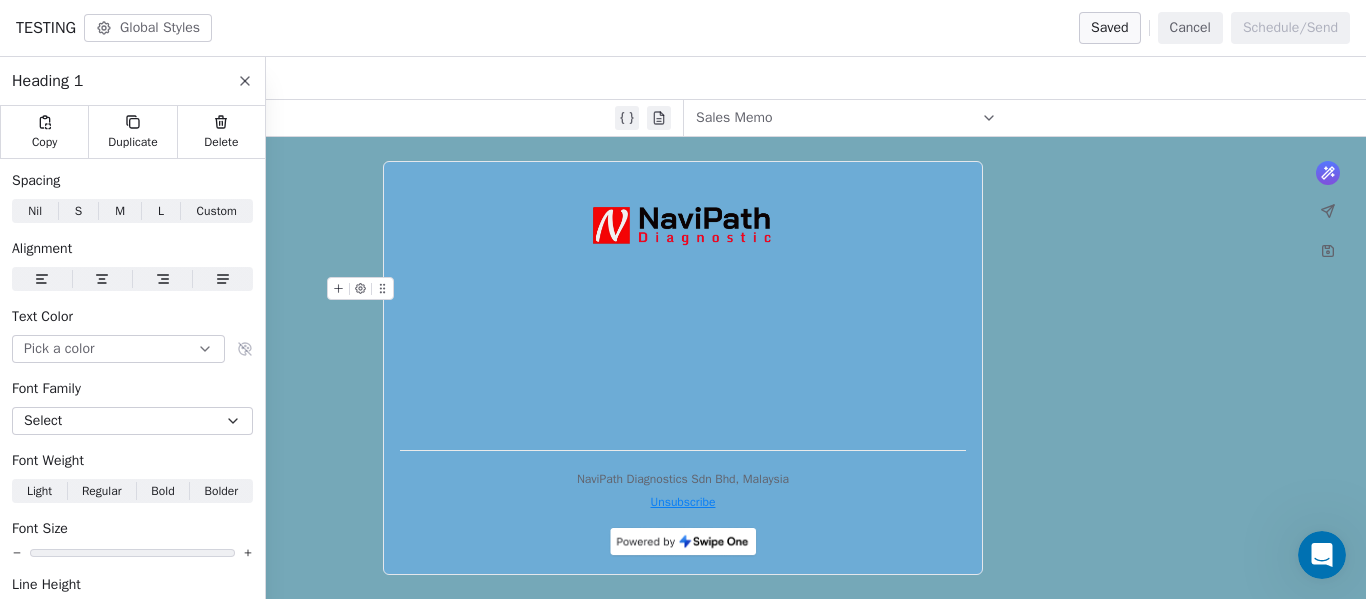 click 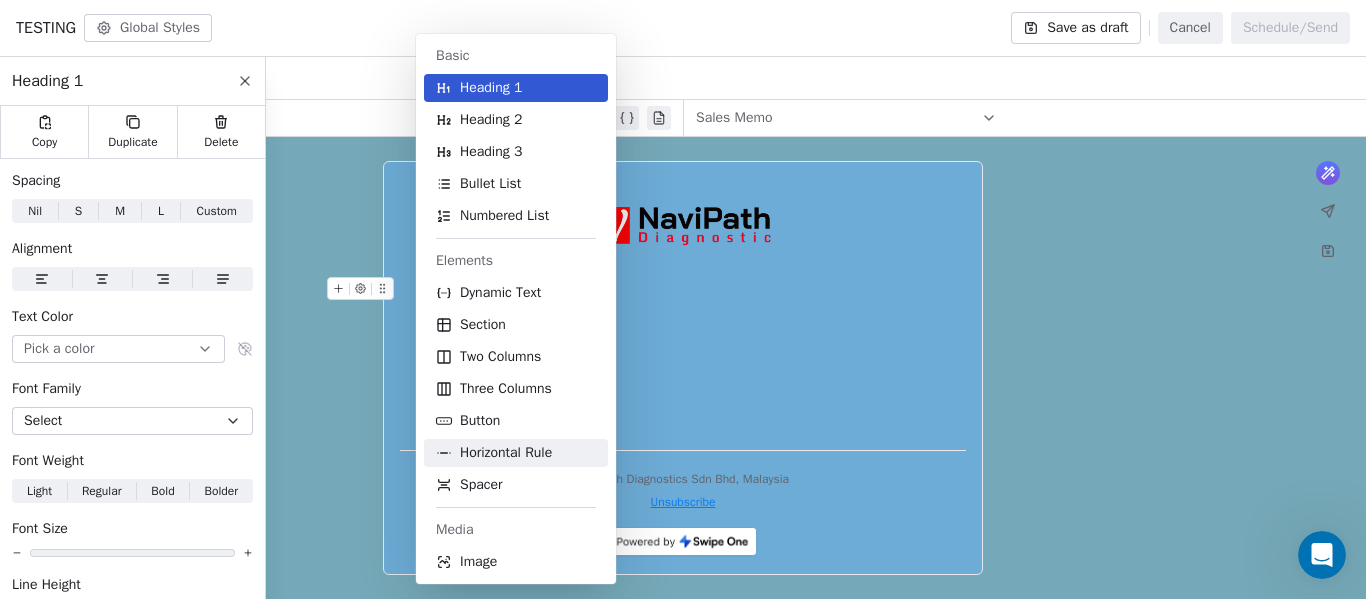 click on "Horizontal Rule" at bounding box center (506, 453) 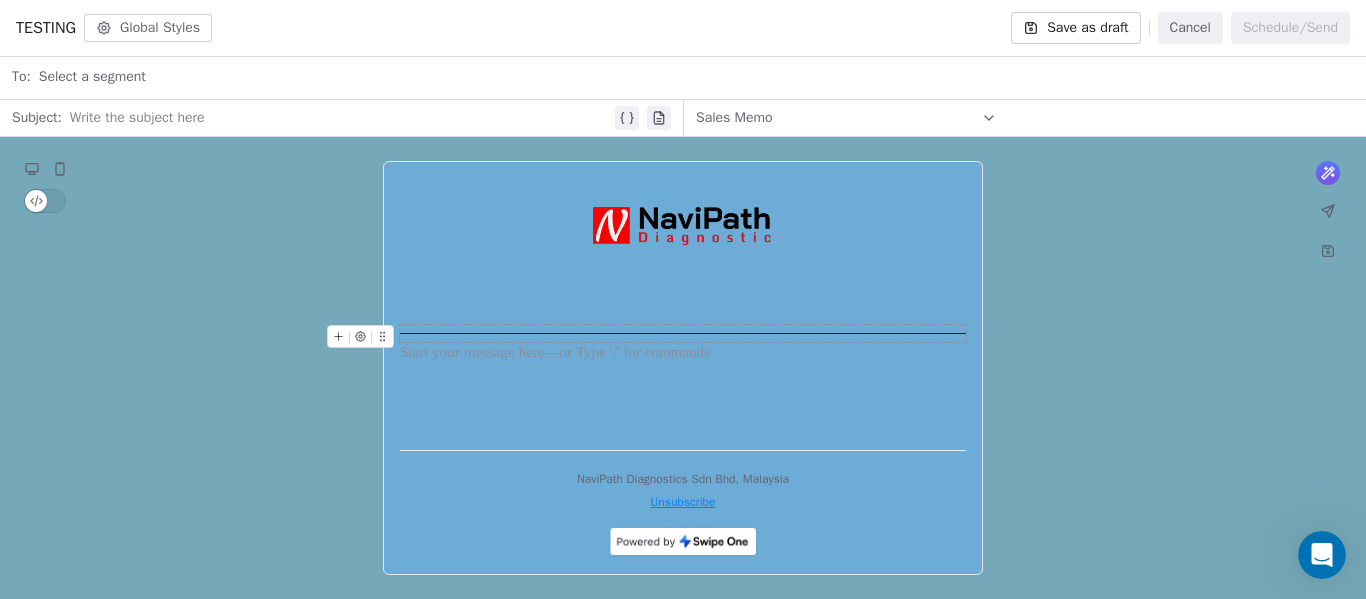 click at bounding box center [683, 333] 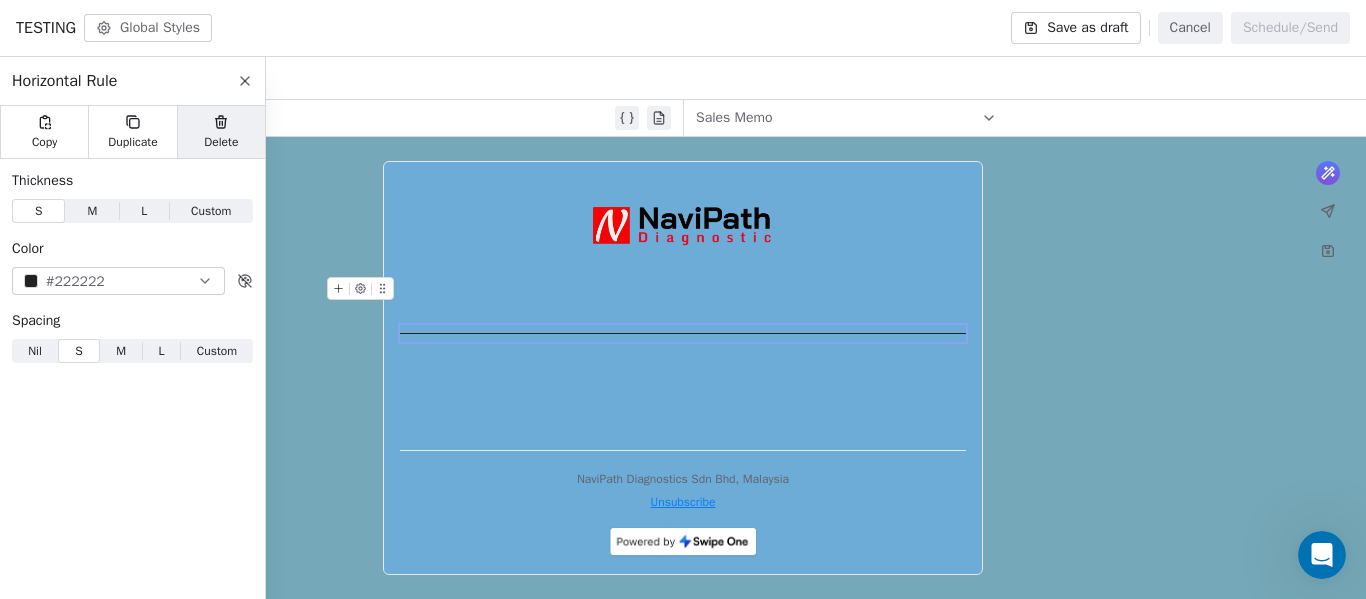 click on "Delete" at bounding box center (221, 142) 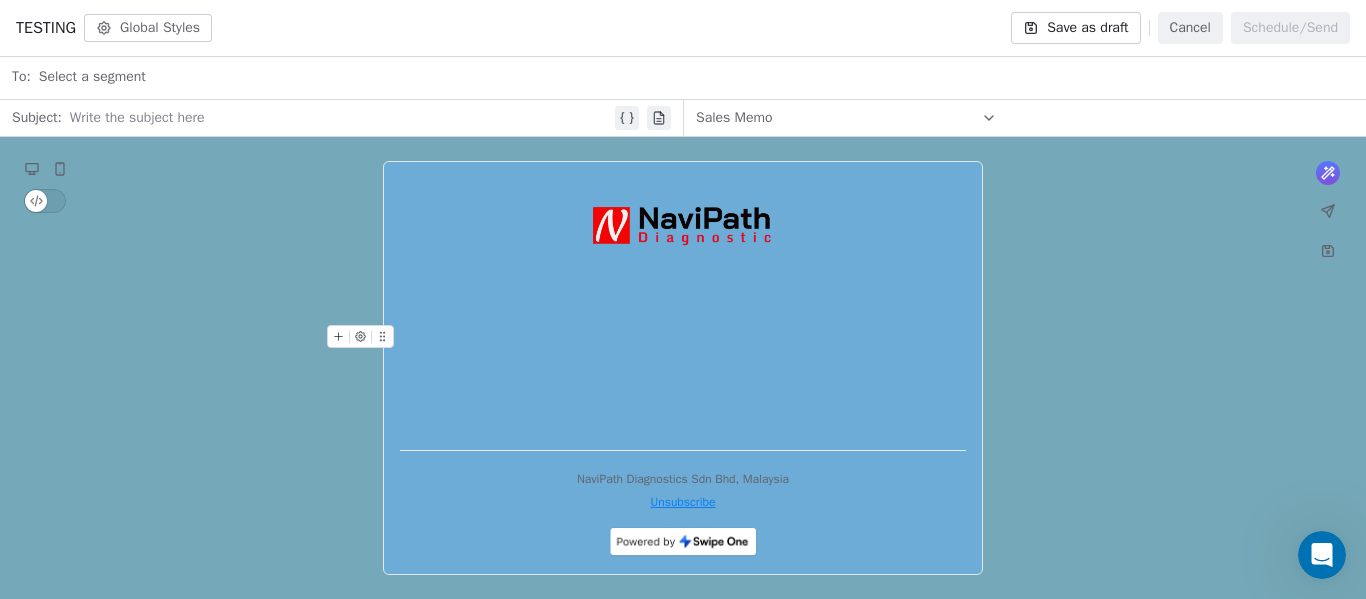 click at bounding box center [683, 337] 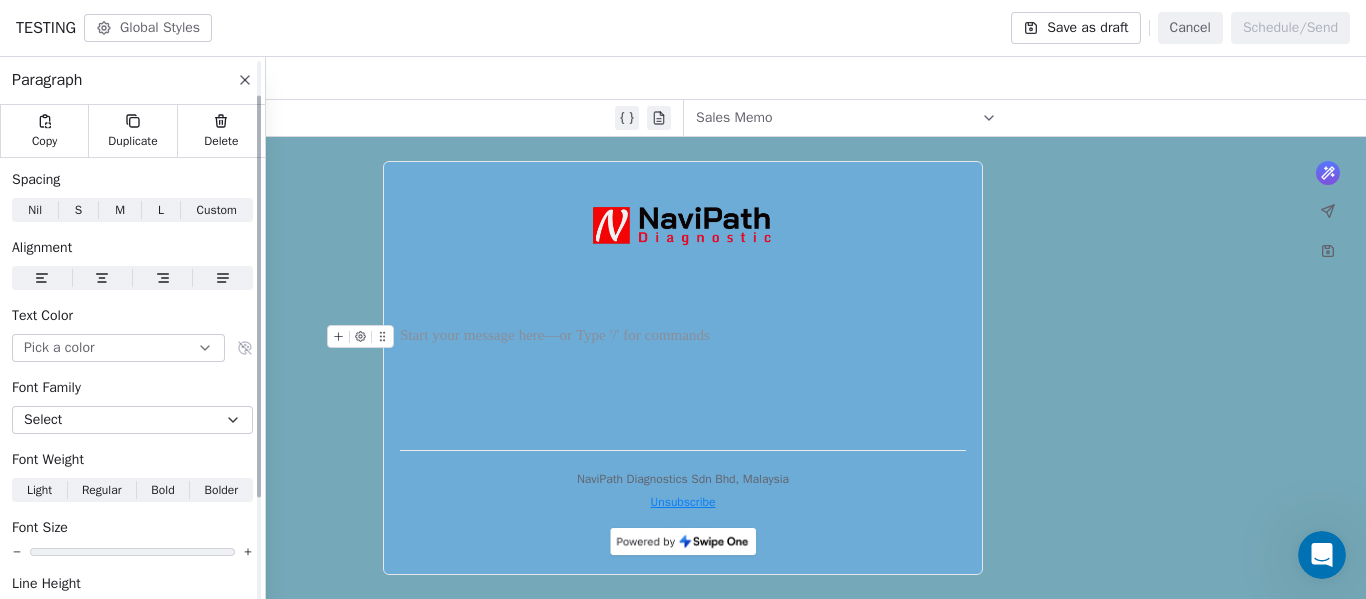 scroll, scrollTop: 0, scrollLeft: 0, axis: both 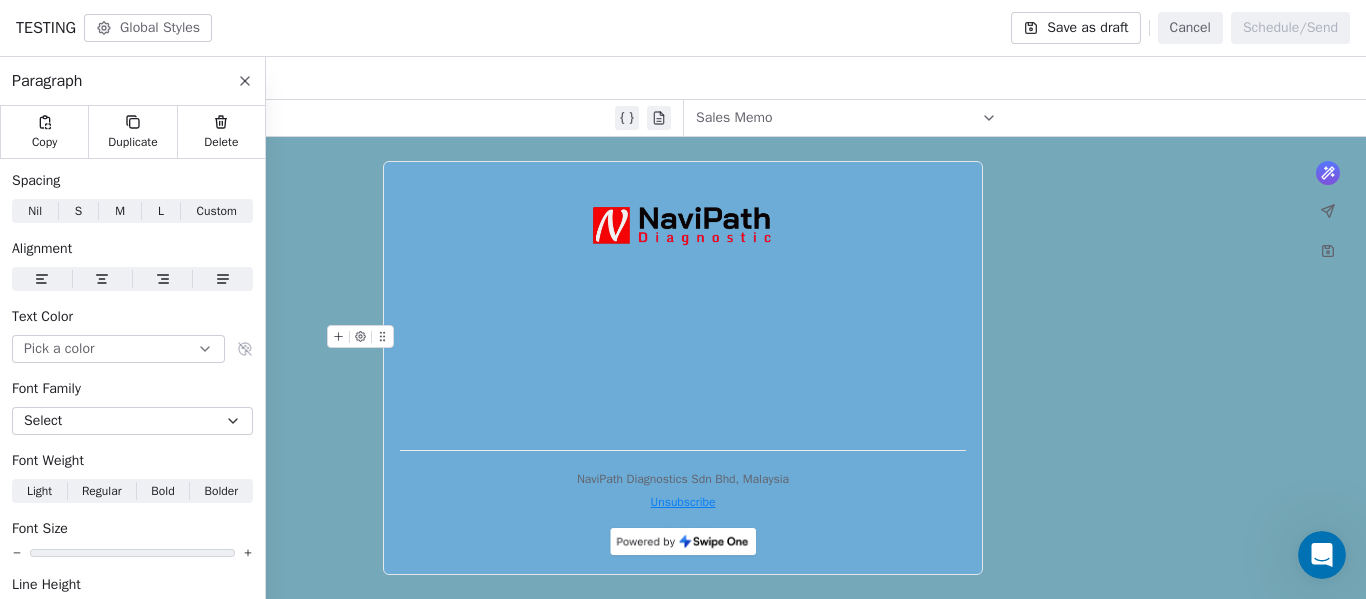 click 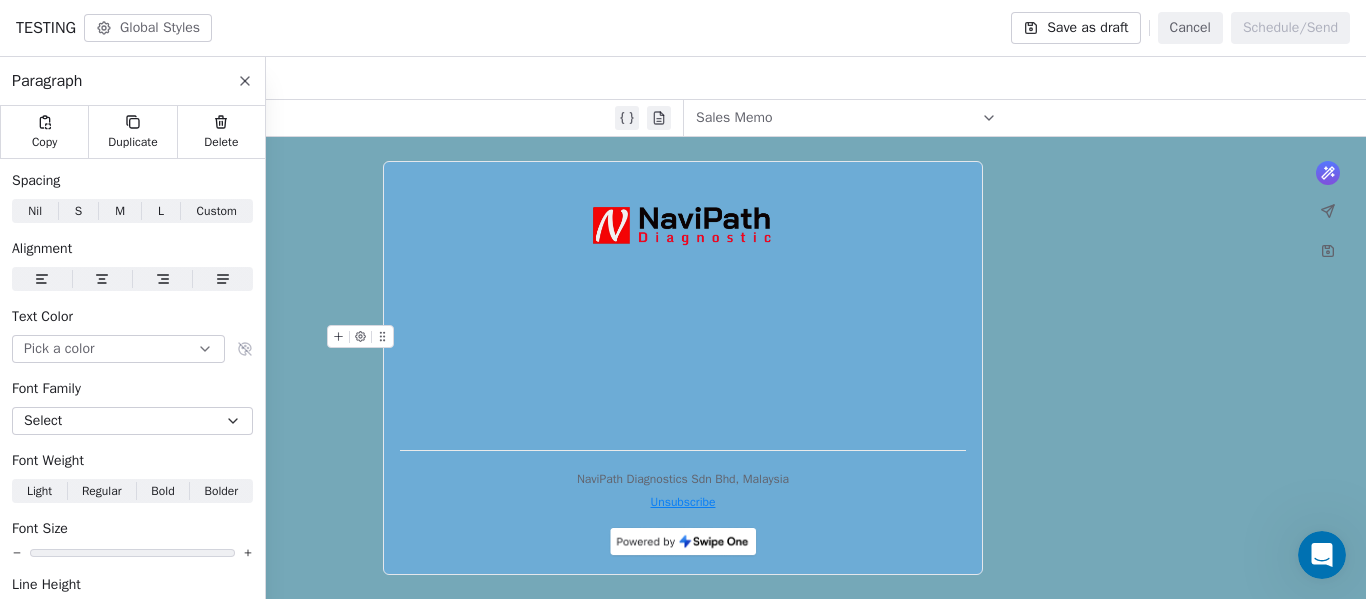click 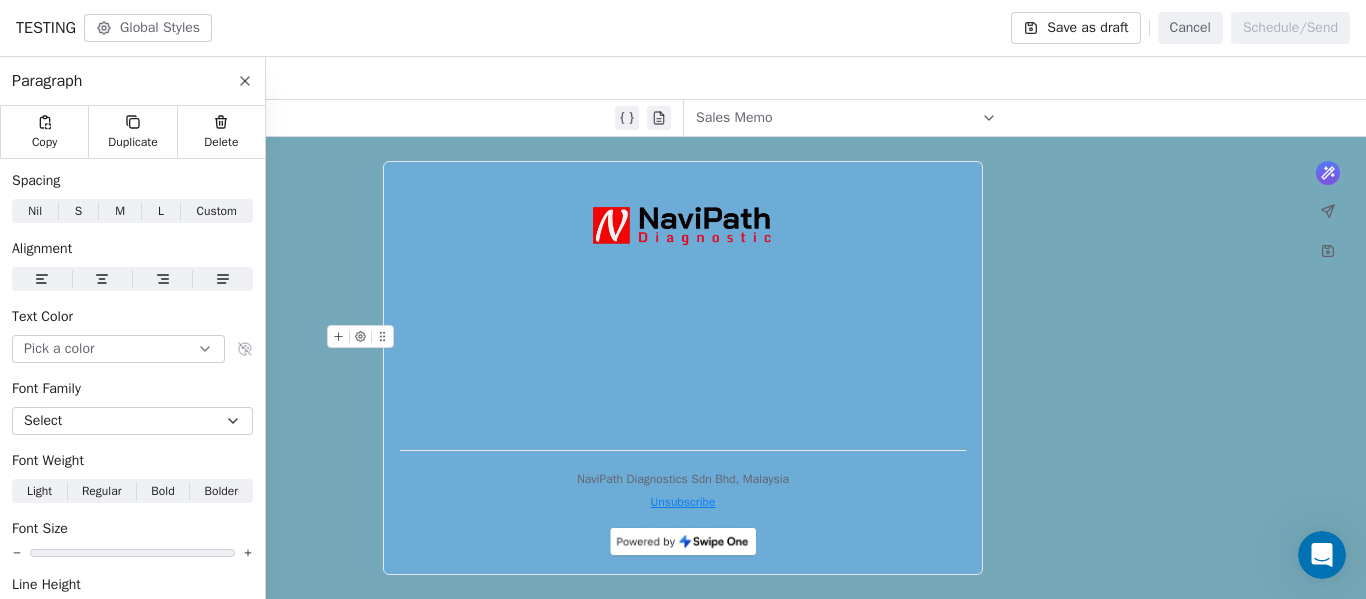 click 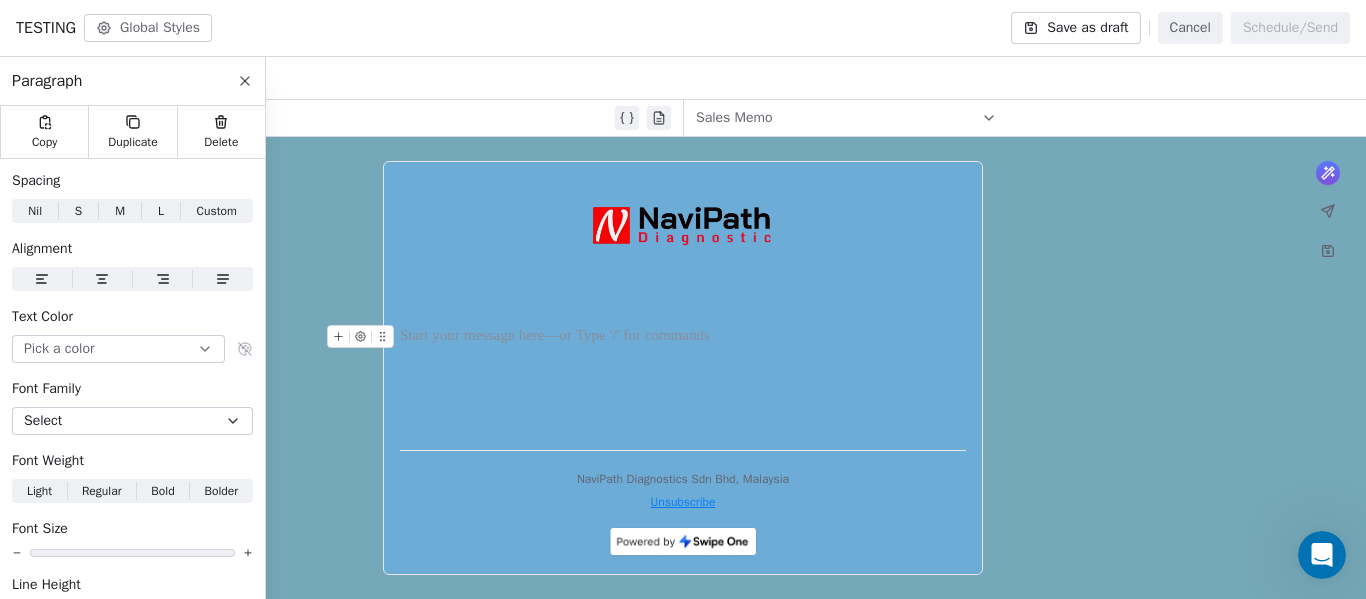 click on "* ***" at bounding box center (683, 306) 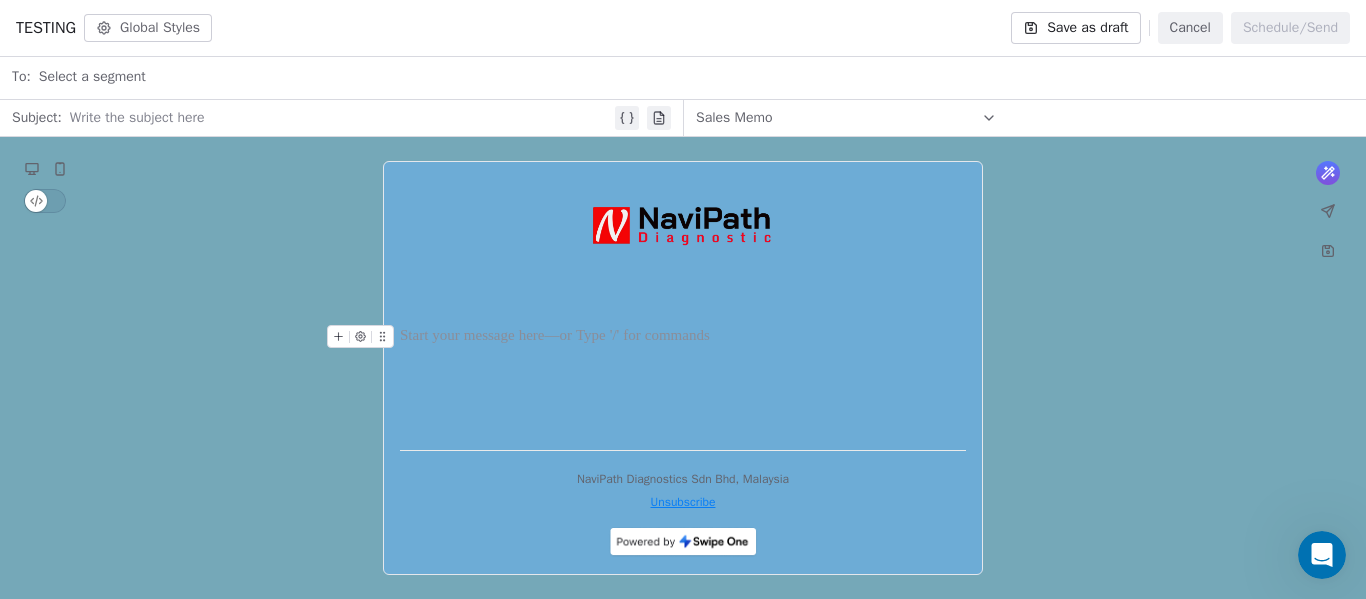 click on "* ***" at bounding box center (683, 306) 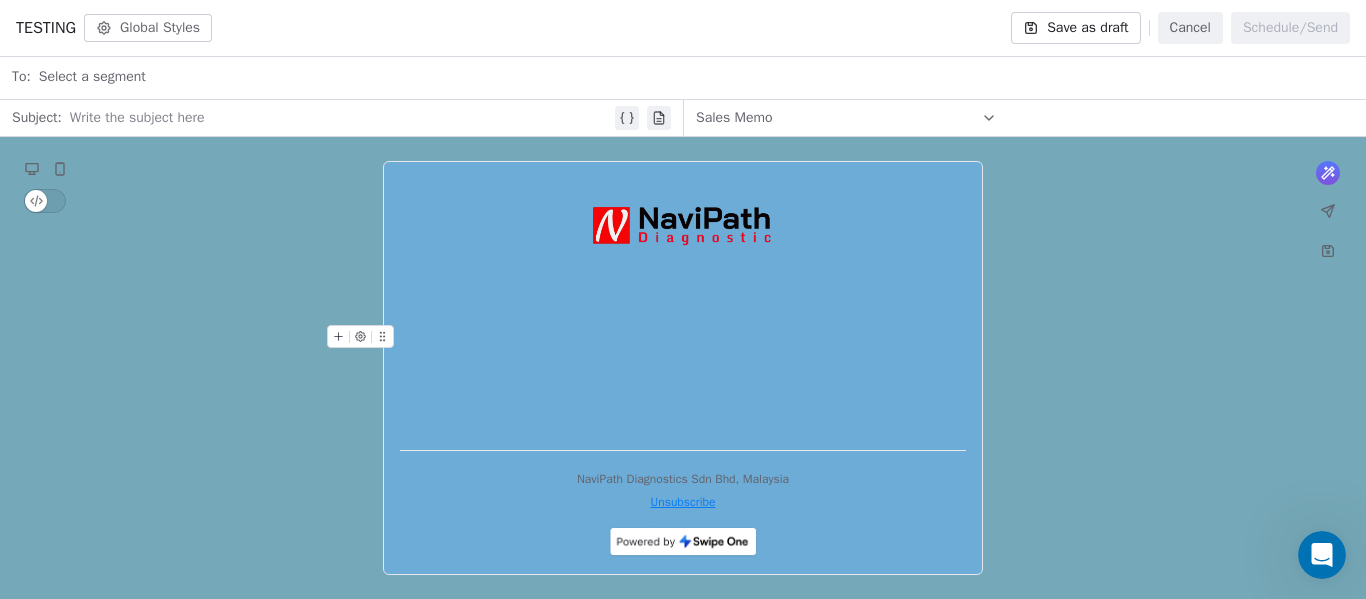 click on "What would you like to create email about? or * *** NaviPath Diagnostics Sdn Bhd, Malaysia Unsubscribe" at bounding box center (683, 368) 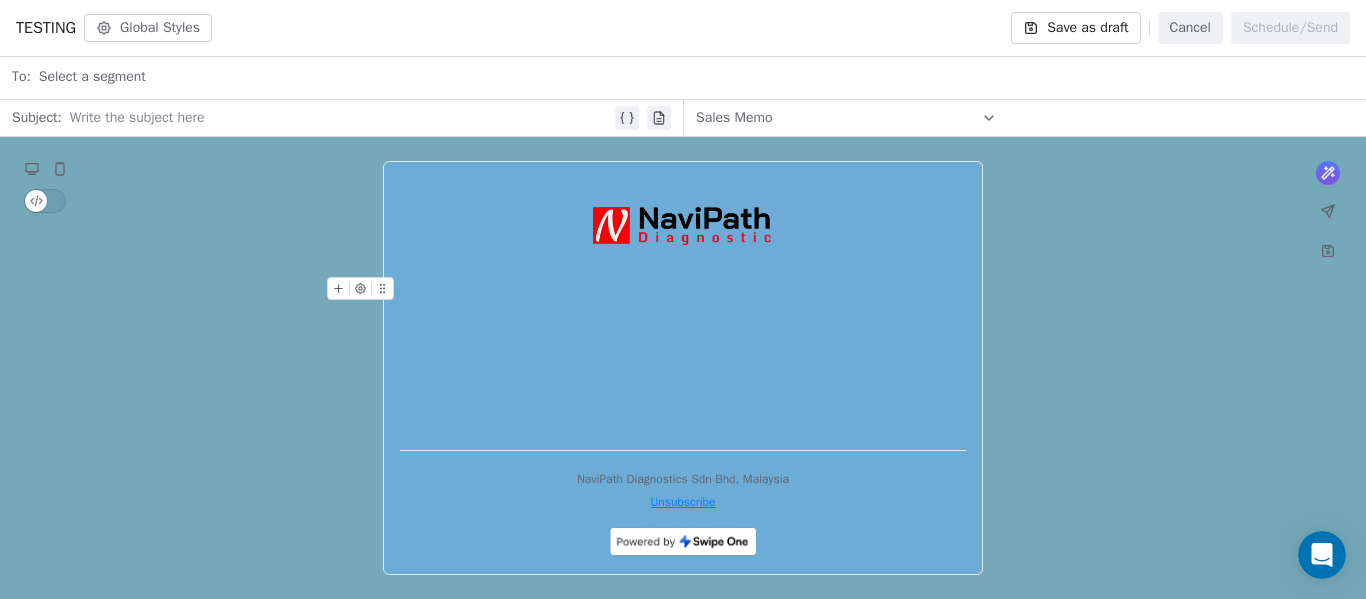 click at bounding box center [683, 301] 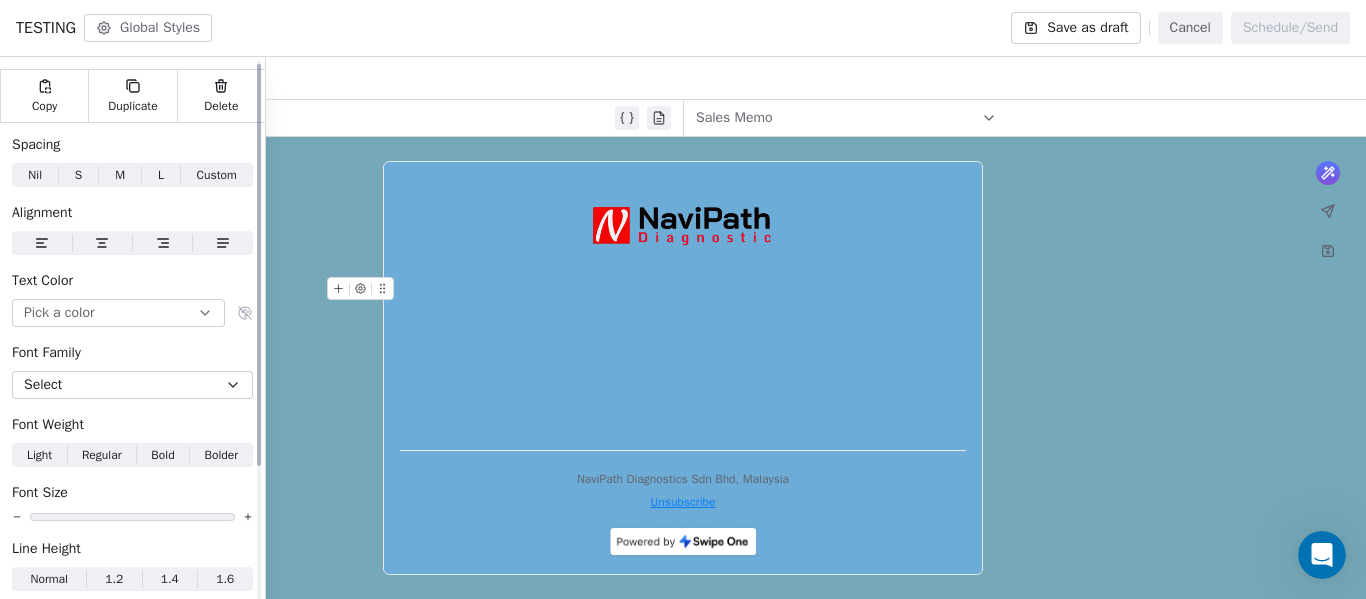 scroll, scrollTop: 0, scrollLeft: 0, axis: both 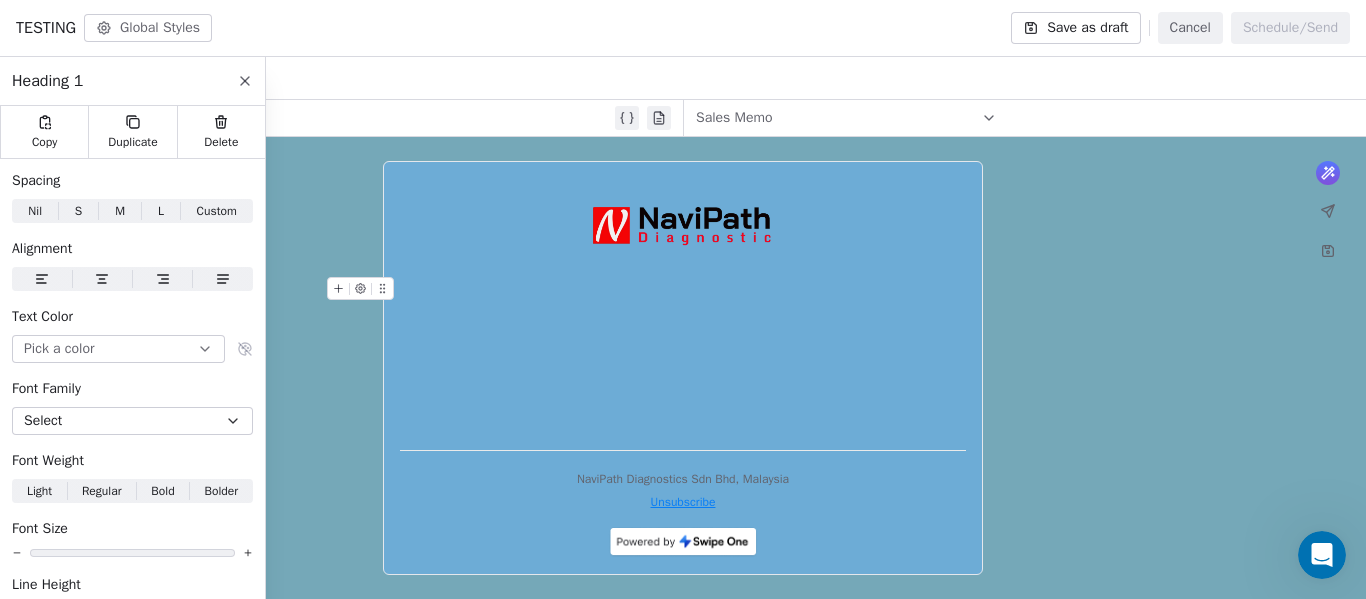 click on "* ***" at bounding box center (683, 306) 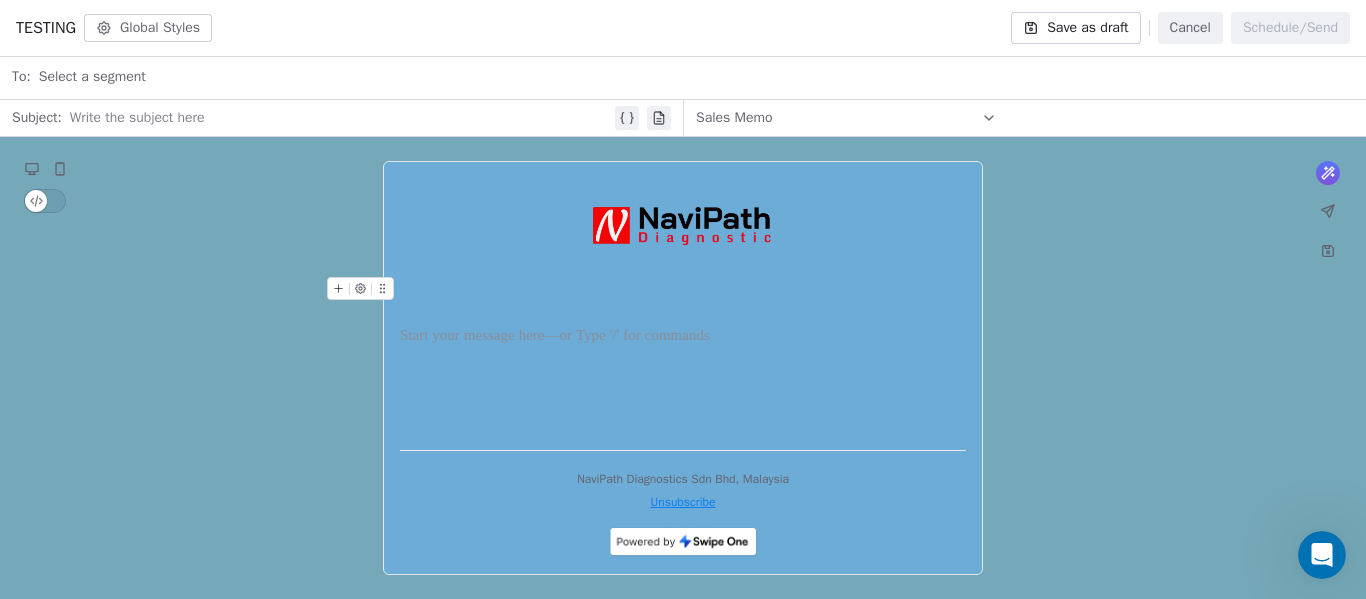click on "* ***" at bounding box center (683, 306) 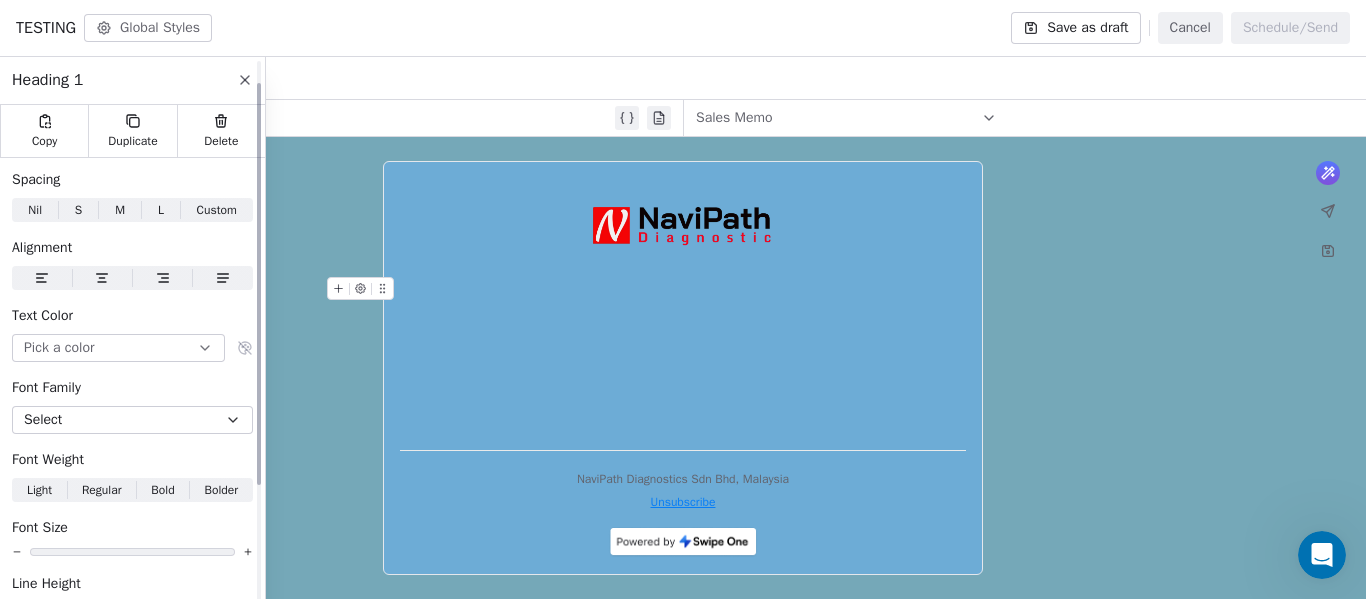 scroll, scrollTop: 0, scrollLeft: 0, axis: both 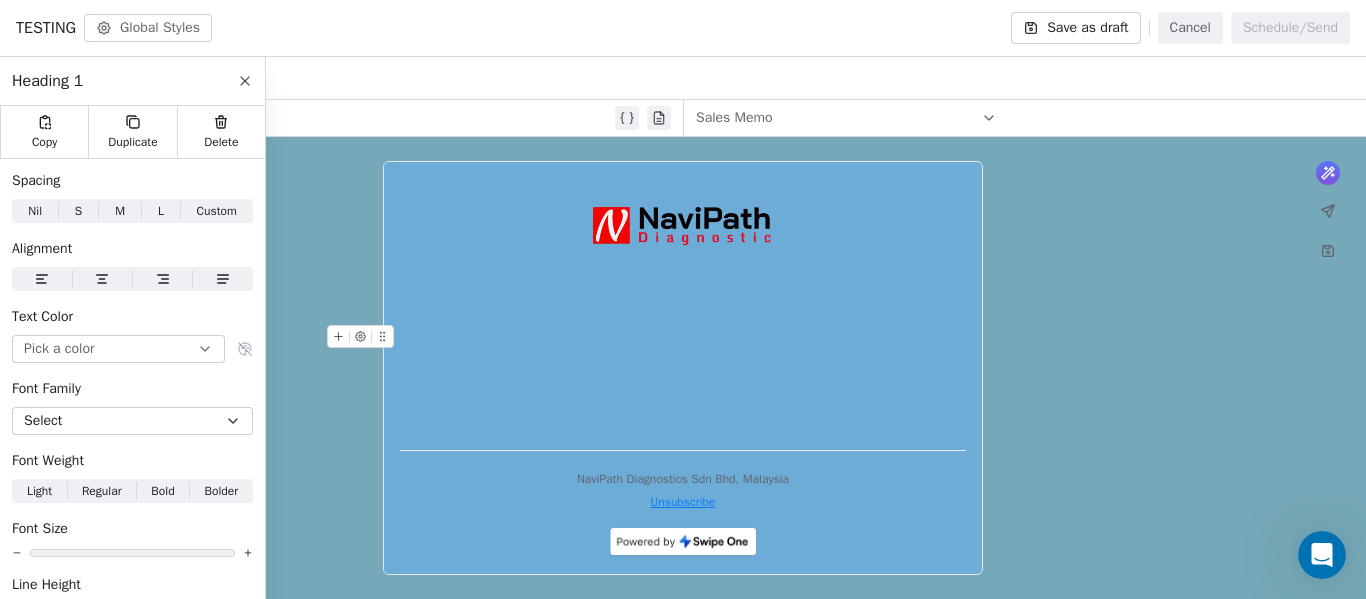 click on "* ***" at bounding box center [683, 306] 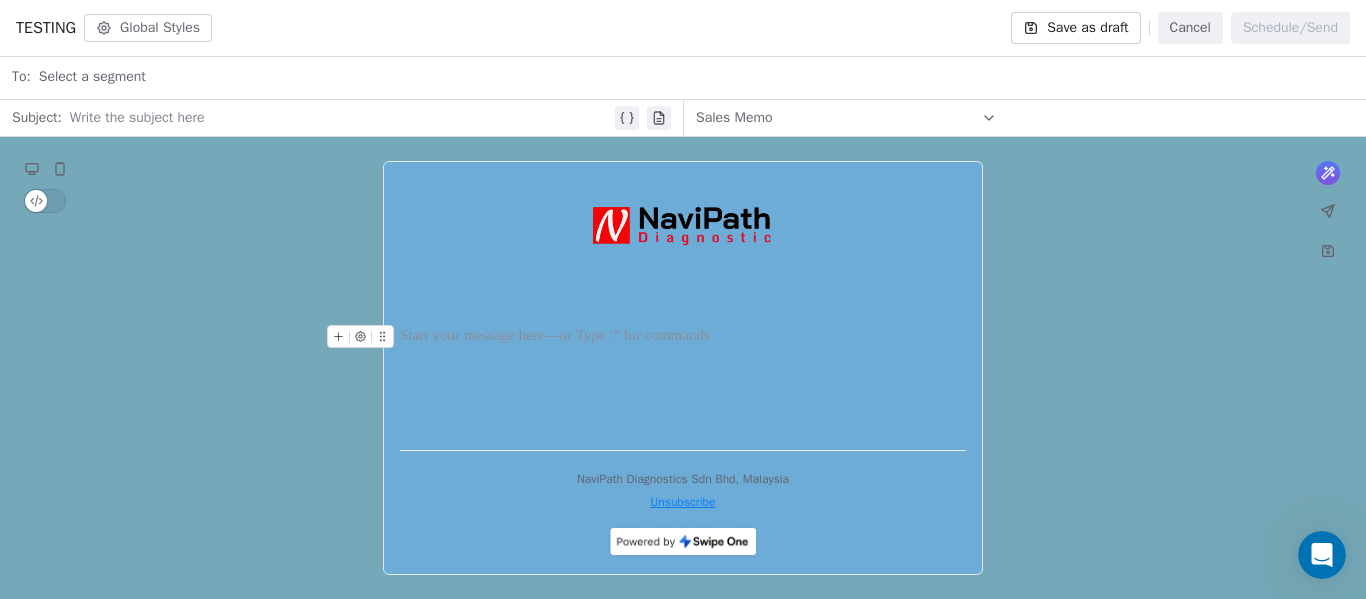 click on "* ***" at bounding box center [683, 306] 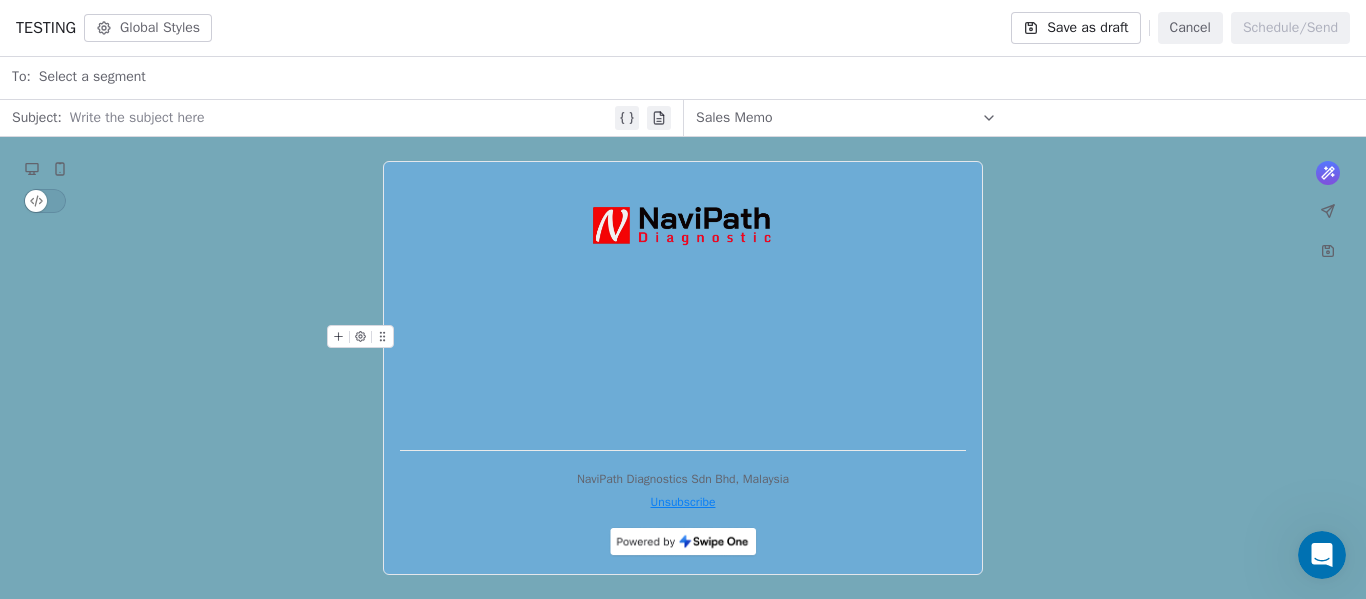 click on "* *** NaviPath Diagnostics Sdn Bhd, Malaysia Unsubscribe" at bounding box center (683, 368) 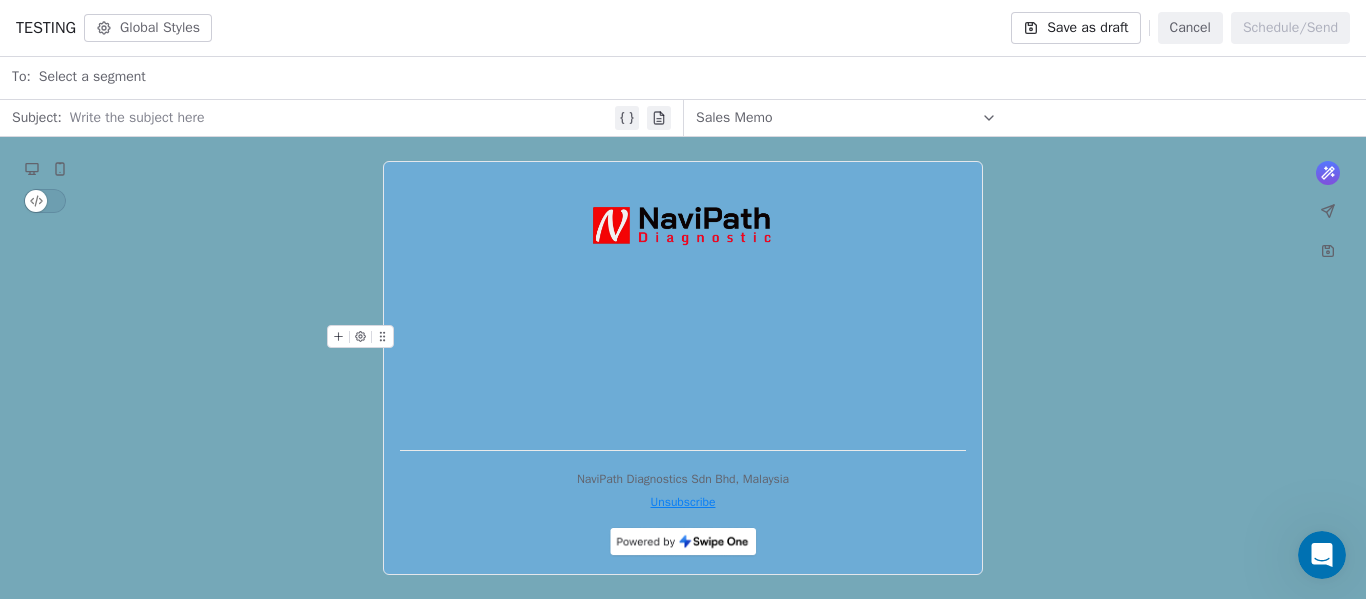 click 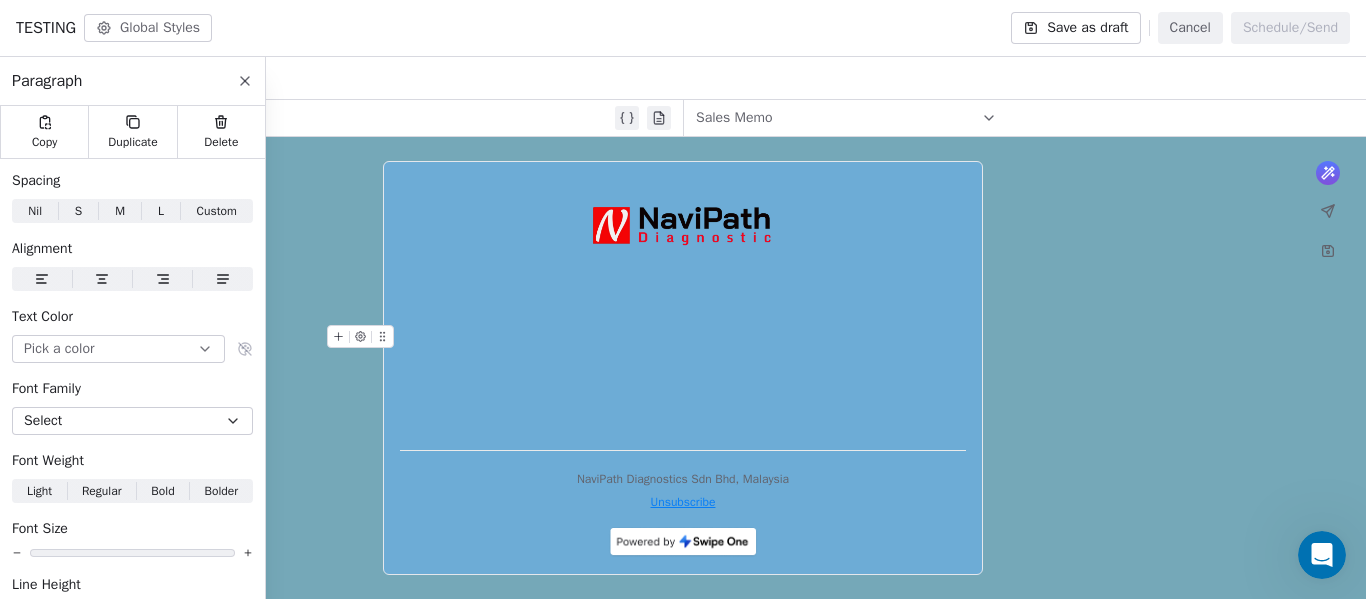 click on "* *** * NaviPath Diagnostics Sdn Bhd, Malaysia Unsubscribe" at bounding box center (683, 368) 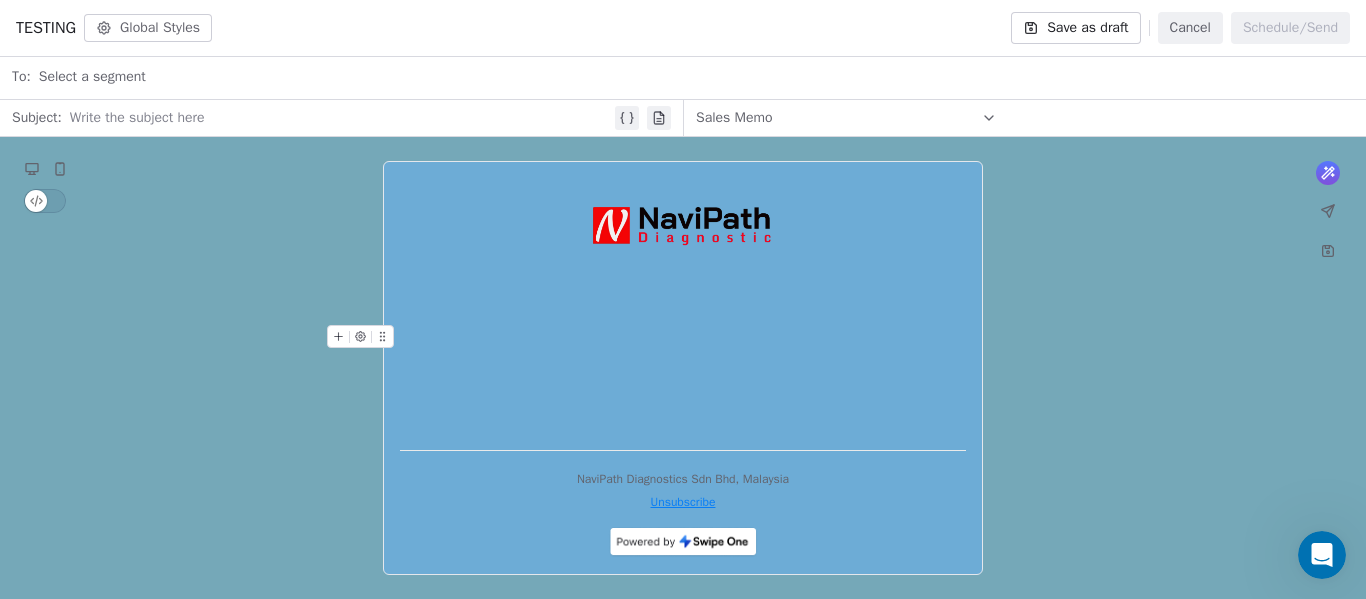 click on "* *** * NaviPath Diagnostics Sdn Bhd, Malaysia Unsubscribe" at bounding box center [683, 368] 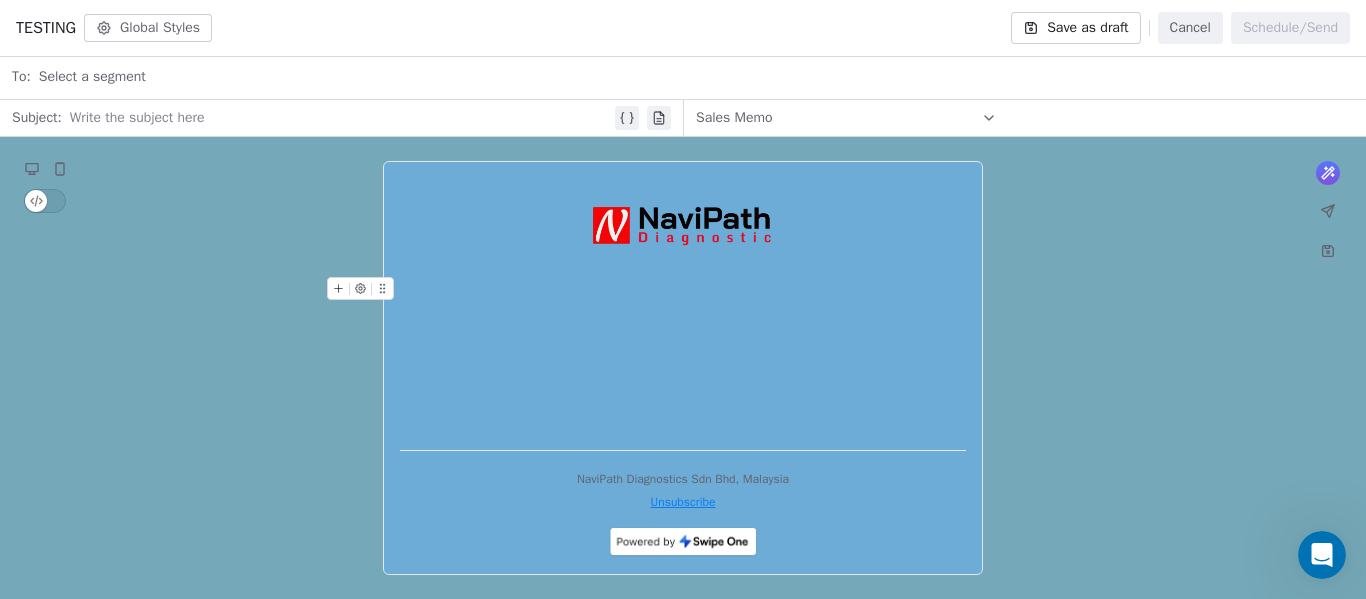 click at bounding box center (683, 301) 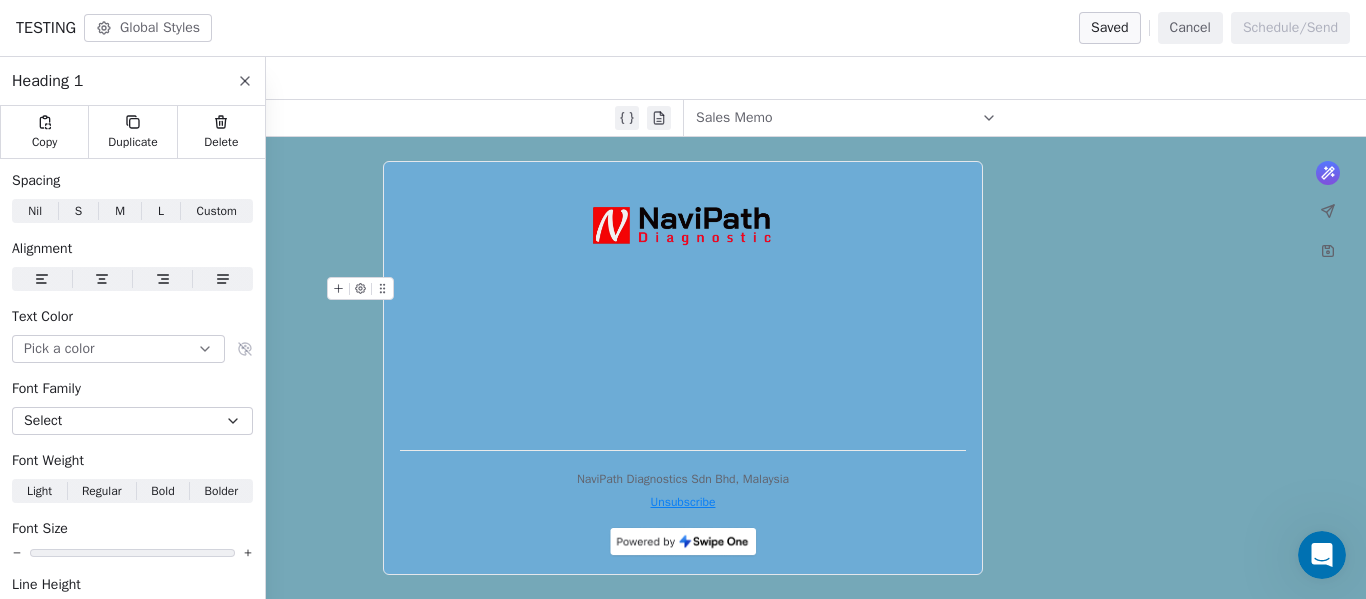 click at bounding box center [683, 301] 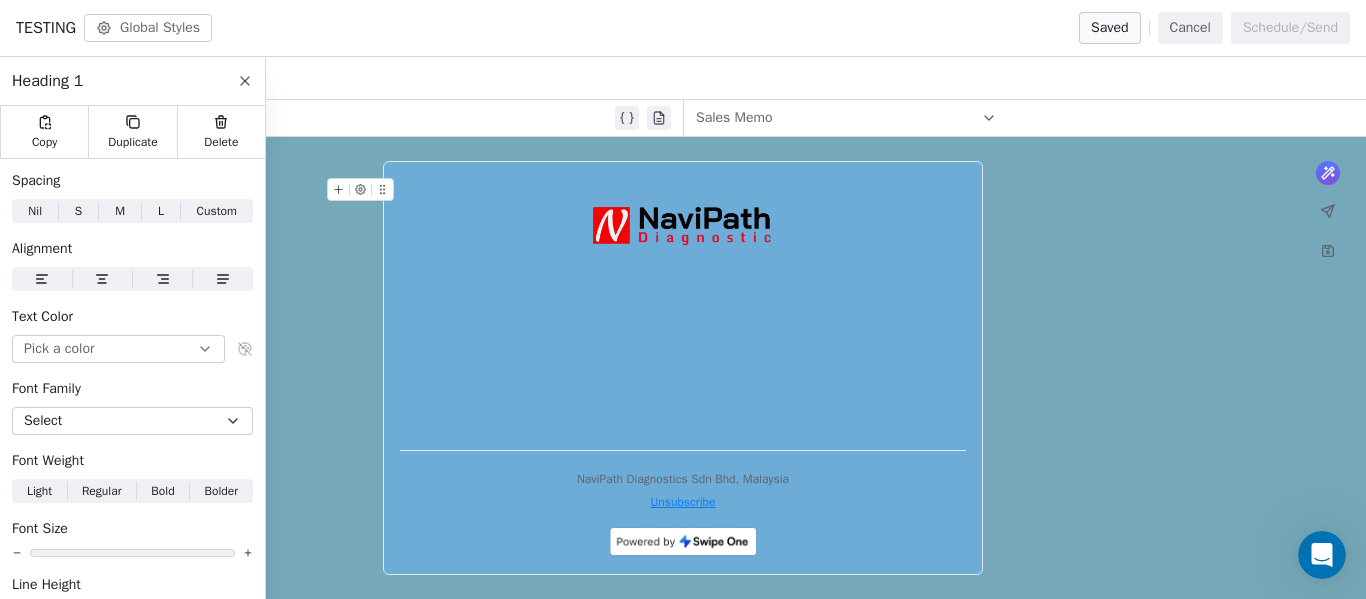 click 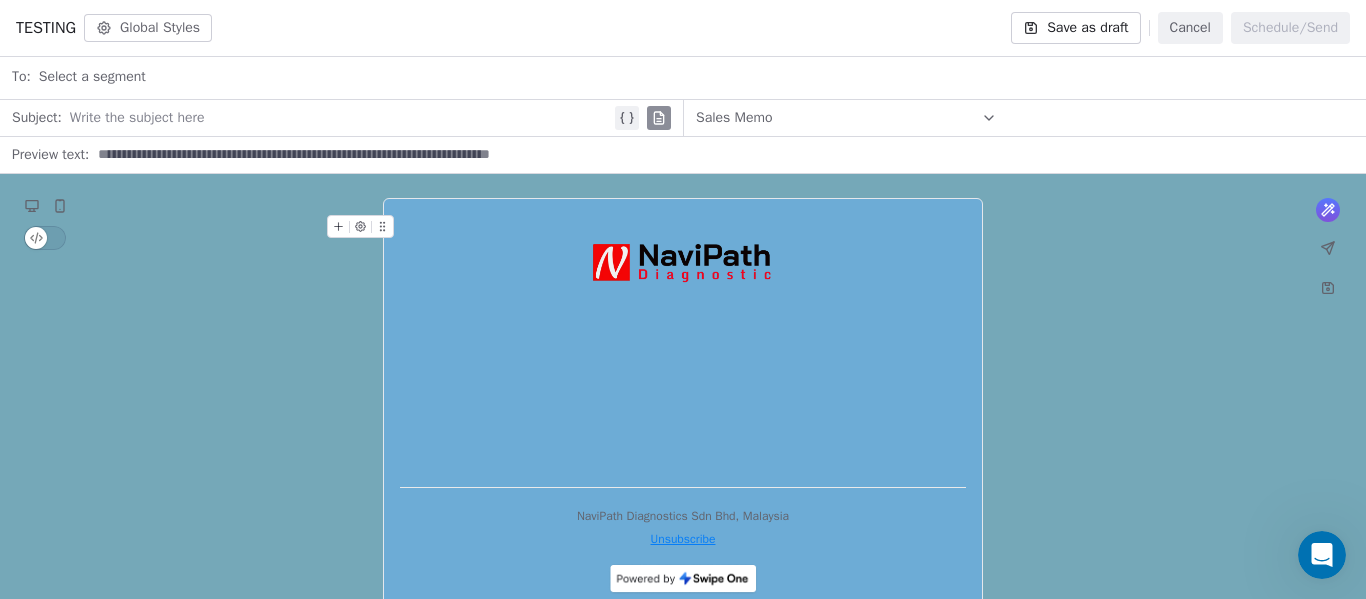click 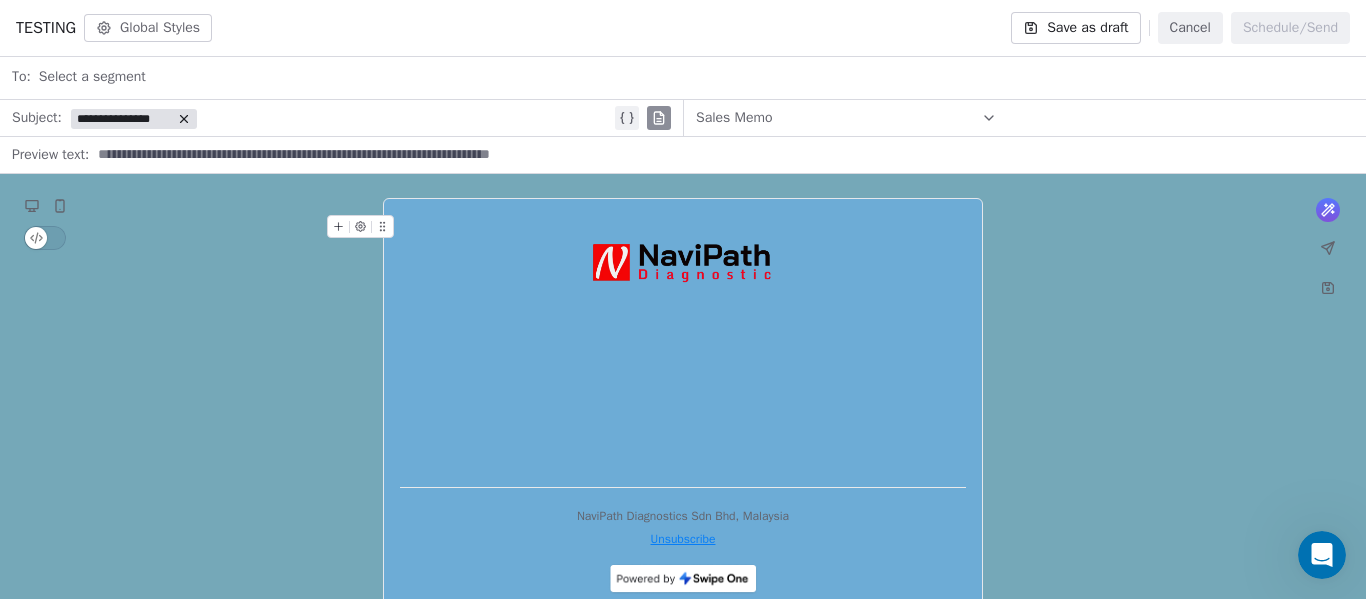 click 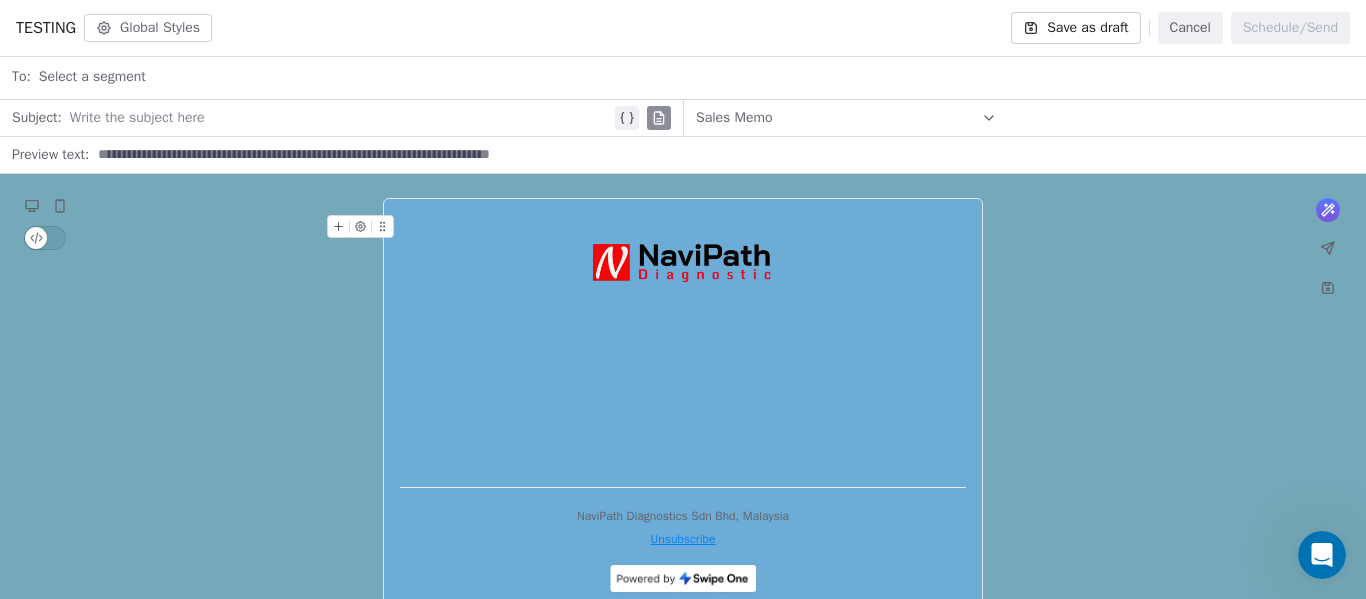 click on "What would you like to create email about? or * *** * NaviPath Diagnostics Sdn Bhd, Malaysia Unsubscribe" at bounding box center (683, 405) 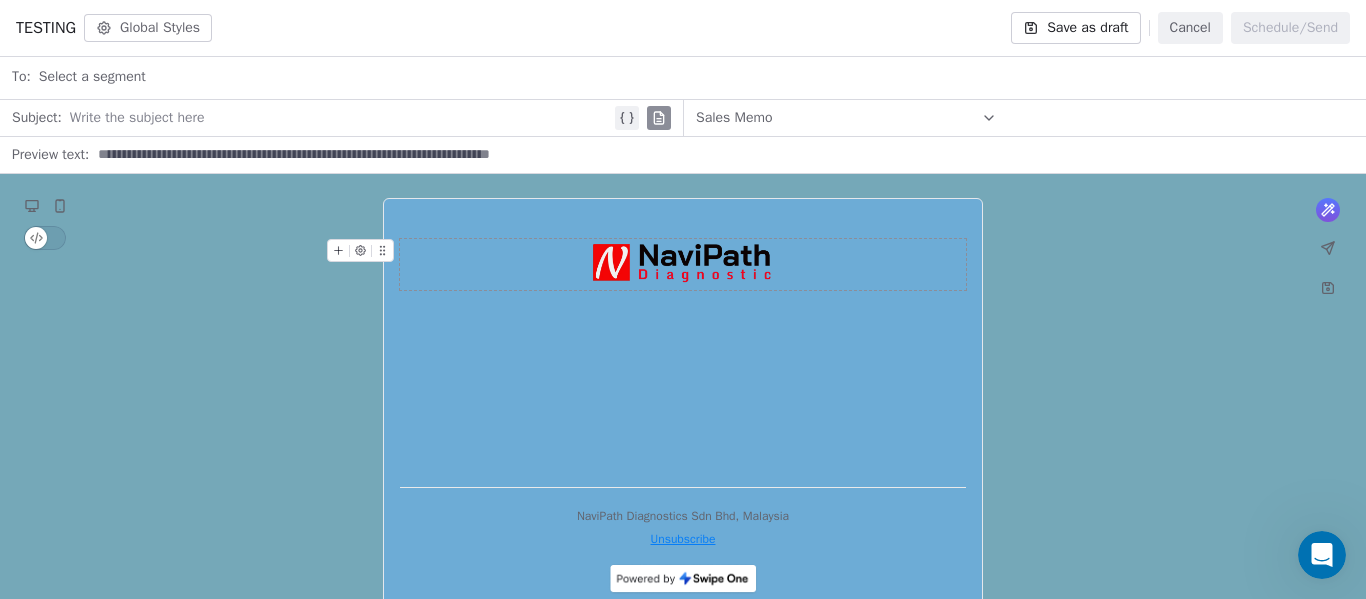 click at bounding box center [683, 264] 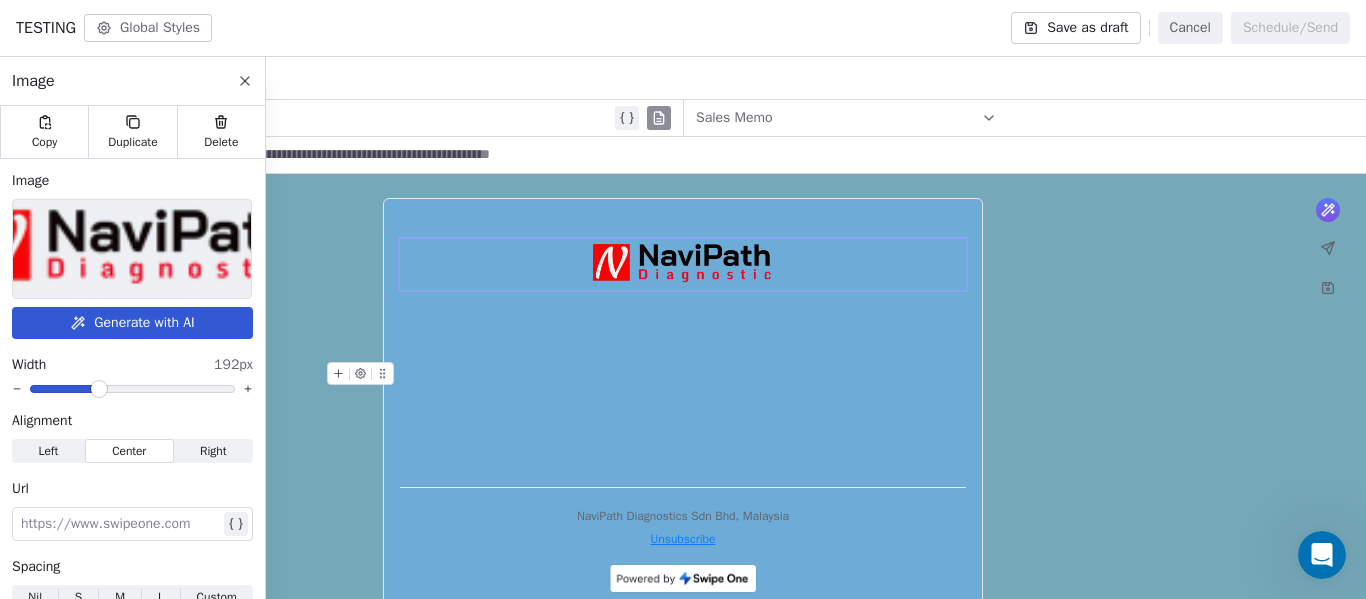 click on "NaviPath Diagnostics Sdn Bhd Contacts People Marketing Workflows Campaigns Sales Pipelines Sequences Beta Tools Apps AI Agents Help & Support Campaigns  Create new campaign All ( 6 ) All ( 6 ) Drafts ( 5 ) Drafts ( 5 ) In Progress ( 0 ) In Progress ( 0 ) Scheduled ( 0 ) Scheduled ( 0 ) Sent ( 1 ) Sent ( 1 ) Name Status Analytics Actions TESTING Created on Jul 17, 2025, 7:50 AM To: No segment selected Draft - Open Rate - Click Rate - Unsubscribe test  Created on Jul 2, 2025, 4:08 PM To: No segment selected Draft - Open Rate - Click Rate - Unsubscribe b Created on Jun 24, 2025, 12:21 PM To: No segment selected Draft - Open Rate - Click Rate - Unsubscribe a Created on Jun 24, 2025, 12:20 PM To: No segment selected Draft - Open Rate - Click Rate - Unsubscribe New Product Created on Jun 24, 2025, 12:18 PM To: No segment selected Draft - Open Rate - Click Rate - Unsubscribe Sales Memo Sent on Jun 24, 2025, 12:08 PM To: Testing Andy Email  Sent 1 / 1 100% (1) Open Rate - Click Rate - Unsubscribe Showing  1  to  6" at bounding box center (683, 299) 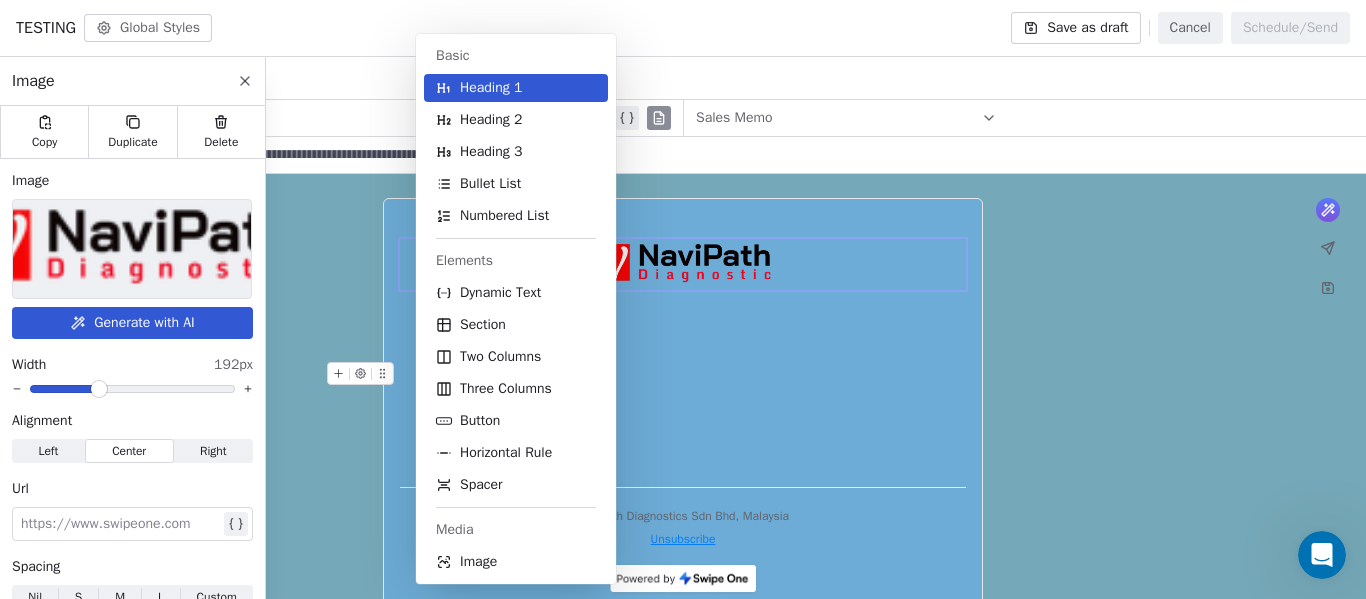 click on "Basic Heading 1 Heading 2 Heading 3 Bullet List Numbered List Elements Dynamic Text Section Two Columns Three Columns Button Horizontal Rule Spacer Media Image" at bounding box center [544, 309] 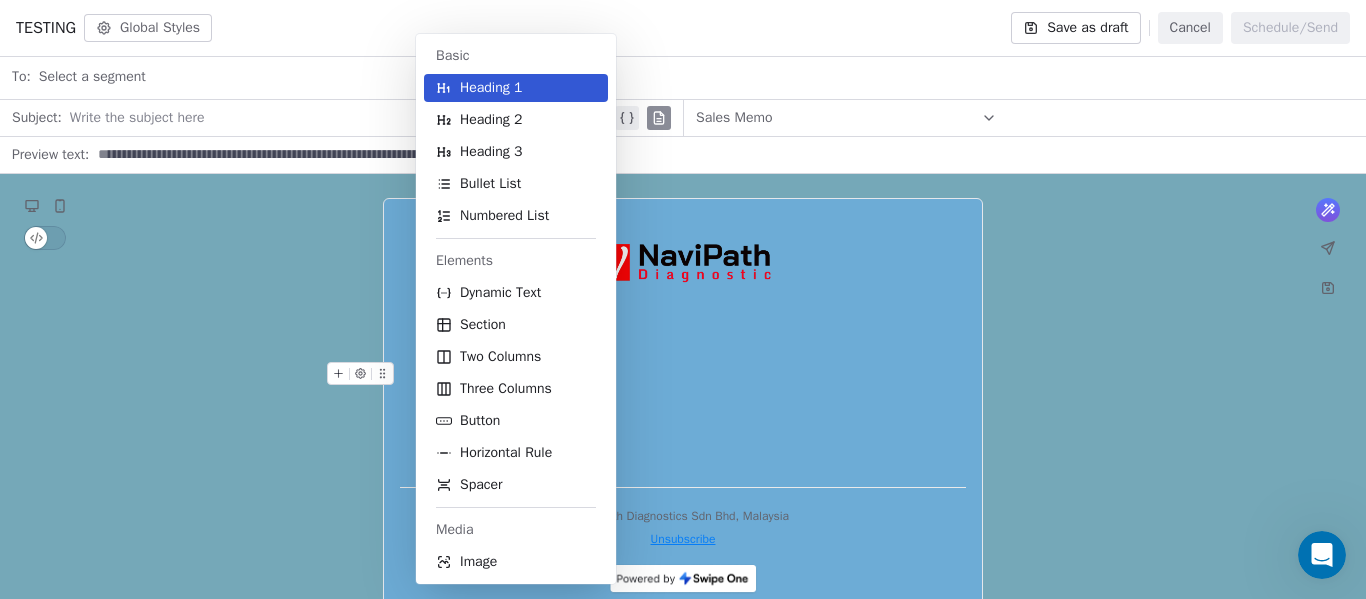 click on "Basic Heading 1 Heading 2 Heading 3 Bullet List Numbered List Elements Dynamic Text Section Two Columns Three Columns Button Horizontal Rule Spacer Media Image" at bounding box center [544, 309] 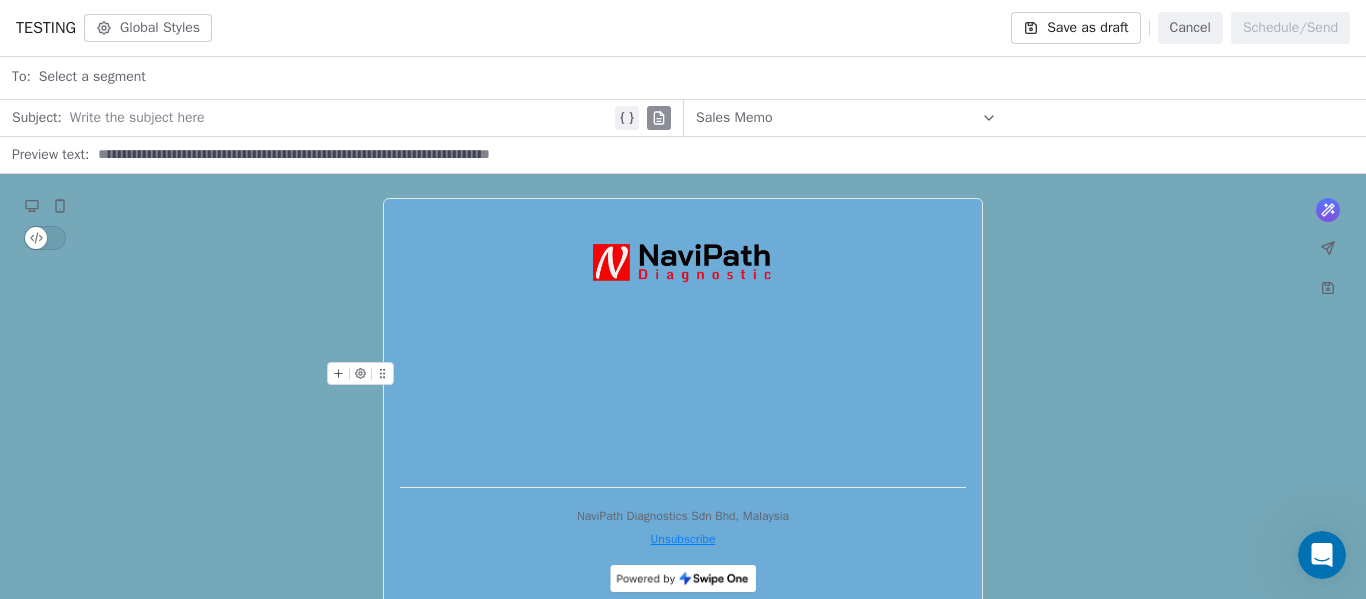 click on "What would you like to create email about? or * *** * NaviPath Diagnostics Sdn Bhd, Malaysia Unsubscribe" at bounding box center [683, 405] 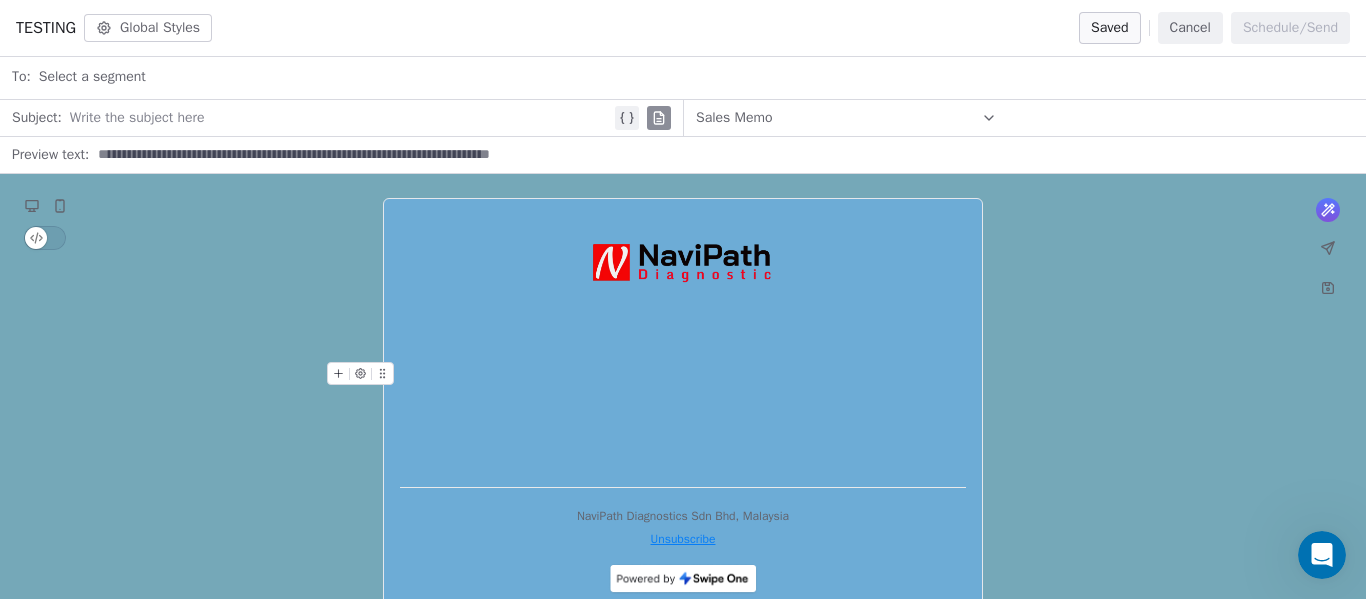 drag, startPoint x: 492, startPoint y: 415, endPoint x: 451, endPoint y: 387, distance: 49.648766 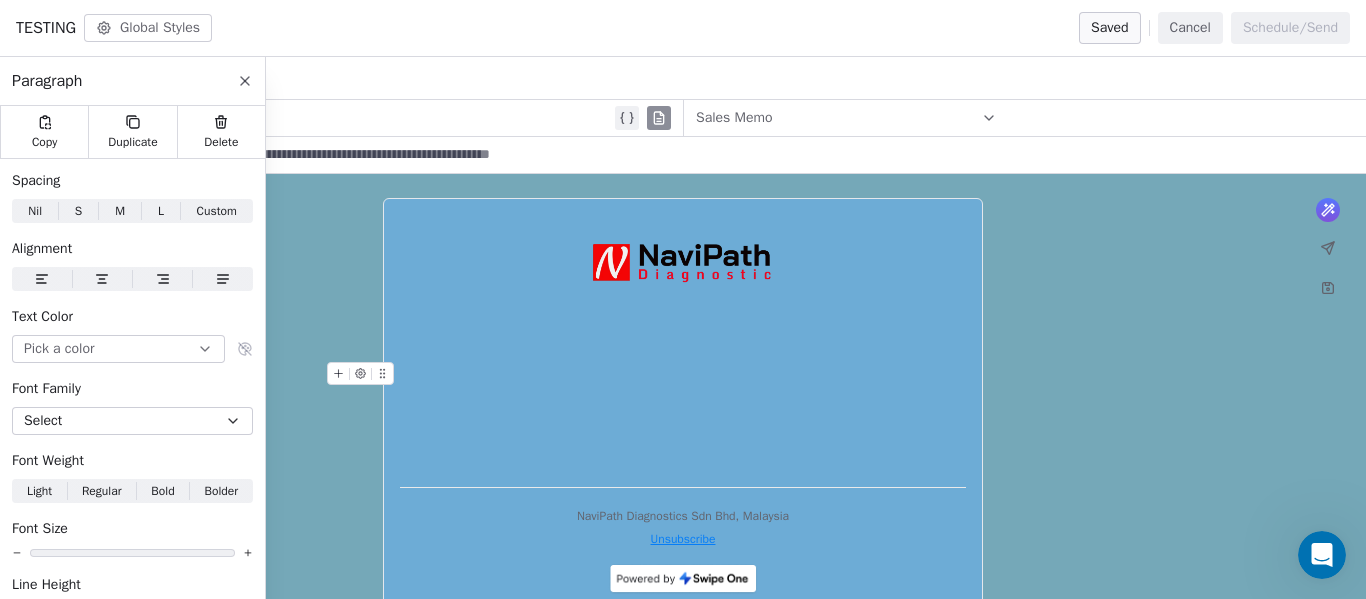 click 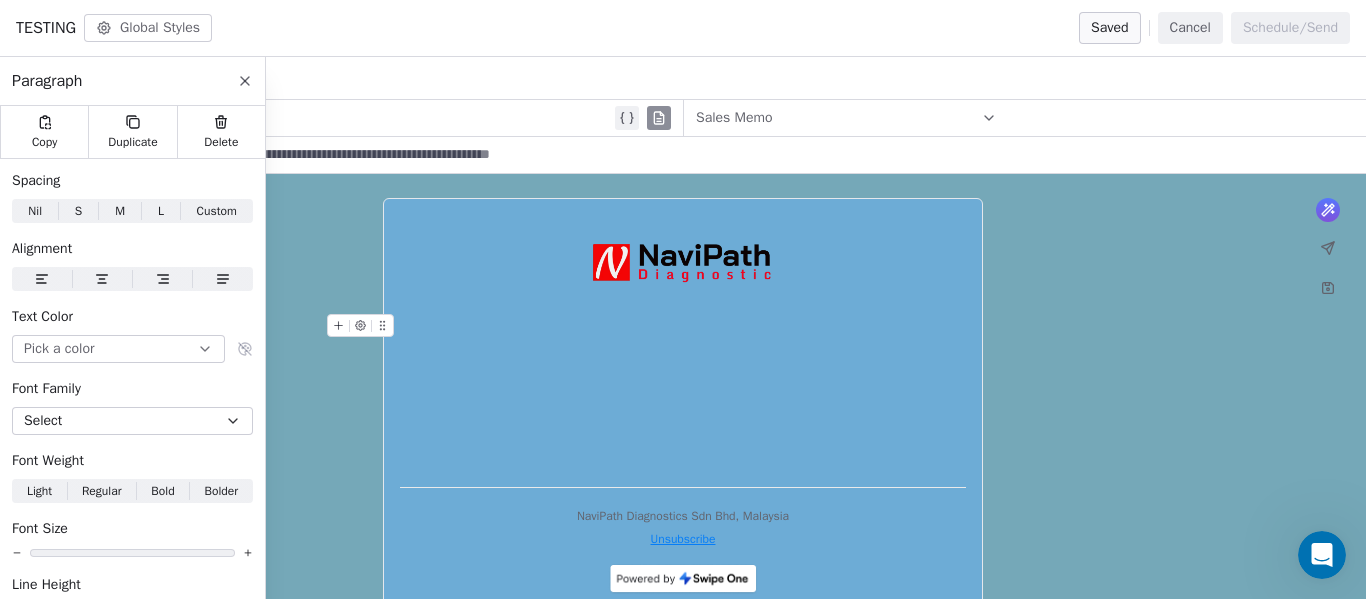 click at bounding box center [683, 338] 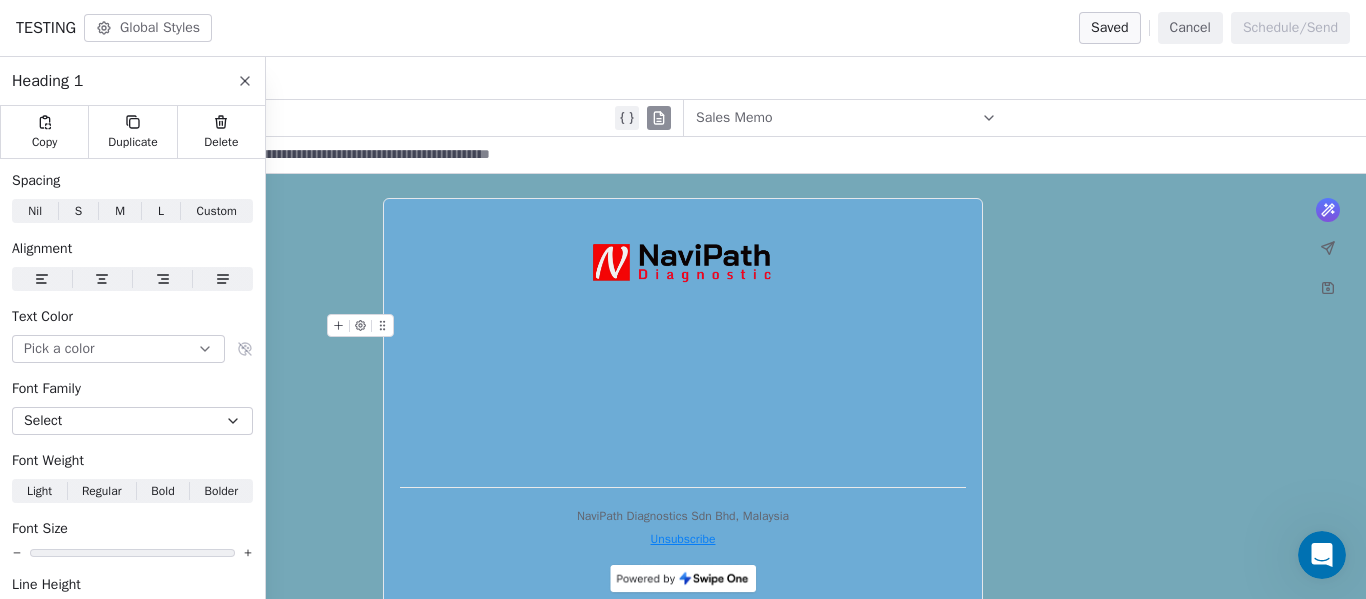 click 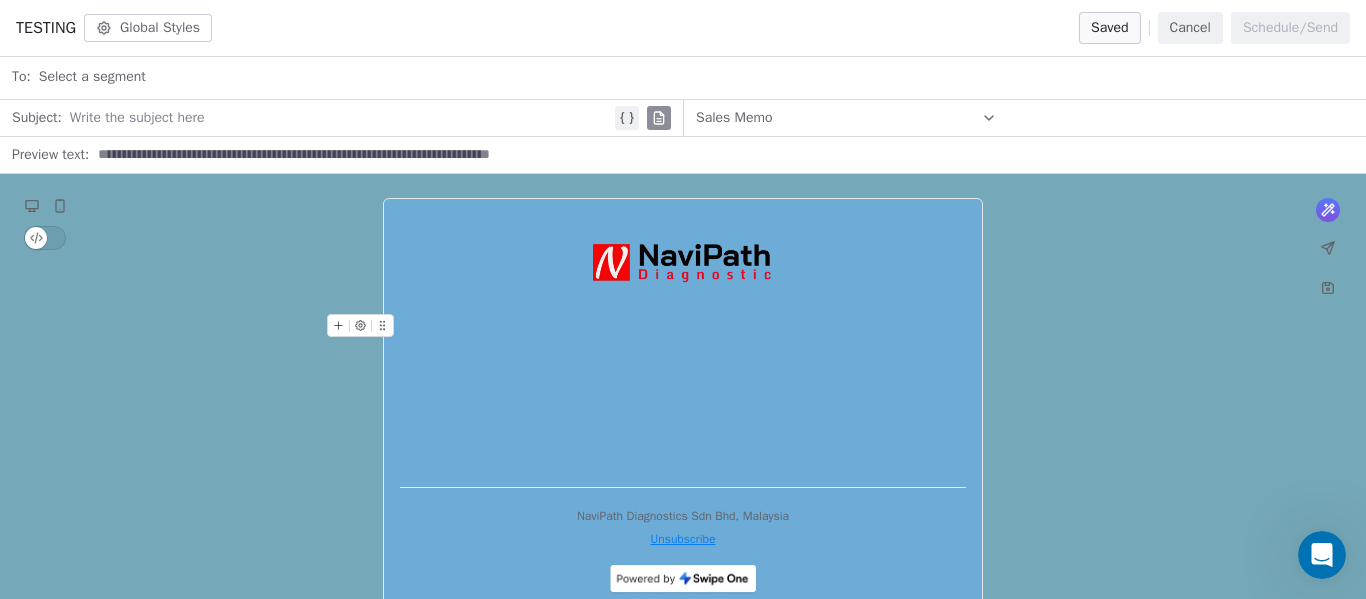 click 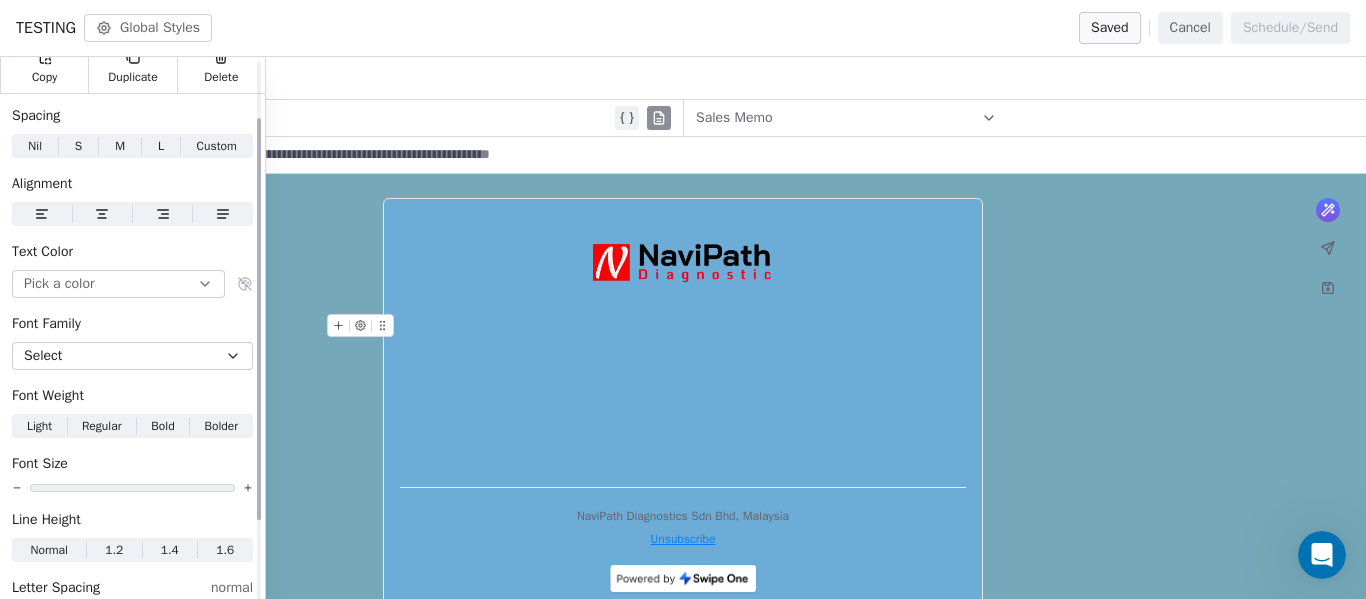 scroll, scrollTop: 100, scrollLeft: 0, axis: vertical 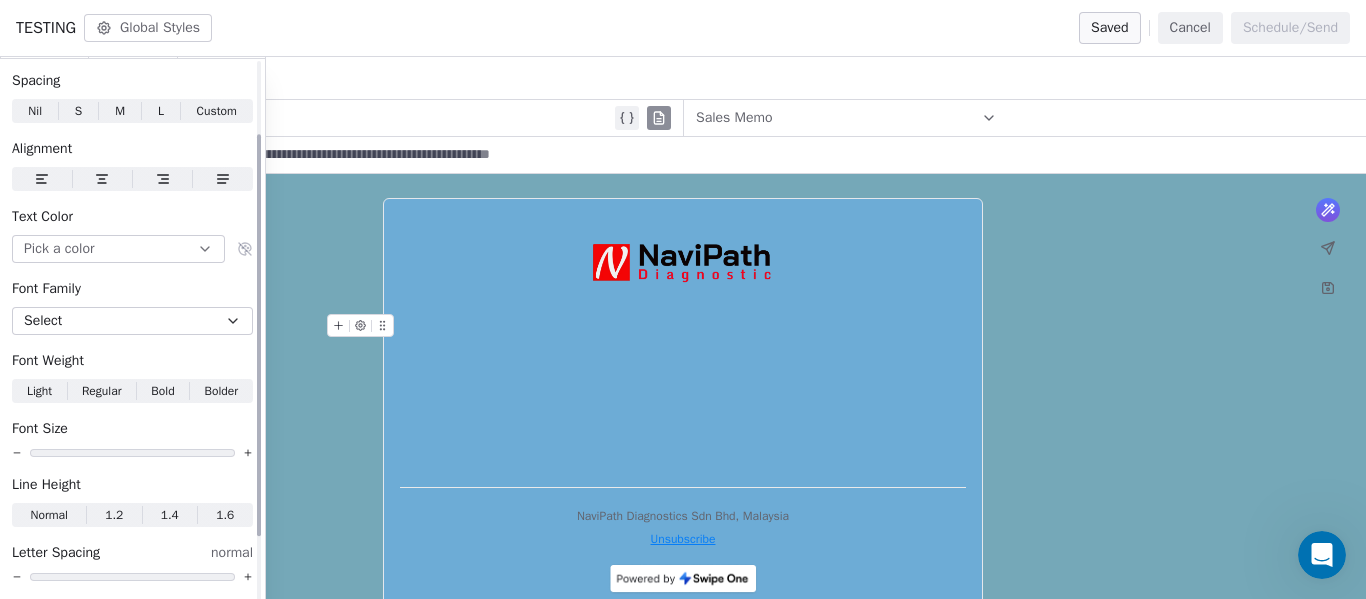 click 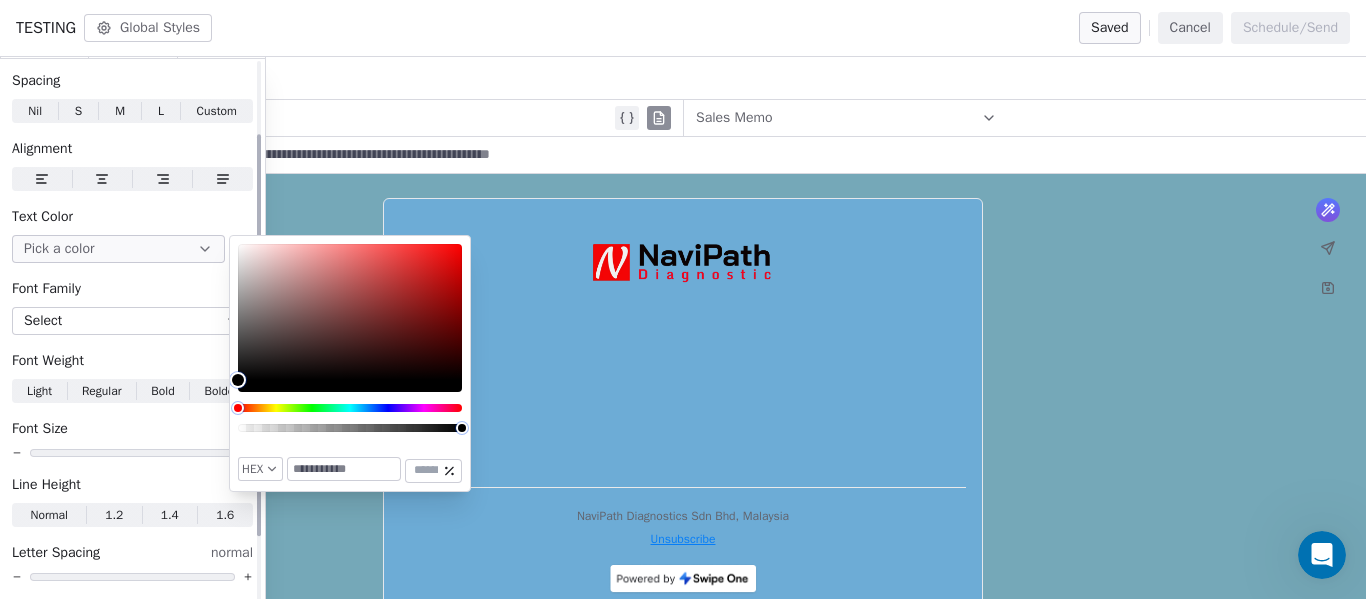 click 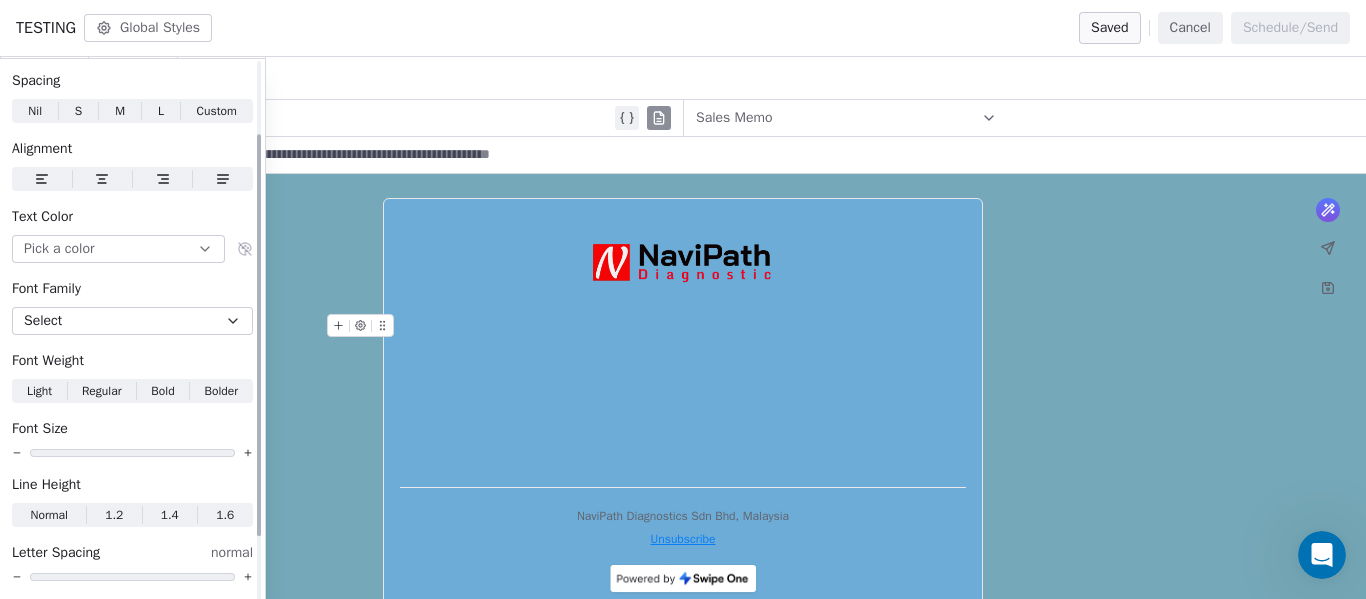 click 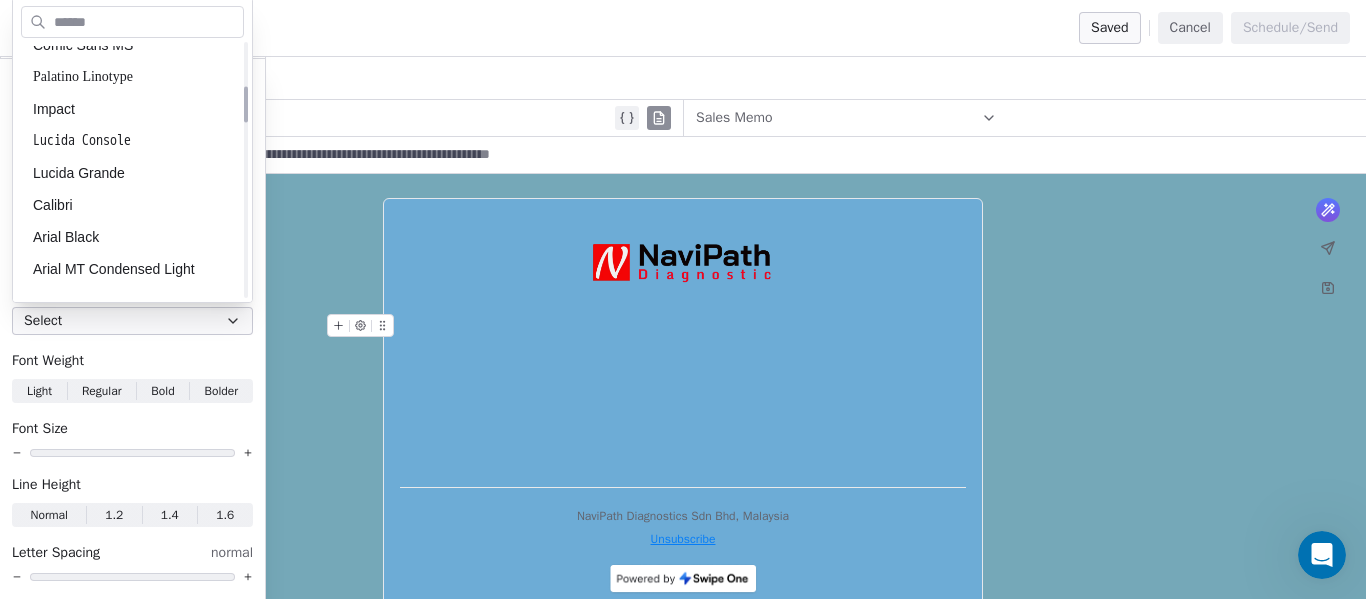 scroll, scrollTop: 500, scrollLeft: 0, axis: vertical 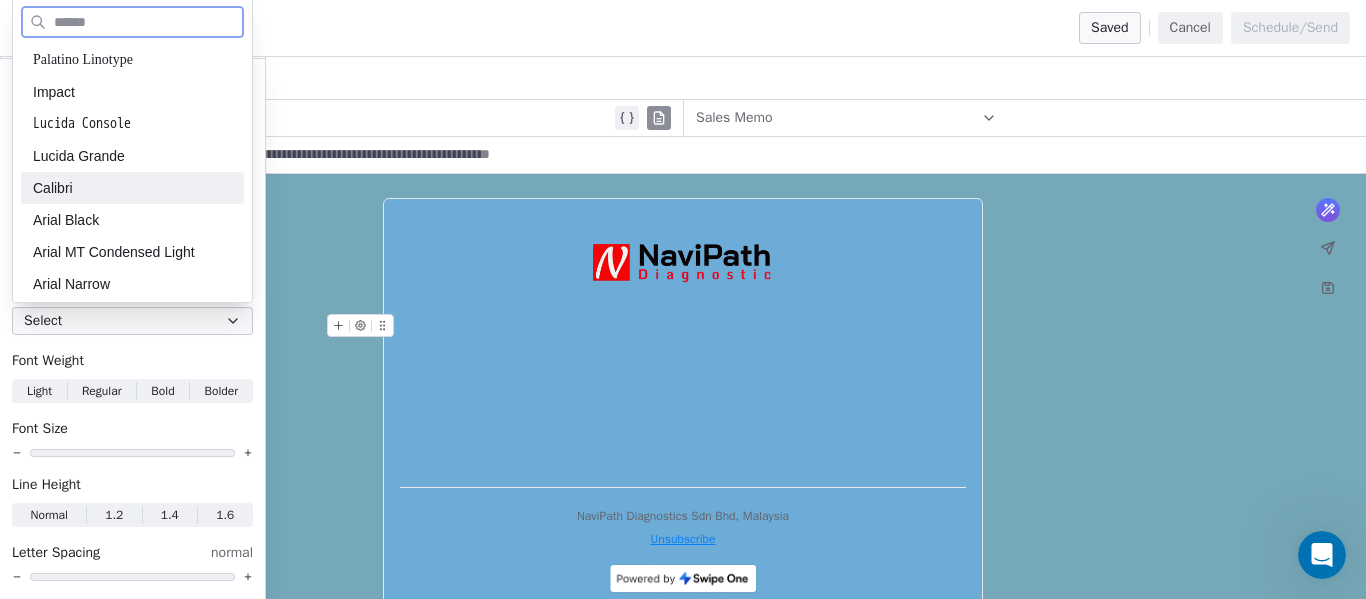 click on "Calibri" at bounding box center (132, 188) 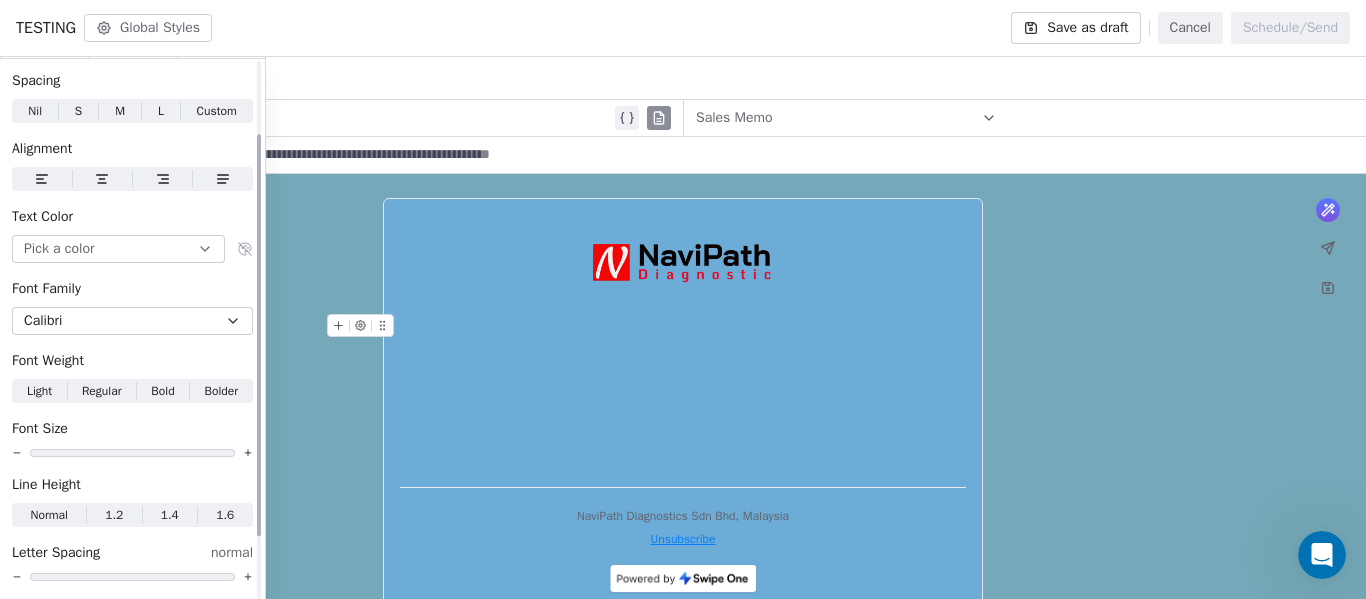 click on "1.4" at bounding box center (170, 515) 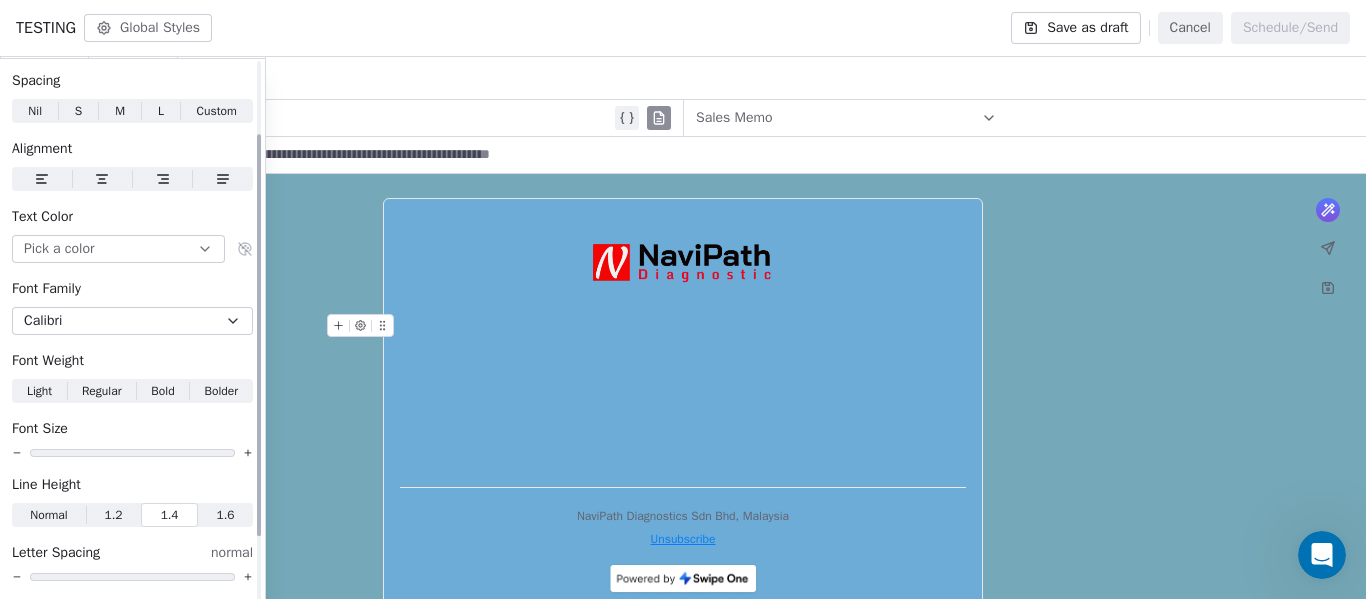 type 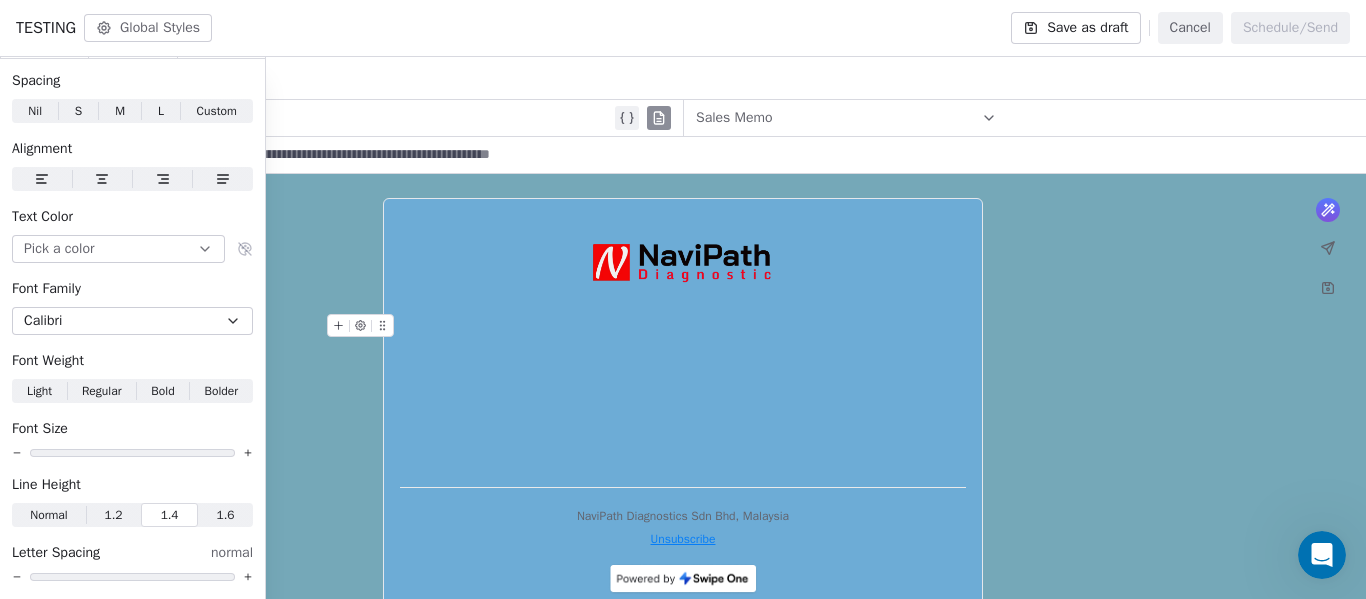 click on "***" at bounding box center (683, 302) 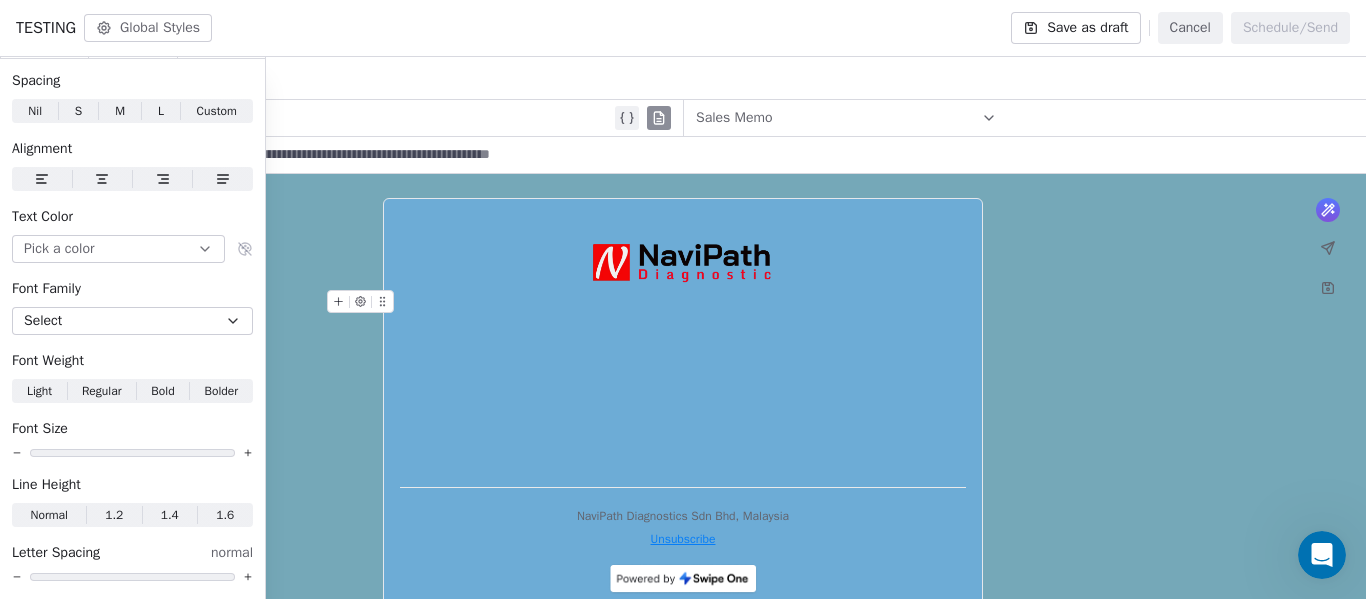 type 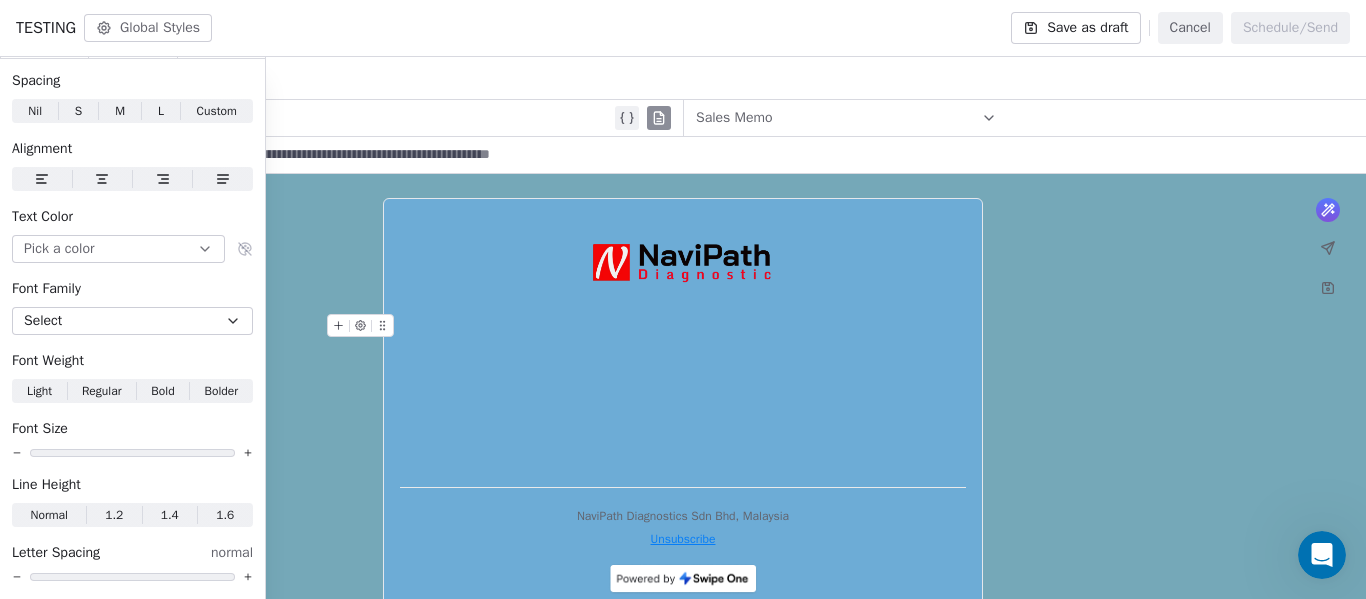 click at bounding box center (683, 336) 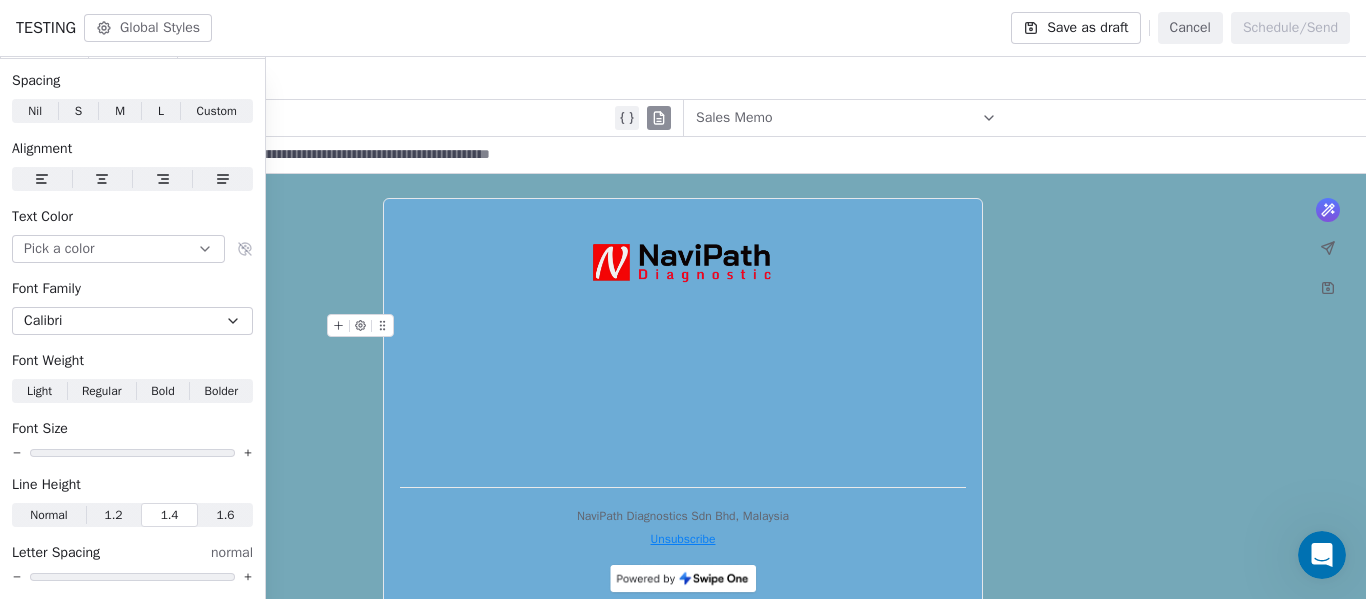 click at bounding box center (683, 336) 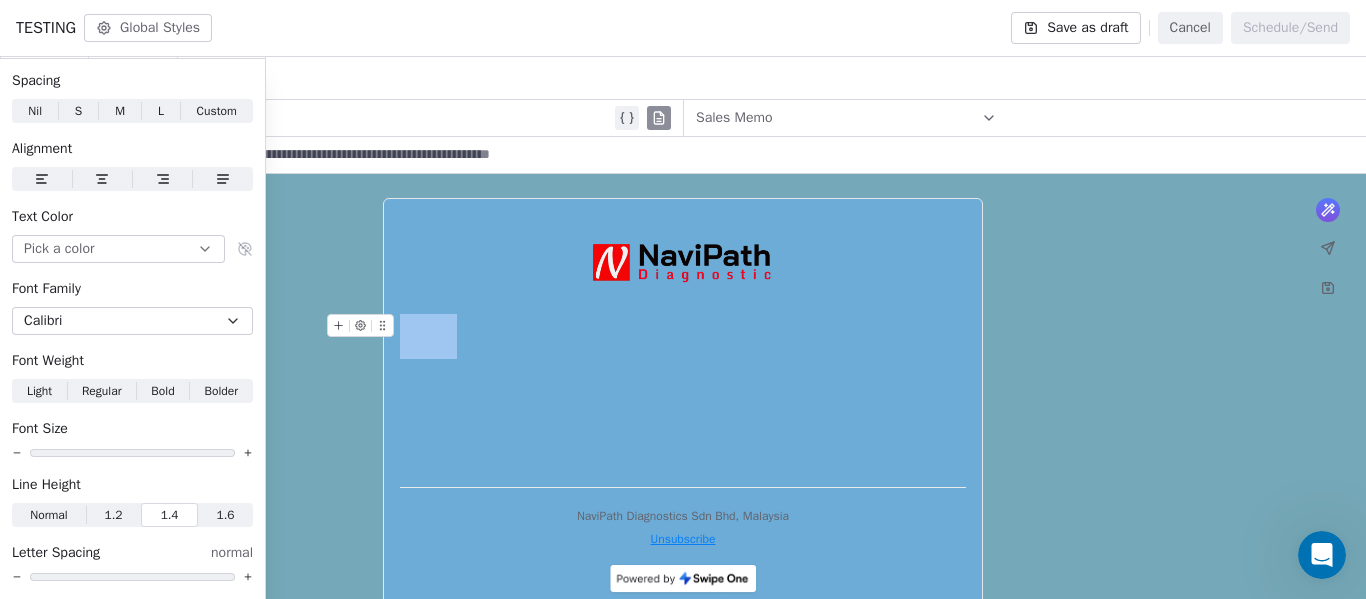 drag, startPoint x: 493, startPoint y: 314, endPoint x: 401, endPoint y: 321, distance: 92.26592 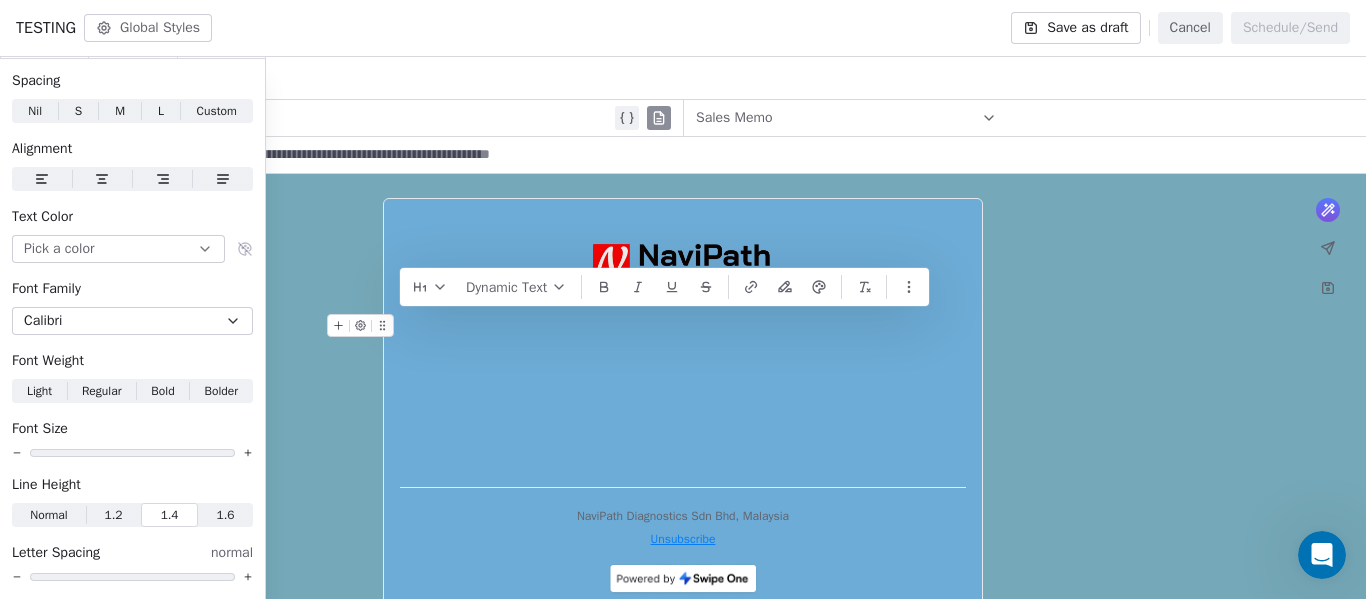 click on "NaviPath Diagnostics Sdn Bhd Contacts People Marketing Workflows Campaigns Sales Pipelines Sequences Beta Tools Apps AI Agents Help & Support Campaigns  Create new campaign All ( 6 ) All ( 6 ) Drafts ( 5 ) Drafts ( 5 ) In Progress ( 0 ) In Progress ( 0 ) Scheduled ( 0 ) Scheduled ( 0 ) Sent ( 1 ) Sent ( 1 ) Name Status Analytics Actions TESTING Created on Jul 17, 2025, 7:50 AM To: No segment selected Draft - Open Rate - Click Rate - Unsubscribe test  Created on Jul 2, 2025, 4:08 PM To: No segment selected Draft - Open Rate - Click Rate - Unsubscribe b Created on Jun 24, 2025, 12:21 PM To: No segment selected Draft - Open Rate - Click Rate - Unsubscribe a Created on Jun 24, 2025, 12:20 PM To: No segment selected Draft - Open Rate - Click Rate - Unsubscribe New Product Created on Jun 24, 2025, 12:18 PM To: No segment selected Draft - Open Rate - Click Rate - Unsubscribe Sales Memo Sent on Jun 24, 2025, 12:08 PM To: Testing Andy Email  Sent 1 / 1 100% (1) Open Rate - Click Rate - Unsubscribe Showing  1  to  6" at bounding box center (683, 299) 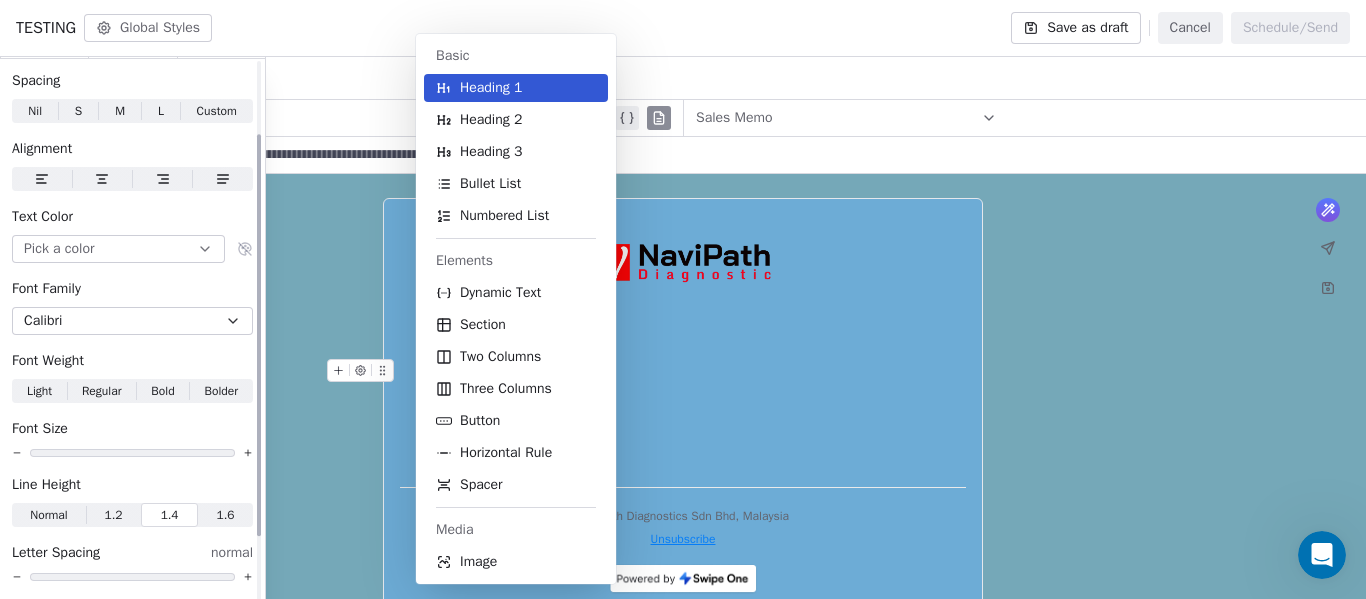 click on "Font Family" at bounding box center (132, 289) 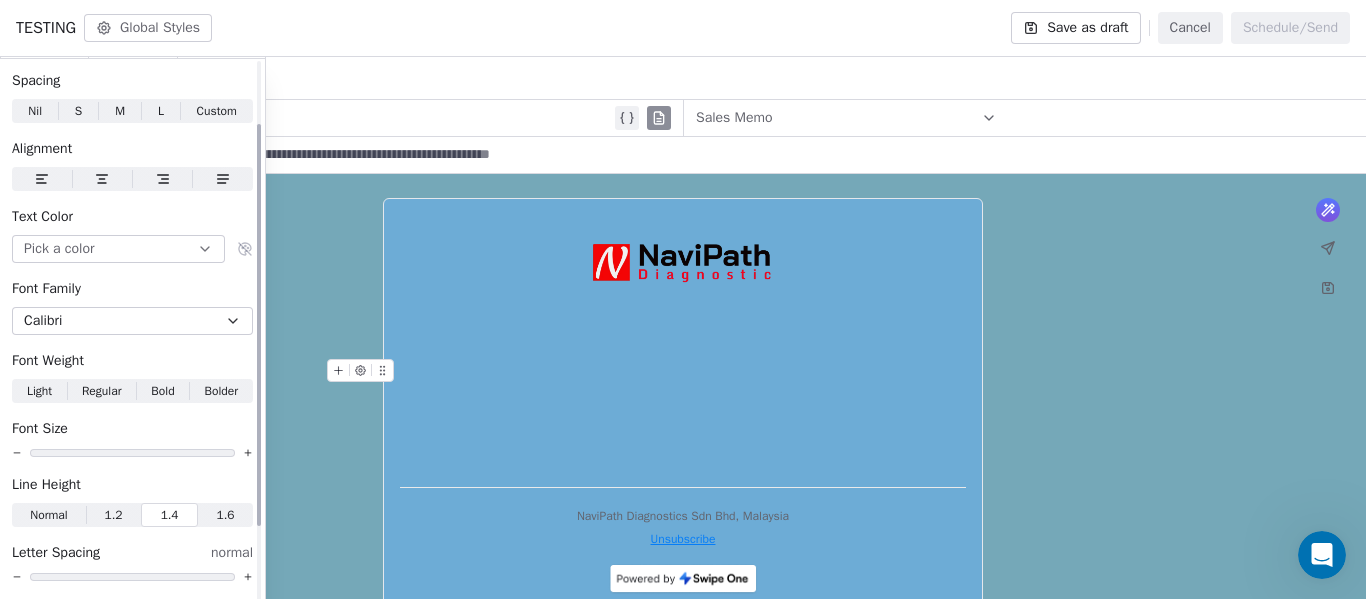 scroll, scrollTop: 0, scrollLeft: 0, axis: both 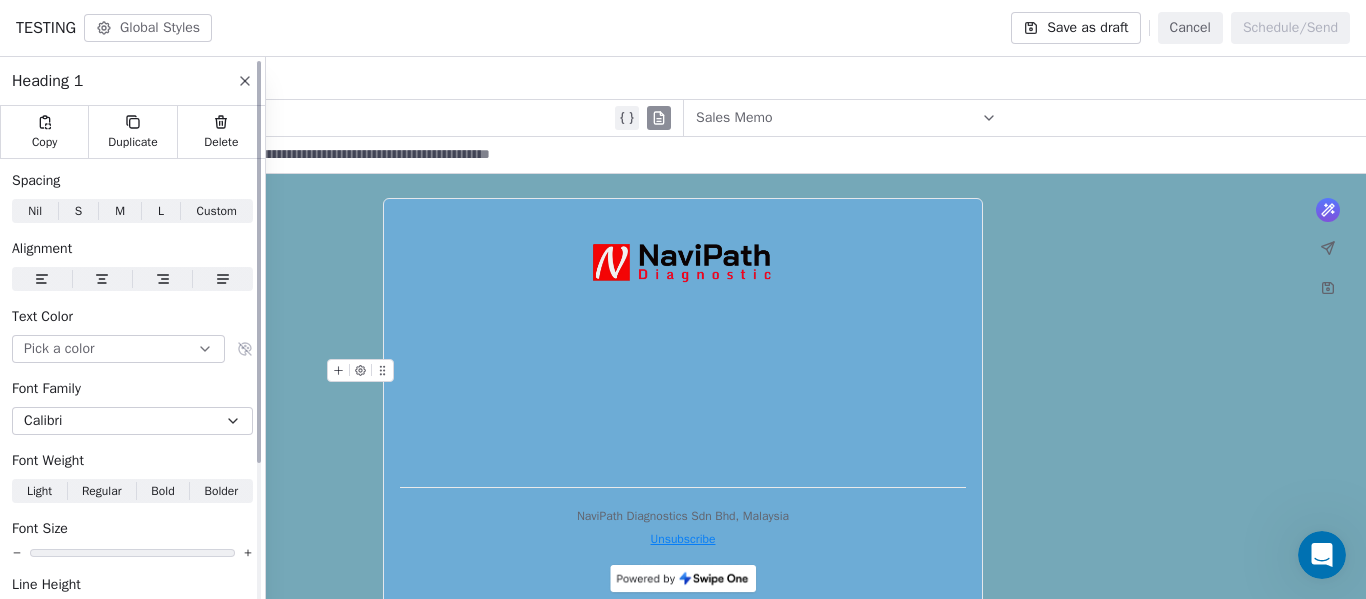 click 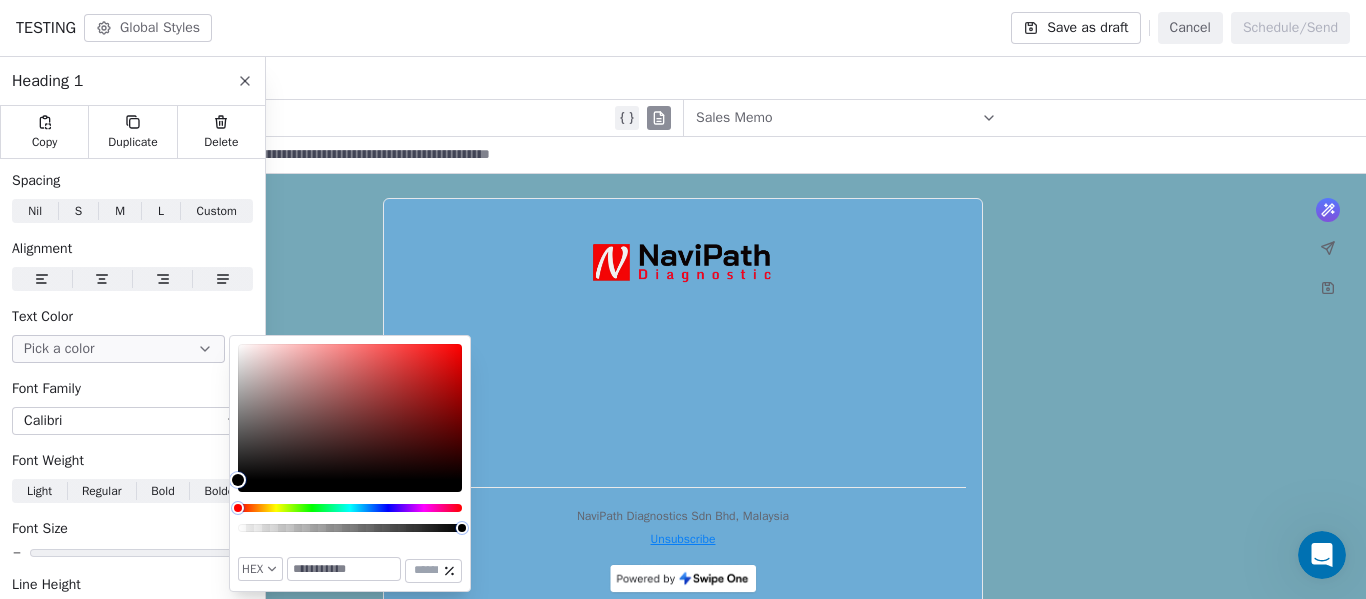 type on "*******" 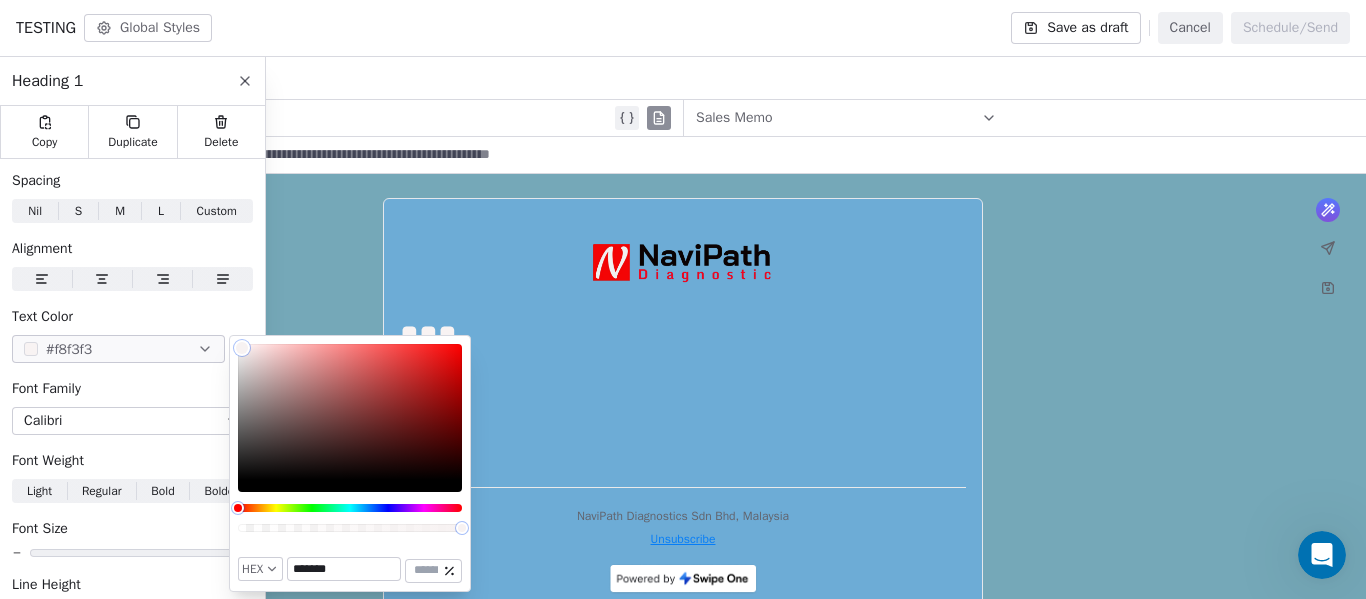 click at bounding box center [350, 412] 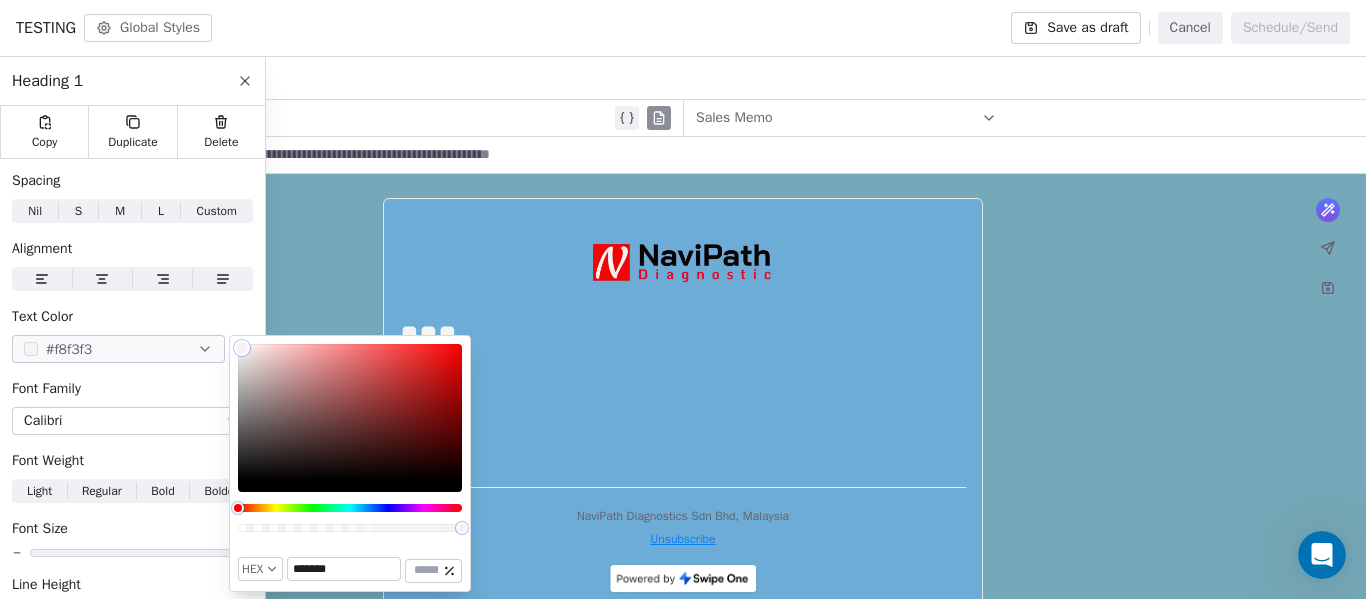 click on "* ********* *** *" at bounding box center [683, 343] 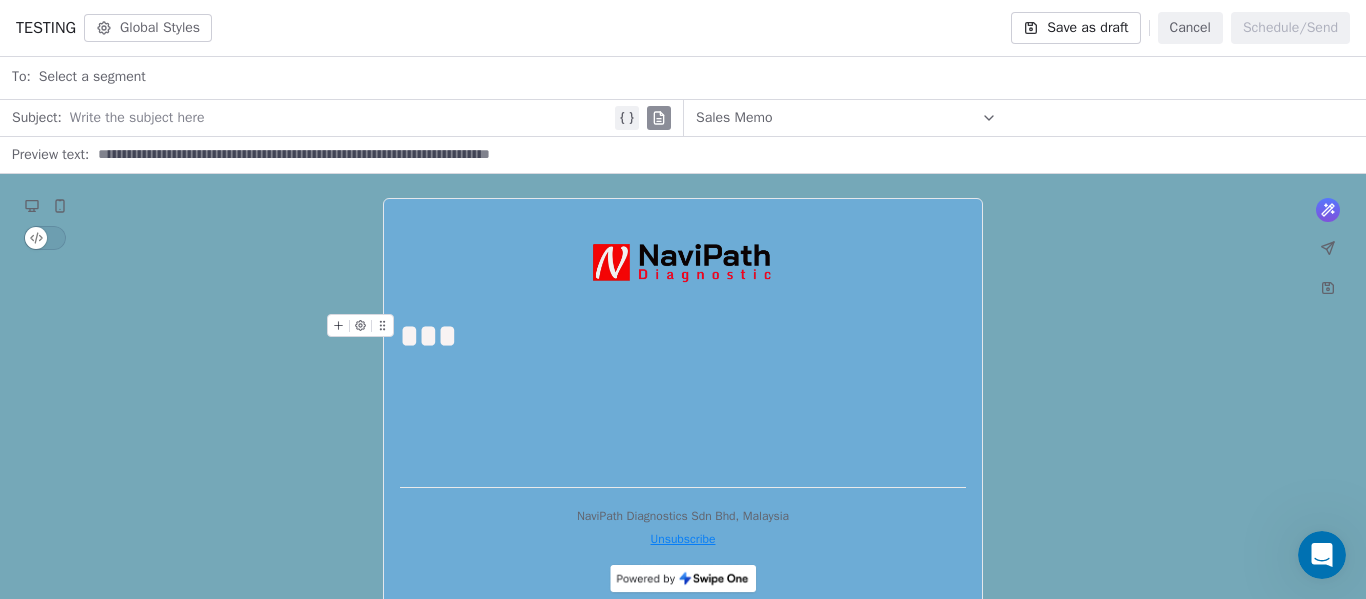 click on "***" at bounding box center [683, 336] 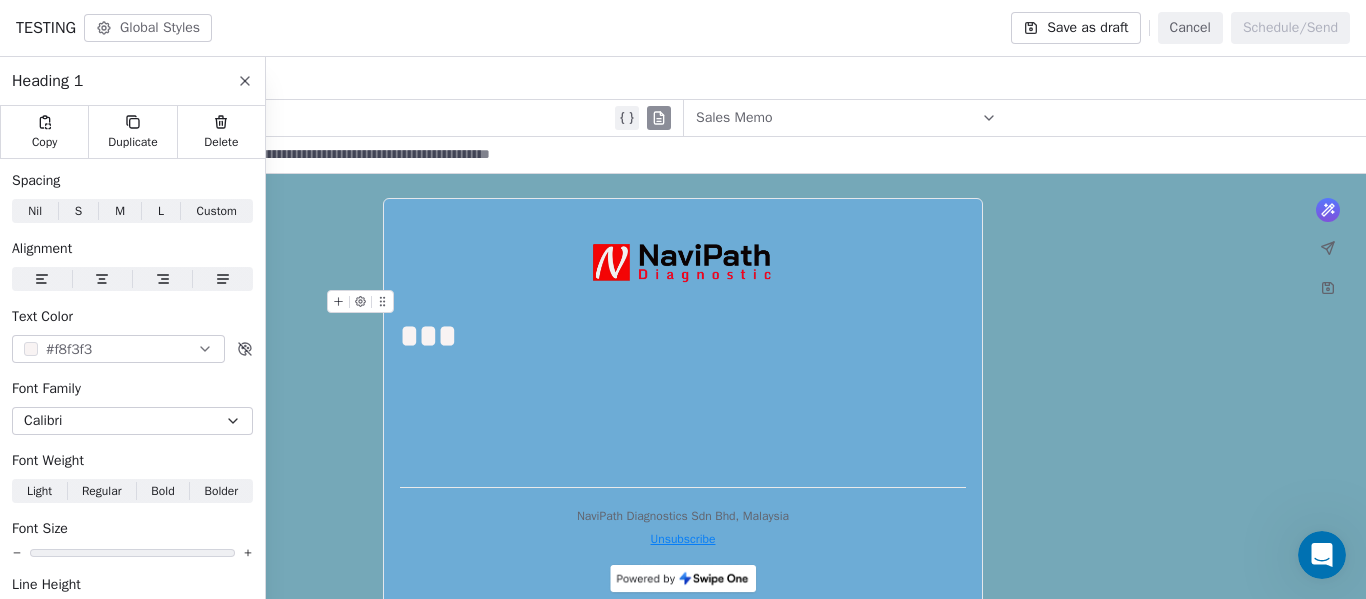 click on "*********" at bounding box center [683, 302] 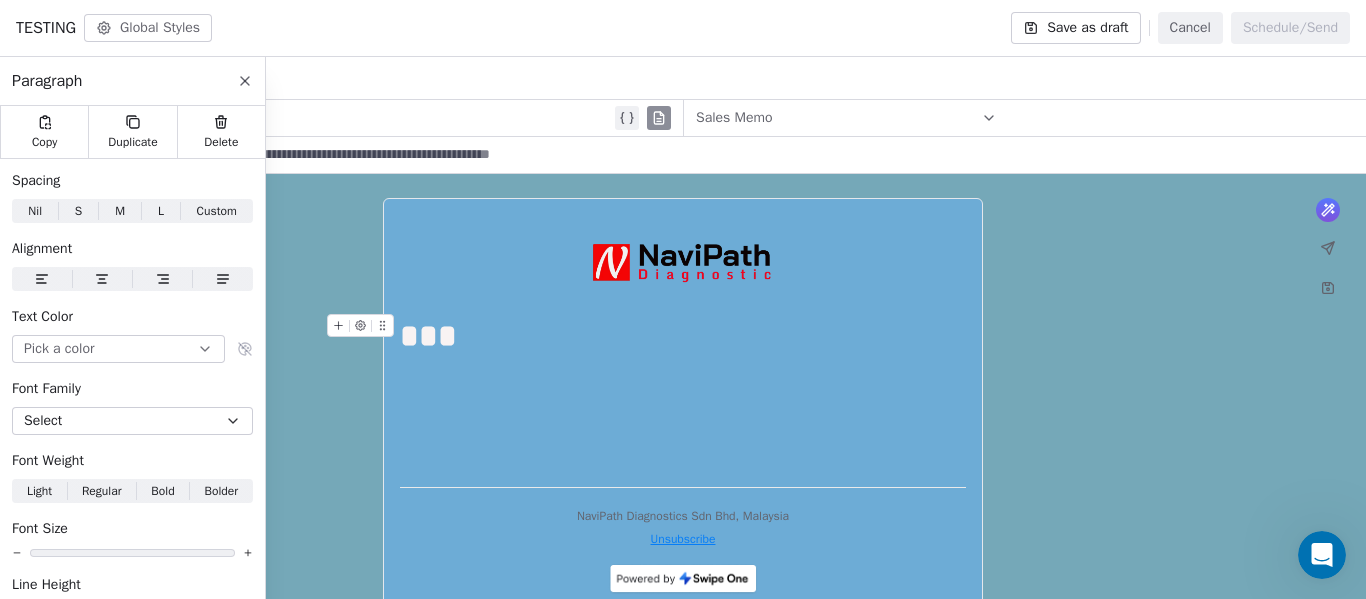 click on "***" at bounding box center (683, 336) 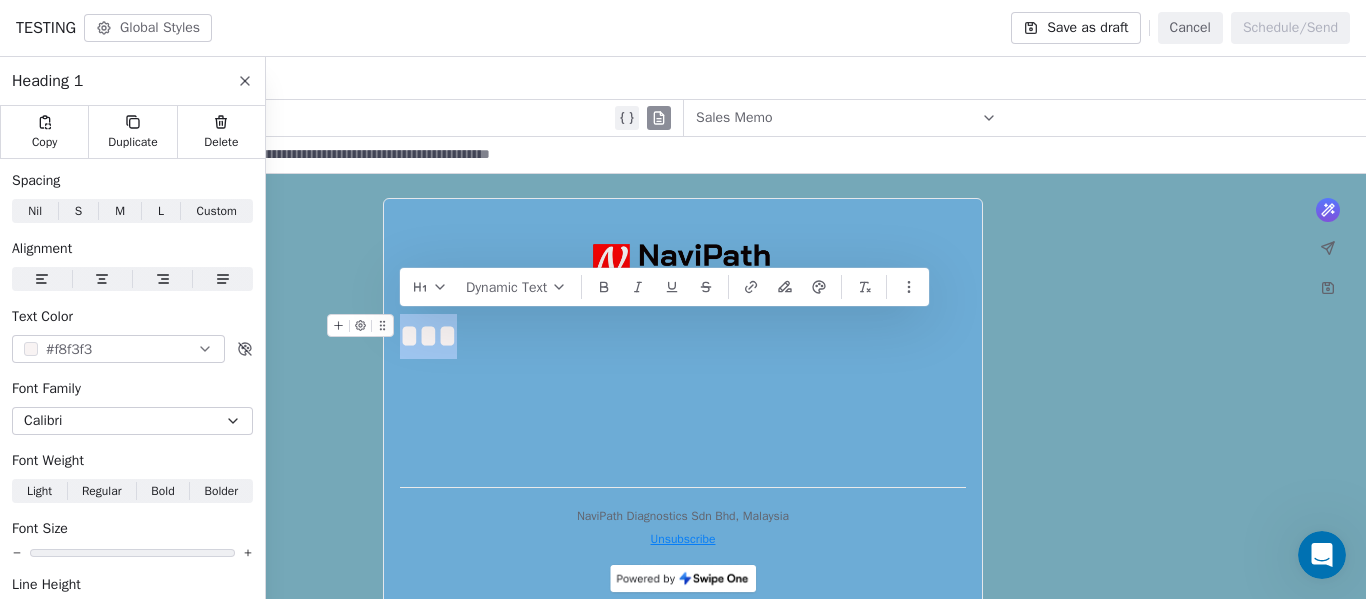 drag, startPoint x: 465, startPoint y: 333, endPoint x: 392, endPoint y: 343, distance: 73.68175 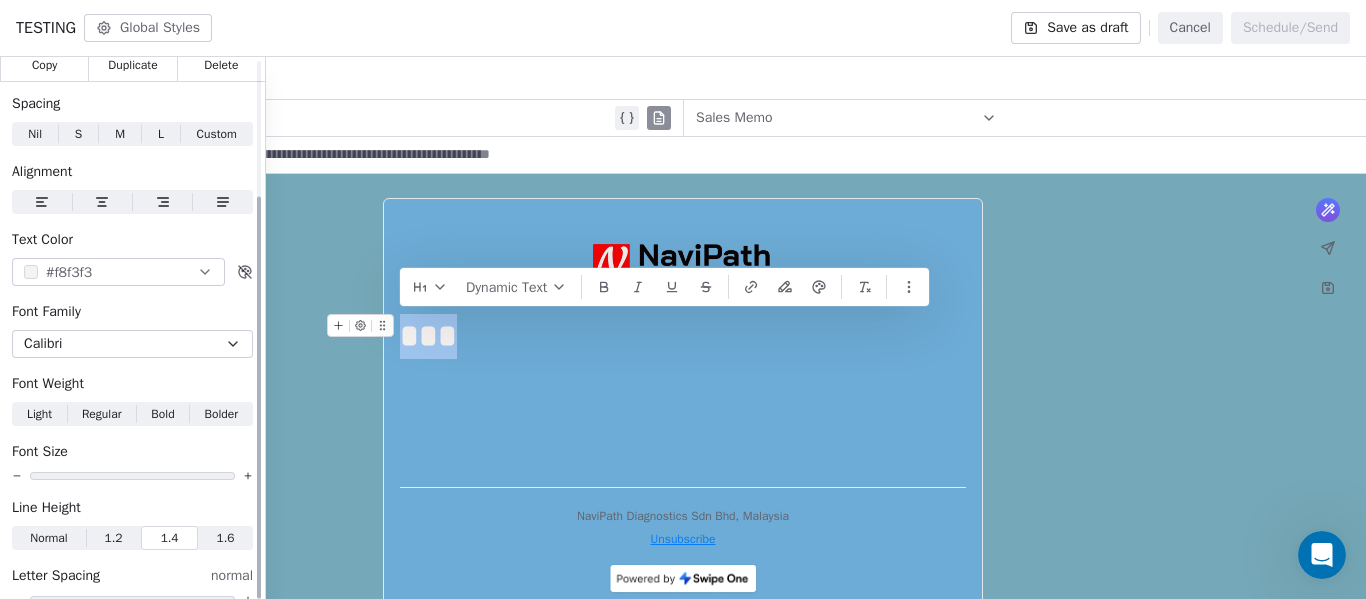 scroll, scrollTop: 189, scrollLeft: 0, axis: vertical 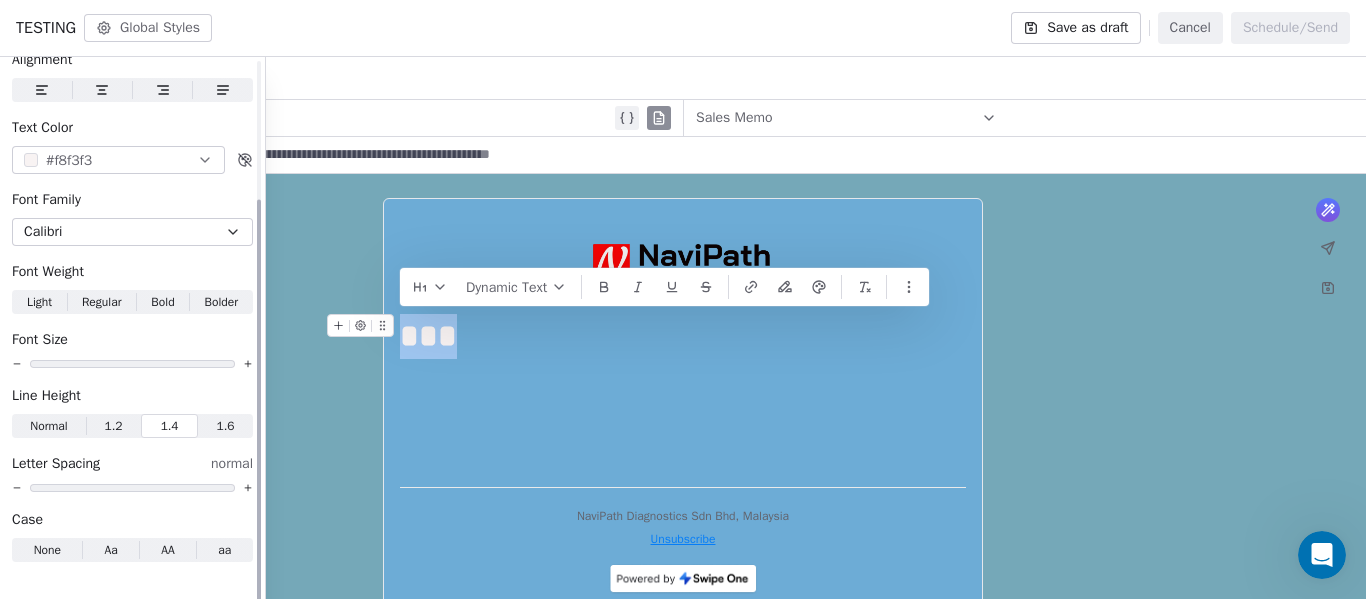 click on "1.2 1.2" at bounding box center [113, 426] 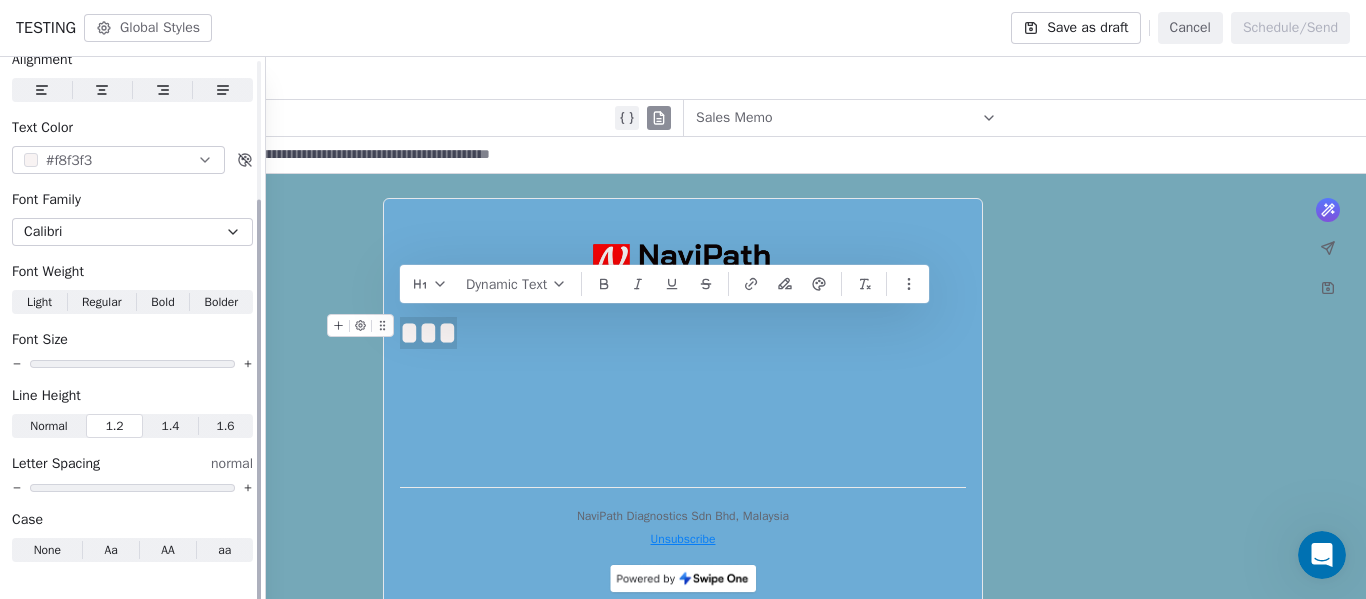 click on "Normal" at bounding box center [48, 426] 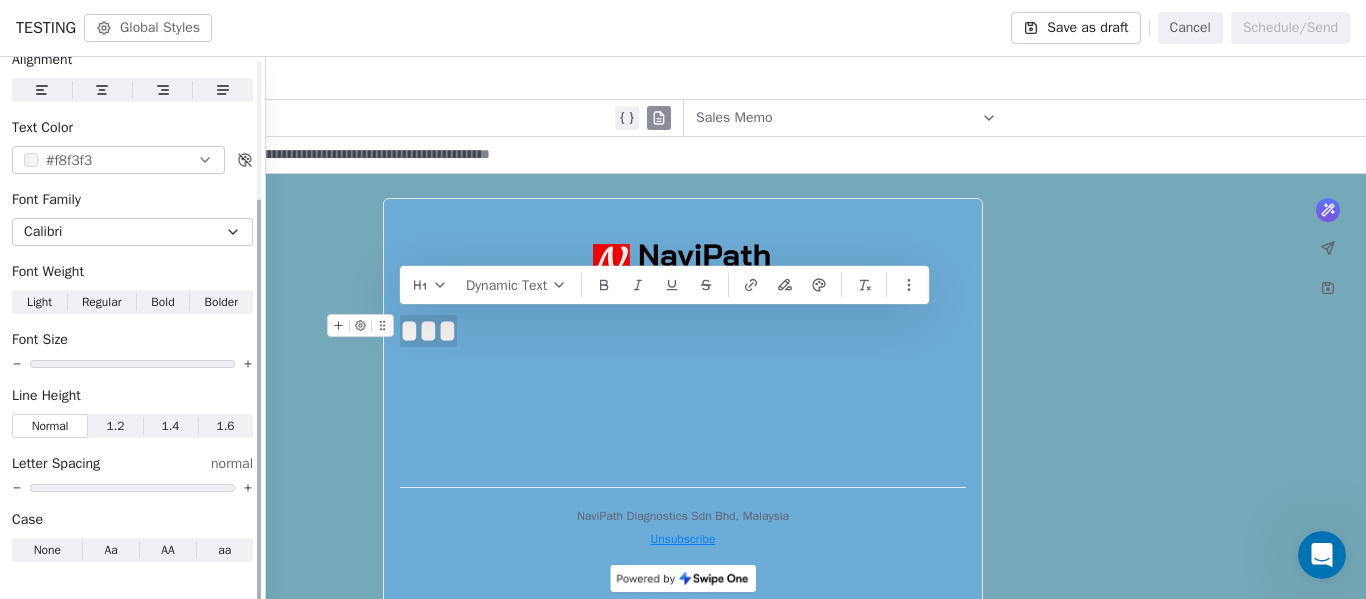 click on "Light" at bounding box center (39, 302) 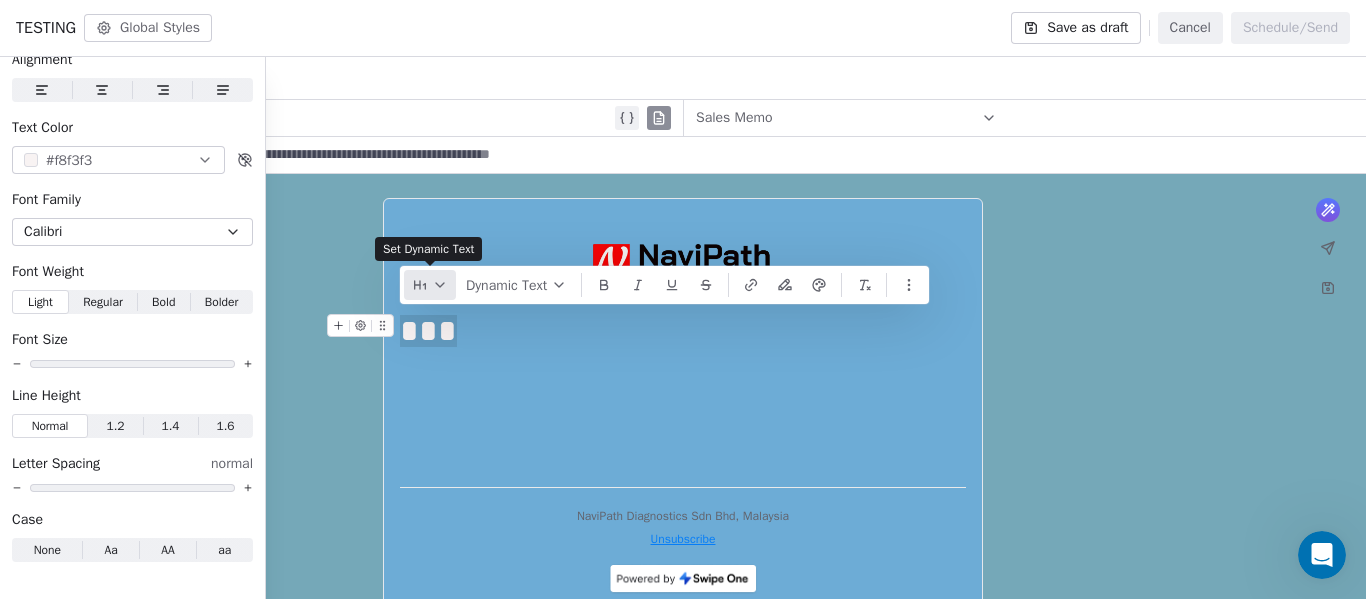 click 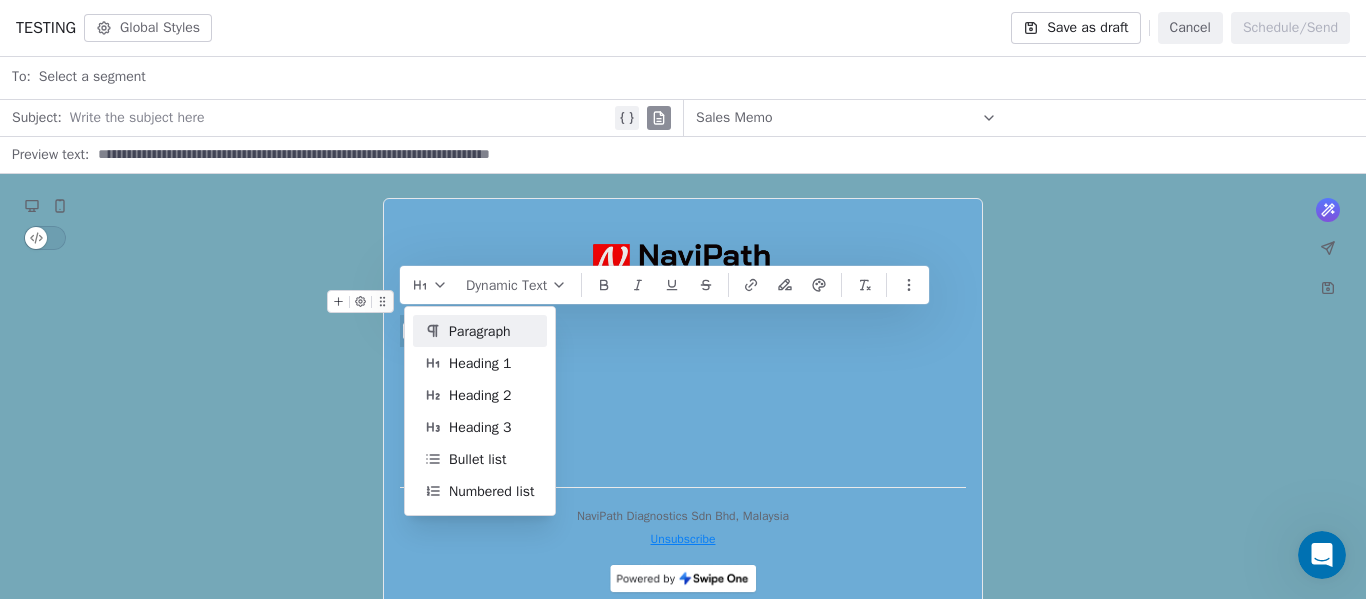 click on "Paragraph" at bounding box center [480, 331] 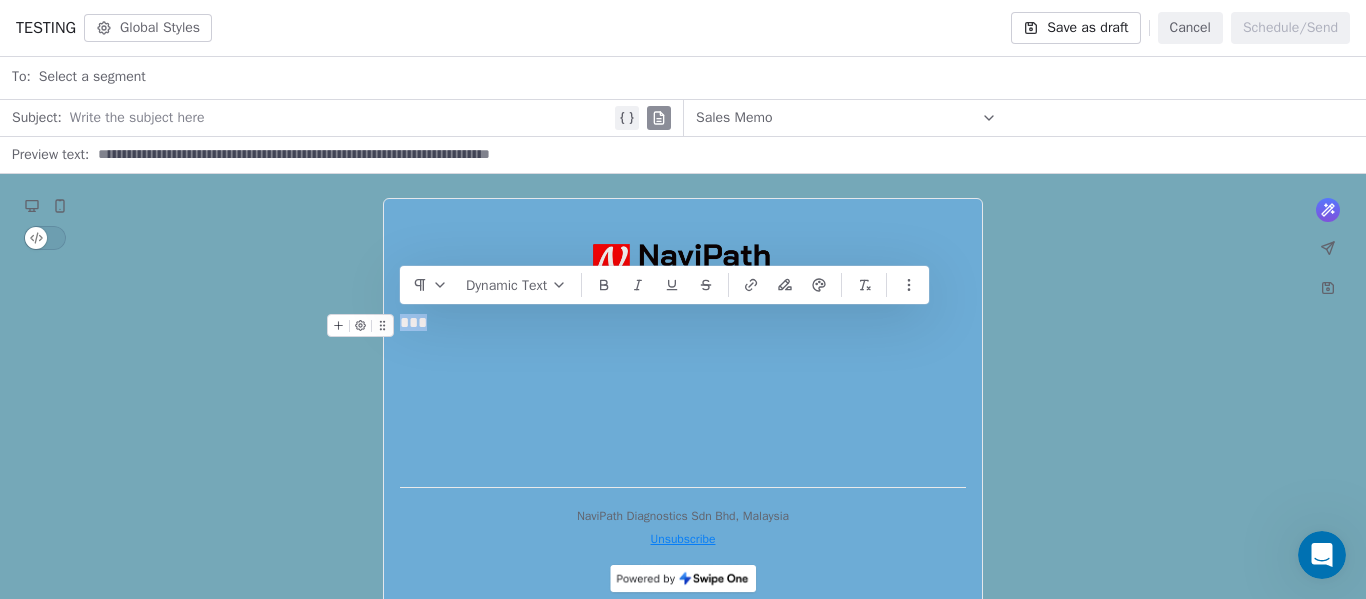 click on "***" at bounding box center (683, 323) 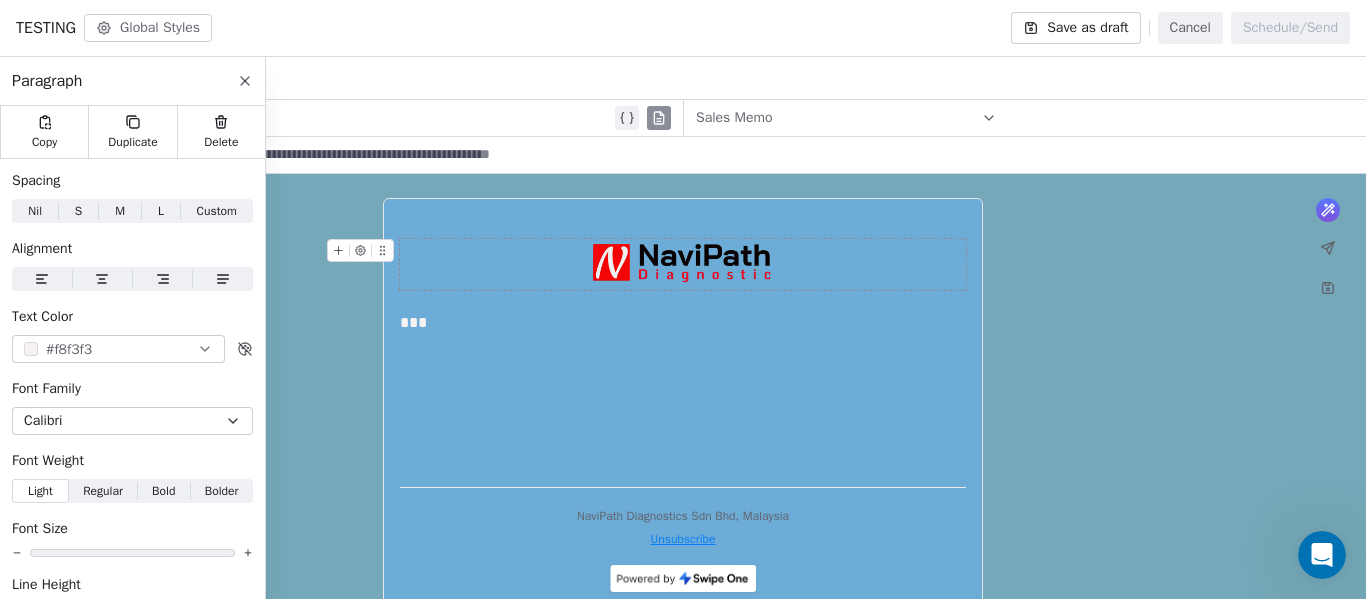 click at bounding box center [683, 264] 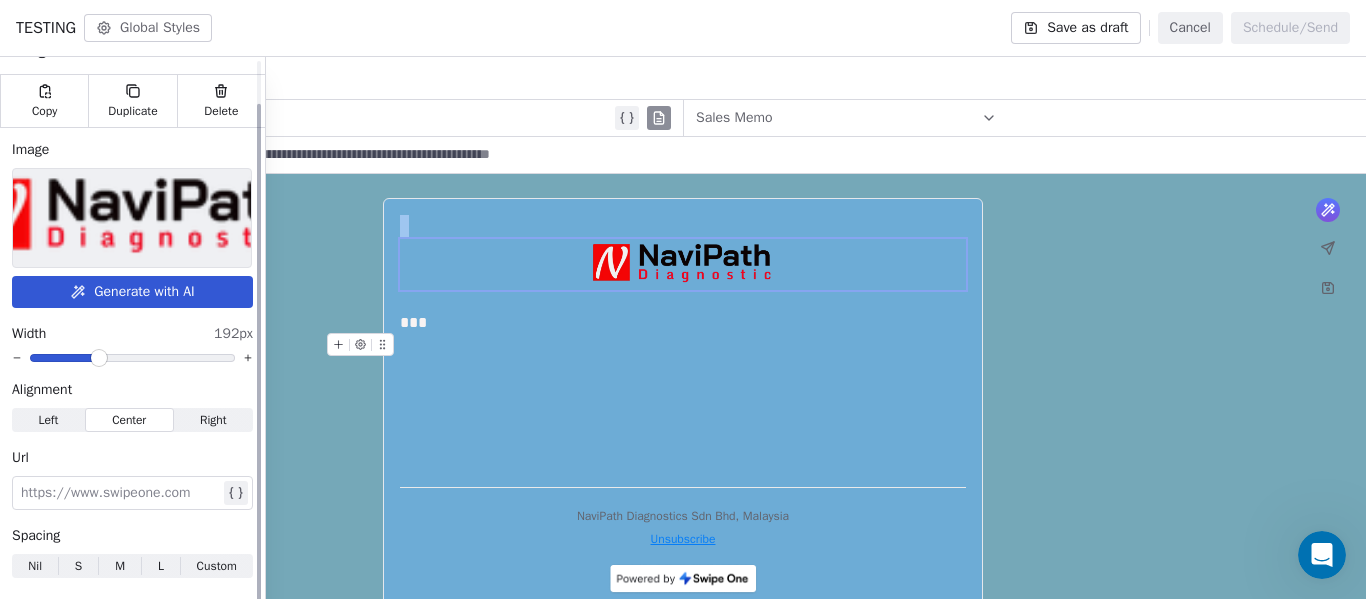 scroll, scrollTop: 47, scrollLeft: 0, axis: vertical 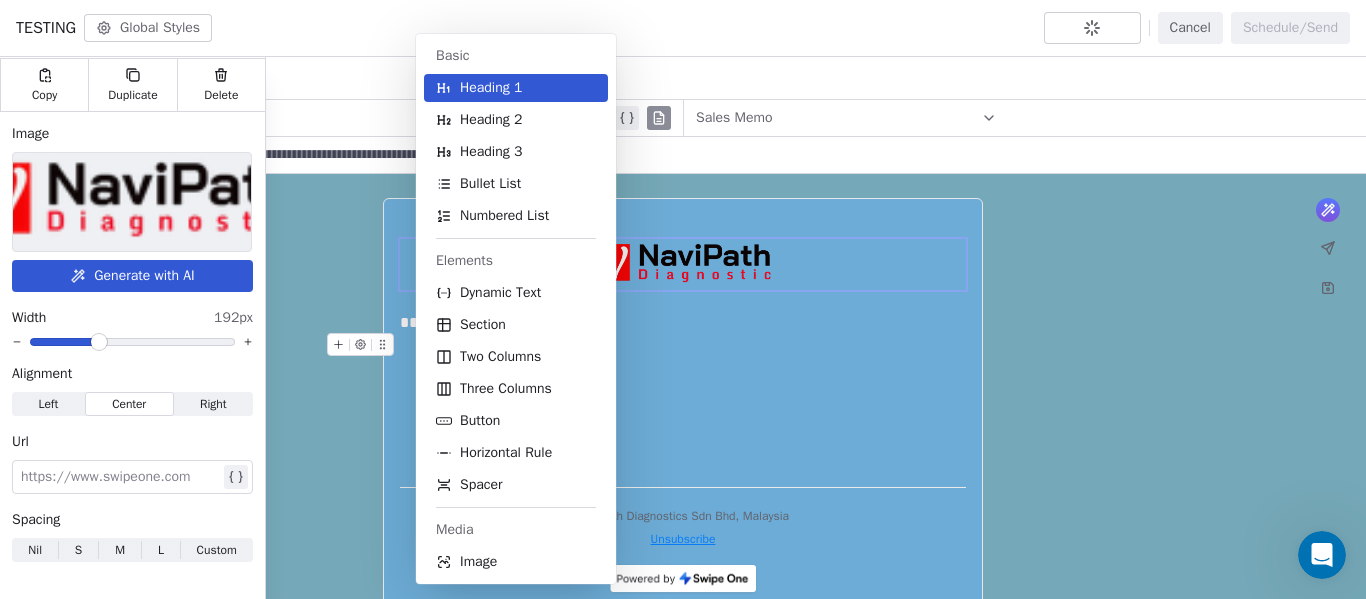 click on "NaviPath Diagnostics Sdn Bhd Contacts People Marketing Workflows Campaigns Sales Pipelines Sequences Beta Tools Apps AI Agents Help & Support Campaigns  Create new campaign All ( 6 ) All ( 6 ) Drafts ( 5 ) Drafts ( 5 ) In Progress ( 0 ) In Progress ( 0 ) Scheduled ( 0 ) Scheduled ( 0 ) Sent ( 1 ) Sent ( 1 ) Name Status Analytics Actions TESTING Created on Jul 17, 2025, 7:50 AM To: No segment selected Draft - Open Rate - Click Rate - Unsubscribe test  Created on Jul 2, 2025, 4:08 PM To: No segment selected Draft - Open Rate - Click Rate - Unsubscribe b Created on Jun 24, 2025, 12:21 PM To: No segment selected Draft - Open Rate - Click Rate - Unsubscribe a Created on Jun 24, 2025, 12:20 PM To: No segment selected Draft - Open Rate - Click Rate - Unsubscribe New Product Created on Jun 24, 2025, 12:18 PM To: No segment selected Draft - Open Rate - Click Rate - Unsubscribe Sales Memo Sent on Jun 24, 2025, 12:08 PM To: Testing Andy Email  Sent 1 / 1 100% (1) Open Rate - Click Rate - Unsubscribe Showing  1  to  6" at bounding box center [683, 299] 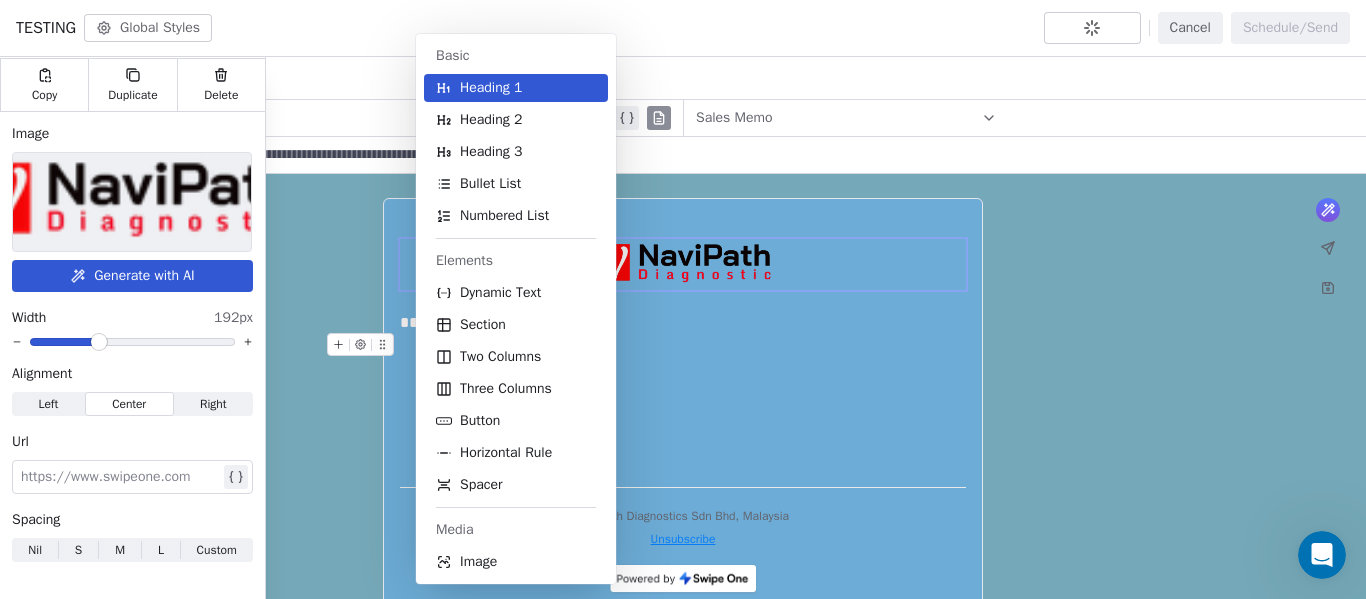 click on "* ******** *** *" at bounding box center (683, 343) 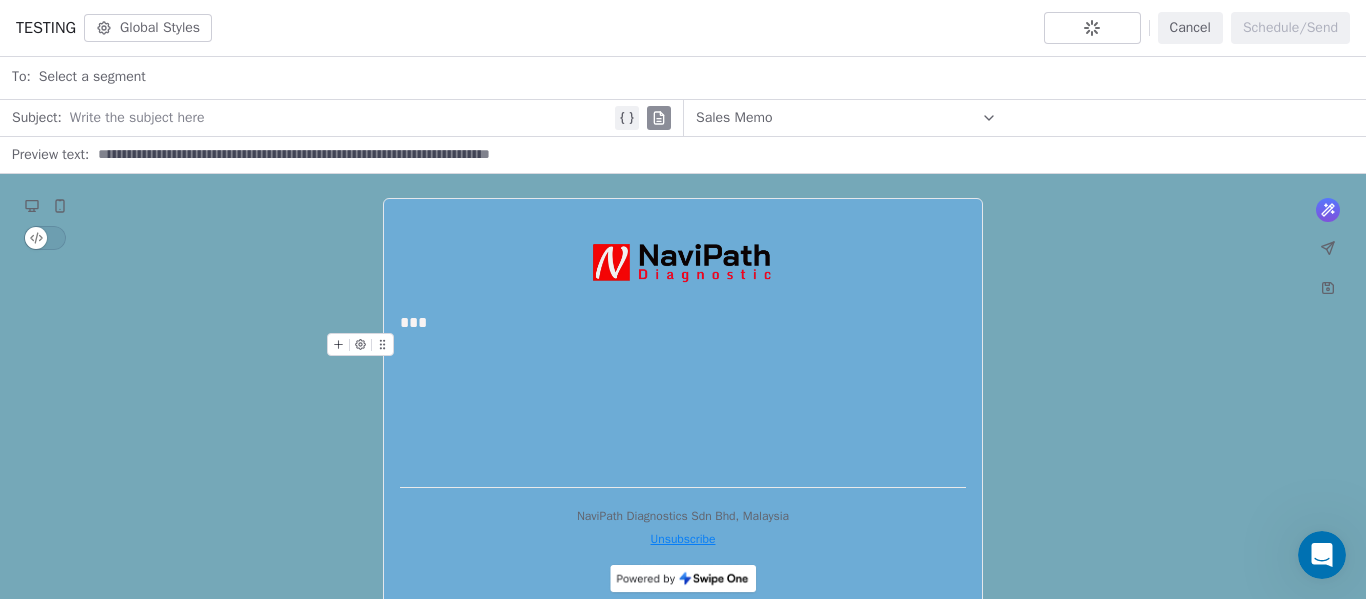 click on "* ******** *** *" at bounding box center (683, 343) 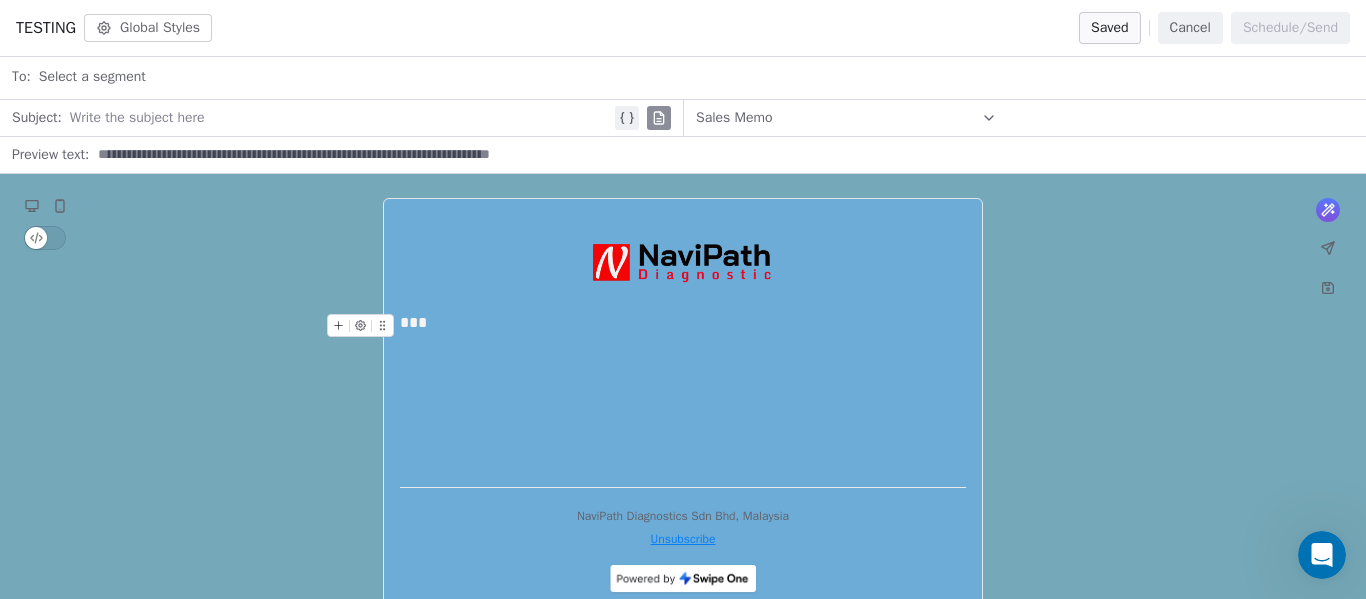 click on "***" at bounding box center [683, 323] 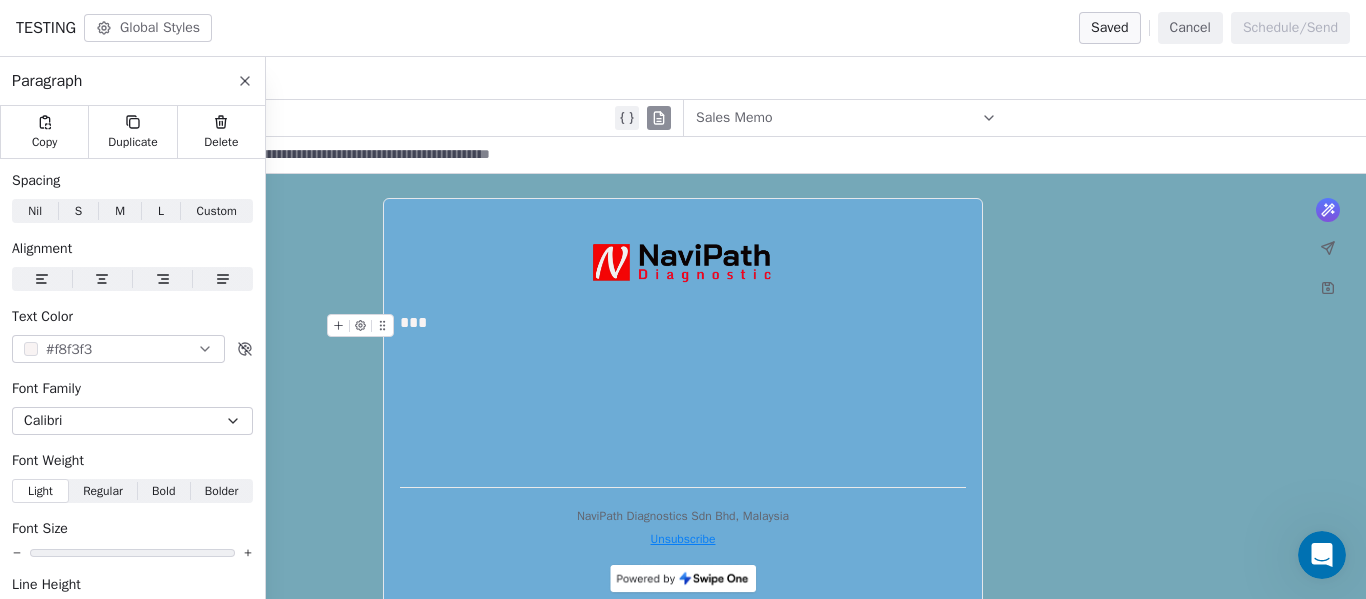 click on "********" at bounding box center (683, 302) 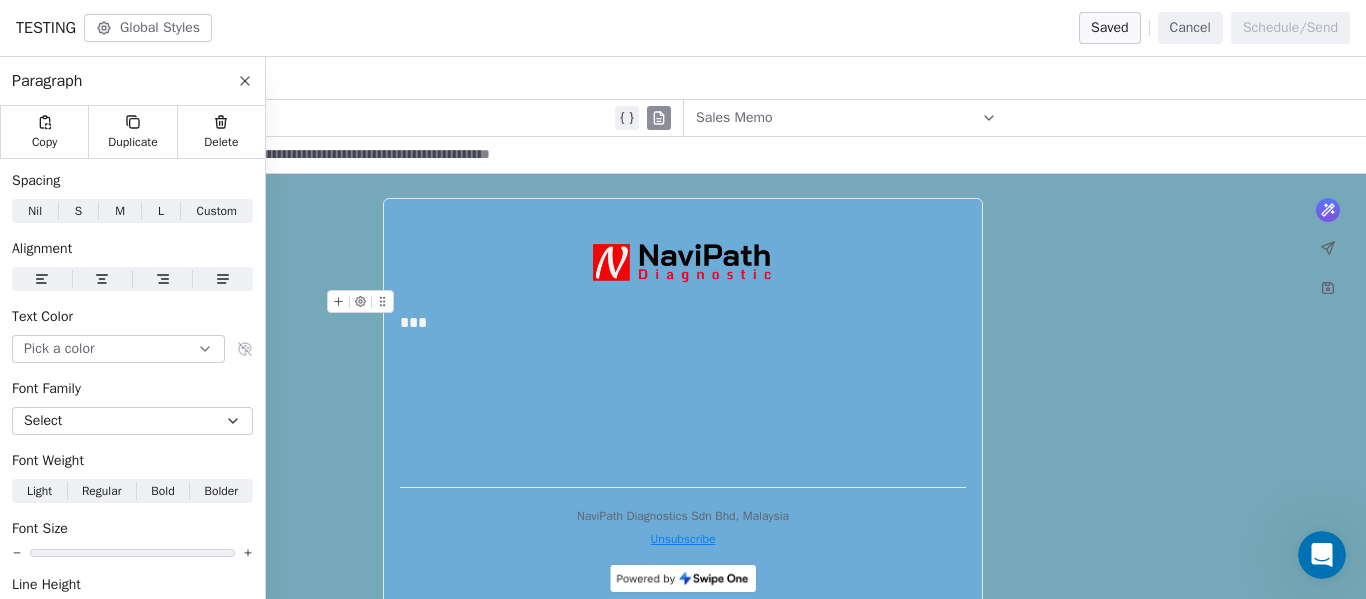 click on "********" at bounding box center (683, 302) 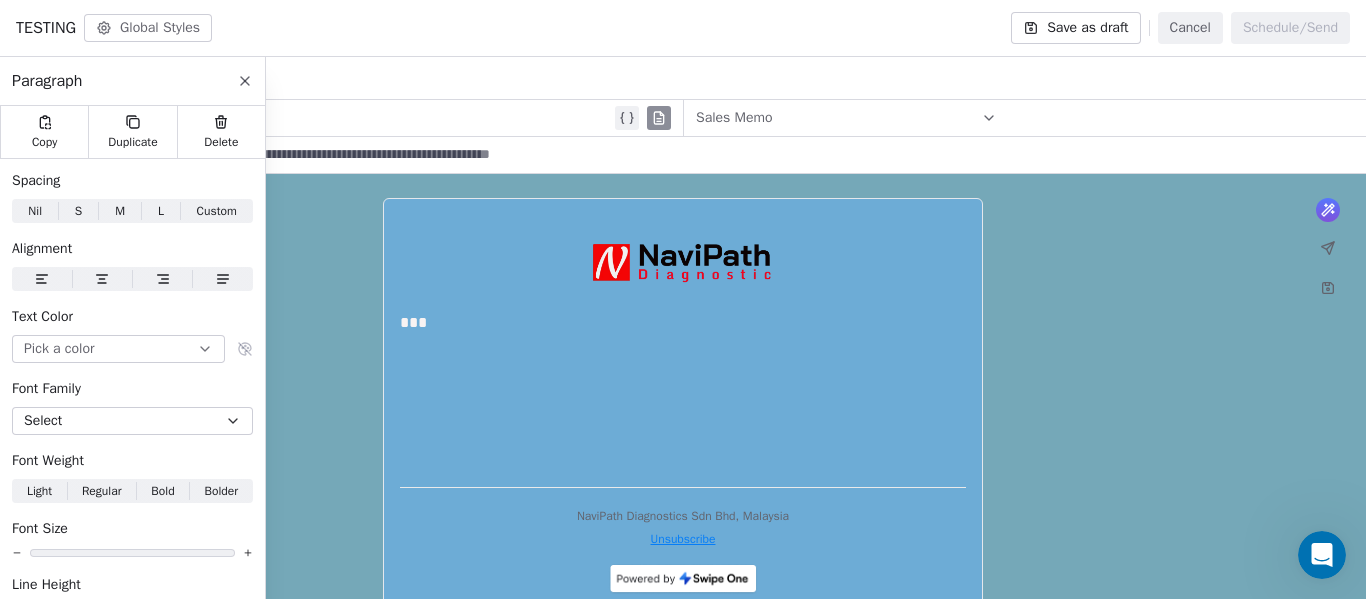 click on "***" at bounding box center [683, 323] 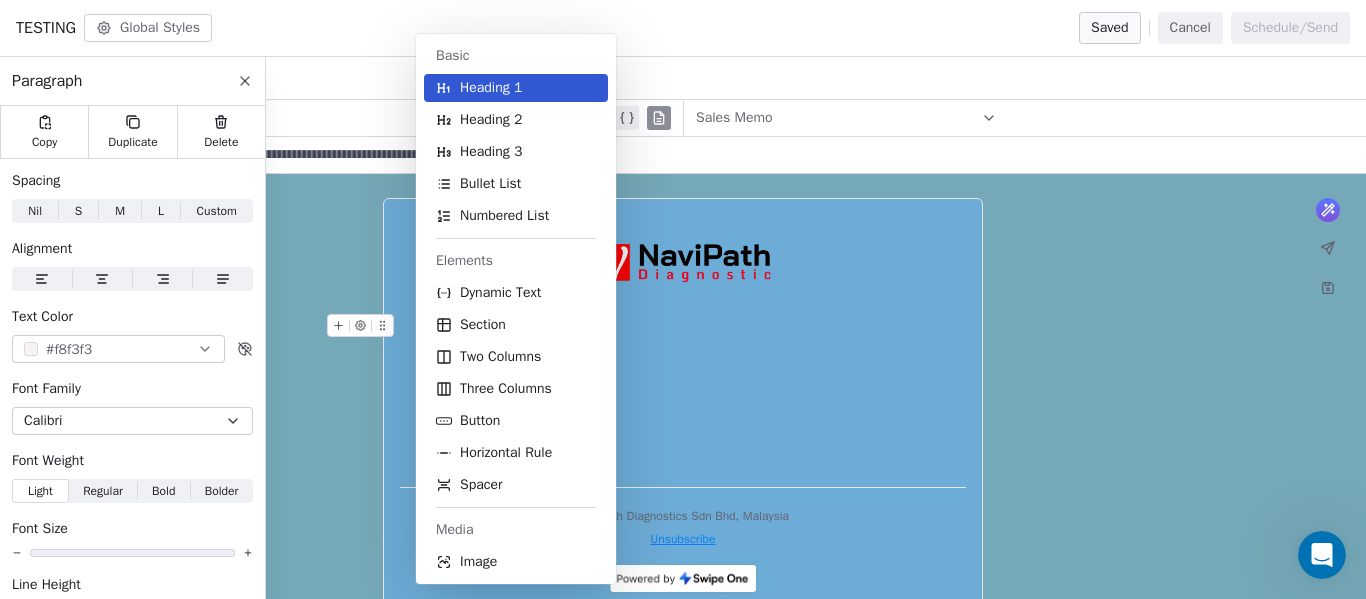 click on "NaviPath Diagnostics Sdn Bhd Contacts People Marketing Workflows Campaigns Sales Pipelines Sequences Beta Tools Apps AI Agents Help & Support Campaigns  Create new campaign All ( 6 ) All ( 6 ) Drafts ( 5 ) Drafts ( 5 ) In Progress ( 0 ) In Progress ( 0 ) Scheduled ( 0 ) Scheduled ( 0 ) Sent ( 1 ) Sent ( 1 ) Name Status Analytics Actions TESTING Created on Jul 17, 2025, 7:50 AM To: No segment selected Draft - Open Rate - Click Rate - Unsubscribe test  Created on Jul 2, 2025, 4:08 PM To: No segment selected Draft - Open Rate - Click Rate - Unsubscribe b Created on Jun 24, 2025, 12:21 PM To: No segment selected Draft - Open Rate - Click Rate - Unsubscribe a Created on Jun 24, 2025, 12:20 PM To: No segment selected Draft - Open Rate - Click Rate - Unsubscribe New Product Created on Jun 24, 2025, 12:18 PM To: No segment selected Draft - Open Rate - Click Rate - Unsubscribe Sales Memo Sent on Jun 24, 2025, 12:08 PM To: Testing Andy Email  Sent 1 / 1 100% (1) Open Rate - Click Rate - Unsubscribe Showing  1  to  6" at bounding box center [683, 299] 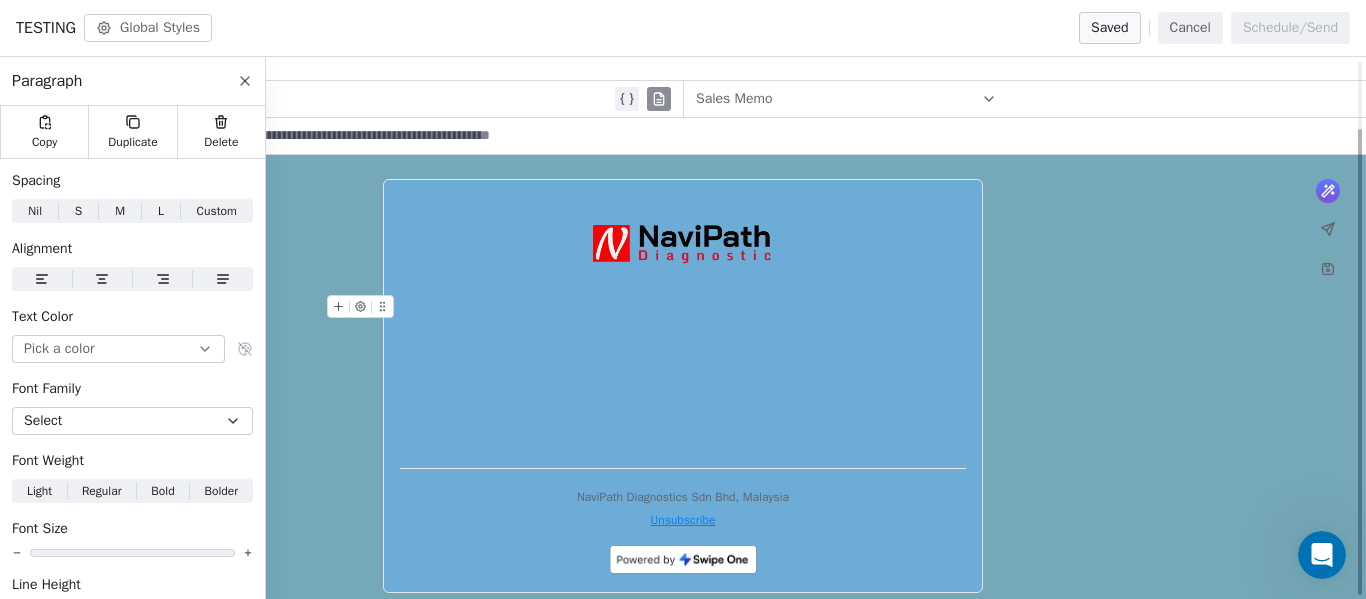 scroll, scrollTop: 79, scrollLeft: 0, axis: vertical 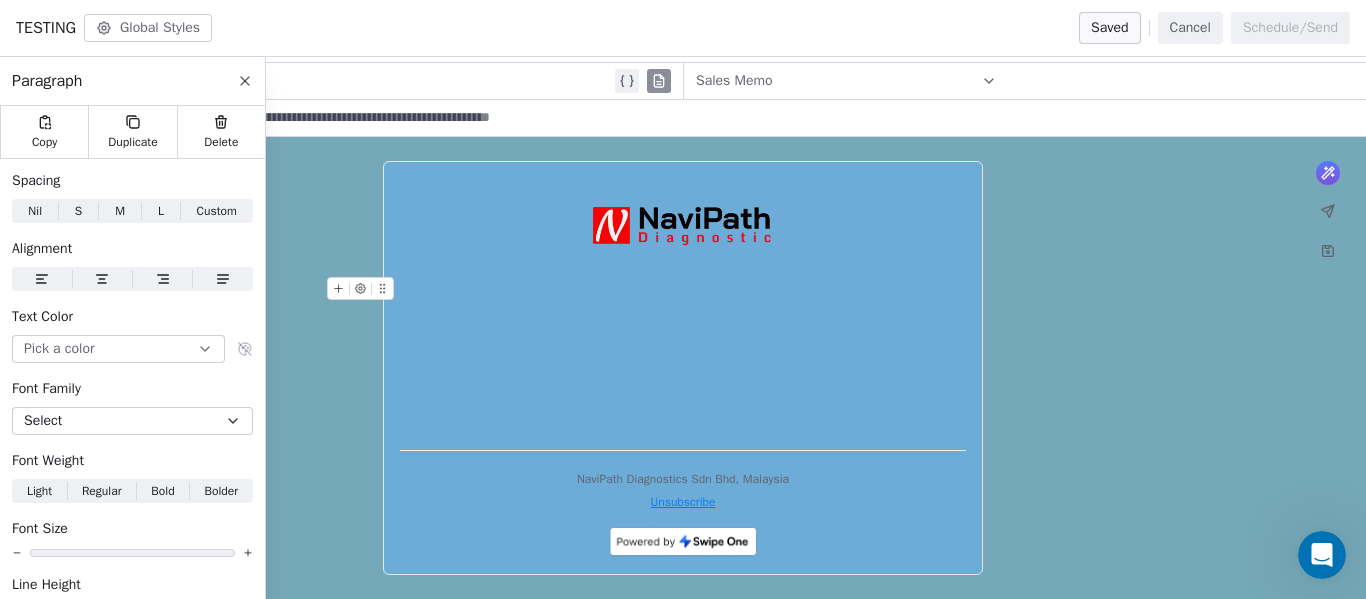 click on "* **** * NaviPath Diagnostics Sdn Bhd, Malaysia Unsubscribe" at bounding box center (683, 368) 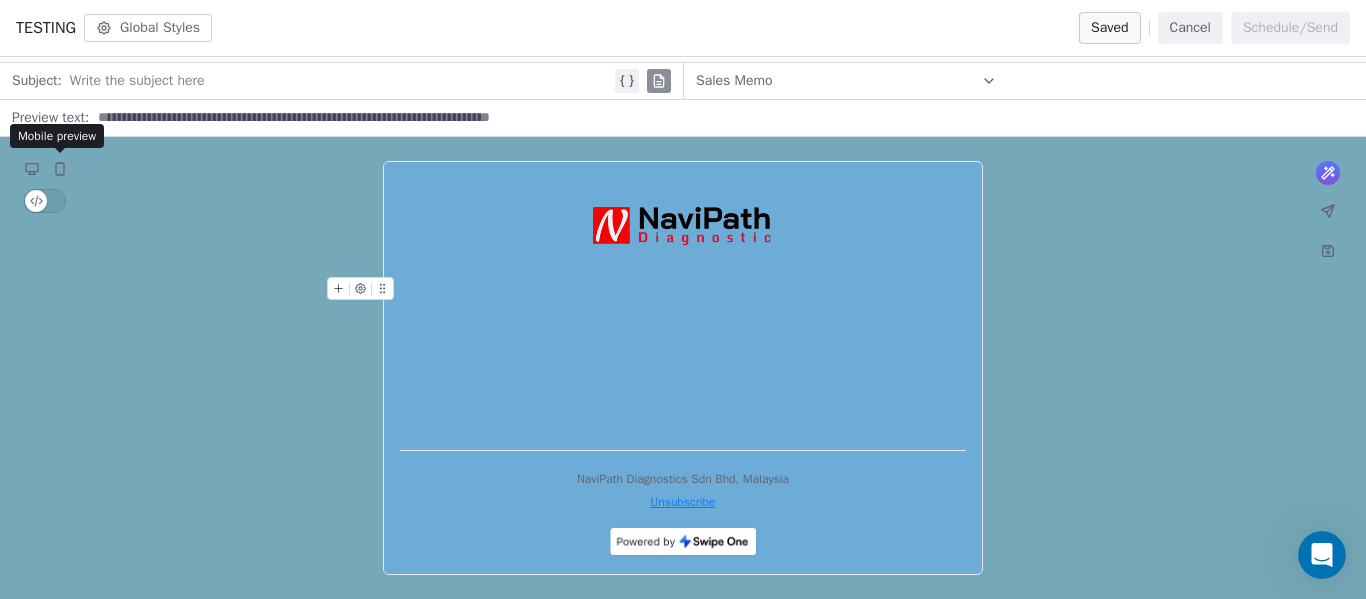 click 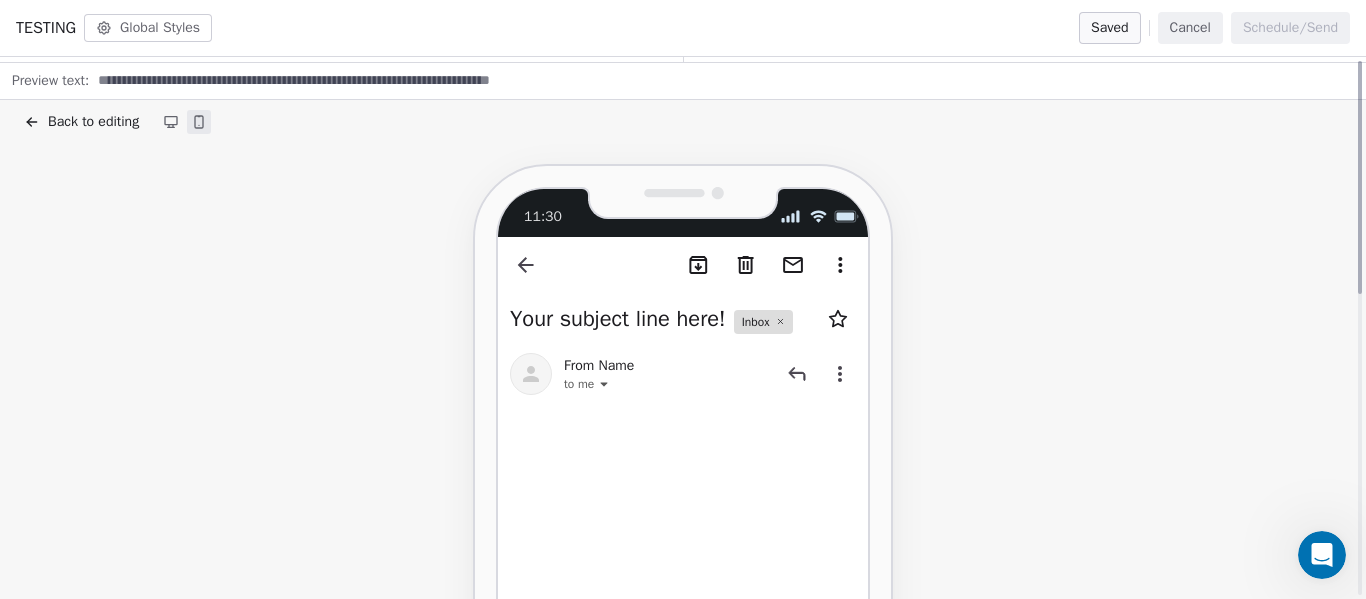scroll, scrollTop: 0, scrollLeft: 0, axis: both 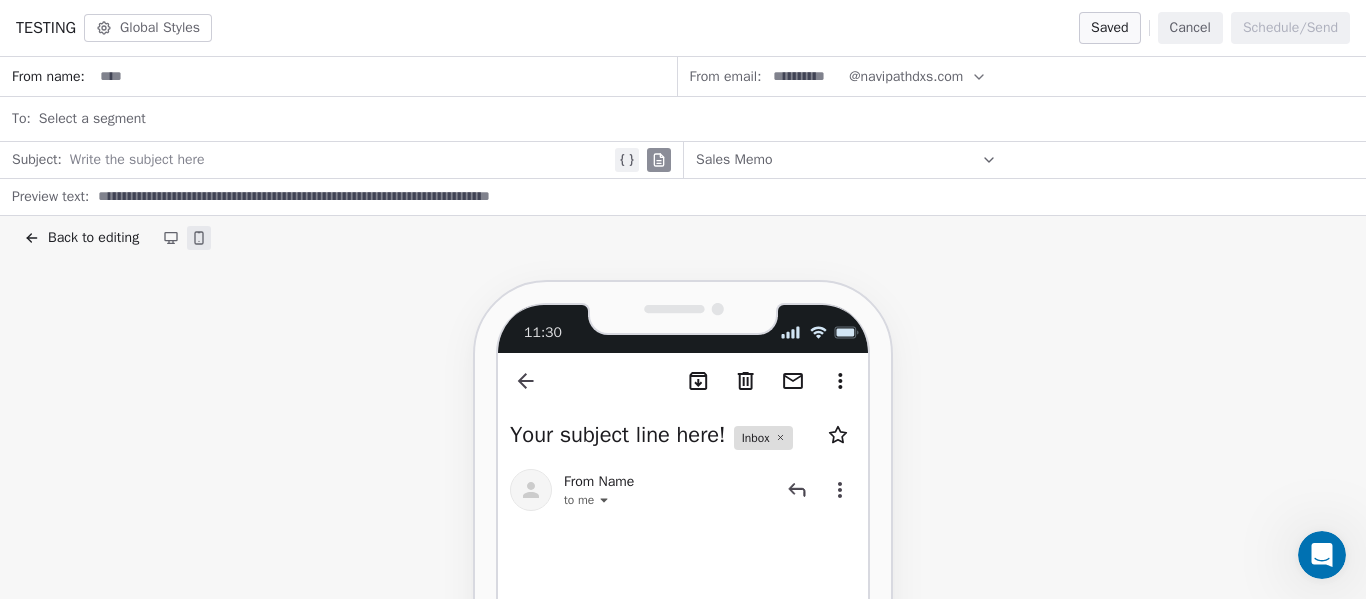 click on "Back to editing" at bounding box center (683, 238) 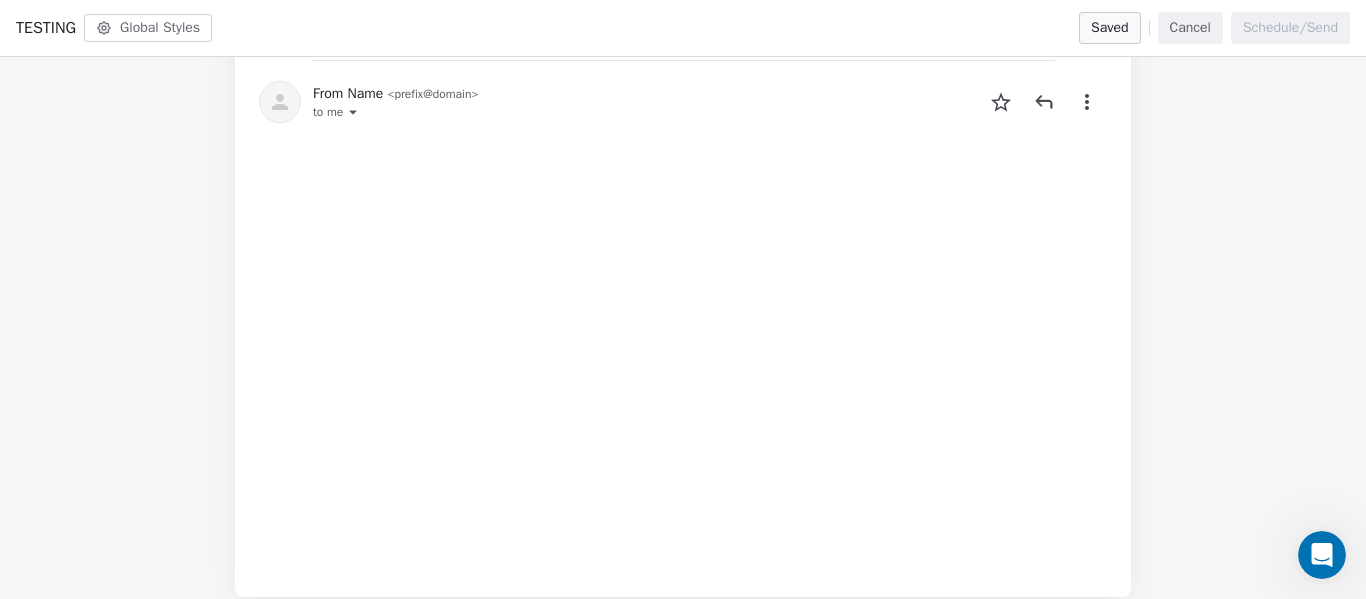 scroll, scrollTop: 0, scrollLeft: 0, axis: both 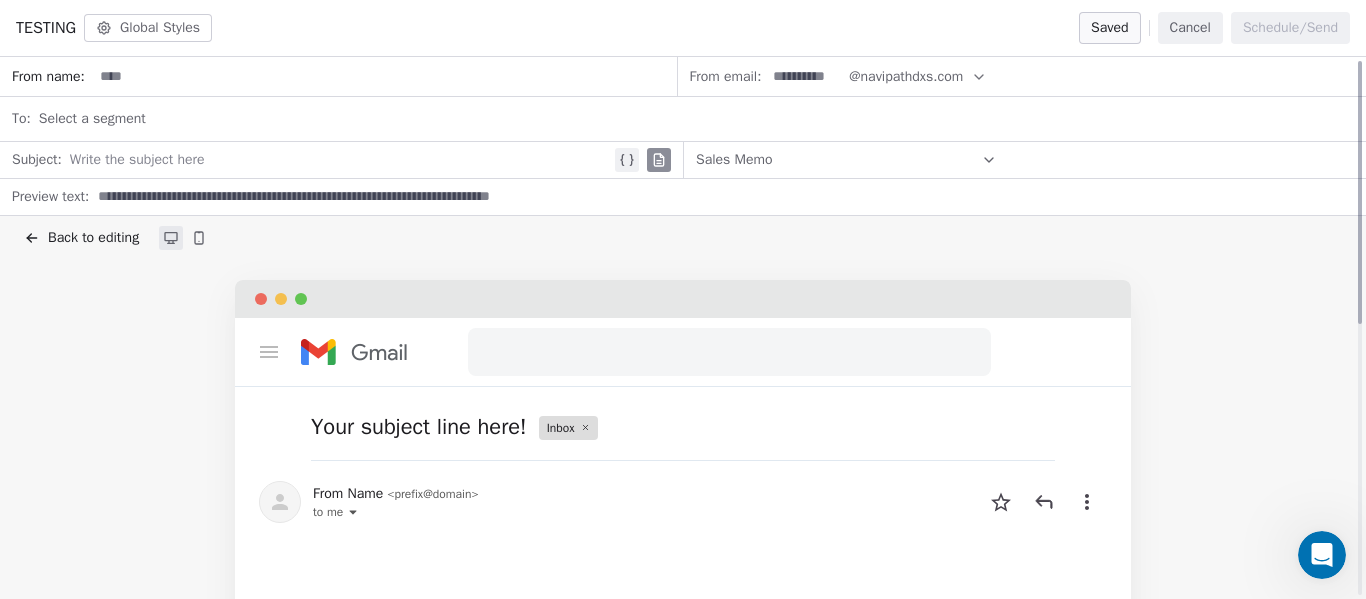 click on "Back to editing" at bounding box center (93, 238) 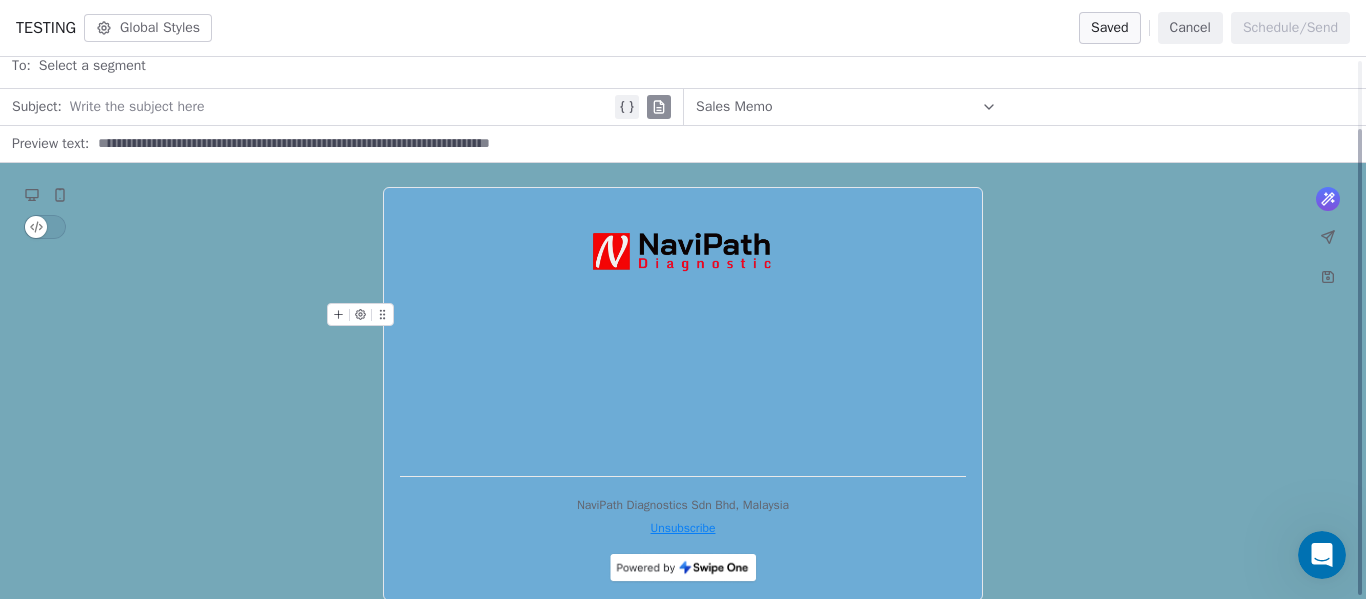 scroll, scrollTop: 79, scrollLeft: 0, axis: vertical 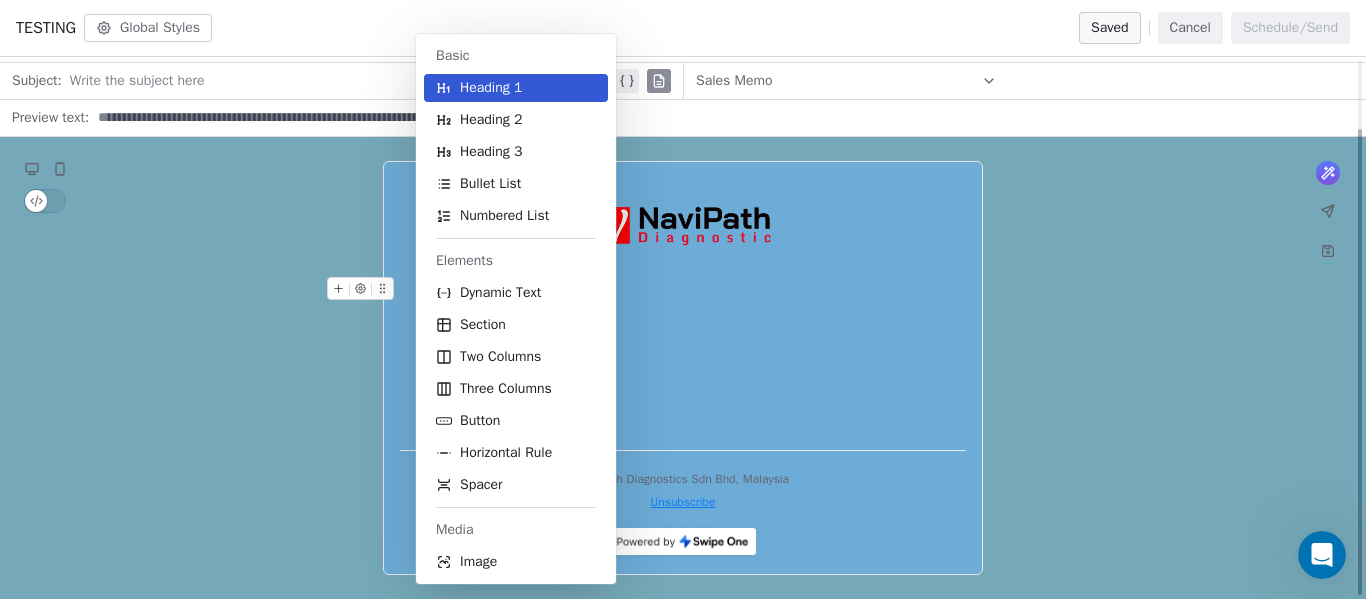click on "NaviPath Diagnostics Sdn Bhd Contacts People Marketing Workflows Campaigns Sales Pipelines Sequences Beta Tools Apps AI Agents Help & Support Campaigns  Create new campaign All ( 6 ) All ( 6 ) Drafts ( 5 ) Drafts ( 5 ) In Progress ( 0 ) In Progress ( 0 ) Scheduled ( 0 ) Scheduled ( 0 ) Sent ( 1 ) Sent ( 1 ) Name Status Analytics Actions TESTING Created on Jul 17, 2025, 7:50 AM To: No segment selected Draft - Open Rate - Click Rate - Unsubscribe test  Created on Jul 2, 2025, 4:08 PM To: No segment selected Draft - Open Rate - Click Rate - Unsubscribe b Created on Jun 24, 2025, 12:21 PM To: No segment selected Draft - Open Rate - Click Rate - Unsubscribe a Created on Jun 24, 2025, 12:20 PM To: No segment selected Draft - Open Rate - Click Rate - Unsubscribe New Product Created on Jun 24, 2025, 12:18 PM To: No segment selected Draft - Open Rate - Click Rate - Unsubscribe Sales Memo Sent on Jun 24, 2025, 12:08 PM To: Testing Andy Email  Sent 1 / 1 100% (1) Open Rate - Click Rate - Unsubscribe Showing  1  to  6" at bounding box center (683, 299) 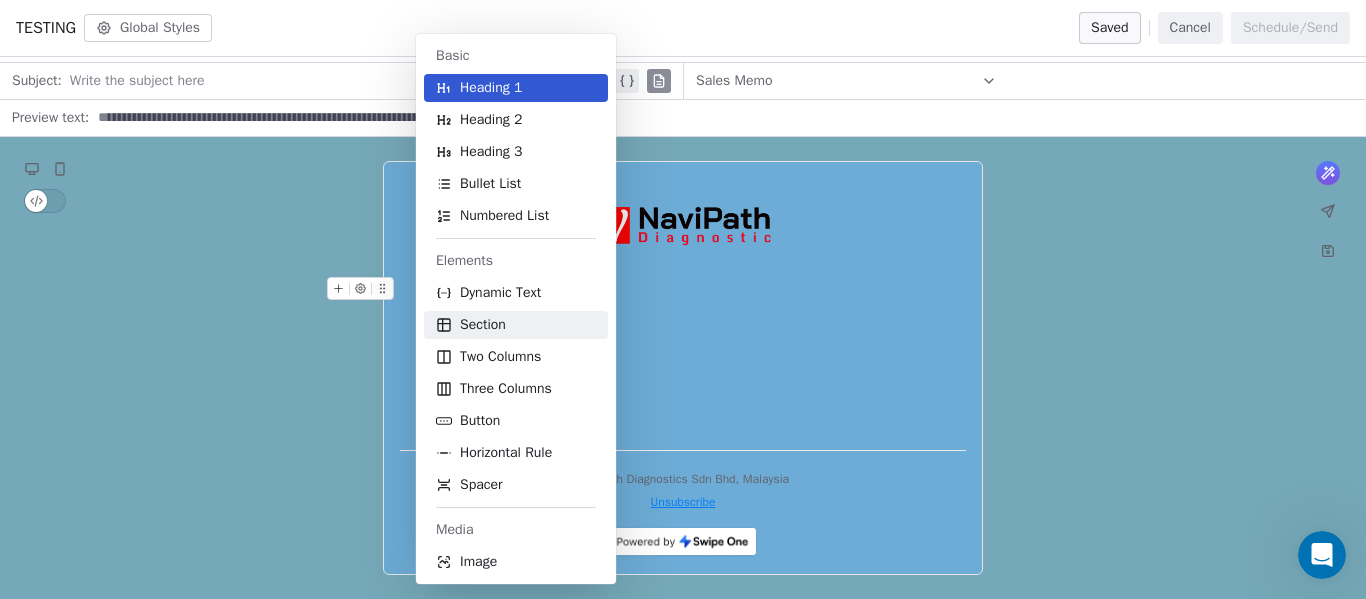 click on "Section" at bounding box center [483, 325] 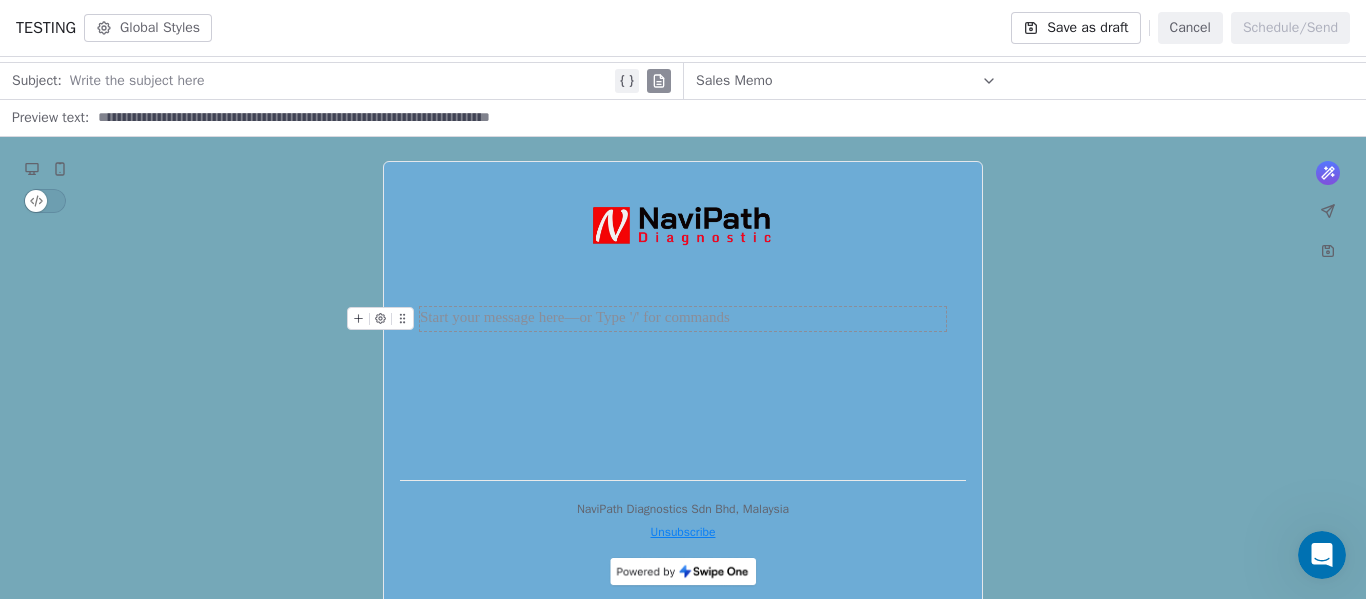 click at bounding box center [683, 319] 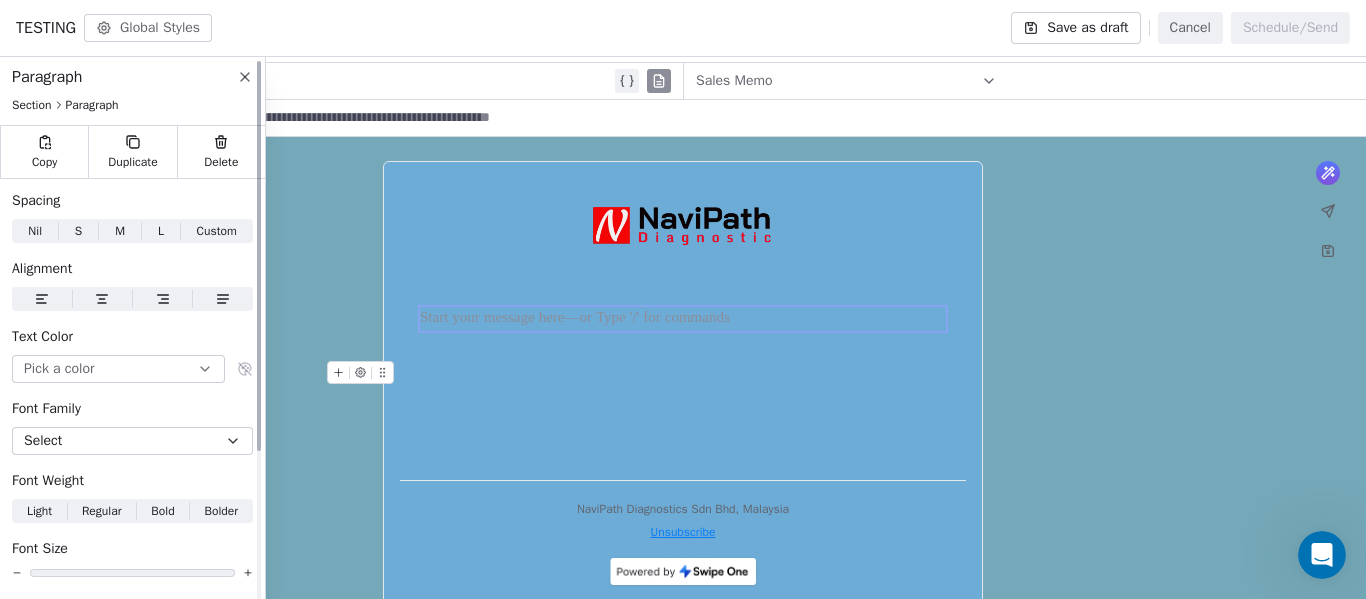 scroll, scrollTop: 0, scrollLeft: 0, axis: both 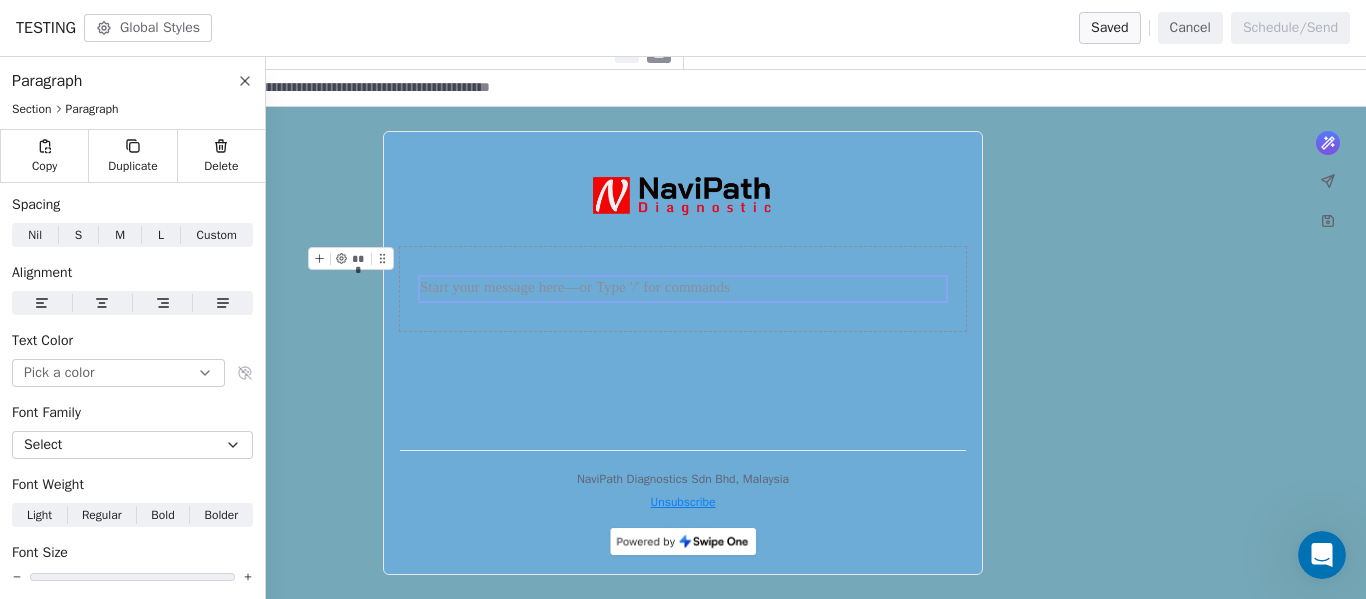click at bounding box center [683, 289] 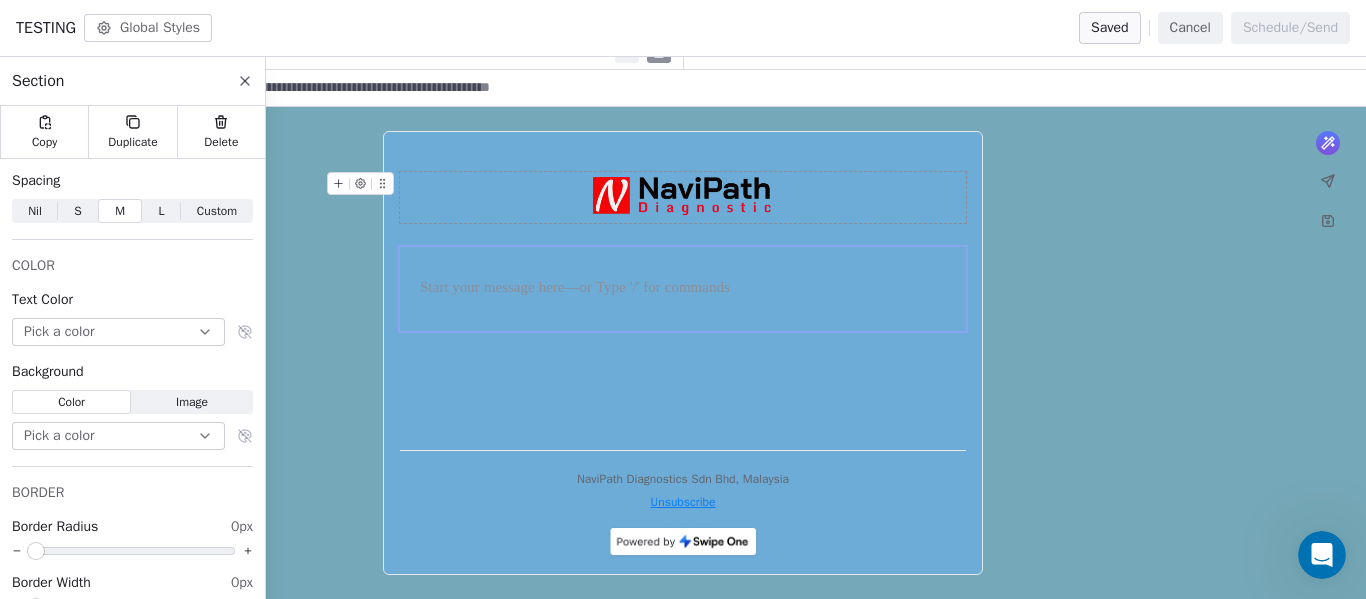click at bounding box center (683, 197) 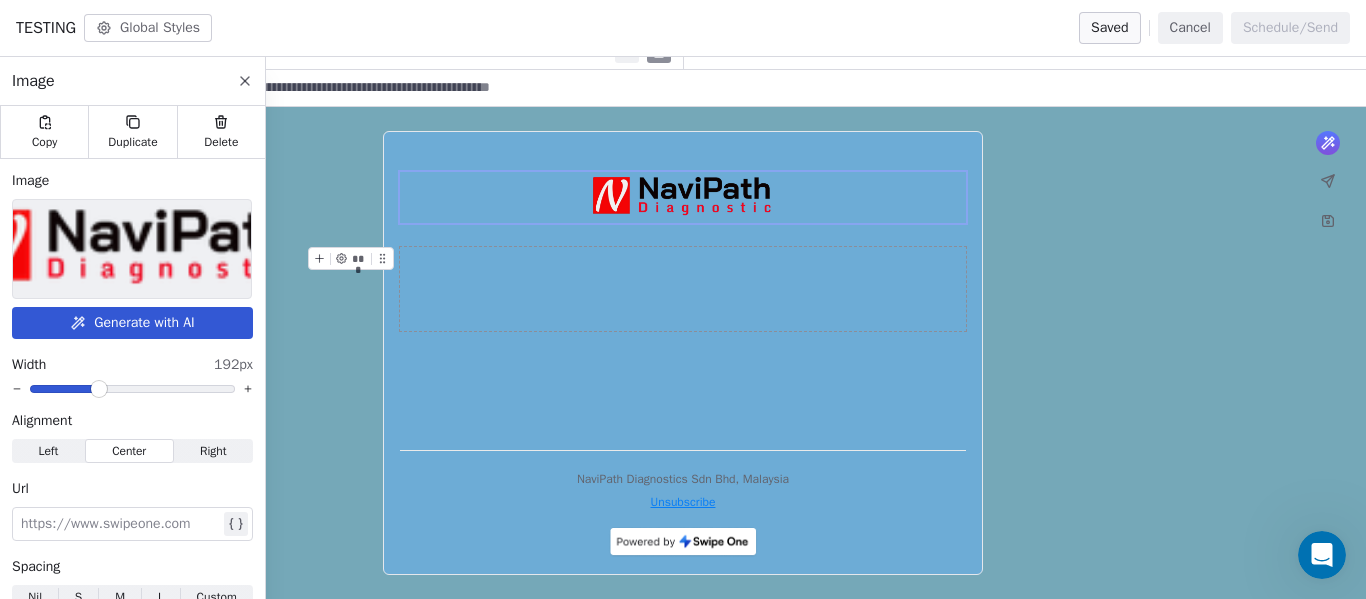 click at bounding box center (683, 289) 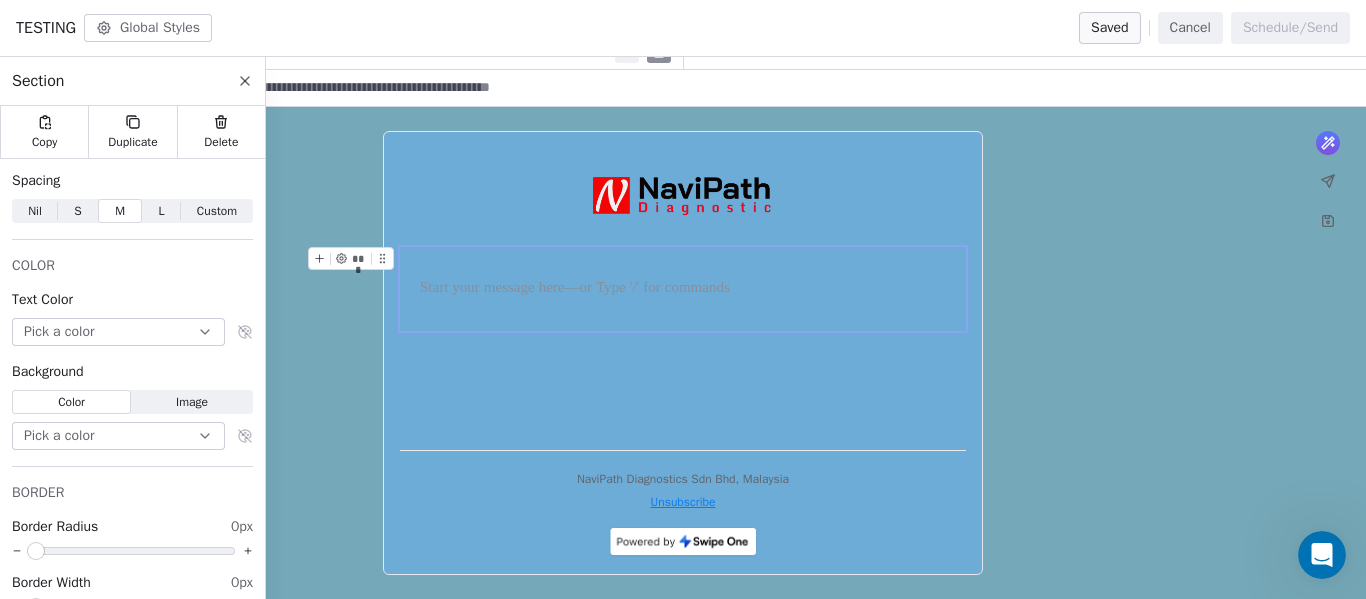 click on "What would you like to create email about? or * **** *** NaviPath Diagnostics Sdn Bhd, Malaysia Unsubscribe" at bounding box center (683, 353) 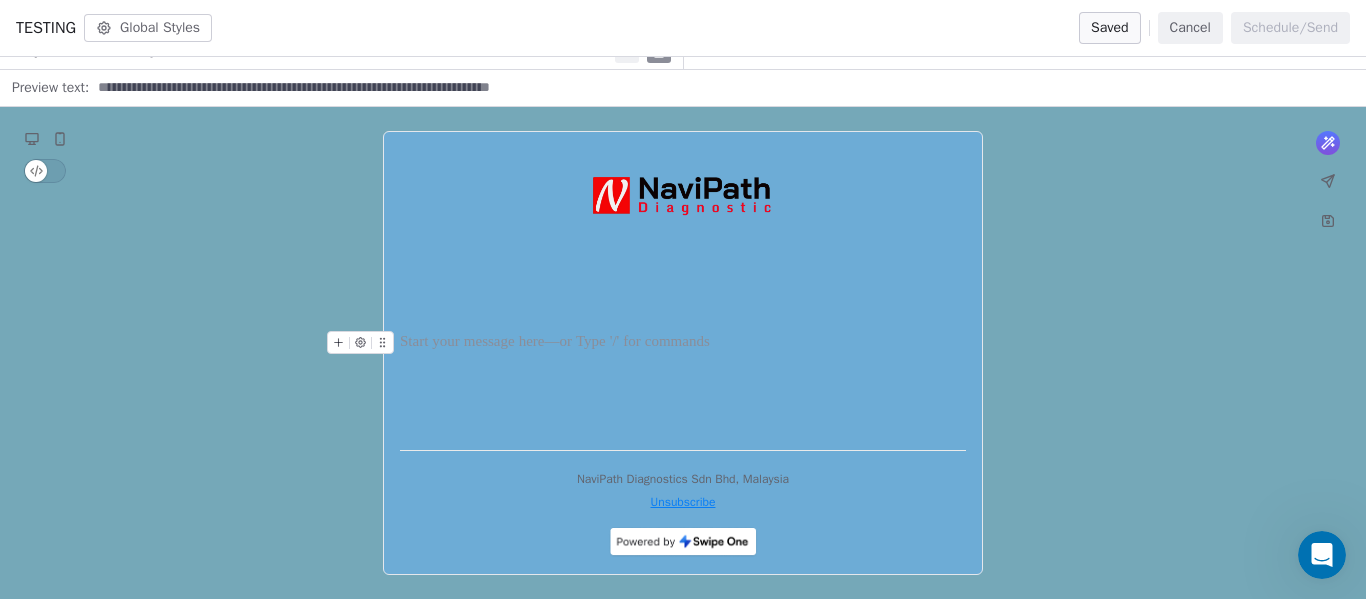 click at bounding box center [683, 343] 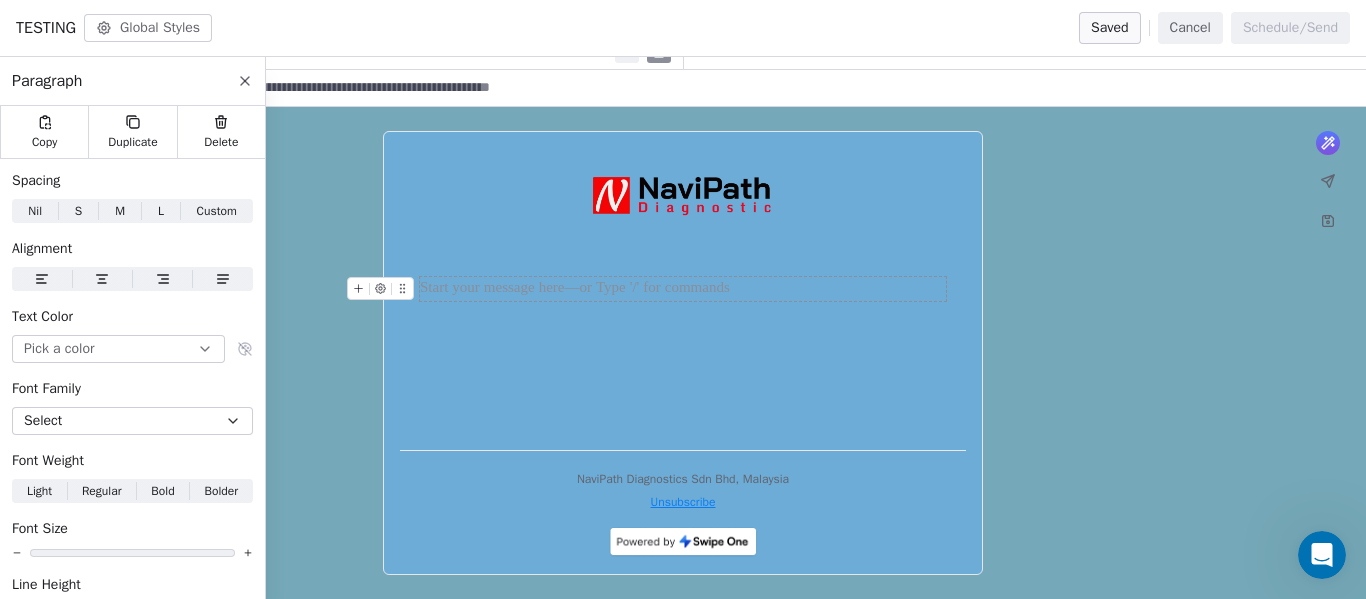 click at bounding box center (683, 289) 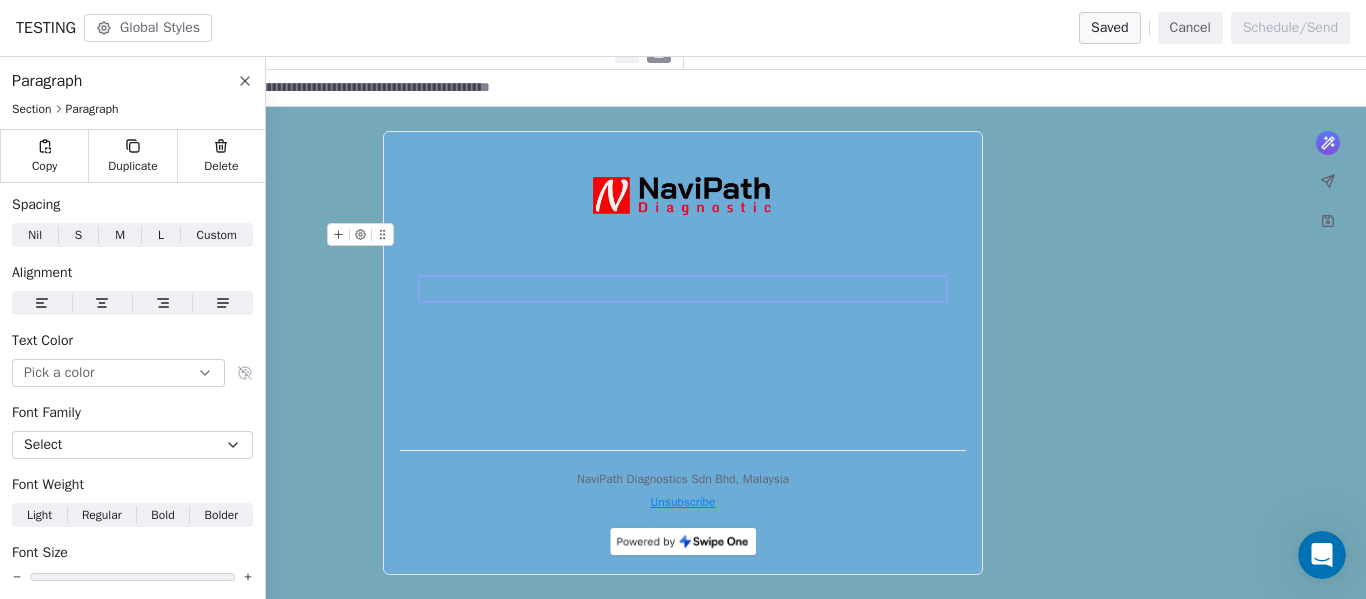 click on "****" at bounding box center (683, 235) 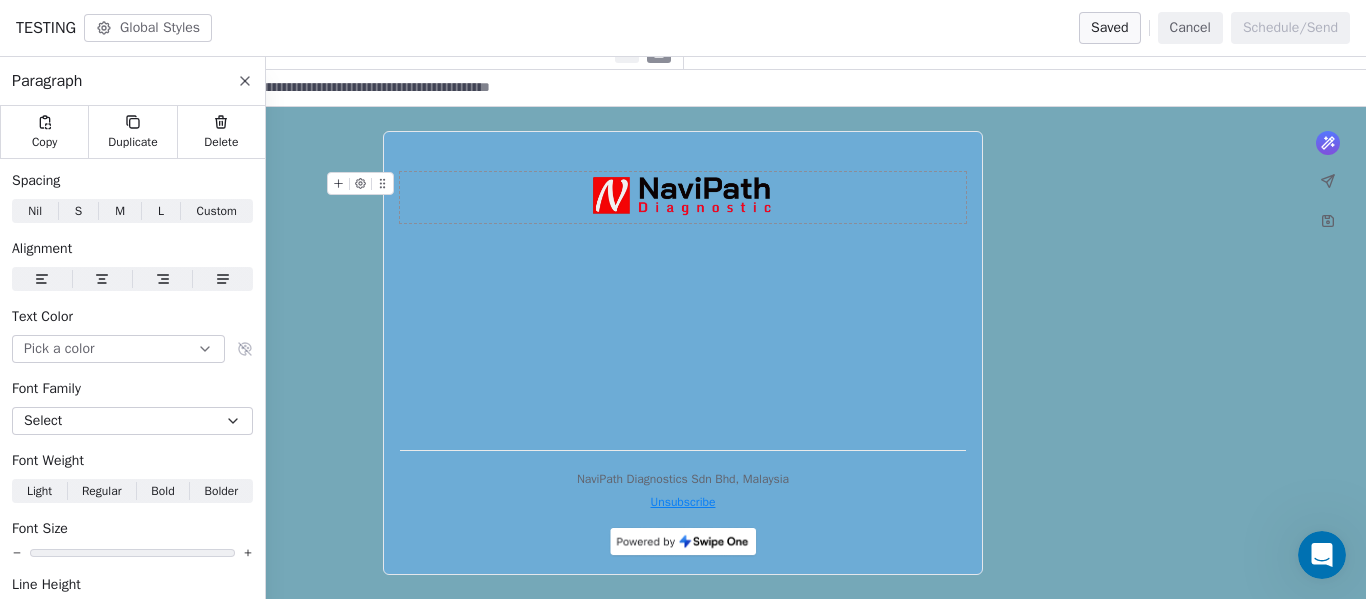 click at bounding box center (683, 197) 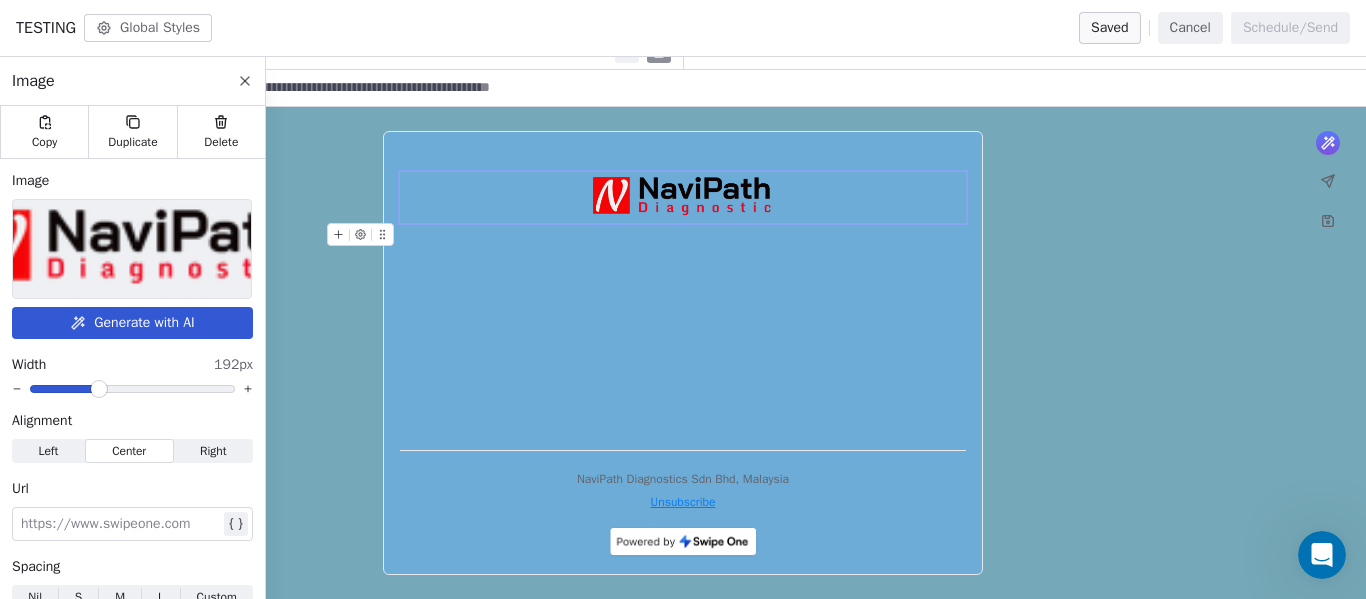 click on "****" at bounding box center (683, 235) 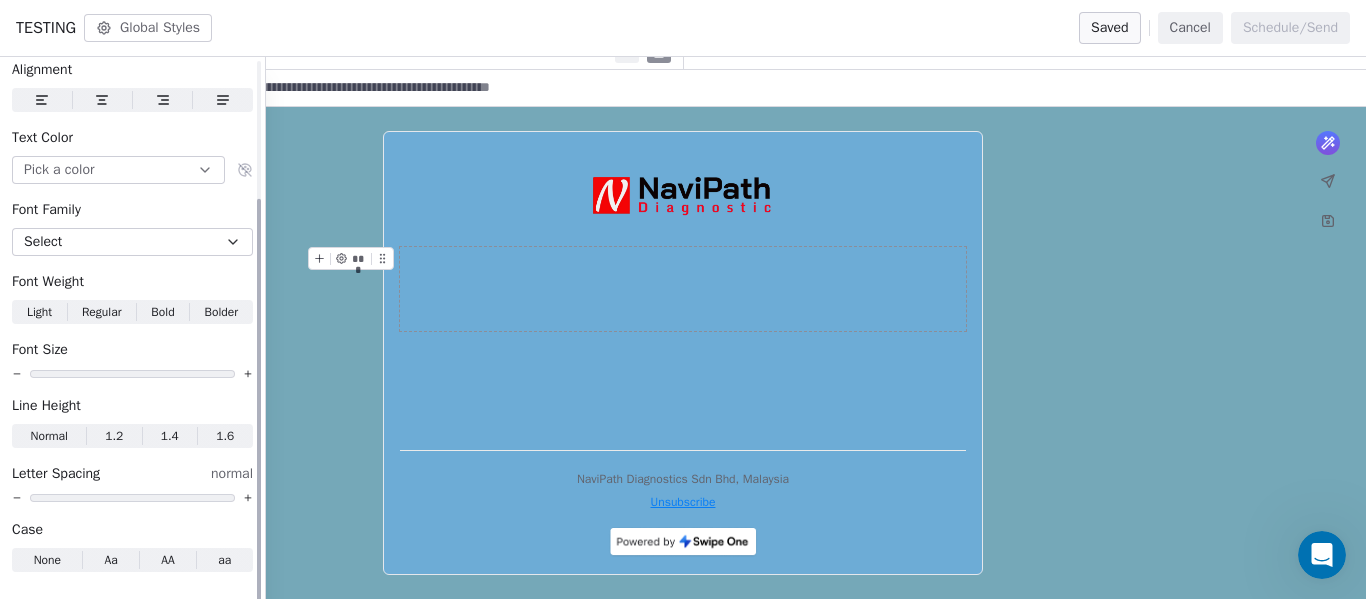 scroll, scrollTop: 189, scrollLeft: 0, axis: vertical 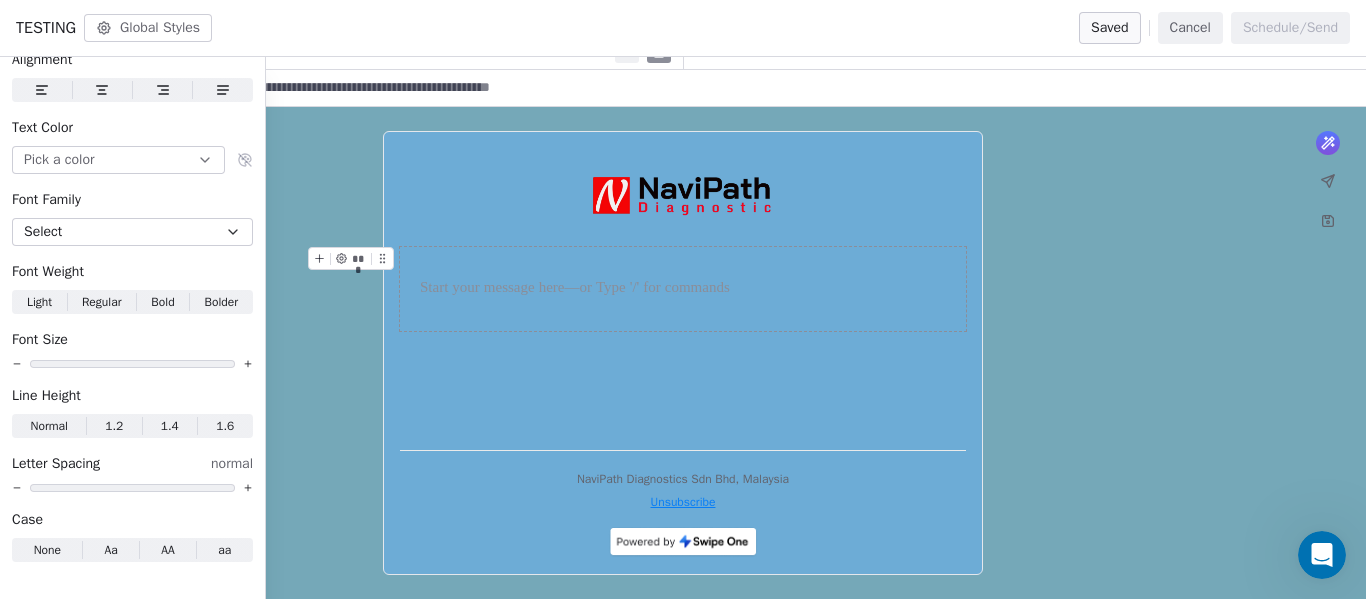 click on "What would you like to create email about? or * **** *** NaviPath Diagnostics Sdn Bhd, Malaysia Unsubscribe" at bounding box center (683, 353) 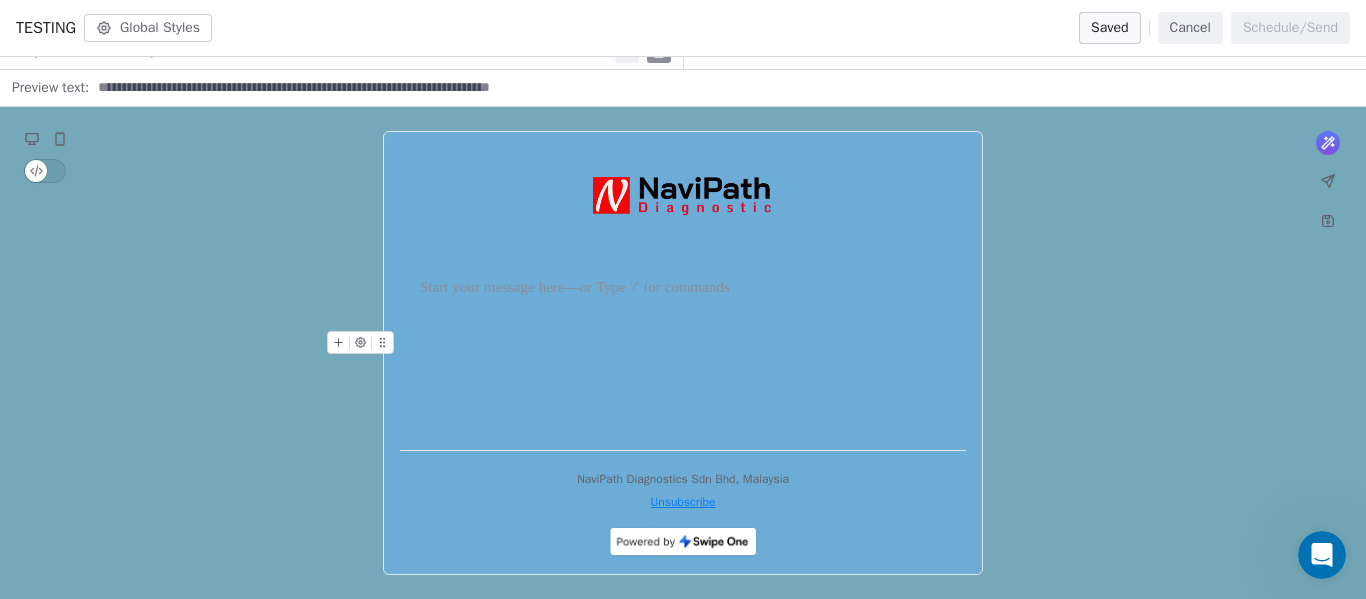 click at bounding box center (683, 343) 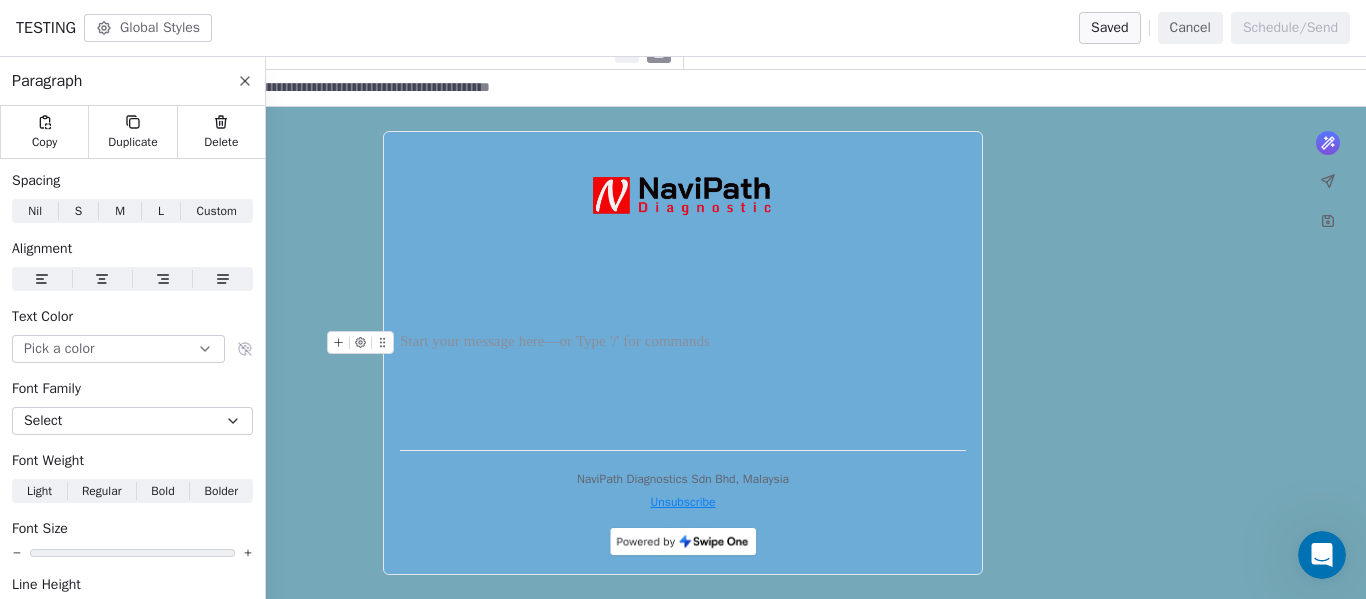 click on "* **** ***" at bounding box center [683, 291] 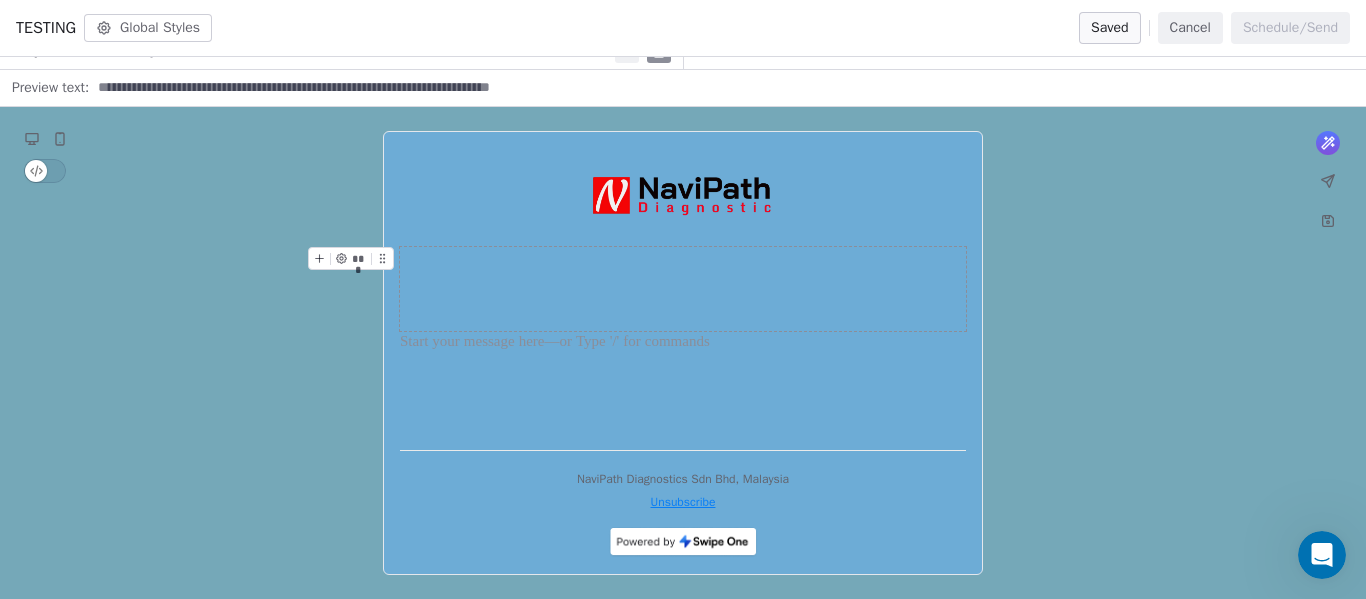 click at bounding box center [683, 289] 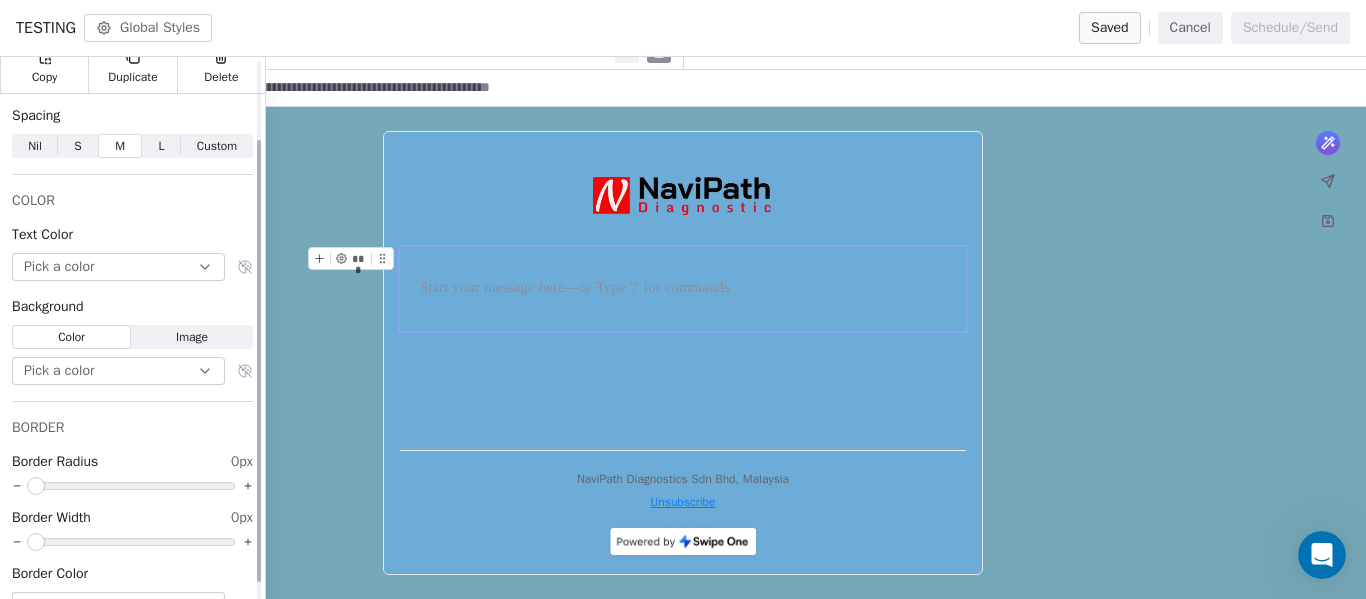 scroll, scrollTop: 123, scrollLeft: 0, axis: vertical 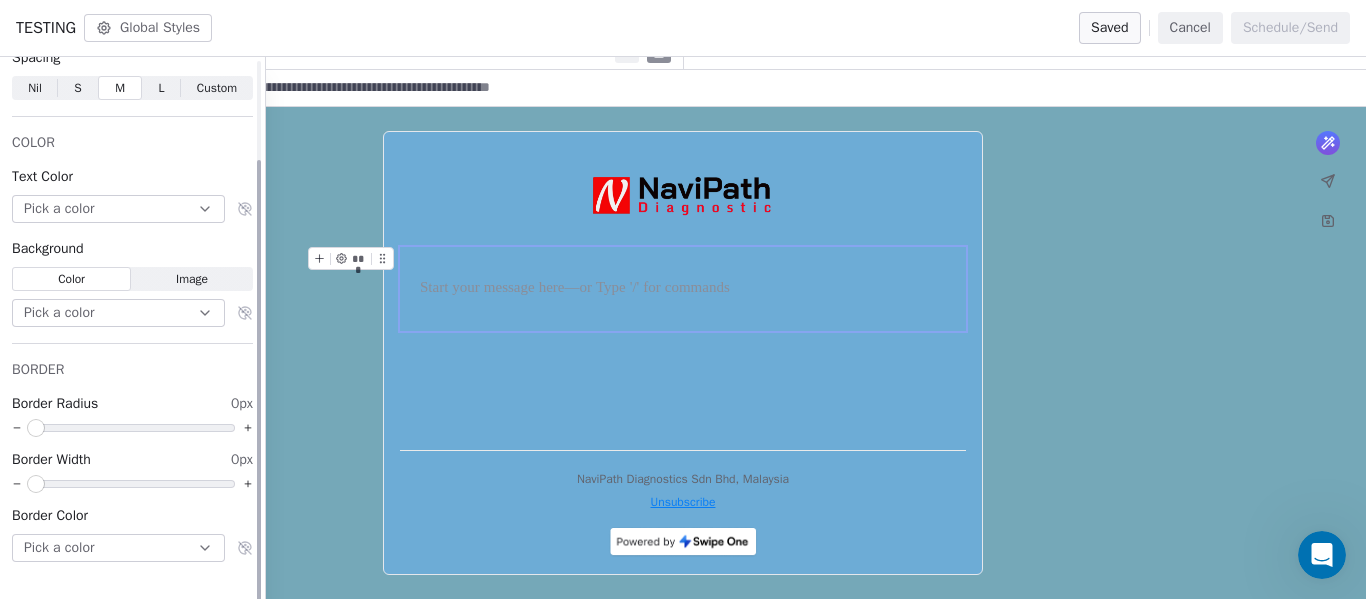 click 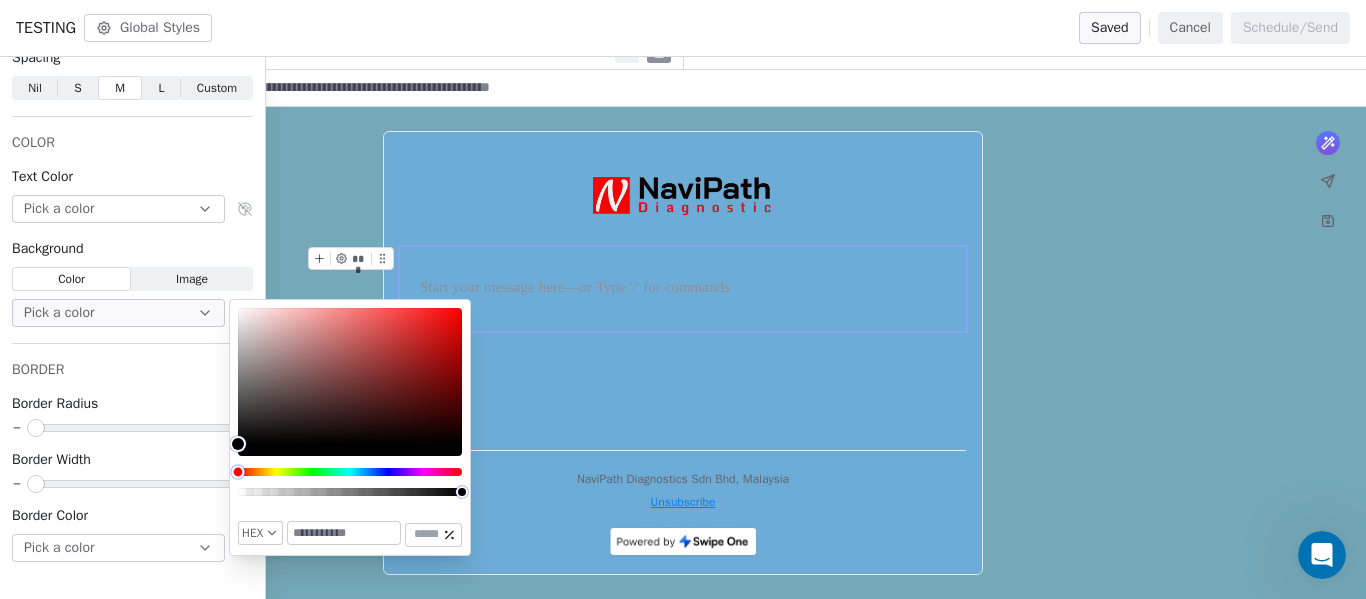 click at bounding box center [350, 472] 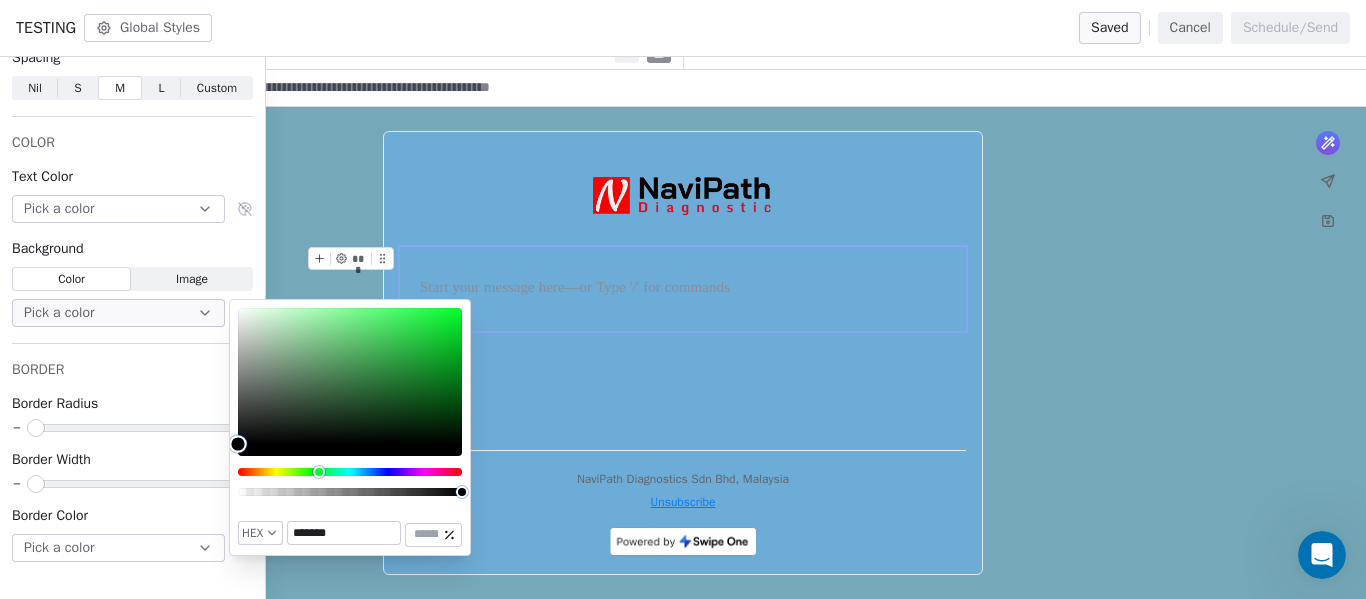 click at bounding box center (350, 376) 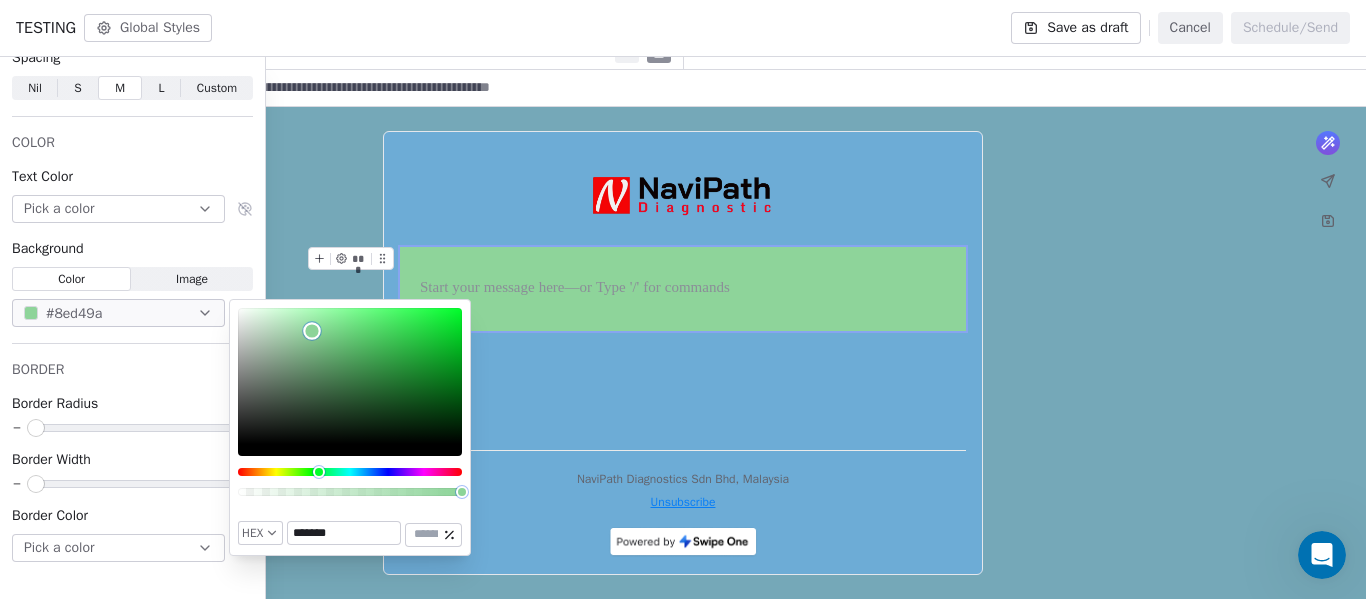 click at bounding box center (350, 376) 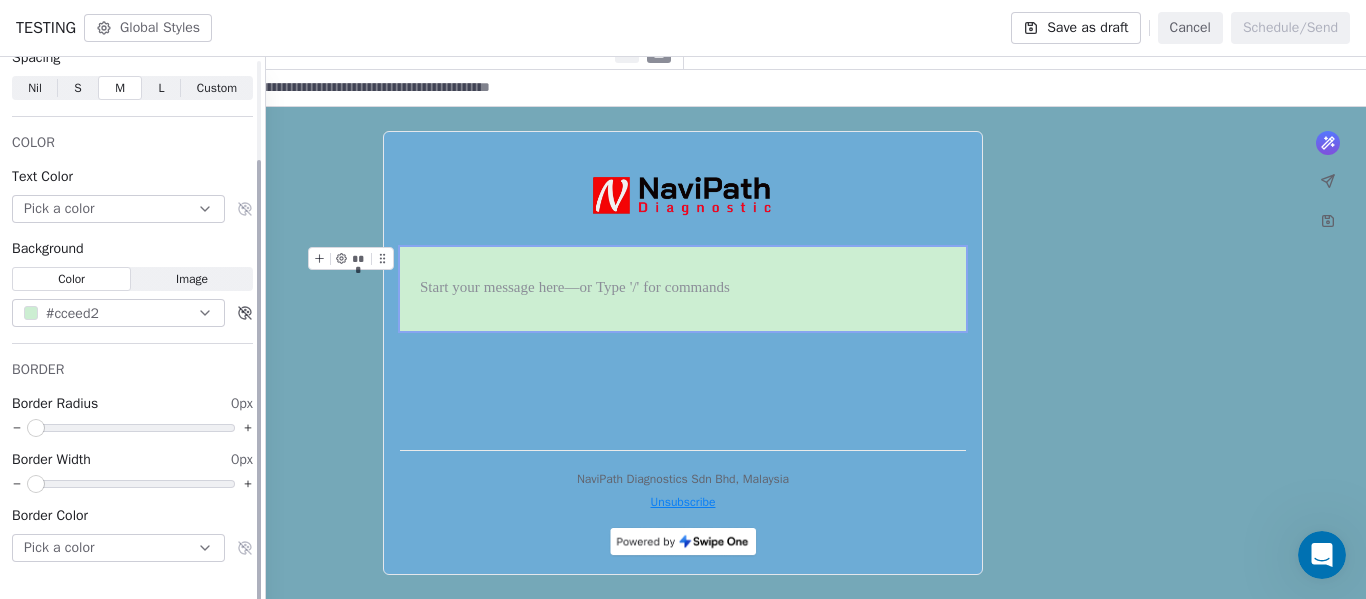 click on "Background" at bounding box center [132, 249] 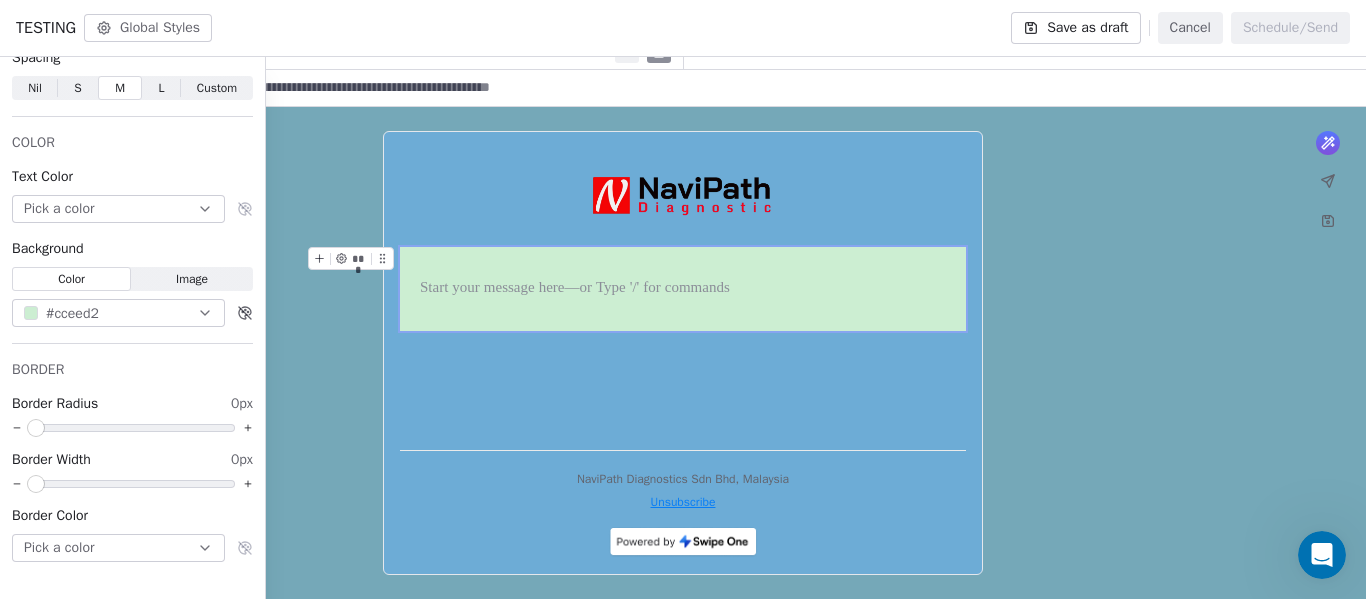 click at bounding box center [683, 289] 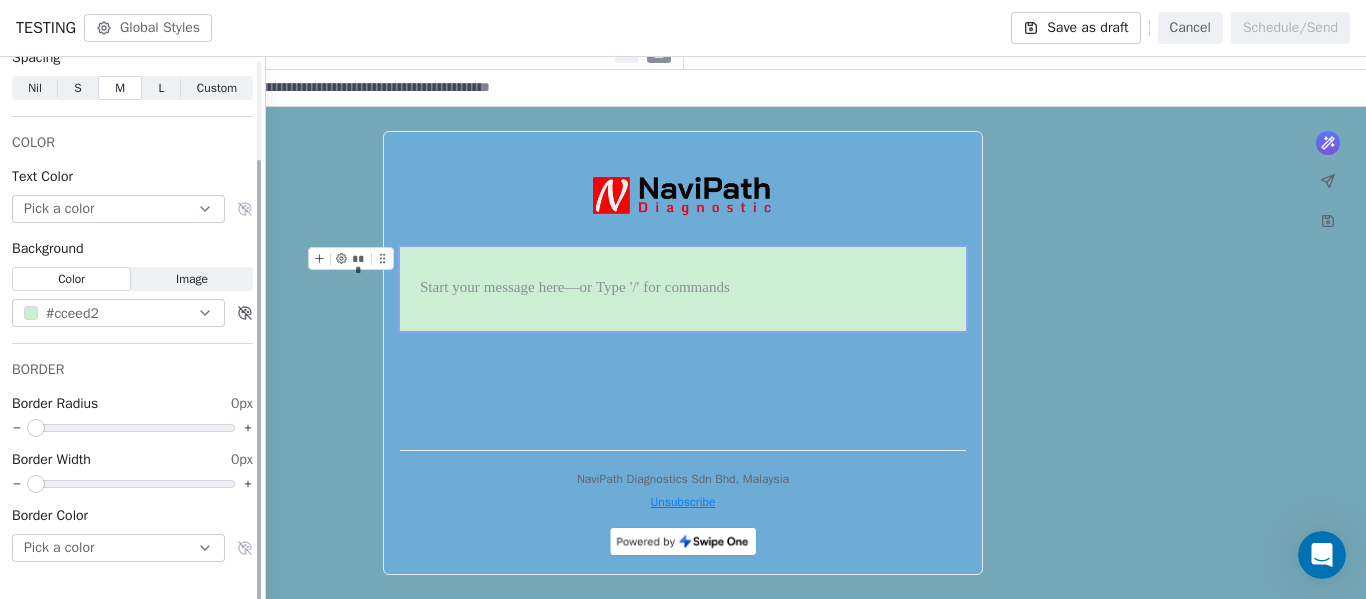 click 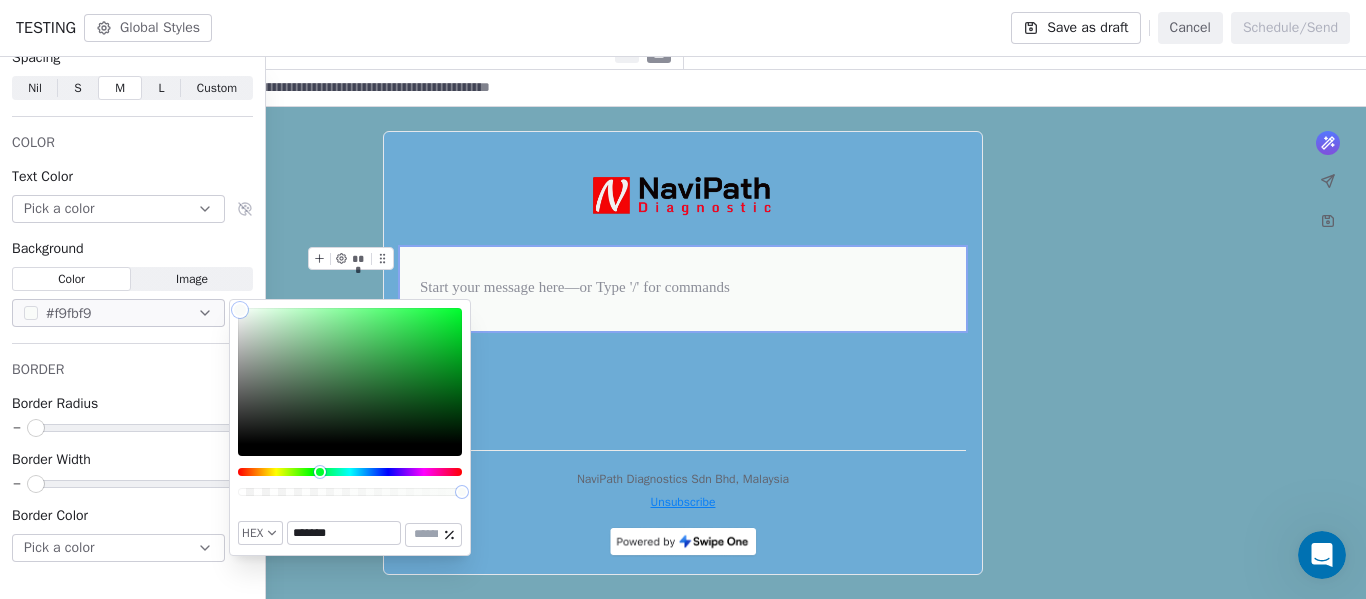 click at bounding box center [350, 376] 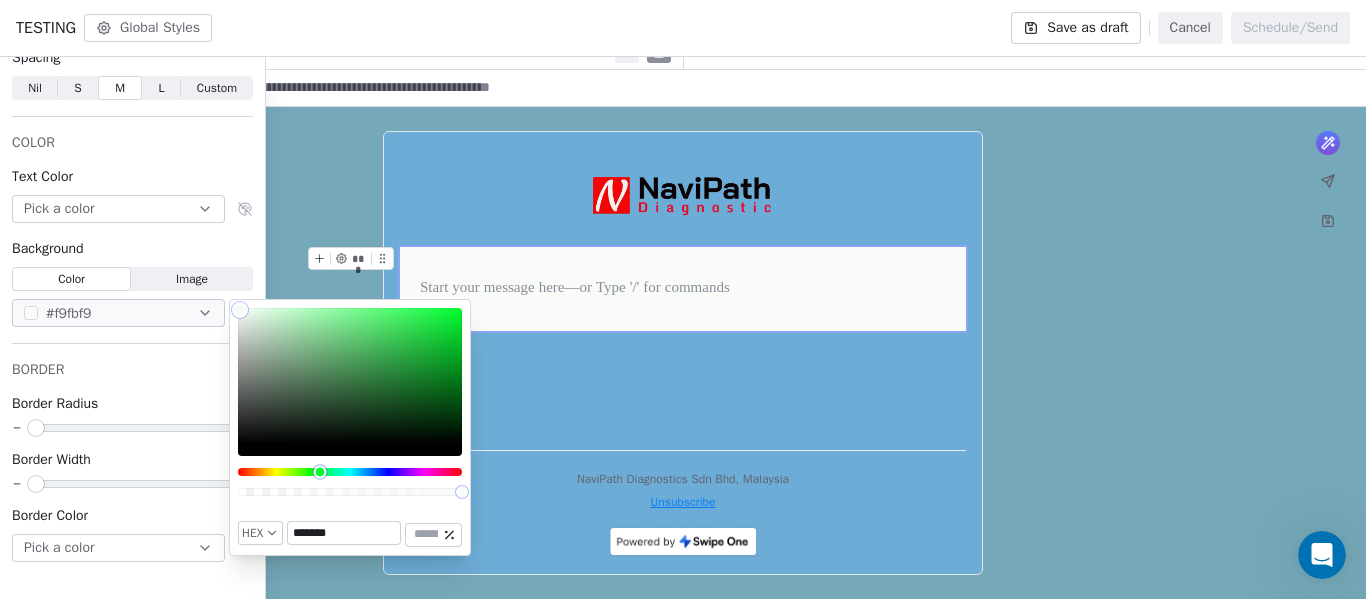 type on "*******" 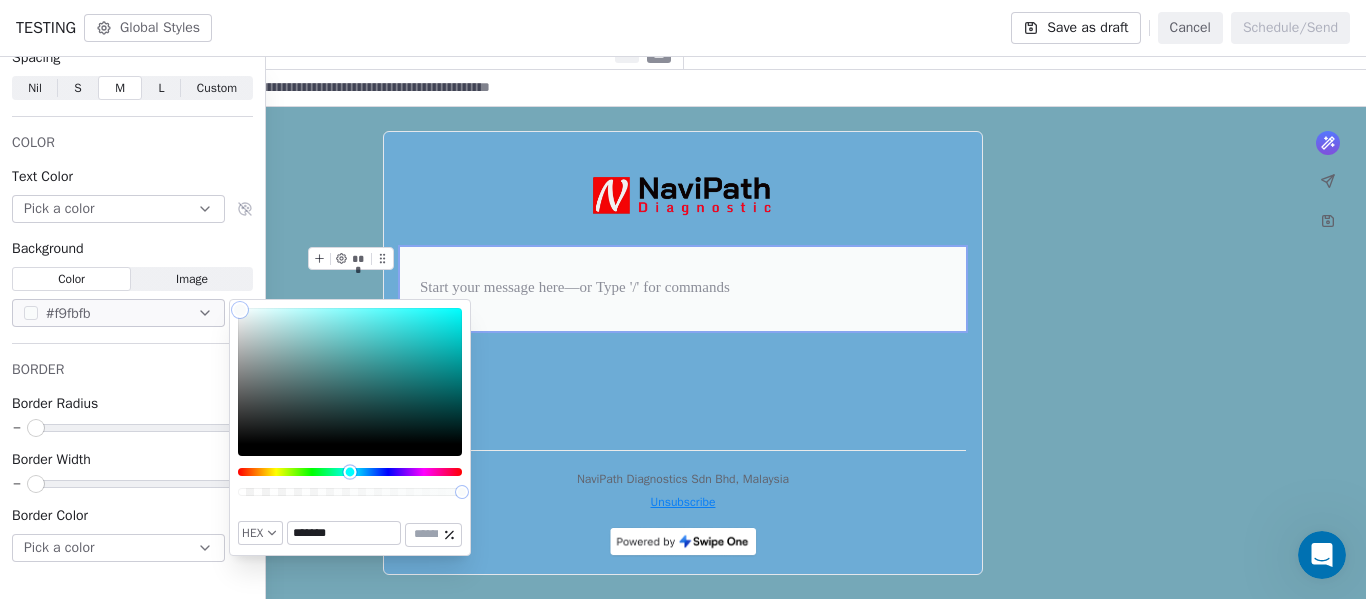 click at bounding box center [350, 472] 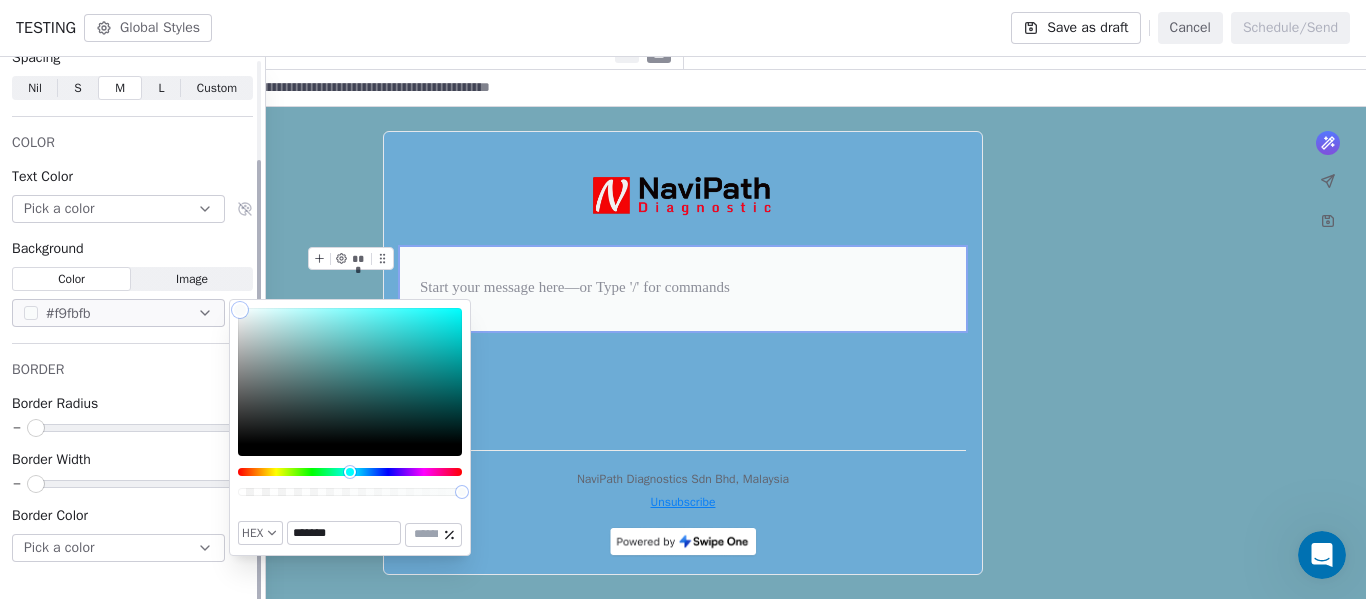 click on "Spacing Nil Nil S S M M L L Custom Custom COLOR Text Color Pick a color Background Color Color Image Image #f9fbfb BORDER Border Radius 0px Border Width 0px Border Color Pick a color" at bounding box center [132, 305] 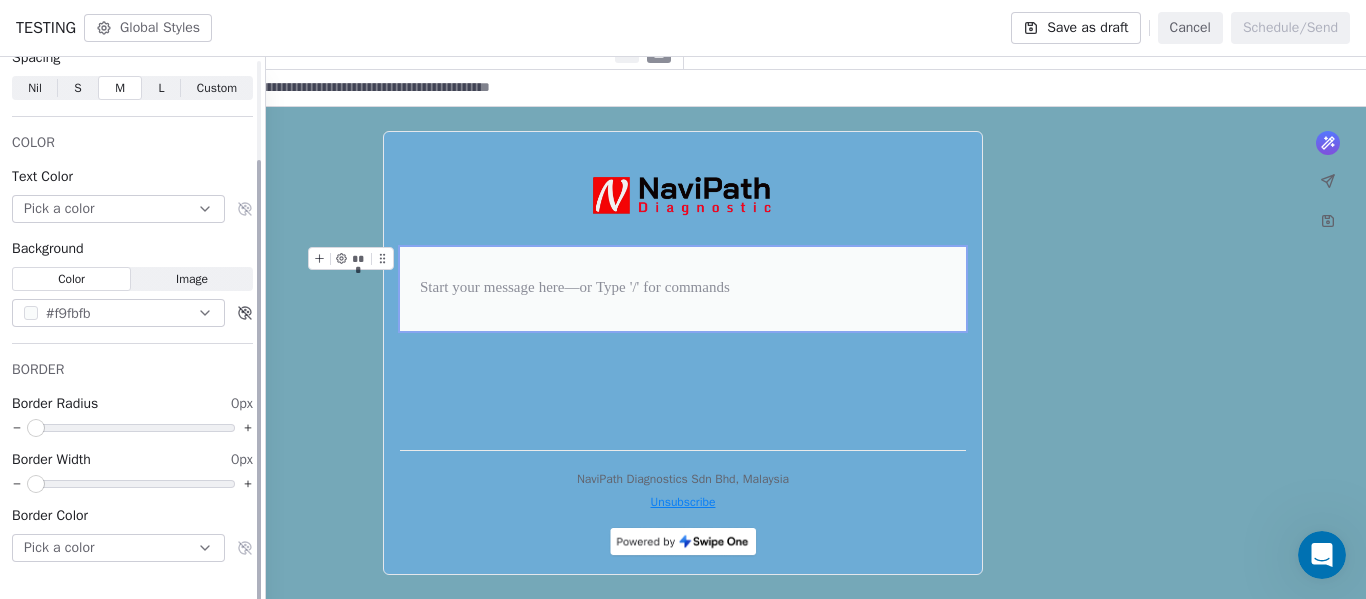 click 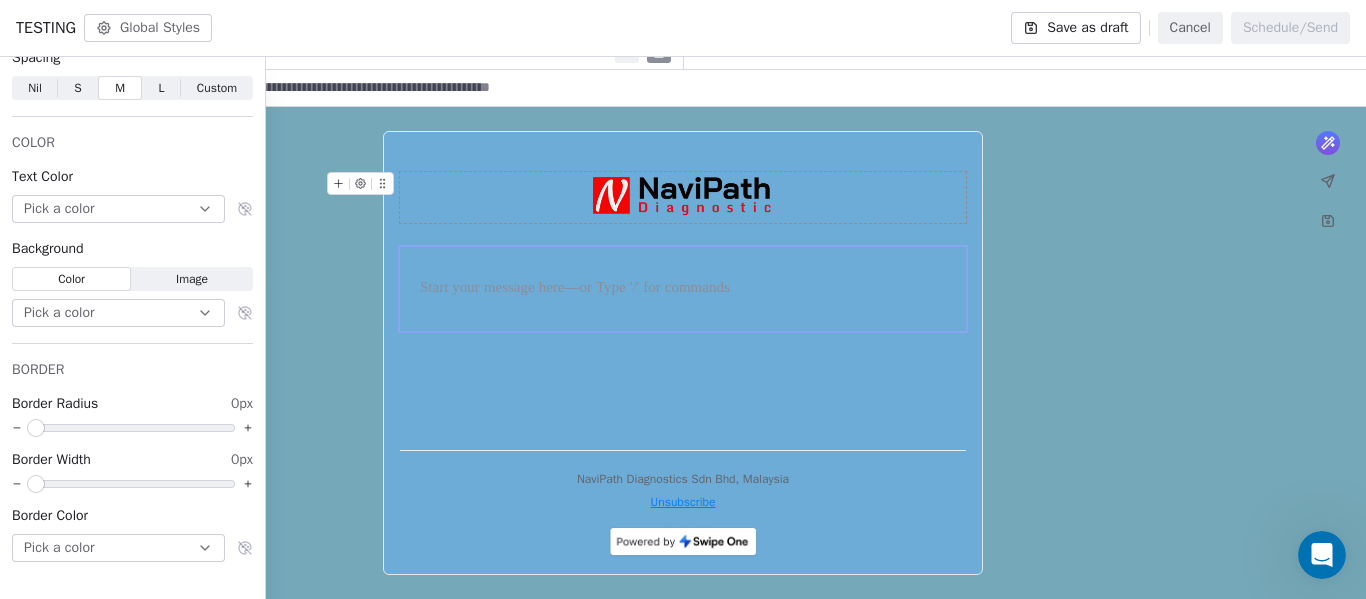 click at bounding box center [683, 197] 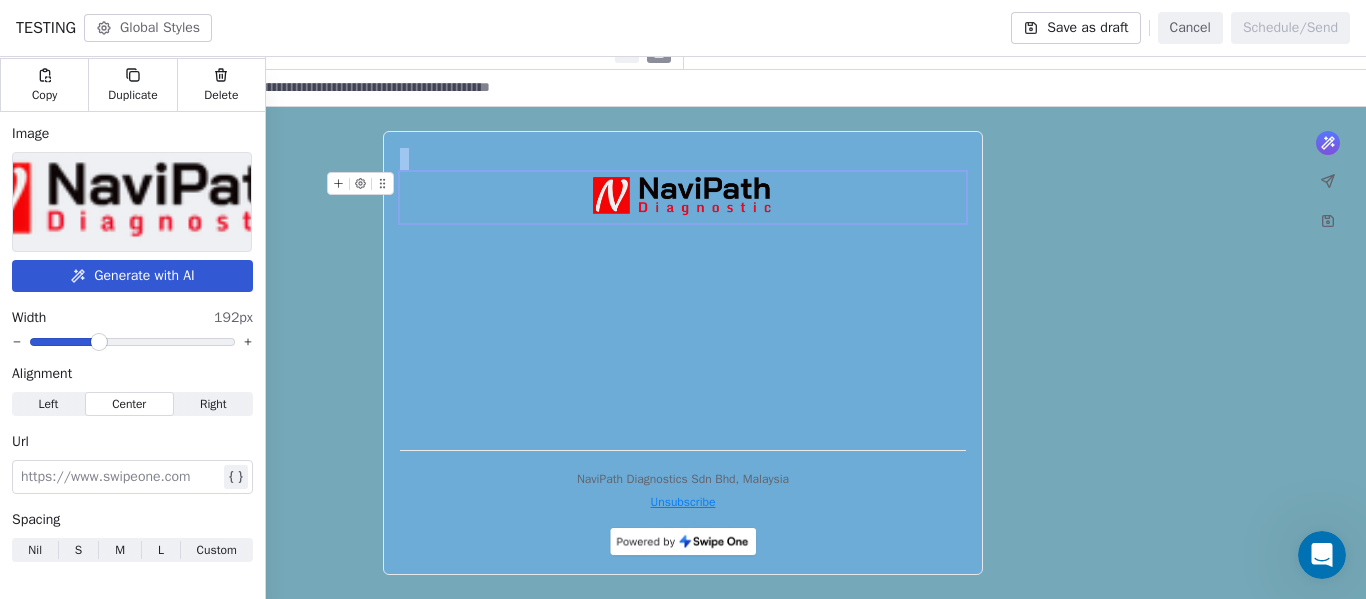 scroll, scrollTop: 47, scrollLeft: 0, axis: vertical 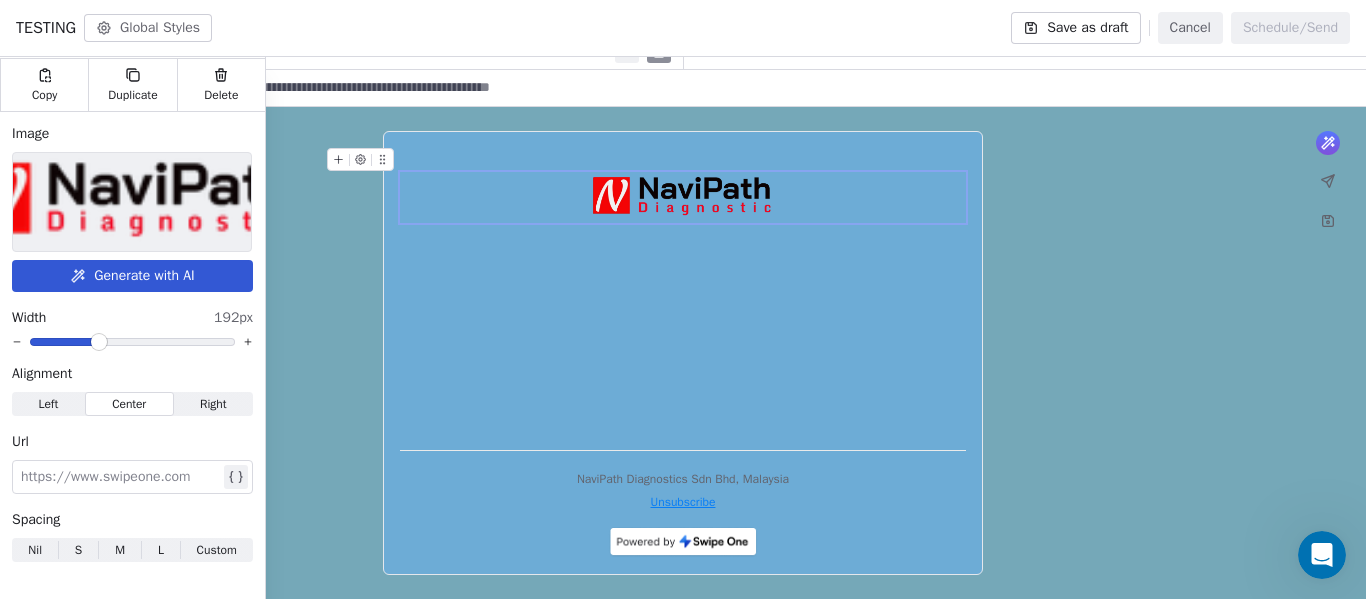 click on "NaviPath Diagnostics Sdn Bhd Contacts People Marketing Workflows Campaigns Sales Pipelines Sequences Beta Tools Apps AI Agents Help & Support Campaigns  Create new campaign All ( 6 ) All ( 6 ) Drafts ( 5 ) Drafts ( 5 ) In Progress ( 0 ) In Progress ( 0 ) Scheduled ( 0 ) Scheduled ( 0 ) Sent ( 1 ) Sent ( 1 ) Name Status Analytics Actions TESTING Created on Jul 17, 2025, 7:50 AM To: No segment selected Draft - Open Rate - Click Rate - Unsubscribe test  Created on Jul 2, 2025, 4:08 PM To: No segment selected Draft - Open Rate - Click Rate - Unsubscribe b Created on Jun 24, 2025, 12:21 PM To: No segment selected Draft - Open Rate - Click Rate - Unsubscribe a Created on Jun 24, 2025, 12:20 PM To: No segment selected Draft - Open Rate - Click Rate - Unsubscribe New Product Created on Jun 24, 2025, 12:18 PM To: No segment selected Draft - Open Rate - Click Rate - Unsubscribe Sales Memo Sent on Jun 24, 2025, 12:08 PM To: Testing Andy Email  Sent 1 / 1 100% (1) Open Rate - Click Rate - Unsubscribe Showing  1  to  6" at bounding box center [683, 299] 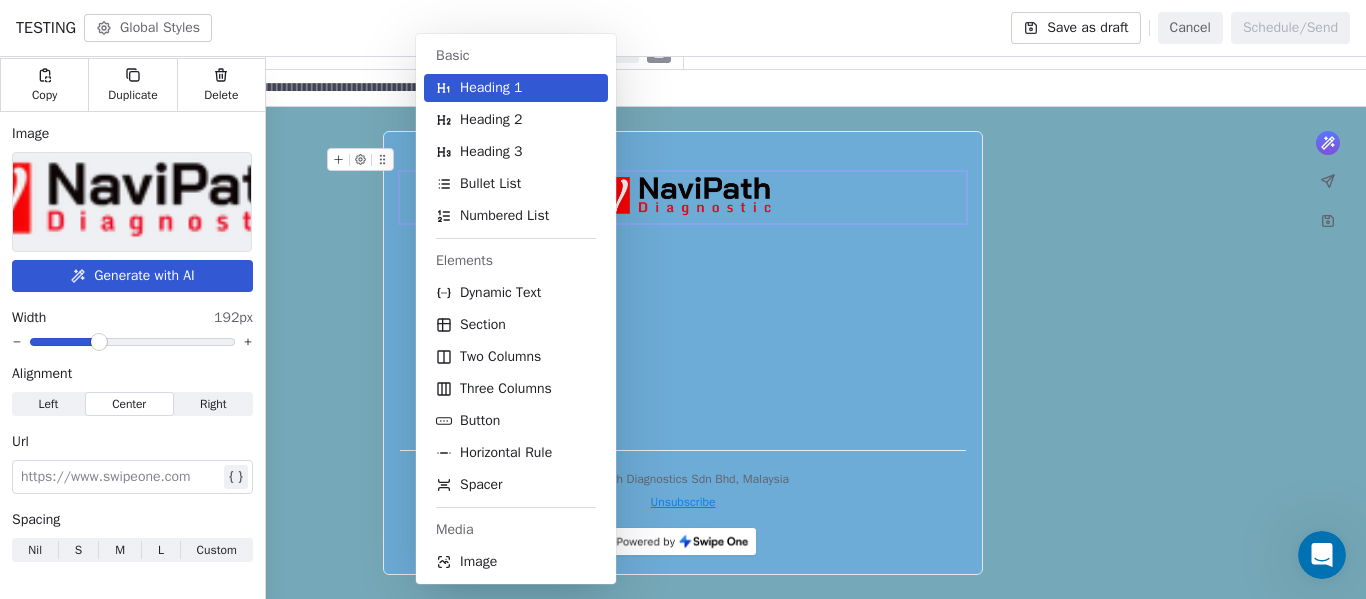 click at bounding box center (364, 165) 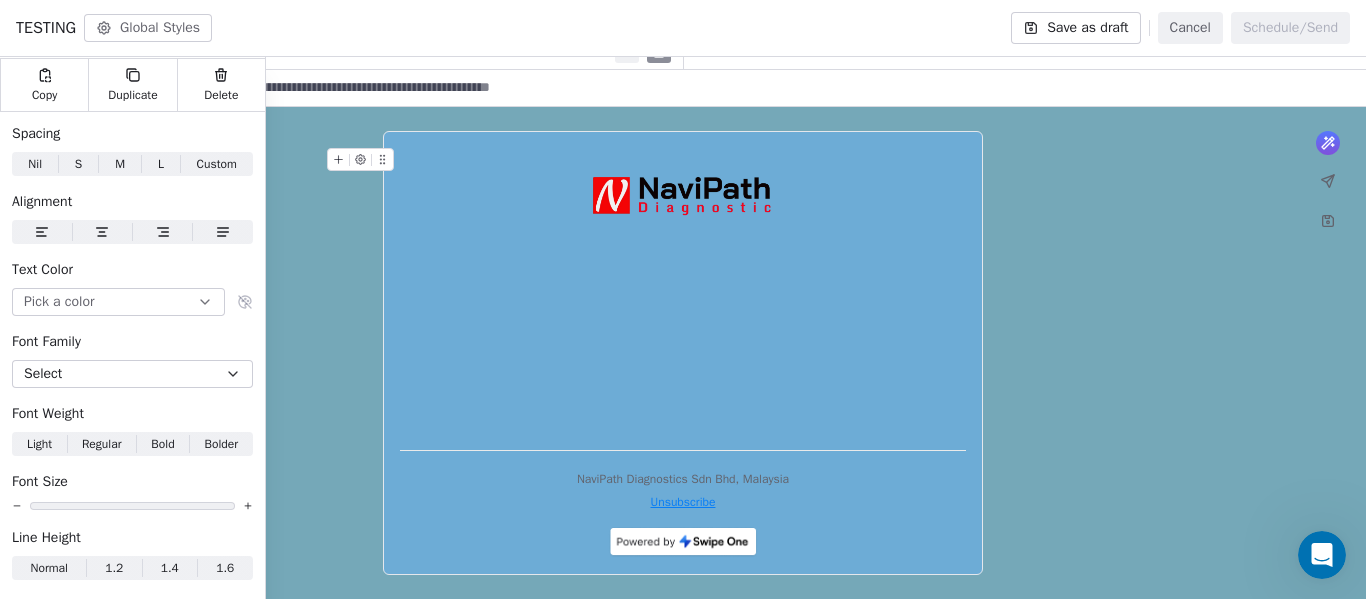 scroll, scrollTop: 123, scrollLeft: 0, axis: vertical 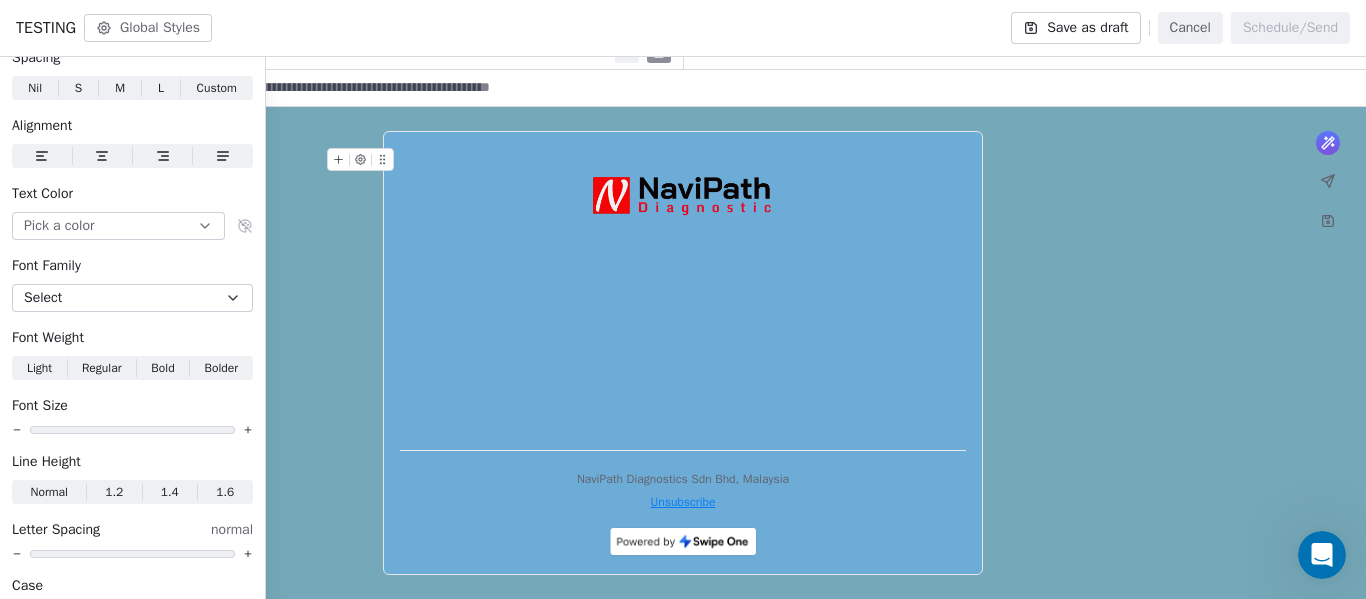 click at bounding box center (364, 165) 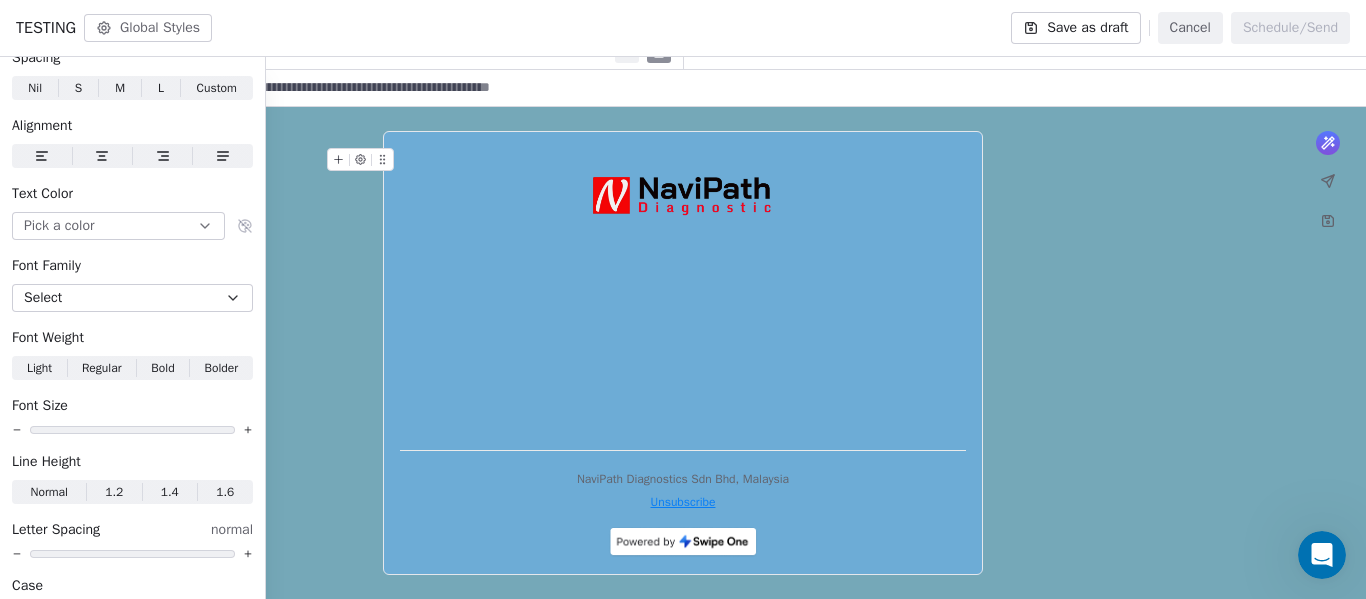 click at bounding box center [364, 165] 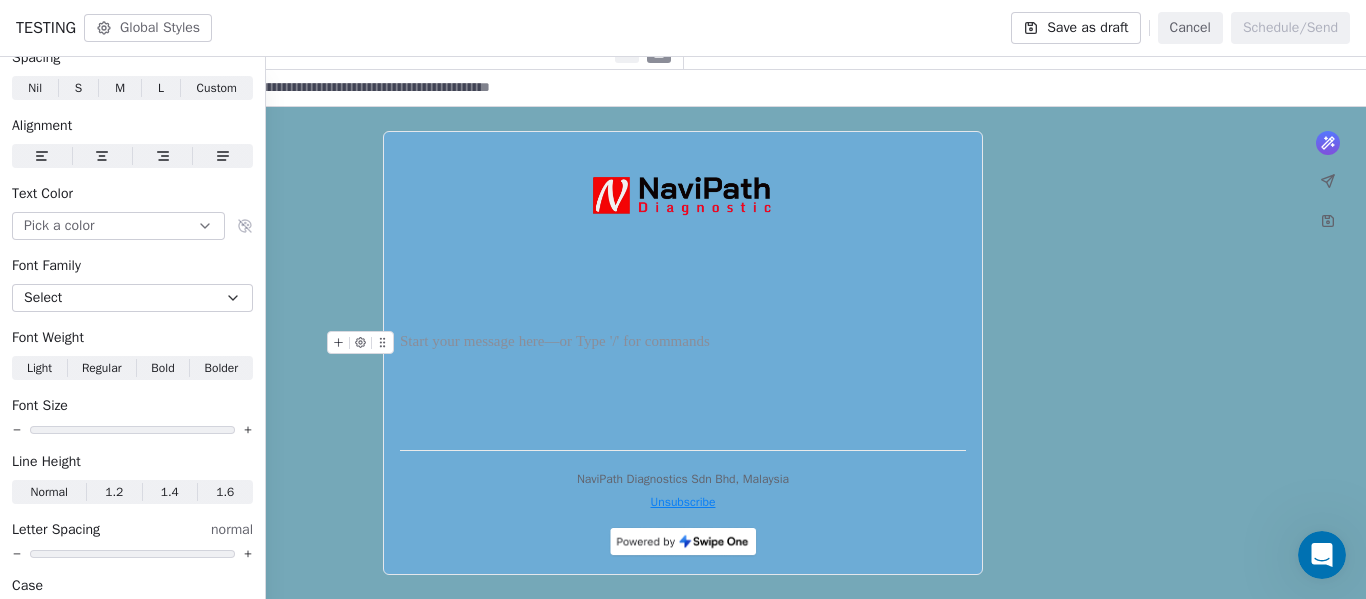 click on "* **** ***" at bounding box center (683, 291) 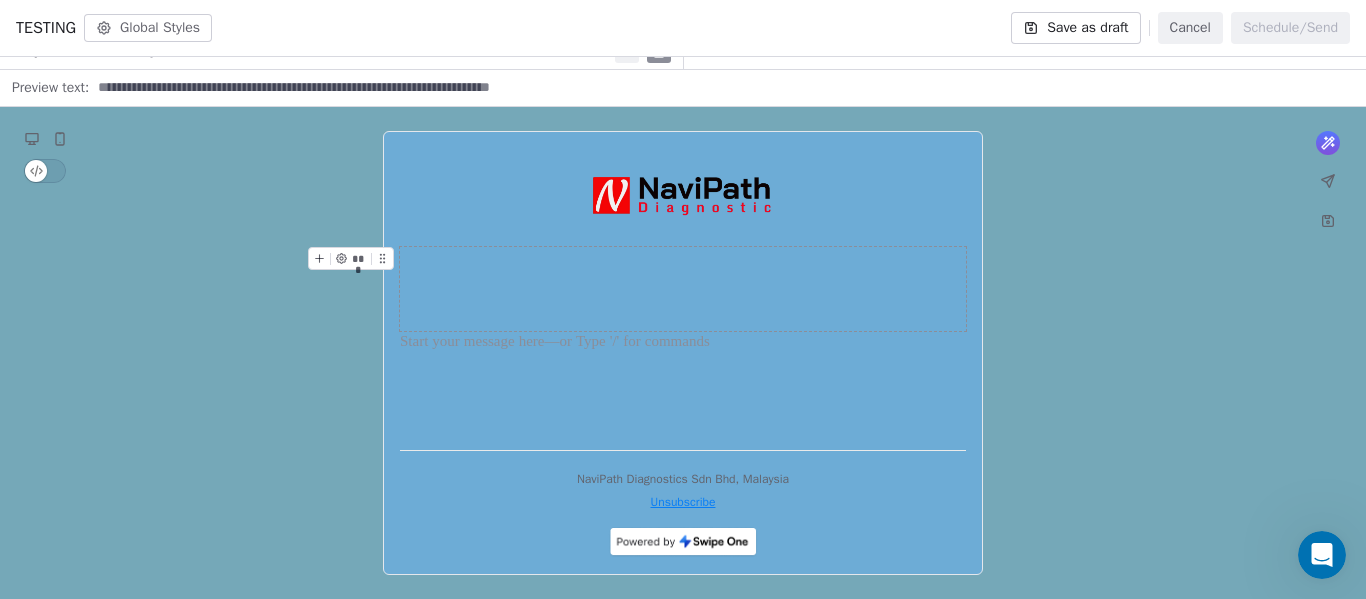 click at bounding box center [683, 289] 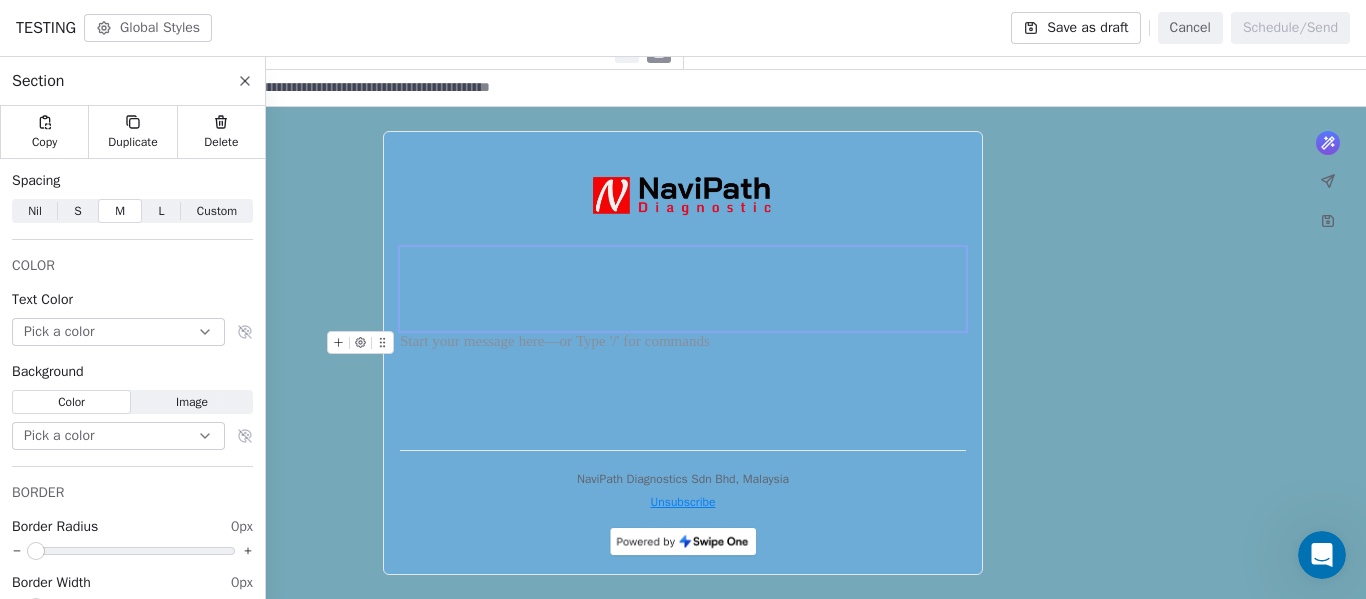 click on "* **** ***" at bounding box center (683, 291) 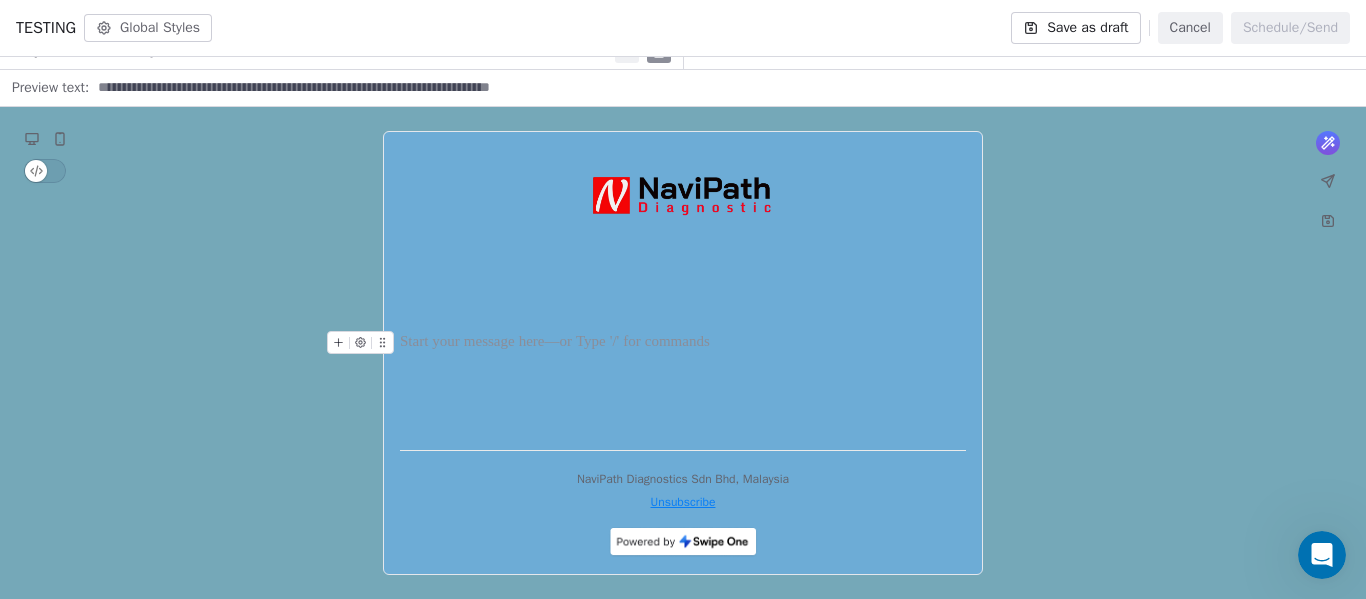 click on "* **** ***" at bounding box center [683, 291] 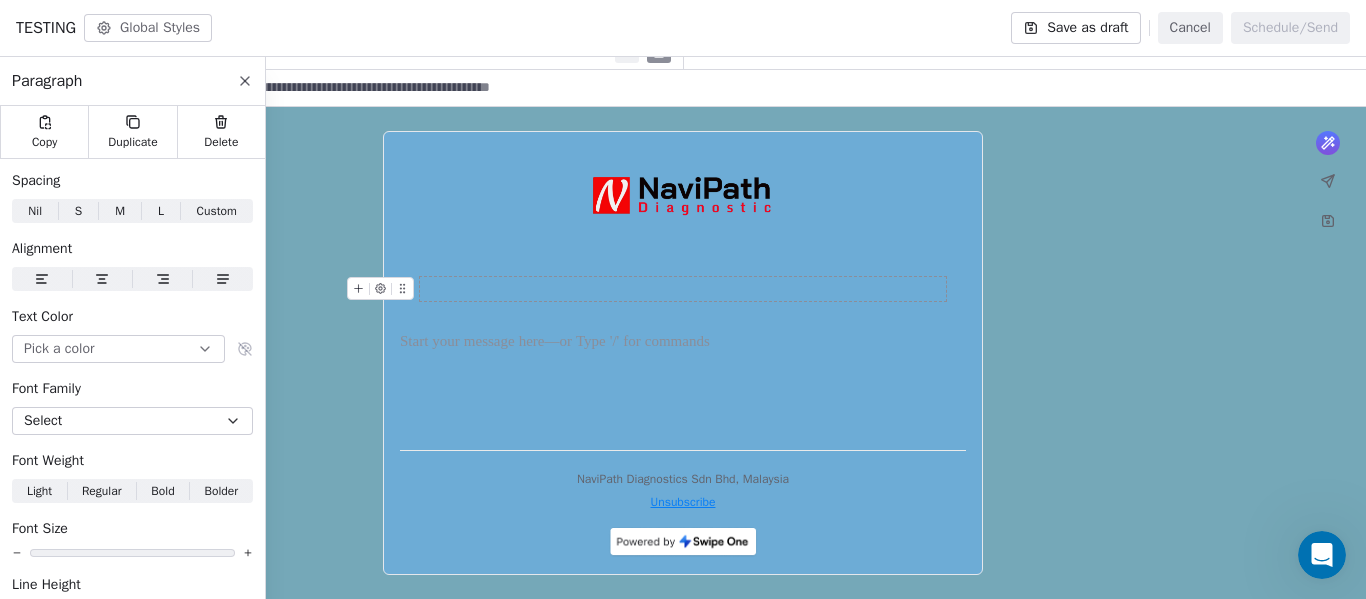click at bounding box center [683, 289] 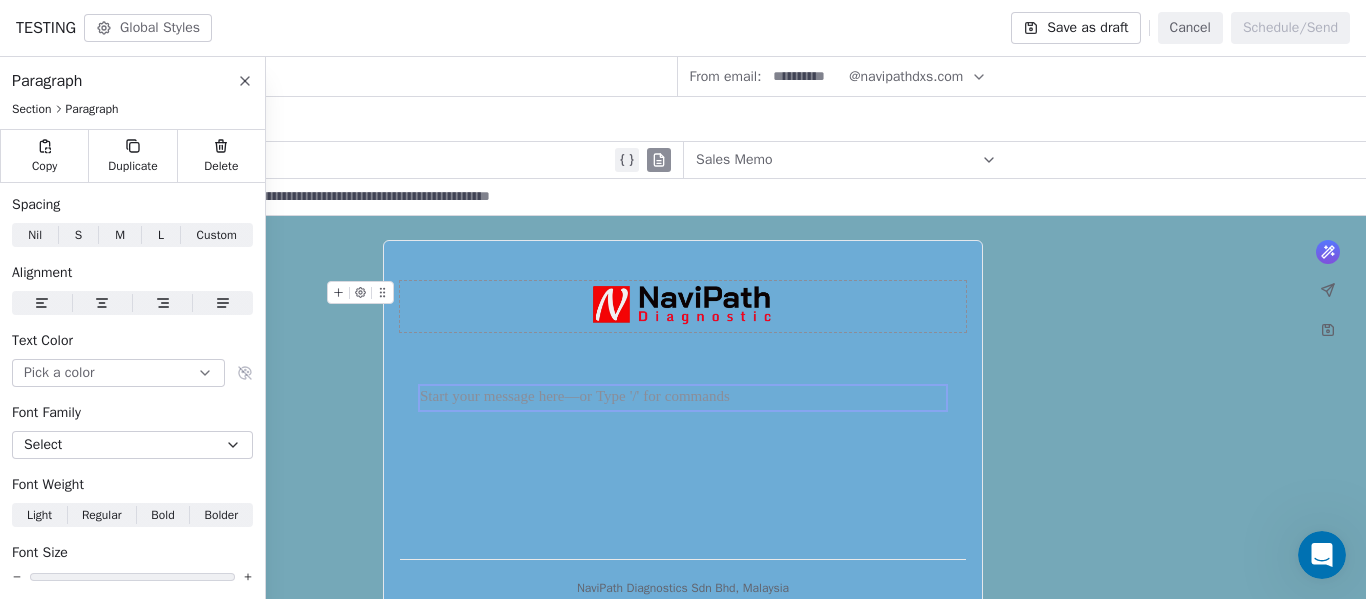 scroll, scrollTop: 109, scrollLeft: 0, axis: vertical 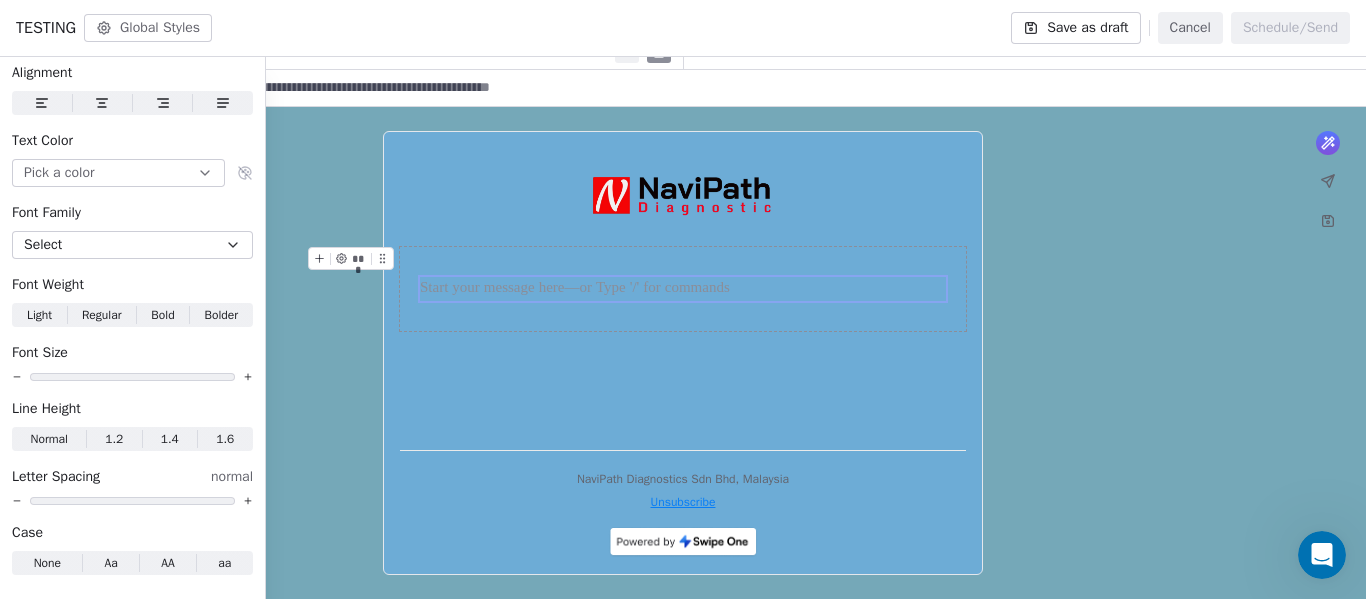 click at bounding box center (683, 289) 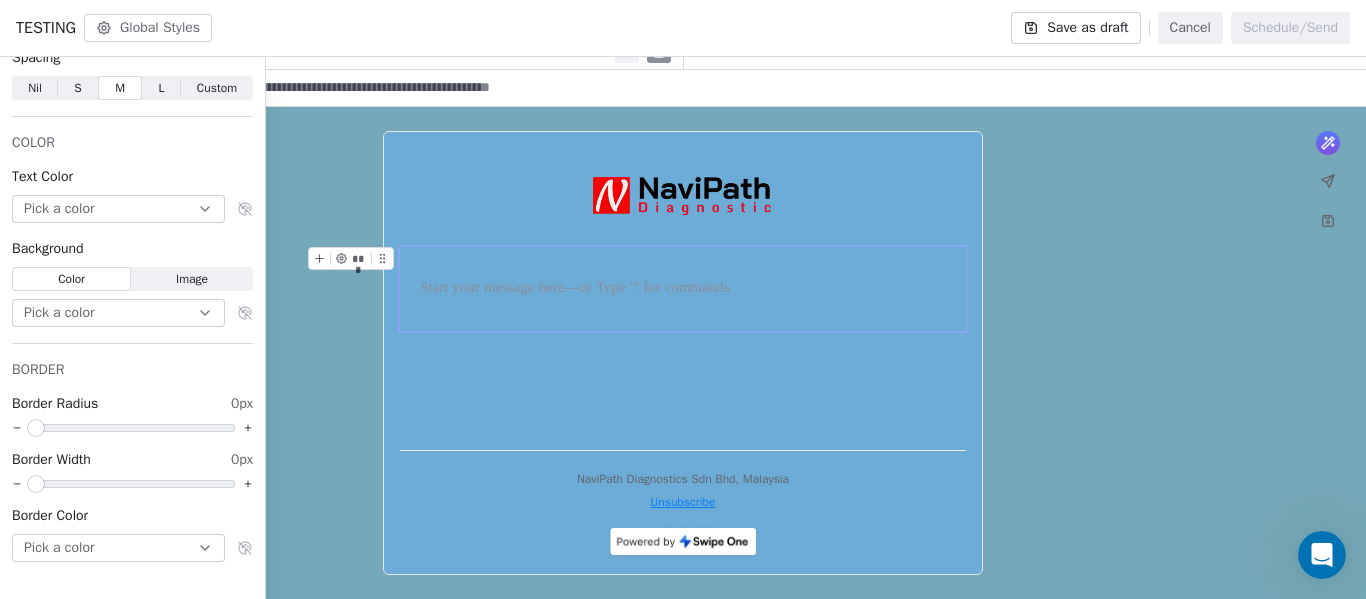 scroll, scrollTop: 123, scrollLeft: 0, axis: vertical 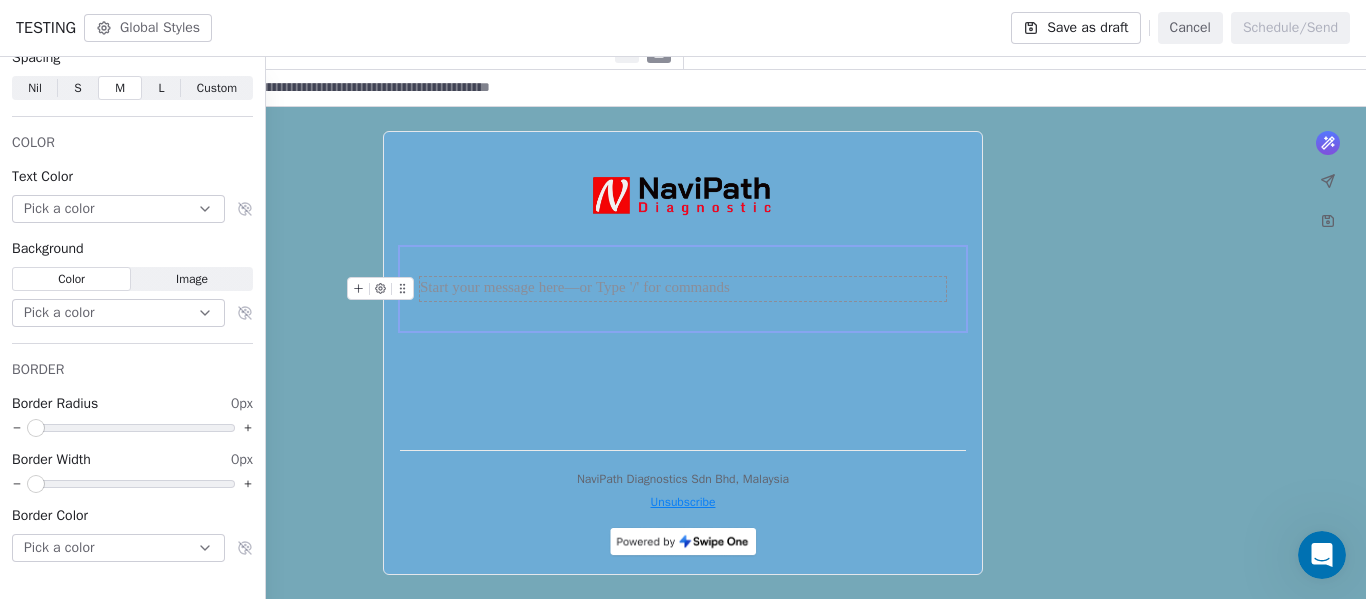 click at bounding box center [683, 289] 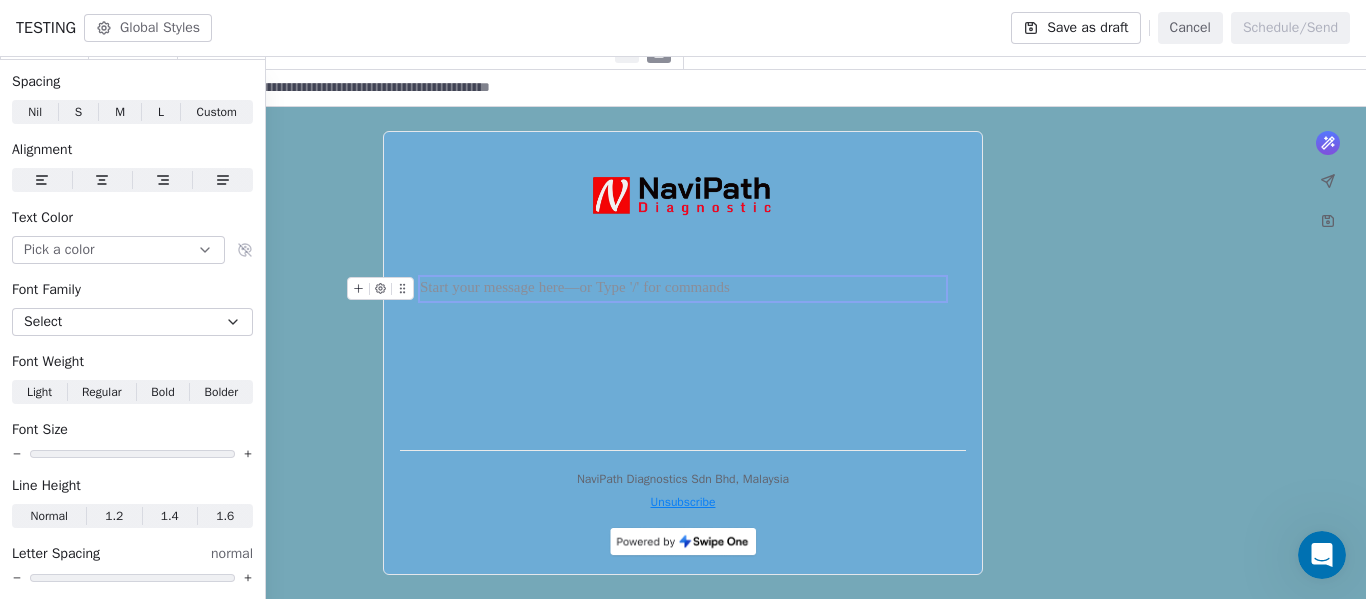 scroll, scrollTop: 200, scrollLeft: 0, axis: vertical 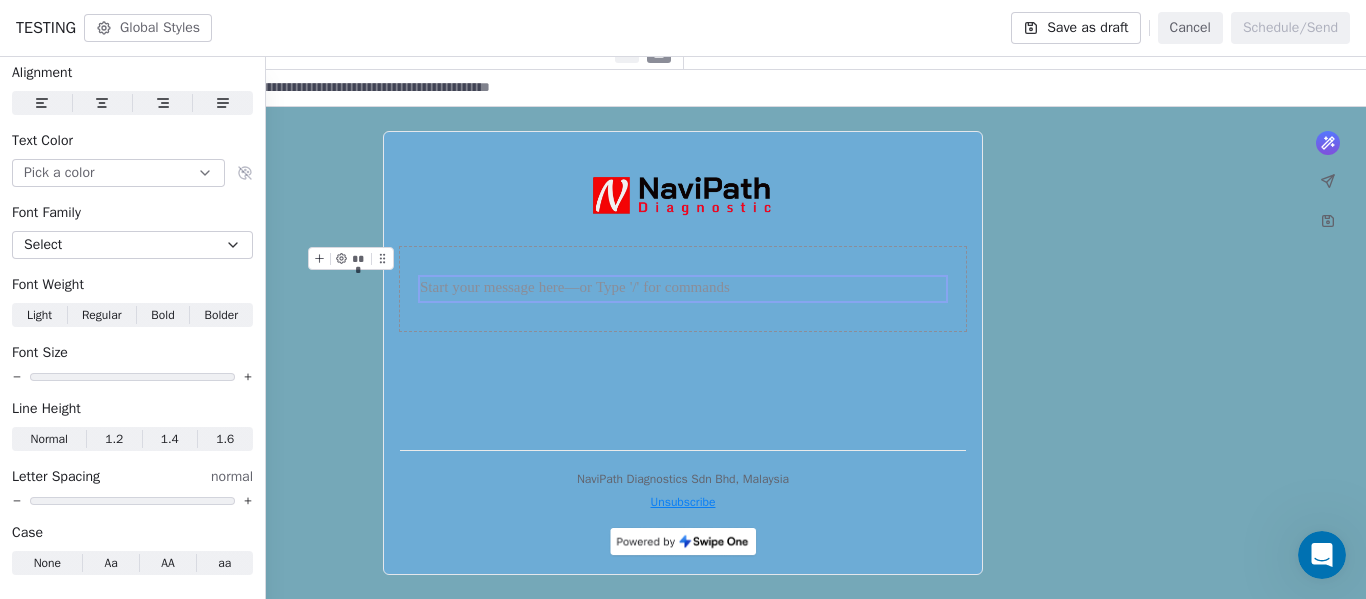 click at bounding box center [683, 289] 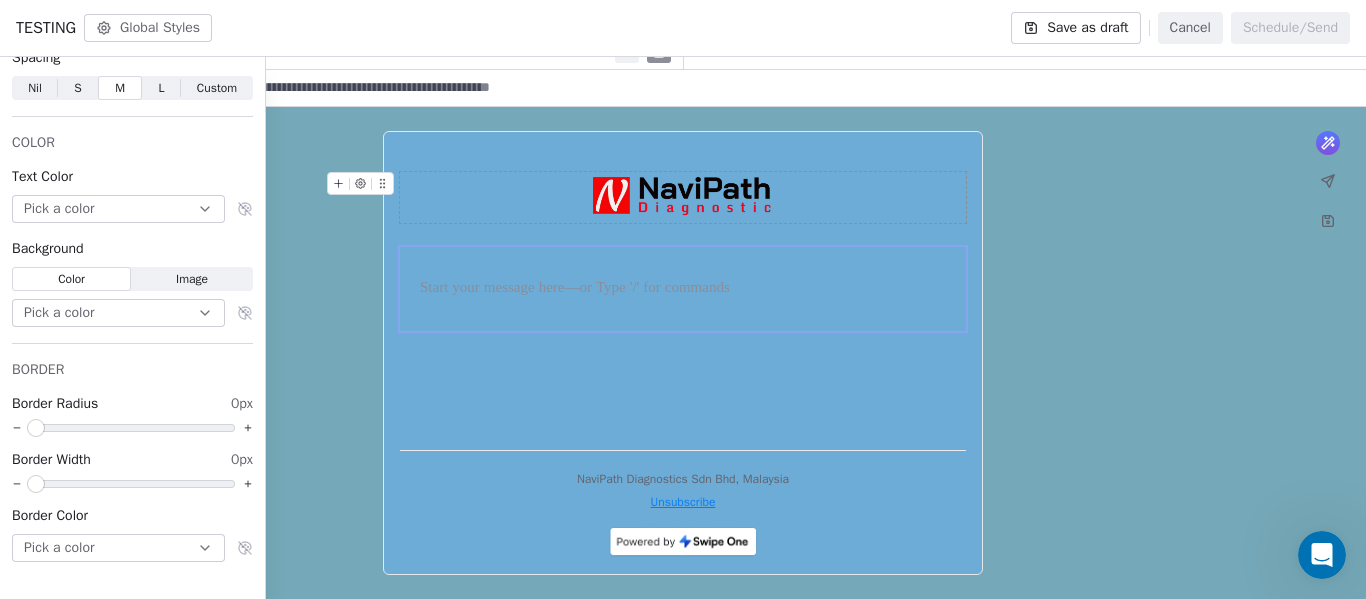 click at bounding box center (720, 88) 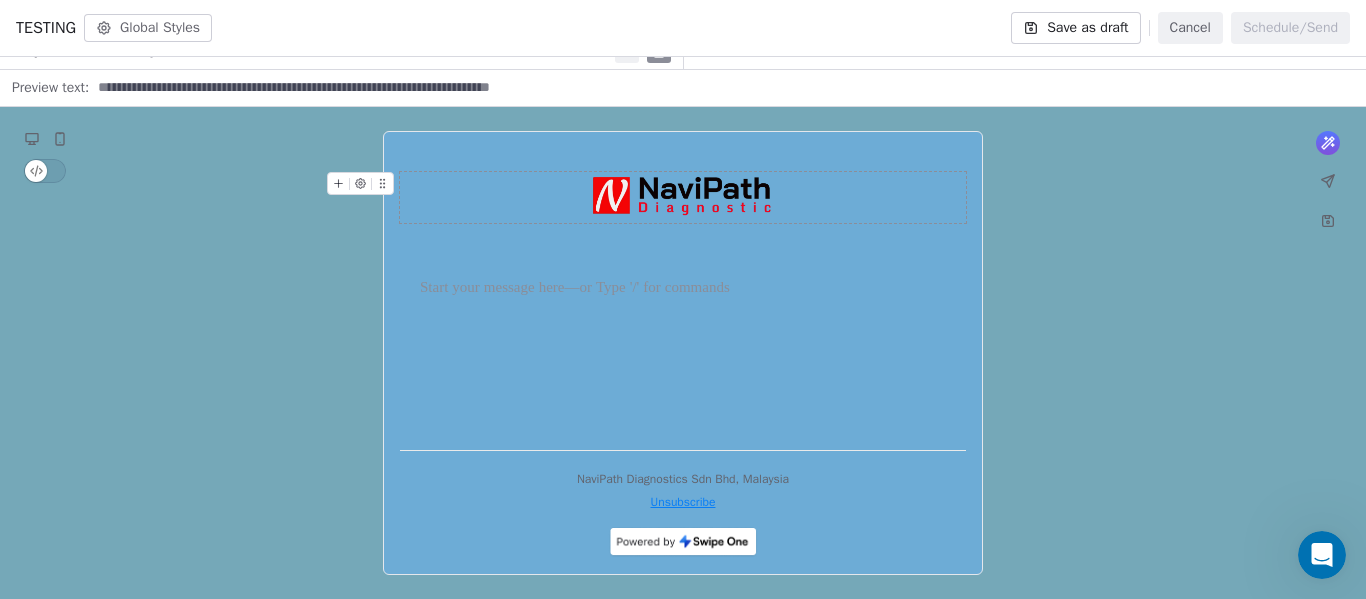 click on "What would you like to create email about? or * **** *** NaviPath Diagnostics Sdn Bhd, Malaysia Unsubscribe" at bounding box center (683, 353) 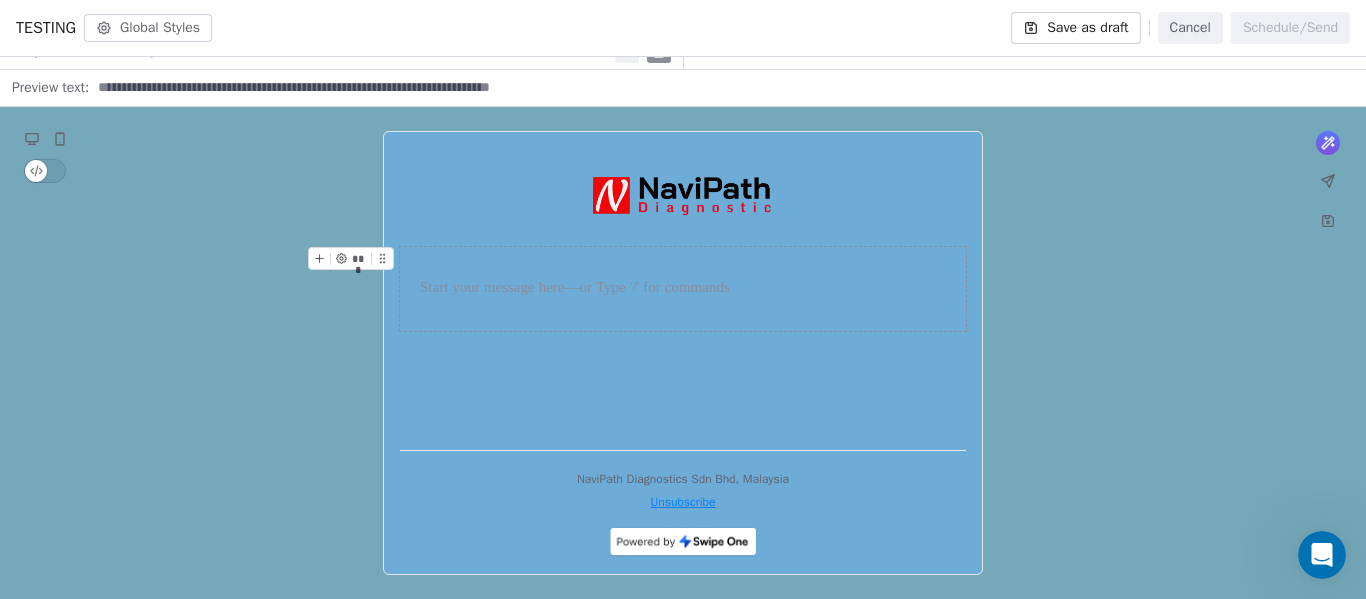 click at bounding box center (683, 289) 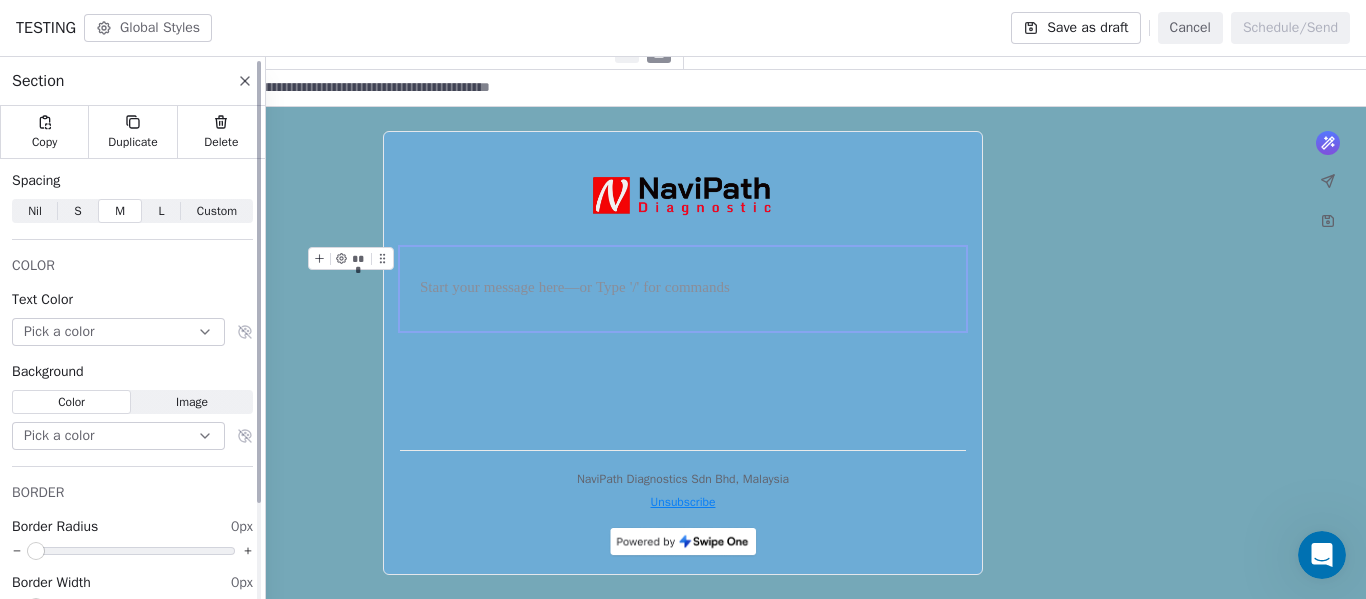 click 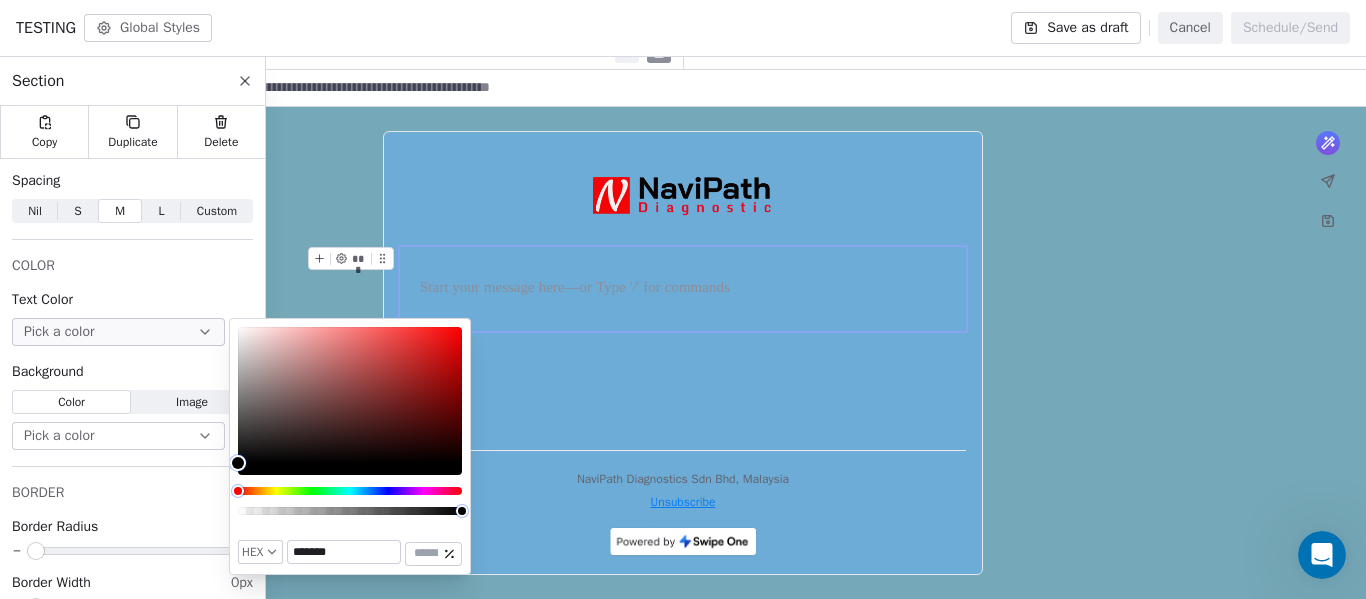 click at bounding box center (350, 395) 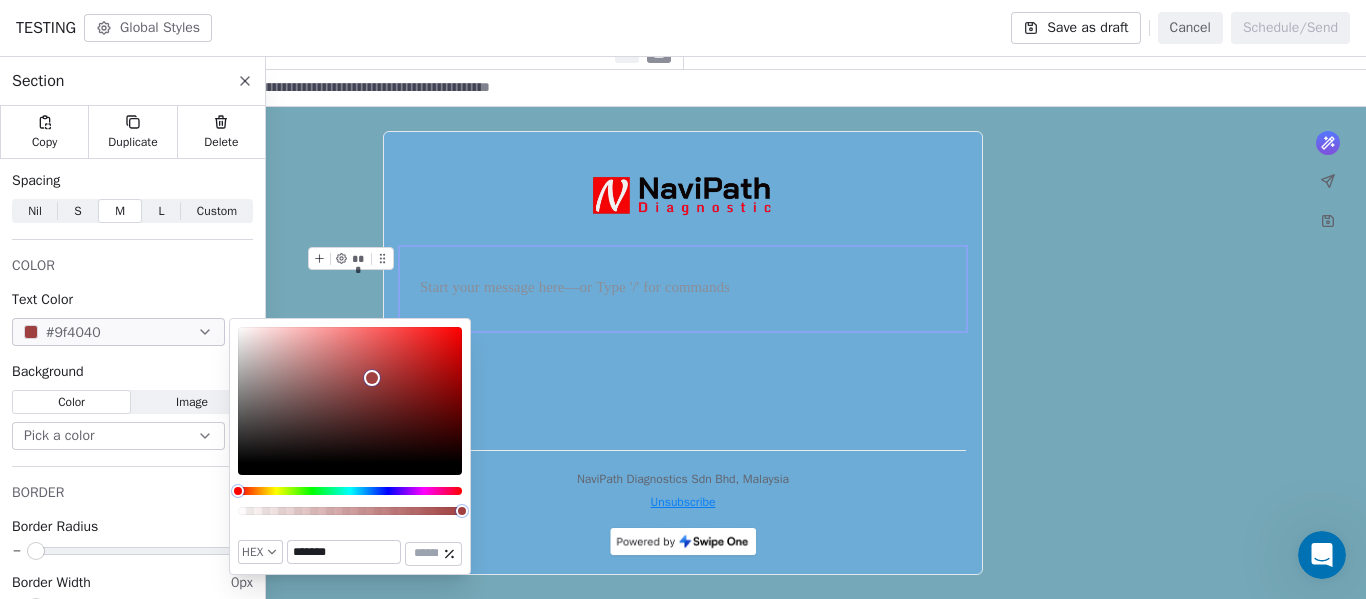 type on "*******" 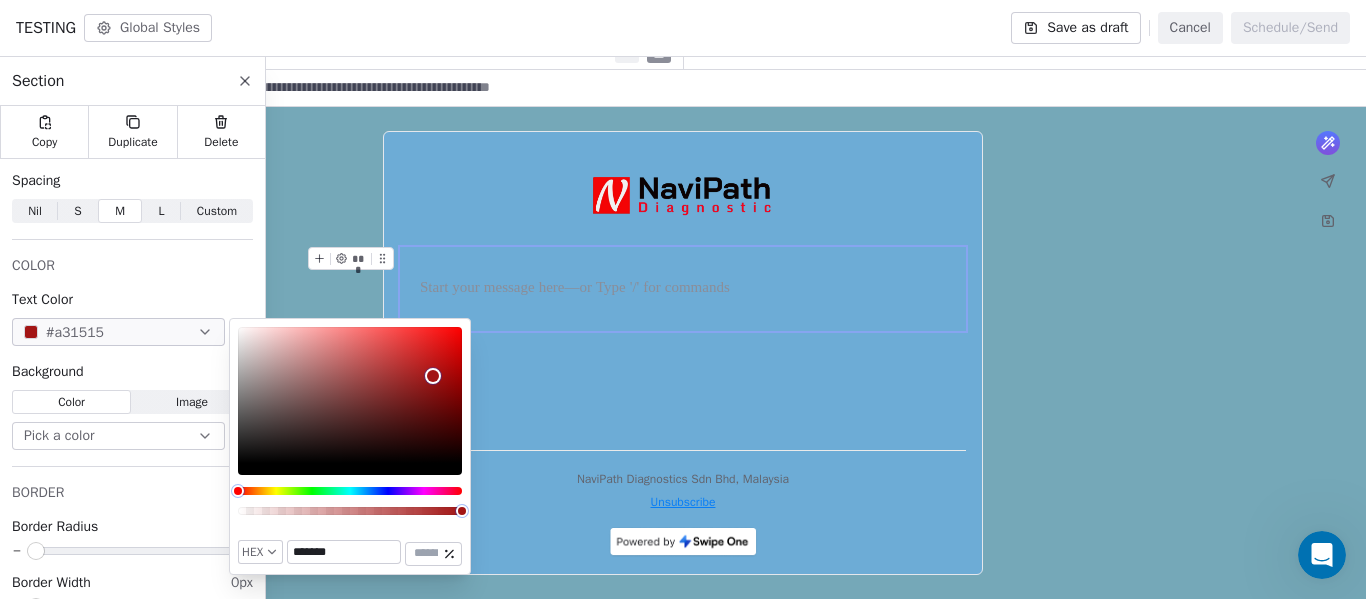click at bounding box center [350, 395] 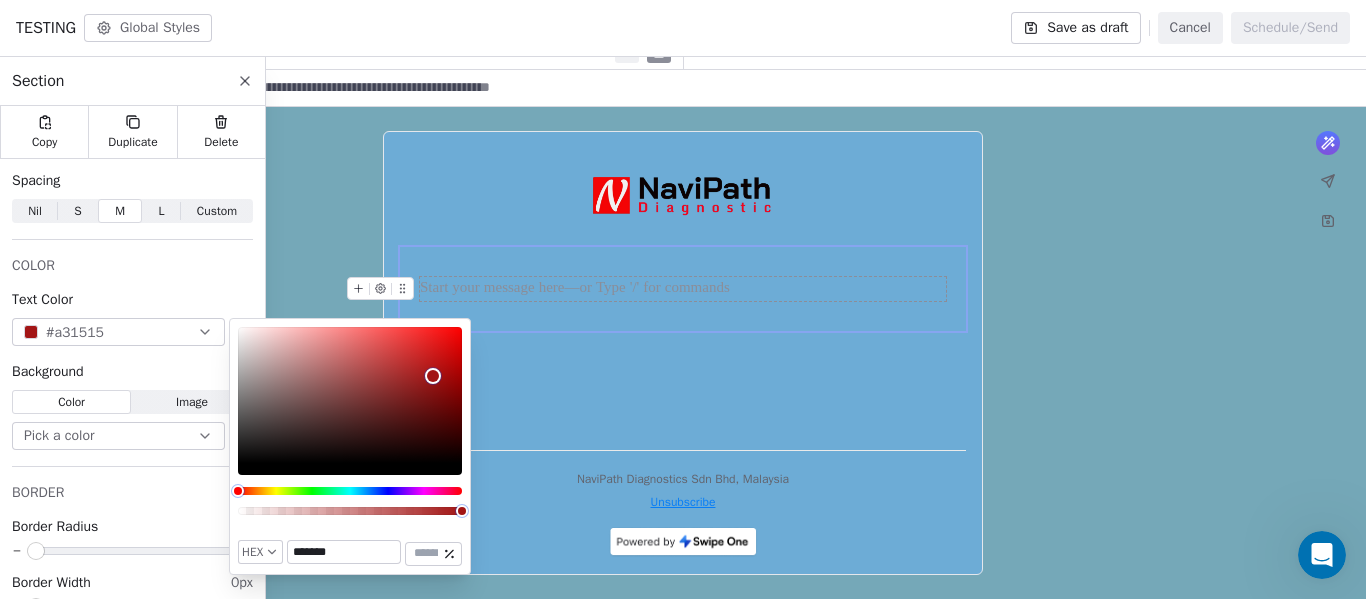 click at bounding box center (683, 289) 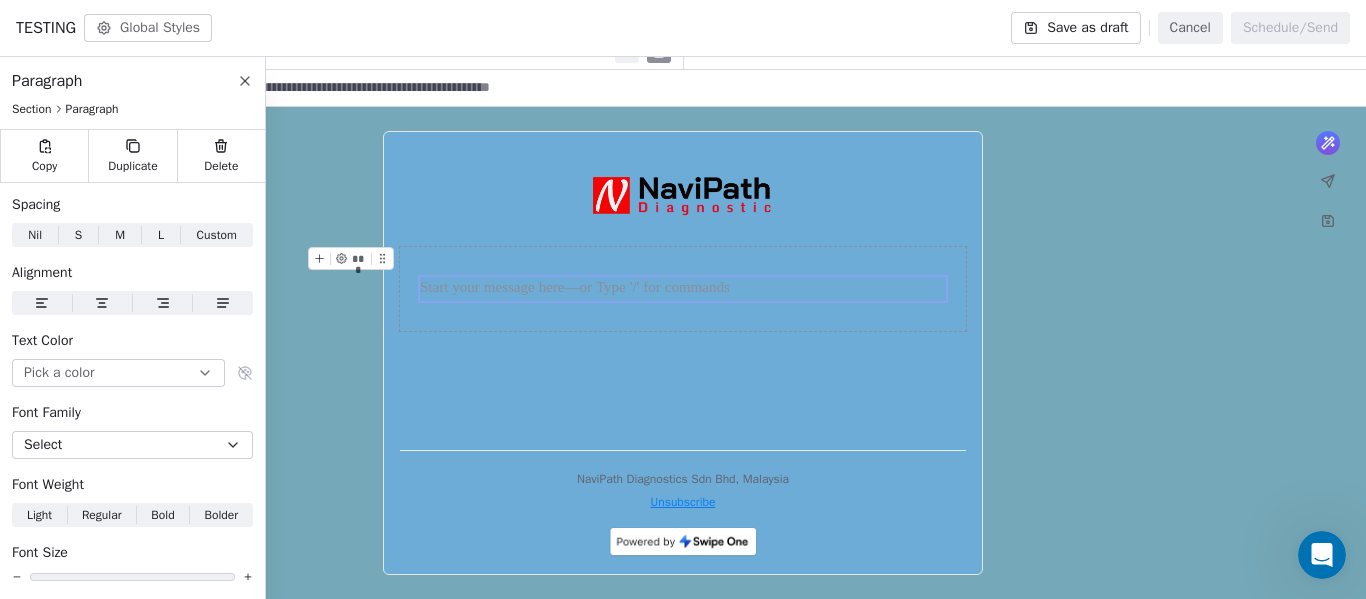 click at bounding box center [683, 289] 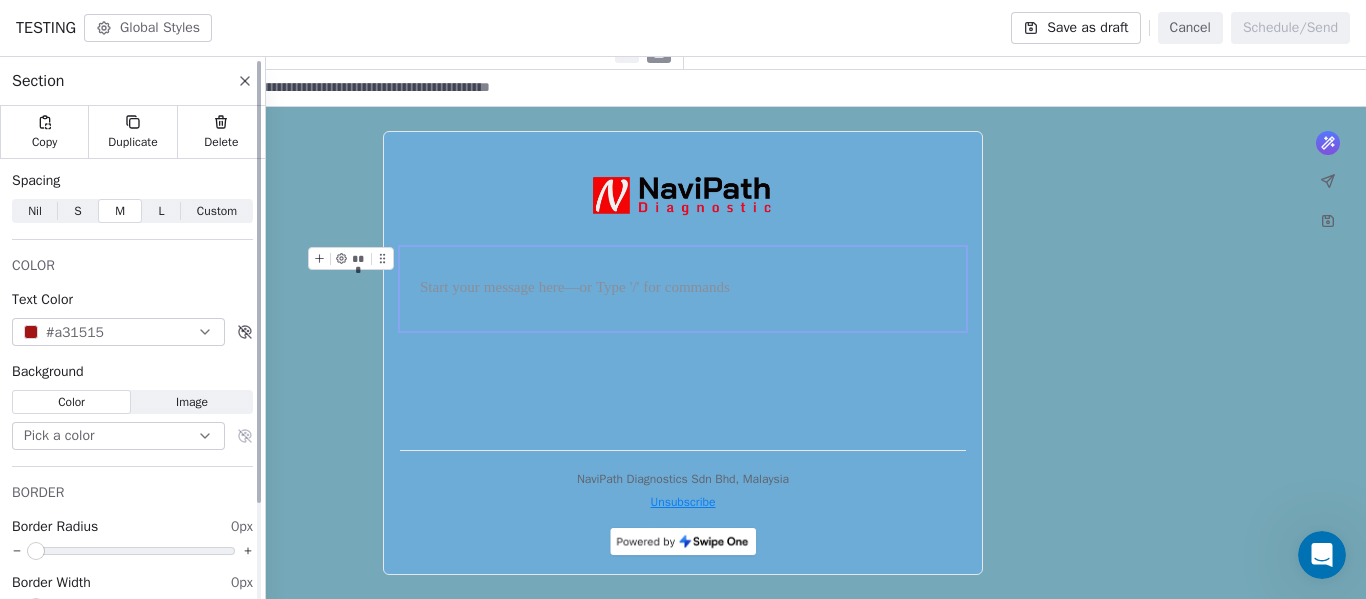 click on "Pick a color" at bounding box center [118, 436] 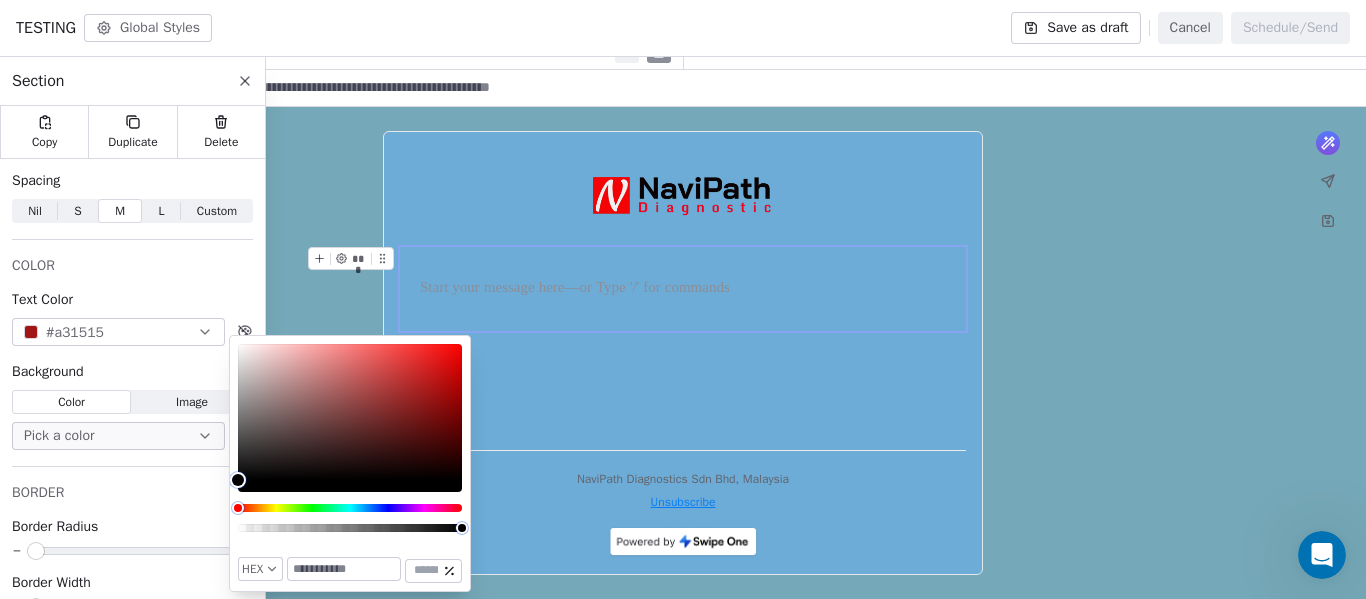 type on "*******" 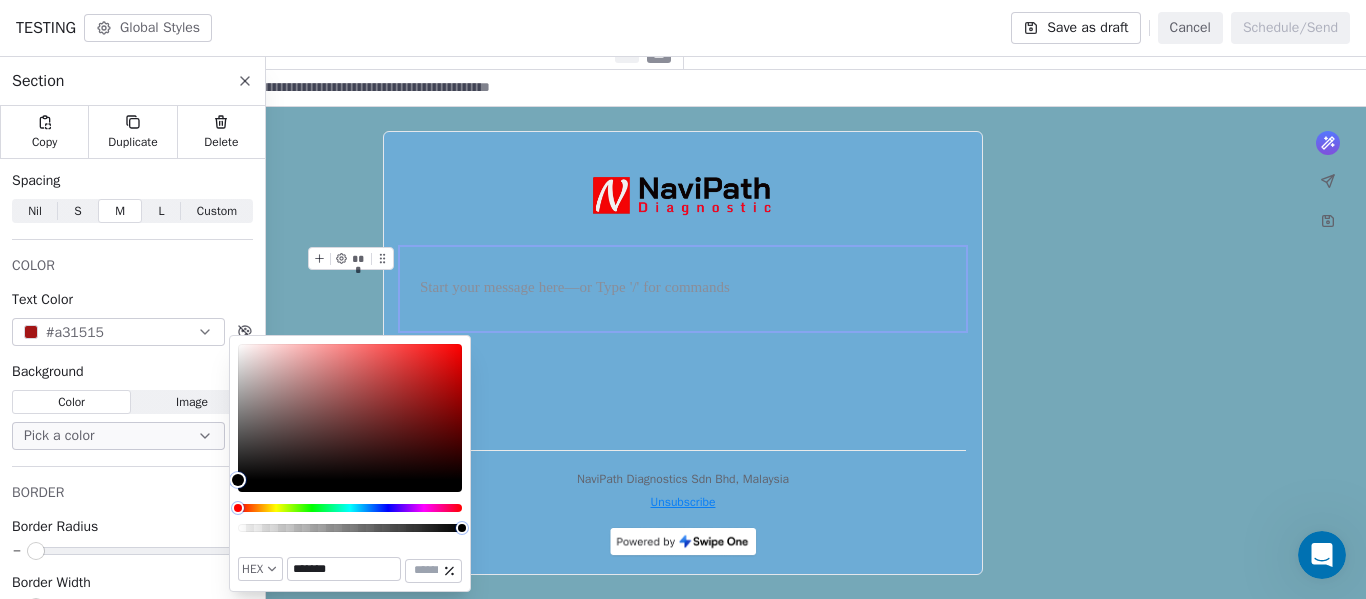 click at bounding box center (350, 412) 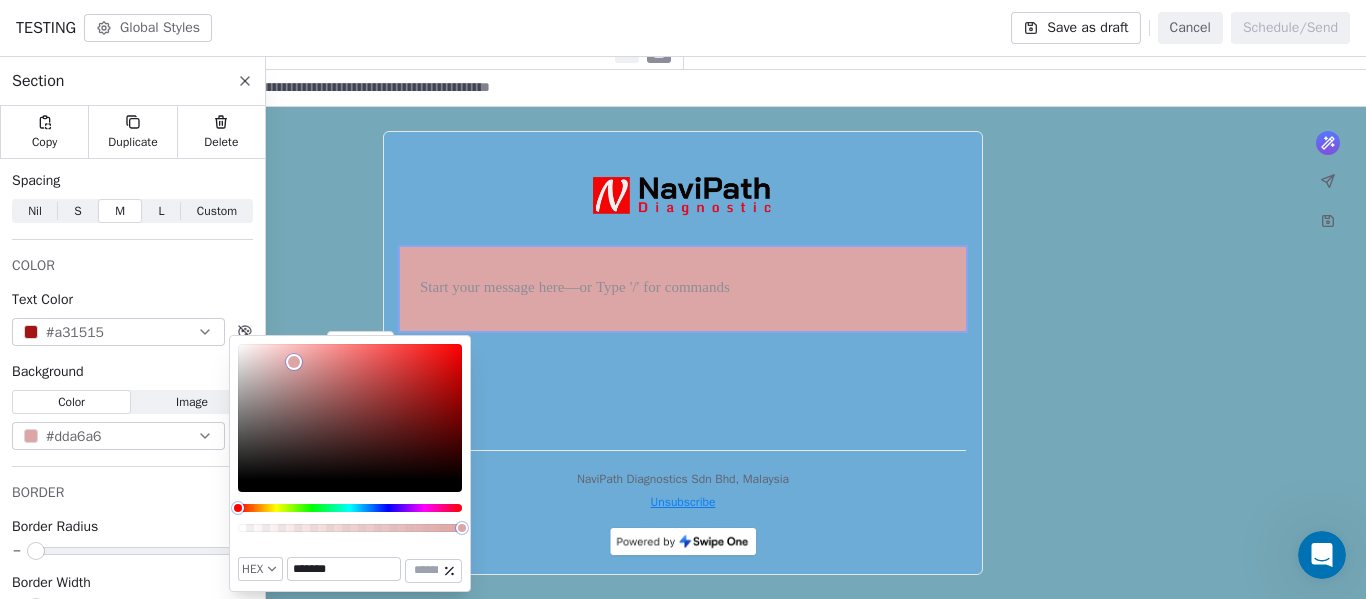 click on "What would you like to create email about? or * **** *** NaviPath Diagnostics Sdn Bhd, Malaysia Unsubscribe" at bounding box center (683, 353) 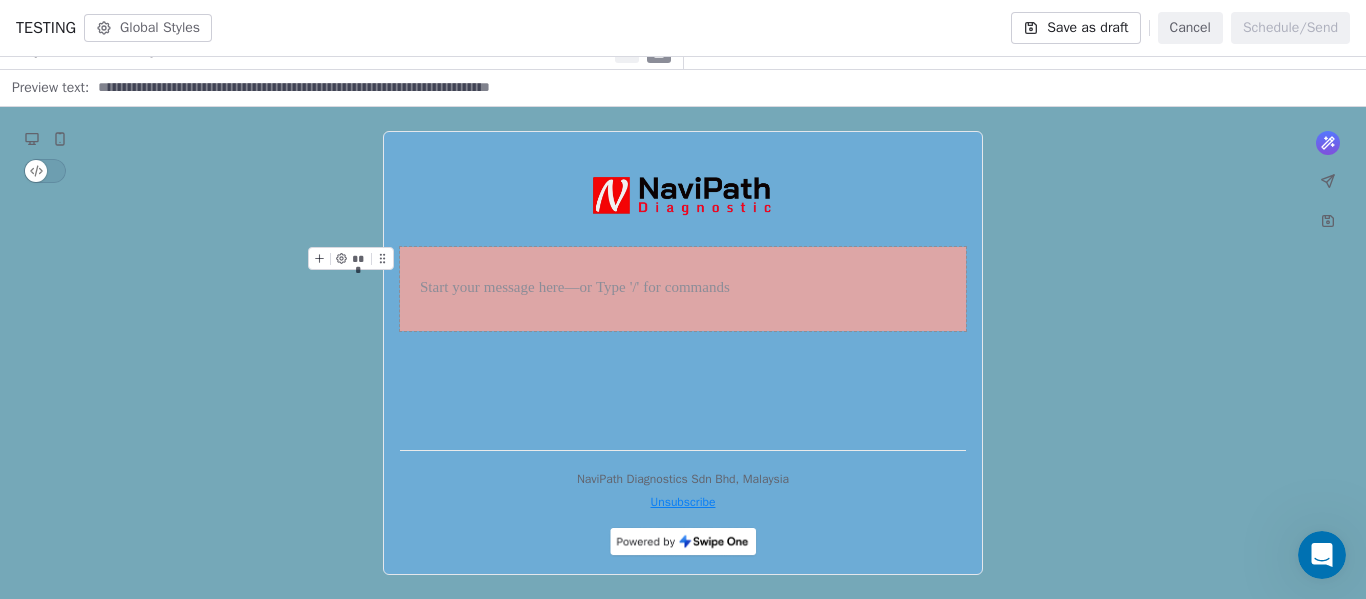 click at bounding box center (683, 289) 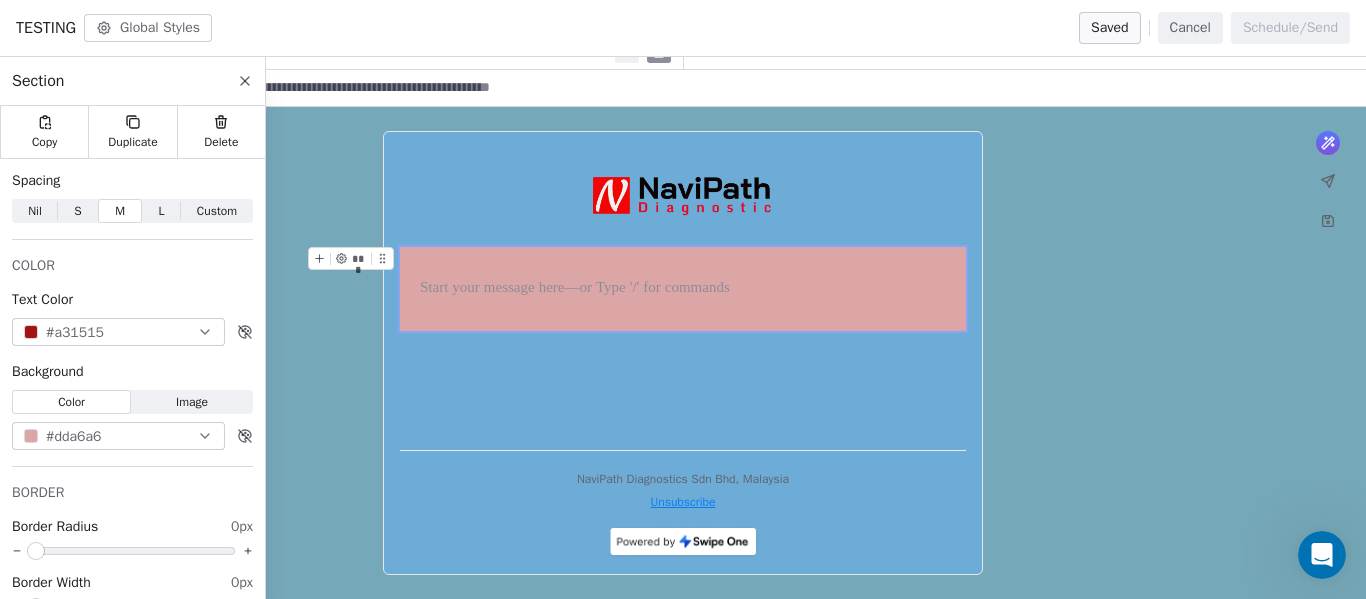 click at bounding box center (683, 289) 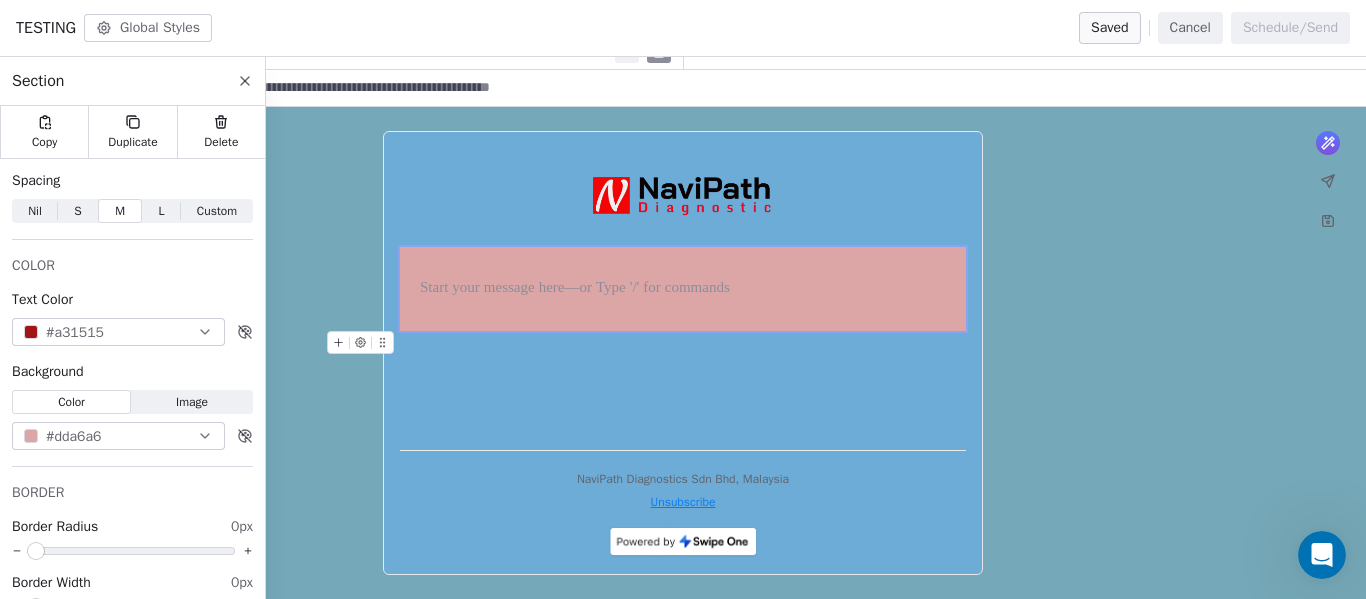 type 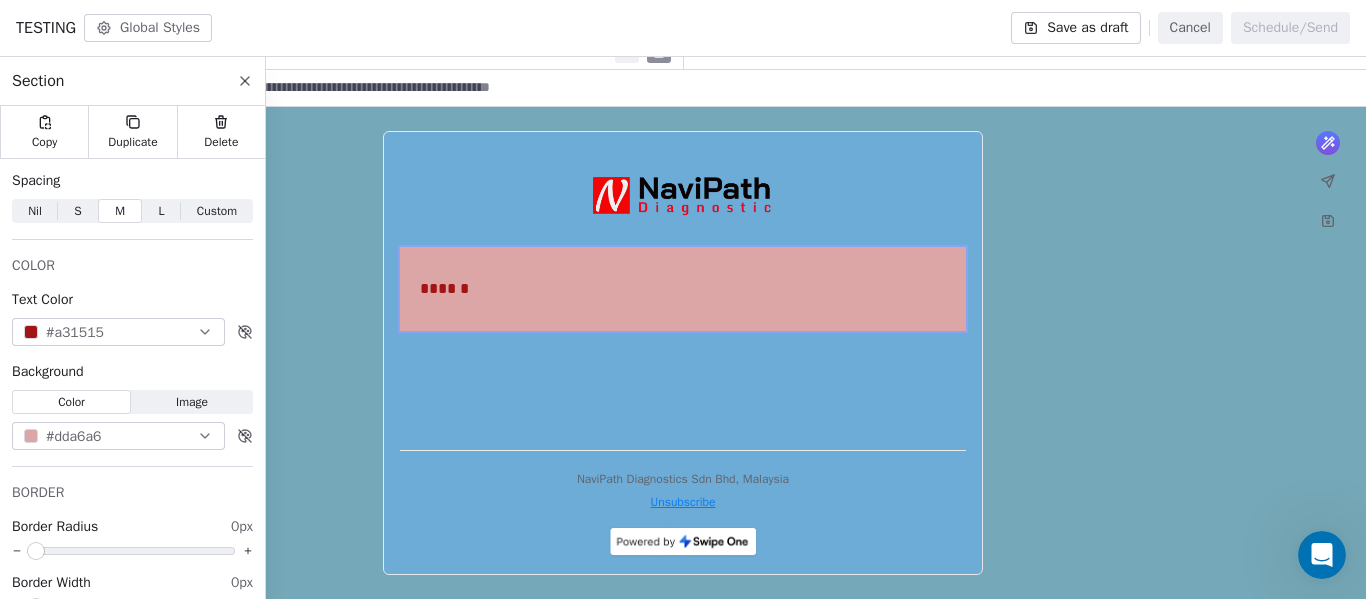 click on "What would you like to create email about? or * **** ****** *** NaviPath Diagnostics Sdn Bhd, Malaysia Unsubscribe" at bounding box center [683, 353] 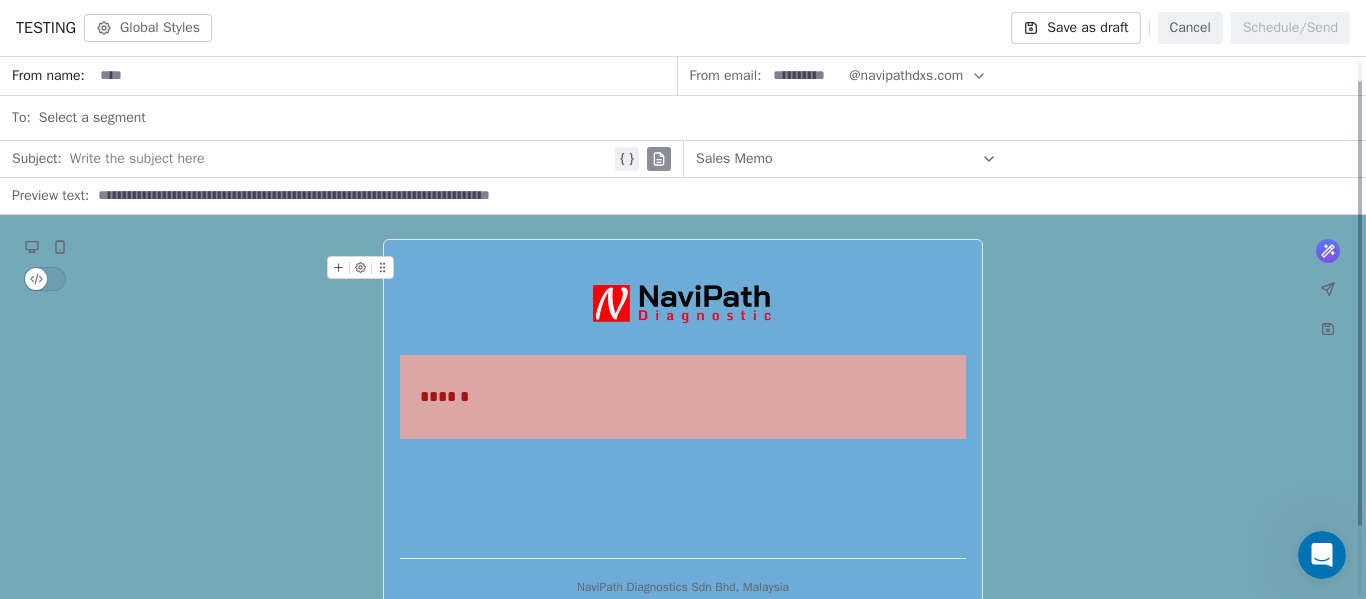 scroll, scrollTop: 0, scrollLeft: 0, axis: both 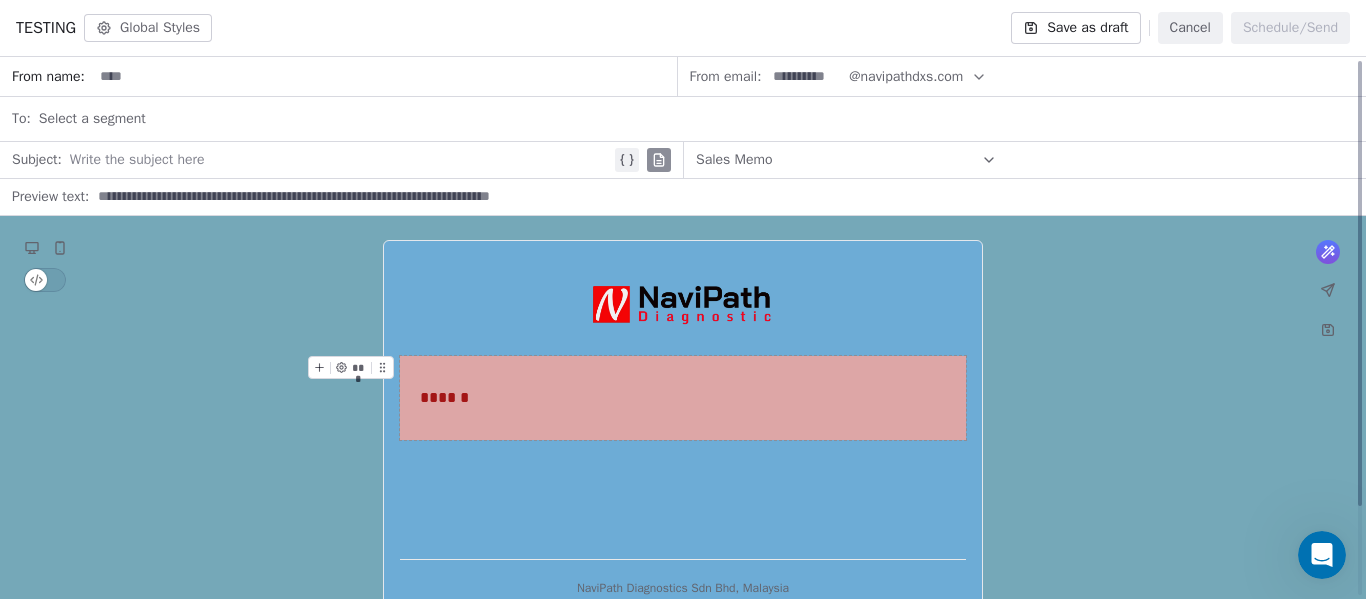 click 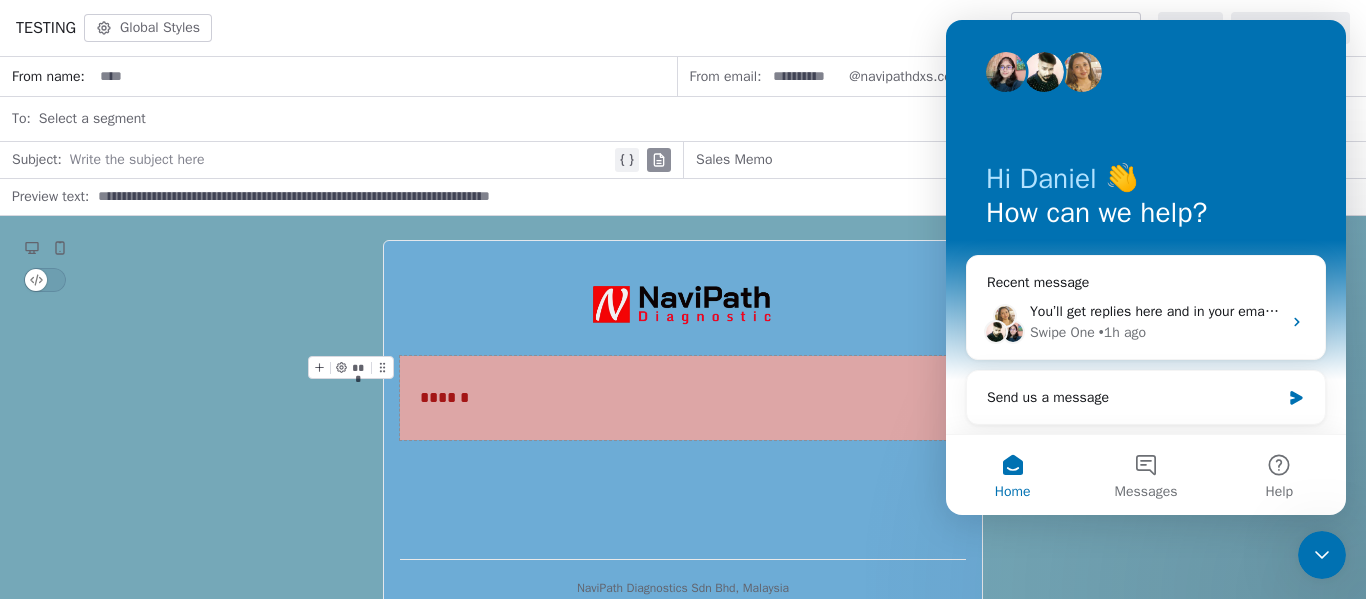 scroll, scrollTop: 1, scrollLeft: 0, axis: vertical 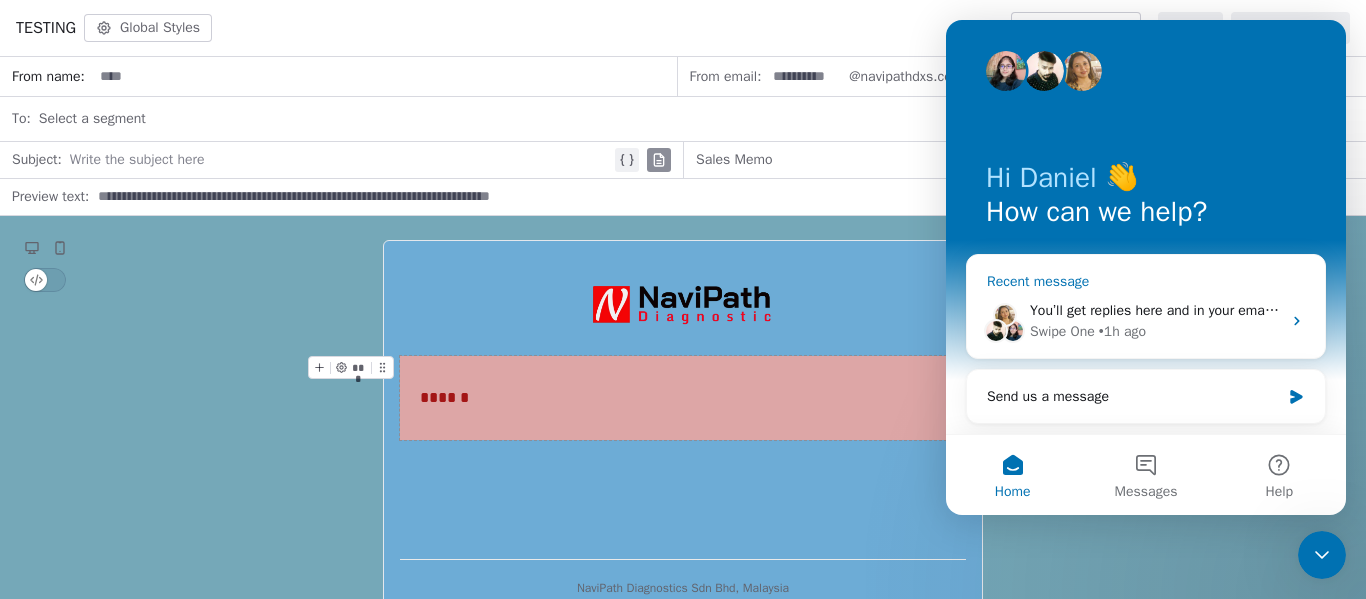 click 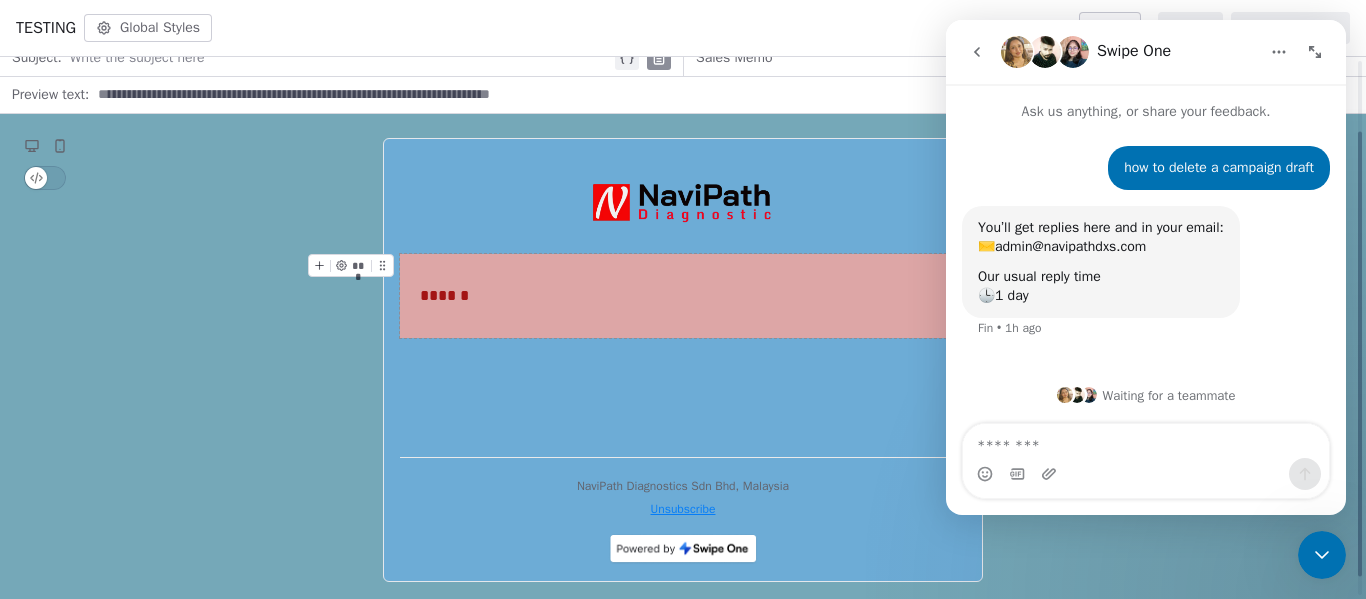 scroll, scrollTop: 109, scrollLeft: 0, axis: vertical 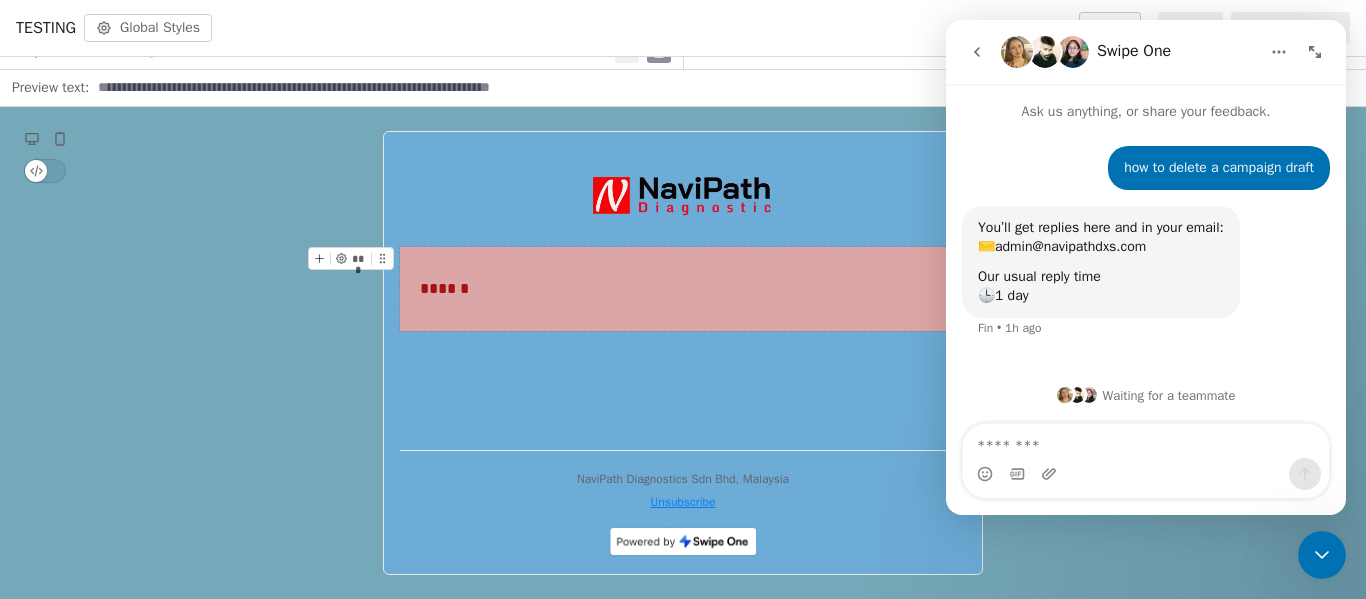 click at bounding box center [1315, 52] 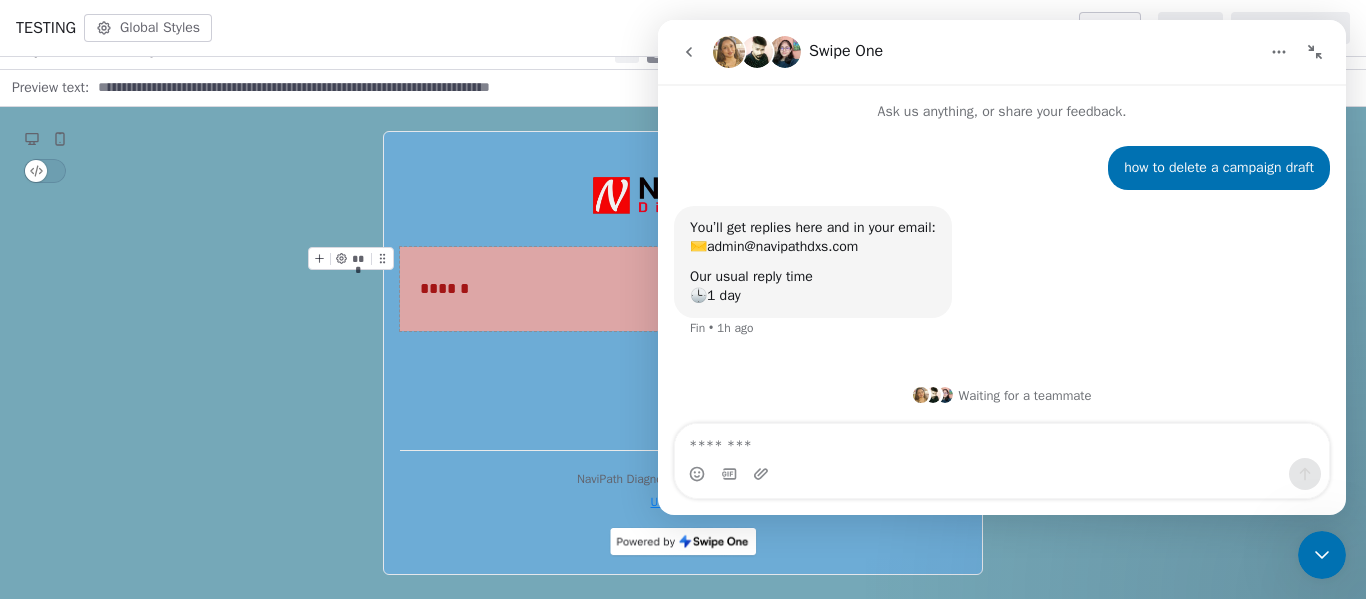 click 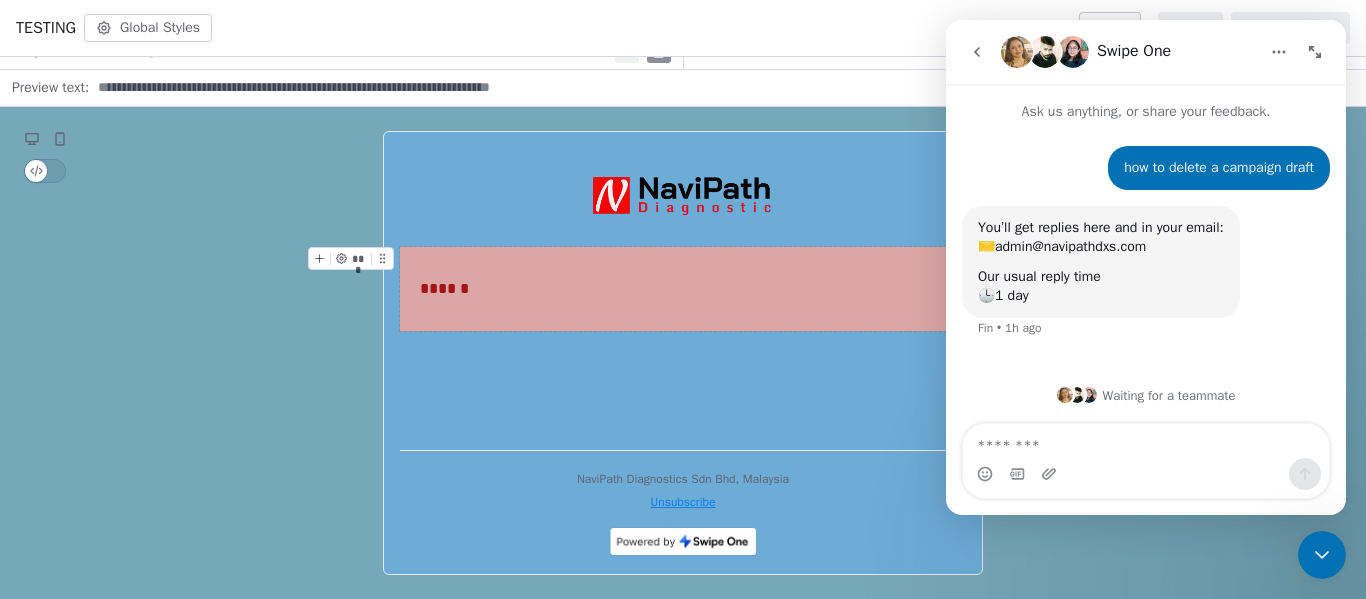 click on "NaviPath Diagnostics Sdn Bhd Contacts People Marketing Workflows Campaigns Sales Pipelines Sequences Beta Tools Apps AI Agents Help & Support Campaigns  Create new campaign All ( 6 ) All ( 6 ) Drafts ( 5 ) Drafts ( 5 ) In Progress ( 0 ) In Progress ( 0 ) Scheduled ( 0 ) Scheduled ( 0 ) Sent ( 1 ) Sent ( 1 ) Name Status Analytics Actions TESTING Created on Jul 17, 2025, 7:50 AM To: No segment selected Draft - Open Rate - Click Rate - Unsubscribe test  Created on Jul 2, 2025, 4:08 PM To: No segment selected Draft - Open Rate - Click Rate - Unsubscribe b Created on Jun 24, 2025, 12:21 PM To: No segment selected Draft - Open Rate - Click Rate - Unsubscribe a Created on Jun 24, 2025, 12:20 PM To: No segment selected Draft - Open Rate - Click Rate - Unsubscribe New Product Created on Jun 24, 2025, 12:18 PM To: No segment selected Draft - Open Rate - Click Rate - Unsubscribe Sales Memo Sent on Jun 24, 2025, 12:08 PM To: Testing Andy Email  Sent 1 / 1 100% (1) Open Rate - Click Rate - Unsubscribe Showing  1  to  6" at bounding box center (683, 299) 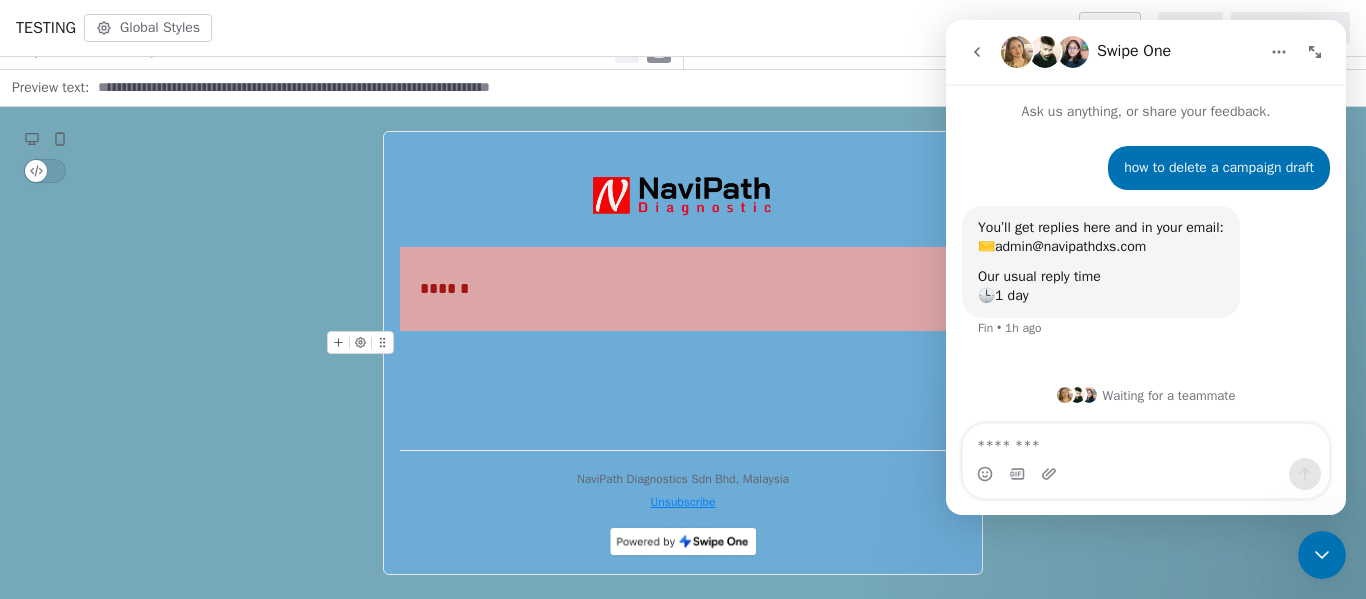 click on "* **** ****** ***" at bounding box center (683, 291) 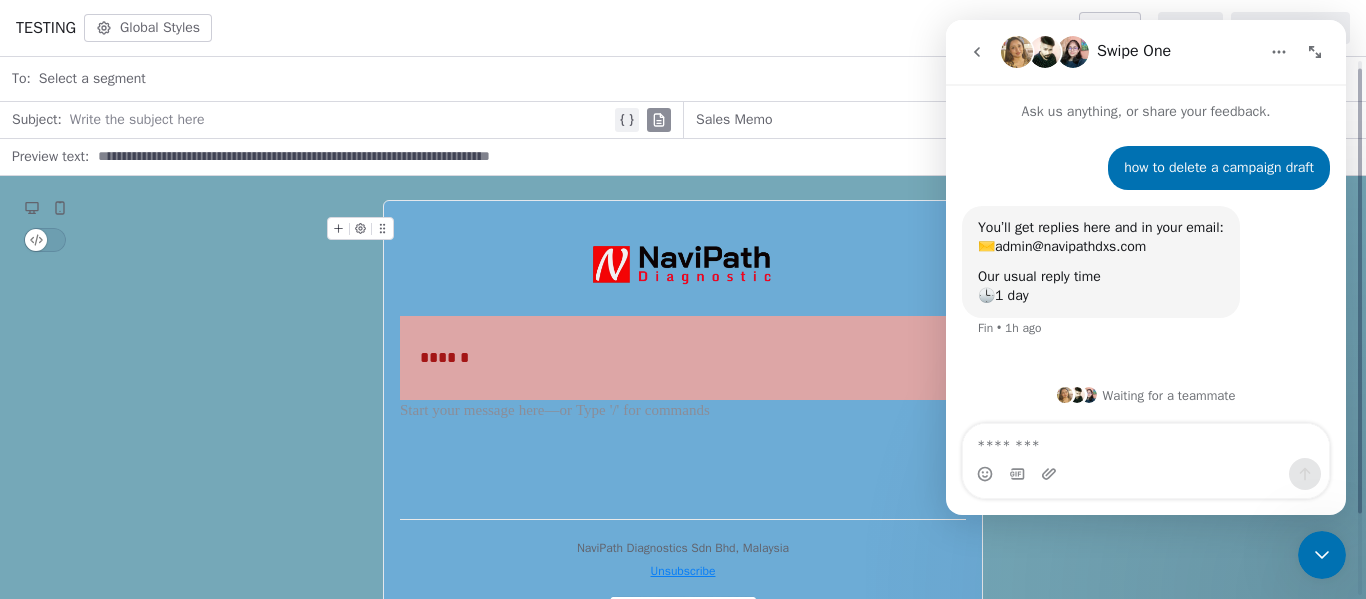 scroll, scrollTop: 9, scrollLeft: 0, axis: vertical 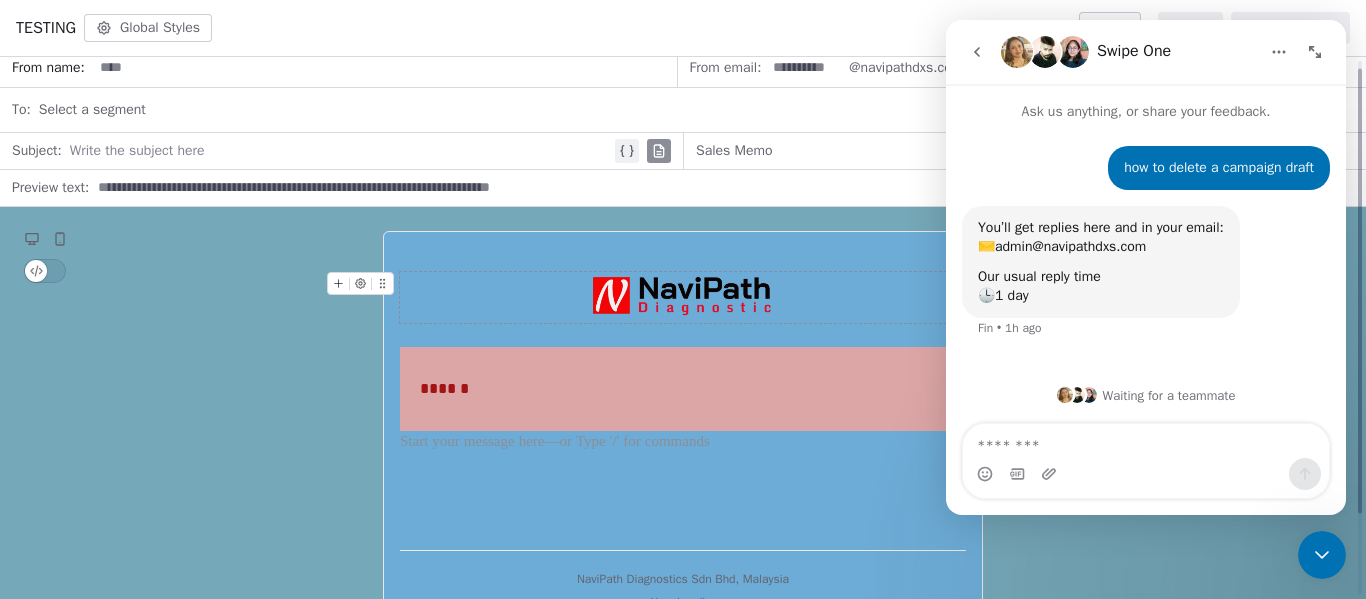 click at bounding box center [683, 297] 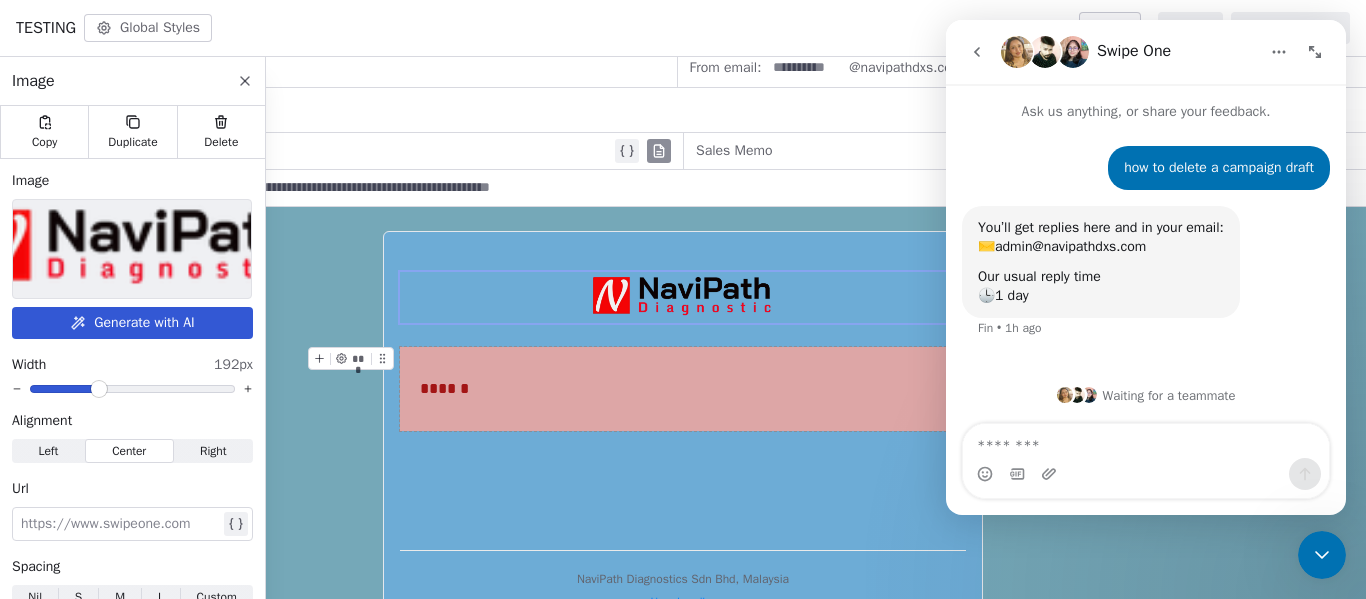 click on "******" at bounding box center (683, 389) 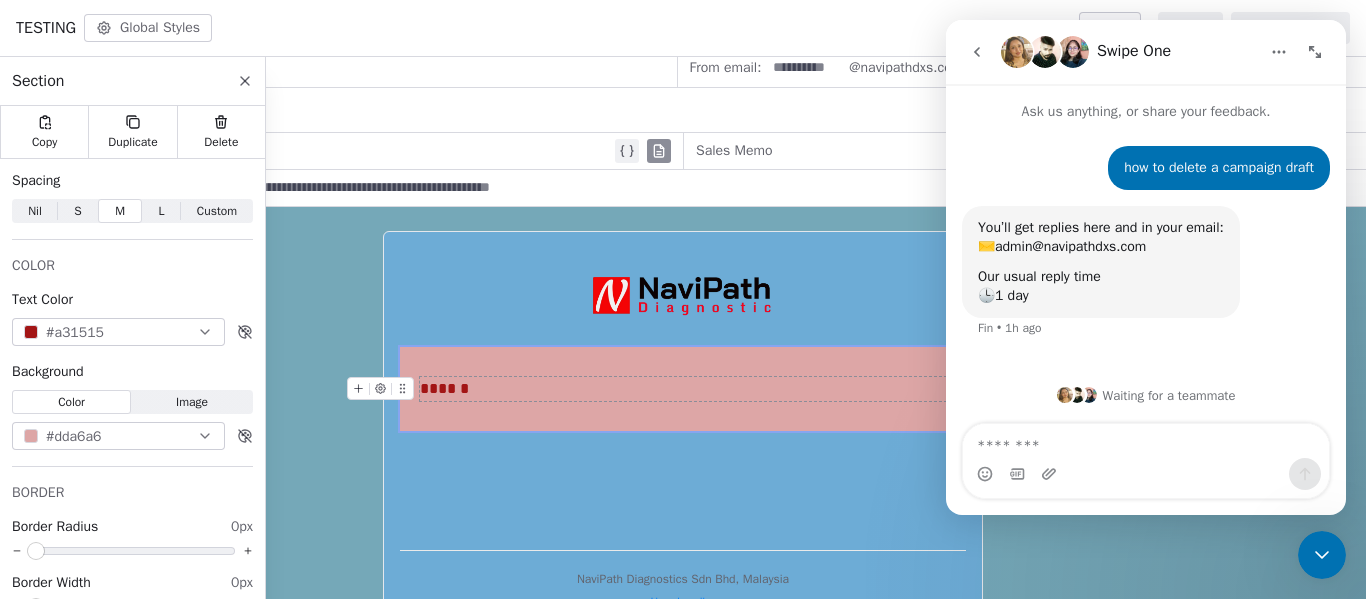 click on "******" at bounding box center (683, 389) 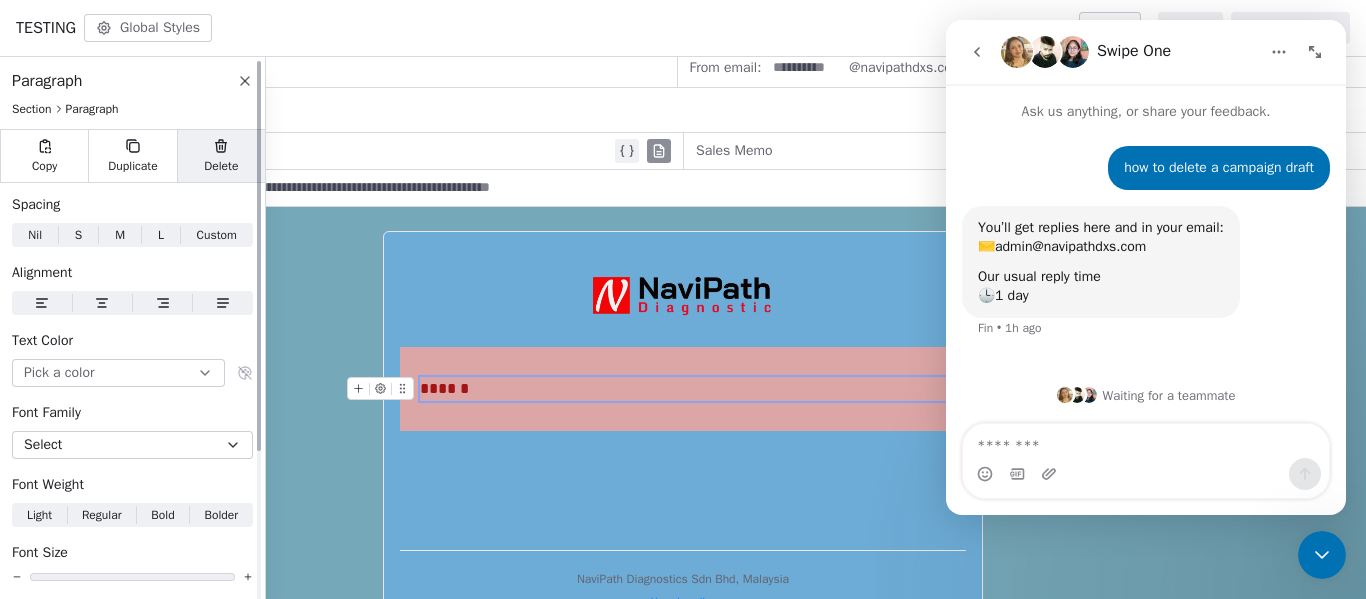 click on "Delete" at bounding box center (221, 156) 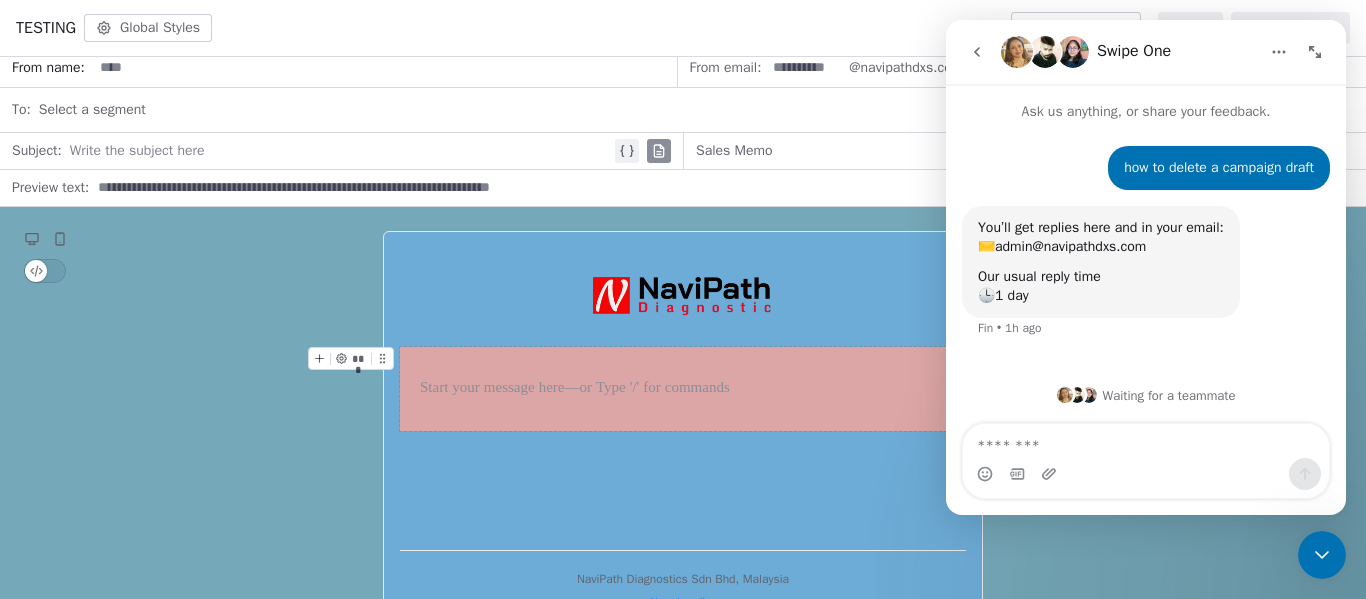 click at bounding box center [683, 389] 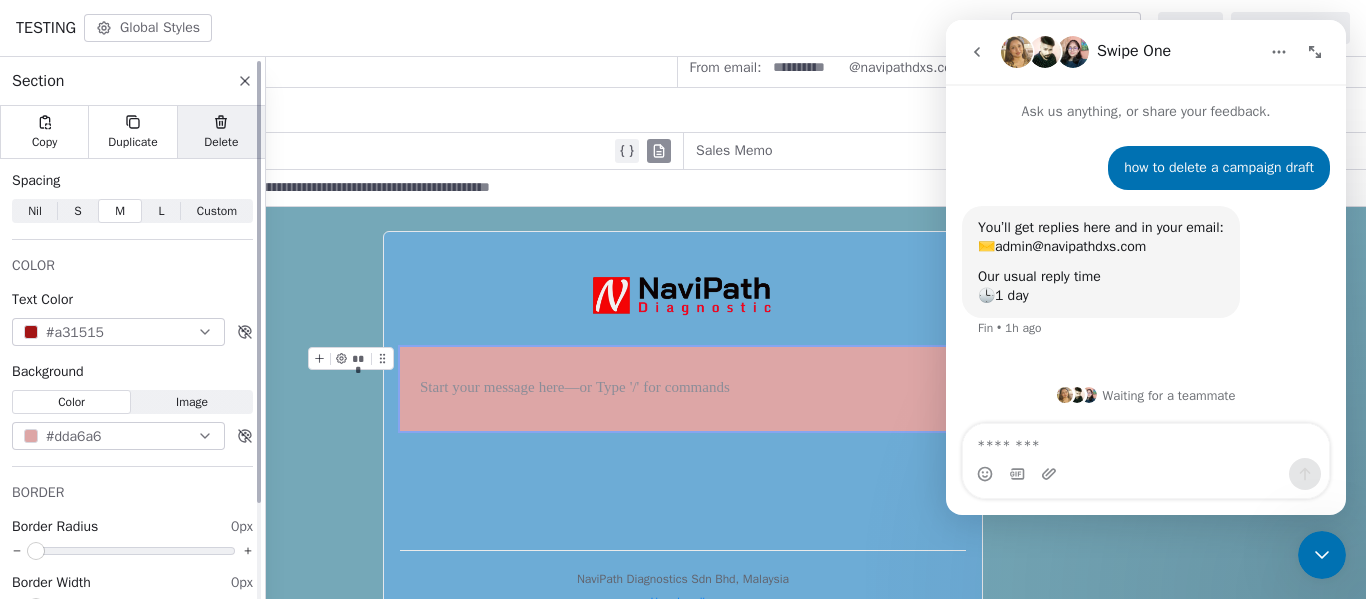 click 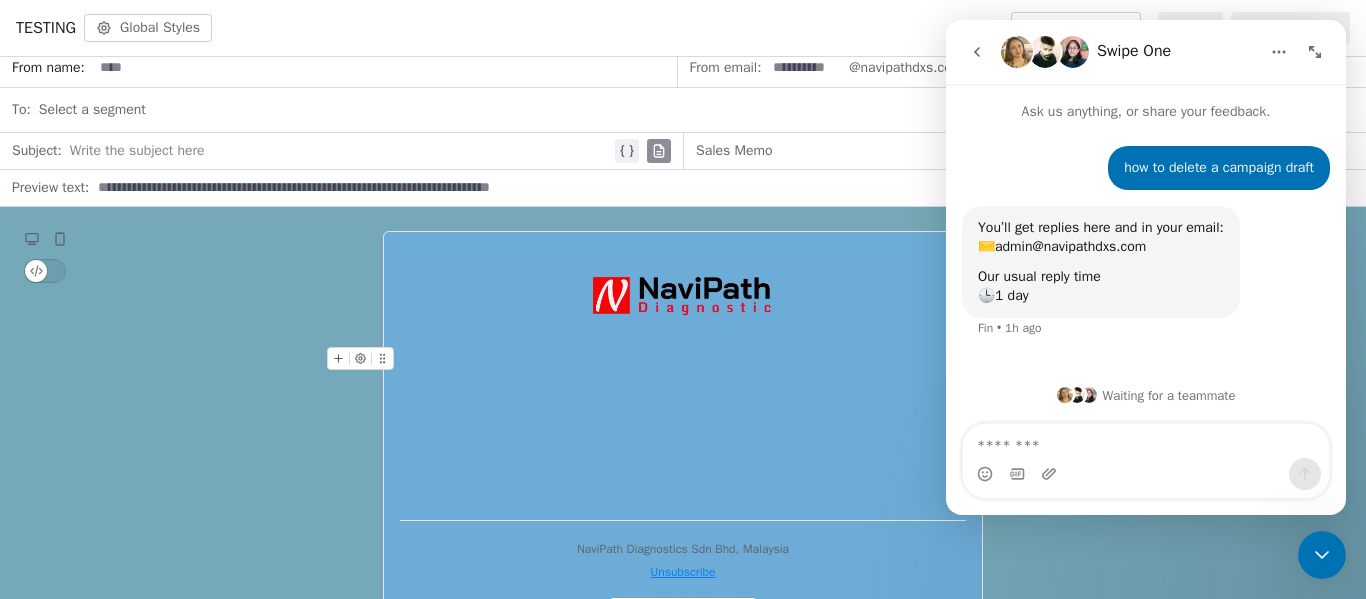 click on "* **** NaviPath Diagnostics Sdn Bhd, Malaysia Unsubscribe" at bounding box center [683, 438] 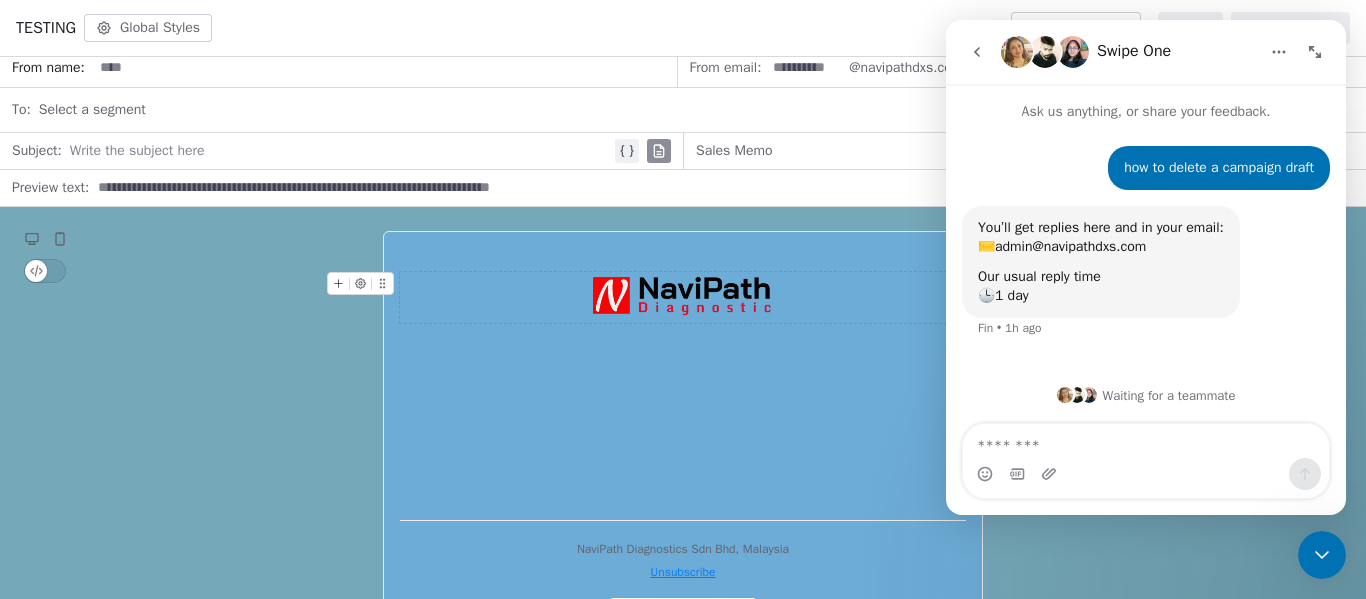 click at bounding box center (683, 297) 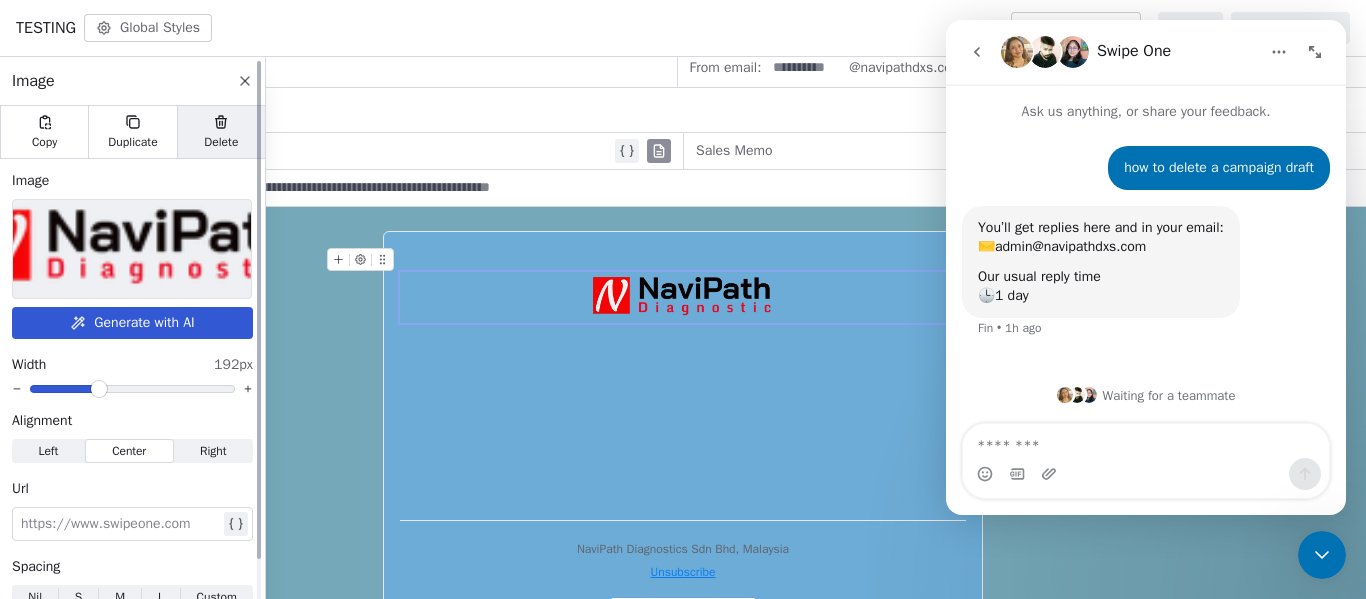 click 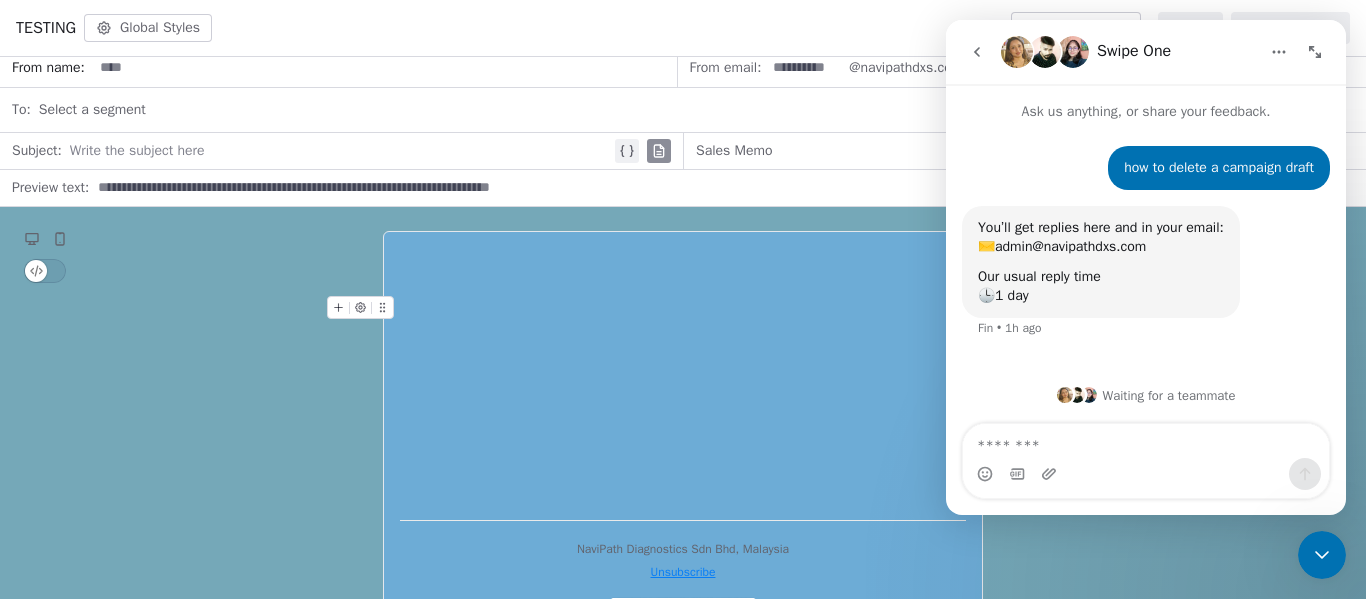 click at bounding box center (683, 308) 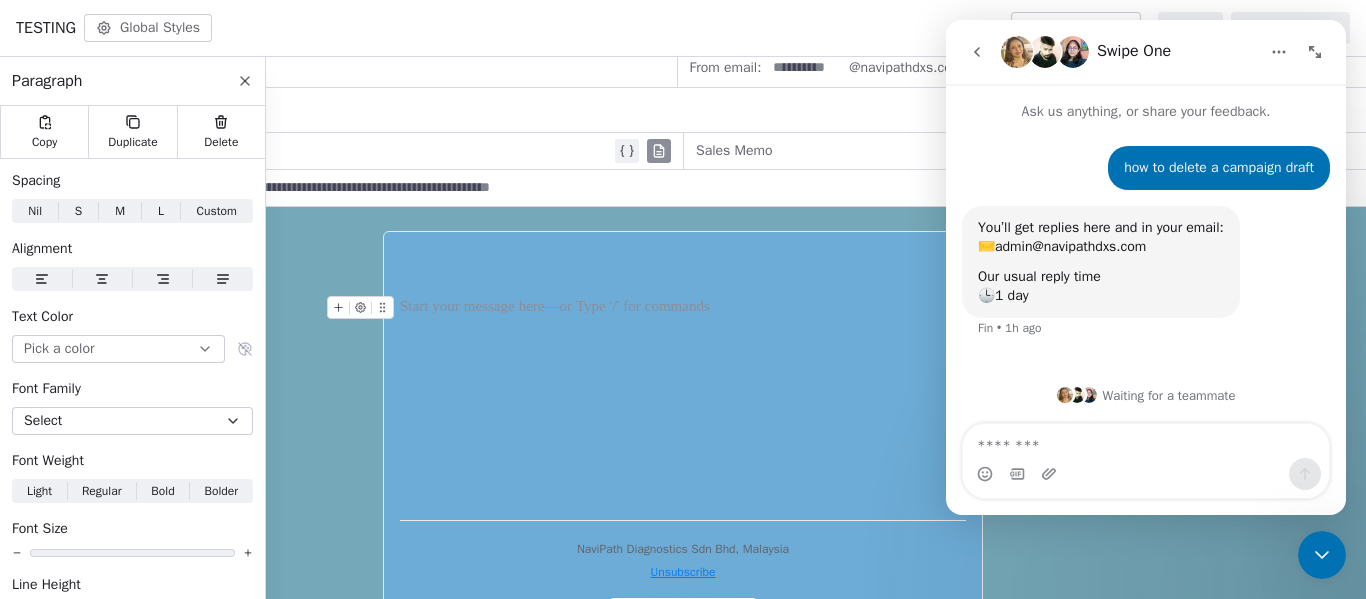 click on "* ****" at bounding box center (683, 376) 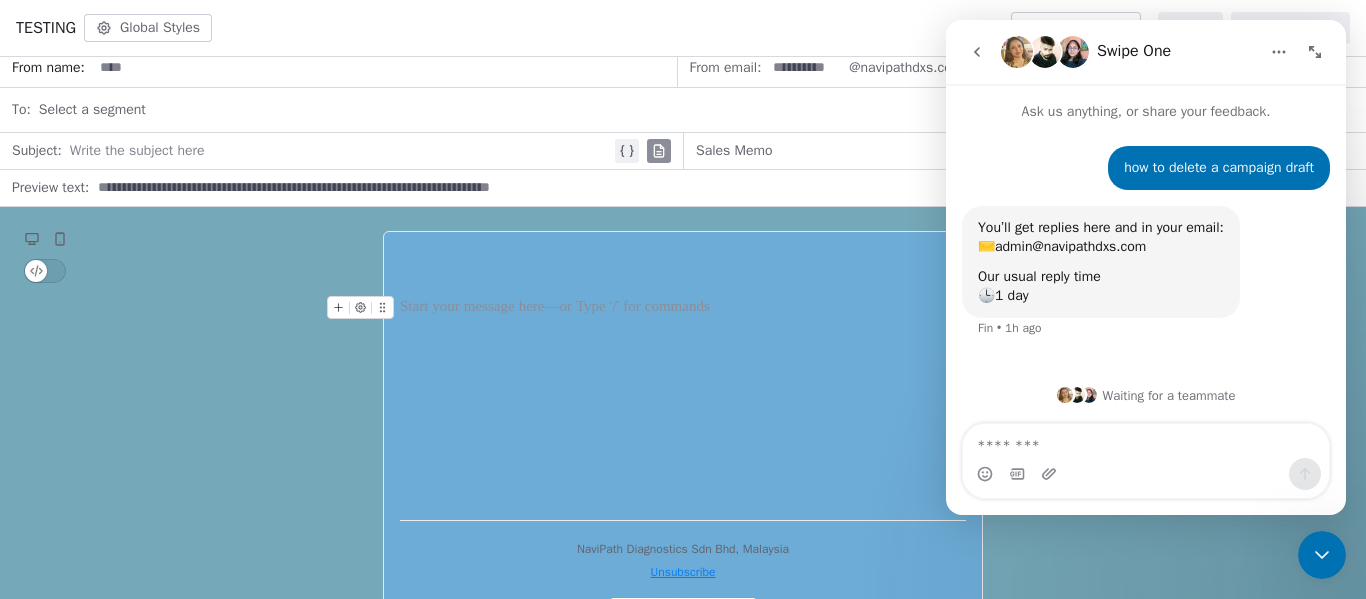 click at bounding box center [683, 308] 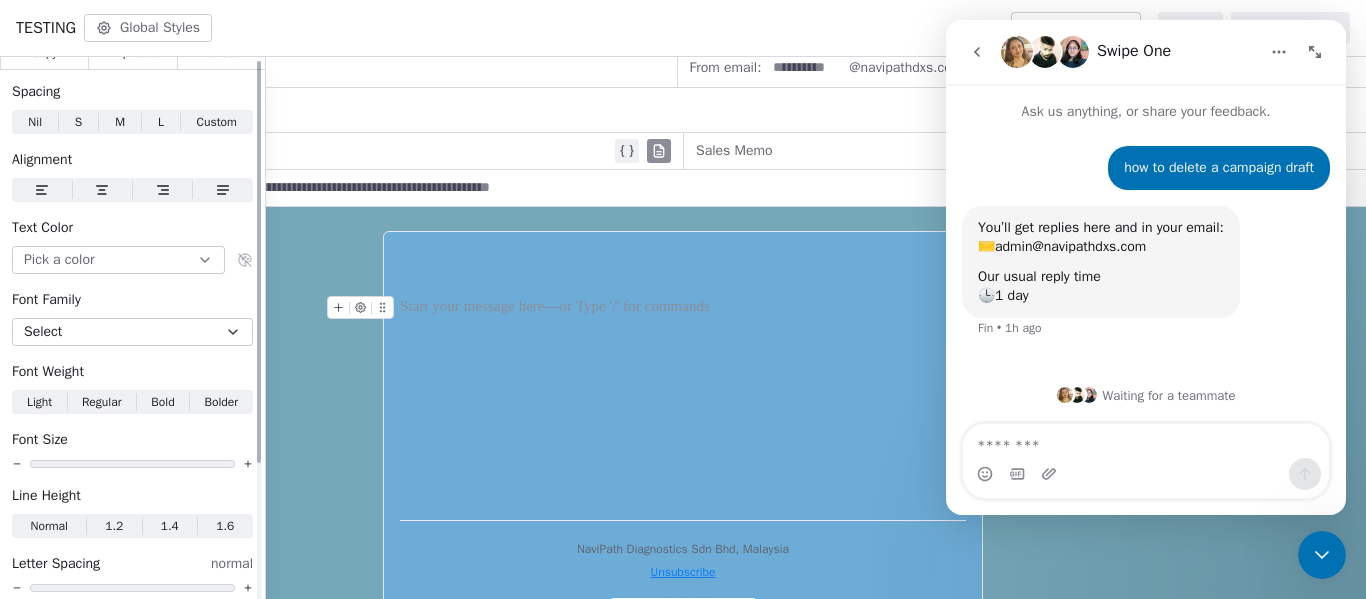 scroll, scrollTop: 0, scrollLeft: 0, axis: both 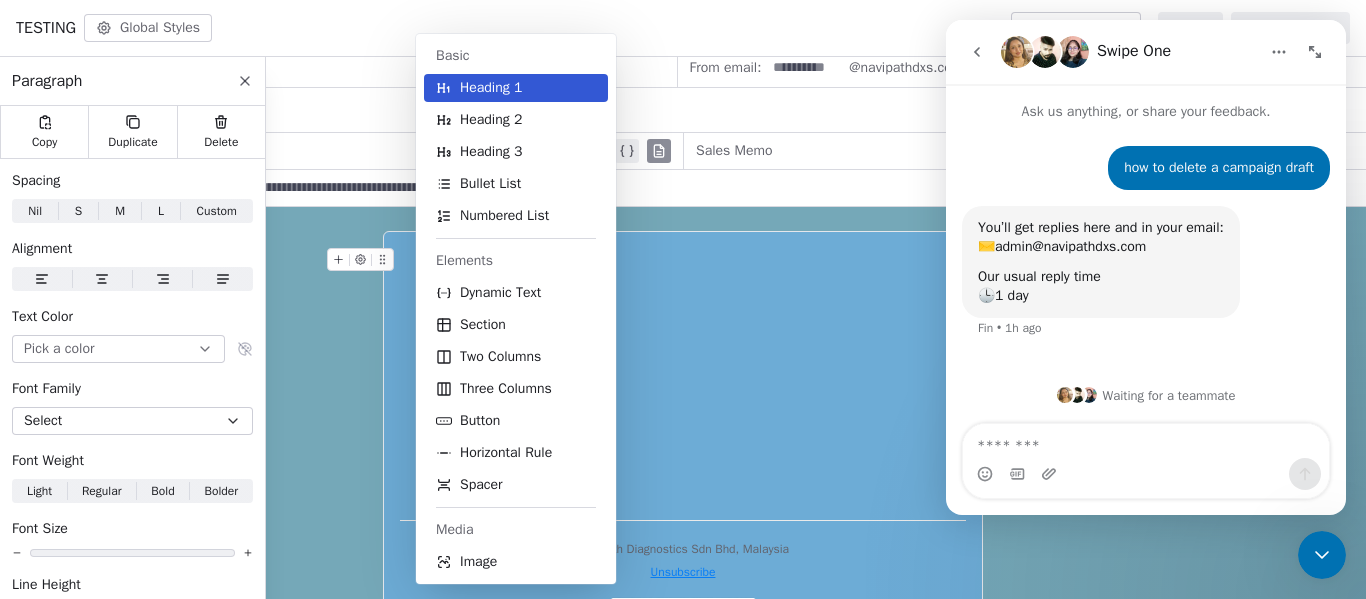 click on "NaviPath Diagnostics Sdn Bhd Contacts People Marketing Workflows Campaigns Sales Pipelines Sequences Beta Tools Apps AI Agents Help & Support Campaigns  Create new campaign All ( 6 ) All ( 6 ) Drafts ( 5 ) Drafts ( 5 ) In Progress ( 0 ) In Progress ( 0 ) Scheduled ( 0 ) Scheduled ( 0 ) Sent ( 1 ) Sent ( 1 ) Name Status Analytics Actions TESTING Created on Jul 17, 2025, 7:50 AM To: No segment selected Draft - Open Rate - Click Rate - Unsubscribe test  Created on Jul 2, 2025, 4:08 PM To: No segment selected Draft - Open Rate - Click Rate - Unsubscribe b Created on Jun 24, 2025, 12:21 PM To: No segment selected Draft - Open Rate - Click Rate - Unsubscribe a Created on Jun 24, 2025, 12:20 PM To: No segment selected Draft - Open Rate - Click Rate - Unsubscribe New Product Created on Jun 24, 2025, 12:18 PM To: No segment selected Draft - Open Rate - Click Rate - Unsubscribe Sales Memo Sent on Jun 24, 2025, 12:08 PM To: Testing Andy Email  Sent 1 / 1 100% (1) Open Rate - Click Rate - Unsubscribe Showing  1  to  6" at bounding box center [683, 299] 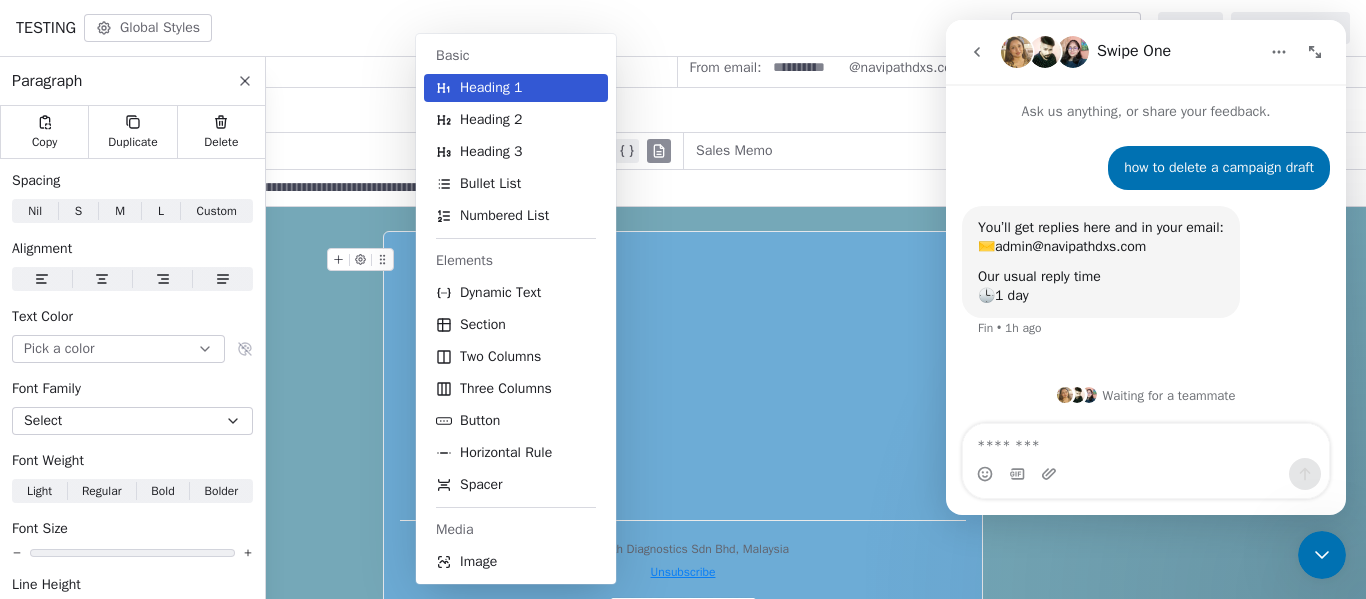 click on "* **** NaviPath Diagnostics Sdn Bhd, Malaysia Unsubscribe" at bounding box center [683, 438] 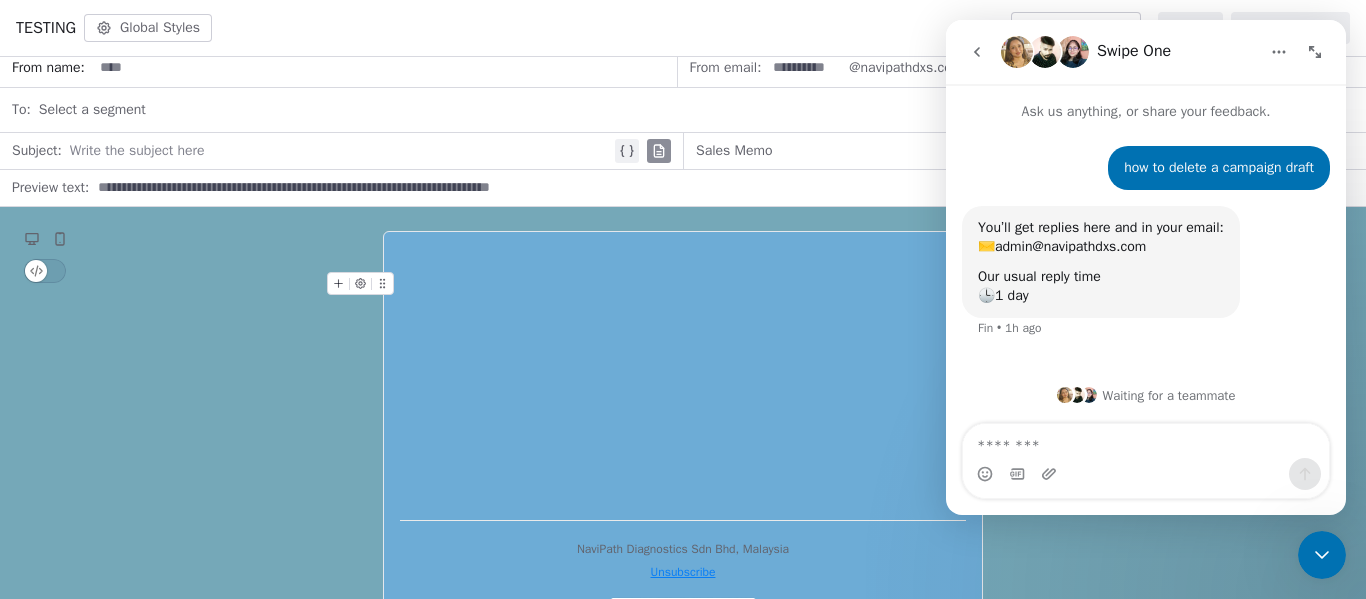 click at bounding box center (360, 283) 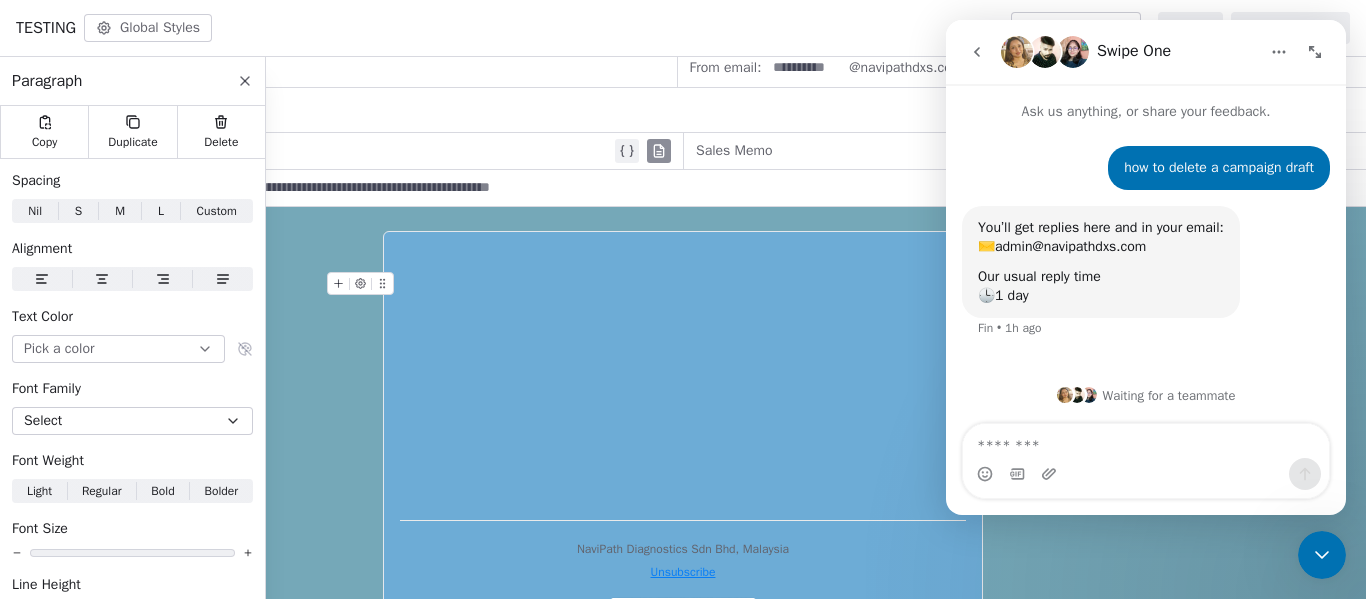 click on "****" at bounding box center (683, 284) 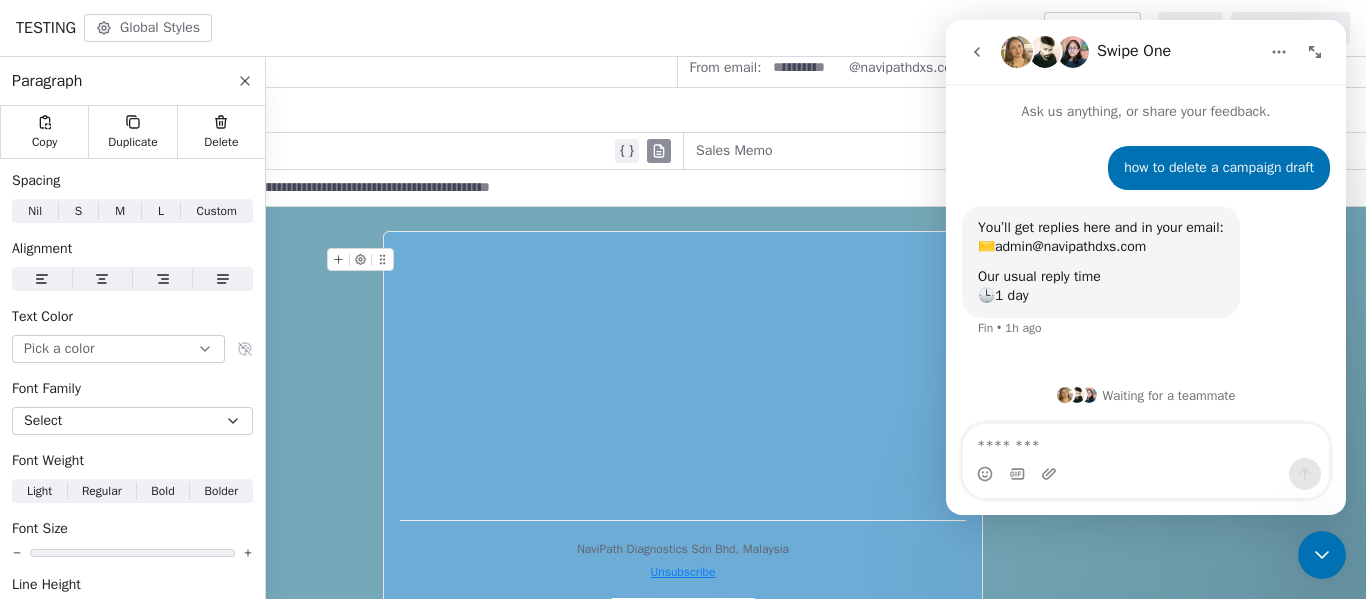 click on "NaviPath Diagnostics Sdn Bhd Contacts People Marketing Workflows Campaigns Sales Pipelines Sequences Beta Tools Apps AI Agents Help & Support Campaigns  Create new campaign All ( 6 ) All ( 6 ) Drafts ( 5 ) Drafts ( 5 ) In Progress ( 0 ) In Progress ( 0 ) Scheduled ( 0 ) Scheduled ( 0 ) Sent ( 1 ) Sent ( 1 ) Name Status Analytics Actions TESTING Created on Jul 17, 2025, 7:50 AM To: No segment selected Draft - Open Rate - Click Rate - Unsubscribe test  Created on Jul 2, 2025, 4:08 PM To: No segment selected Draft - Open Rate - Click Rate - Unsubscribe b Created on Jun 24, 2025, 12:21 PM To: No segment selected Draft - Open Rate - Click Rate - Unsubscribe a Created on Jun 24, 2025, 12:20 PM To: No segment selected Draft - Open Rate - Click Rate - Unsubscribe New Product Created on Jun 24, 2025, 12:18 PM To: No segment selected Draft - Open Rate - Click Rate - Unsubscribe Sales Memo Sent on Jun 24, 2025, 12:08 PM To: Testing Andy Email  Sent 1 / 1 100% (1) Open Rate - Click Rate - Unsubscribe Showing  1  to  6" at bounding box center (683, 299) 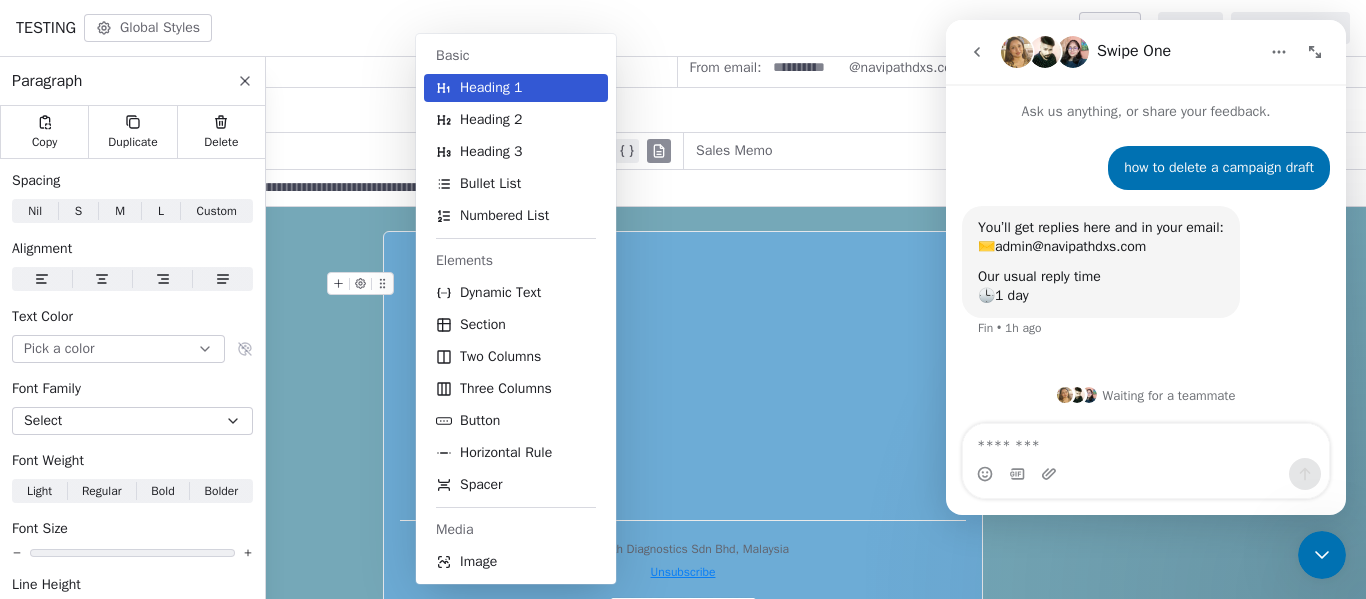 click on "****" at bounding box center (683, 284) 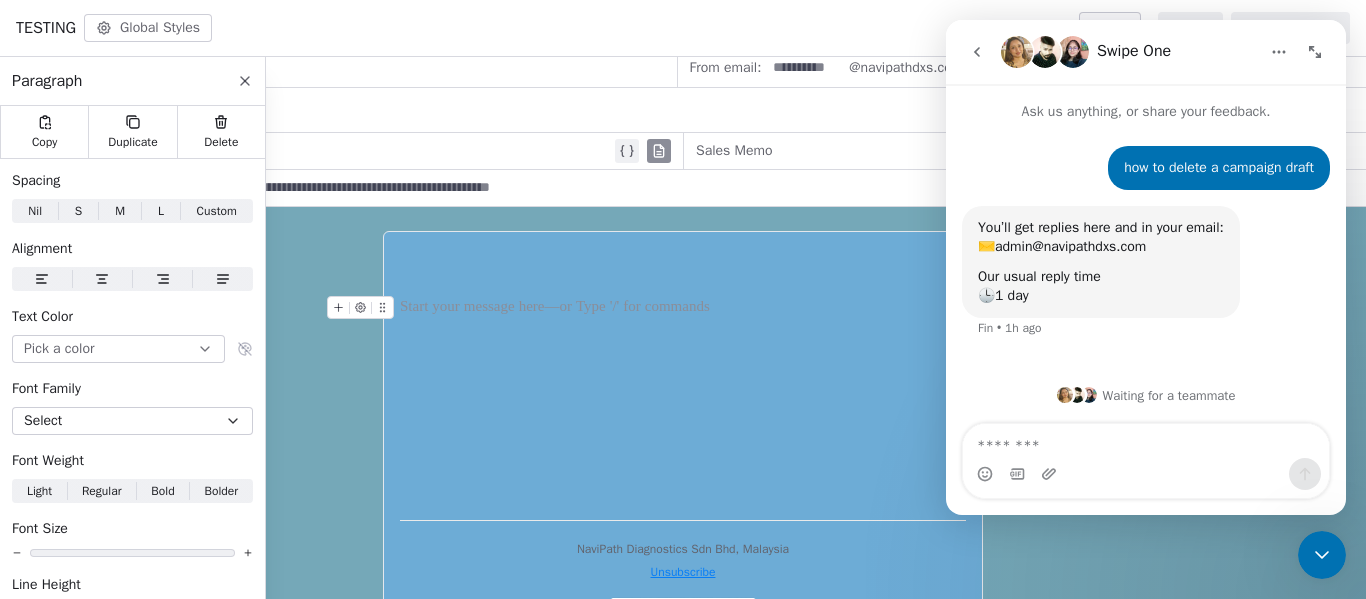 click on "* ****" at bounding box center [683, 376] 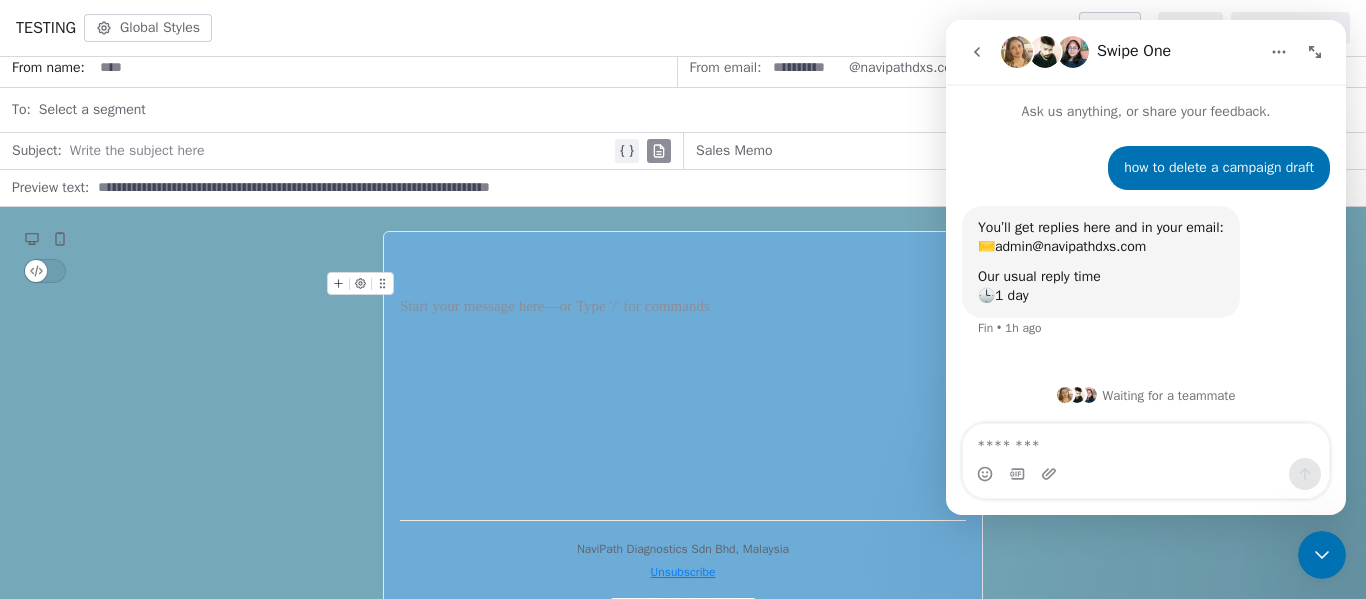 click on "****" at bounding box center (683, 284) 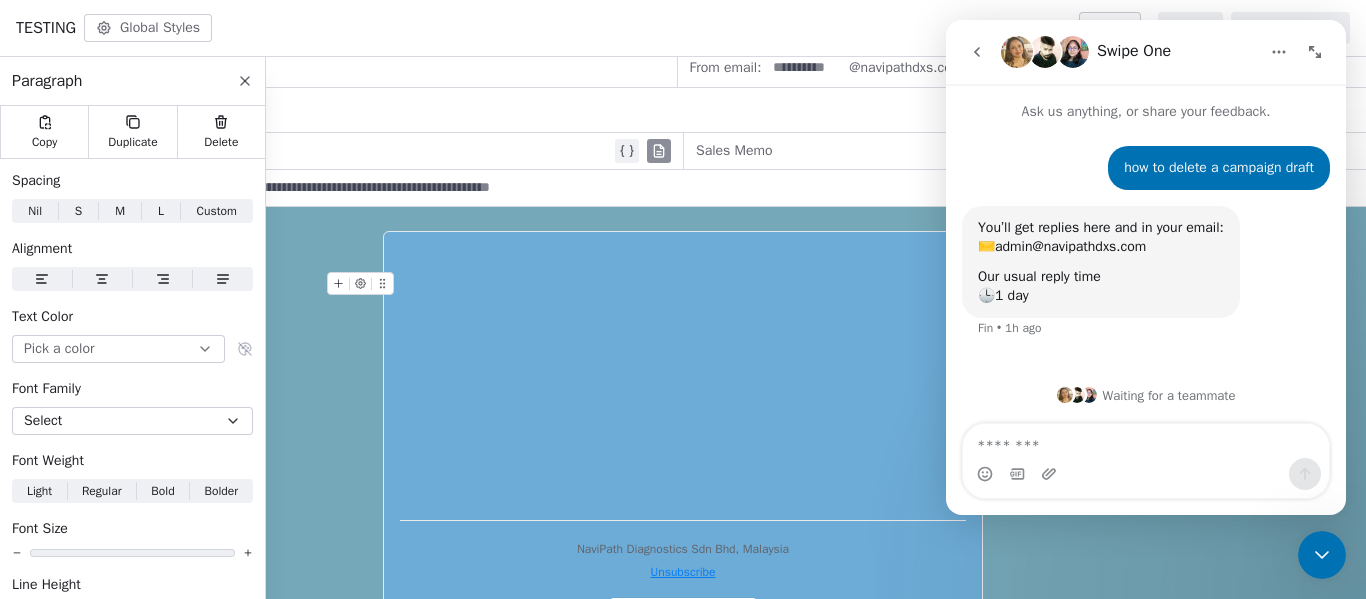 click on "****" at bounding box center (683, 284) 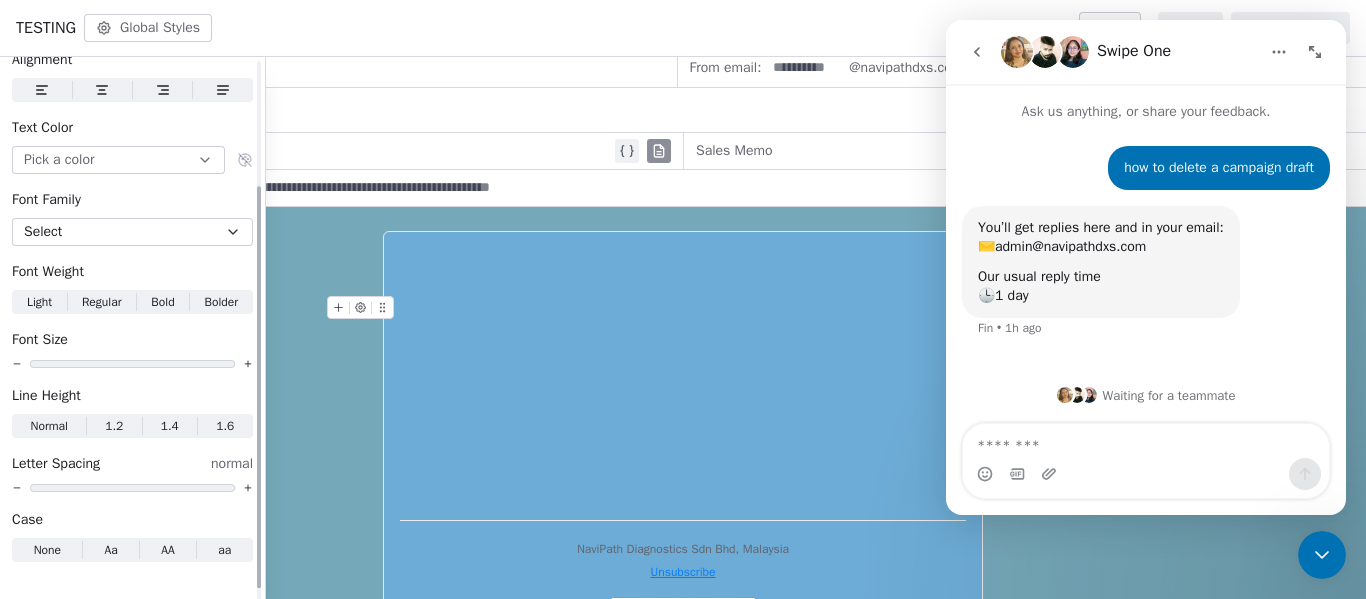 scroll, scrollTop: 0, scrollLeft: 0, axis: both 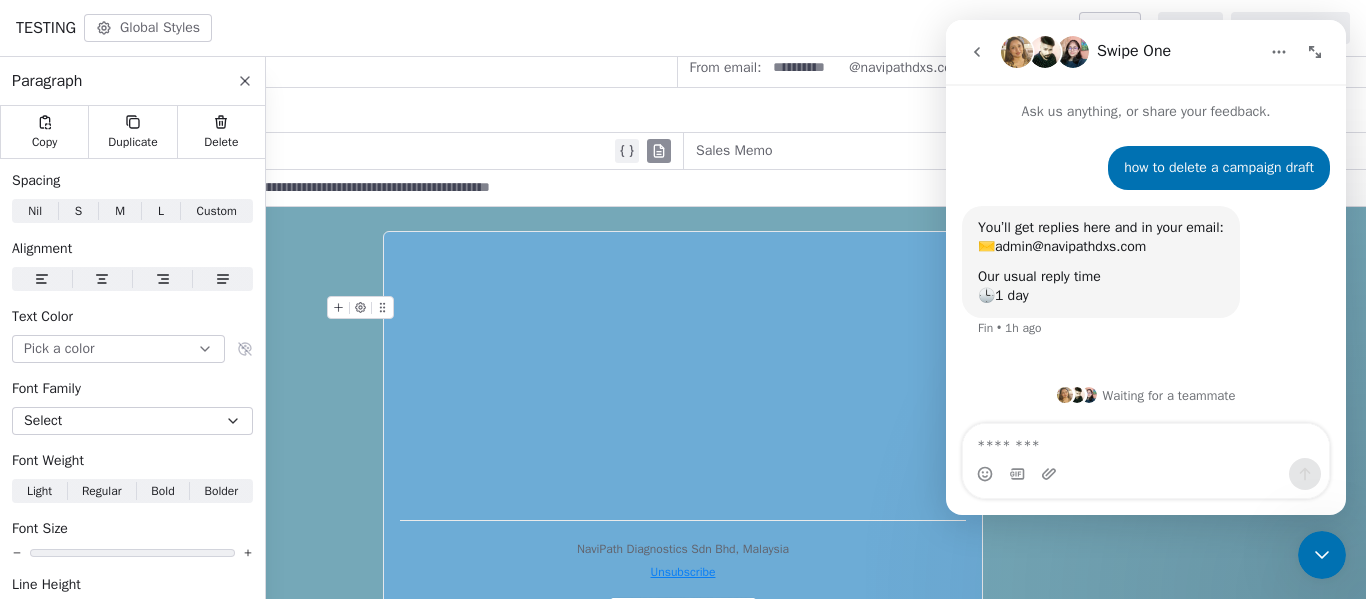 click 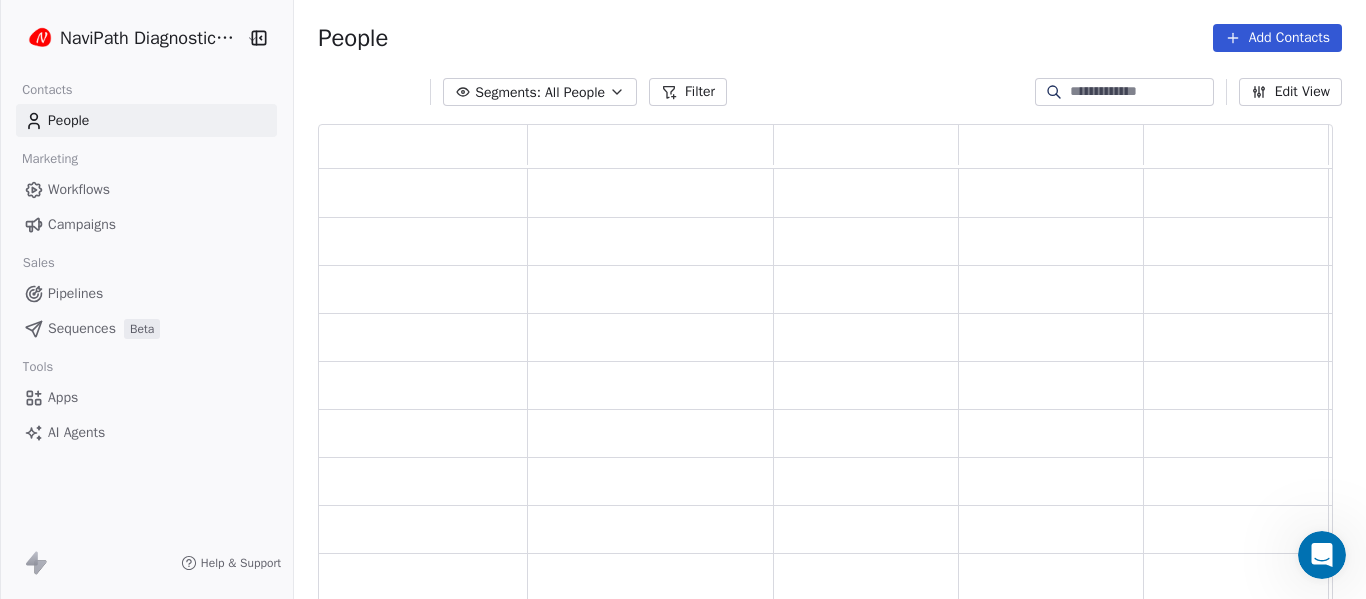 scroll, scrollTop: 16, scrollLeft: 16, axis: both 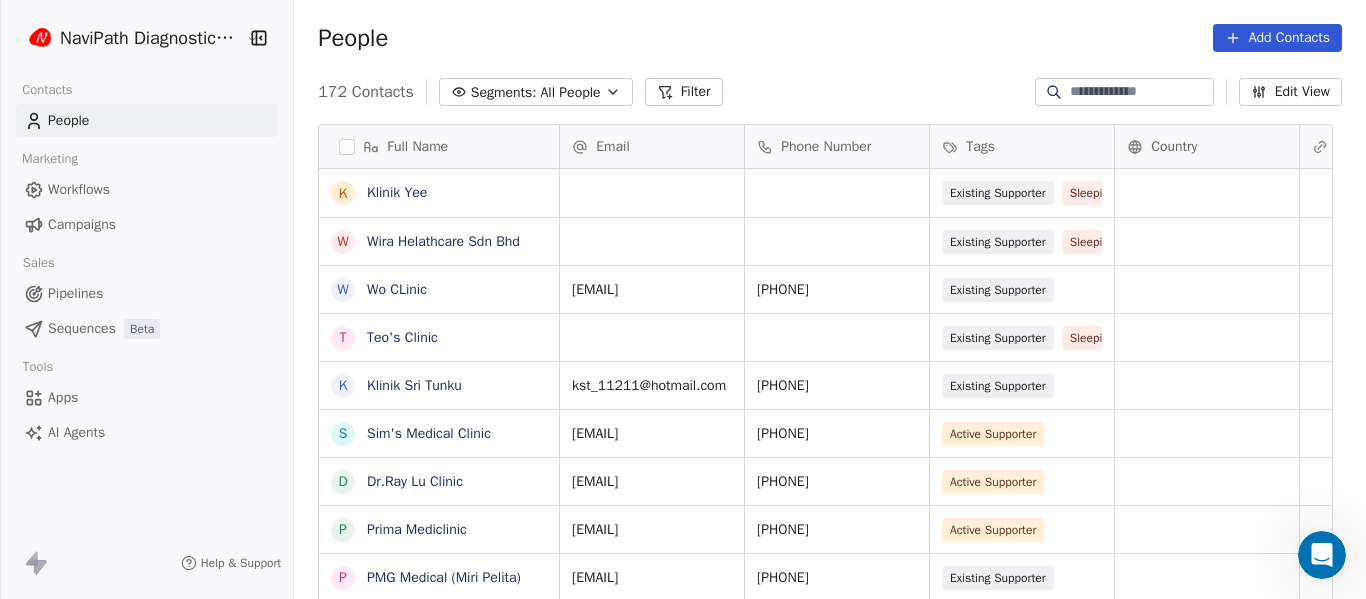 click on "Campaigns" at bounding box center [82, 224] 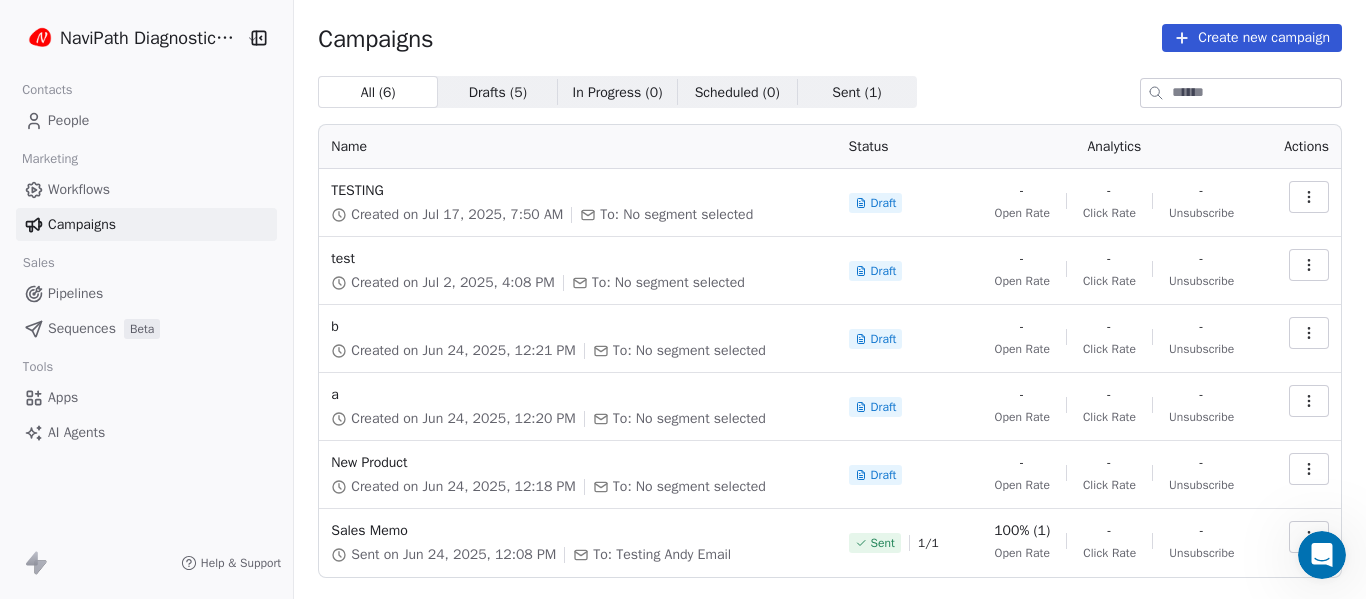scroll, scrollTop: 63, scrollLeft: 0, axis: vertical 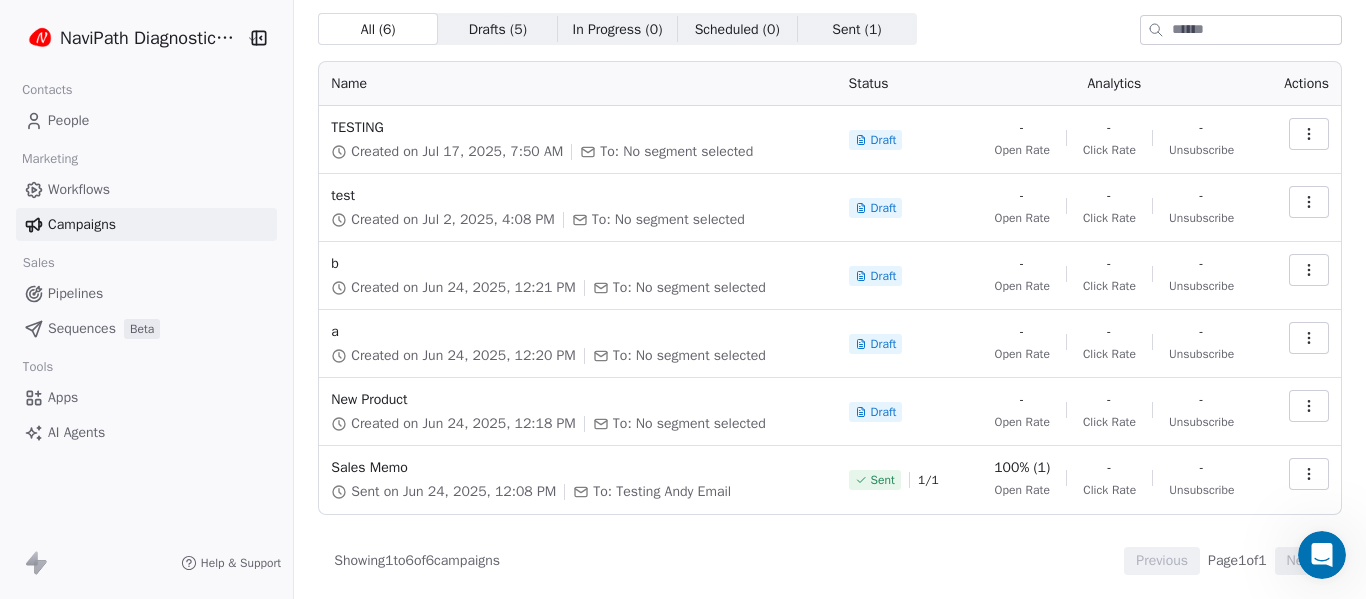 click 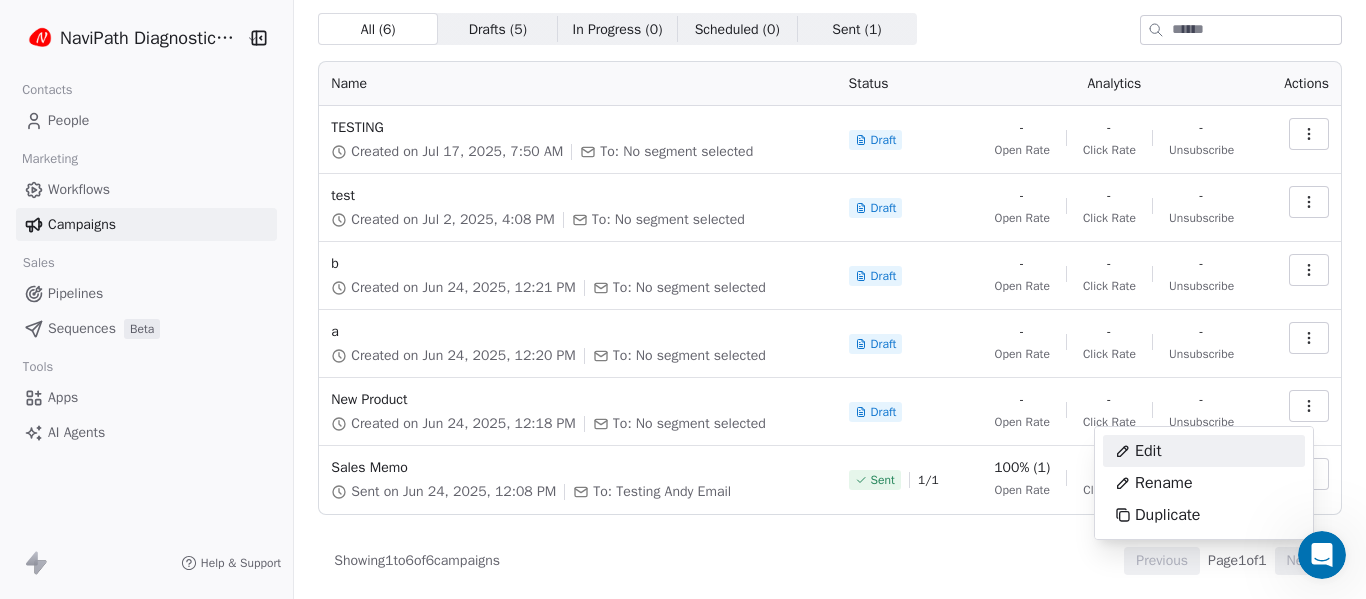 click on "Edit" at bounding box center (1204, 451) 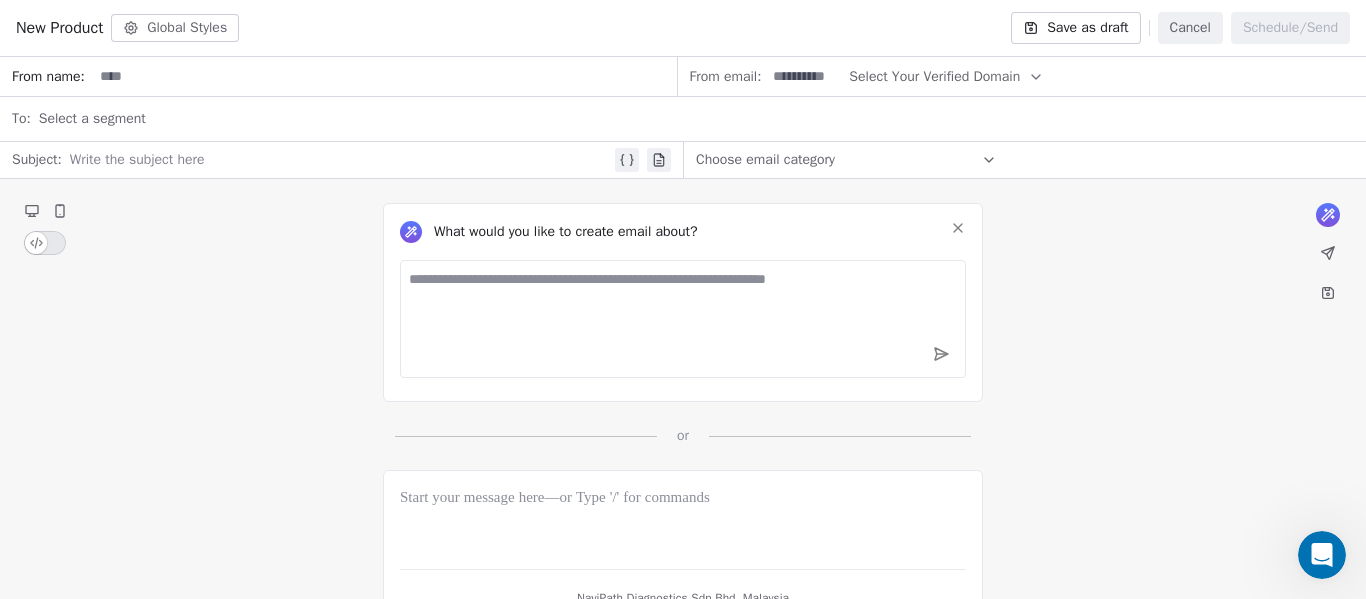 click at bounding box center [683, 319] 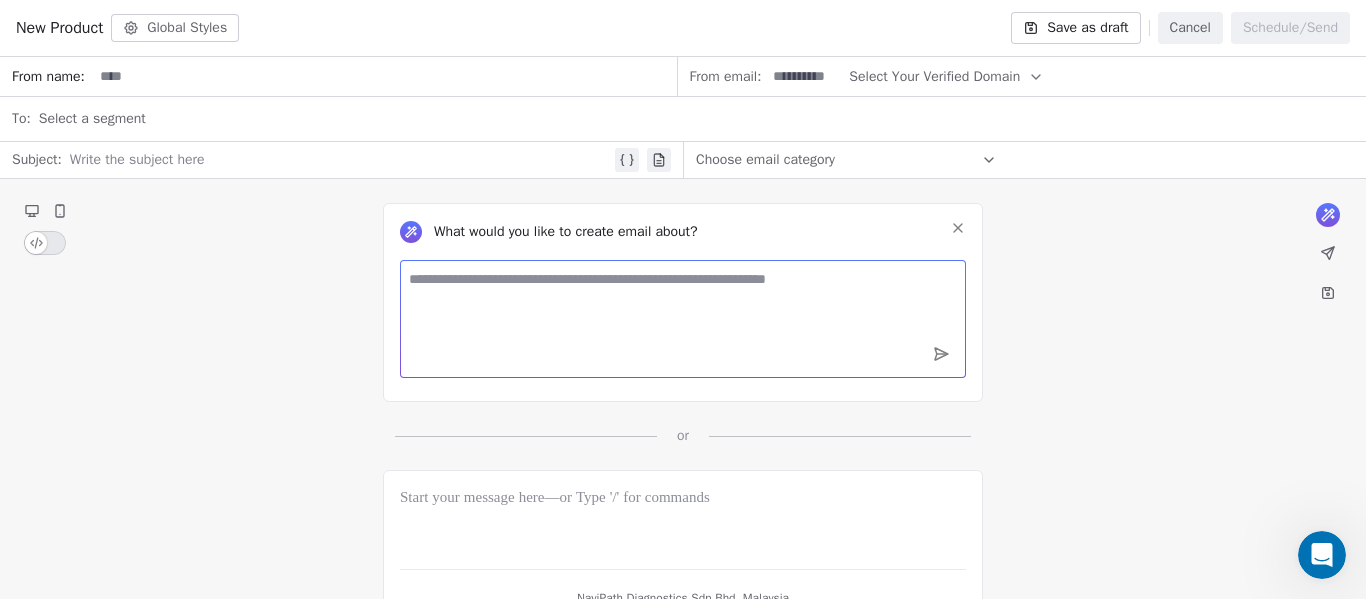 click at bounding box center (683, 319) 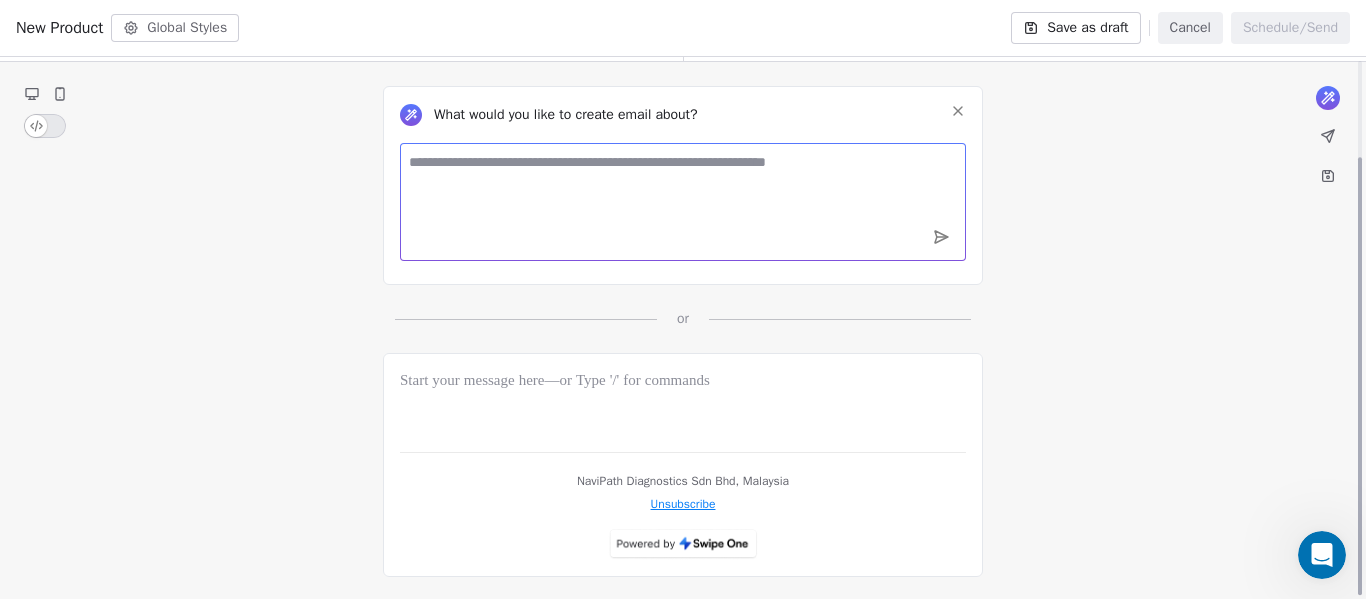 scroll, scrollTop: 119, scrollLeft: 0, axis: vertical 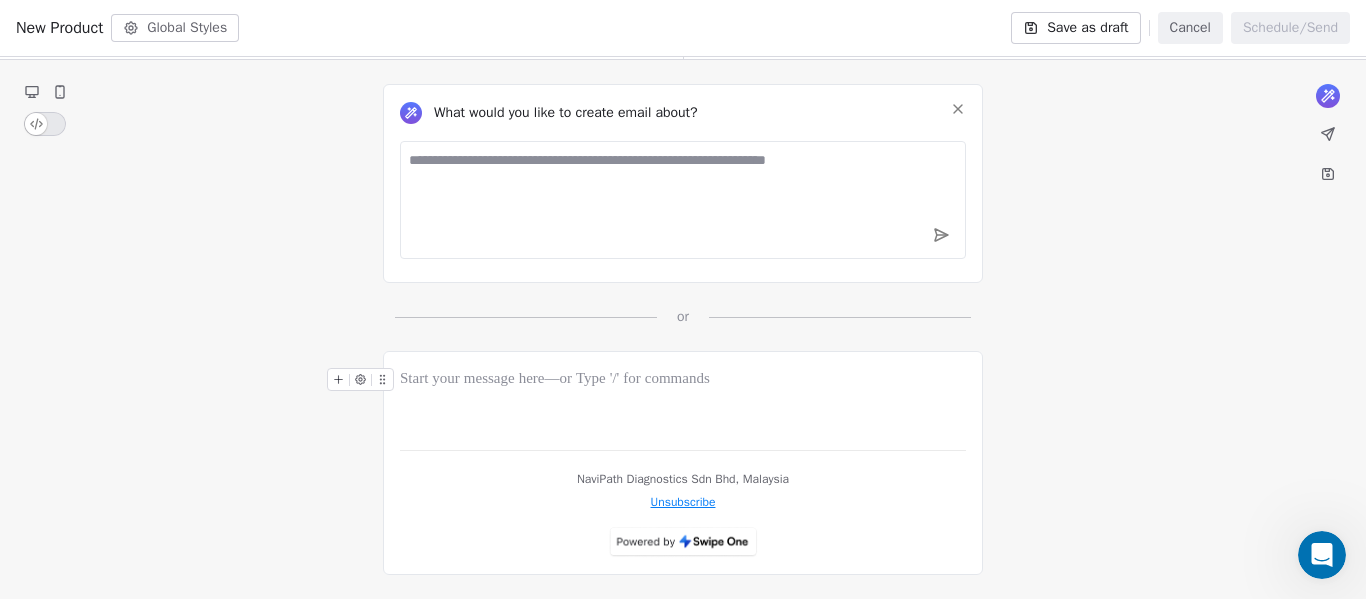 click at bounding box center [683, 380] 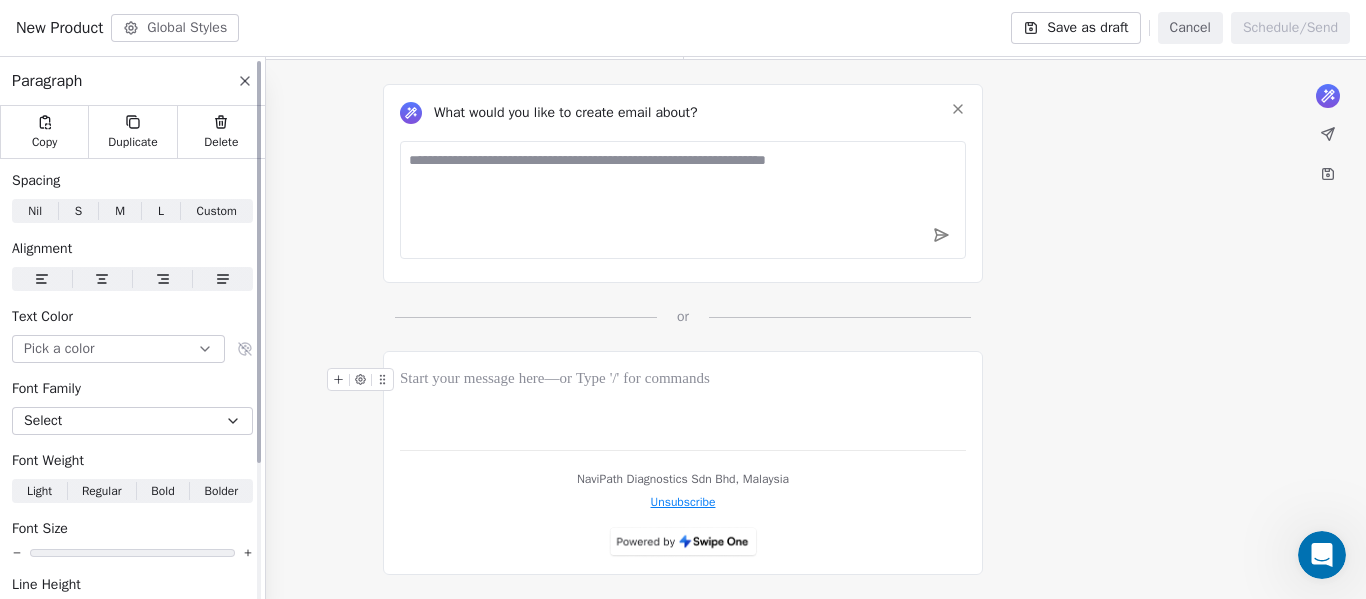 scroll, scrollTop: 100, scrollLeft: 0, axis: vertical 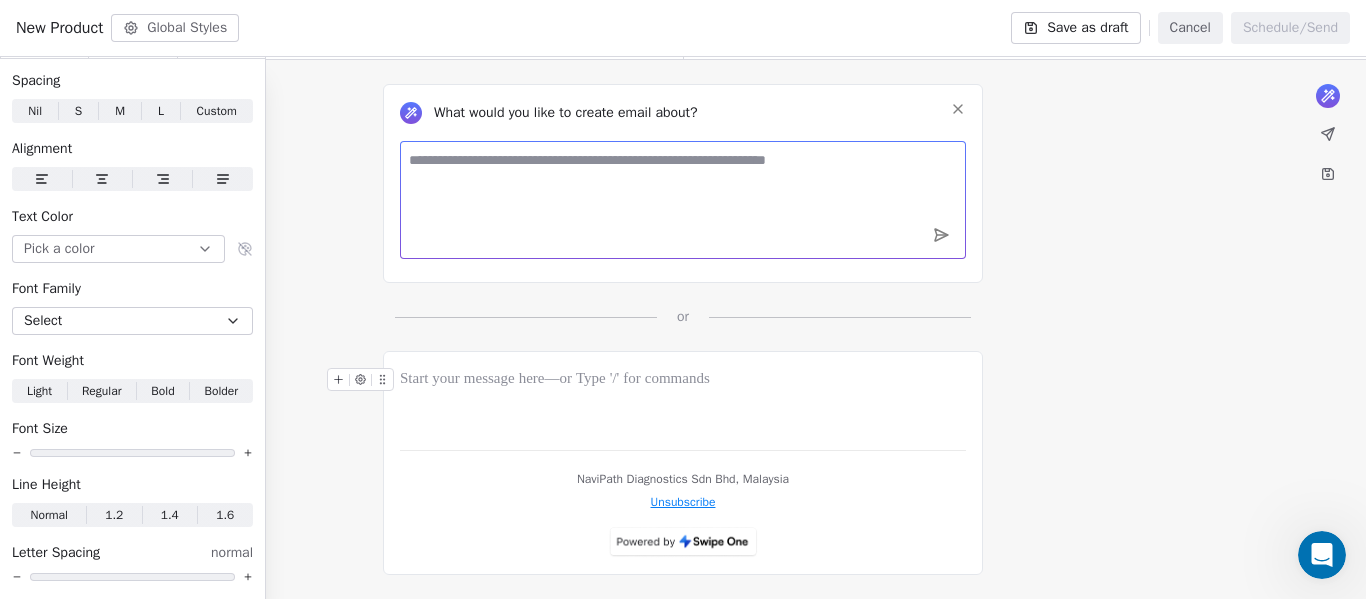 click at bounding box center [683, 200] 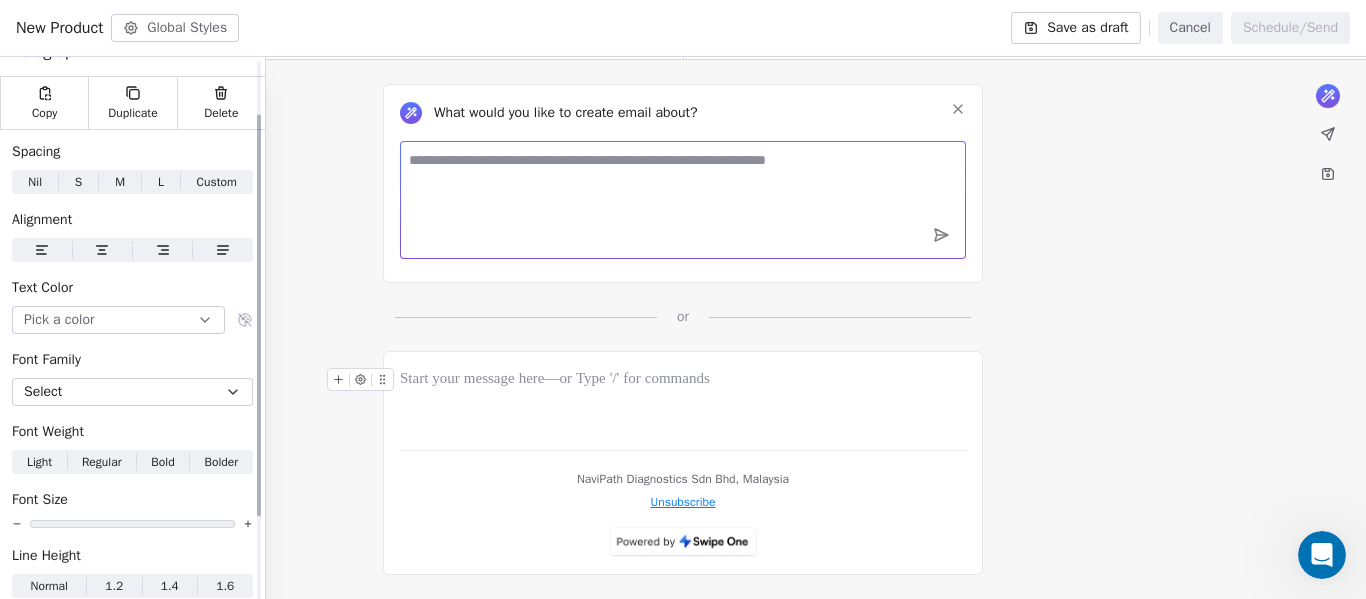 scroll, scrollTop: 0, scrollLeft: 0, axis: both 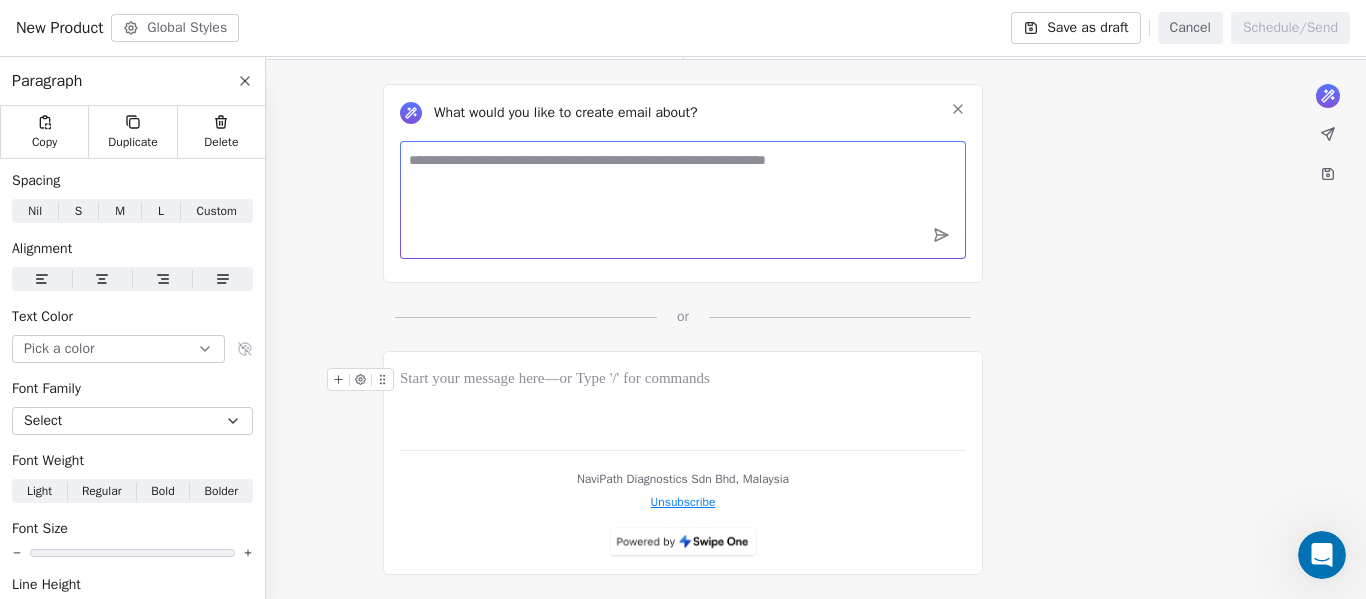 click at bounding box center (683, 380) 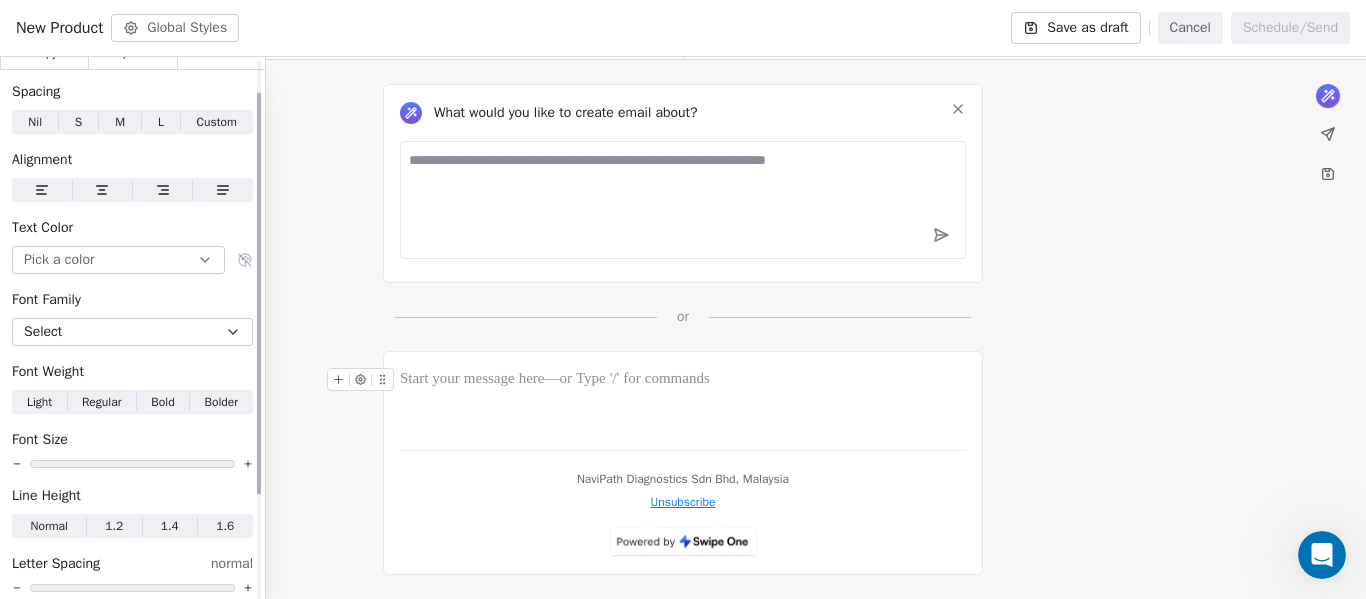 scroll, scrollTop: 0, scrollLeft: 0, axis: both 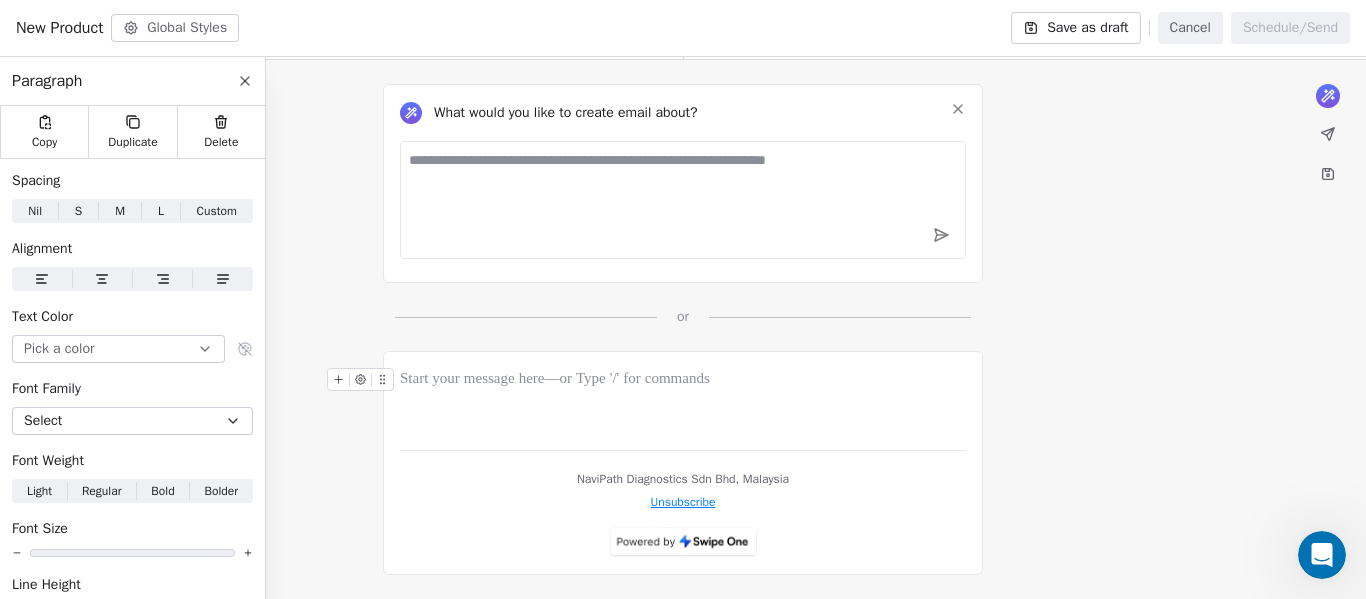 click on "NaviPath Diagnostics Sdn Bhd, Malaysia Unsubscribe" at bounding box center [683, 463] 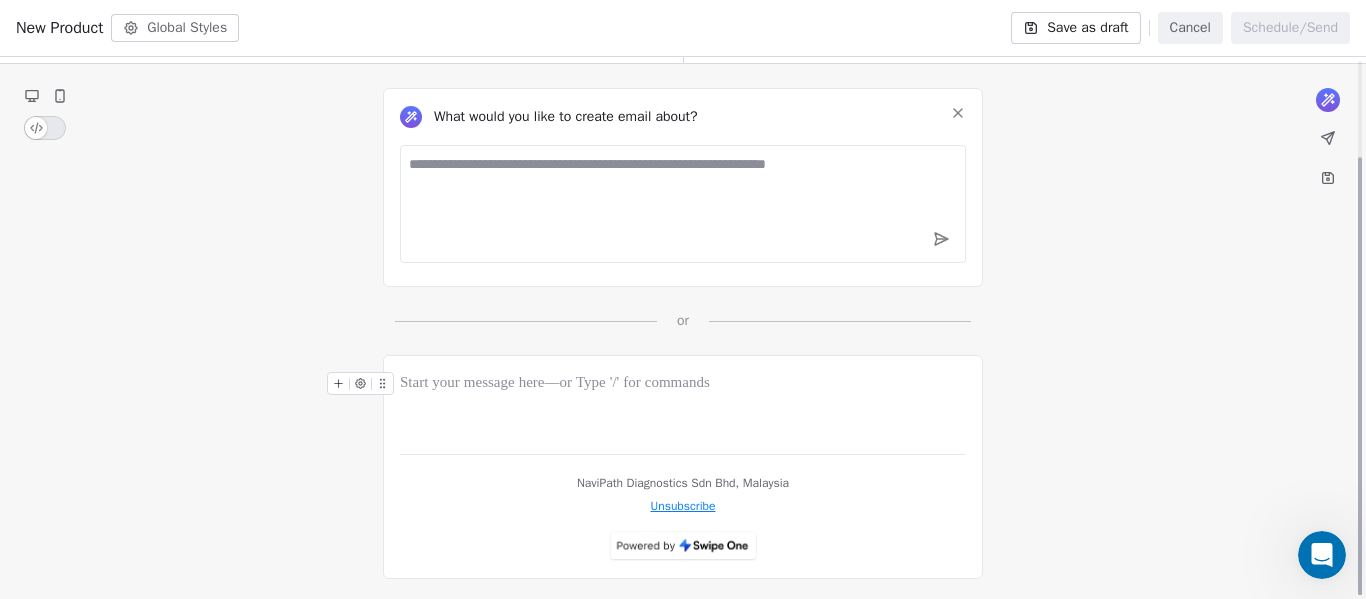 scroll, scrollTop: 119, scrollLeft: 0, axis: vertical 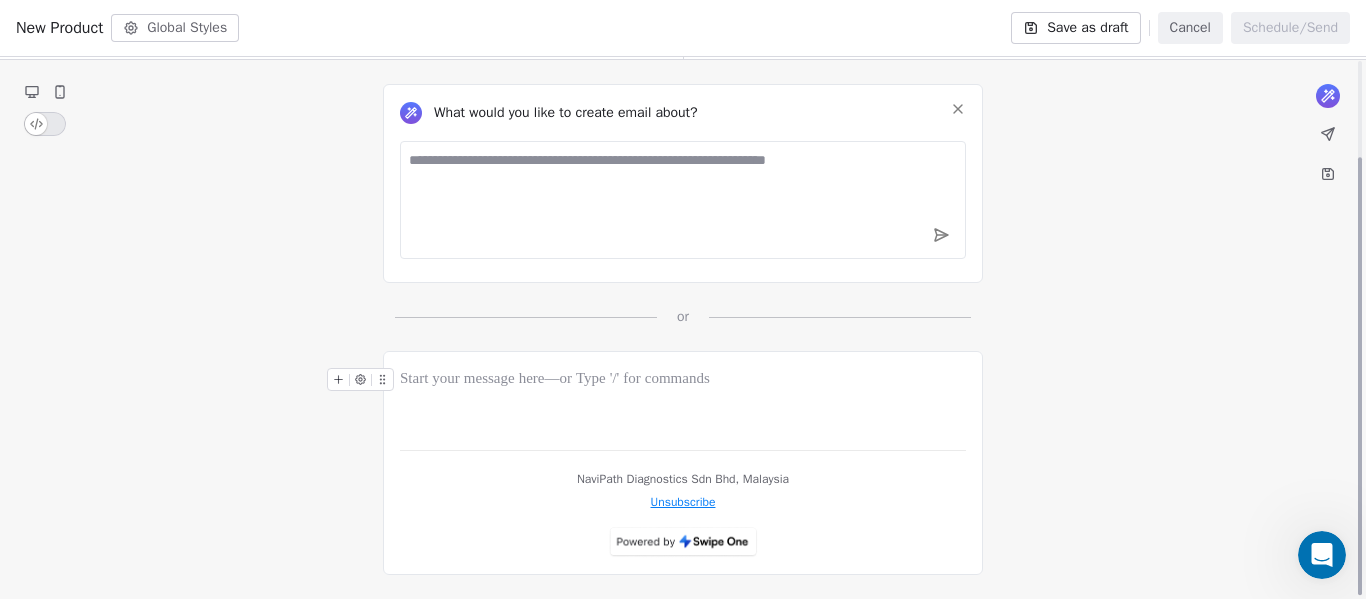 click at bounding box center (683, 380) 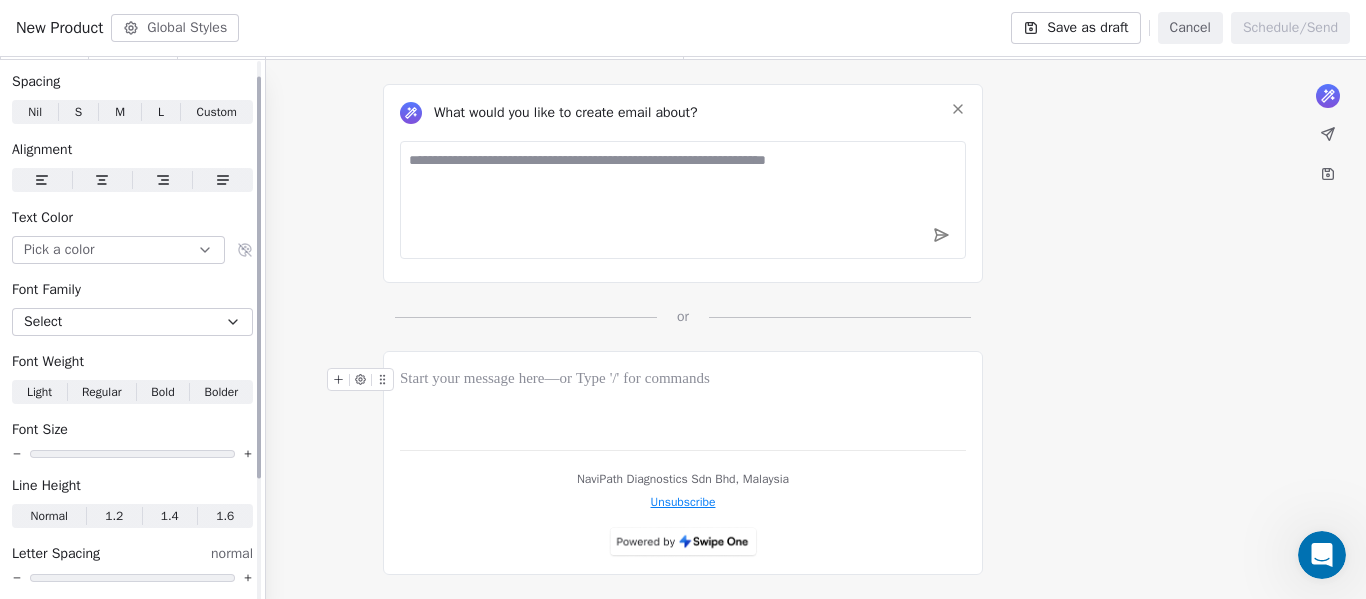 scroll, scrollTop: 0, scrollLeft: 0, axis: both 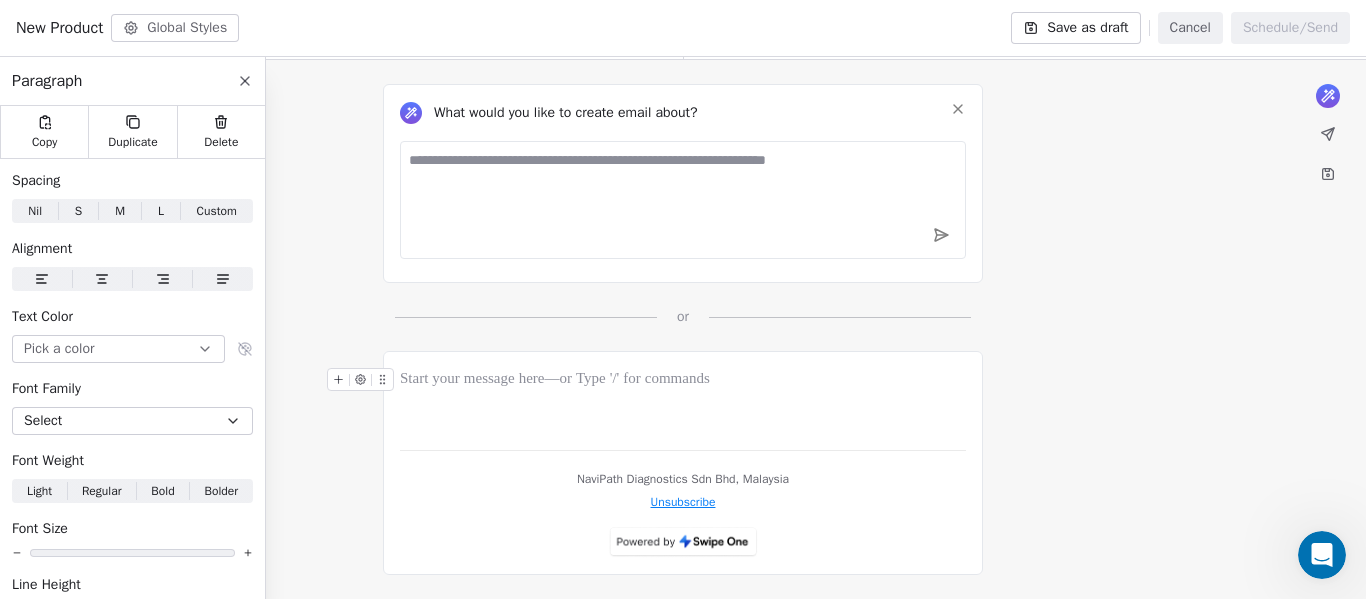 click at bounding box center [683, 203] 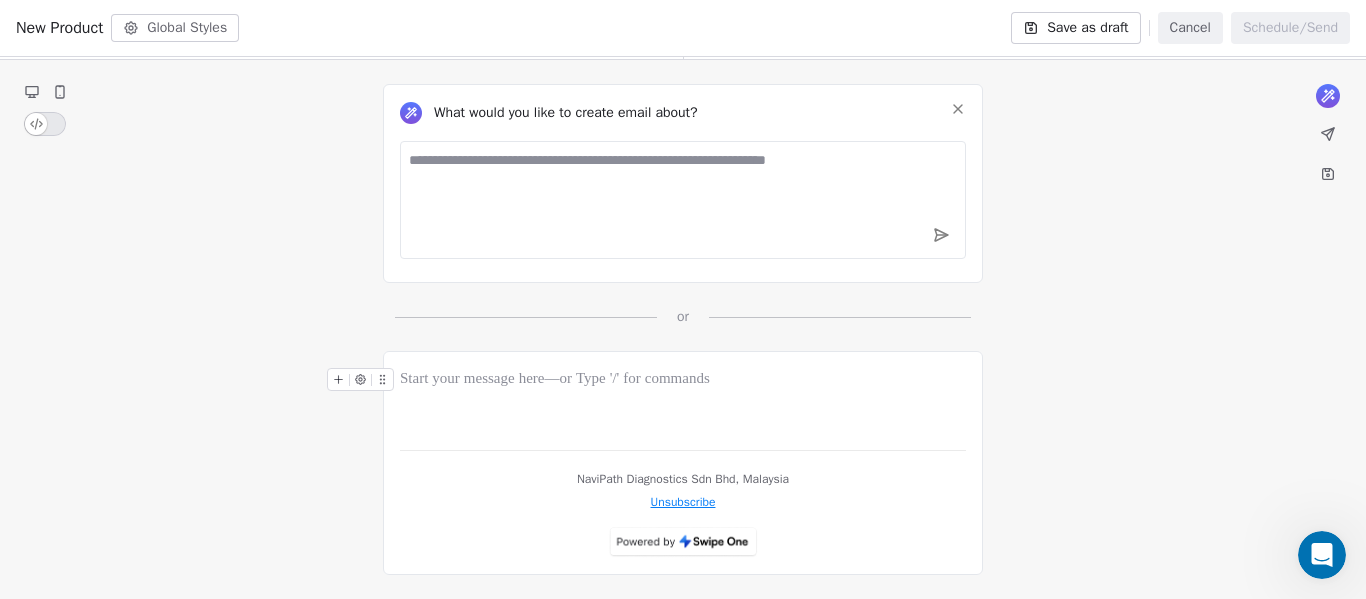click at bounding box center (683, 200) 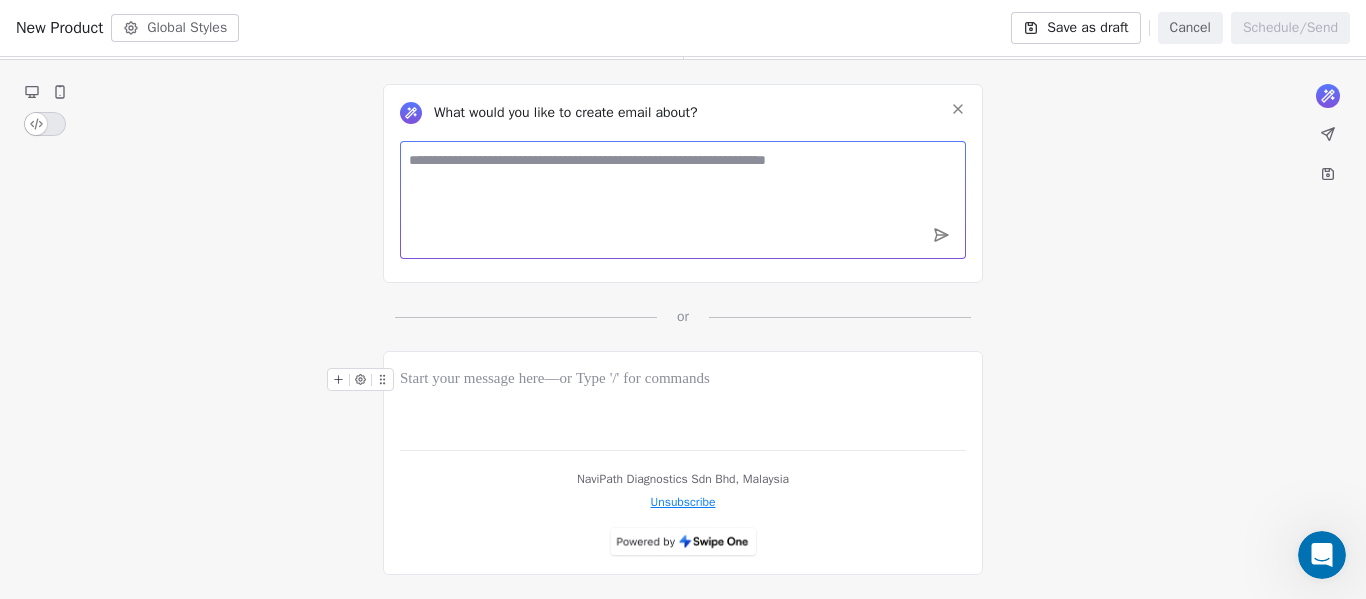 click at bounding box center (683, 200) 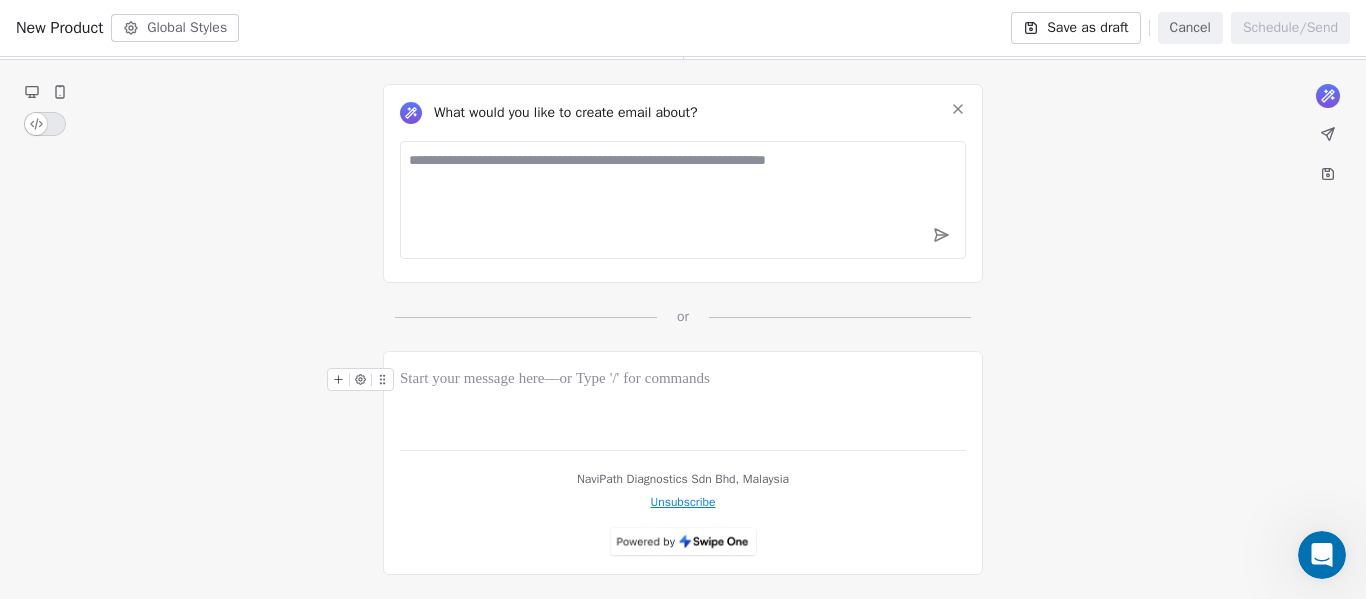 click 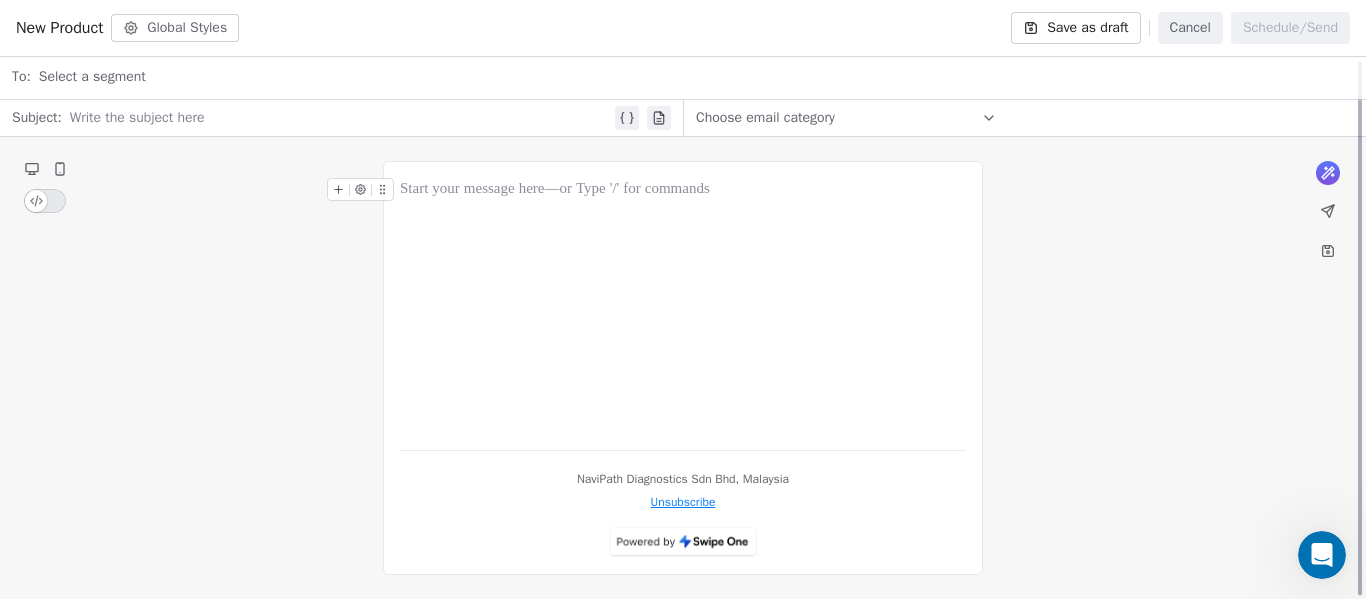 scroll, scrollTop: 42, scrollLeft: 0, axis: vertical 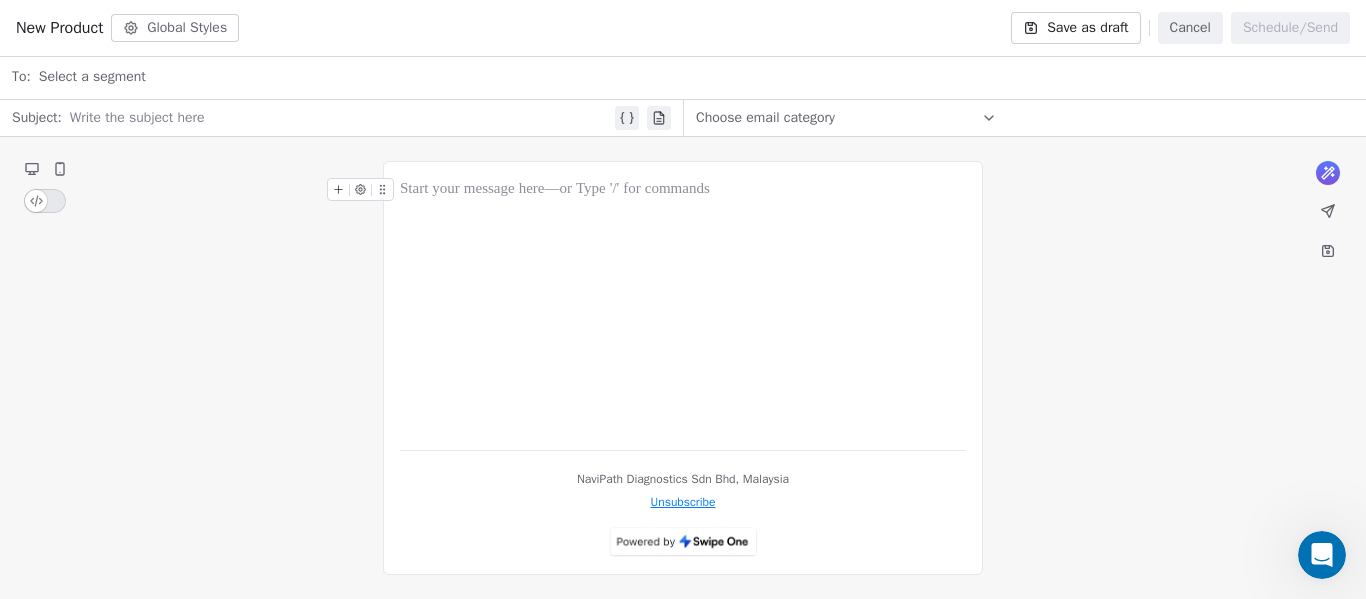 click at bounding box center (683, 306) 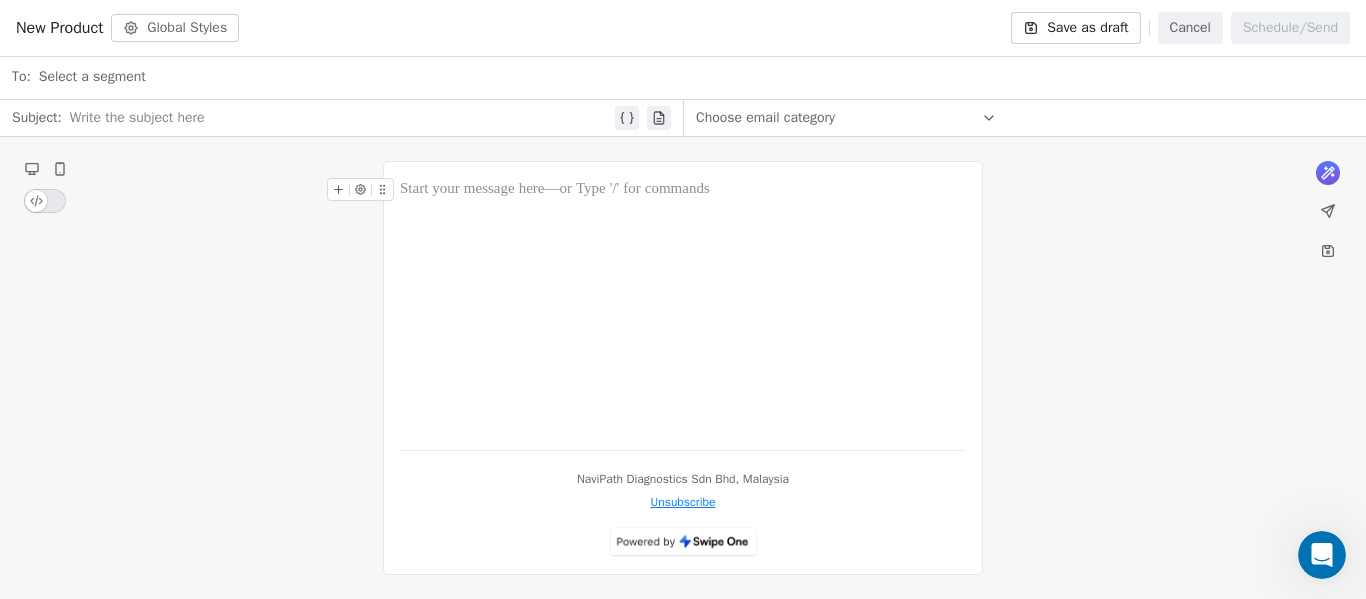 click 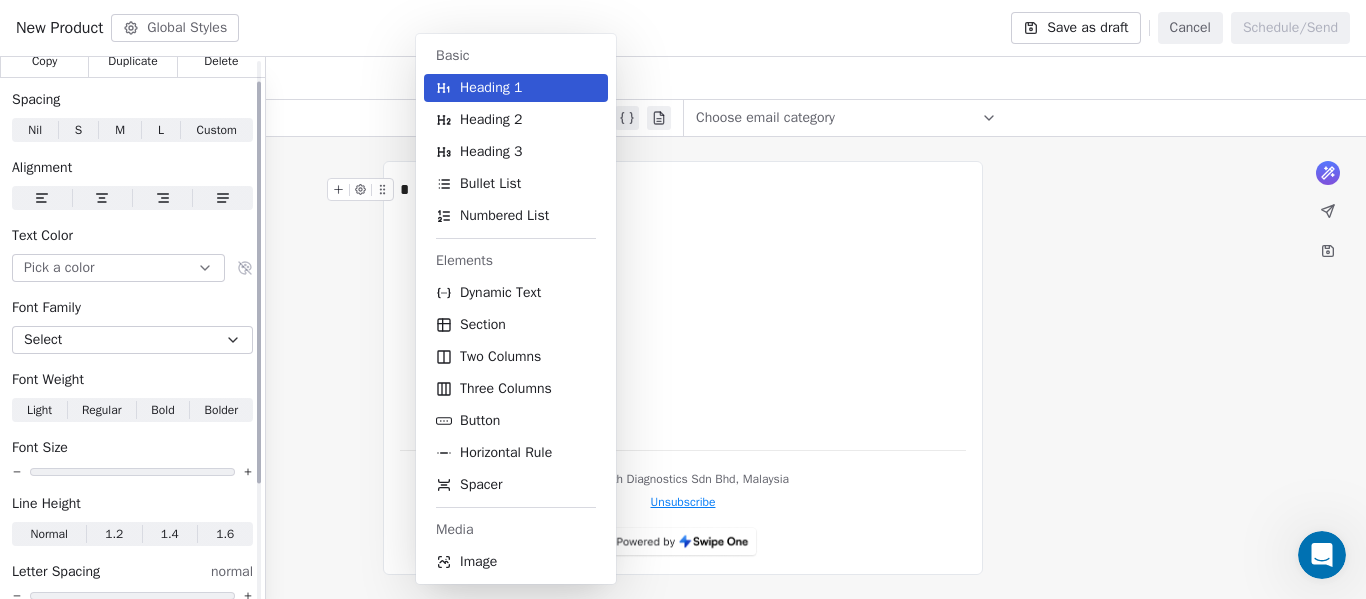 scroll, scrollTop: 0, scrollLeft: 0, axis: both 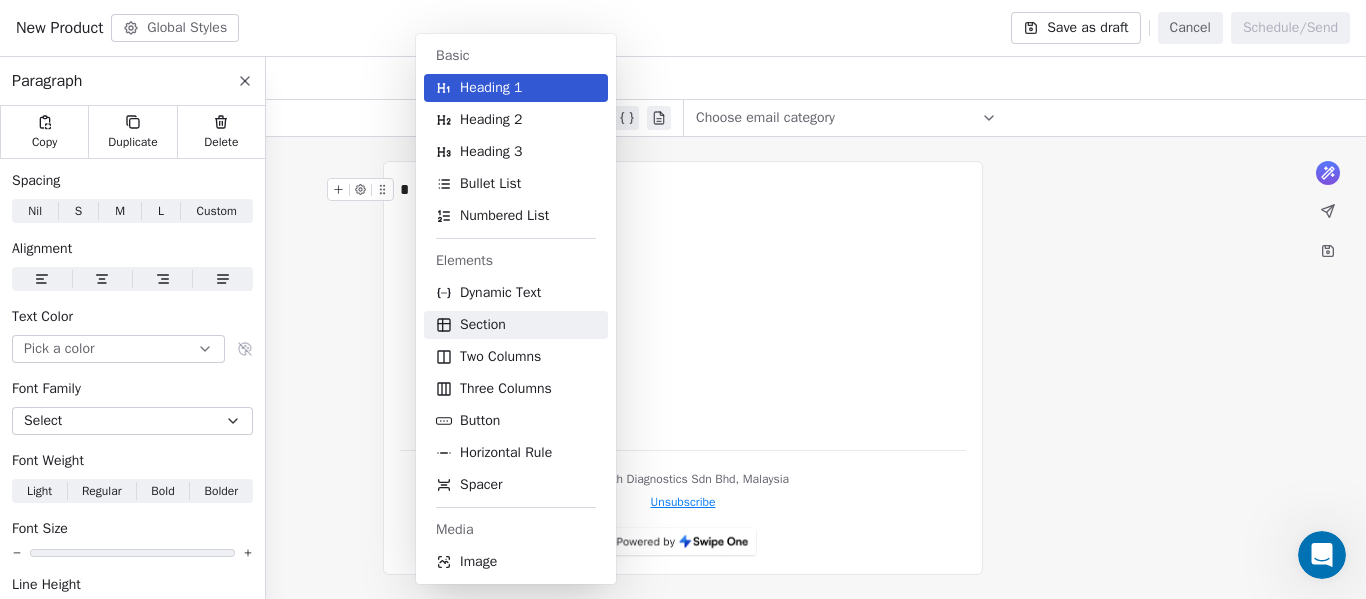 click on "Section" at bounding box center (483, 325) 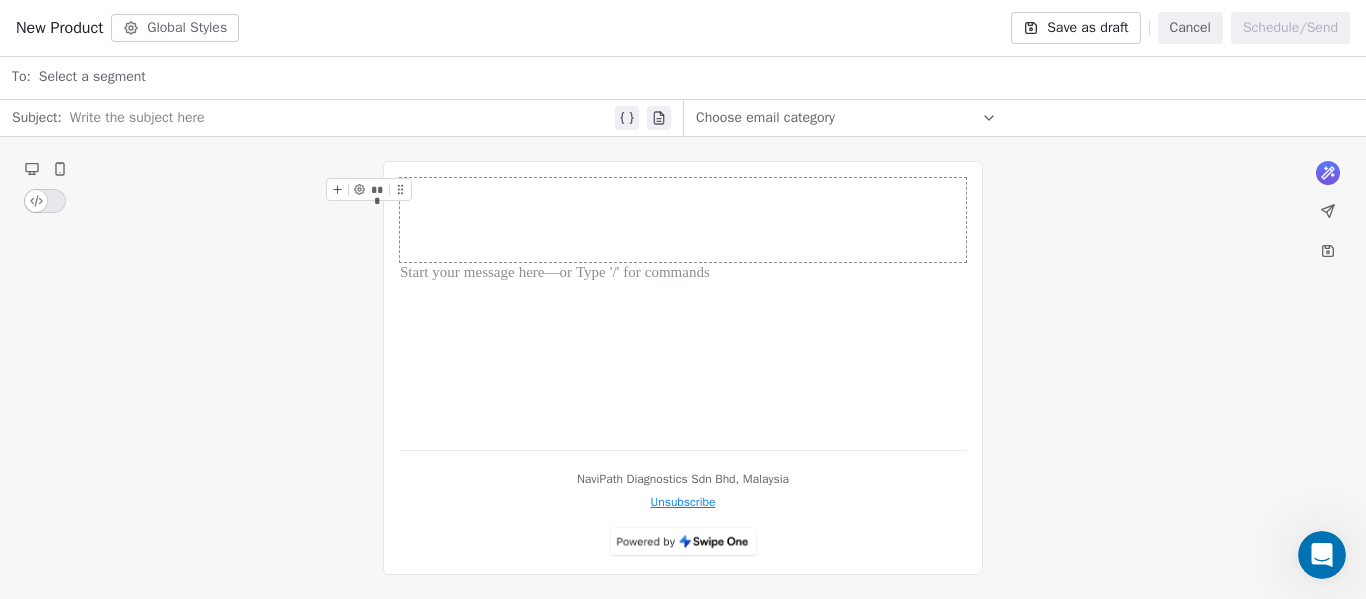 click on "***" at bounding box center (683, 306) 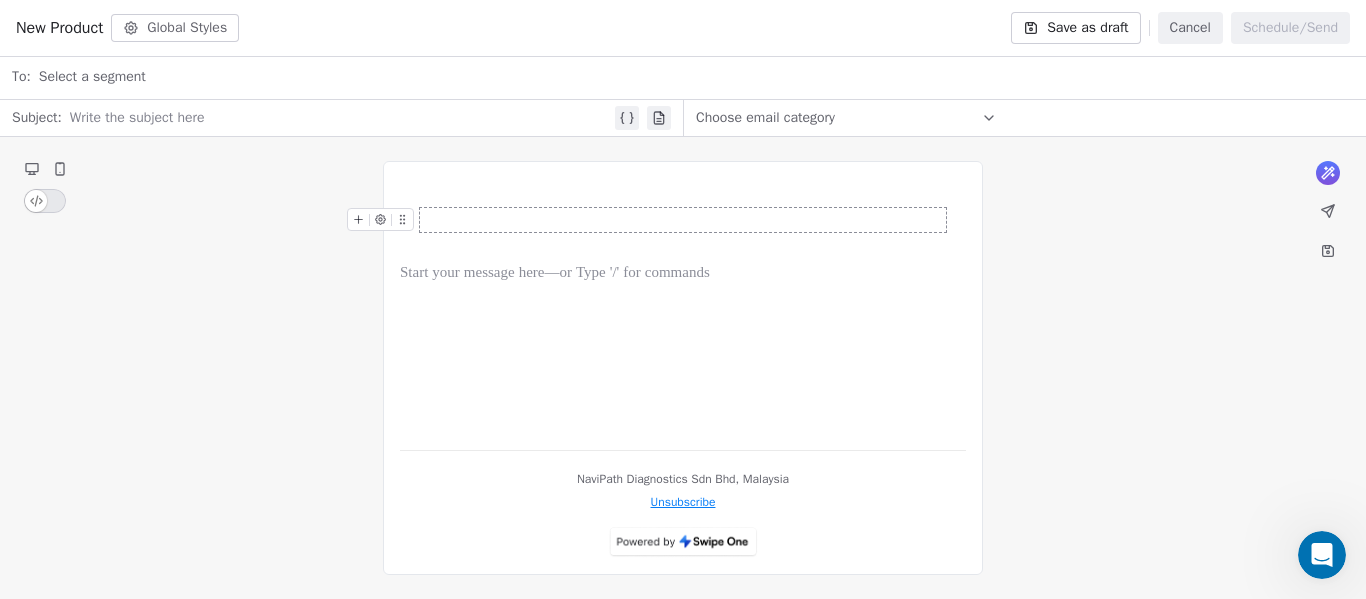 click at bounding box center [683, 220] 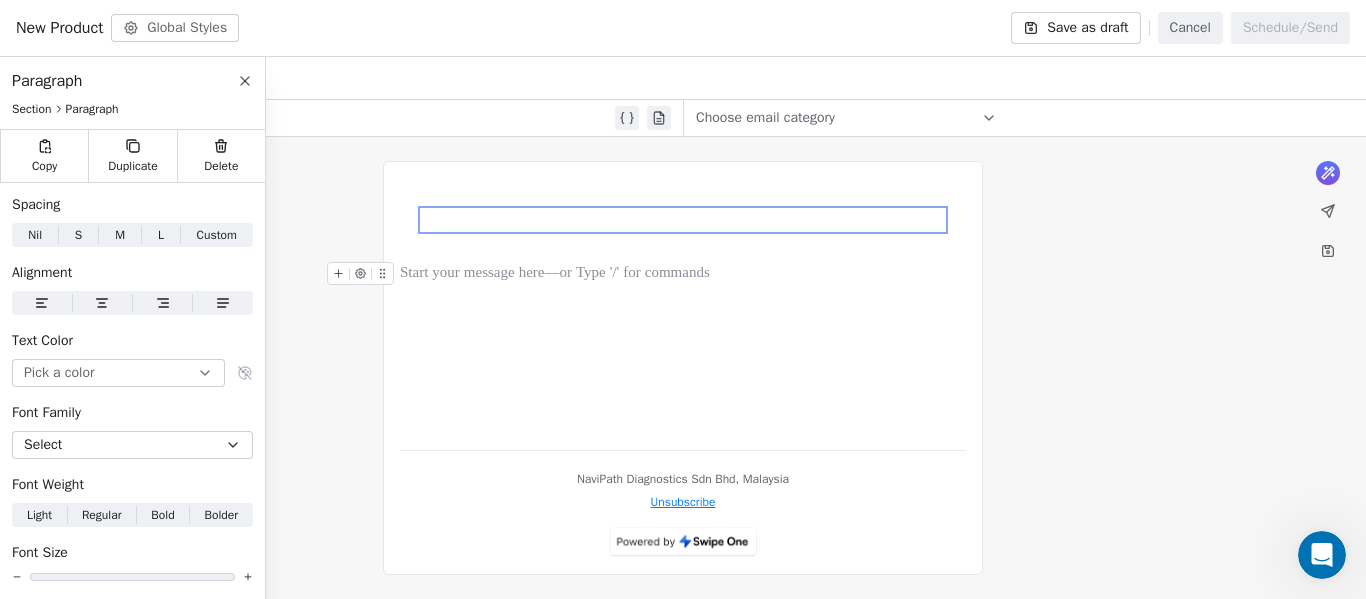 click on "***" at bounding box center [683, 306] 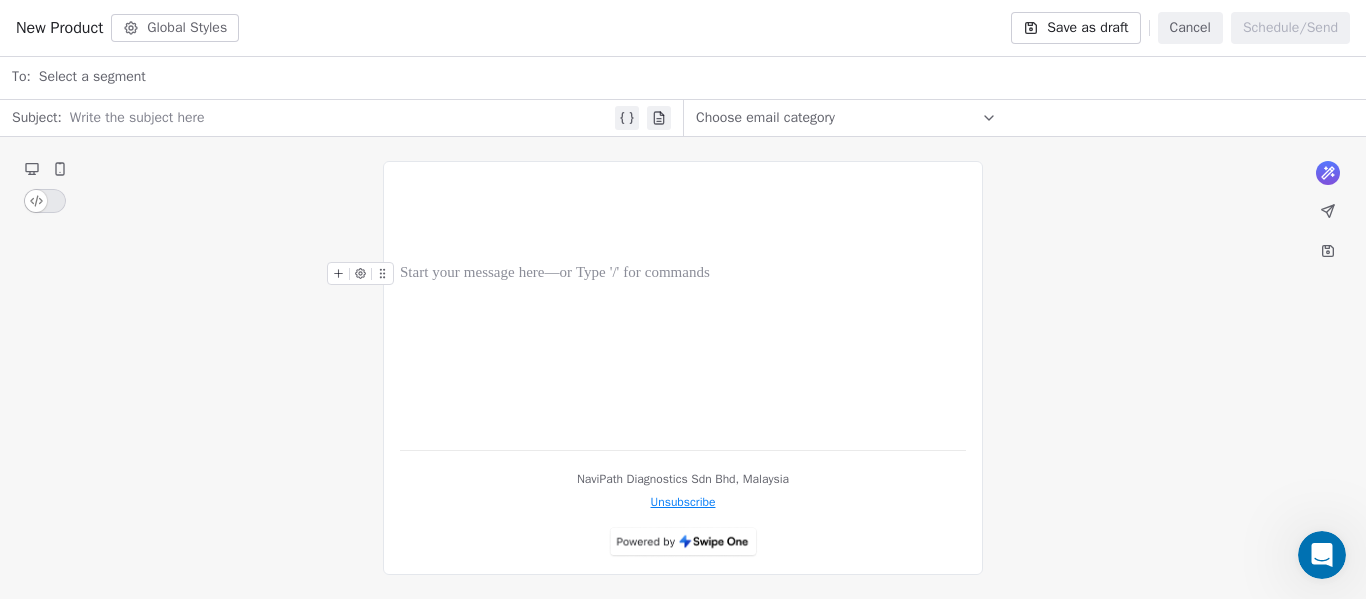 click at bounding box center [683, 274] 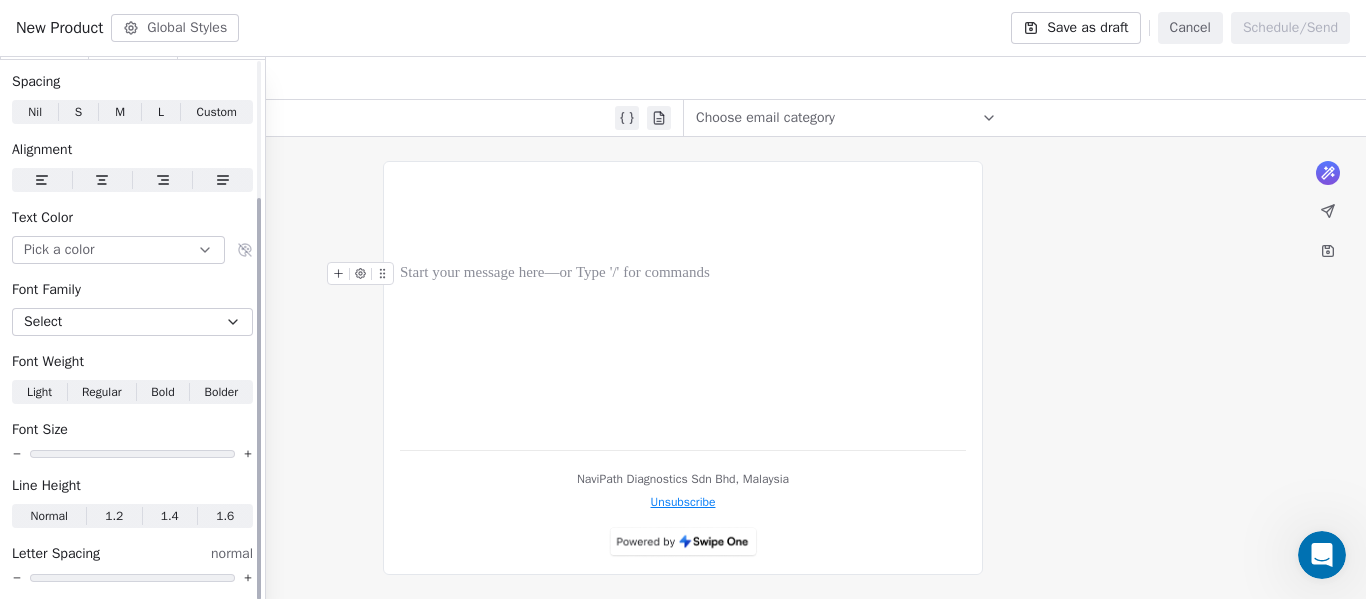 scroll, scrollTop: 189, scrollLeft: 0, axis: vertical 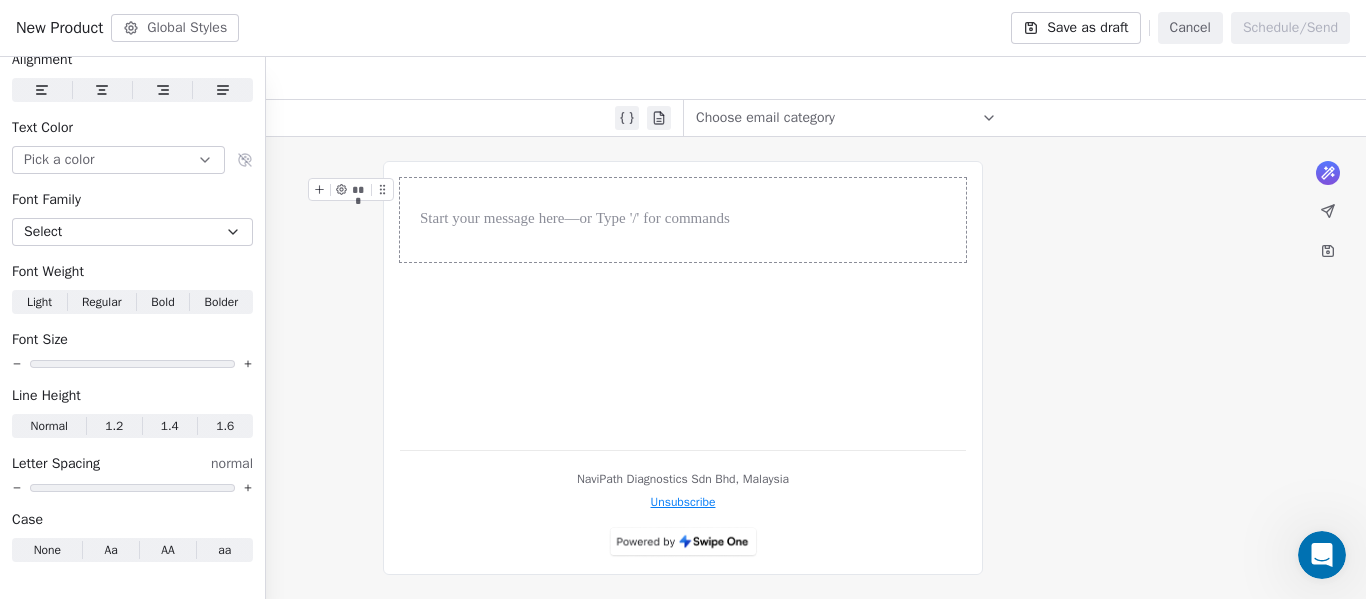 click at bounding box center (683, 220) 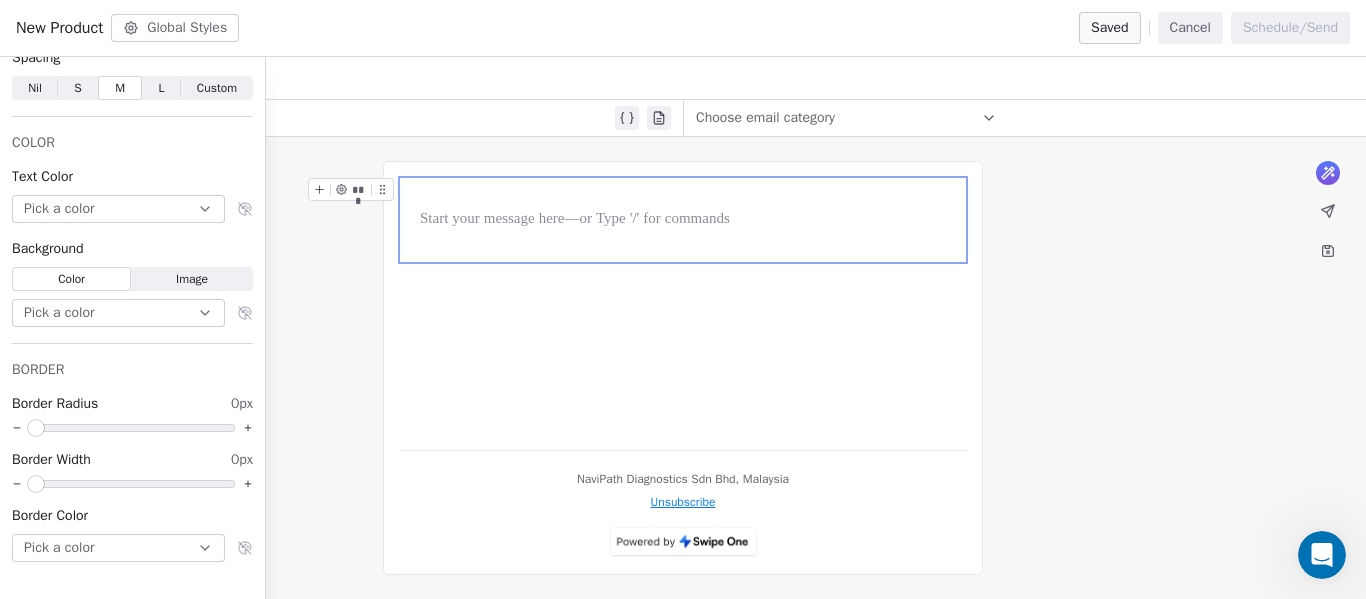 click 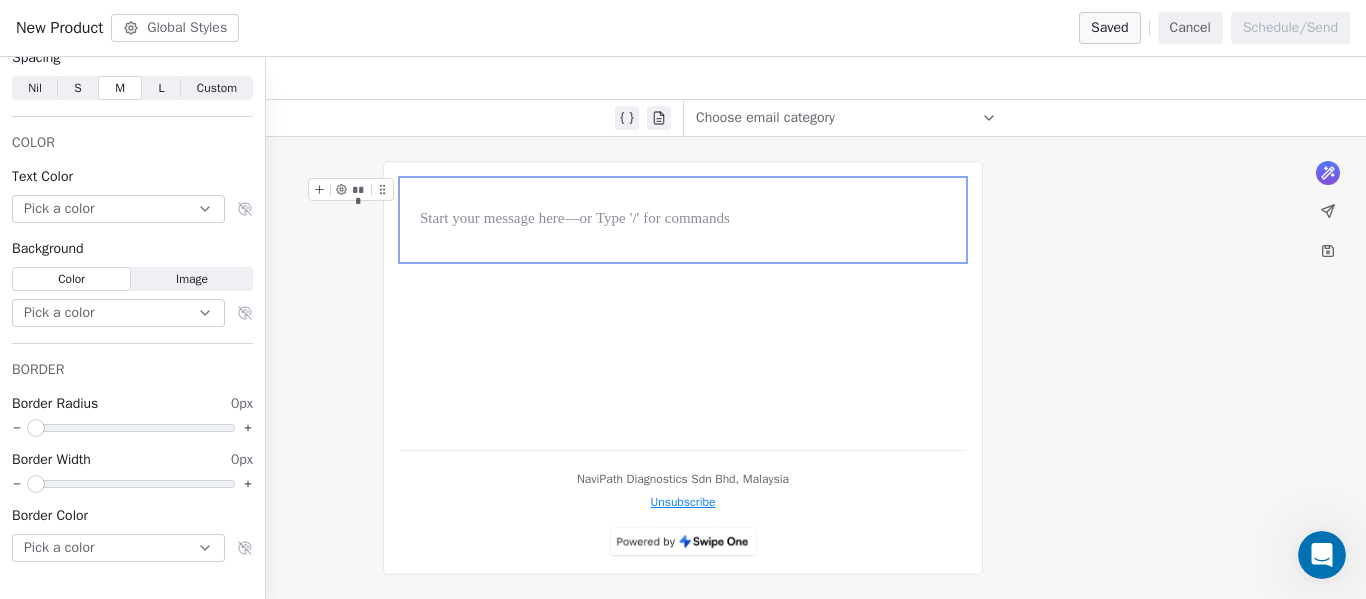 click 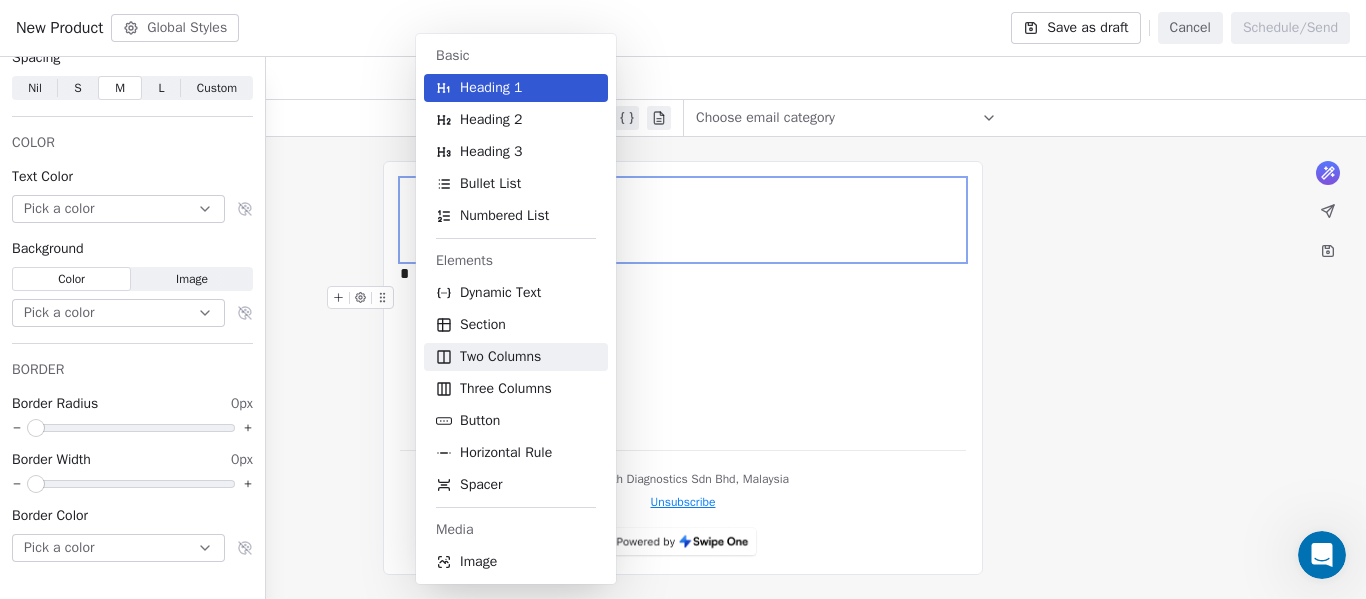 click on "Two Columns" at bounding box center (500, 357) 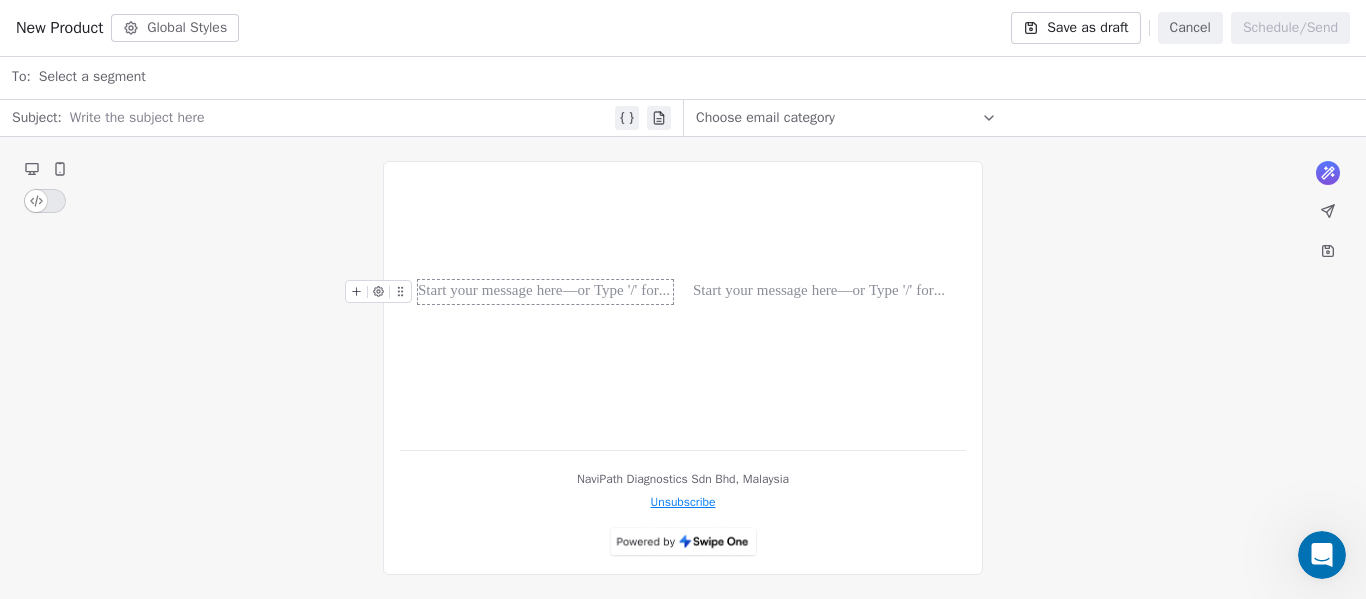 click at bounding box center (545, 292) 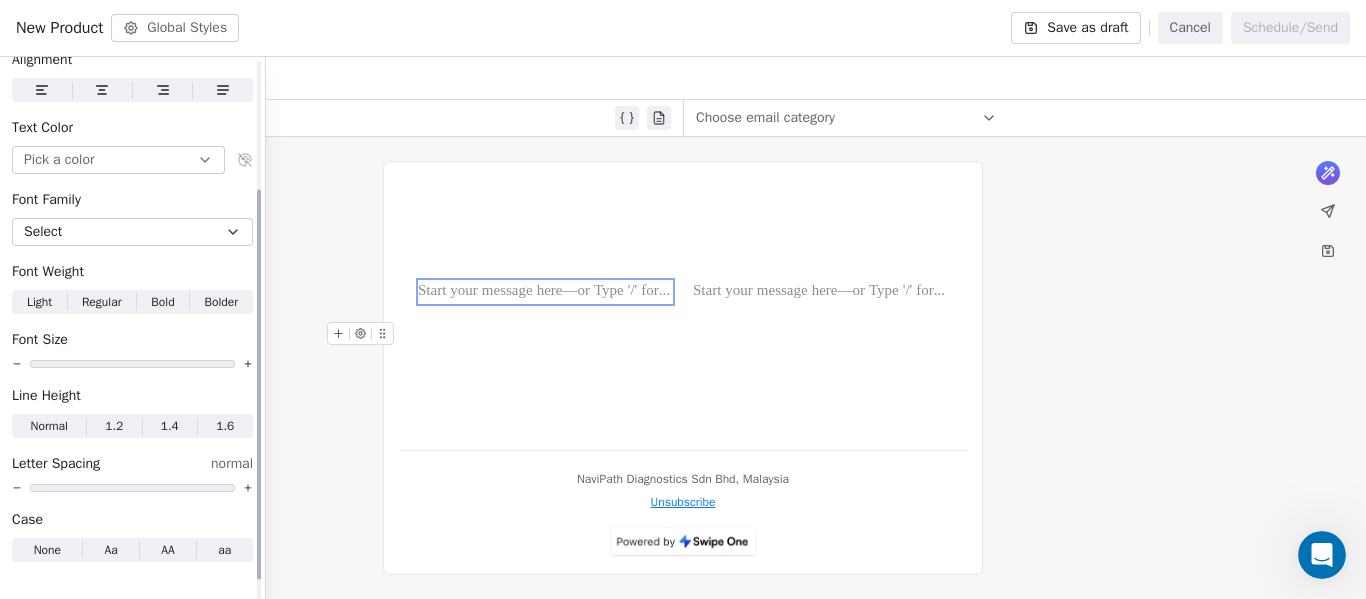 scroll, scrollTop: 0, scrollLeft: 0, axis: both 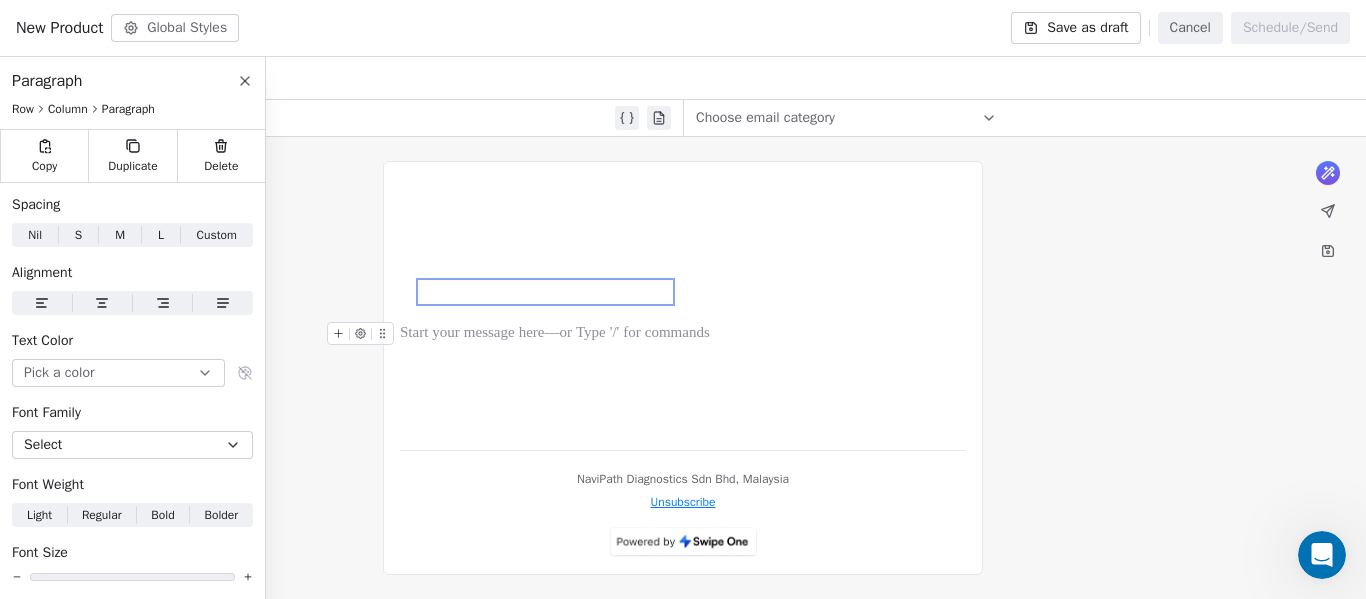 click at bounding box center (683, 334) 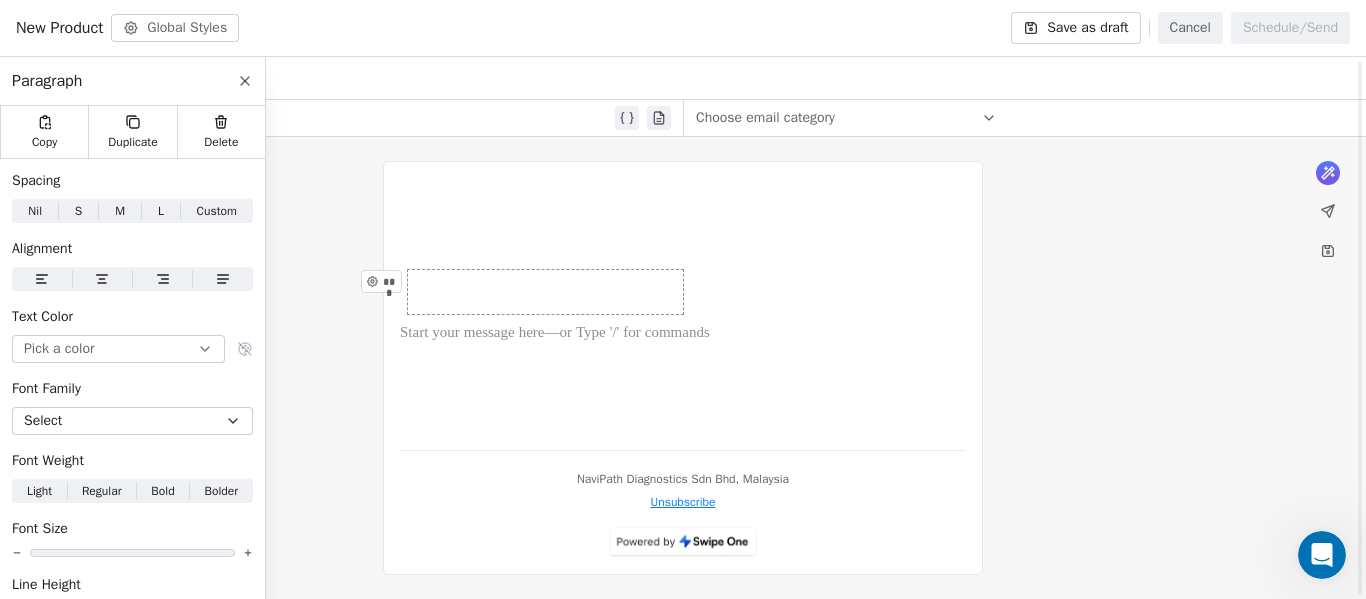 scroll, scrollTop: 42, scrollLeft: 0, axis: vertical 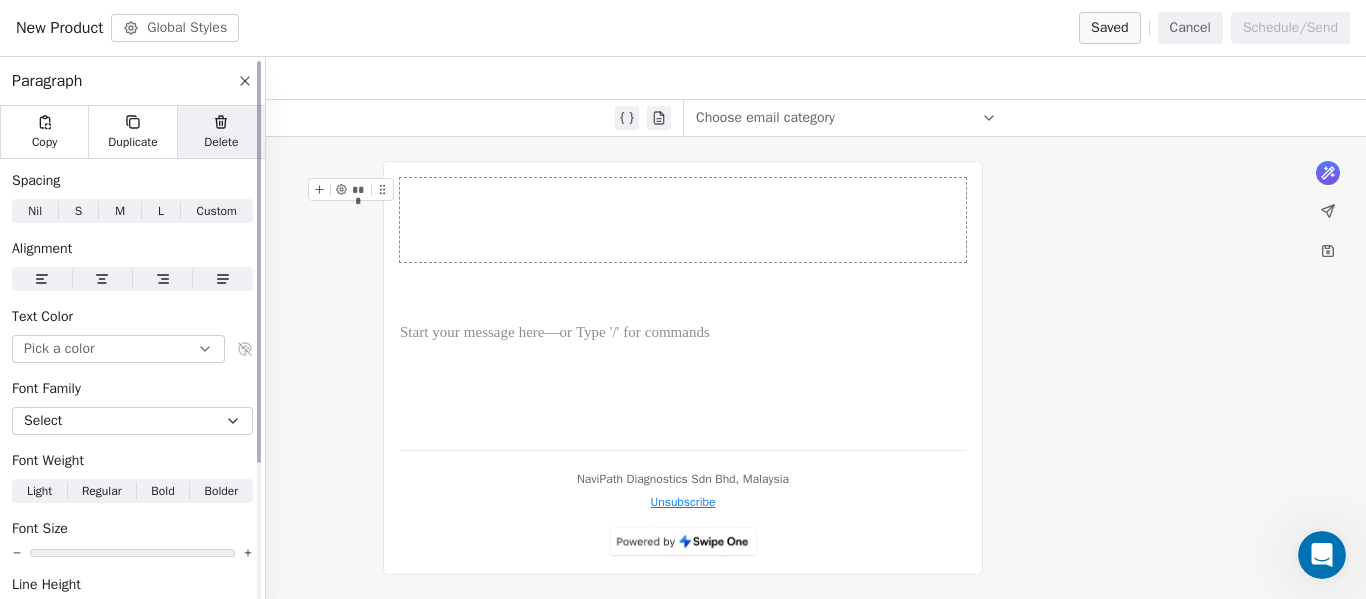 click 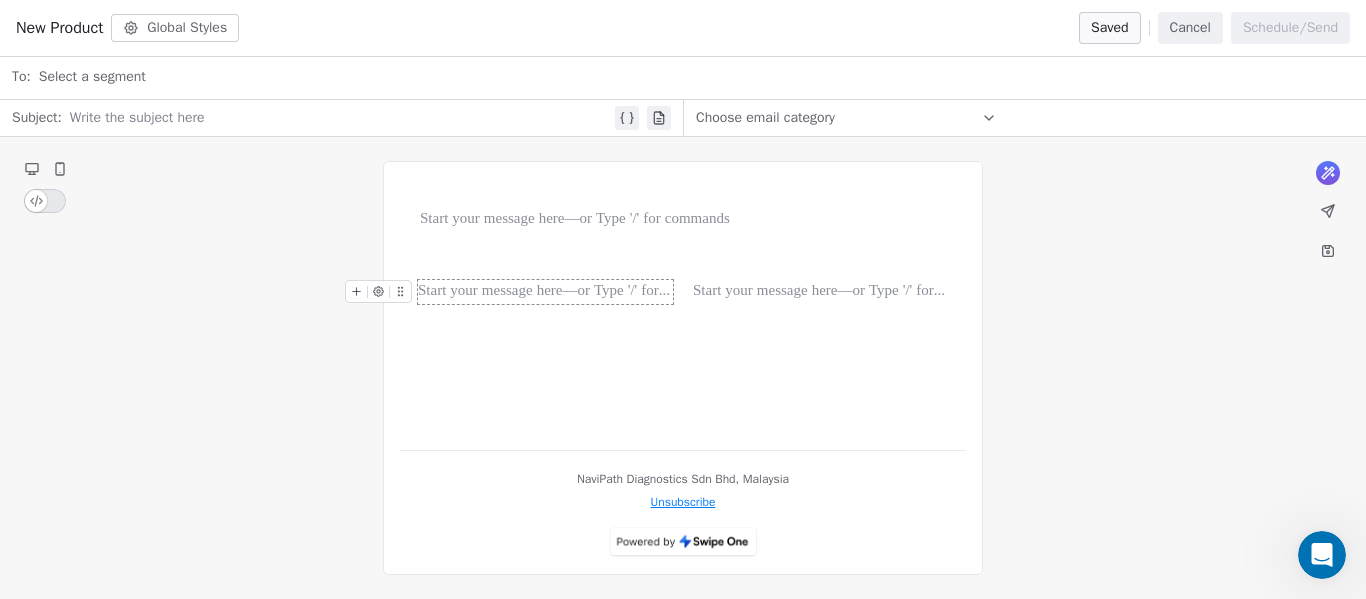click on "***" at bounding box center (545, 292) 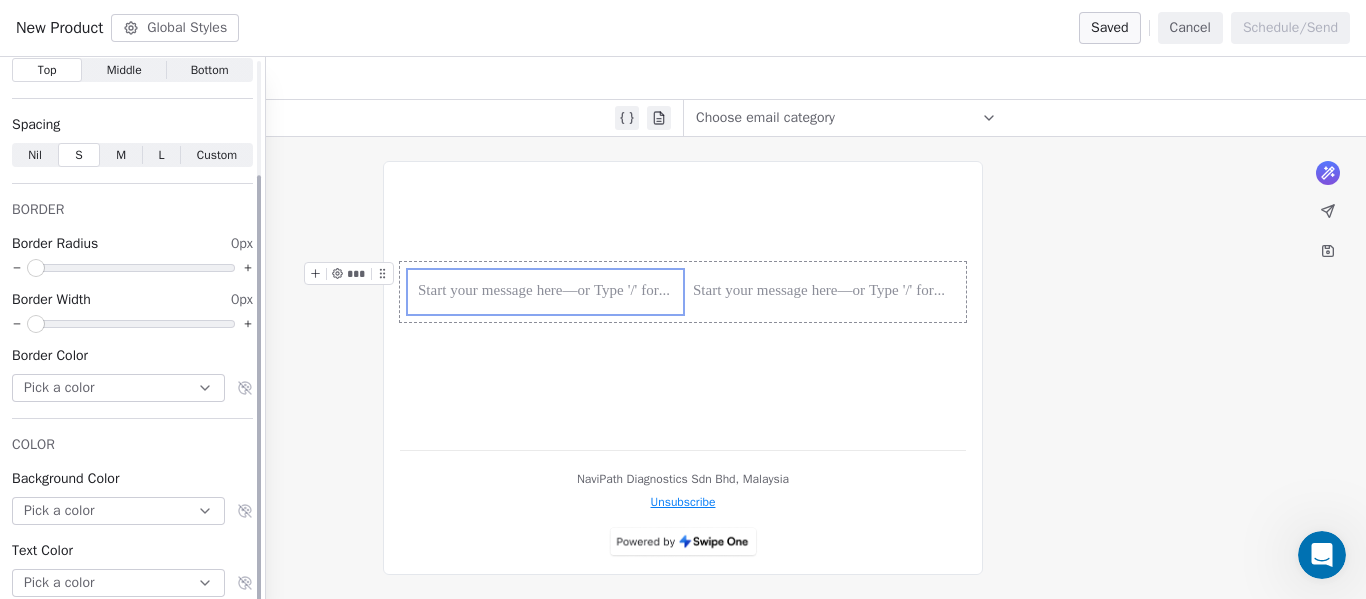 scroll, scrollTop: 147, scrollLeft: 0, axis: vertical 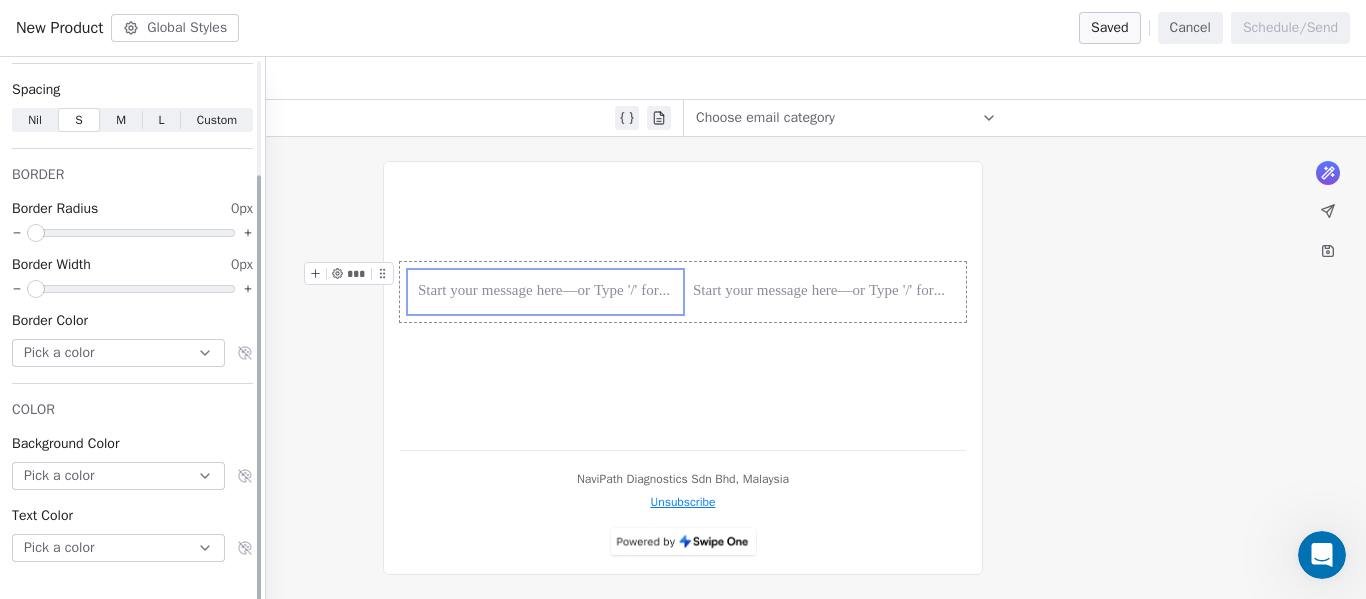 click on "Pick a color" at bounding box center [118, 476] 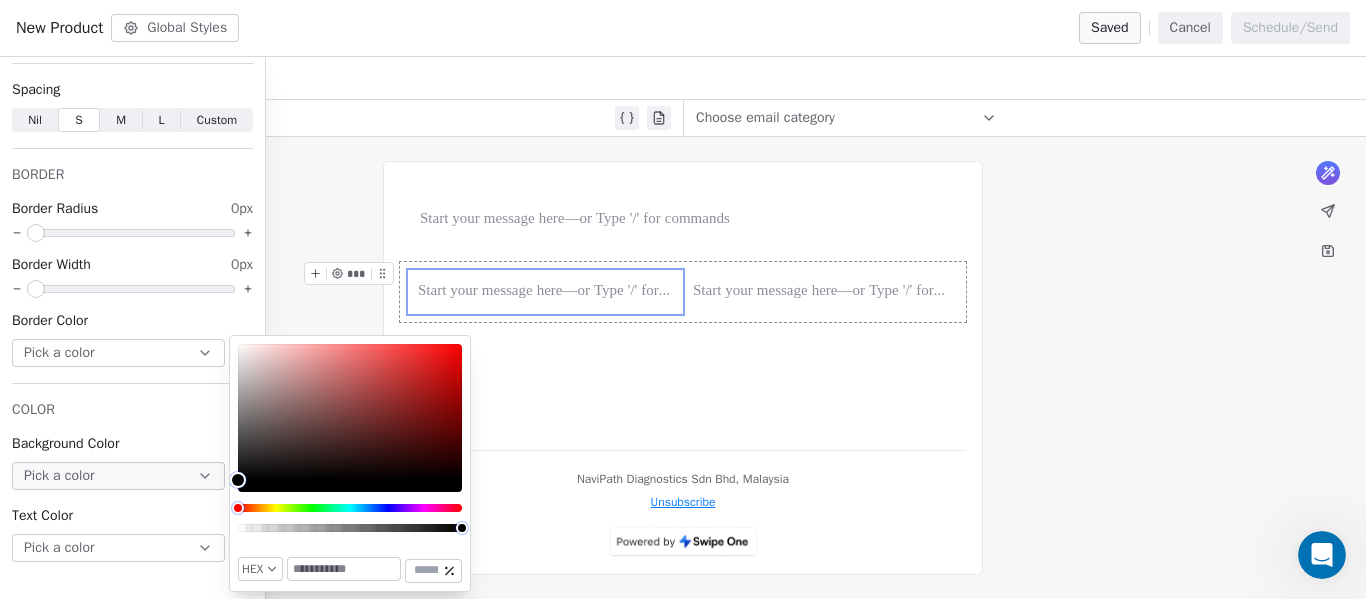 type on "*******" 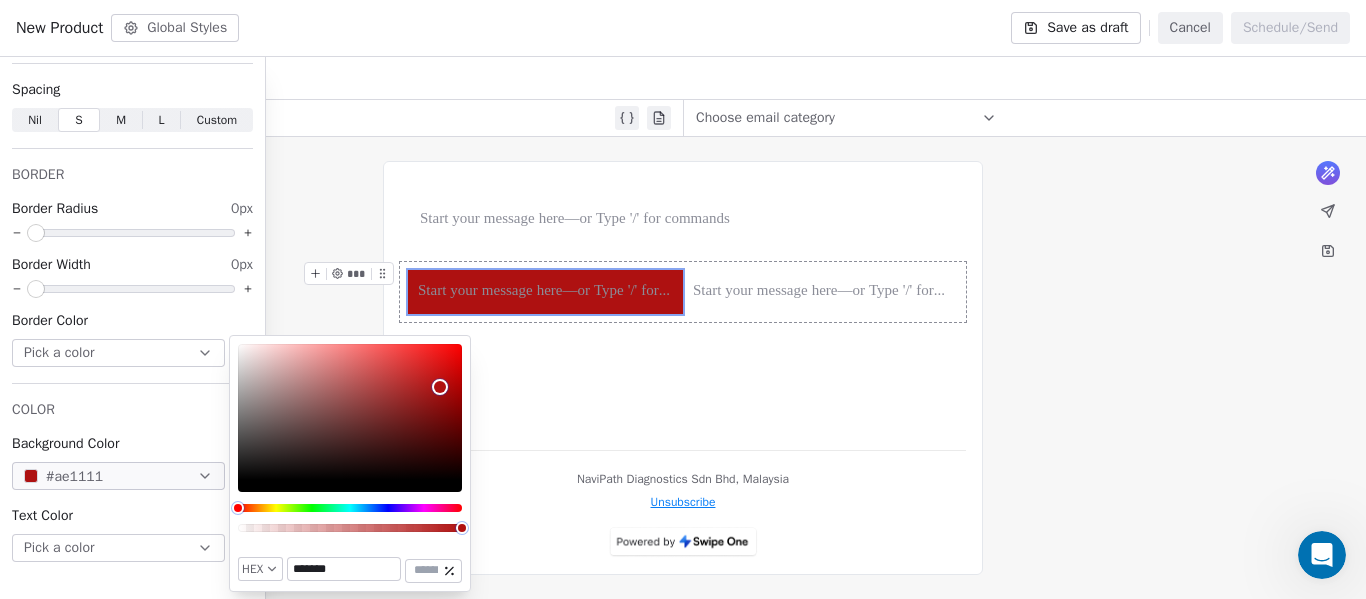 click at bounding box center [350, 412] 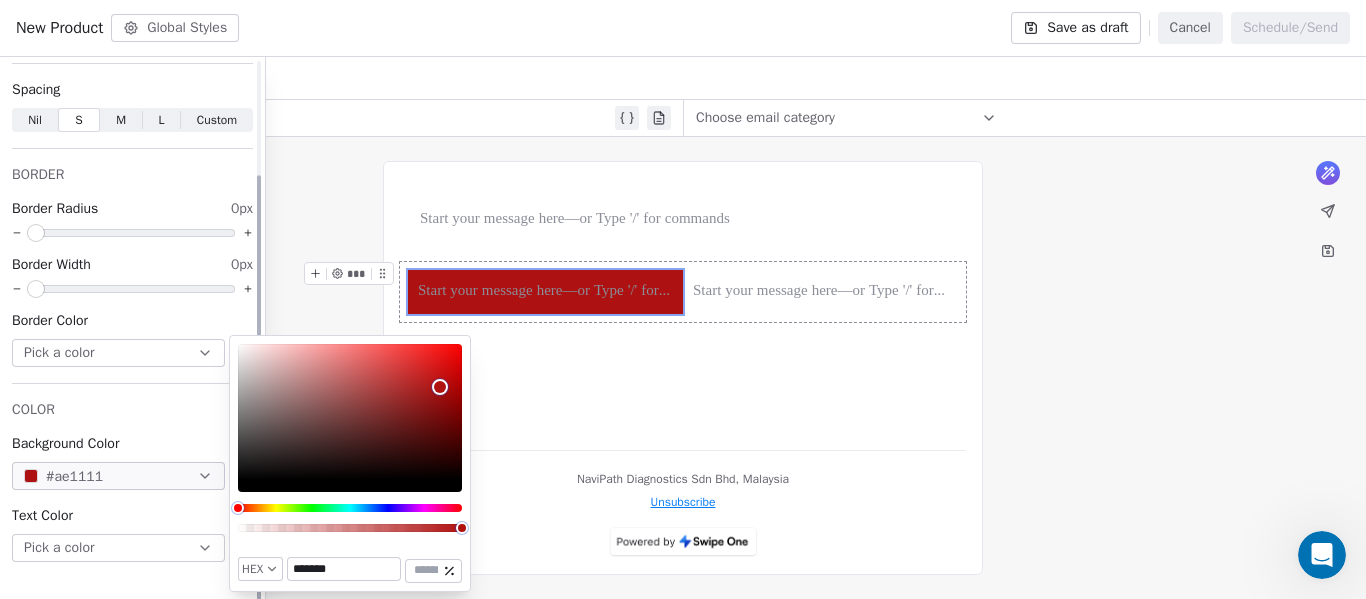 click on "Pick a color" at bounding box center [118, 548] 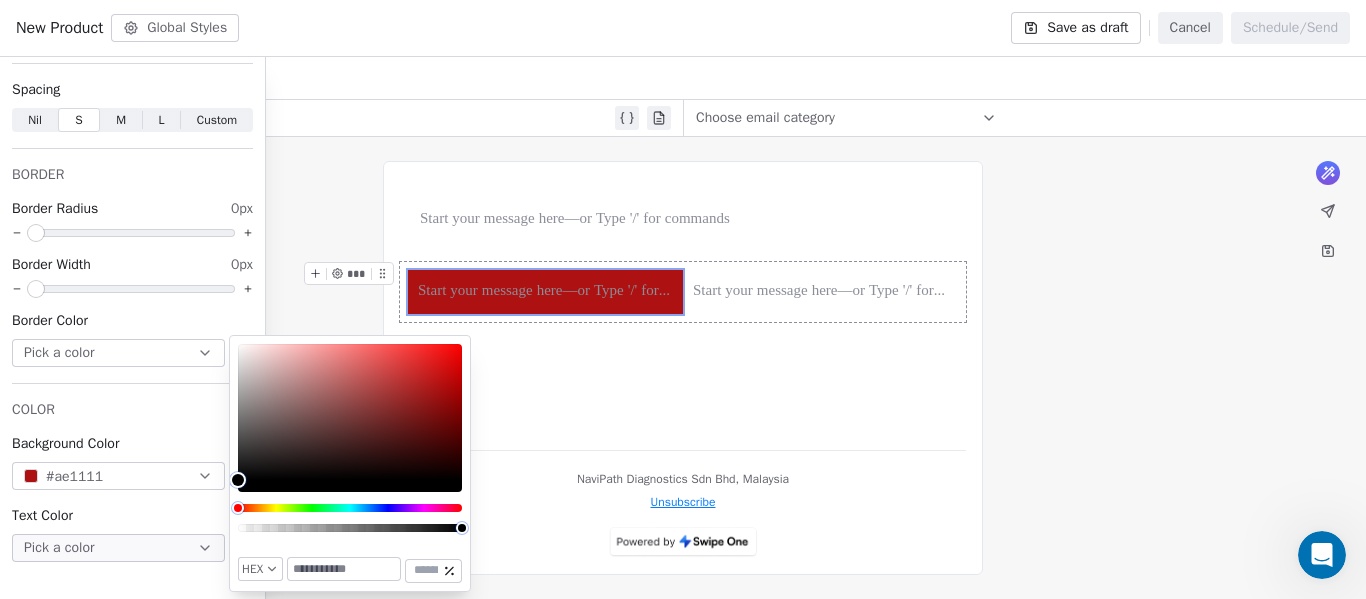 click on "*** *** *** ***" at bounding box center [683, 306] 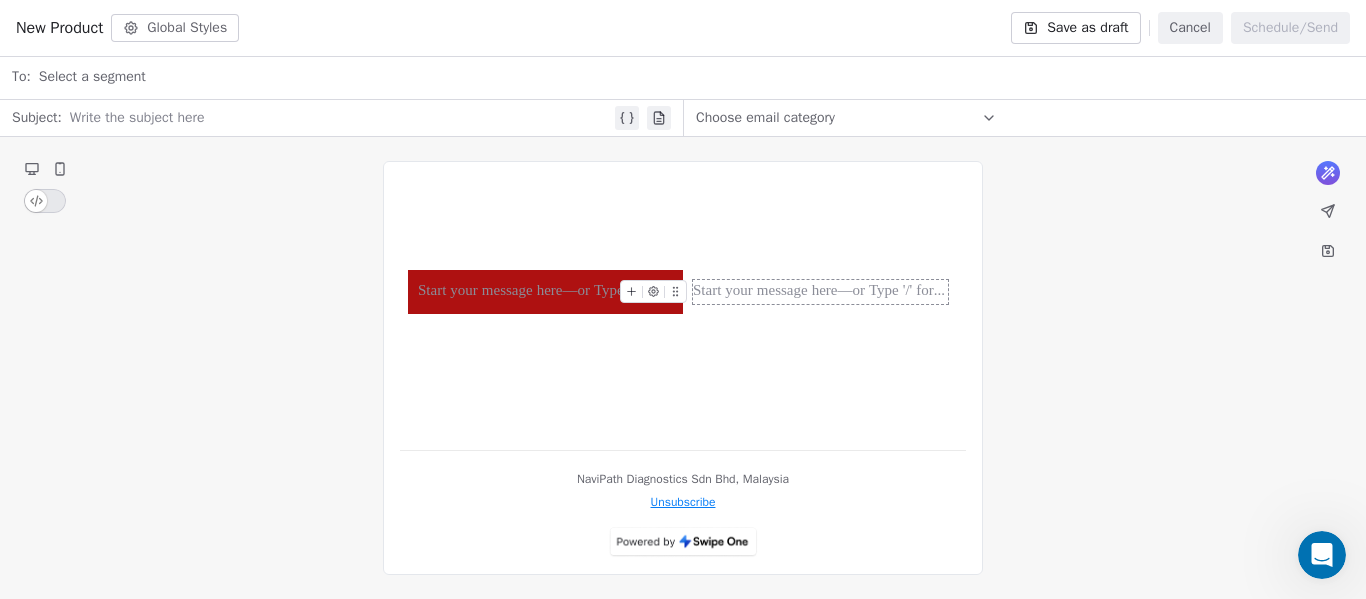 click at bounding box center (820, 292) 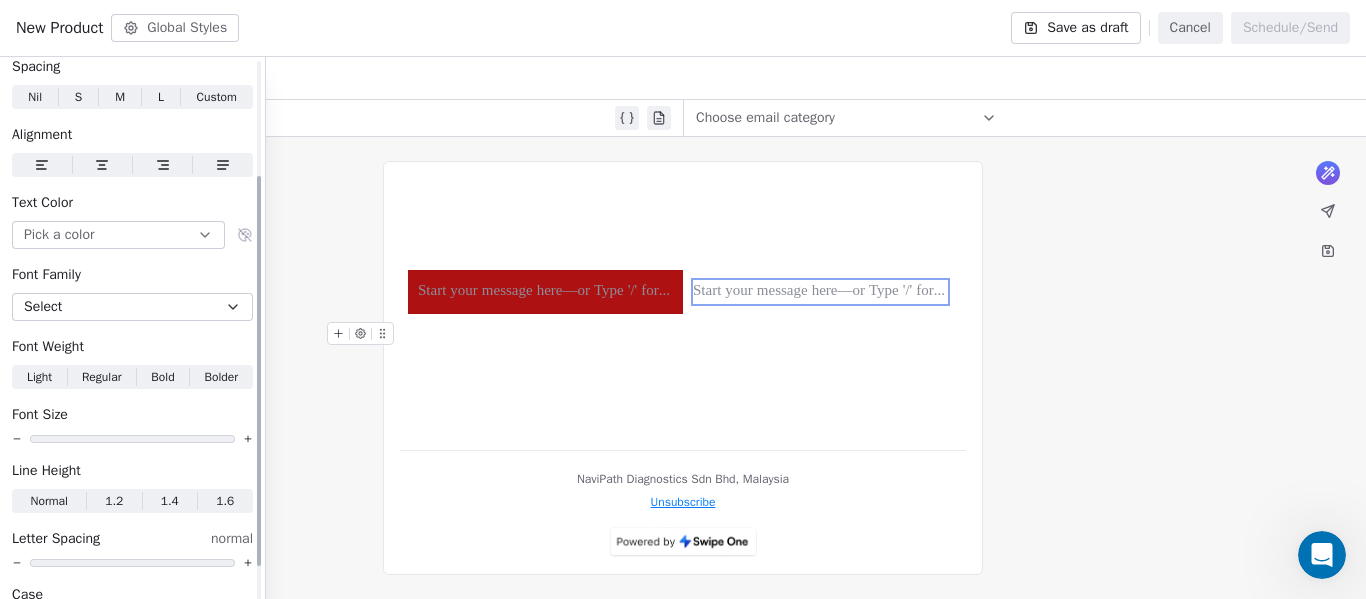 scroll, scrollTop: 113, scrollLeft: 0, axis: vertical 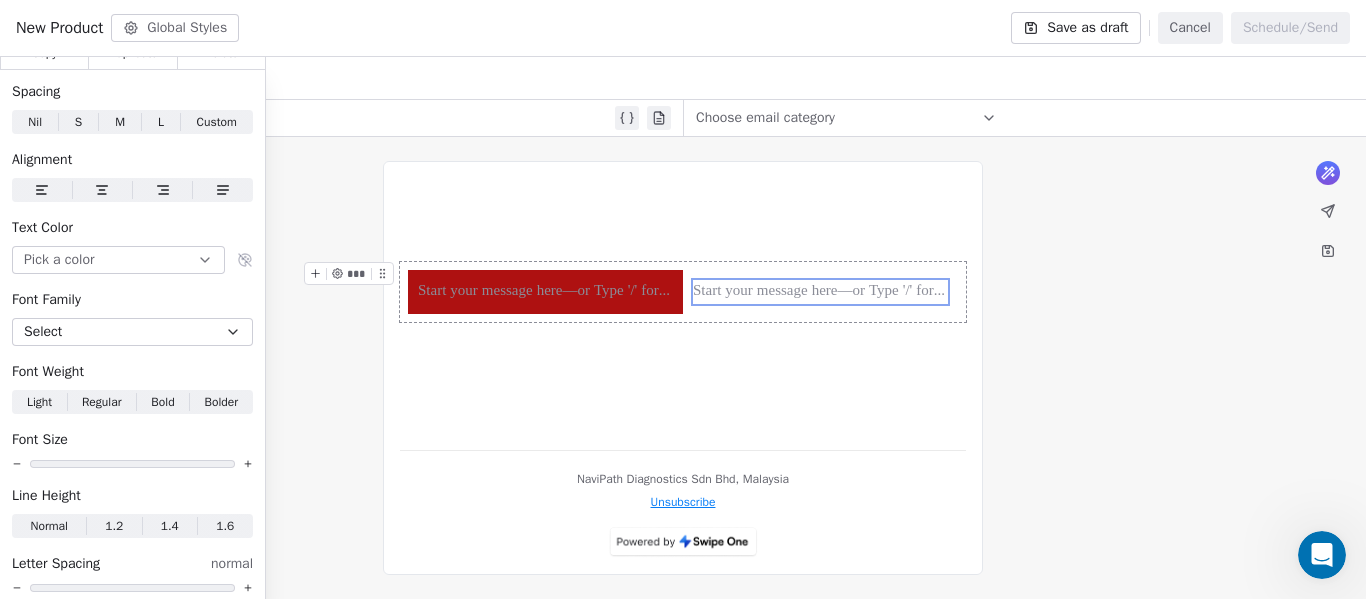 click on "*** ***" at bounding box center (683, 292) 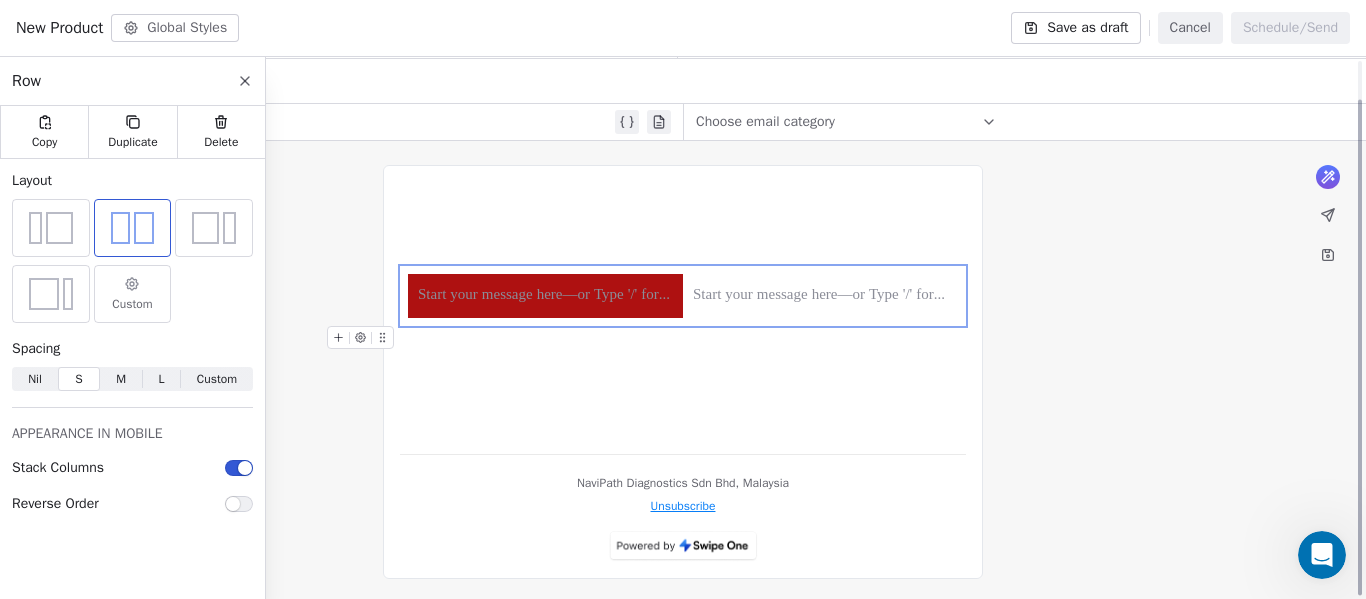 scroll, scrollTop: 42, scrollLeft: 0, axis: vertical 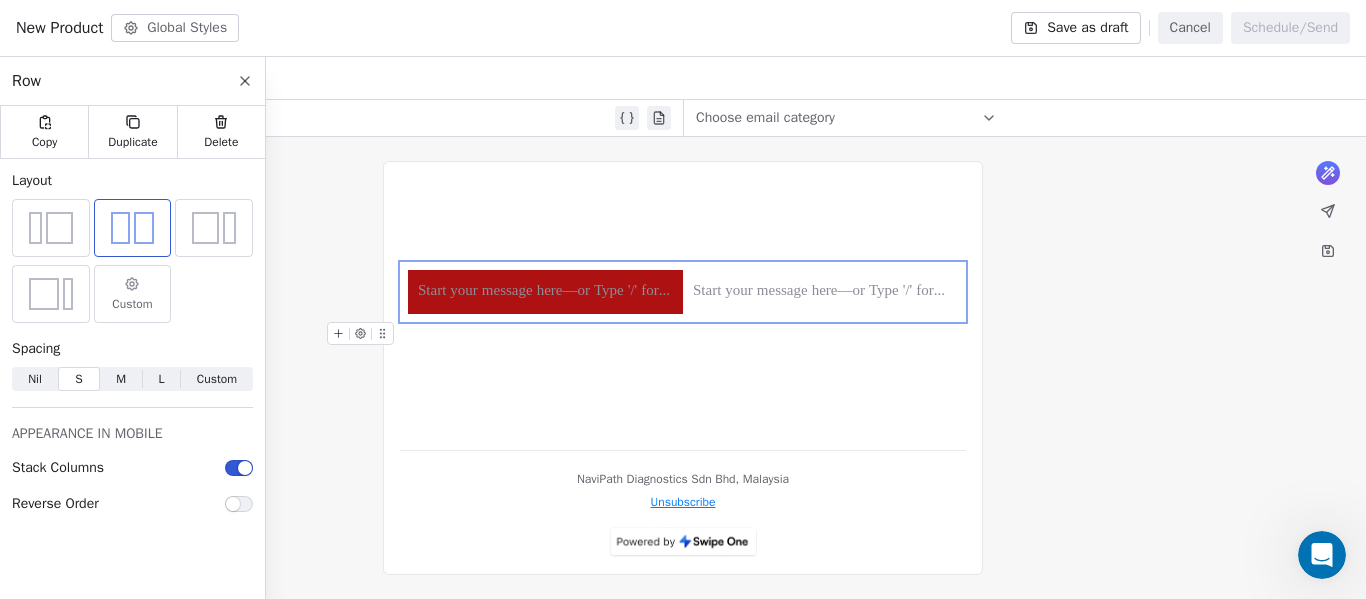 click at bounding box center [59, 228] 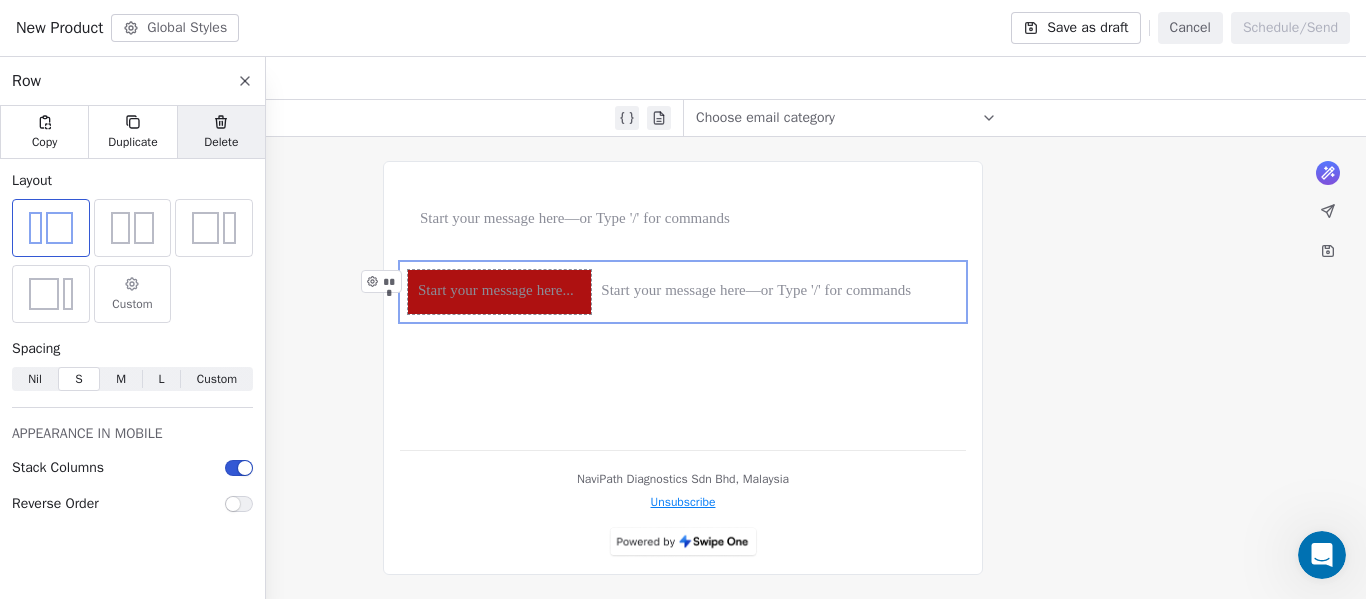 click on "Delete" at bounding box center (221, 142) 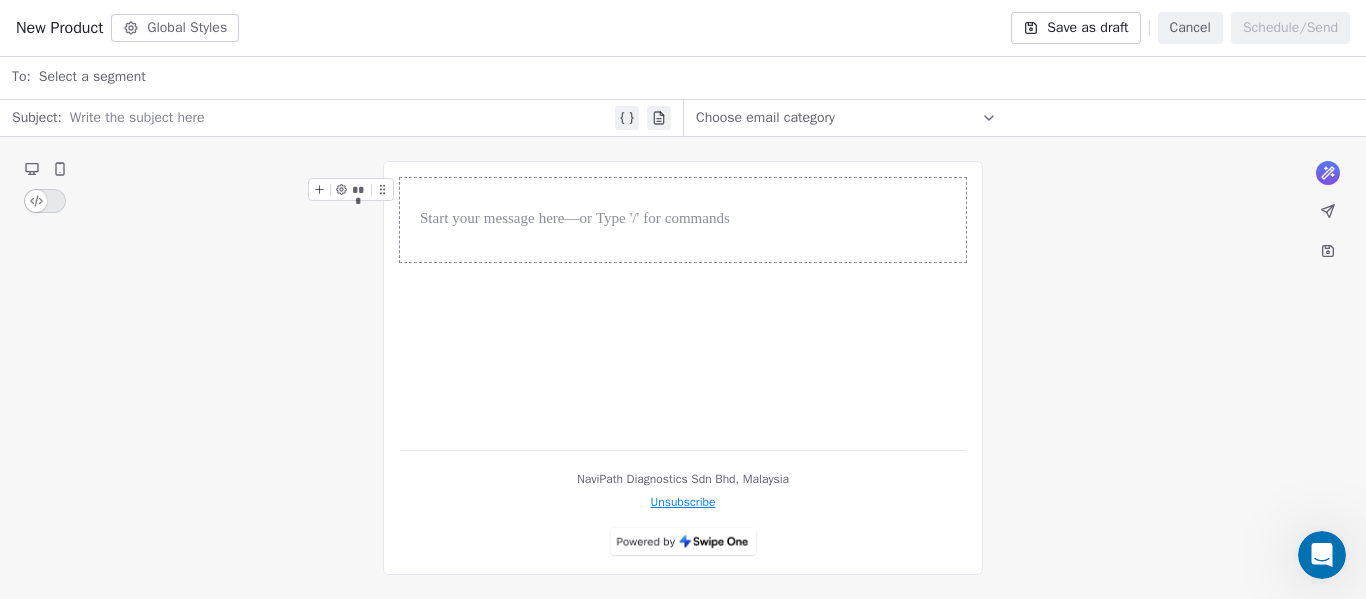 click at bounding box center [683, 220] 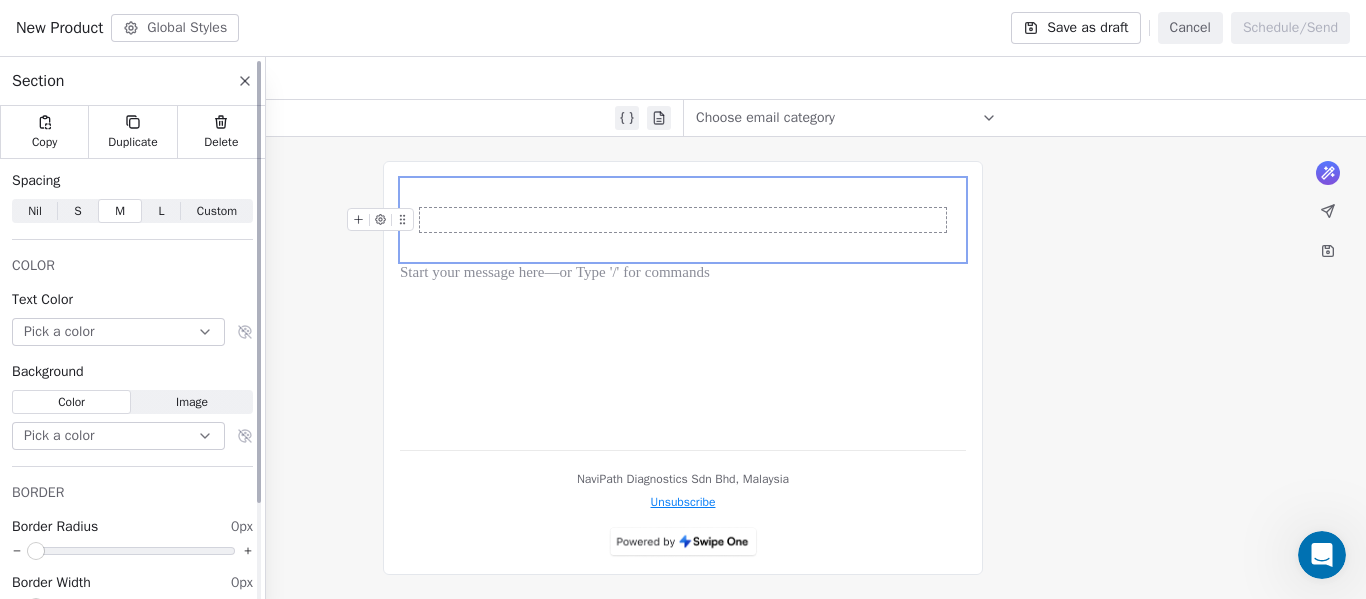 click 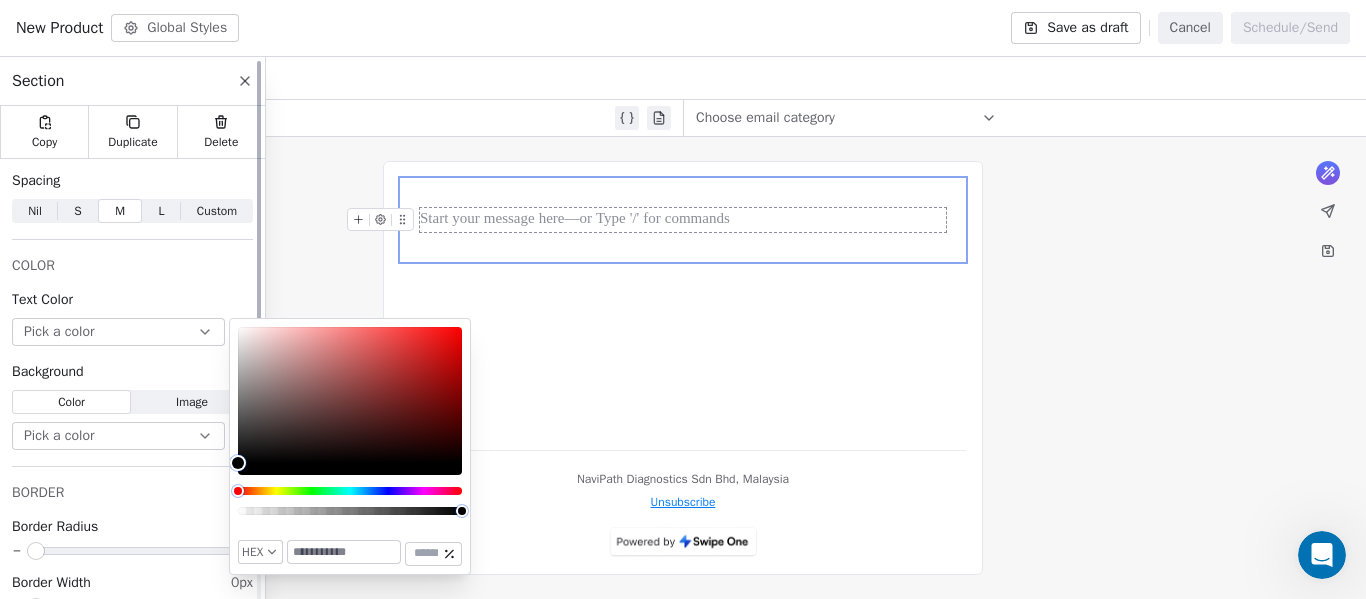click on "Background" at bounding box center (132, 372) 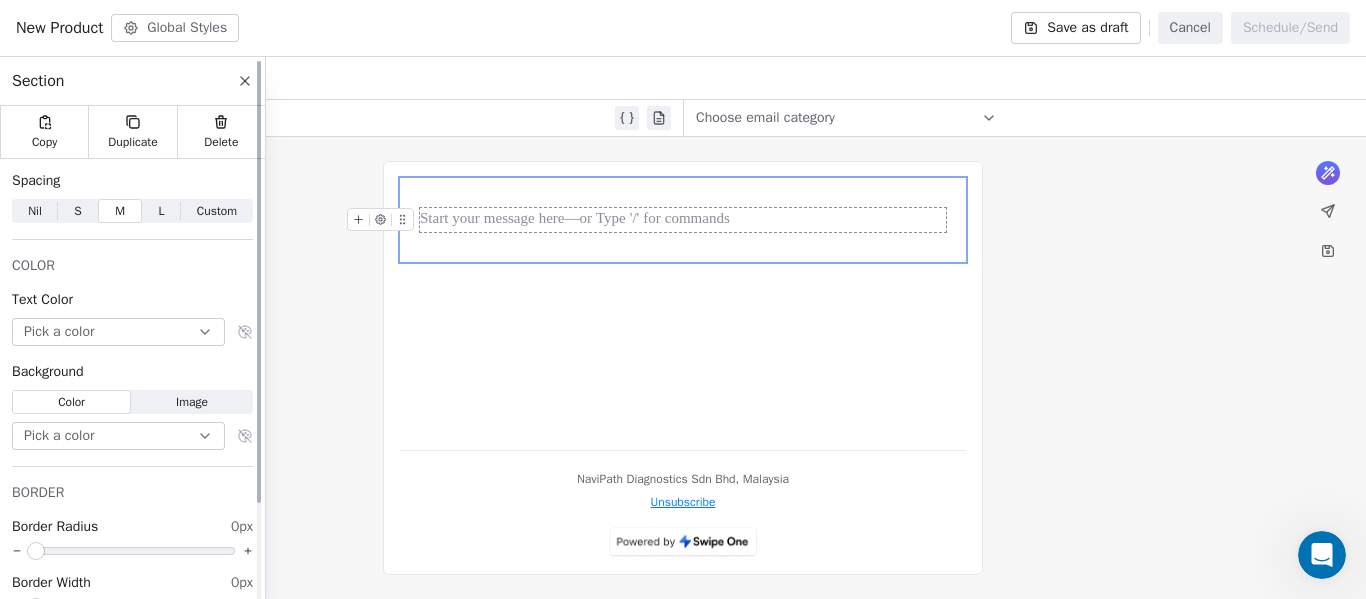 click on "Pick a color" at bounding box center [118, 436] 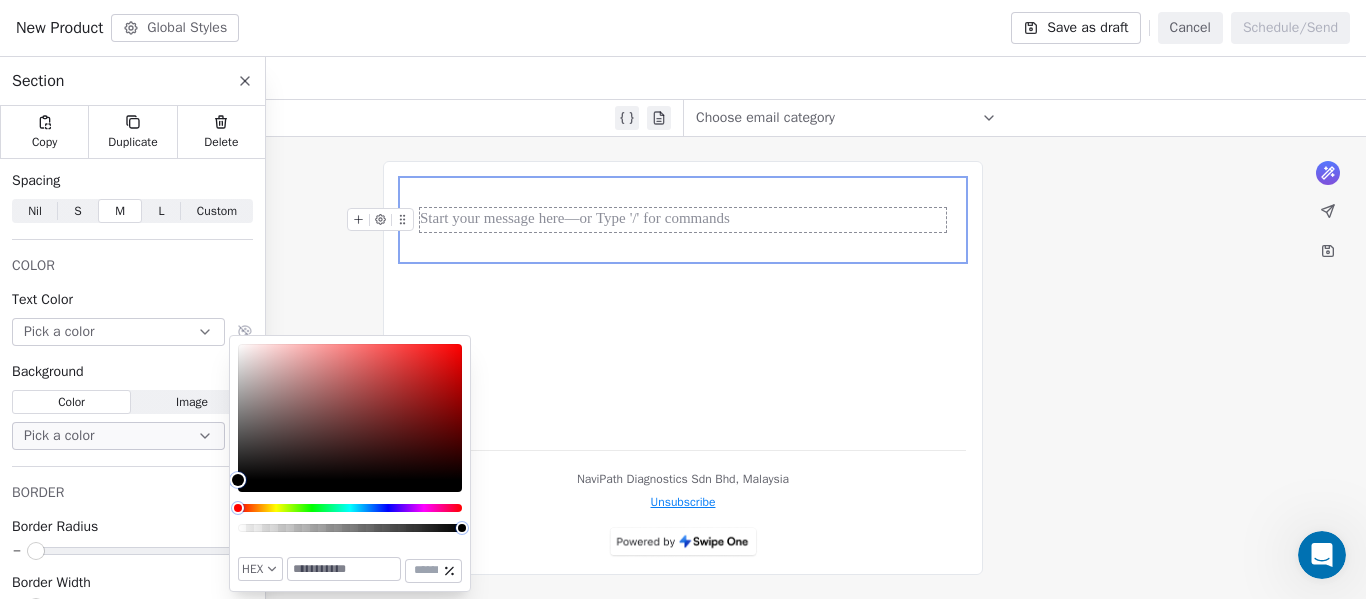 type on "*******" 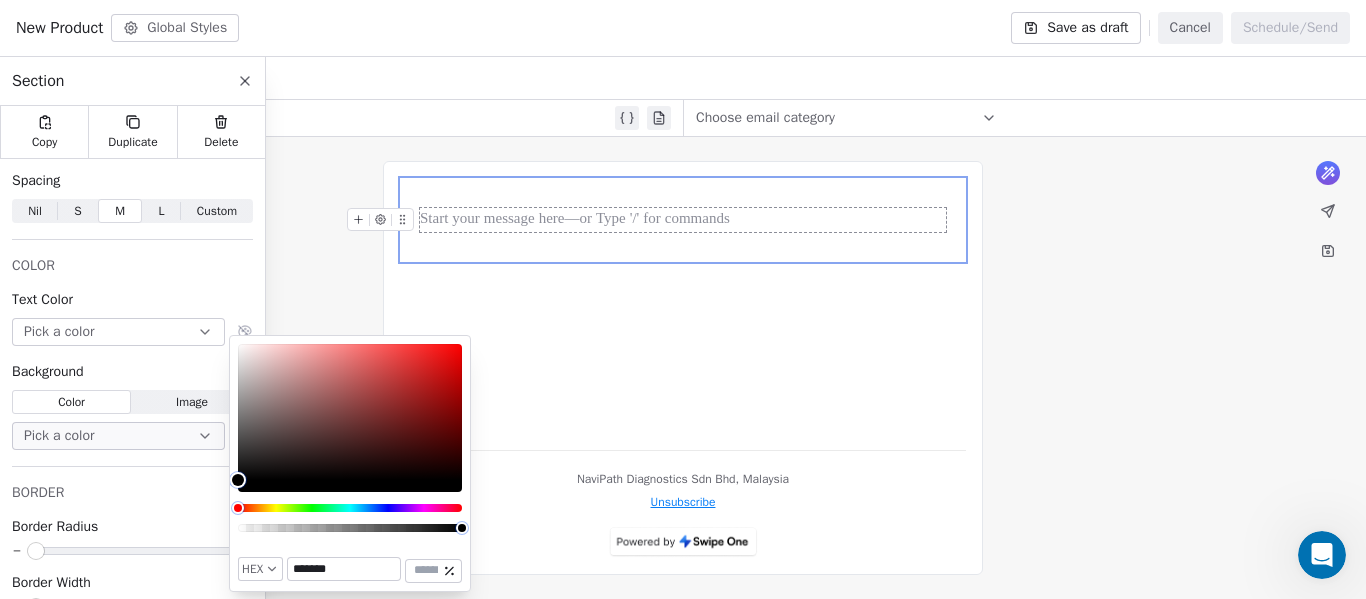 click at bounding box center [350, 412] 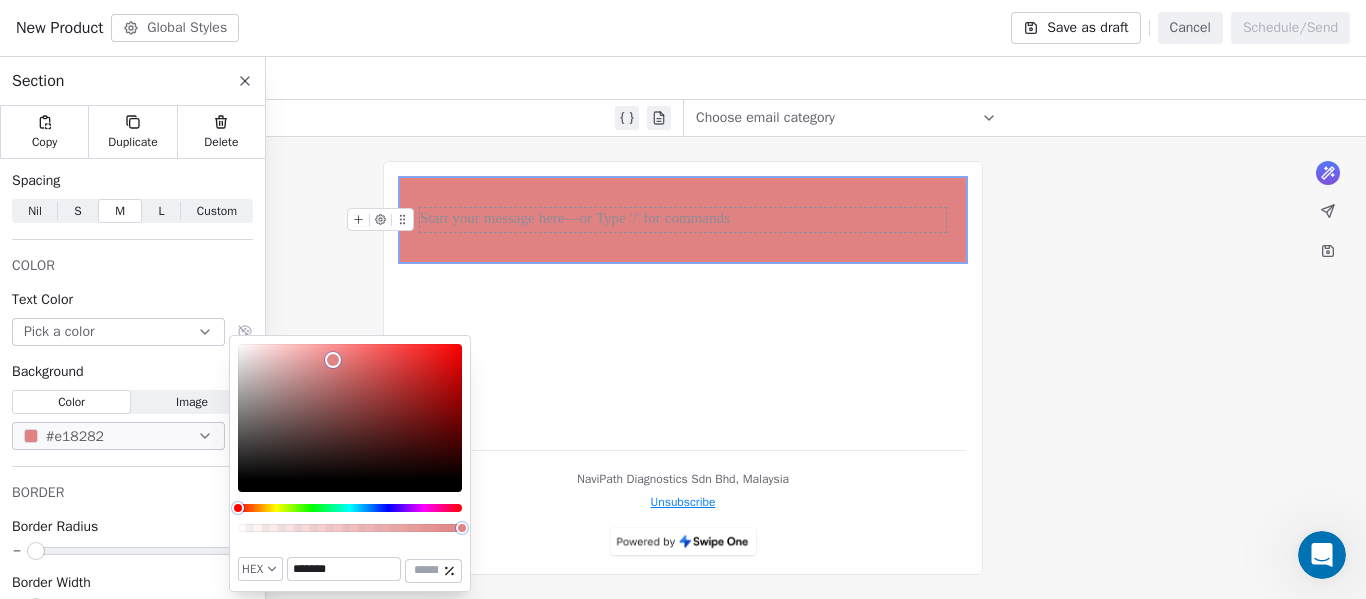 click at bounding box center (333, 360) 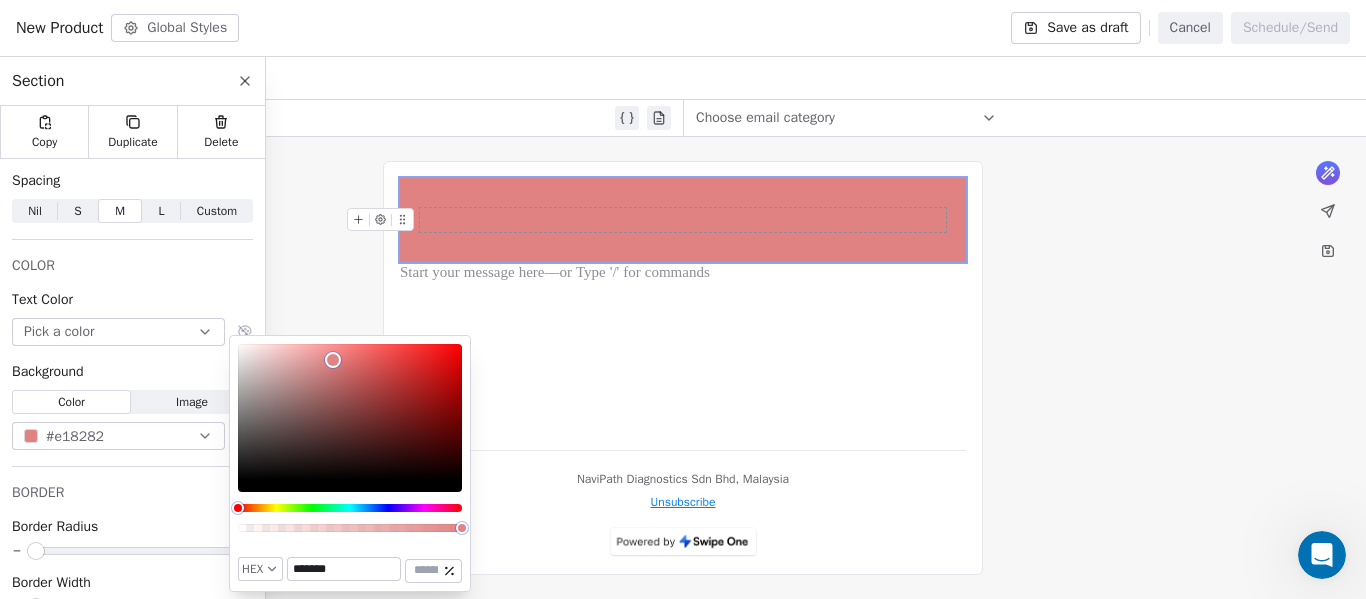 click on "***" at bounding box center (683, 306) 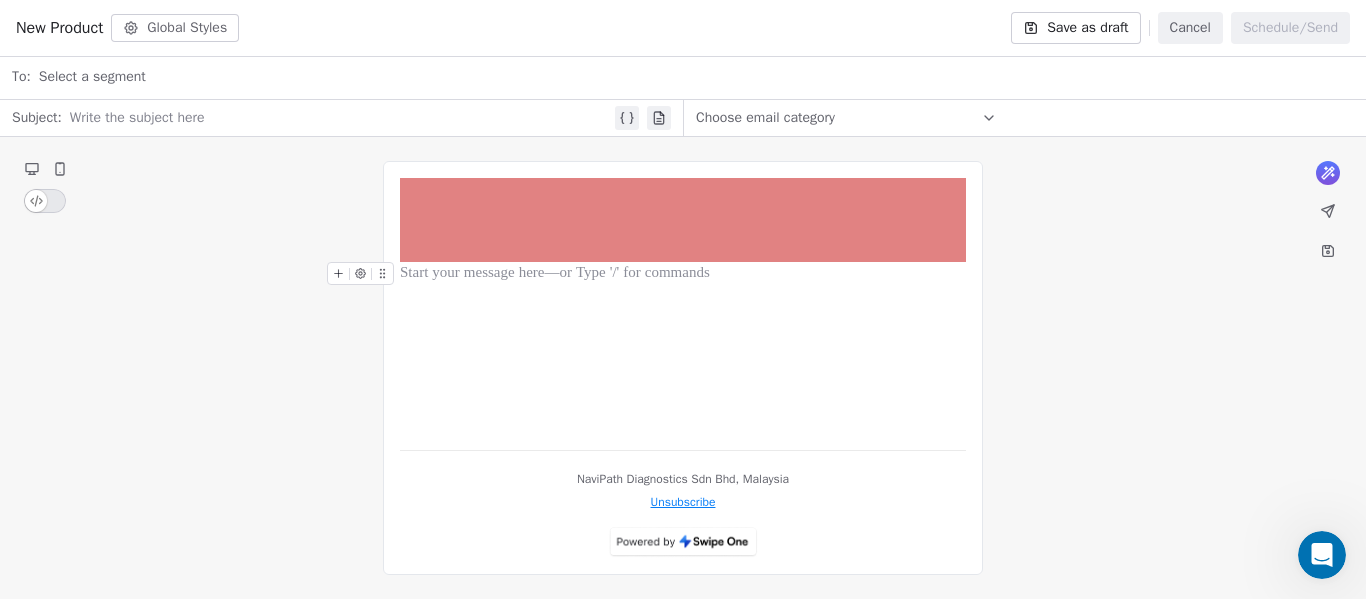 click at bounding box center (683, 274) 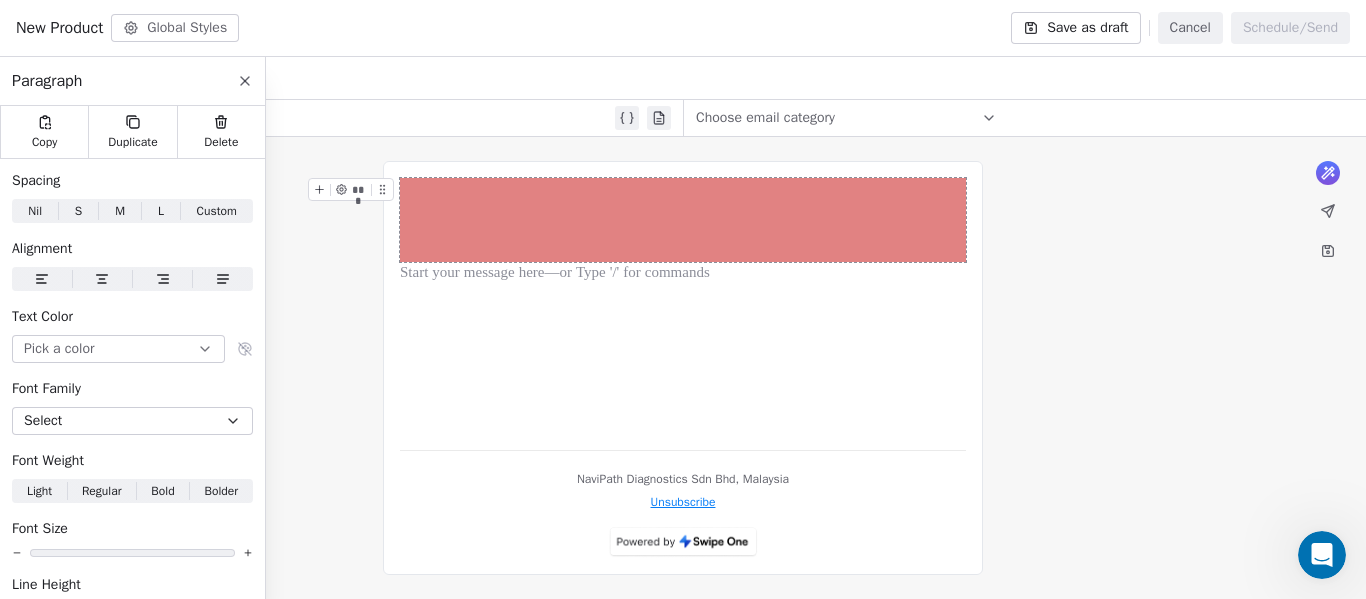 click at bounding box center [683, 220] 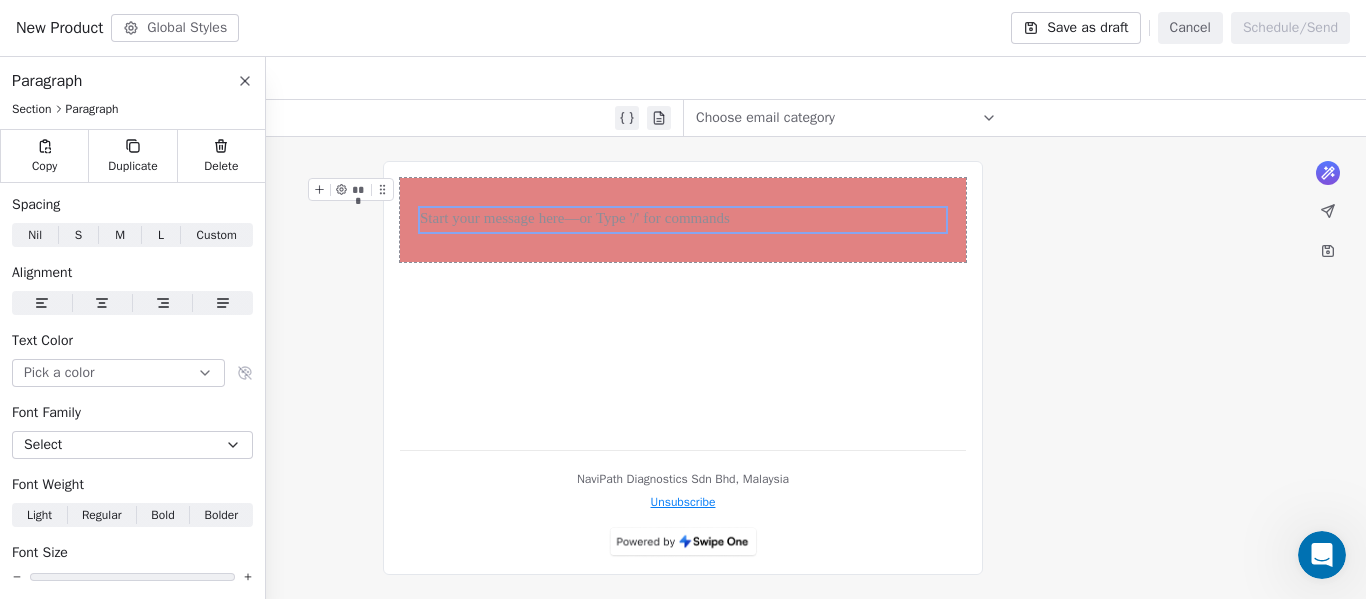 click at bounding box center [683, 220] 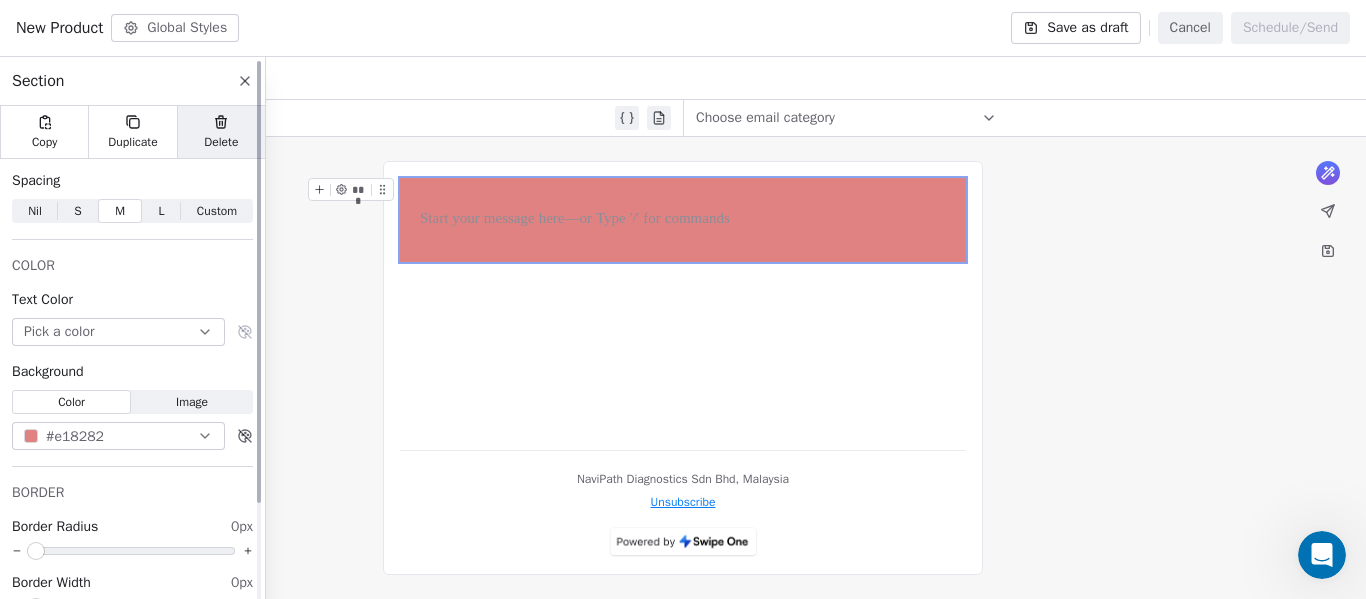 click on "Delete" at bounding box center [221, 132] 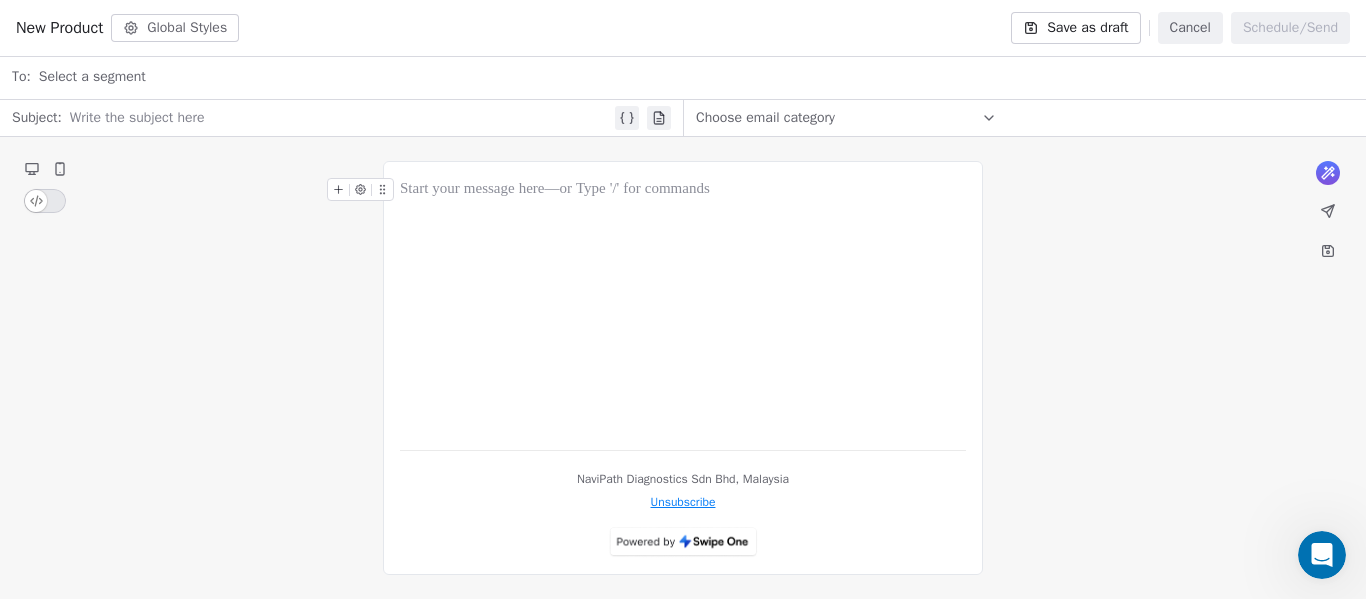 click at bounding box center (683, 190) 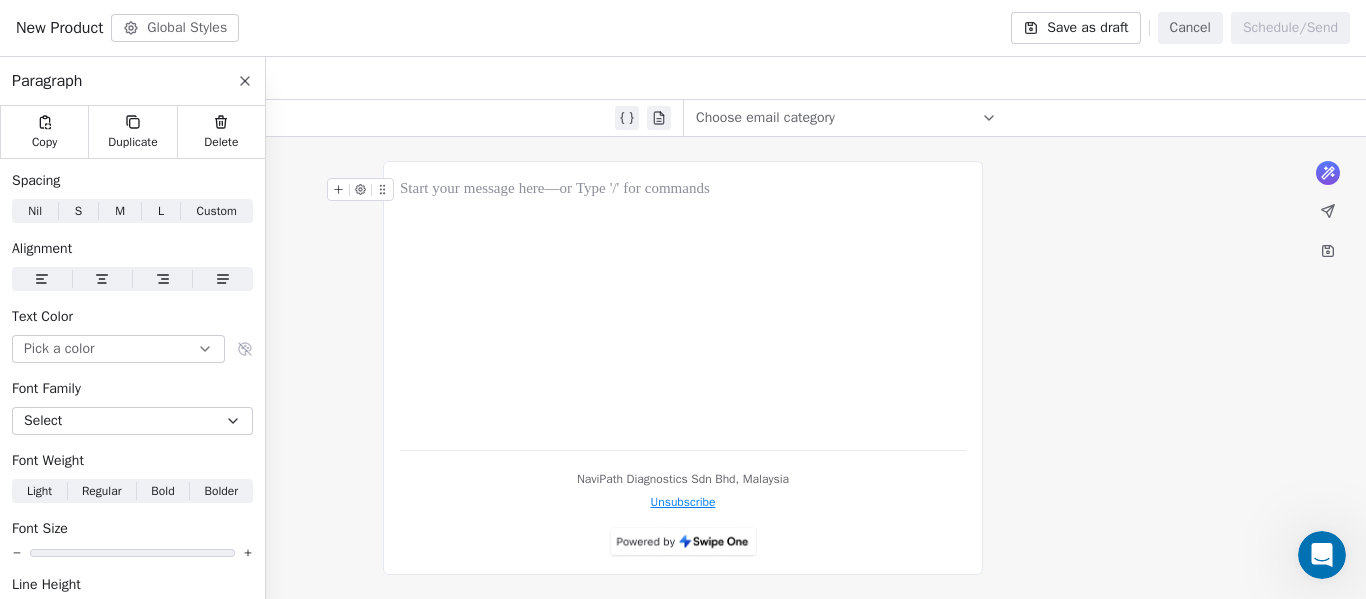 click at bounding box center (683, 306) 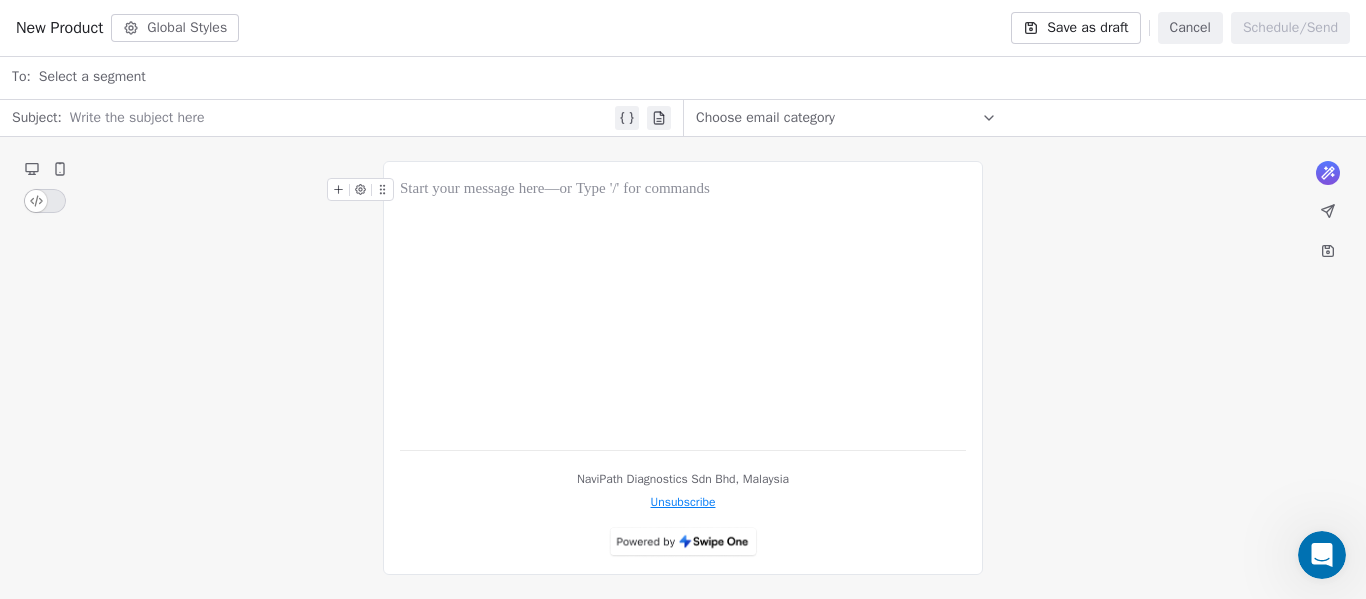 click at bounding box center [683, 190] 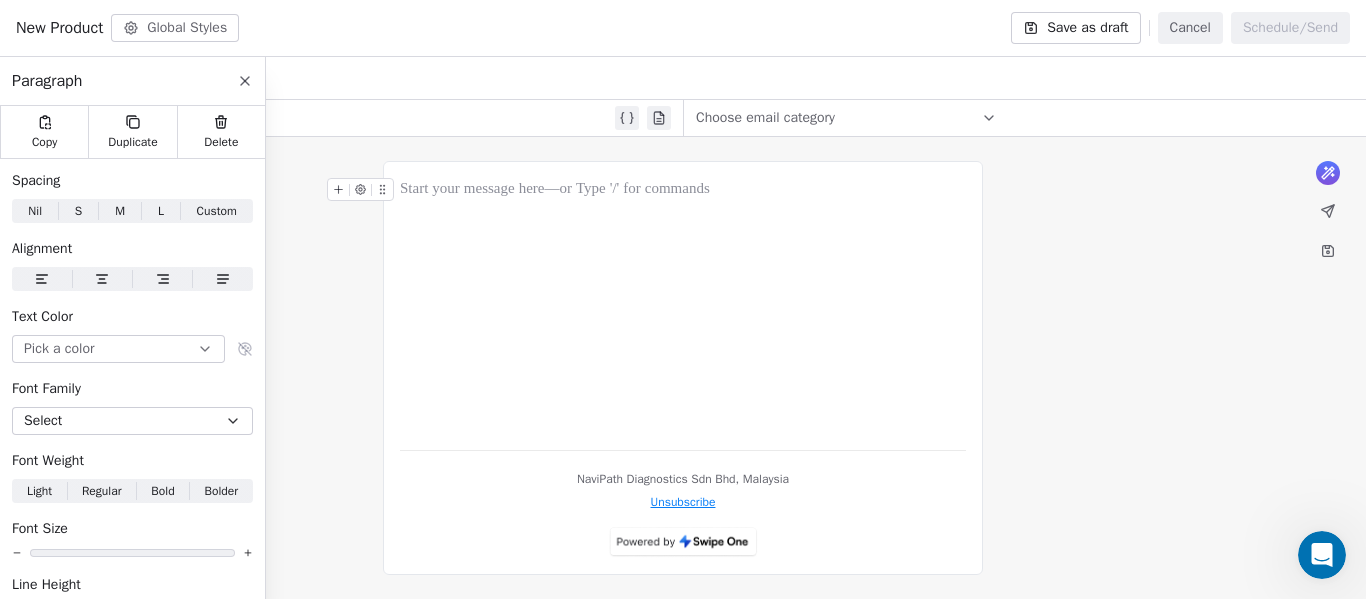 click at bounding box center [683, 306] 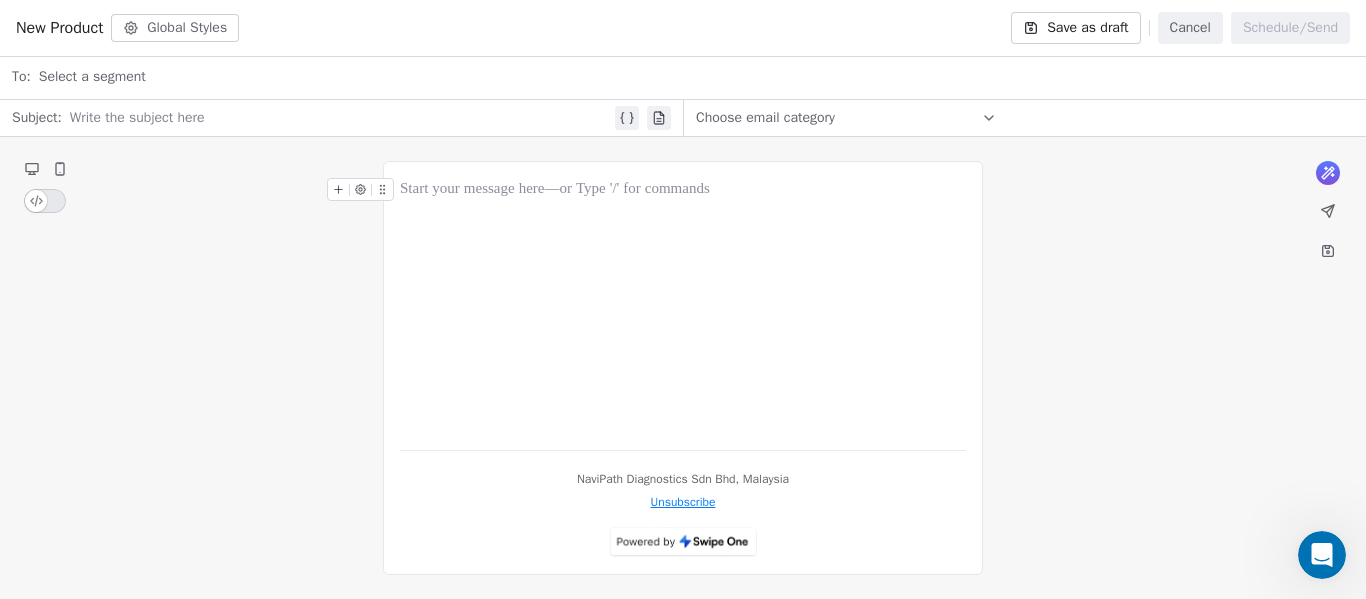 click at bounding box center (683, 306) 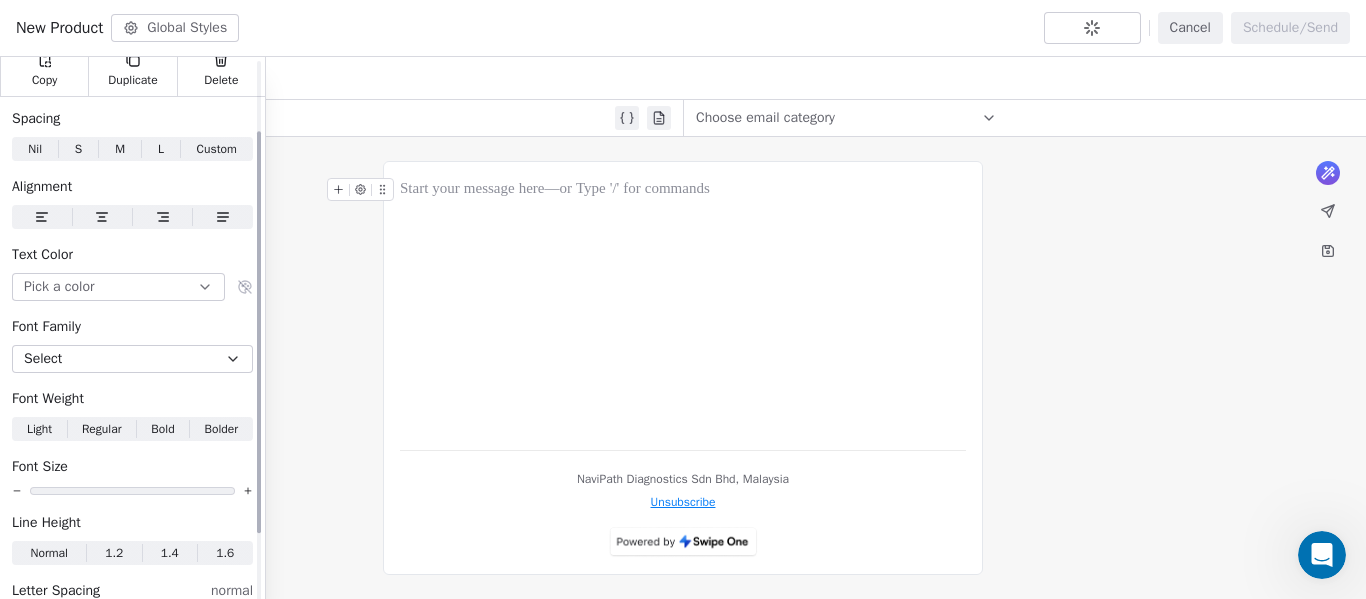 scroll, scrollTop: 0, scrollLeft: 0, axis: both 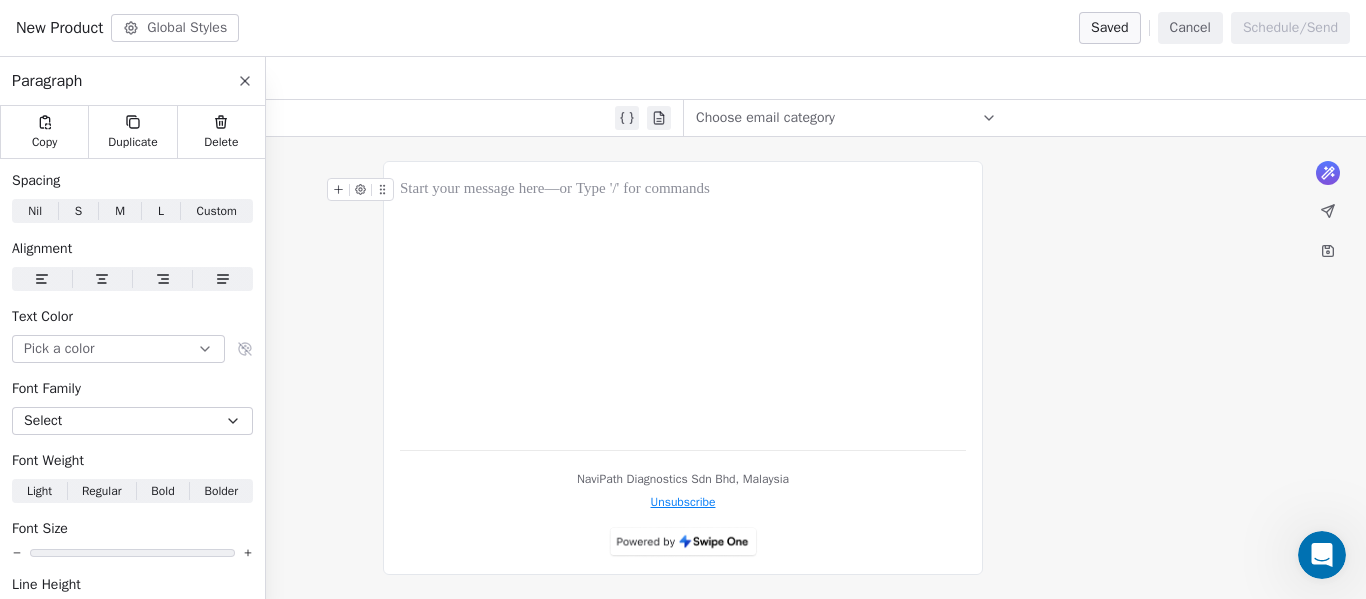 click 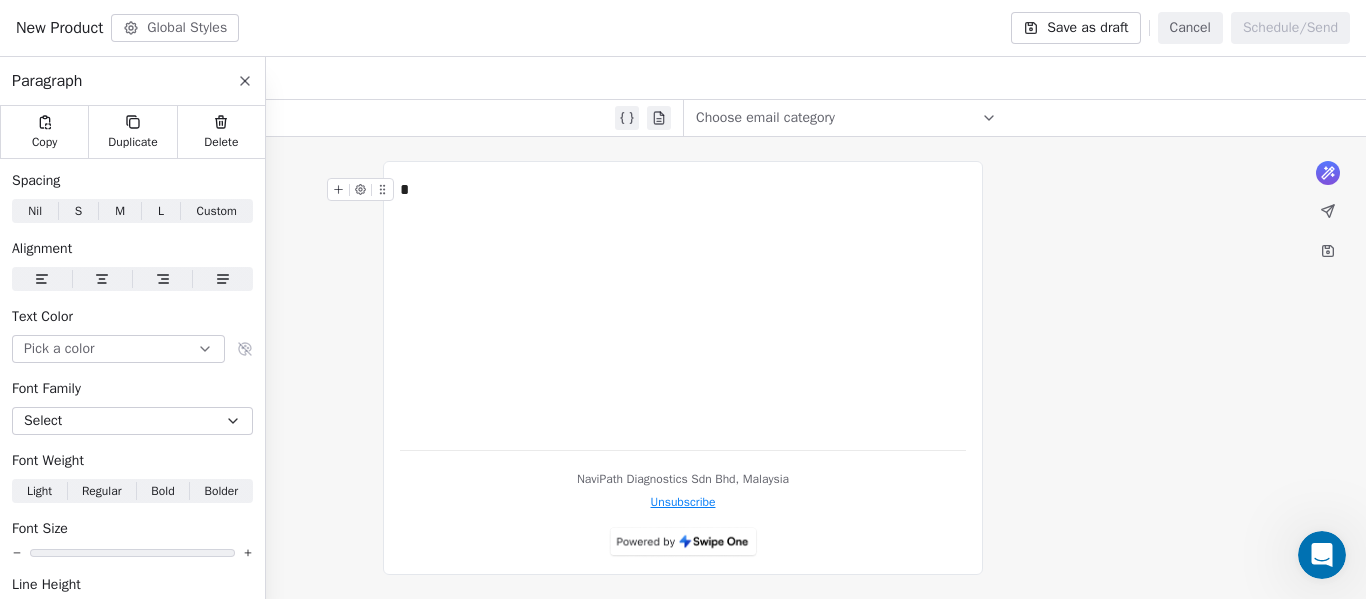 click on "*" at bounding box center [683, 306] 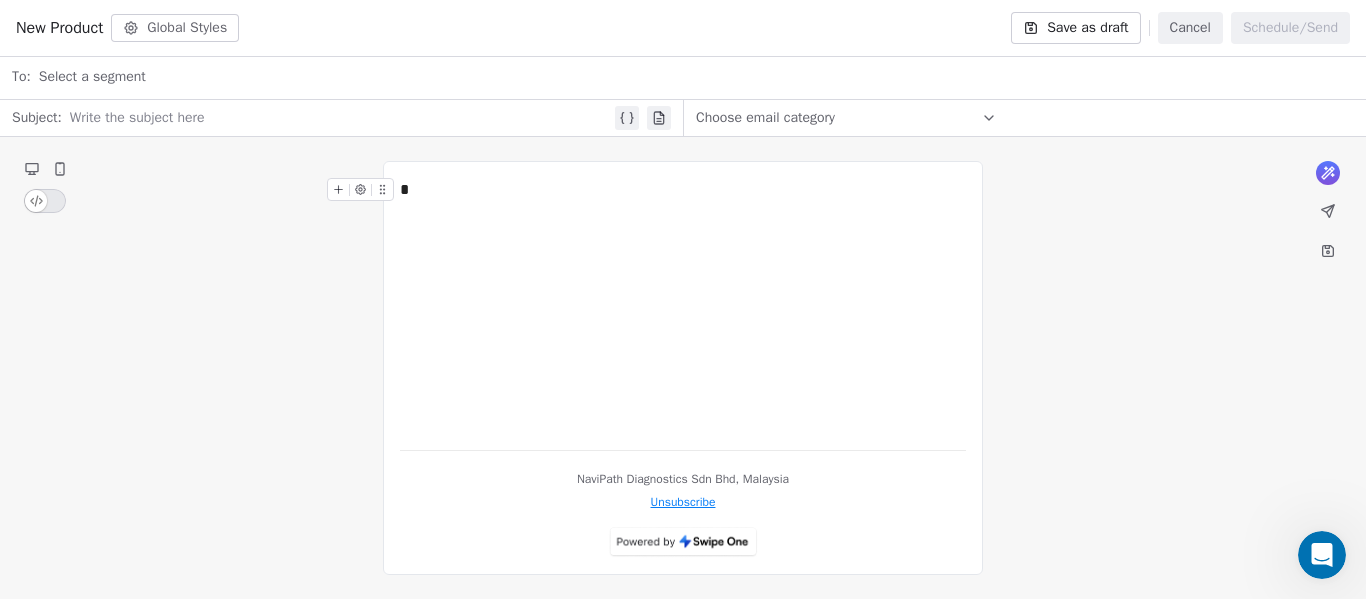 click on "*" at bounding box center (683, 190) 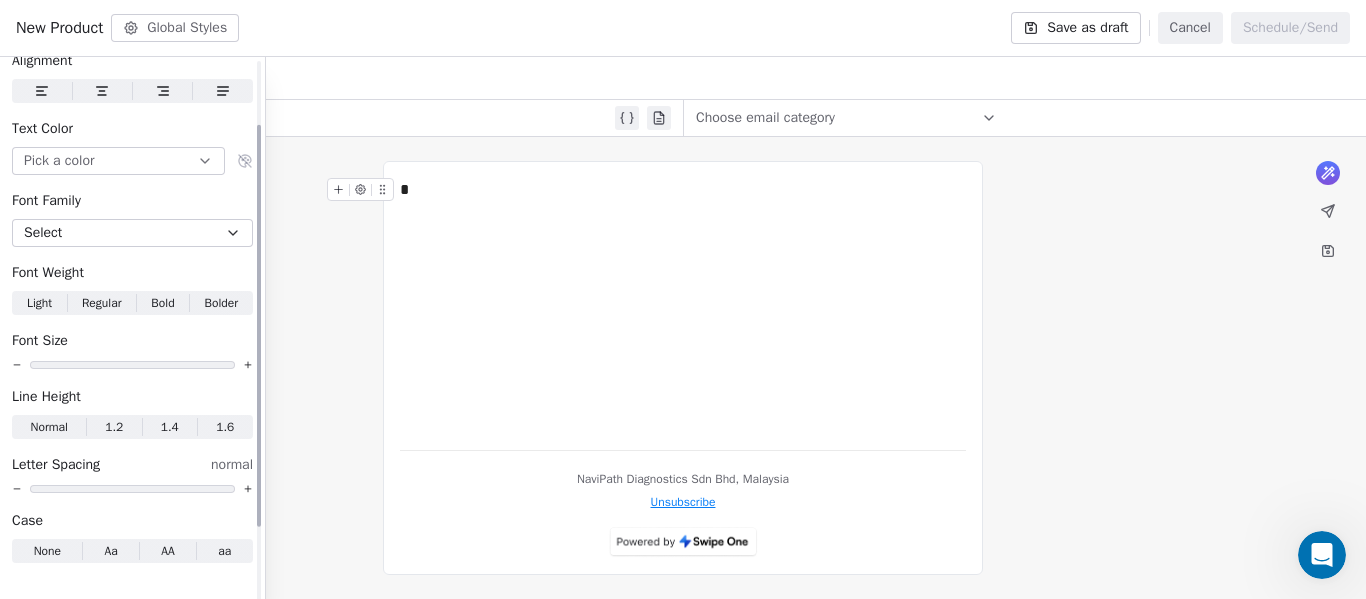 scroll, scrollTop: 189, scrollLeft: 0, axis: vertical 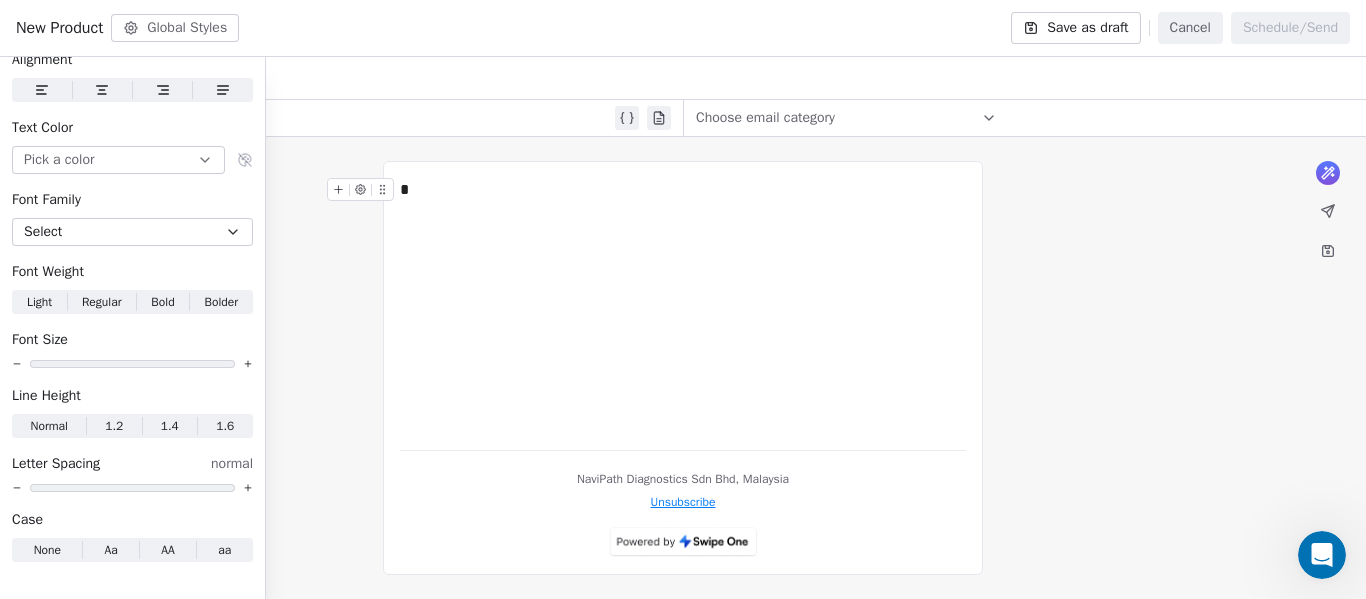 type 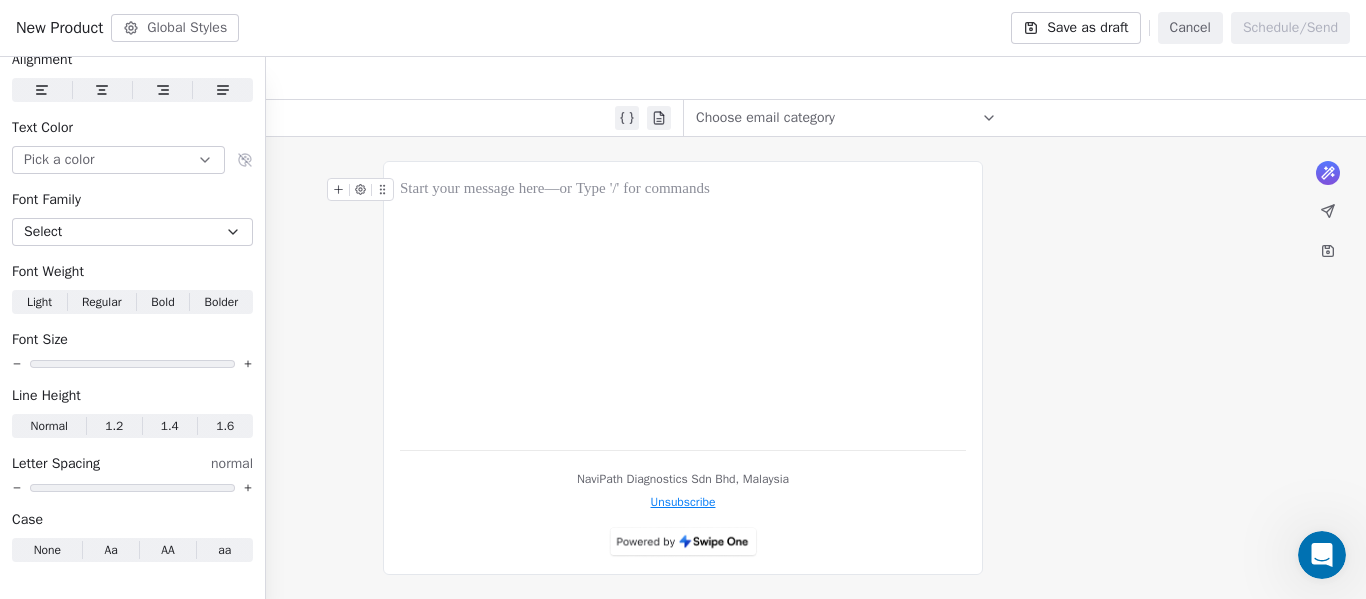click at bounding box center [683, 306] 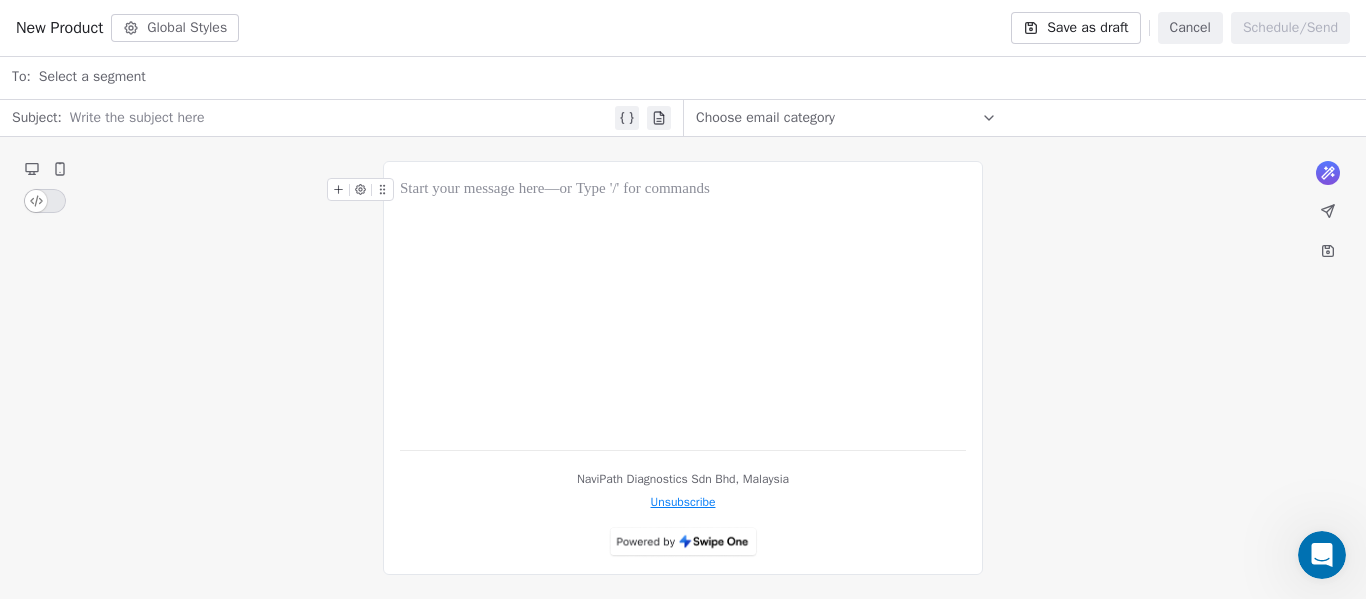 click at bounding box center (683, 306) 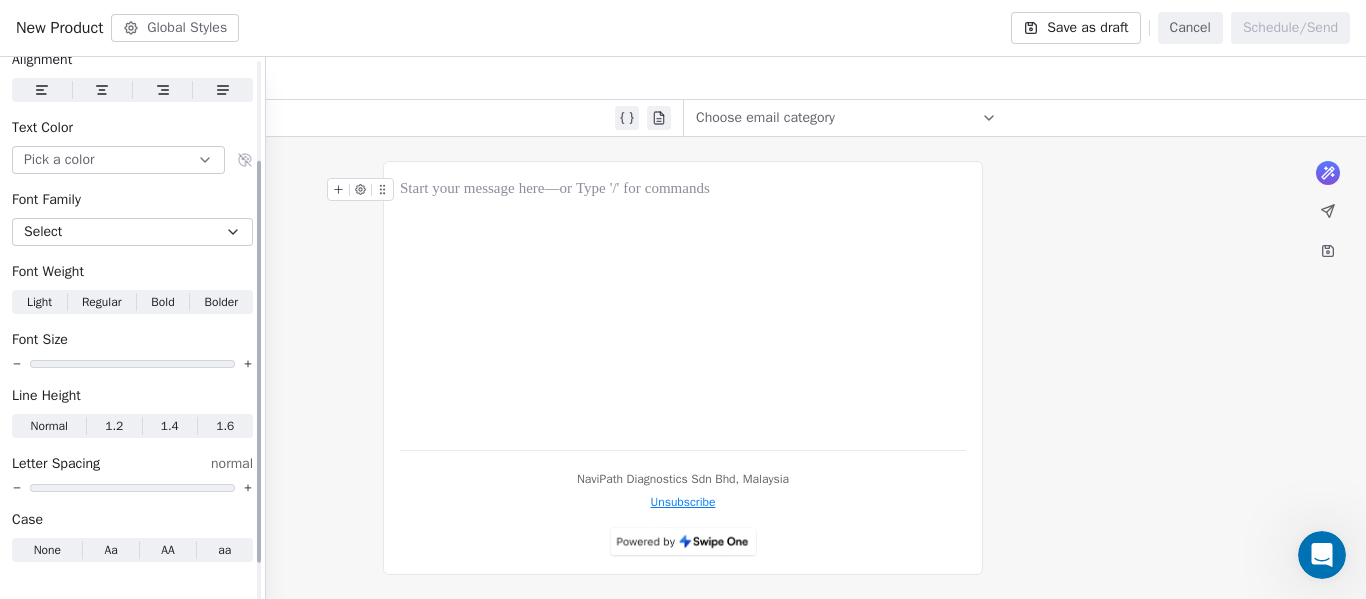scroll, scrollTop: 0, scrollLeft: 0, axis: both 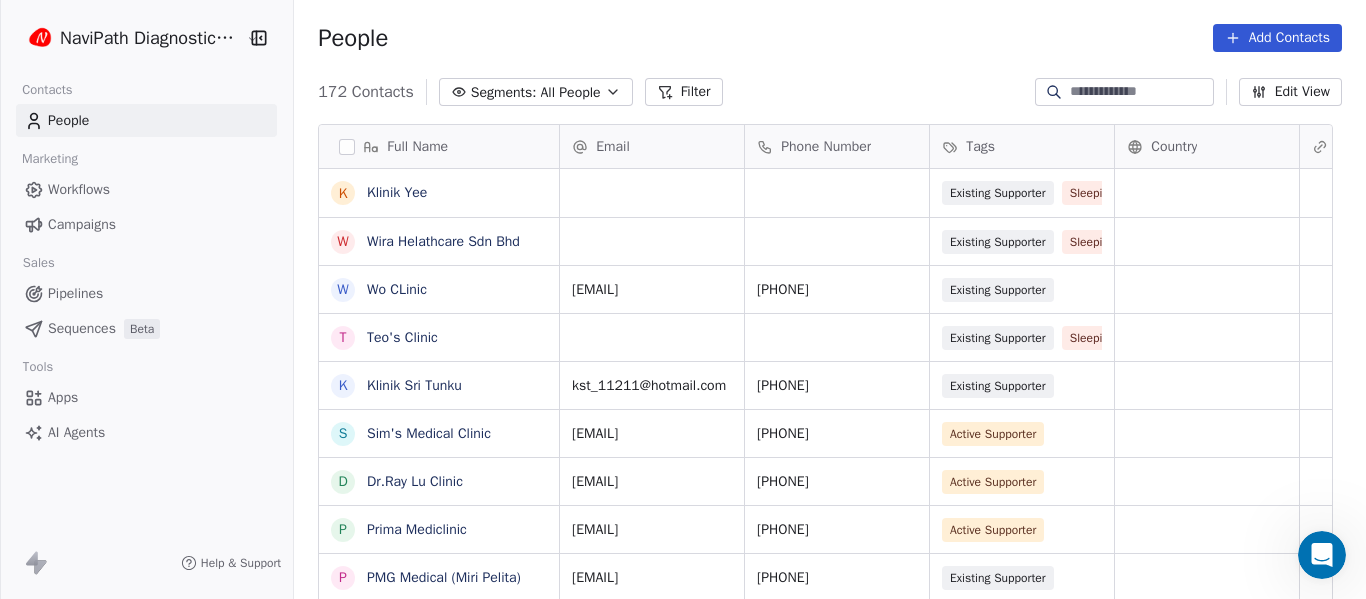 click on "Campaigns" at bounding box center (82, 224) 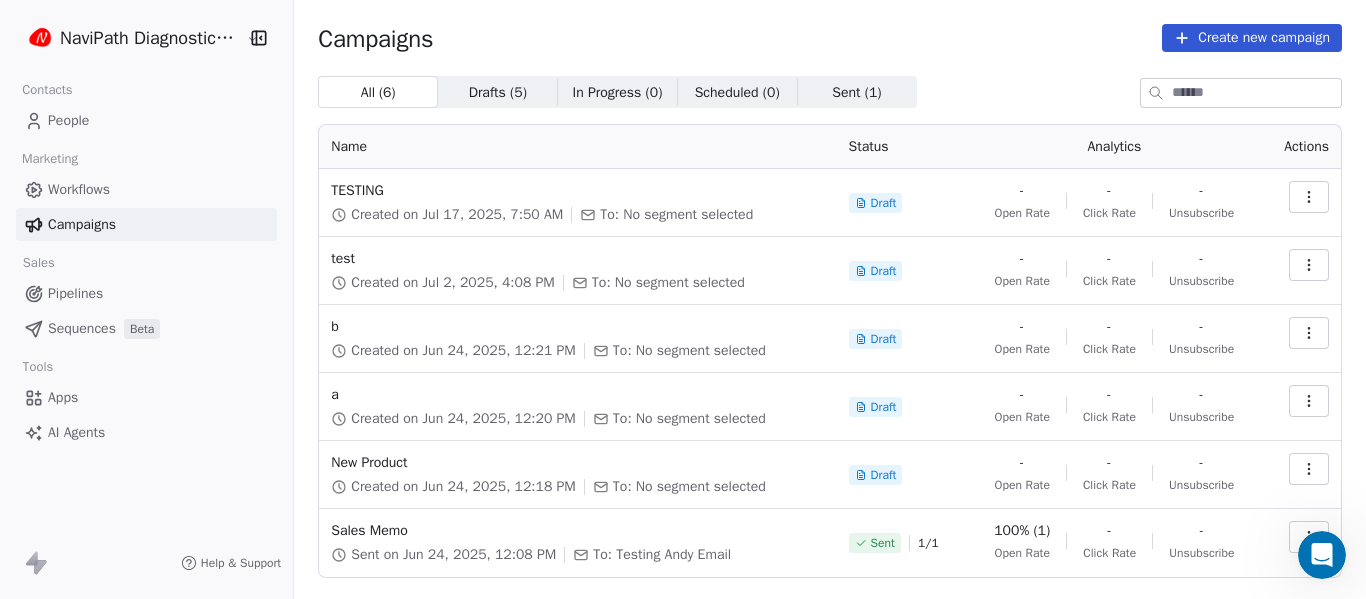 click on "Create new campaign" at bounding box center (1252, 38) 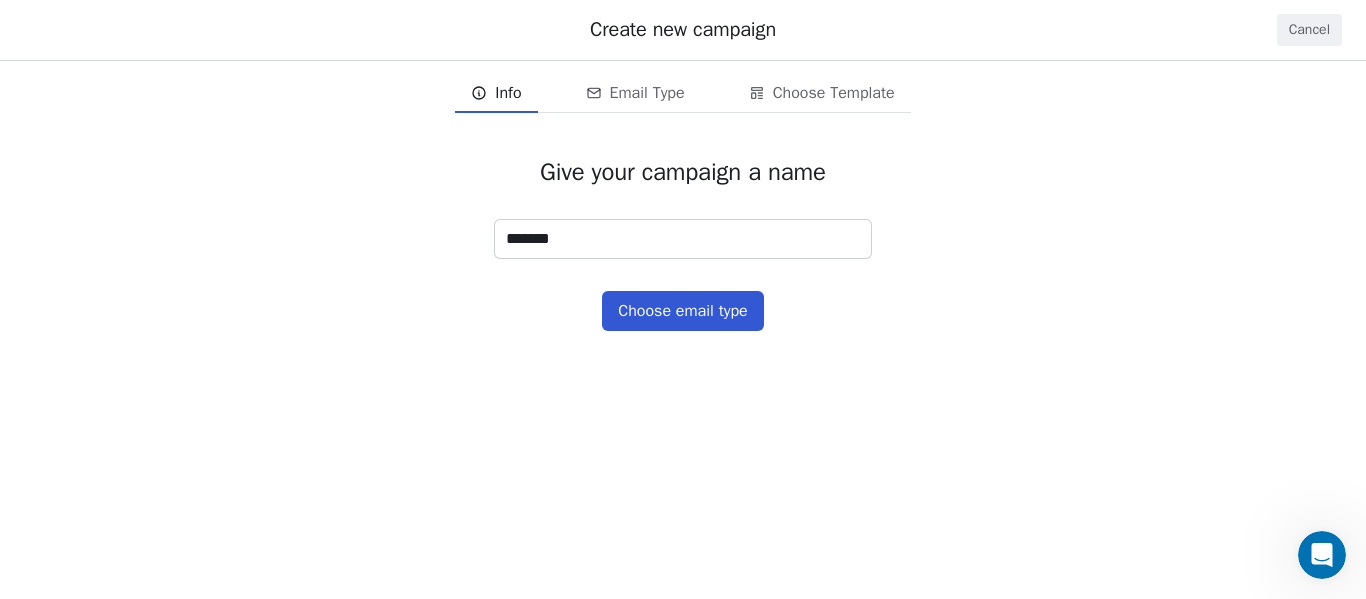 type on "*******" 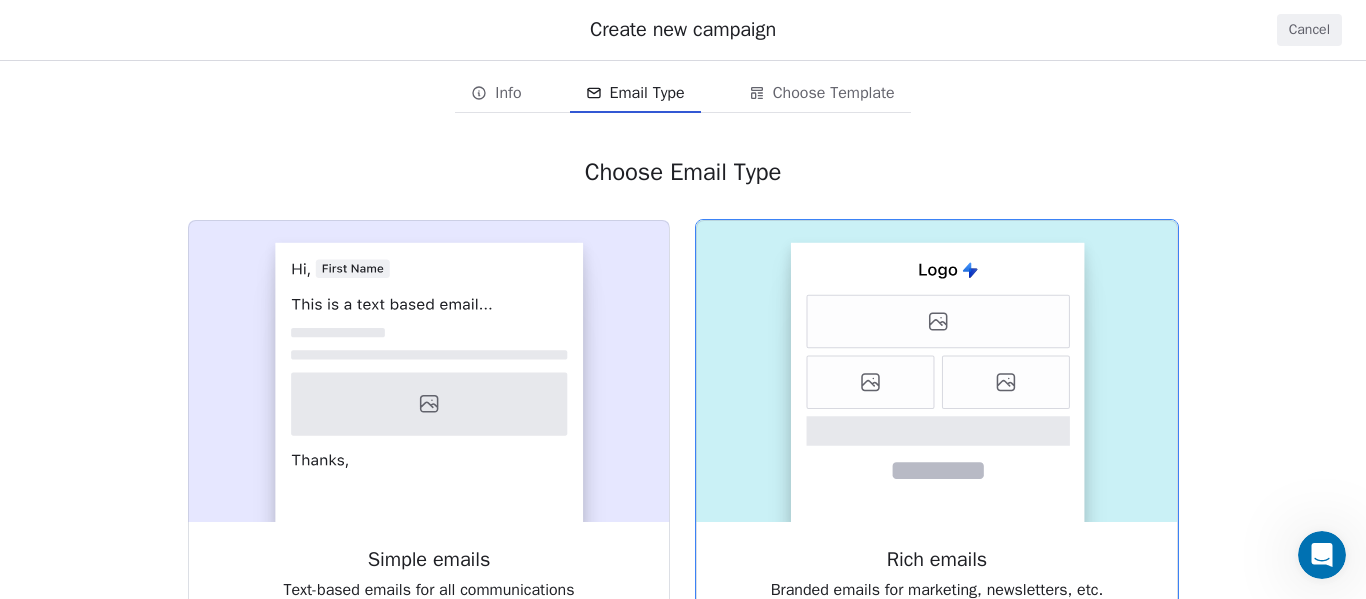 click 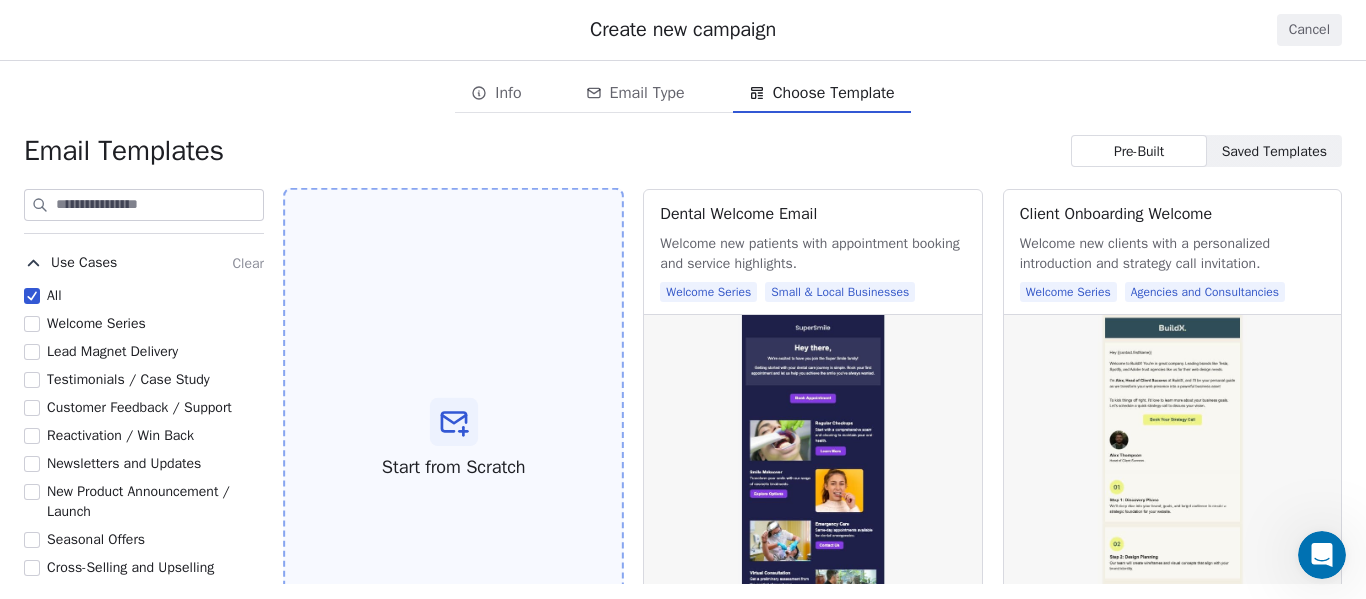 click 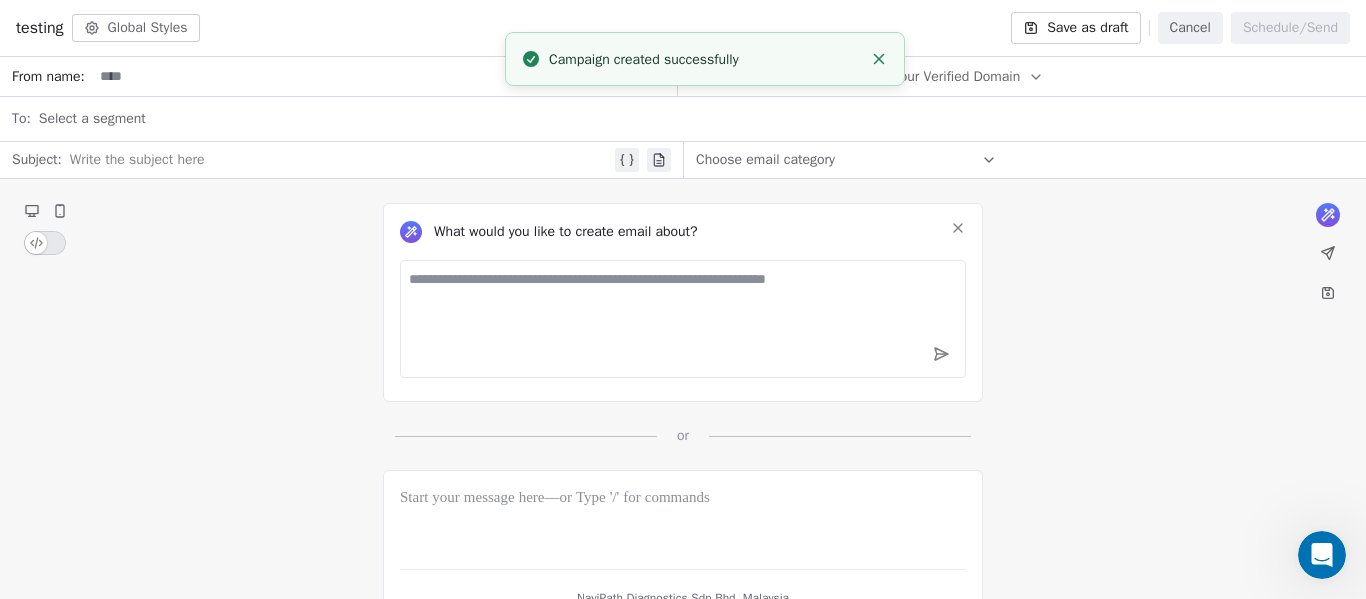 click at bounding box center (683, 319) 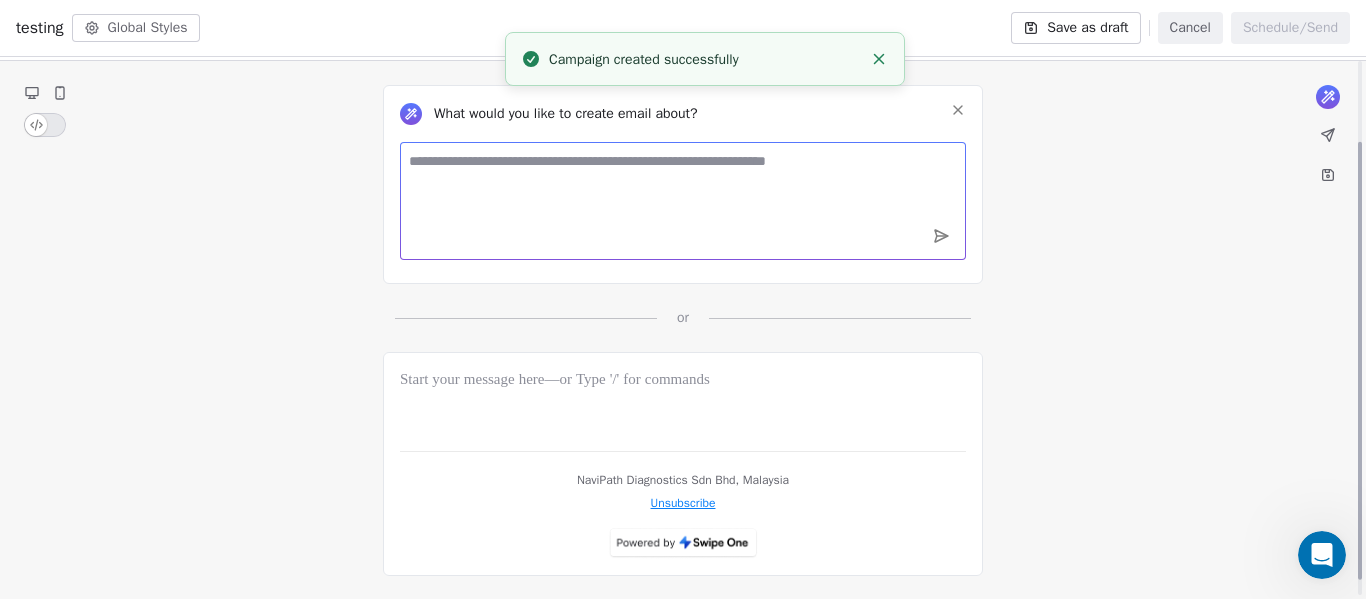 scroll, scrollTop: 119, scrollLeft: 0, axis: vertical 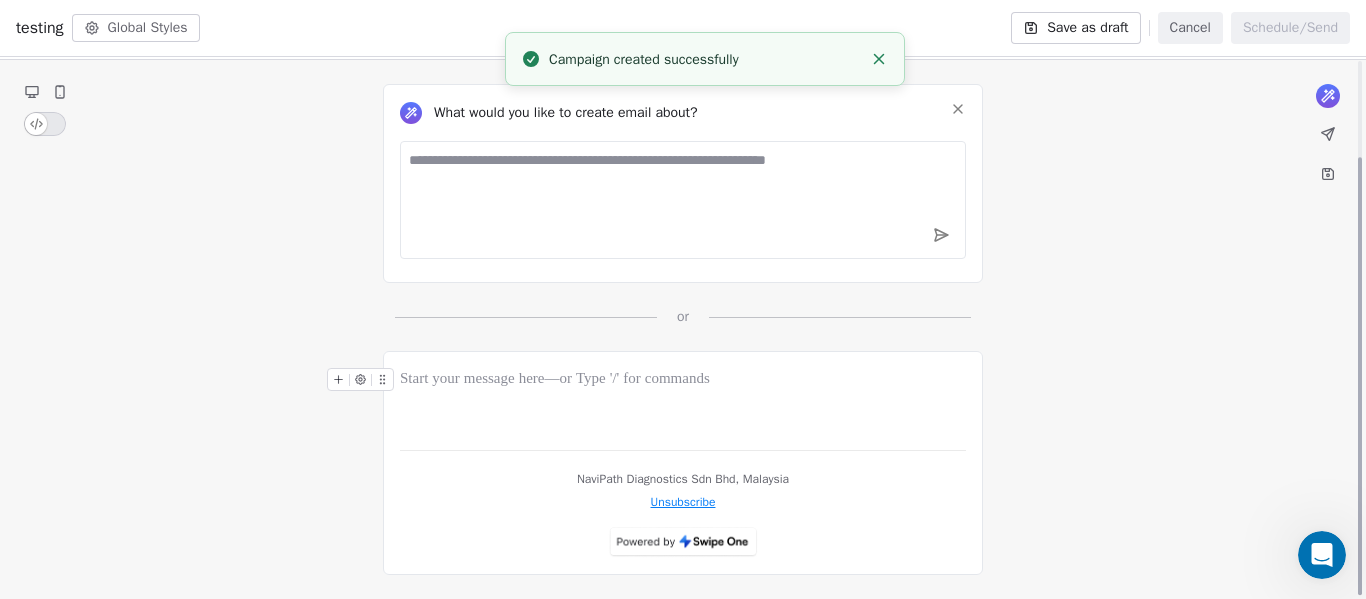 click at bounding box center [683, 380] 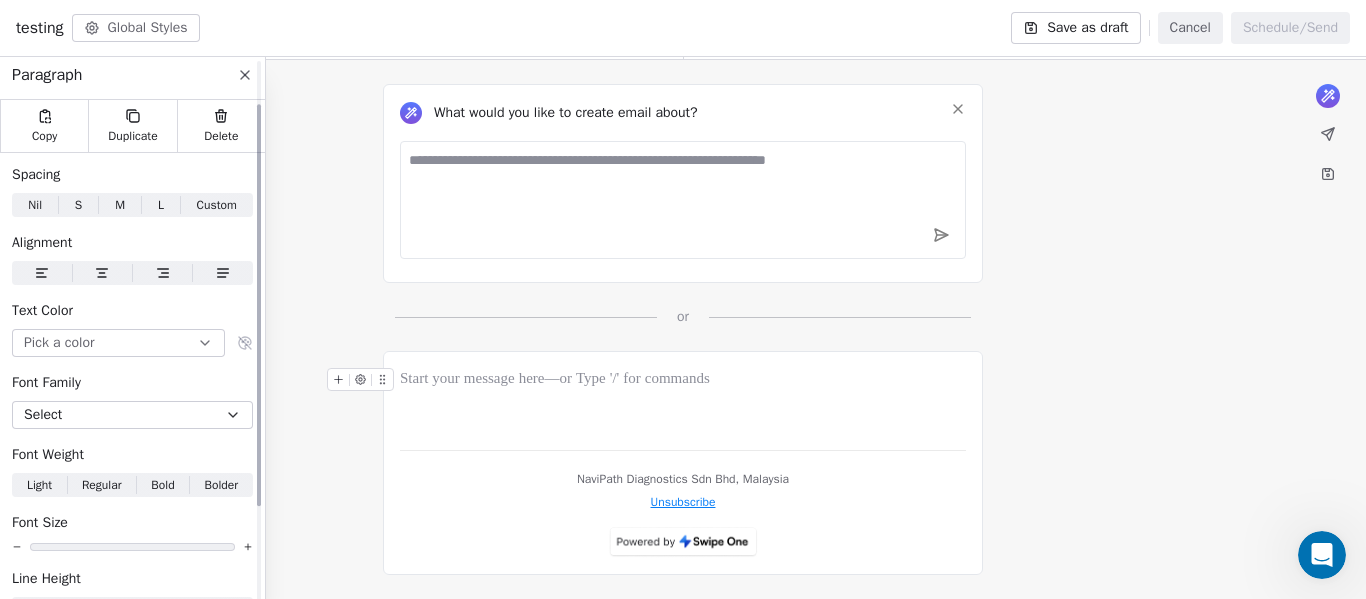 scroll, scrollTop: 0, scrollLeft: 0, axis: both 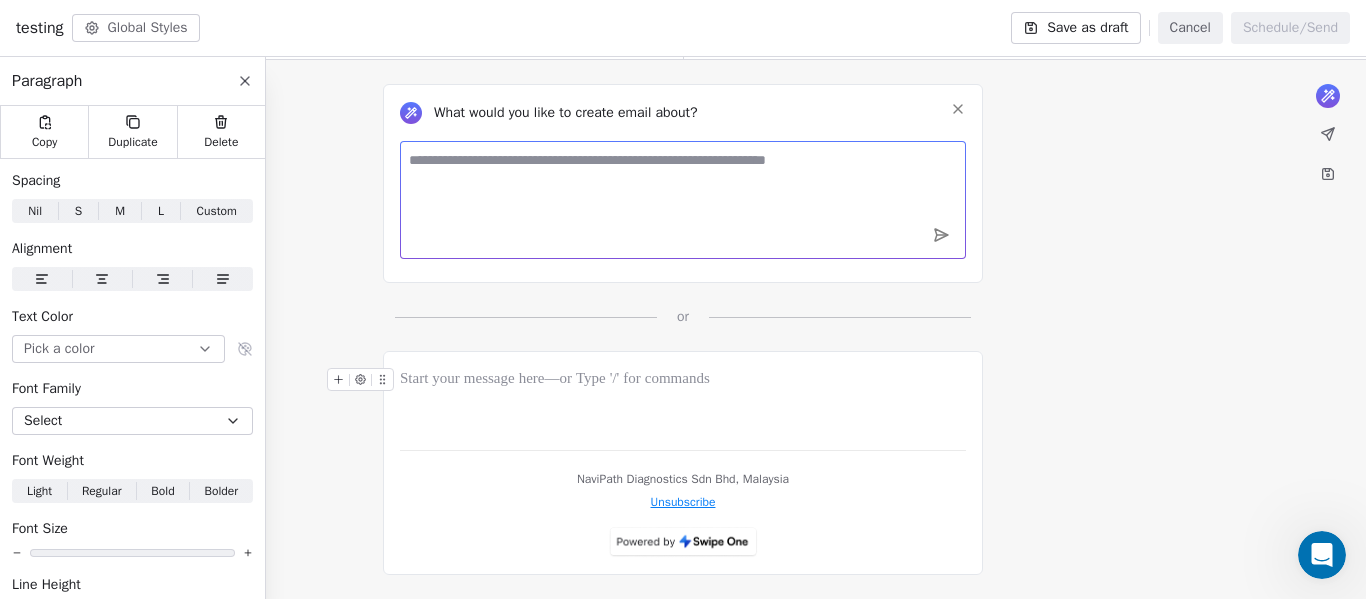 click at bounding box center (683, 200) 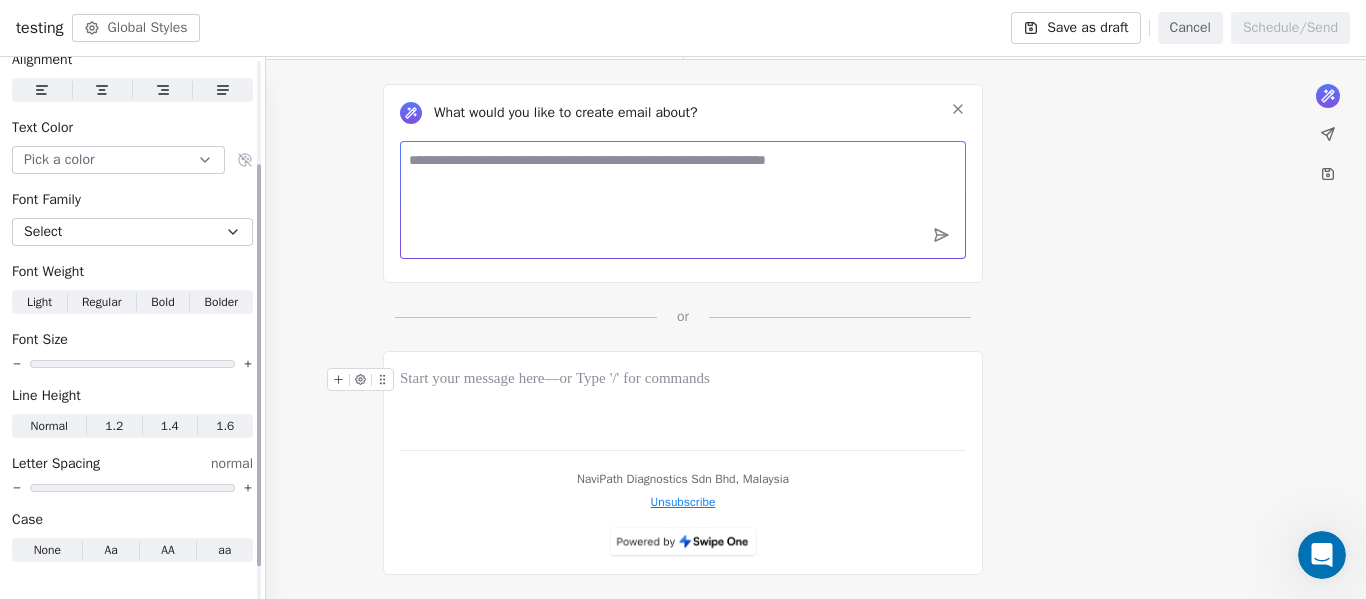 scroll, scrollTop: 0, scrollLeft: 0, axis: both 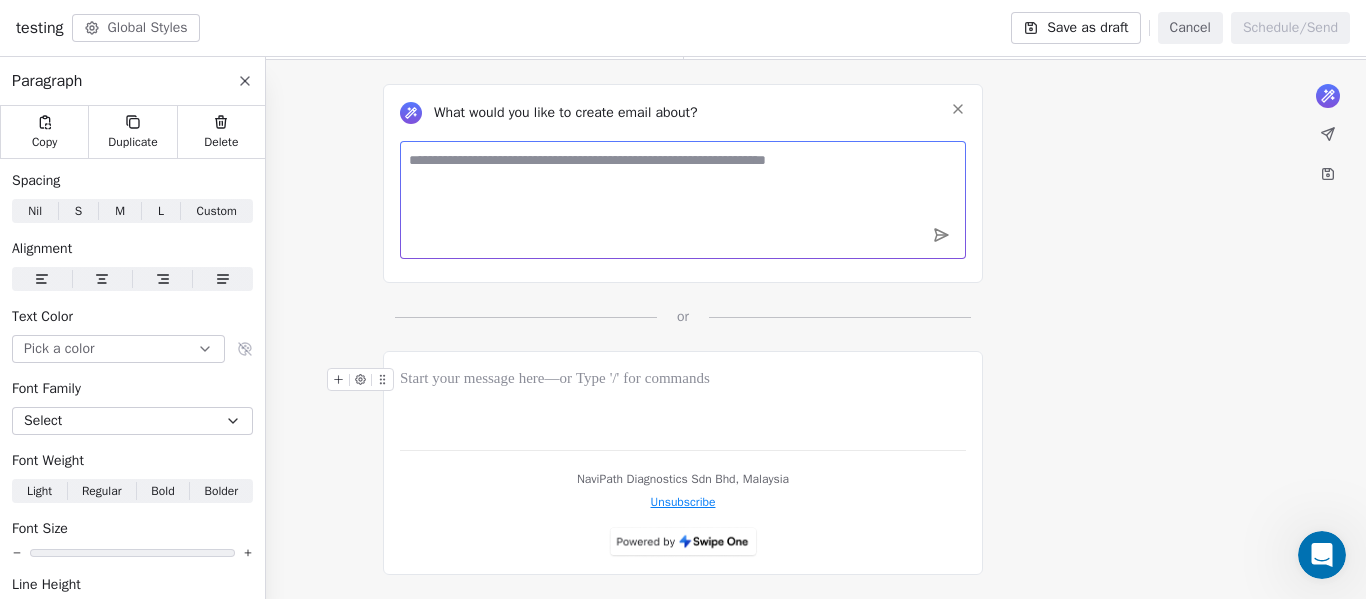 click on "NaviPath Diagnostics Sdn Bhd, Malaysia Unsubscribe" at bounding box center (683, 463) 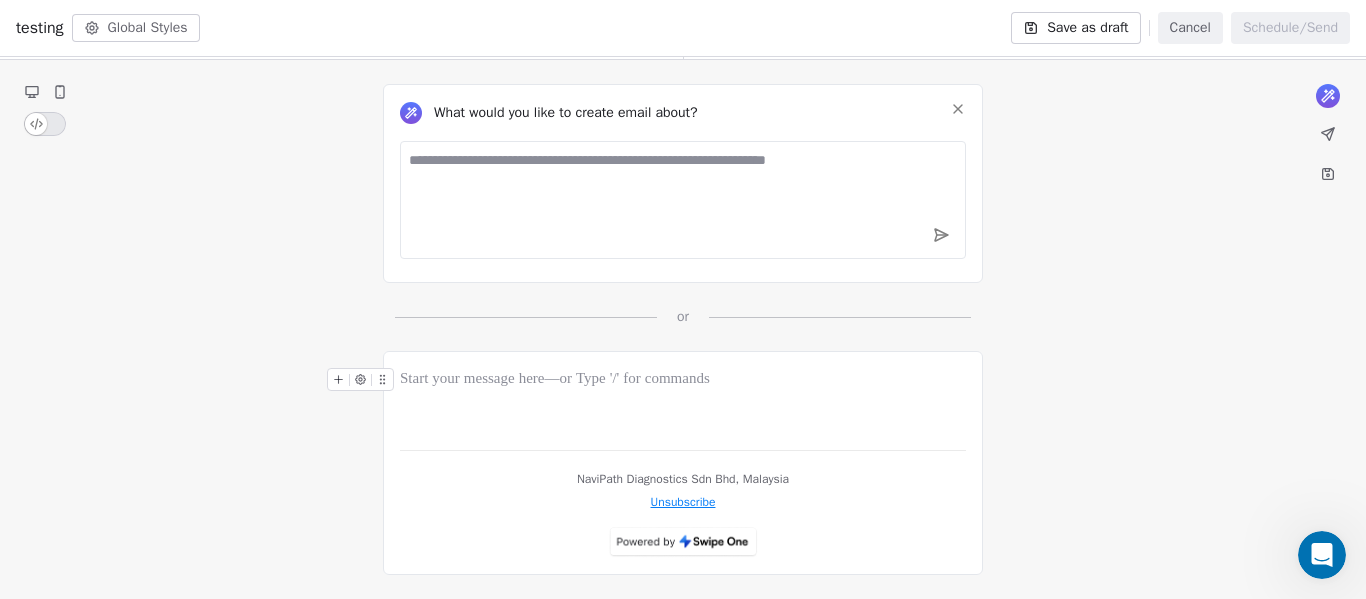 click at bounding box center (683, 200) 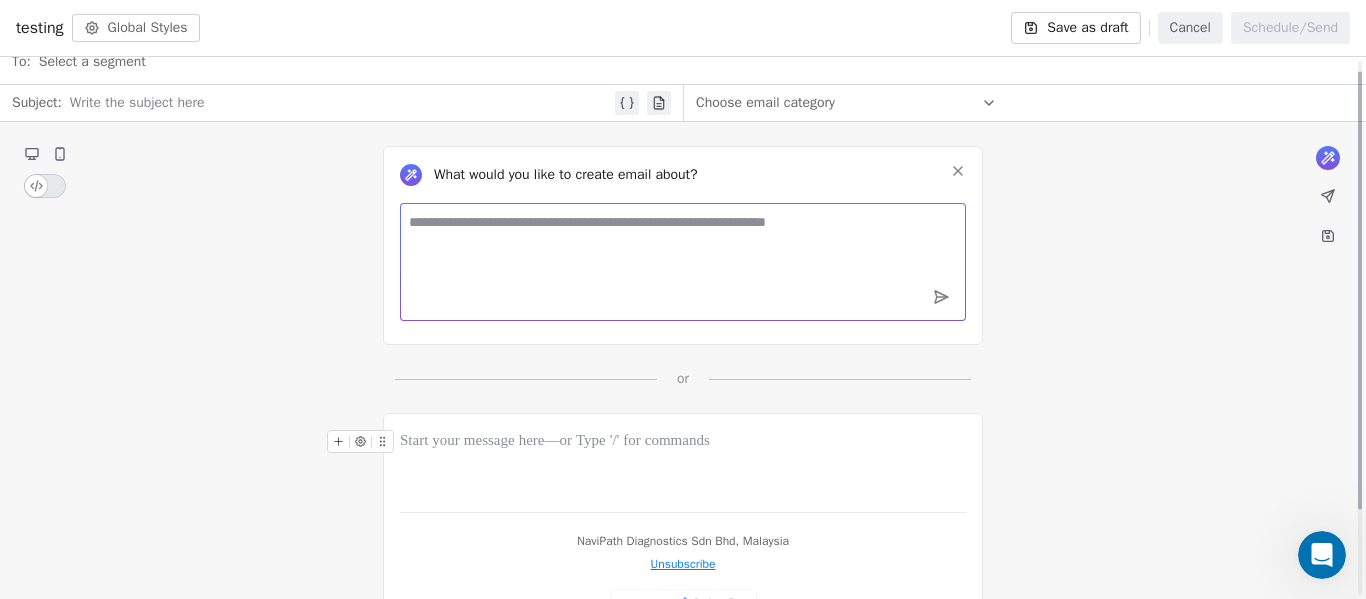 scroll, scrollTop: 0, scrollLeft: 0, axis: both 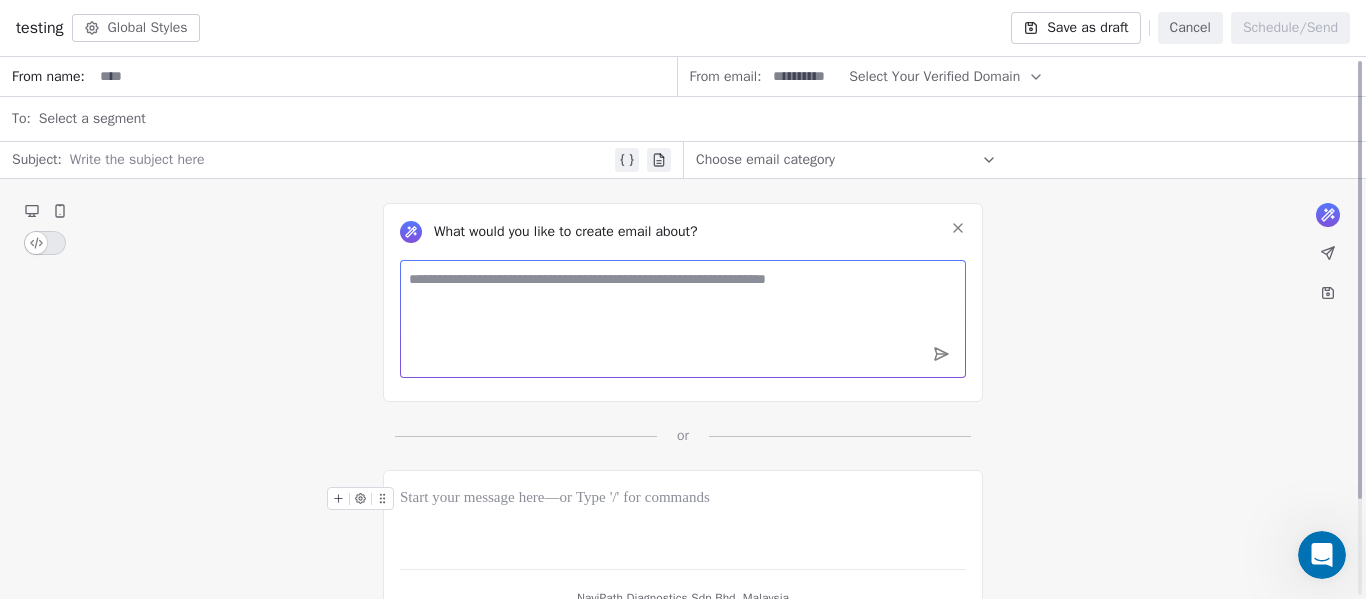 click at bounding box center [683, 319] 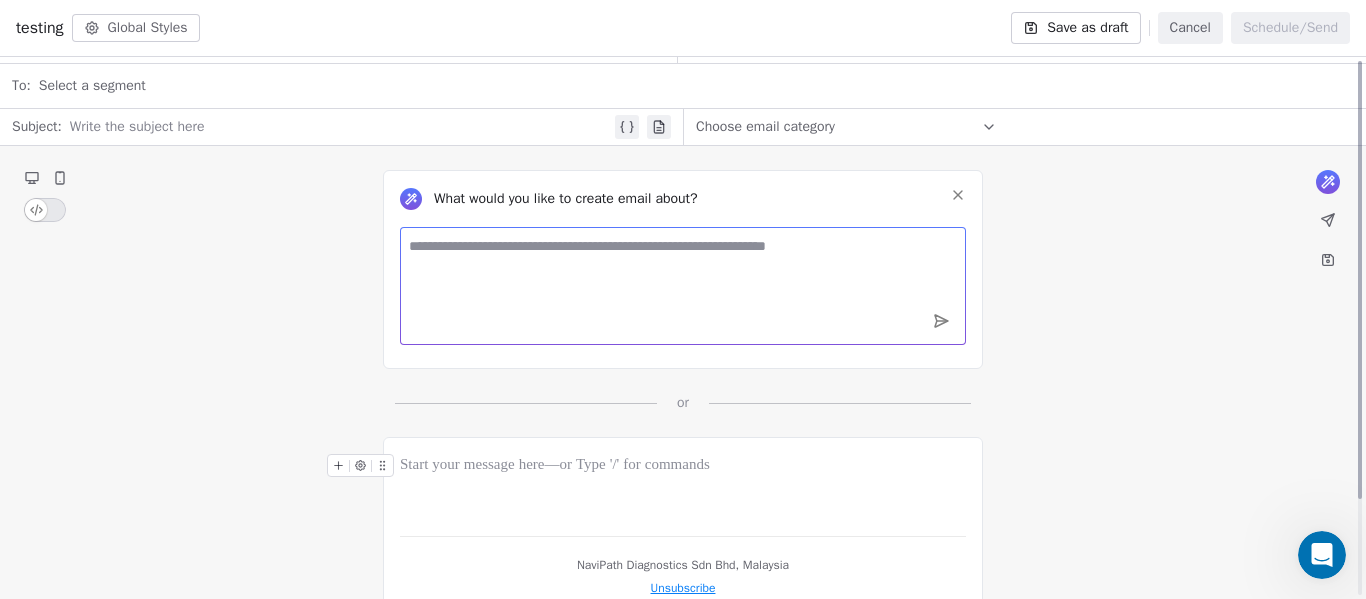 scroll, scrollTop: 0, scrollLeft: 0, axis: both 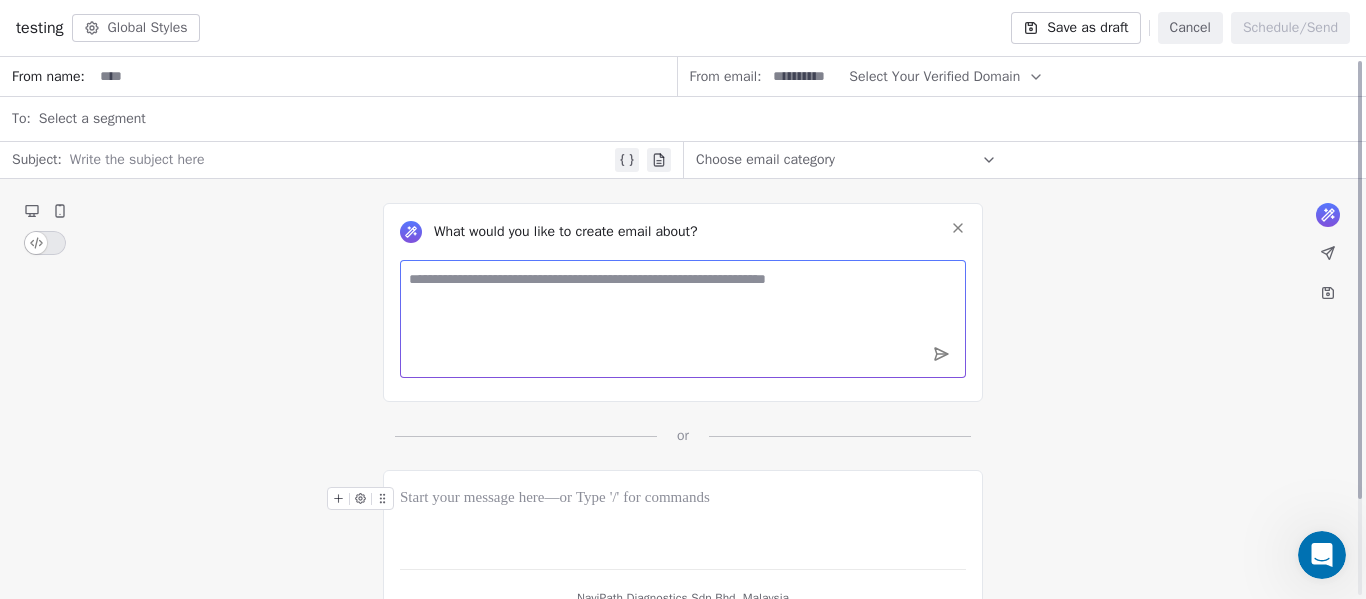 click on "Global Styles" at bounding box center (136, 28) 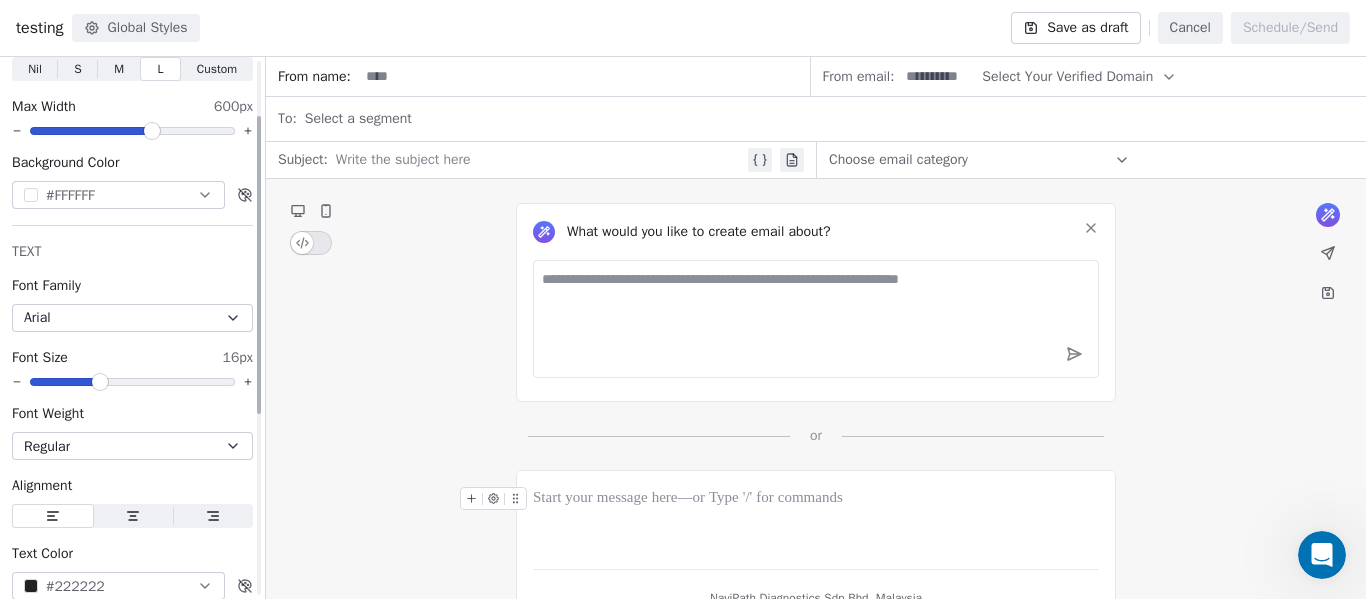 scroll, scrollTop: 100, scrollLeft: 0, axis: vertical 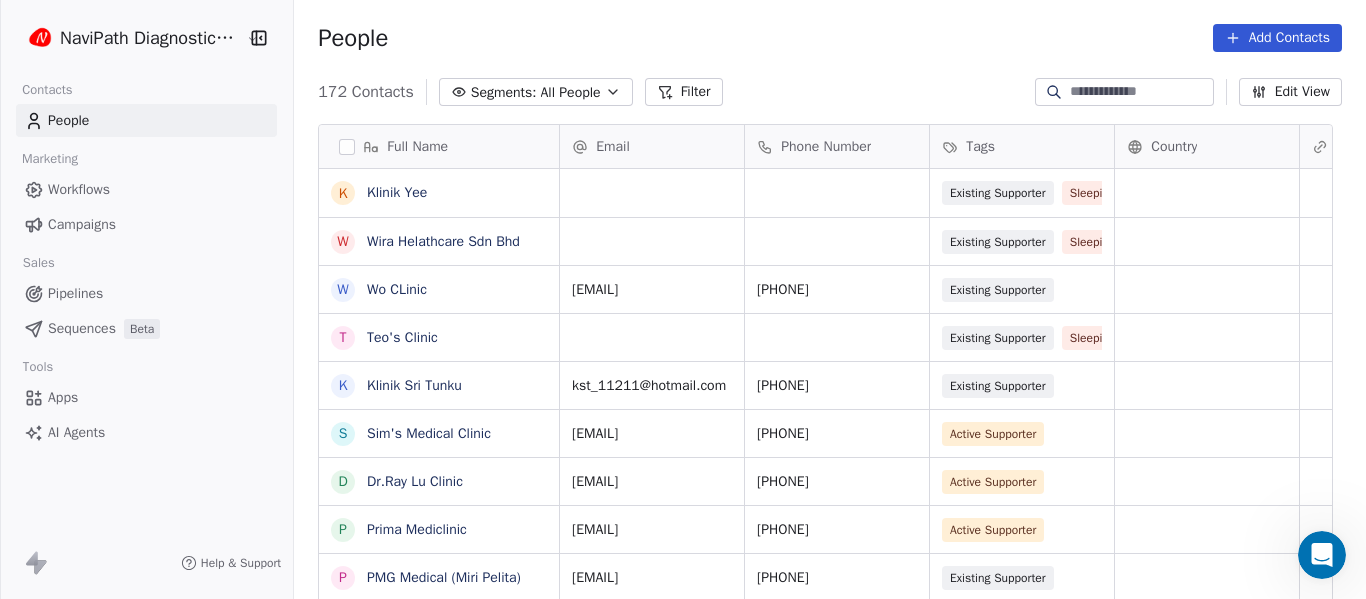 click on "Campaigns" at bounding box center [82, 224] 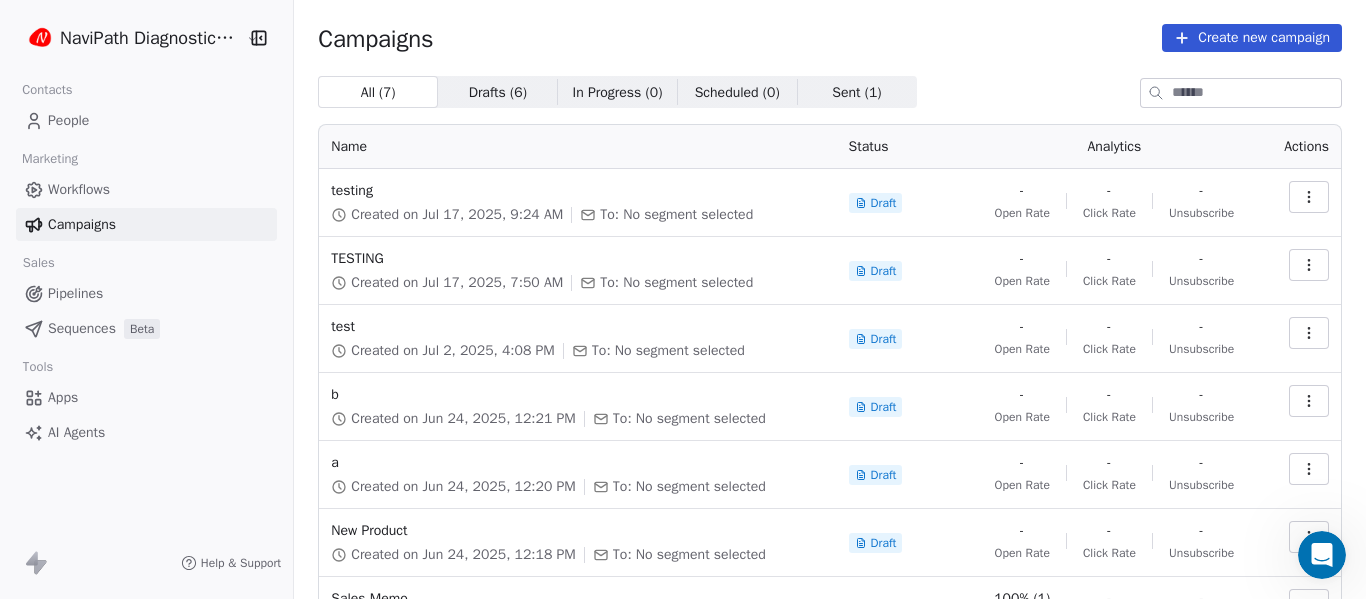 click 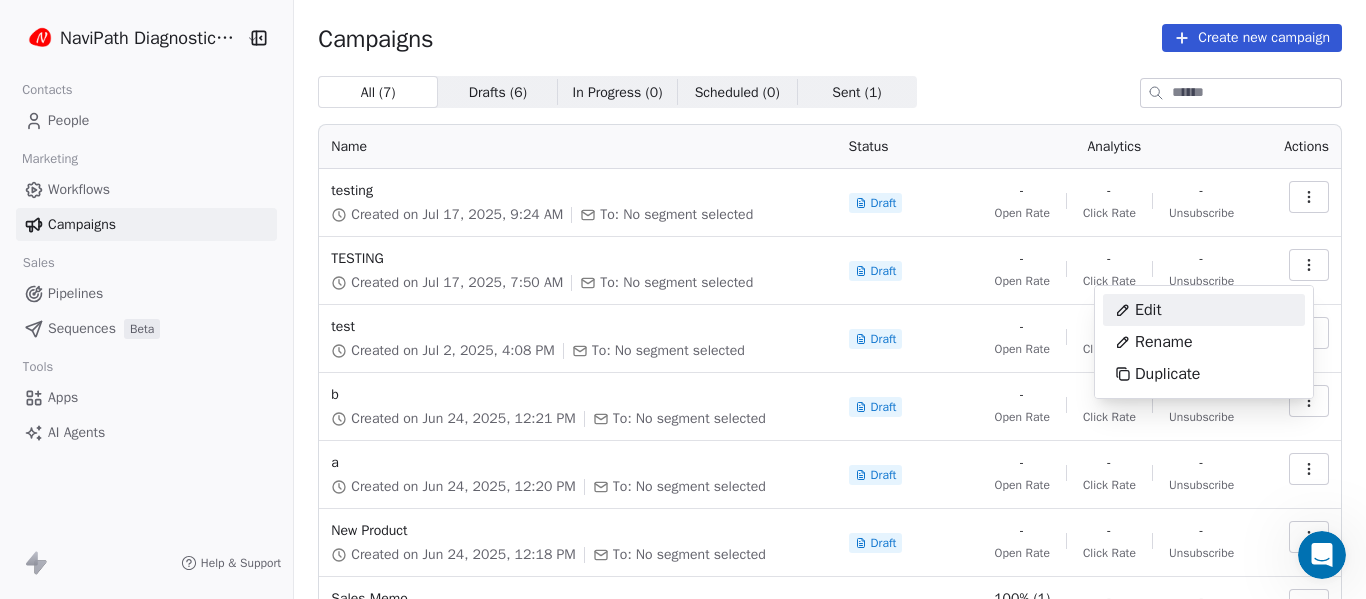 click on "Edit" at bounding box center (1204, 310) 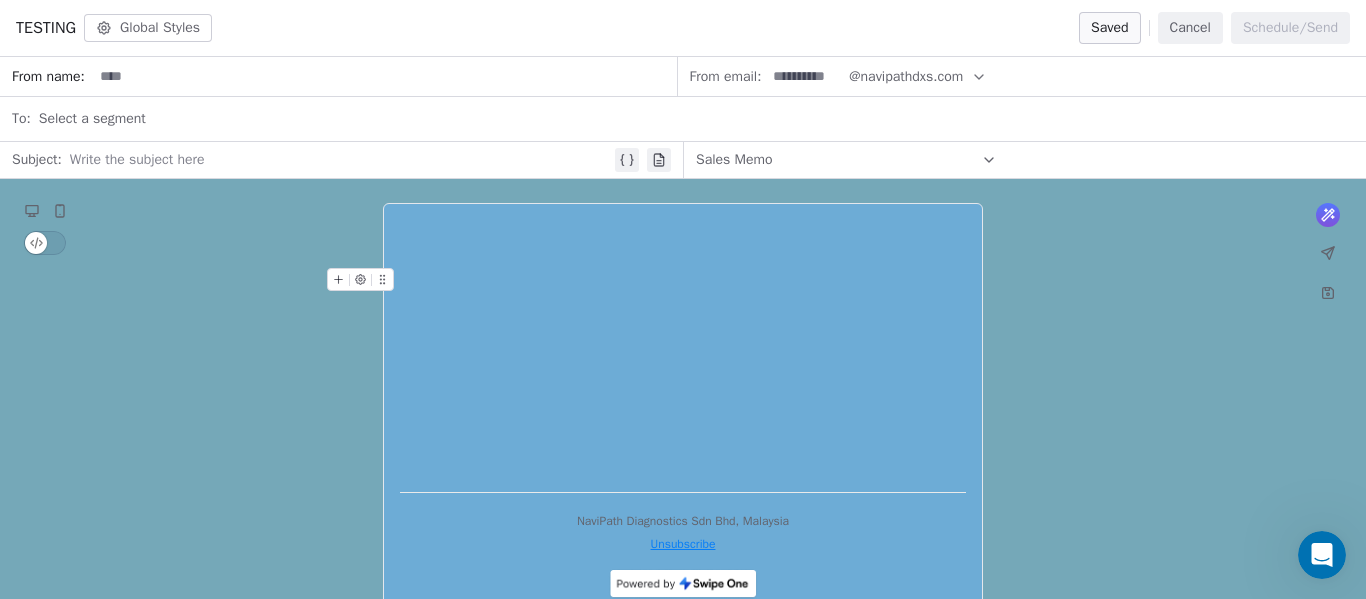 click on "Global Styles" at bounding box center (148, 28) 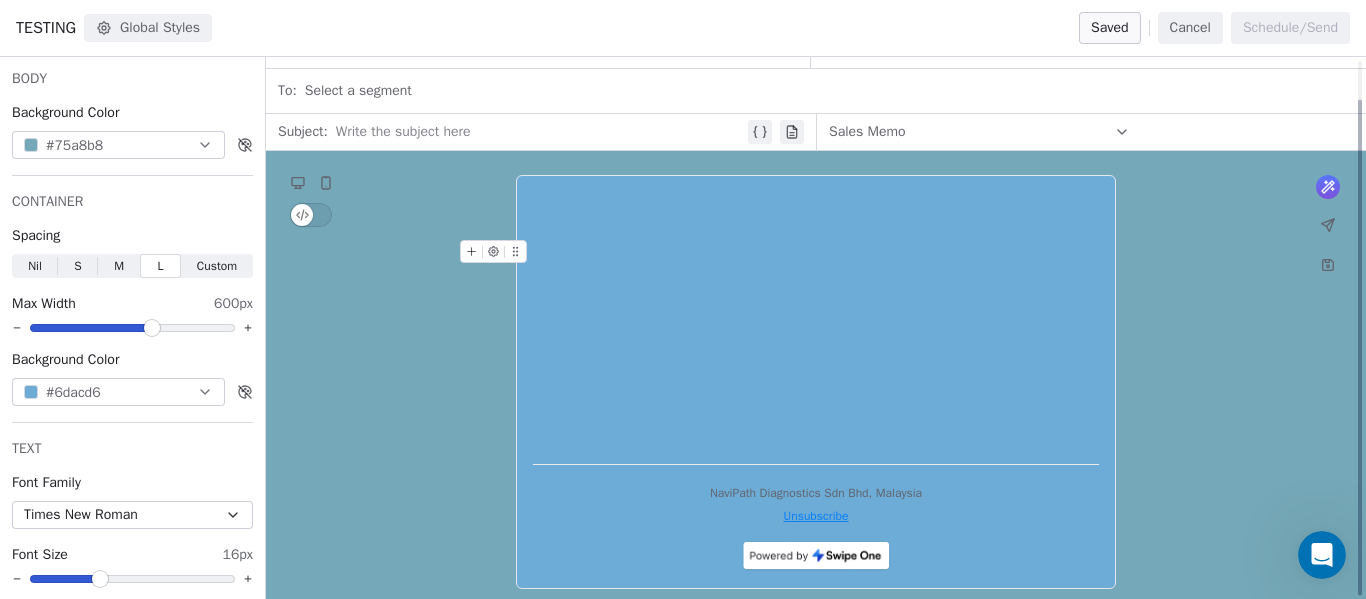 scroll, scrollTop: 42, scrollLeft: 0, axis: vertical 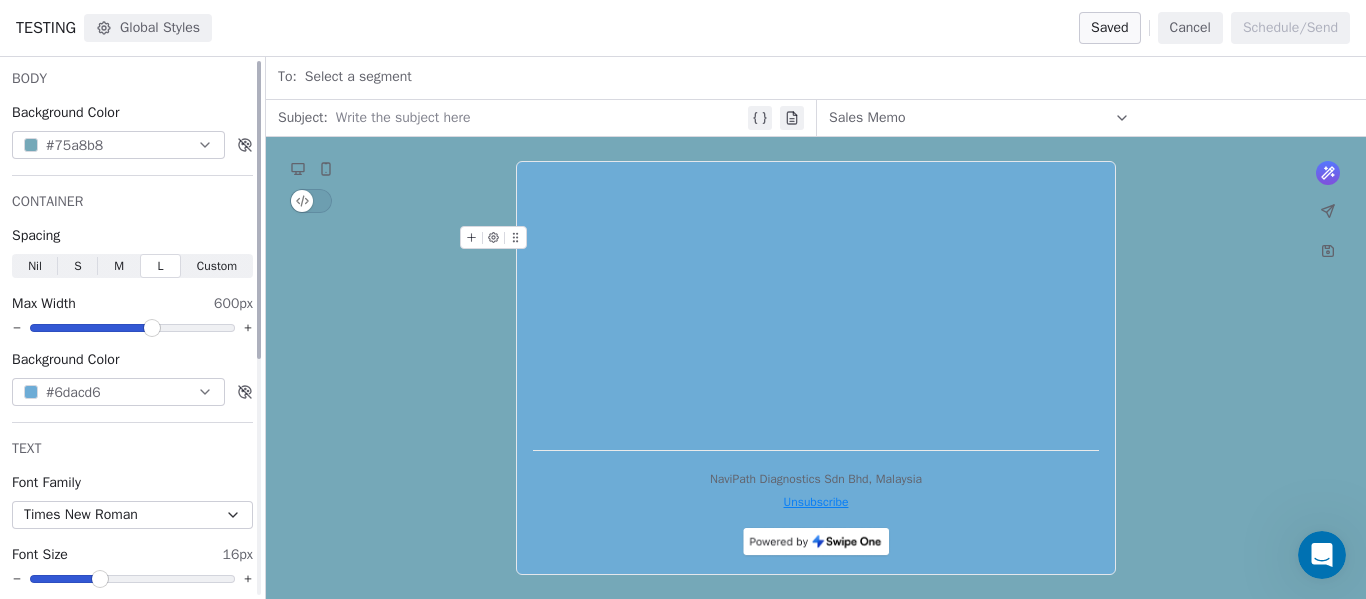 click 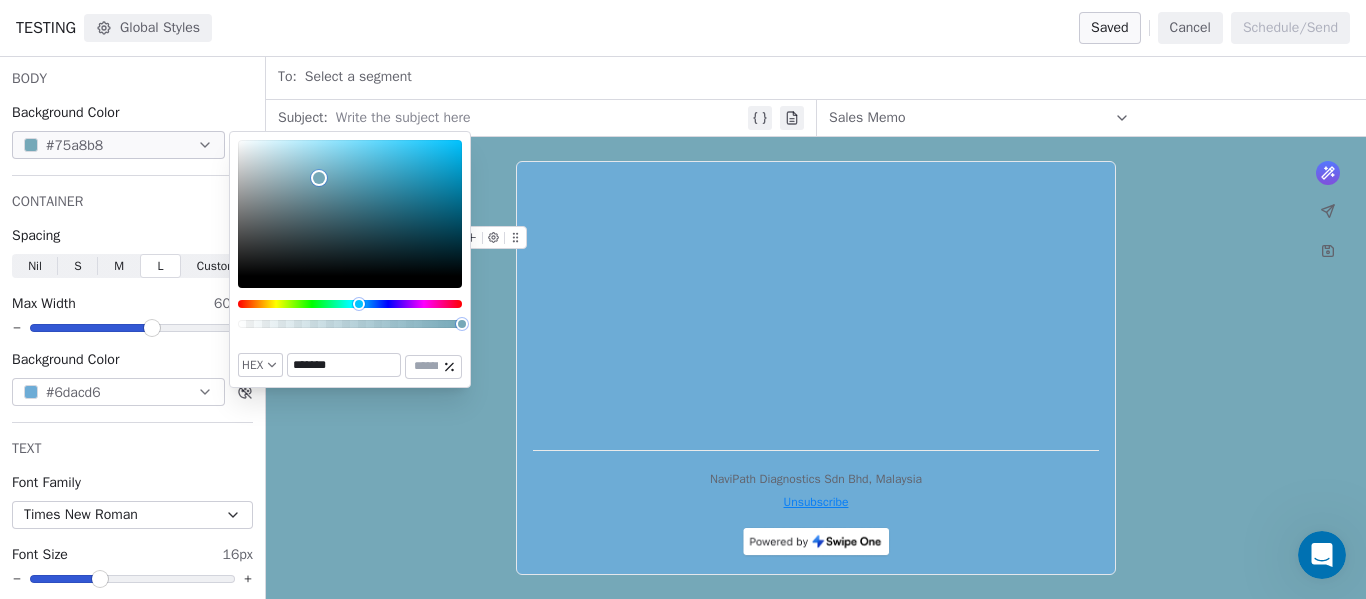 click at bounding box center [350, 208] 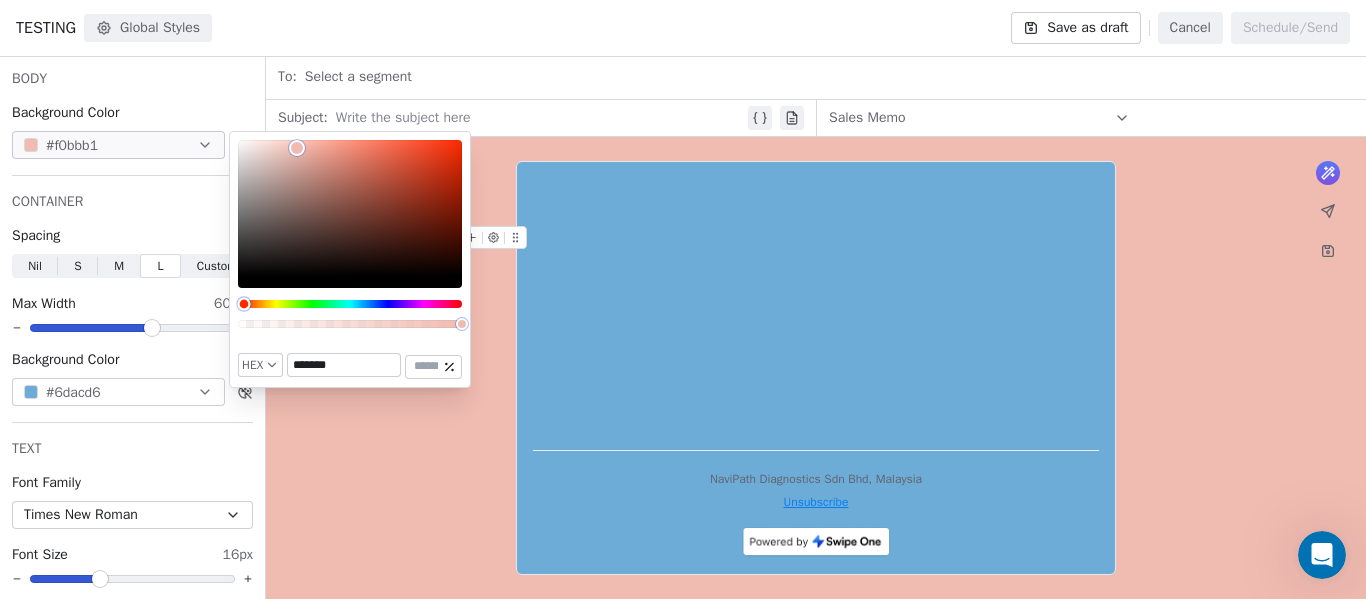 click at bounding box center (350, 304) 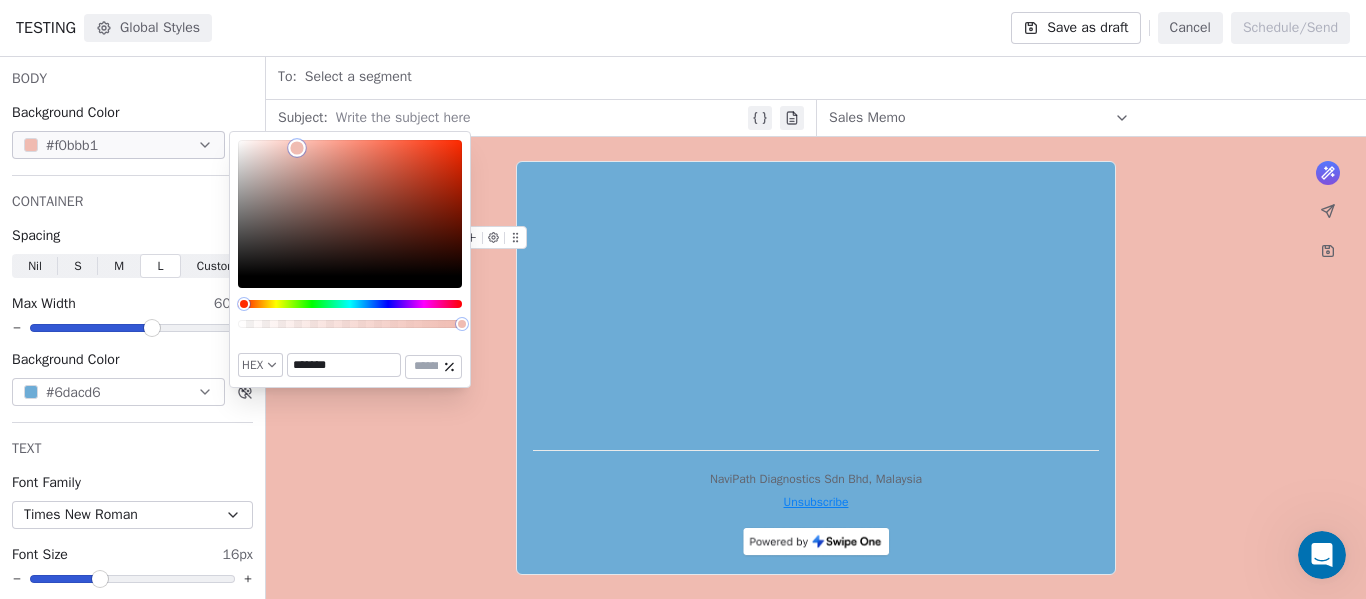 click at bounding box center [350, 208] 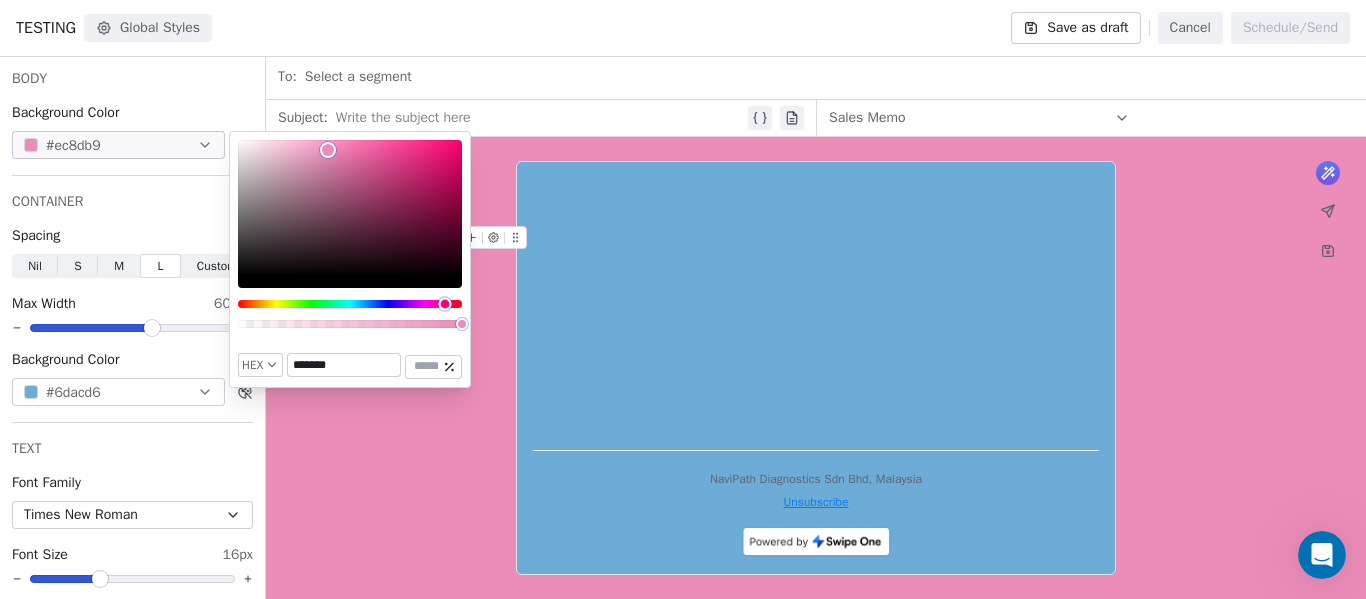click at bounding box center (350, 304) 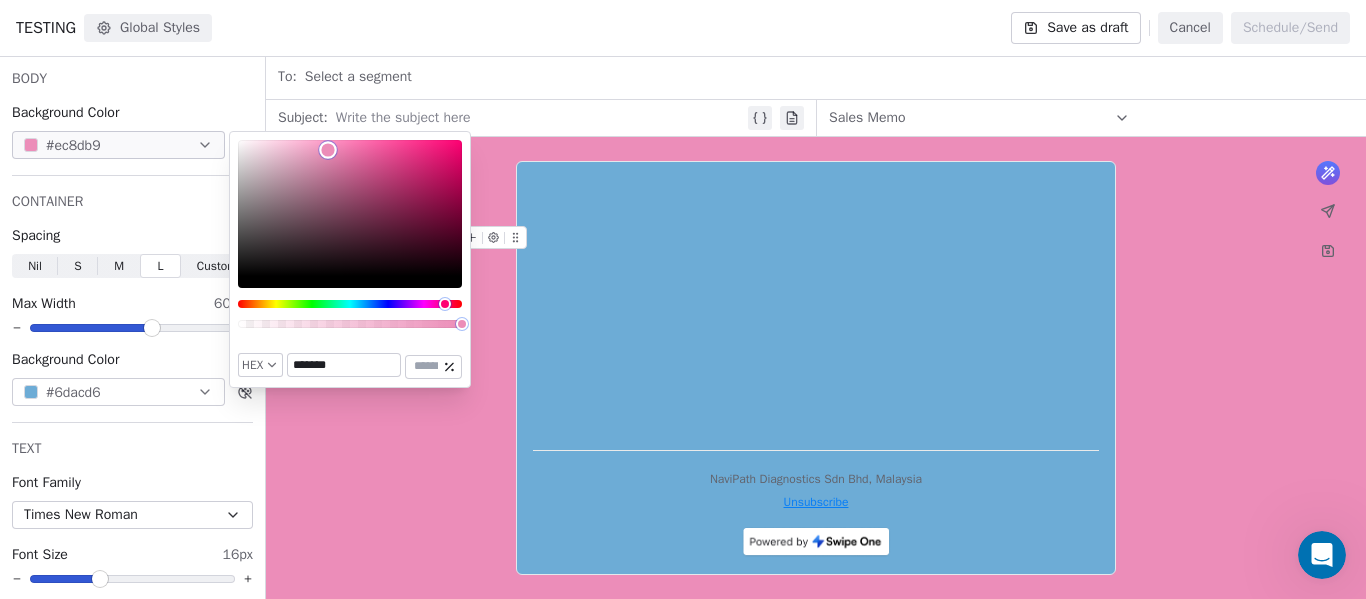 click at bounding box center [350, 208] 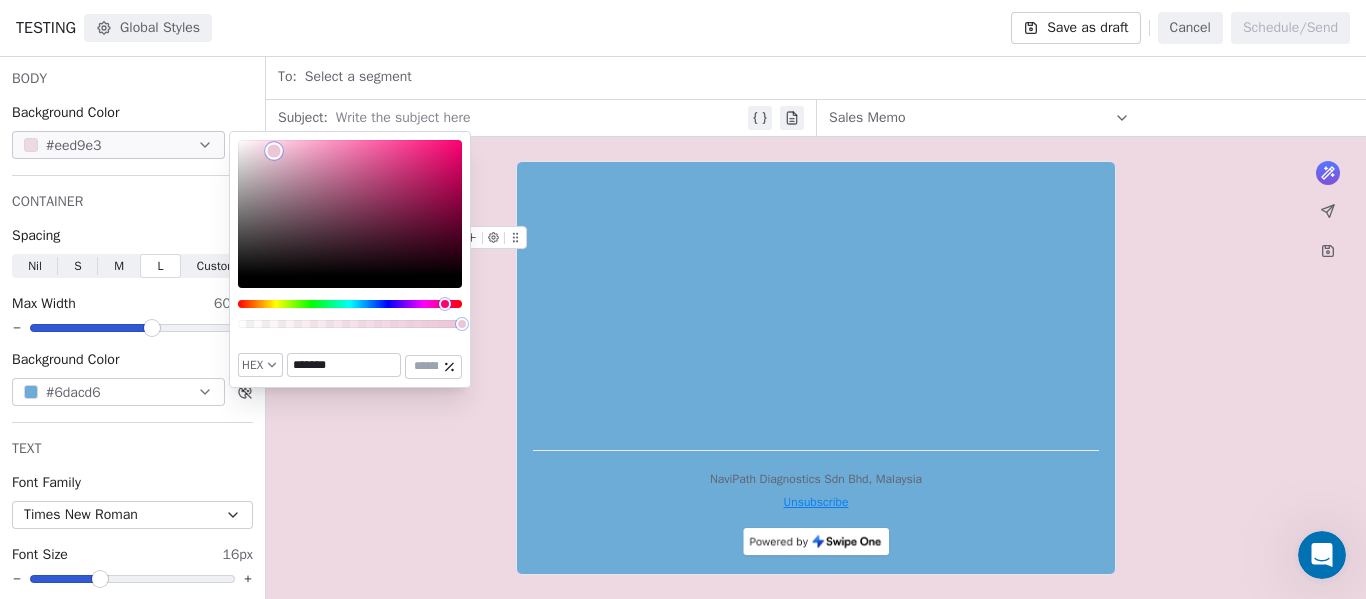 click at bounding box center (350, 208) 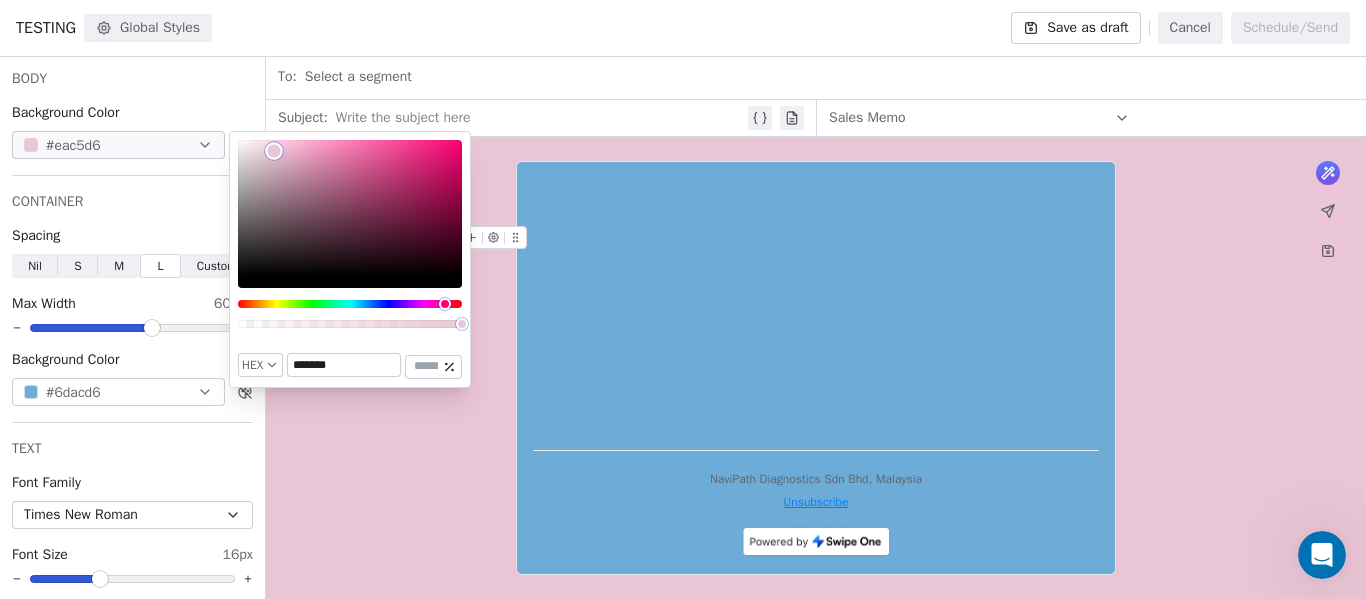 click at bounding box center (350, 208) 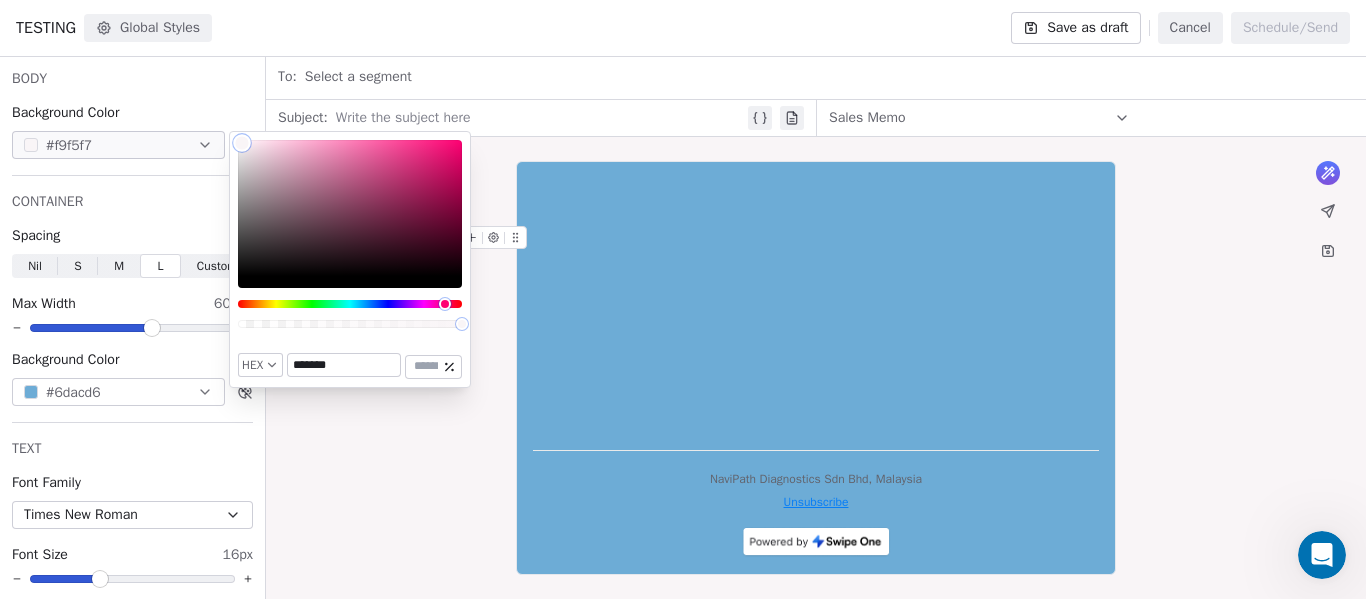 type on "*******" 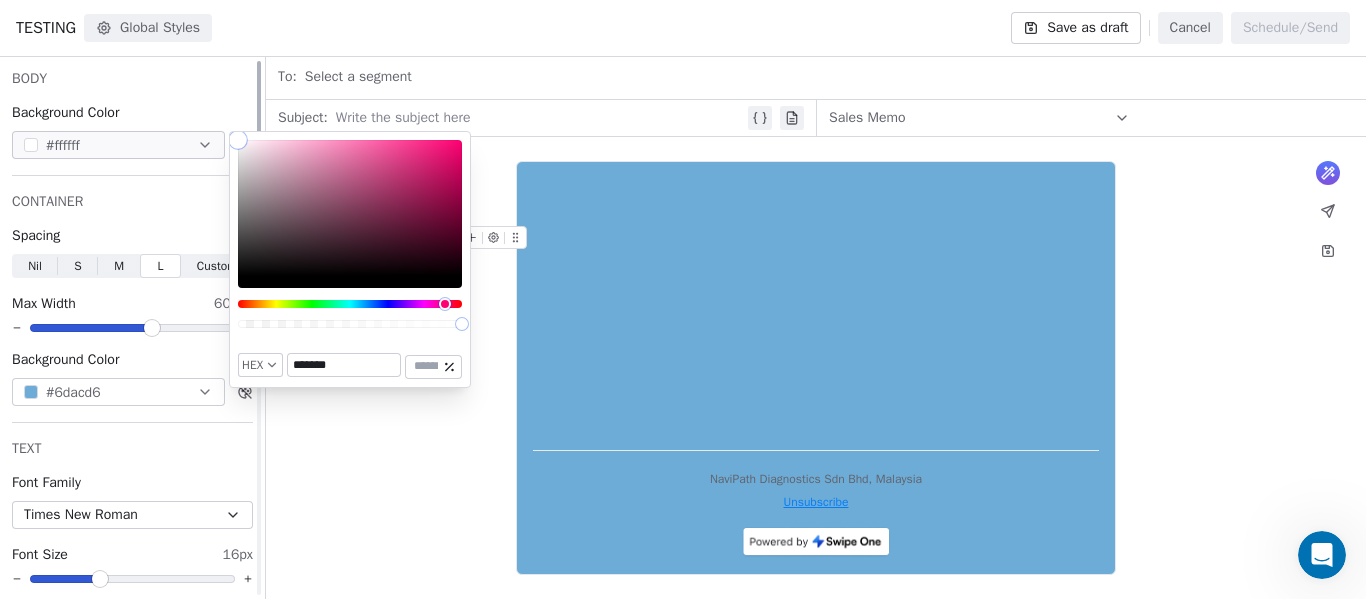 drag, startPoint x: 237, startPoint y: 139, endPoint x: 226, endPoint y: 129, distance: 14.866069 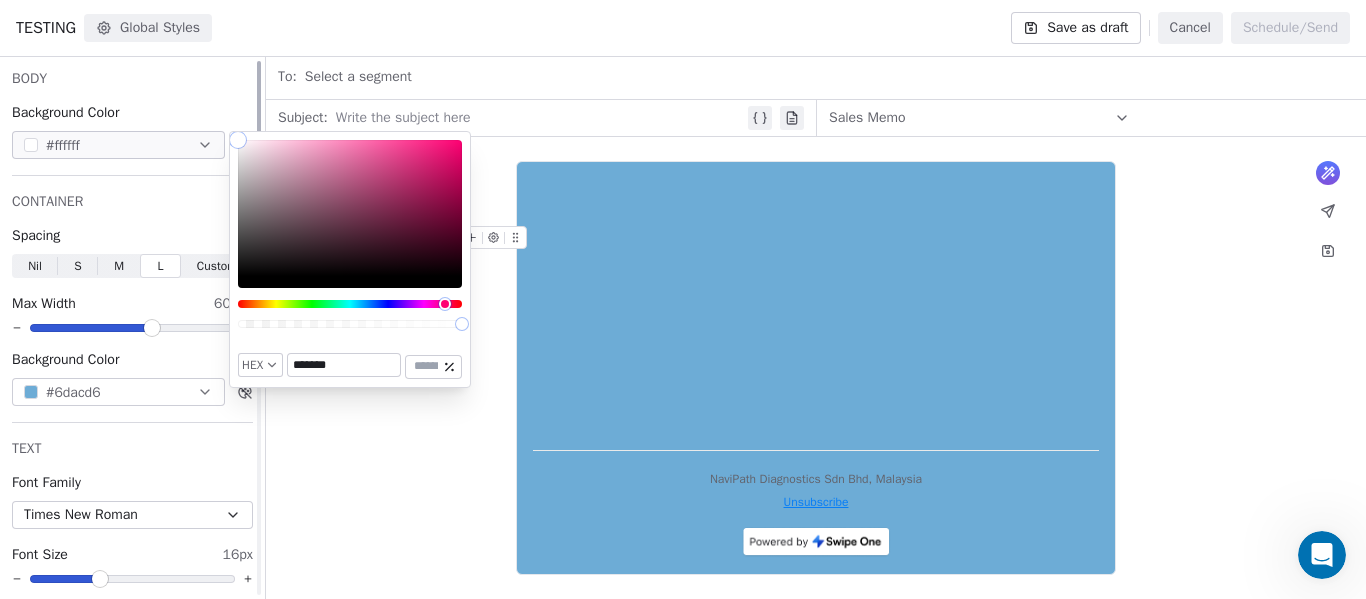click on "#6dacd6" at bounding box center [118, 392] 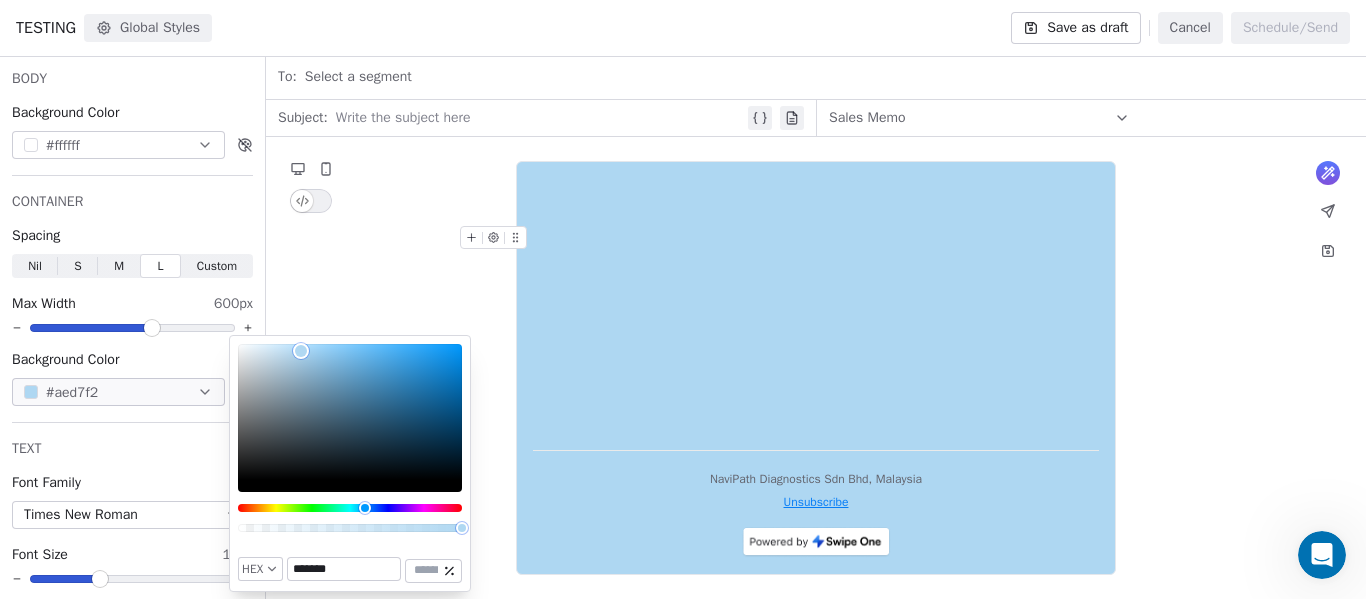 click at bounding box center [350, 412] 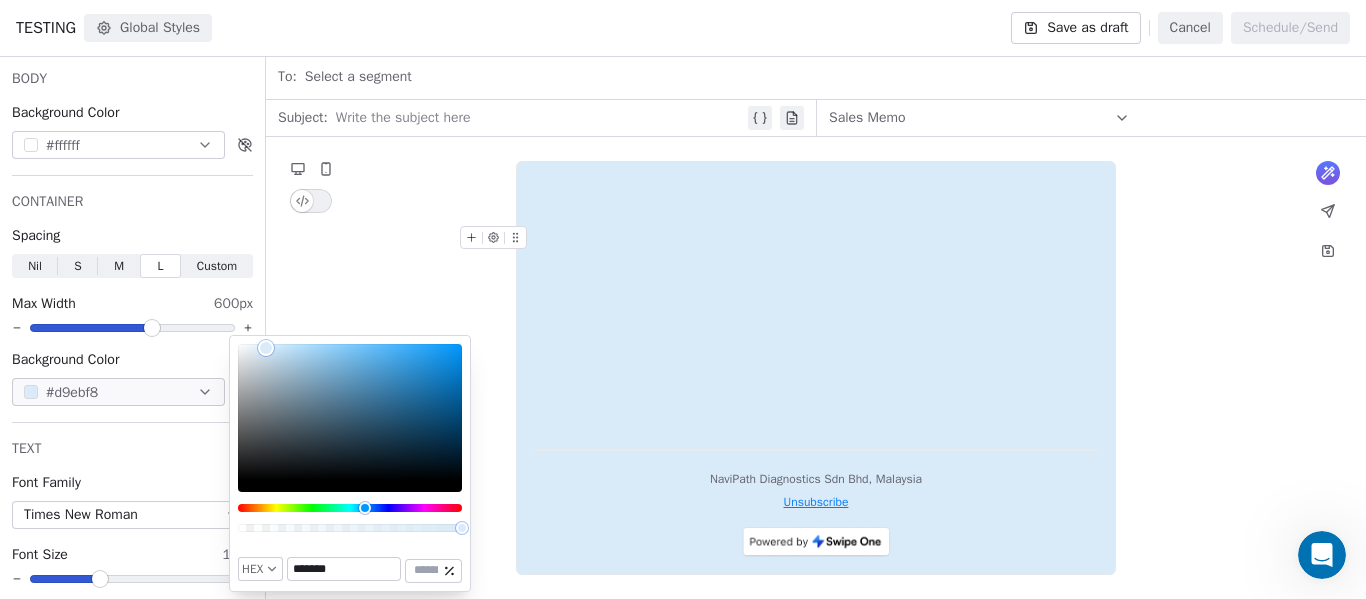 click at bounding box center (350, 412) 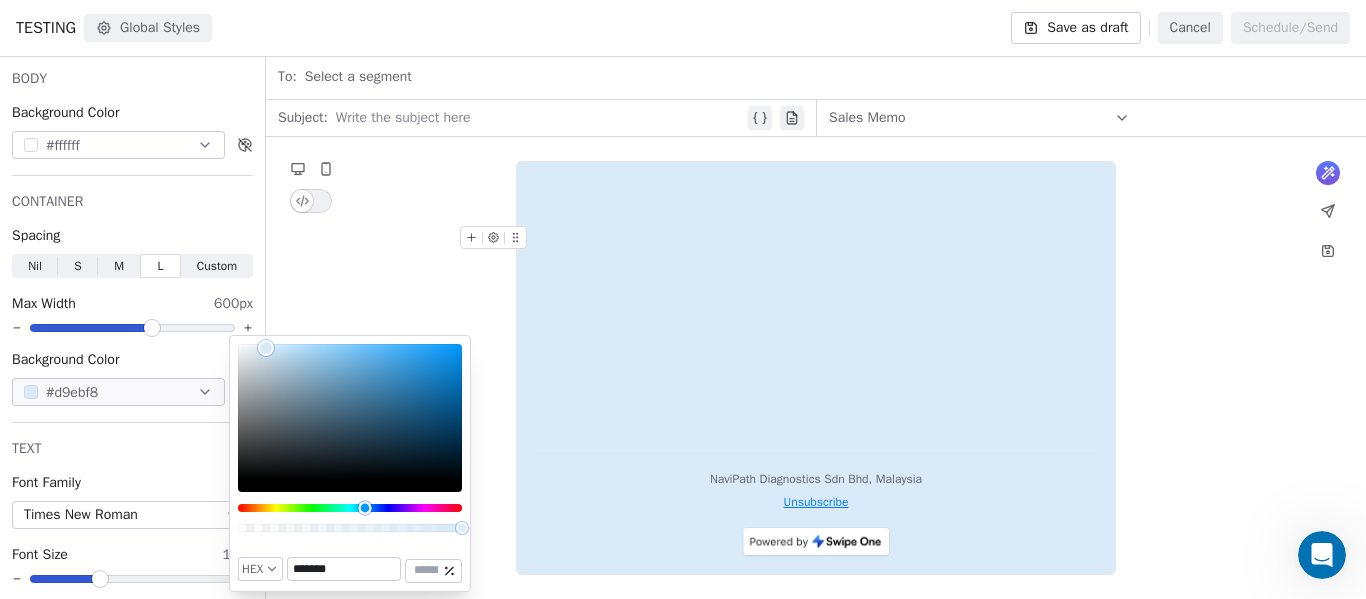 click at bounding box center (350, 508) 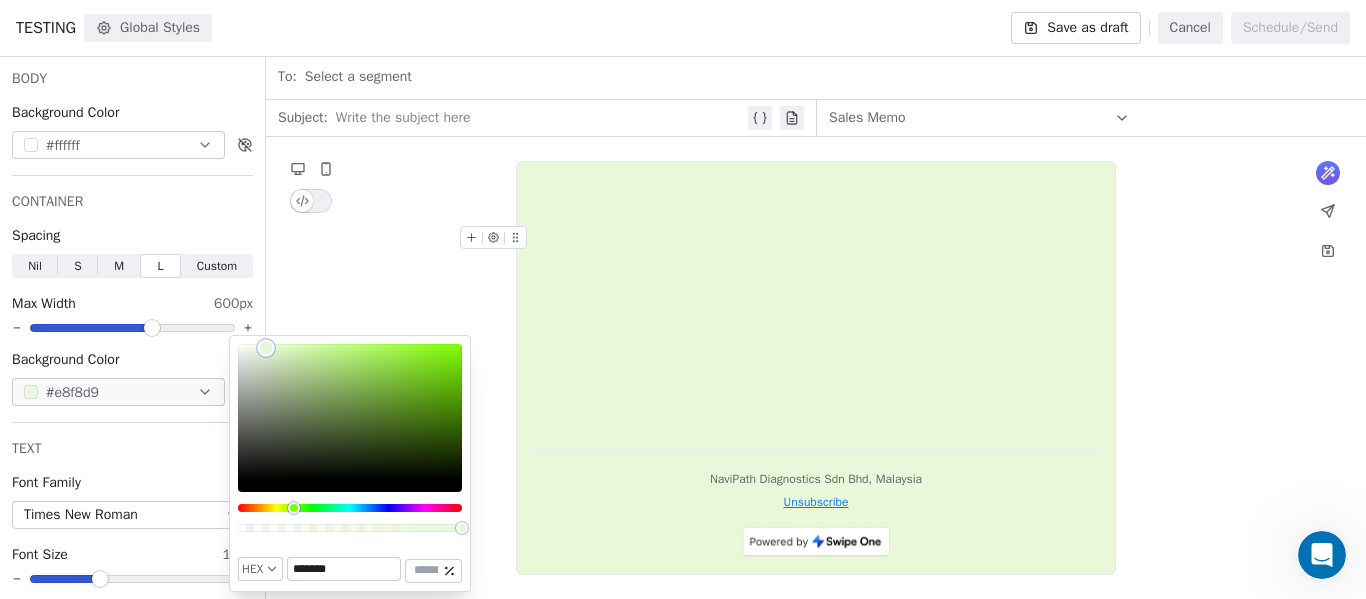 click at bounding box center [350, 412] 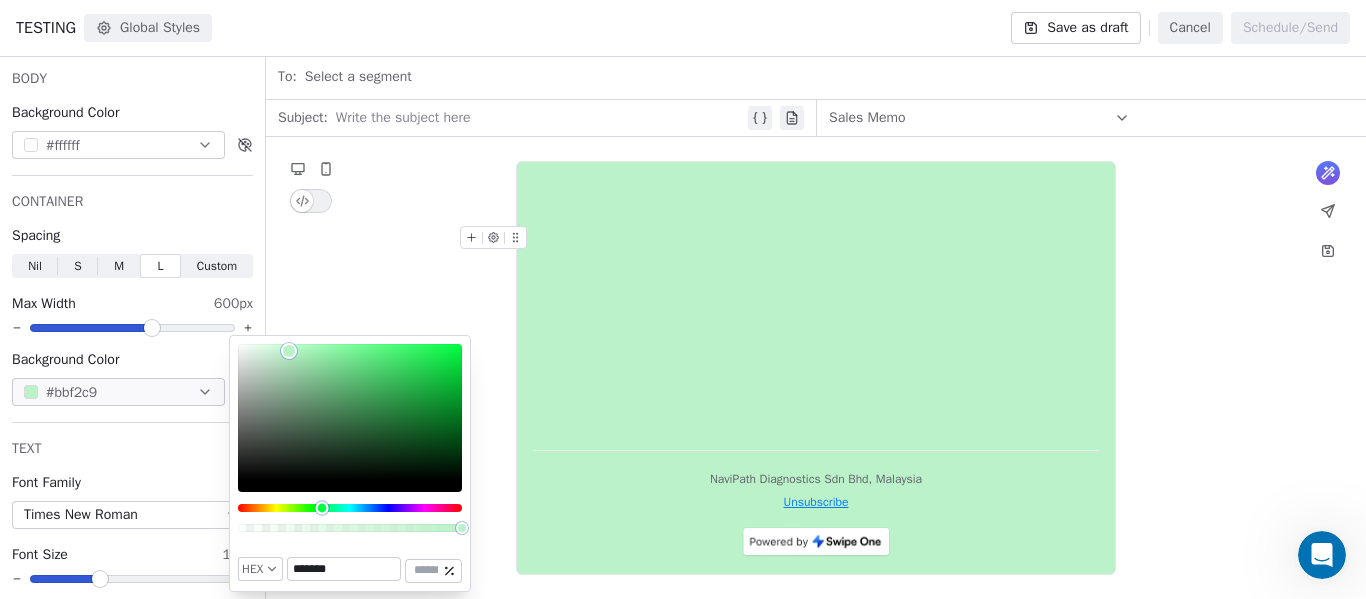 click at bounding box center (350, 508) 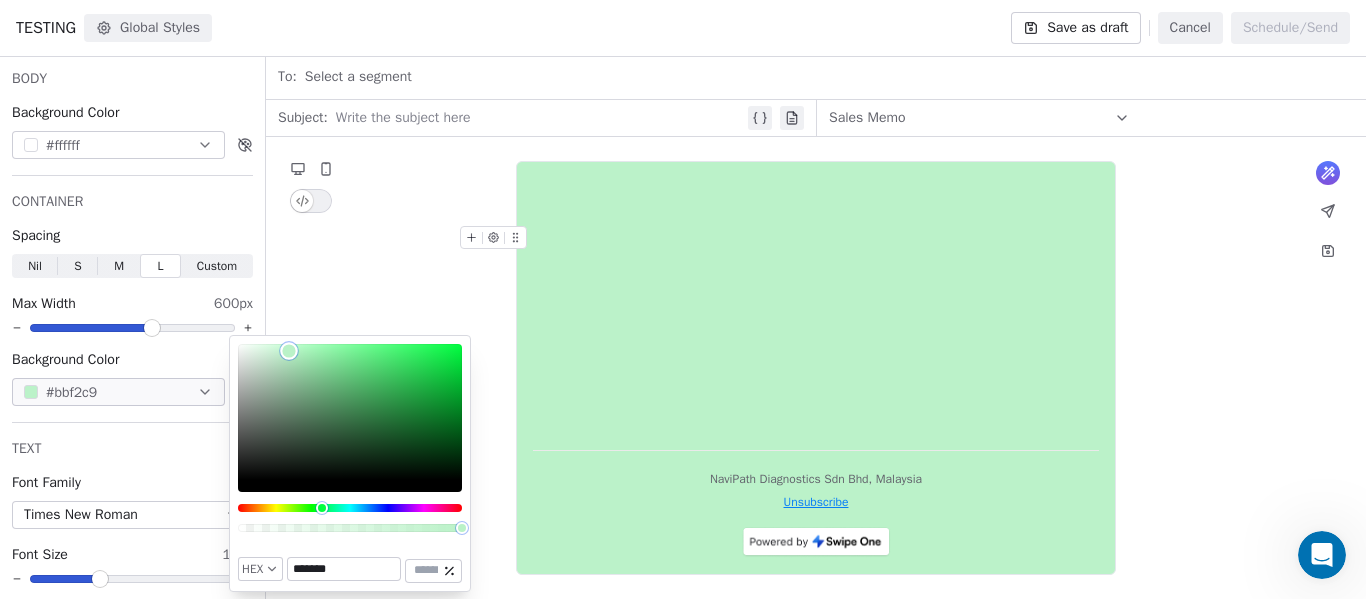 click at bounding box center [350, 412] 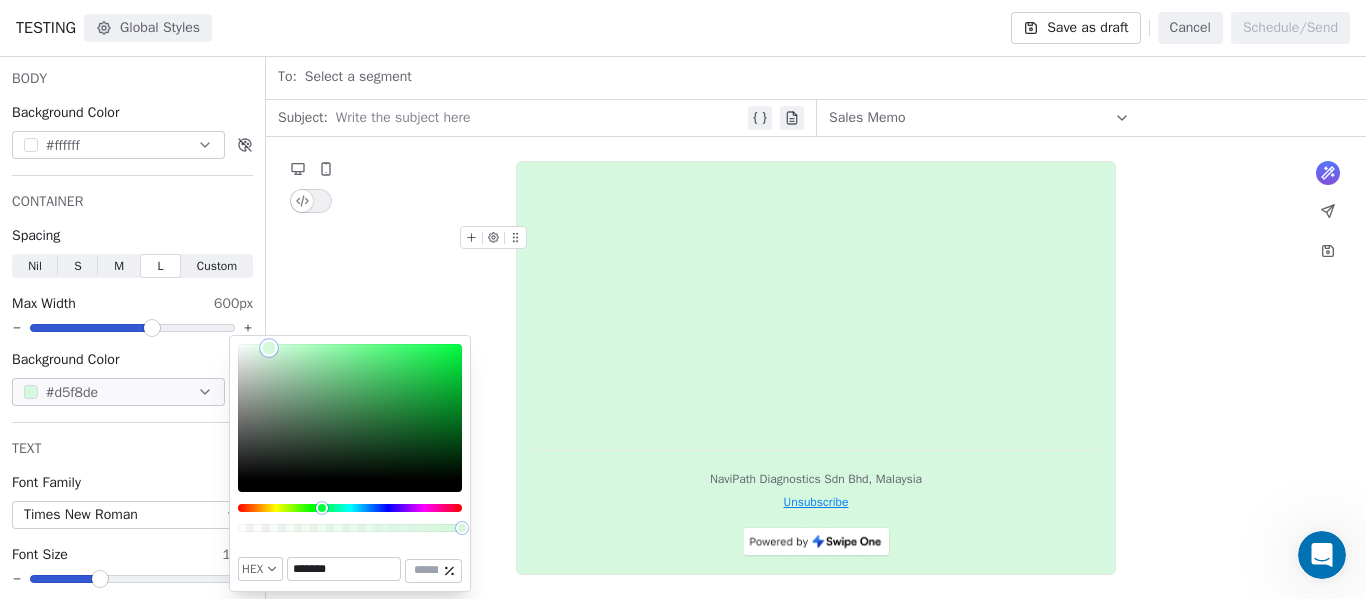 click at bounding box center [350, 412] 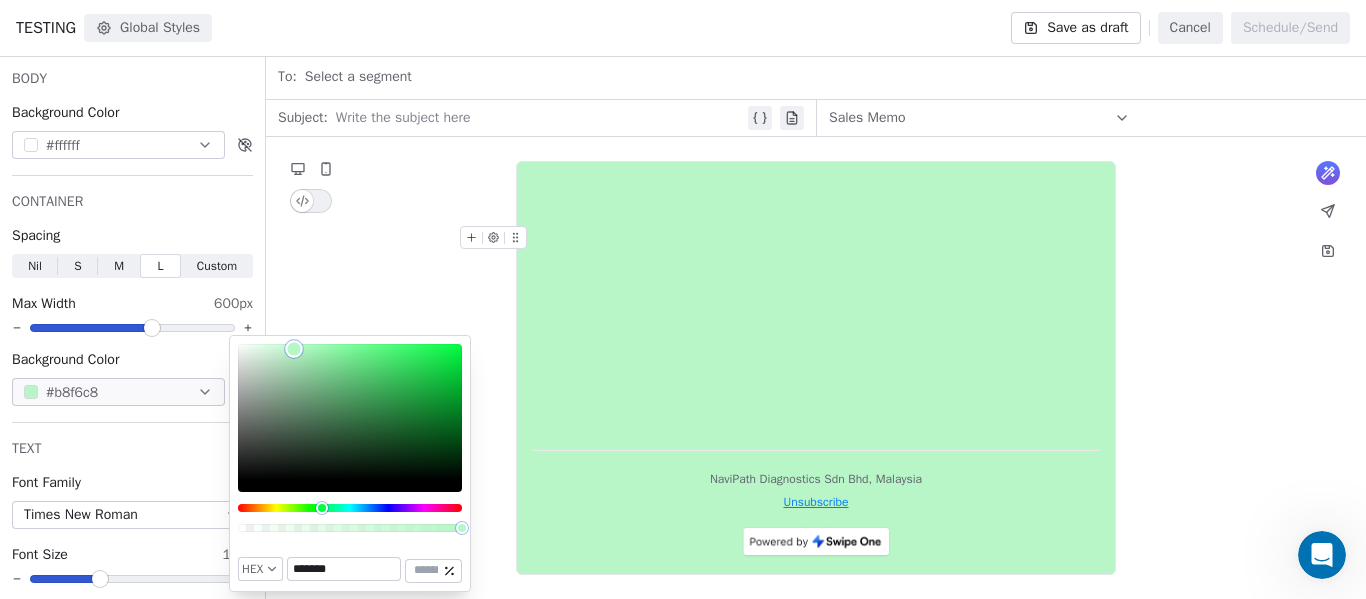 click at bounding box center (350, 412) 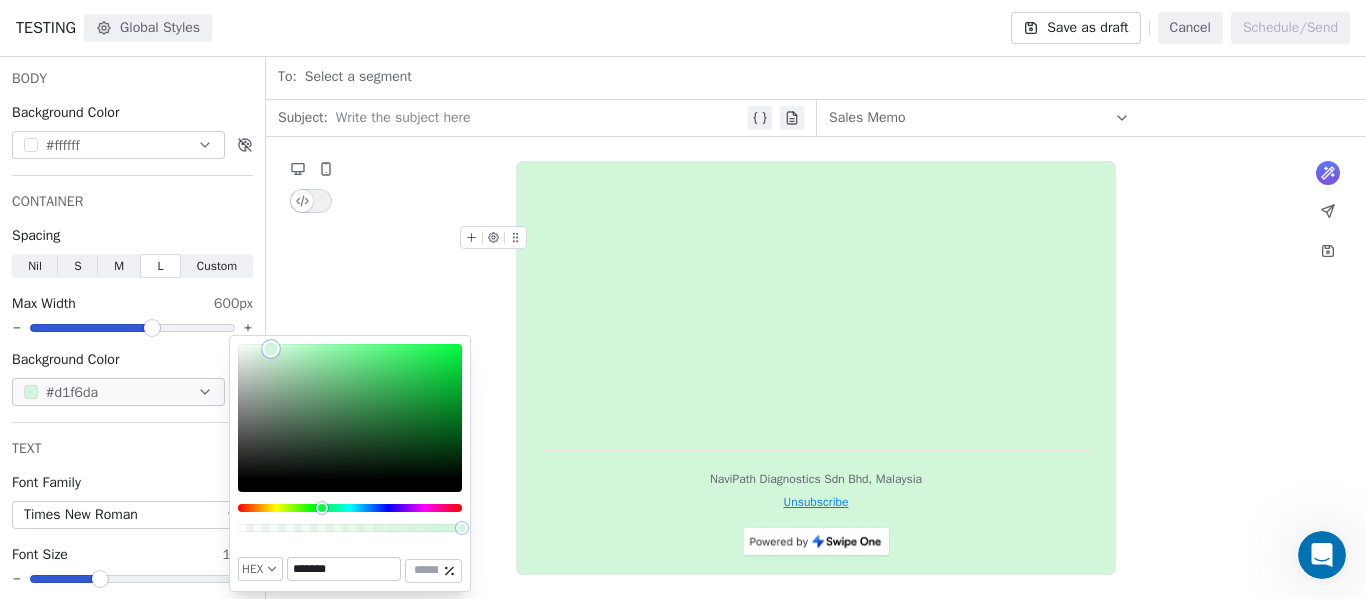 click at bounding box center (350, 412) 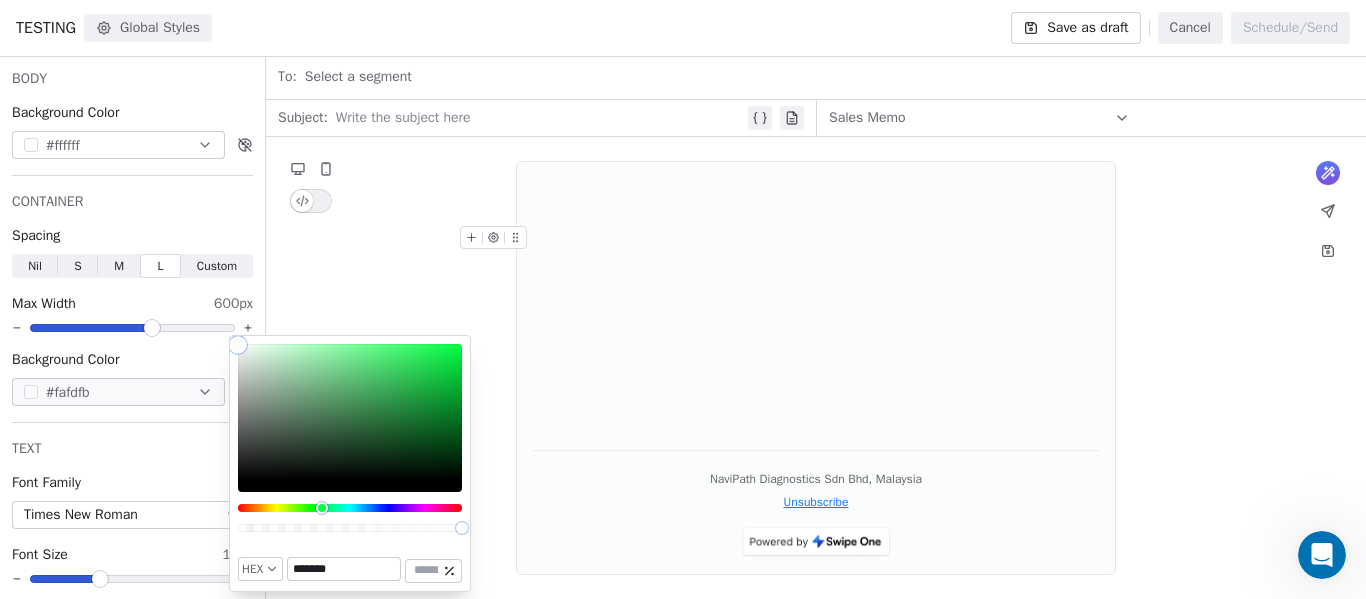type on "*******" 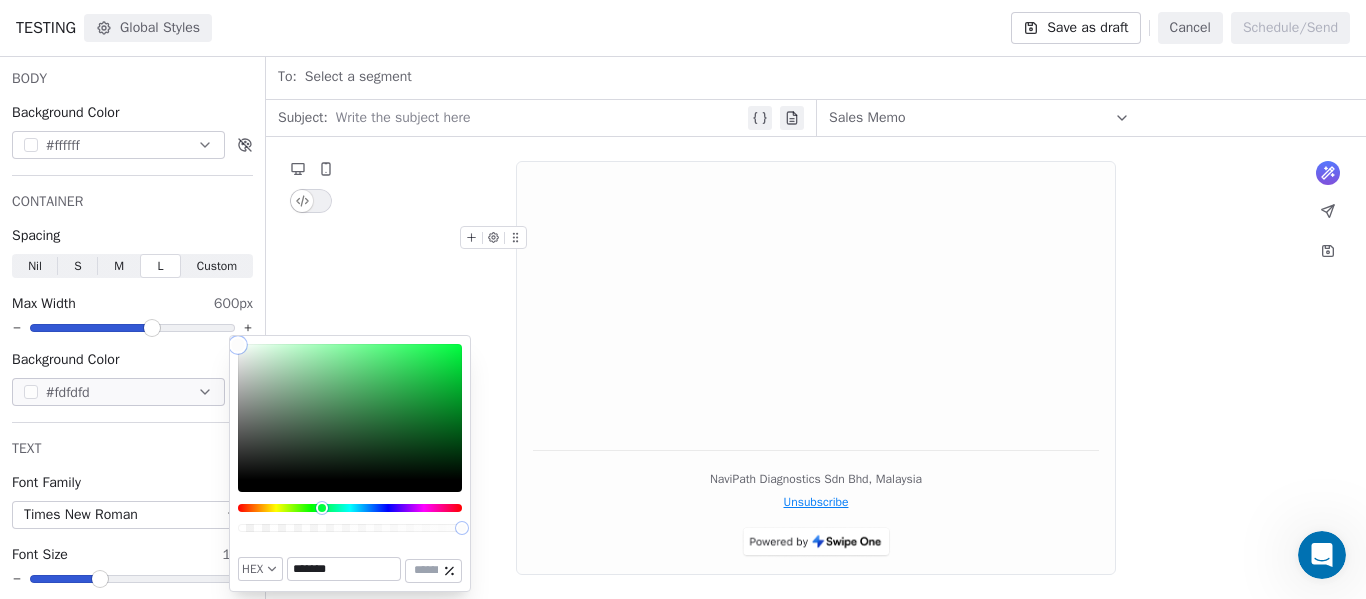 drag, startPoint x: 269, startPoint y: 347, endPoint x: 232, endPoint y: 345, distance: 37.054016 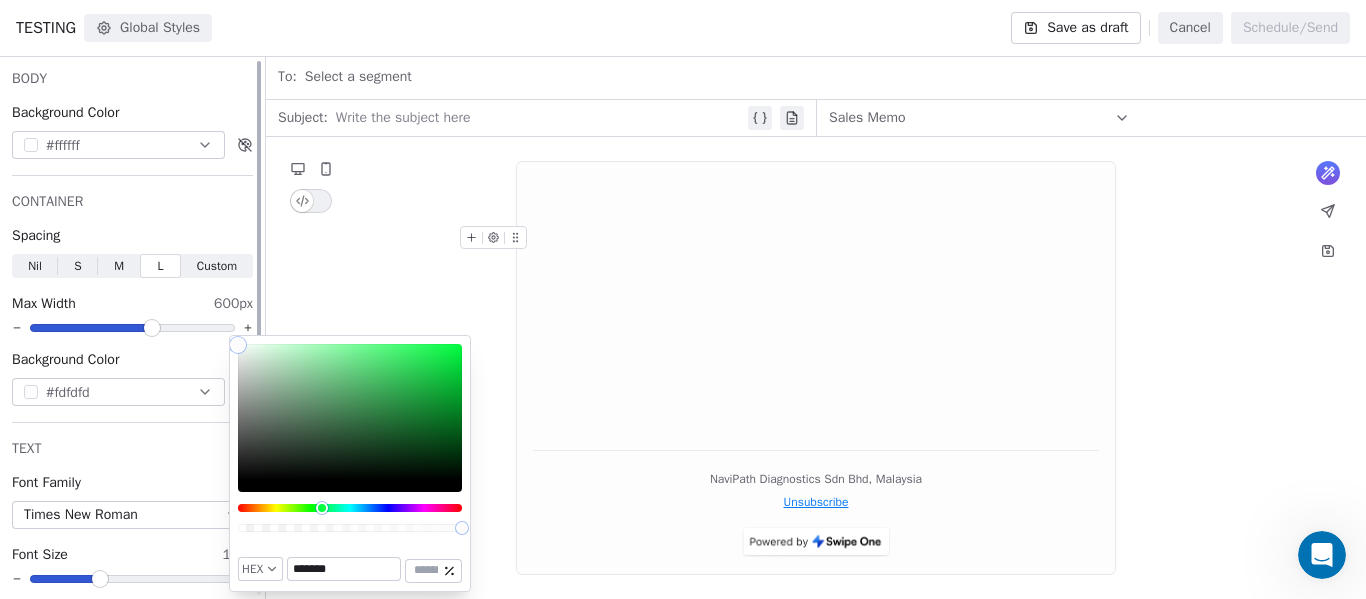 click on "#ffffff" at bounding box center [118, 145] 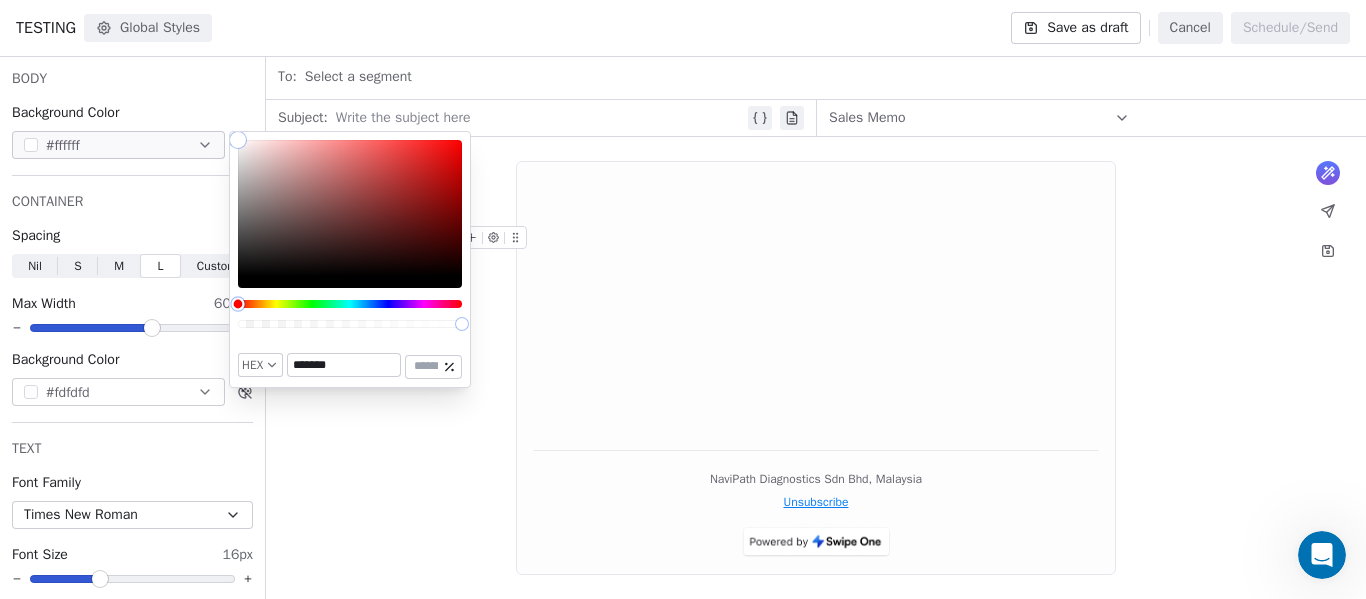 click at bounding box center [350, 304] 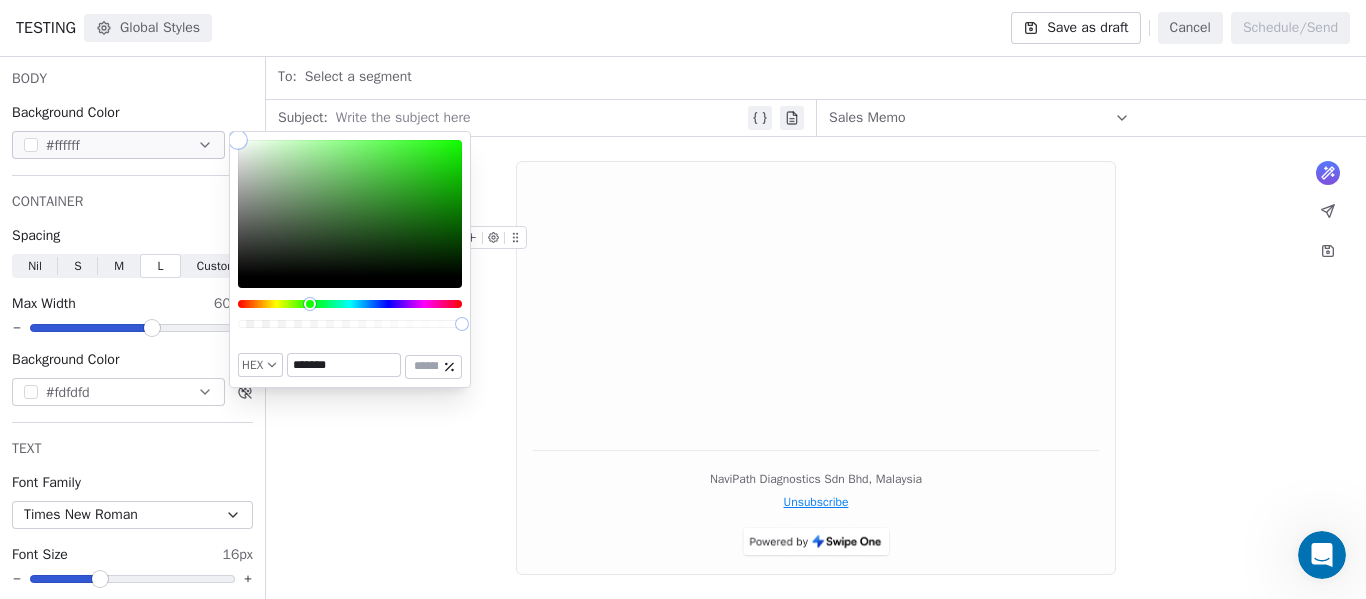 click at bounding box center (350, 208) 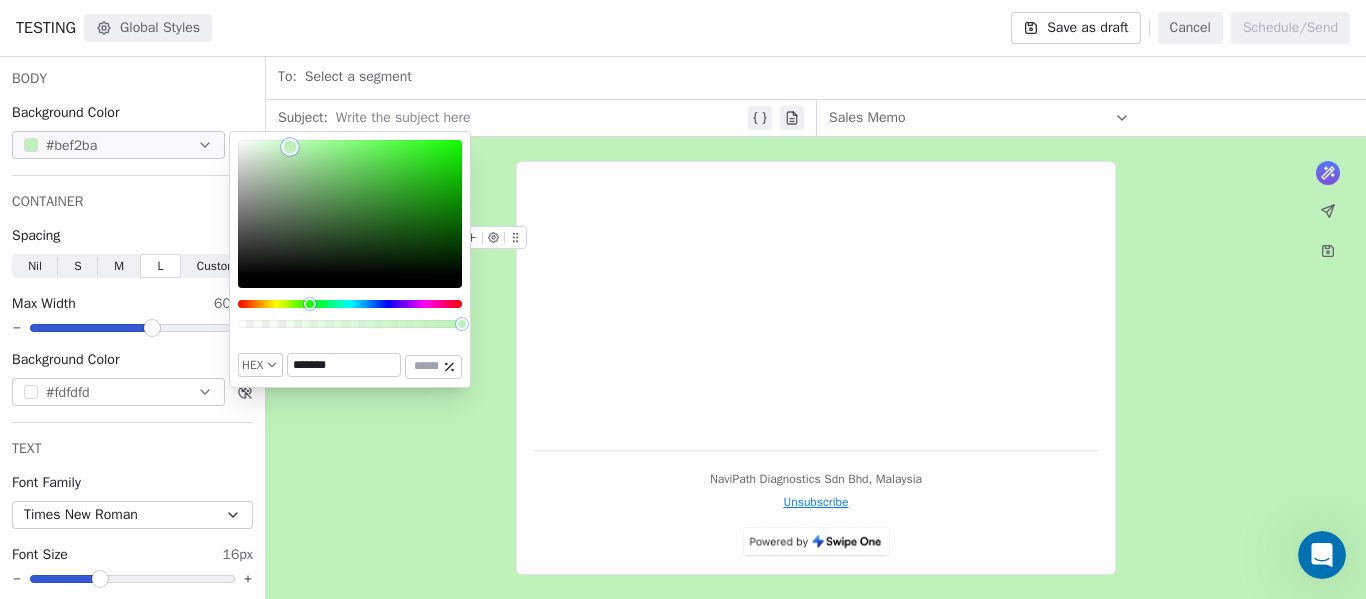 click at bounding box center (350, 208) 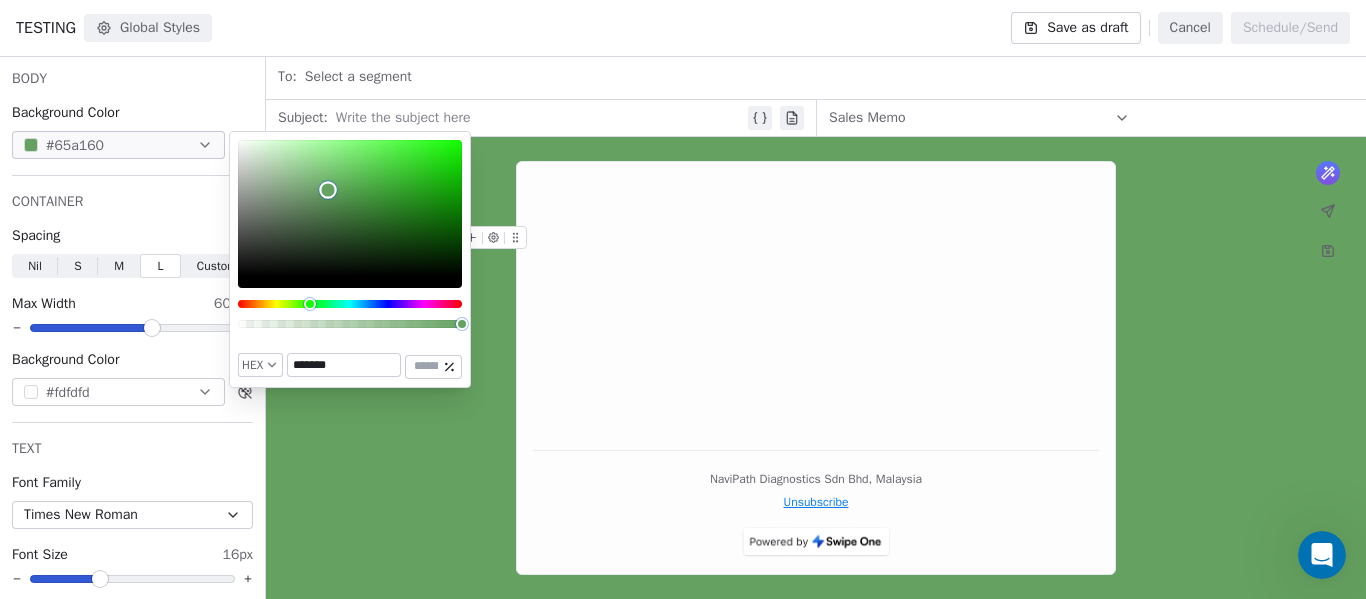 click at bounding box center (350, 208) 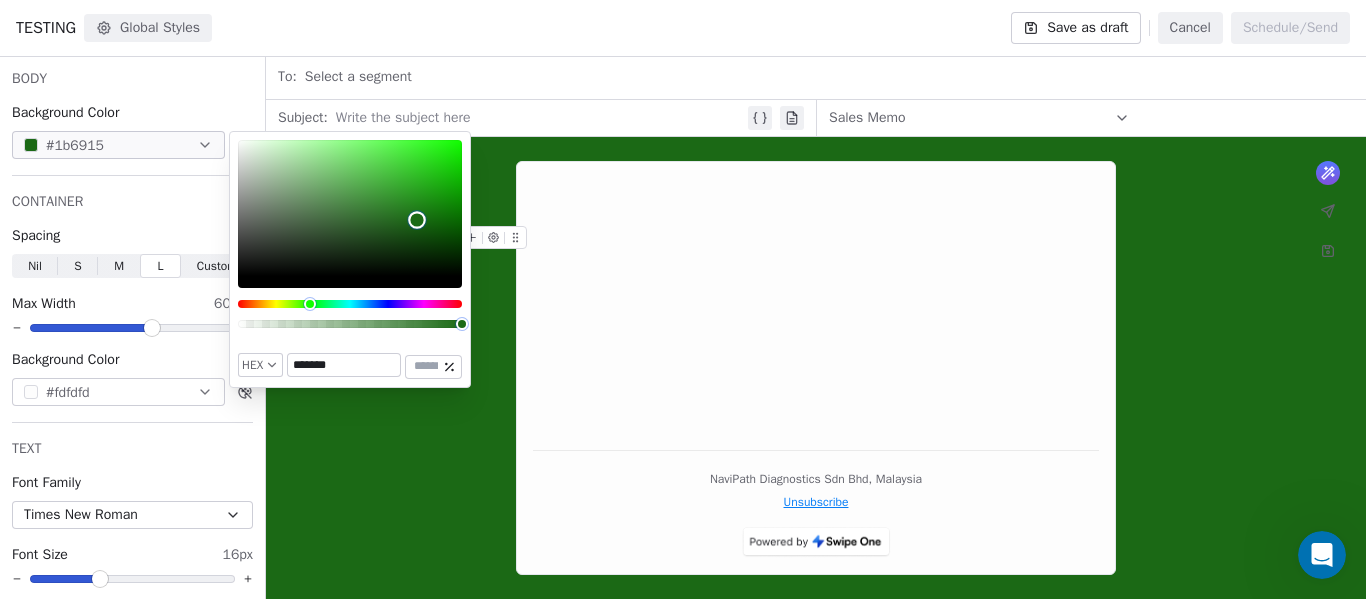 click at bounding box center (350, 208) 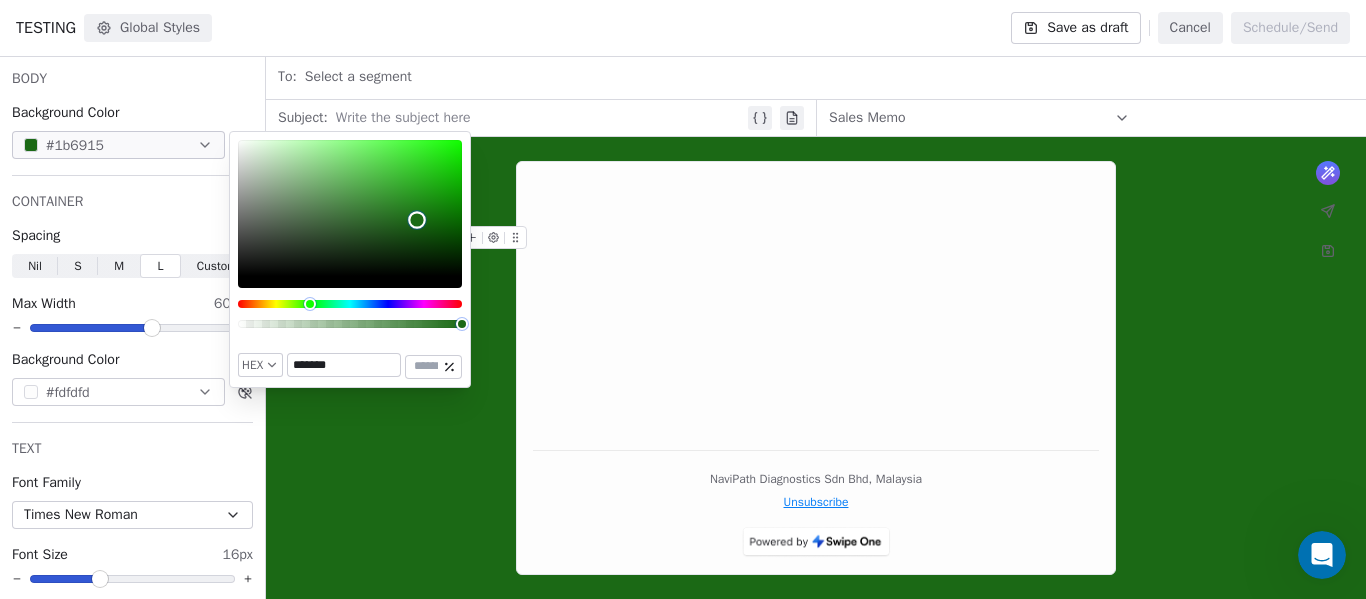 click at bounding box center [350, 208] 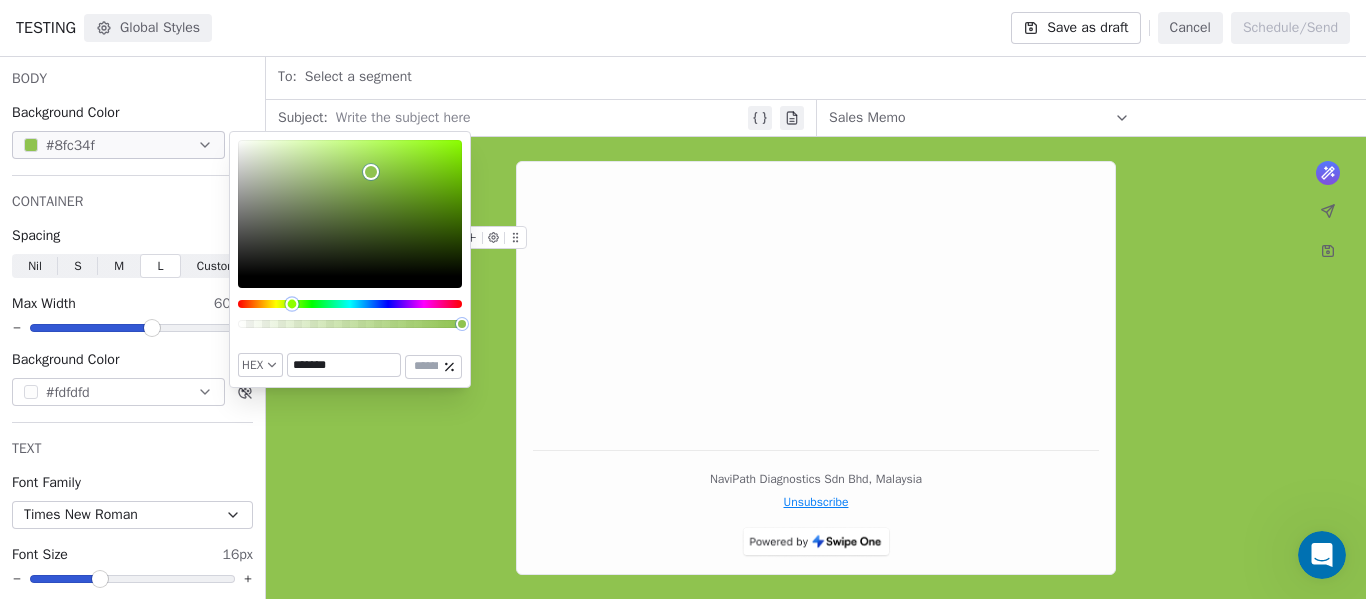 click at bounding box center (350, 304) 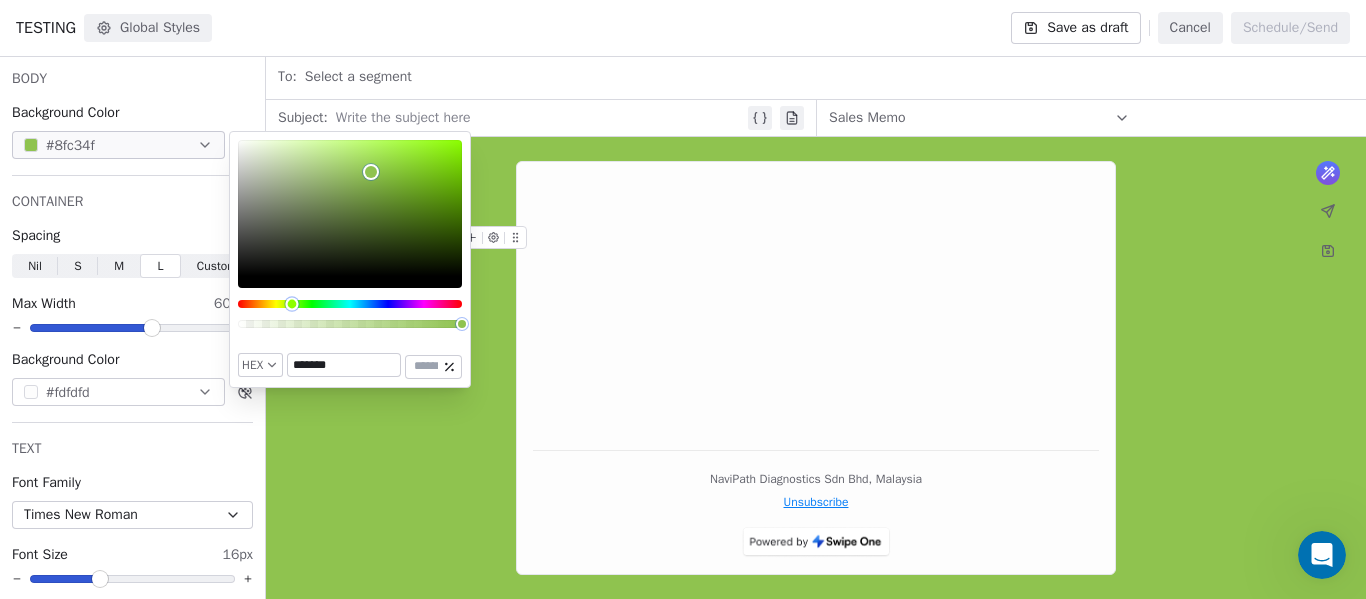 click at bounding box center (350, 304) 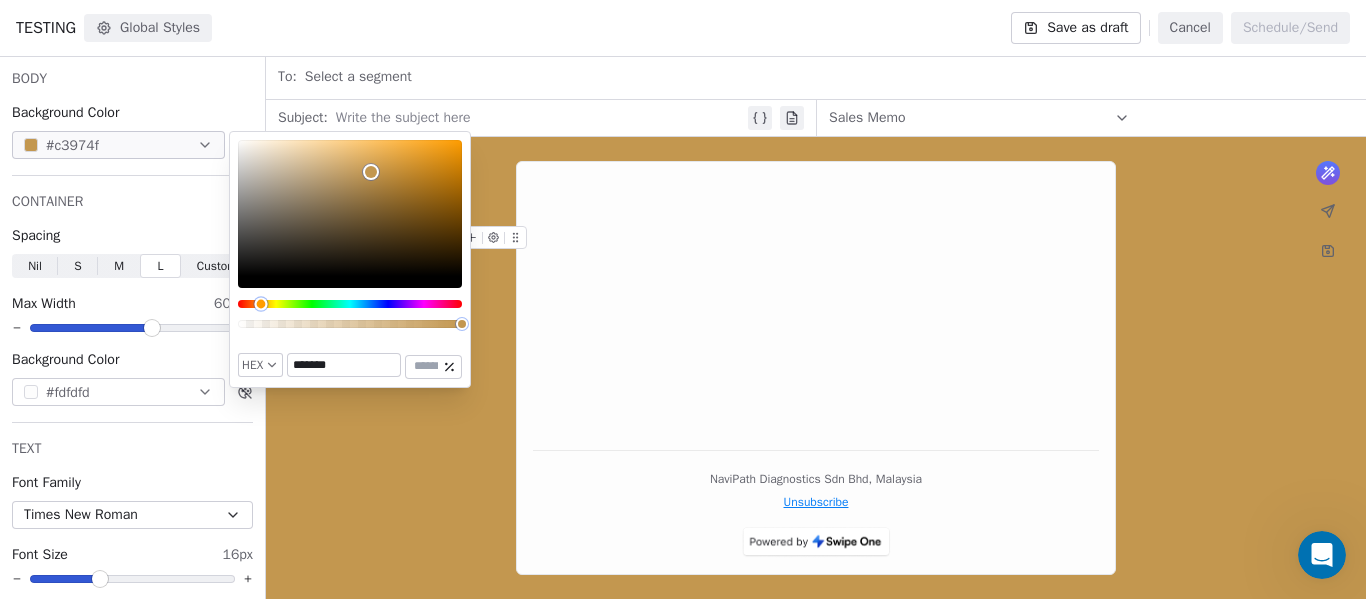click at bounding box center [350, 304] 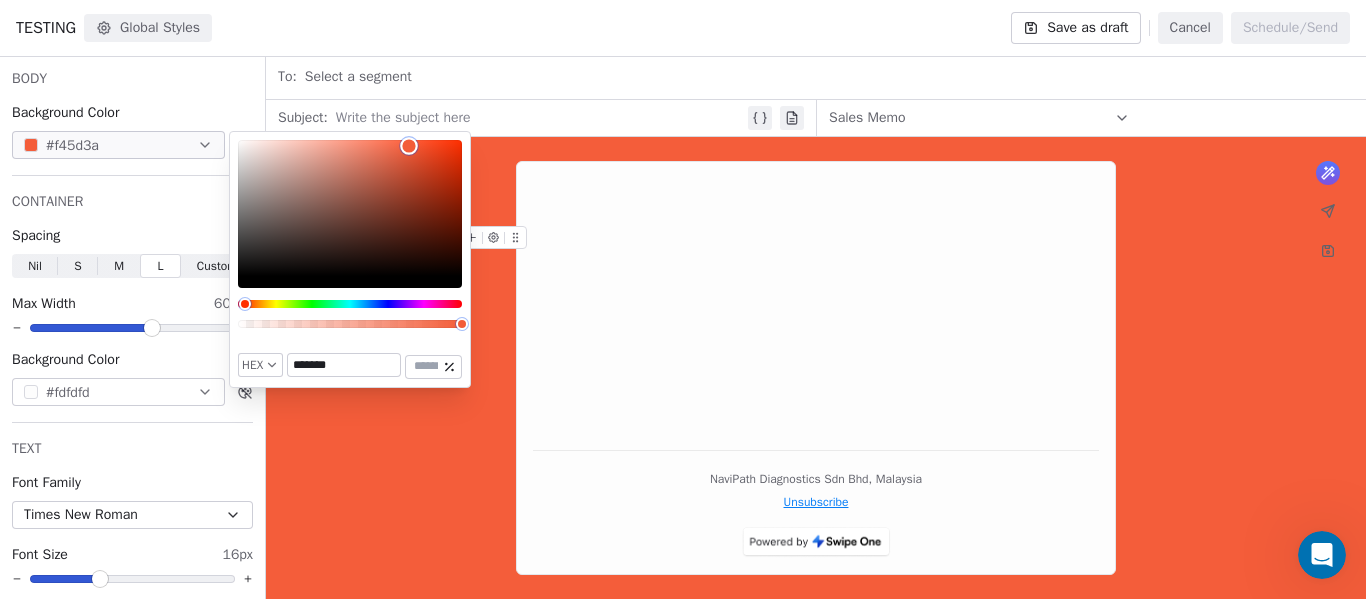 click at bounding box center [350, 208] 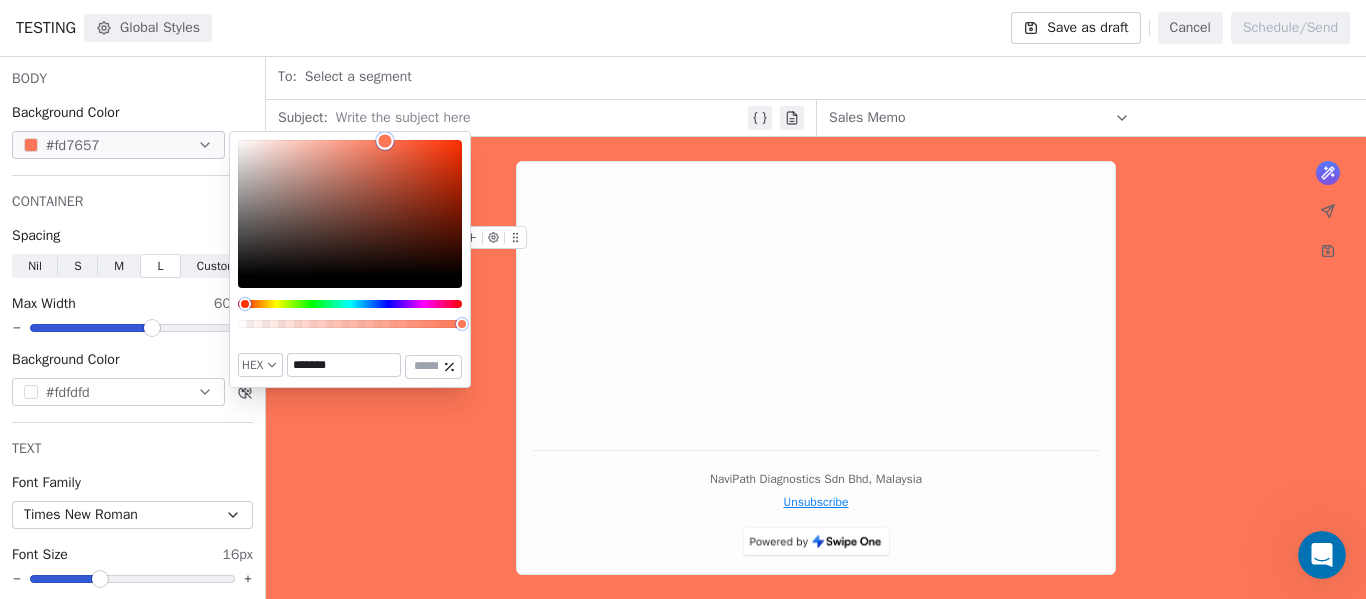 click at bounding box center (350, 208) 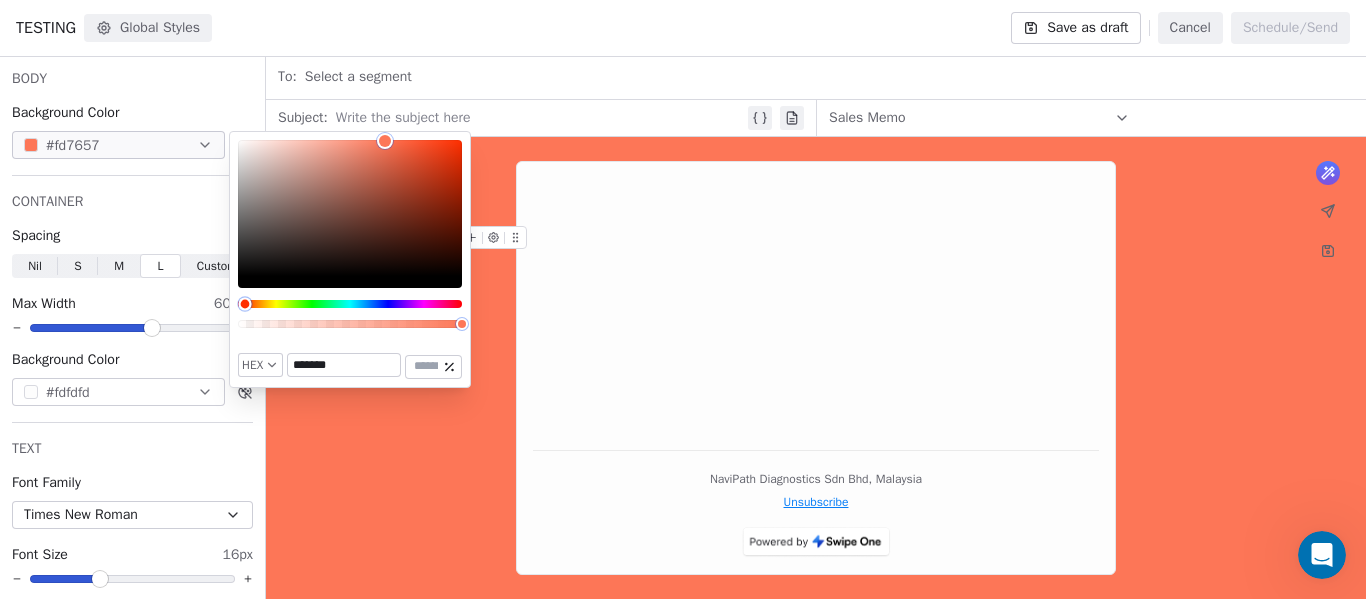 click at bounding box center (350, 304) 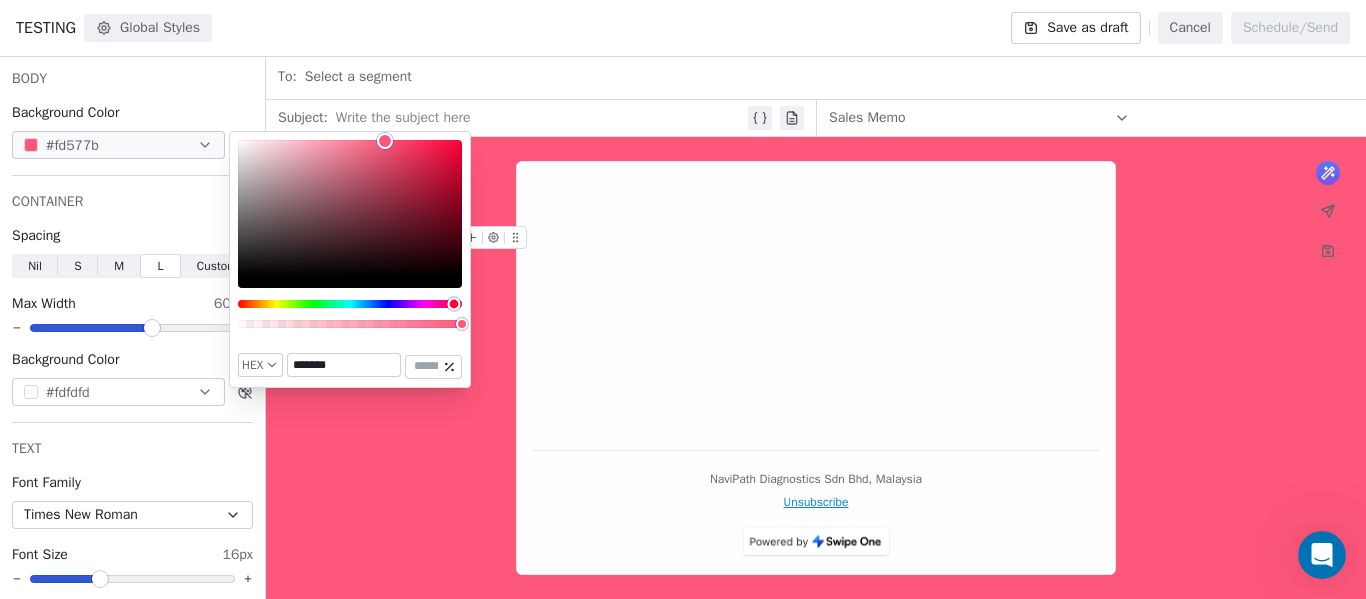 click at bounding box center (350, 304) 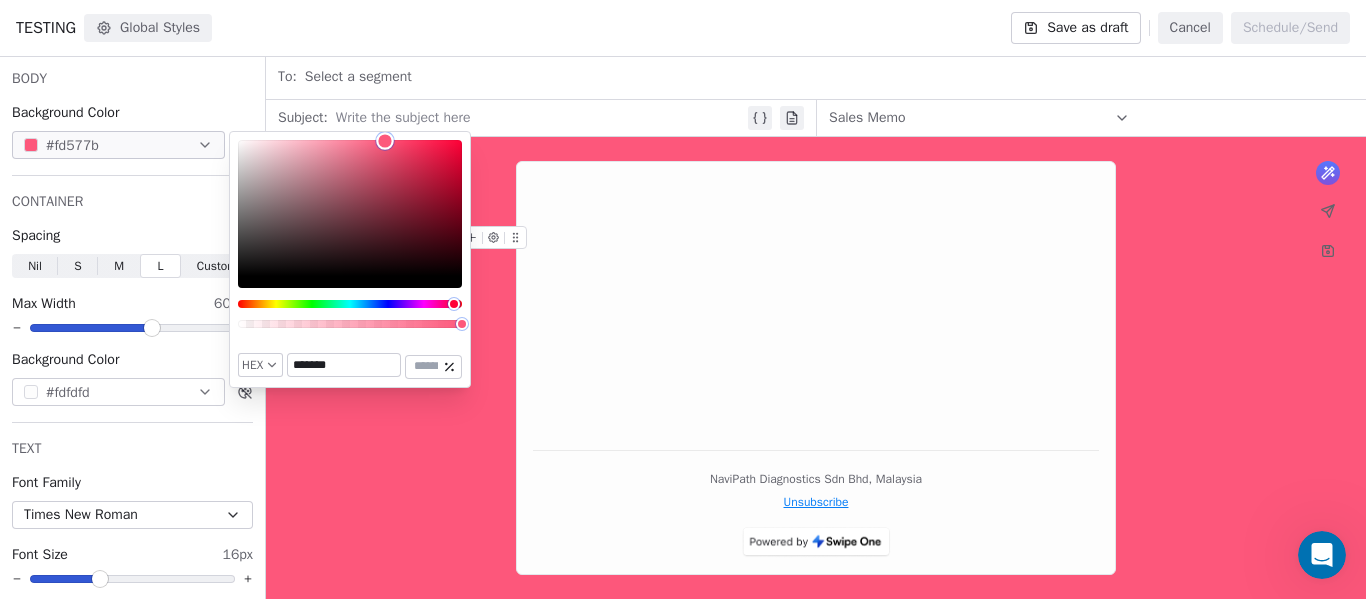click at bounding box center (350, 208) 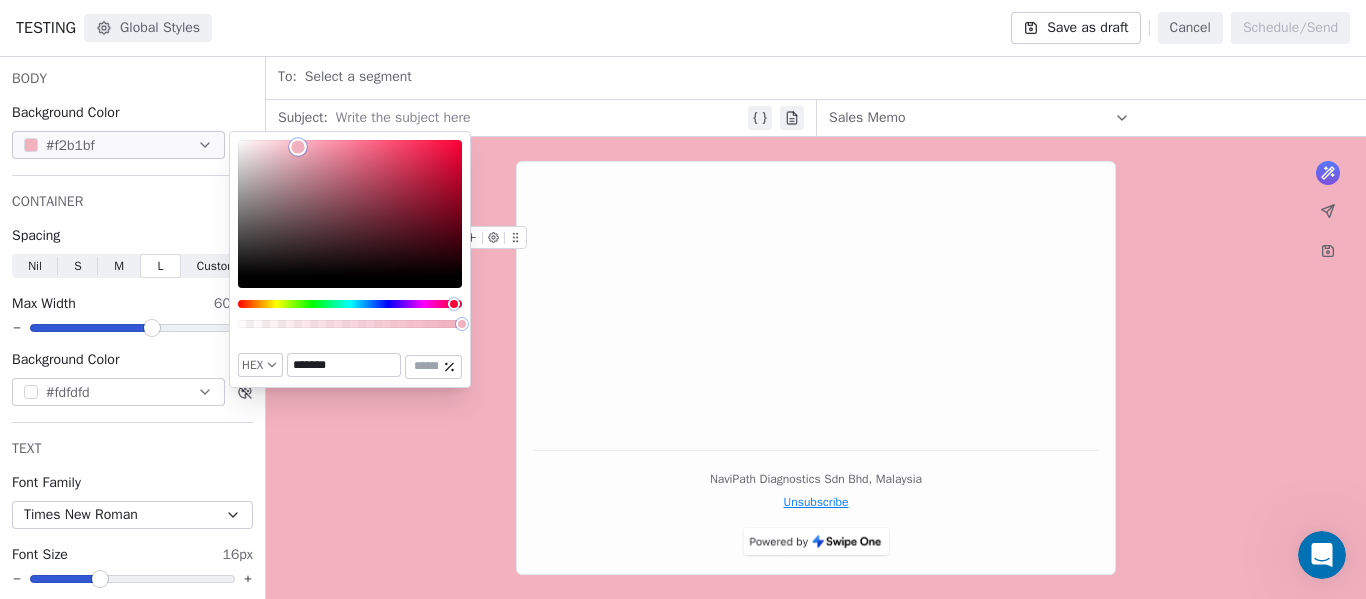 click at bounding box center [350, 208] 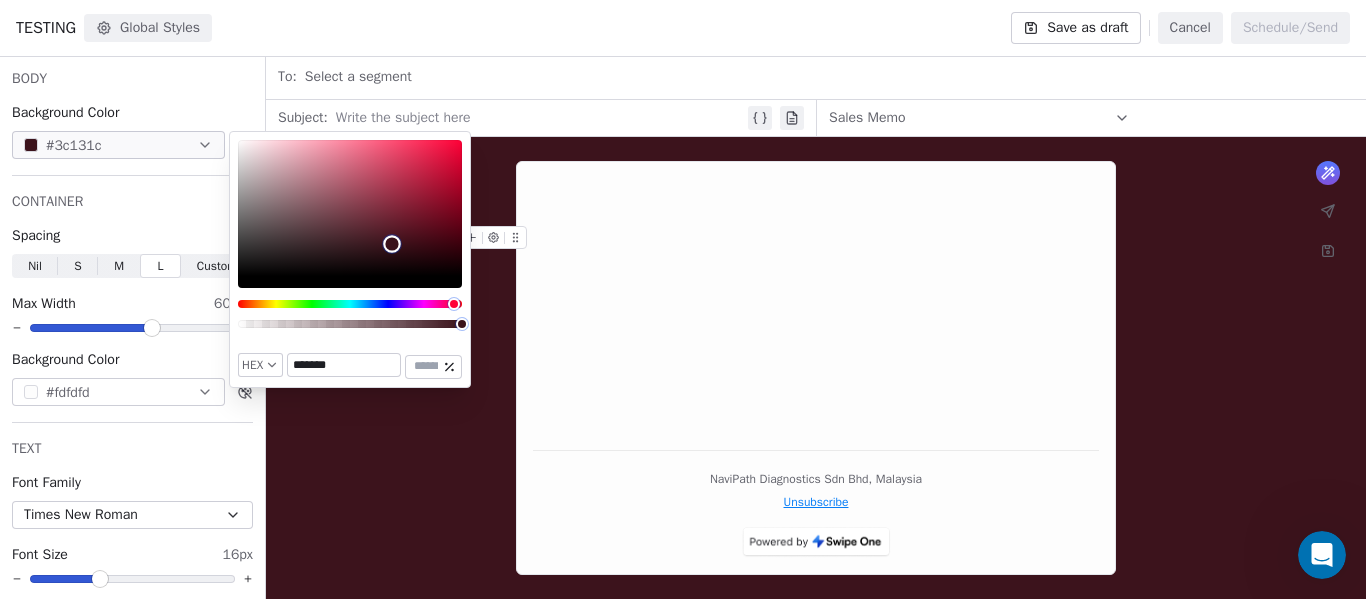click at bounding box center (350, 208) 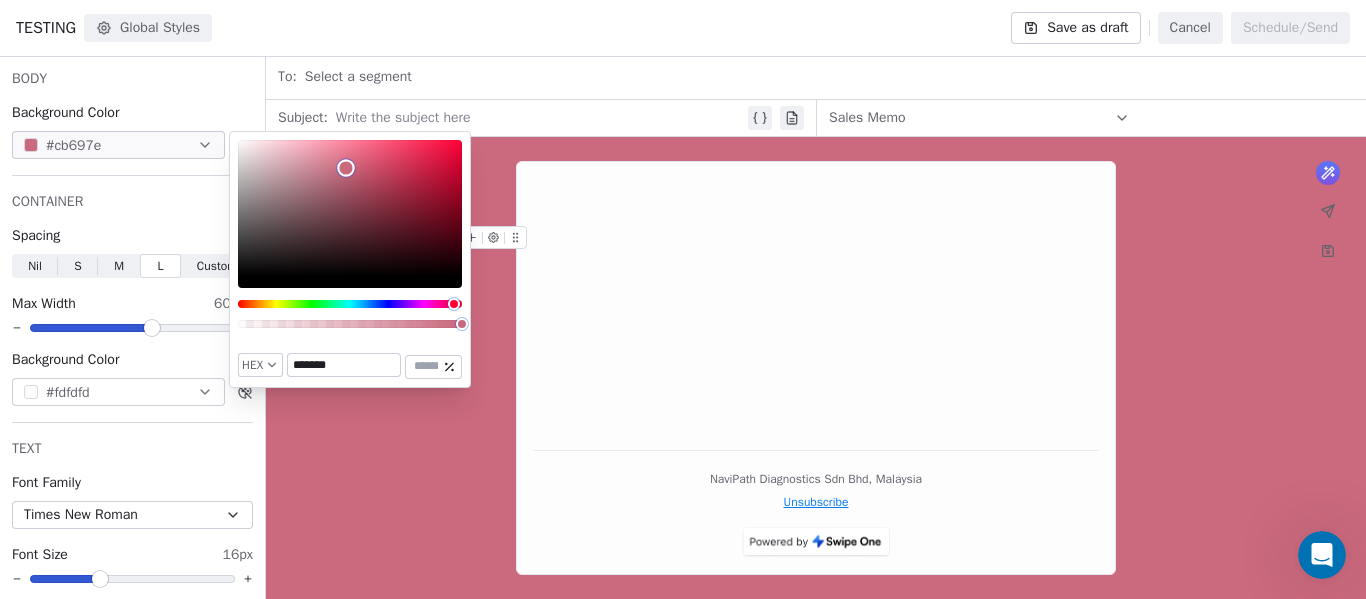 click at bounding box center (350, 208) 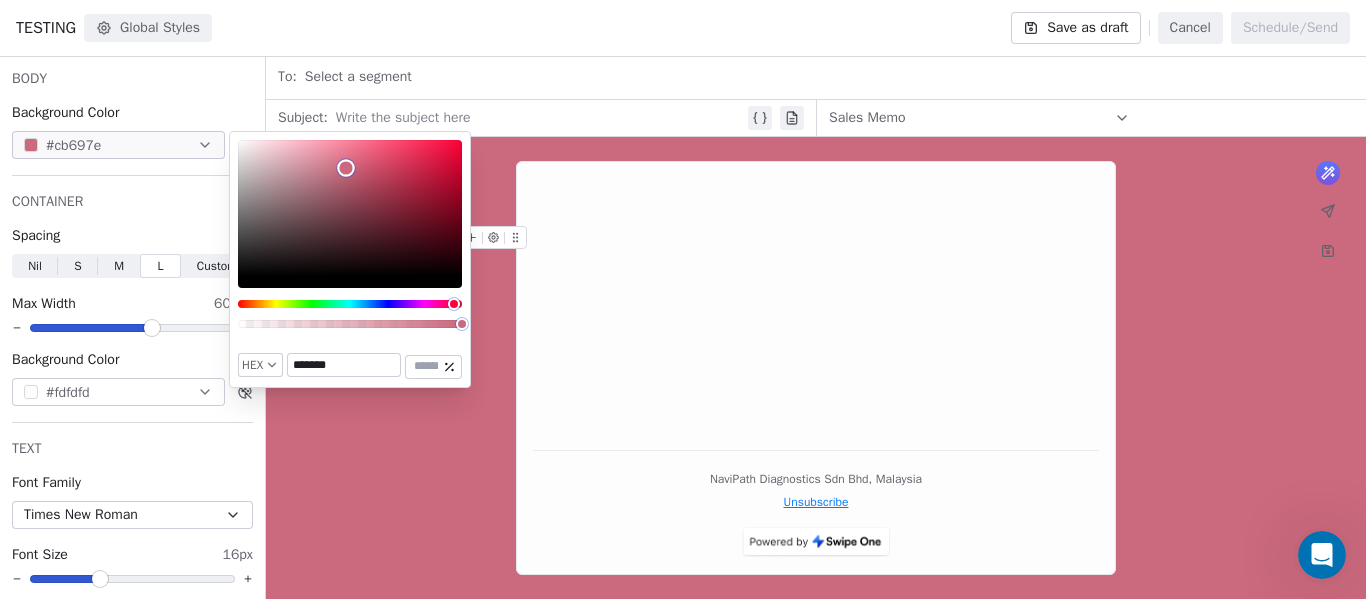 click at bounding box center (350, 208) 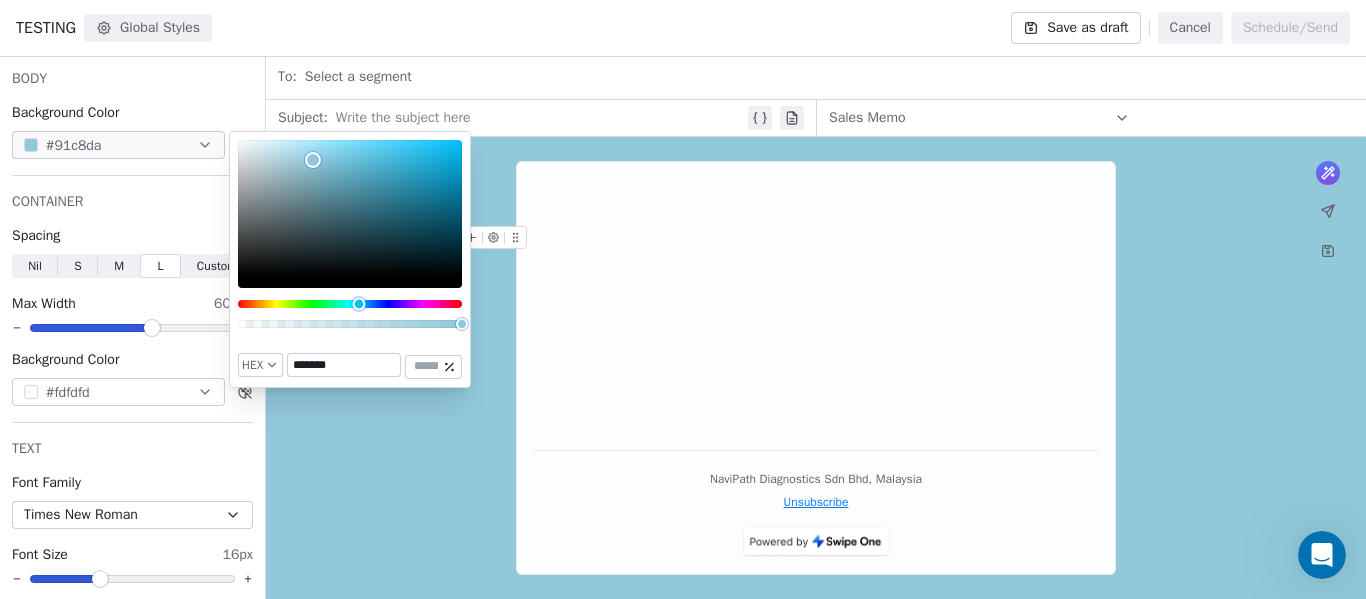 click at bounding box center [350, 304] 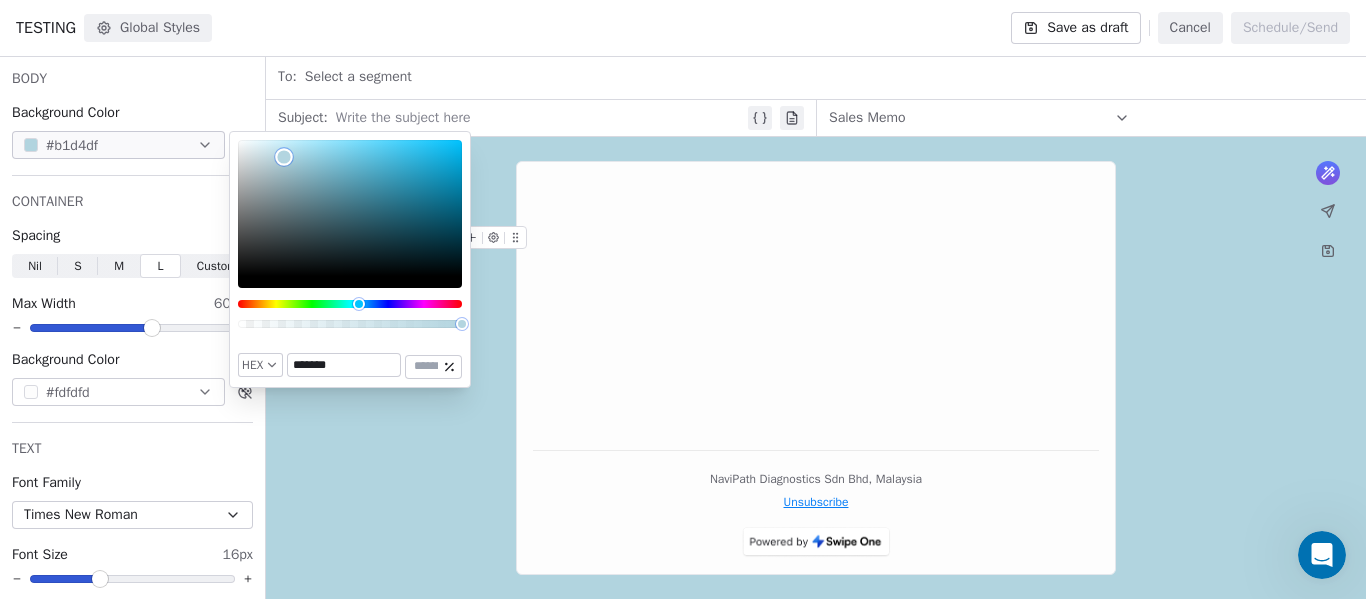 click at bounding box center (350, 208) 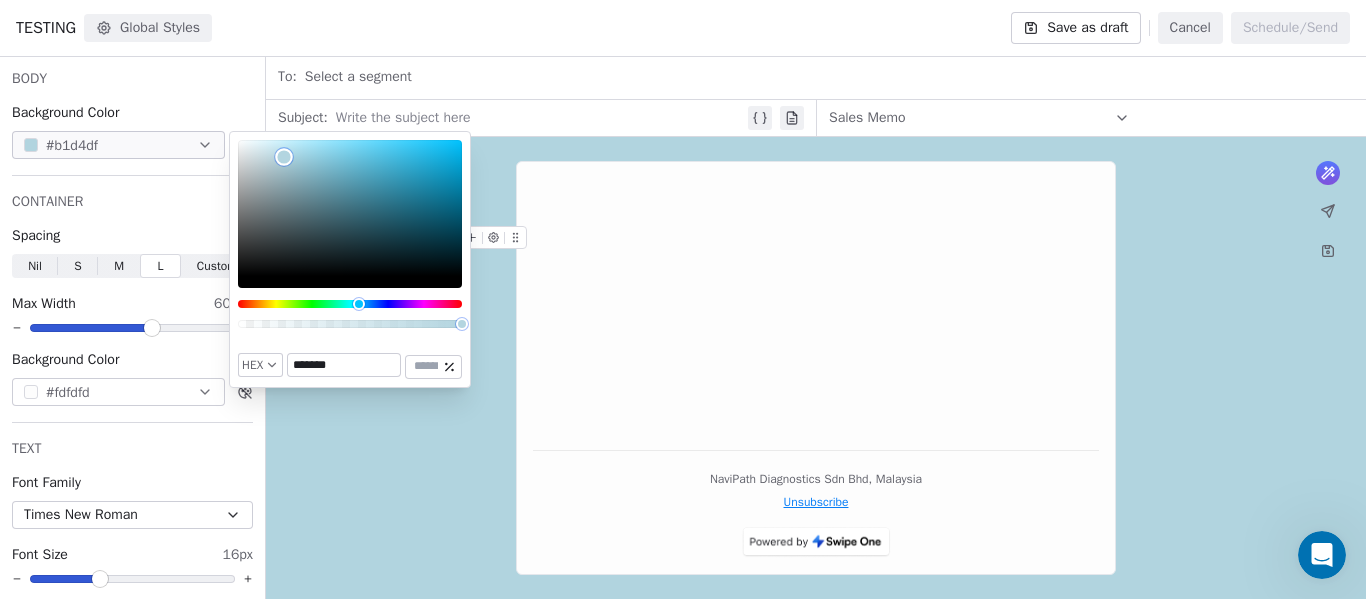 click at bounding box center [350, 208] 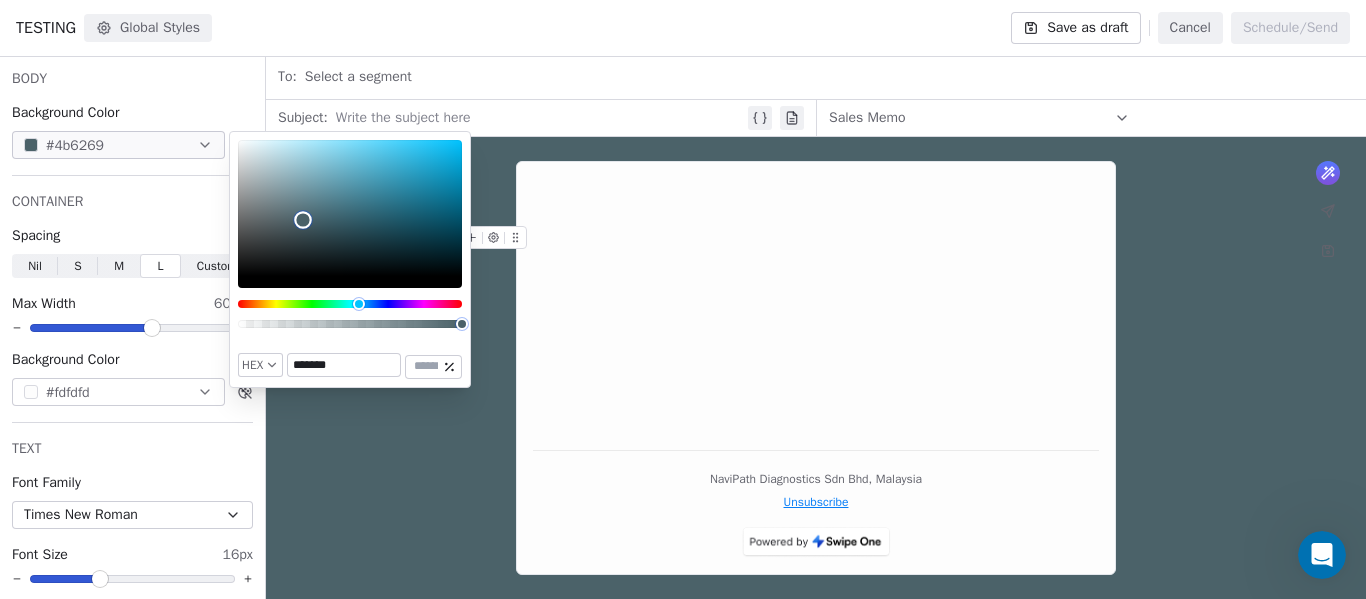 click at bounding box center [350, 208] 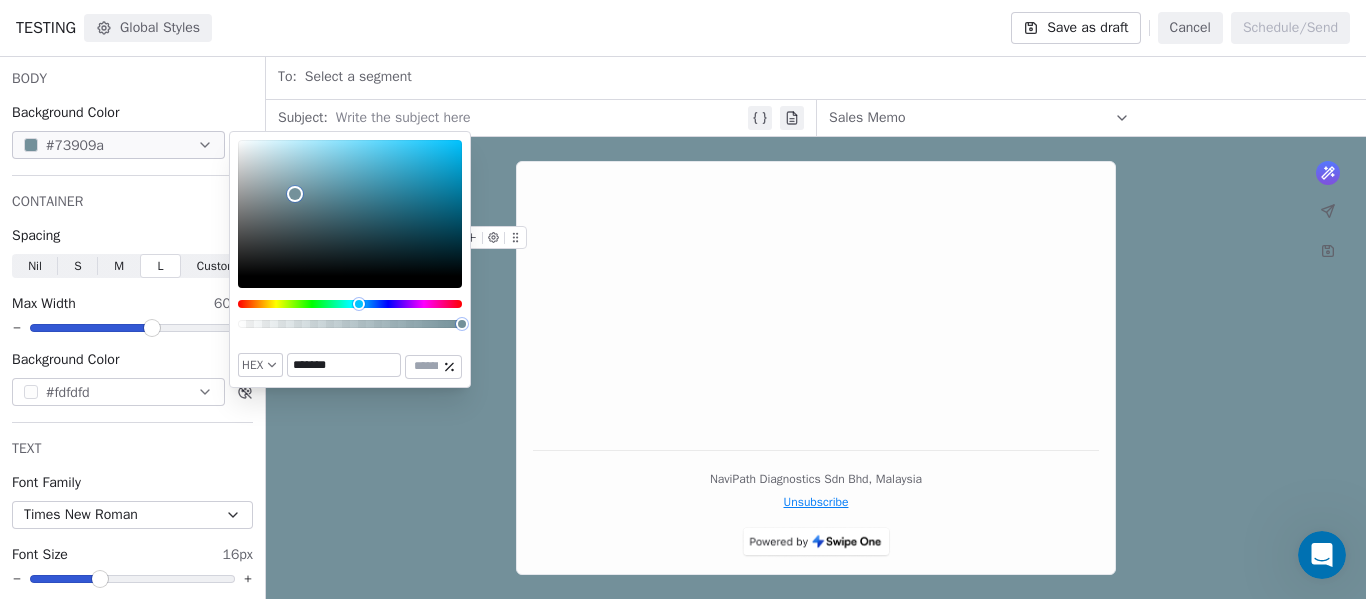 click on "What would you like to create email about? or * **** NaviPath Diagnostics Sdn Bhd, Malaysia Unsubscribe" at bounding box center (816, 368) 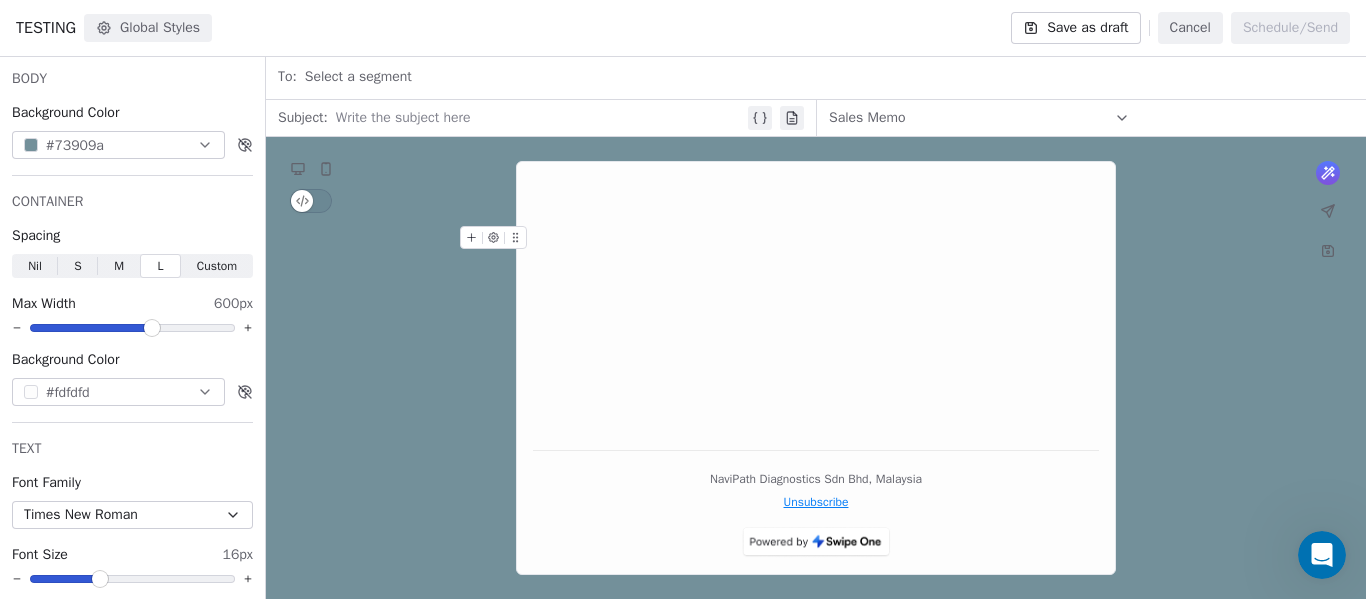 click on "* ****" at bounding box center [816, 306] 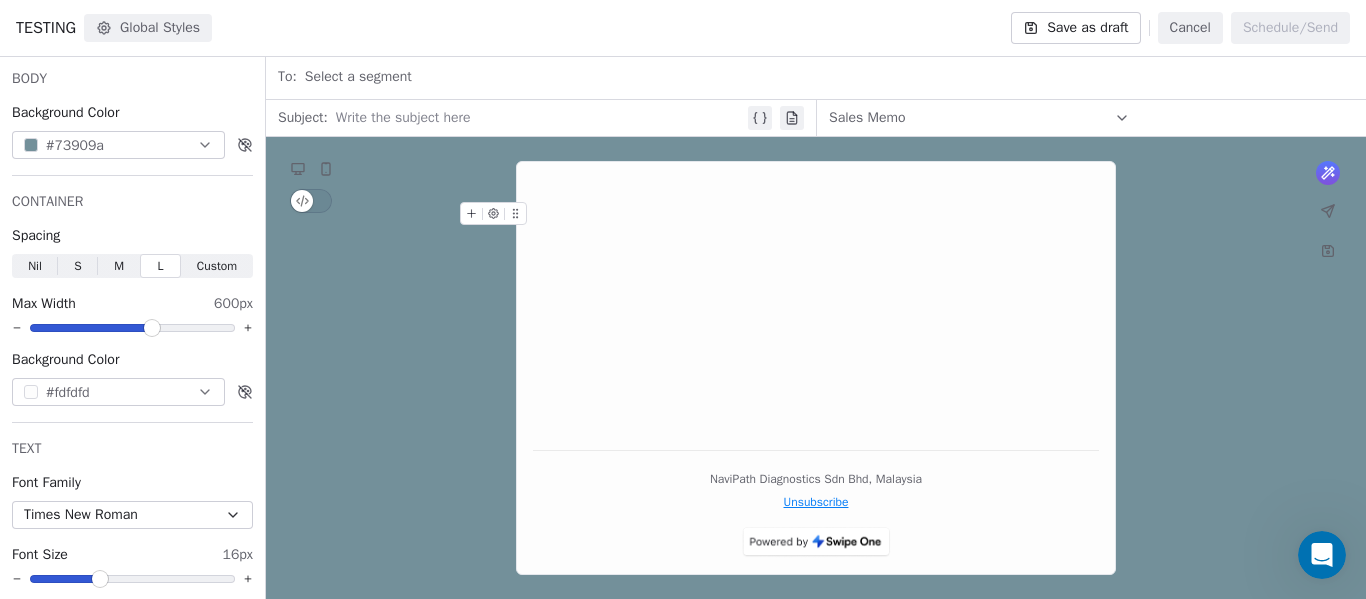 click on "****" at bounding box center [816, 214] 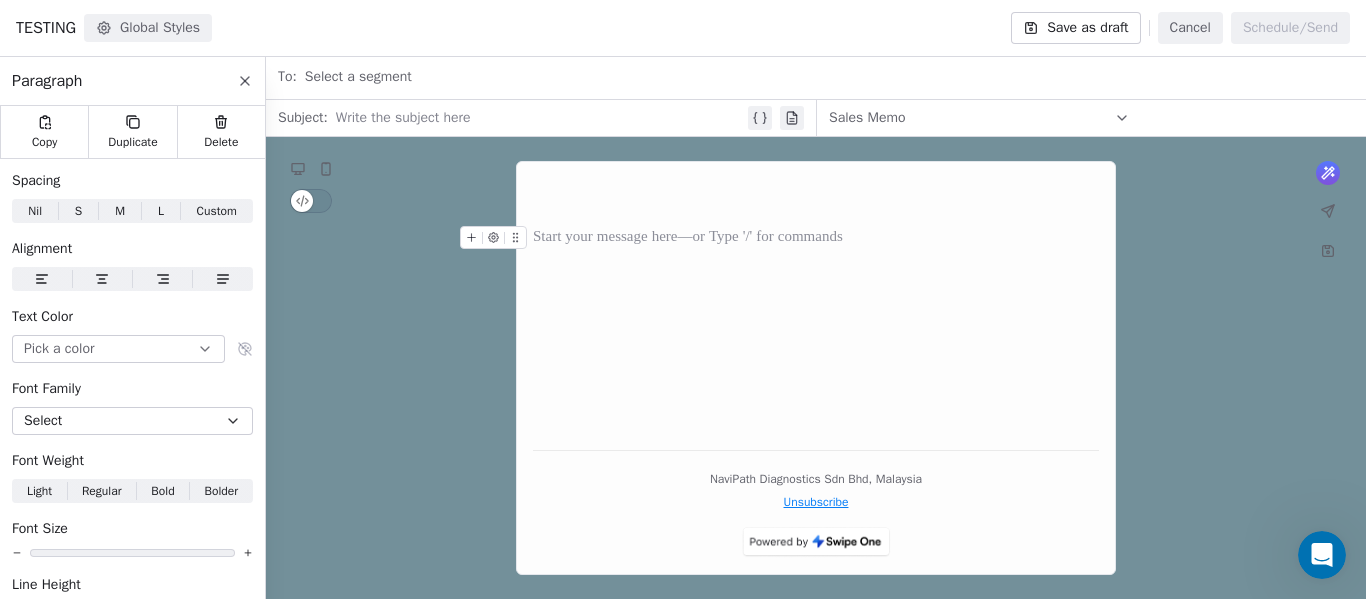 click at bounding box center [816, 238] 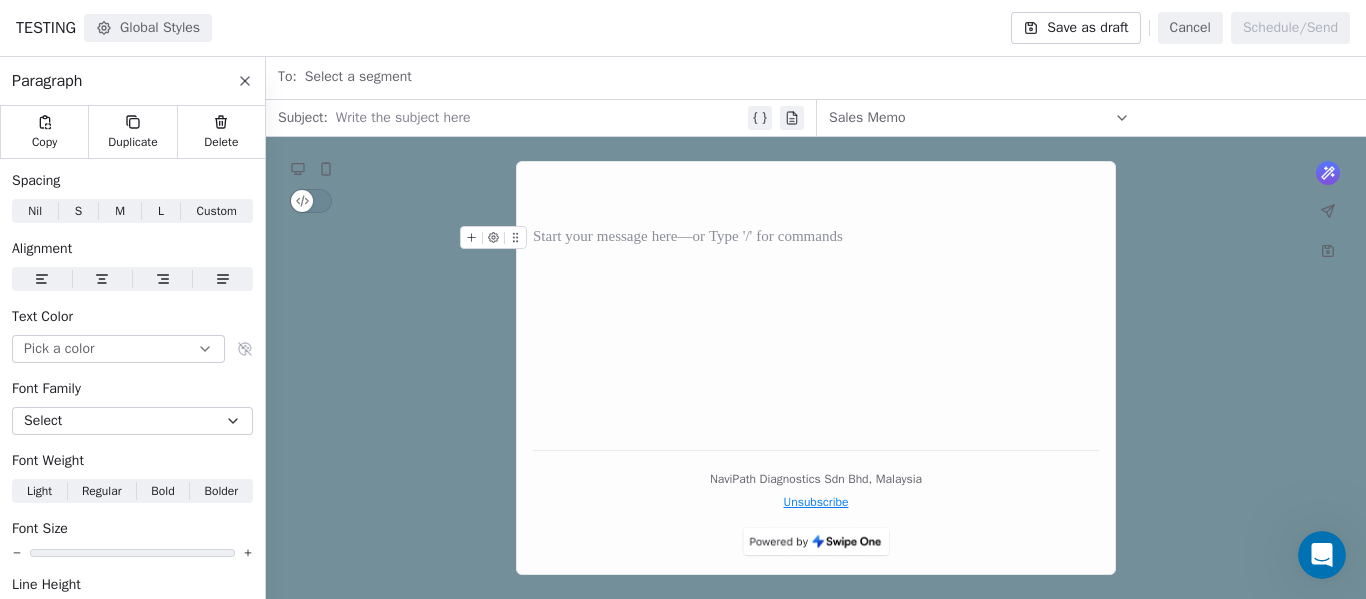 click 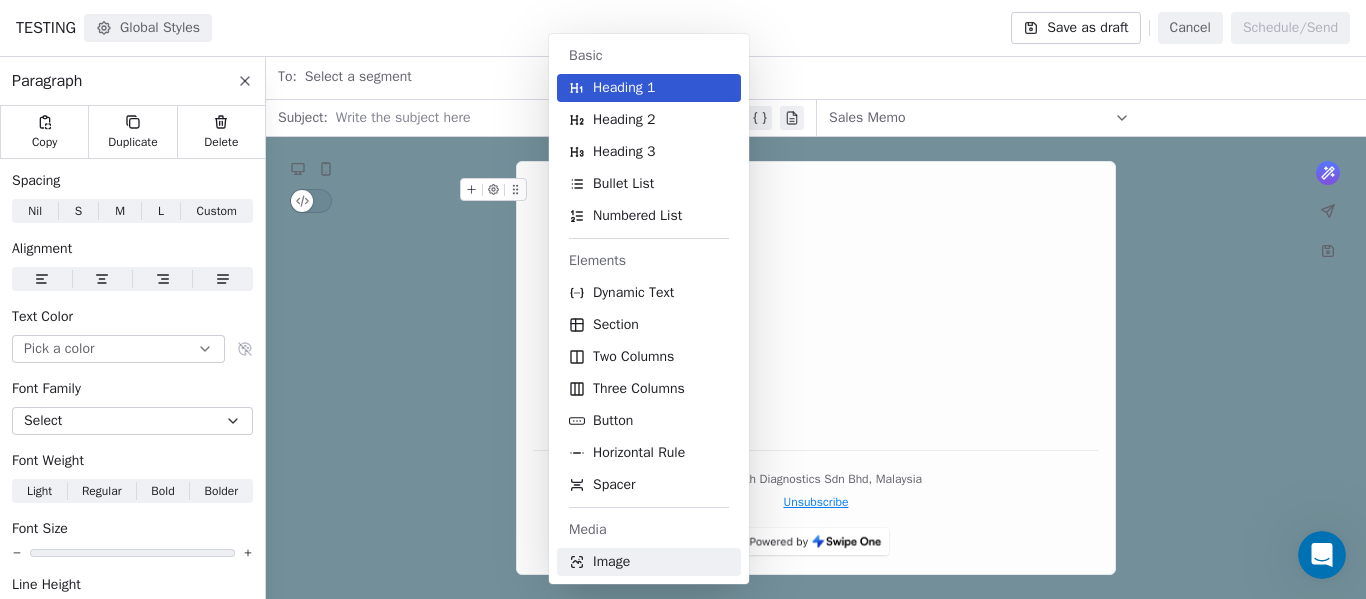 drag, startPoint x: 621, startPoint y: 570, endPoint x: 620, endPoint y: 556, distance: 14.035668 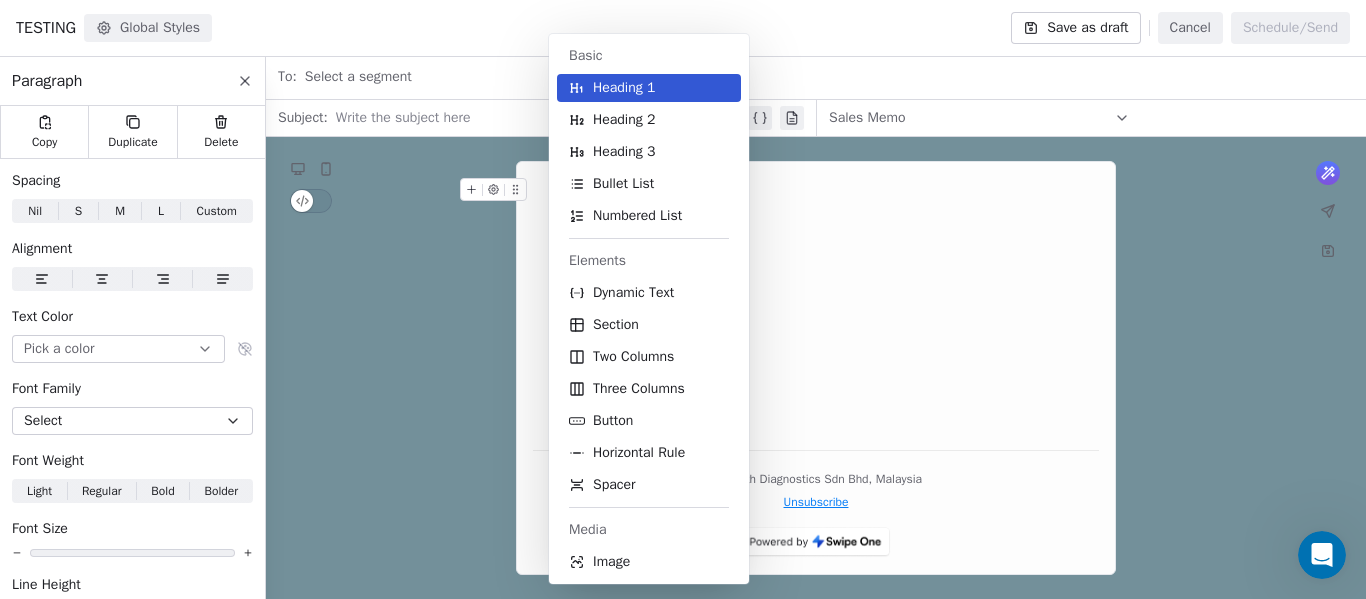 scroll, scrollTop: 0, scrollLeft: 0, axis: both 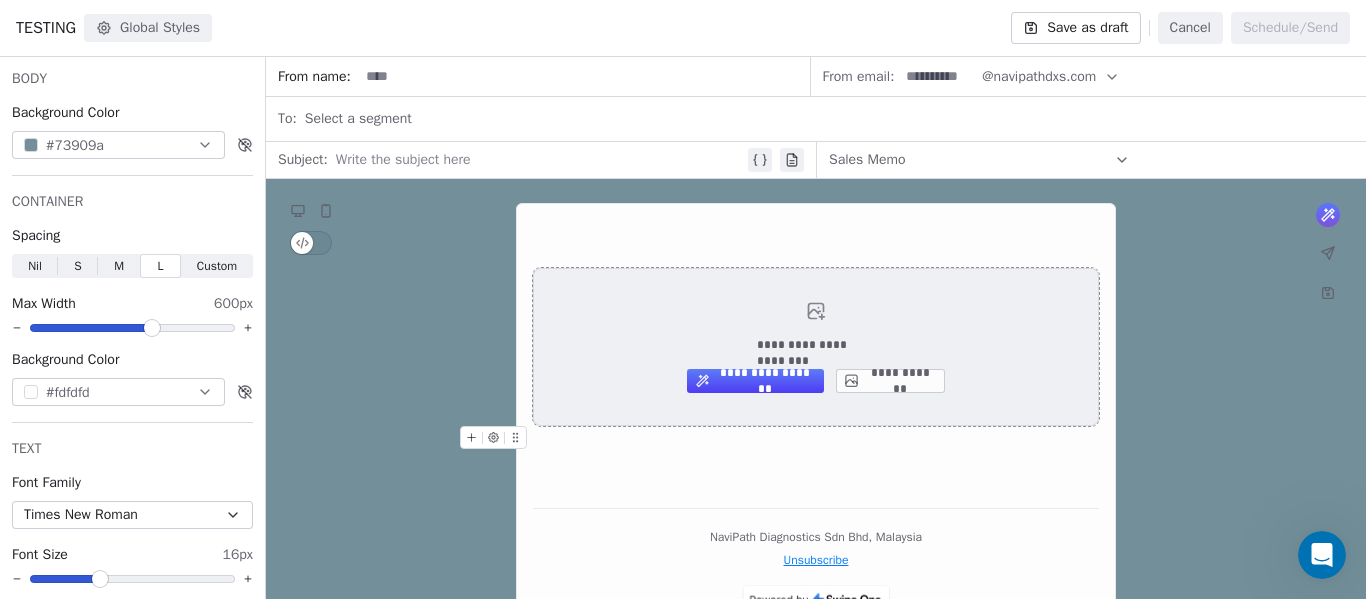 click on "**********" at bounding box center (890, 381) 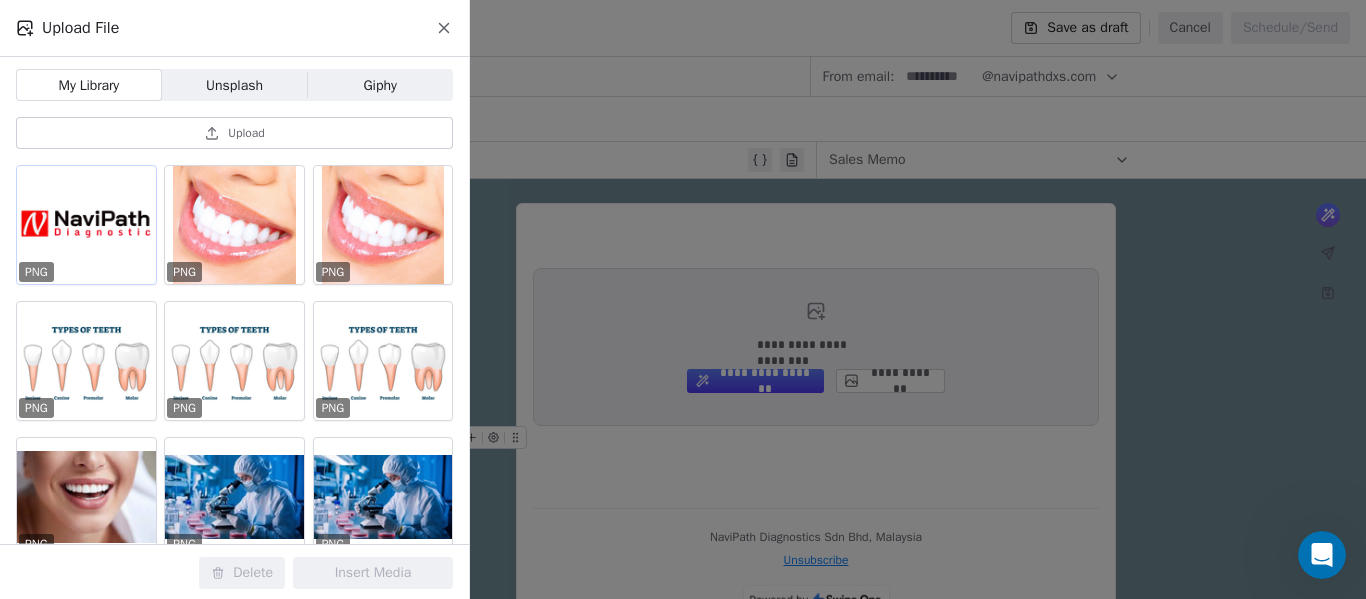 click at bounding box center [86, 225] 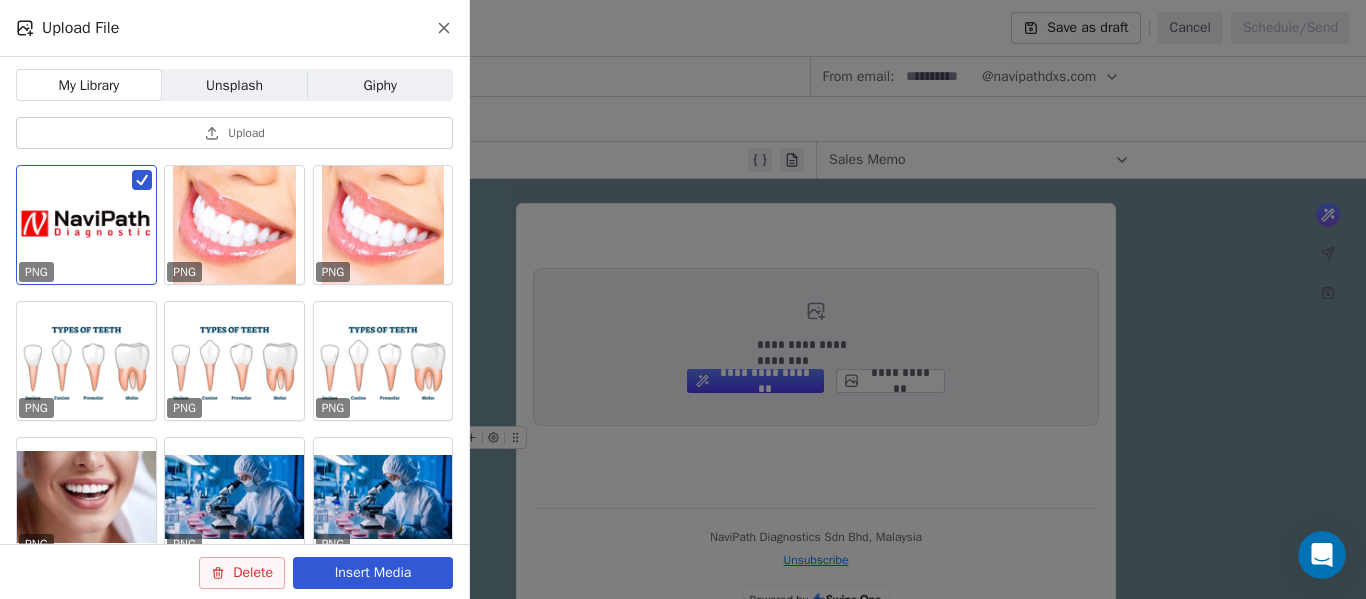 drag, startPoint x: 402, startPoint y: 572, endPoint x: 784, endPoint y: 519, distance: 385.65918 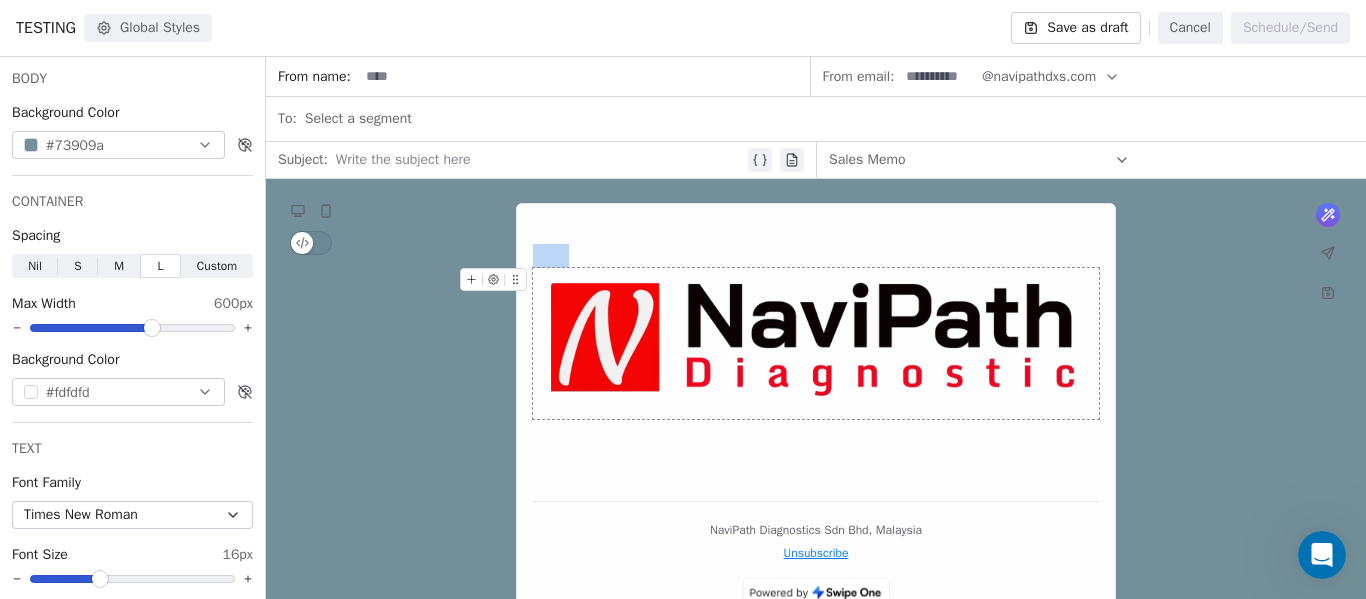 click at bounding box center [816, 343] 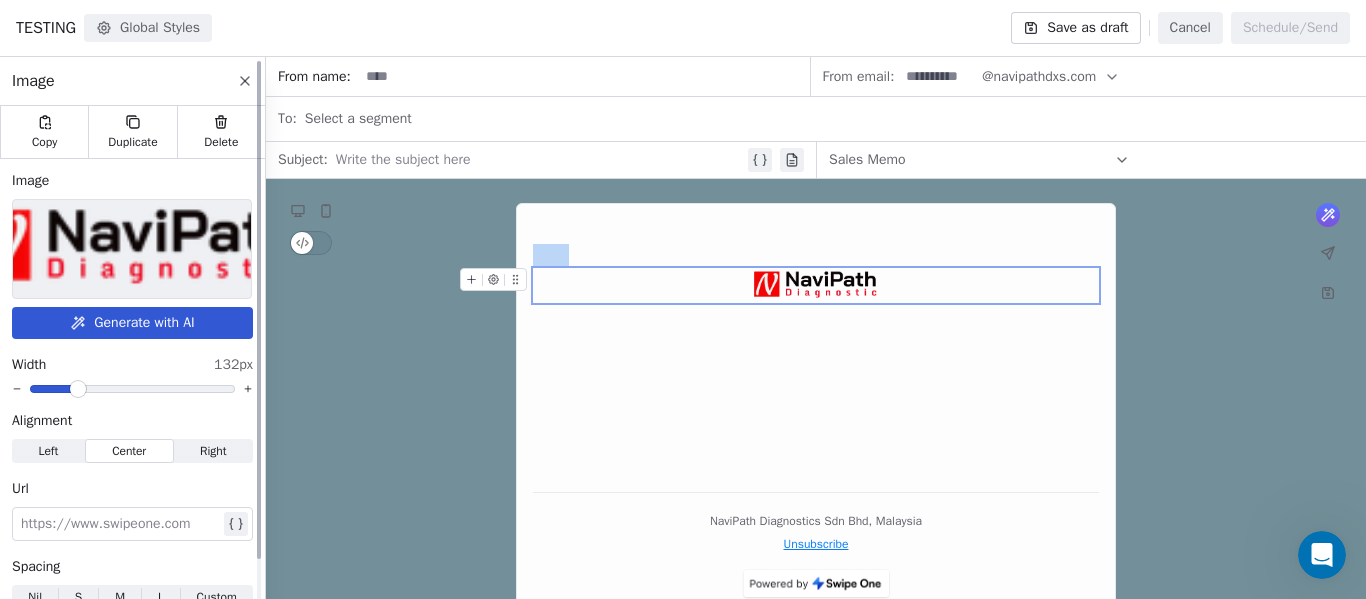 click at bounding box center [78, 389] 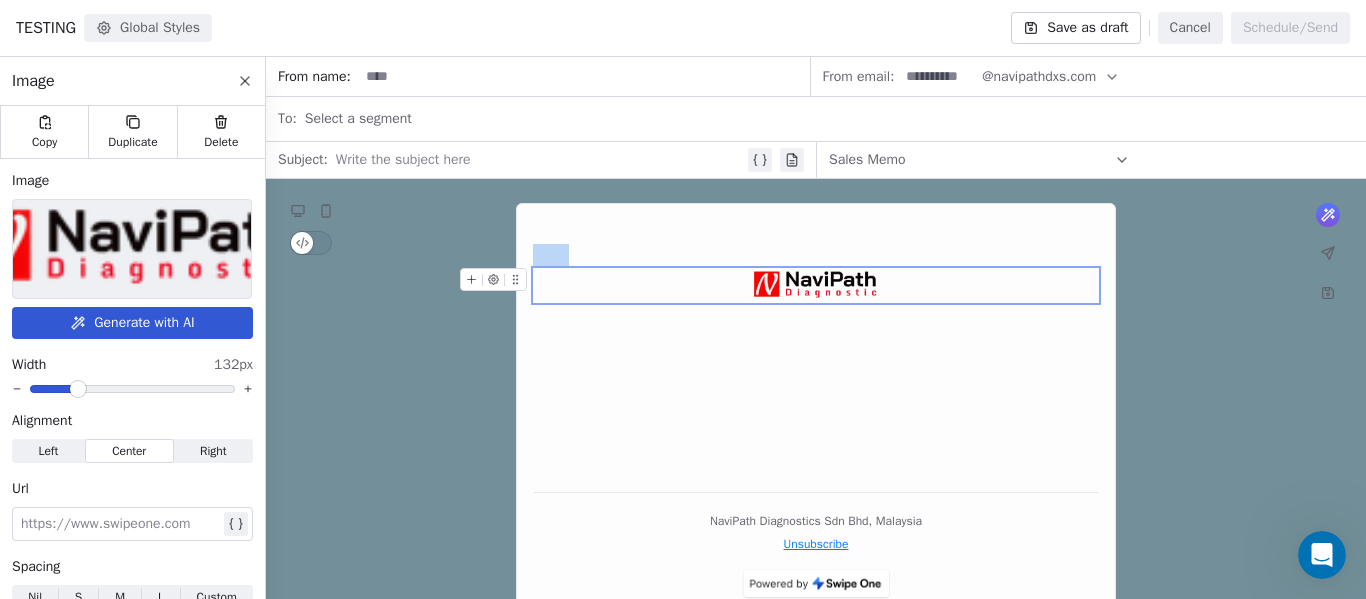 click on "* ****" at bounding box center [816, 348] 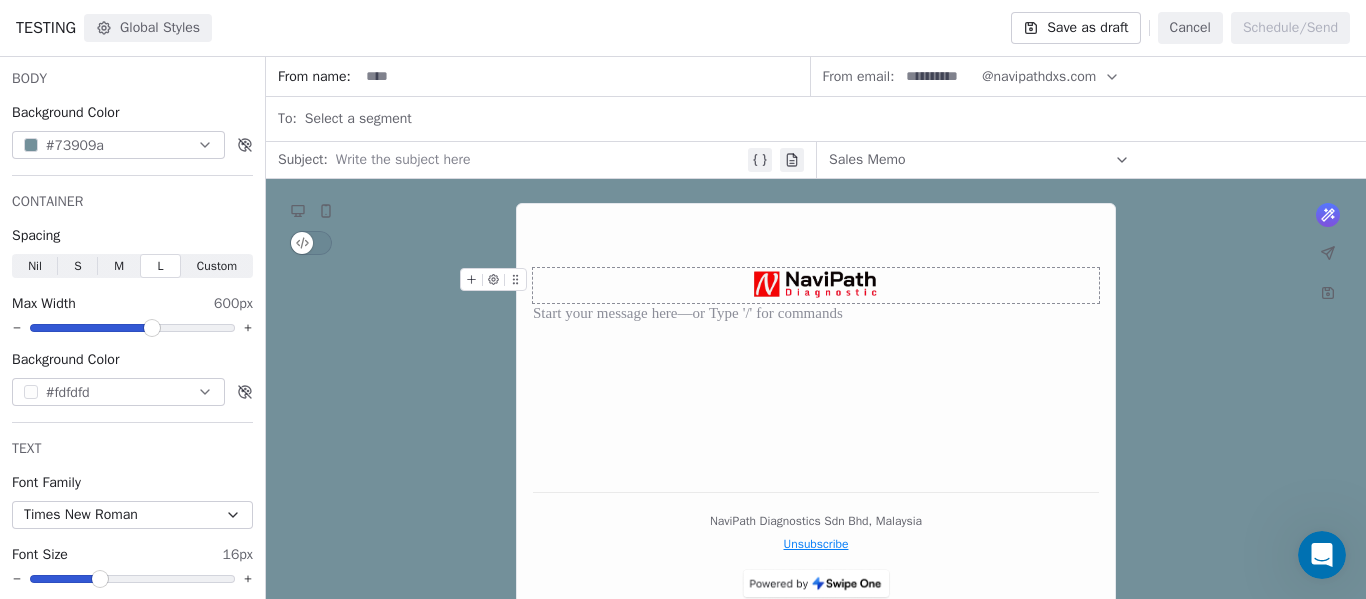 click on "* ****" at bounding box center [816, 348] 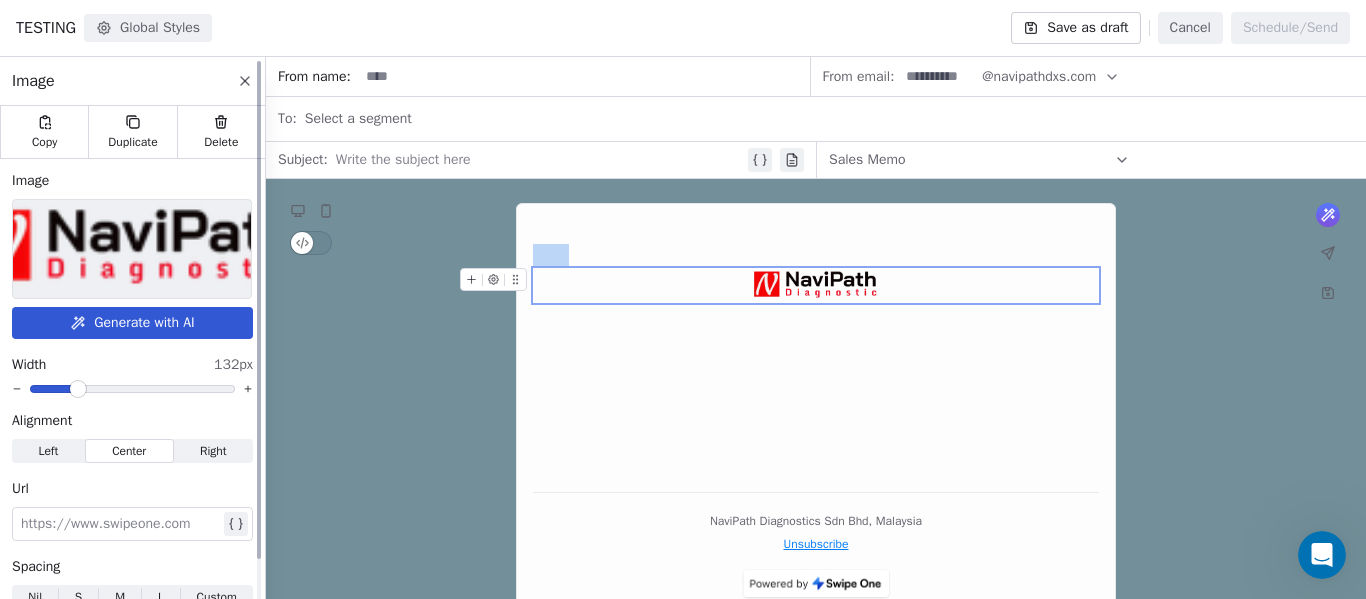 scroll, scrollTop: 47, scrollLeft: 0, axis: vertical 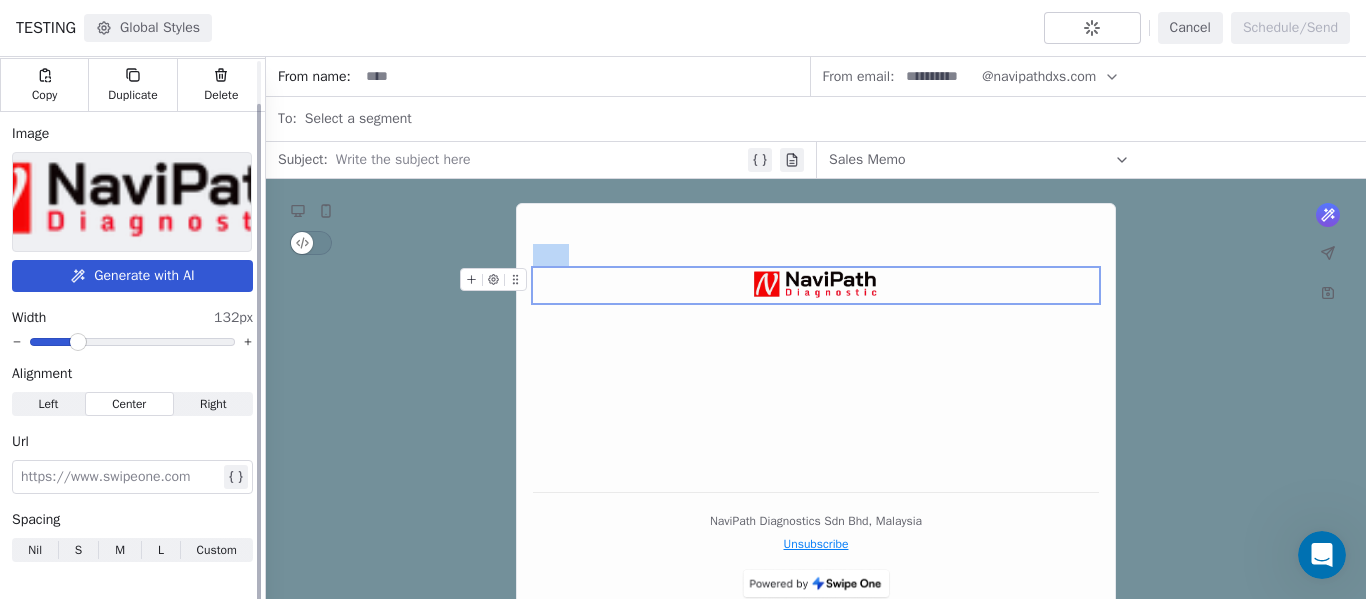 click on "S" at bounding box center (78, 550) 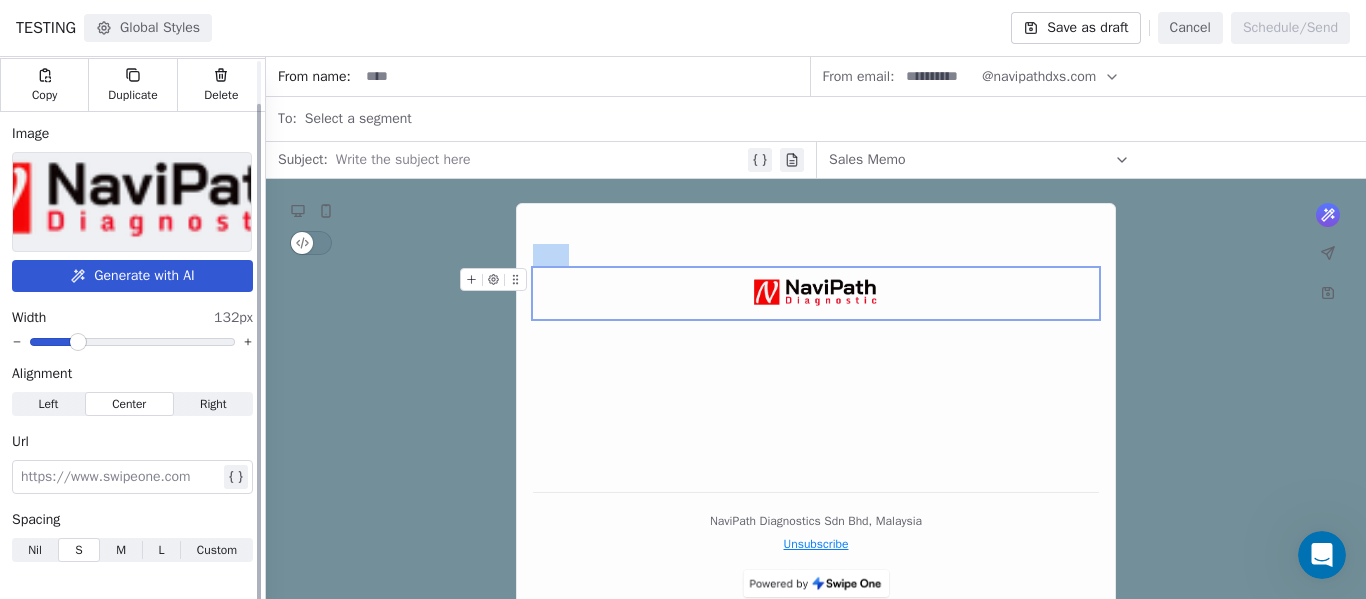 click on "Nil" at bounding box center [35, 550] 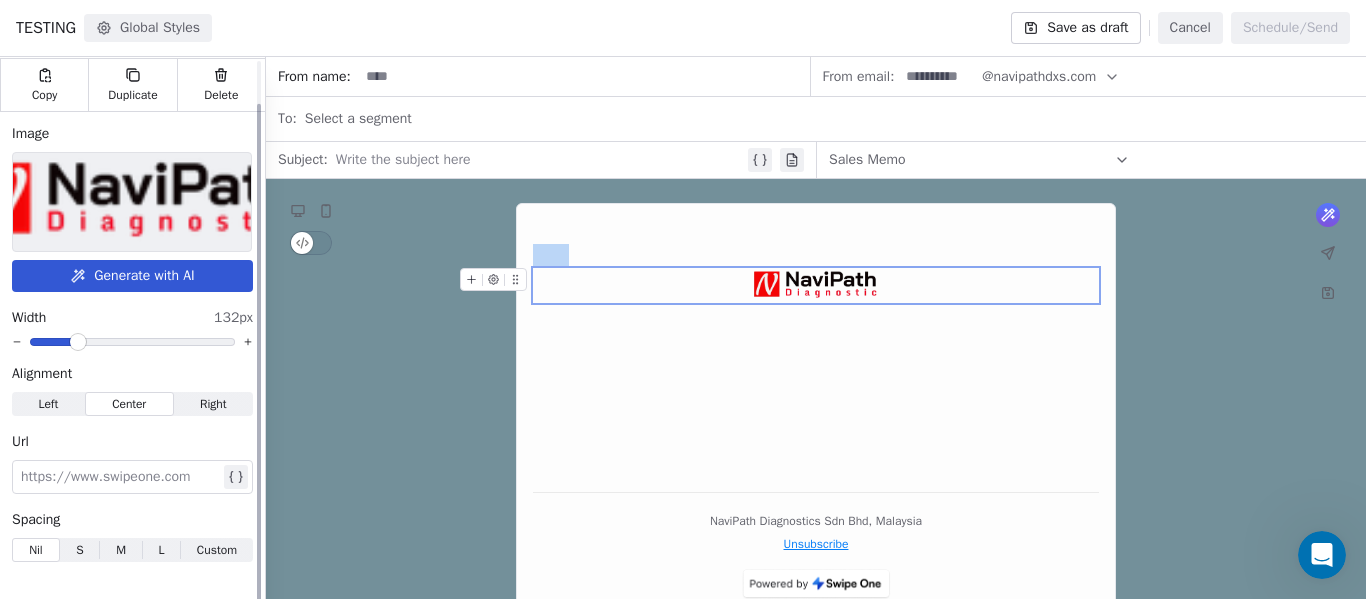 click on "Right" at bounding box center [213, 404] 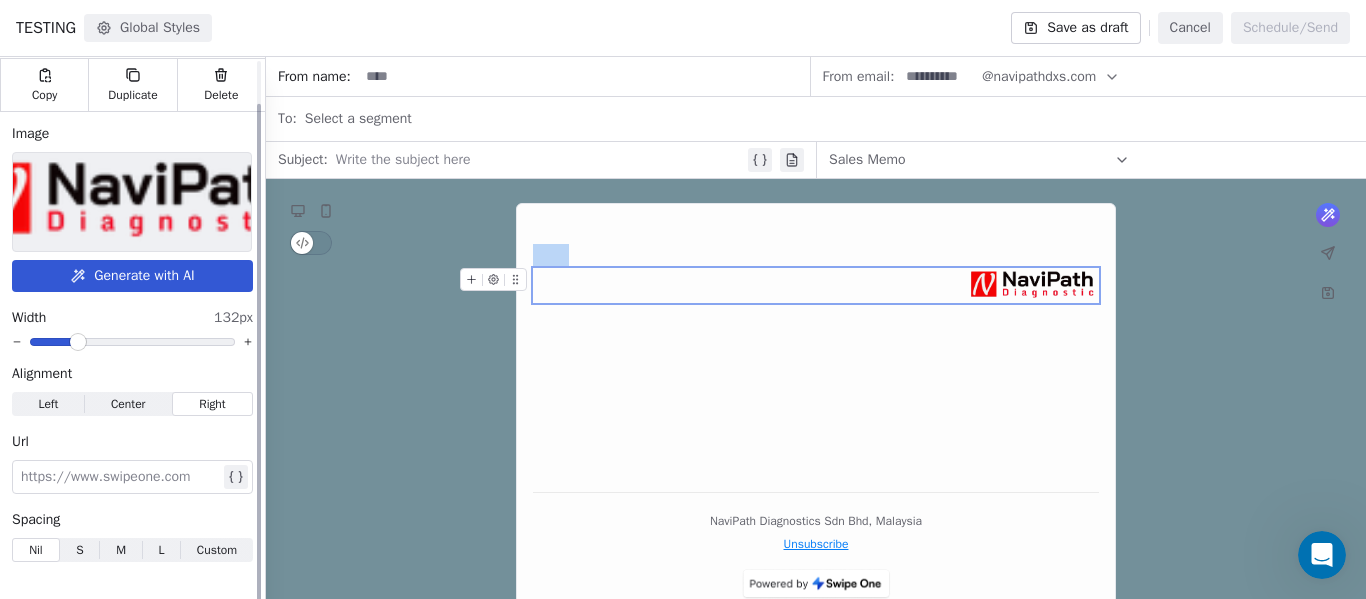 click on "Center" at bounding box center [128, 404] 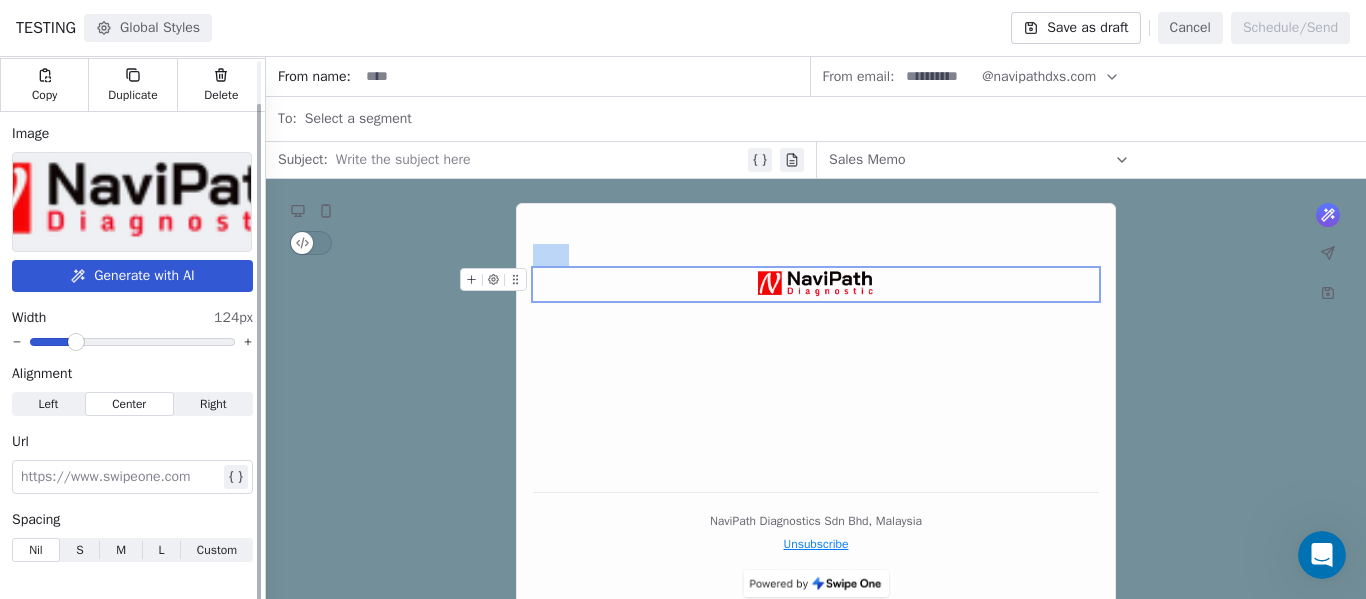 click at bounding box center (76, 342) 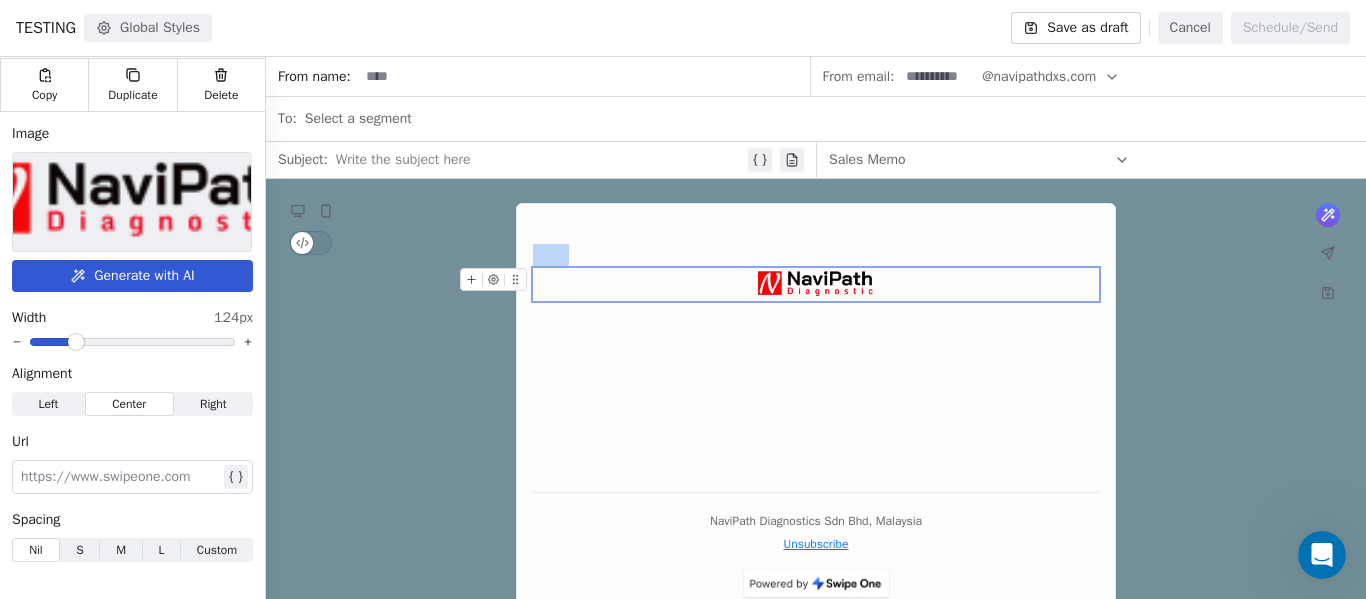 click on "* ****" at bounding box center (816, 348) 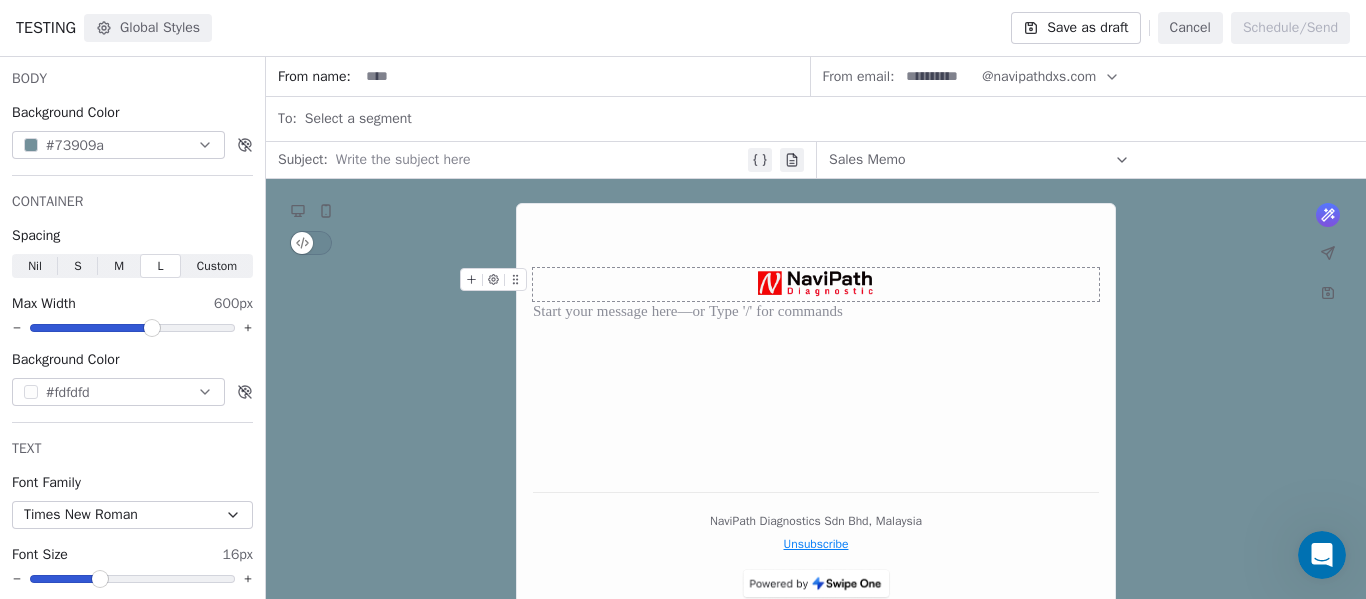 click on "* ****" at bounding box center [816, 348] 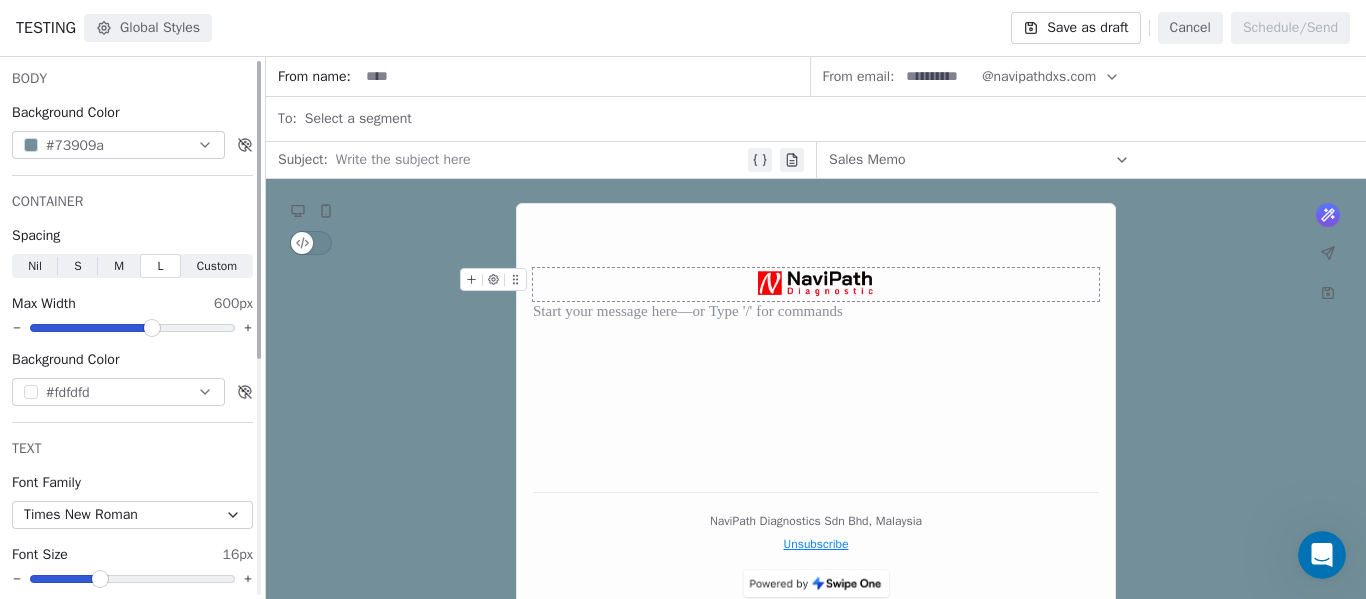 click on "#fdfdfd" at bounding box center [118, 392] 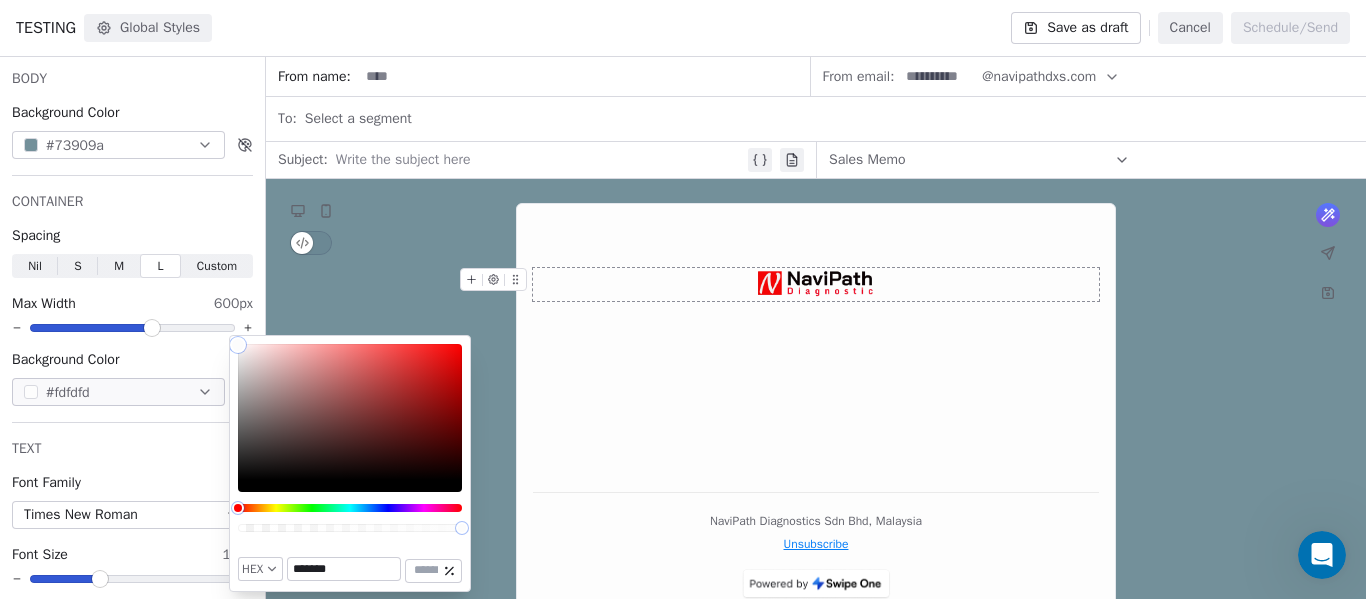 click at bounding box center (350, 412) 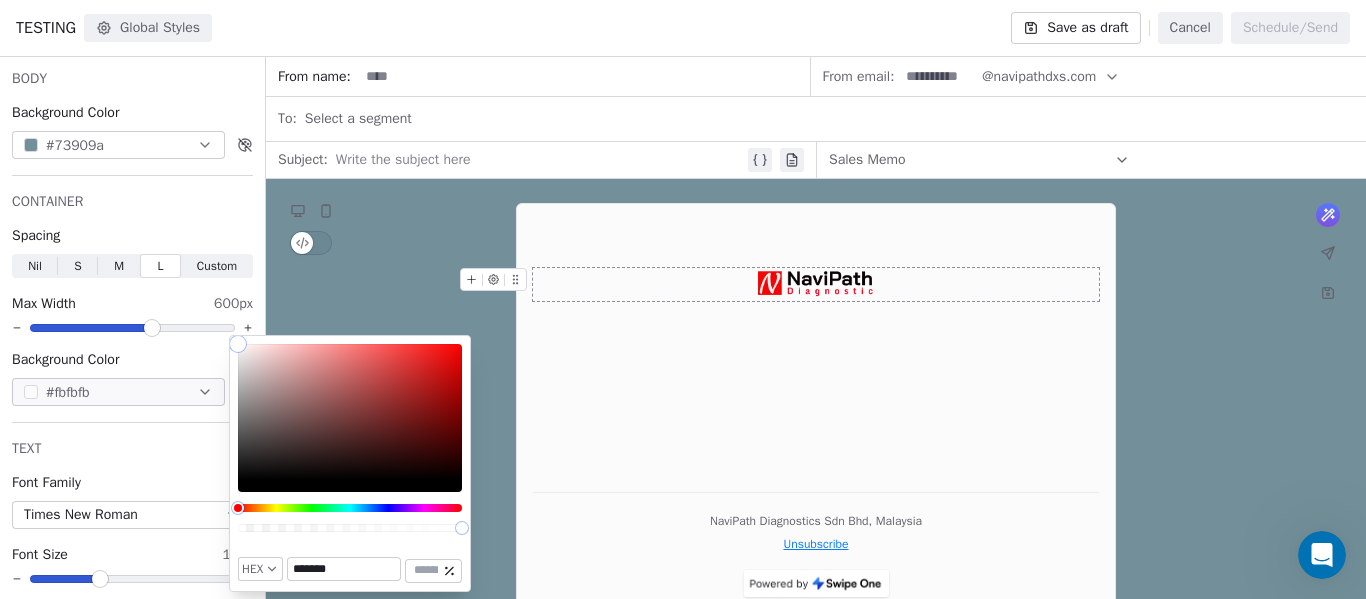 type on "*******" 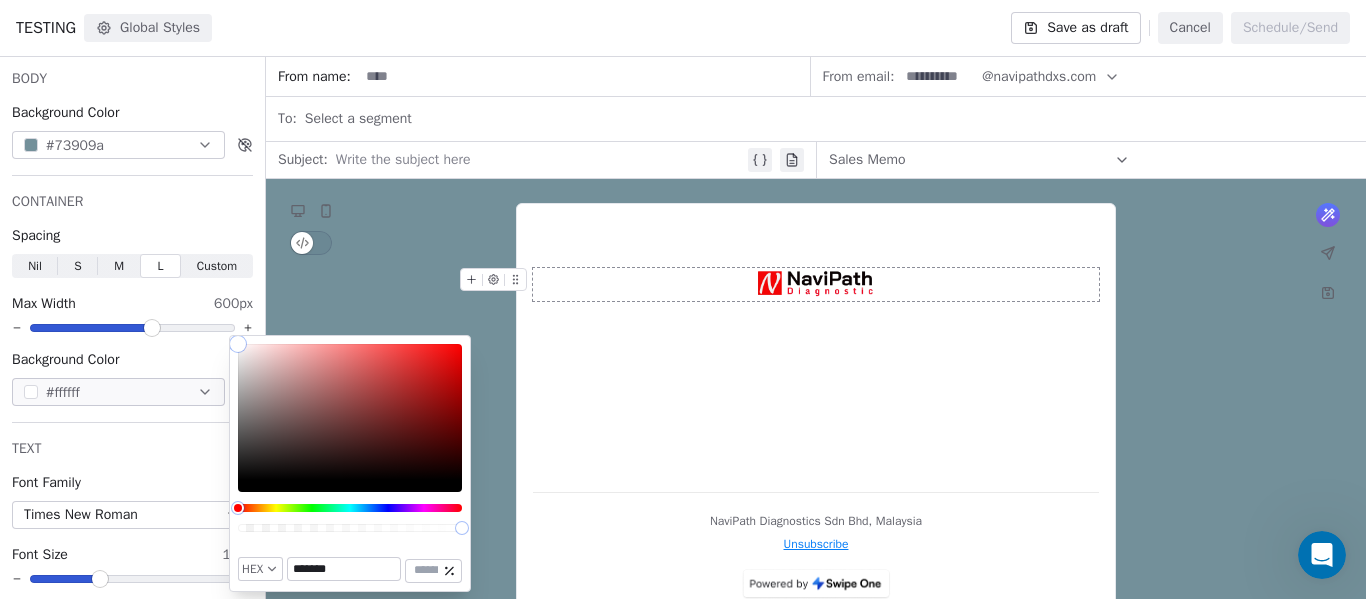 drag, startPoint x: 288, startPoint y: 381, endPoint x: 232, endPoint y: 336, distance: 71.8401 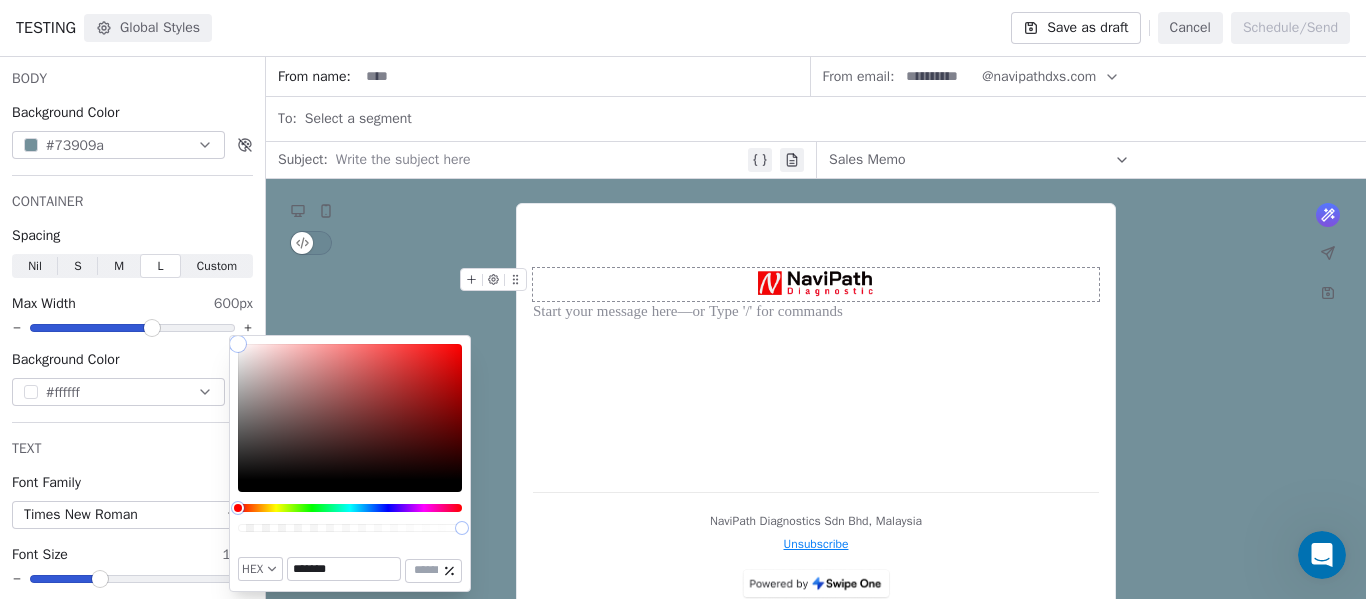 click on "* ****" at bounding box center [816, 348] 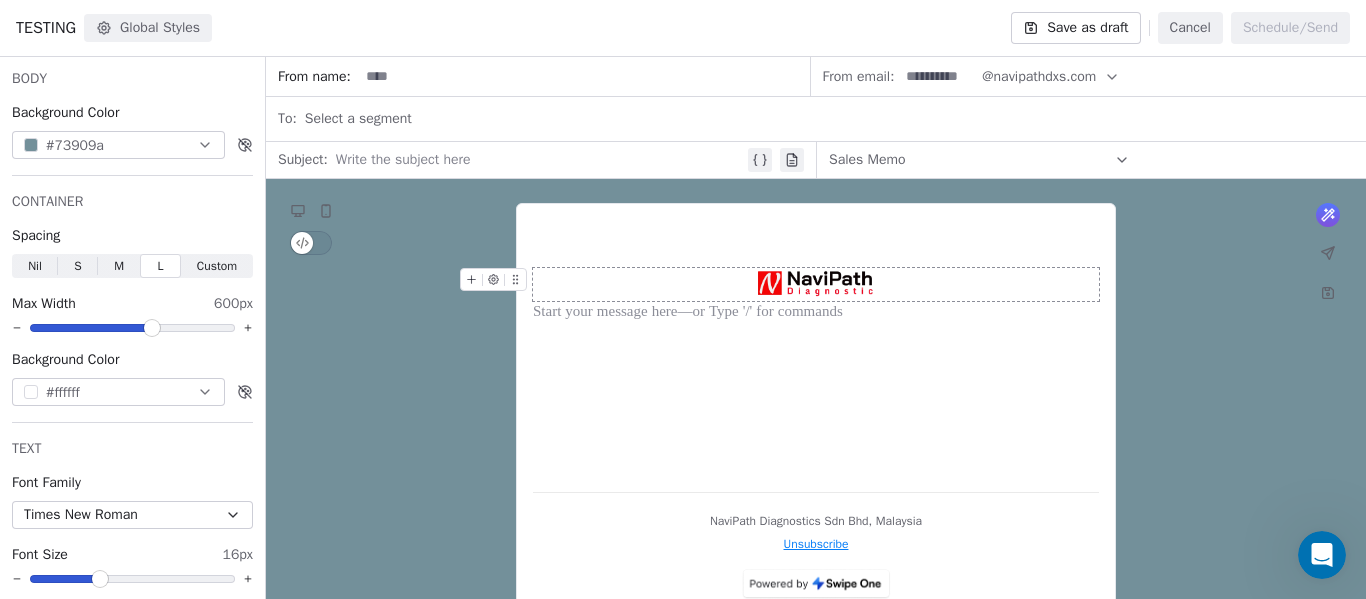 click on "* ****" at bounding box center (816, 348) 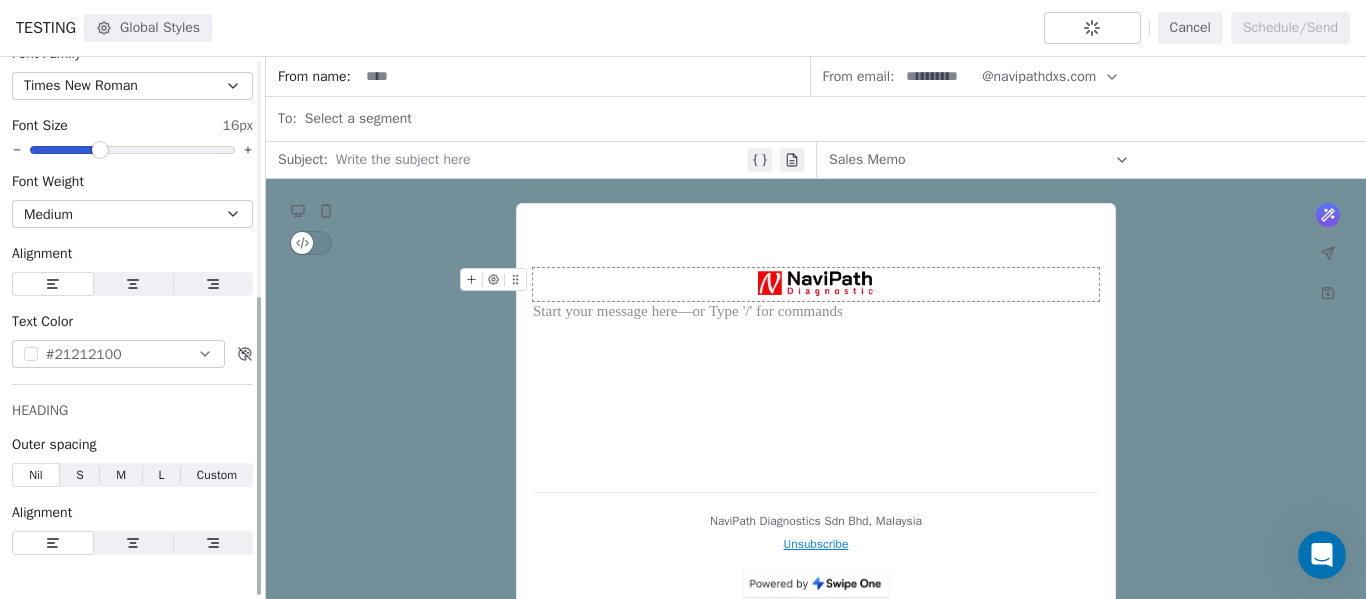 scroll, scrollTop: 0, scrollLeft: 0, axis: both 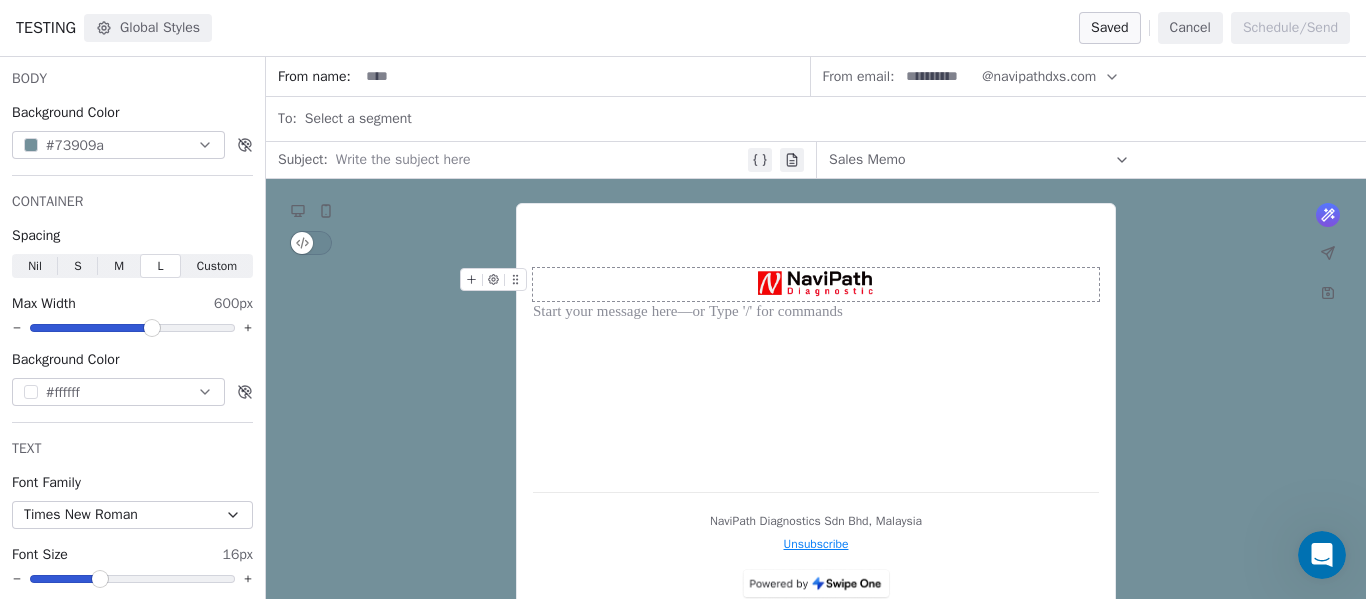 click on "* ****" at bounding box center (816, 348) 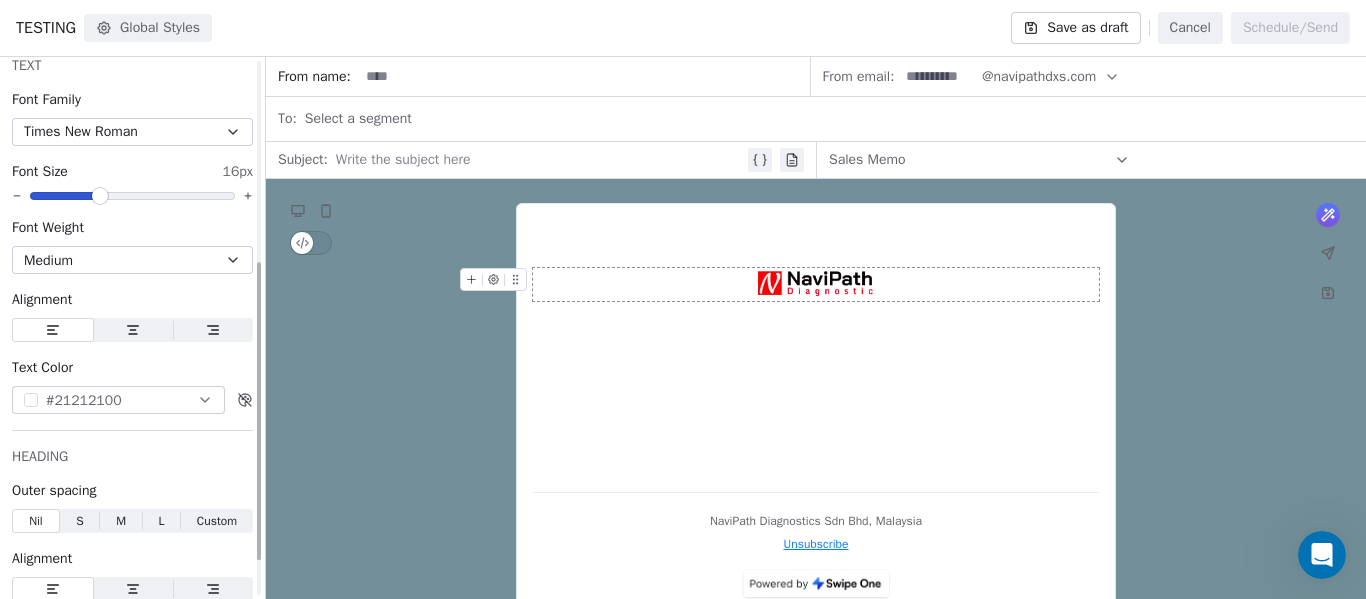 scroll, scrollTop: 400, scrollLeft: 0, axis: vertical 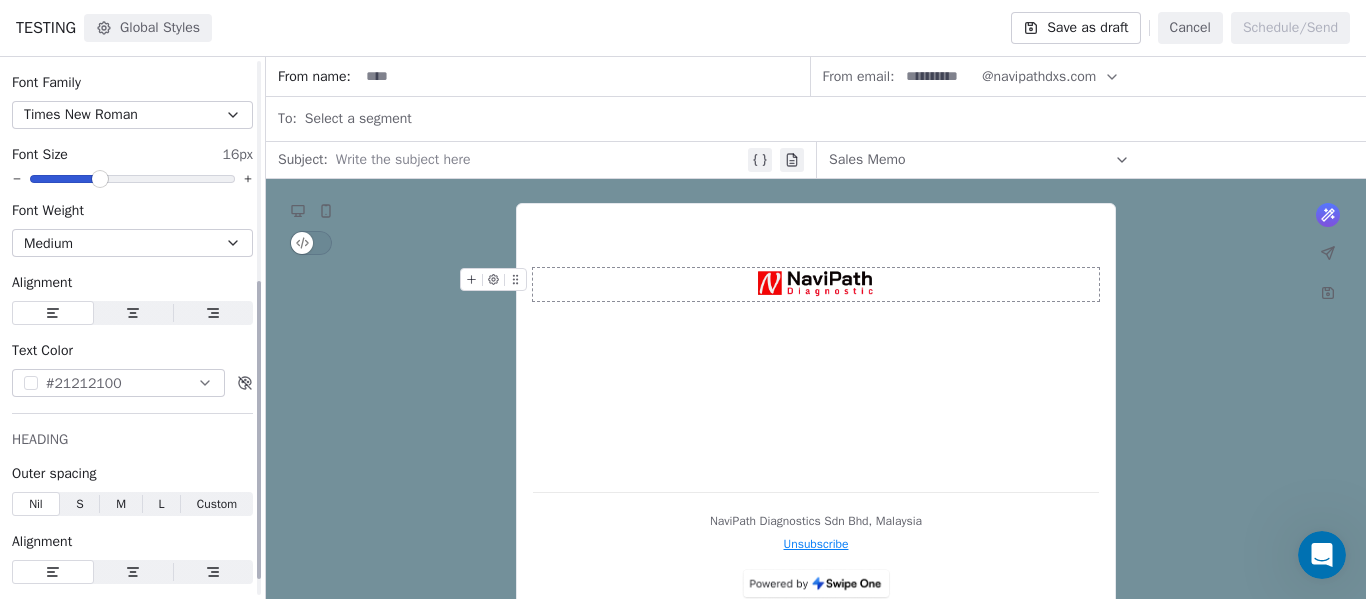 click 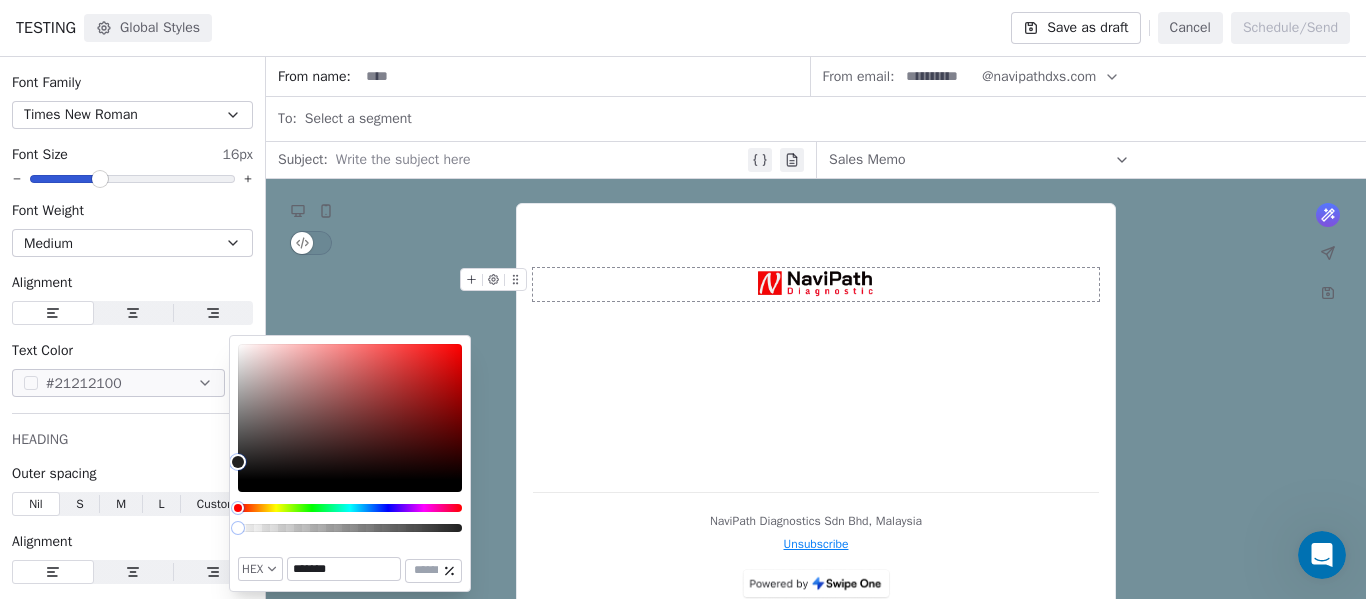 click at bounding box center (350, 418) 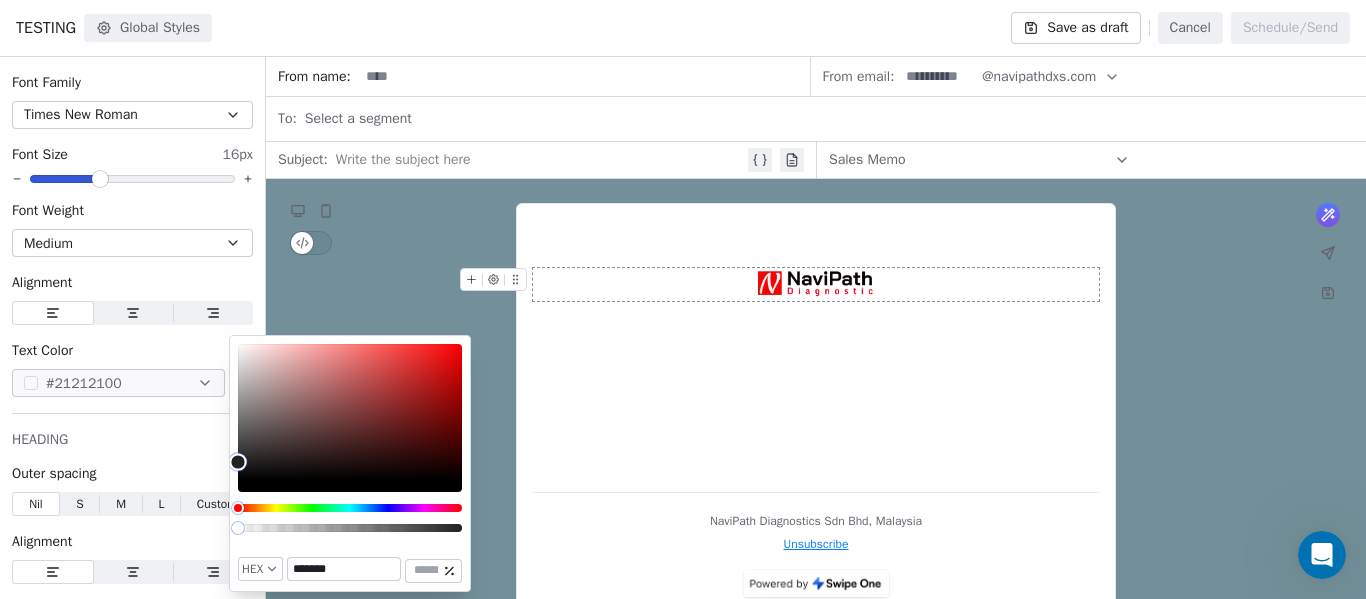type on "*******" 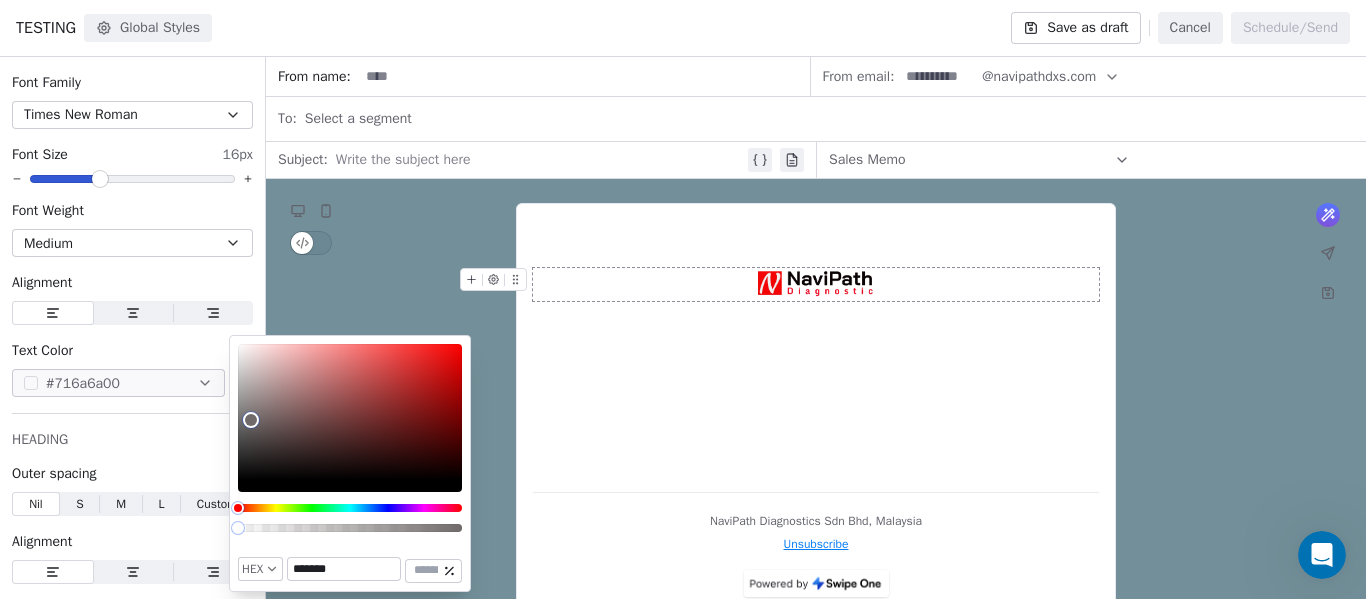 click at bounding box center [350, 418] 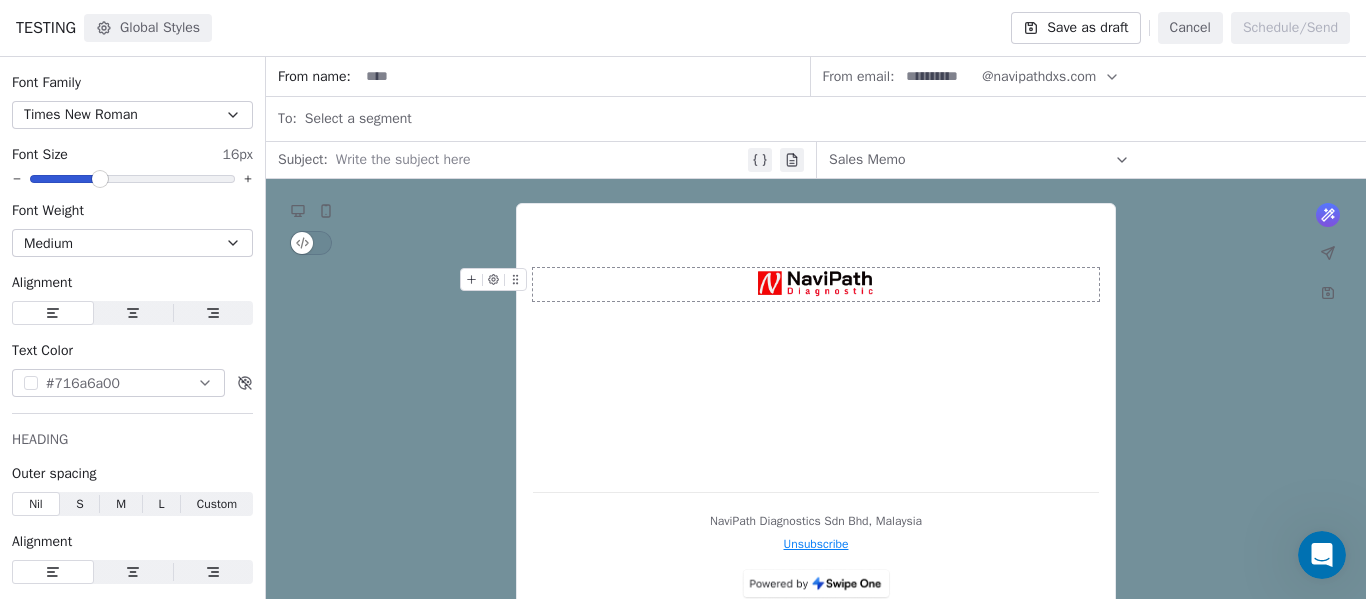 click on "* **** **" at bounding box center [816, 348] 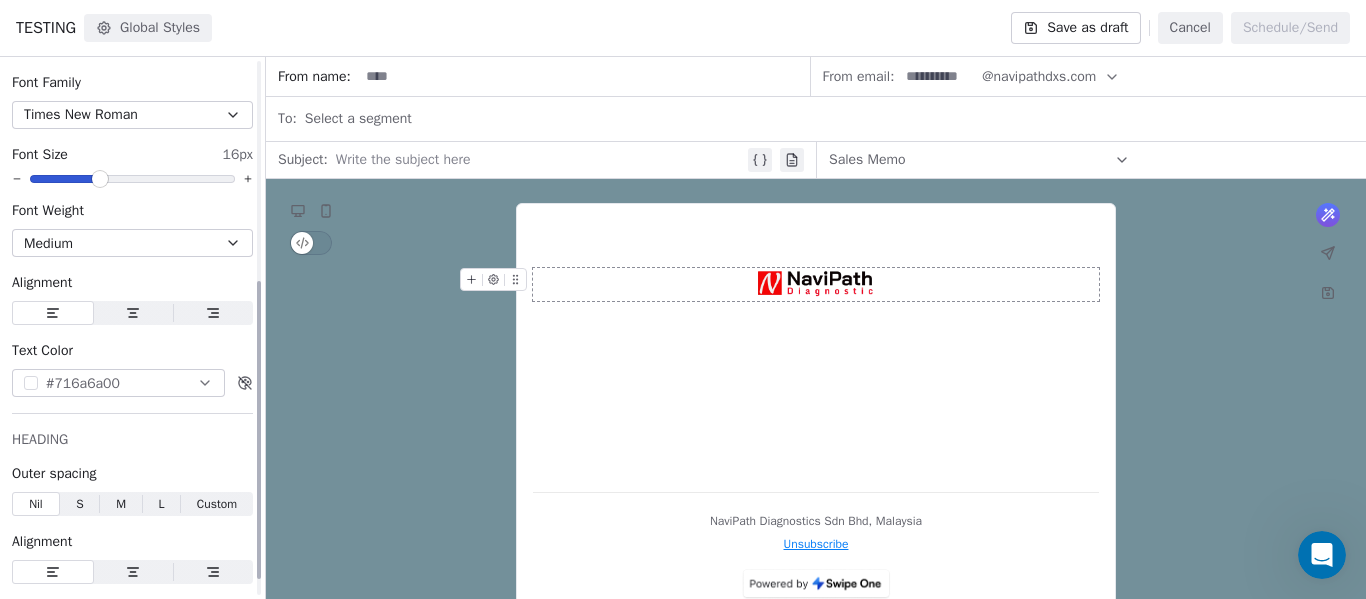 click 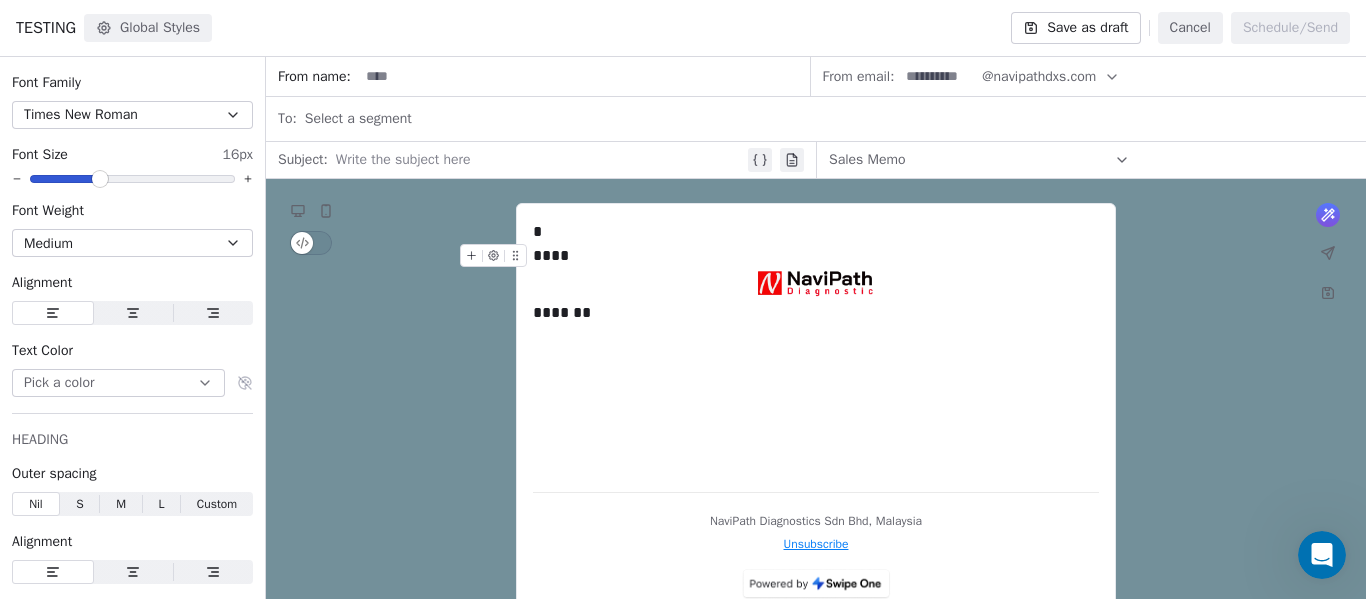 click on "****" at bounding box center (816, 256) 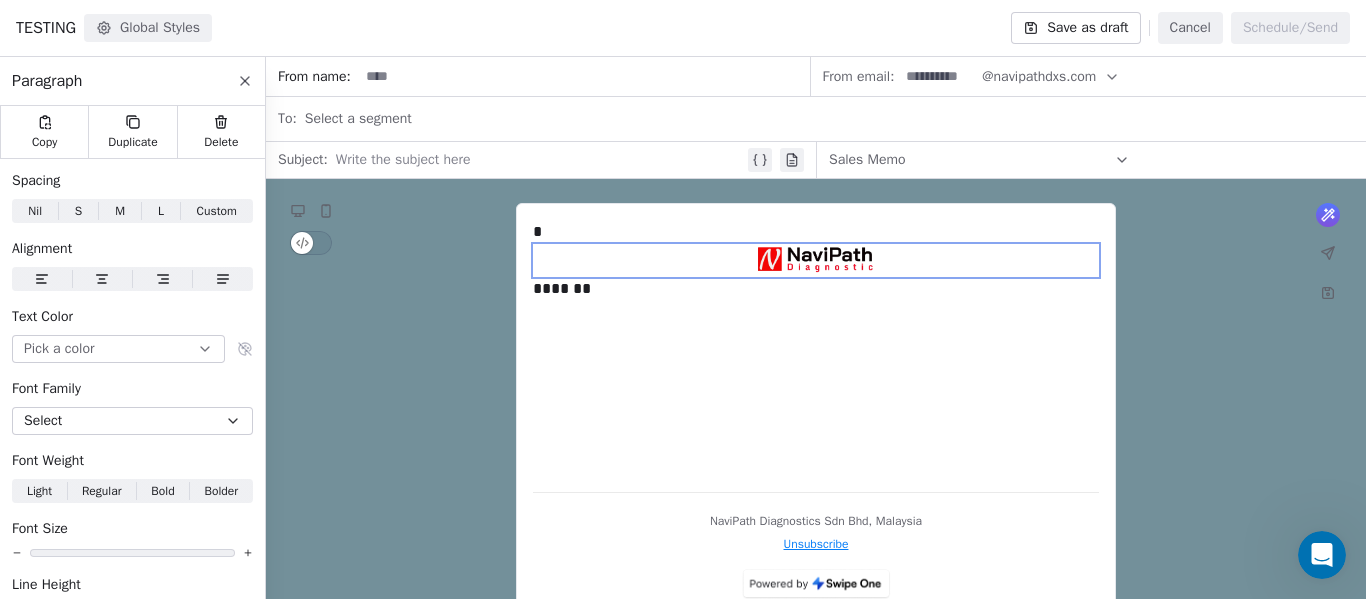 click on "* *******" at bounding box center (816, 348) 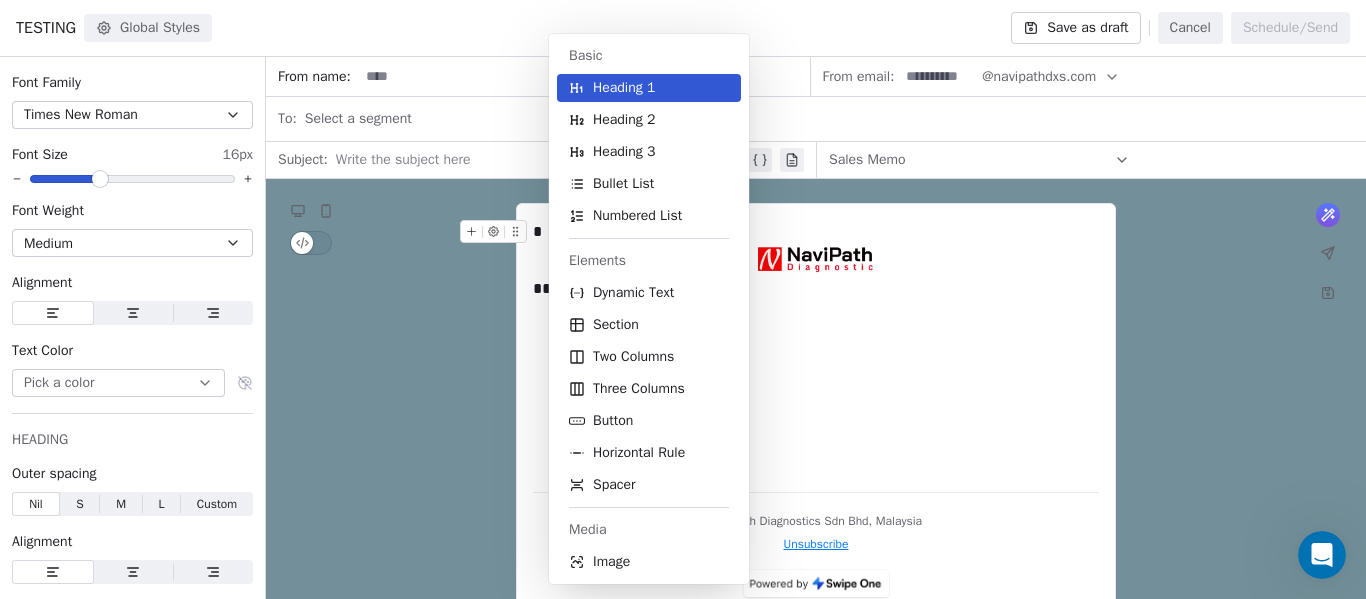 click on "NaviPath Diagnostics Sdn Bhd Contacts People Marketing Workflows Campaigns Sales Pipelines Sequences Beta Tools Apps AI Agents Help & Support Campaigns  Create new campaign All ( 7 ) All ( 7 ) Drafts ( 6 ) Drafts ( 6 ) In Progress ( 0 ) In Progress ( 0 ) Scheduled ( 0 ) Scheduled ( 0 ) Sent ( 1 ) Sent ( 1 ) Name Status Analytics Actions testing Created on Jul 17, 2025, 9:24 AM To: No segment selected Draft - Open Rate - Click Rate - Unsubscribe TESTING Created on Jul 17, 2025, 7:50 AM To: No segment selected Draft - Open Rate - Click Rate - Unsubscribe test  Created on Jul 2, 2025, 4:08 PM To: No segment selected Draft - Open Rate - Click Rate - Unsubscribe b Created on Jun 24, 2025, 12:21 PM To: No segment selected Draft - Open Rate - Click Rate - Unsubscribe a Created on Jun 24, 2025, 12:20 PM To: No segment selected Draft - Open Rate - Click Rate - Unsubscribe New Product Created on Jun 24, 2025, 12:18 PM To: No segment selected Draft - Open Rate - Click Rate - Unsubscribe Sales Memo Sent 1 / 1 100% (1)" at bounding box center (683, 299) 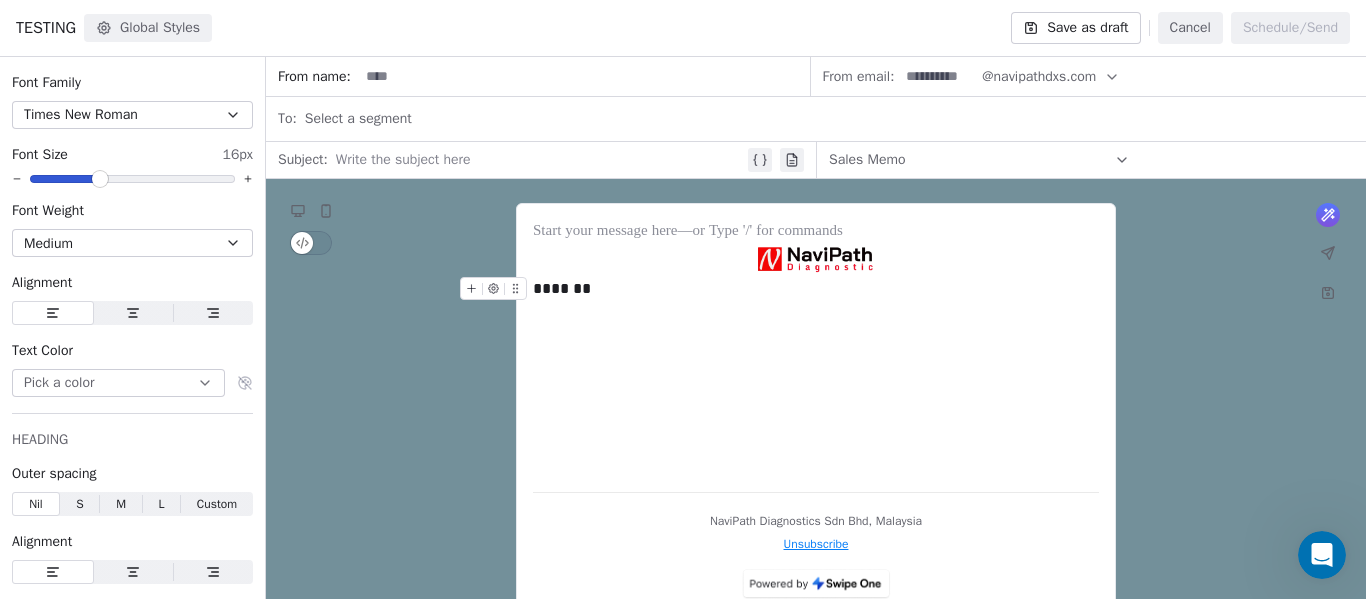 click on "*******" at bounding box center [816, 289] 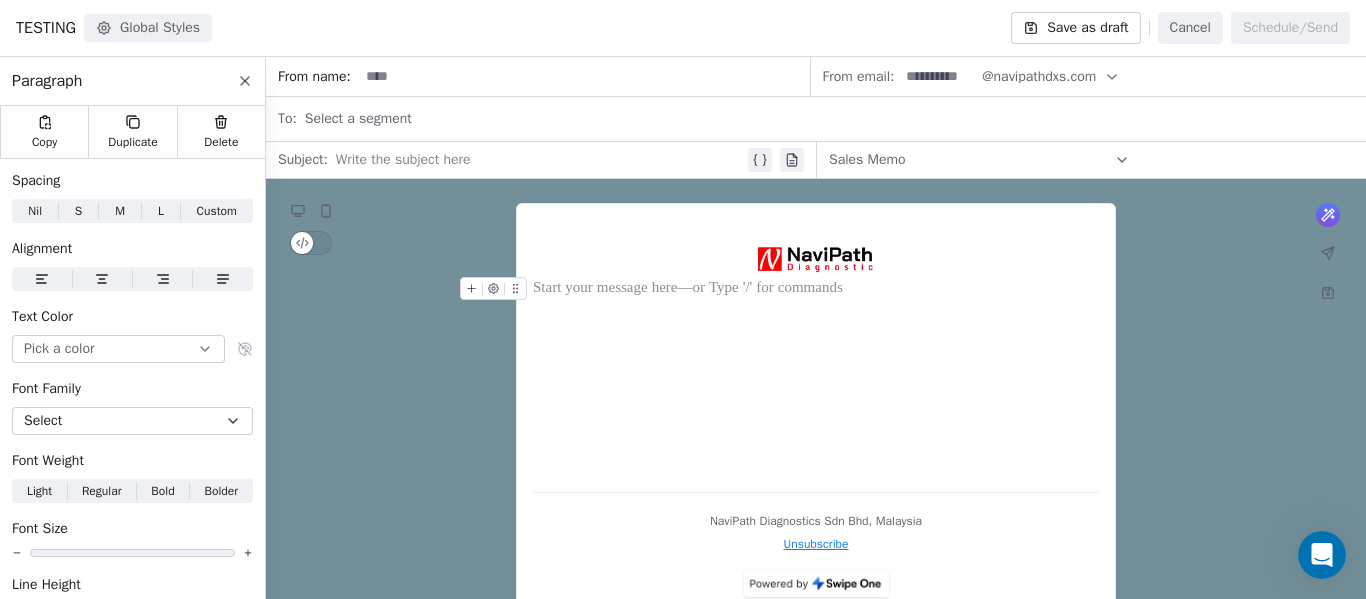 click at bounding box center (816, 348) 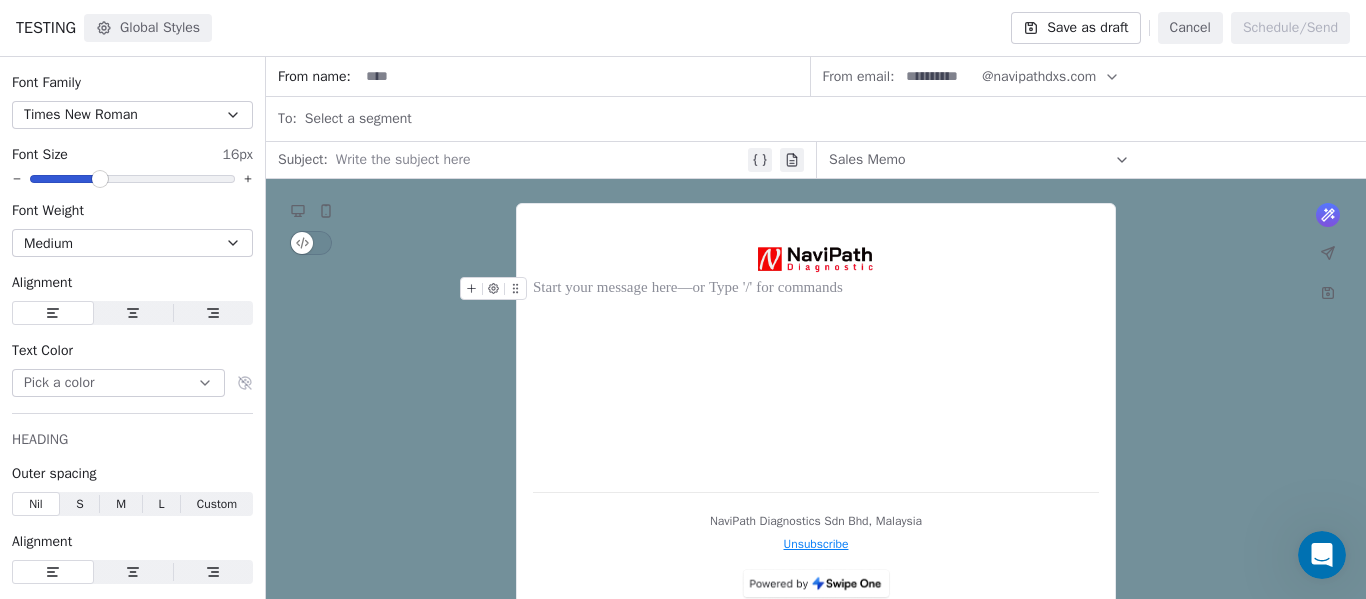 click on "Global Styles" at bounding box center (148, 28) 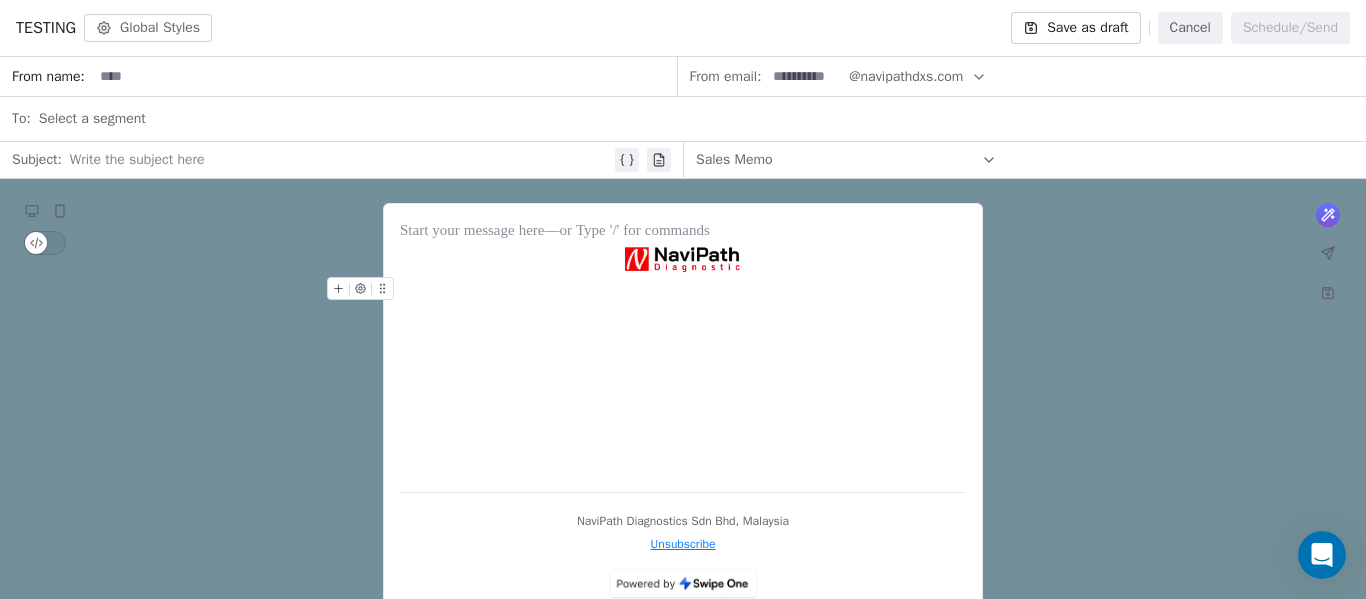 click at bounding box center (683, 348) 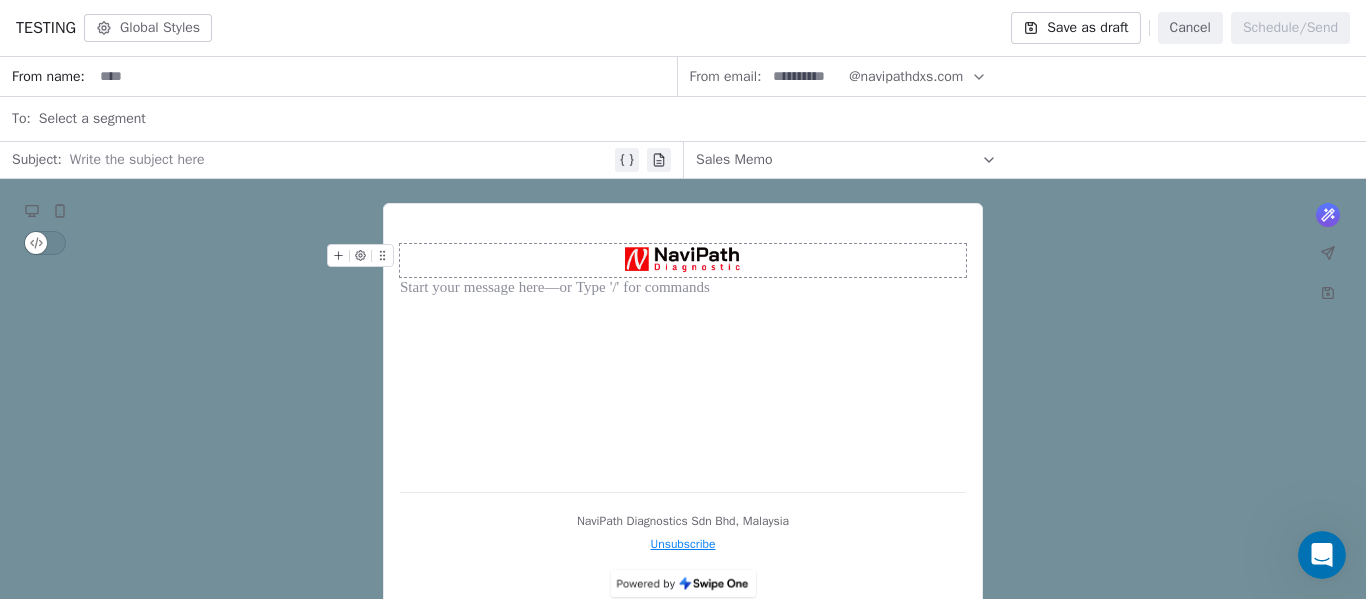 click at bounding box center [683, 260] 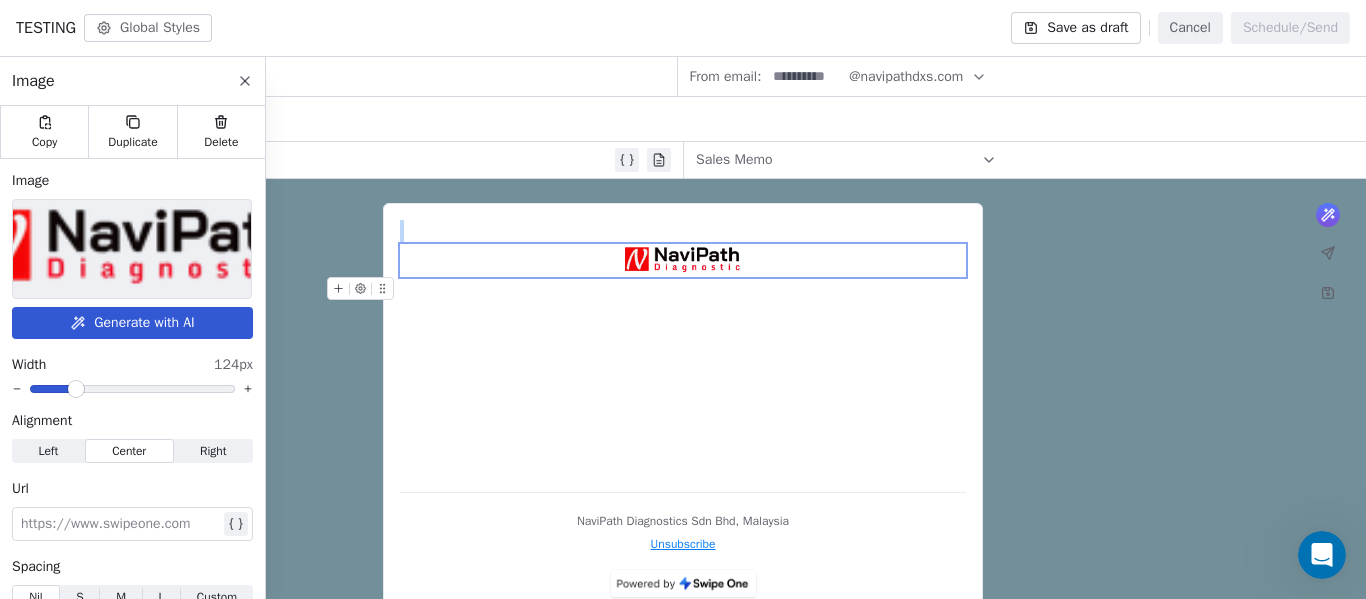 click at bounding box center [683, 348] 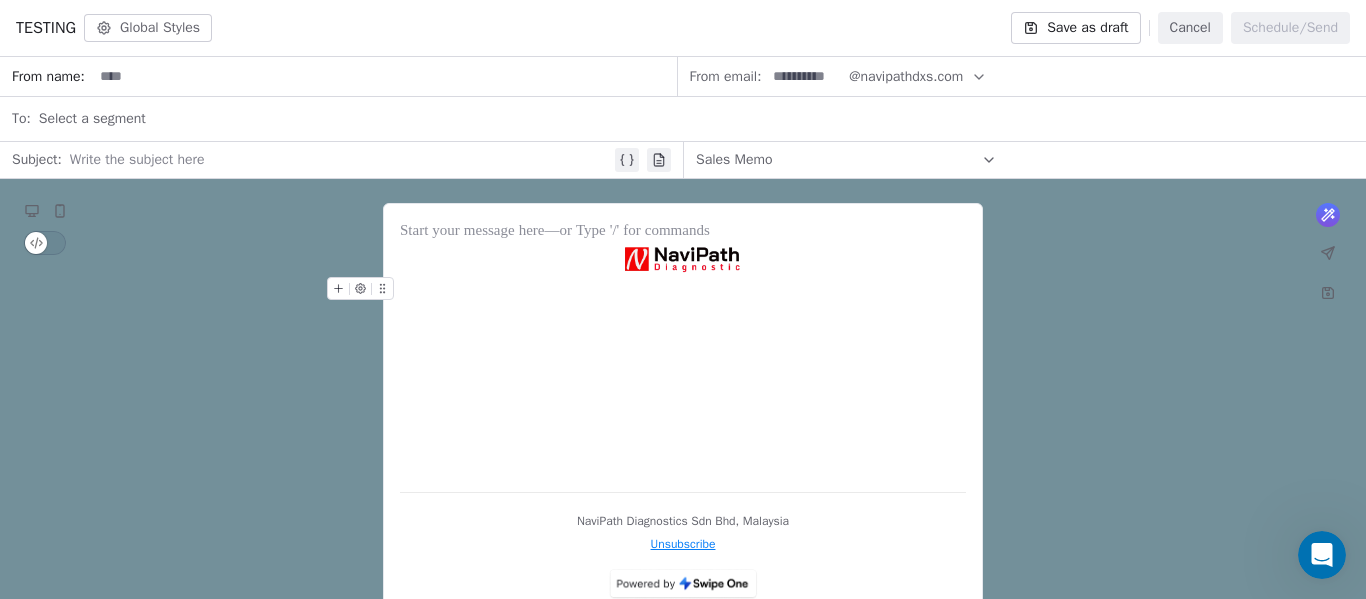 click on "Global Styles" at bounding box center (148, 28) 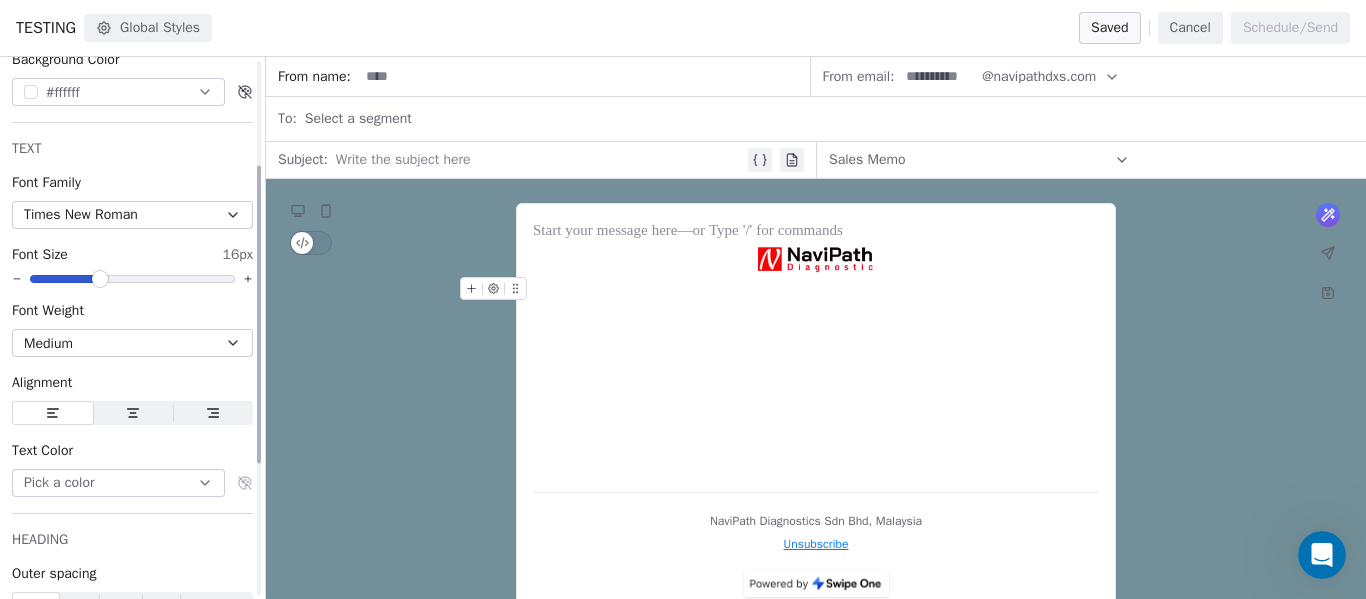 scroll, scrollTop: 0, scrollLeft: 0, axis: both 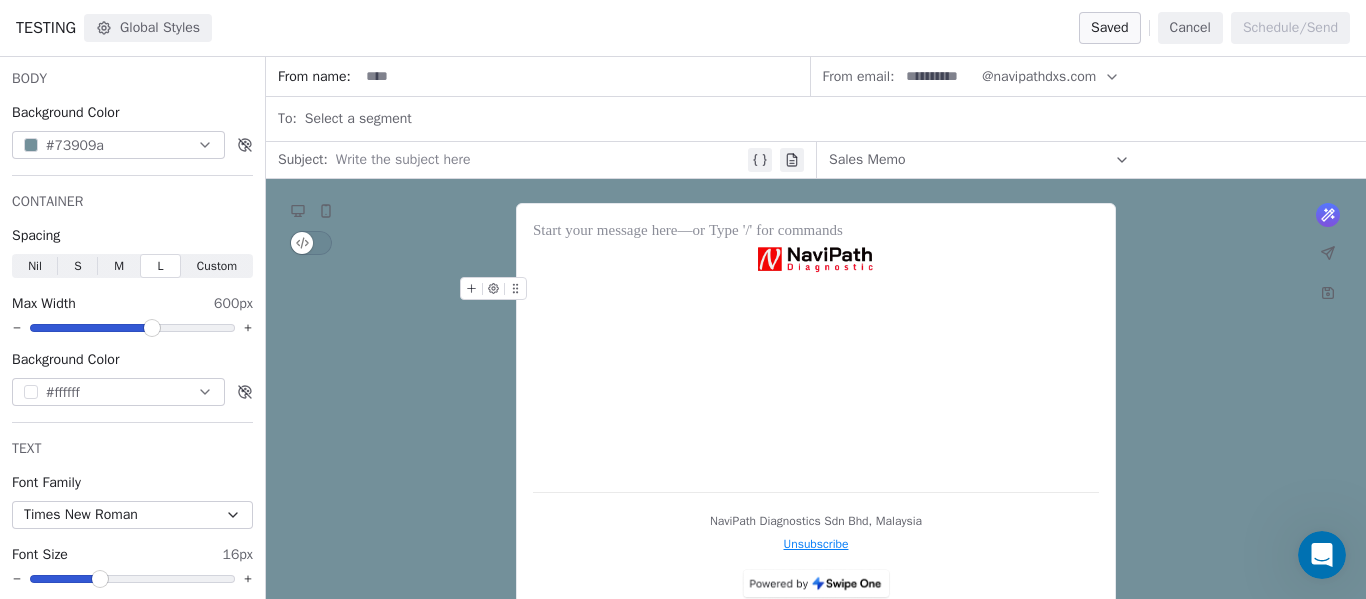 click at bounding box center [816, 348] 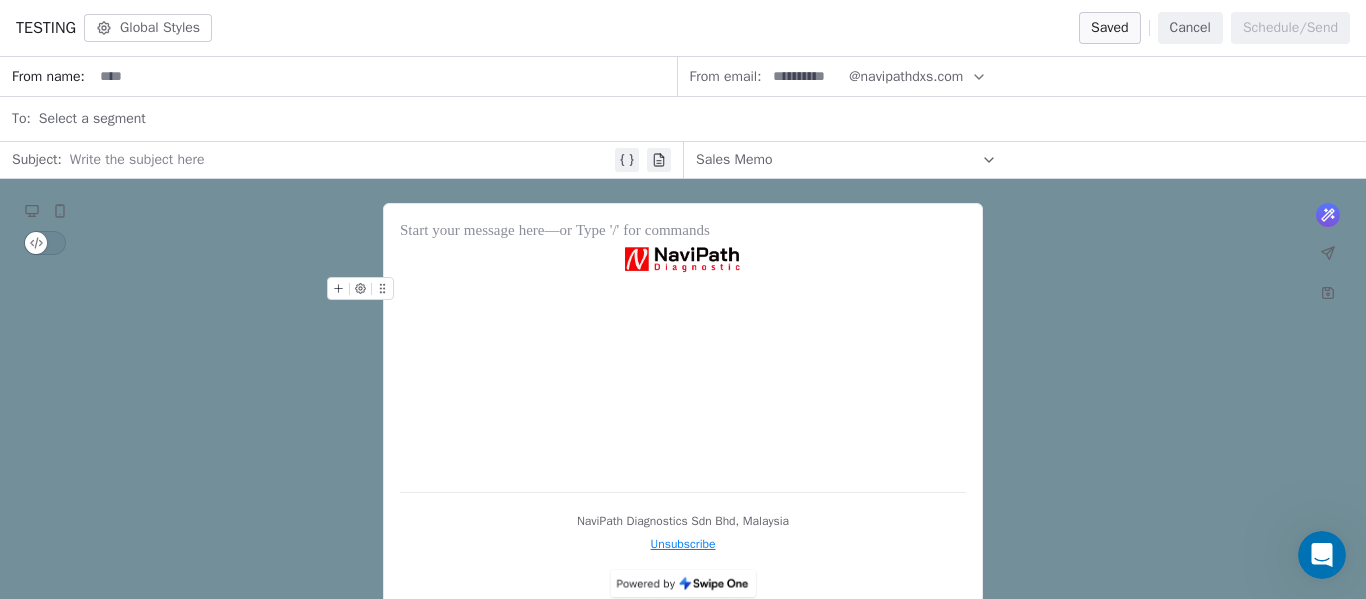 click at bounding box center (683, 348) 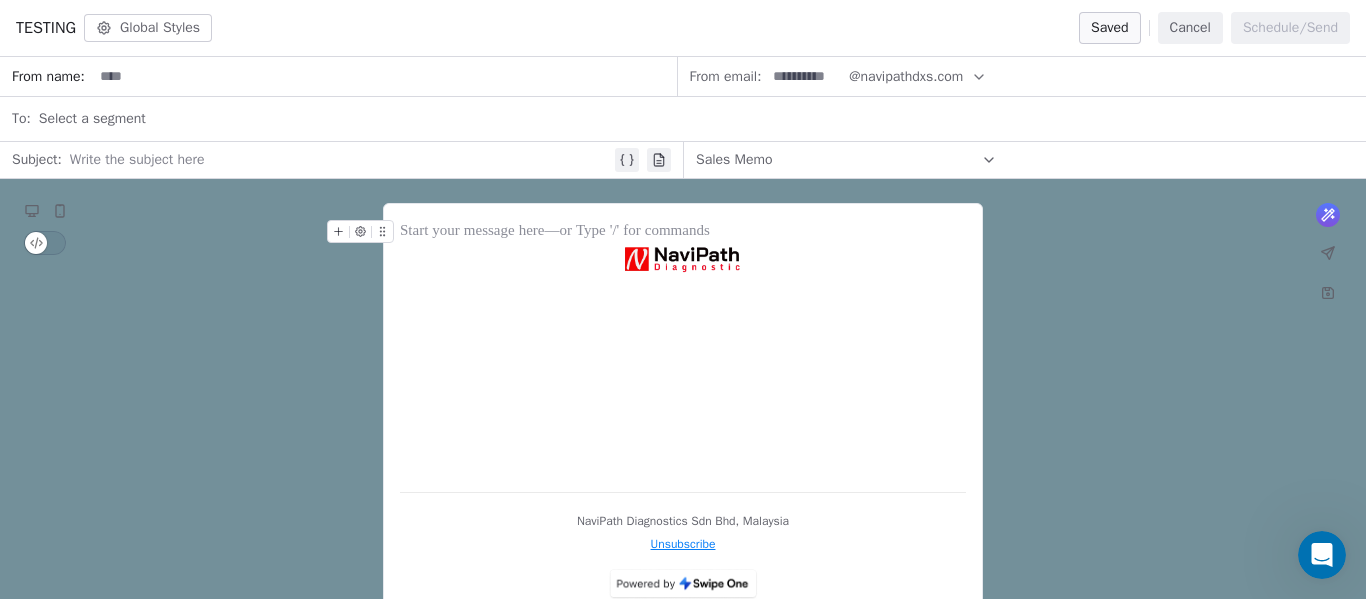 click at bounding box center (683, 232) 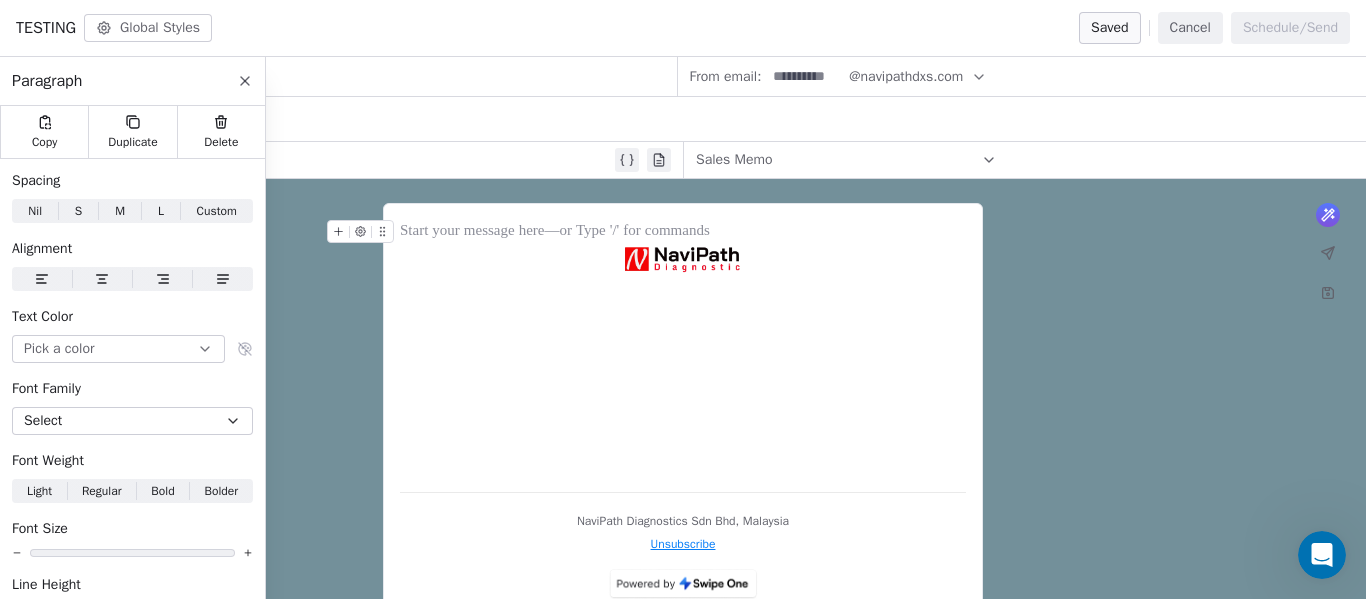 click at bounding box center (683, 232) 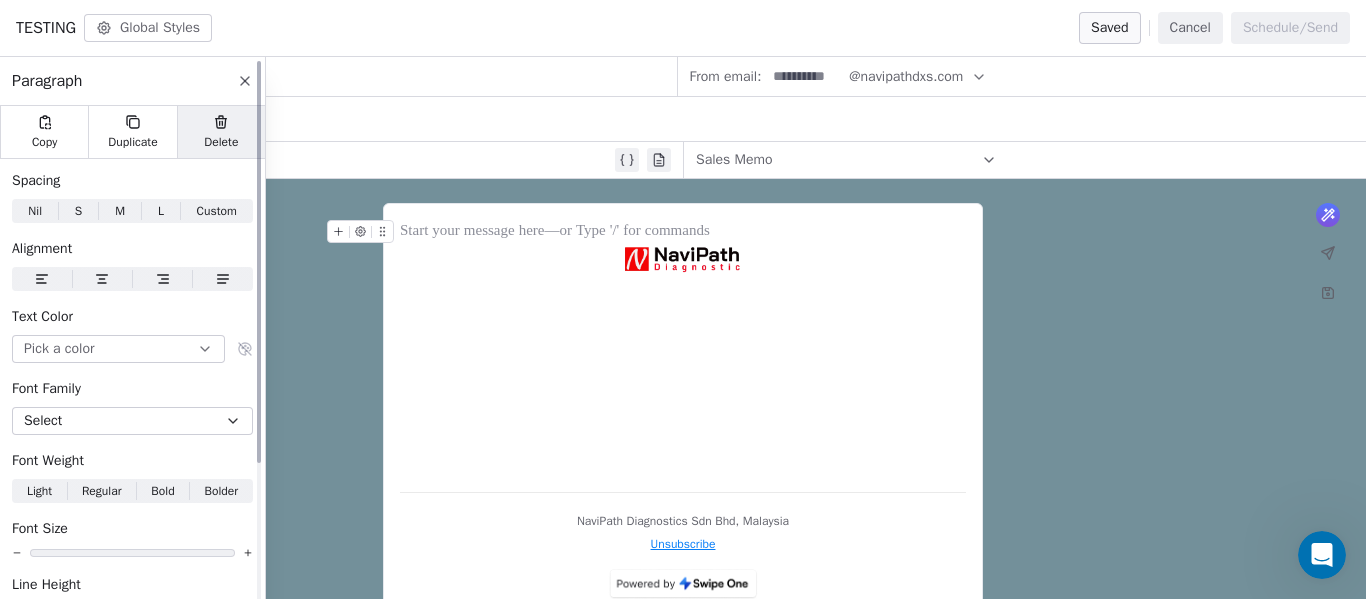 click 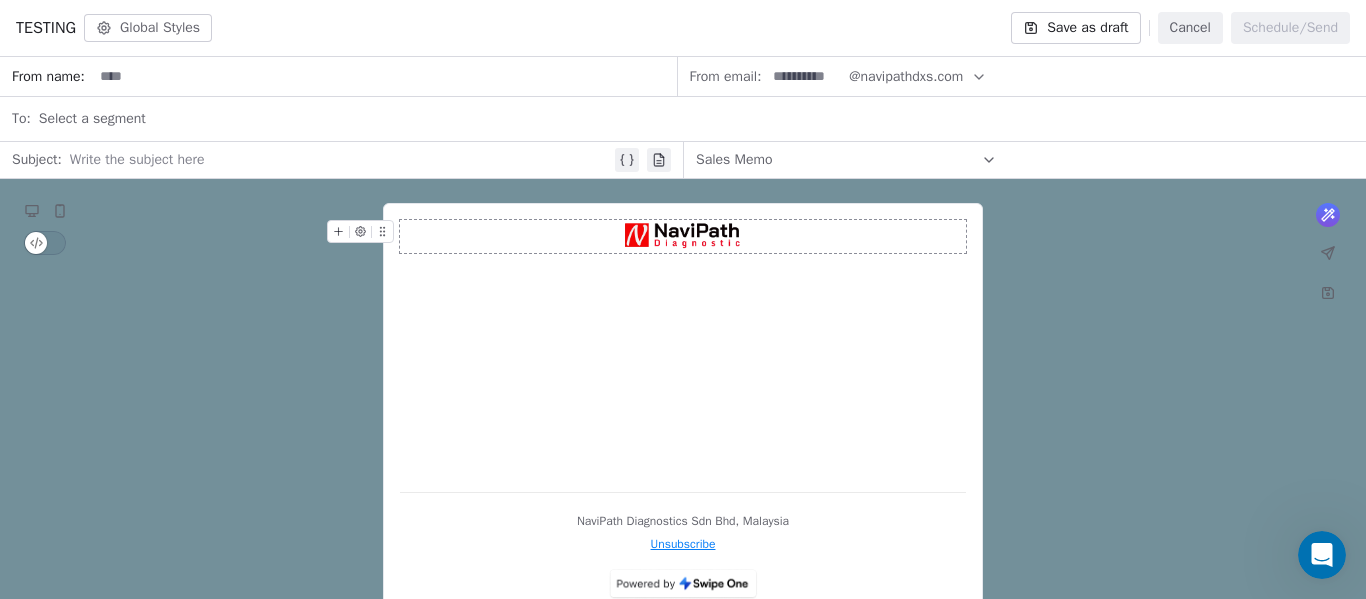 click at bounding box center (683, 236) 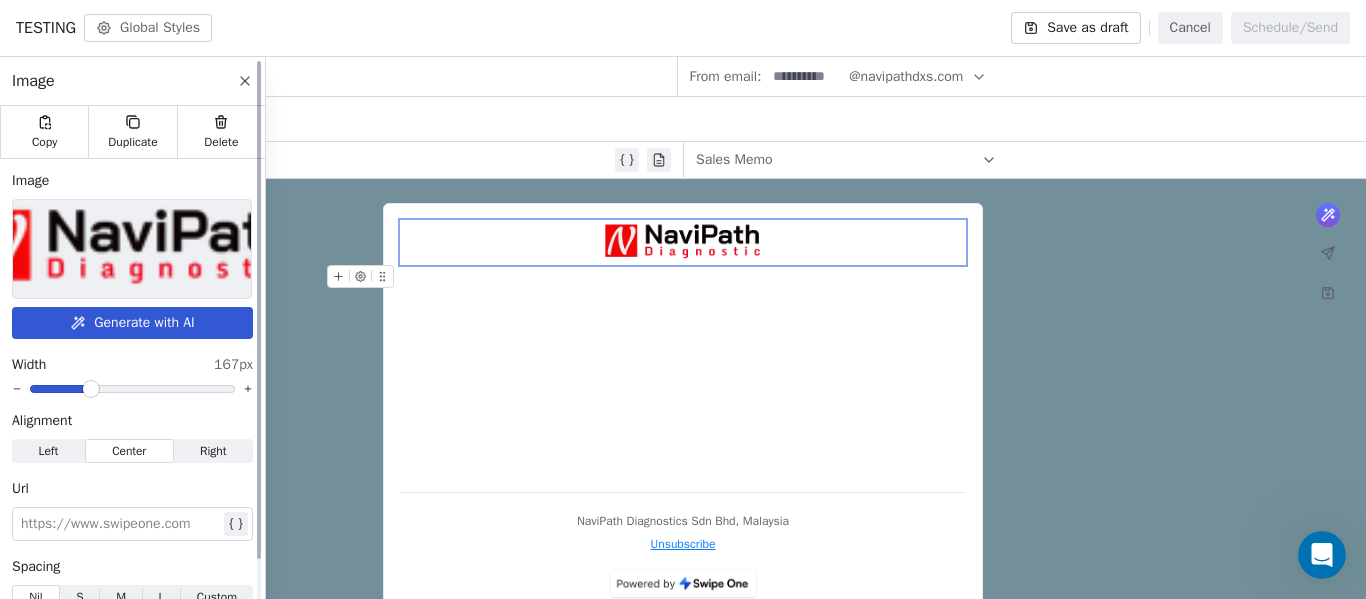 click at bounding box center (91, 389) 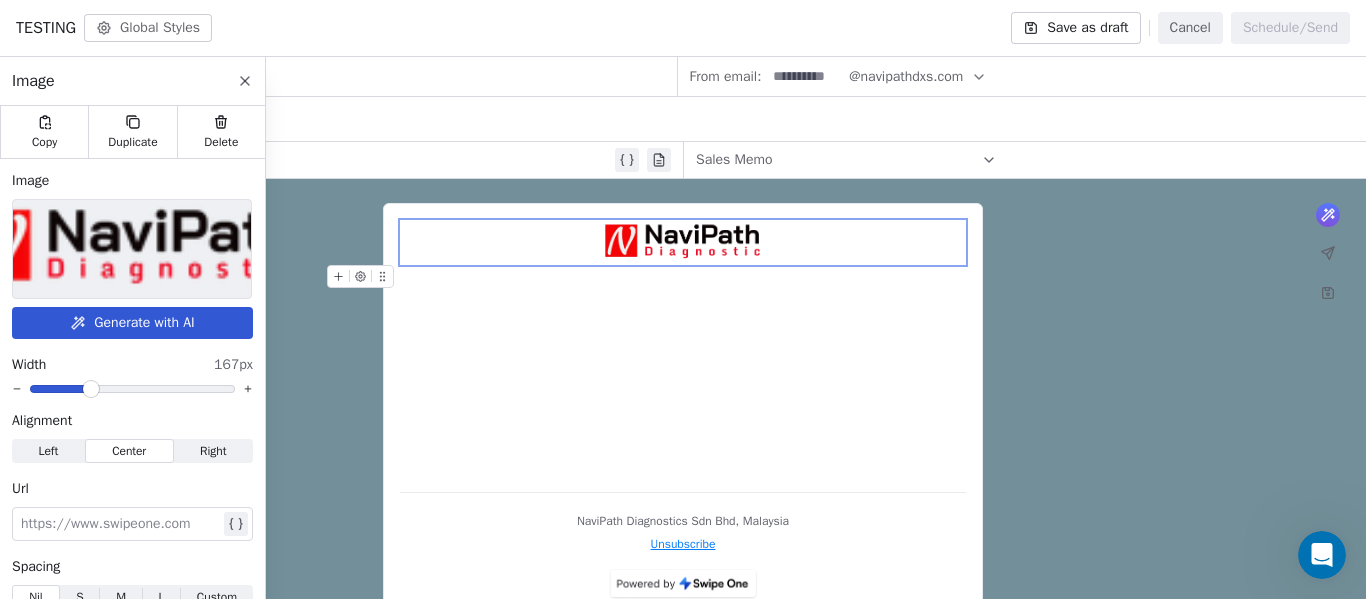 click at bounding box center [683, 348] 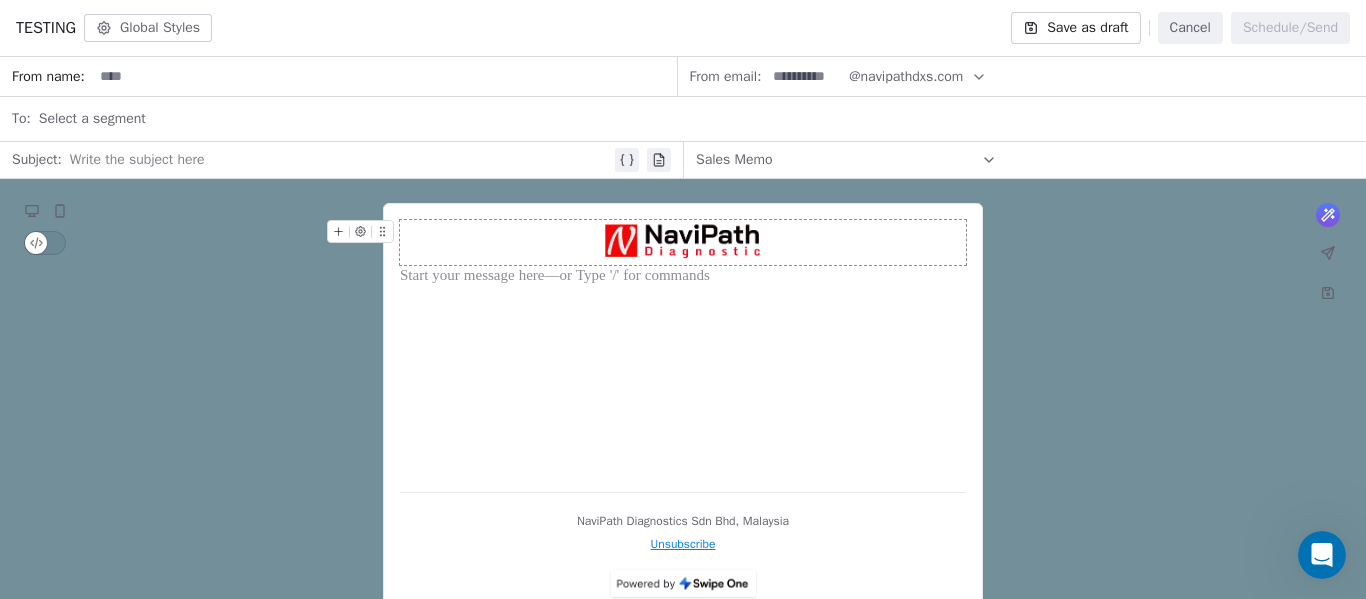 click at bounding box center (683, 242) 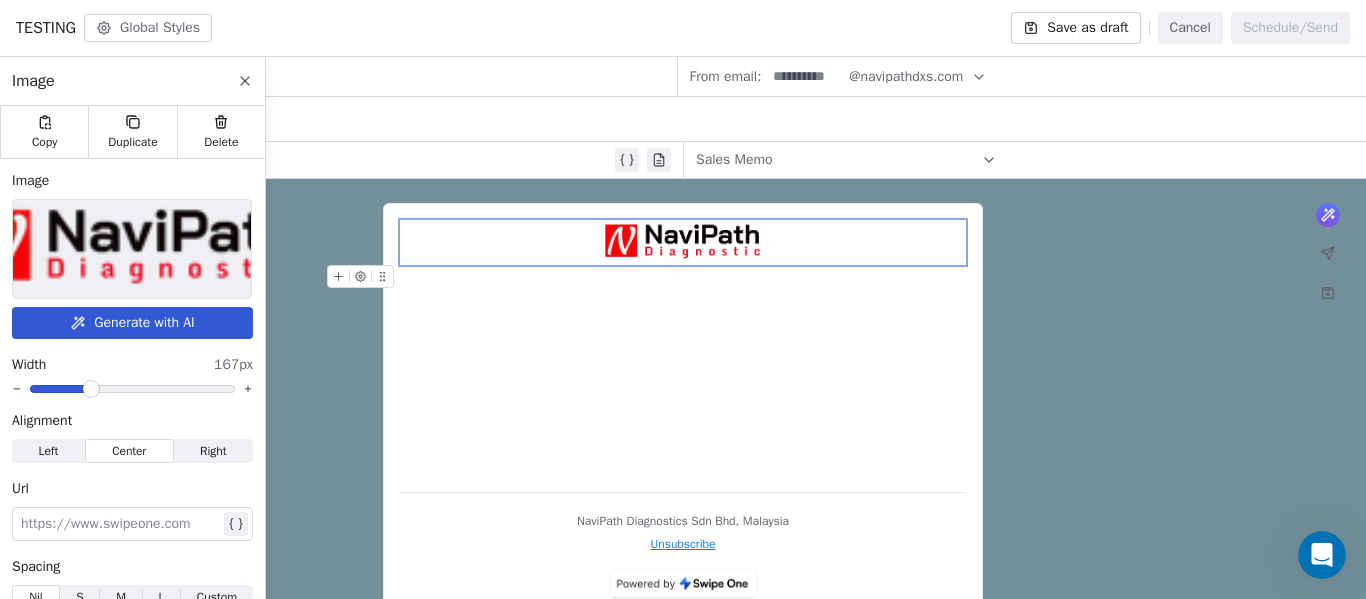 click at bounding box center (683, 348) 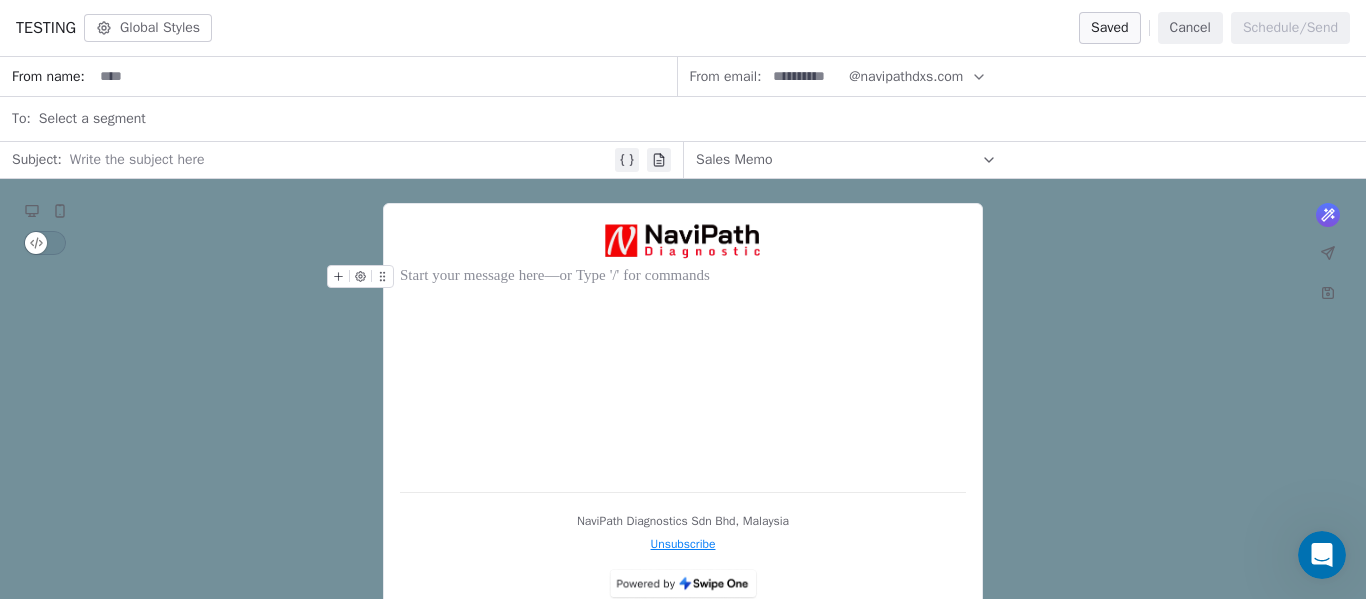 click at bounding box center (683, 277) 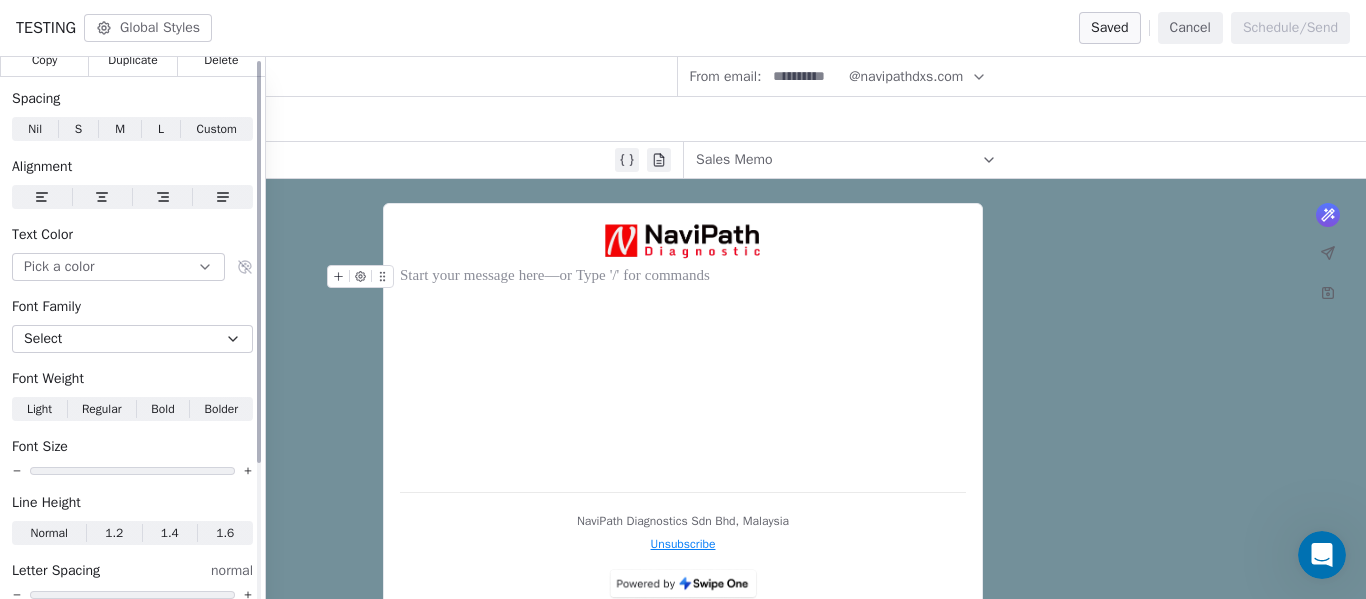 scroll, scrollTop: 0, scrollLeft: 0, axis: both 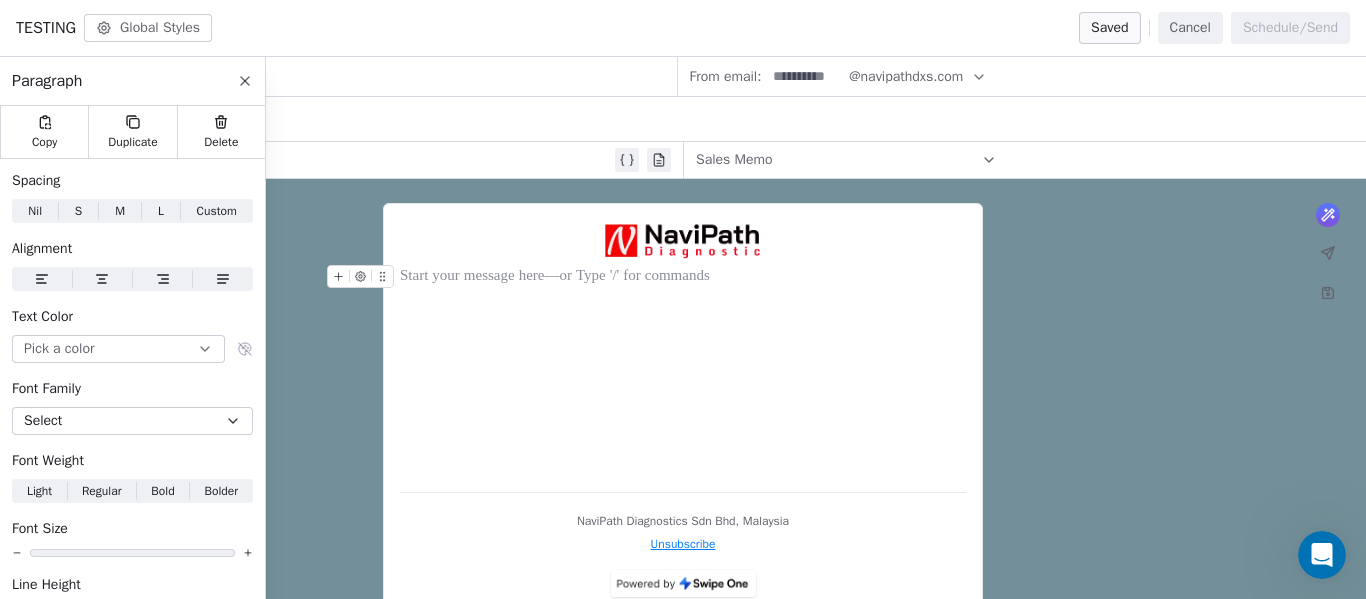 click at bounding box center [683, 277] 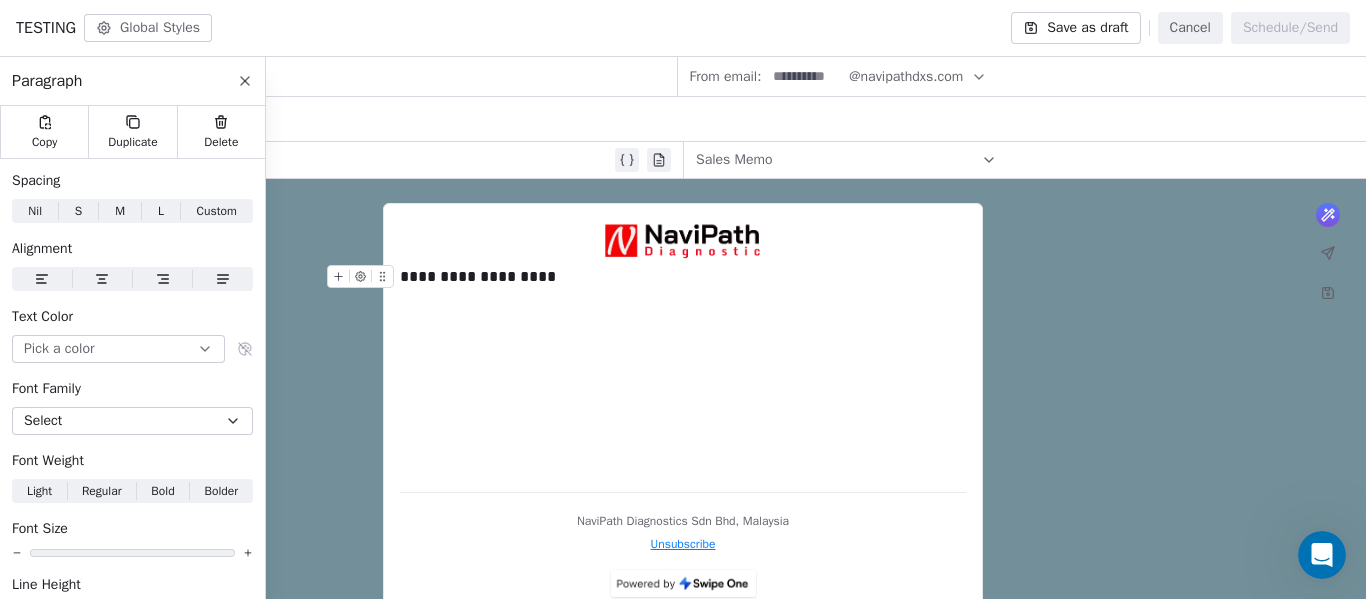 click on "**********" at bounding box center (683, 277) 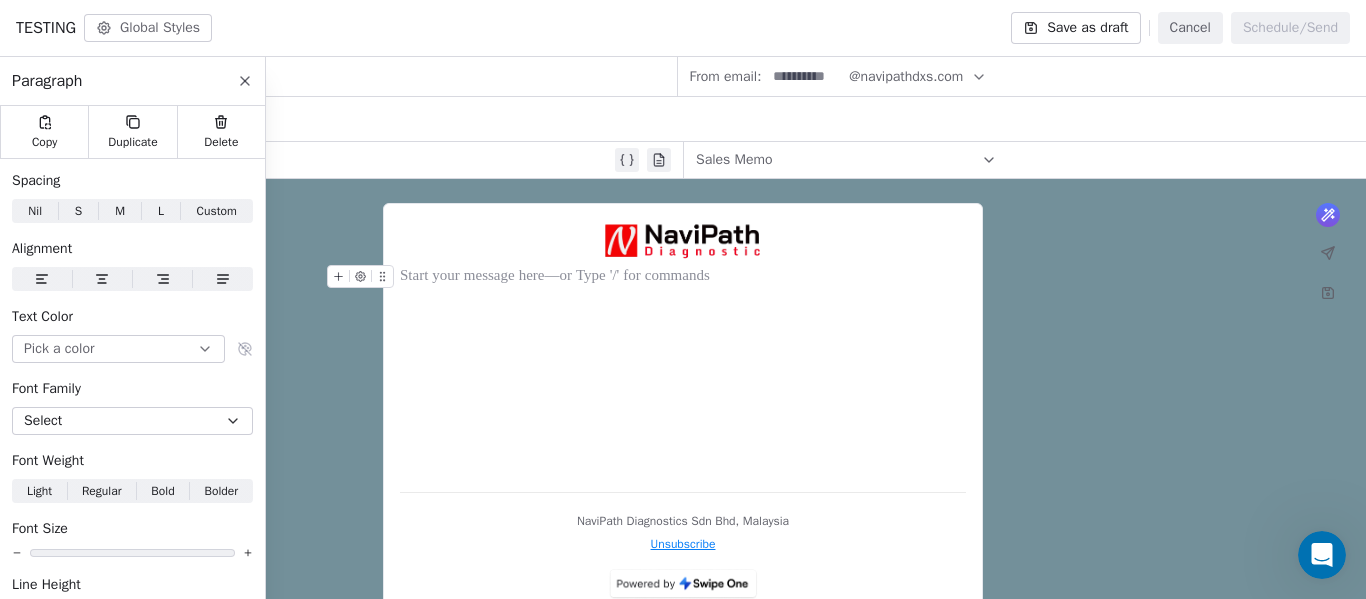 click 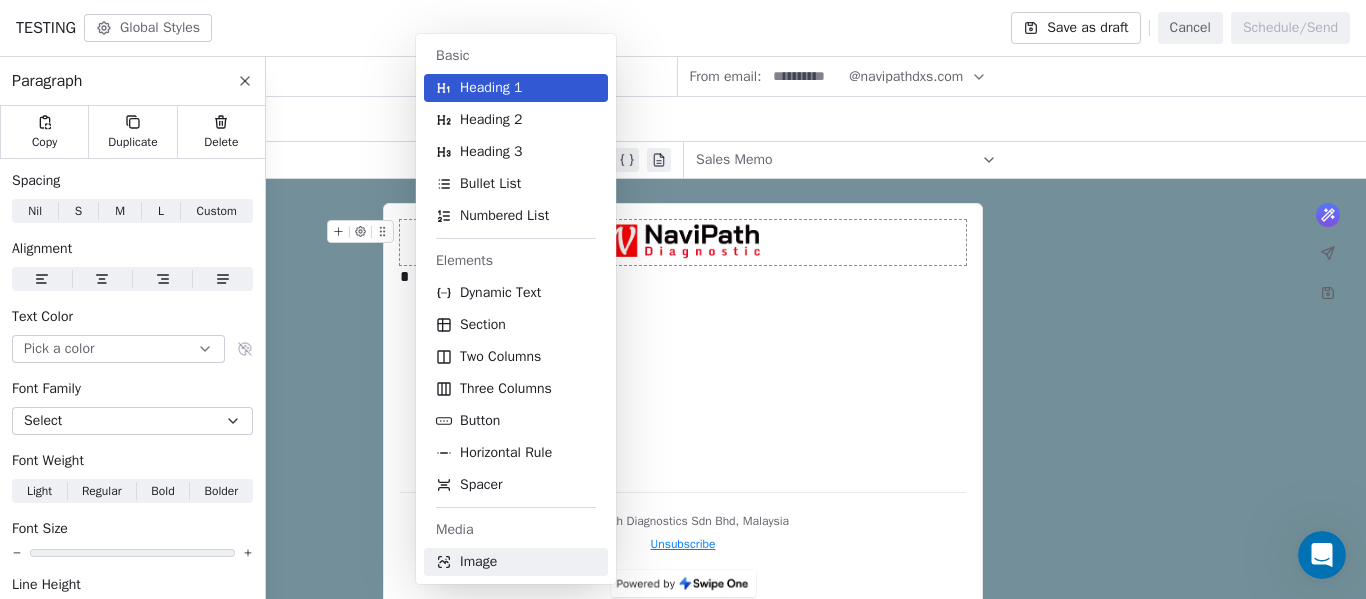 click on "Image" at bounding box center [478, 562] 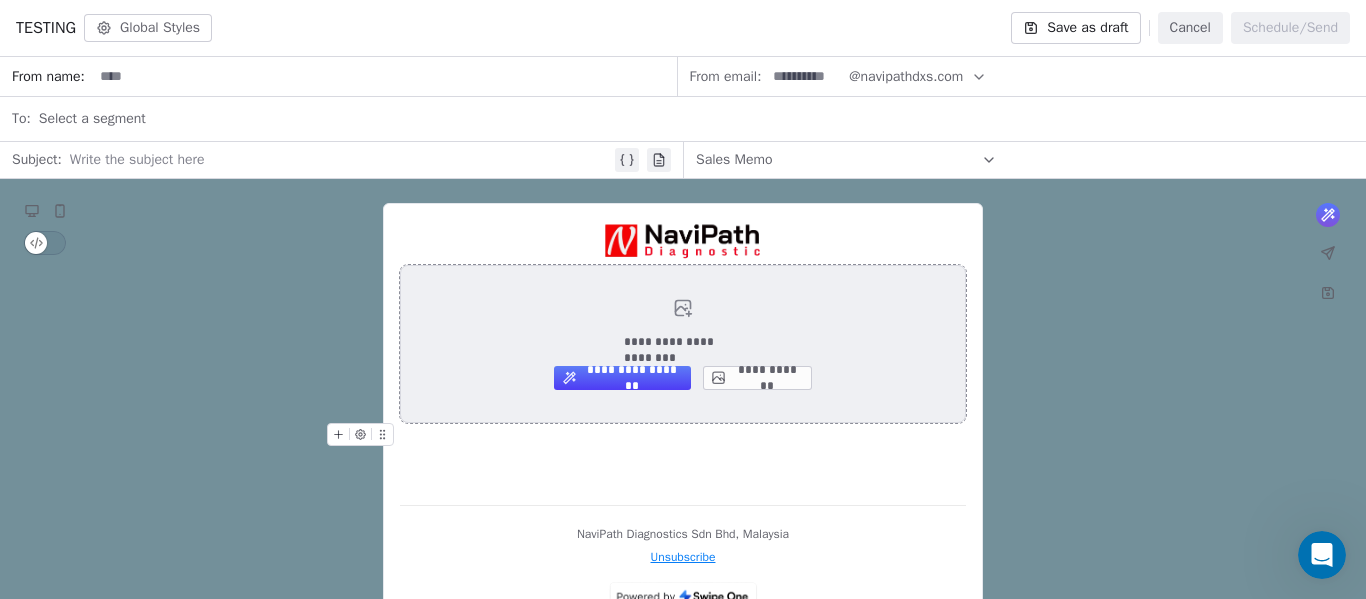 click on "**********" at bounding box center [757, 378] 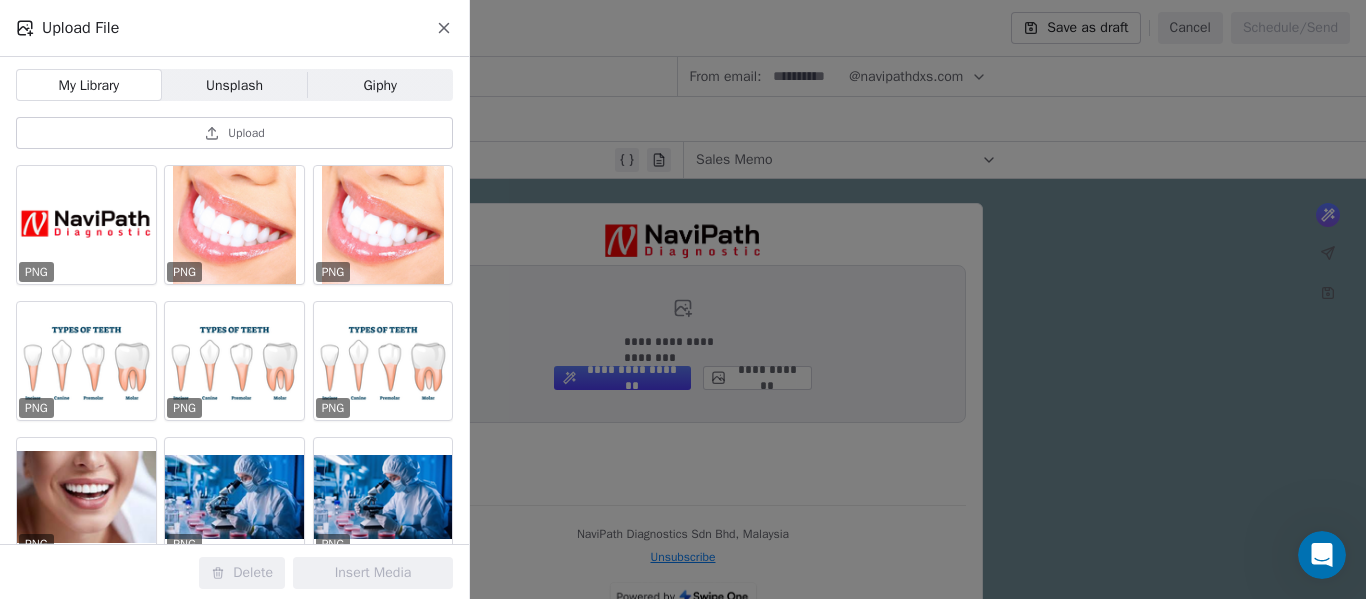 click 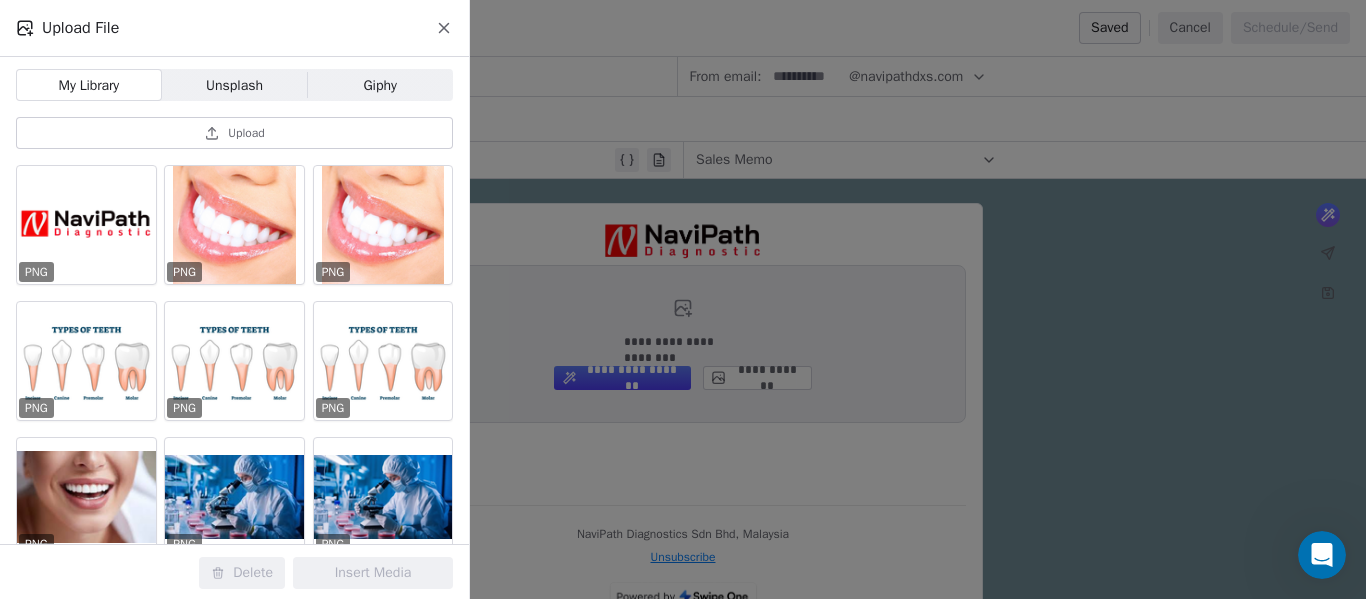 click on "Upload" at bounding box center [246, 133] 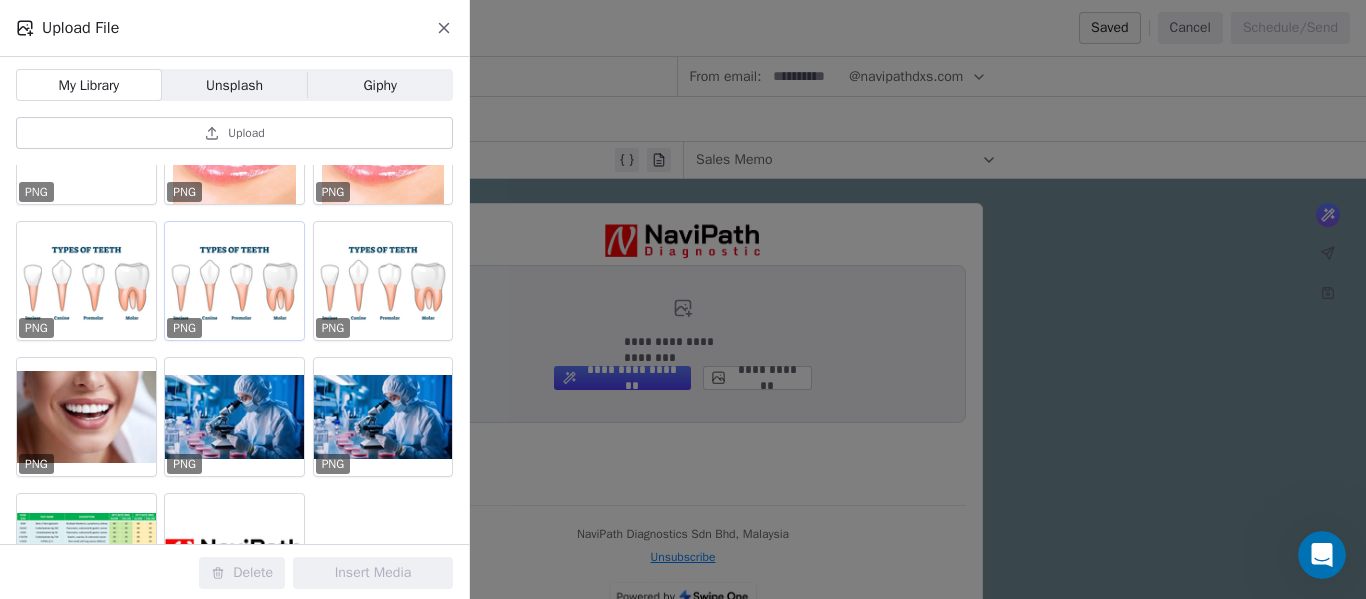 scroll, scrollTop: 0, scrollLeft: 0, axis: both 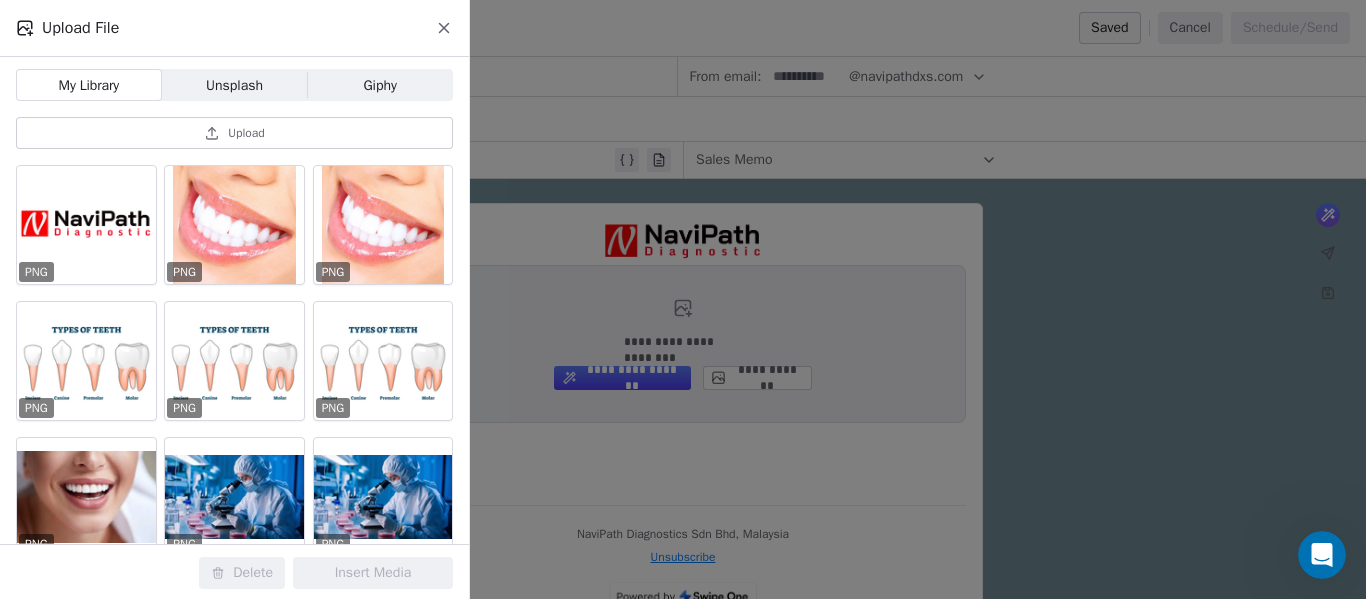 click on "Upload" at bounding box center (234, 133) 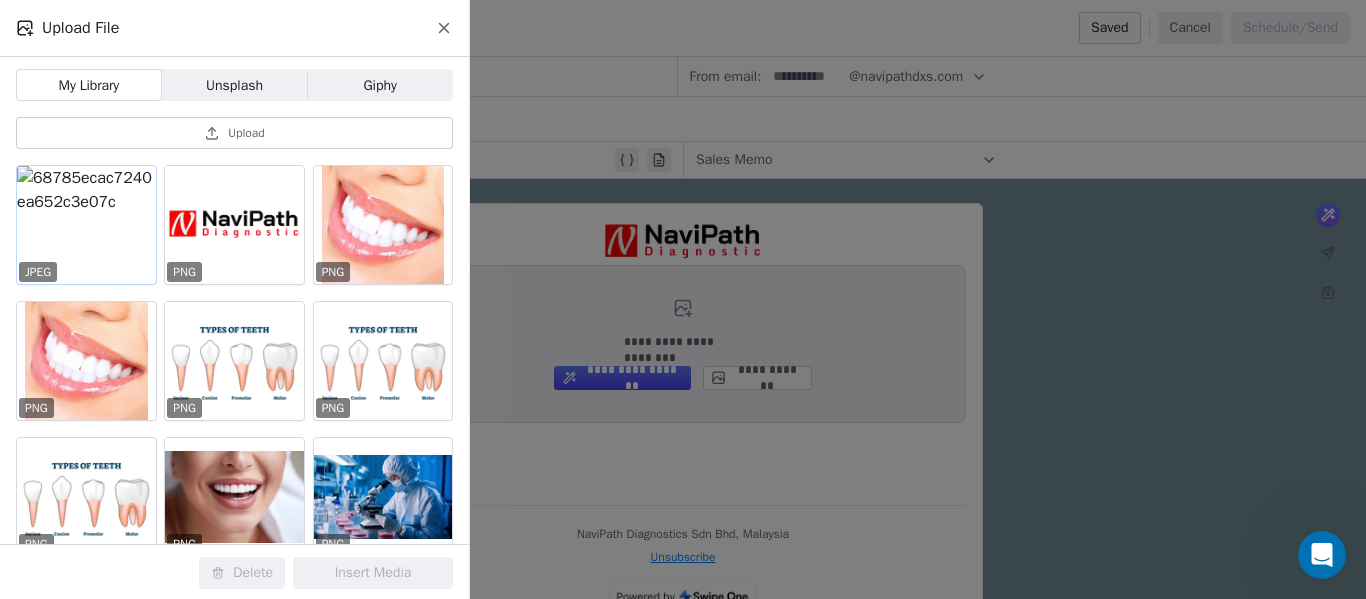 click at bounding box center (86, 225) 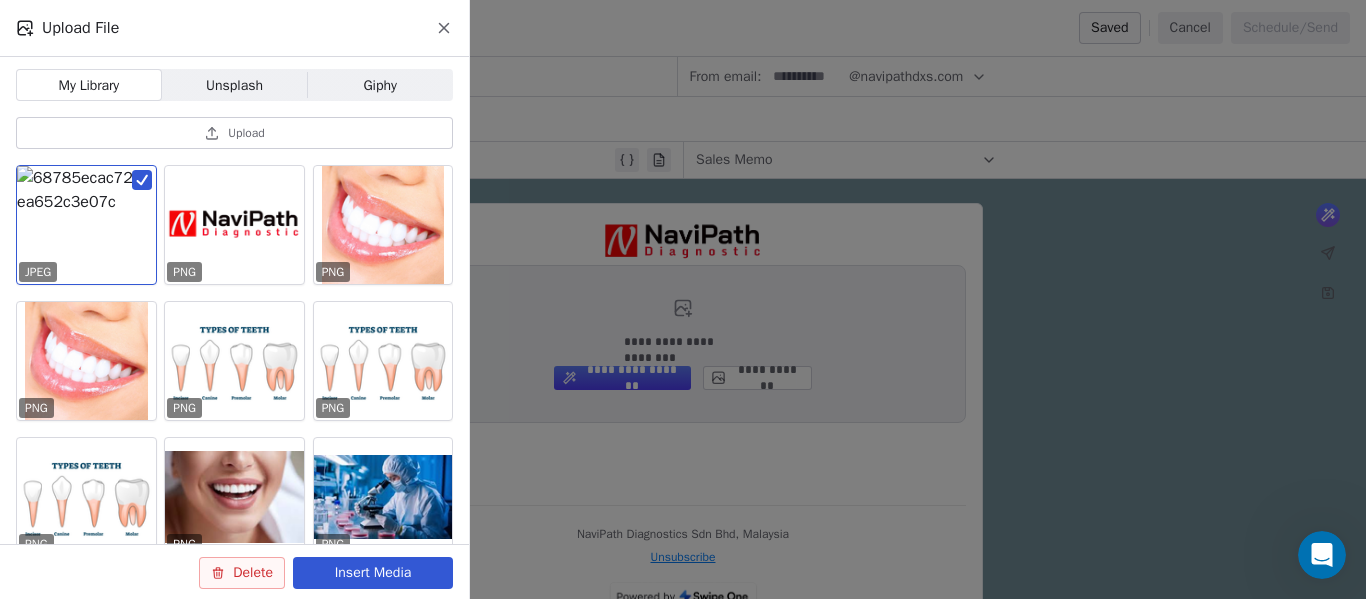 click on "Insert Media" at bounding box center (373, 573) 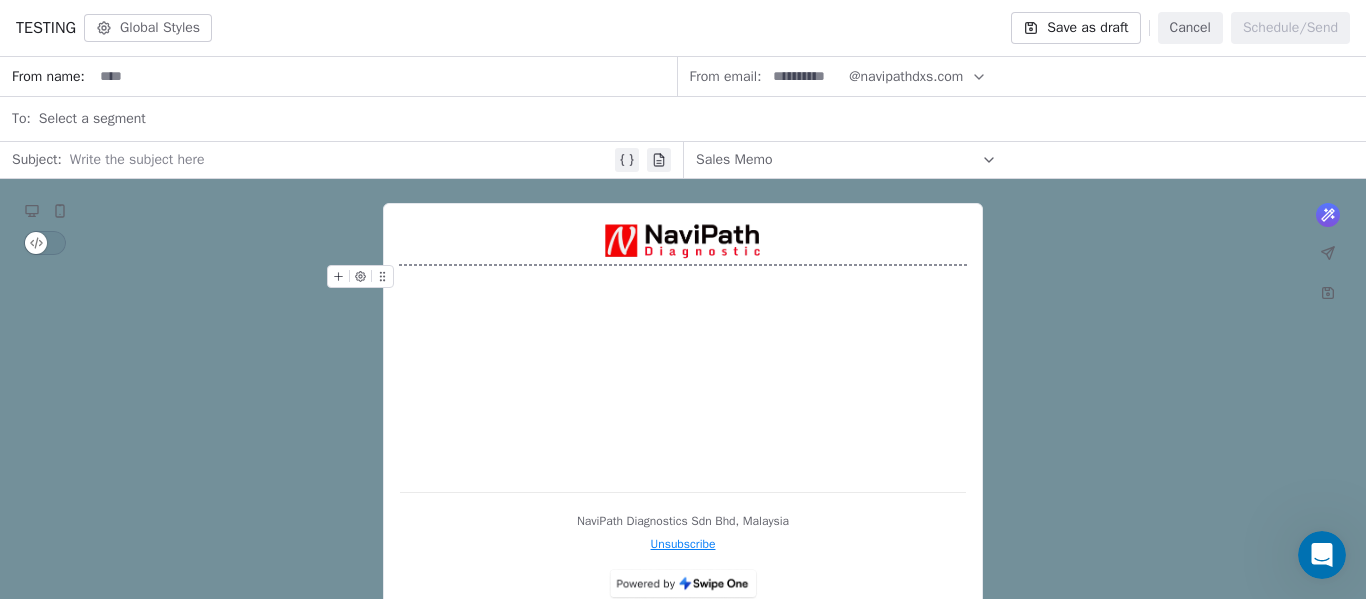 click at bounding box center [683, 265] 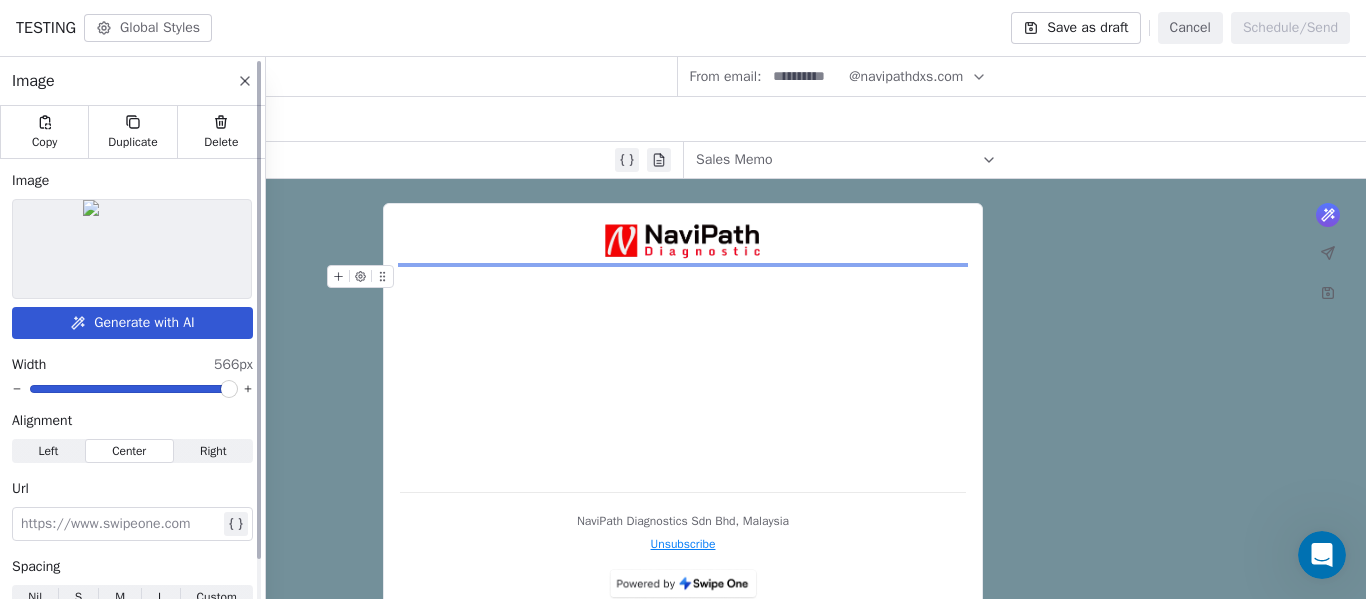 click at bounding box center [229, 389] 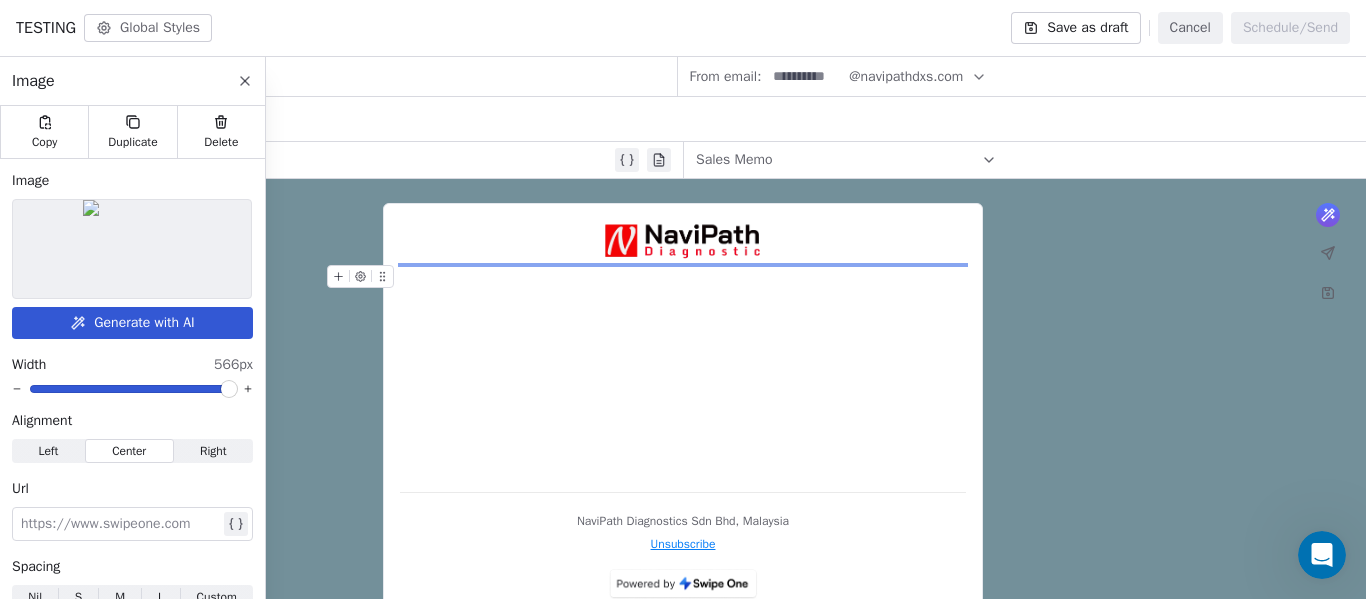 click on "What would you like to create email about? or NaviPath Diagnostics Sdn Bhd, Malaysia Unsubscribe" at bounding box center [683, 410] 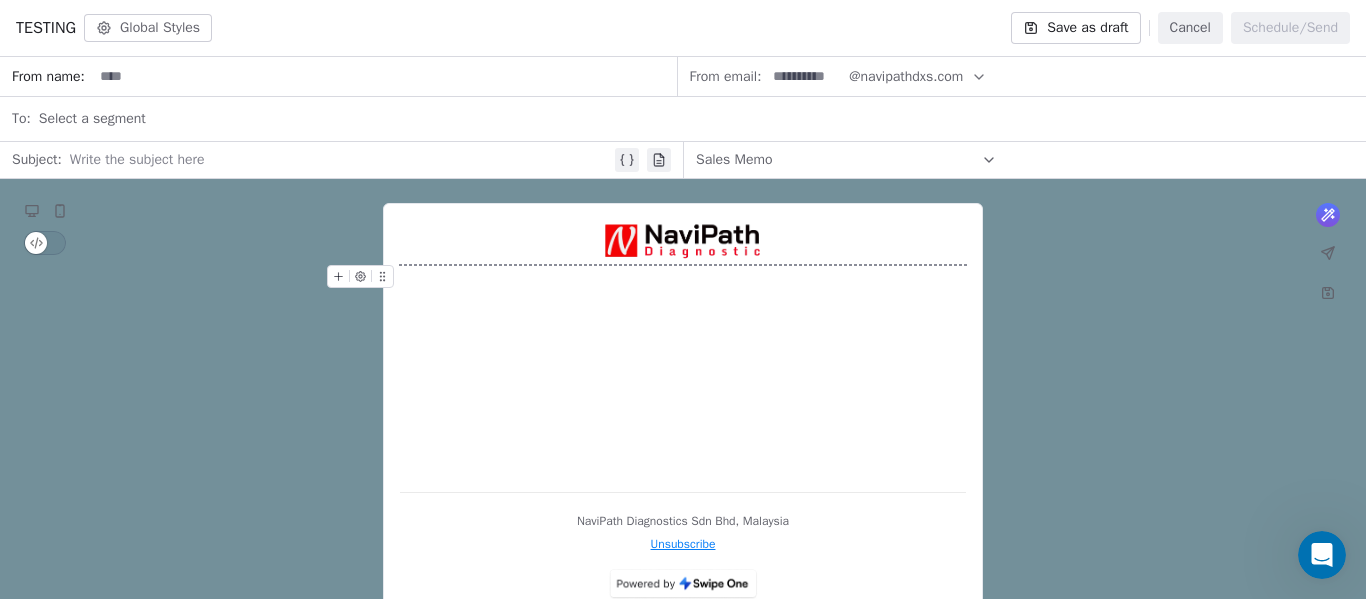 click at bounding box center [683, 265] 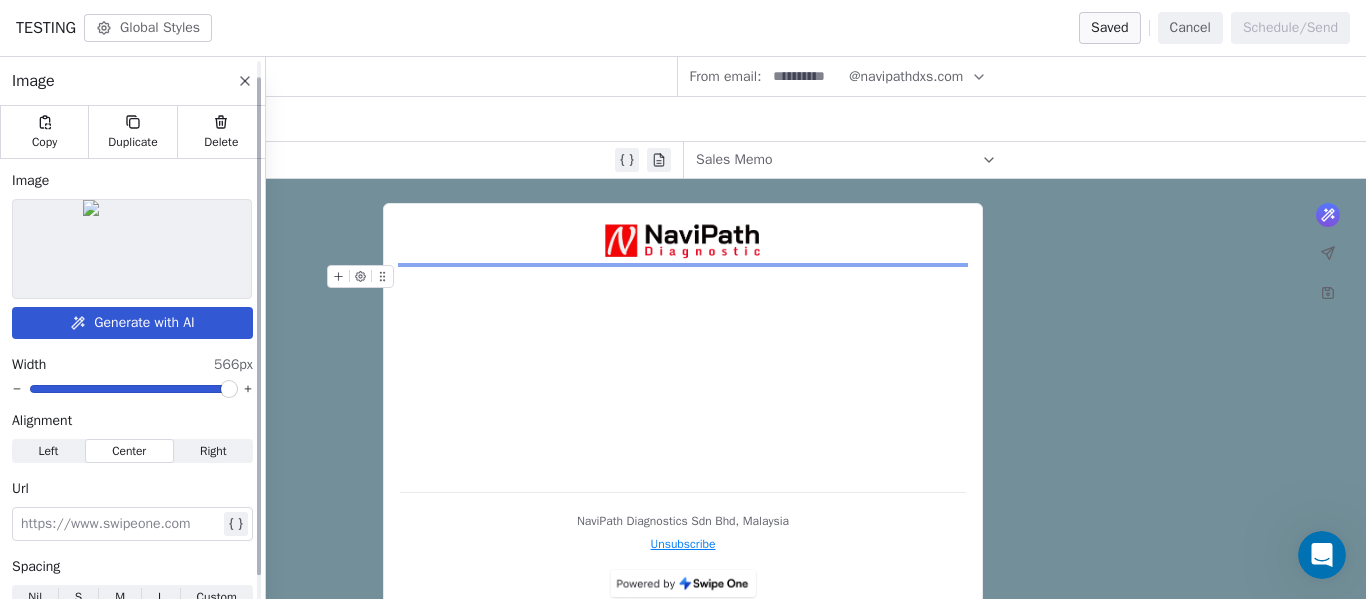 scroll, scrollTop: 47, scrollLeft: 0, axis: vertical 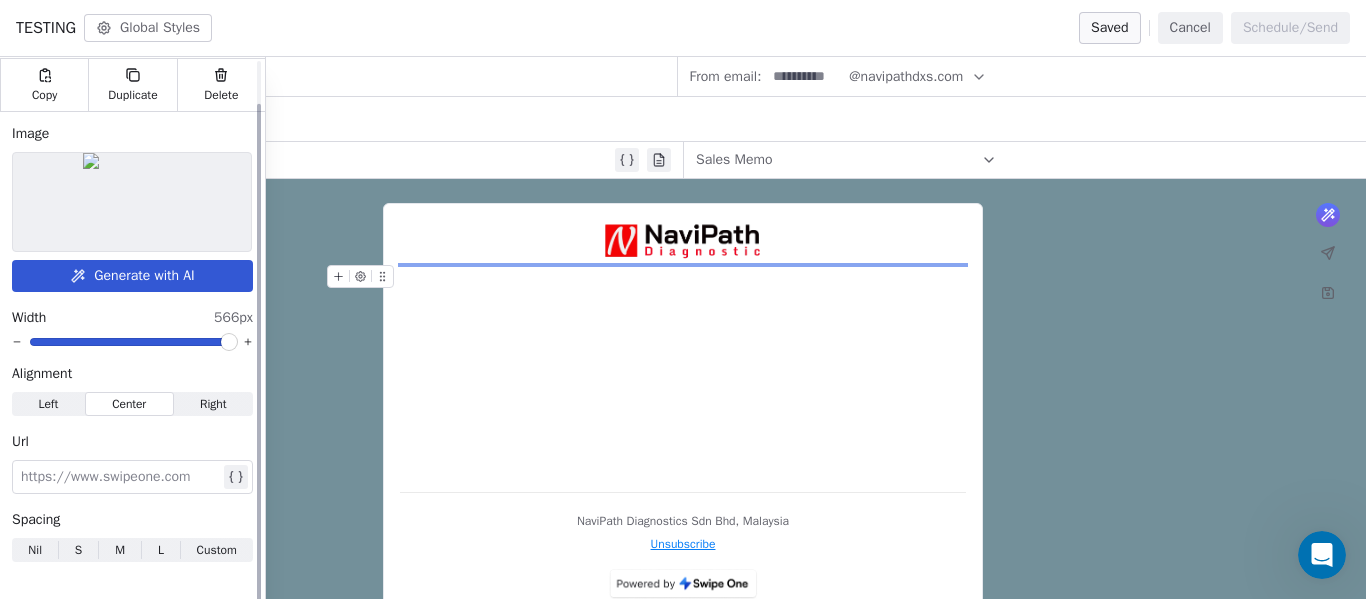click on "Nil" at bounding box center (35, 550) 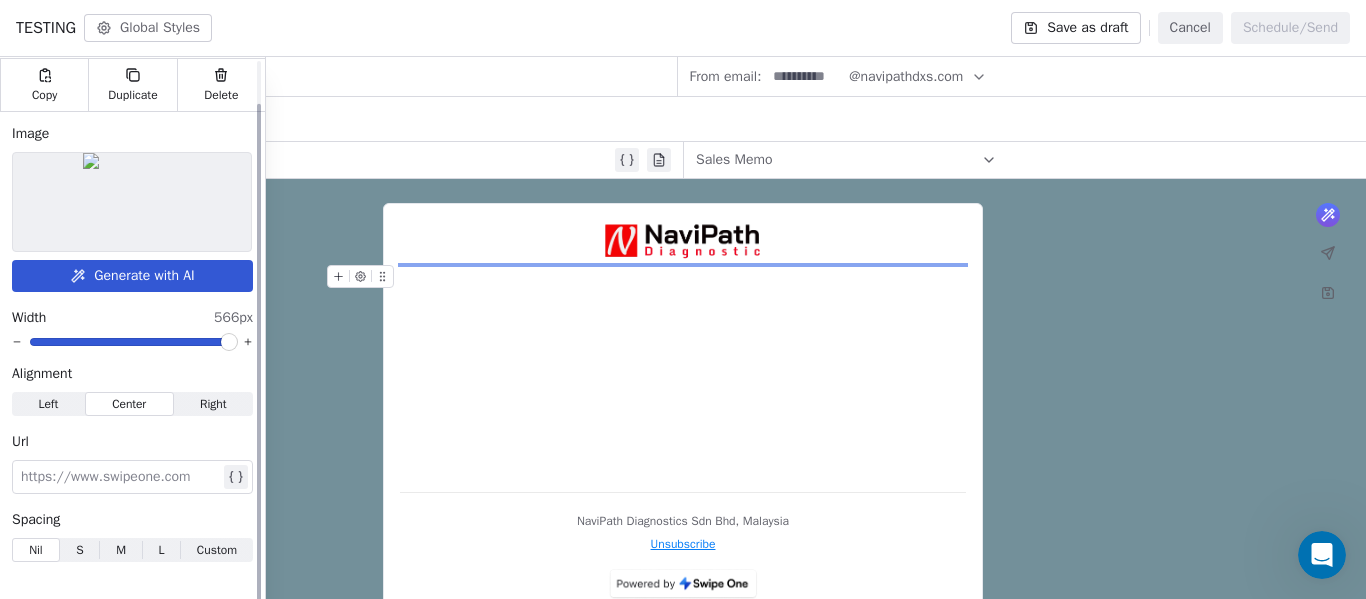 click on "S S" at bounding box center [80, 550] 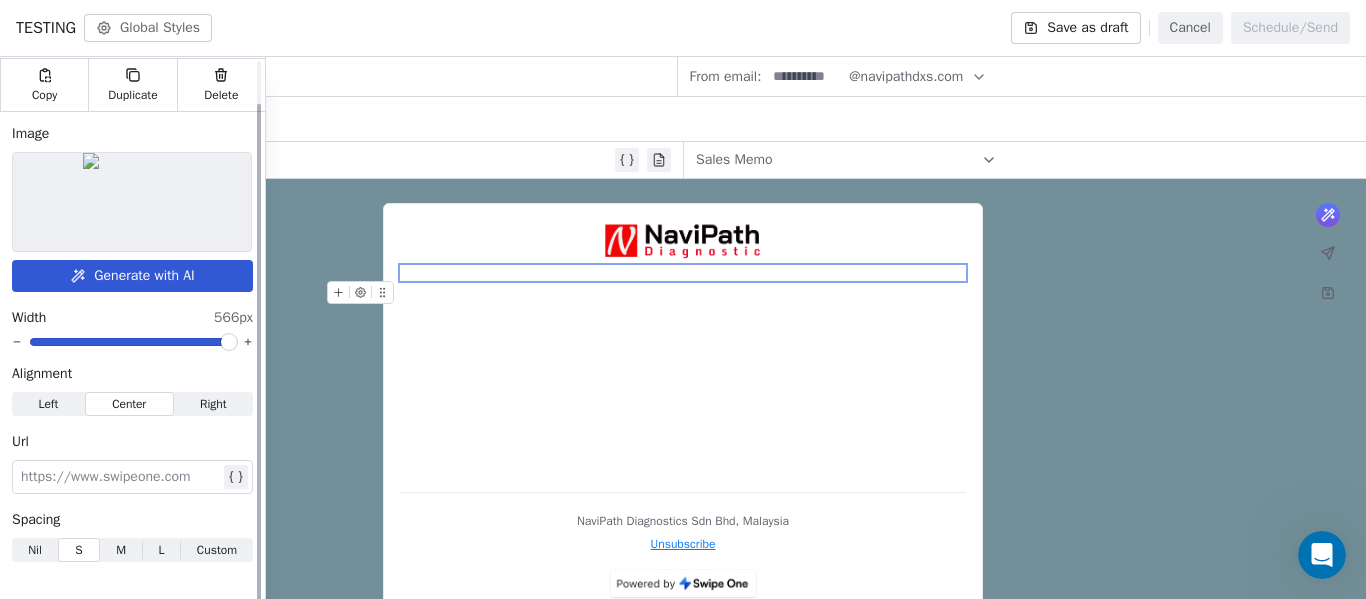 click on "M M" at bounding box center [121, 550] 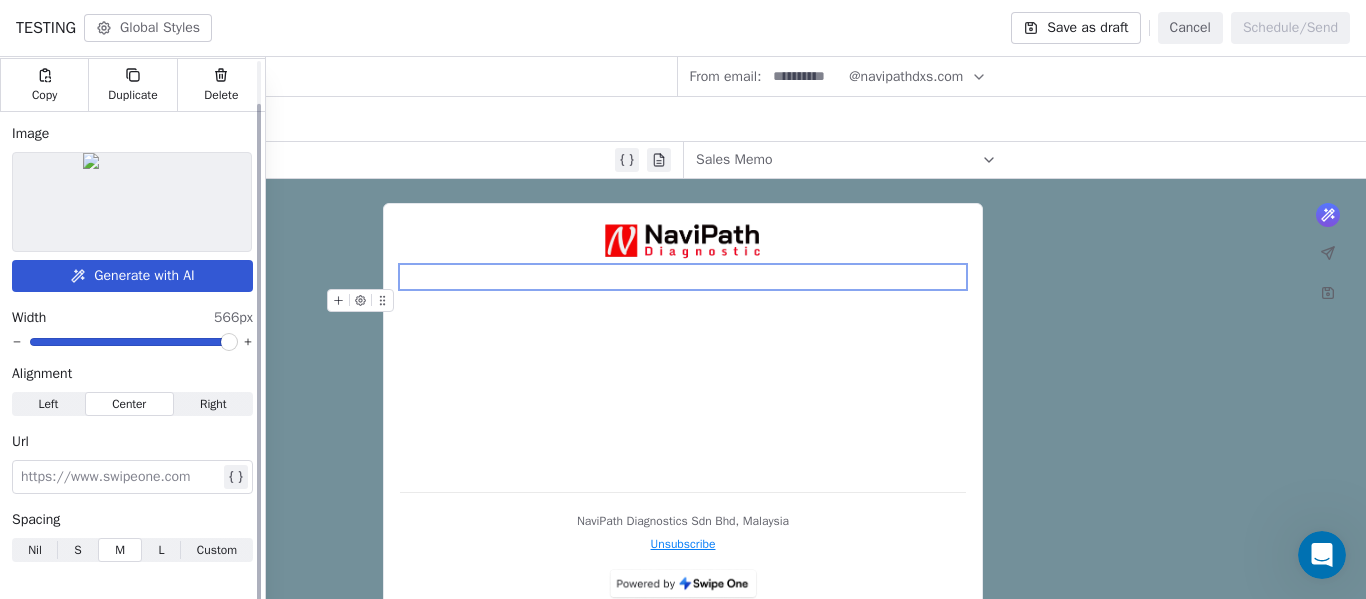 click on "L" at bounding box center [162, 550] 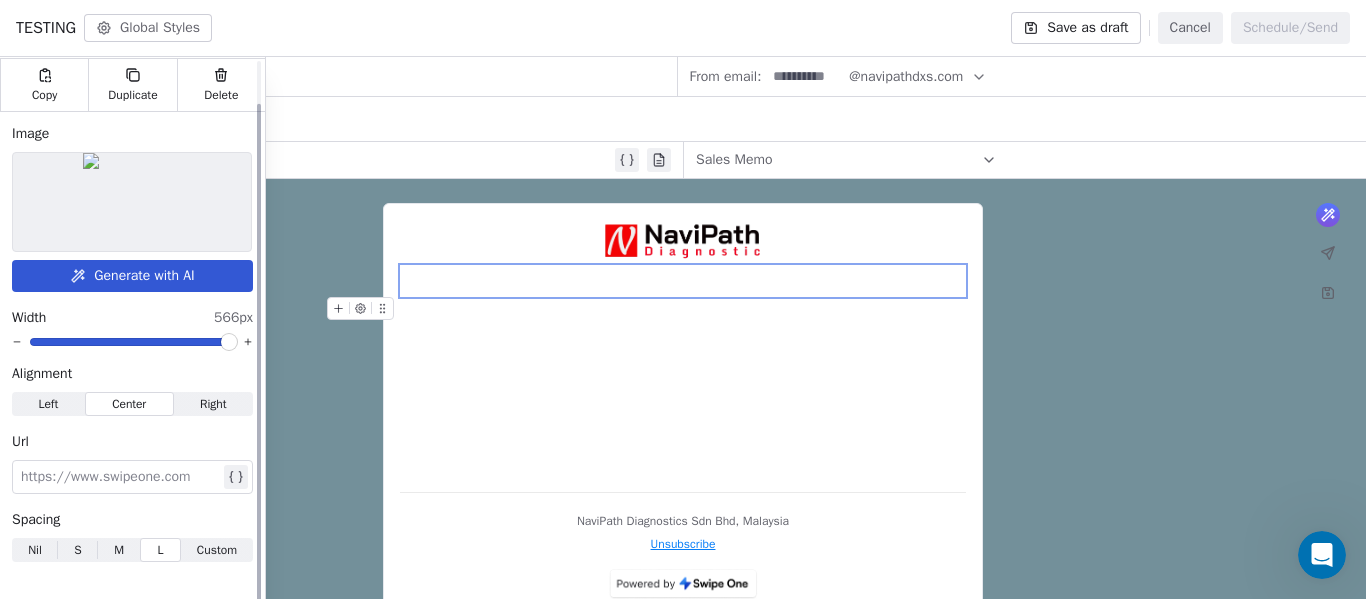 click on "Custom" at bounding box center (217, 550) 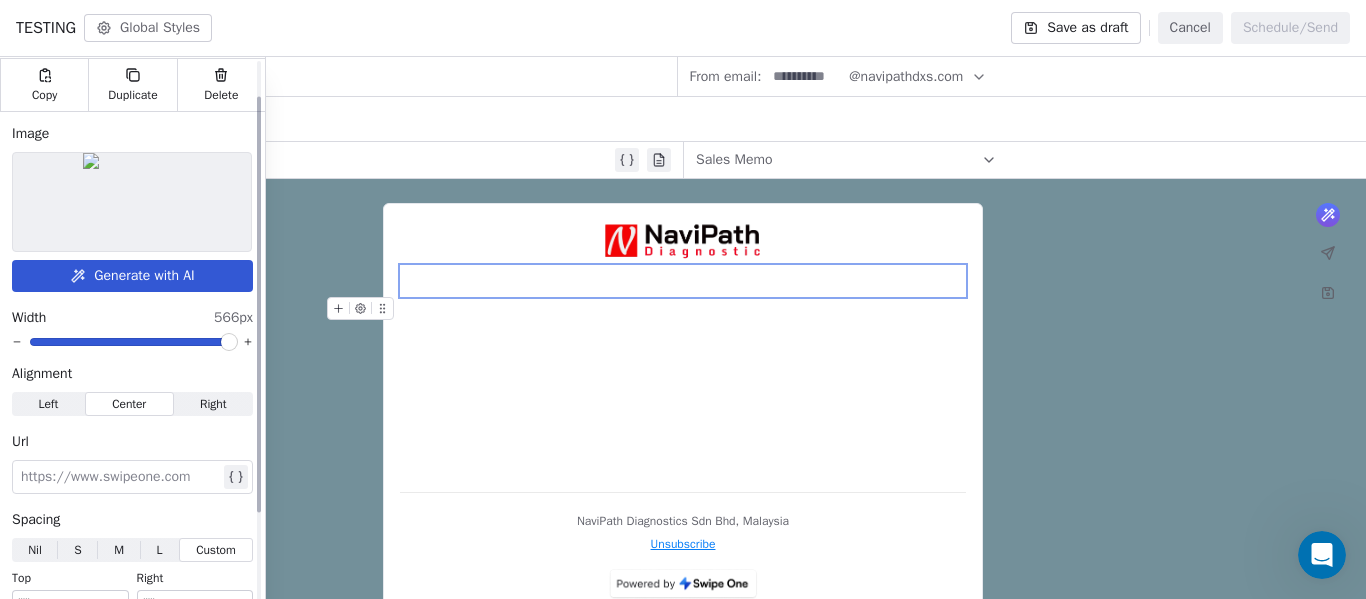 click on "Nil" at bounding box center (35, 550) 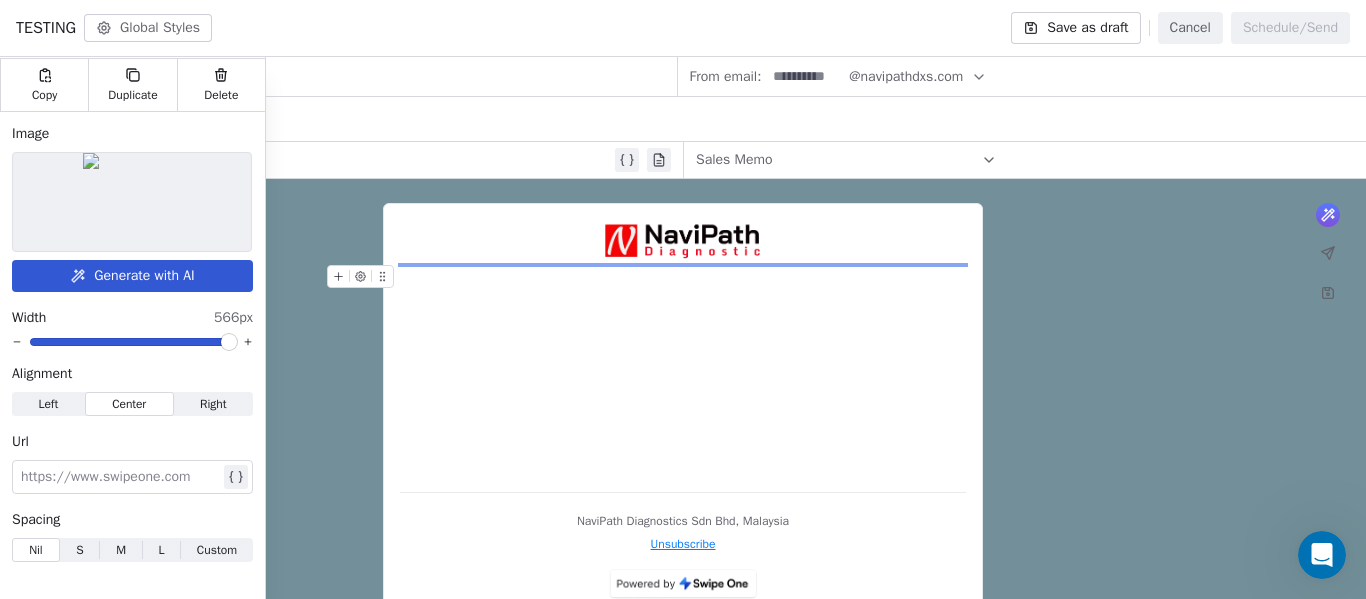 click at bounding box center [683, 348] 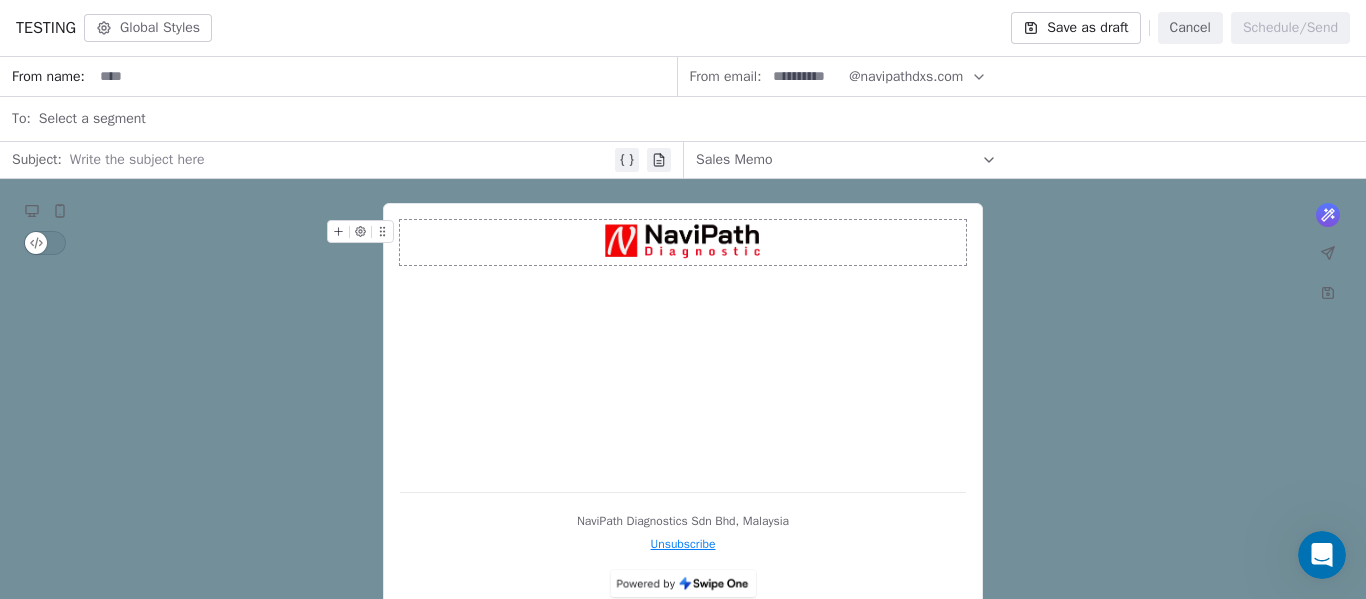 drag, startPoint x: 875, startPoint y: 105, endPoint x: 759, endPoint y: 139, distance: 120.880104 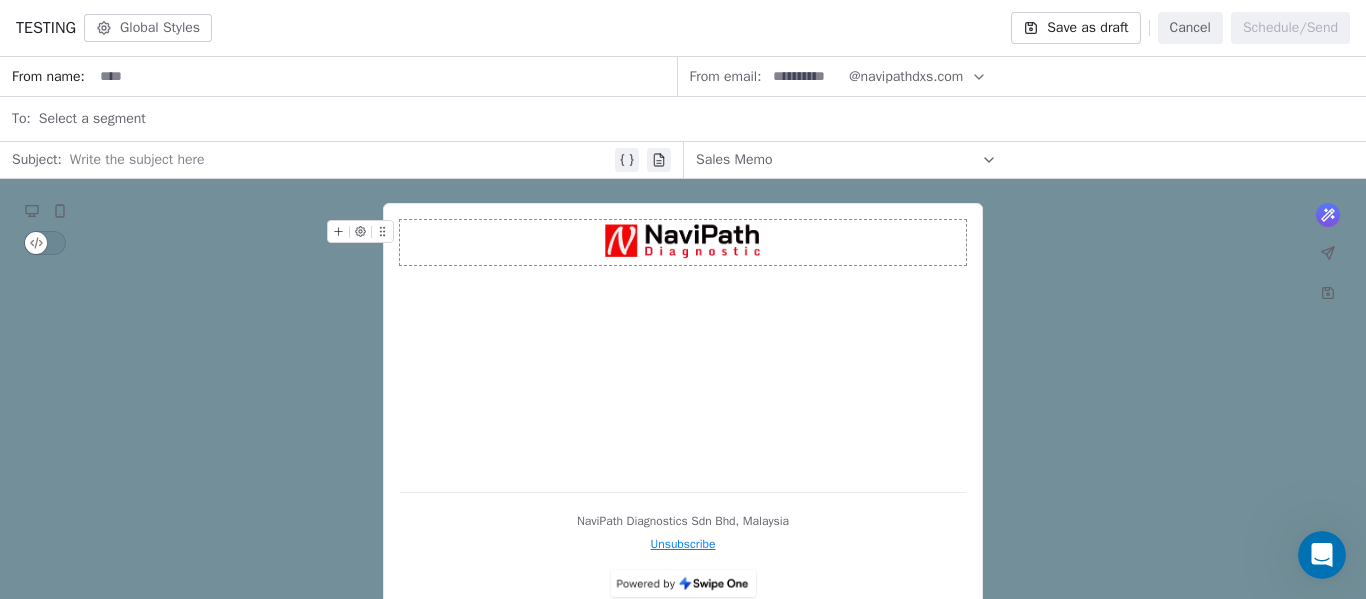 drag, startPoint x: 759, startPoint y: 139, endPoint x: 605, endPoint y: 320, distance: 237.6489 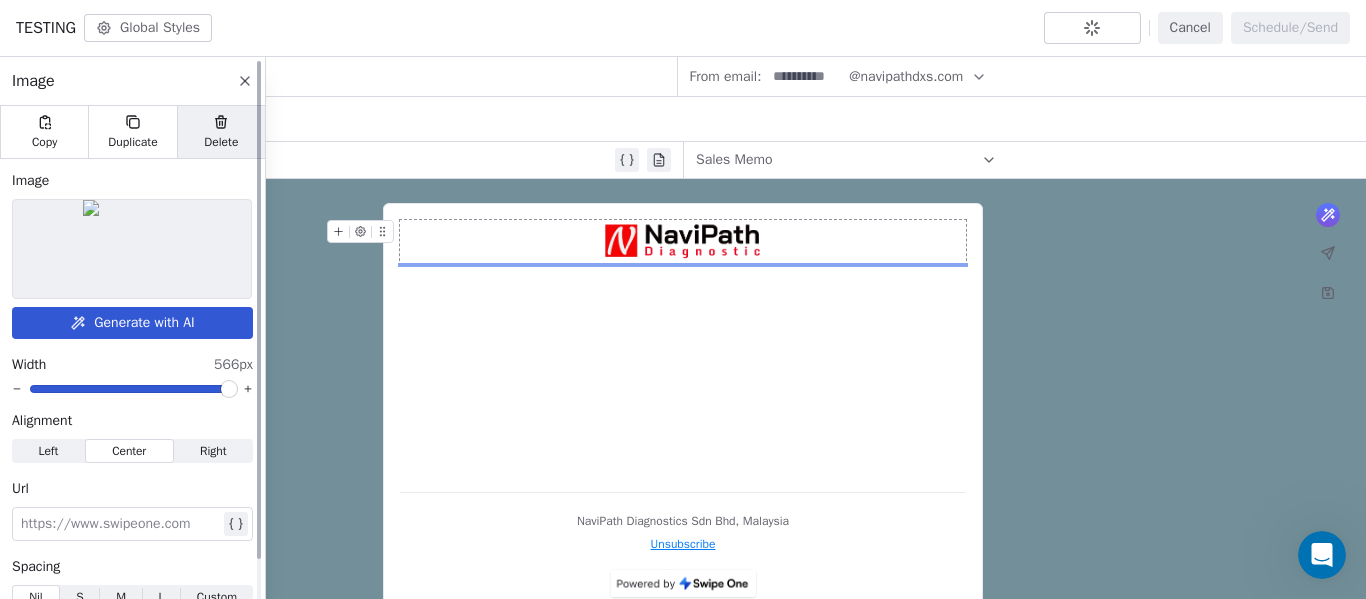 click 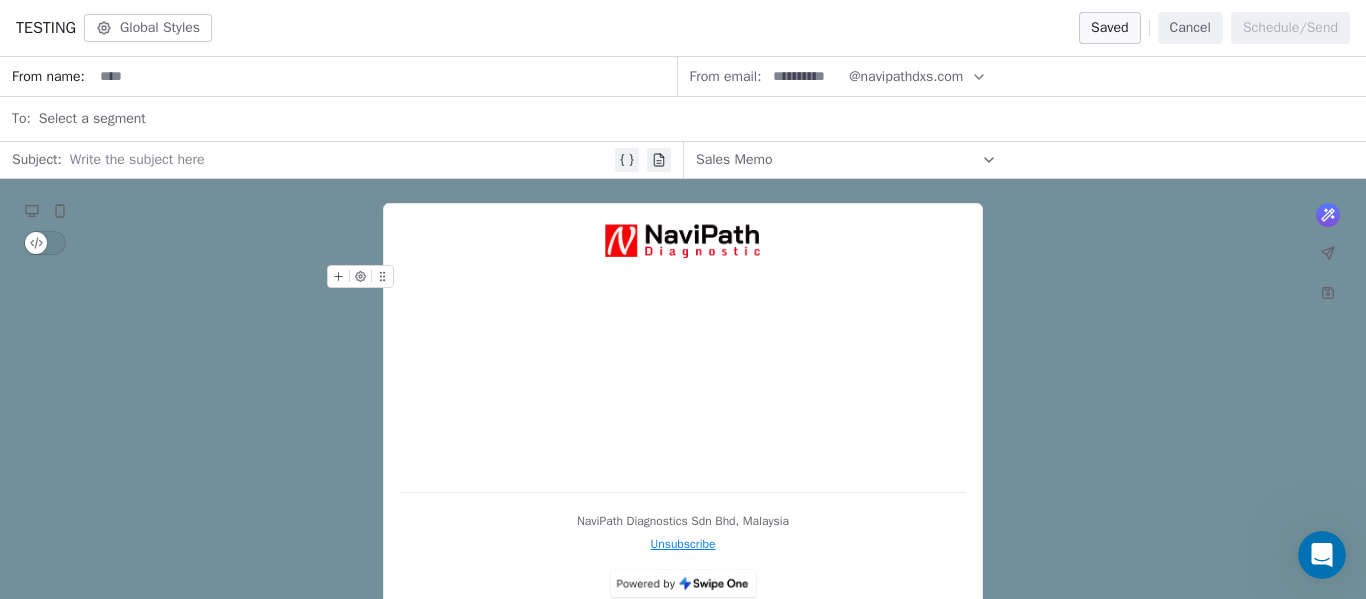 click 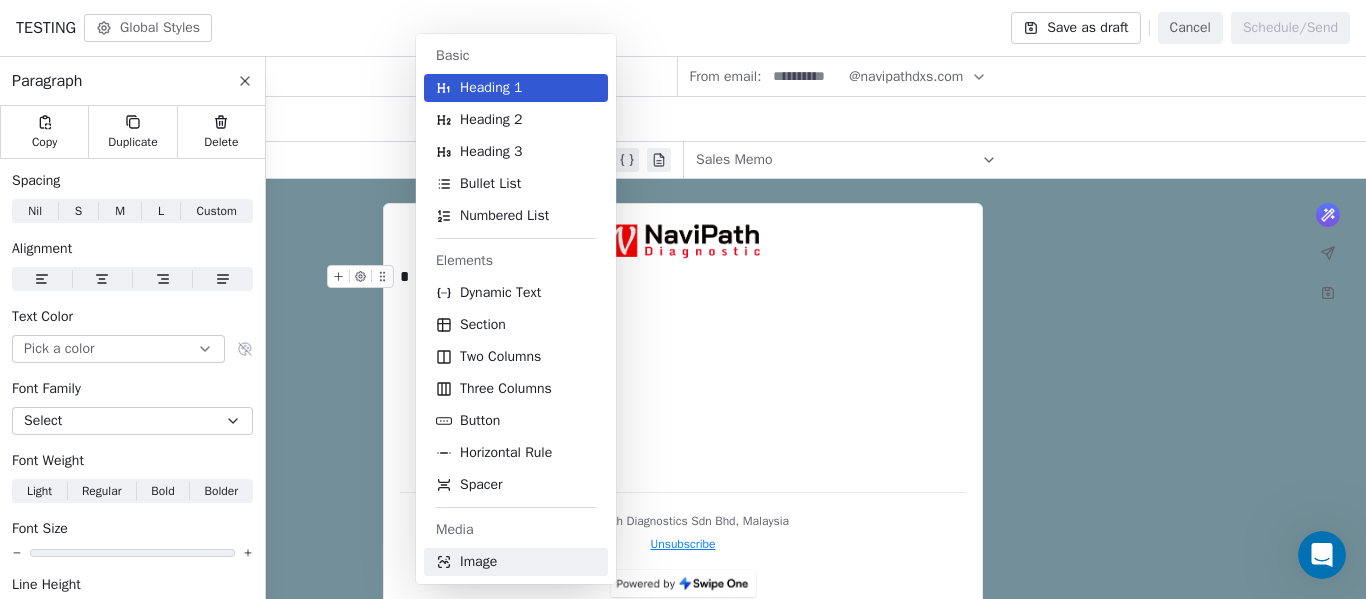 click on "Image" at bounding box center [478, 562] 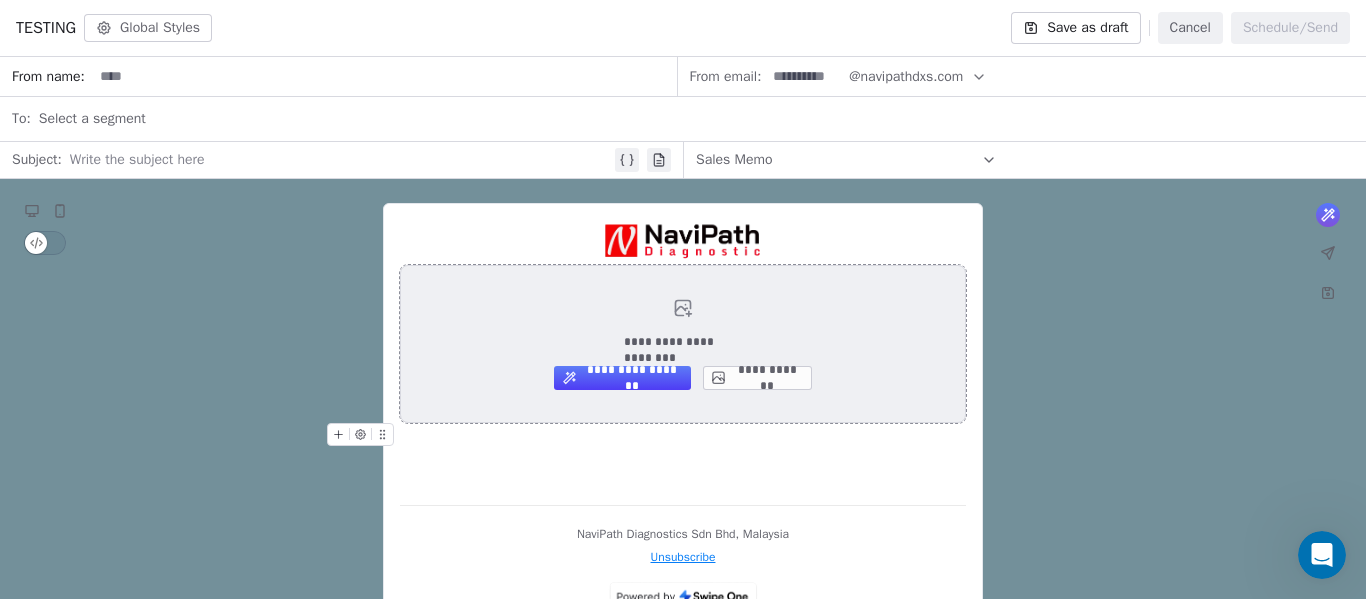 click on "**********" at bounding box center [757, 378] 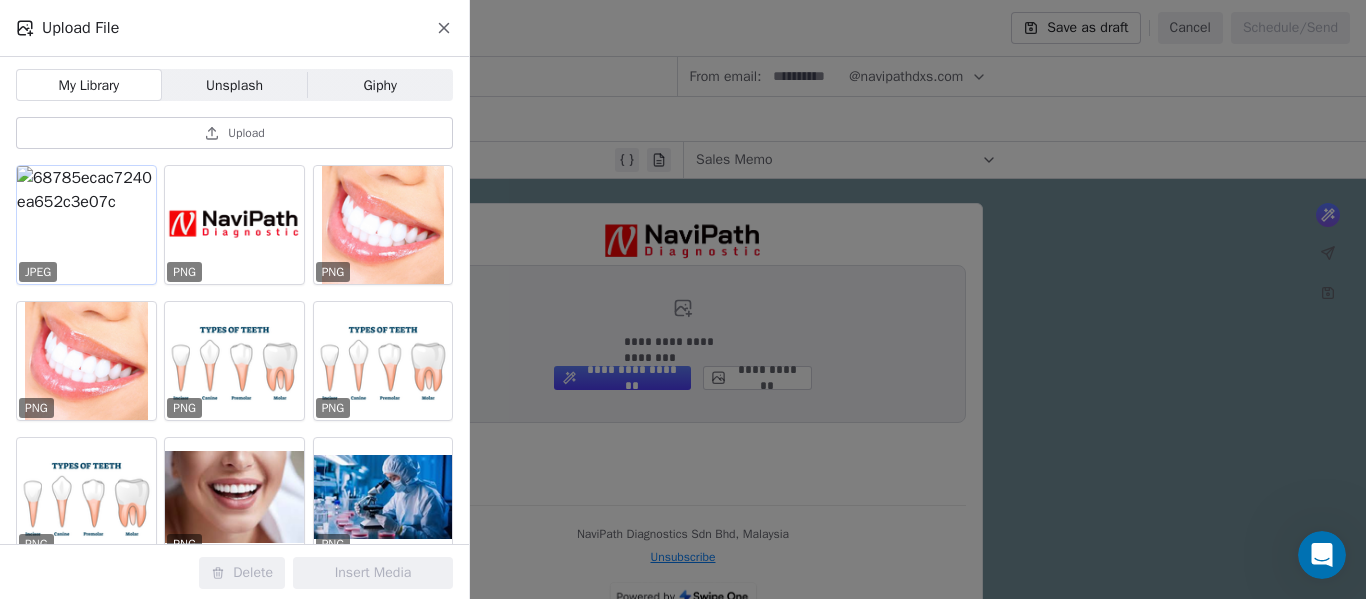 click at bounding box center [86, 225] 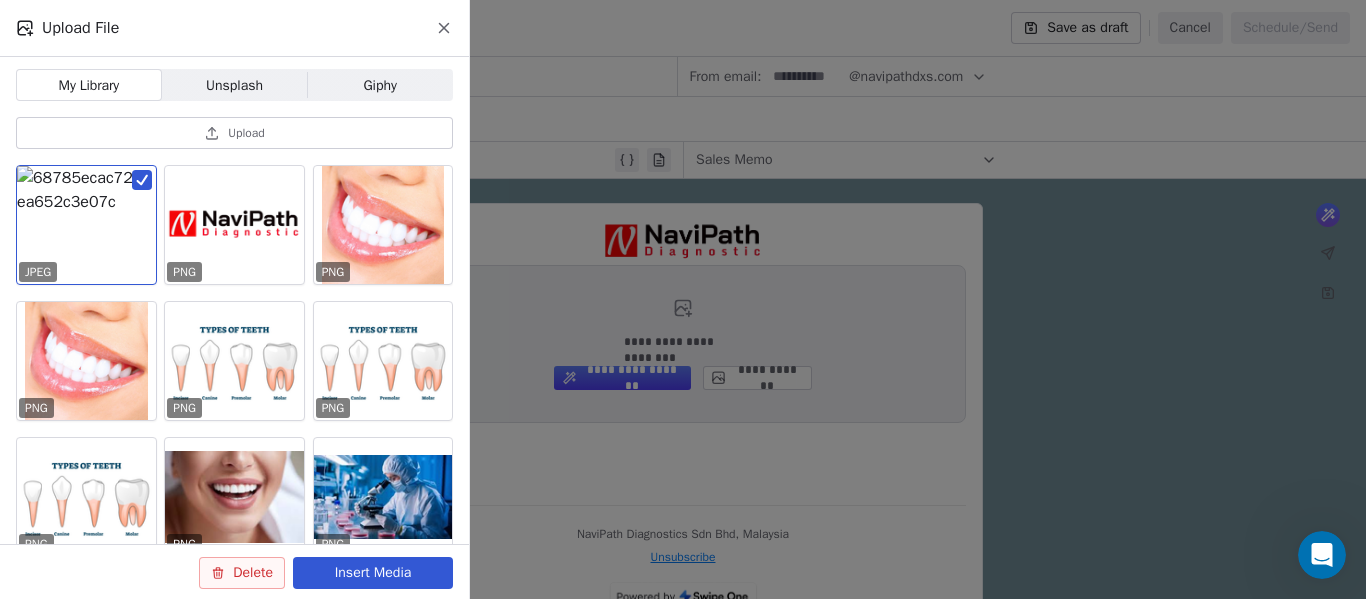 click on "Delete" at bounding box center [242, 573] 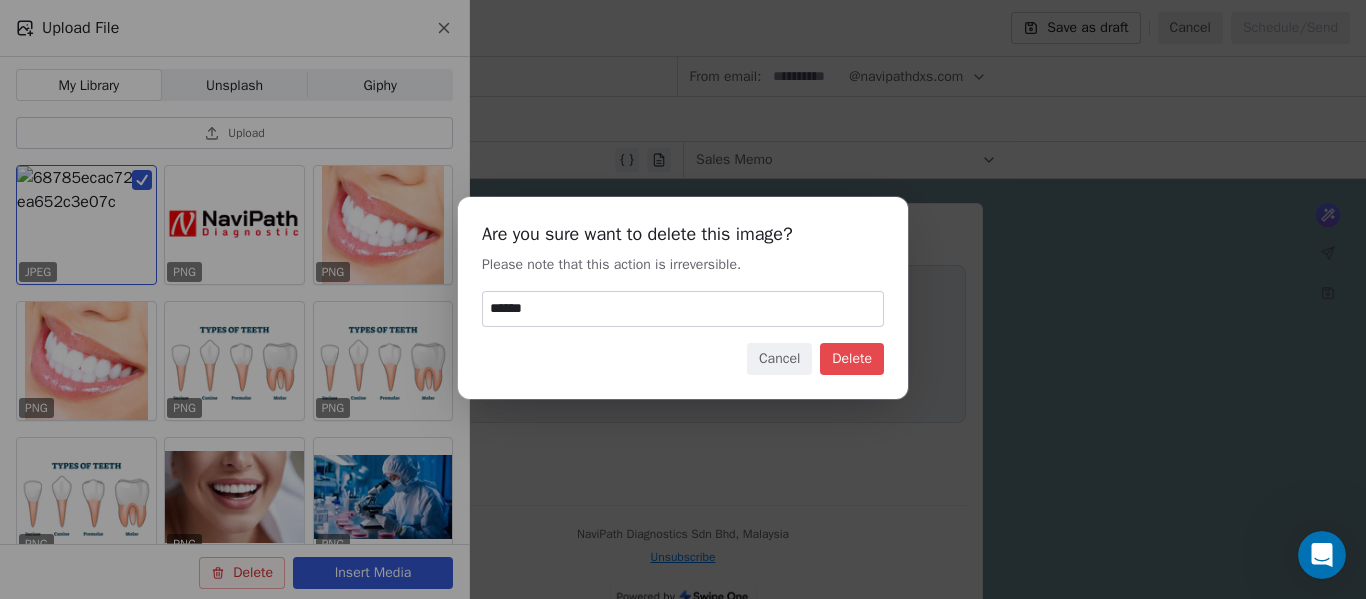 type on "******" 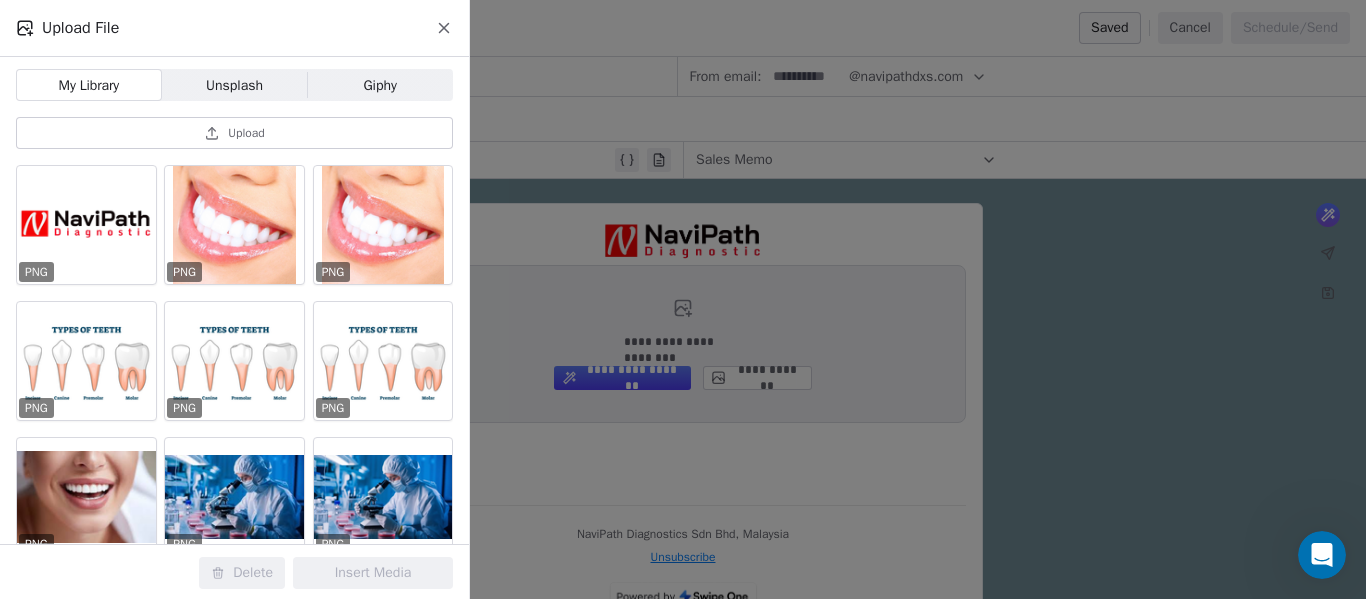 click on "Upload" at bounding box center [234, 133] 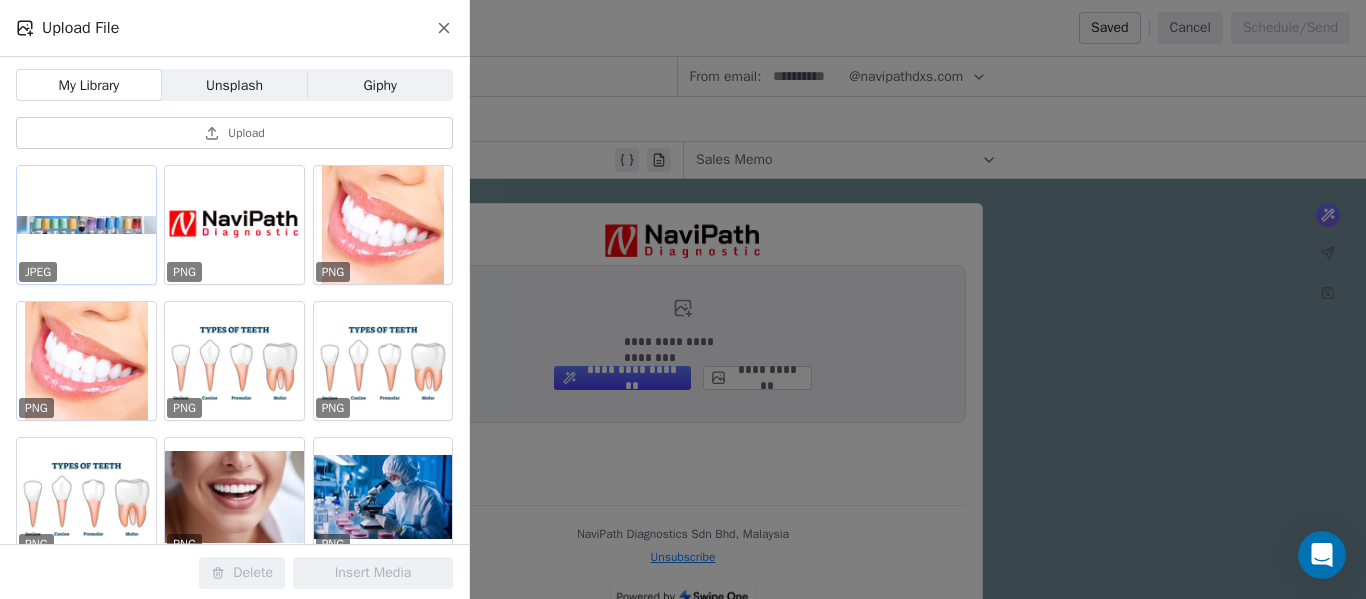 click at bounding box center (86, 225) 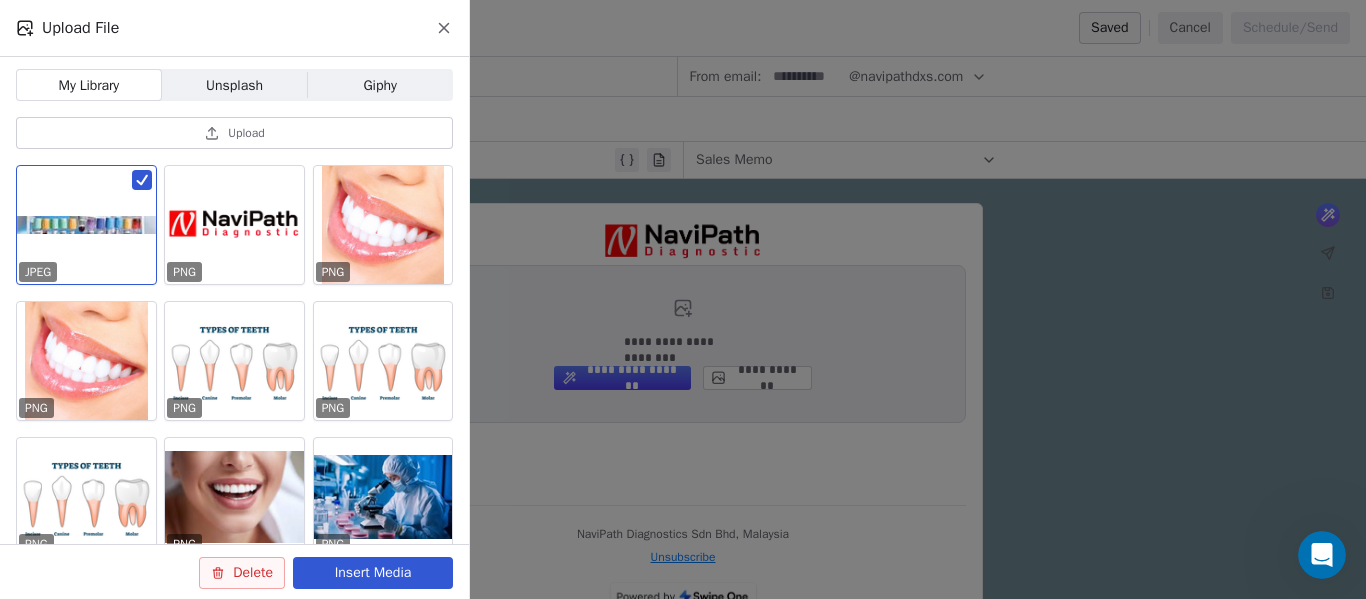click on "Insert Media" at bounding box center (373, 573) 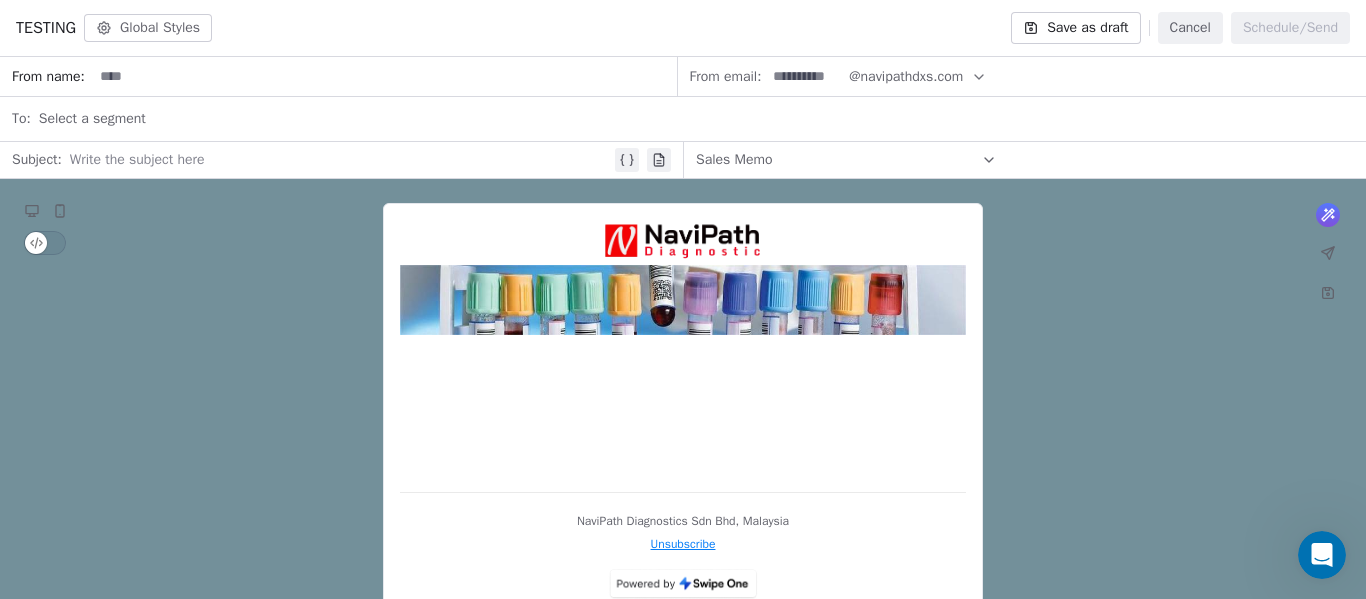click at bounding box center (683, 348) 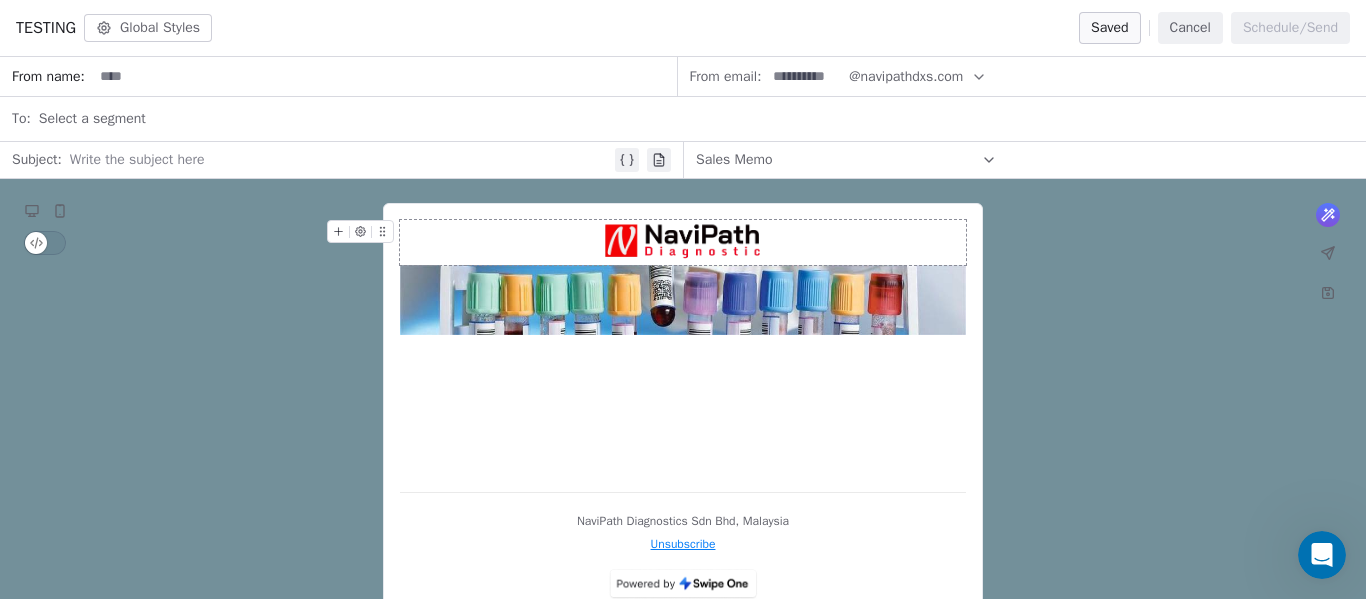 click 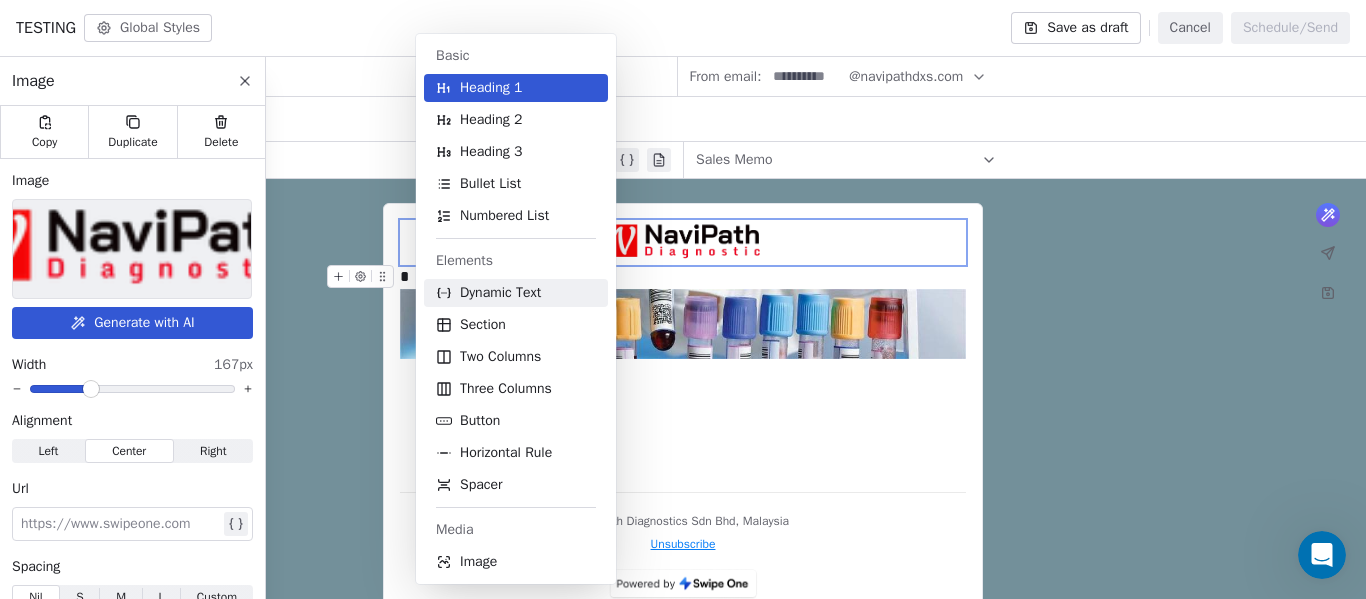 click on "Dynamic Text" at bounding box center (500, 293) 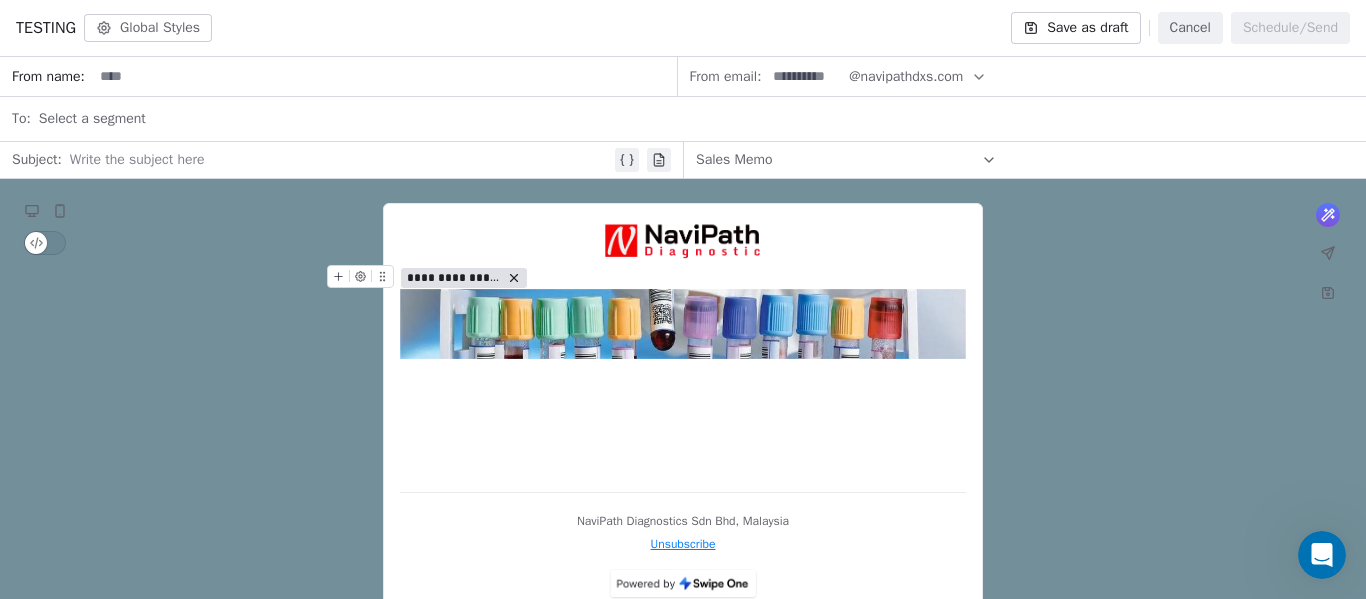 click on "**********" at bounding box center (454, 278) 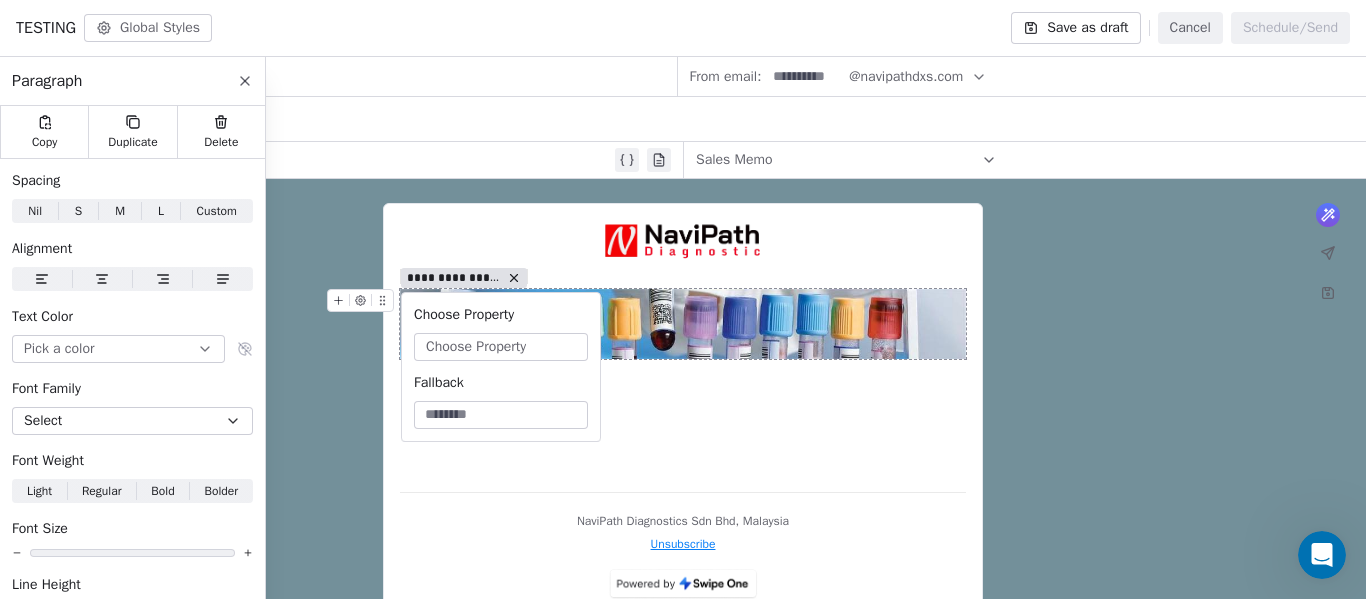 click on "Choose Property" at bounding box center (476, 347) 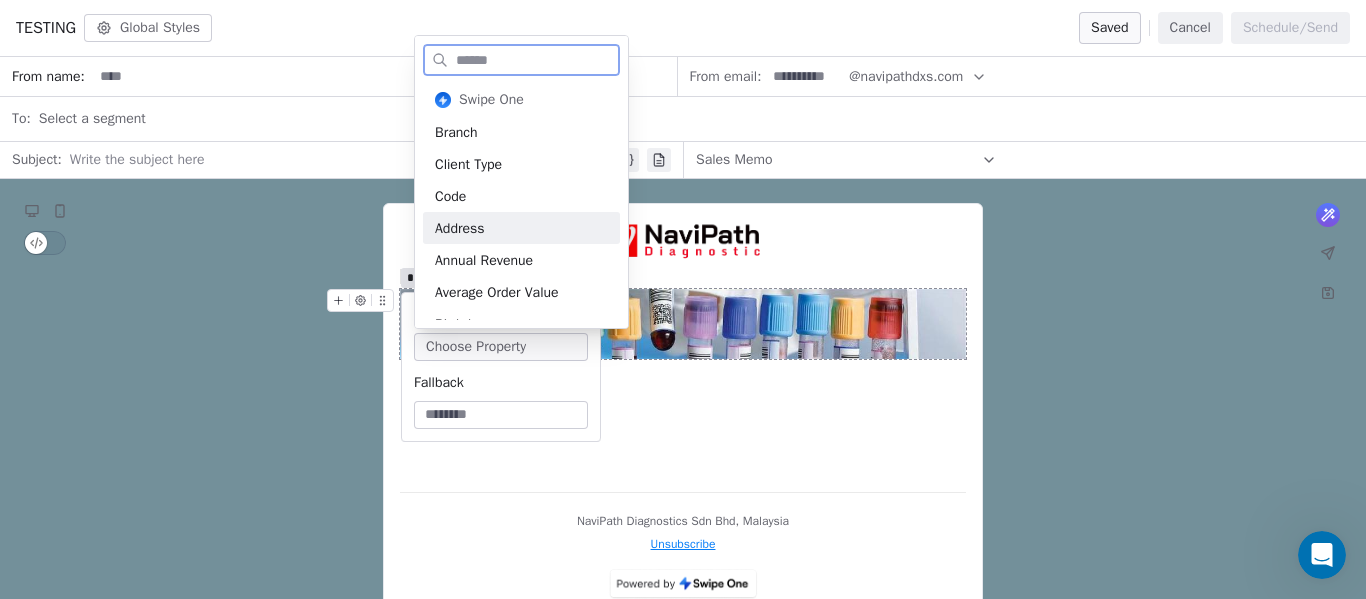 click on "Address" at bounding box center [521, 228] 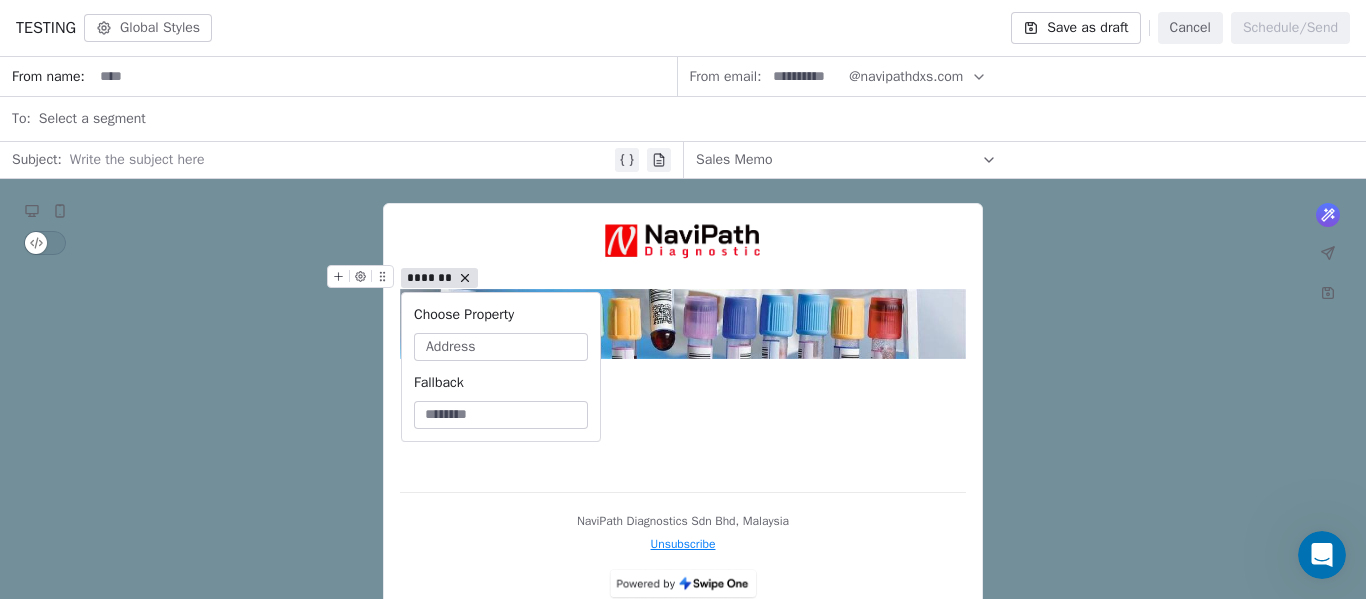 click on "Address" at bounding box center [501, 347] 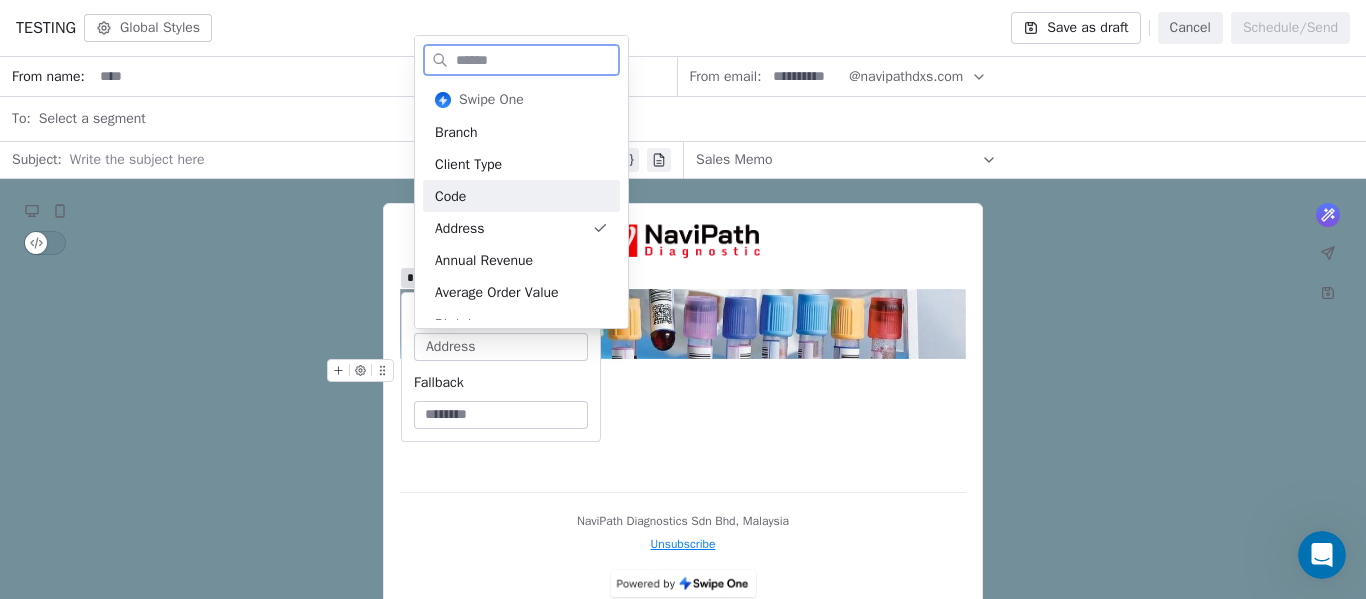 click on "*******" at bounding box center [683, 348] 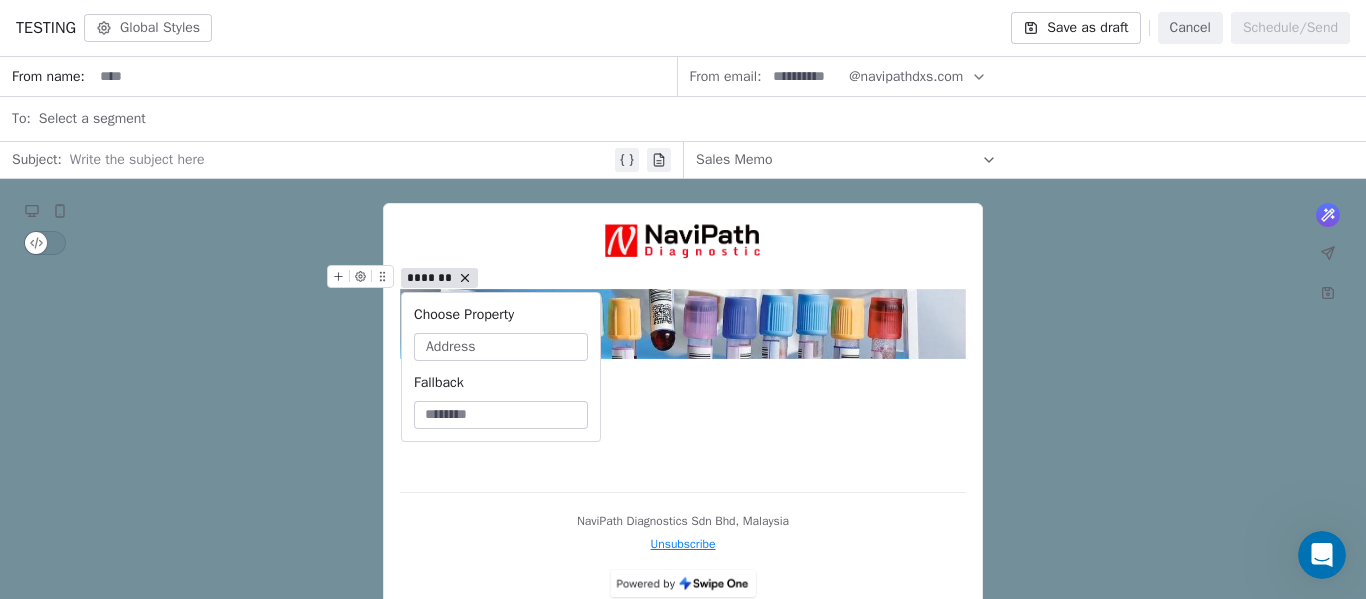 click 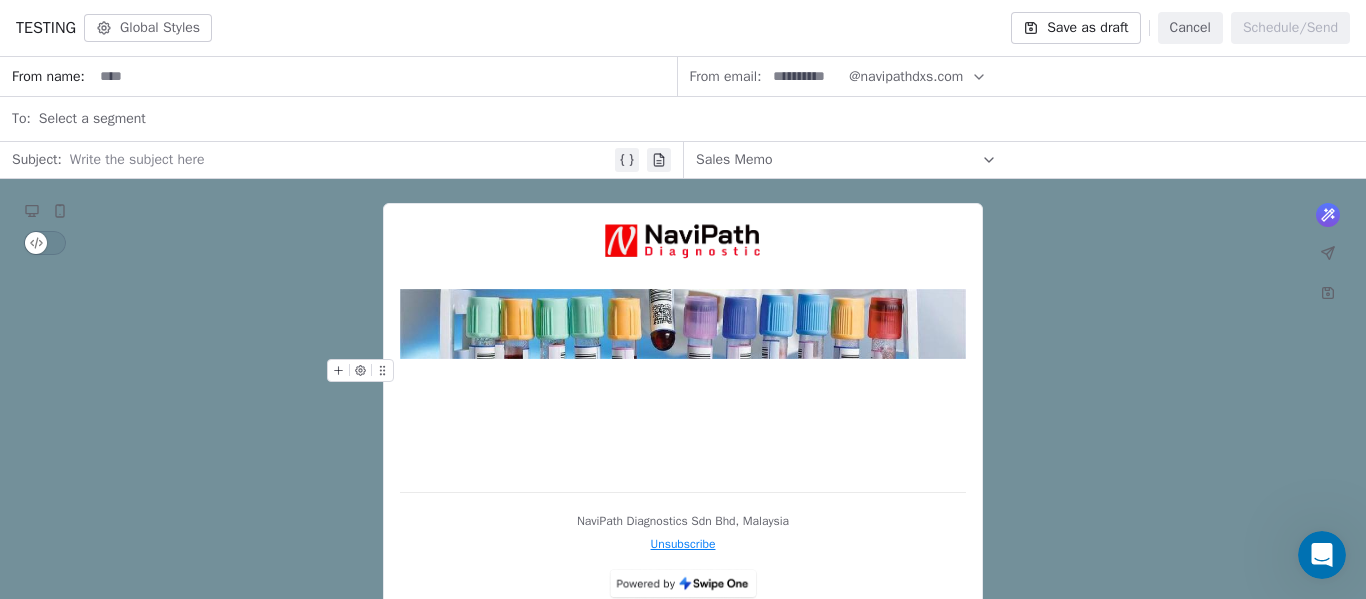 click at bounding box center (683, 348) 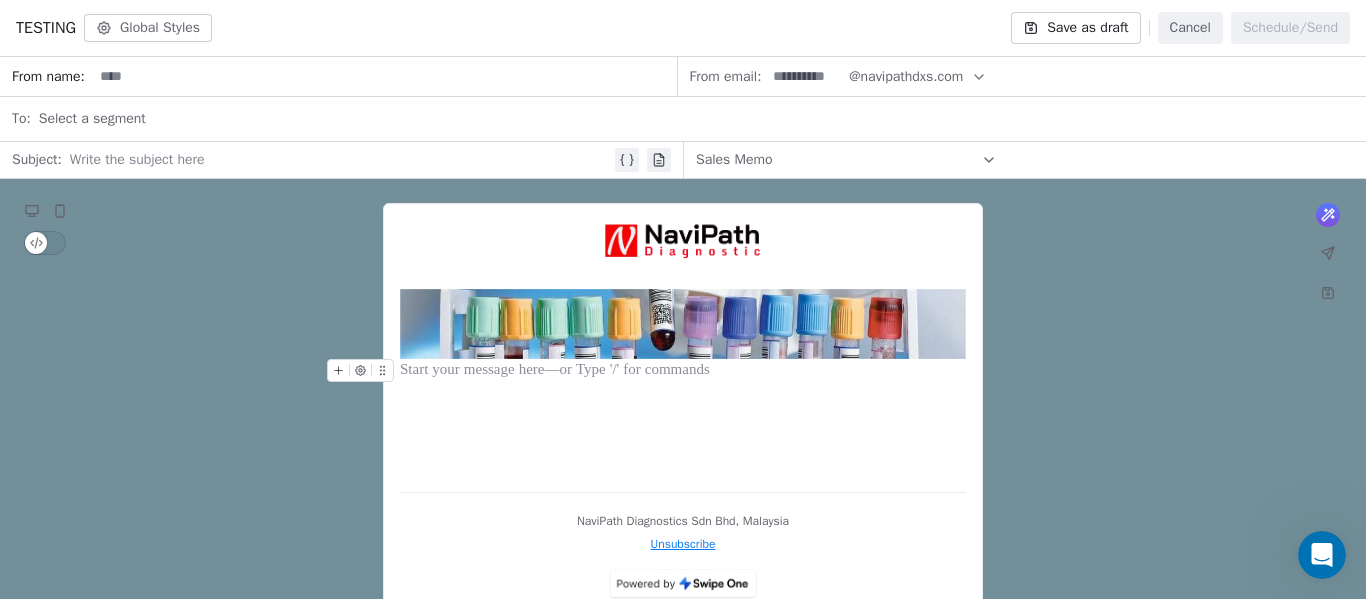 click at bounding box center [683, 348] 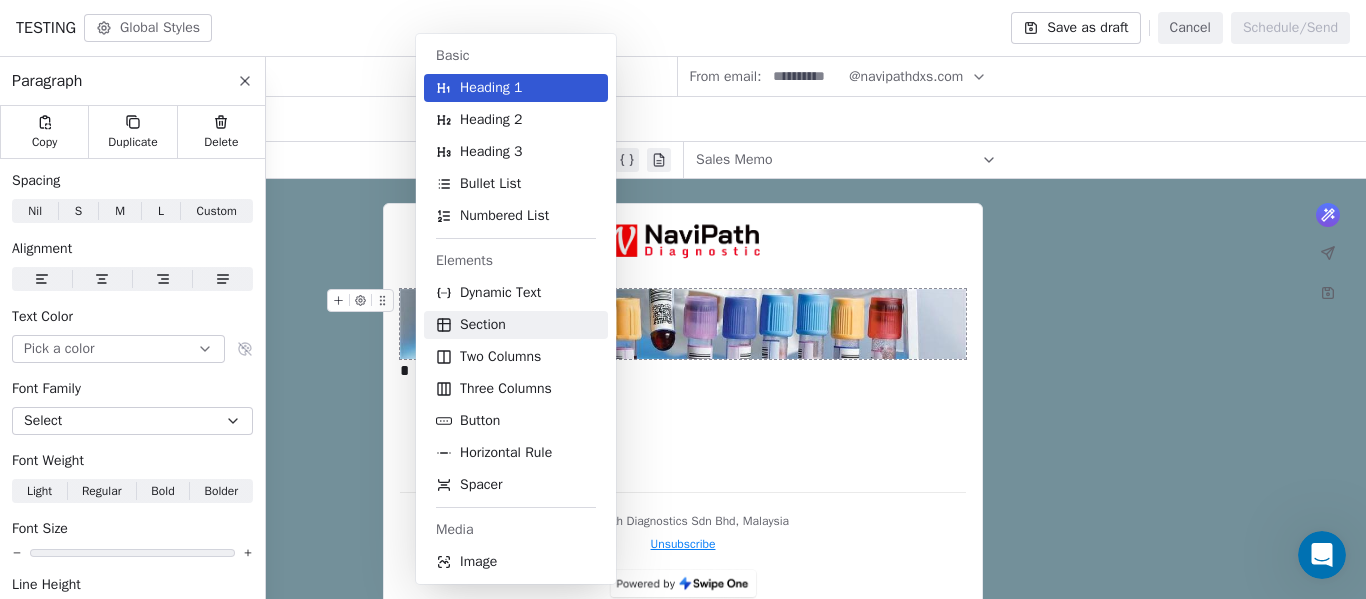 click on "Section" at bounding box center (516, 325) 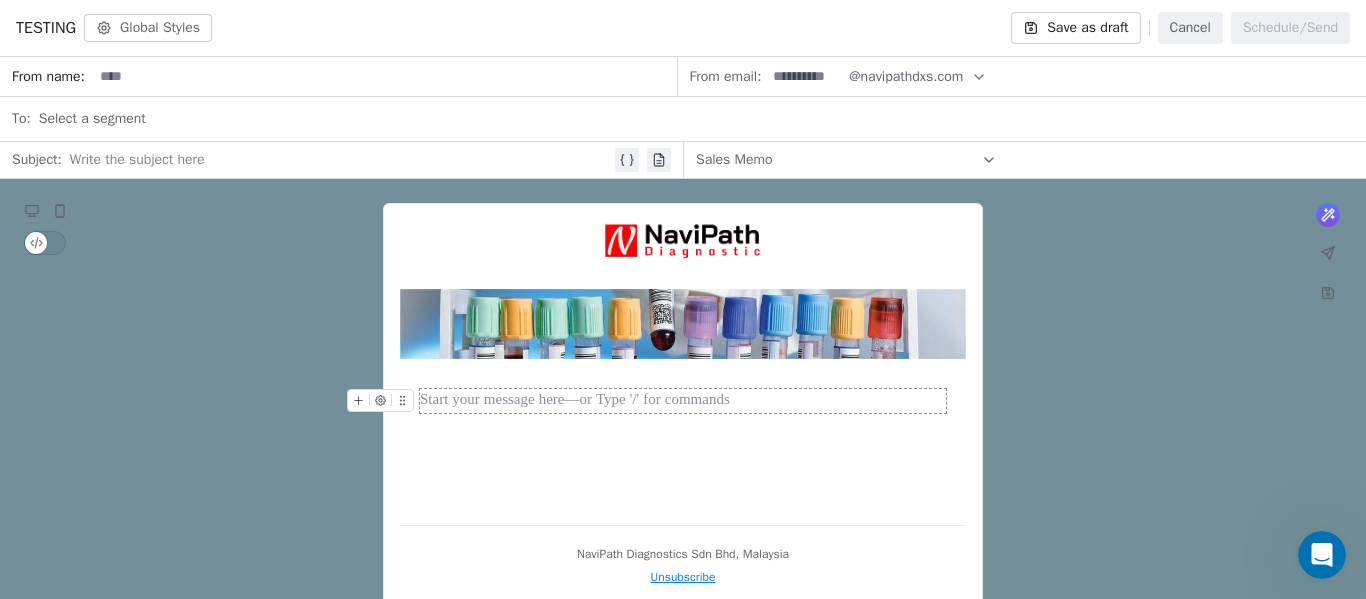 click at bounding box center (683, 401) 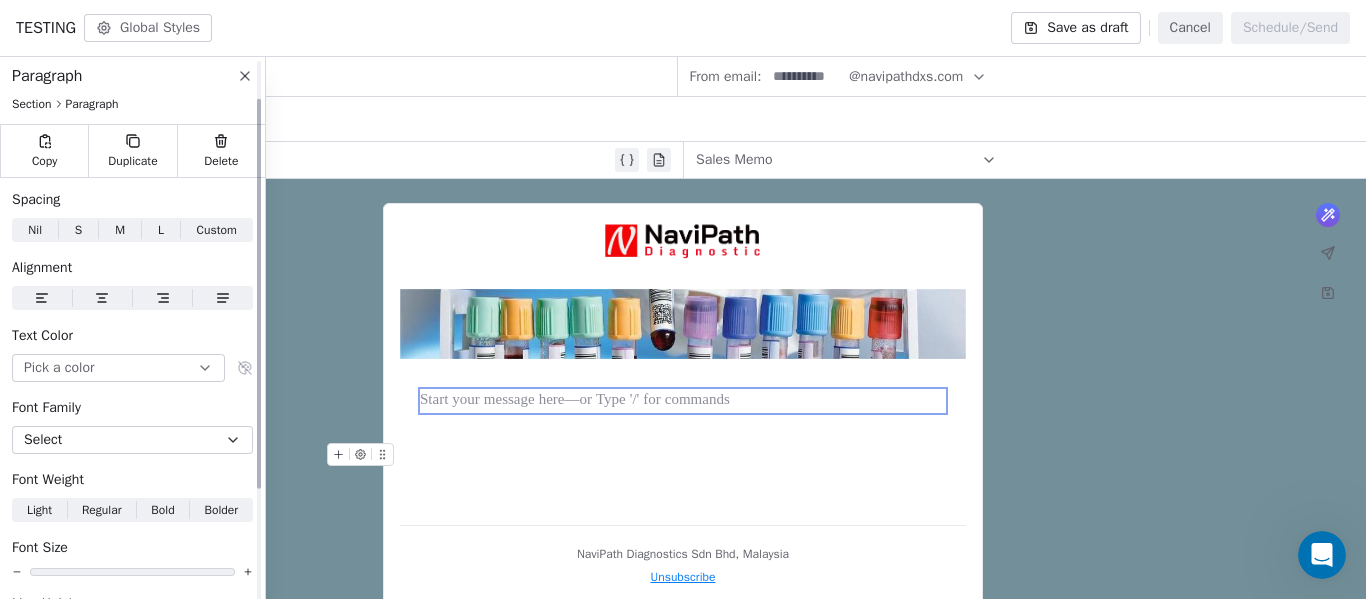 scroll, scrollTop: 0, scrollLeft: 0, axis: both 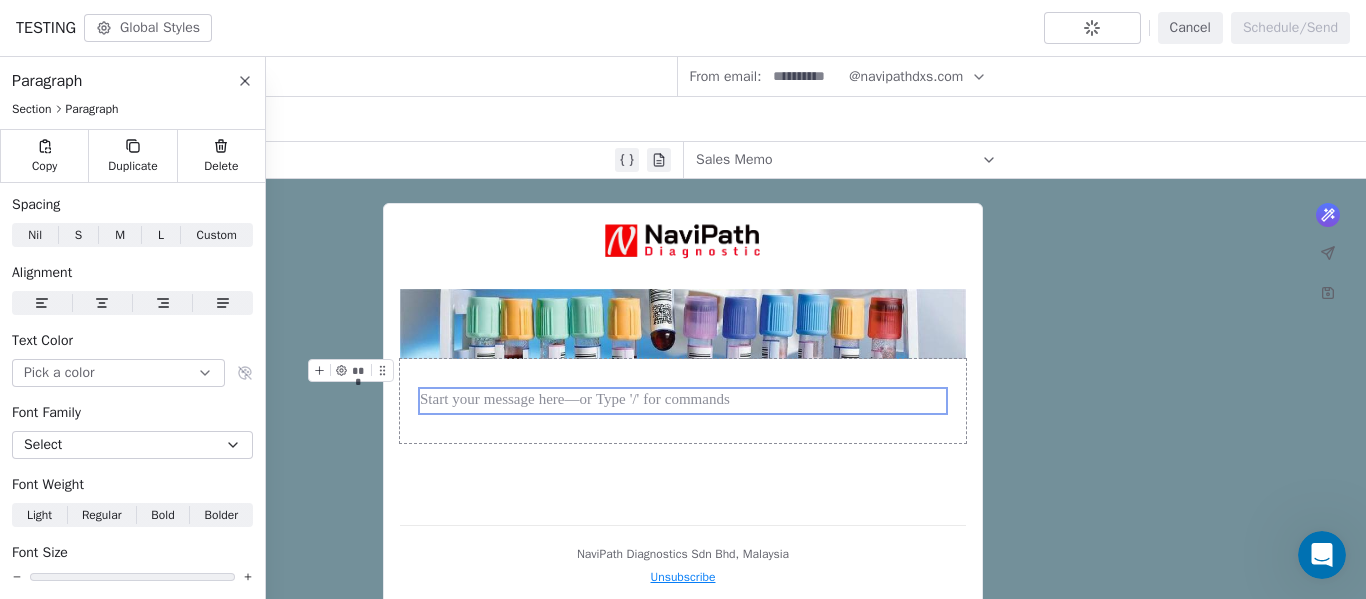 click at bounding box center (683, 401) 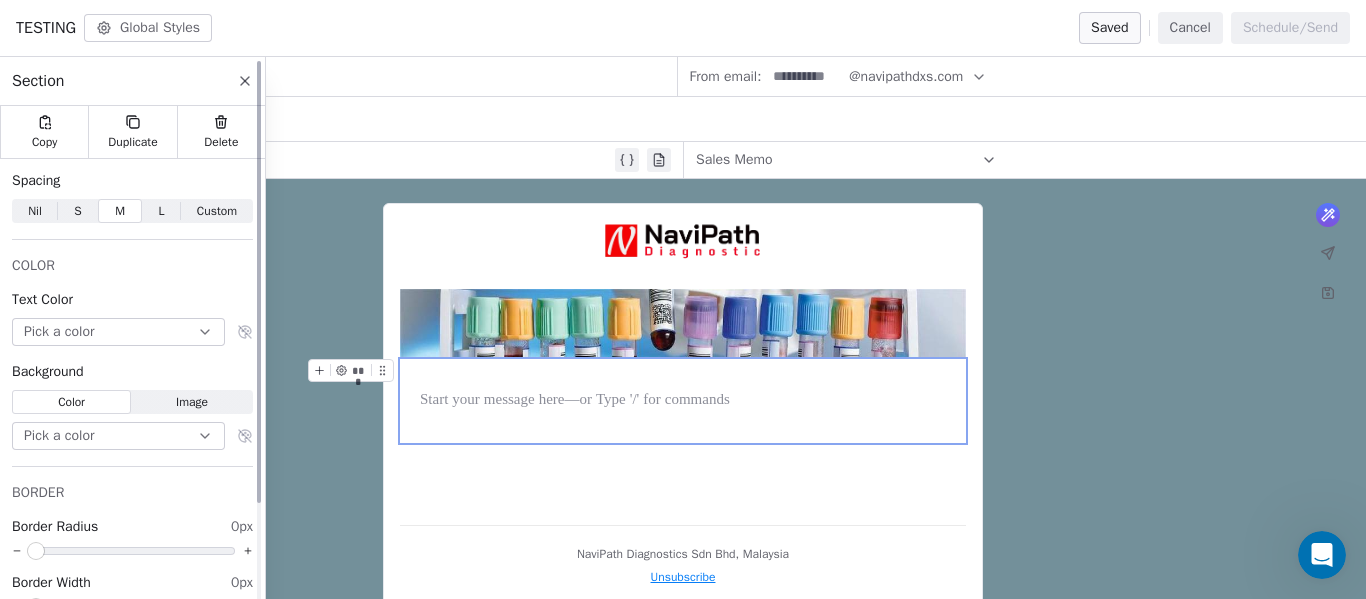 click on "Pick a color" at bounding box center [118, 436] 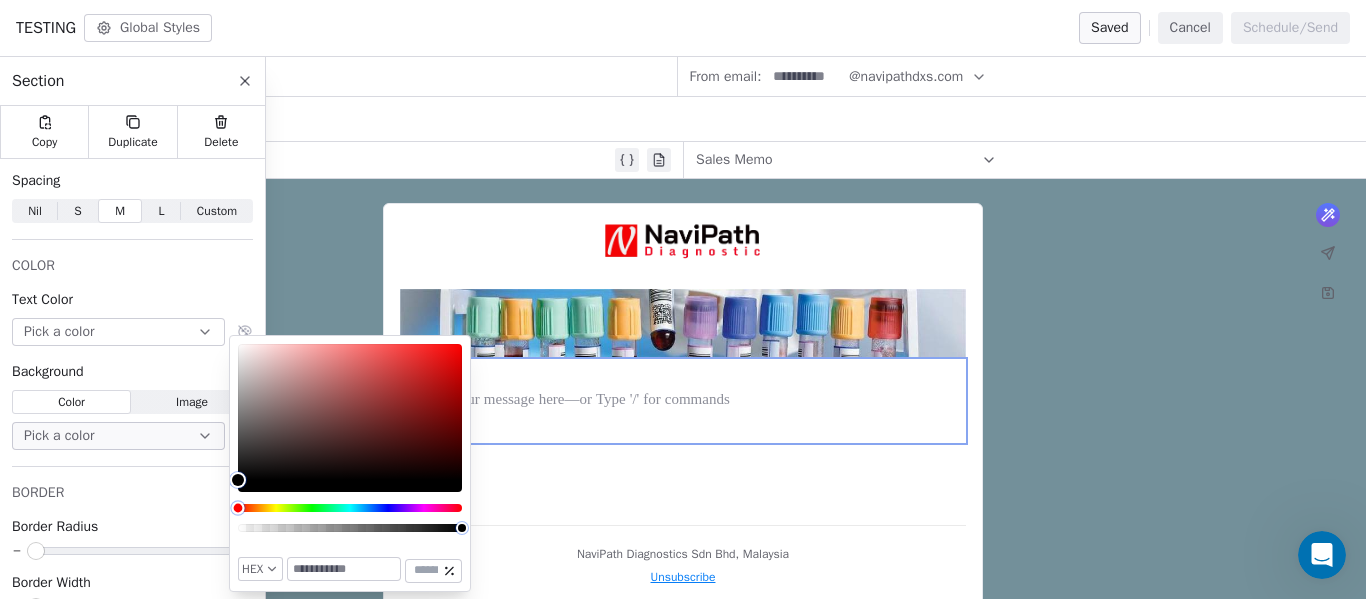 click at bounding box center [350, 508] 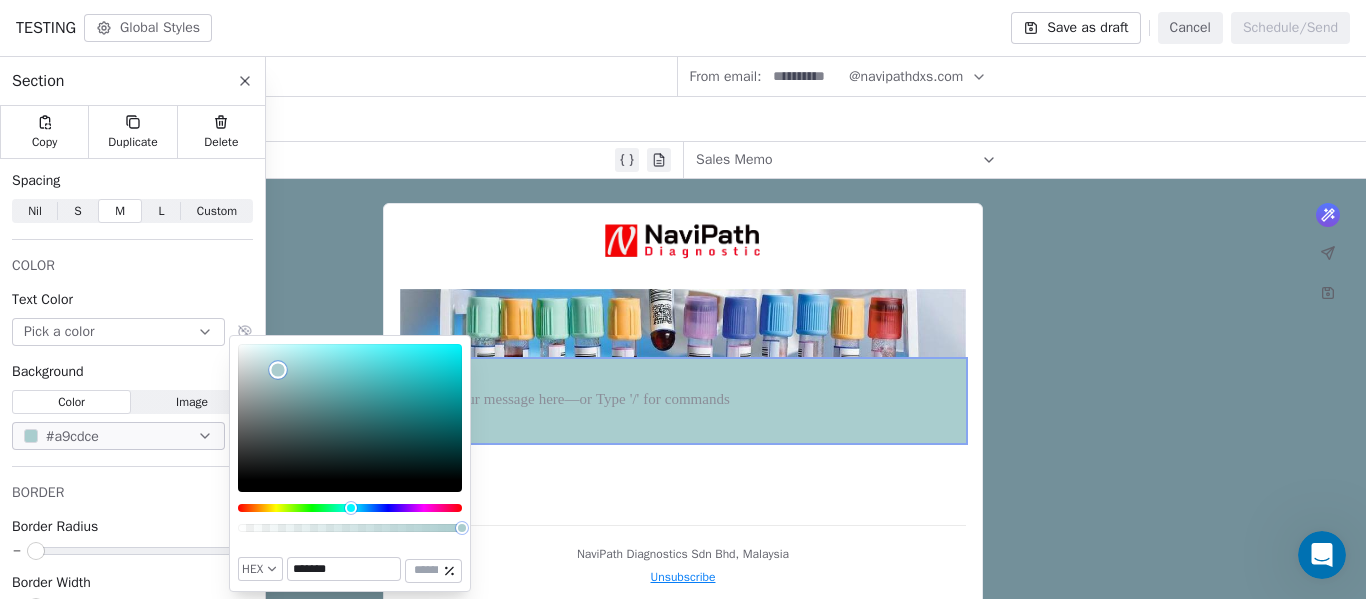 click at bounding box center (350, 412) 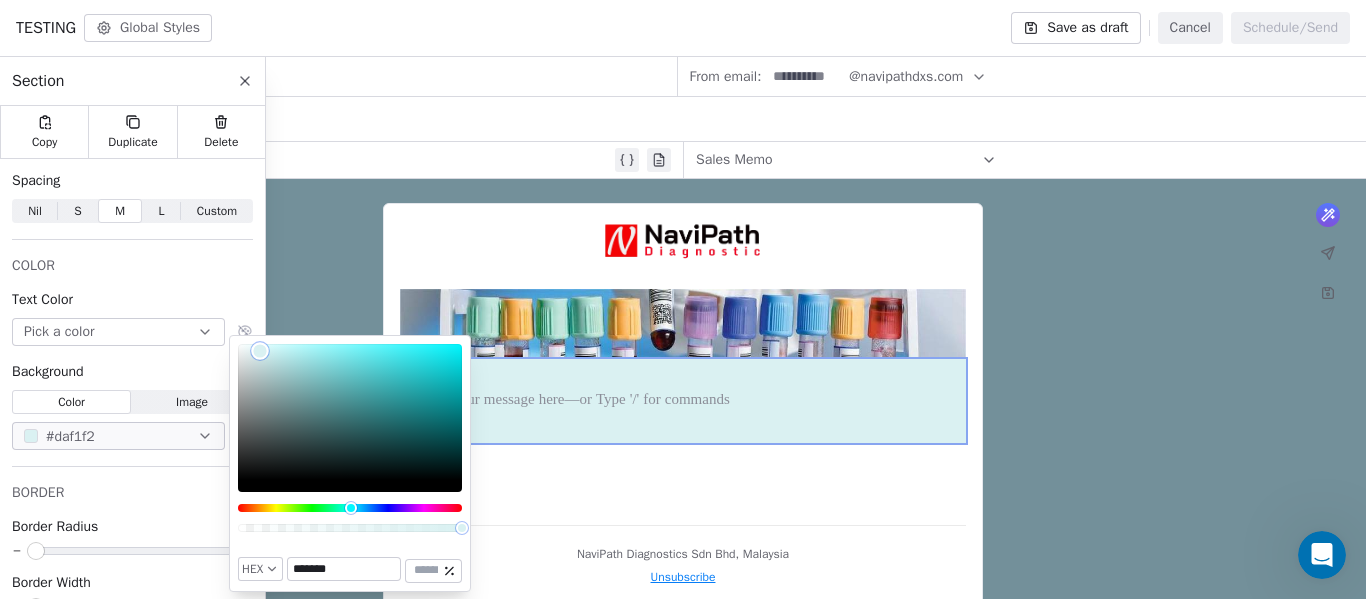 click at bounding box center [350, 412] 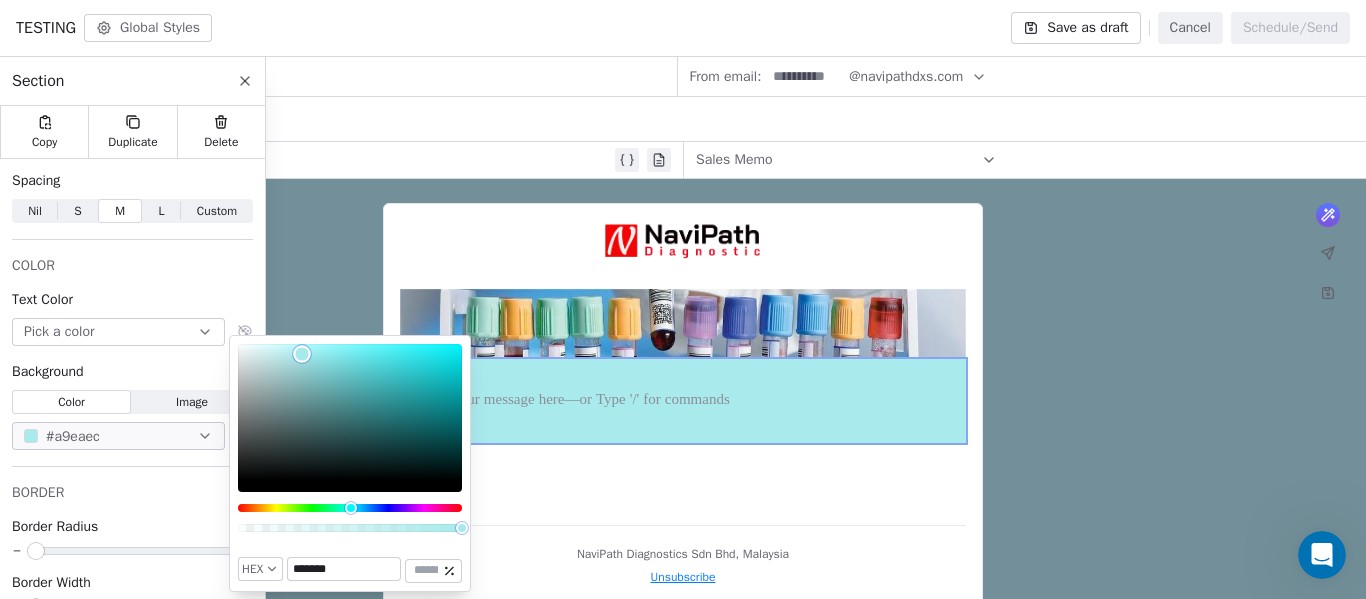 click at bounding box center [350, 412] 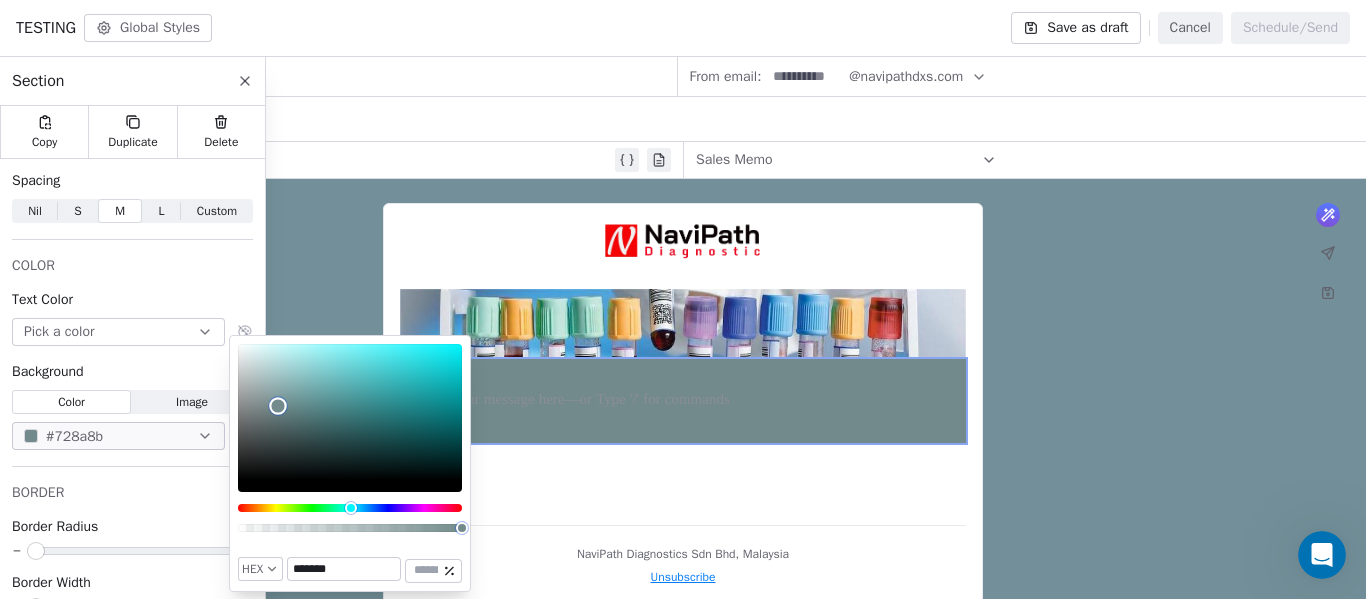 type on "*******" 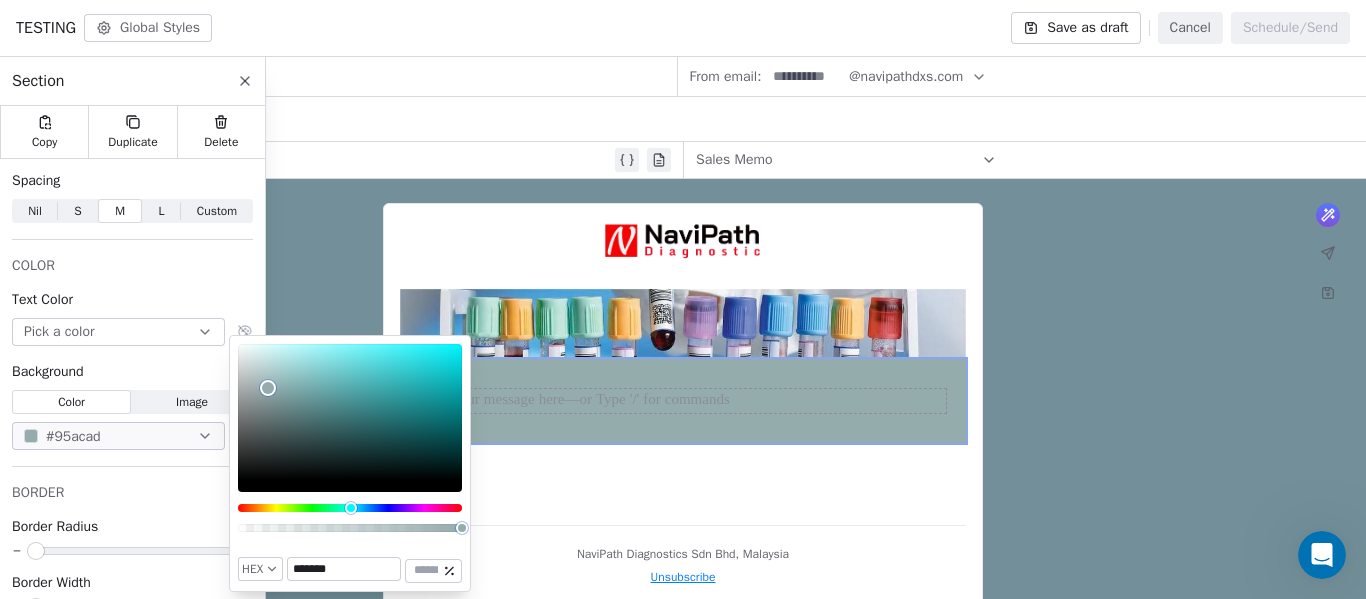 click at bounding box center [683, 401] 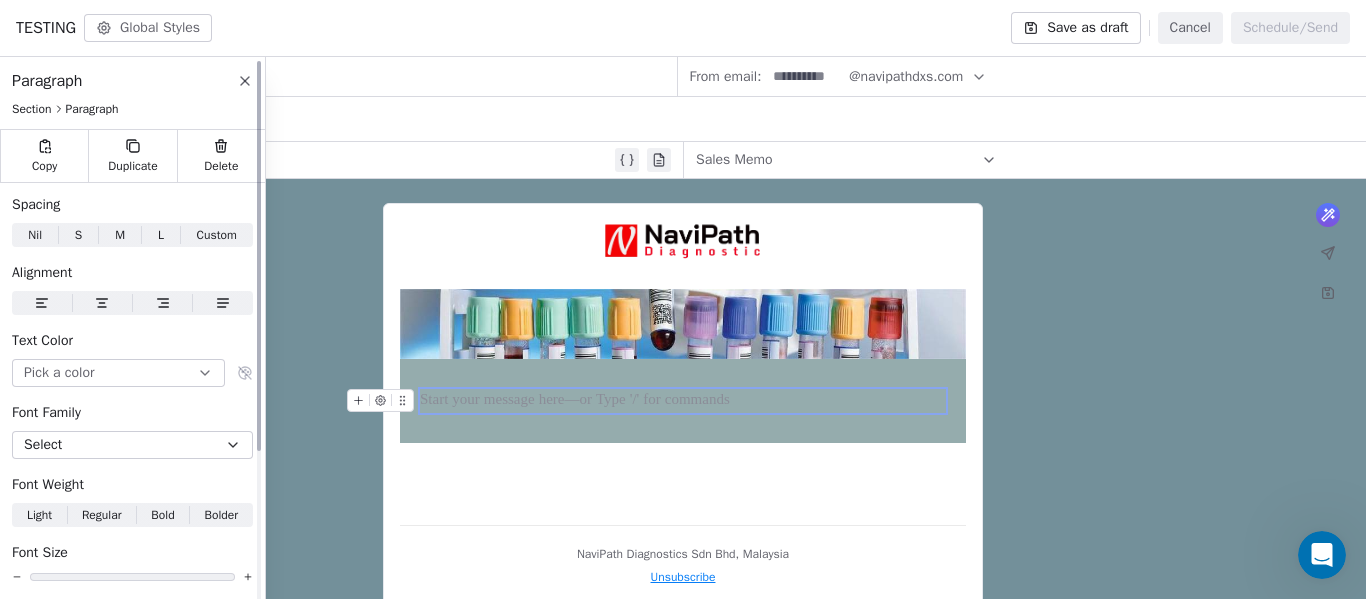 click at bounding box center [42, 303] 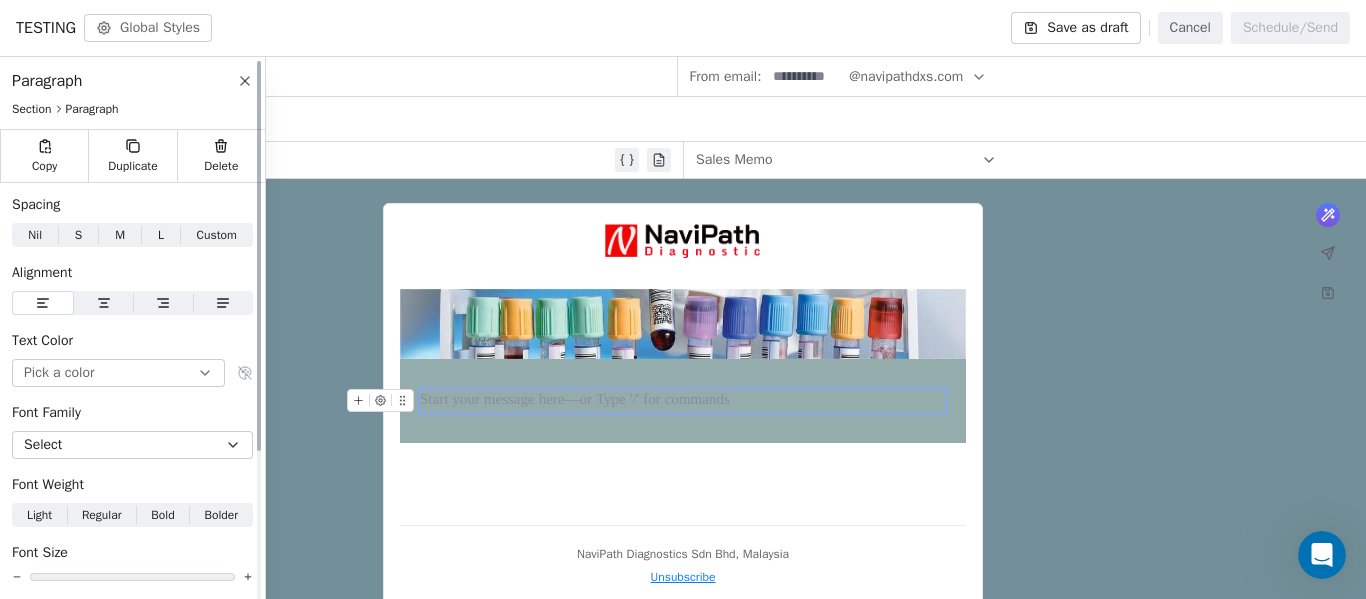 type 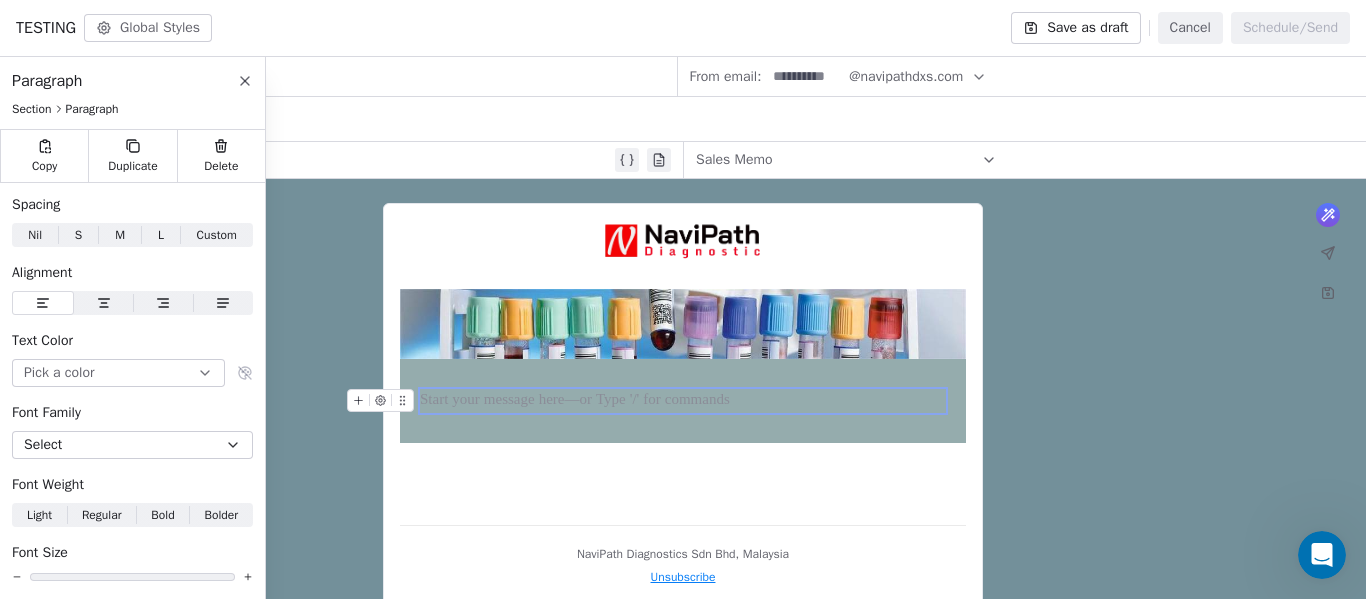 click at bounding box center (683, 401) 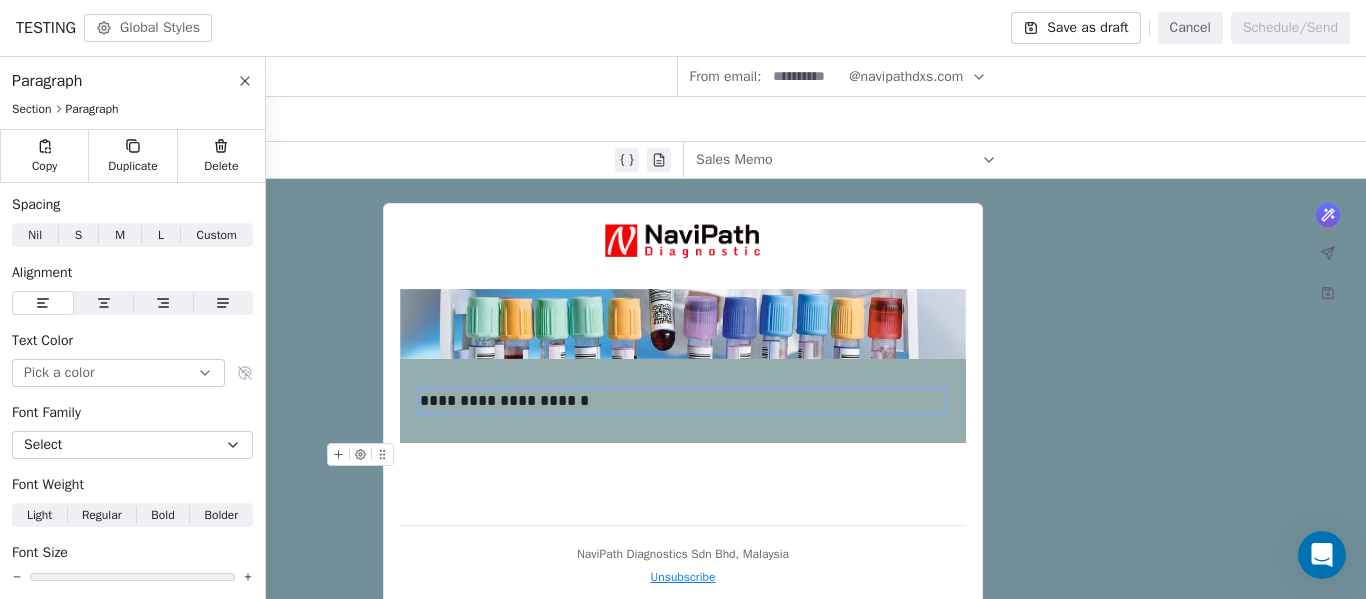 click on "**********" at bounding box center (683, 364) 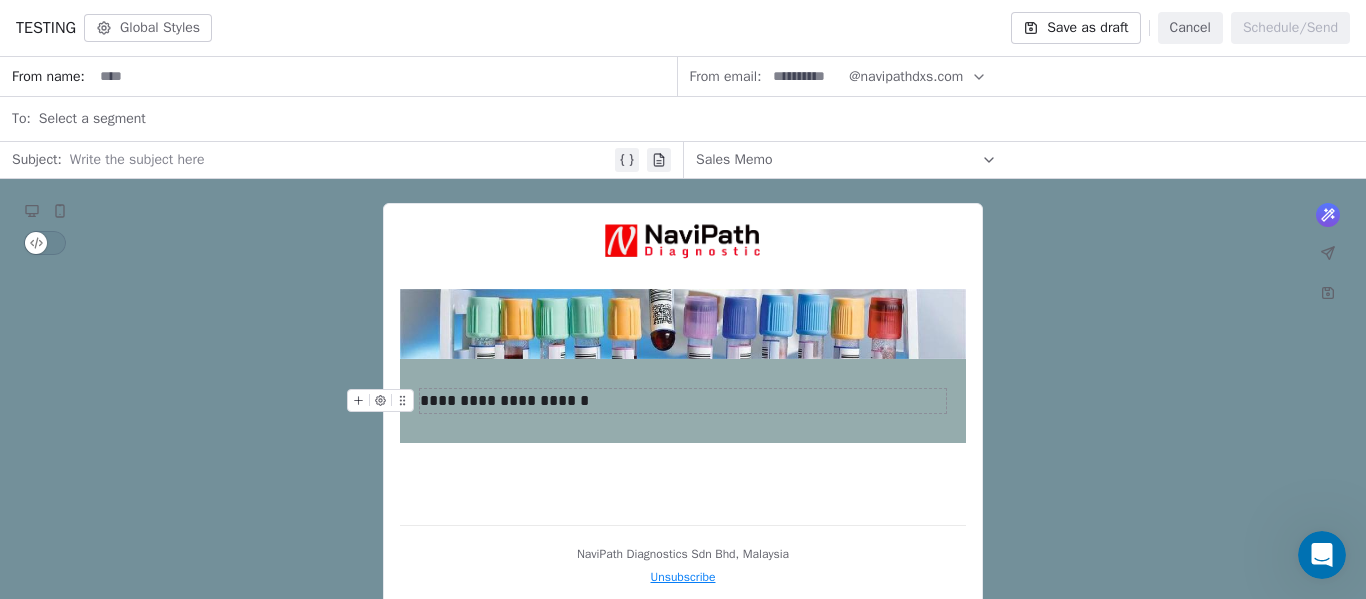 click on "**********" at bounding box center [683, 401] 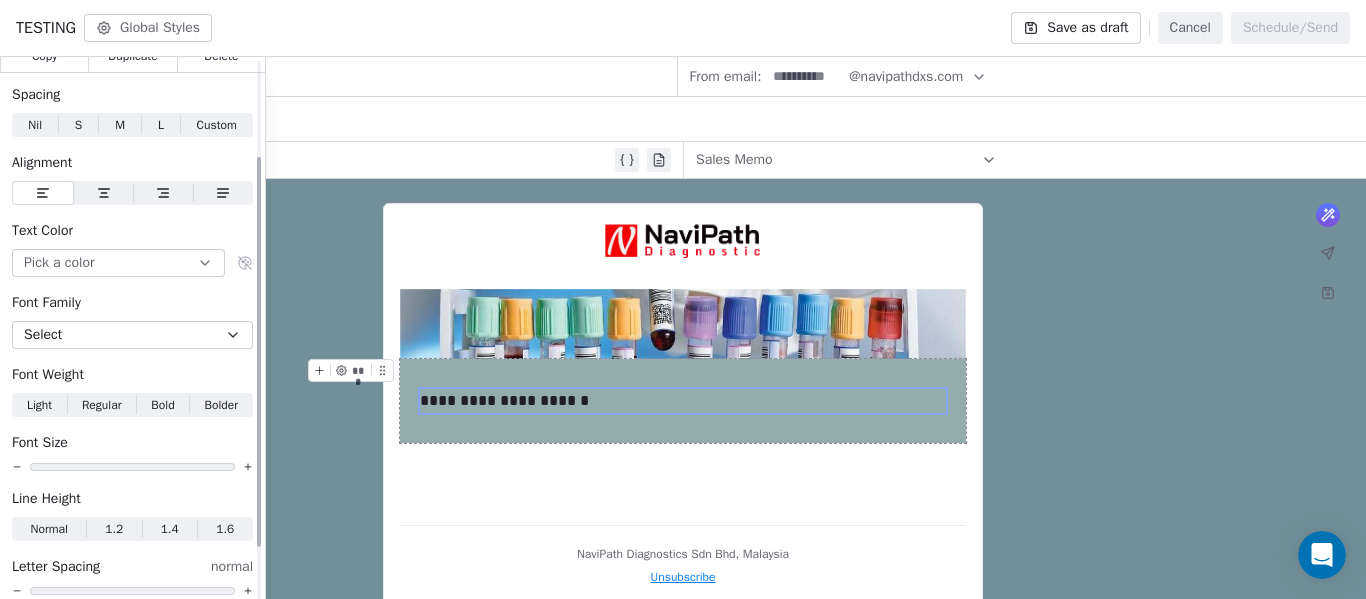 scroll, scrollTop: 213, scrollLeft: 0, axis: vertical 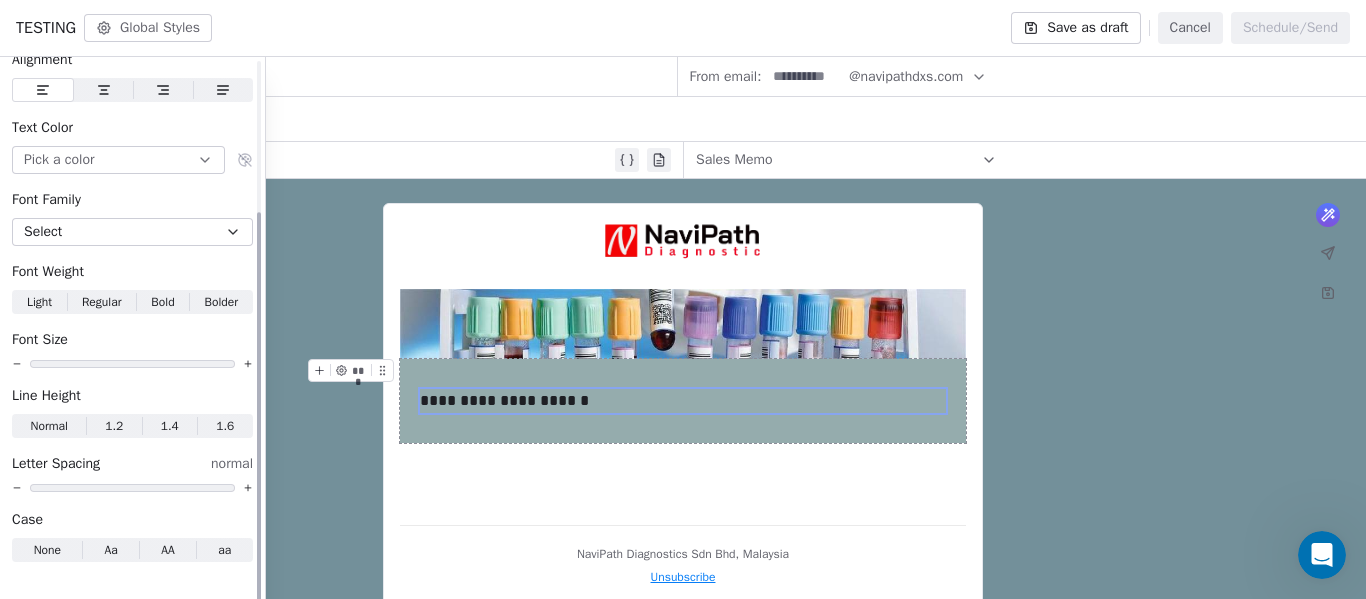 click on "1.2" at bounding box center [114, 426] 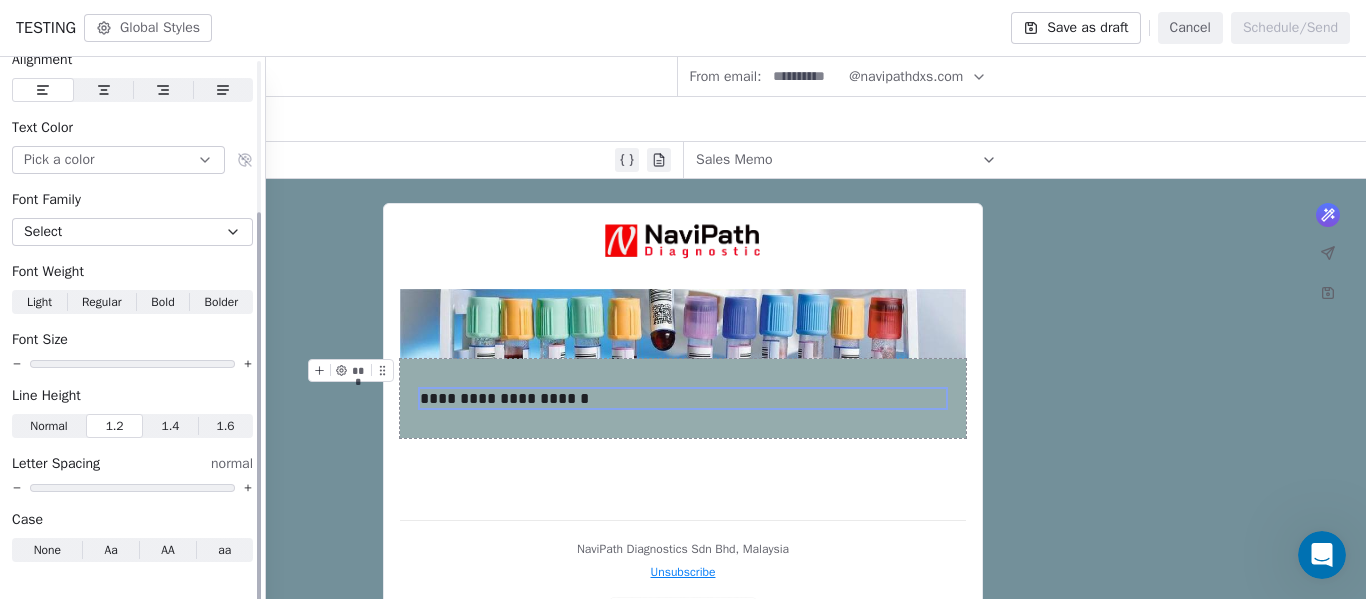 click on "Normal" at bounding box center [48, 426] 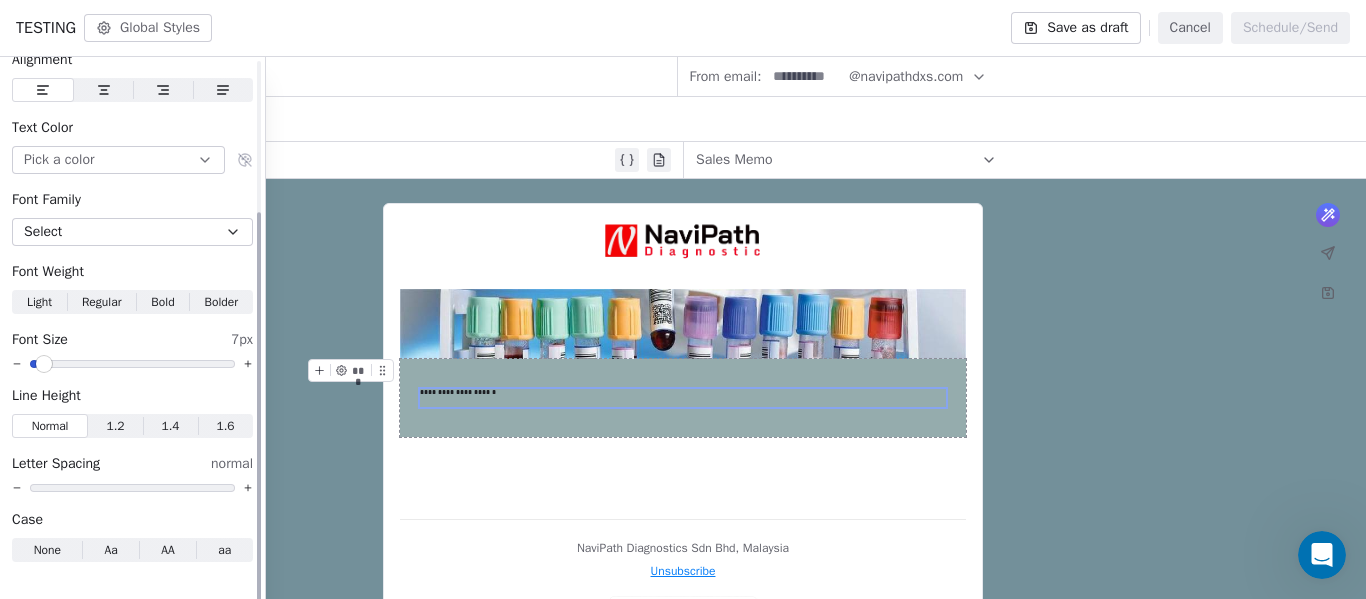 click at bounding box center (132, 364) 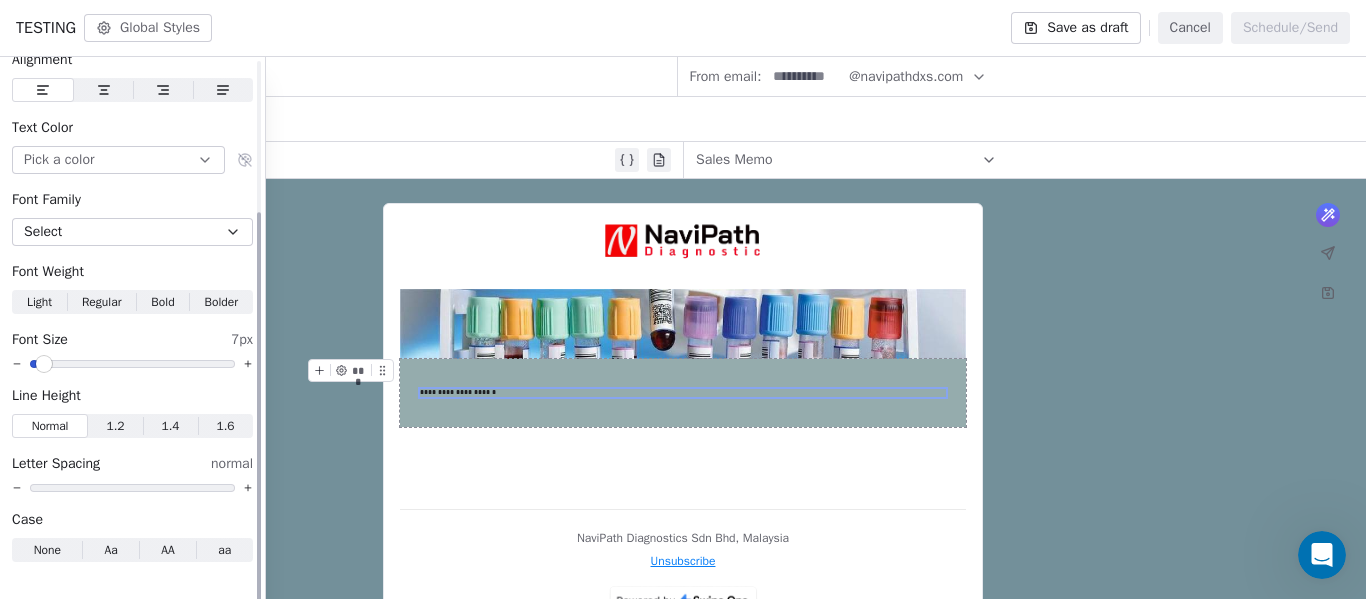 click at bounding box center (132, 364) 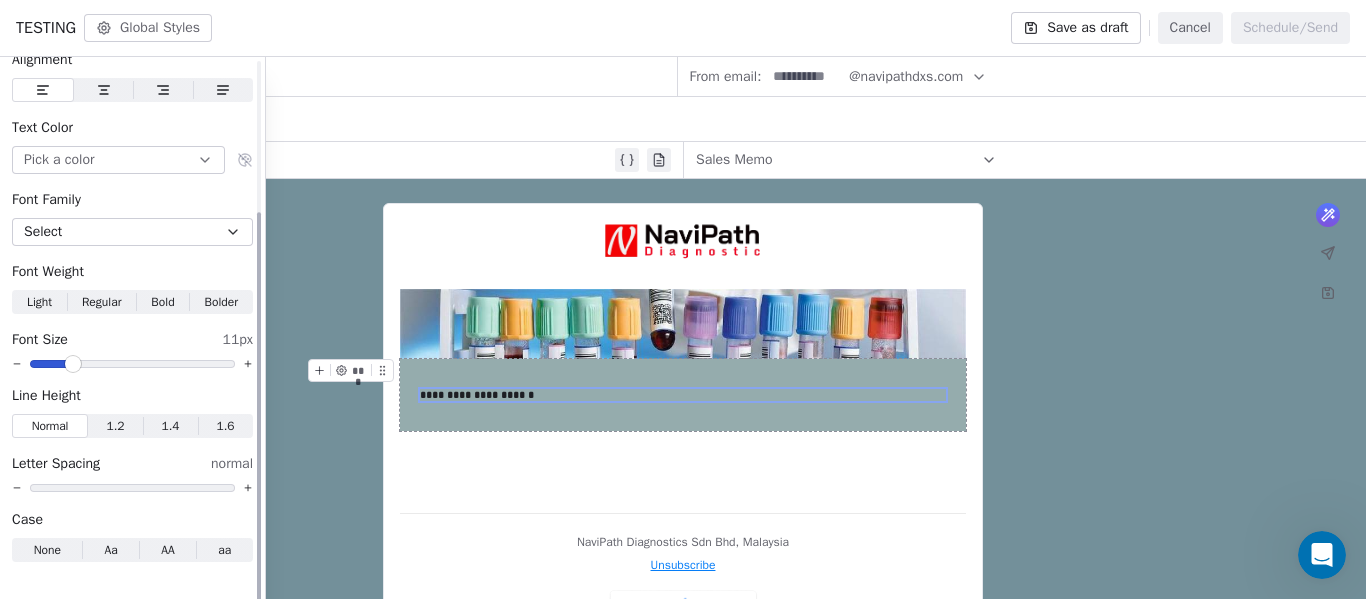 click at bounding box center [73, 364] 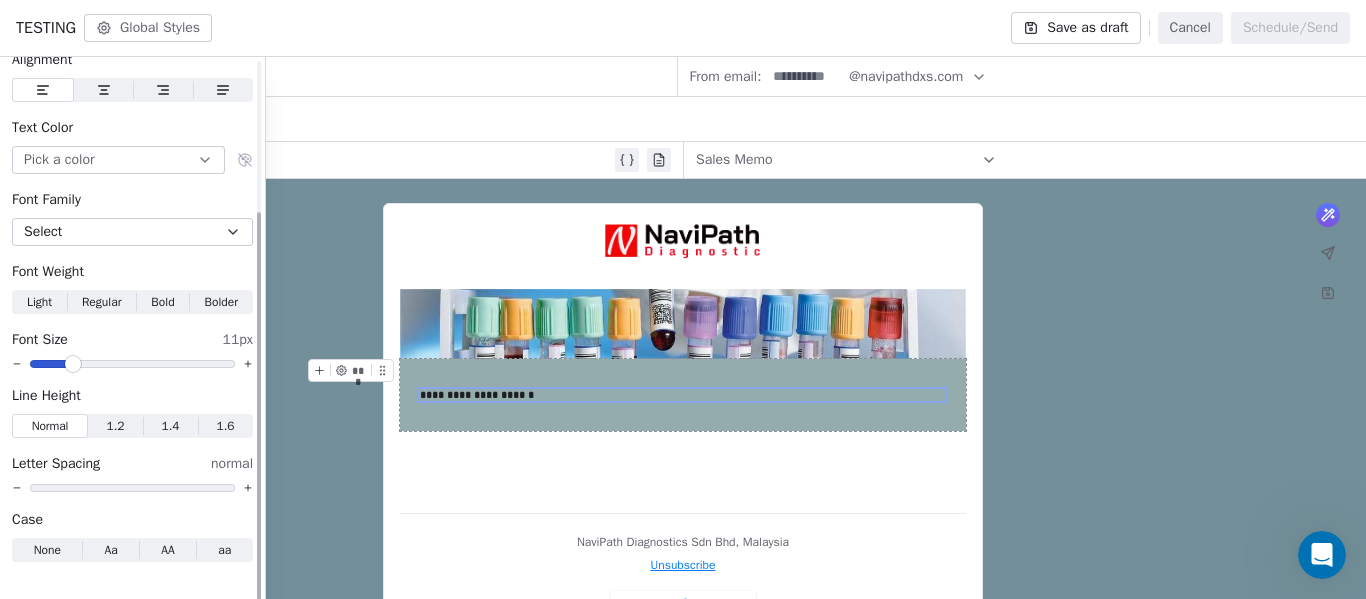 click at bounding box center (132, 364) 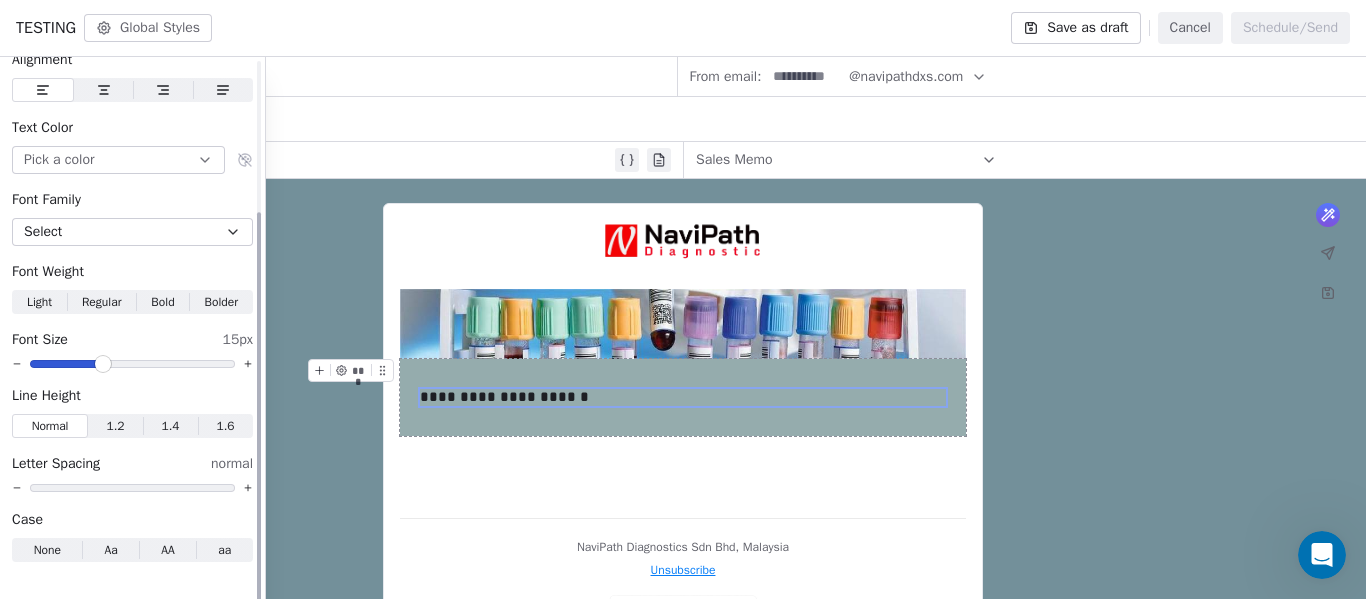 click at bounding box center [65, 364] 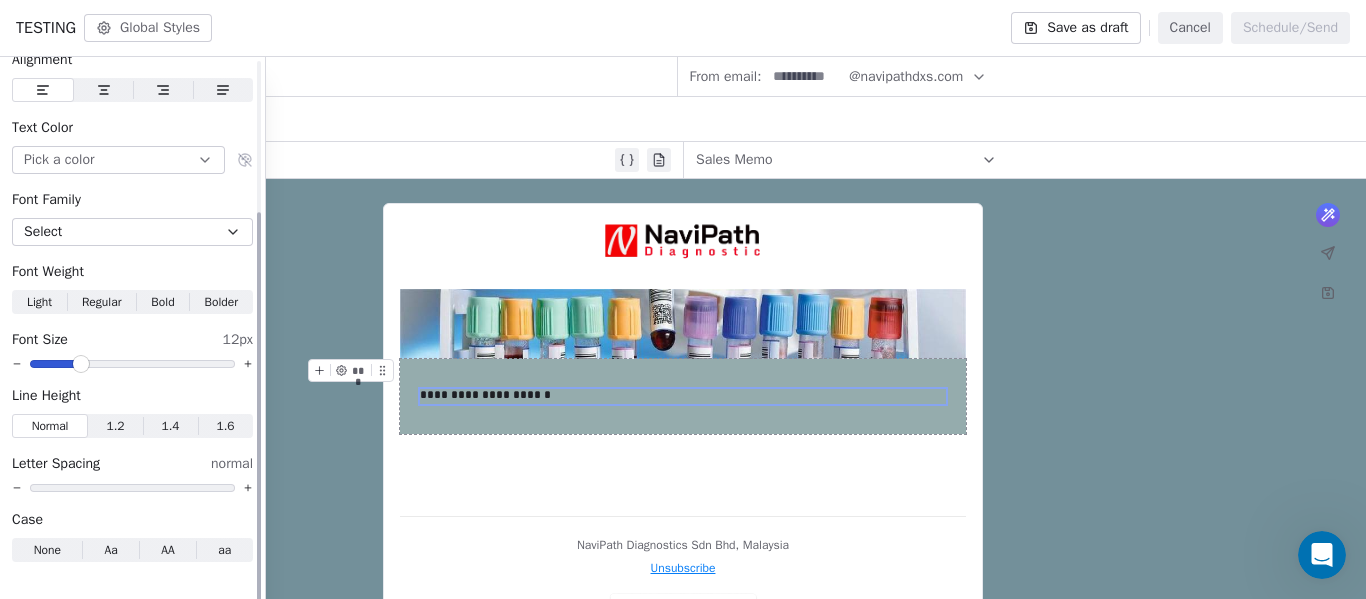 click on "Select" at bounding box center (132, 232) 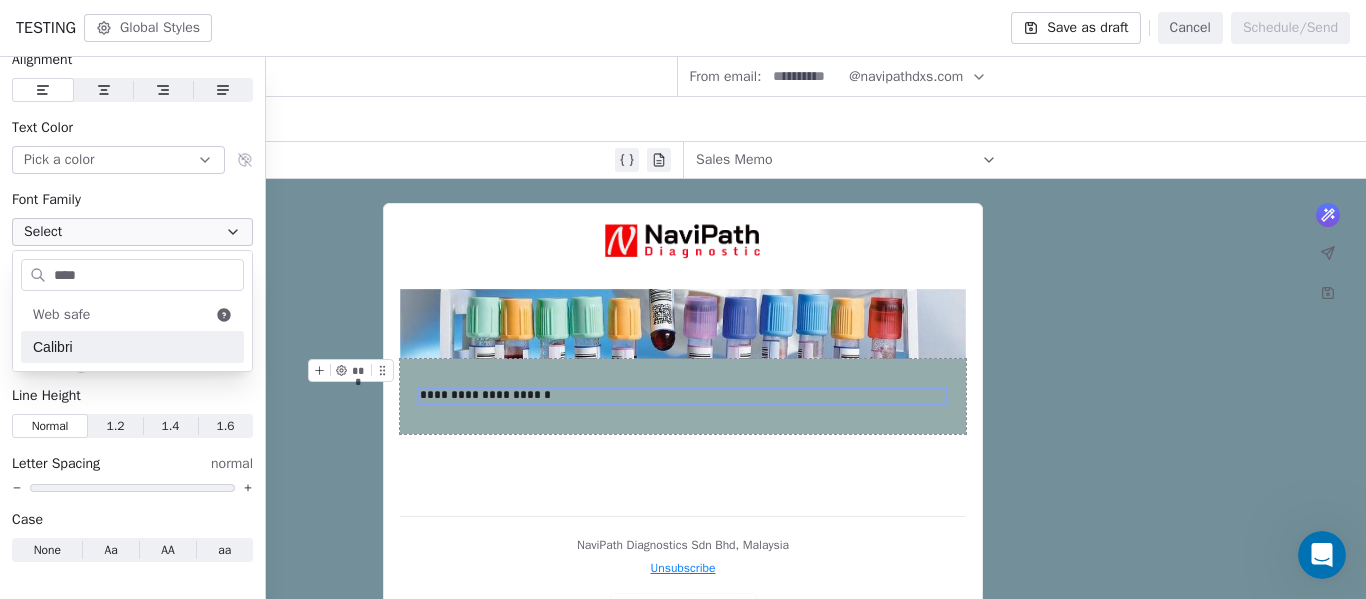 type on "****" 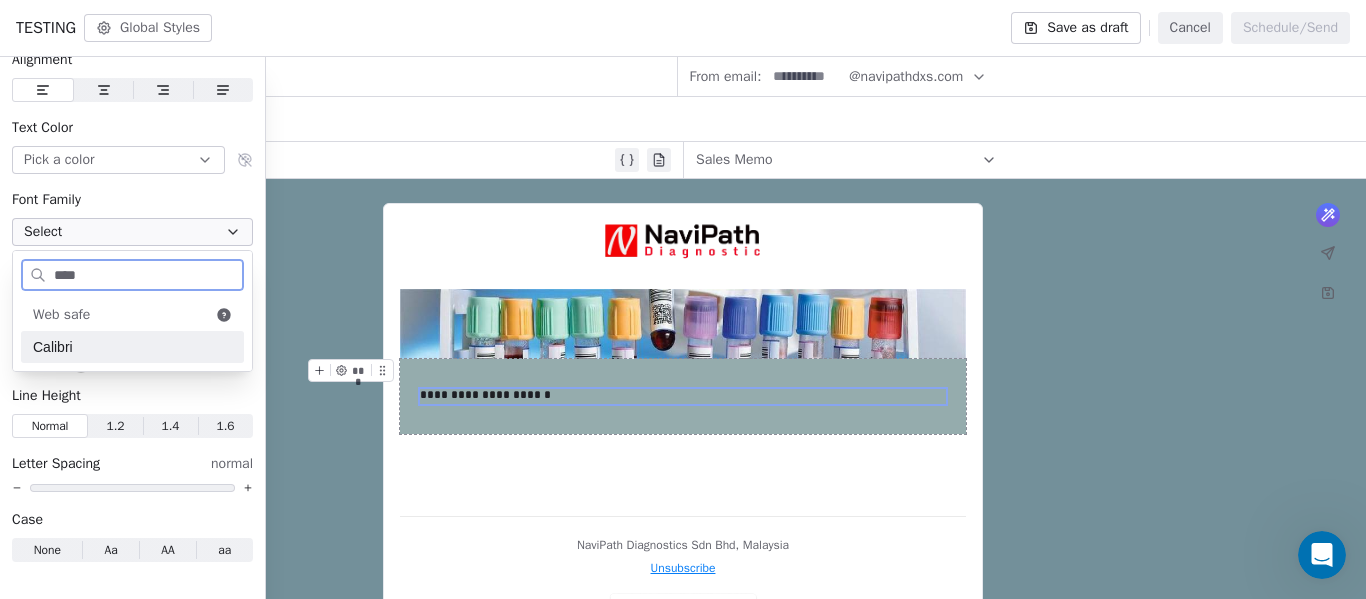 click on "Calibri" at bounding box center [132, 347] 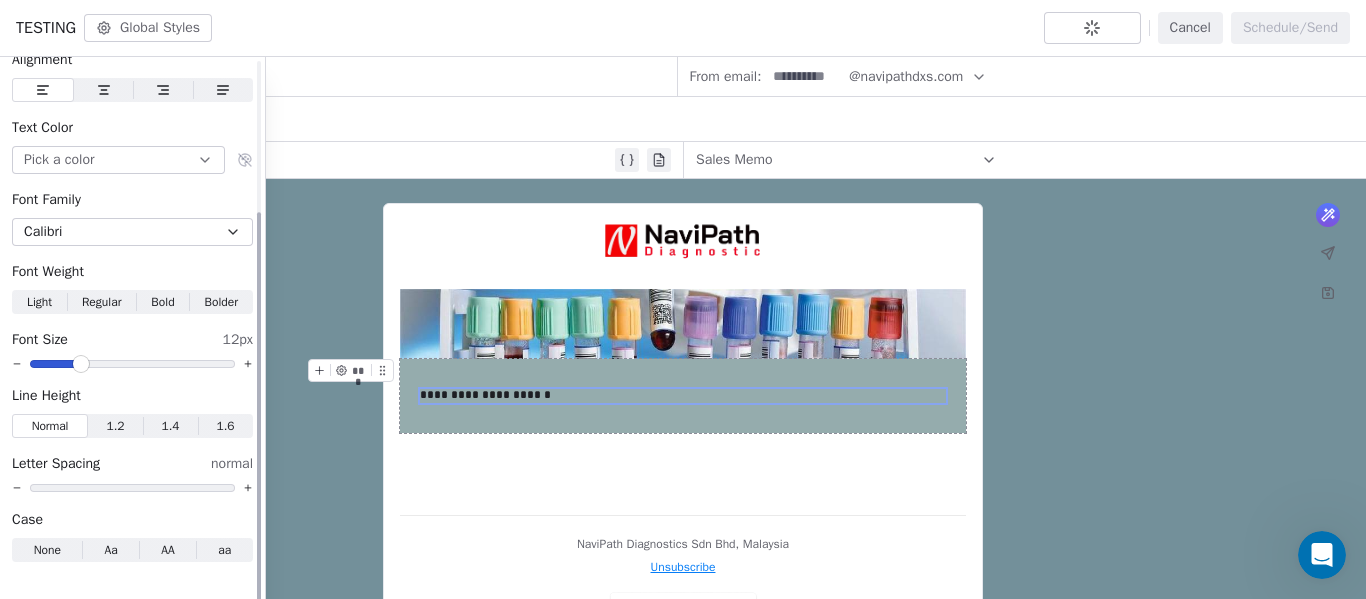 scroll, scrollTop: 13, scrollLeft: 0, axis: vertical 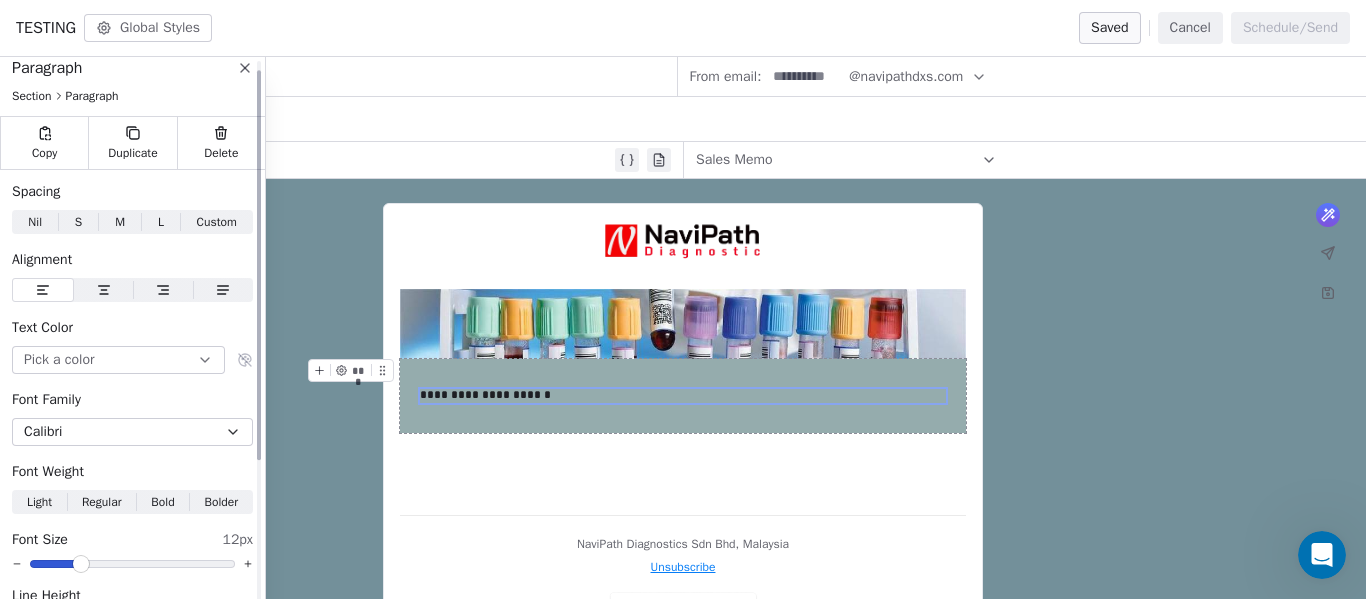 click on "S" at bounding box center (78, 222) 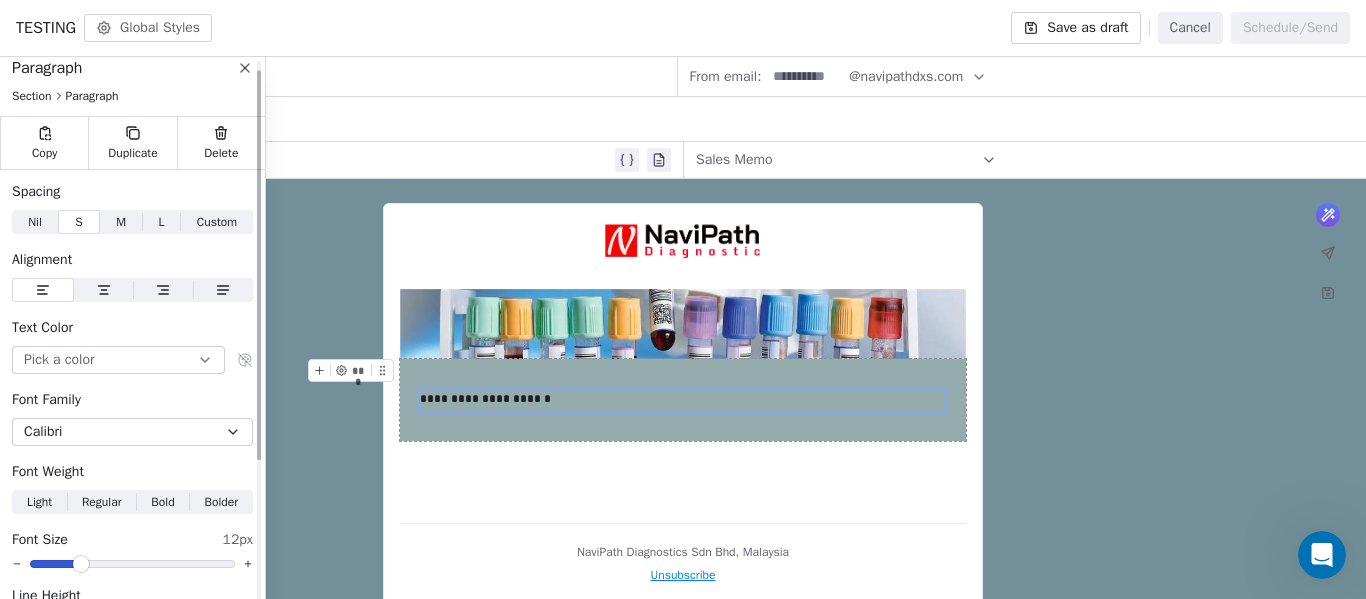 click on "Nil" at bounding box center (35, 222) 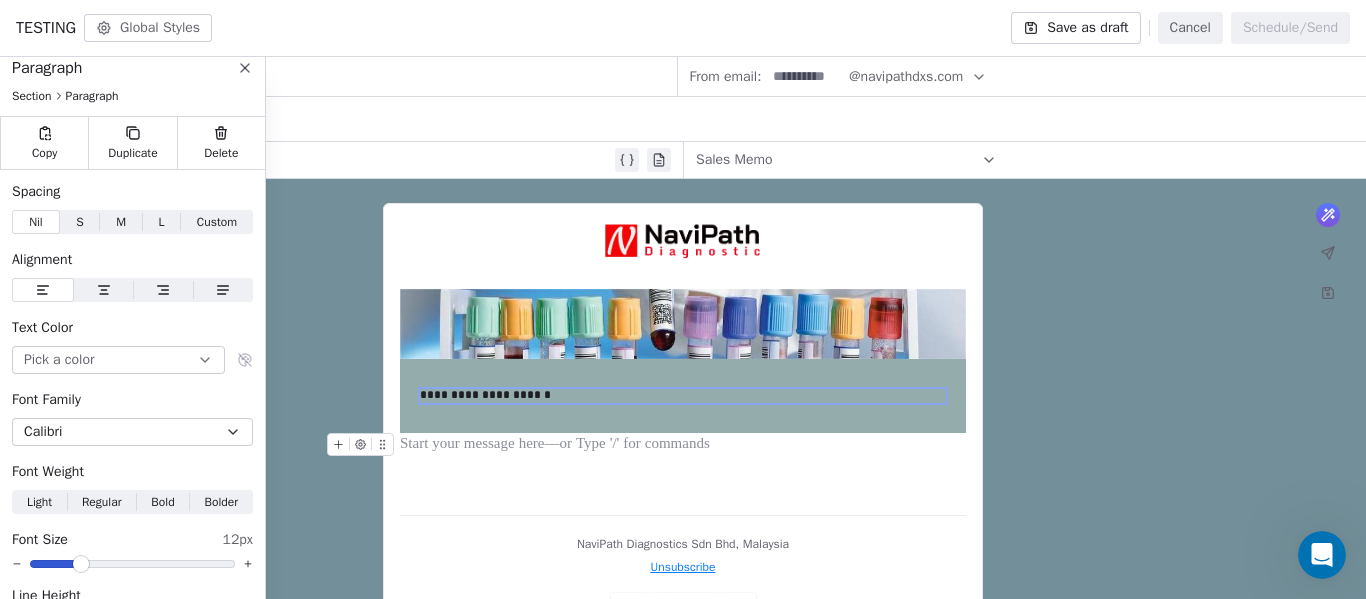 click on "**********" at bounding box center [683, 359] 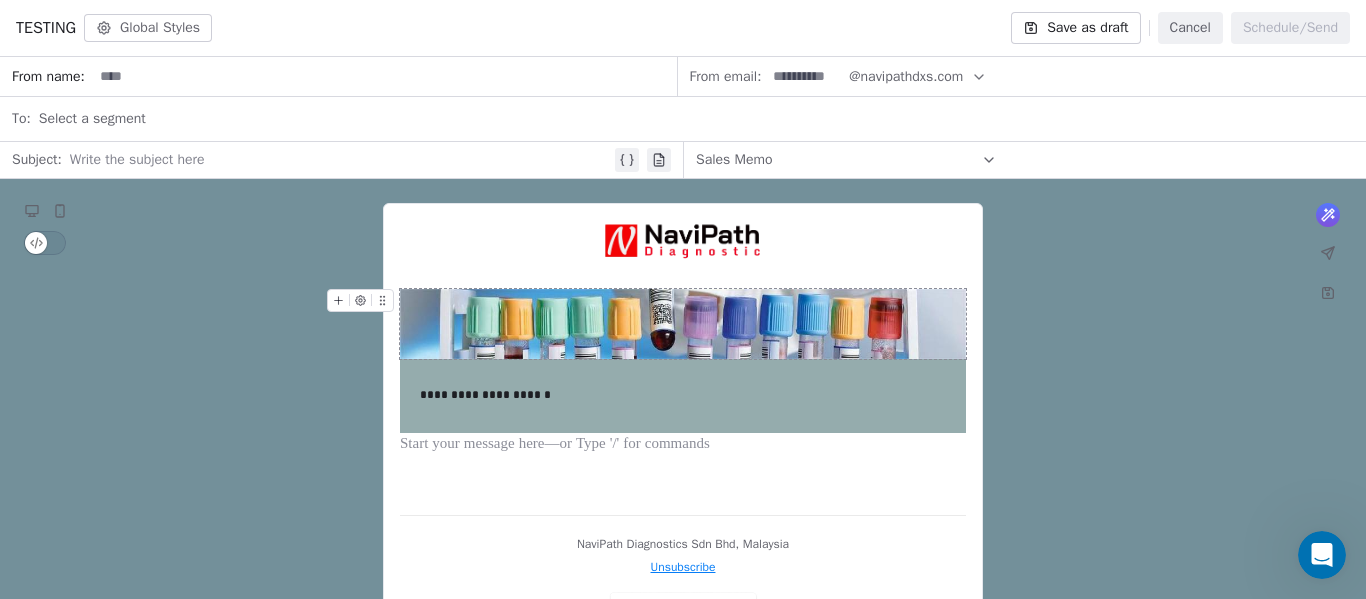 click at bounding box center (683, 324) 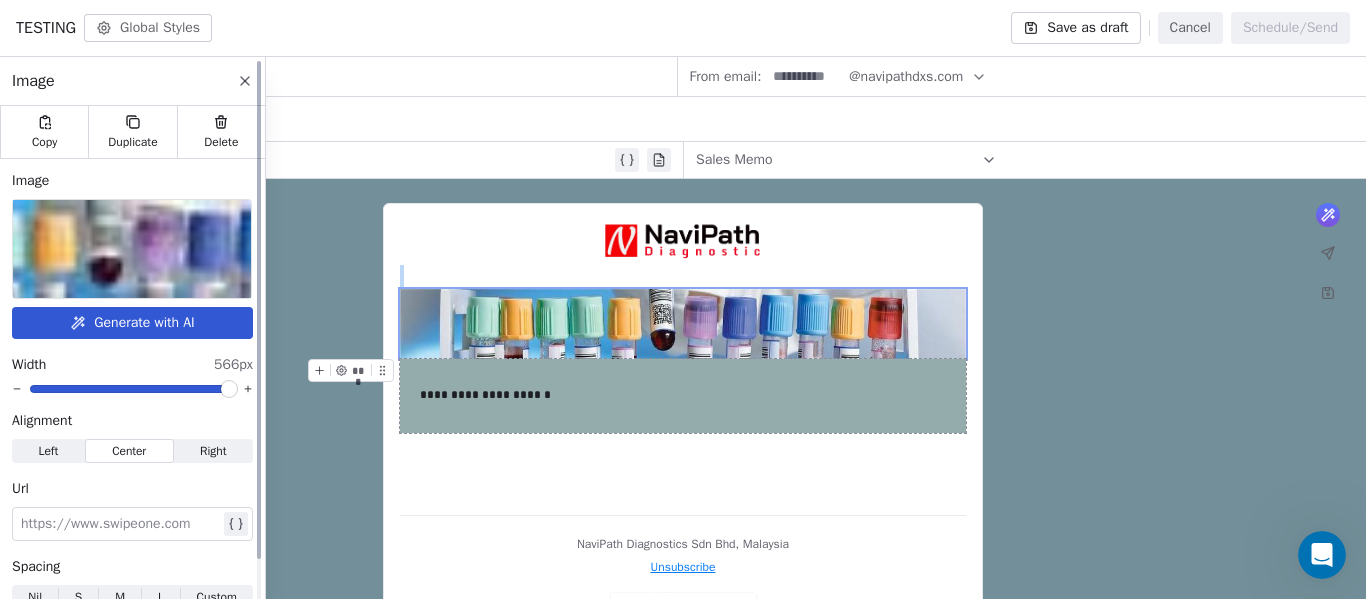 scroll, scrollTop: 47, scrollLeft: 0, axis: vertical 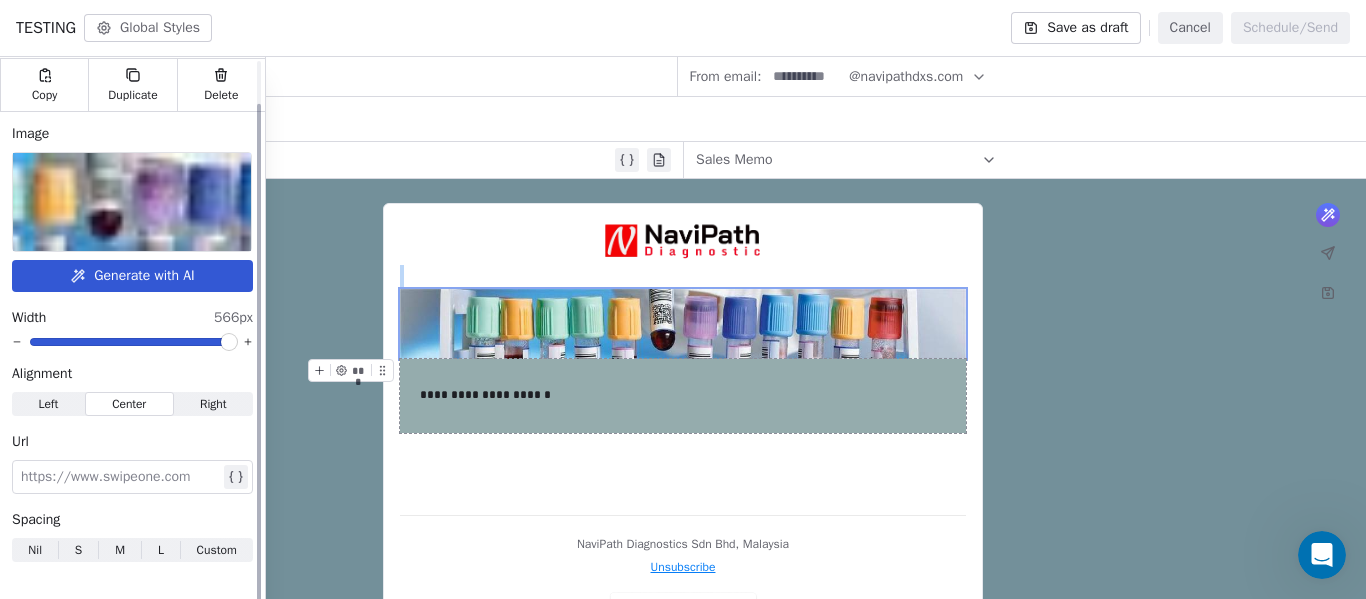click on "S" at bounding box center [78, 550] 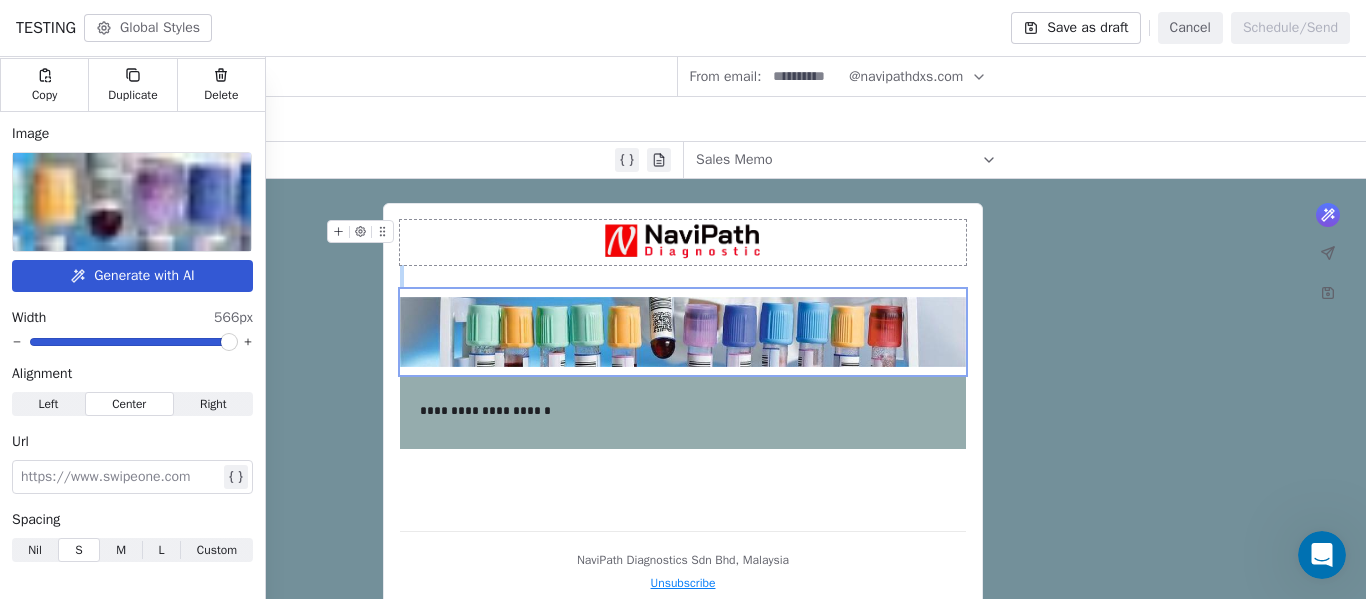 click at bounding box center (683, 242) 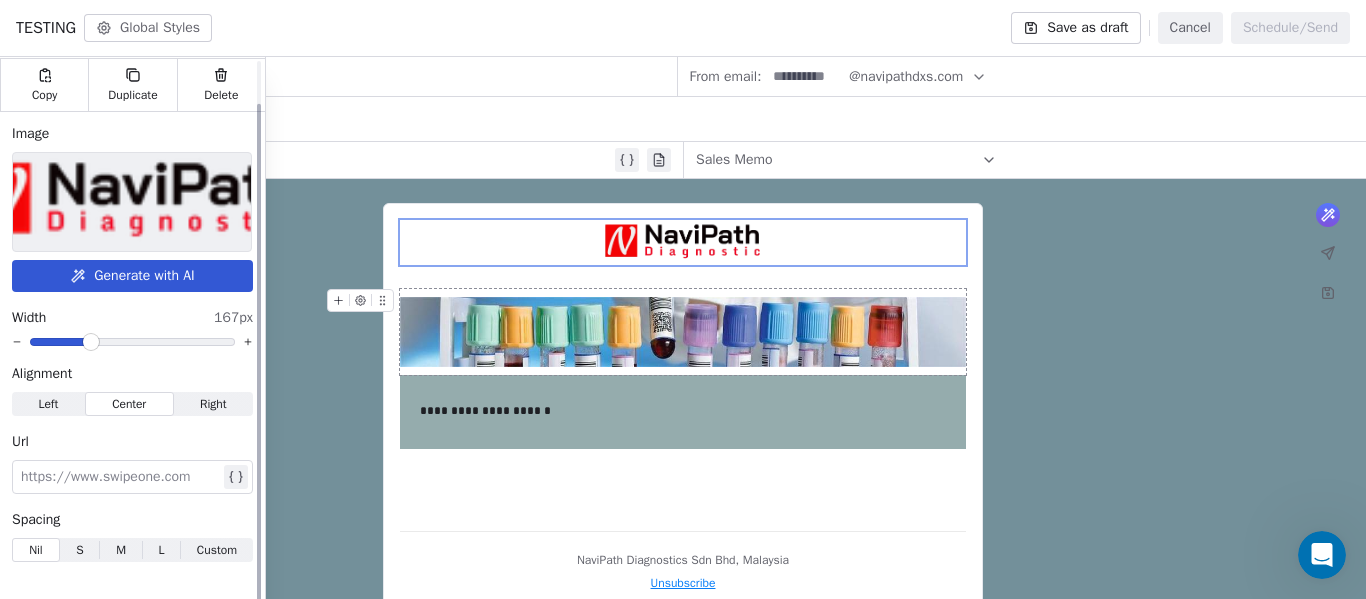 click on "S S" at bounding box center [80, 550] 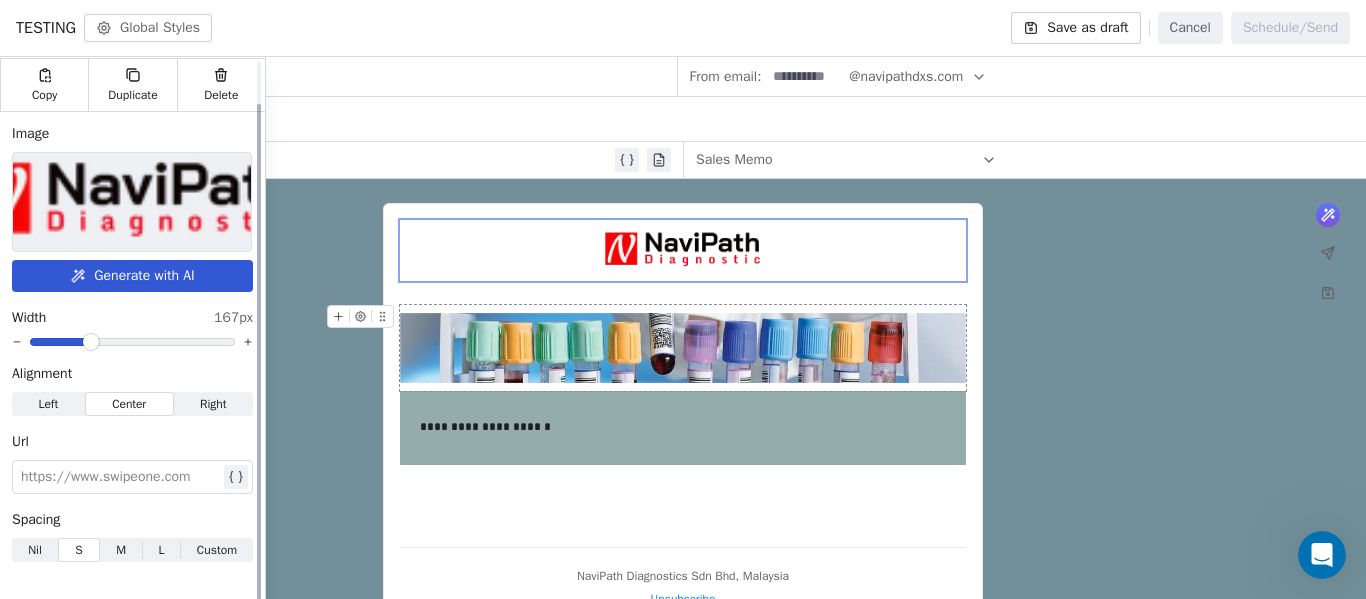 click on "S" at bounding box center (78, 550) 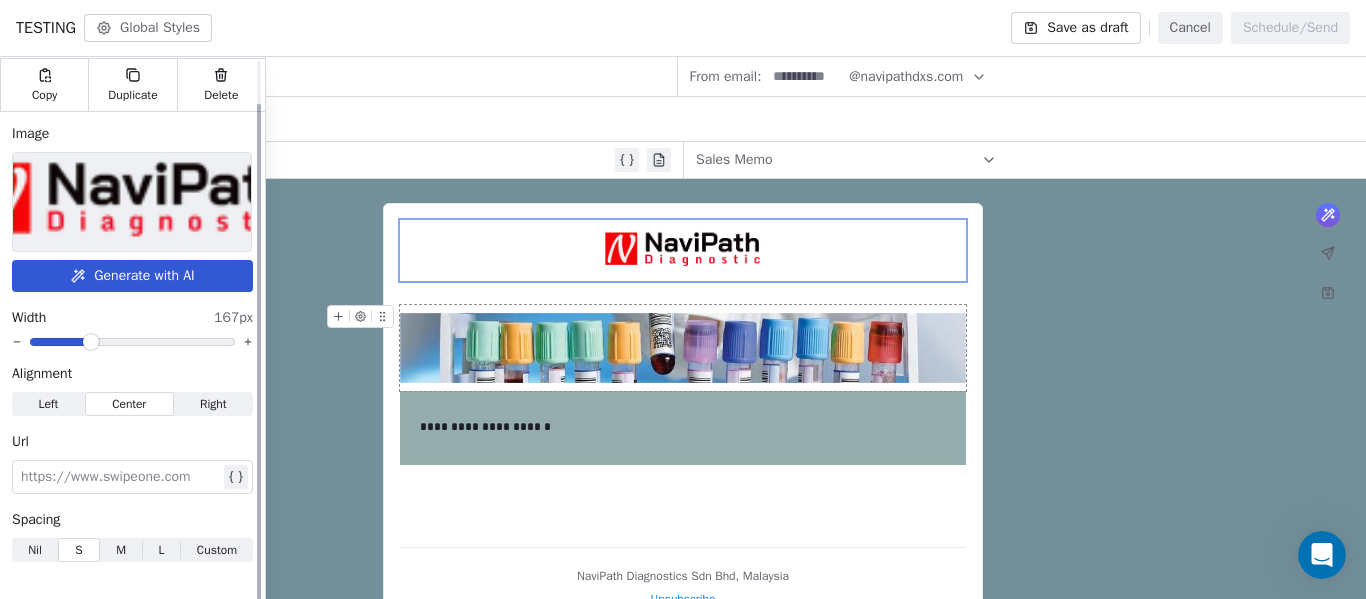 click on "Nil" at bounding box center (35, 550) 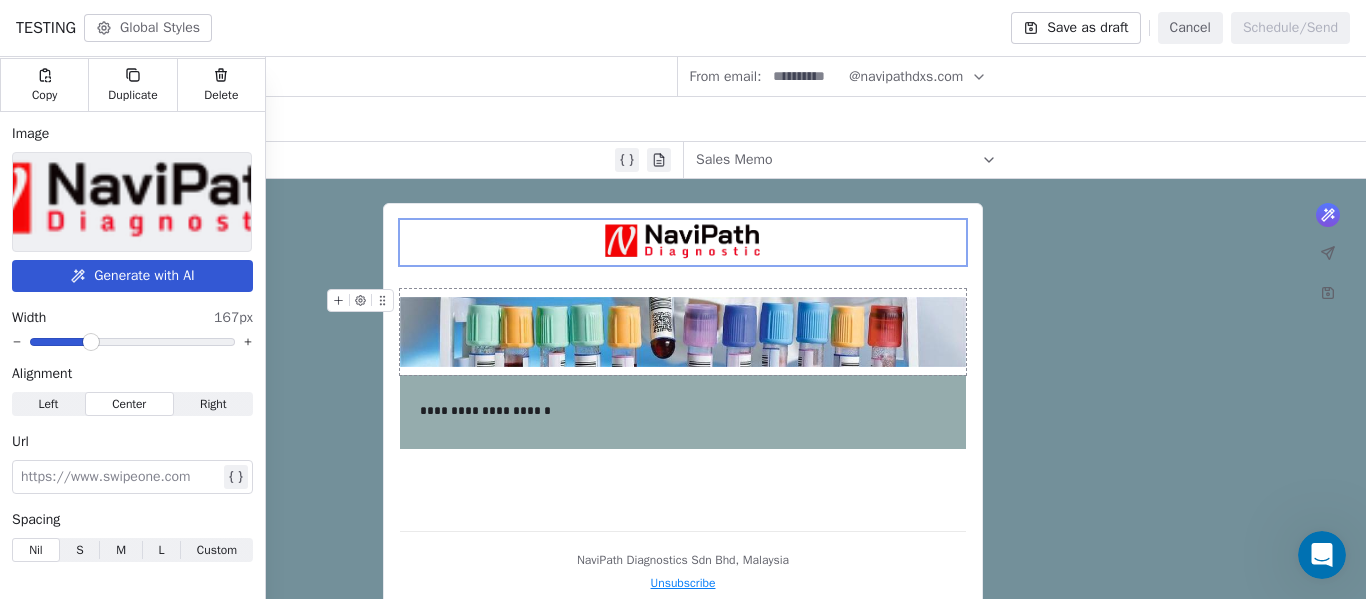 click on "**********" at bounding box center (683, 367) 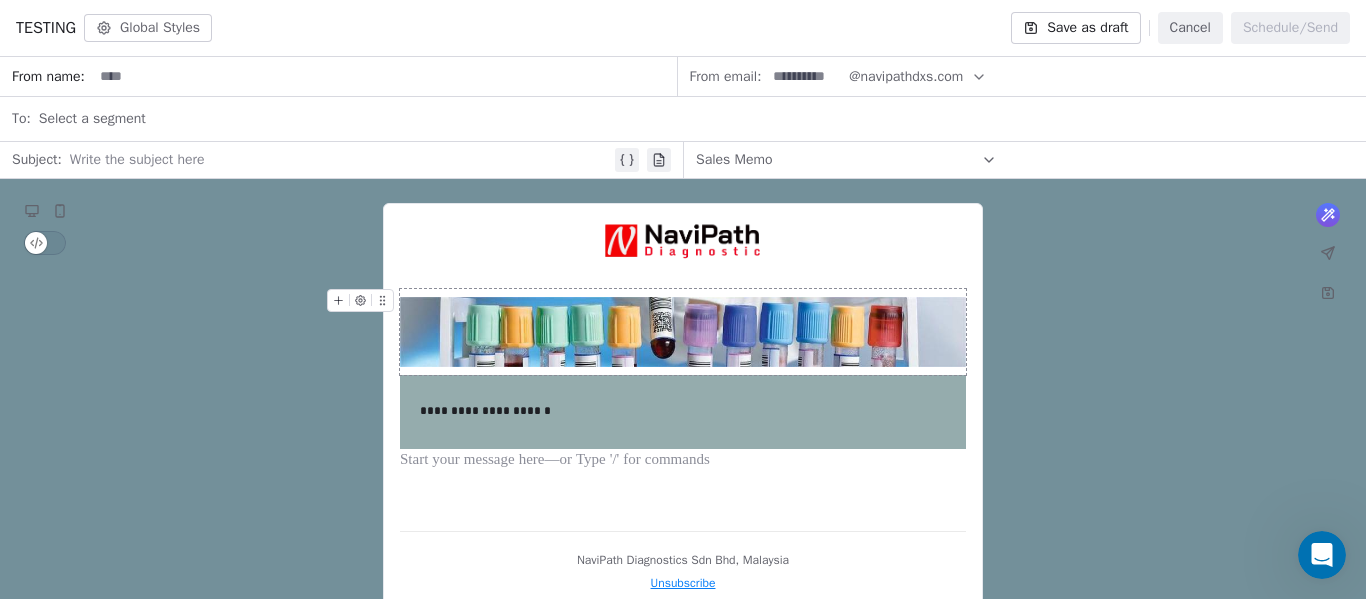 click at bounding box center (683, 332) 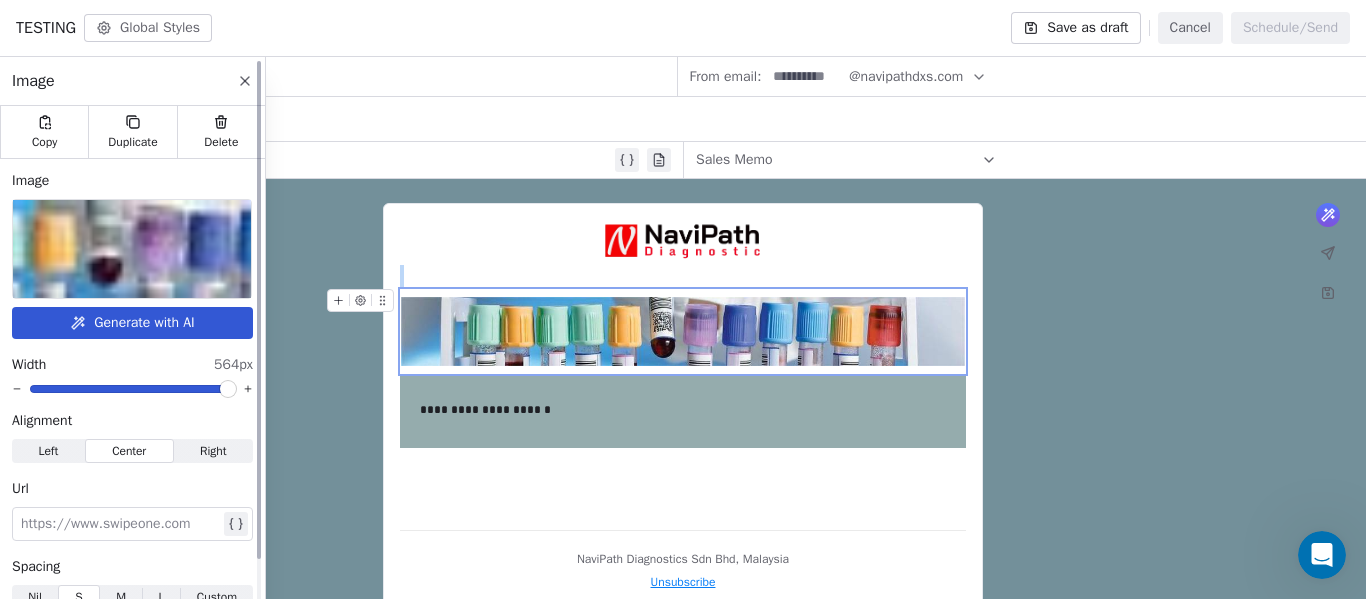 click at bounding box center (228, 389) 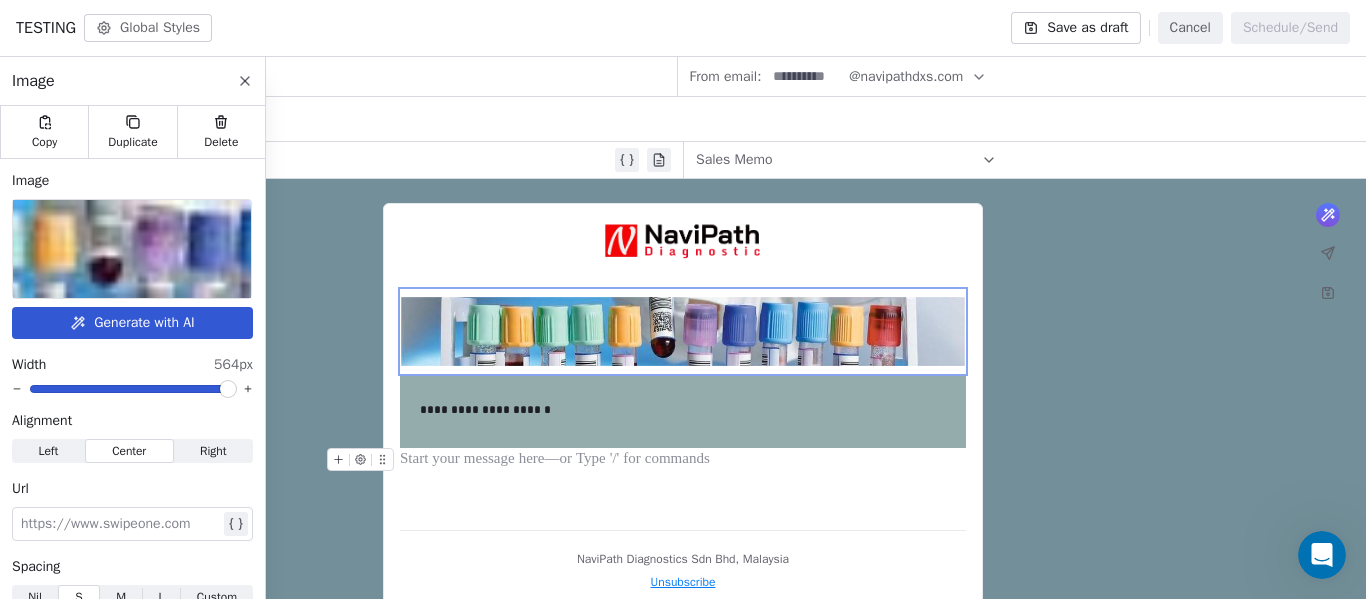 click on "**********" at bounding box center (683, 367) 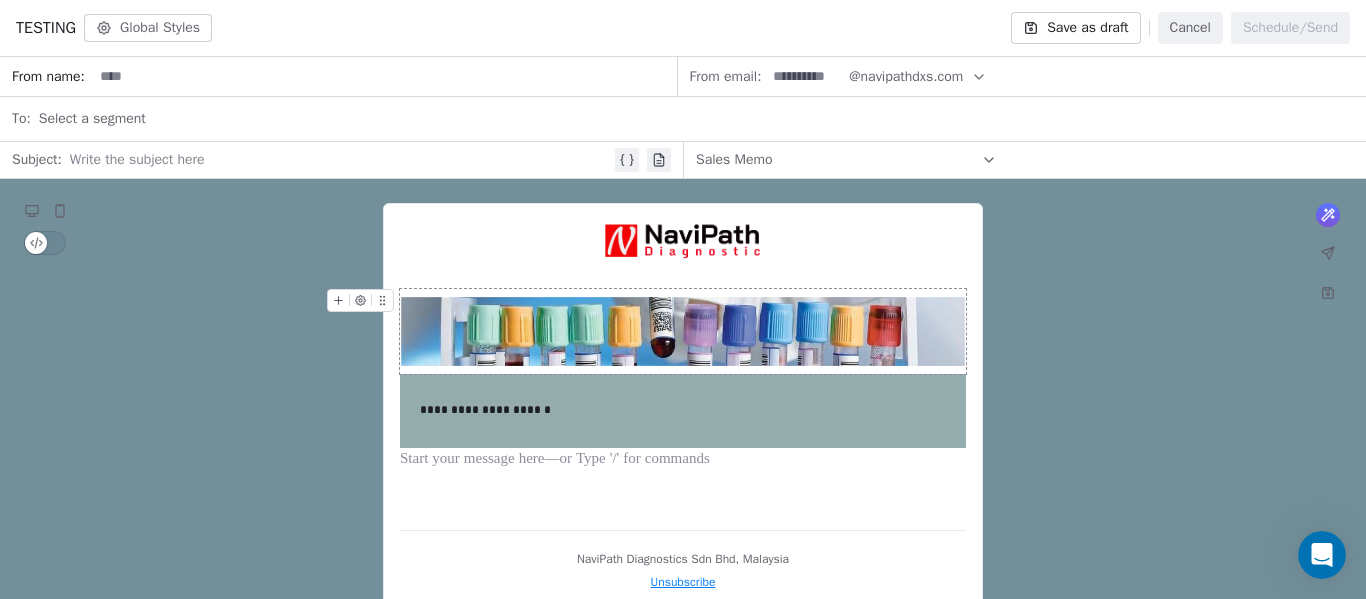 click at bounding box center [683, 332] 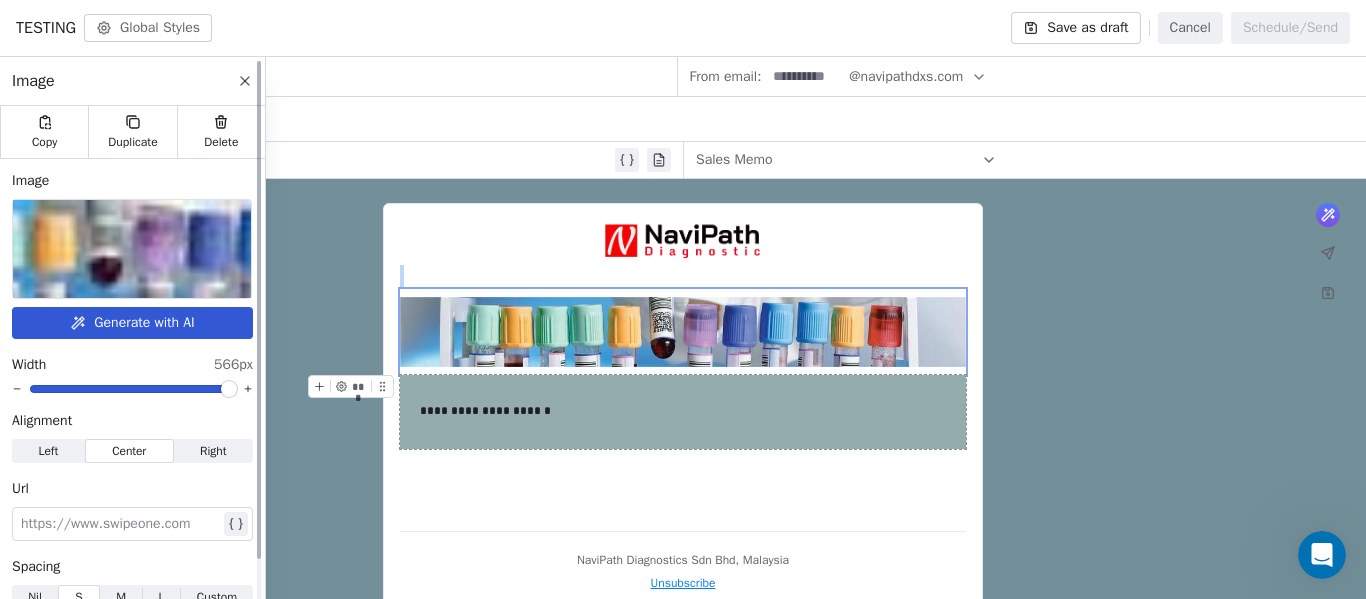 click at bounding box center [229, 389] 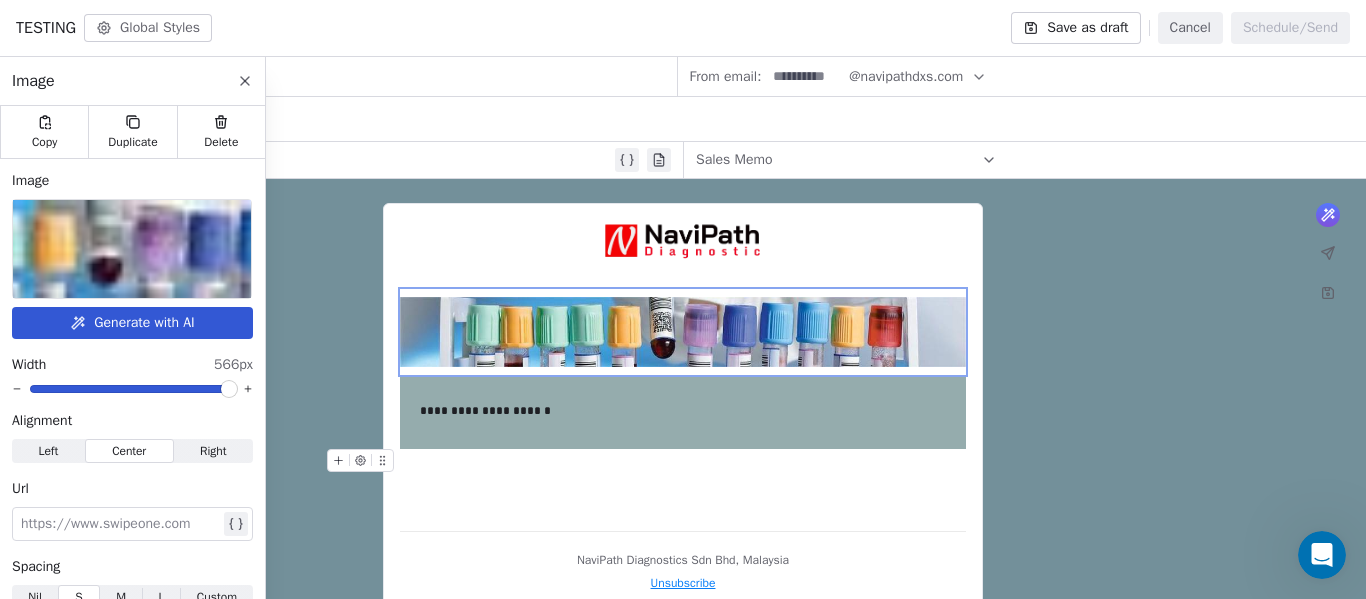 click on "**********" at bounding box center (683, 367) 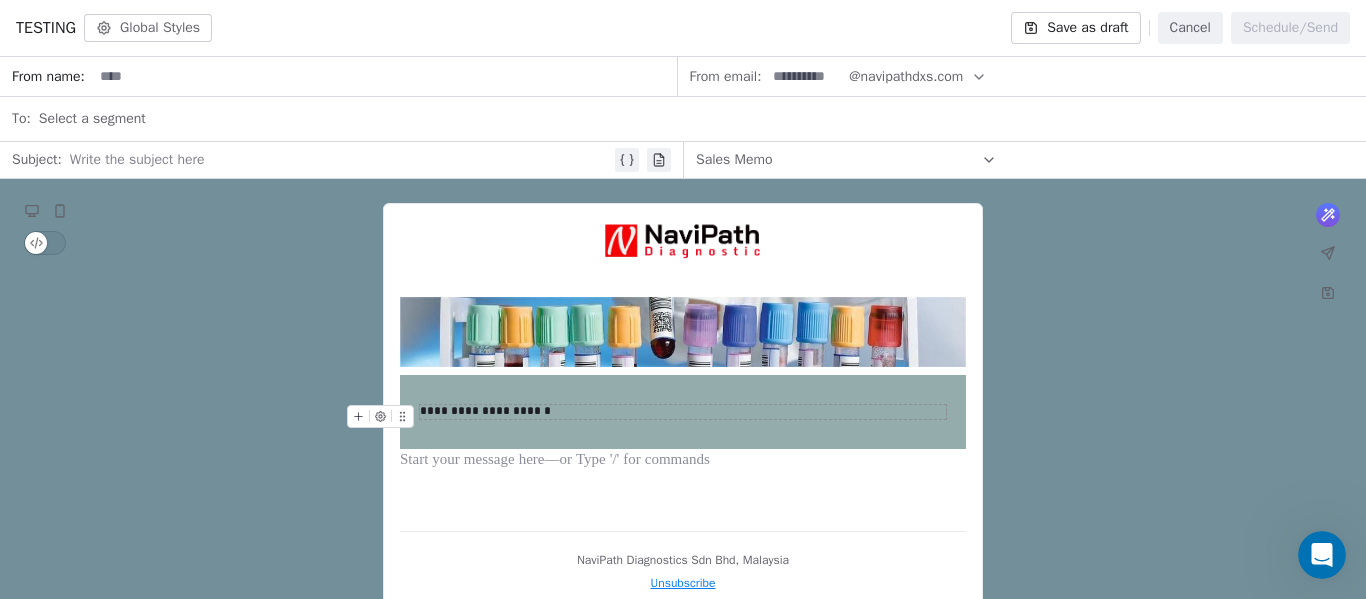 click on "**********" at bounding box center [683, 412] 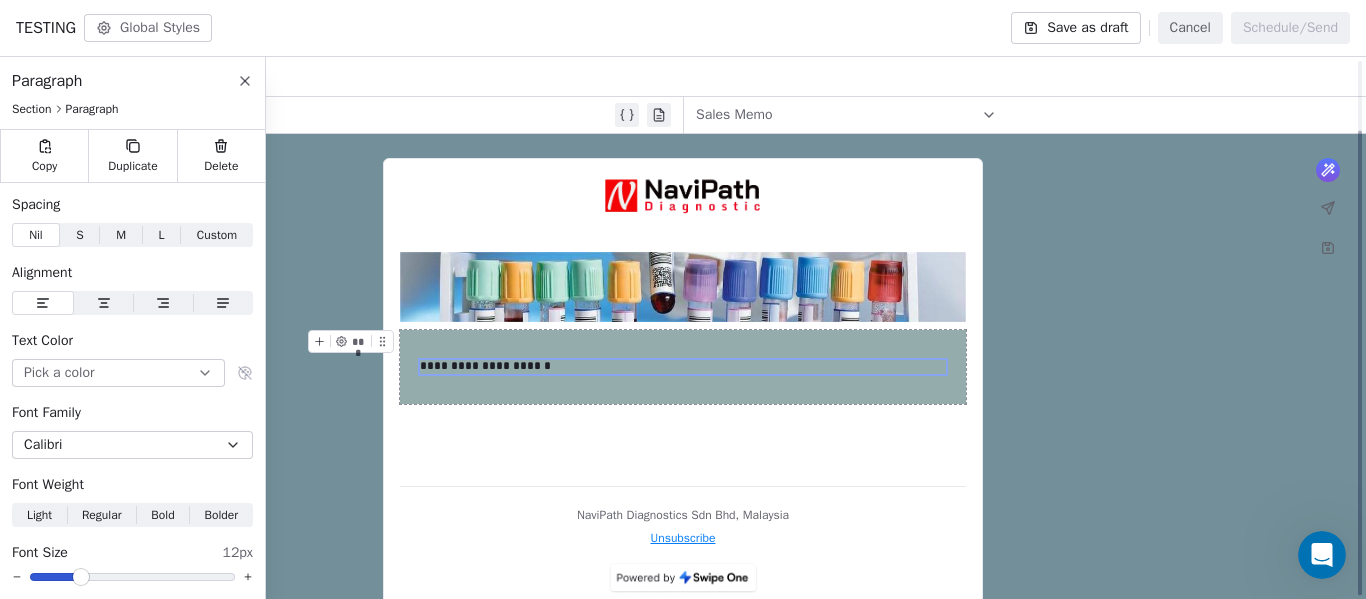 scroll, scrollTop: 81, scrollLeft: 0, axis: vertical 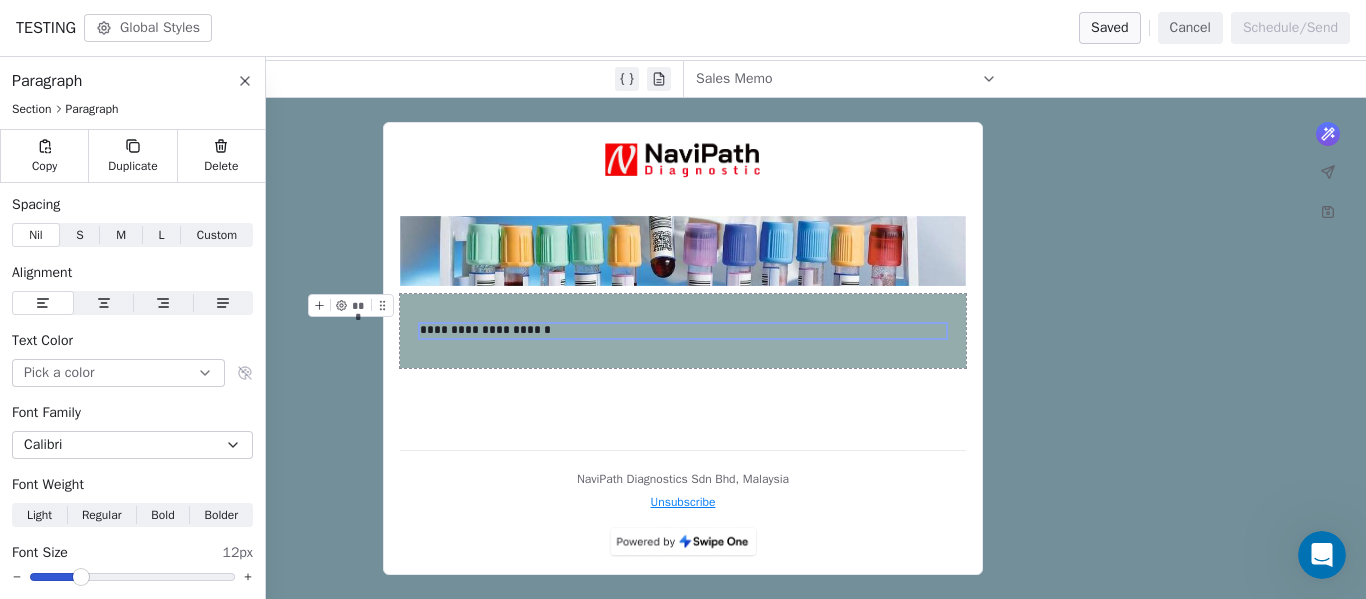 click on "**********" at bounding box center (683, 331) 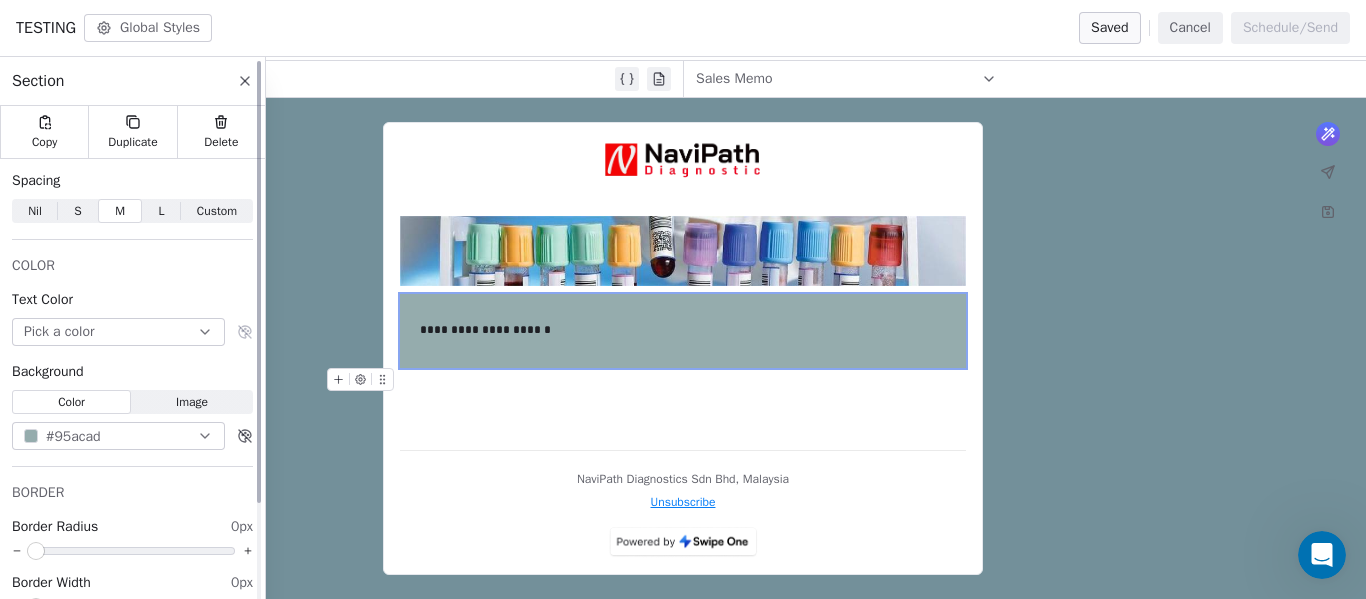 click 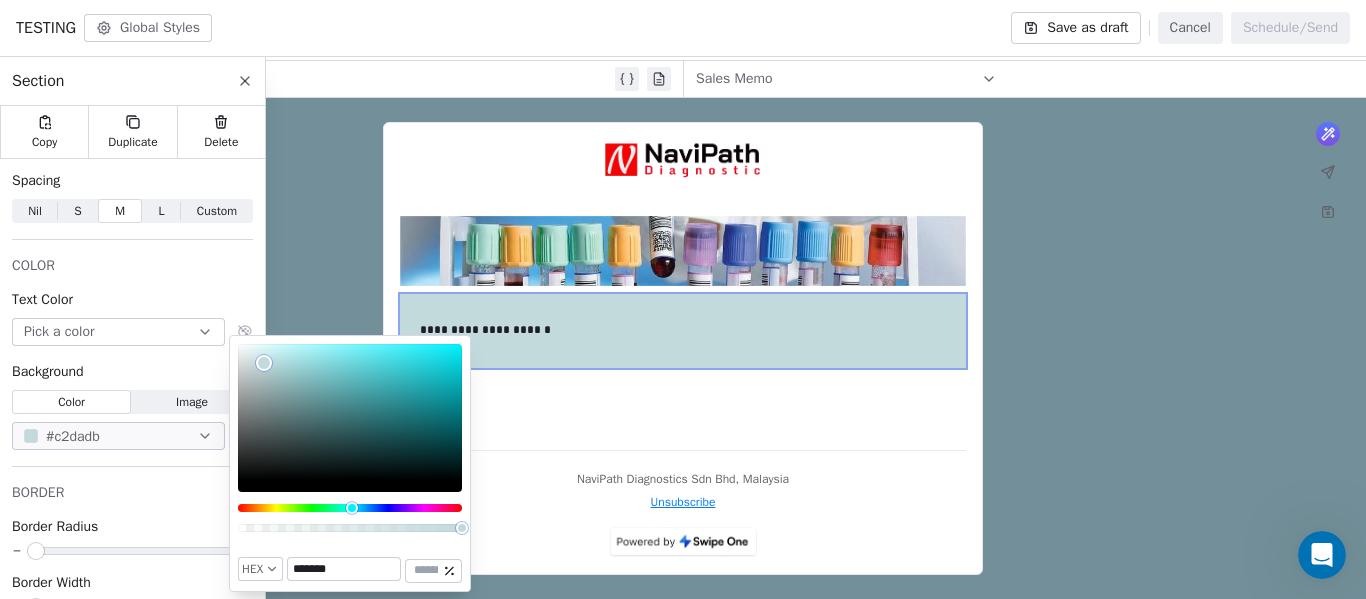 click at bounding box center [350, 412] 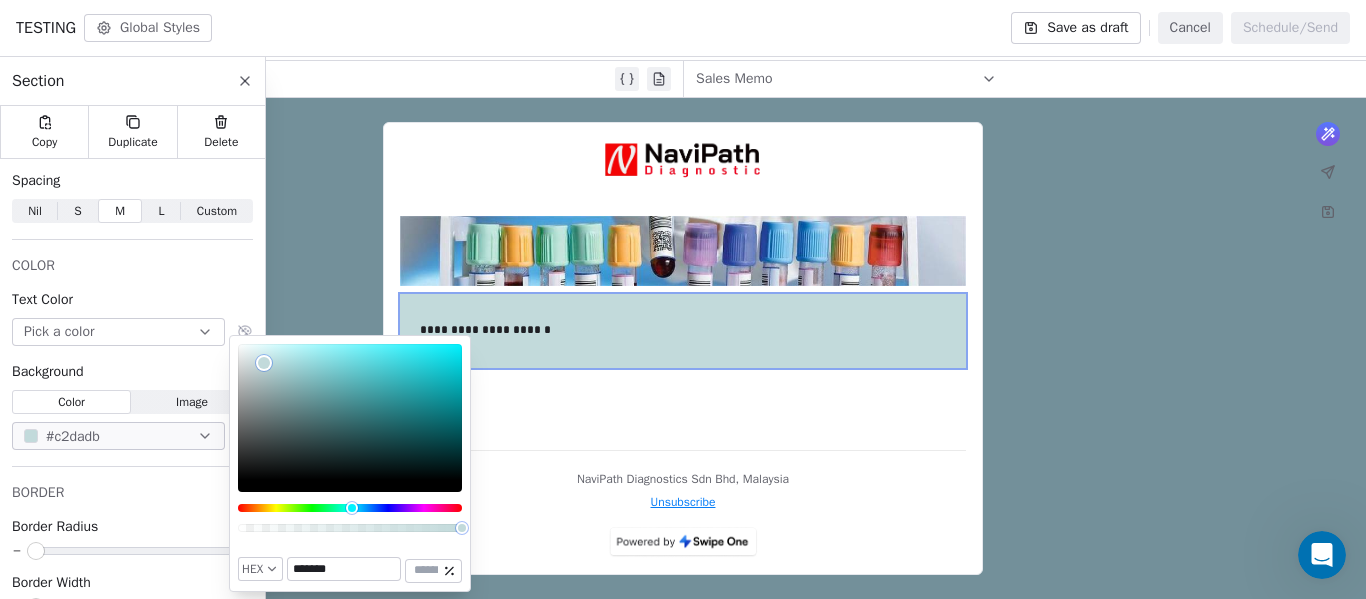 click at bounding box center (350, 412) 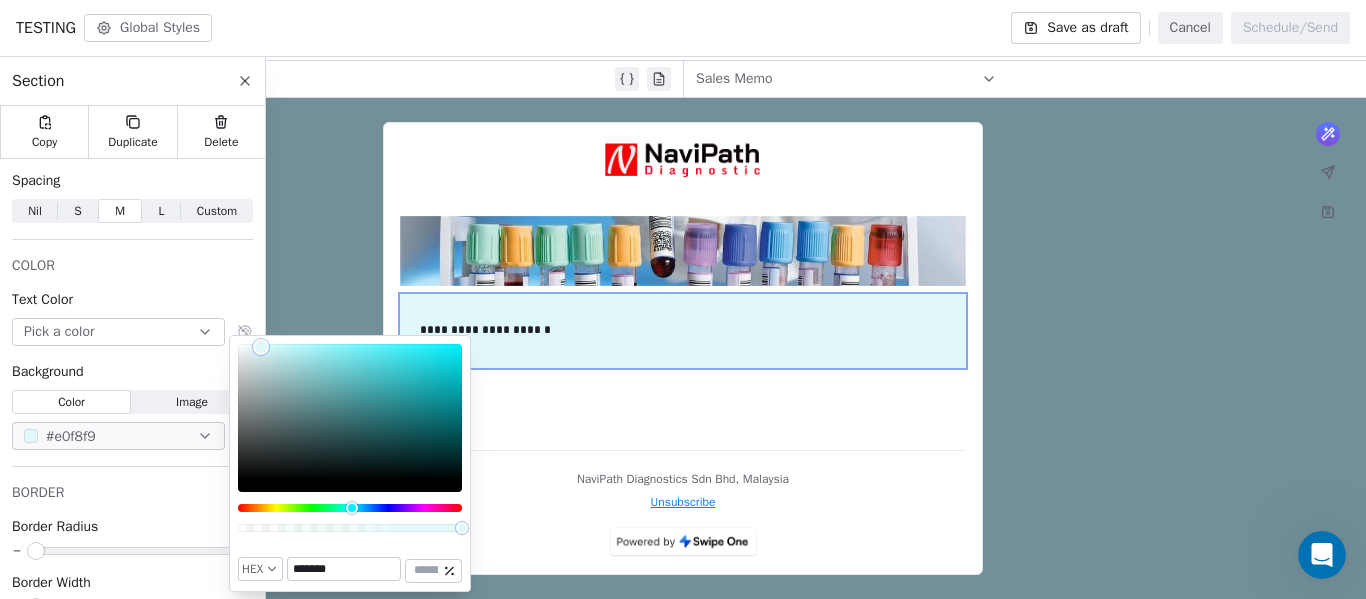 click at bounding box center (350, 412) 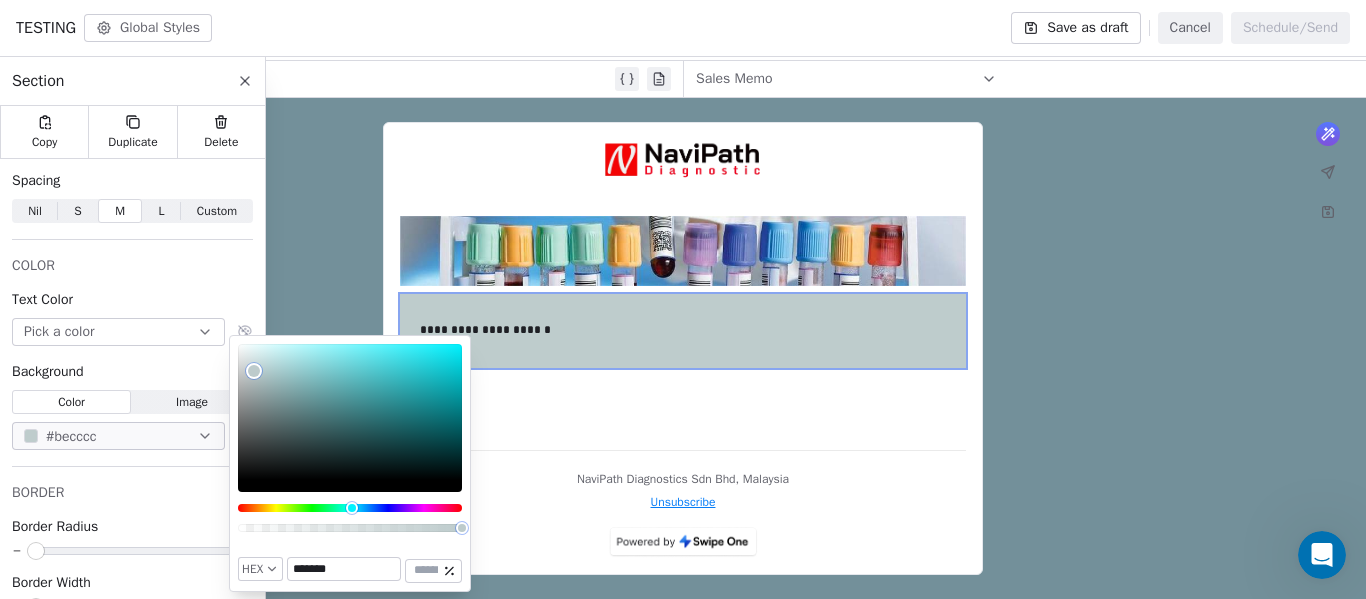 click at bounding box center (350, 412) 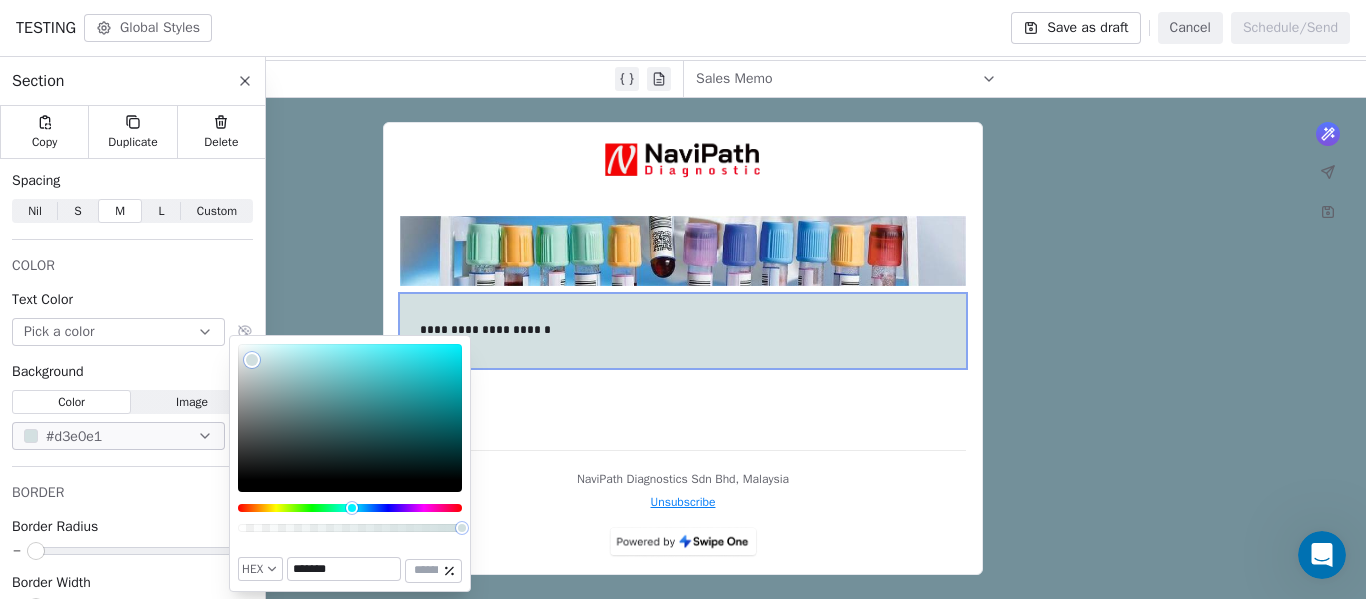 click at bounding box center (350, 412) 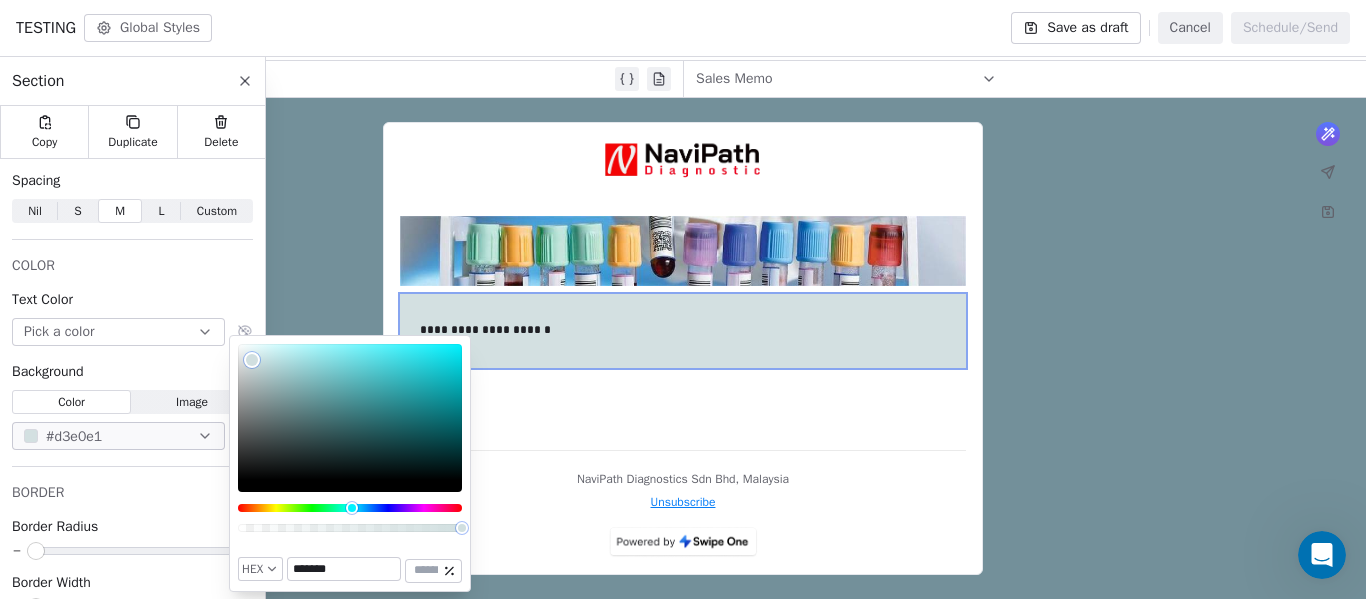 type on "*******" 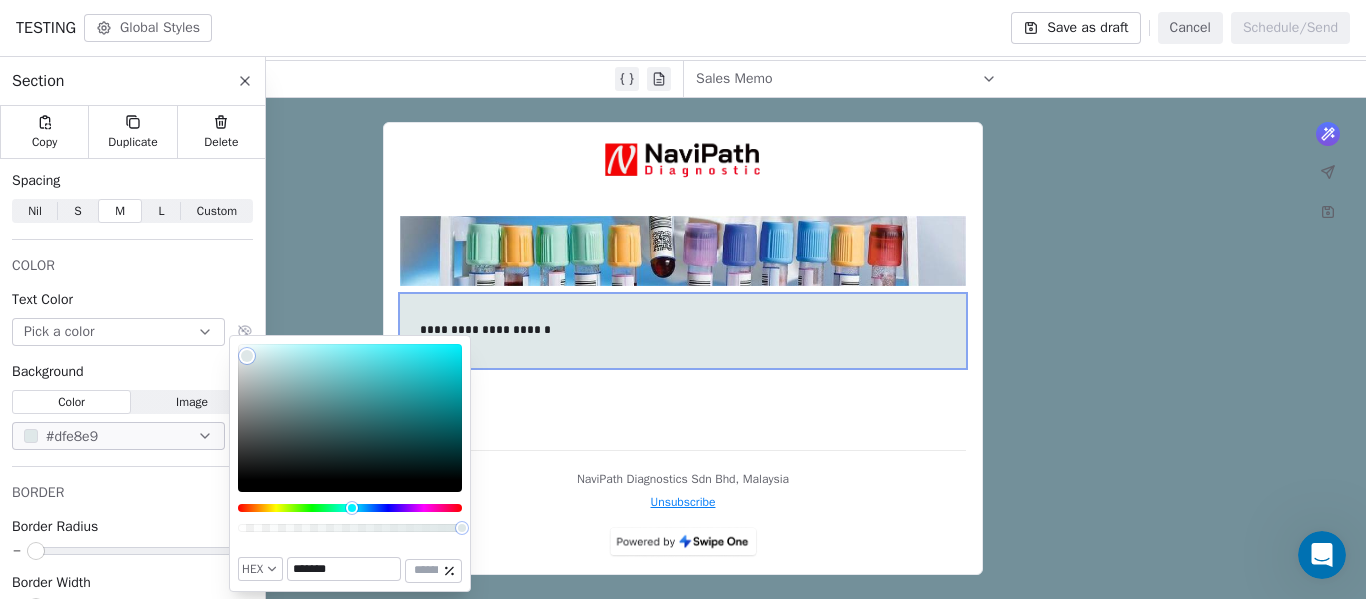 click on "**********" at bounding box center [683, 286] 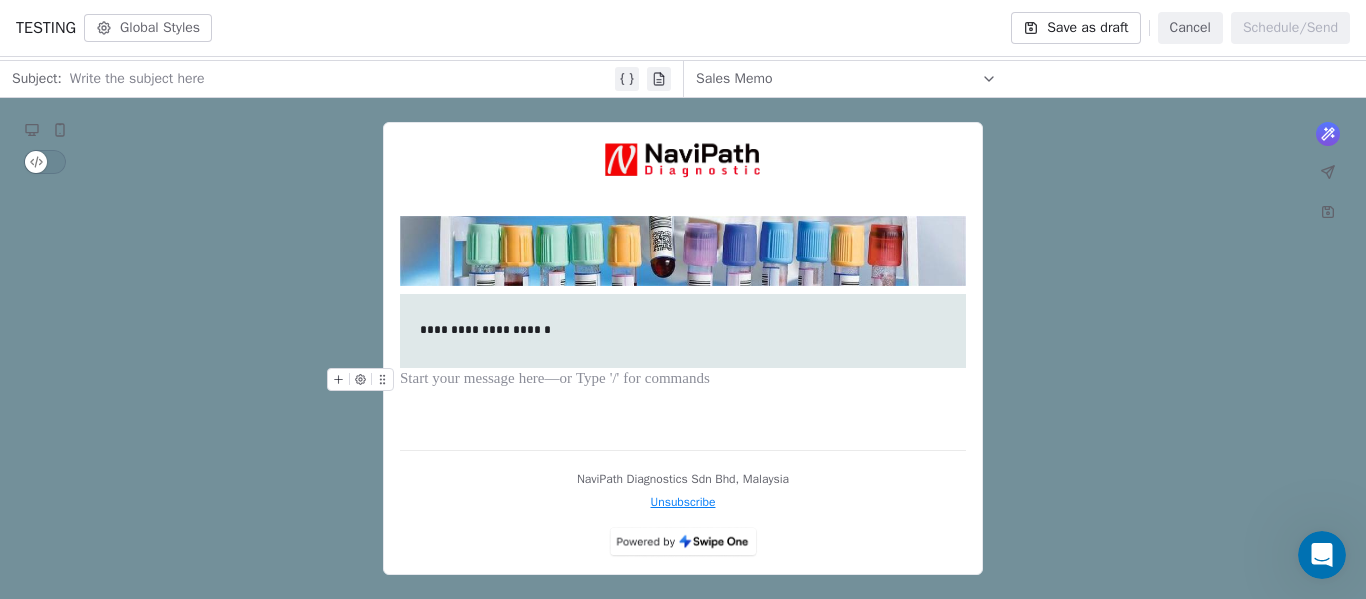 click on "**********" at bounding box center [683, 286] 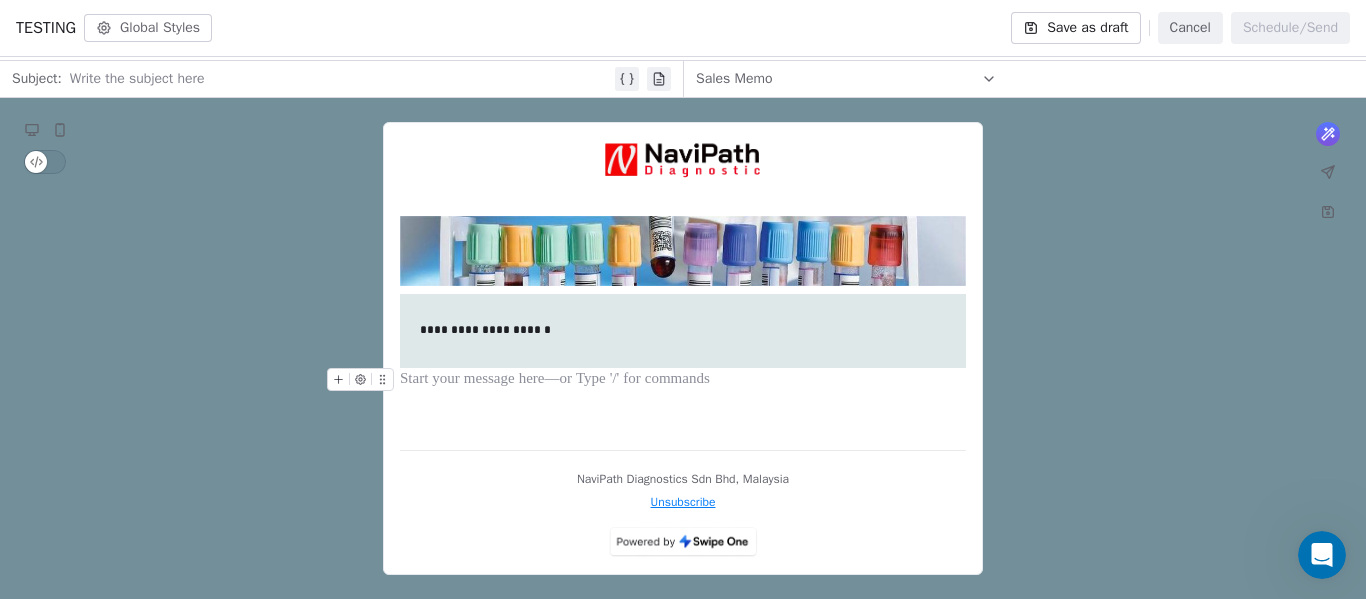click at bounding box center [683, 380] 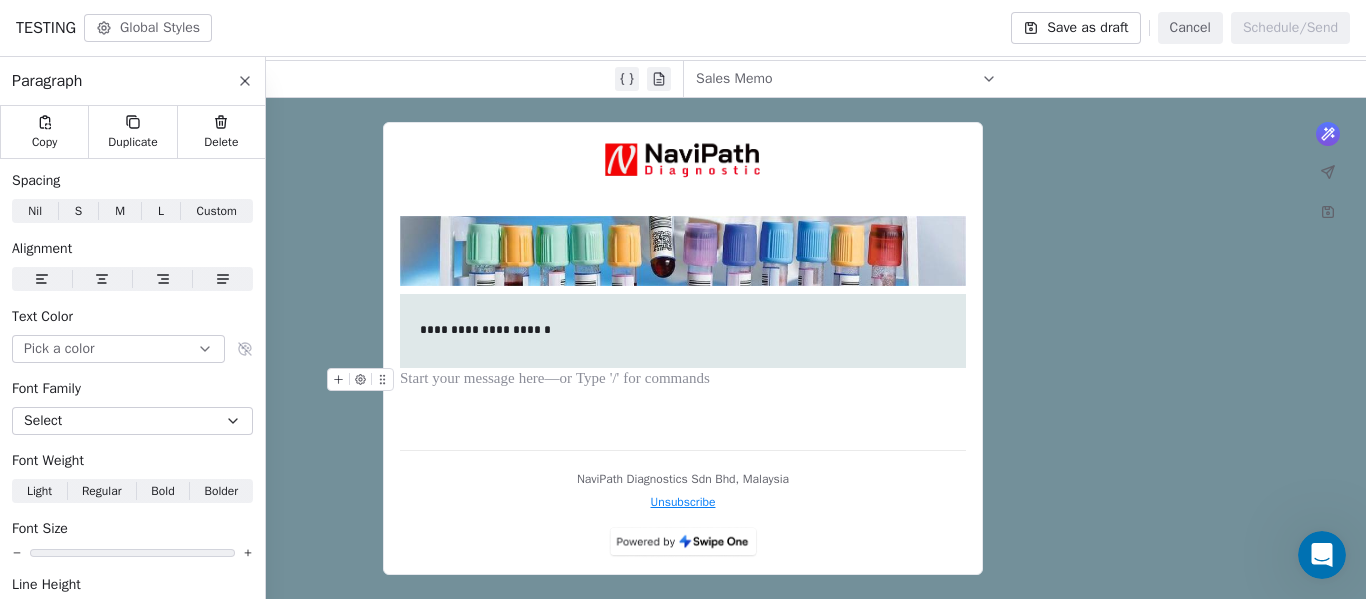 click at bounding box center [683, 380] 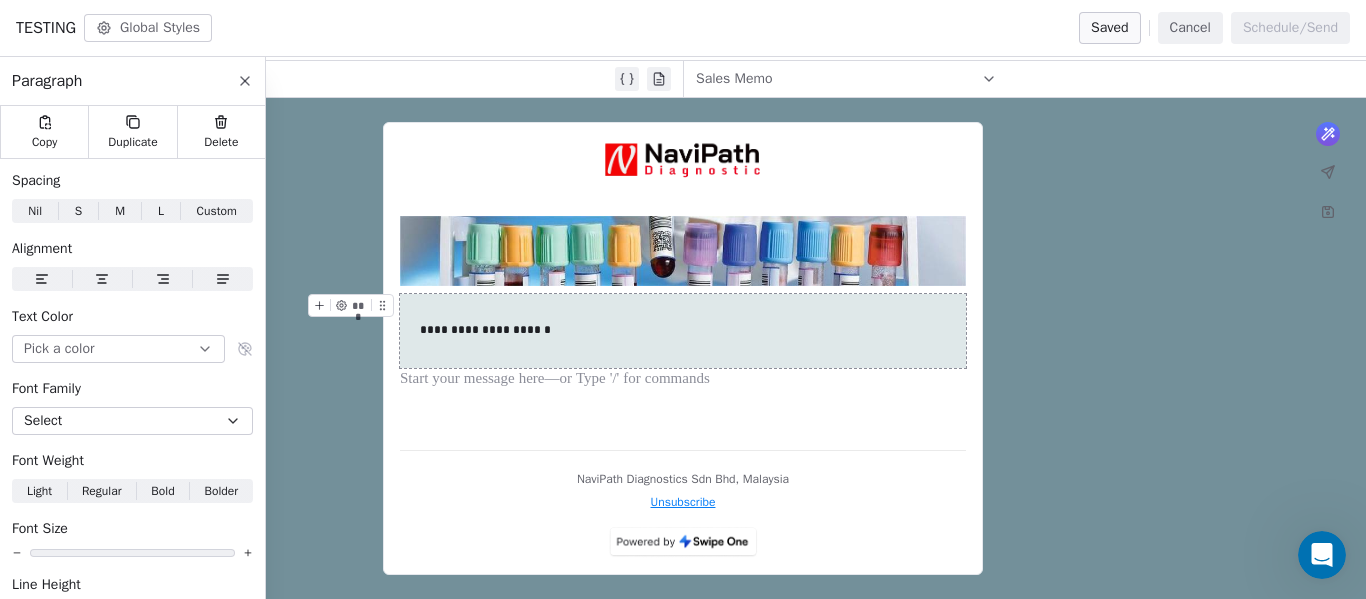 click on "**********" at bounding box center [683, 331] 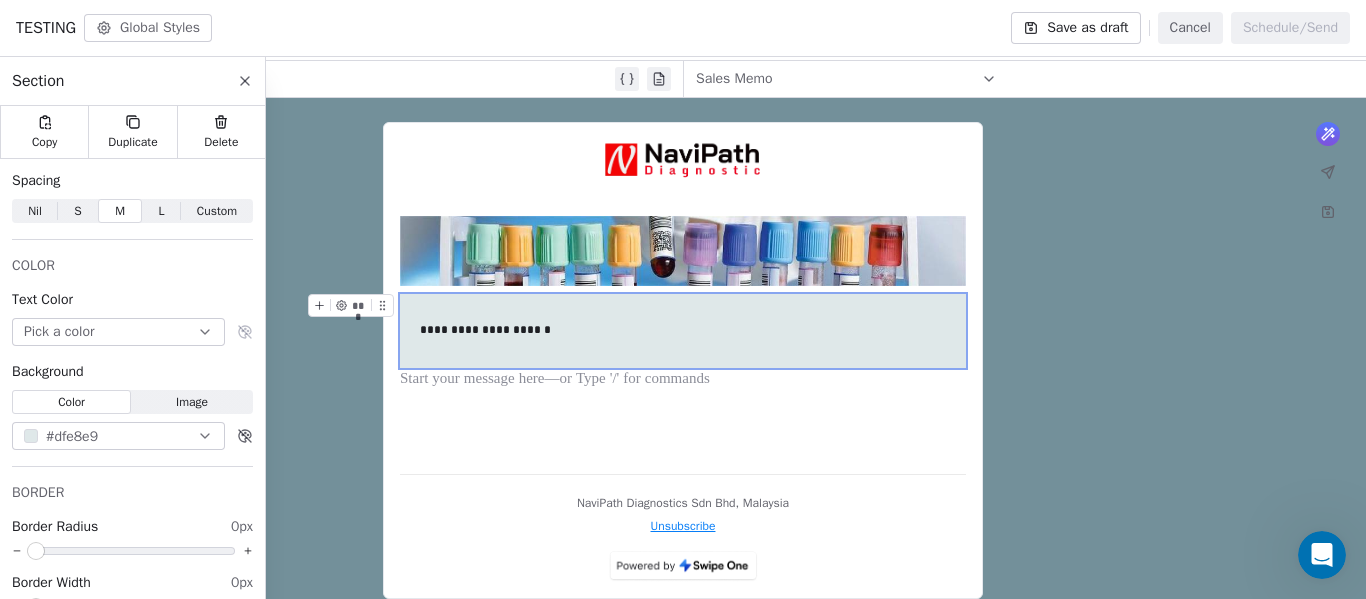 click on "**********" at bounding box center [683, 331] 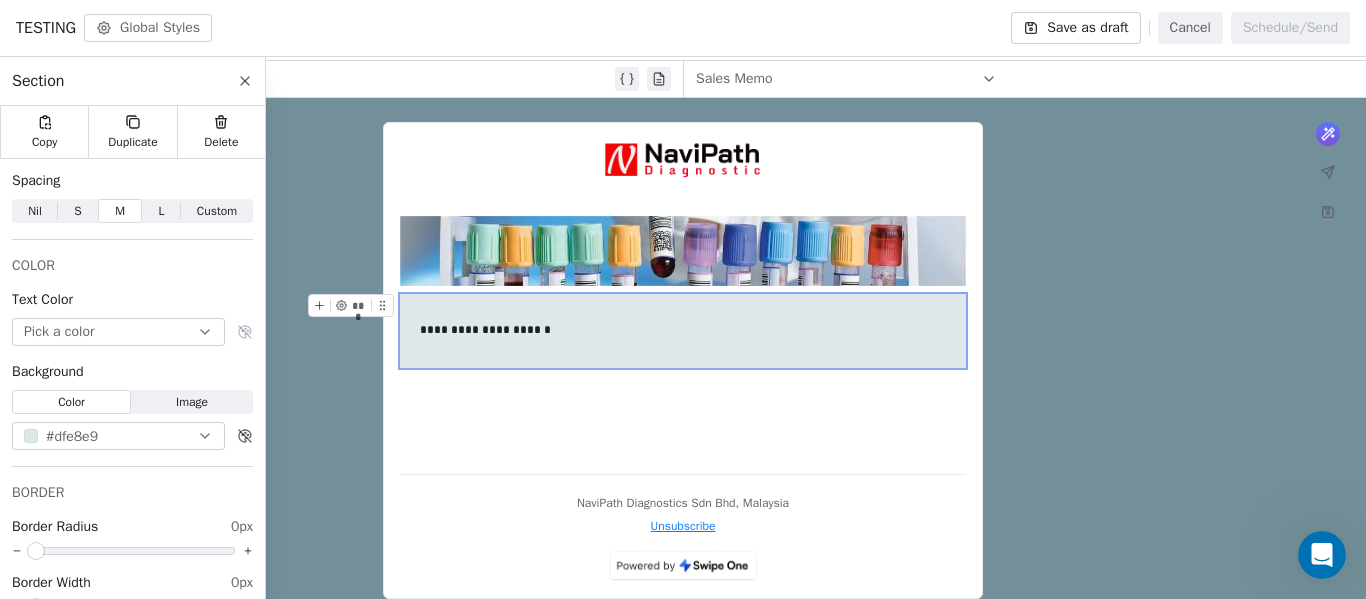 click on "**********" at bounding box center [683, 331] 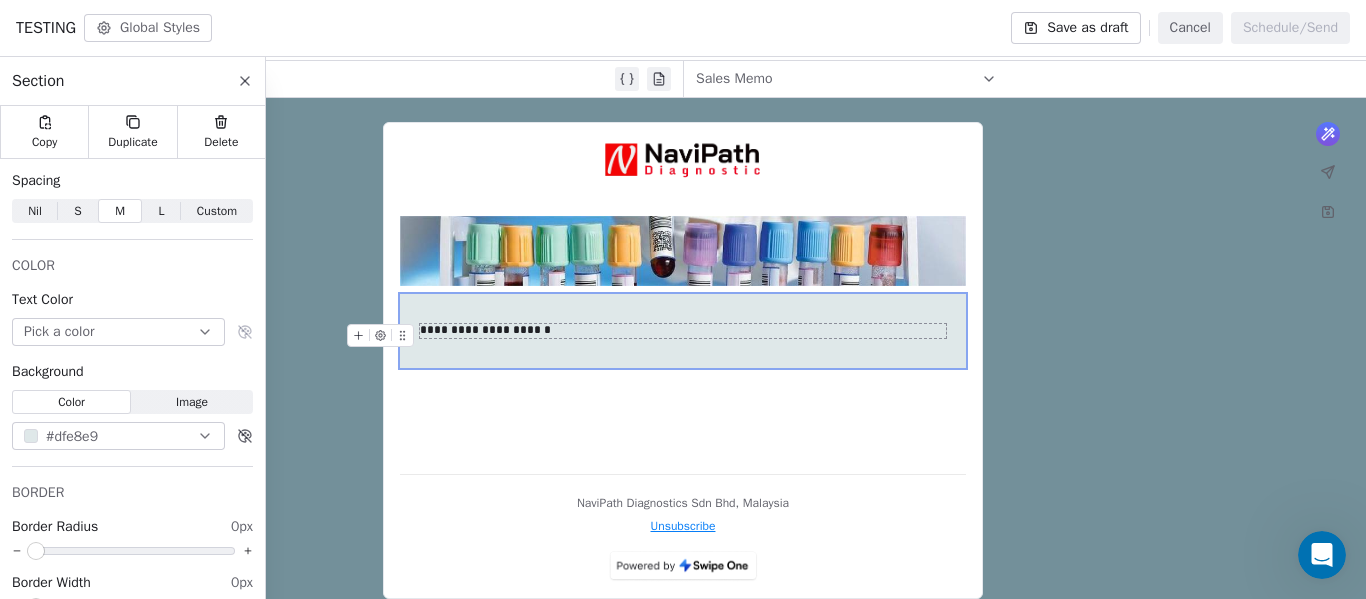 click on "**********" at bounding box center (683, 331) 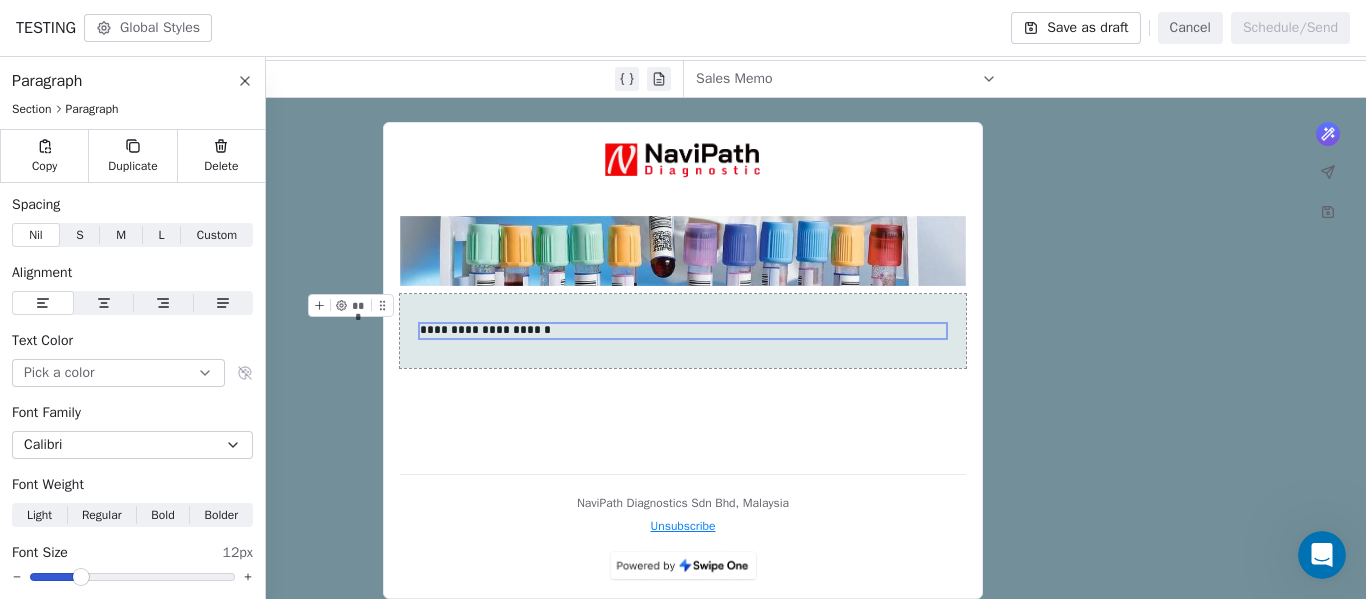 click on "**********" at bounding box center (683, 331) 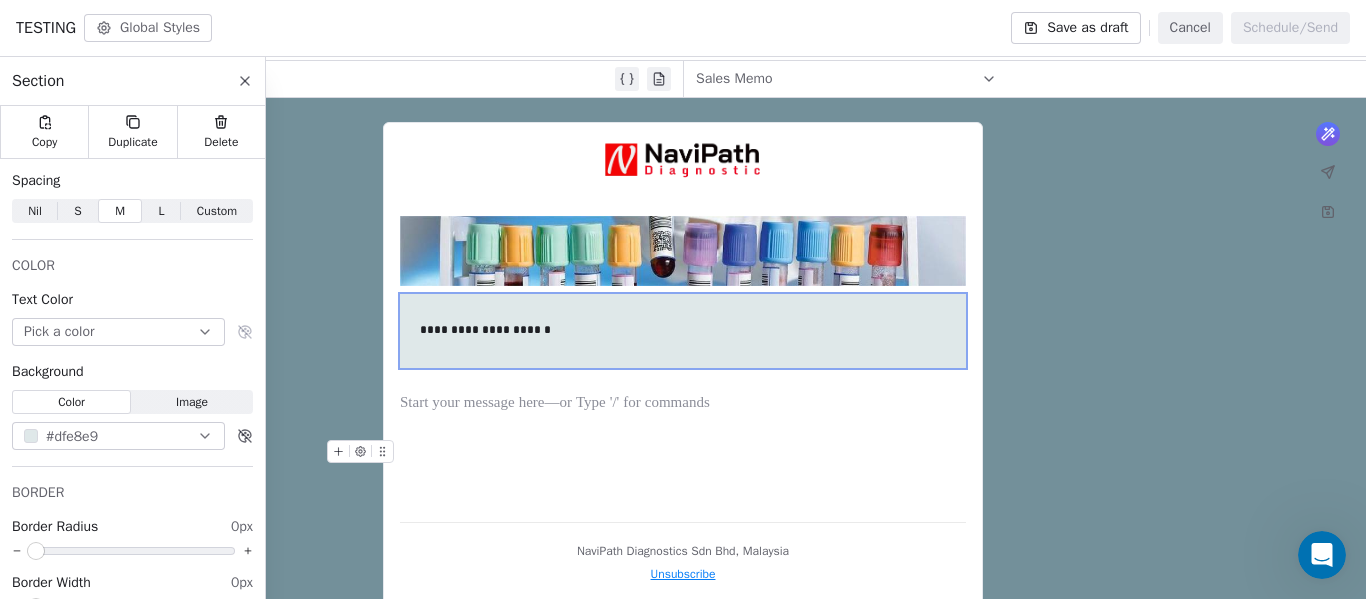 click at bounding box center (683, 452) 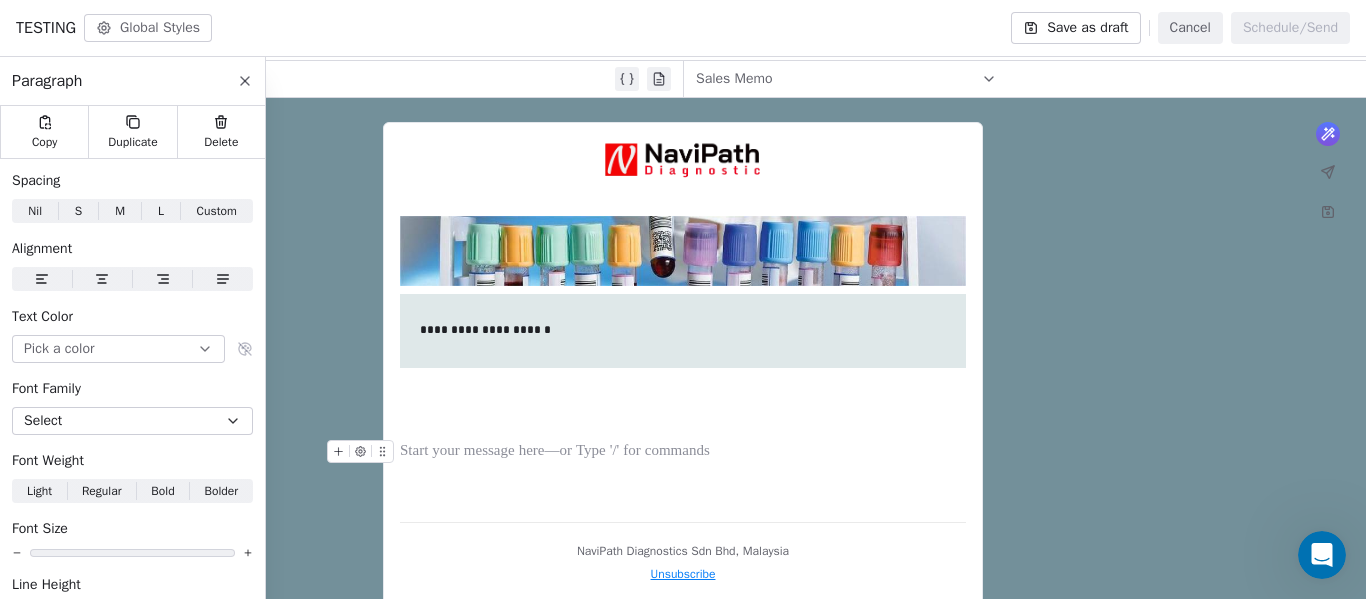 click on "**********" at bounding box center (683, 322) 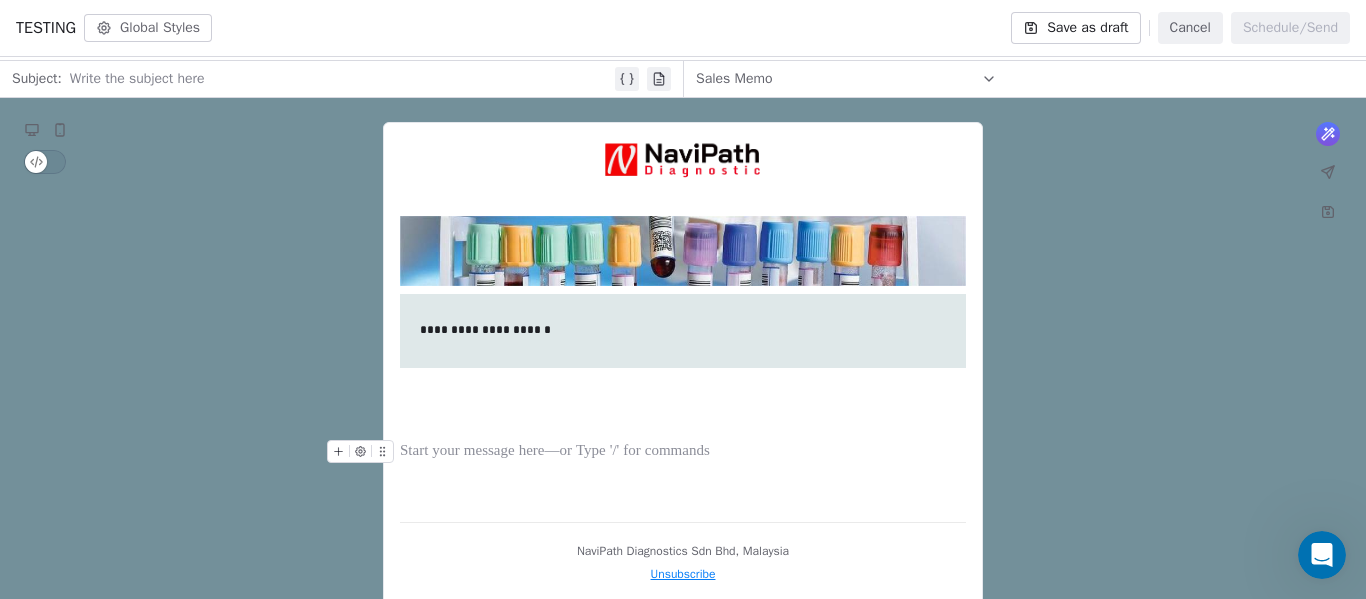 click at bounding box center (683, 452) 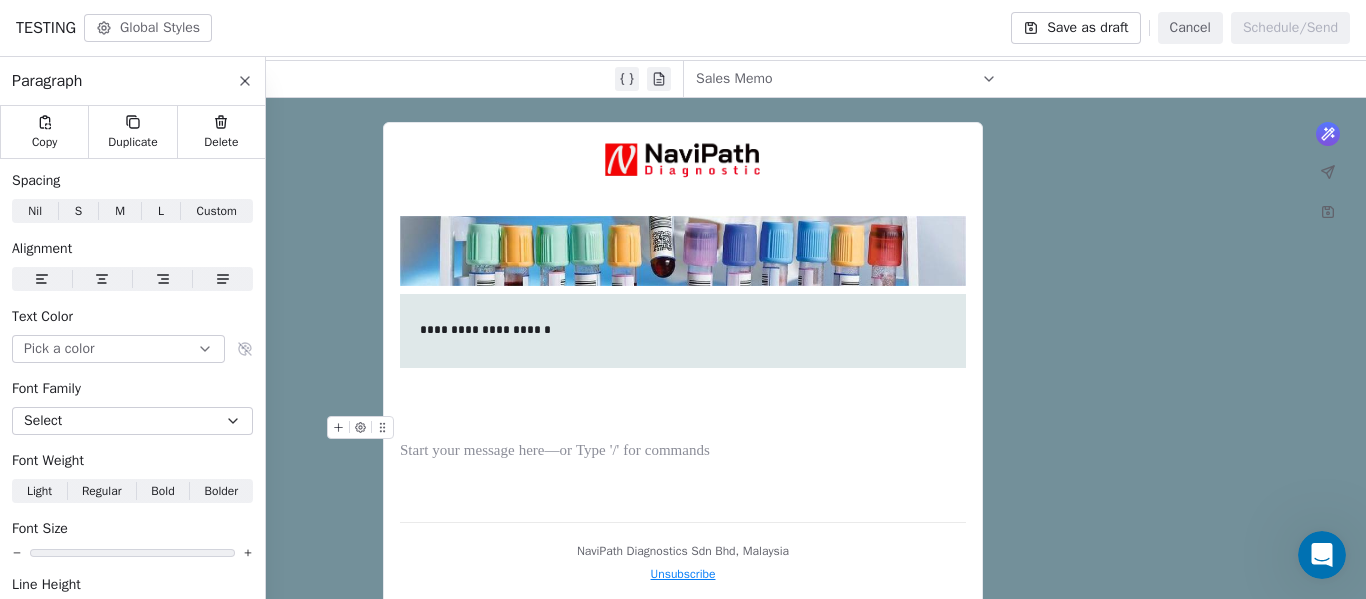 click at bounding box center (683, 428) 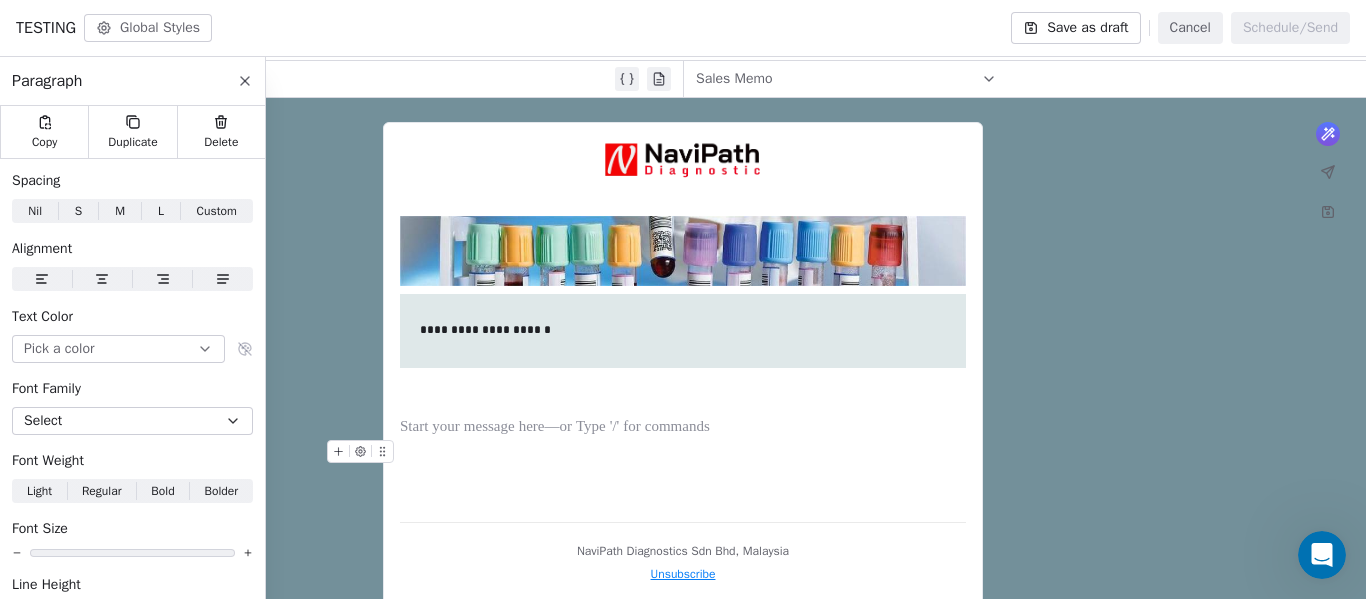 click on "**********" at bounding box center (683, 322) 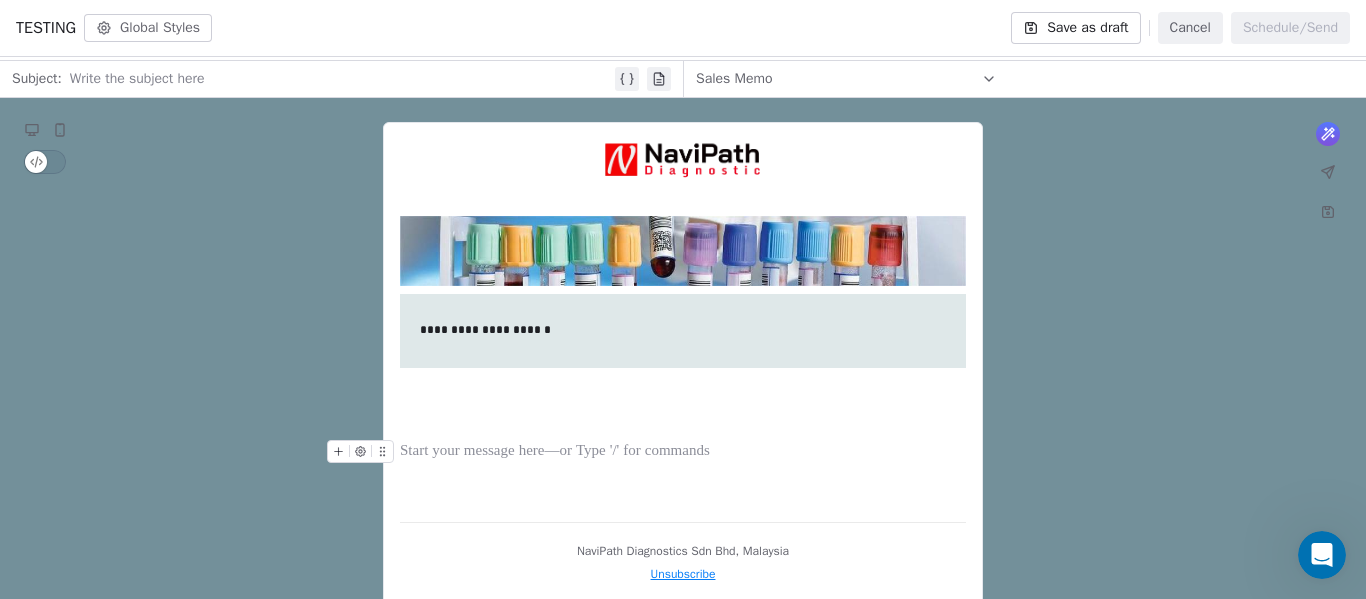 click at bounding box center (683, 452) 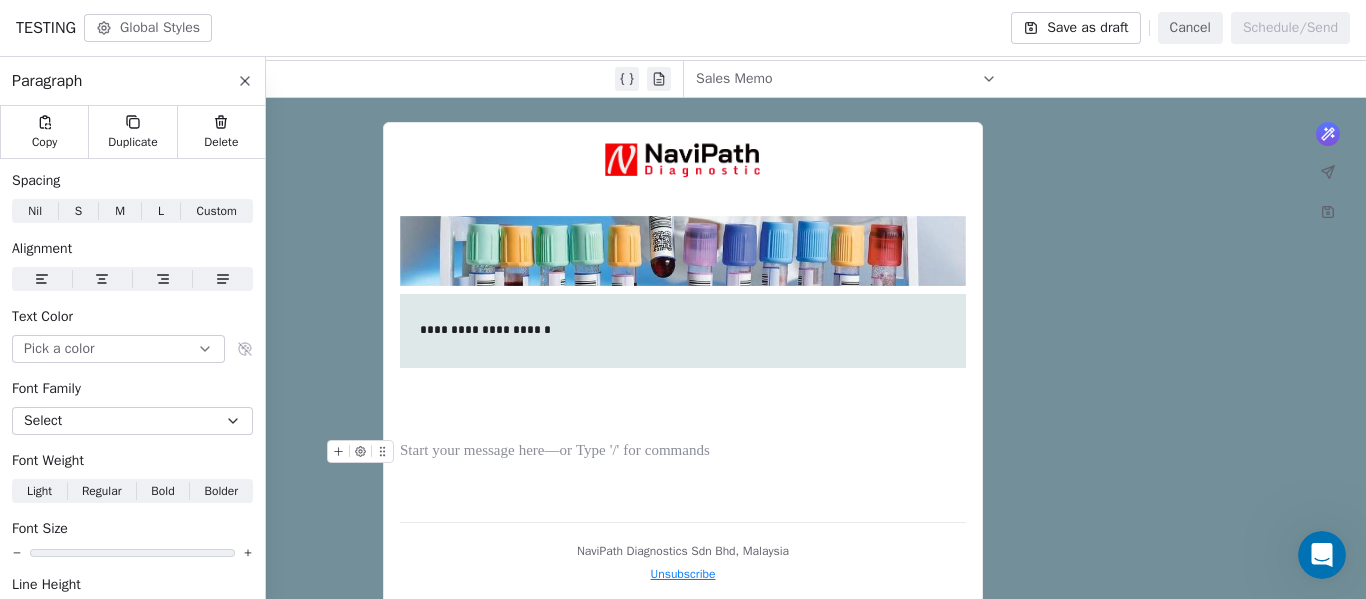 click at bounding box center (683, 452) 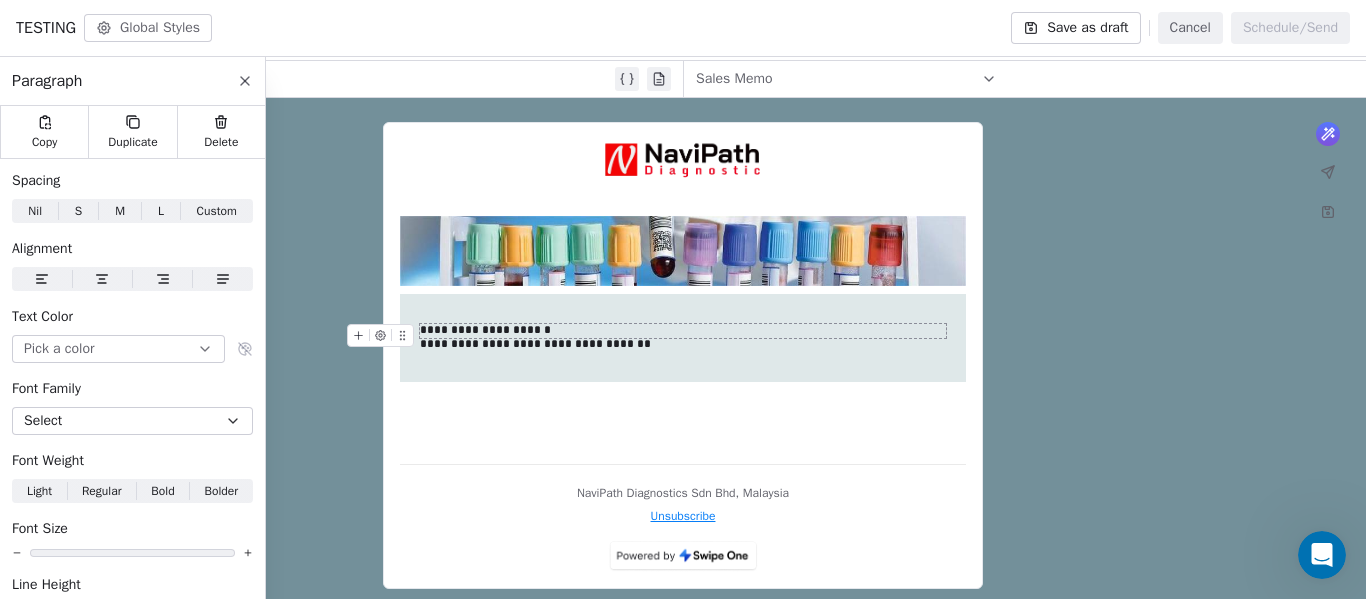 click on "**********" at bounding box center [683, 331] 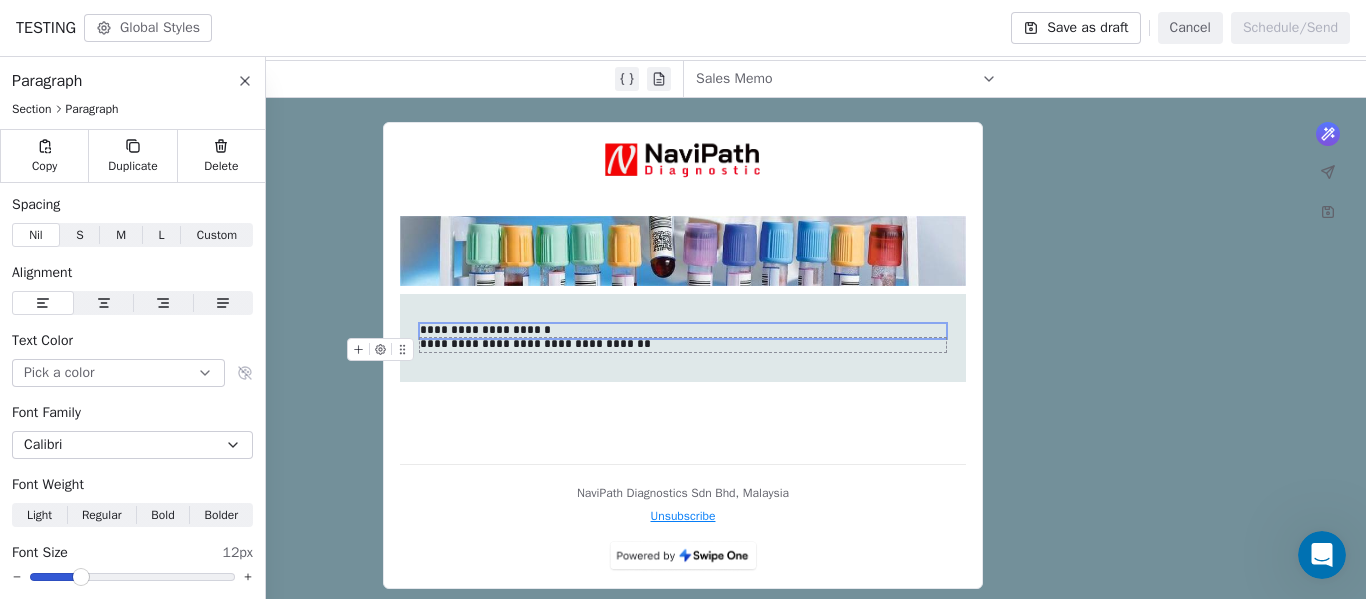 click on "**********" at bounding box center (683, 345) 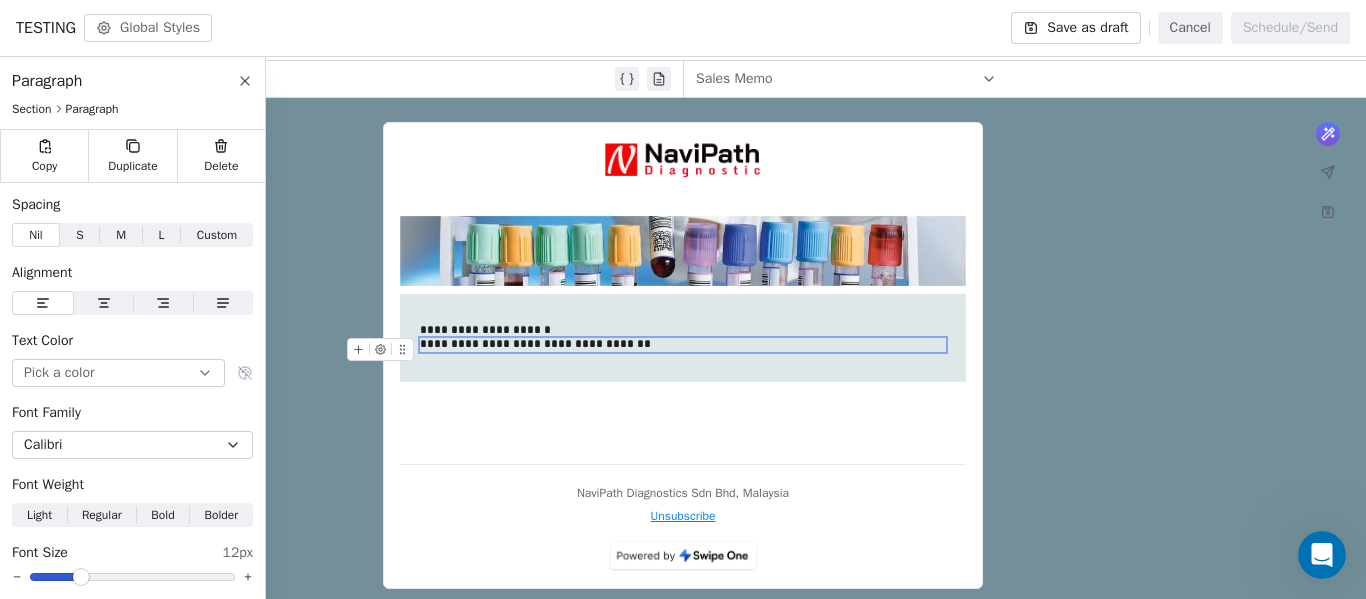 click on "**********" at bounding box center [683, 345] 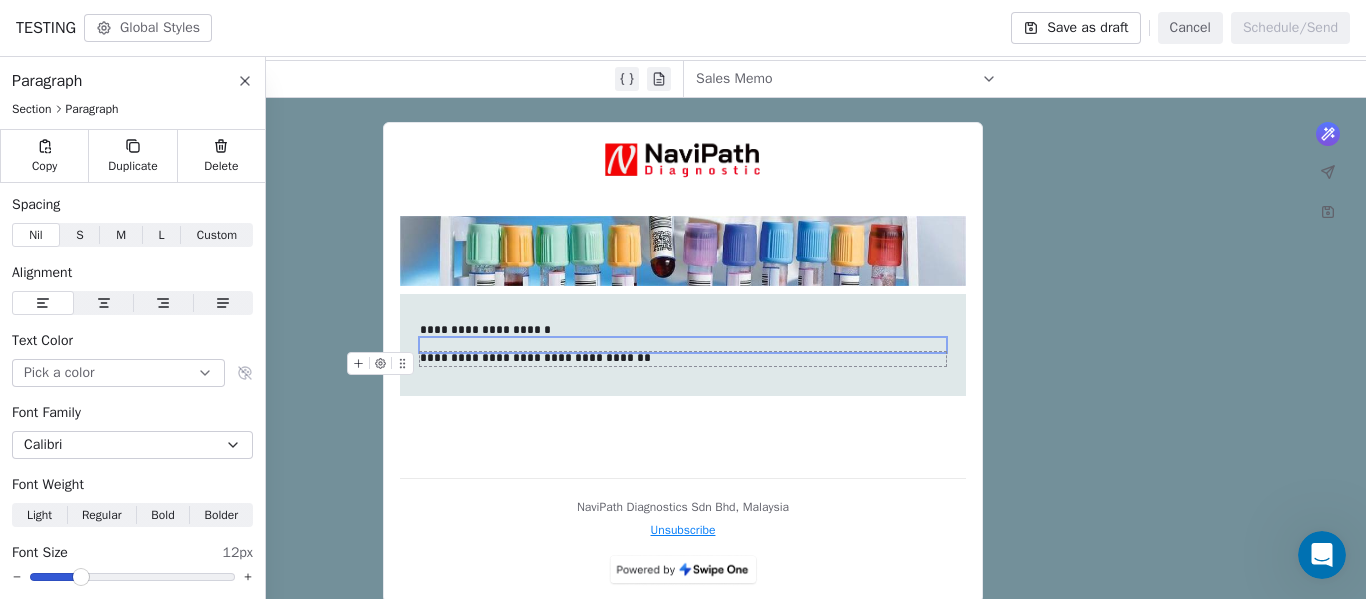 click on "**********" at bounding box center [683, 359] 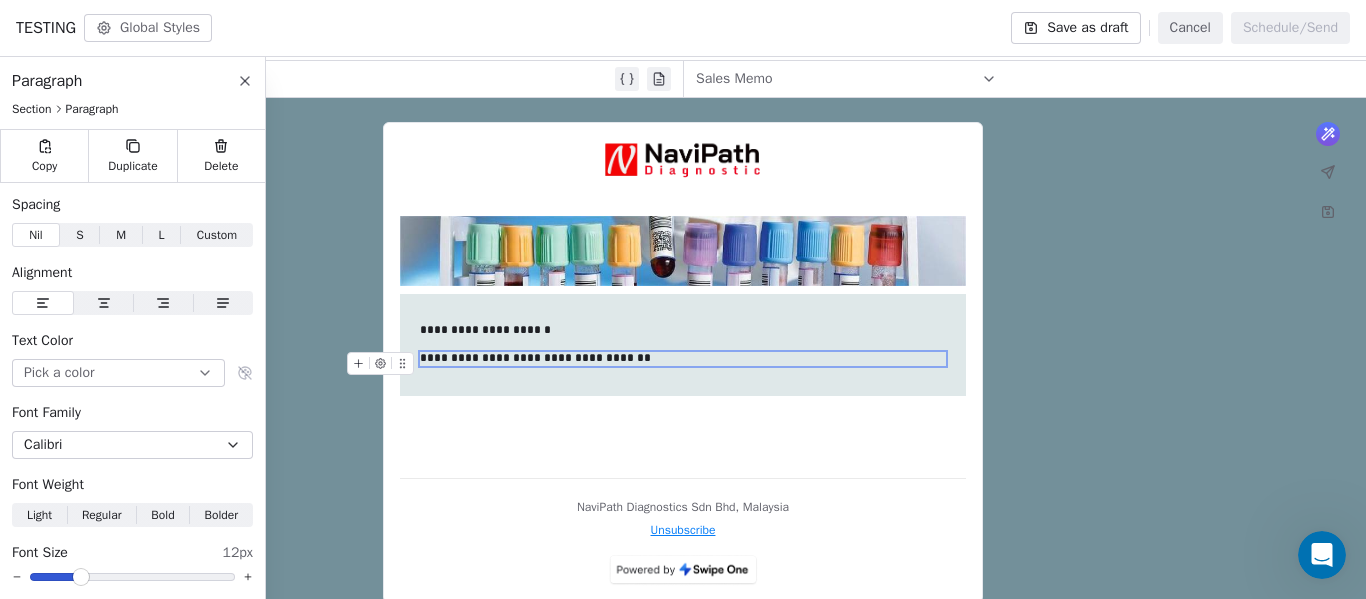 click on "**********" at bounding box center [683, 359] 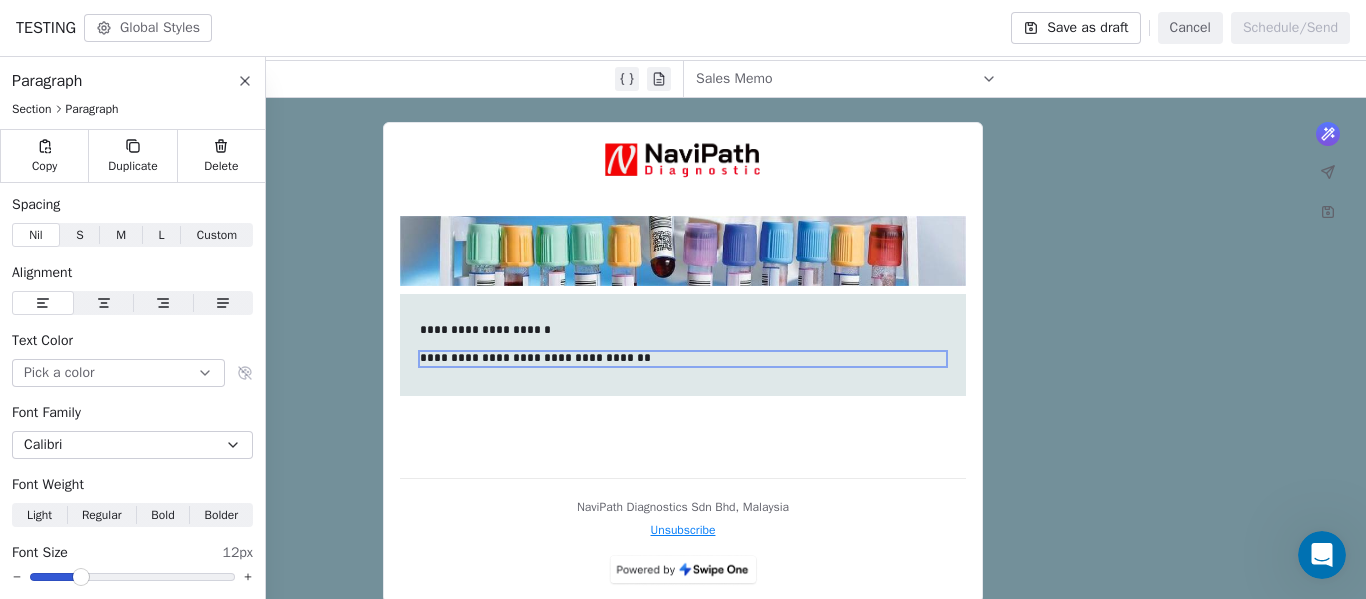 click on "**********" at bounding box center [683, 300] 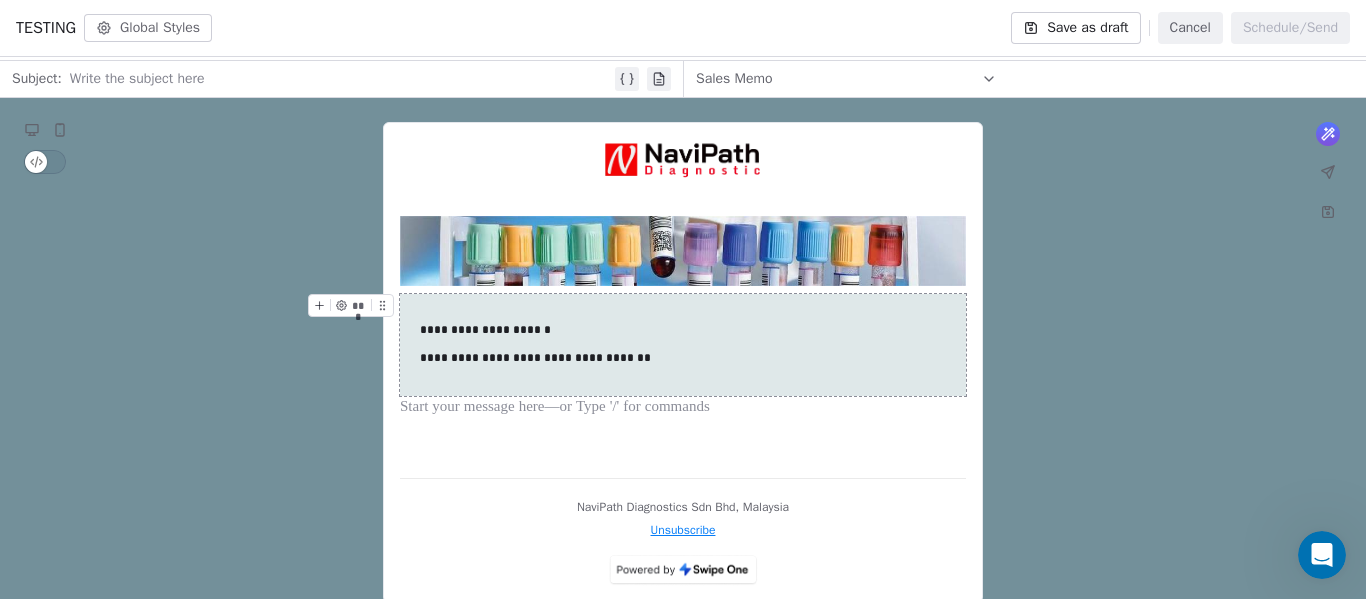 click on "**********" at bounding box center (683, 345) 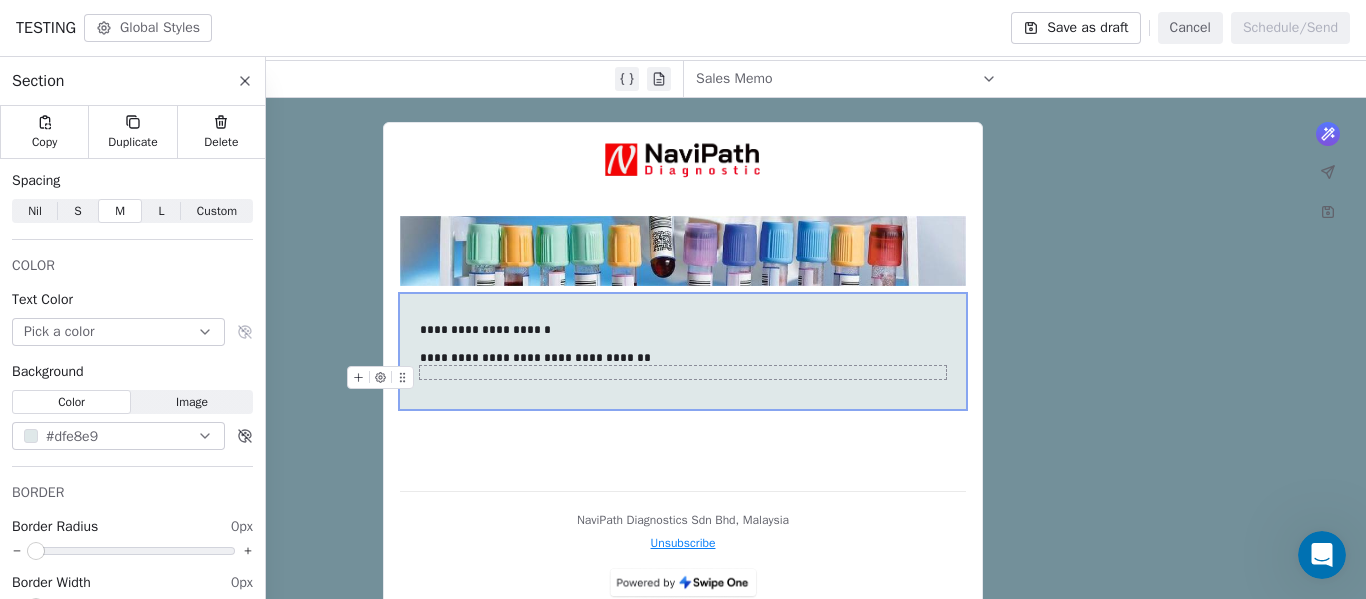 click 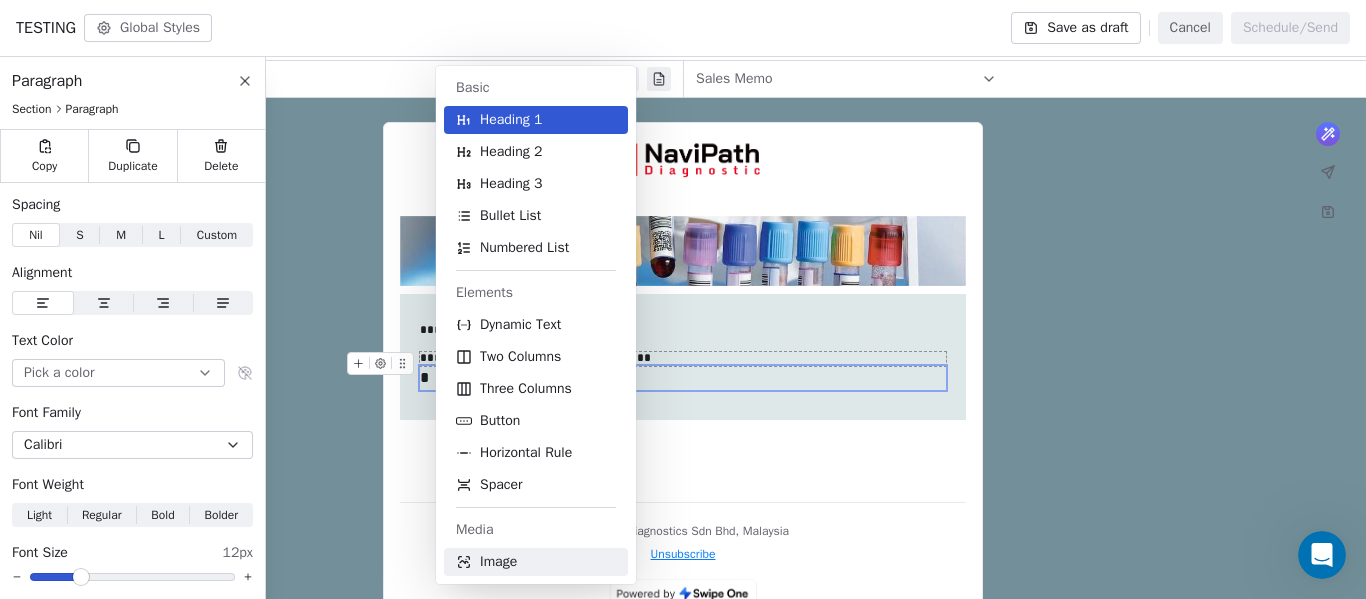click on "Image" at bounding box center (498, 562) 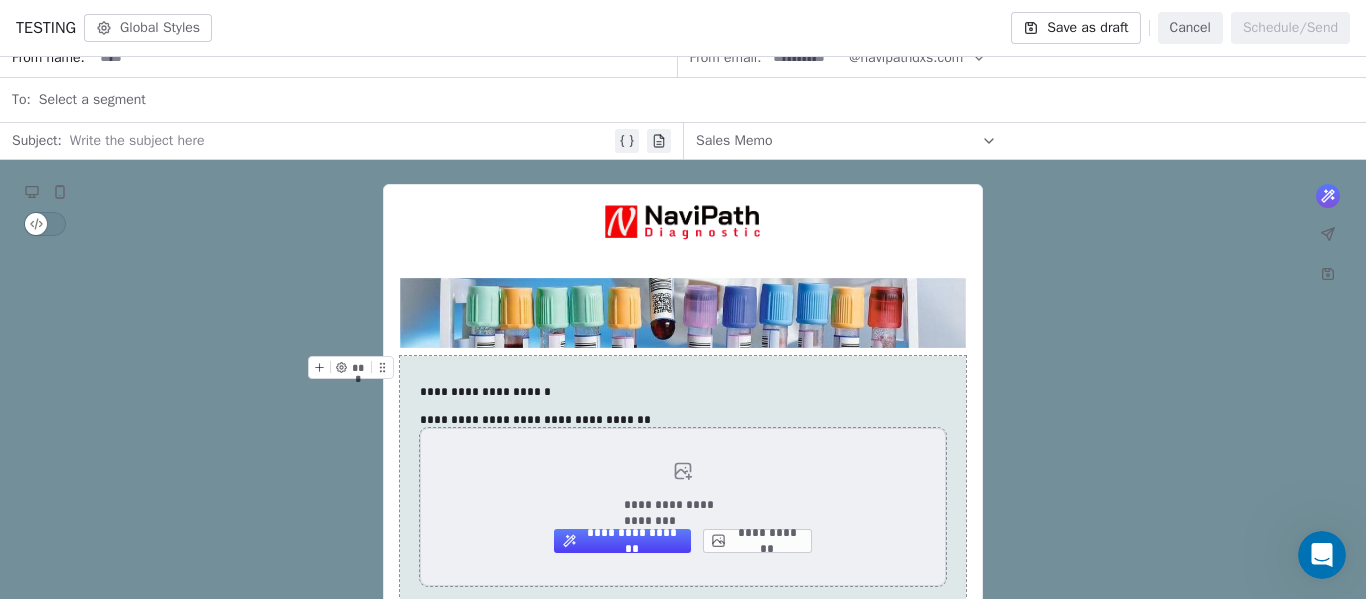 click on "**********" at bounding box center [757, 541] 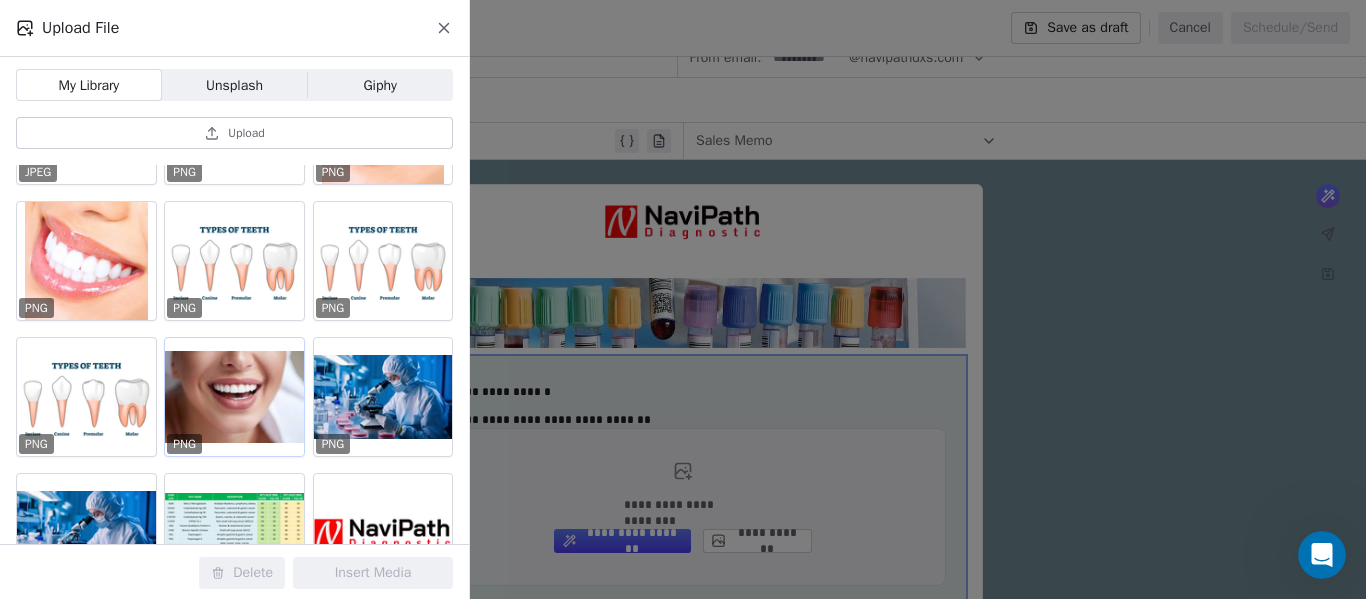 scroll, scrollTop: 161, scrollLeft: 0, axis: vertical 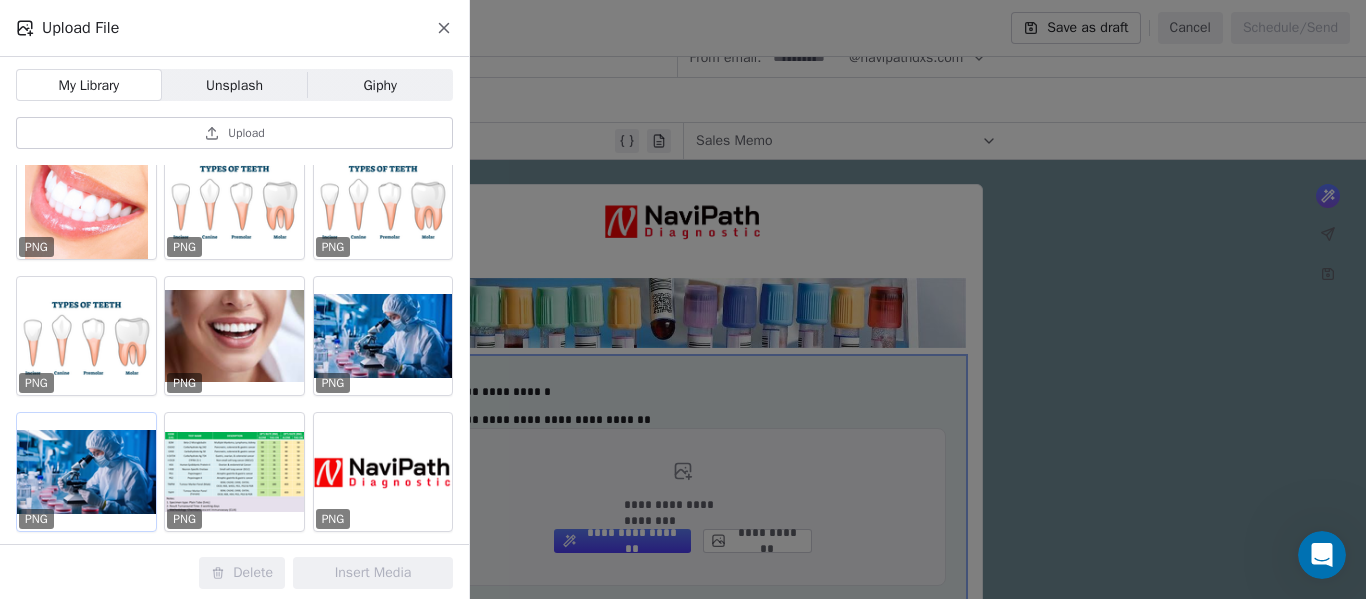 click at bounding box center (86, 472) 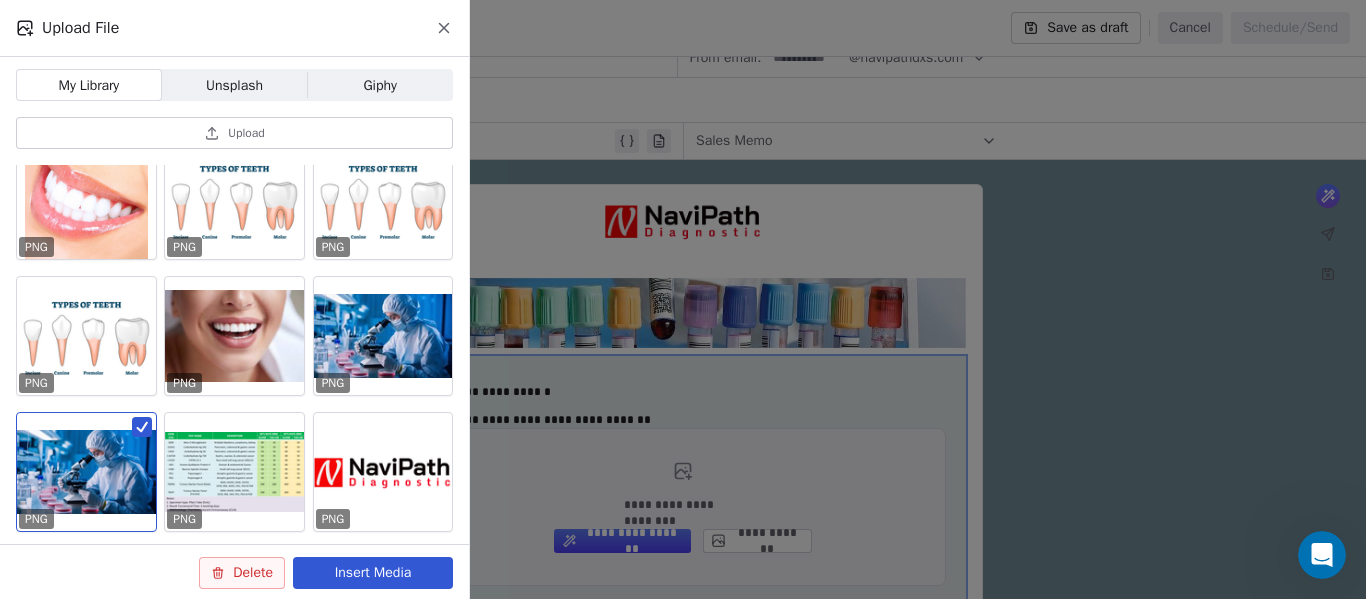 click on "Insert Media" at bounding box center (373, 573) 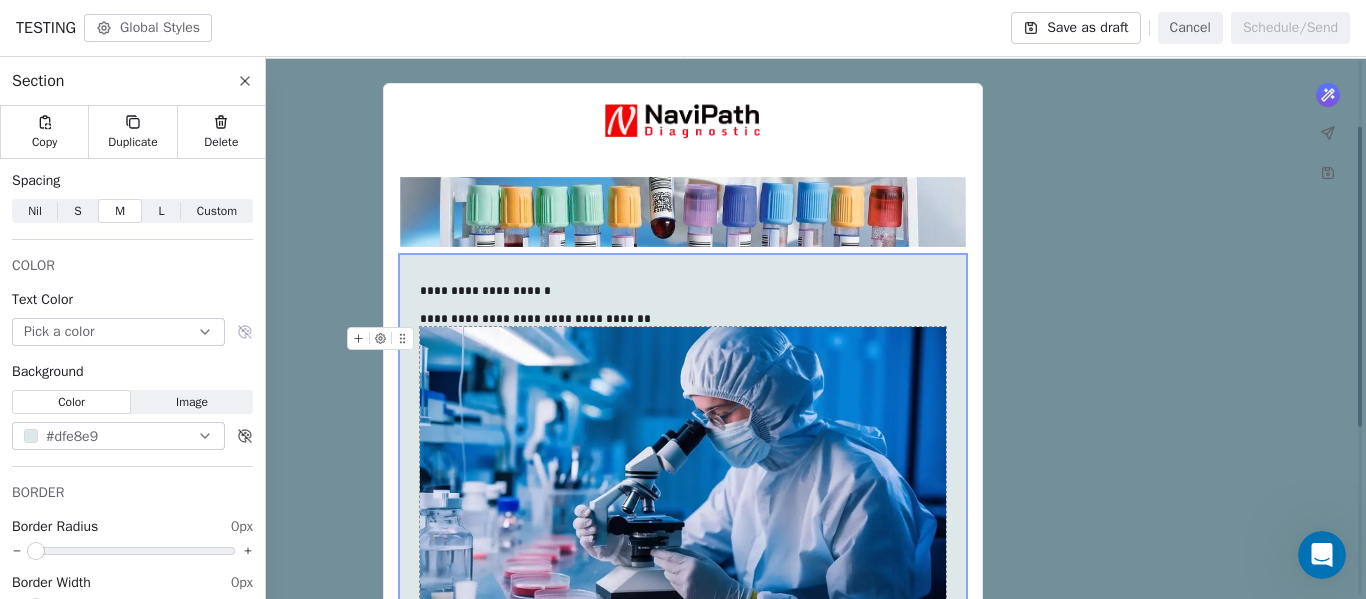 scroll, scrollTop: 119, scrollLeft: 0, axis: vertical 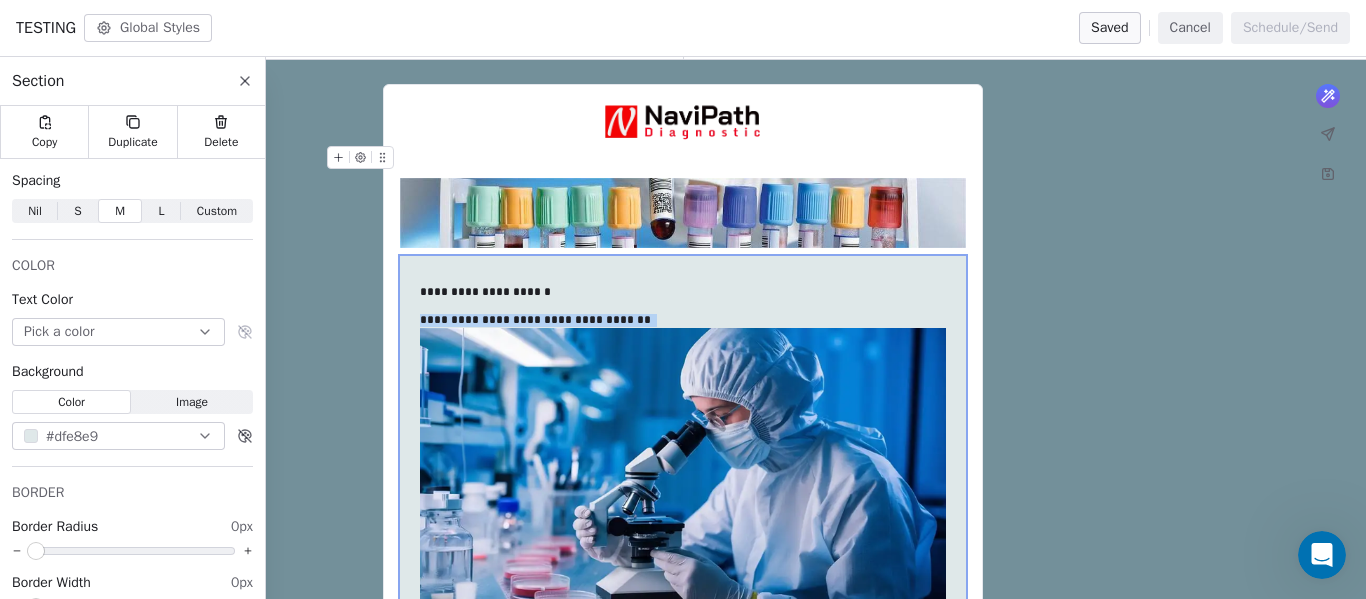 click at bounding box center [683, 158] 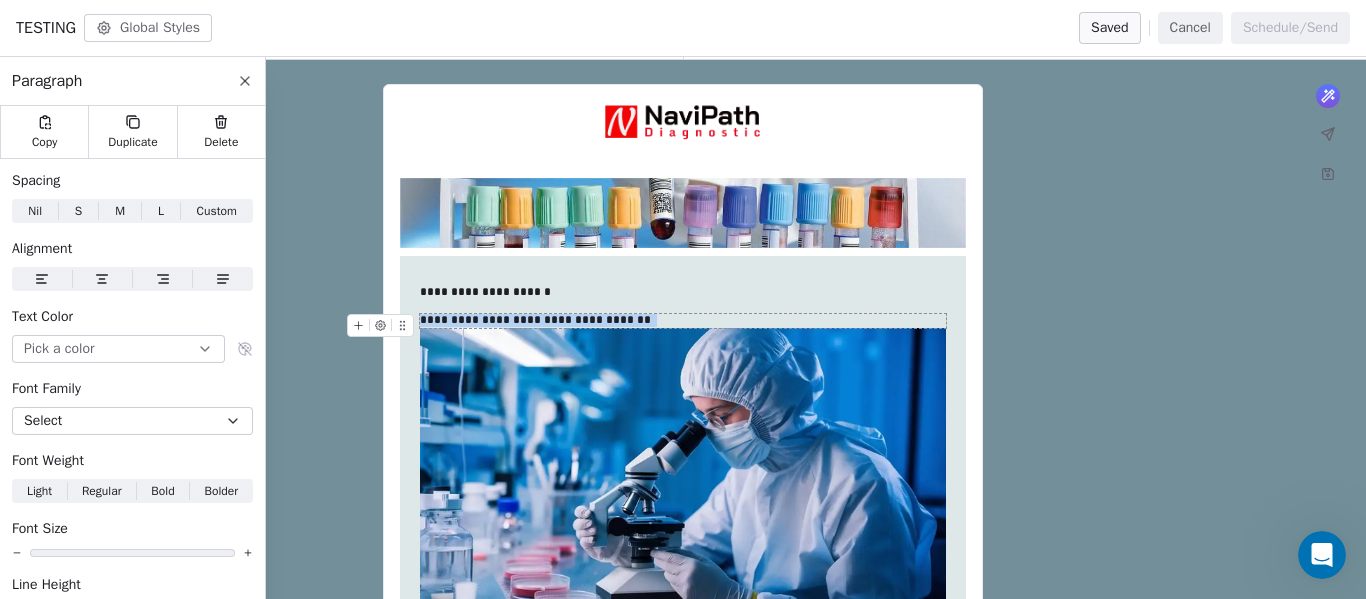 click on "**********" at bounding box center [683, 321] 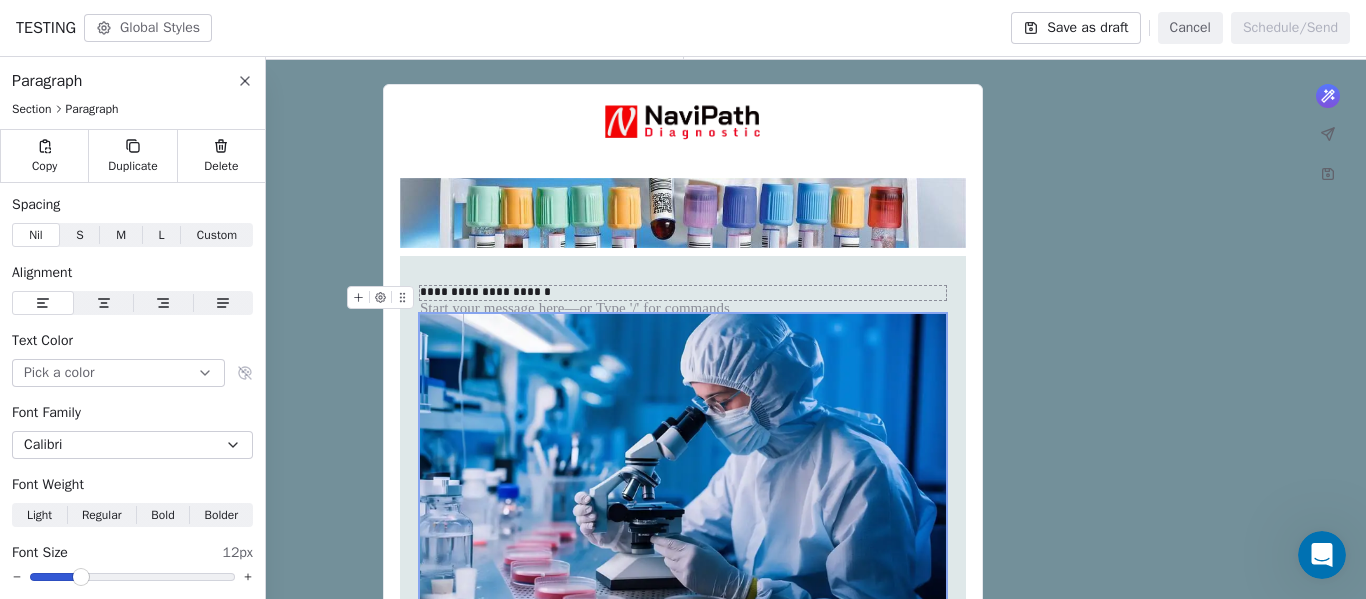 click on "**********" at bounding box center [683, 293] 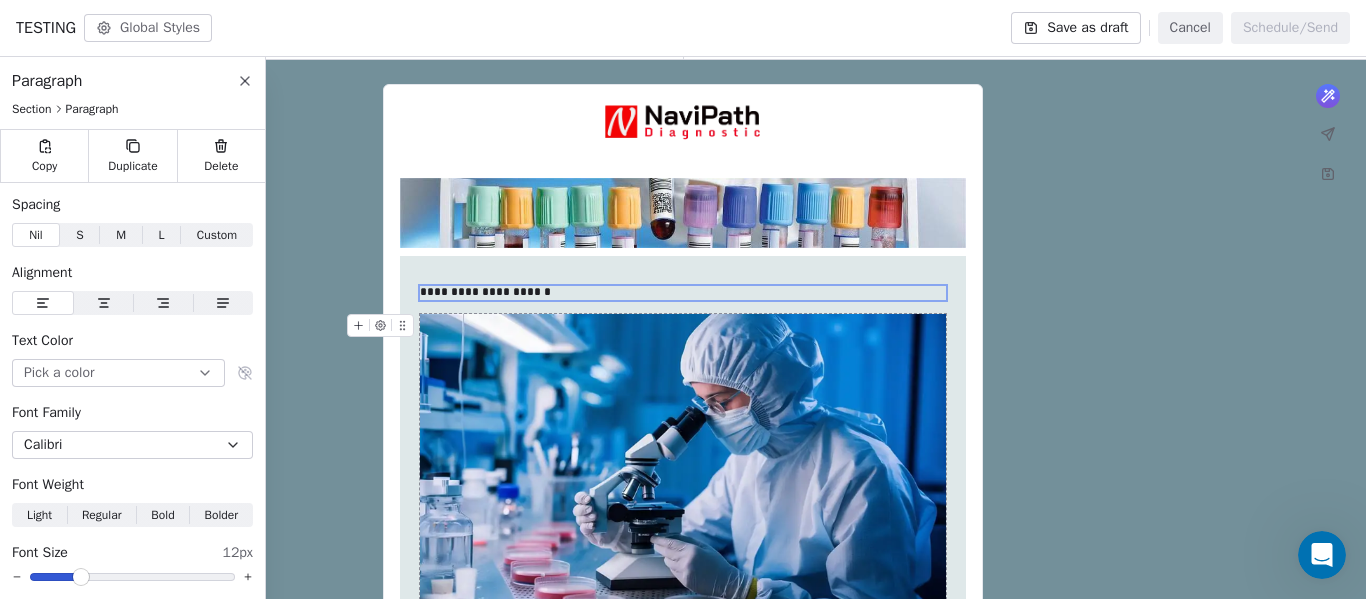 click at bounding box center [683, 472] 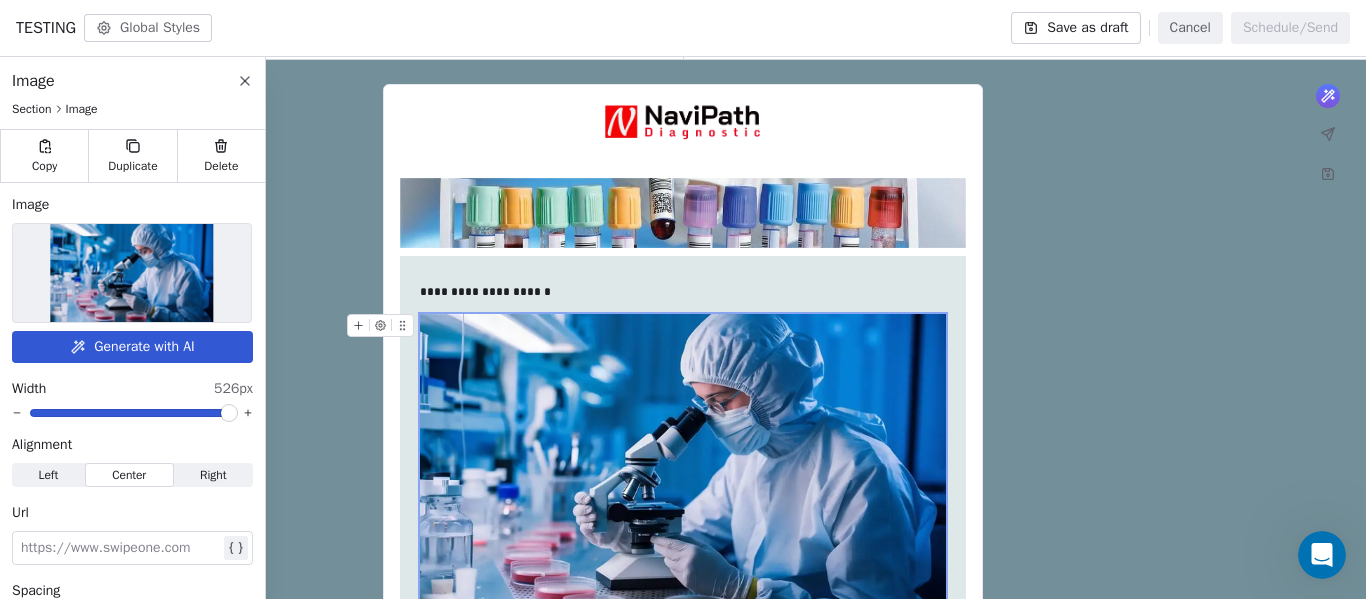 scroll, scrollTop: 95, scrollLeft: 0, axis: vertical 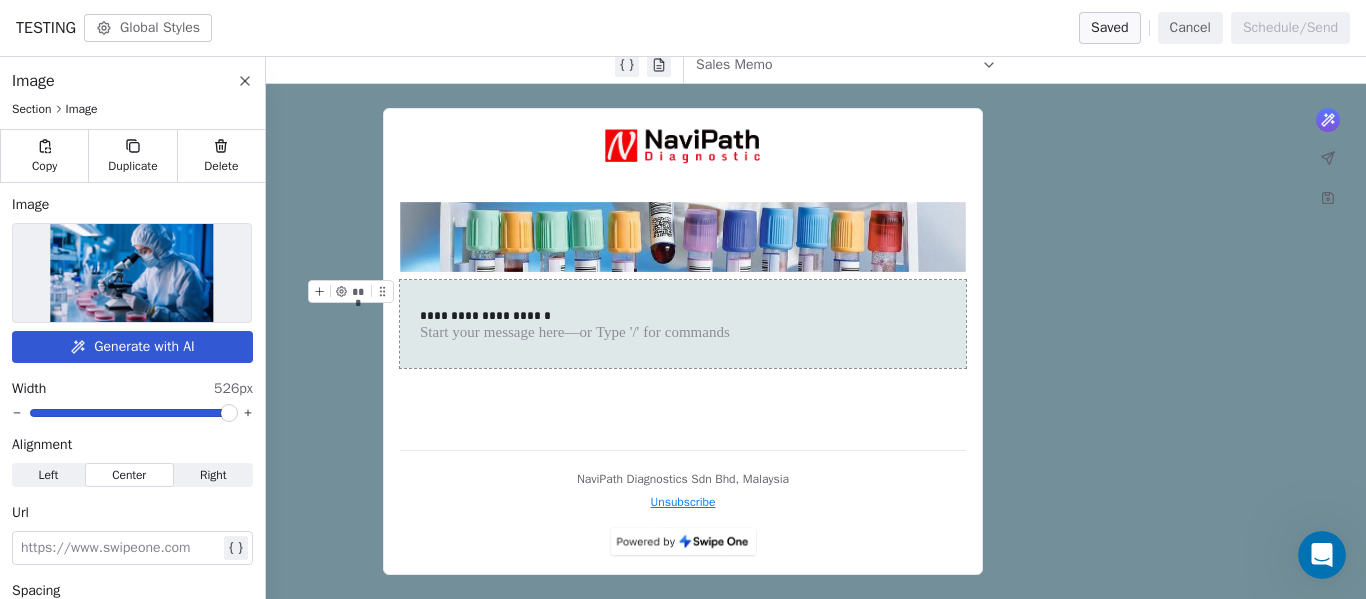 click on "**********" at bounding box center (683, 324) 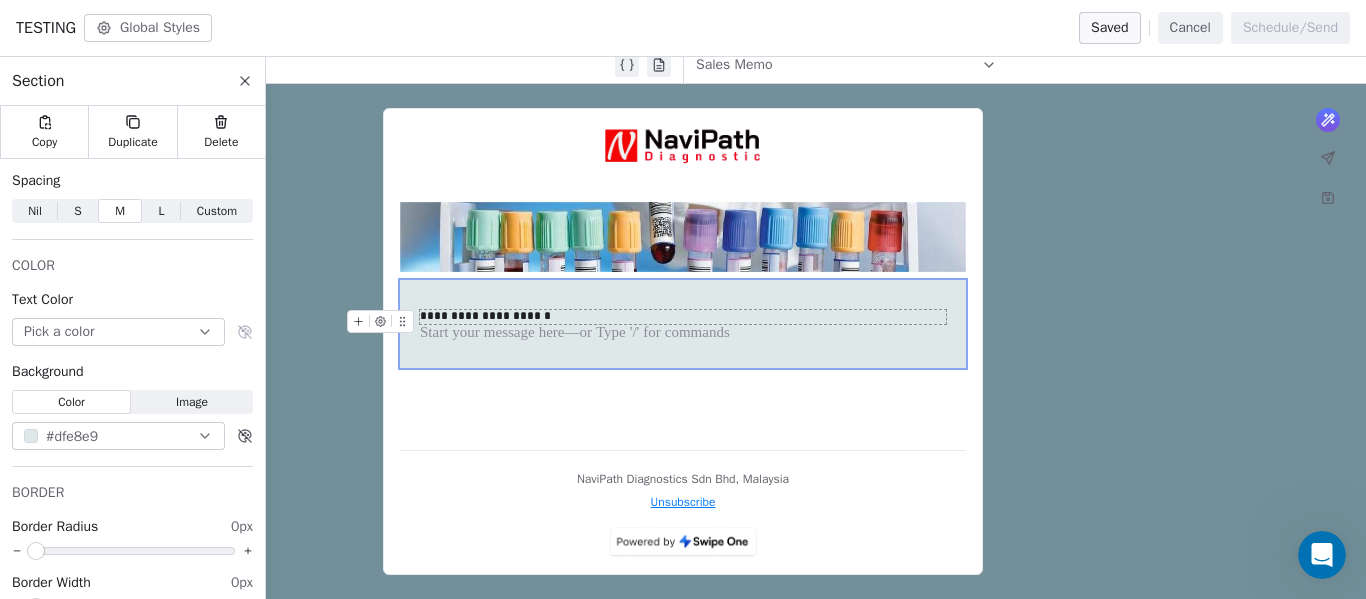 click on "**********" at bounding box center (683, 317) 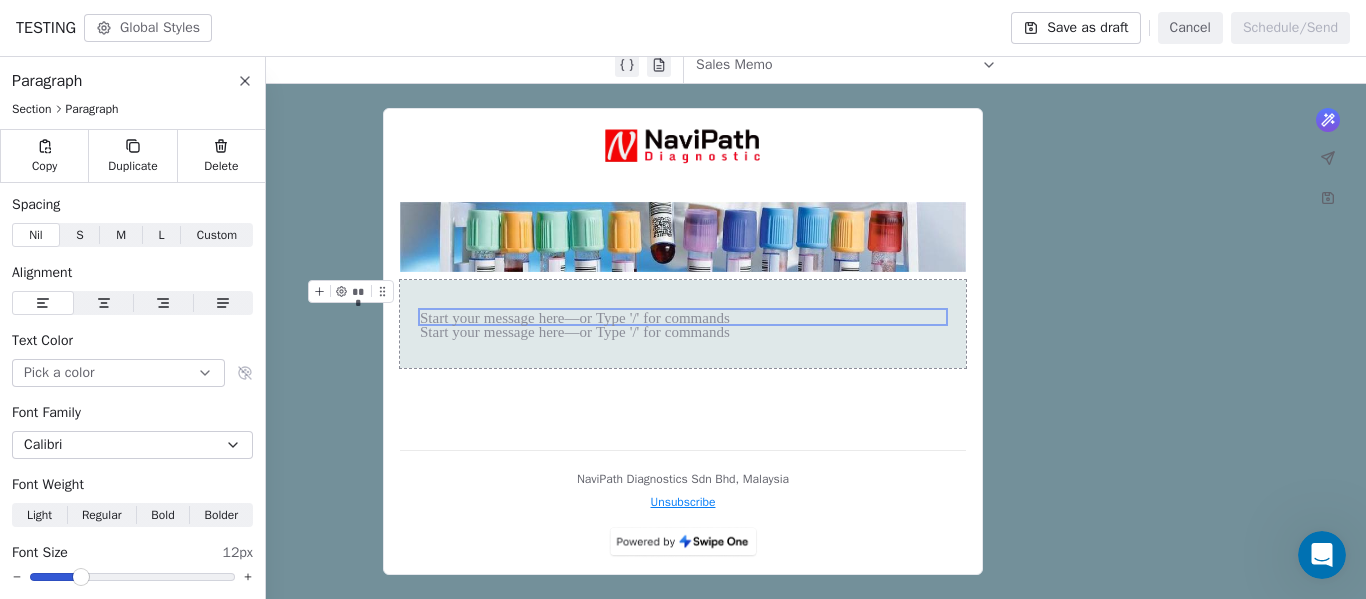 click at bounding box center [683, 324] 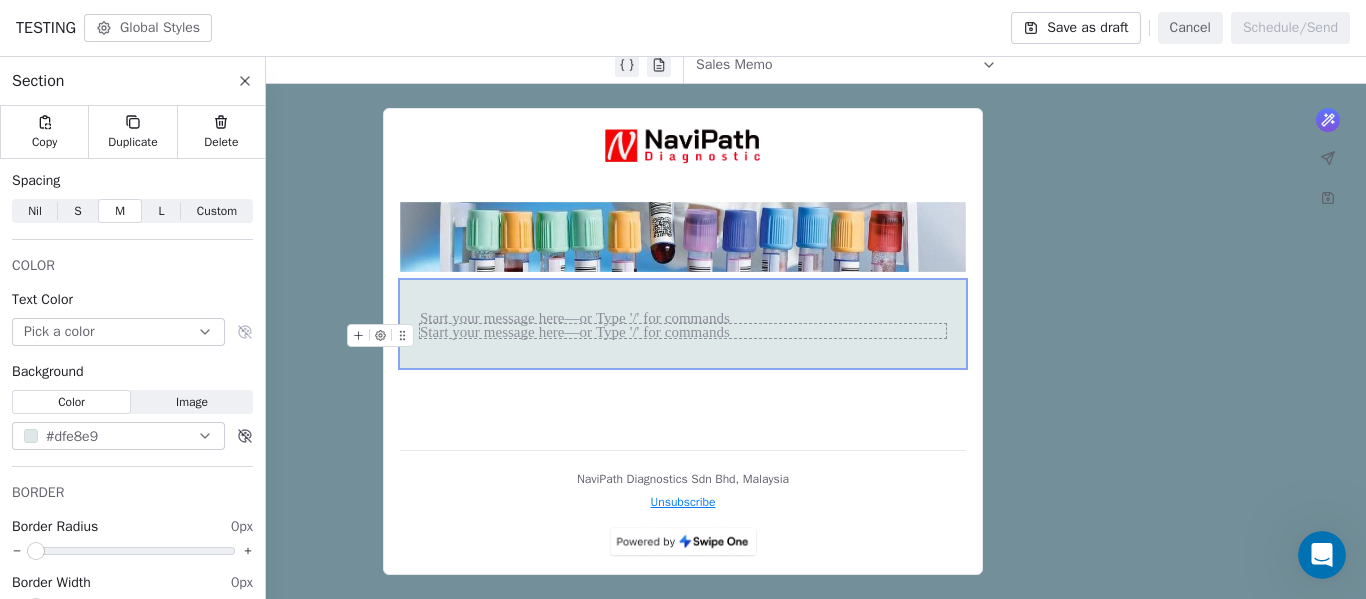 click at bounding box center (683, 331) 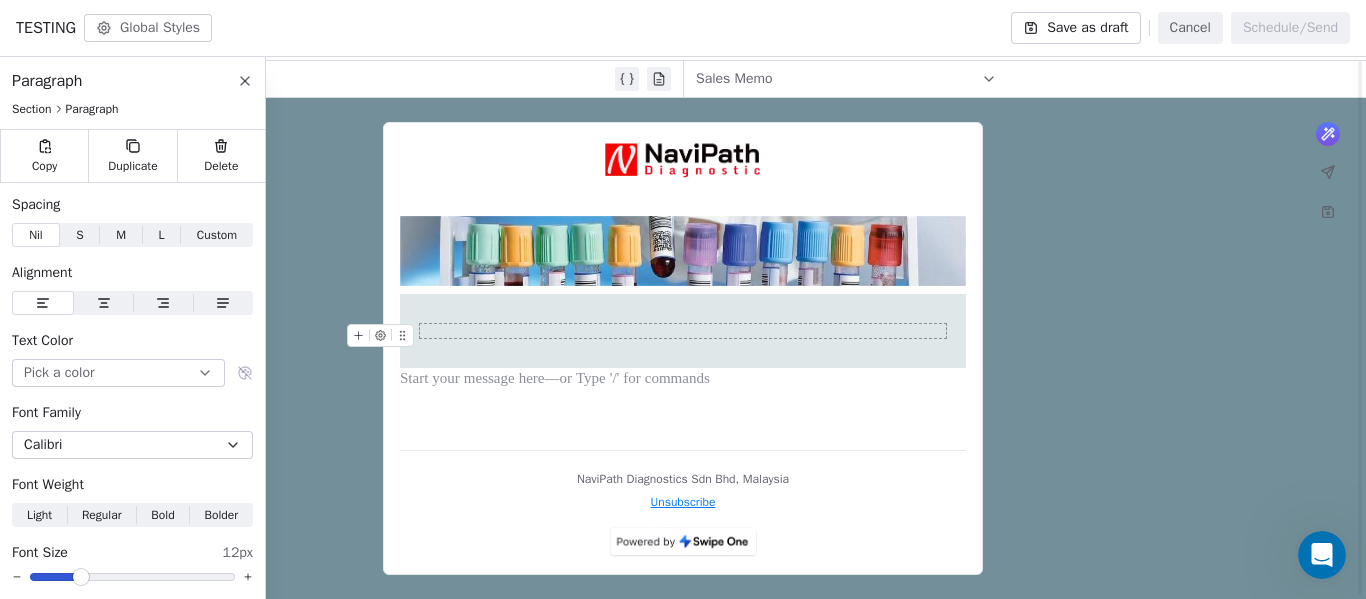 scroll, scrollTop: 81, scrollLeft: 0, axis: vertical 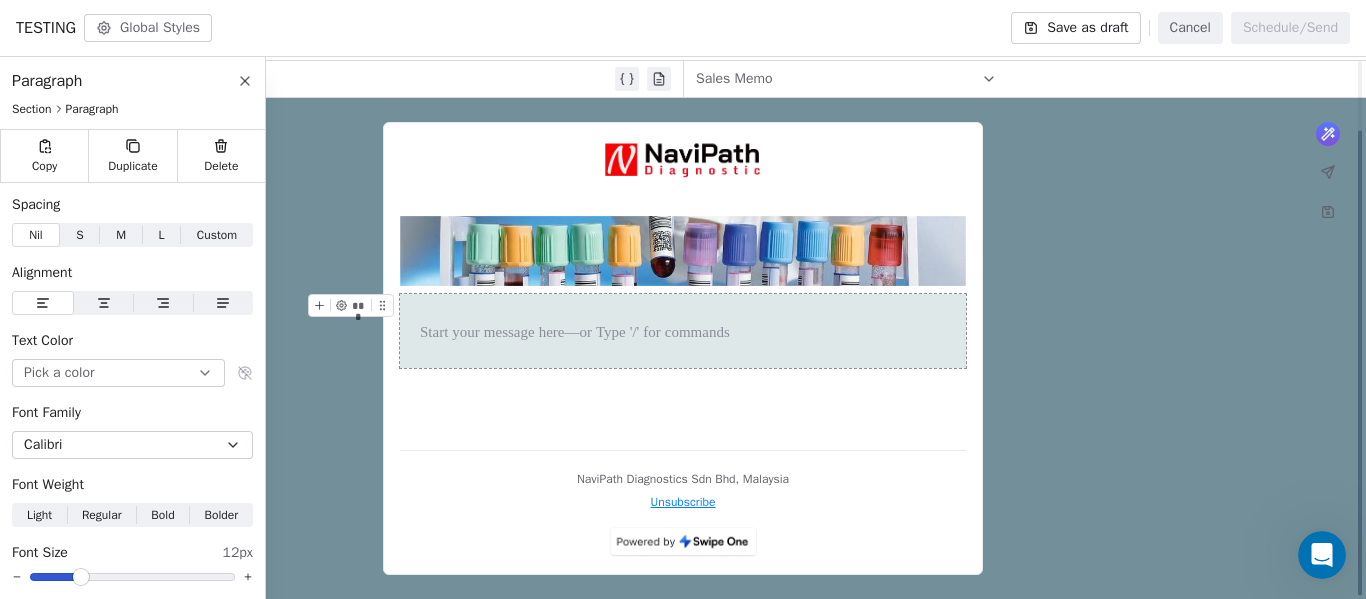 click at bounding box center [683, 331] 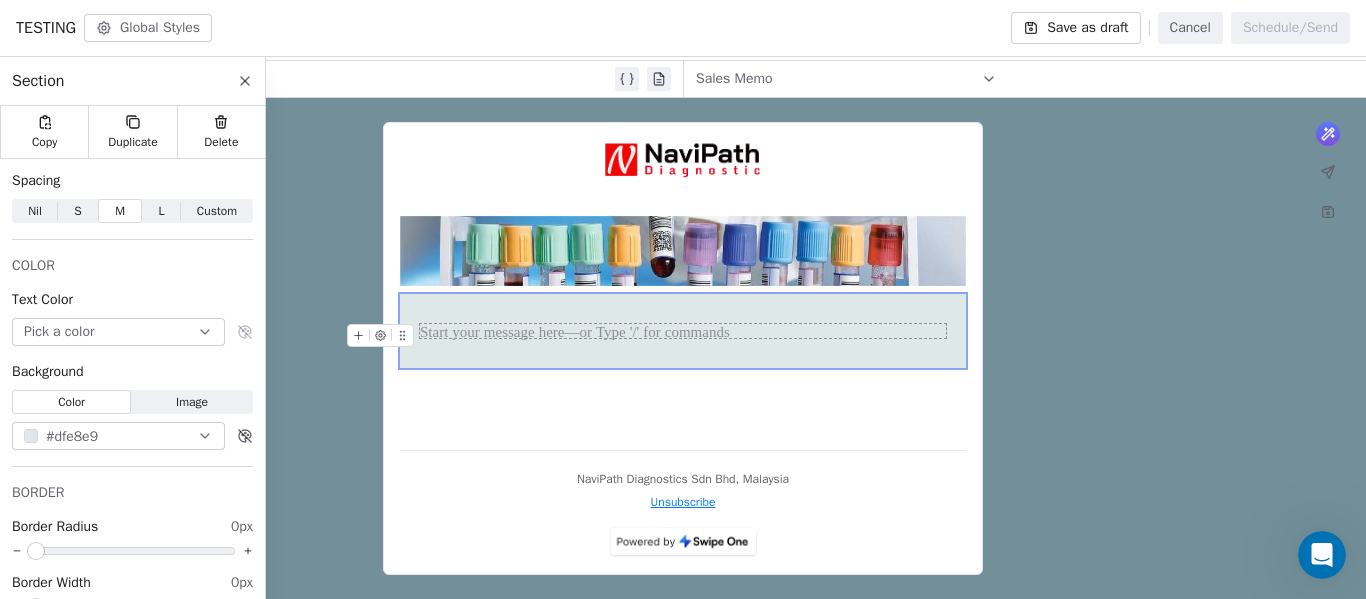 click 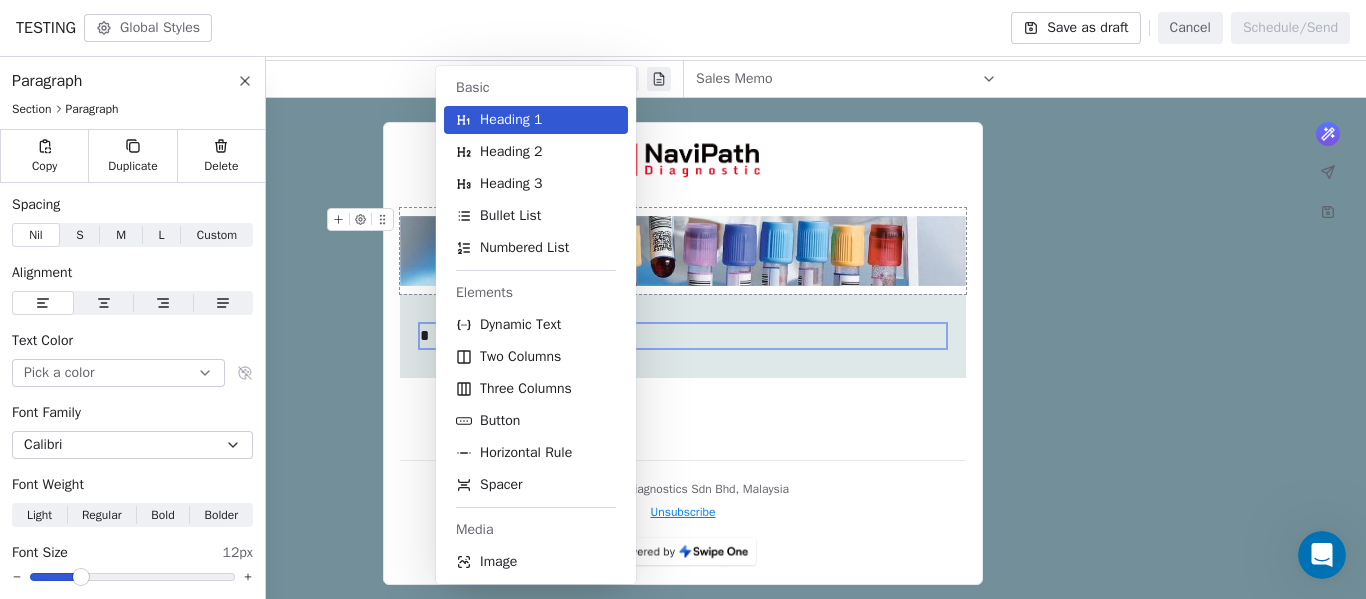 click on "Image" at bounding box center (498, 562) 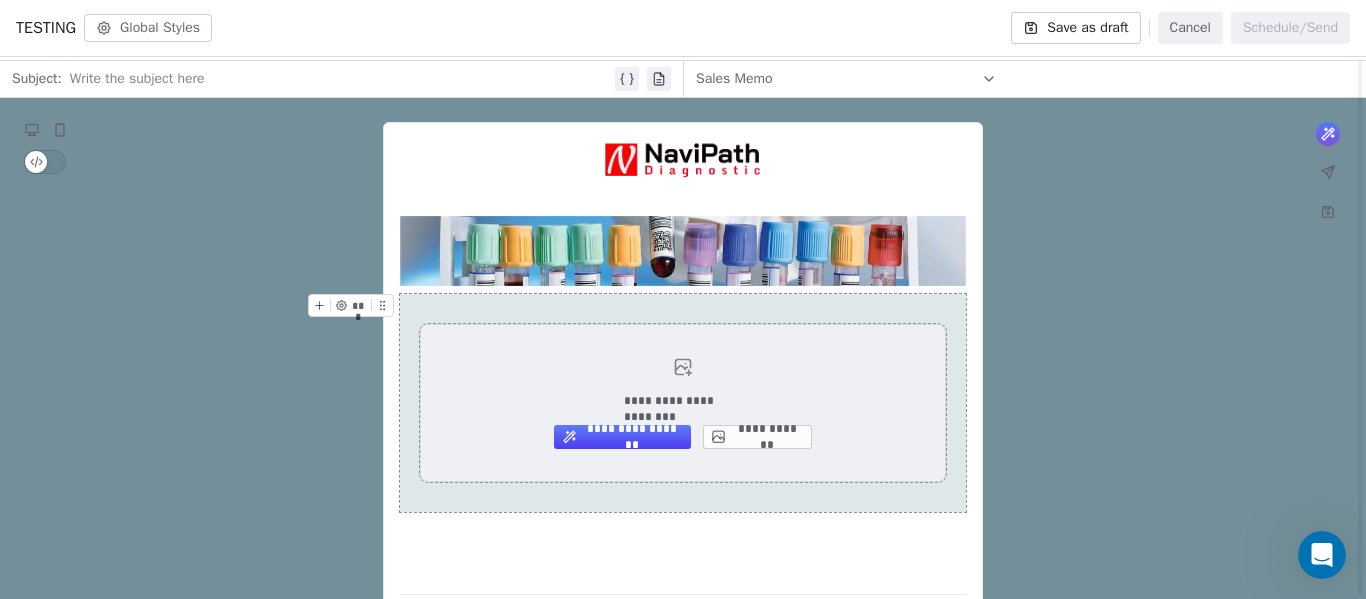 scroll, scrollTop: 19, scrollLeft: 0, axis: vertical 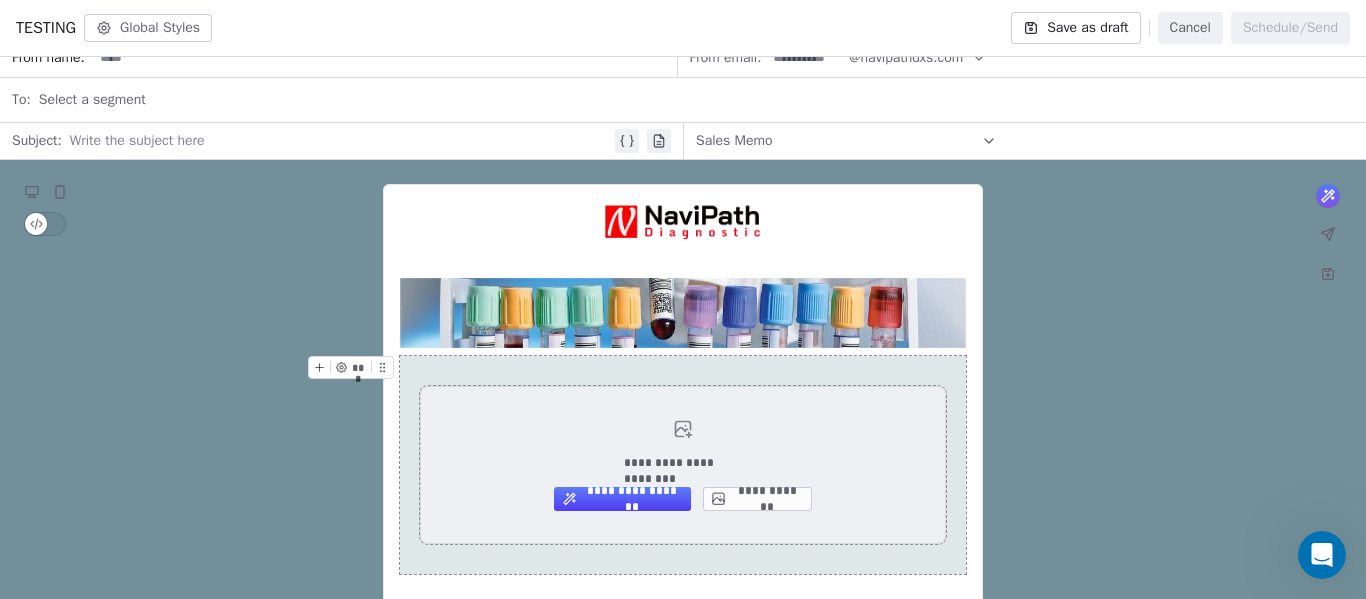 click on "**********" at bounding box center (757, 499) 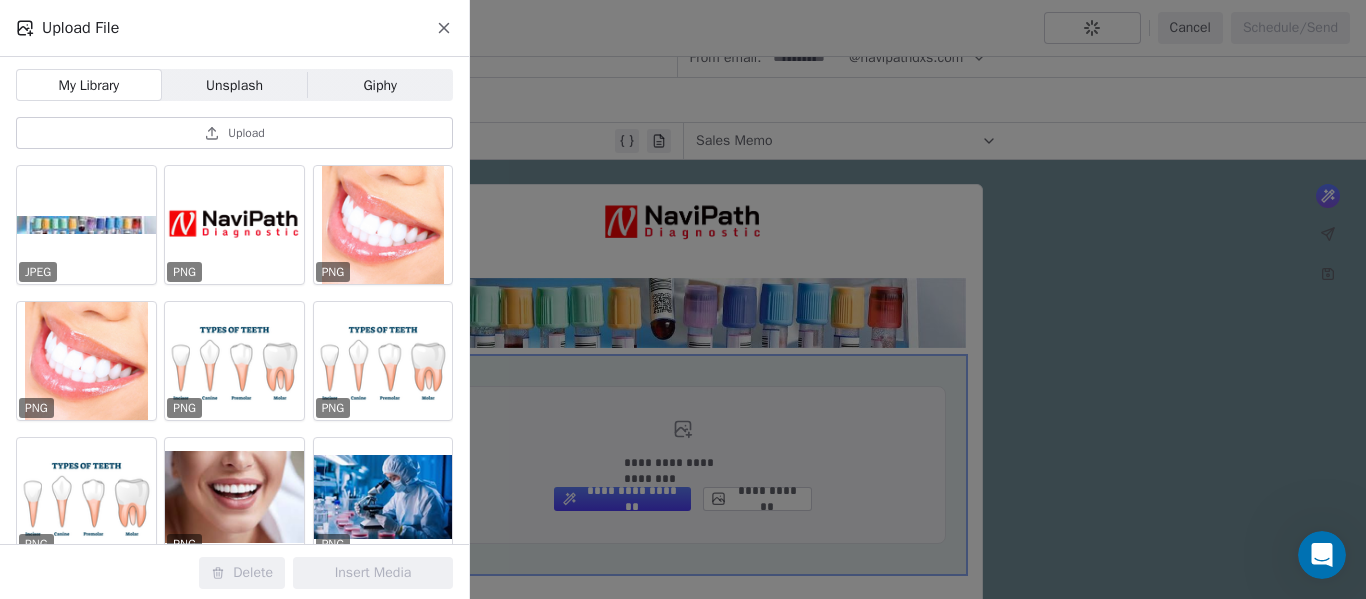 click on "Upload" at bounding box center [246, 133] 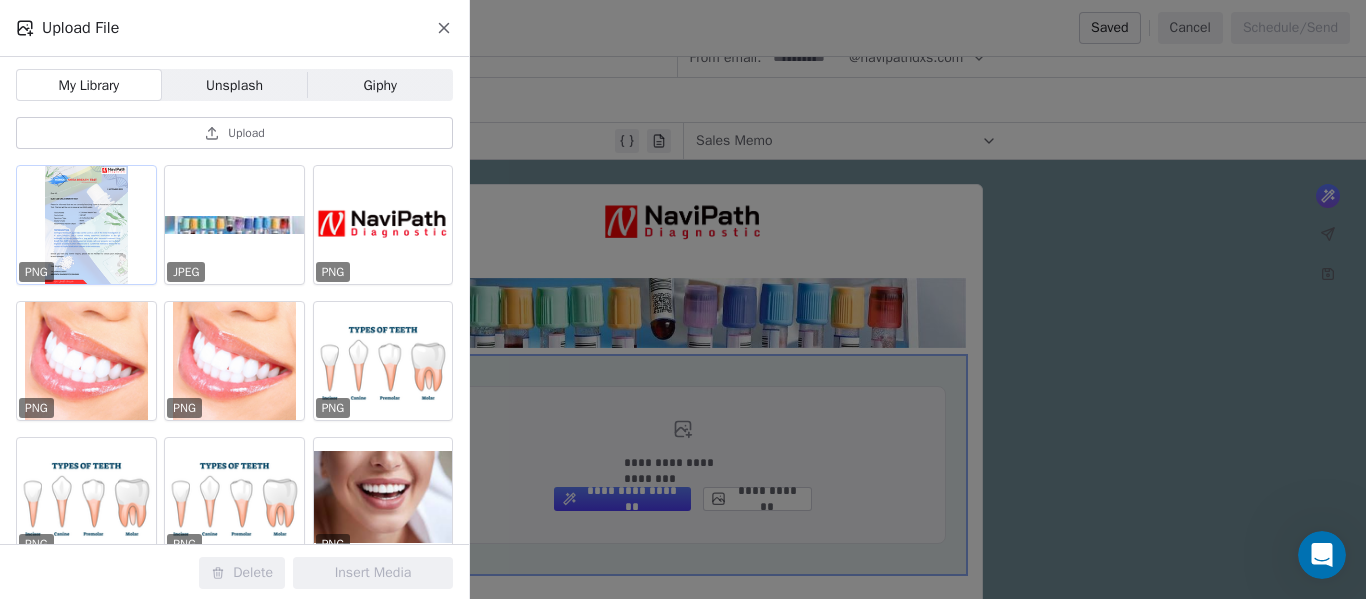 click at bounding box center (86, 225) 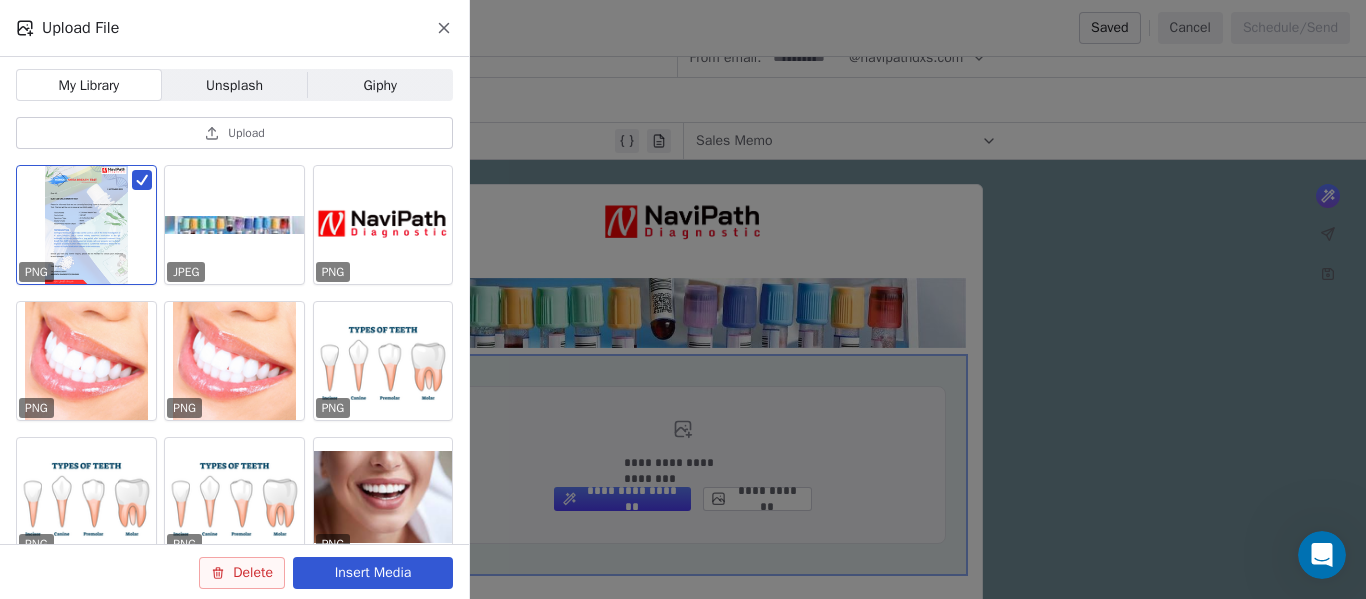 click on "Insert Media" at bounding box center [373, 573] 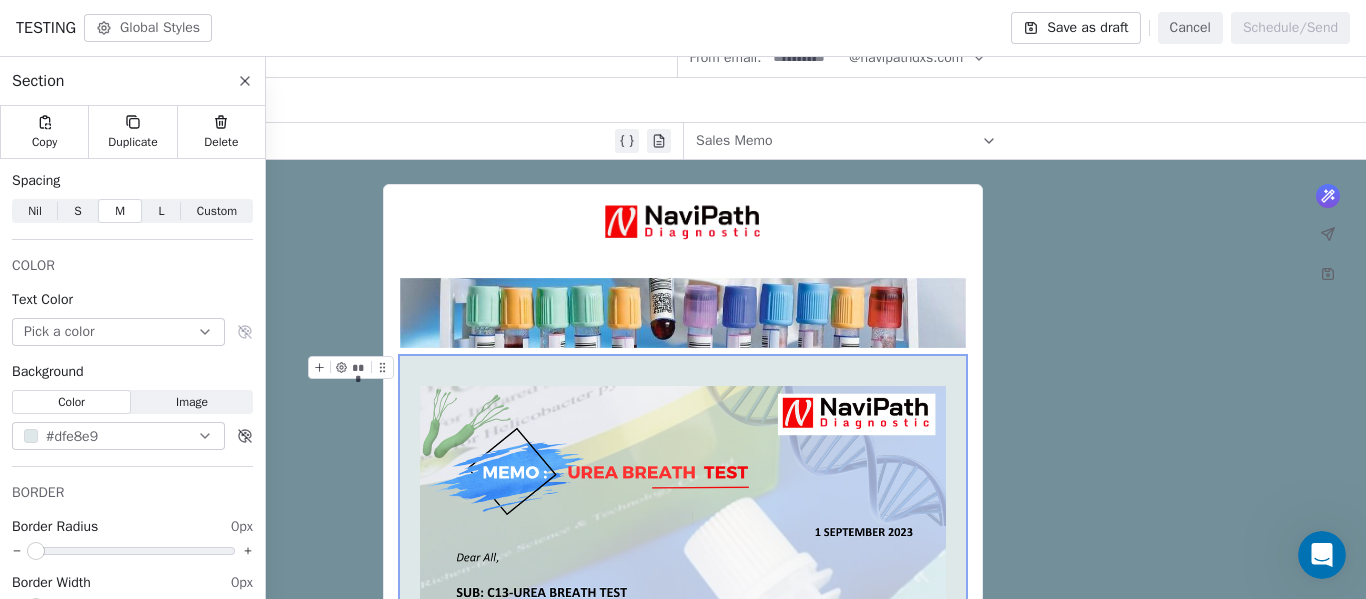 click on "*** NaviPath Diagnostics Sdn Bhd, Malaysia Unsubscribe" at bounding box center [683, 775] 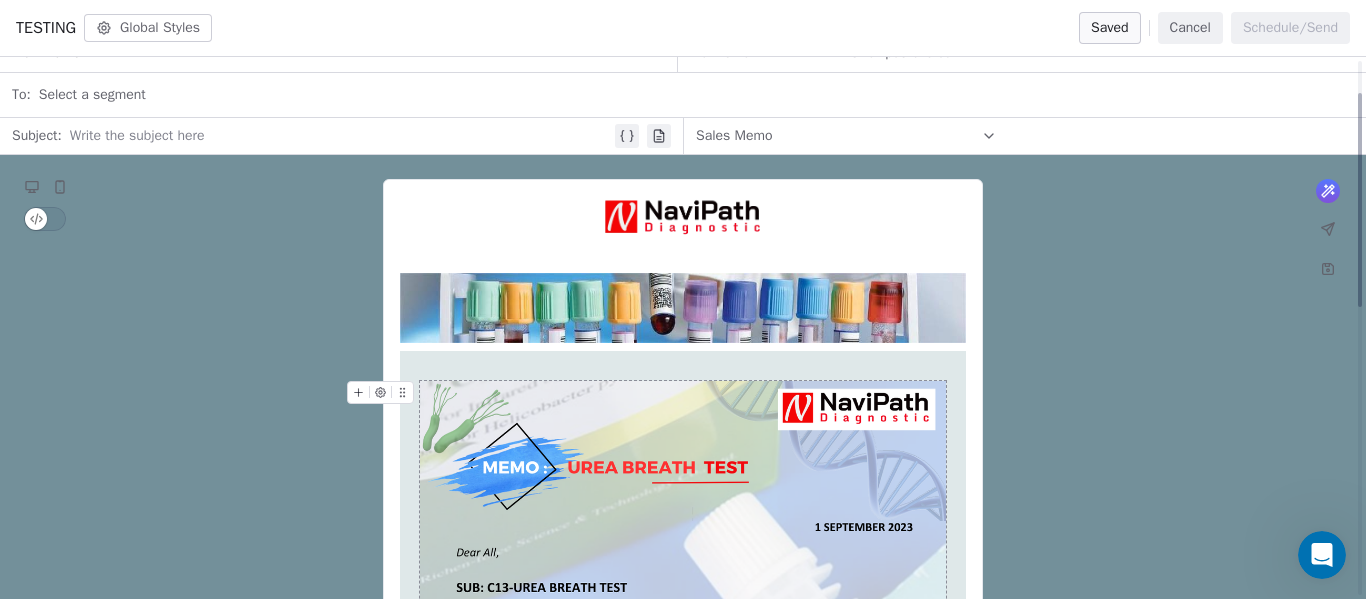 scroll, scrollTop: 11, scrollLeft: 0, axis: vertical 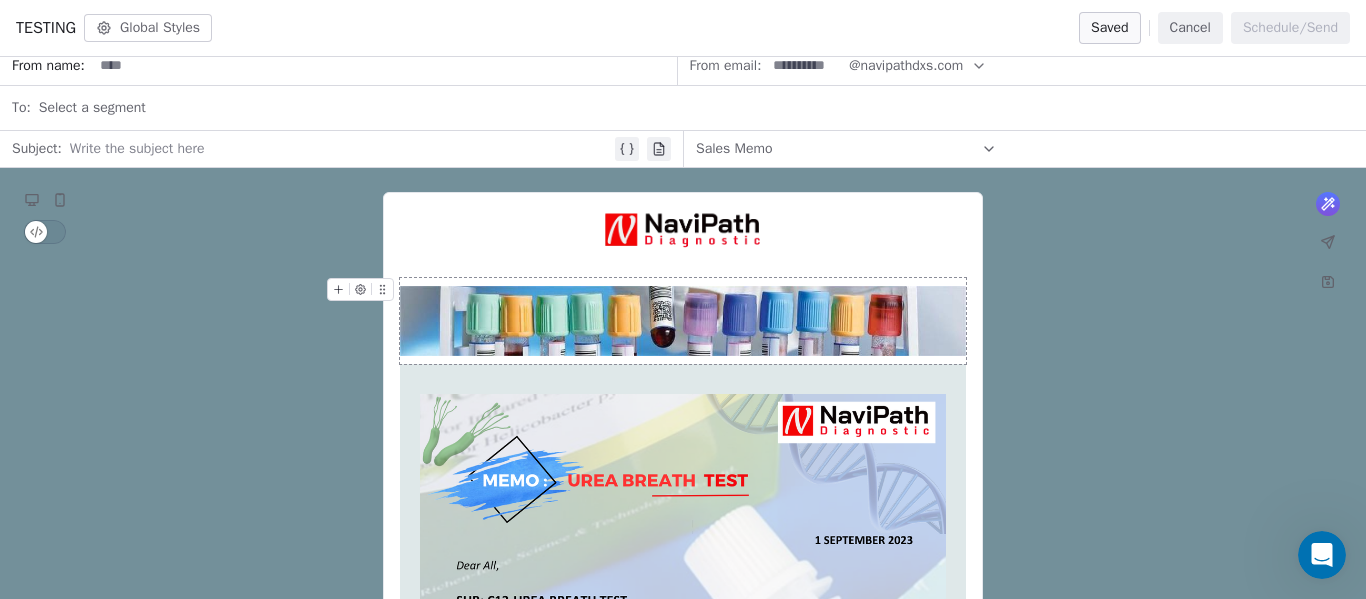 click on "What would you like to create email about? or   *** NaviPath Diagnostics Sdn Bhd, Malaysia Unsubscribe" at bounding box center [683, 783] 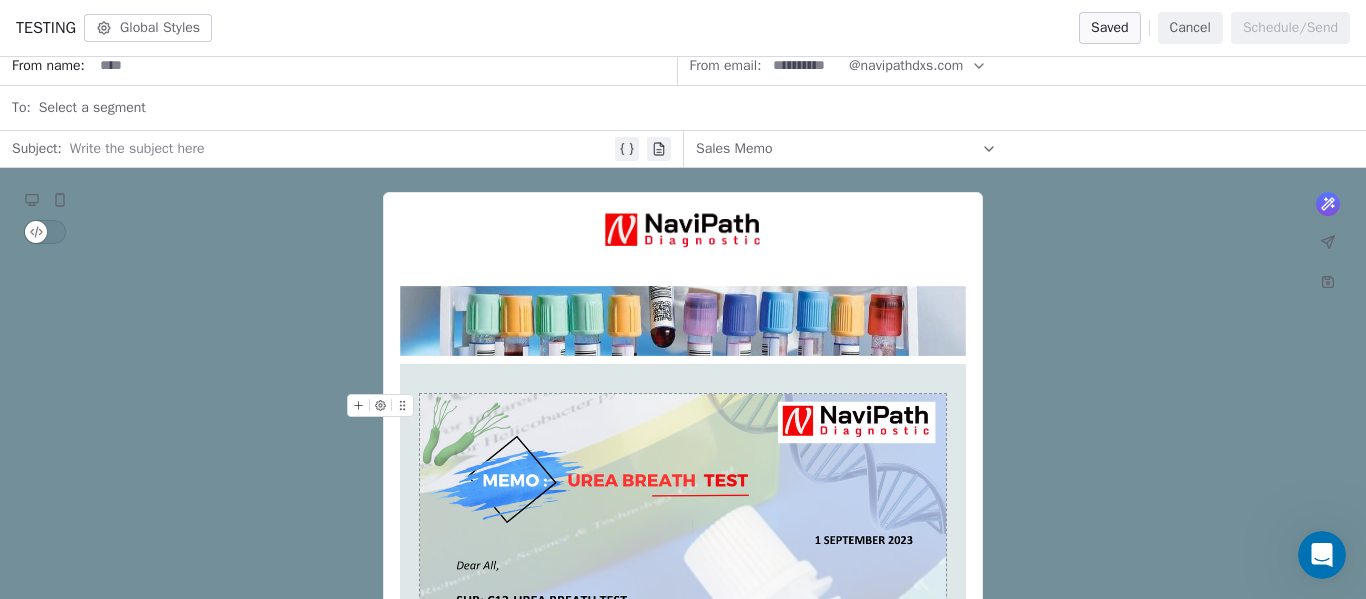 click at bounding box center (683, 766) 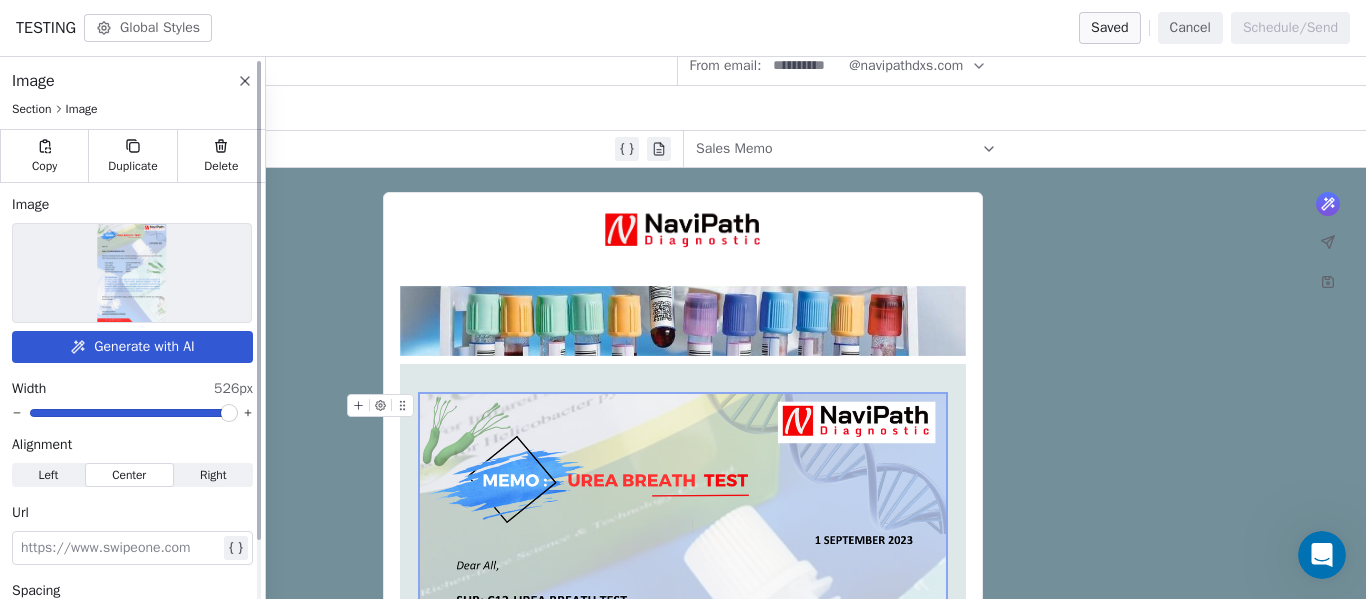 click at bounding box center [229, 413] 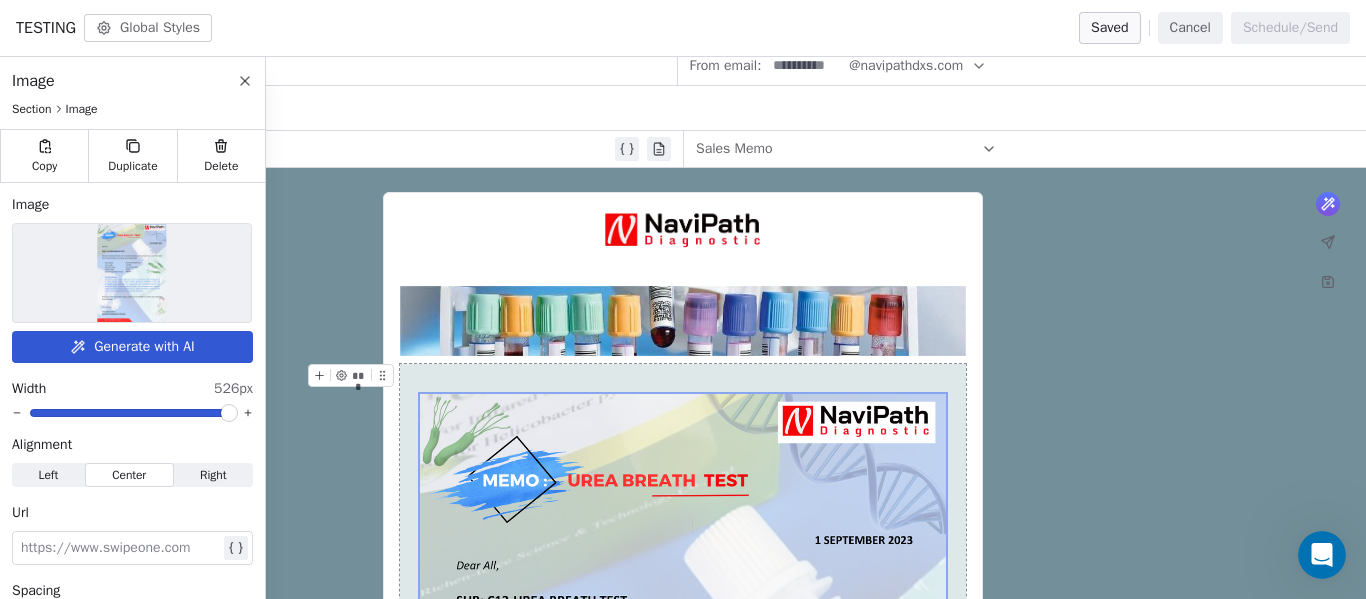 click on "What would you like to create email about? or   *** NaviPath Diagnostics Sdn Bhd, Malaysia Unsubscribe" at bounding box center [683, 783] 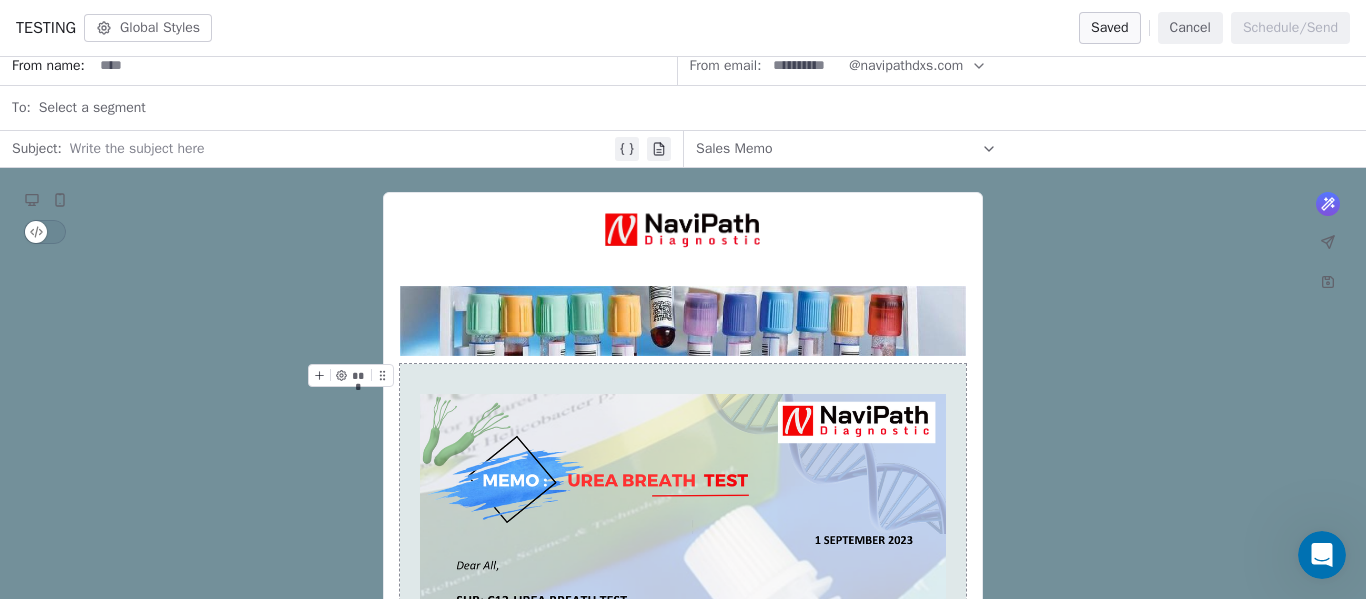click on "What would you like to create email about? or   *** NaviPath Diagnostics Sdn Bhd, Malaysia Unsubscribe" at bounding box center [683, 783] 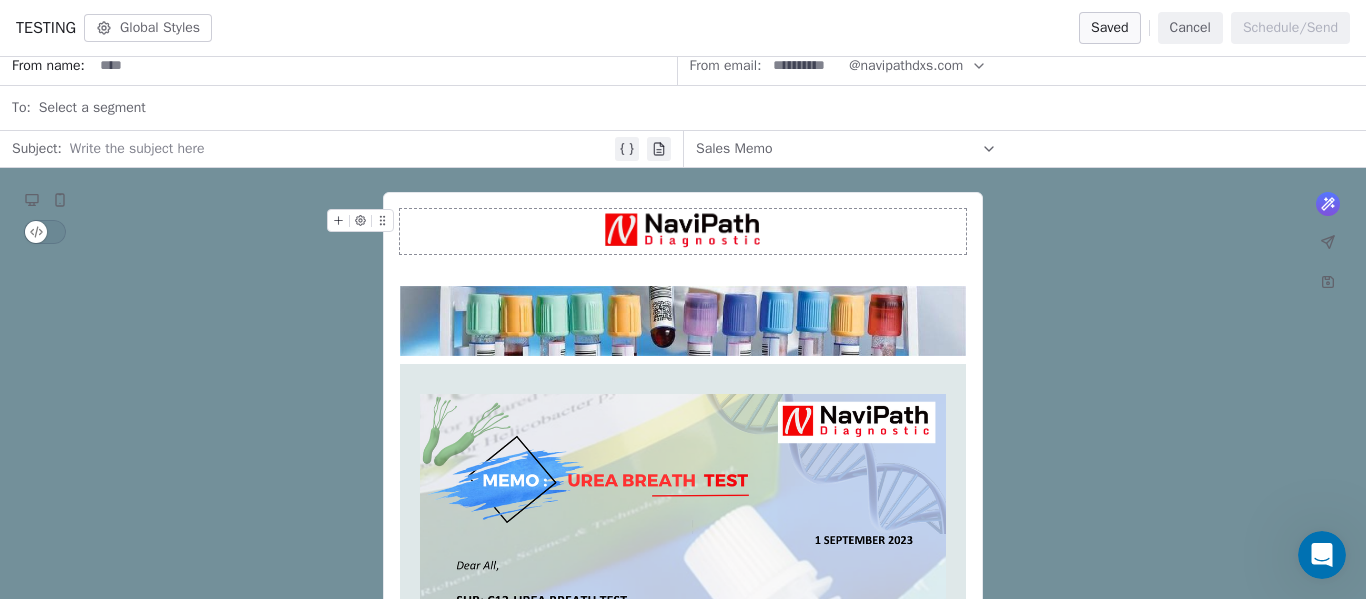 click at bounding box center (683, 231) 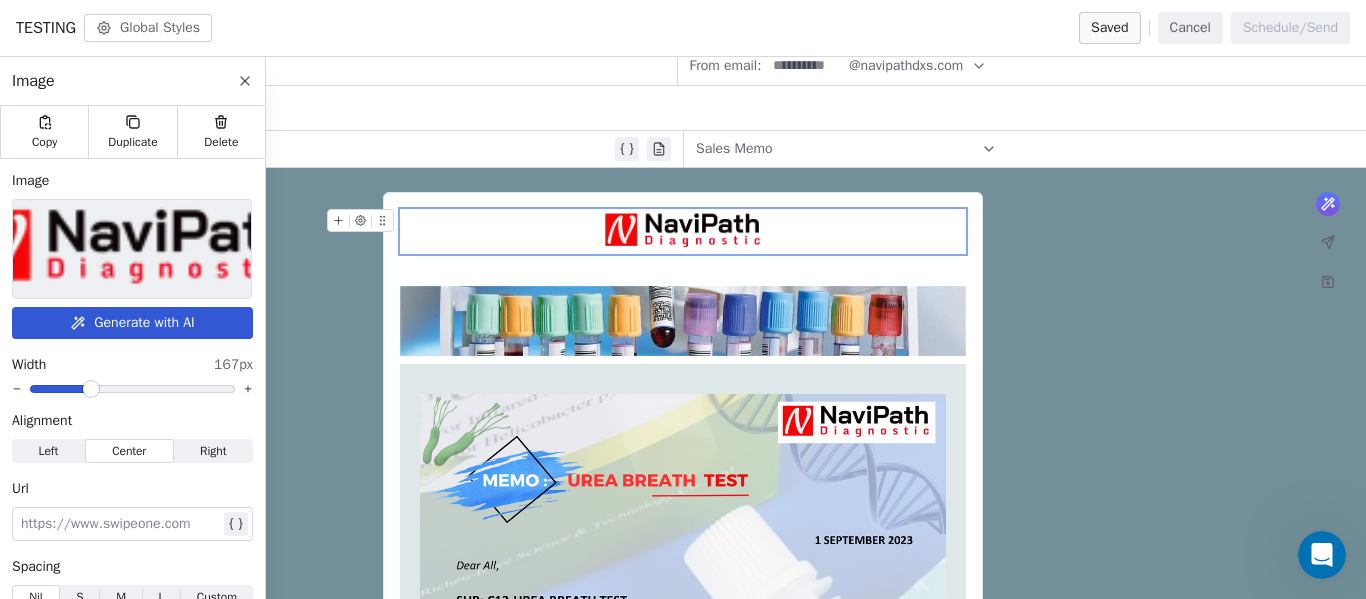click on "What would you like to create email about? or   *** NaviPath Diagnostics Sdn Bhd, Malaysia Unsubscribe" at bounding box center (683, 783) 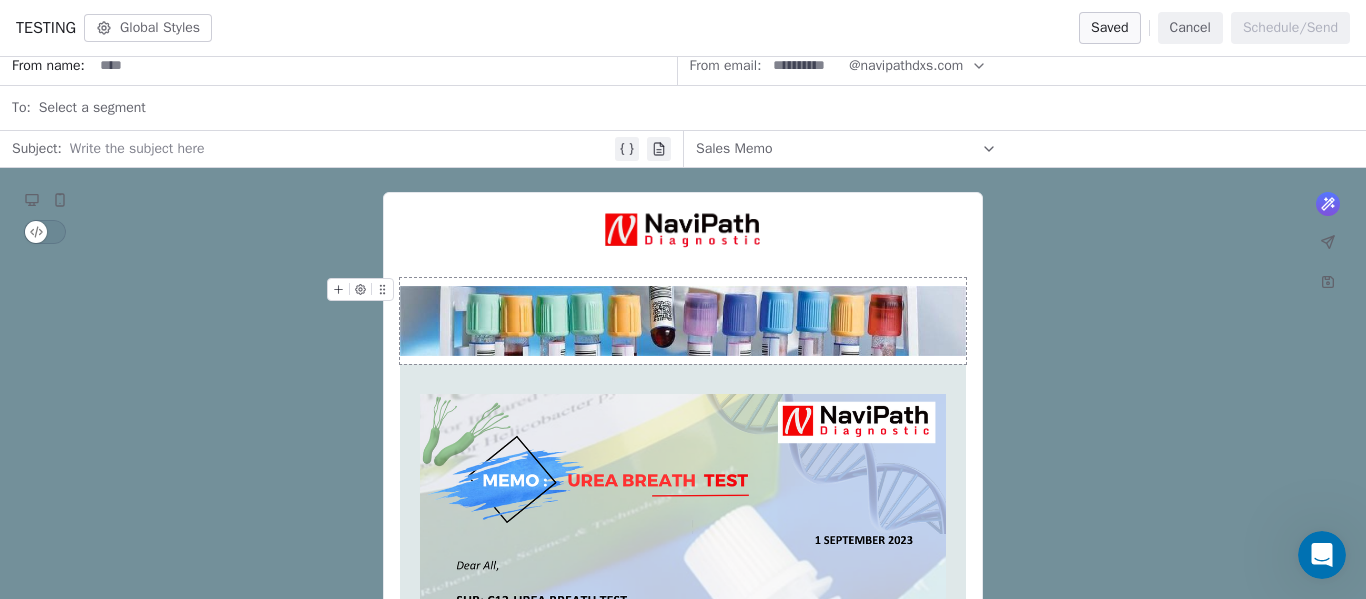 click at bounding box center (683, 321) 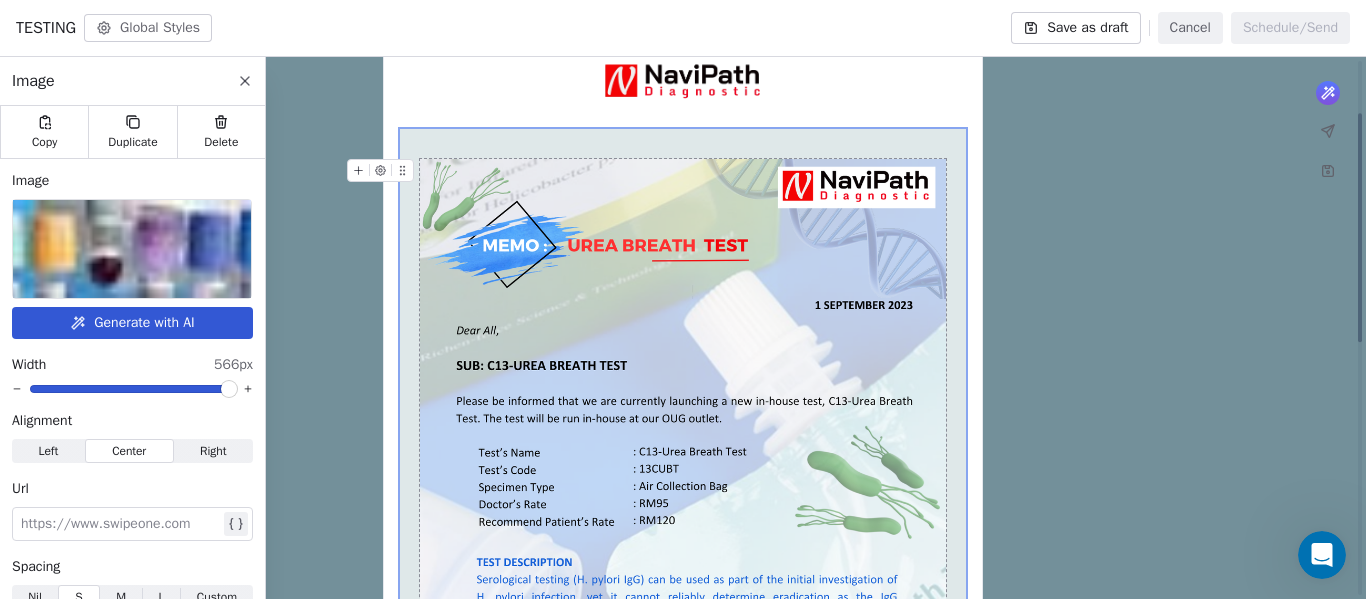 scroll, scrollTop: 0, scrollLeft: 0, axis: both 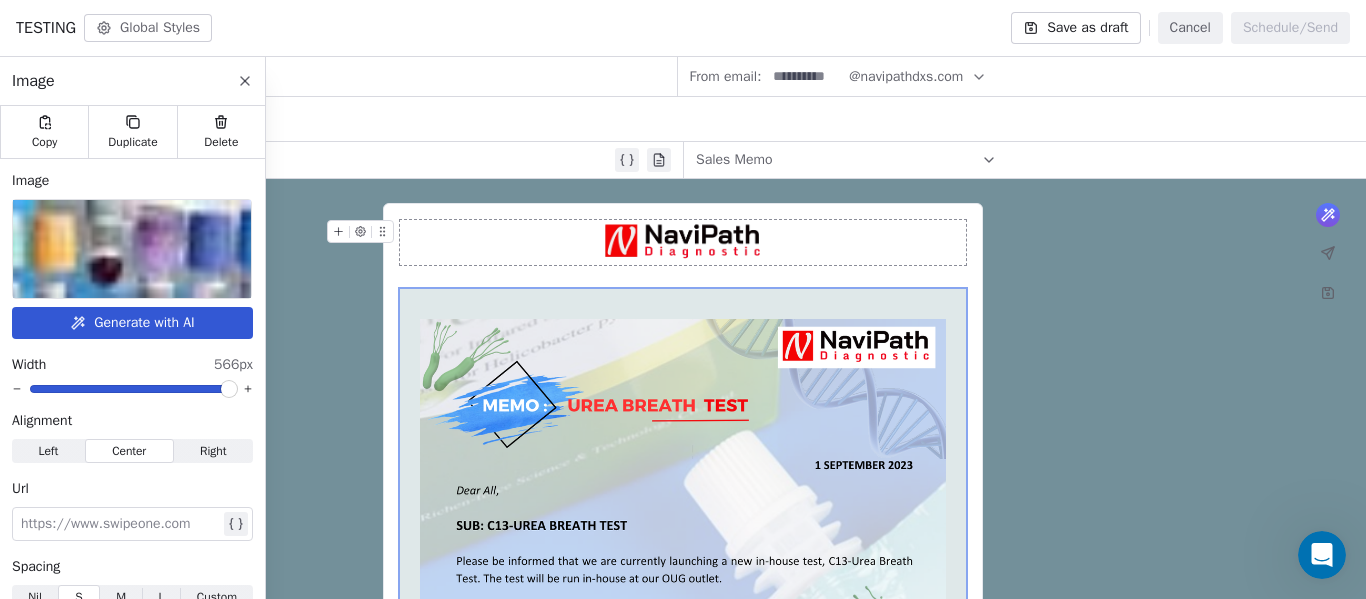 click at bounding box center (683, 242) 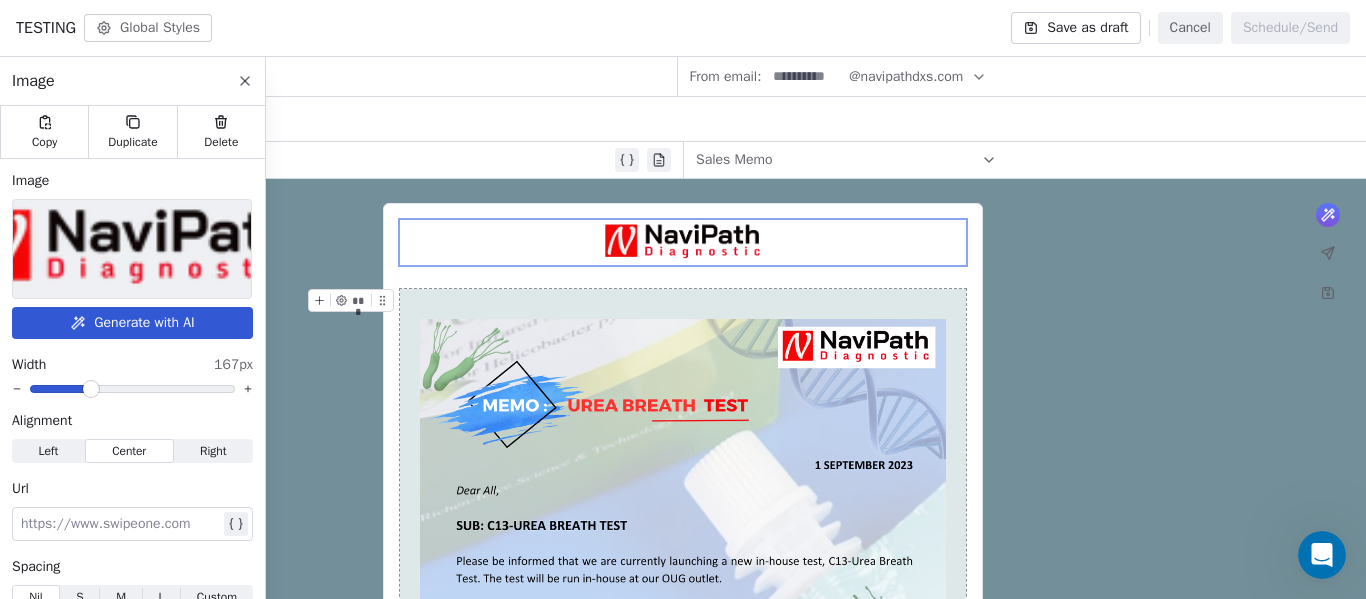 click on "What would you like to create email about? or   *** NaviPath Diagnostics Sdn Bhd, Malaysia Unsubscribe" at bounding box center [683, 751] 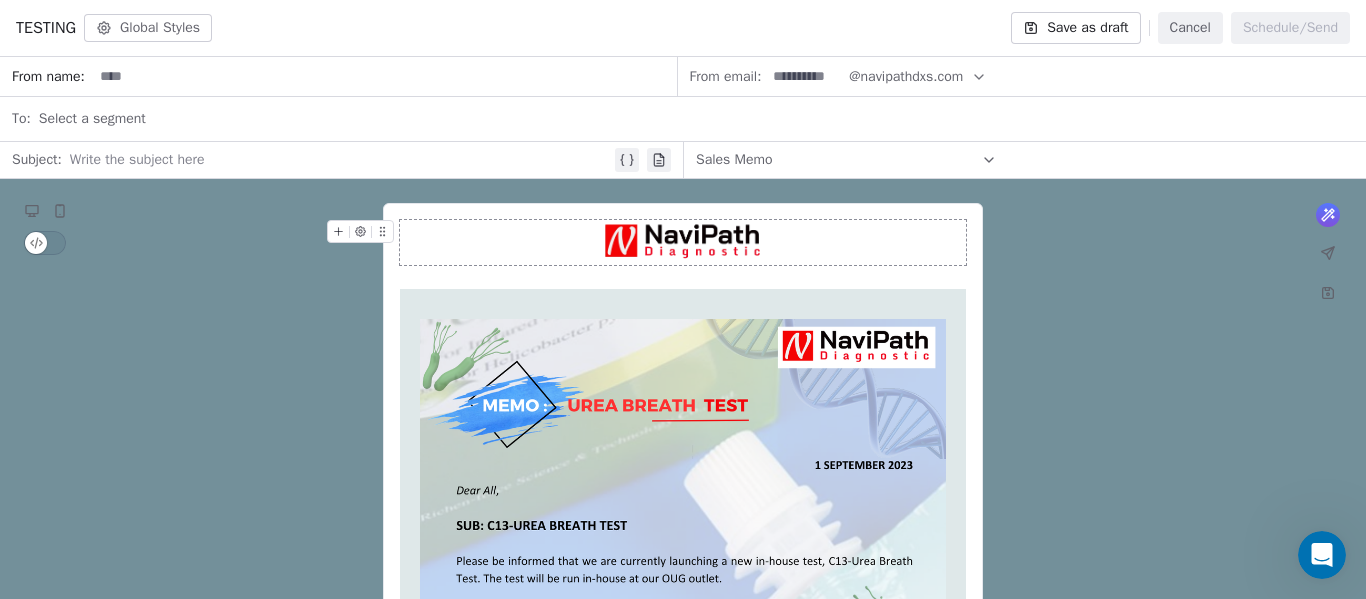 click at bounding box center (683, 242) 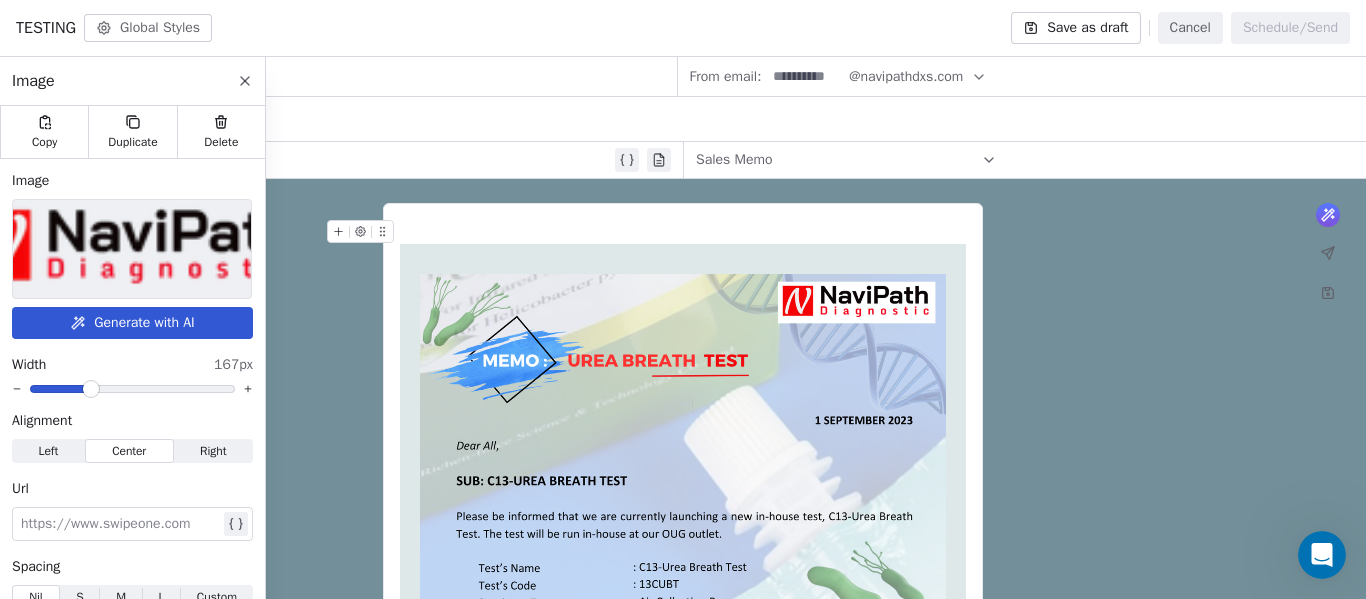 click at bounding box center (683, 232) 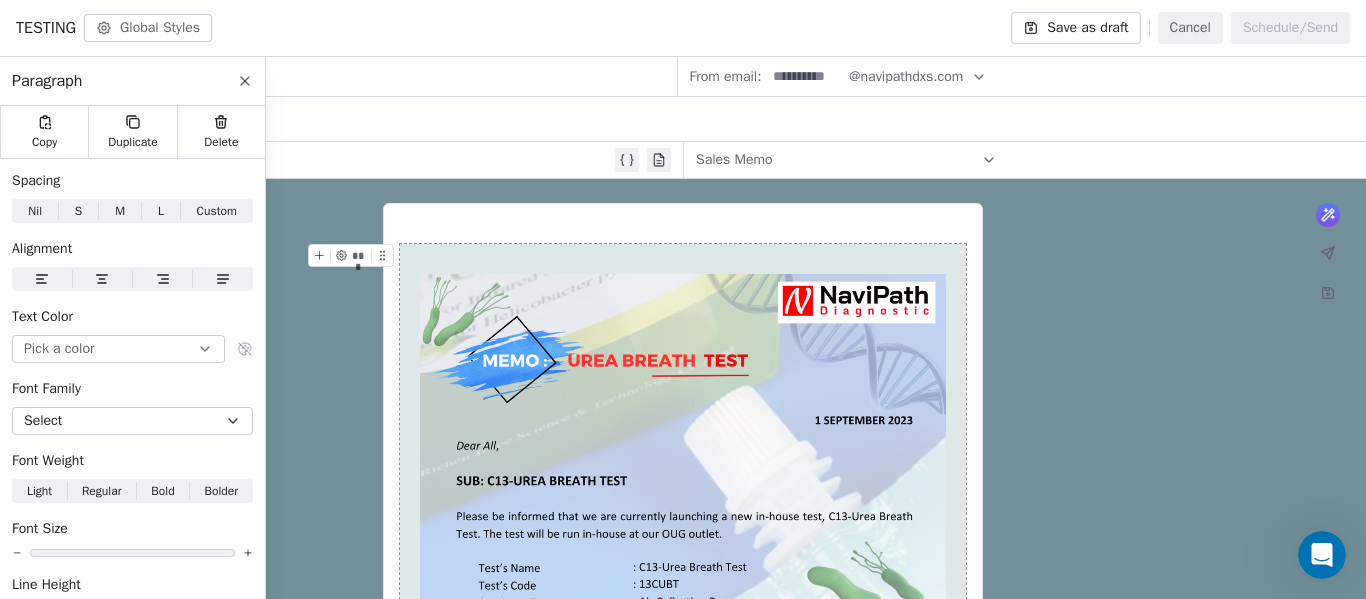 click at bounding box center [683, 646] 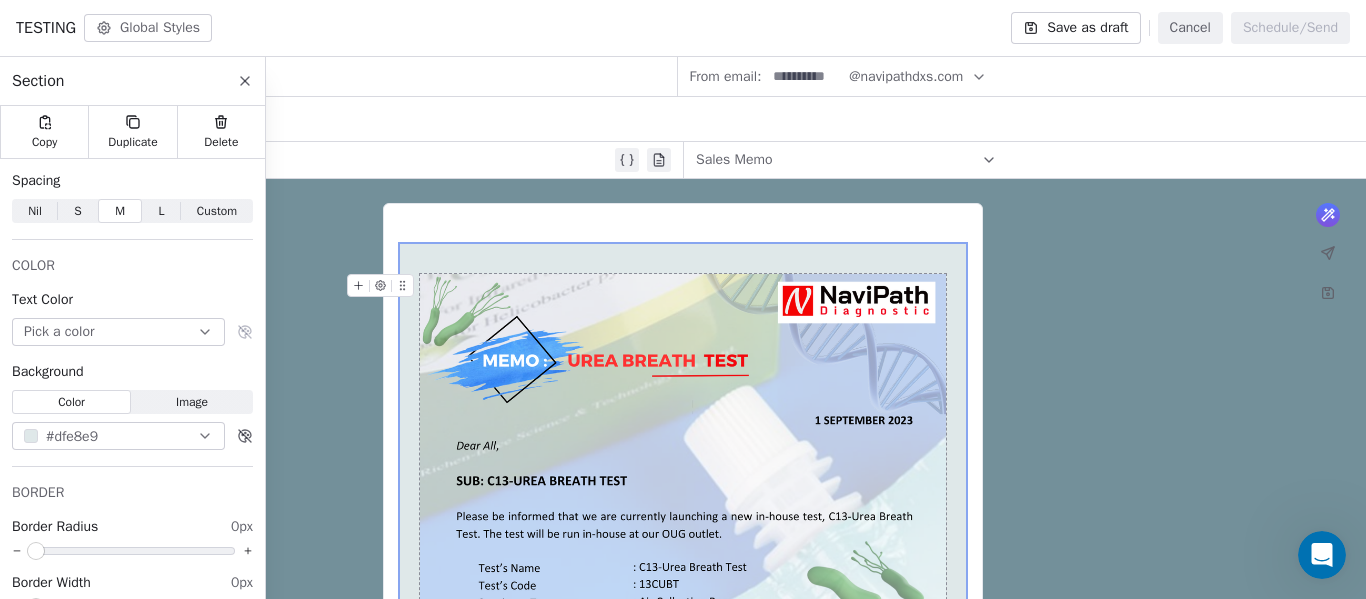 click on "What would you like to create email about? or   *** NaviPath Diagnostics Sdn Bhd, Malaysia Unsubscribe" at bounding box center [683, 729] 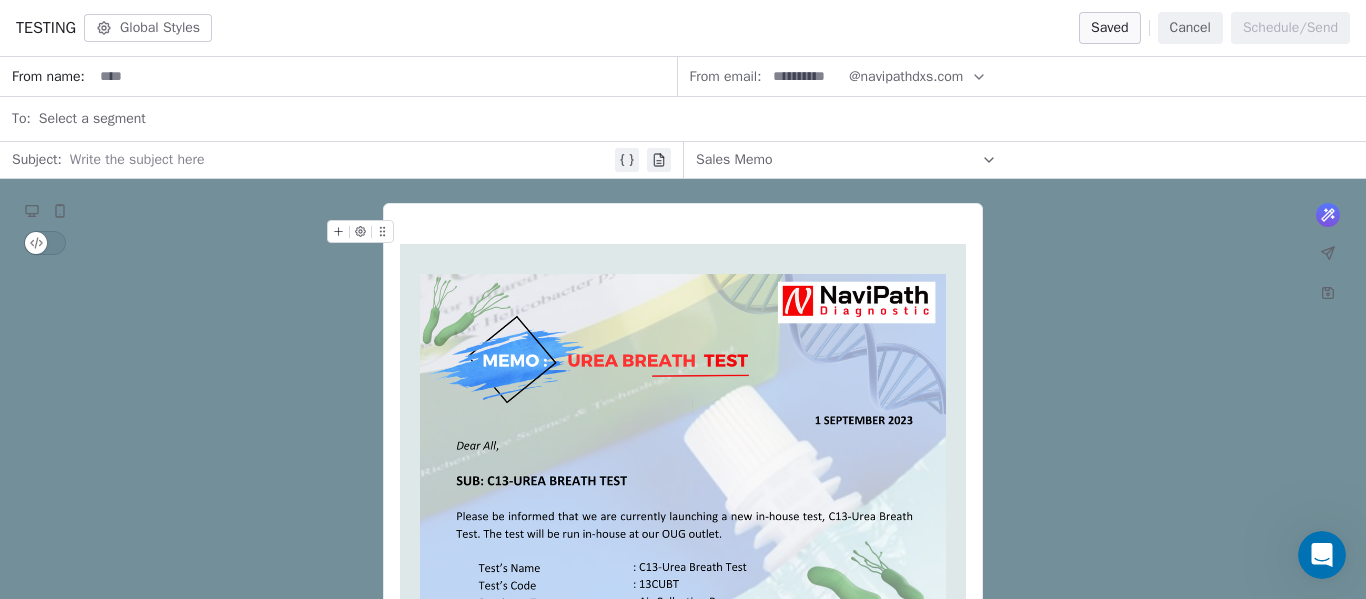 scroll, scrollTop: 0, scrollLeft: 0, axis: both 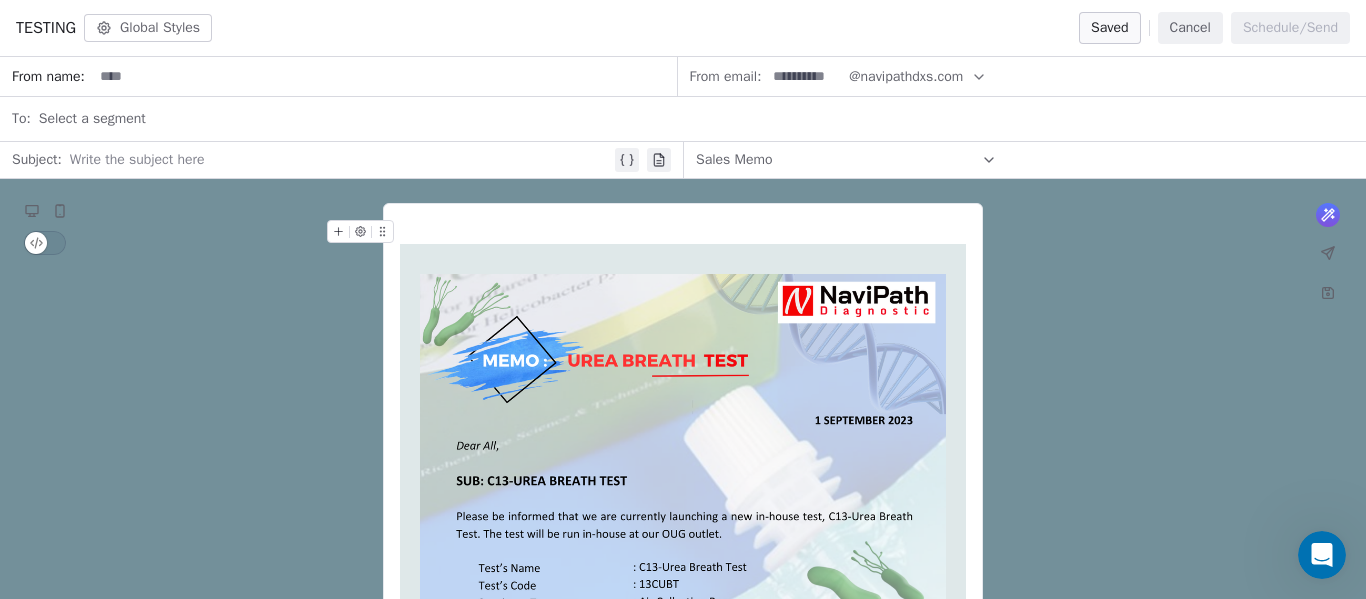 click at bounding box center (683, 232) 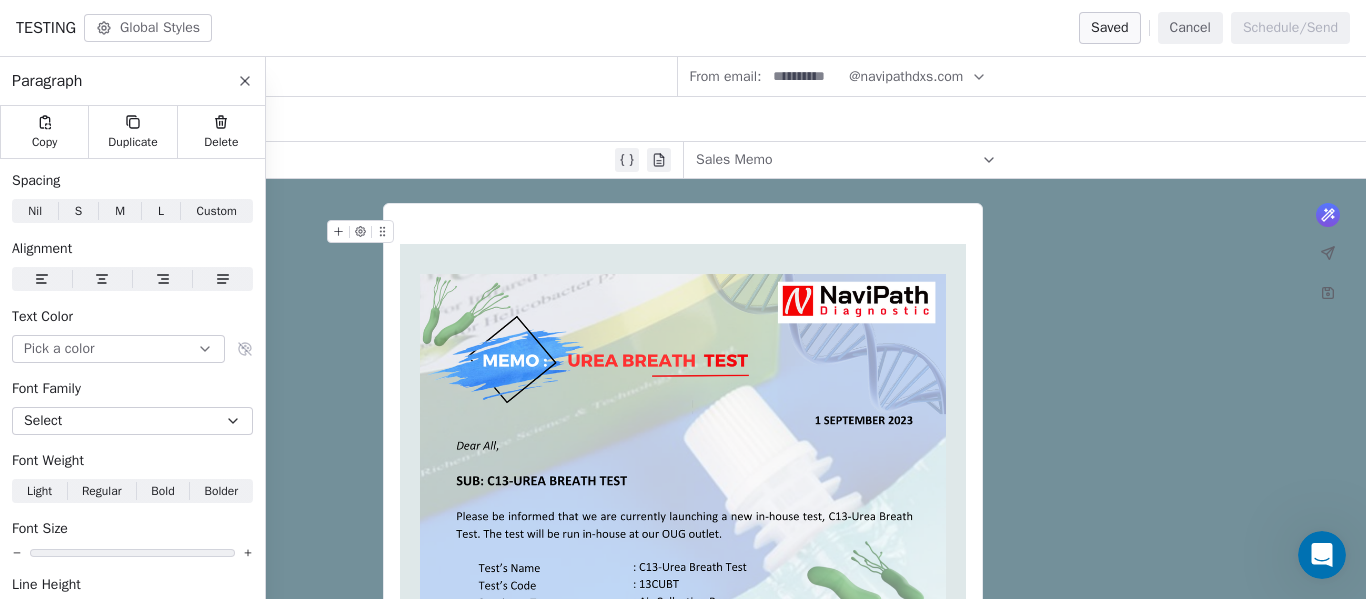 click at bounding box center [384, 76] 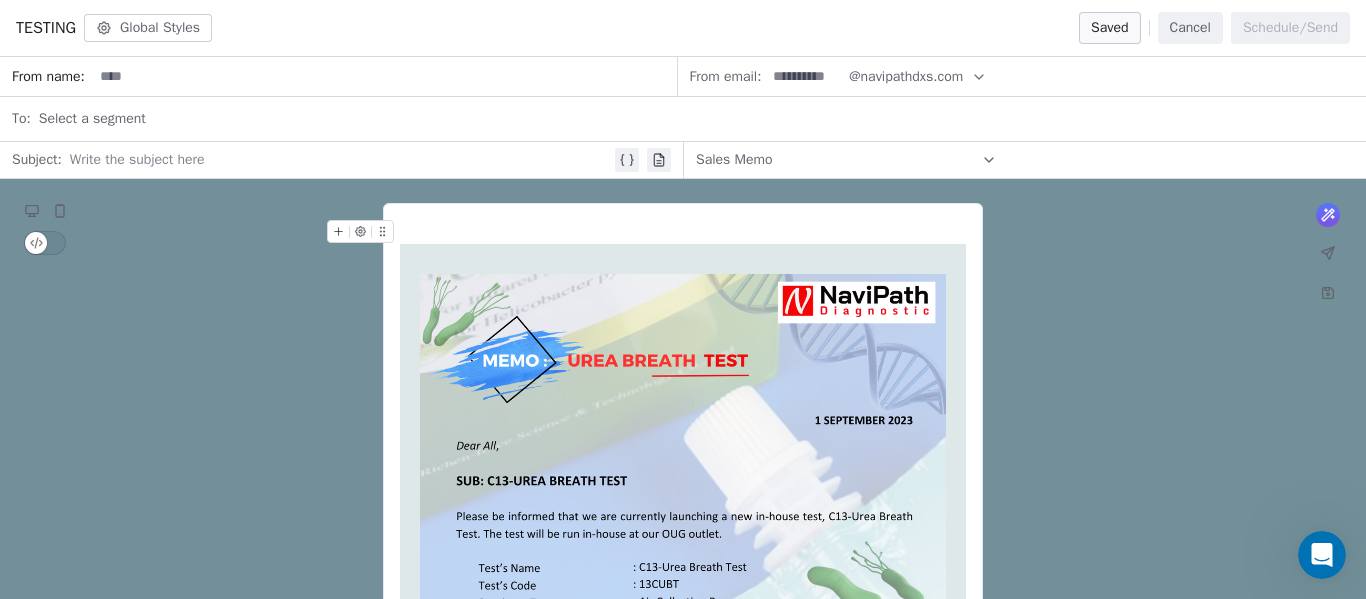click on "Select a segment" at bounding box center [696, 119] 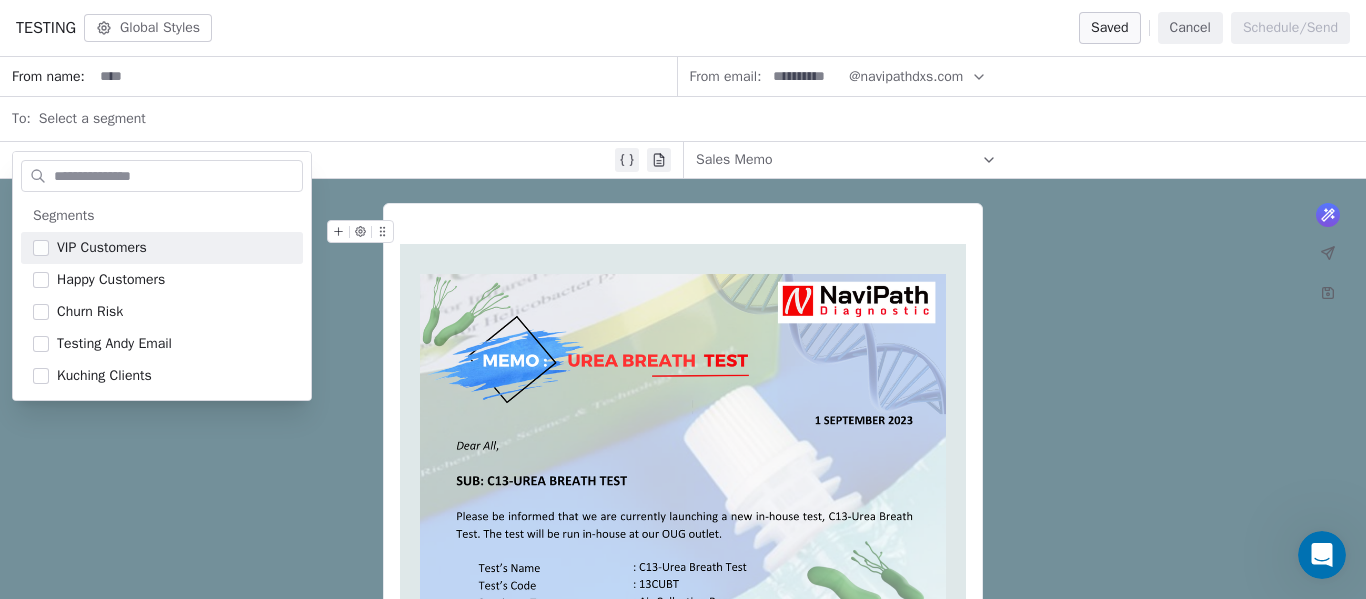 click on "Select a segment" at bounding box center (696, 119) 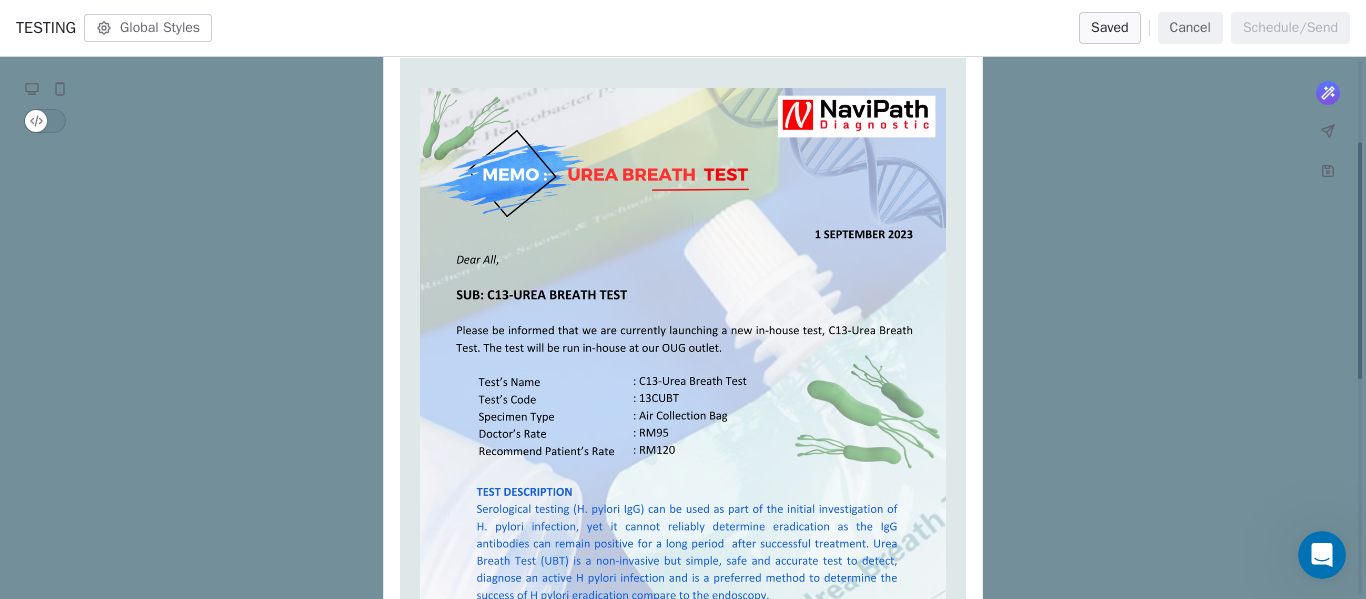 scroll, scrollTop: 0, scrollLeft: 0, axis: both 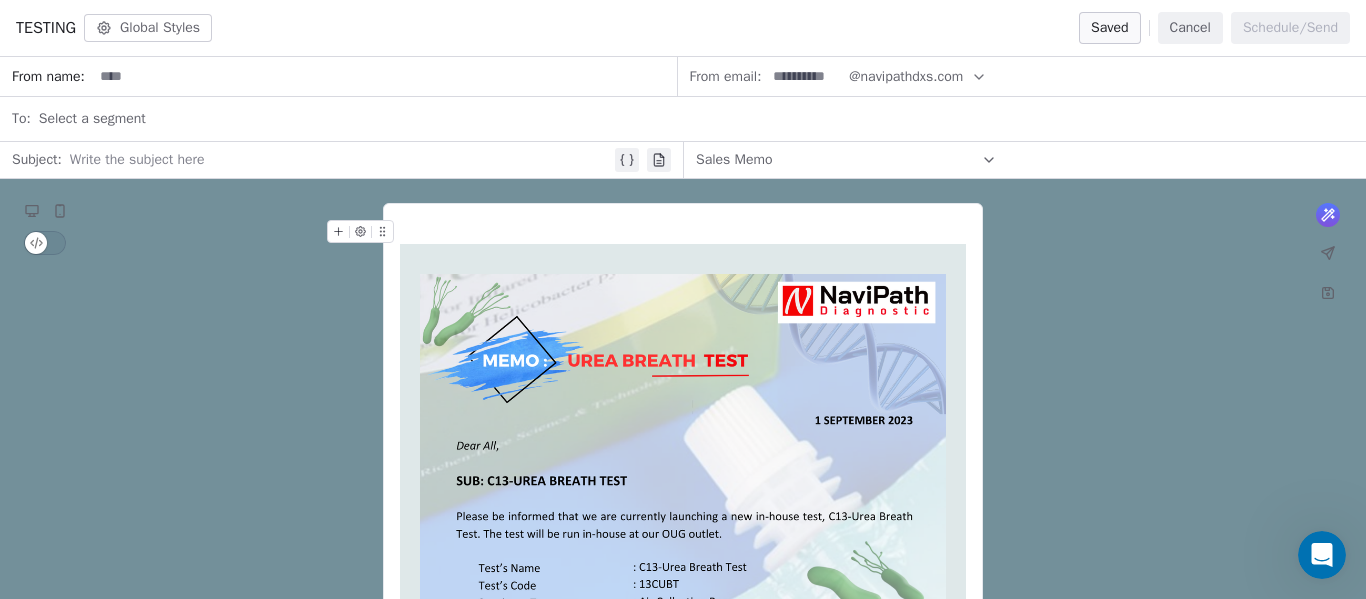 click on "Select a segment" at bounding box center (92, 119) 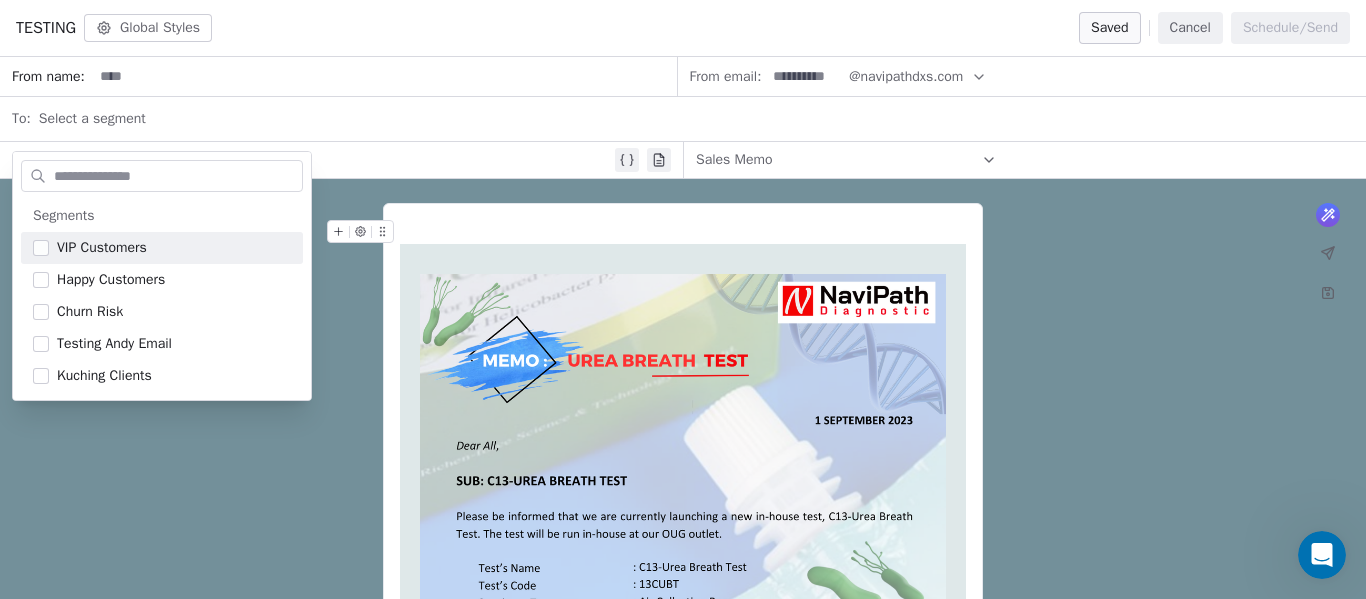 click at bounding box center [340, 160] 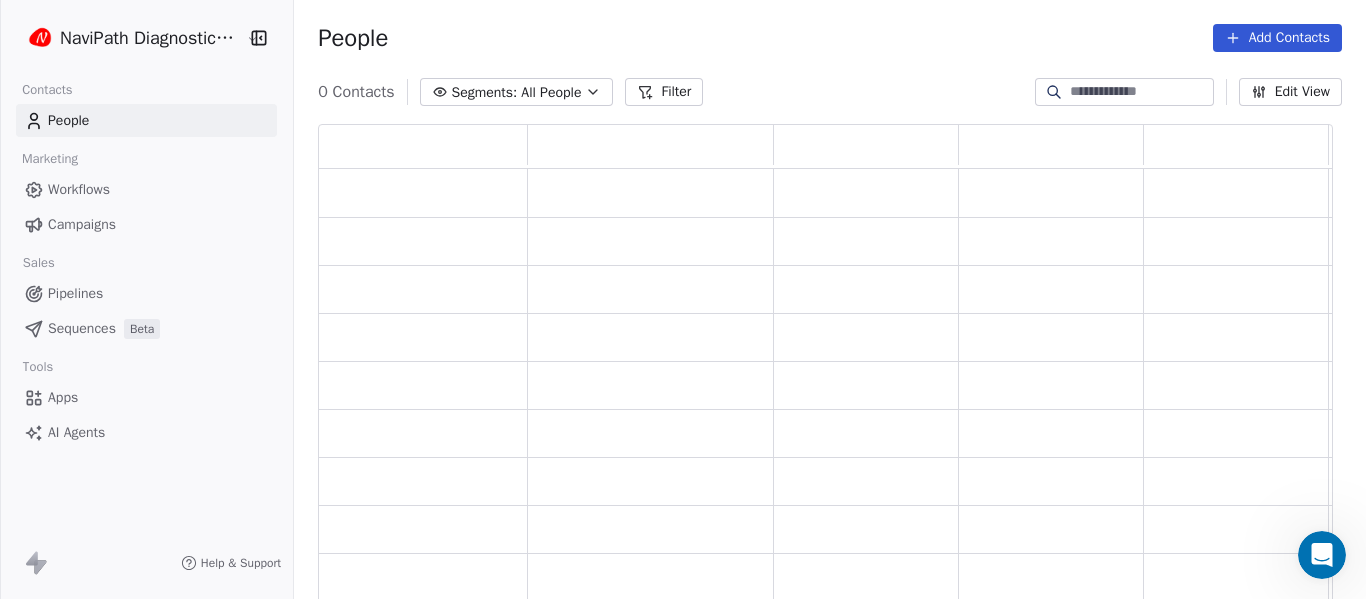 scroll, scrollTop: 16, scrollLeft: 16, axis: both 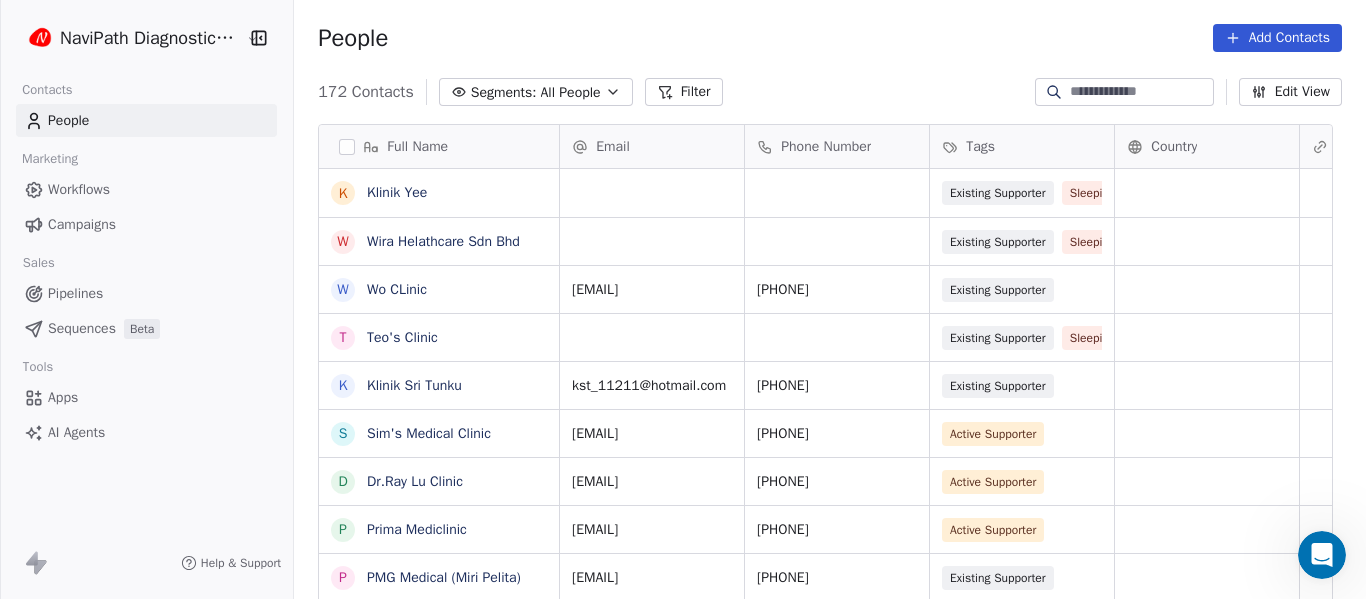 click on "People" at bounding box center (68, 120) 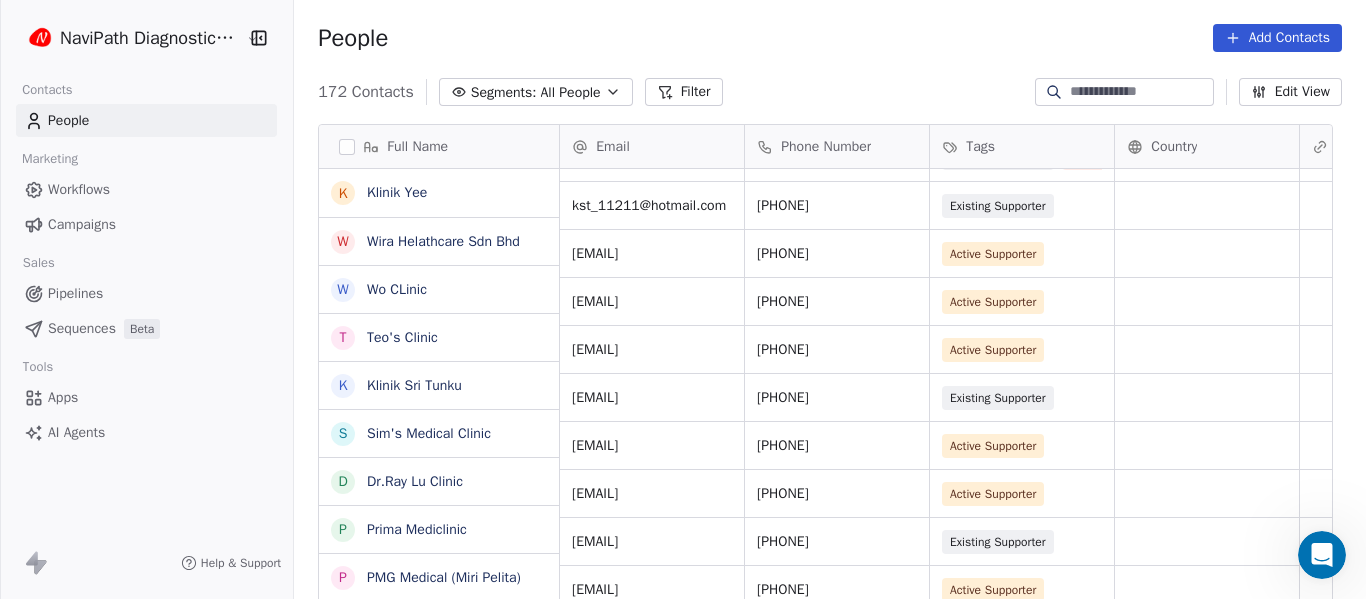 scroll, scrollTop: 296, scrollLeft: 0, axis: vertical 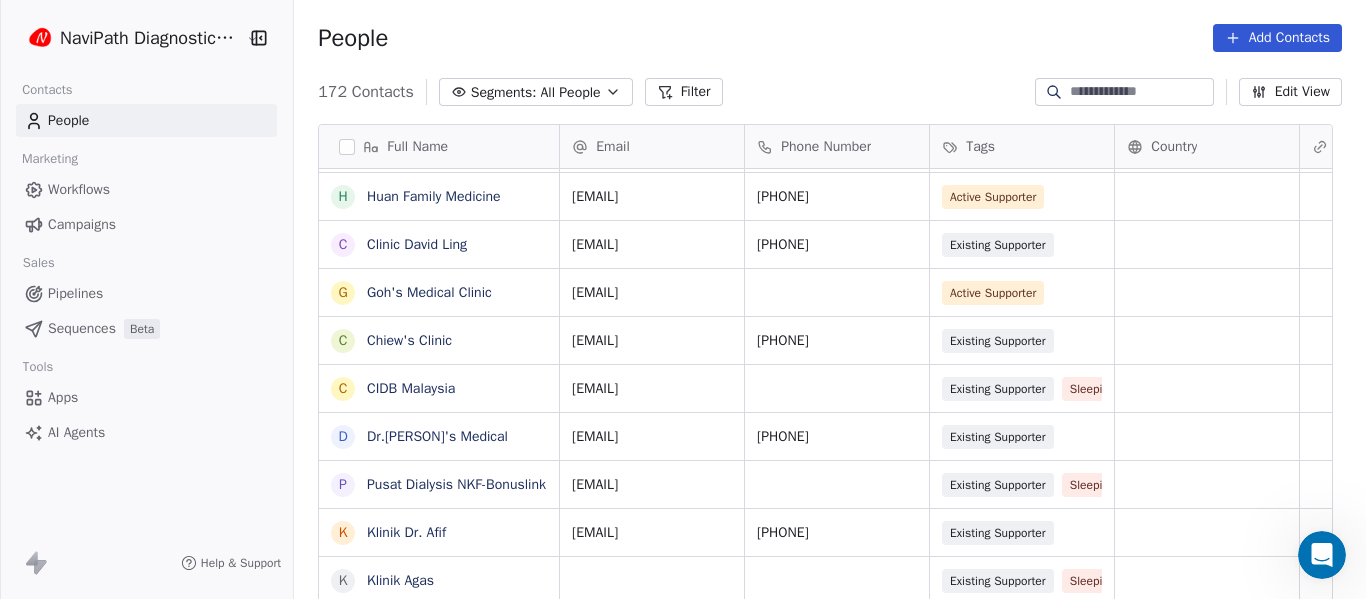 click on "Campaigns" at bounding box center (82, 224) 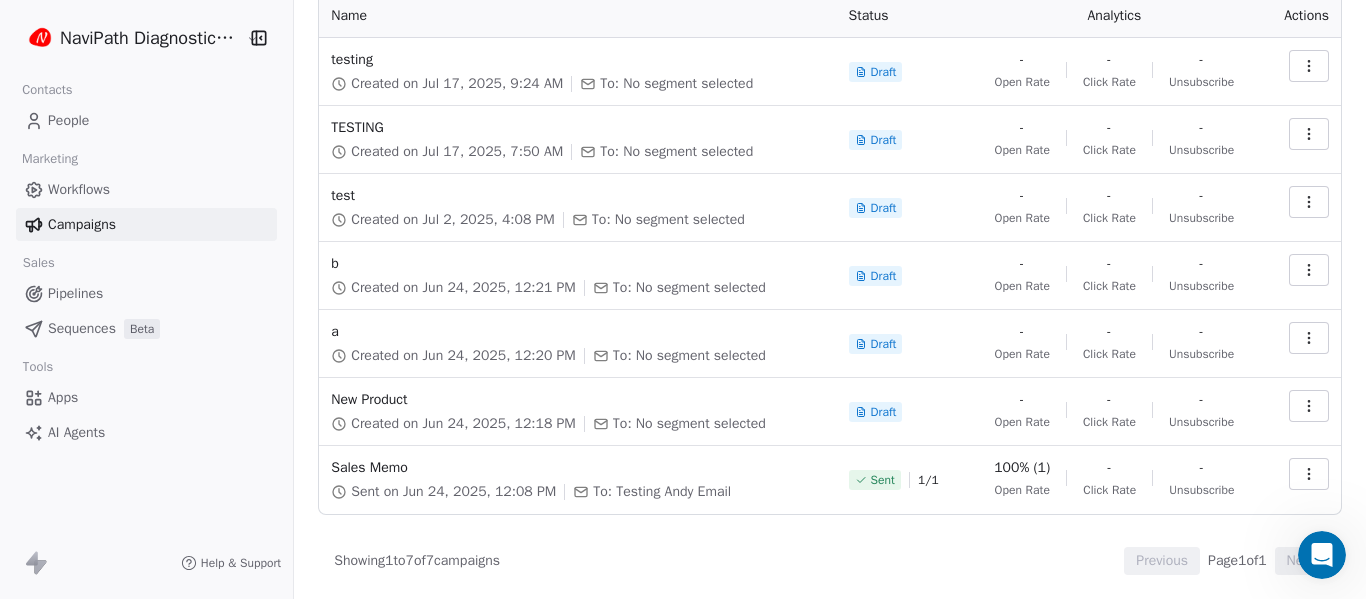 click 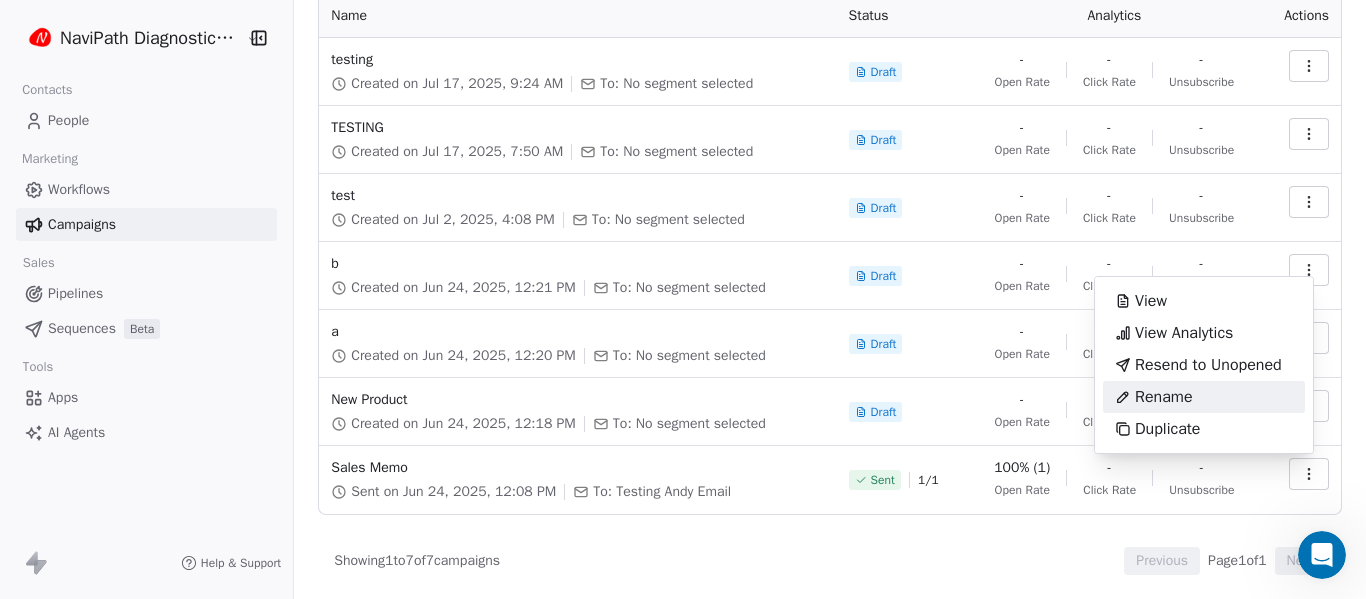 click on "NaviPath Diagnostics Sdn Bhd Contacts People Marketing Workflows Campaigns Sales Pipelines Sequences Beta Tools Apps AI Agents Help & Support Campaigns  Create new campaign All ( 7 ) All ( 7 ) Drafts ( 6 ) Drafts ( 6 ) In Progress ( 0 ) In Progress ( 0 ) Scheduled ( 0 ) Scheduled ( 0 ) Sent ( 1 ) Sent ( 1 ) Name Status Analytics Actions testing Created on Jul 17, 2025, 9:24 AM To: No segment selected Draft - Open Rate - Click Rate - Unsubscribe TESTING Created on Jul 17, 2025, 7:50 AM To: No segment selected Draft - Open Rate - Click Rate - Unsubscribe test  Created on Jul 2, 2025, 4:08 PM To: No segment selected Draft - Open Rate - Click Rate - Unsubscribe b Created on Jun 24, 2025, 12:21 PM To: No segment selected Draft - Open Rate - Click Rate - Unsubscribe a Created on Jun 24, 2025, 12:20 PM To: No segment selected Draft - Open Rate - Click Rate - Unsubscribe New Product Created on Jun 24, 2025, 12:18 PM To: No segment selected Draft - Open Rate - Click Rate - Unsubscribe Sales Memo Sent 1 / 1 100% (1)" at bounding box center [683, 299] 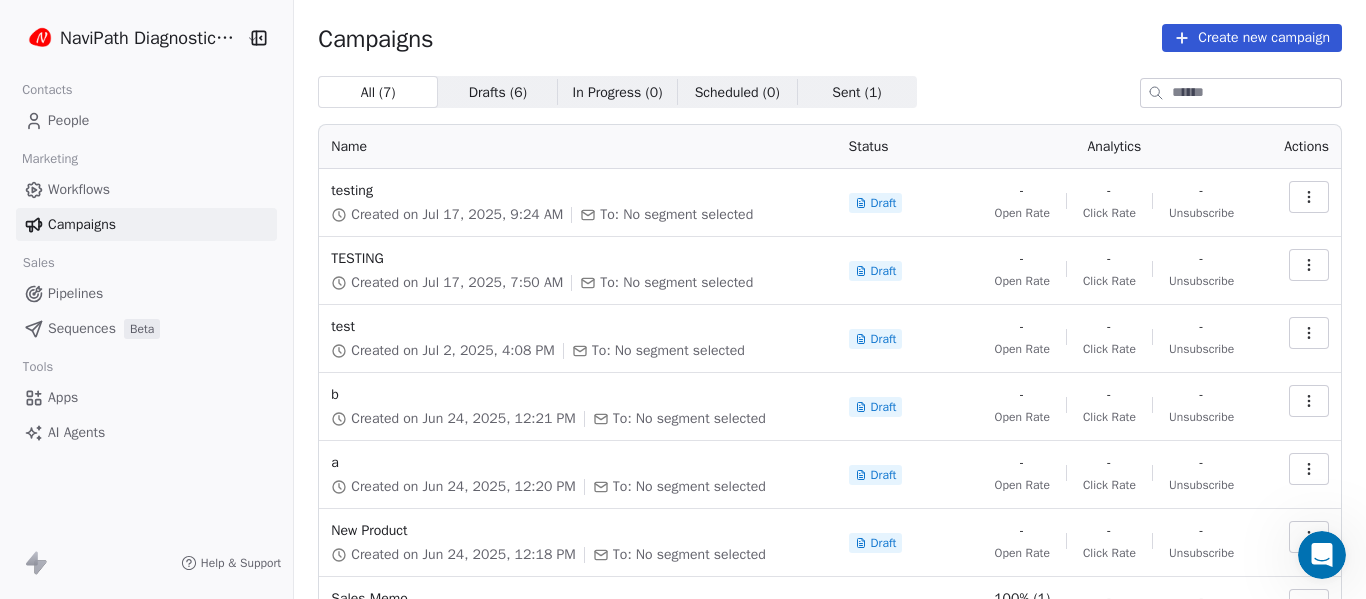 click 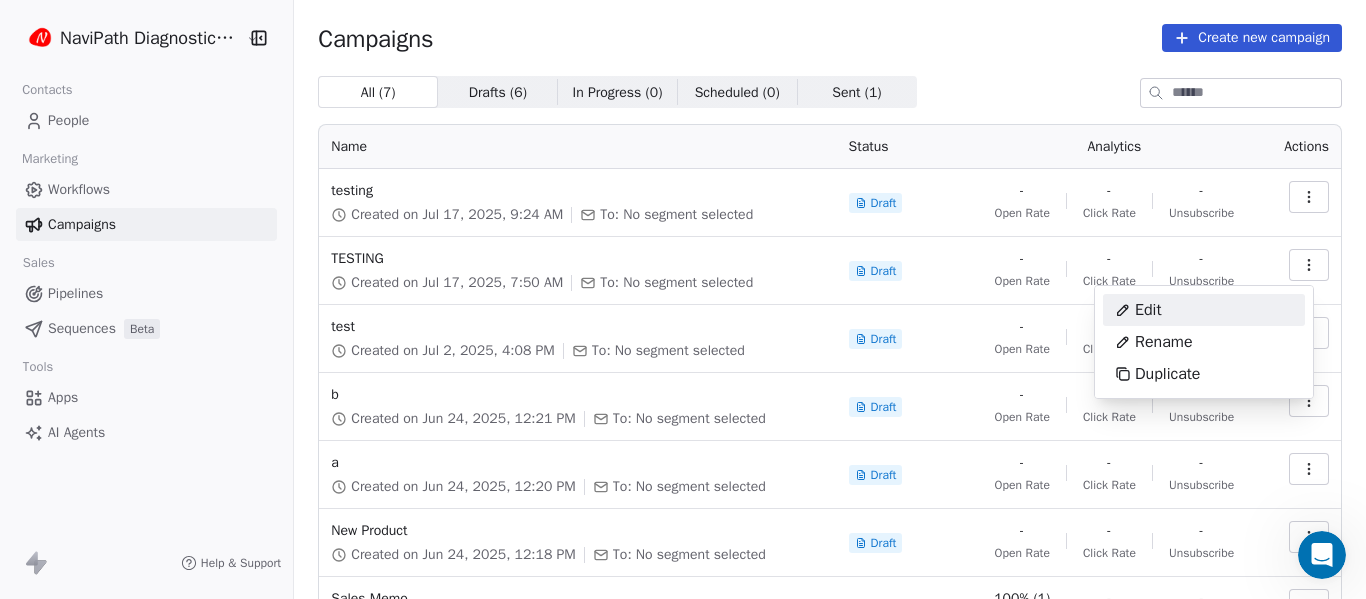 click on "Edit" at bounding box center [1204, 310] 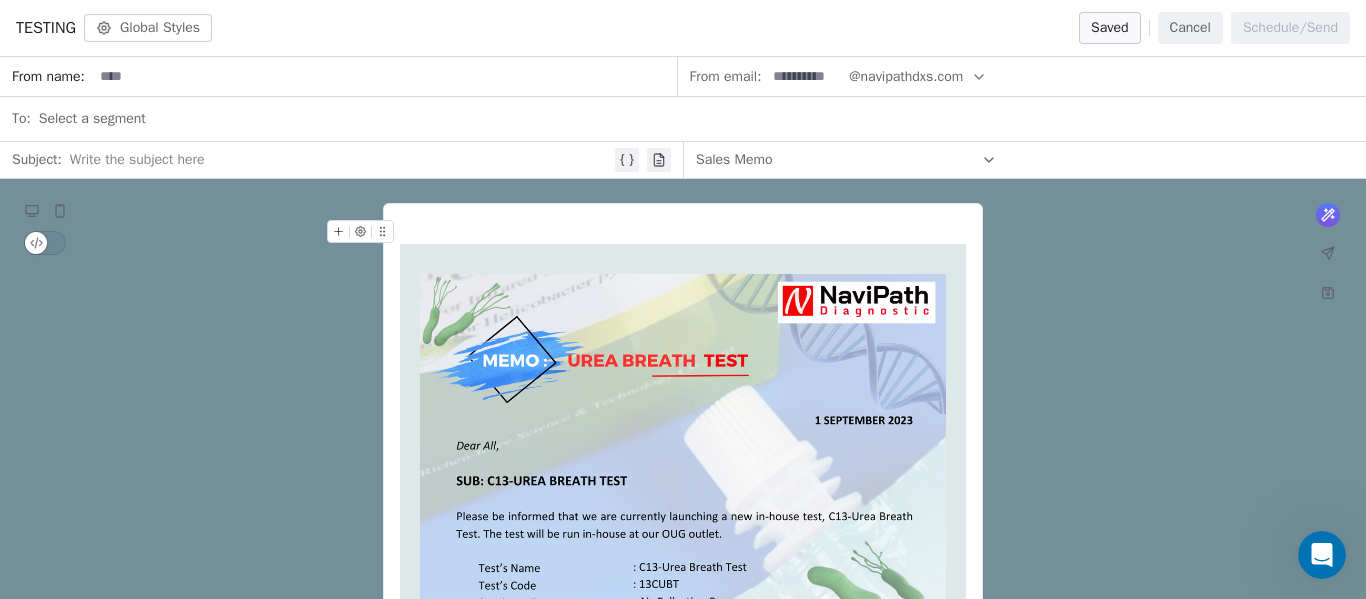 click at bounding box center (384, 76) 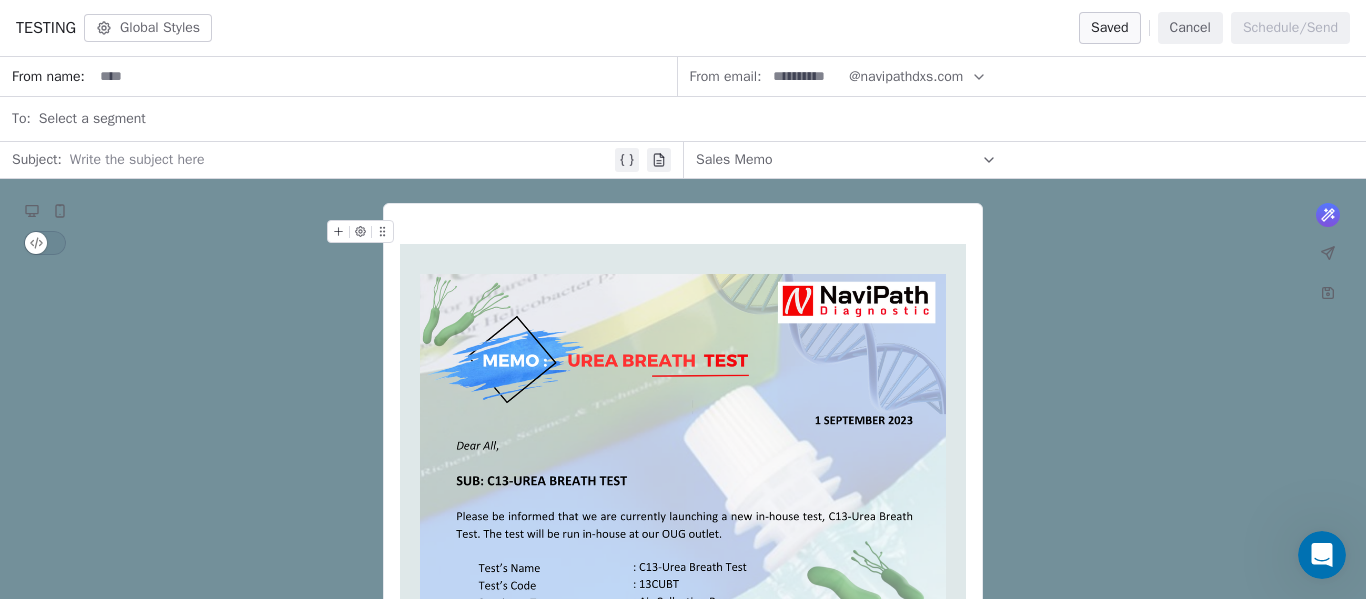 type on "*" 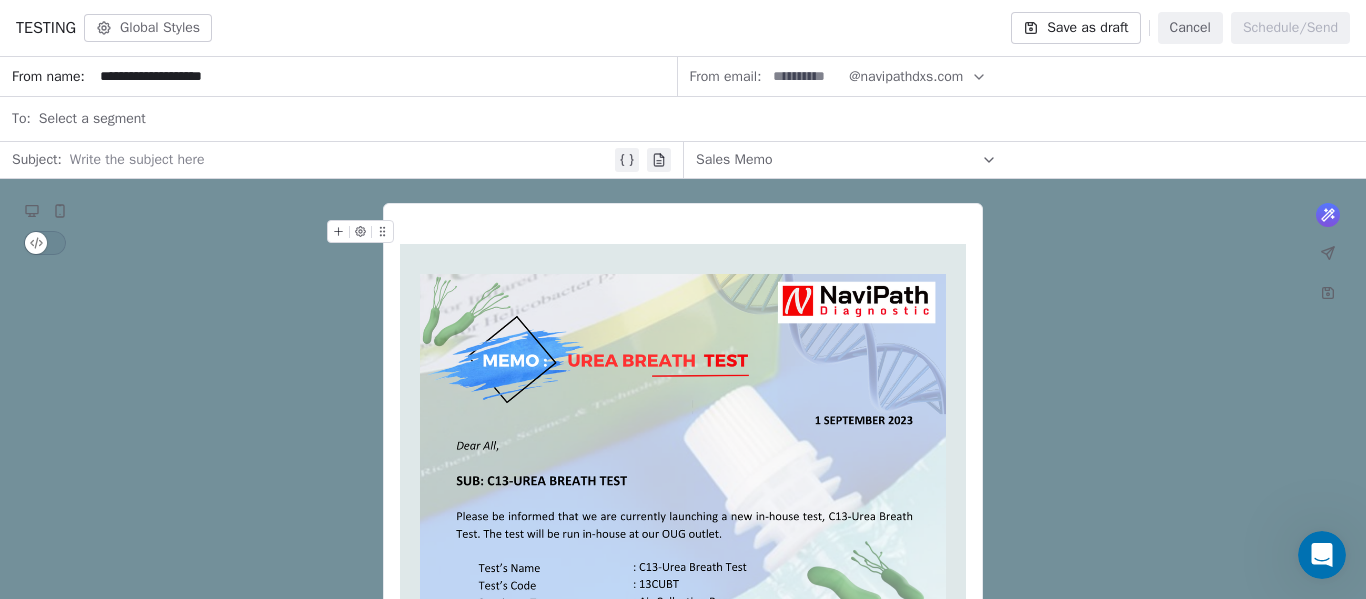 type on "**********" 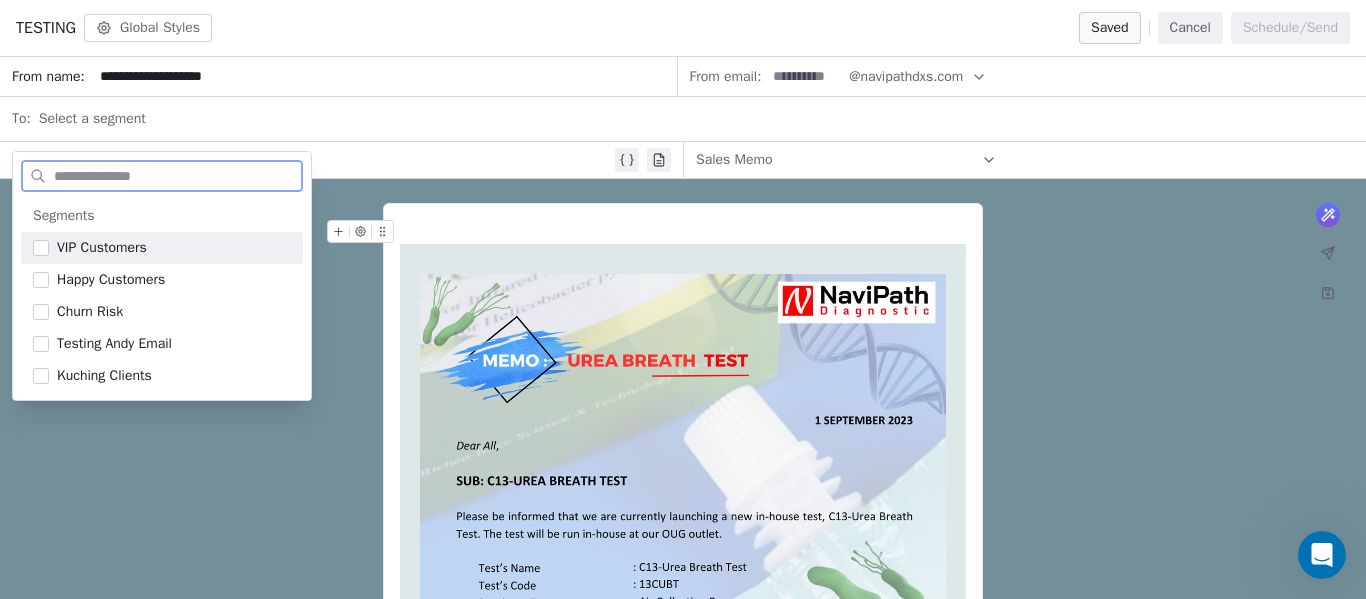 click at bounding box center [41, 248] 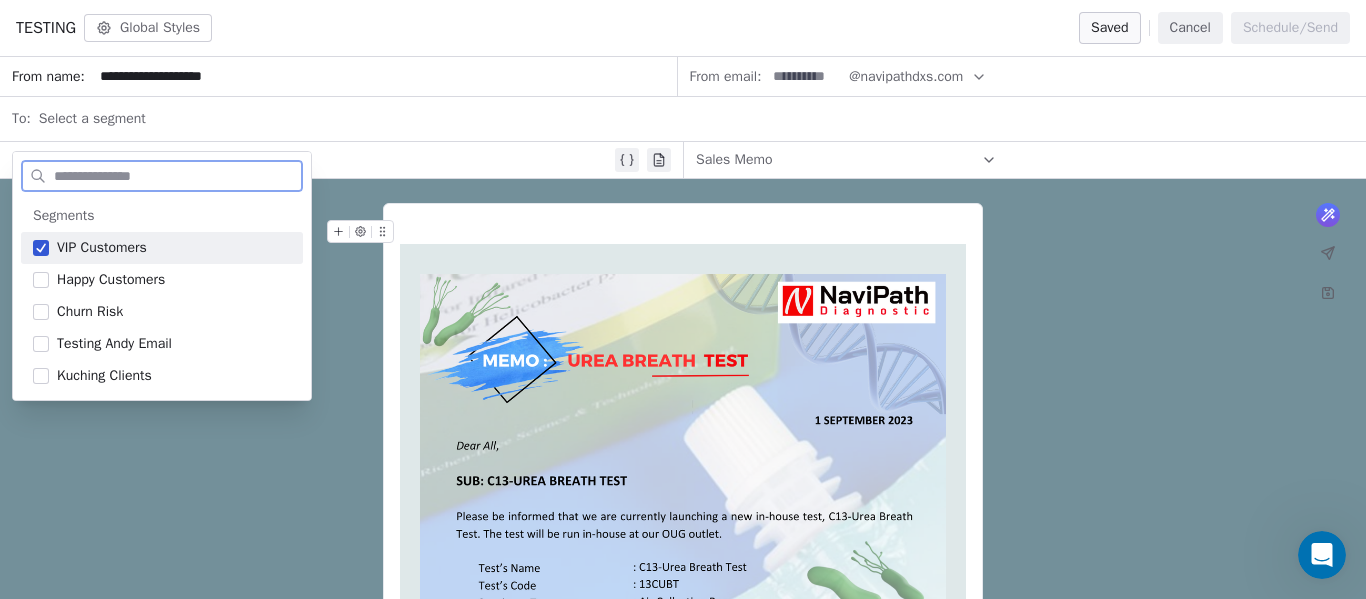 click at bounding box center [340, 160] 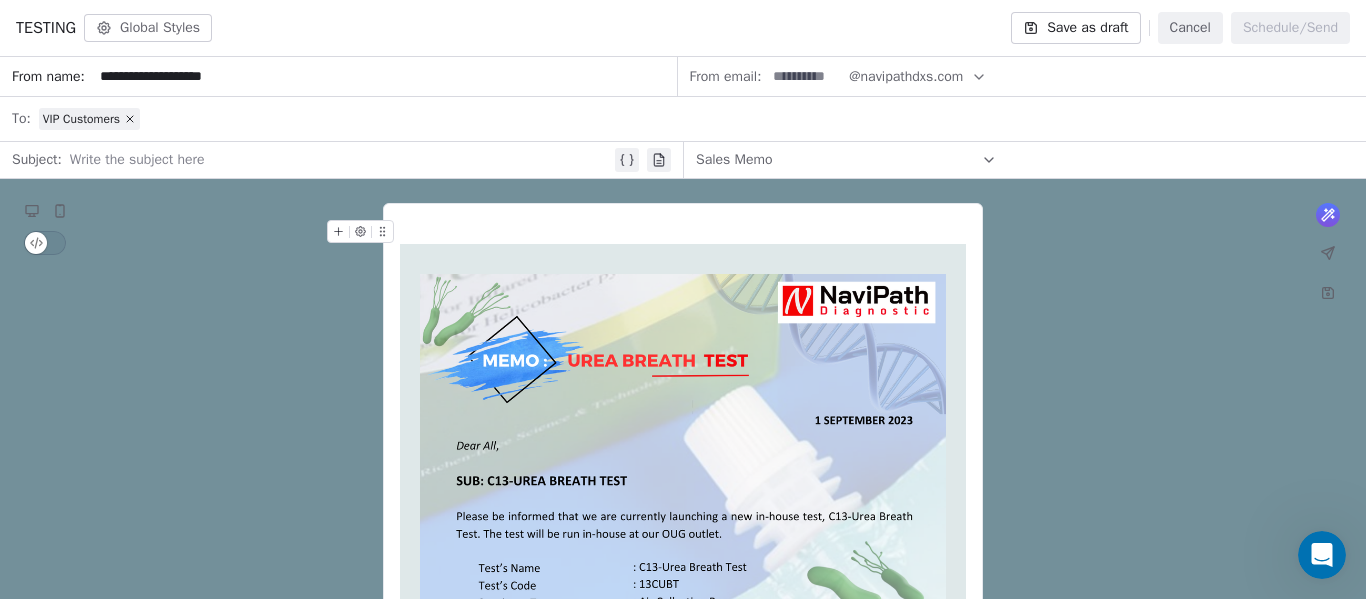 click at bounding box center (340, 160) 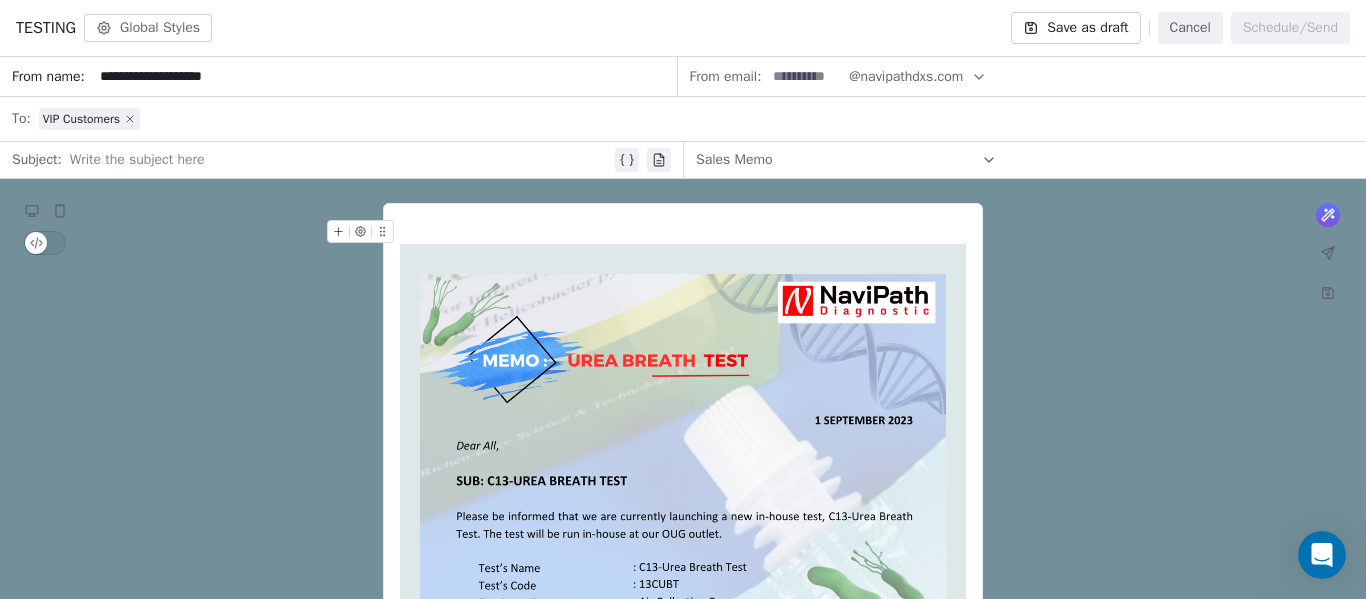 click 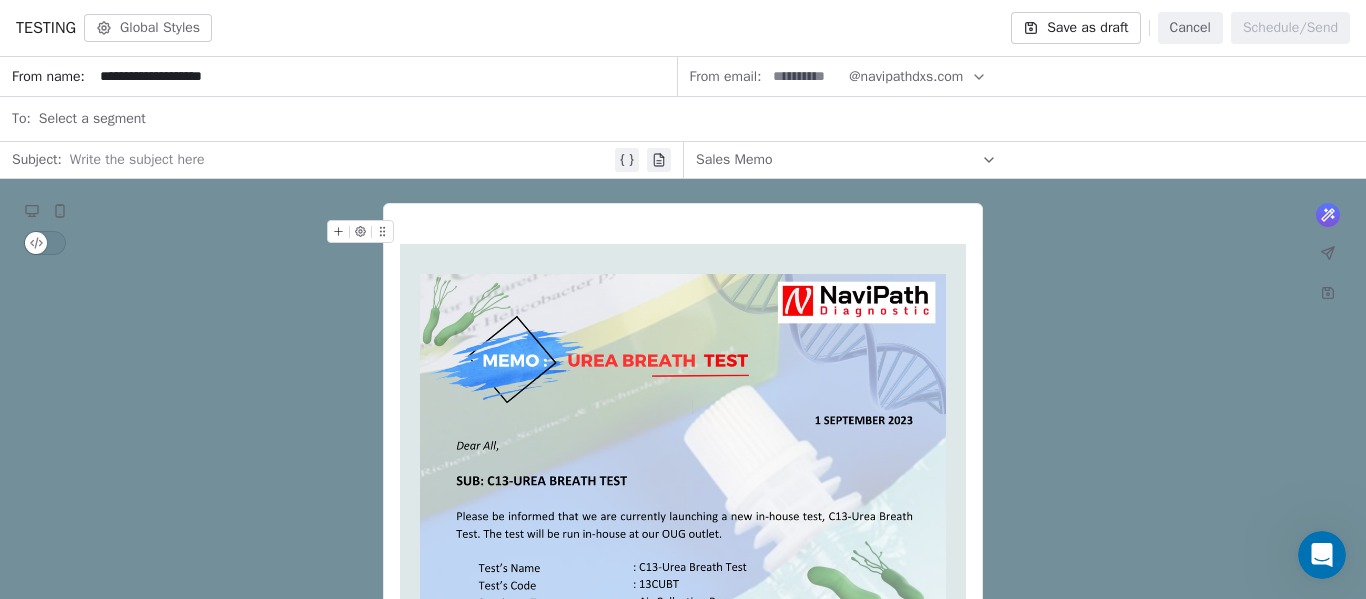 click on "Select a segment" at bounding box center (696, 119) 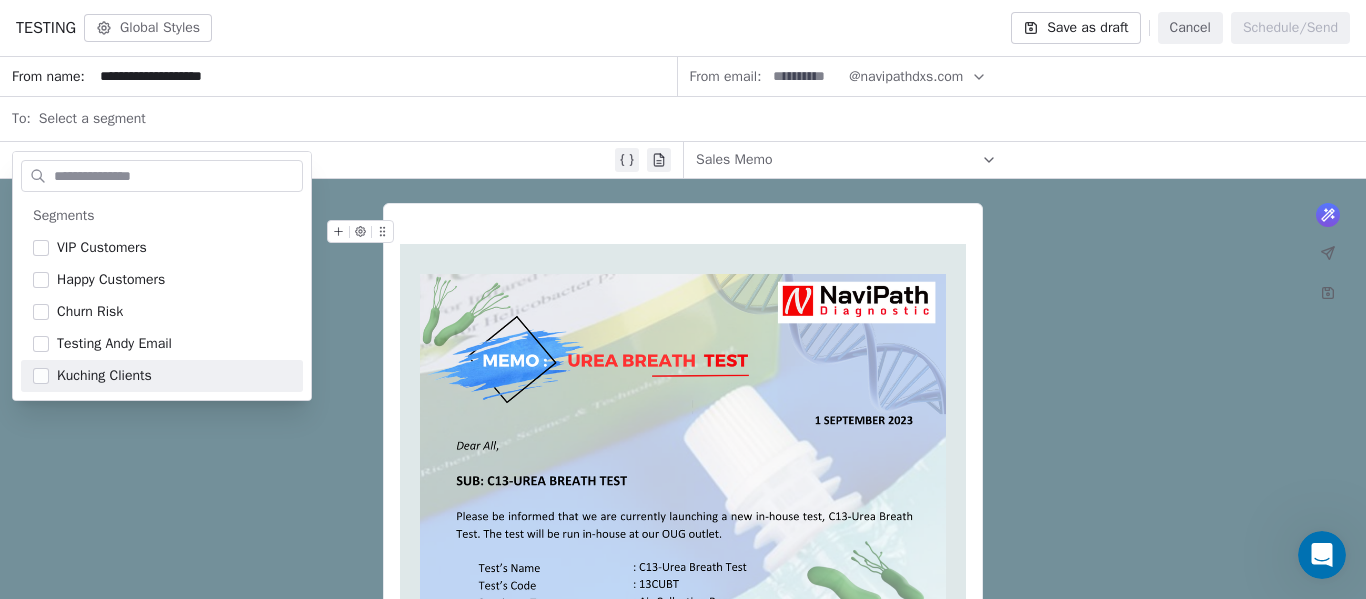 click on "What would you like to create email about? or   *** NaviPath Diagnostics Sdn Bhd, Malaysia Unsubscribe" at bounding box center [683, 729] 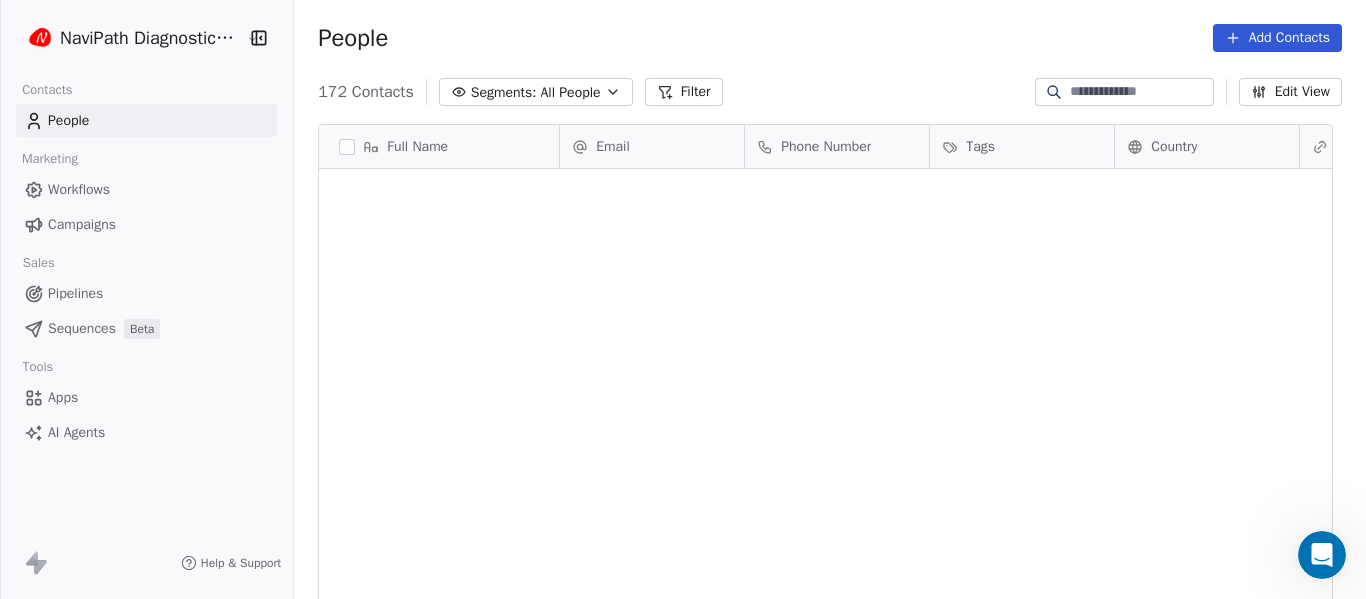 scroll, scrollTop: 7821, scrollLeft: 0, axis: vertical 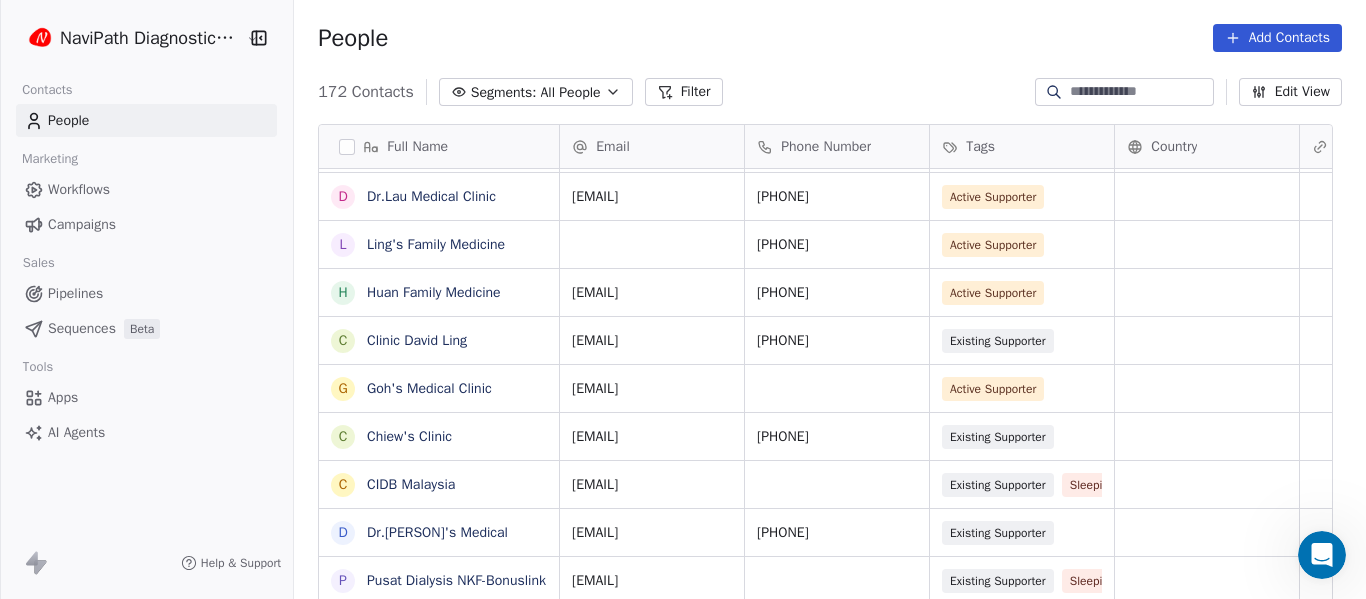 click on "Filter" at bounding box center (684, 92) 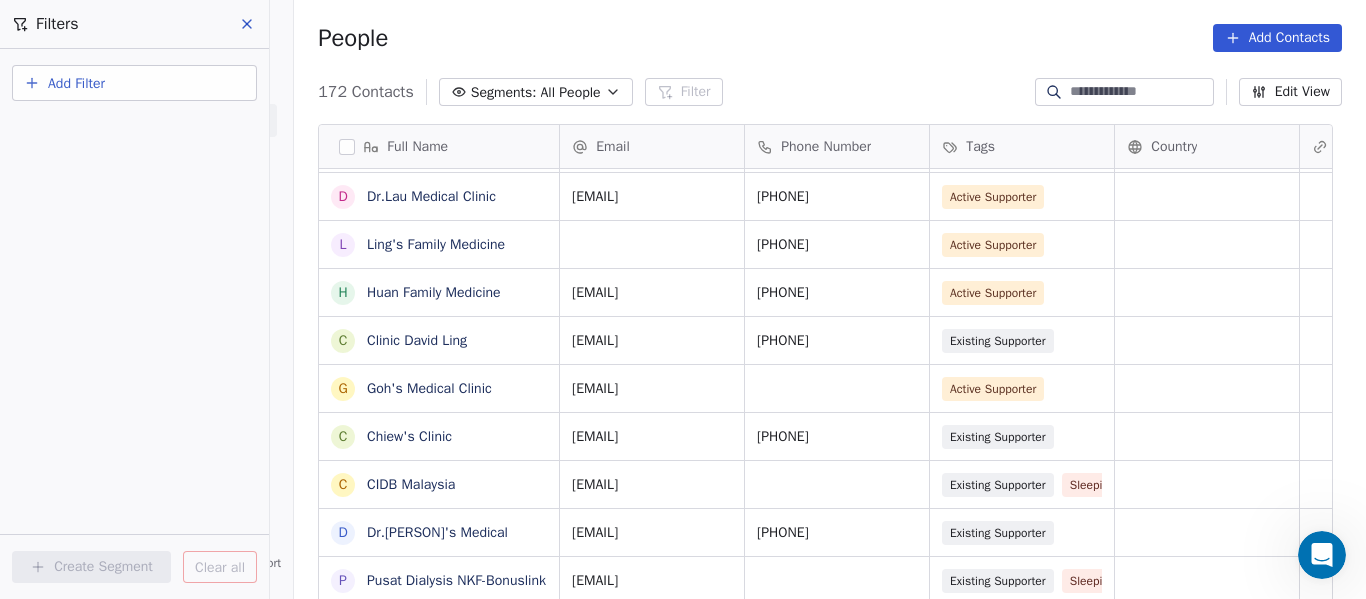 click on "Add Filter" at bounding box center [76, 83] 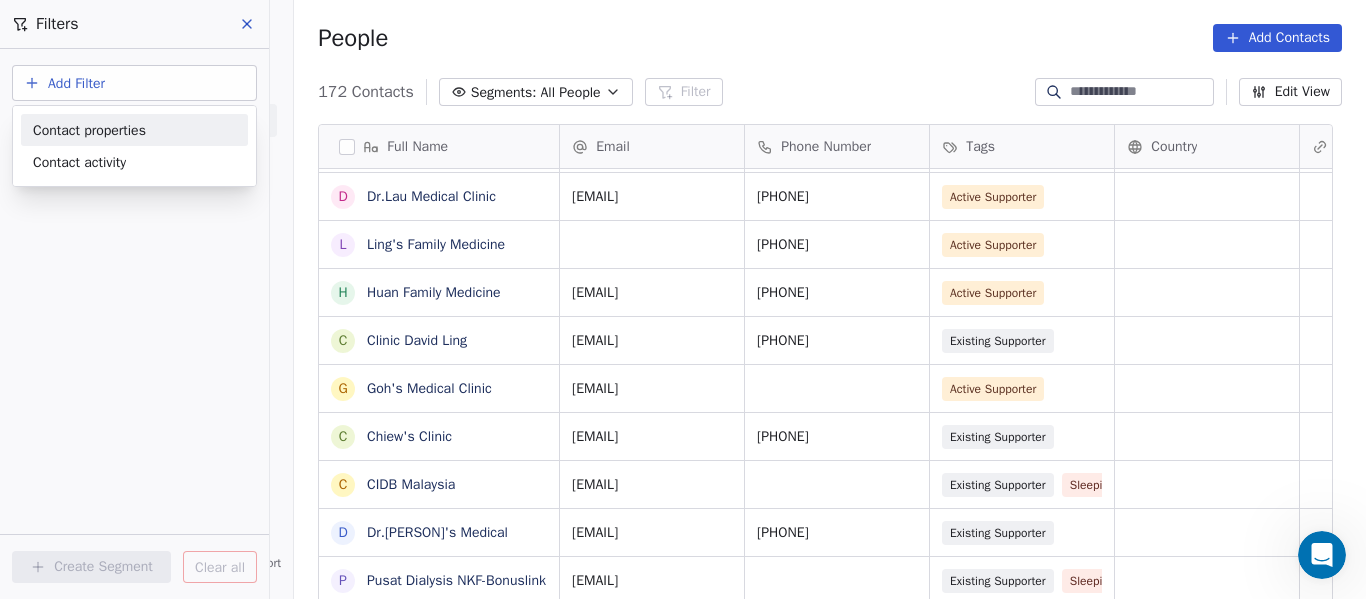 click on "Contact properties" at bounding box center [89, 130] 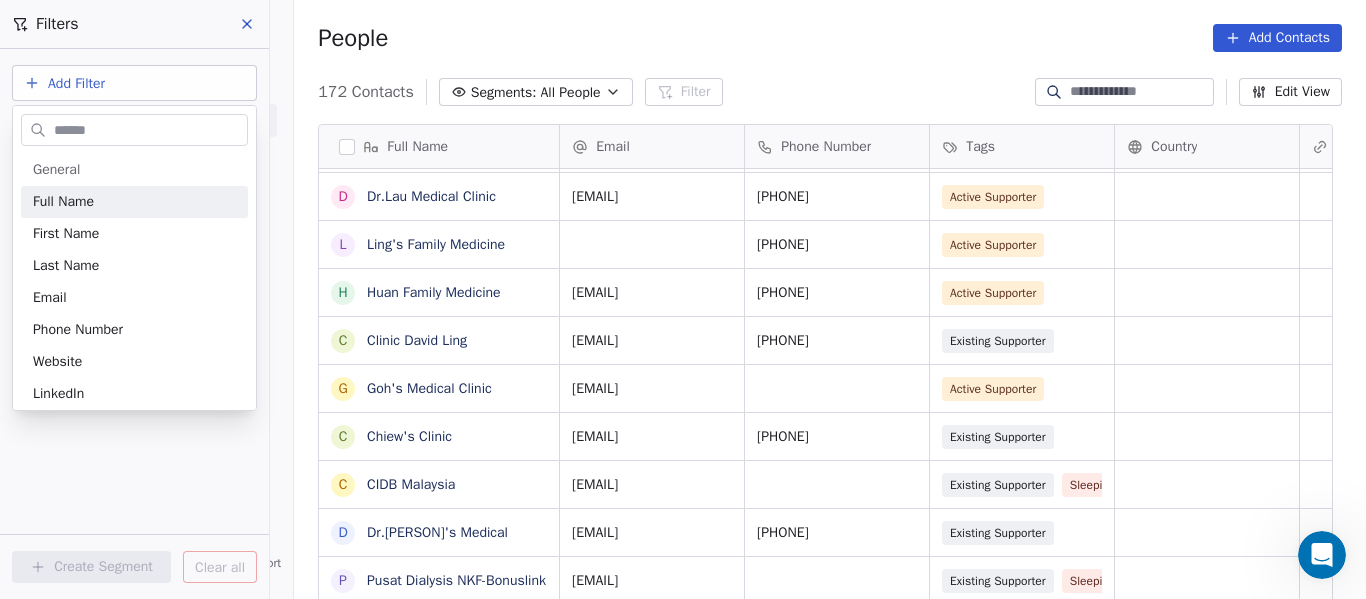 click on "NaviPath Diagnostics Sdn Bhd Contacts People Marketing Workflows Campaigns Sales Pipelines Sequences Beta Tools Apps AI Agents Help & Support Filters Add Filter  Create Segment Clear all People  Add Contacts 172 Contacts Segments: All People Filter  Edit View Tag Add to Sequence Full Name T Ting's Clinic S Ssemedx Services S Sg Medical CLinic K Klinil Sia S Simon Yii S Sim's Medical Clinic D Dr.Sylvia Yii Clinic S Sulah Clinic D Dr.Sylvia Yii Clinic S Sulah Clinic P PMG (Sibu Central) P PMG Medical (Kanowit) P PMG Medical (Mukah) P PMG Medical-Bintangor P PMG Medical-Saratok P PMG Medical-Sarikei D Dr.Mark Wong Medical Clinic P PMG Medical Clinic M Mukah Medical Clinic M Mylab Diagnostics D Dr.Law's Clinic D Dr.Lau Medical Clinic L Ling's Family Medicine H Huan Family Medicine C Clinic David Ling G Goh's Medical Clinic C Chiew's Clinic C CIDB Malaysia D Dr.Chieng's Medical P Pusat Dialysis NKF-Bonuslink Email Phone Number Tags Country Website Job Title Status Contact Source 084-316197 Active Supporter" at bounding box center (683, 299) 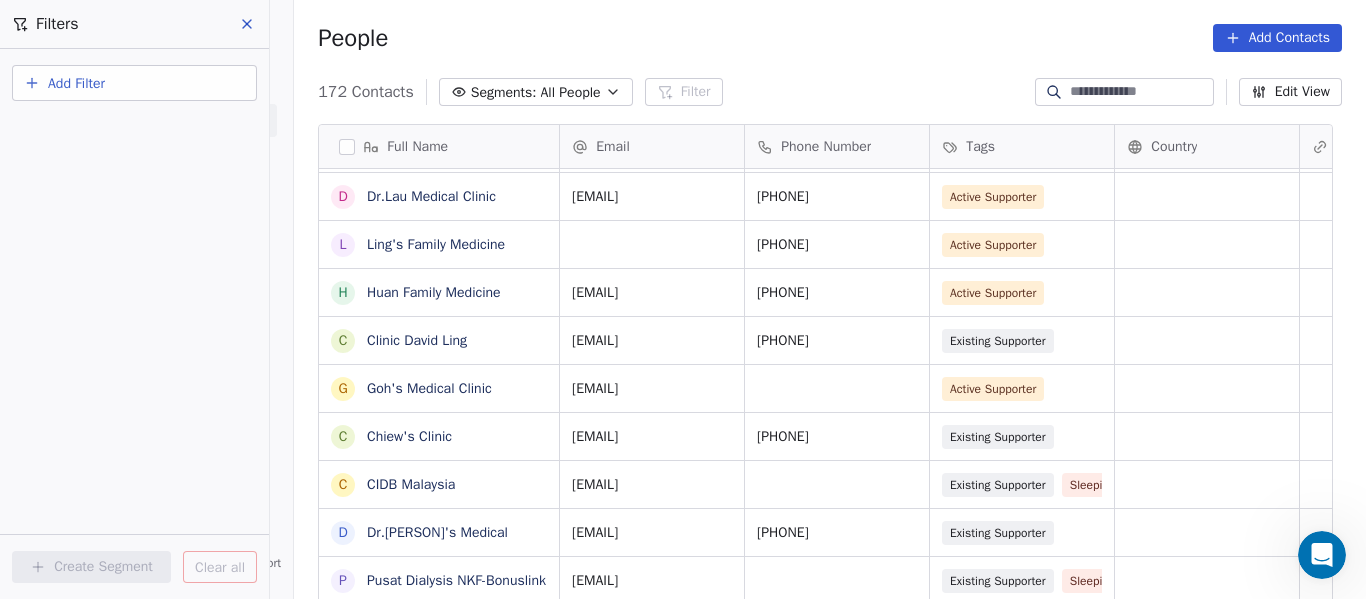 click on "Add Filter" at bounding box center (76, 83) 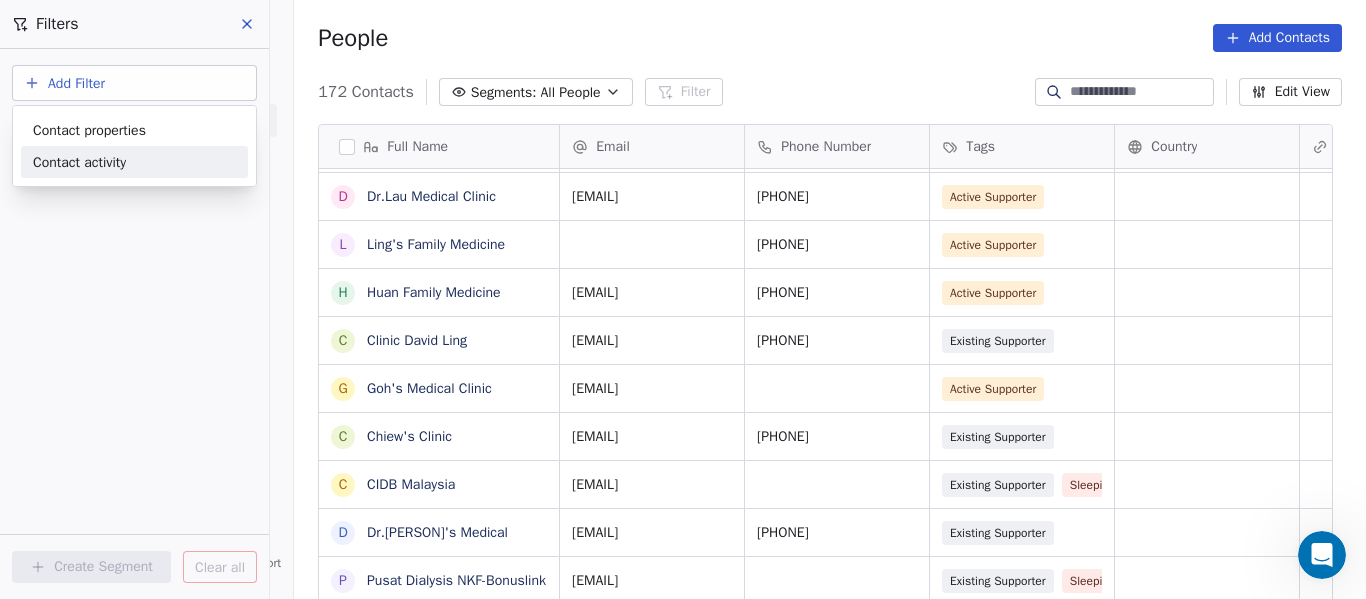 click on "Contact activity" at bounding box center [79, 162] 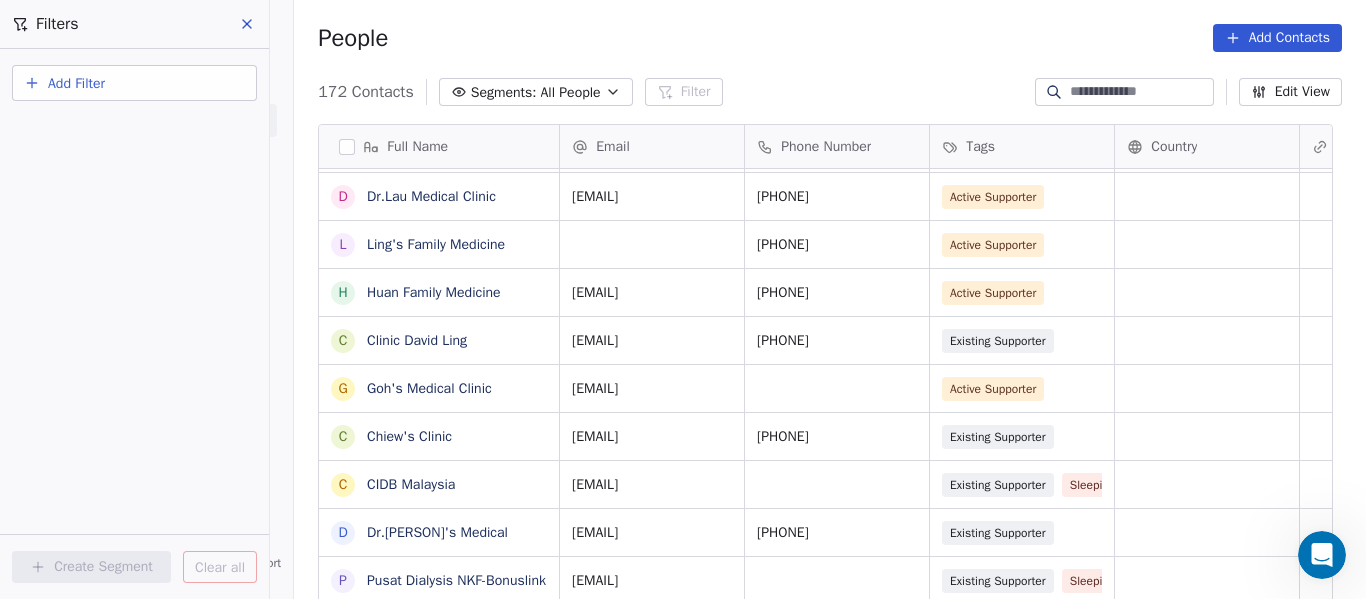 click on "NaviPath Diagnostics Sdn Bhd Contacts People Marketing Workflows Campaigns Sales Pipelines Sequences Beta Tools Apps AI Agents Help & Support Filters Add Filter  Create Segment Clear all People  Add Contacts 172 Contacts Segments: All People Filter  Edit View Tag Add to Sequence Full Name T Ting's Clinic S Ssemedx Services S Sg Medical CLinic K Klinil Sia S Simon Yii S Sim's Medical Clinic D Dr.Sylvia Yii Clinic S Sulah Clinic D Dr.Sylvia Yii Clinic S Sulah Clinic P PMG (Sibu Central) P PMG Medical (Kanowit) P PMG Medical (Mukah) P PMG Medical-Bintangor P PMG Medical-Saratok P PMG Medical-Sarikei D Dr.Mark Wong Medical Clinic P PMG Medical Clinic M Mukah Medical Clinic M Mylab Diagnostics D Dr.Law's Clinic D Dr.Lau Medical Clinic L Ling's Family Medicine H Huan Family Medicine C Clinic David Ling G Goh's Medical Clinic C Chiew's Clinic C CIDB Malaysia D Dr.Chieng's Medical P Pusat Dialysis NKF-Bonuslink Email Phone Number Tags Country Website Job Title Status Contact Source 084-316197 Active Supporter" at bounding box center (683, 299) 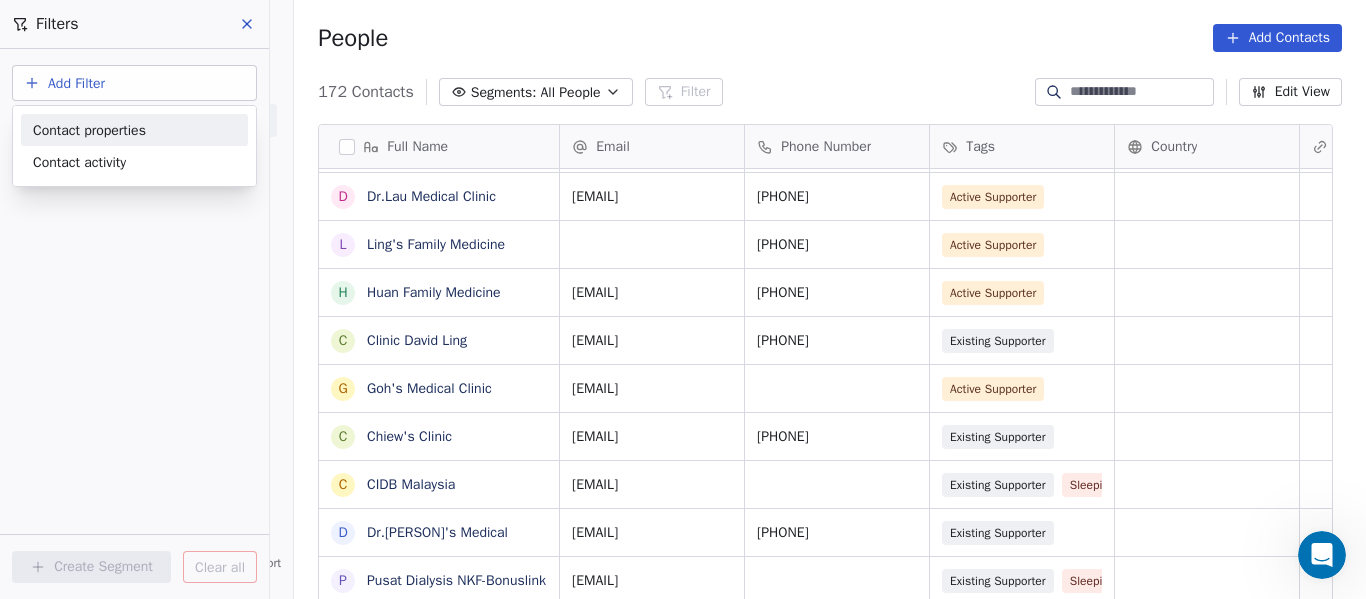 click on "Contact properties" at bounding box center (89, 130) 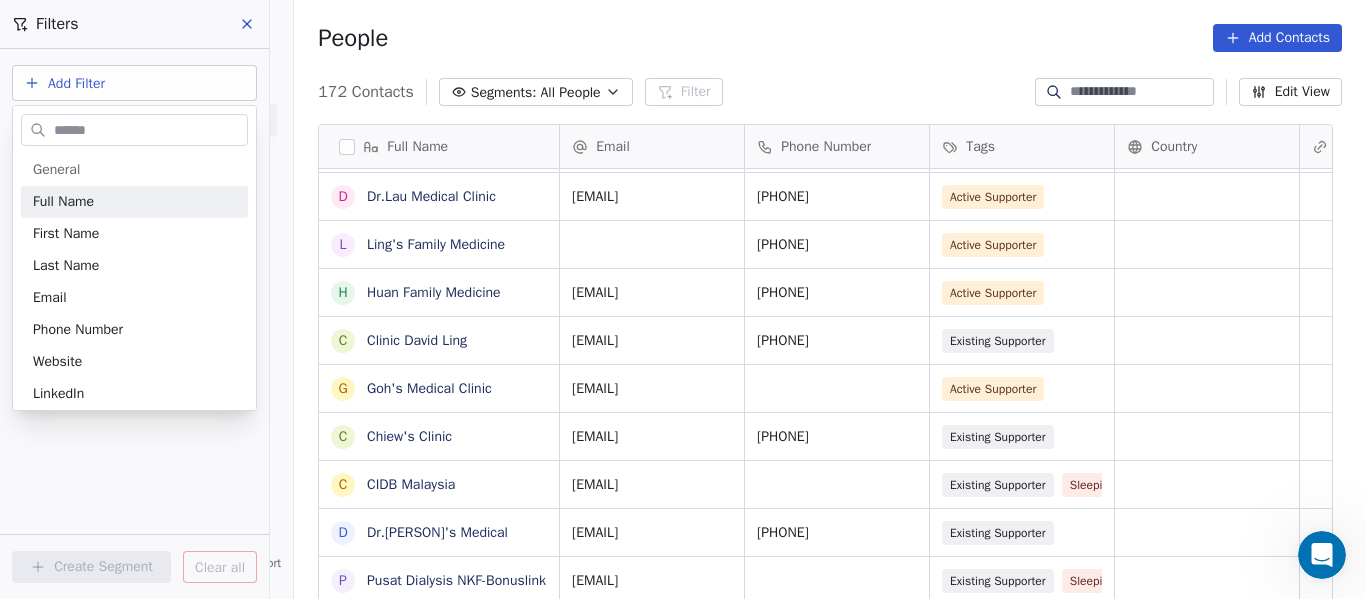click on "NaviPath Diagnostics Sdn Bhd Contacts People Marketing Workflows Campaigns Sales Pipelines Sequences Beta Tools Apps AI Agents Help & Support Filters Add Filter  Create Segment Clear all People  Add Contacts 172 Contacts Segments: All People Filter  Edit View Tag Add to Sequence Full Name T Ting's Clinic S Ssemedx Services S Sg Medical CLinic K Klinil Sia S Simon Yii S Sim's Medical Clinic D Dr.Sylvia Yii Clinic S Sulah Clinic D Dr.Sylvia Yii Clinic S Sulah Clinic P PMG (Sibu Central) P PMG Medical (Kanowit) P PMG Medical (Mukah) P PMG Medical-Bintangor P PMG Medical-Saratok P PMG Medical-Sarikei D Dr.Mark Wong Medical Clinic P PMG Medical Clinic M Mukah Medical Clinic M Mylab Diagnostics D Dr.Law's Clinic D Dr.Lau Medical Clinic L Ling's Family Medicine H Huan Family Medicine C Clinic David Ling G Goh's Medical Clinic C Chiew's Clinic C CIDB Malaysia D Dr.Chieng's Medical P Pusat Dialysis NKF-Bonuslink Email Phone Number Tags Country Website Job Title Status Contact Source 084-316197 Active Supporter" at bounding box center [683, 299] 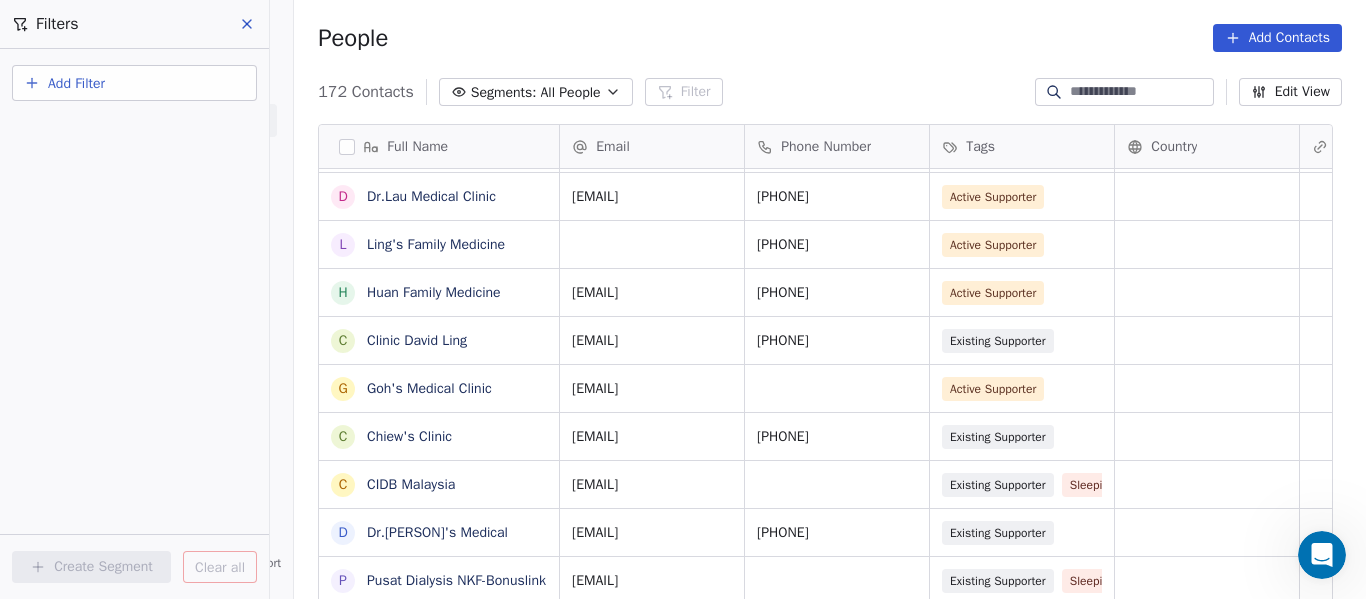 click 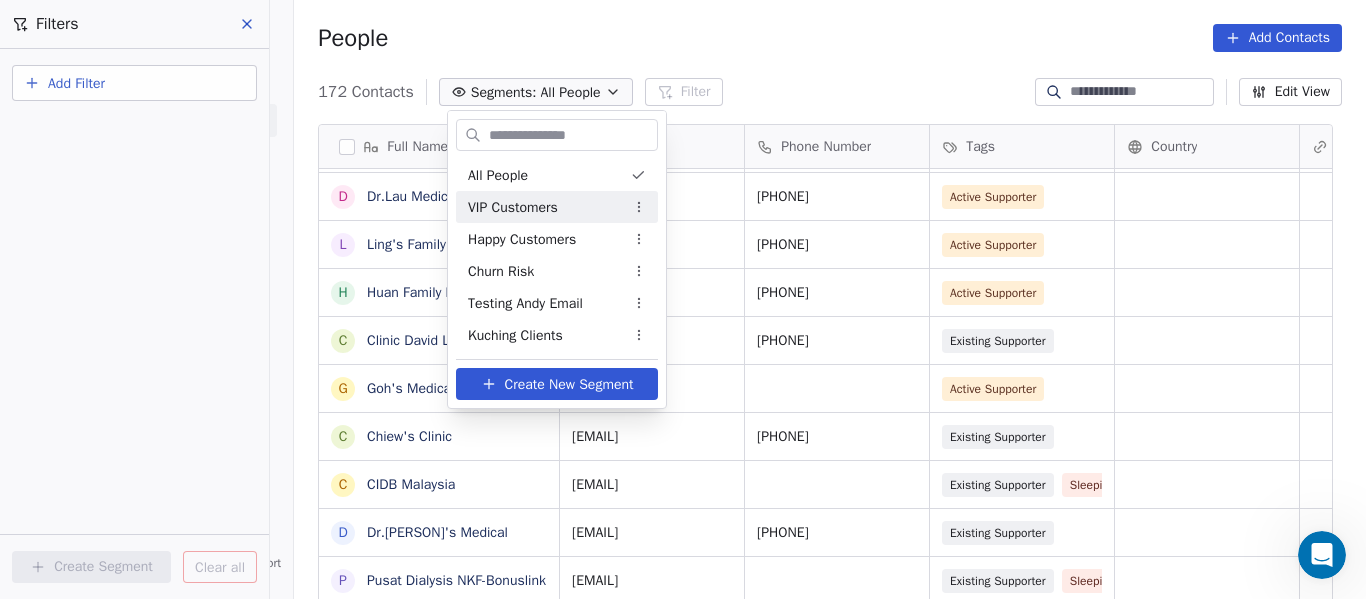 click on "VIP Customers" at bounding box center [513, 207] 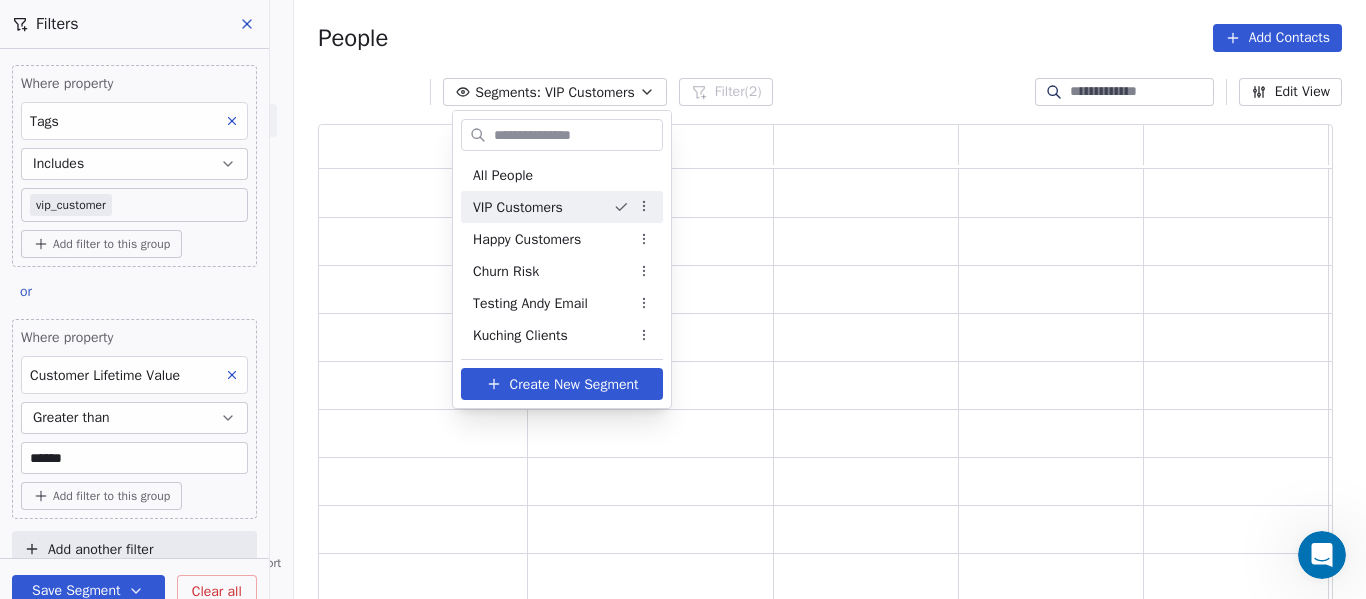 scroll, scrollTop: 16, scrollLeft: 16, axis: both 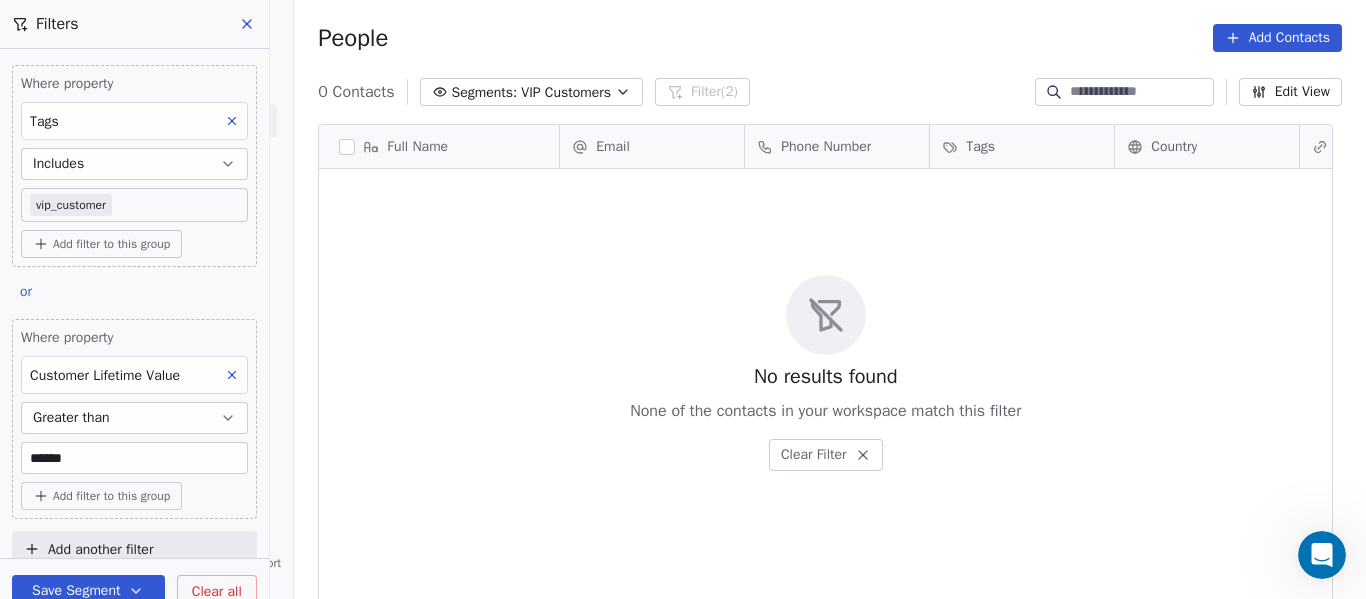click 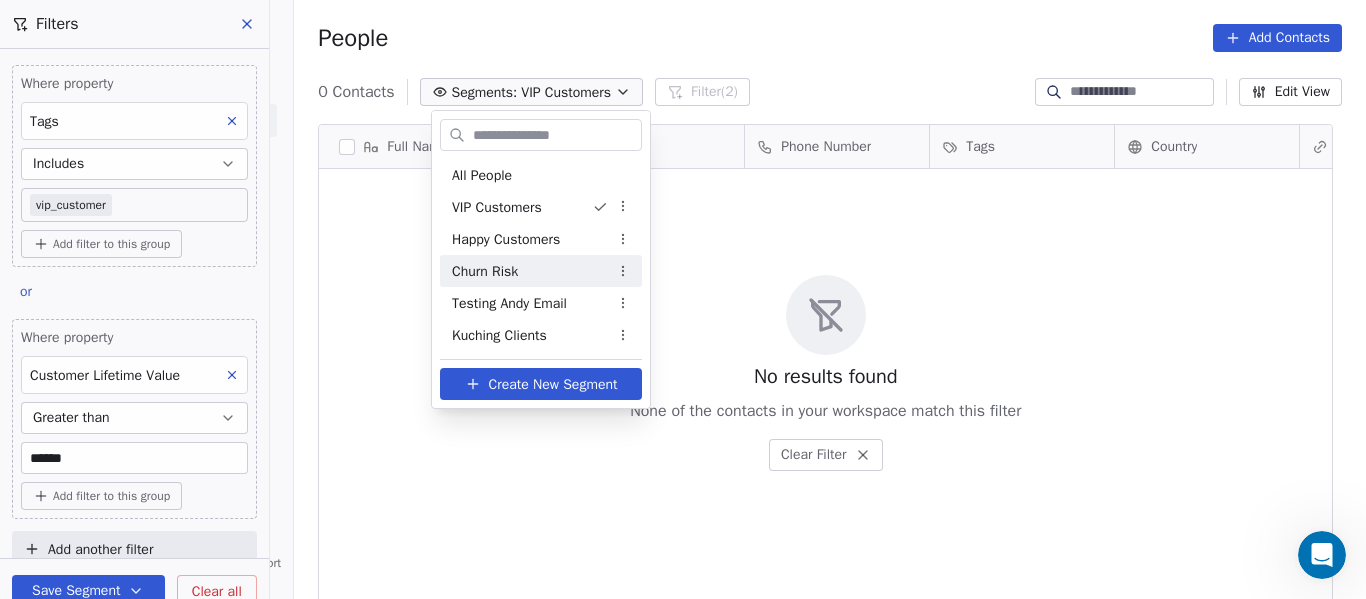 click on "Churn Risk" at bounding box center [541, 271] 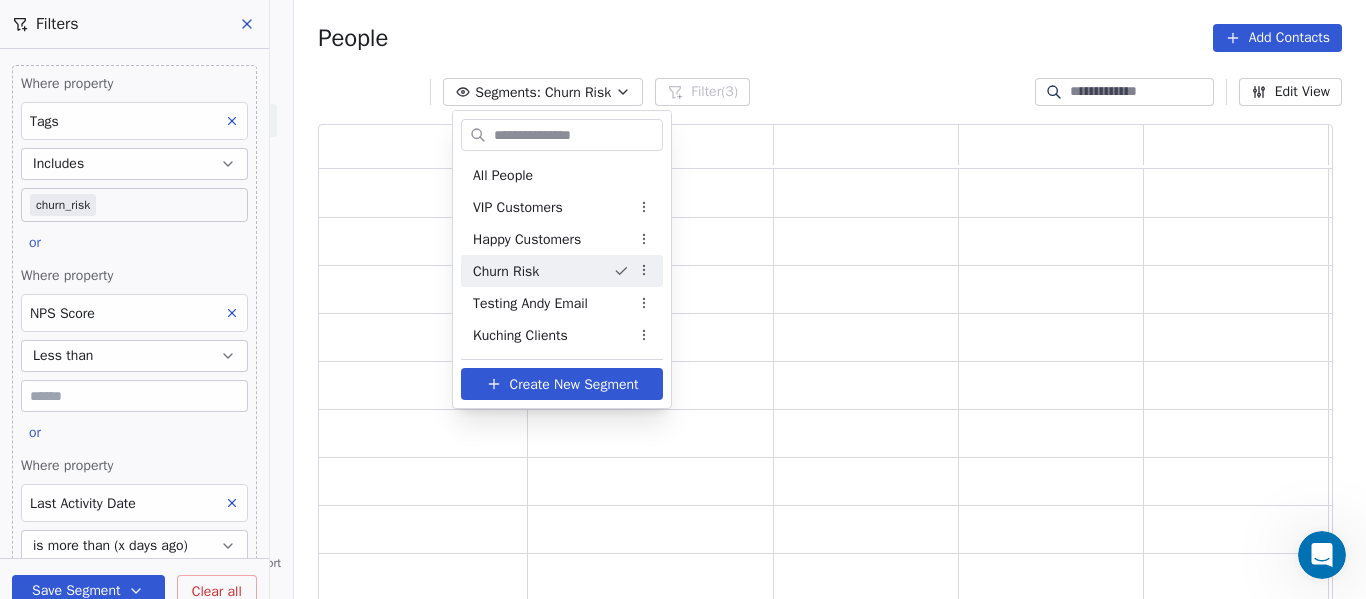 scroll, scrollTop: 16, scrollLeft: 16, axis: both 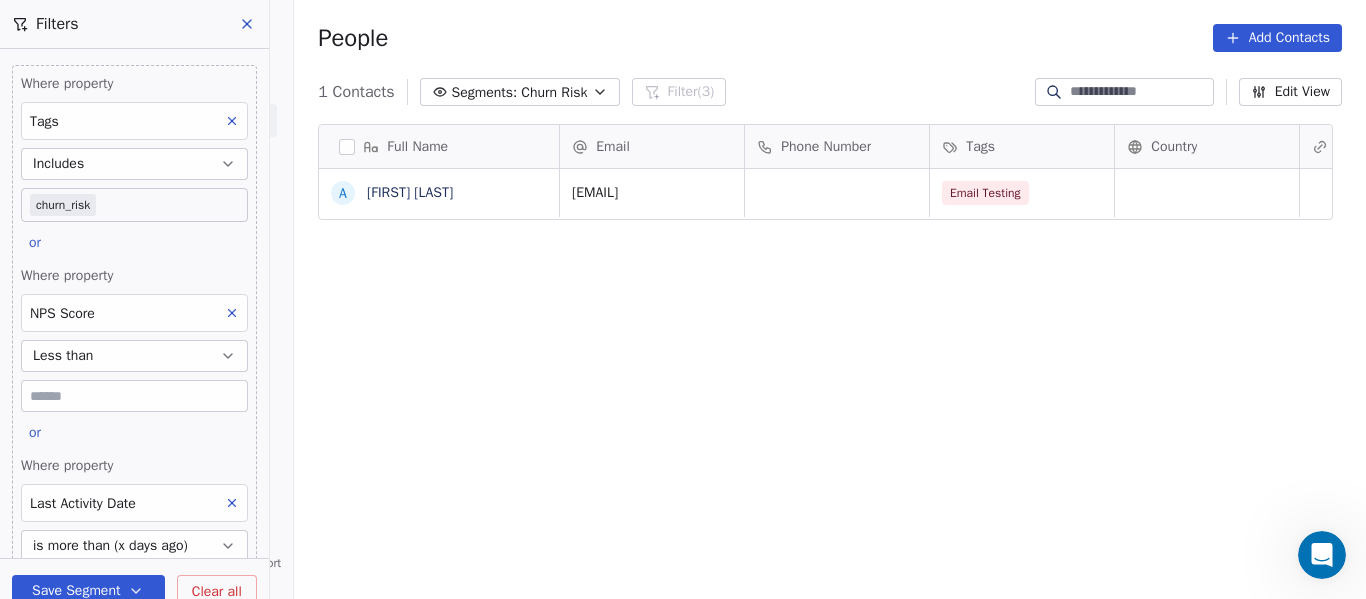 click 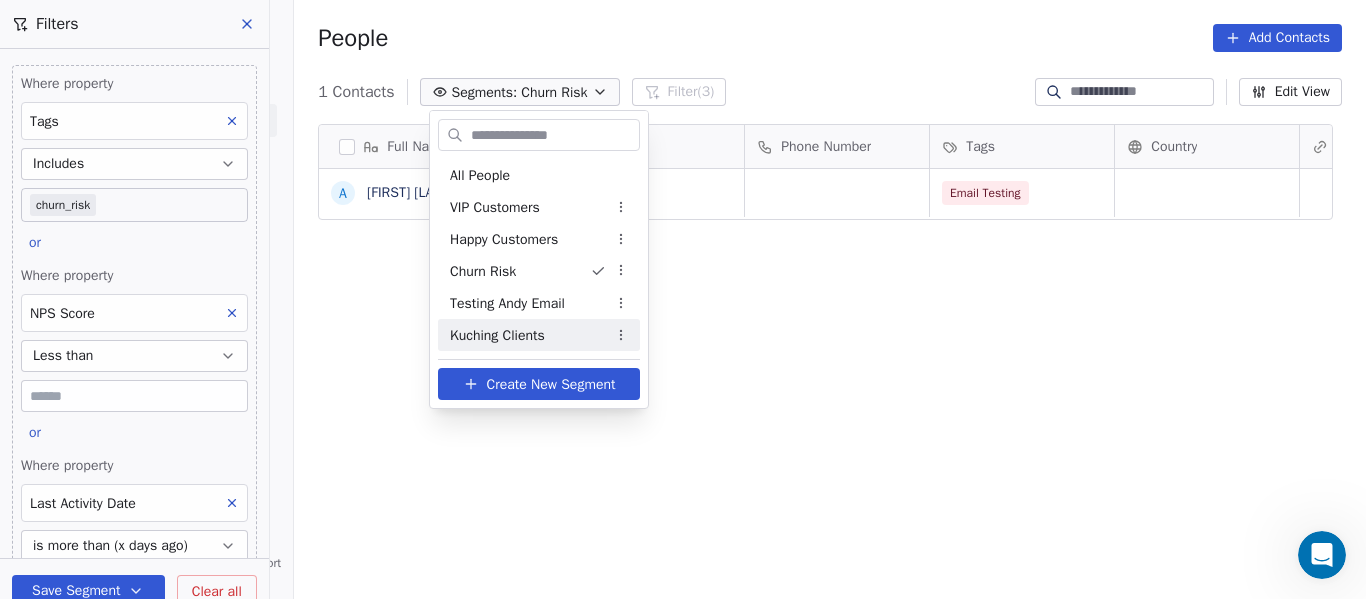 click on "Kuching Clients" at bounding box center [497, 335] 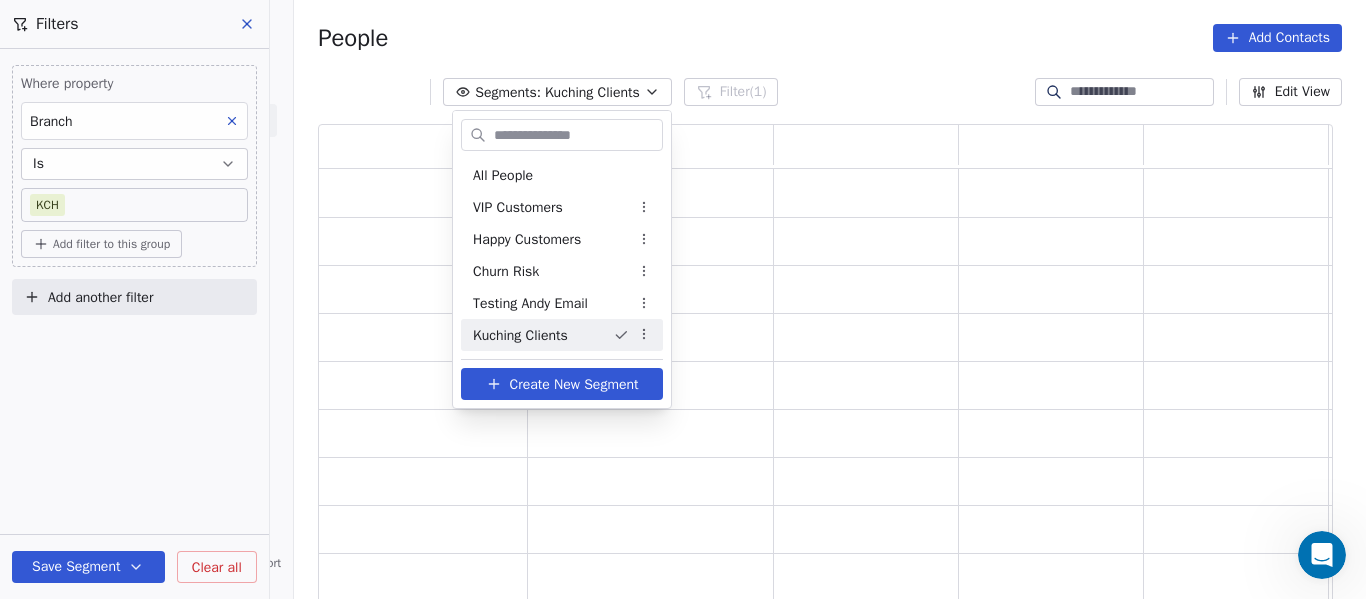 scroll, scrollTop: 16, scrollLeft: 16, axis: both 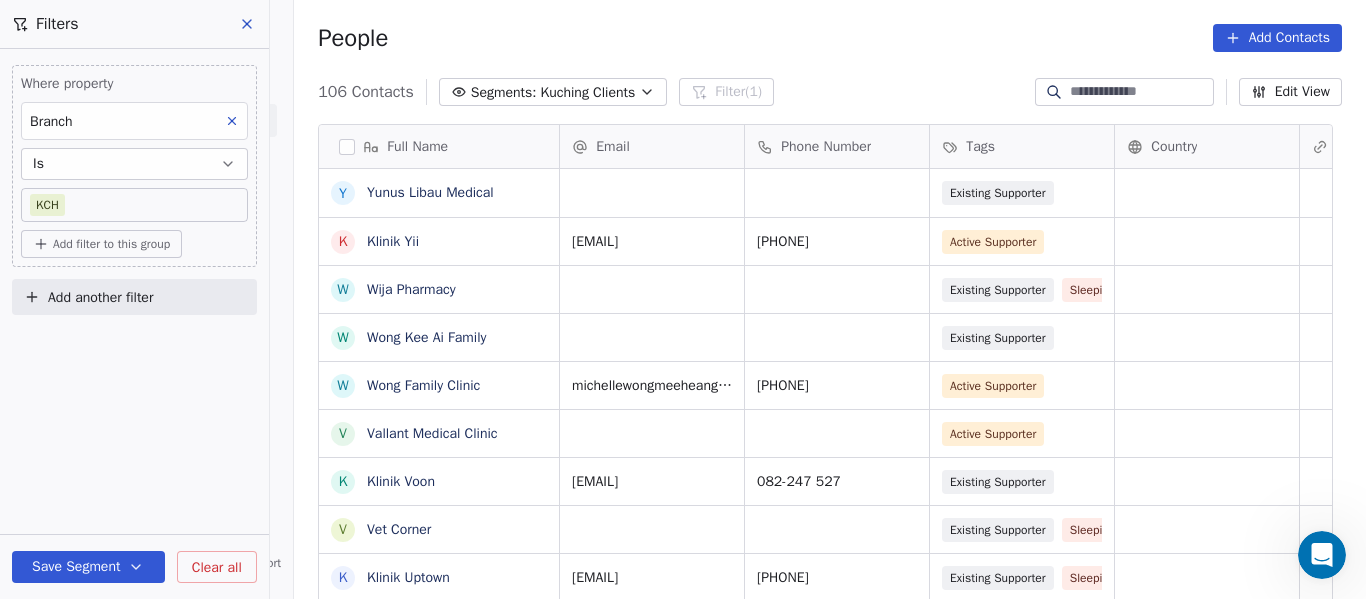 click 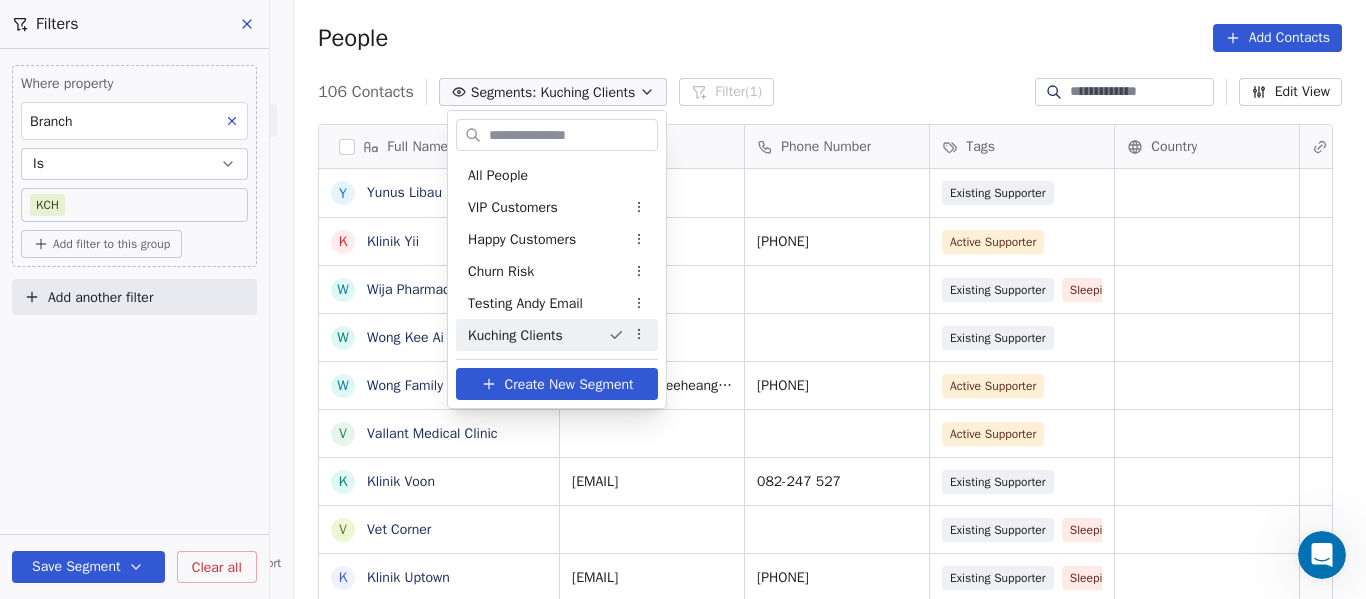 click on "Create New Segment" at bounding box center (569, 384) 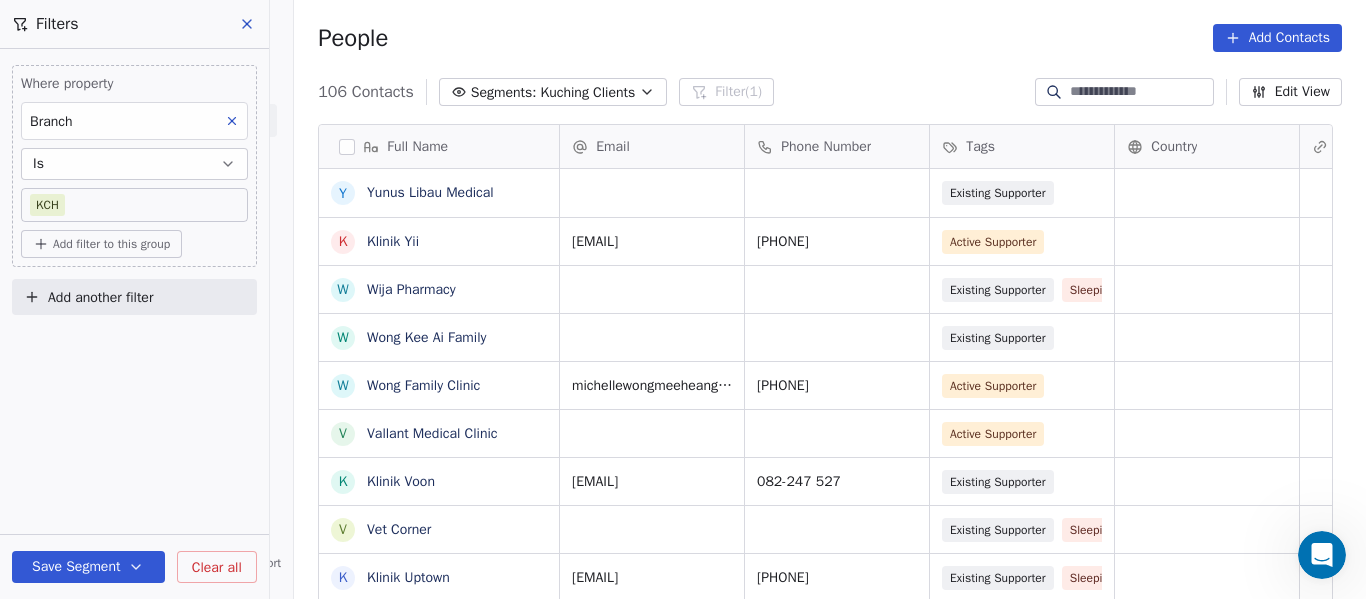 click 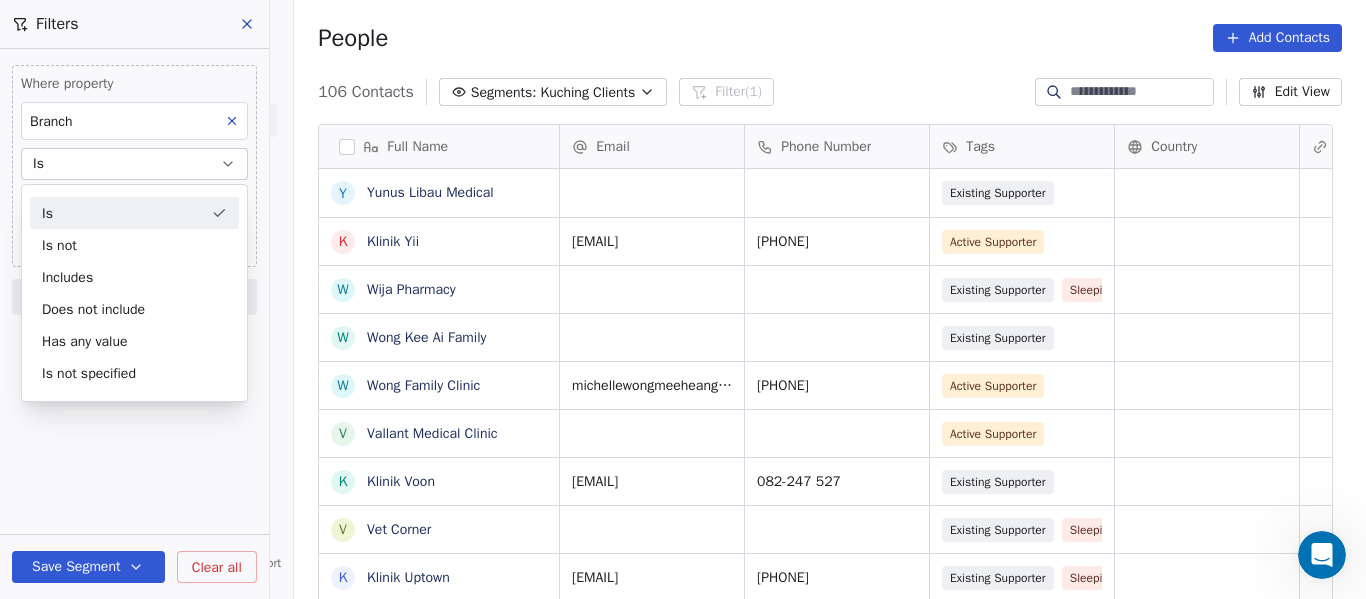 click on "Marketing" at bounding box center (146, 159) 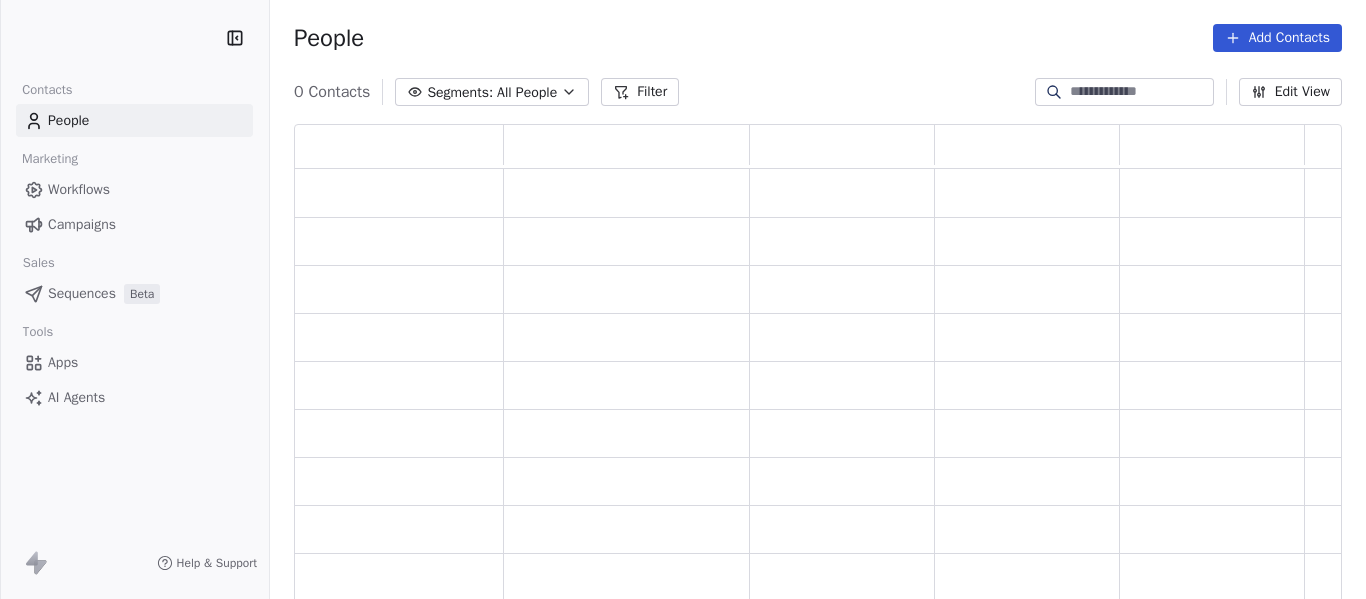 scroll, scrollTop: 0, scrollLeft: 0, axis: both 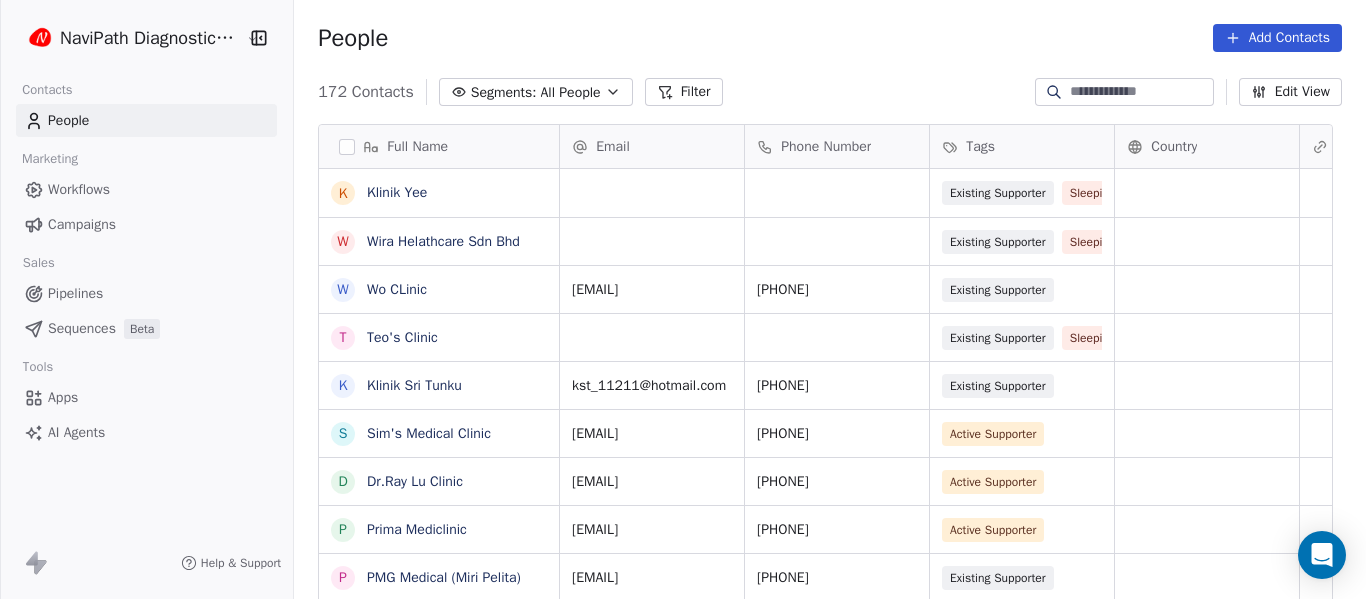 click 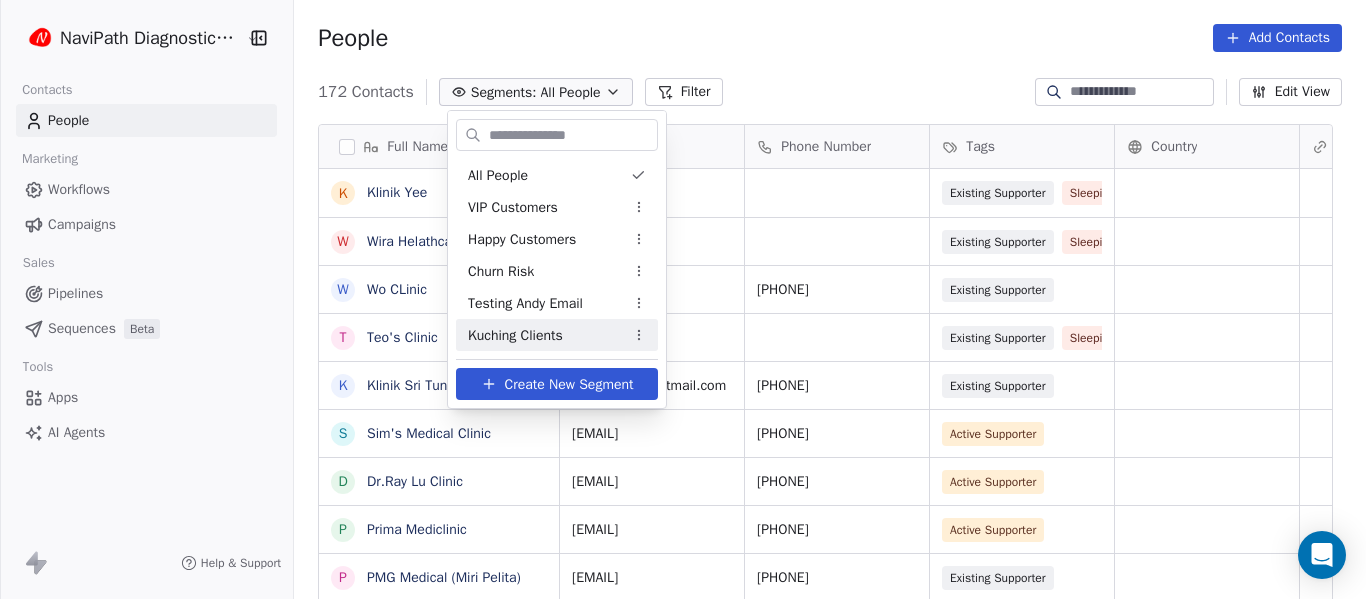 click on "Create New Segment" at bounding box center (569, 384) 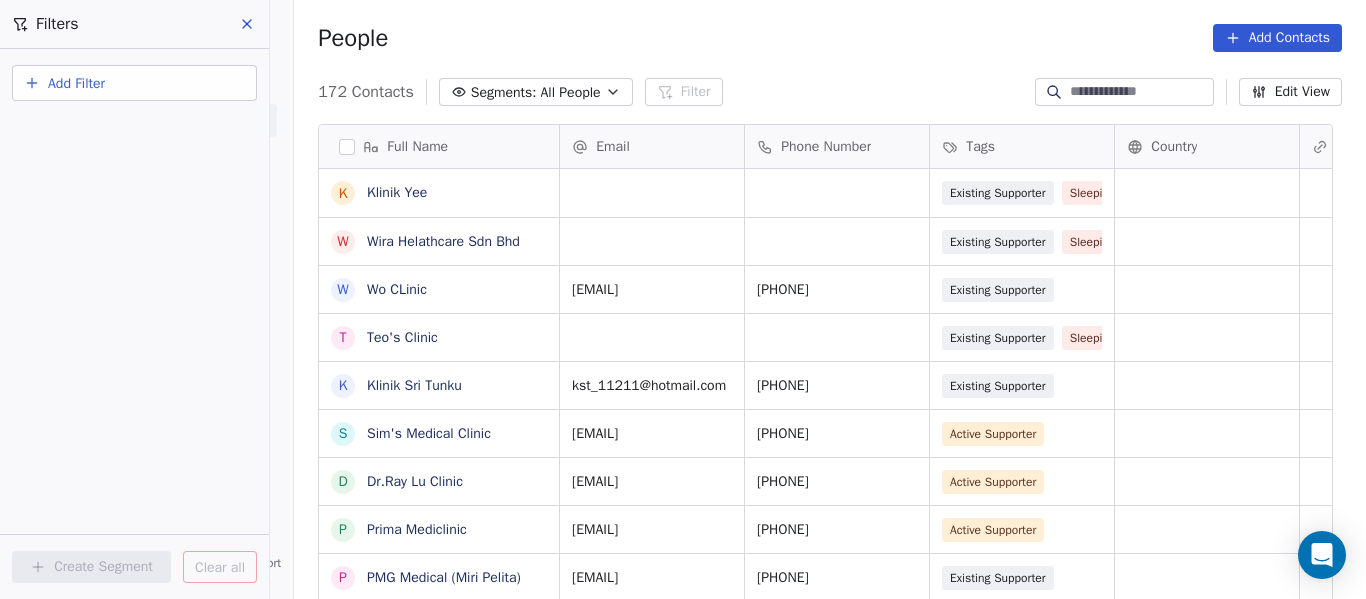 click on "Add Filter" at bounding box center (76, 83) 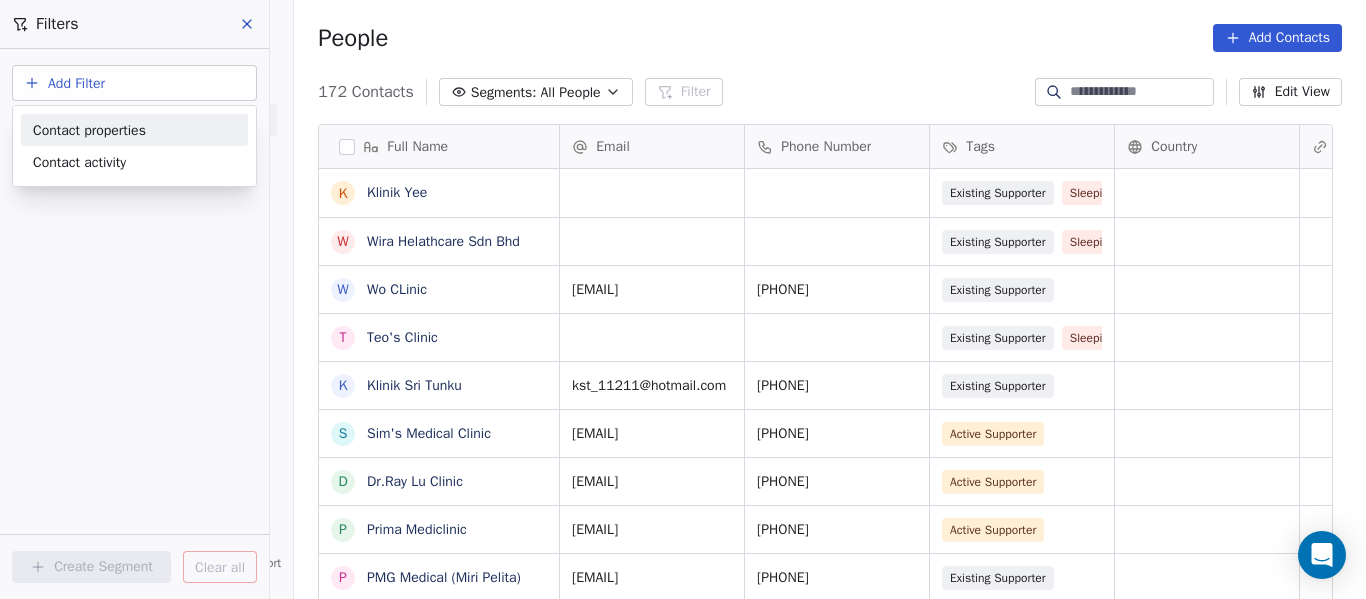 click on "Contact properties" at bounding box center [89, 130] 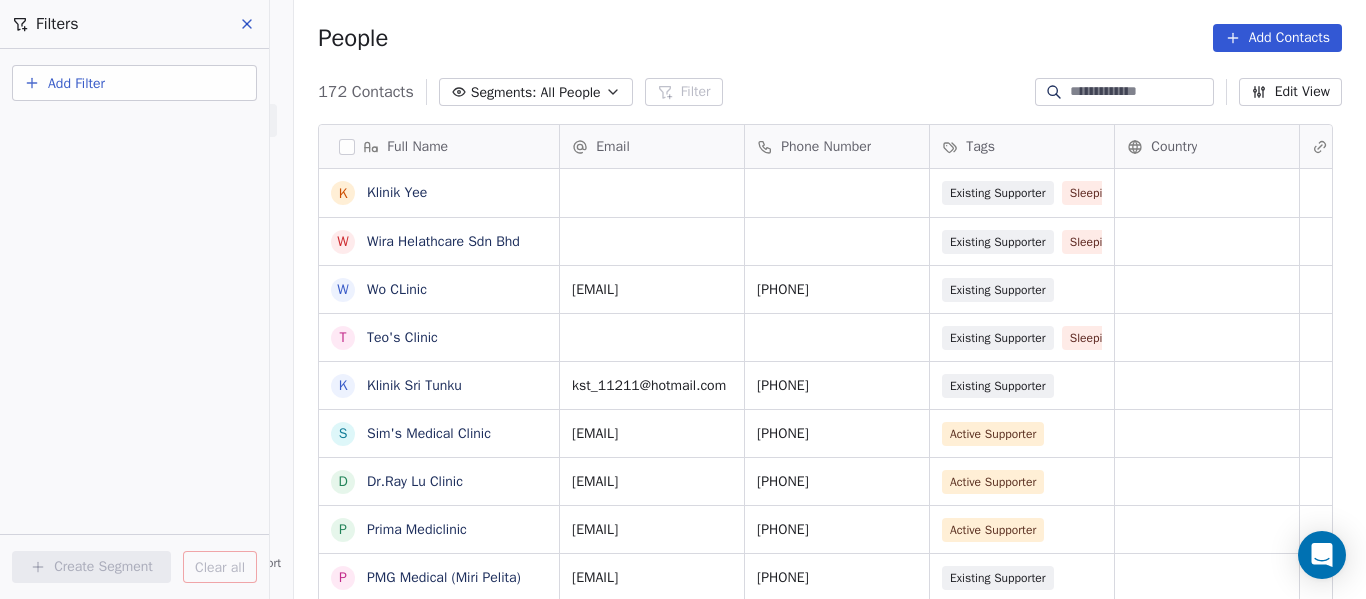 click on "Segments: All People Filter Edit View Tag Add to Sequence Full Name K Klinik Yee W Wira Helathcare Sdn Bhd W Wo CLinic T Teo's Clinic K Klinik Sri Tunku S Sim's Medical Clinic D Dr.Ray Lu Clinic P Prima Mediclinic P PMG Medical (Miri Pelita) P Pelita Clinic P Prime Borneo Clinic (Krokop) P PMG Medical (Senadin) P PMG Medical (Morsjaya) K Klinik Ohana K Klinik Dr.Nuing M Miri Medical Clinic M Miri United Healthcare K Klinik Lutong K Klinik Jaya Medik L Lau Clinic G George Medical Clinic K Klinik Desa Indah K Klinik Chan Toh Hang K Klinik Dr.Cheu Sdn Bhd A AMC Clinic K Klinik Asiah Y Yunus Libau Medical K Klinik Yii Email Phone Number Tags Country Website Job Title Status Contact Source Existing Supporter Sleeping Client S2 Existing Supporter" at bounding box center [683, 299] 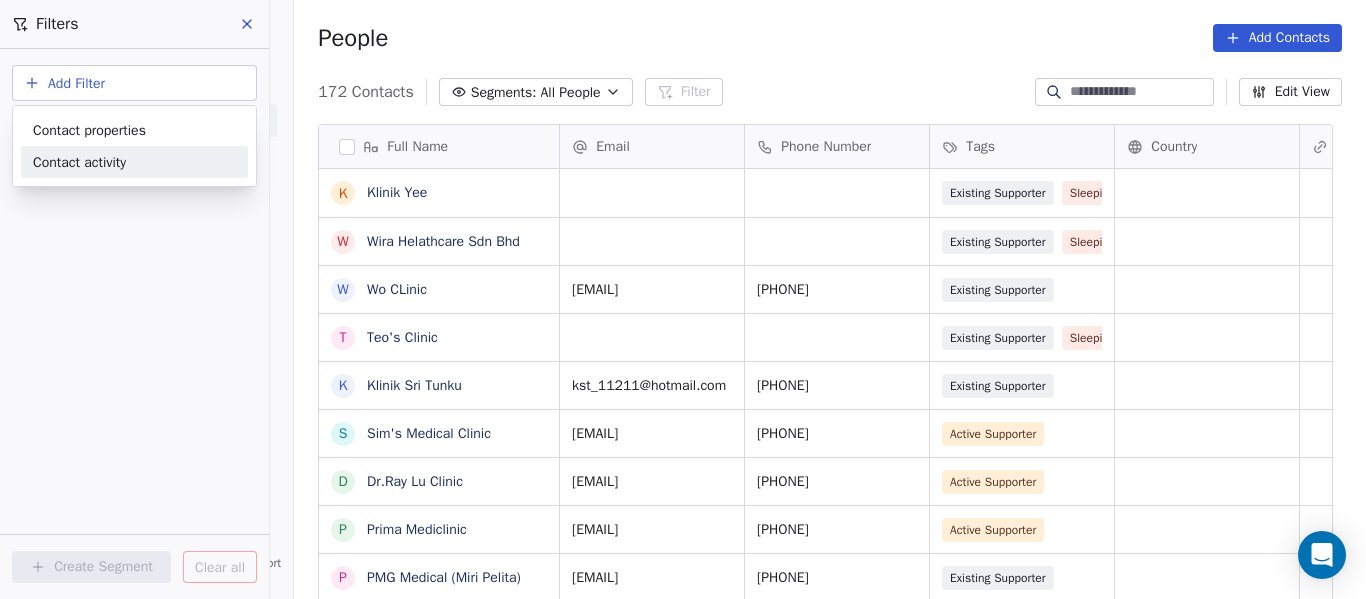 click on "Contact activity" at bounding box center (79, 162) 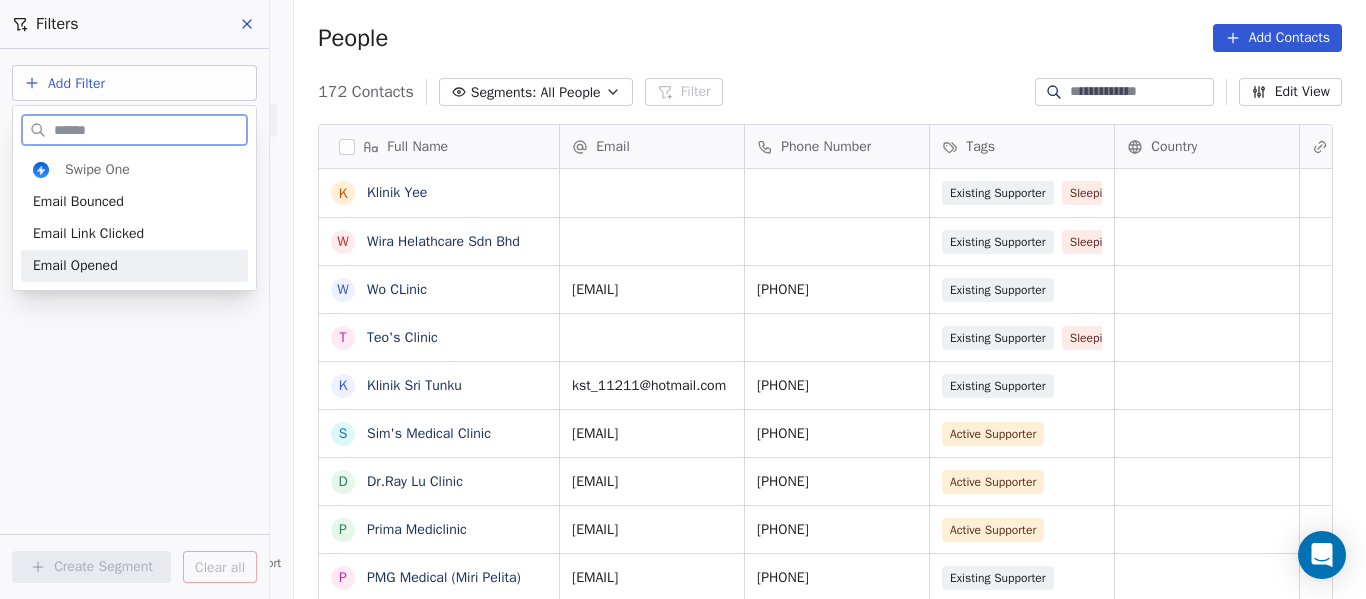 click on "Email Opened" at bounding box center [75, 266] 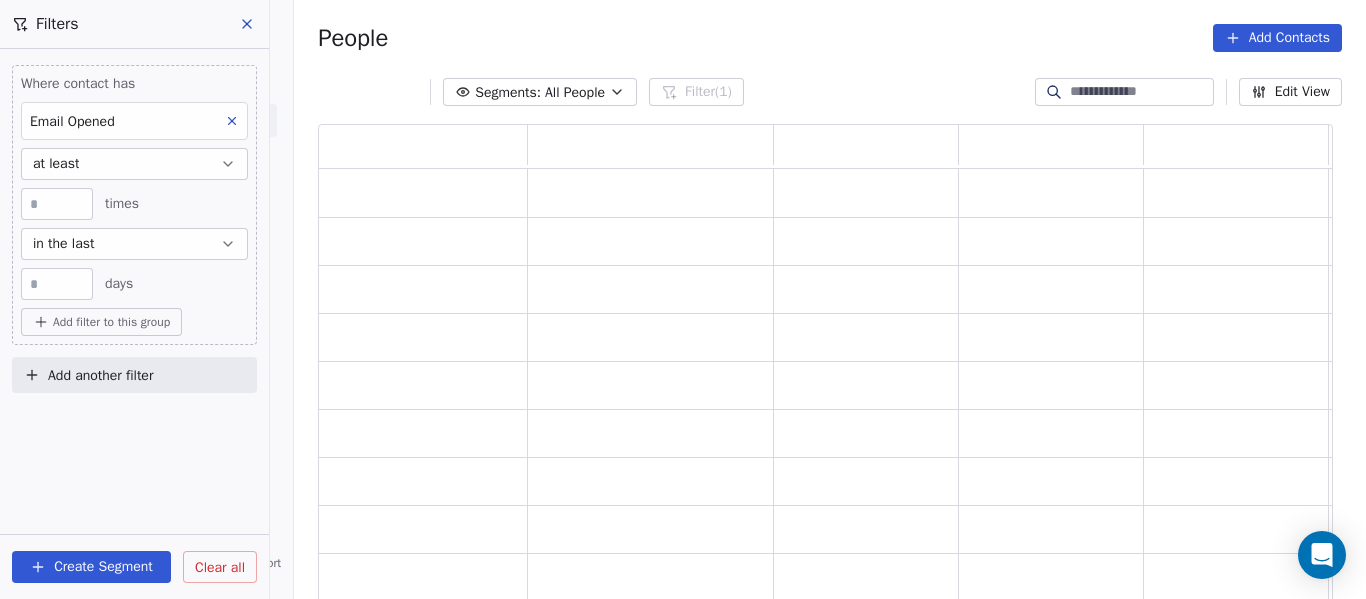scroll, scrollTop: 16, scrollLeft: 16, axis: both 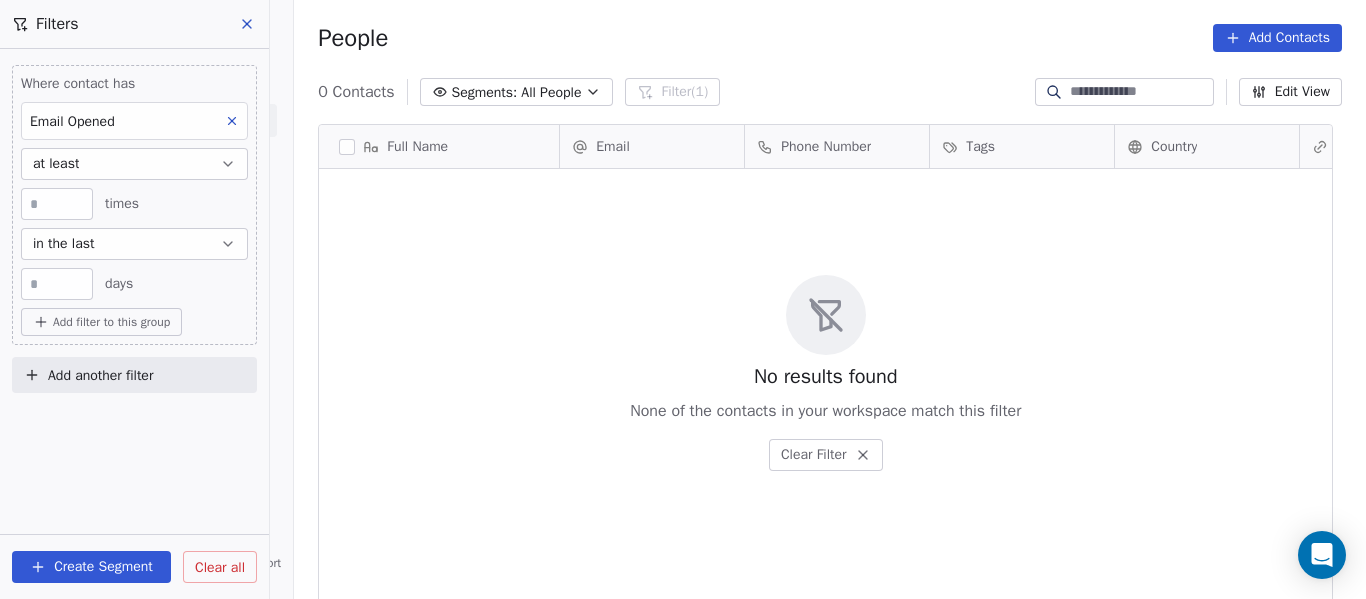 click on "Email Opened" at bounding box center (134, 121) 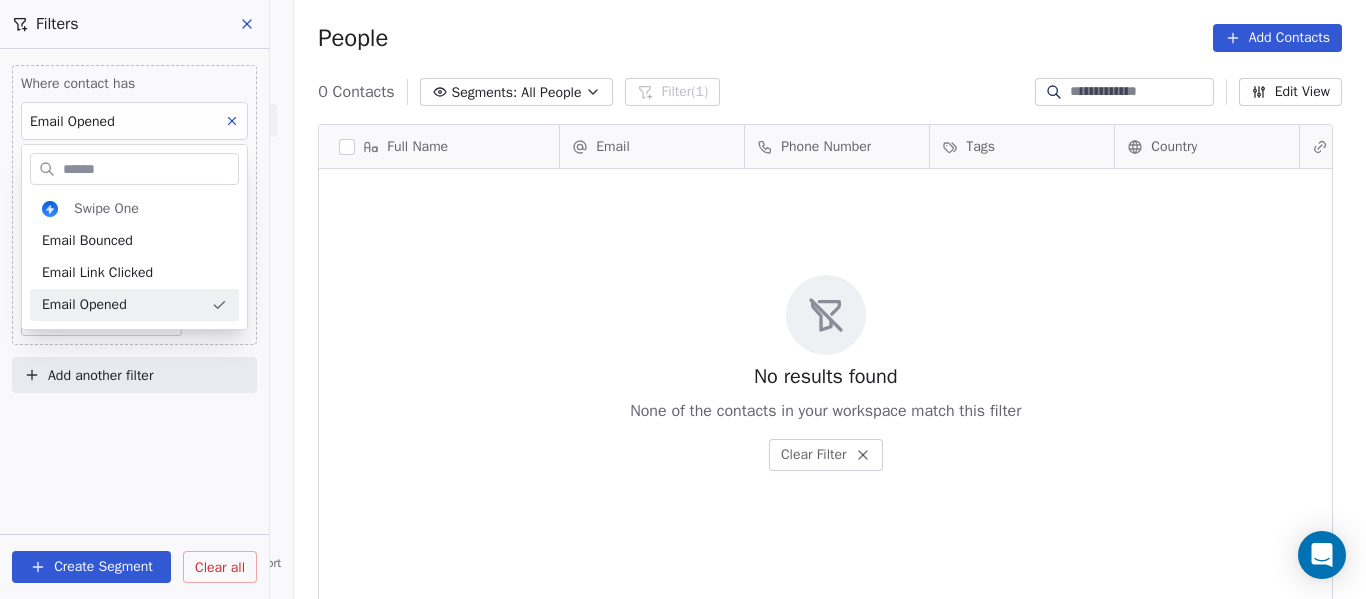 click on "NaviPath Diagnostics Sdn Bhd Contacts People Marketing Workflows Campaigns Sales Pipelines Sequences Beta Tools Apps AI Agents Help & Support Filters Where contact has   Email Opened   at least * times   in the last ** days Add filter to this group Add another filter  Create Segment Clear all People  Add Contacts 0 Contacts Segments: All People Filter  (1) Edit View Tag Add to Sequence Full Name Email Phone Number Tags Country Website Job Title Status Contact Source
To pick up a draggable item, press the space bar.
While dragging, use the arrow keys to move the item.
Press space again to drop the item in its new position, or press escape to cancel.
No results found None of the contacts in your workspace match this filter Clear Filter
Swipe One Email Bounced Email Link Clicked Email Opened" at bounding box center (683, 299) 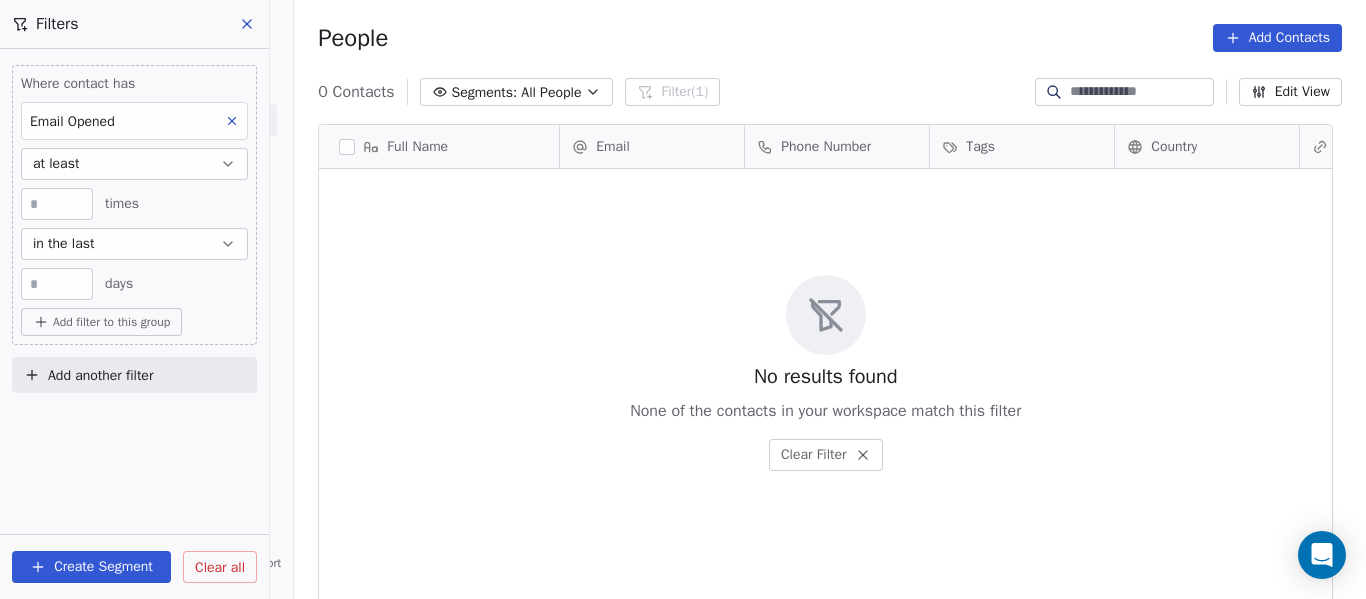 click 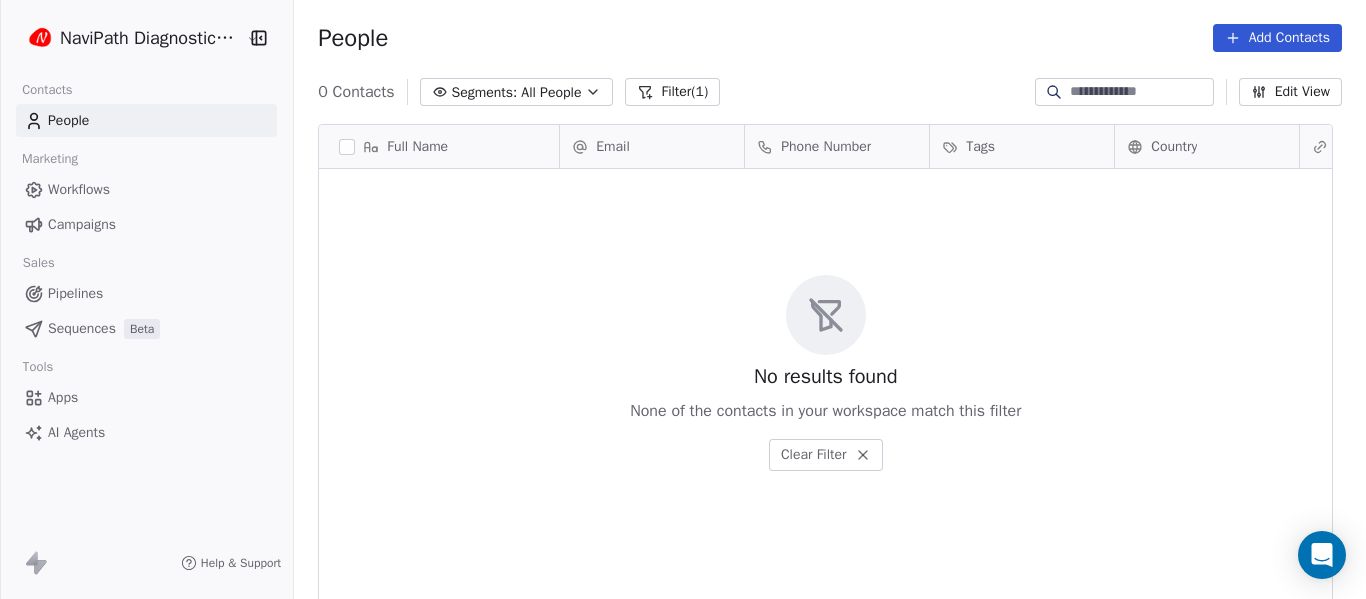 click on "Filter  (1)" at bounding box center [672, 92] 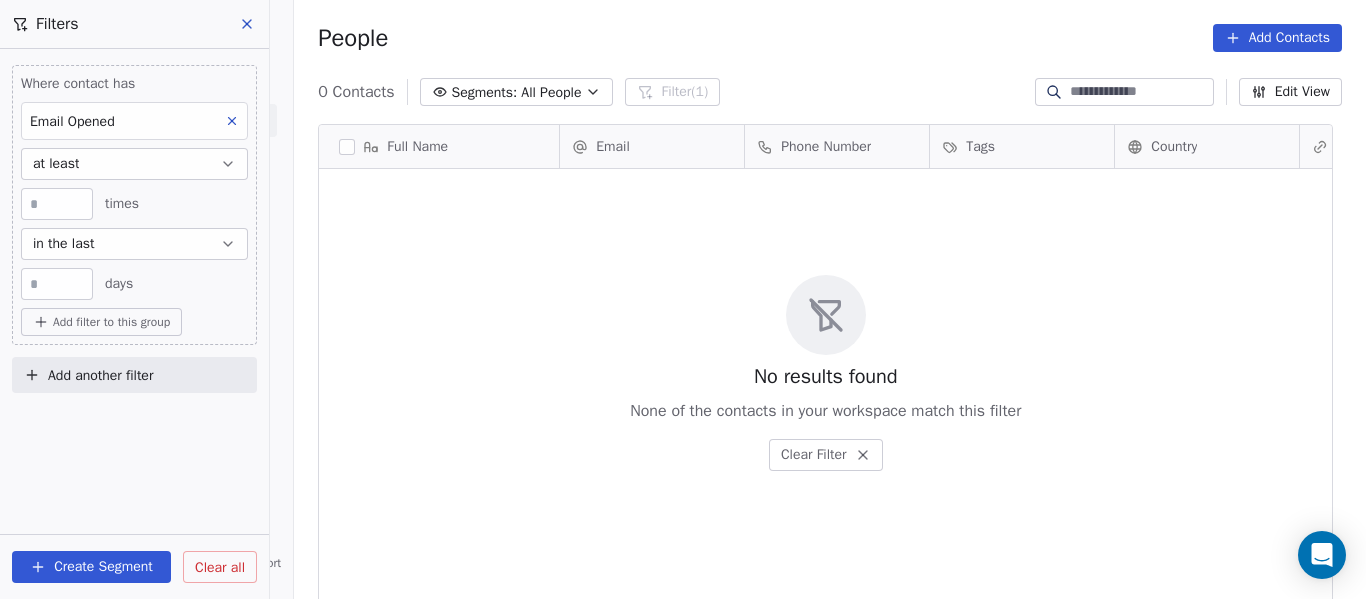 click on "Clear all" at bounding box center [220, 567] 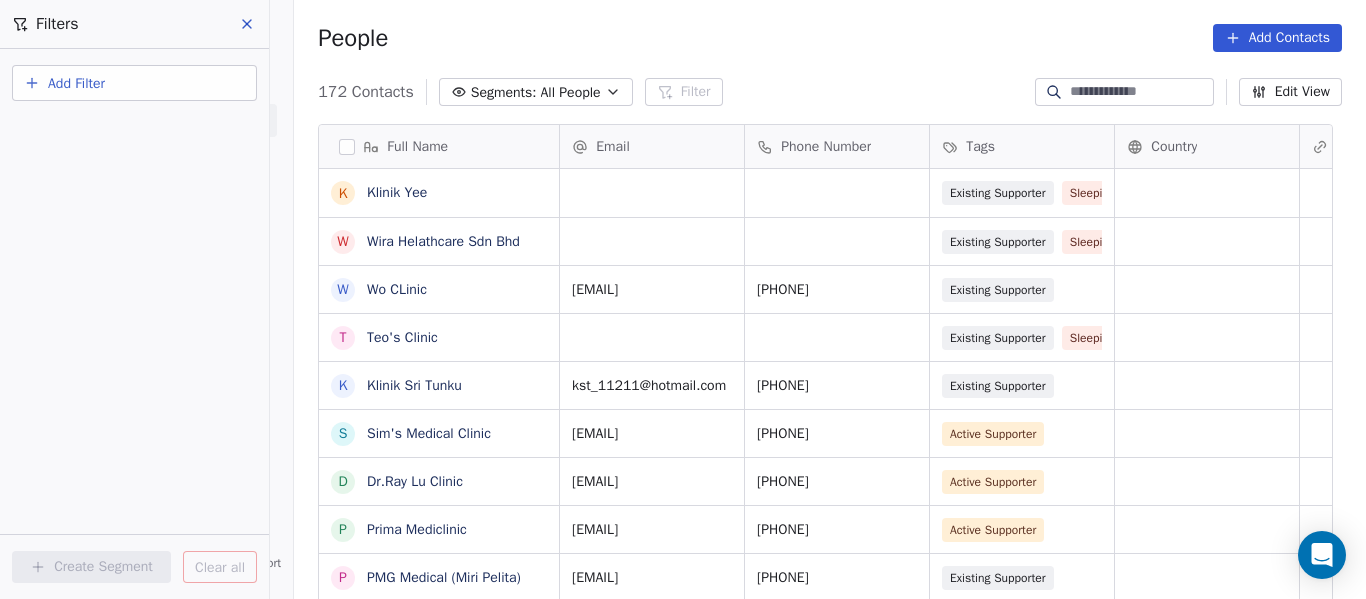 click on "Add Filter" at bounding box center (76, 83) 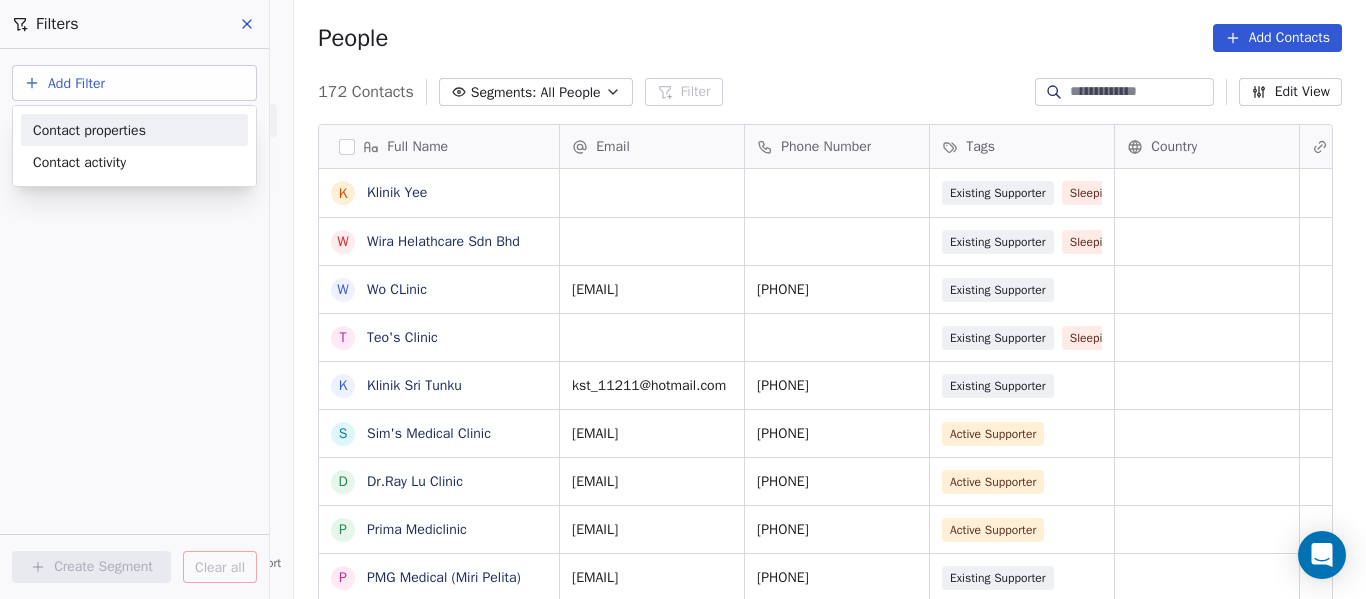 click on "Contact properties" at bounding box center [89, 130] 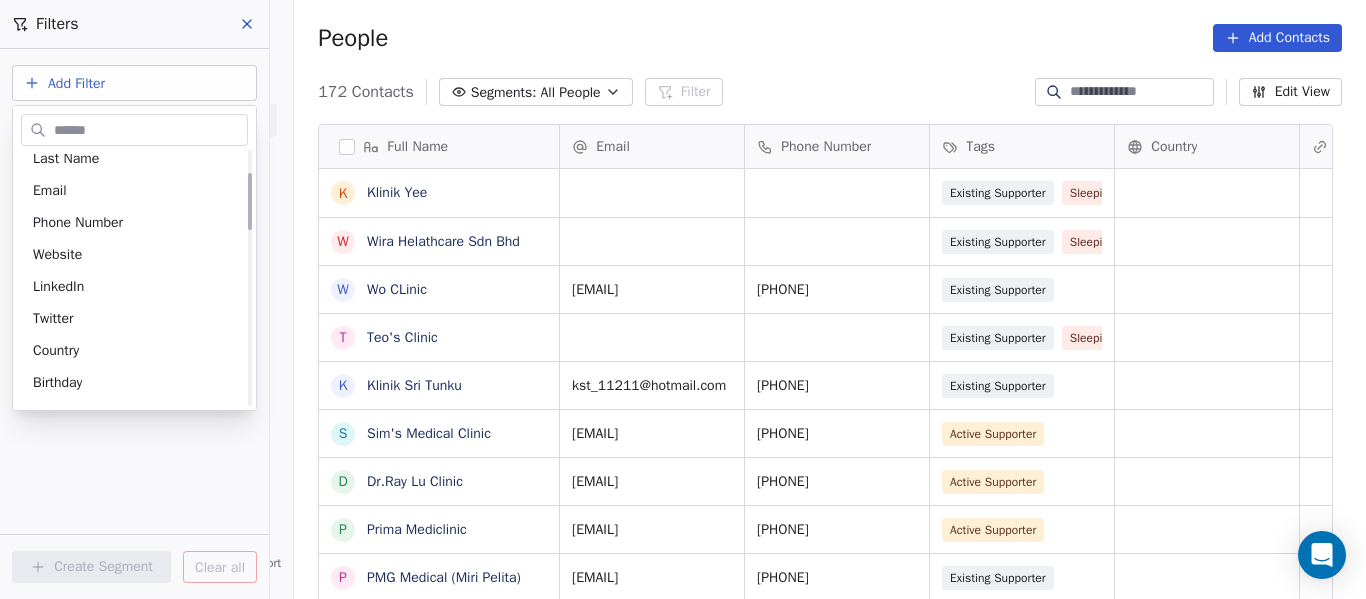 scroll, scrollTop: 100, scrollLeft: 0, axis: vertical 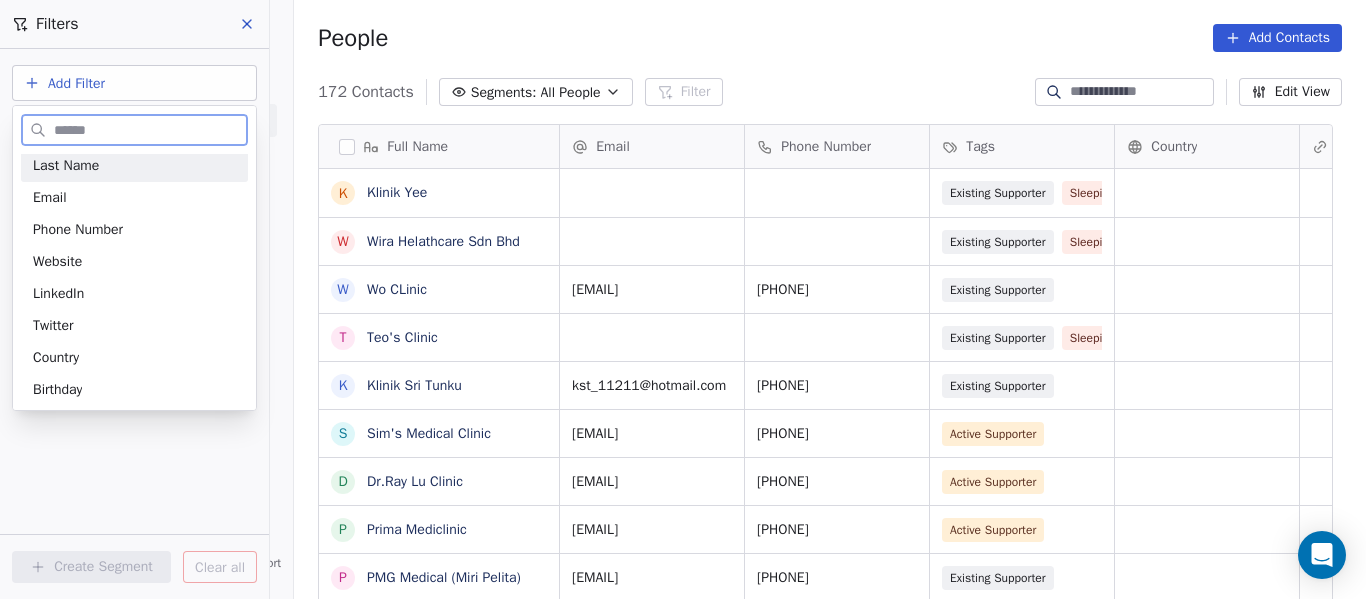 click on "Last Name" at bounding box center [134, 166] 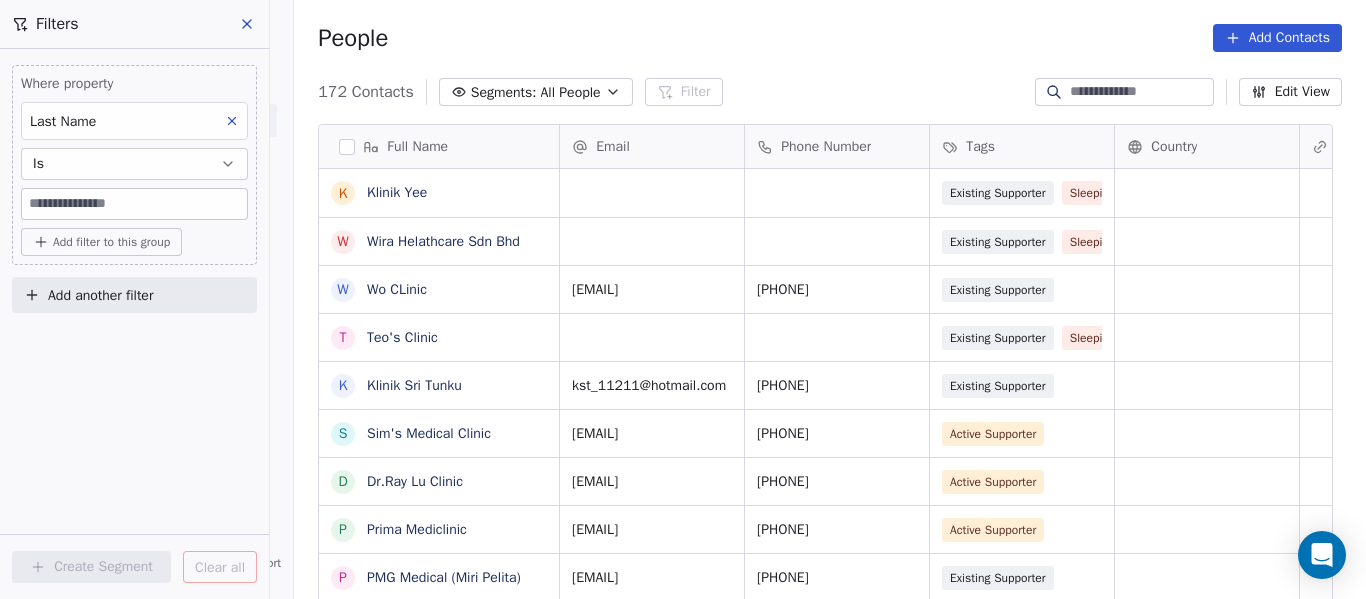 click on "Last Name" at bounding box center (134, 121) 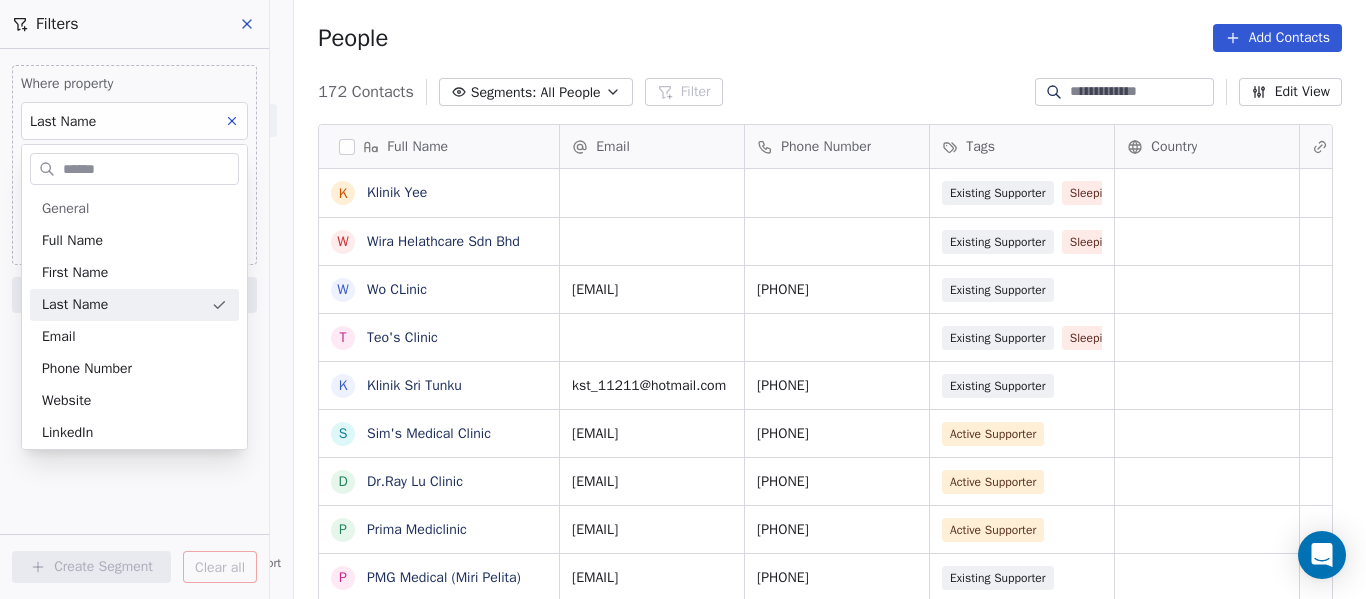 click on "NaviPath Diagnostics Sdn Bhd Contacts People Marketing Workflows Campaigns Sales Pipelines Sequences Beta Tools Apps AI Agents Help & Support Filters Where property   Last Name   Is Add filter to this group Add another filter  Create Segment Clear all People  Add Contacts 172 Contacts Segments: All People Filter  Edit View Tag Add to Sequence Full Name K Klinik Yee W Wira Helathcare Sdn Bhd W Wo CLinic T Teo's Clinic K Klinik Sri Tunku S Sim's Medical Clinic D Dr.Ray Lu Clinic P Prima Mediclinic P PMG Medical (Miri Pelita) P Pelita Clinic P Prime Borneo Clinic (Krokop) P PMG Medical (Senadin) P PMG Medical (Morsjaya) P Prime Borneo Clinic (Senadin) K Klinik Ohana K Klinik Dr.Nuing M Miricare Clinic M Miri Medical Clinic M Miri United Healthcare K Klinik Lutong K Klinik Jaya Medik L Lau Clinic G George Medical Clinic K Klinik Desa Indah K Klinik Chan Toh Hang K Klinik Dr.Cheu Sdn Bhd A AMC Clinic K Klinik Asiah Y Yunus Libau Medical K Klinik Yii Email Phone Number Tags Country Website Job Title Status" at bounding box center (683, 299) 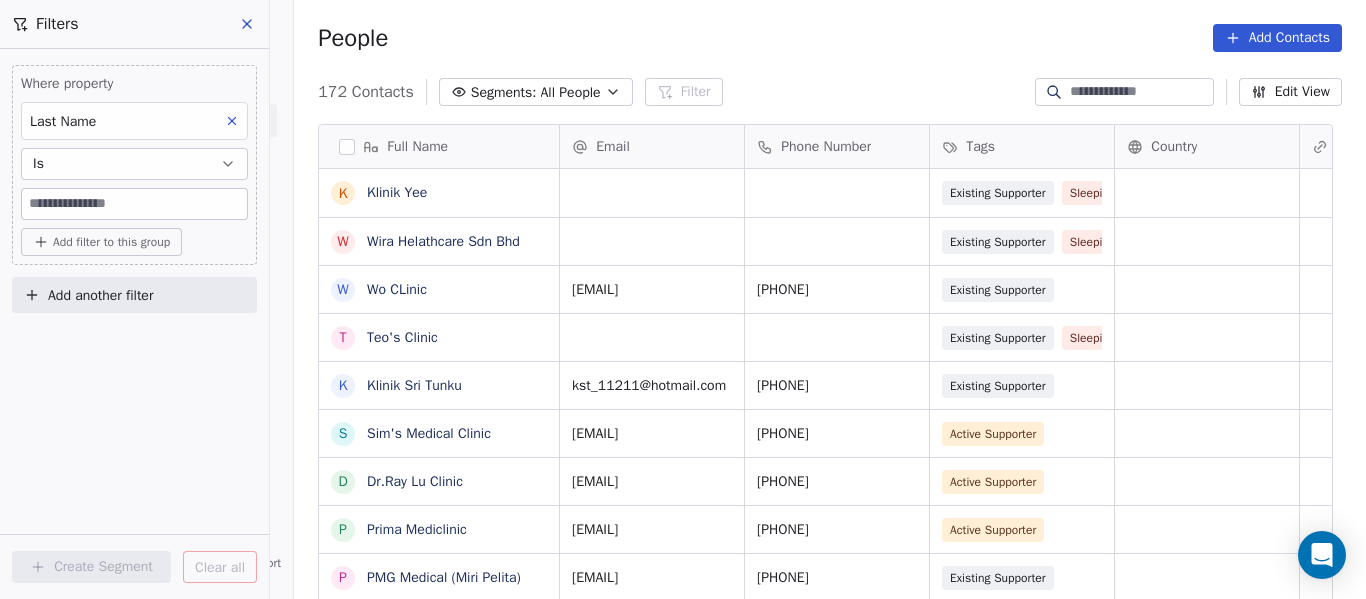 click 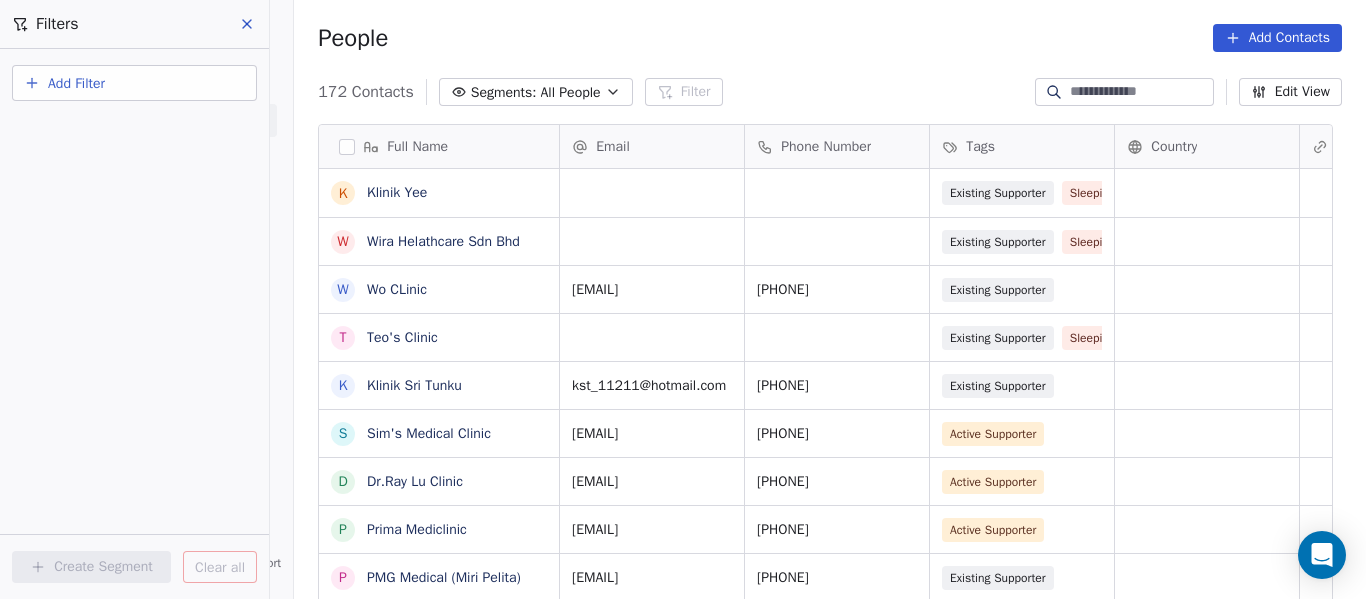 click 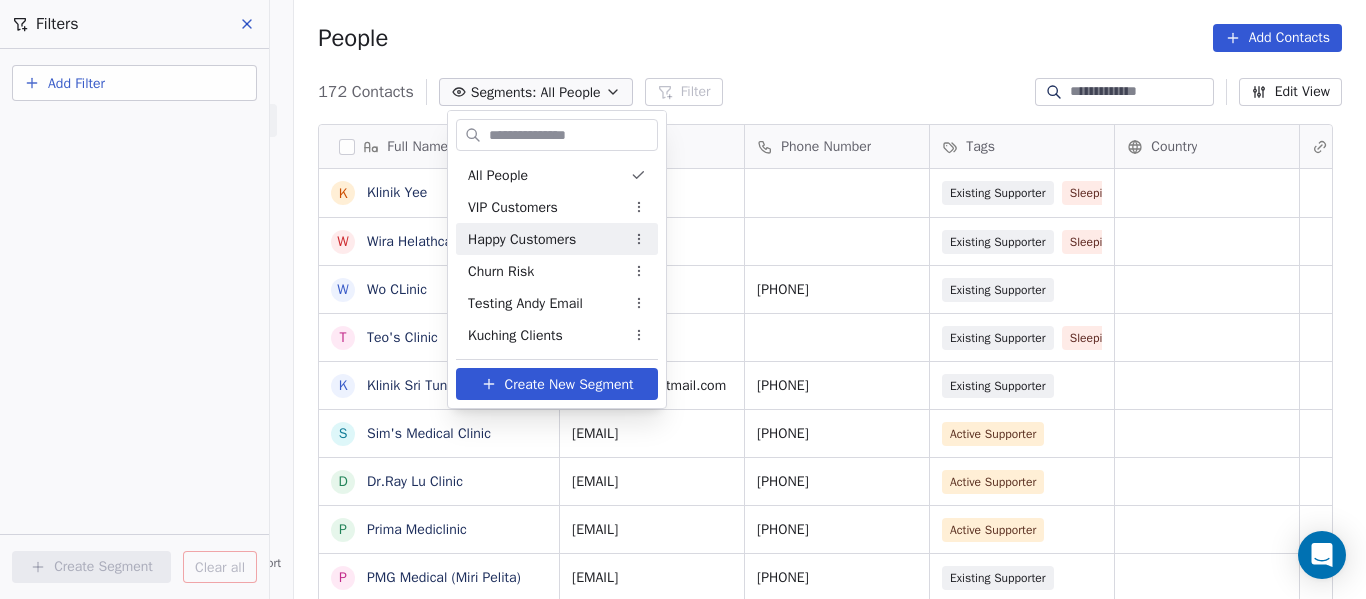 click on "Happy Customers" at bounding box center (522, 239) 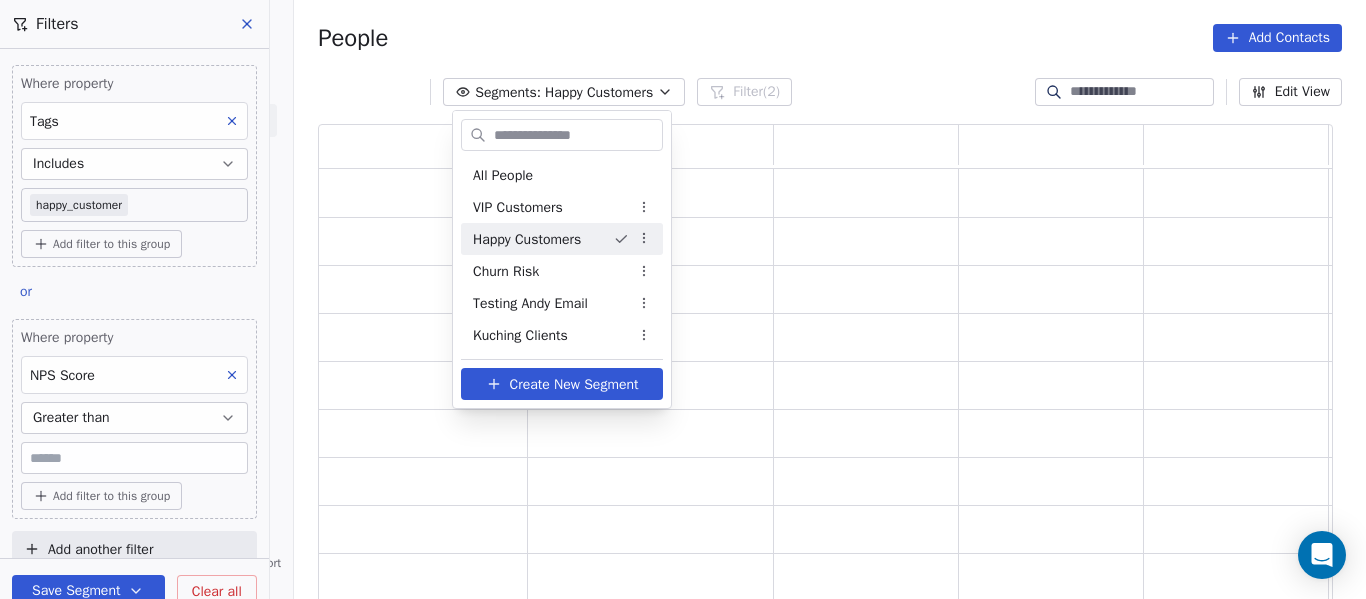 scroll, scrollTop: 16, scrollLeft: 16, axis: both 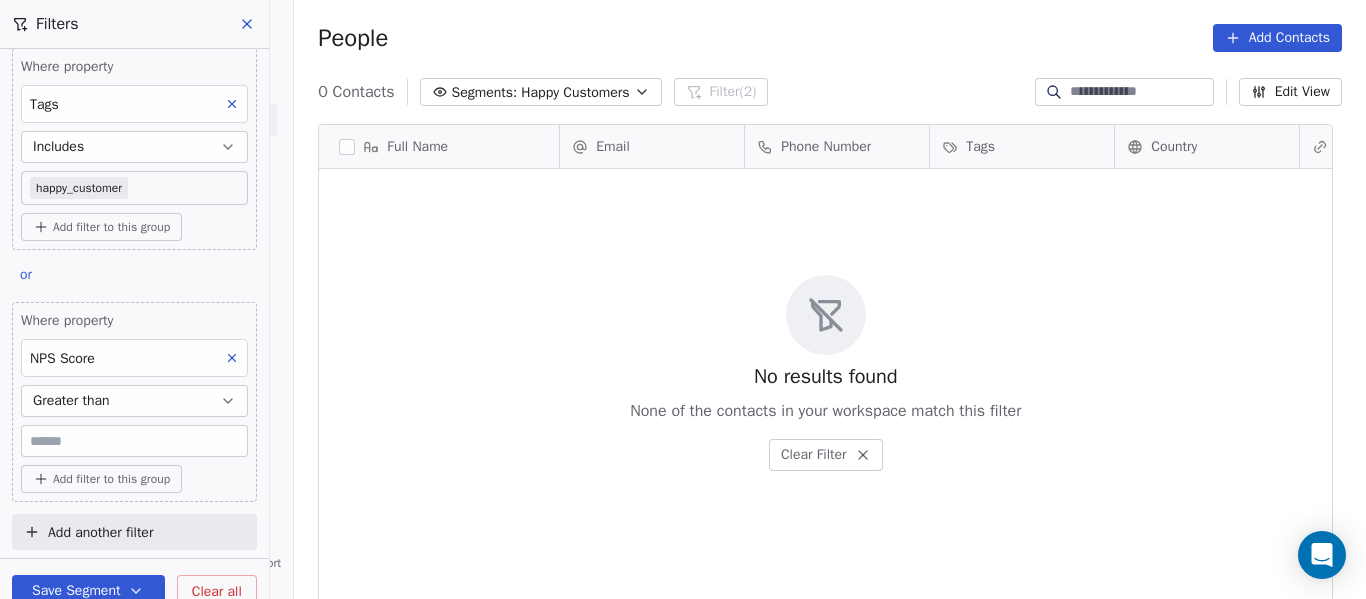 click on "Happy Customers" at bounding box center [575, 92] 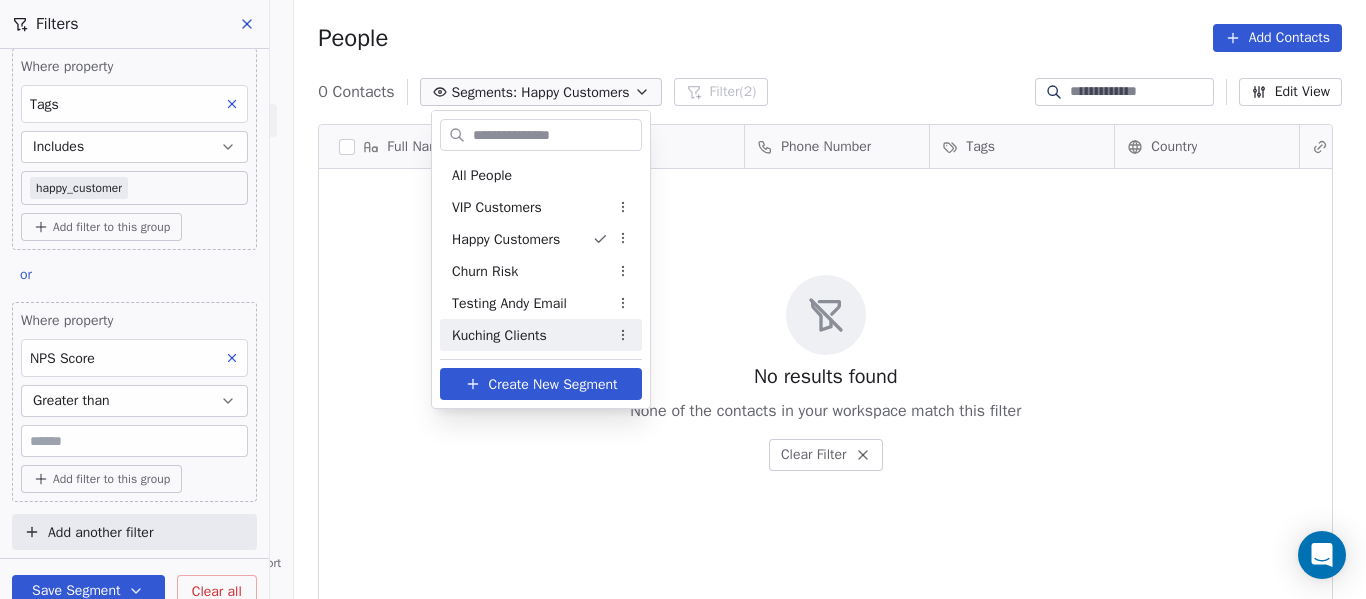 click on "Kuching Clients" at bounding box center [499, 335] 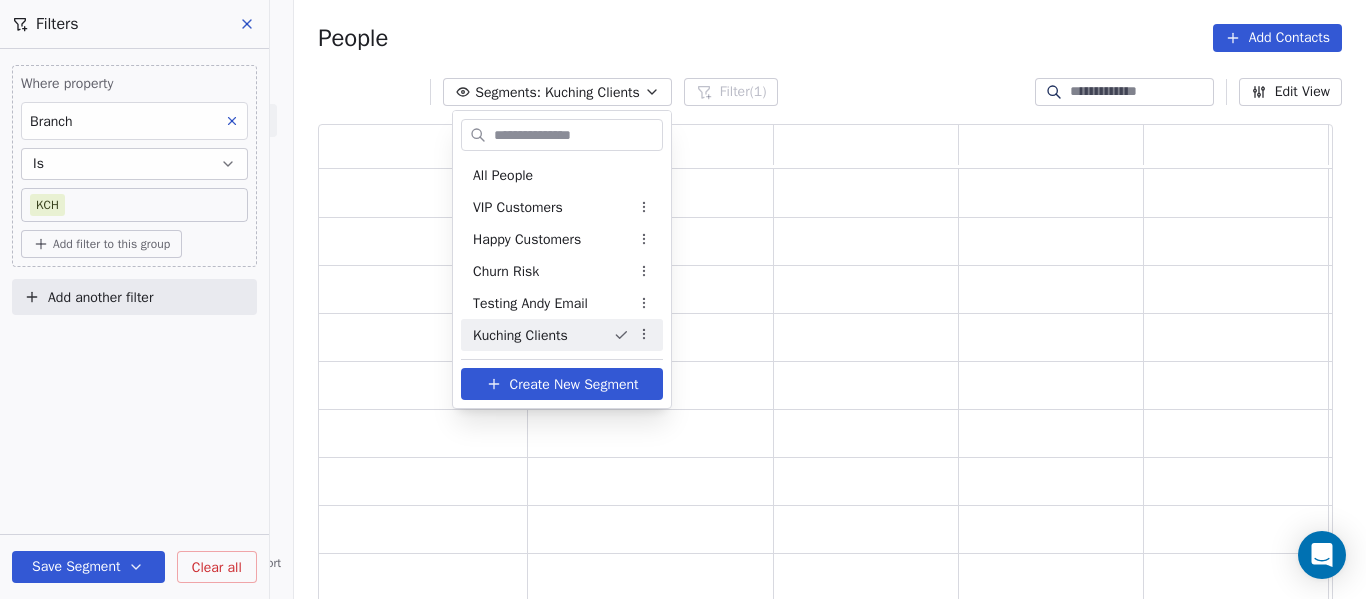 scroll, scrollTop: 0, scrollLeft: 0, axis: both 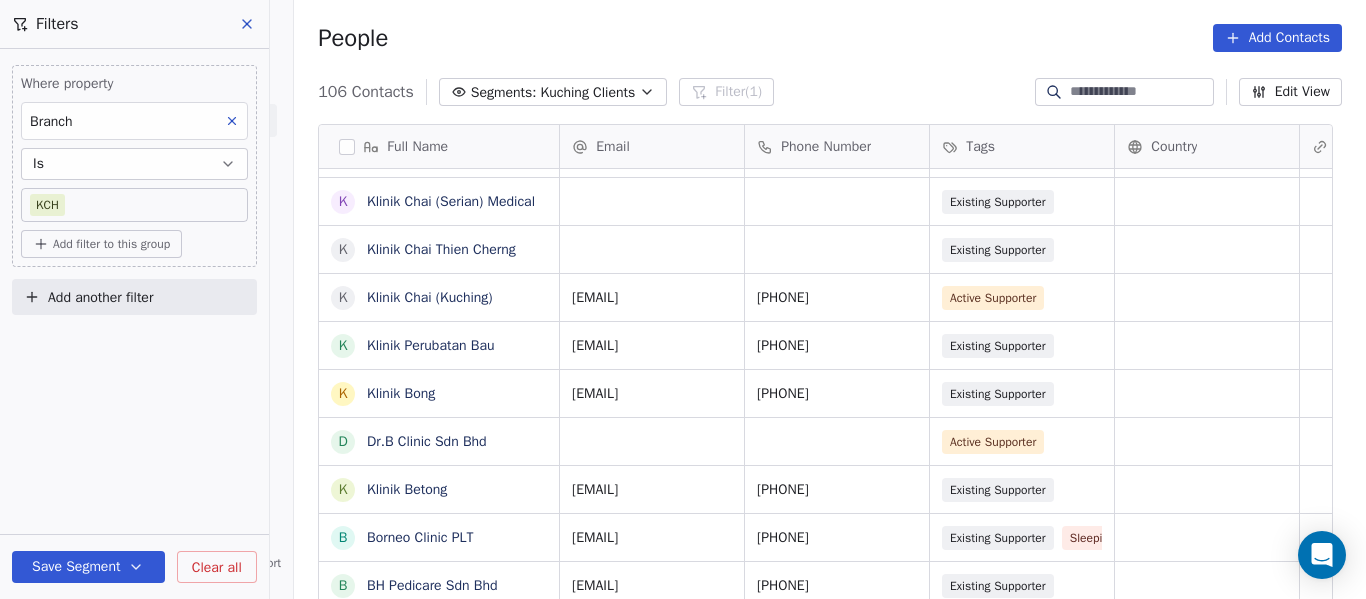 click 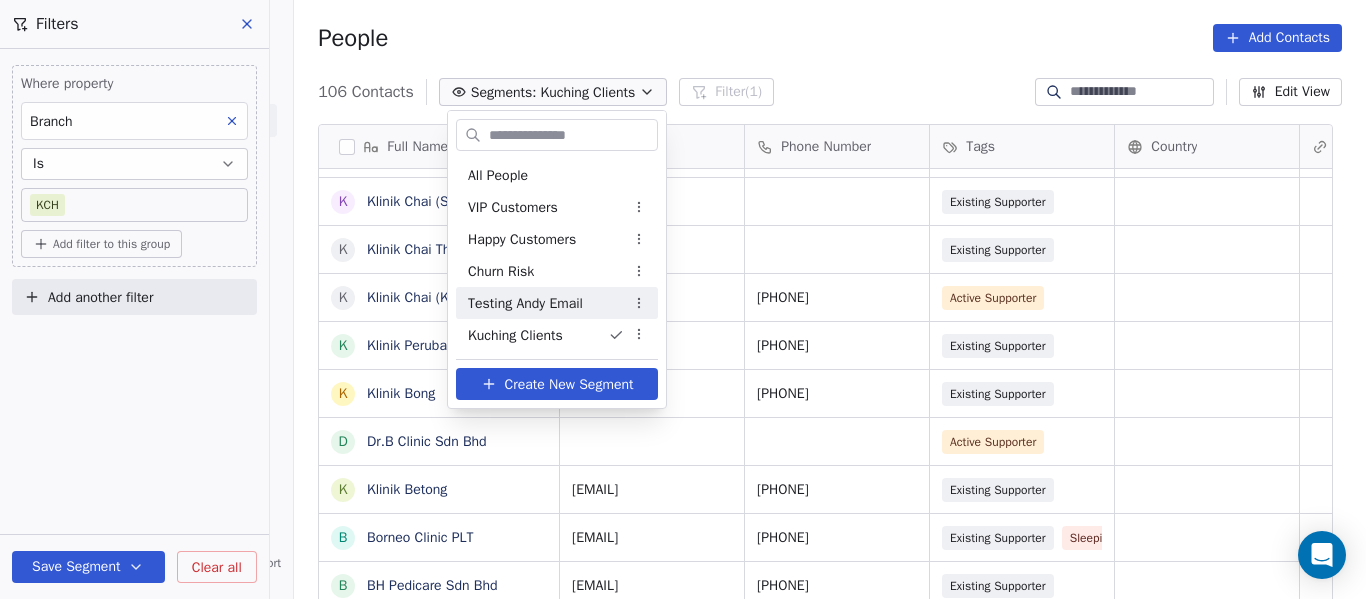 click on "Testing Andy Email" at bounding box center [525, 303] 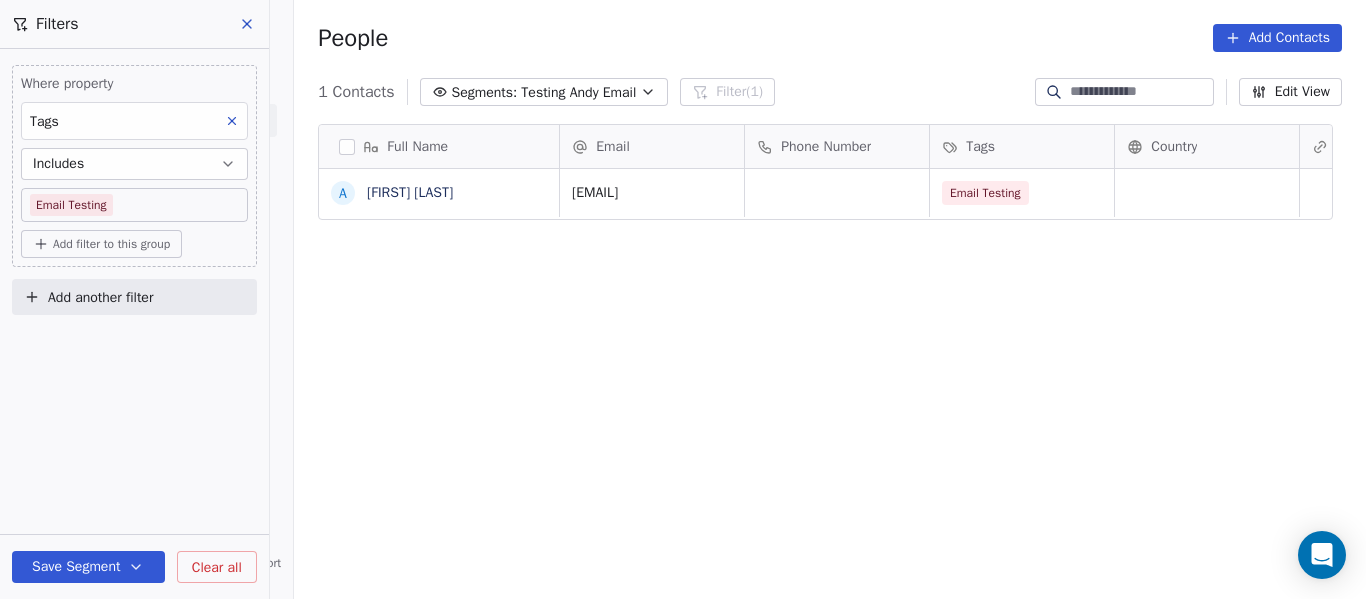click 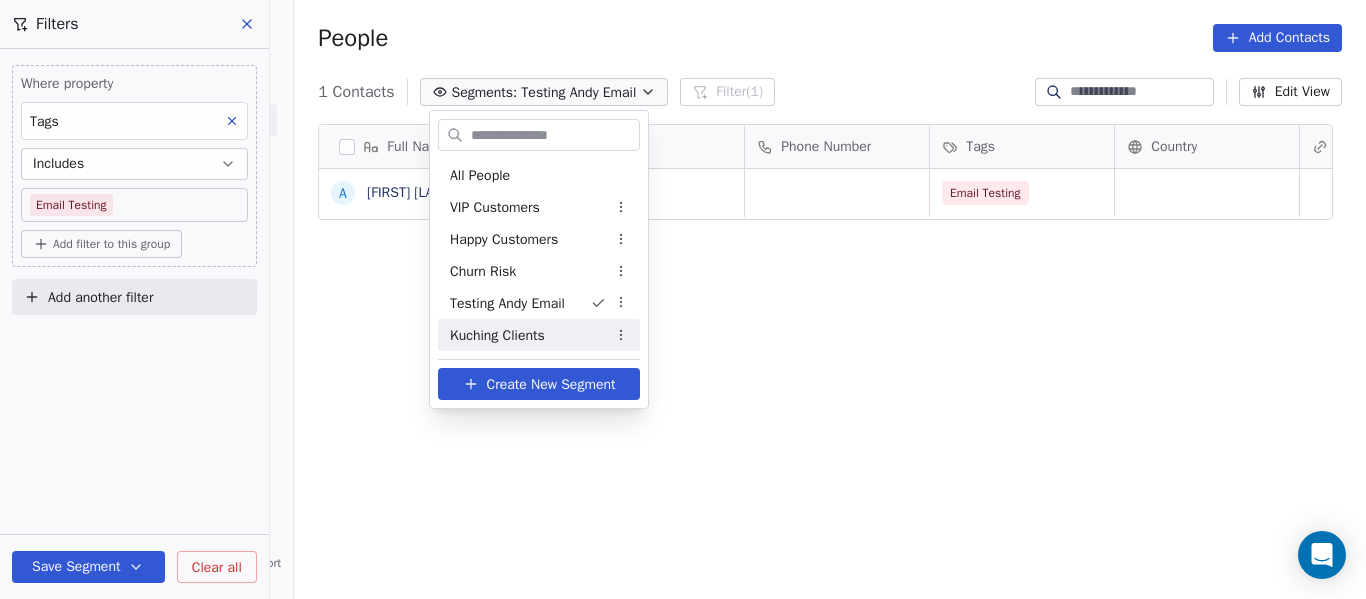 click on "Create New Segment" at bounding box center [551, 384] 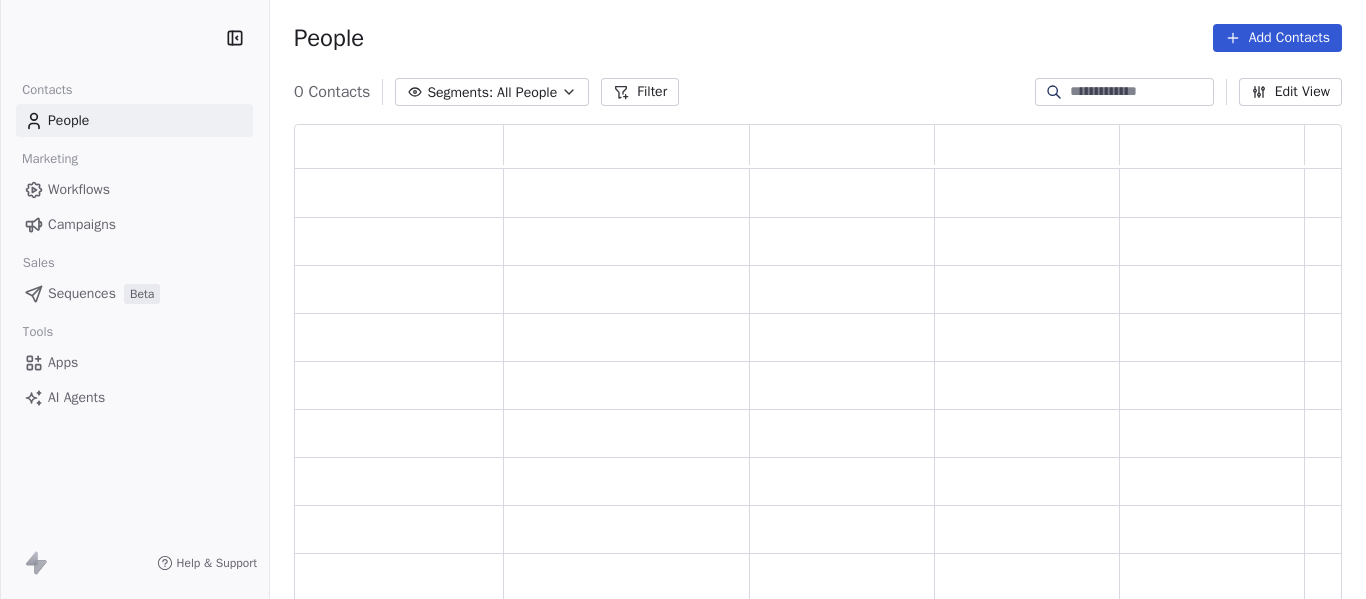 scroll, scrollTop: 0, scrollLeft: 0, axis: both 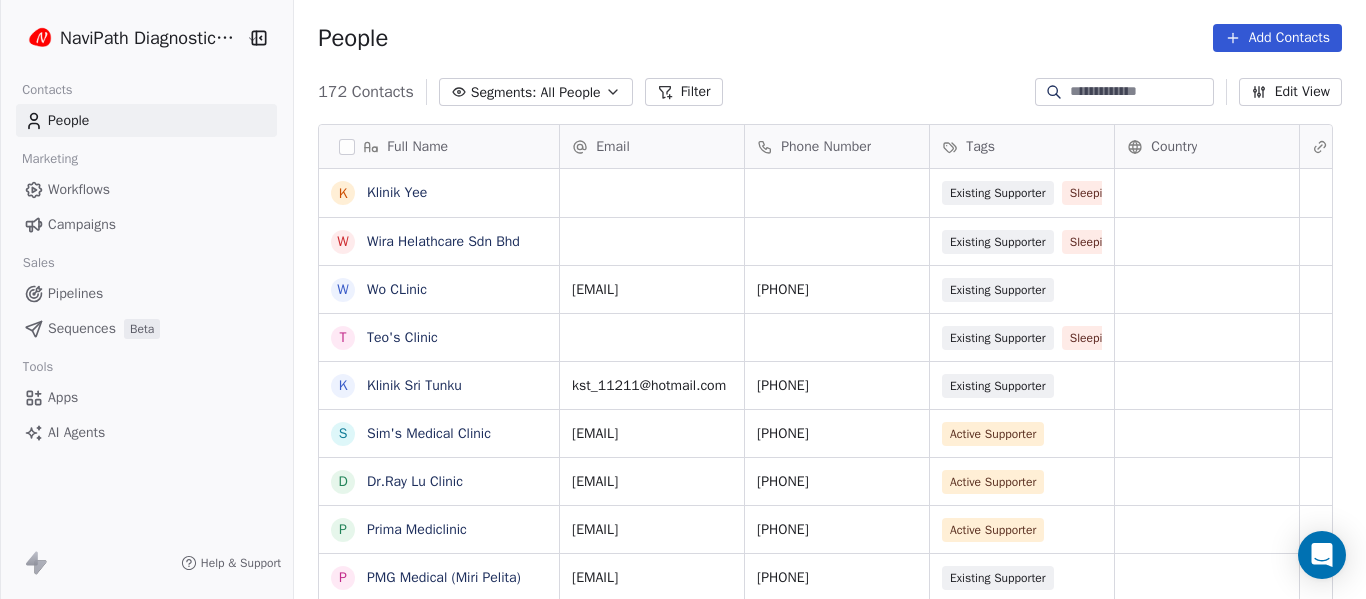 click at bounding box center [1140, 92] 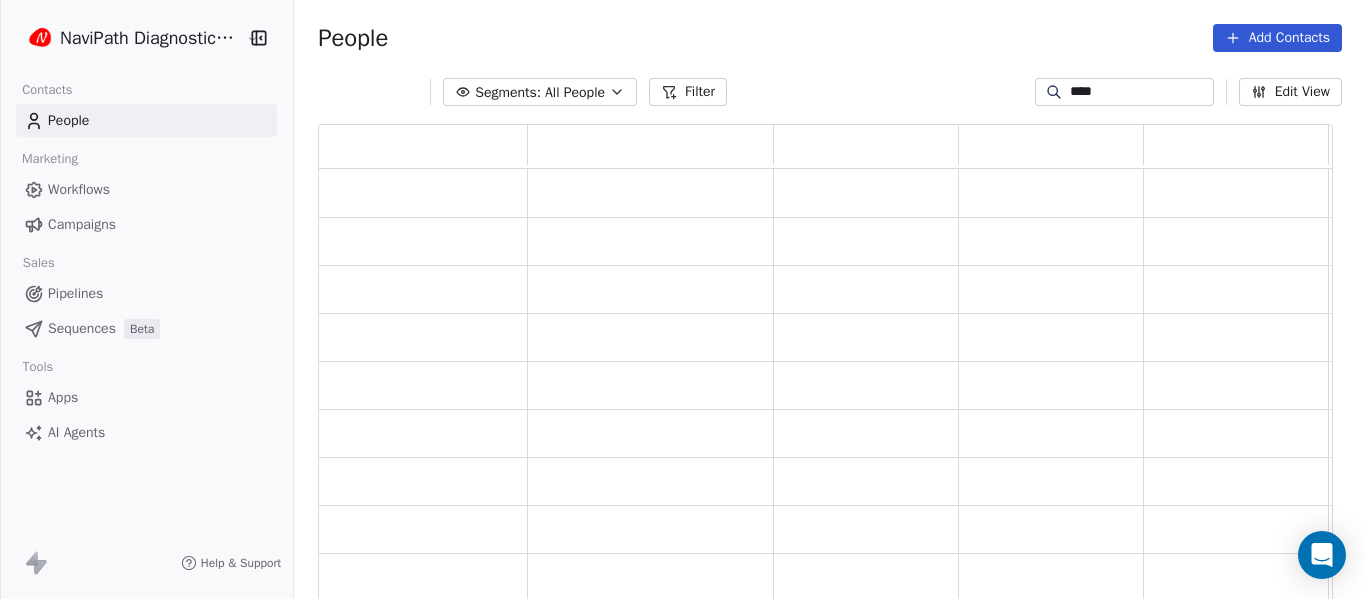 scroll, scrollTop: 16, scrollLeft: 16, axis: both 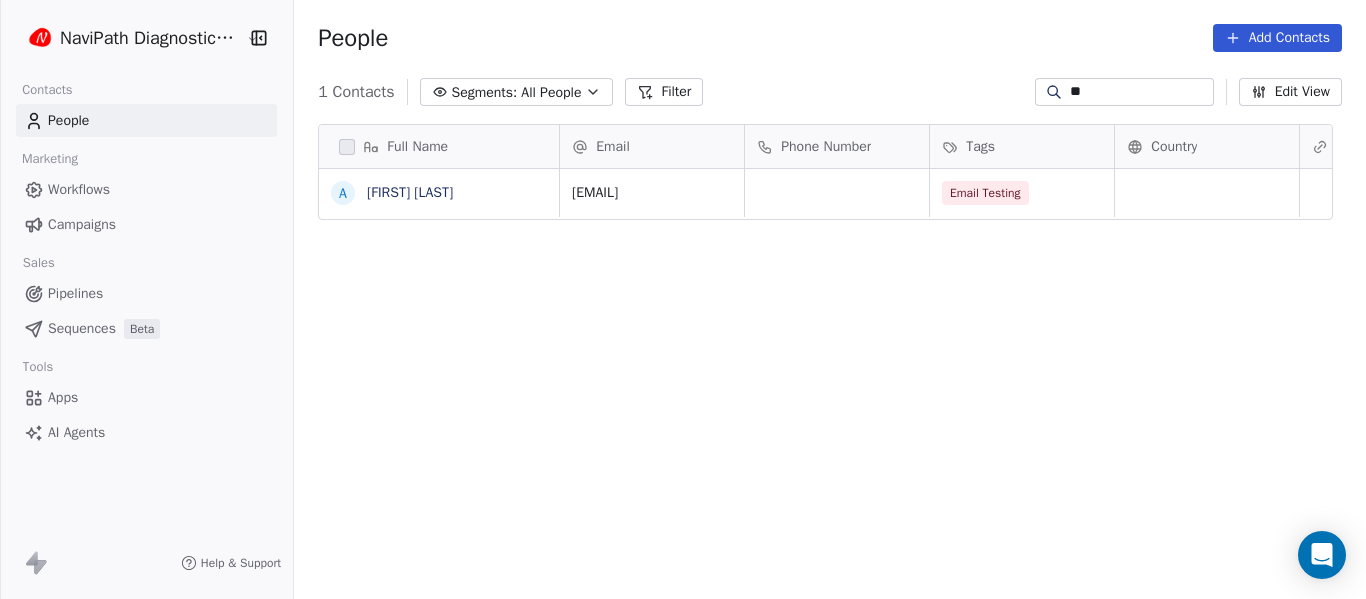 type on "*" 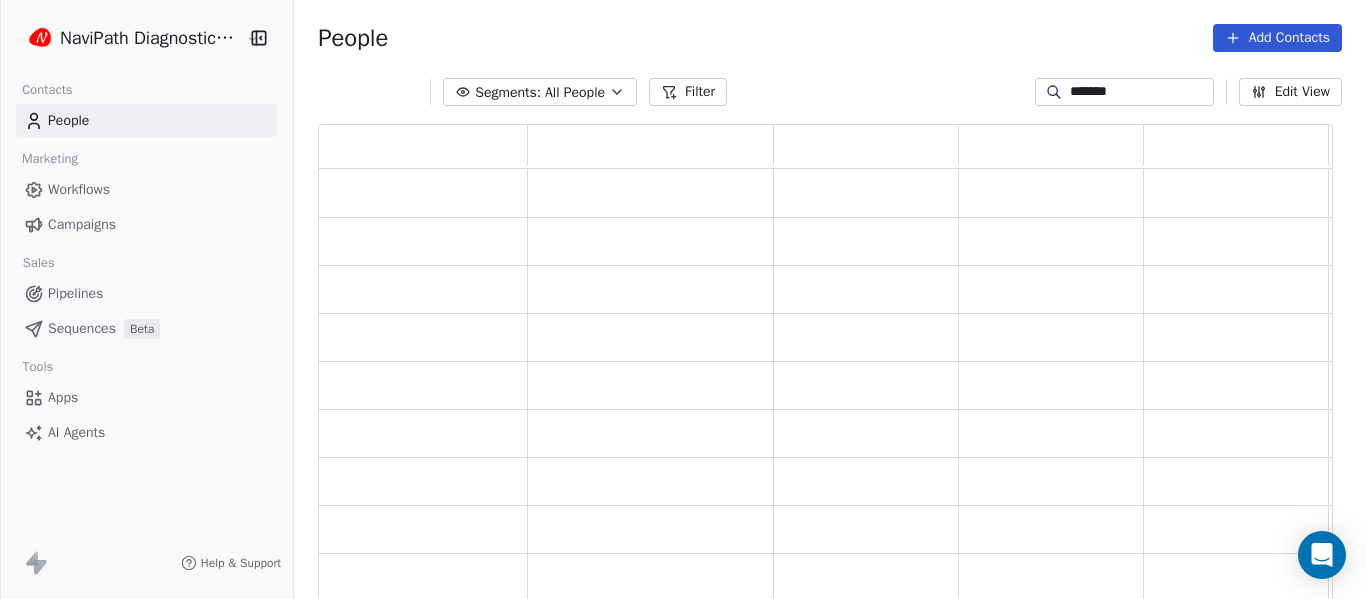 scroll, scrollTop: 16, scrollLeft: 16, axis: both 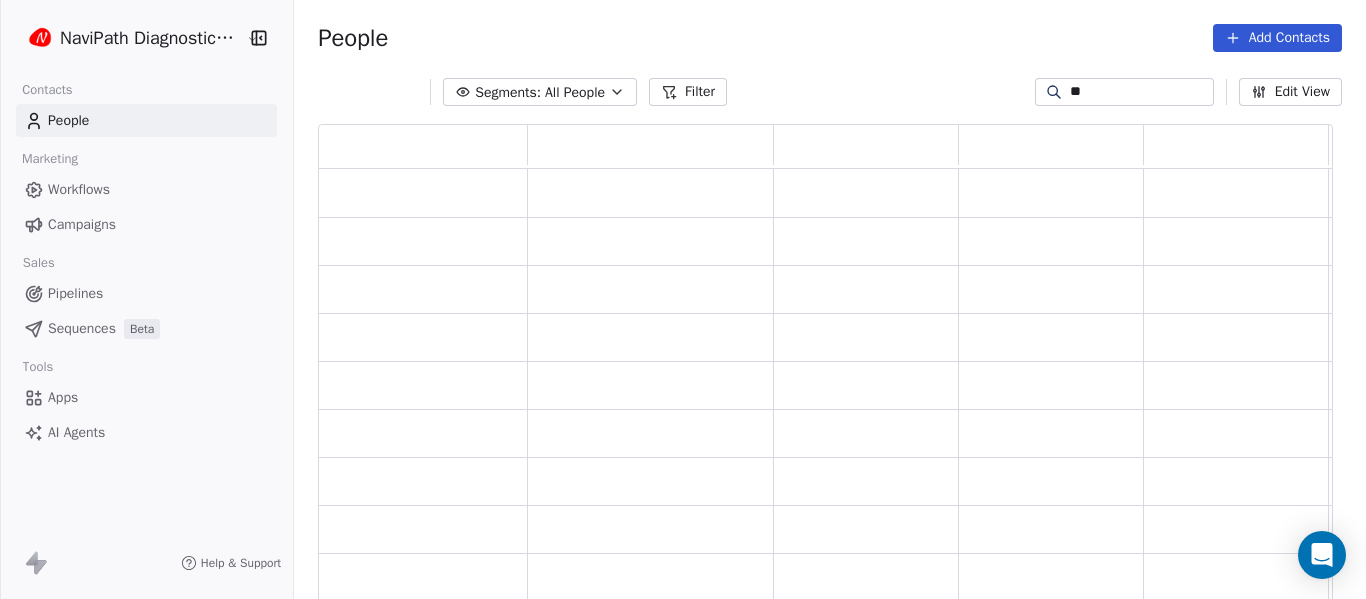 type on "*" 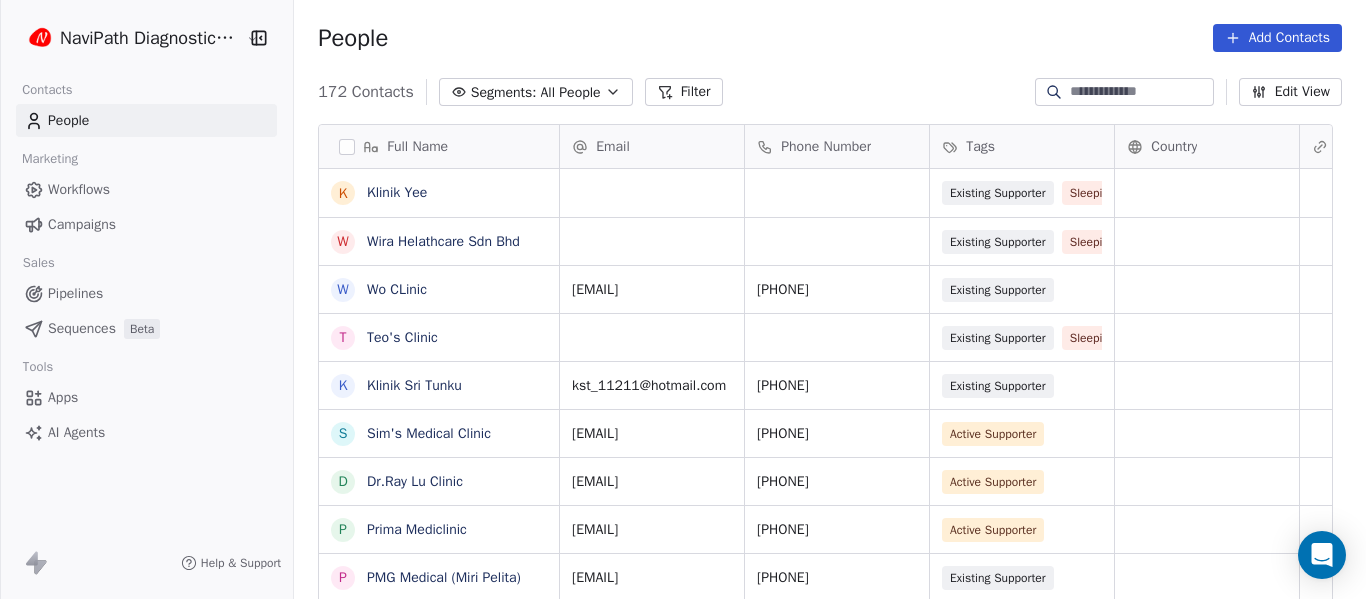 scroll, scrollTop: 16, scrollLeft: 16, axis: both 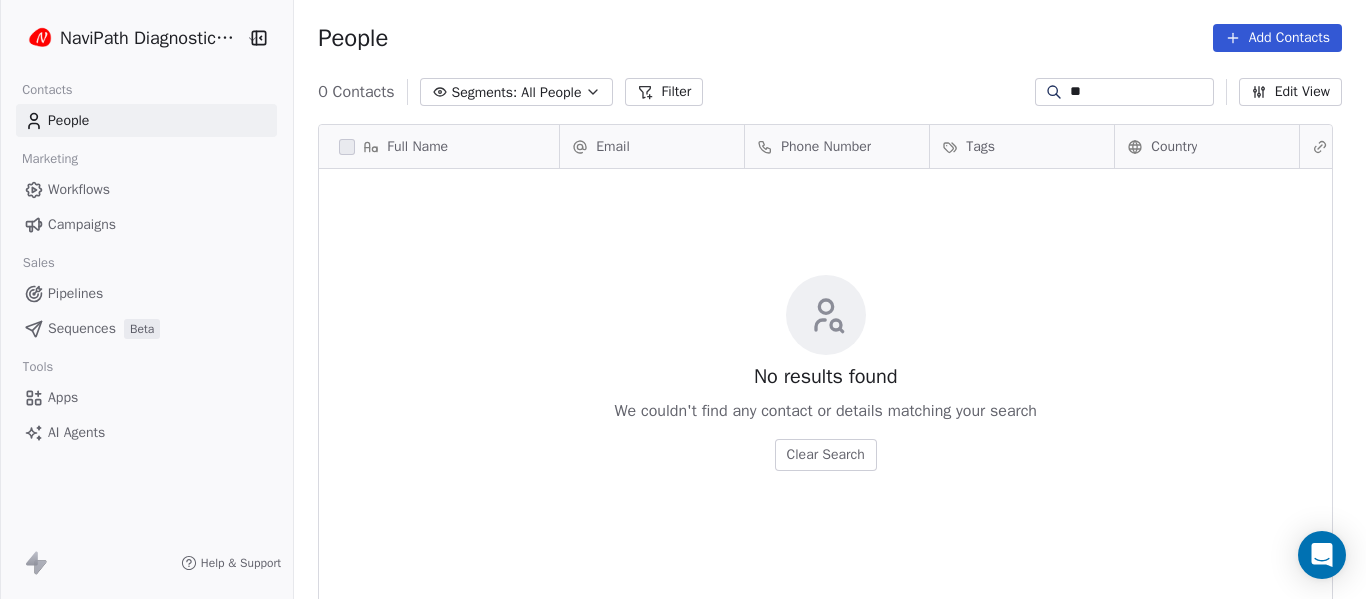 type on "*" 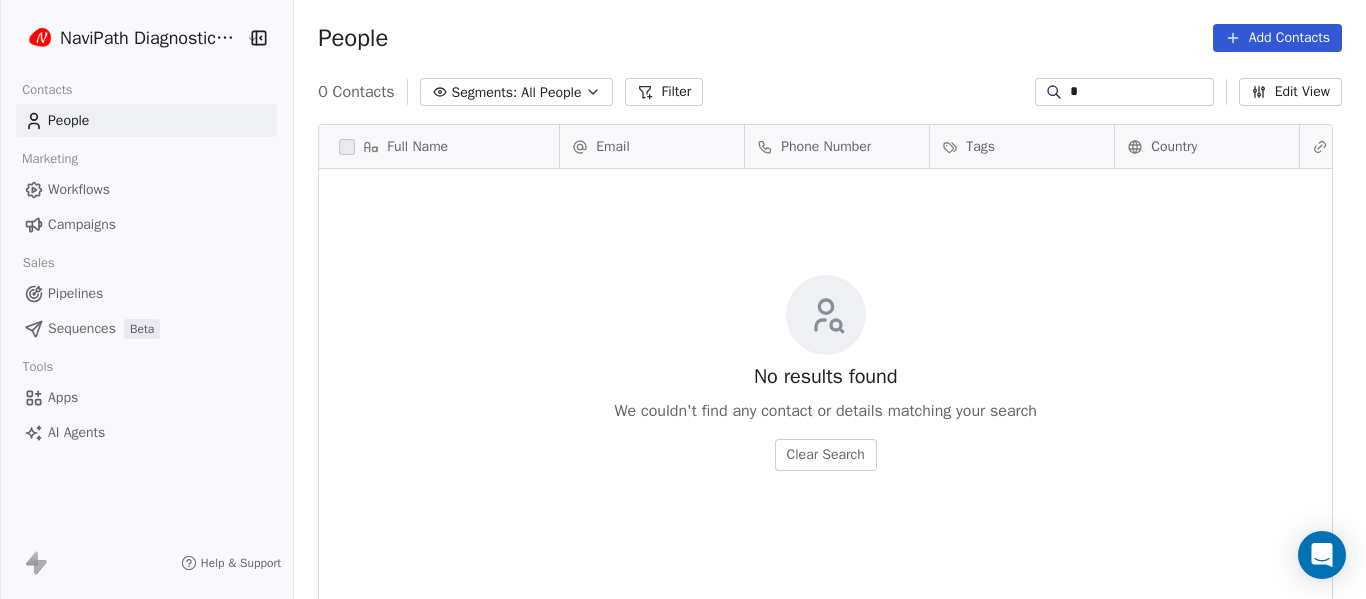 type 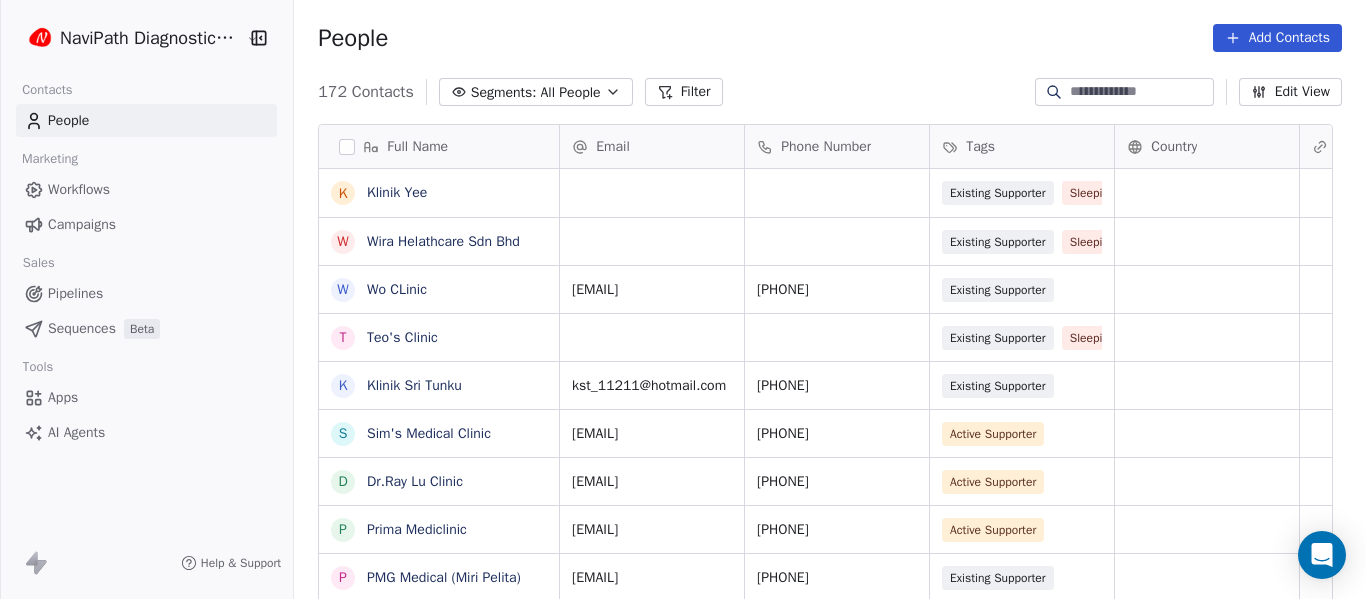 scroll, scrollTop: 15, scrollLeft: 0, axis: vertical 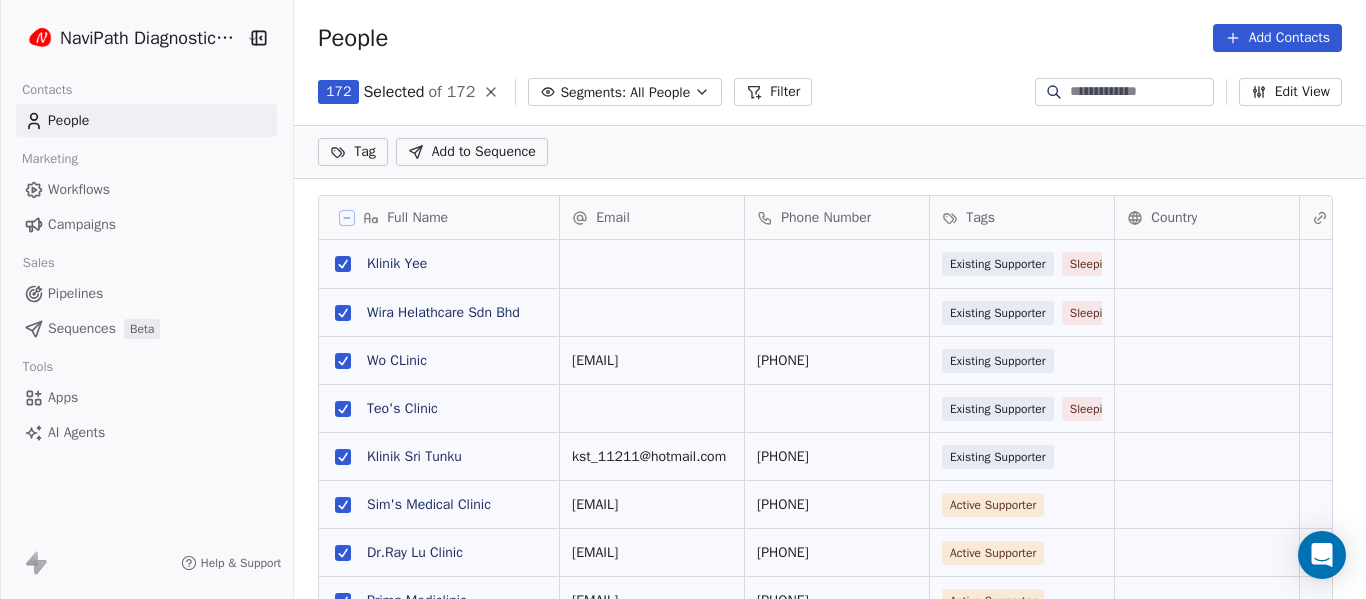 click 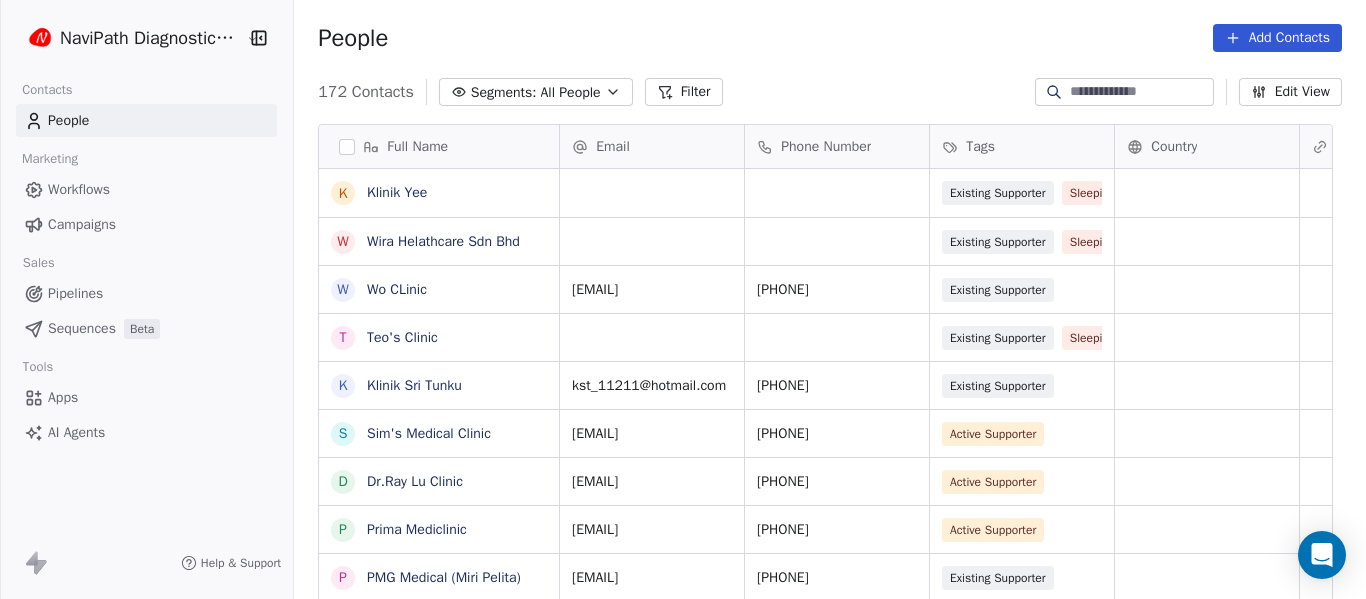 click at bounding box center [347, 147] 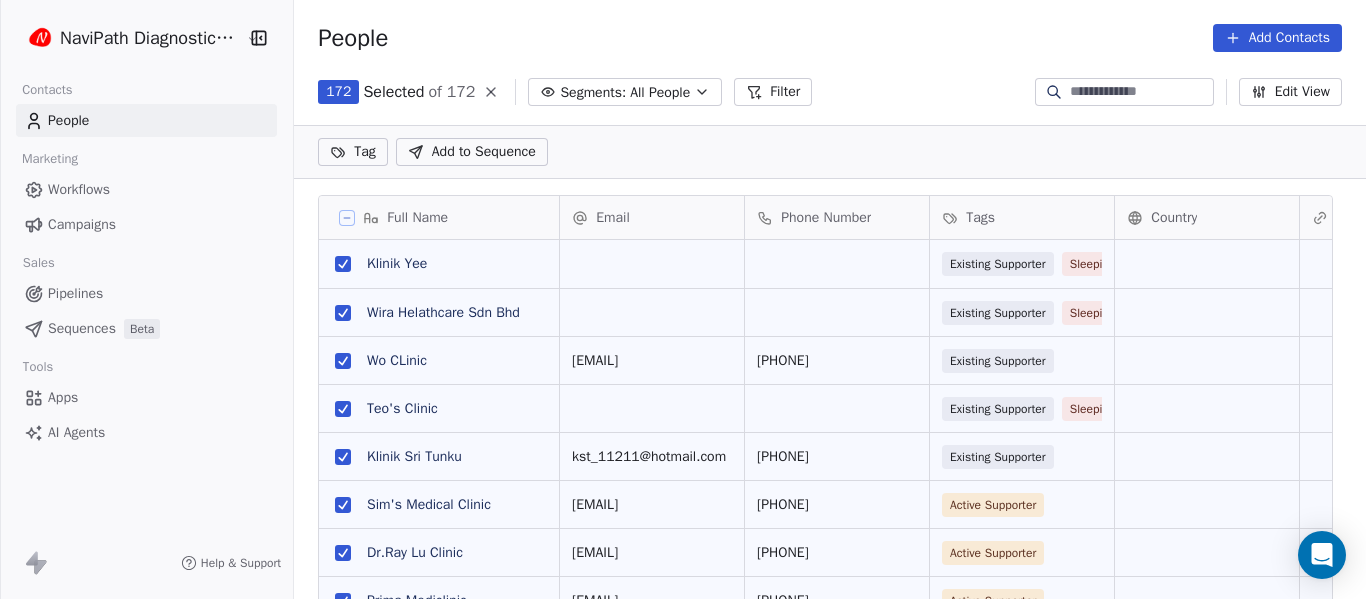 click on "NaviPath Diagnostics Sdn Bhd Contacts People Marketing Workflows Campaigns Sales Pipelines Sequences Beta Tools Apps AI Agents Help & Support People  Add Contacts 172 Selected of   172 Segments: All People Filter  Edit View Tag Add to Sequence Full Name K Klinik Yee W Wira Helathcare Sdn Bhd W Wo CLinic T Teo's Clinic K Klinik Sri Tunku S Sim's Medical Clinic D Dr.Ray Lu Clinic P Prima Mediclinic P PMG Medical (Miri Pelita) P Pelita Clinic P Prime Borneo Clinic (Krokop) P PMG Medical (Senadin) P PMG Medical (Morsjaya) P Prime Borneo Clinic (Senadin) K Klinik Ohana K Klinik Dr.Nuing M Miricare Clinic M Miri Medical Clinic M Miri United Healthcare K Klinik Lutong K Klinik Jaya Medik L Lau Clinic G George Medical Clinic K Klinik Desa Indah K Klinik Chan Toh Hang K Klinik Dr.Cheu Sdn Bhd A AMC Clinic K Klinik Asiah Email Phone Number Tags Country Website Job Title Status Contact Source Existing Supporter Sleeping Client S2 Existing Supporter Sleeping Client S2 womarketingmiri@gmail.com 016-4168200 010-2747188" at bounding box center (683, 299) 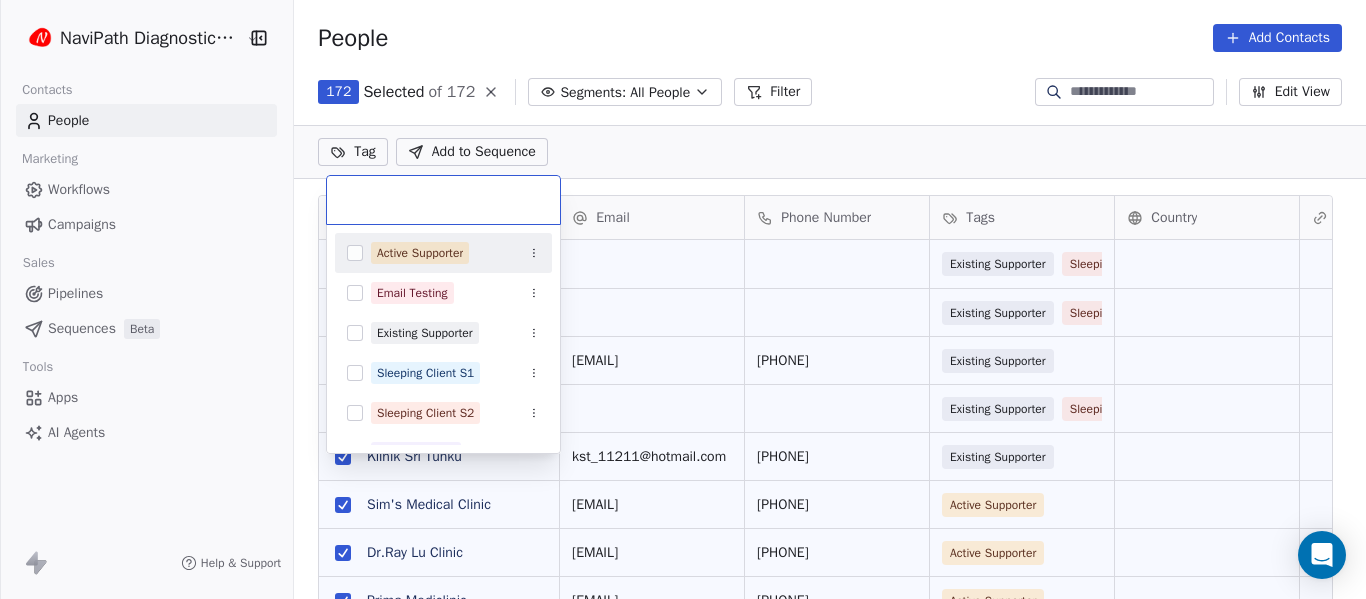 click on "NaviPath Diagnostics Sdn Bhd Contacts People Marketing Workflows Campaigns Sales Pipelines Sequences Beta Tools Apps AI Agents Help & Support People  Add Contacts 172 Selected of   172 Segments: All People Filter  Edit View Tag Add to Sequence Full Name K Klinik Yee W Wira Helathcare Sdn Bhd W Wo CLinic T Teo's Clinic K Klinik Sri Tunku S Sim's Medical Clinic D Dr.Ray Lu Clinic P Prima Mediclinic P PMG Medical (Miri Pelita) P Pelita Clinic P Prime Borneo Clinic (Krokop) P PMG Medical (Senadin) P PMG Medical (Morsjaya) P Prime Borneo Clinic (Senadin) K Klinik Ohana K Klinik Dr.Nuing M Miricare Clinic M Miri Medical Clinic M Miri United Healthcare K Klinik Lutong K Klinik Jaya Medik L Lau Clinic G George Medical Clinic K Klinik Desa Indah K Klinik Chan Toh Hang K Klinik Dr.Cheu Sdn Bhd A AMC Clinic K Klinik Asiah Email Phone Number Tags Country Website Job Title Status Contact Source Existing Supporter Sleeping Client S2 Existing Supporter Sleeping Client S2 womarketingmiri@gmail.com 016-4168200 010-2747188" at bounding box center (683, 299) 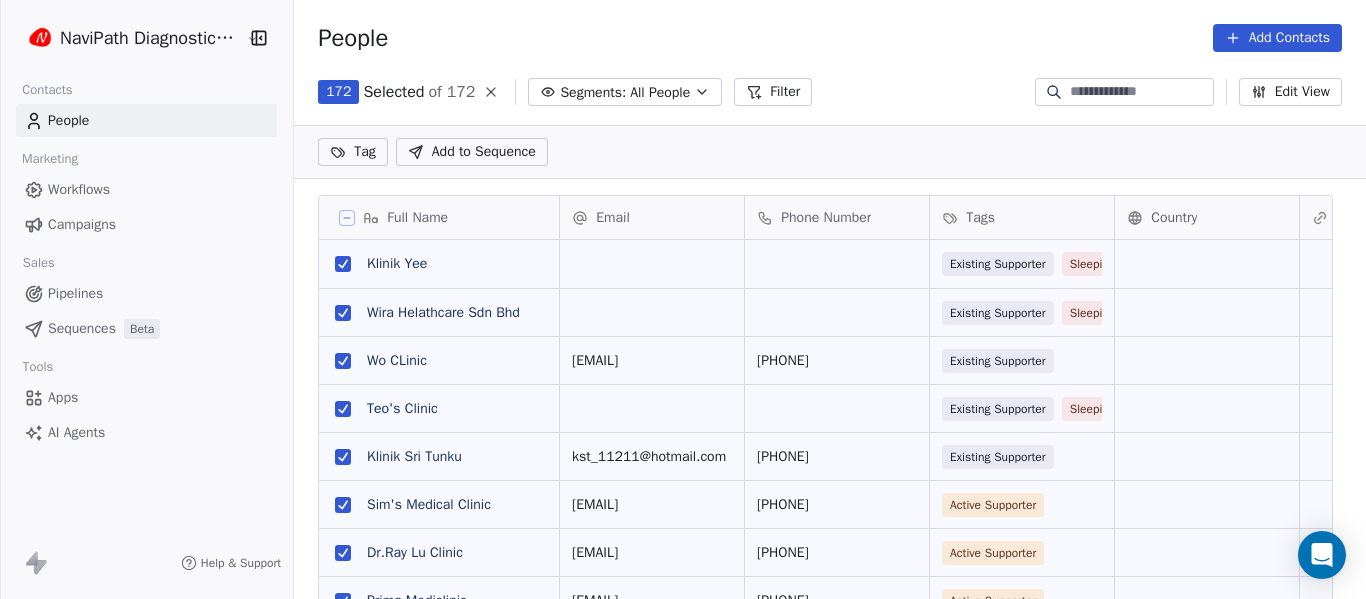 drag, startPoint x: 1282, startPoint y: 34, endPoint x: 1129, endPoint y: 81, distance: 160.05624 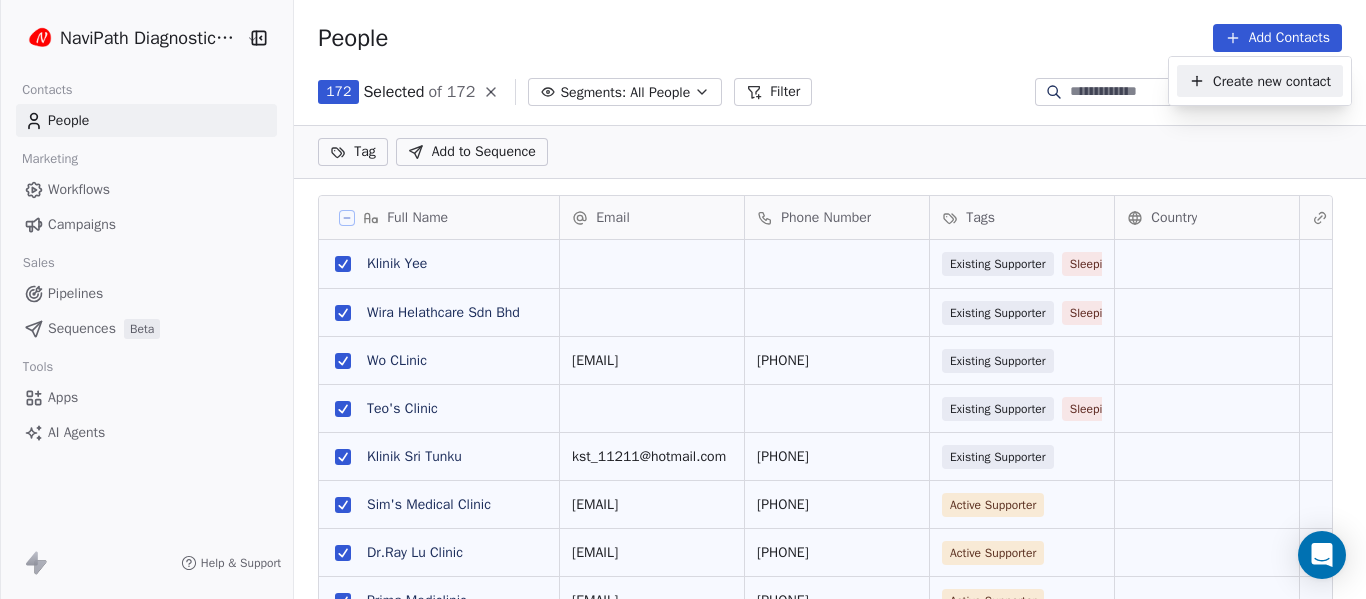 click on "Create new contact" at bounding box center (1272, 81) 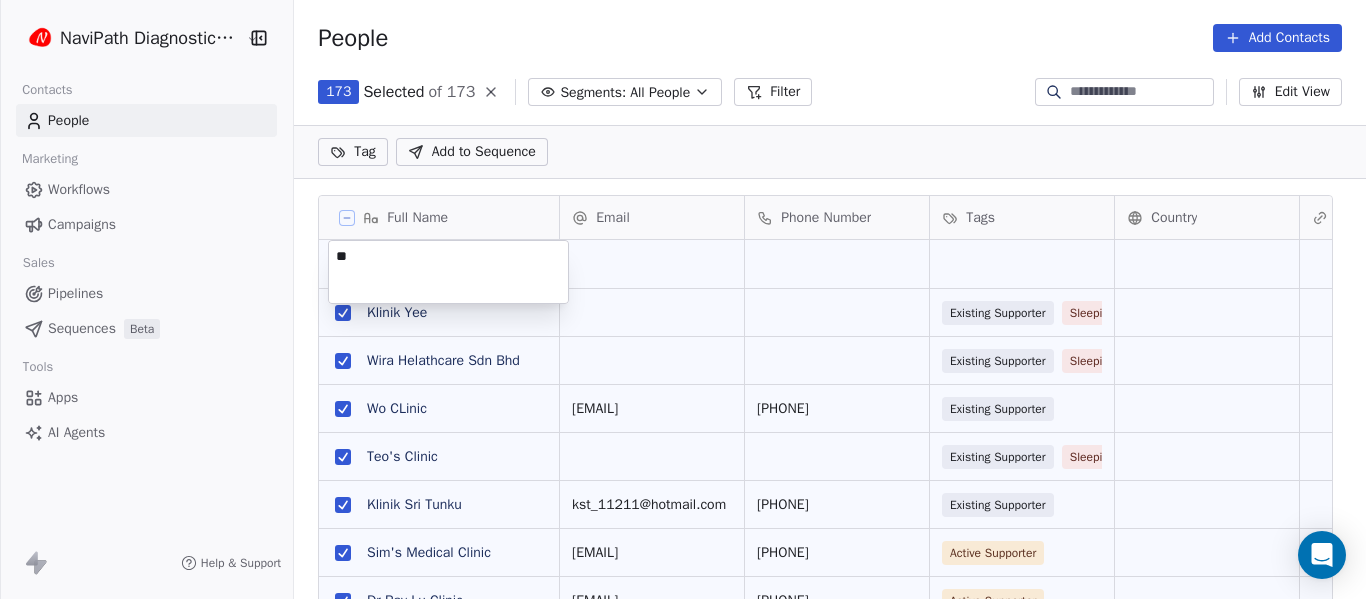 type on "*" 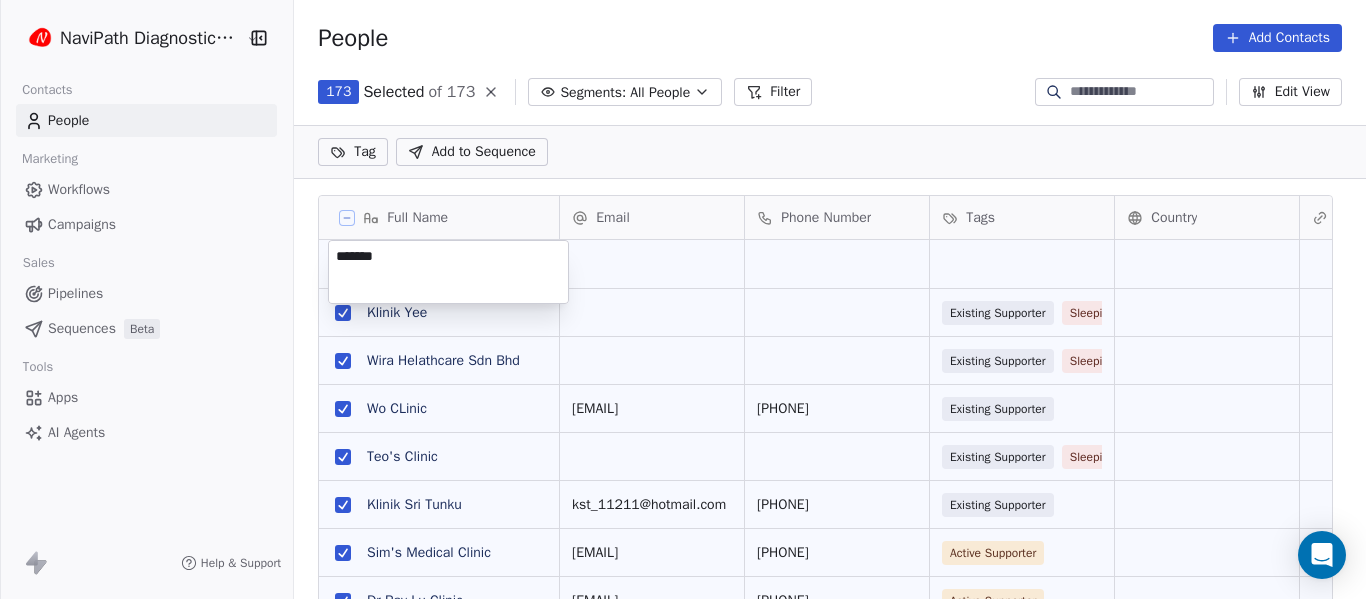 type on "********" 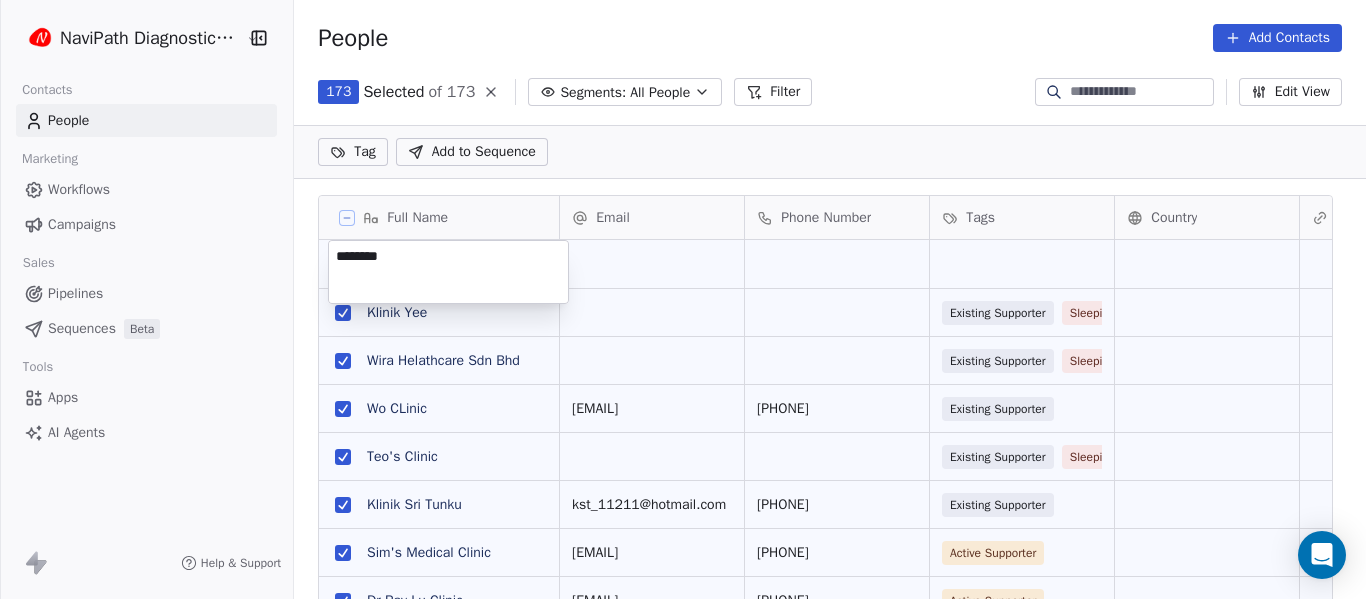 click on "NaviPath Diagnostics Sdn Bhd Contacts People Marketing Workflows Campaigns Sales Pipelines Sequences Beta Tools Apps AI Agents Help & Support People  Add Contacts 173 Selected of   173 Segments: All People Filter  Edit View Tag Add to Sequence Full Name K Klinik Yee W Wira Helathcare Sdn Bhd W Wo CLinic T Teo's Clinic K Klinik Sri Tunku S Sim's Medical Clinic D Dr.Ray Lu Clinic P Prima Mediclinic P PMG Medical (Miri Pelita) P Pelita Clinic P Prime Borneo Clinic (Krokop) P PMG Medical (Senadin) P PMG Medical (Morsjaya) P Prime Borneo Clinic (Senadin) K Klinik Ohana K Klinik Dr.Nuing M Miricare Clinic M Miri Medical Clinic M Miri United Healthcare K Klinik Lutong K Klinik Jaya Medik L Lau Clinic G George Medical Clinic K Klinik Desa Indah K Klinik Chan Toh Hang K Klinik Dr.Cheu Sdn Bhd A AMC Clinic Email Phone Number Tags Country Website Job Title Status Contact Source Existing Supporter Sleeping Client S2 Existing Supporter Sleeping Client S2 womarketingmiri@gmail.com 016-4168200 Existing Supporter" at bounding box center [683, 299] 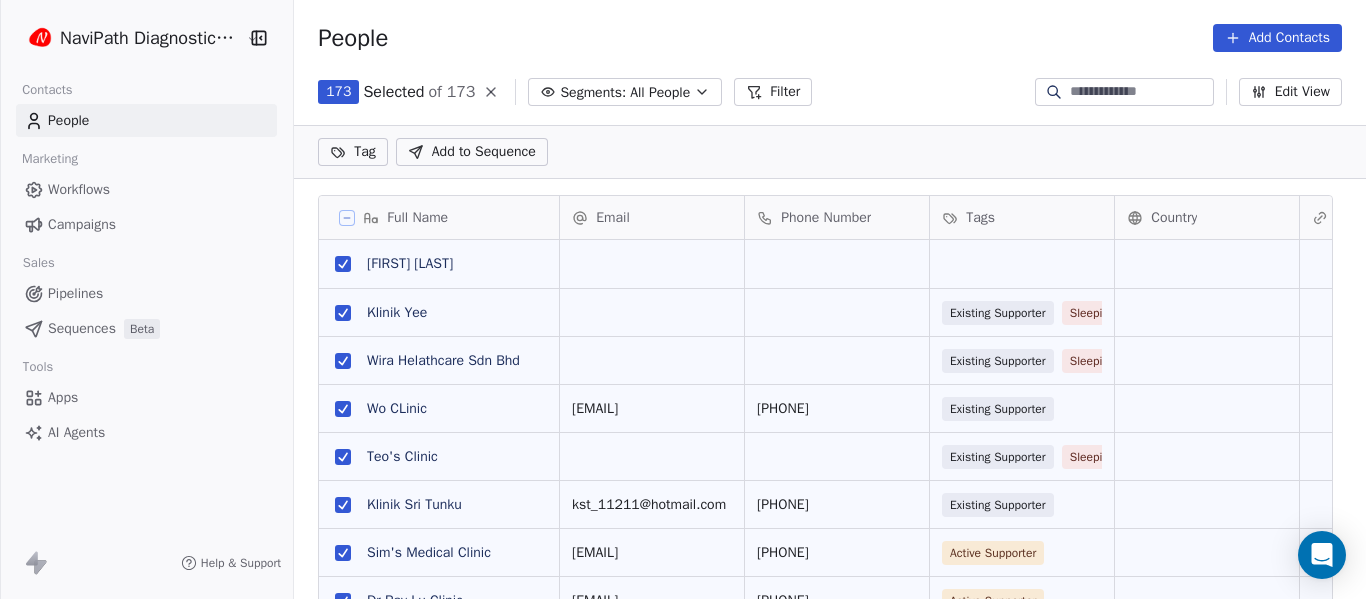 scroll, scrollTop: 6, scrollLeft: 0, axis: vertical 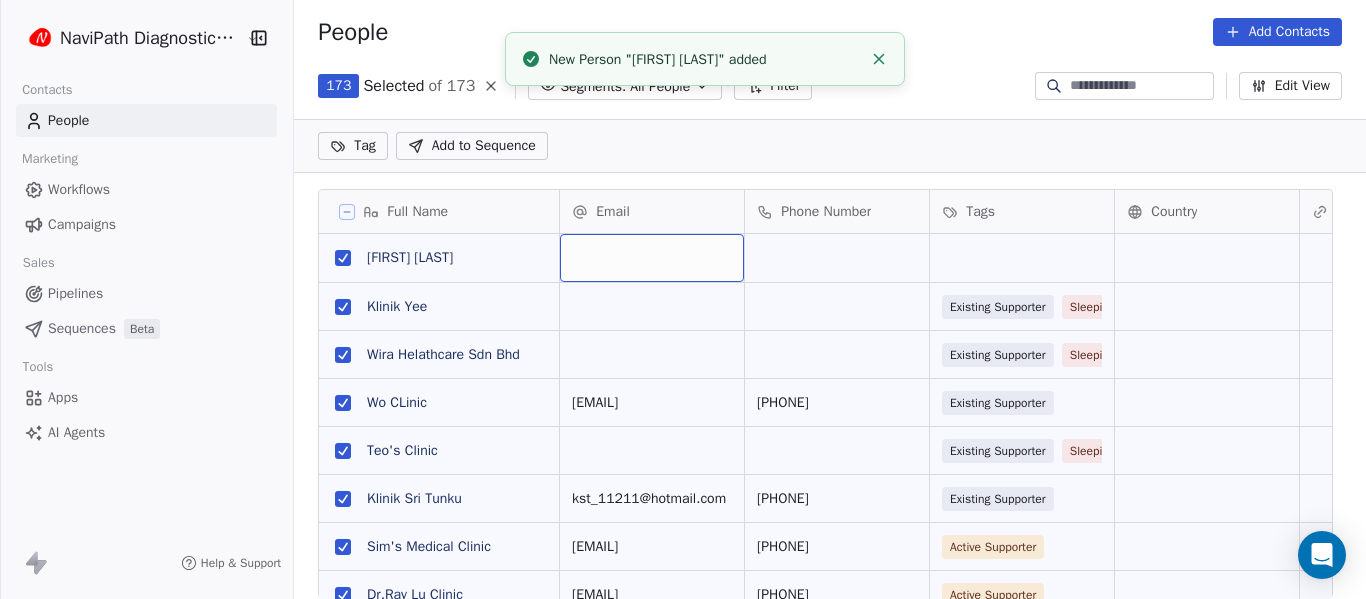 click at bounding box center [652, 258] 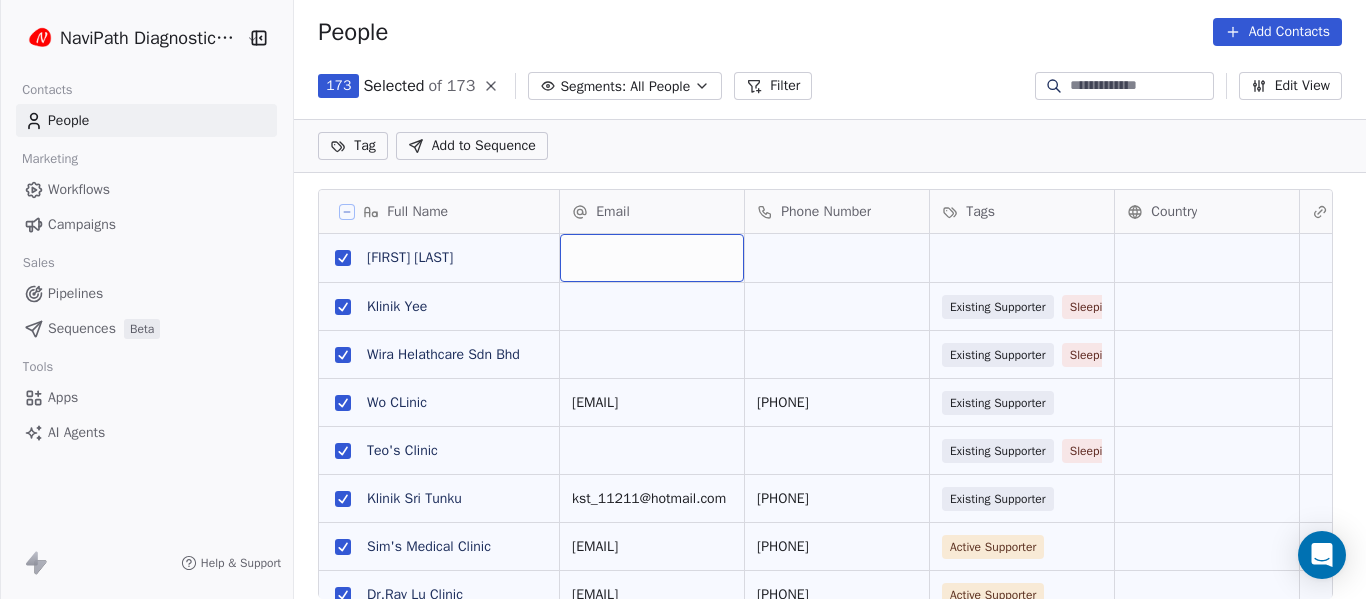 click at bounding box center (652, 258) 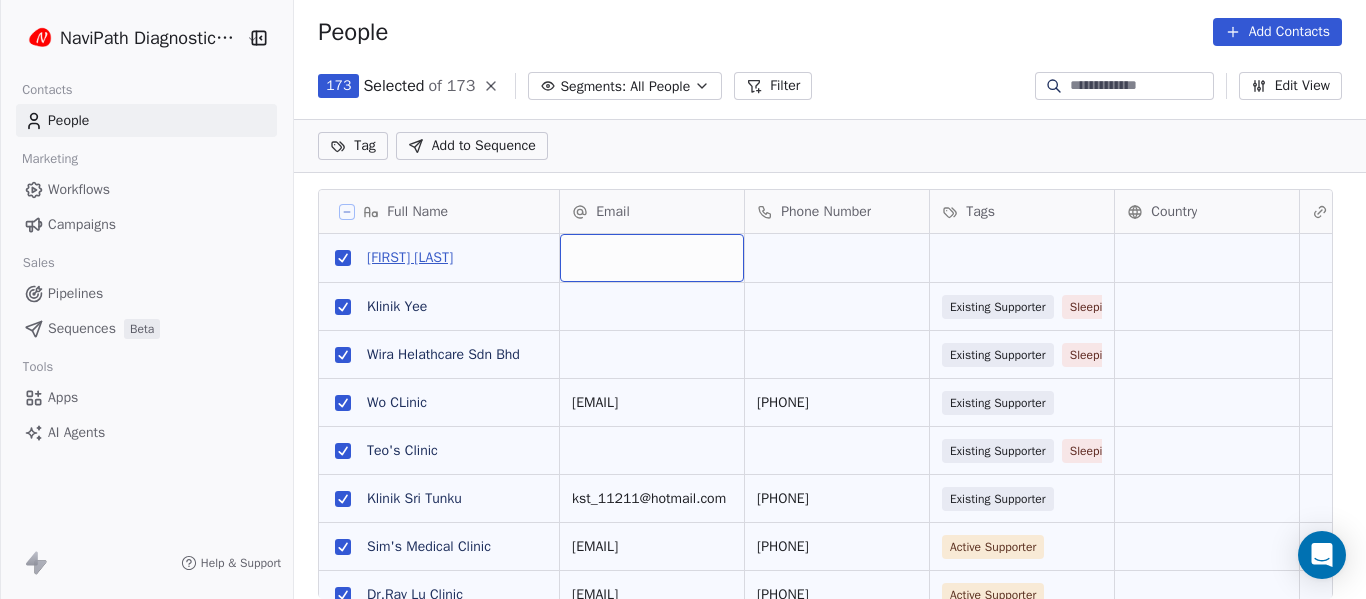 click on "Max Jong" at bounding box center [410, 257] 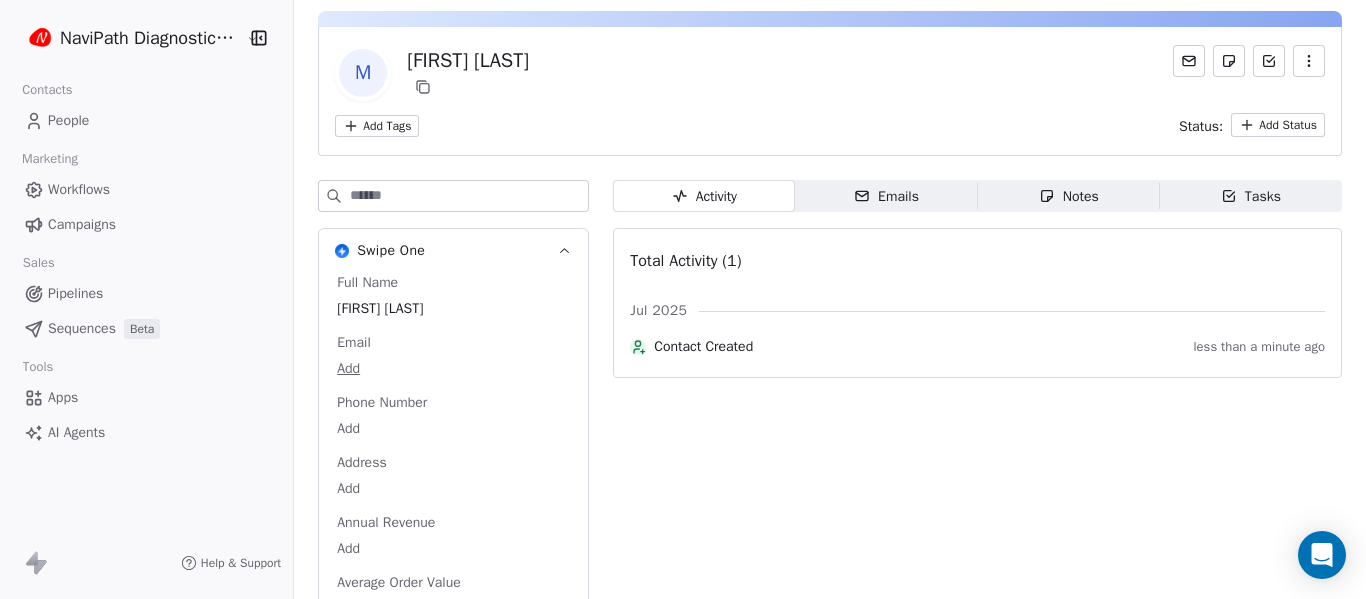 scroll, scrollTop: 100, scrollLeft: 0, axis: vertical 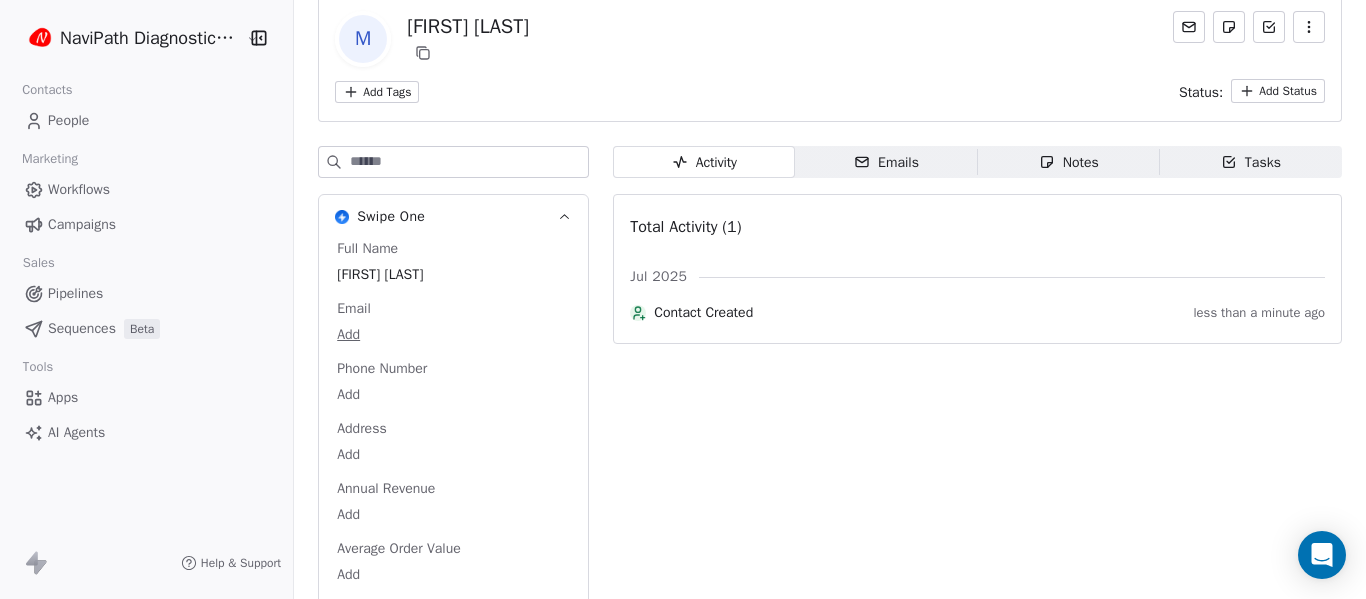 click on "NaviPath Diagnostics Sdn Bhd Contacts People Marketing Workflows Campaigns Sales Pipelines Sequences Beta Tools Apps AI Agents Help & Support Back M Max Jong  Add Tags Status:   Add Status Swipe One Full Name Max Jong Email Add Phone Number Add Address Add Annual Revenue Add Average Order Value Add See   33   More   Activity Activity Emails Emails   Notes   Notes Tasks Tasks Total Activity (1) Jul 2025 Contact Created   less than a minute ago" at bounding box center (683, 299) 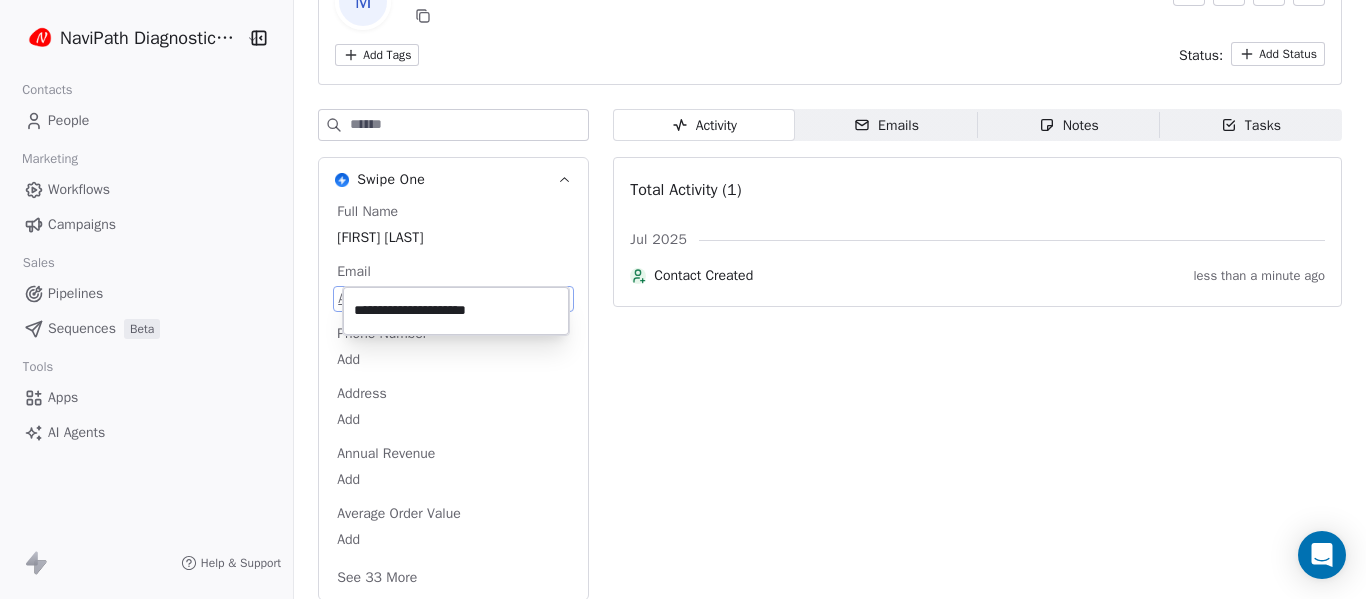type on "**********" 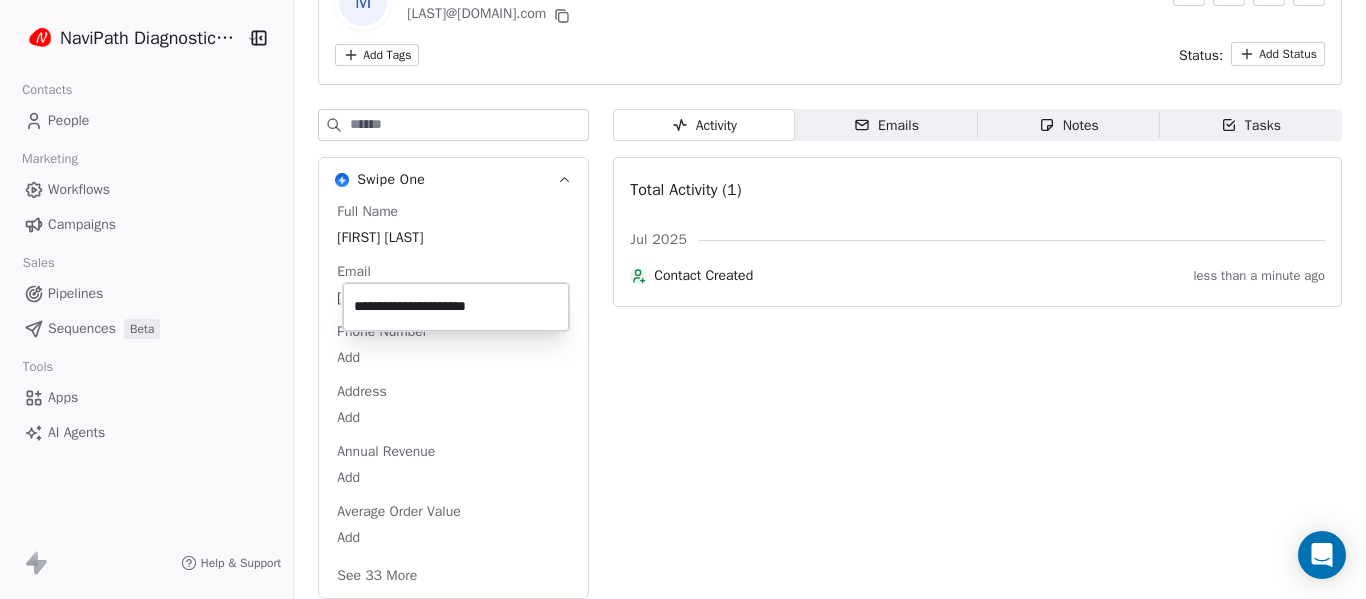 click on "**********" at bounding box center (683, 299) 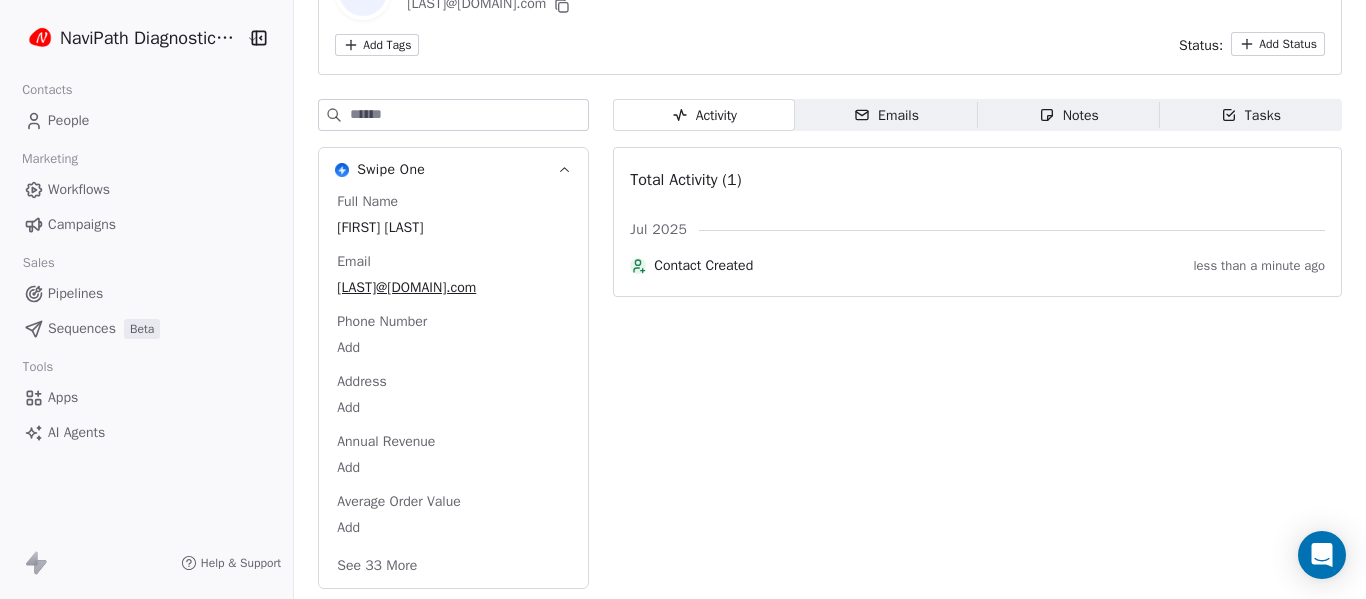 scroll, scrollTop: 149, scrollLeft: 0, axis: vertical 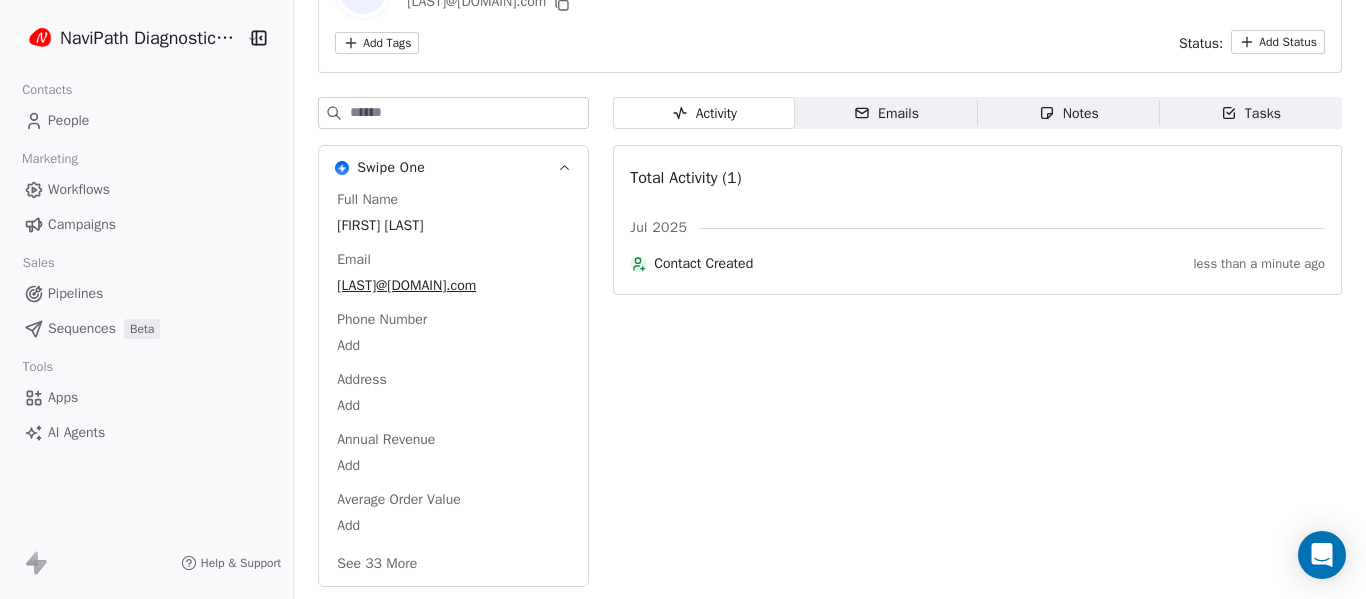 click on "See   33   More" at bounding box center (377, 564) 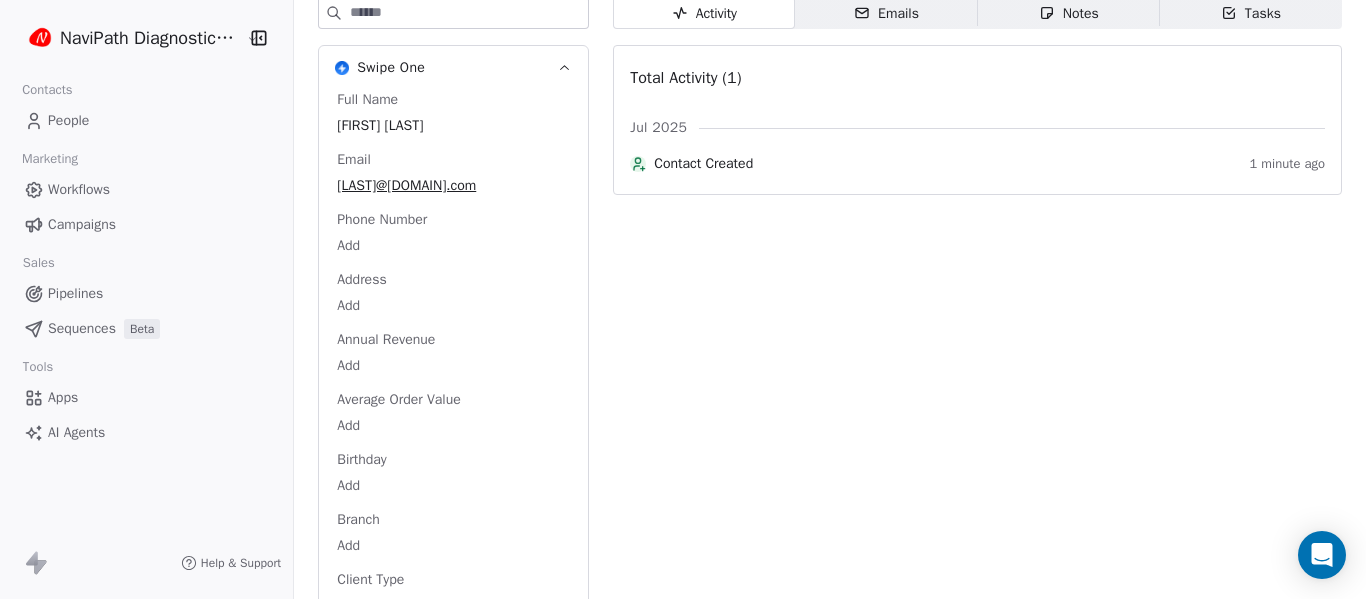 scroll, scrollTop: 149, scrollLeft: 0, axis: vertical 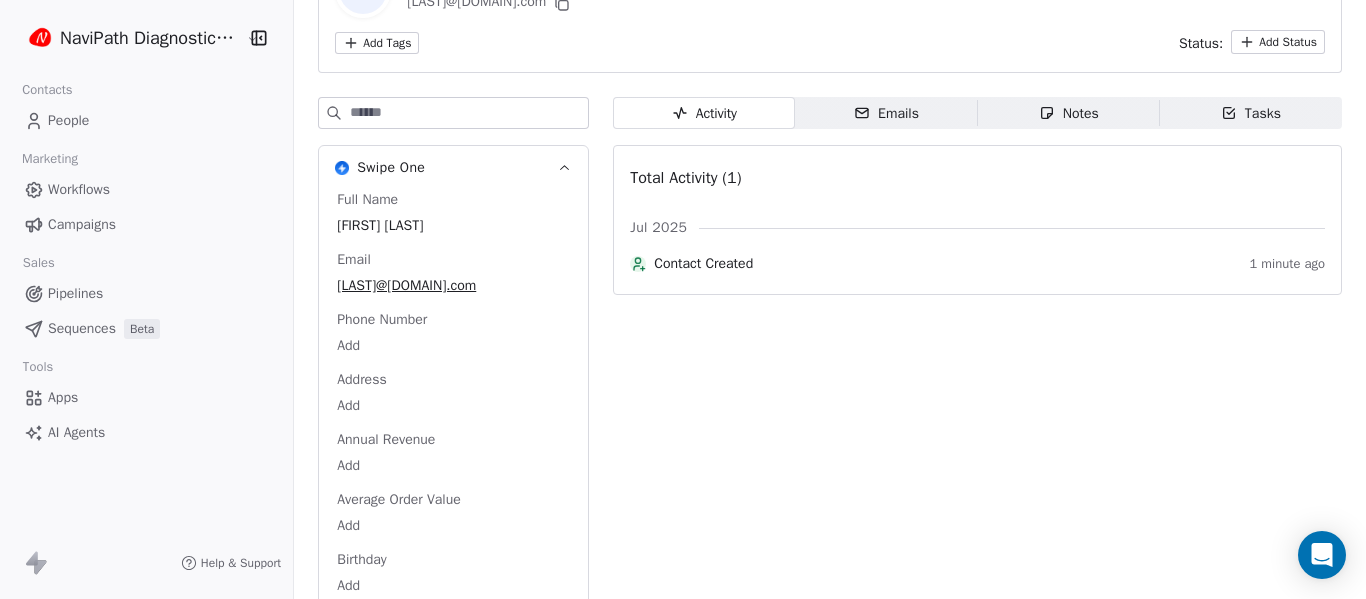 click on "Activity Activity Emails Emails   Notes   Notes Tasks Tasks Total Activity (1) Jul 2025 Contact Created   1 minute ago" at bounding box center [977, 1320] 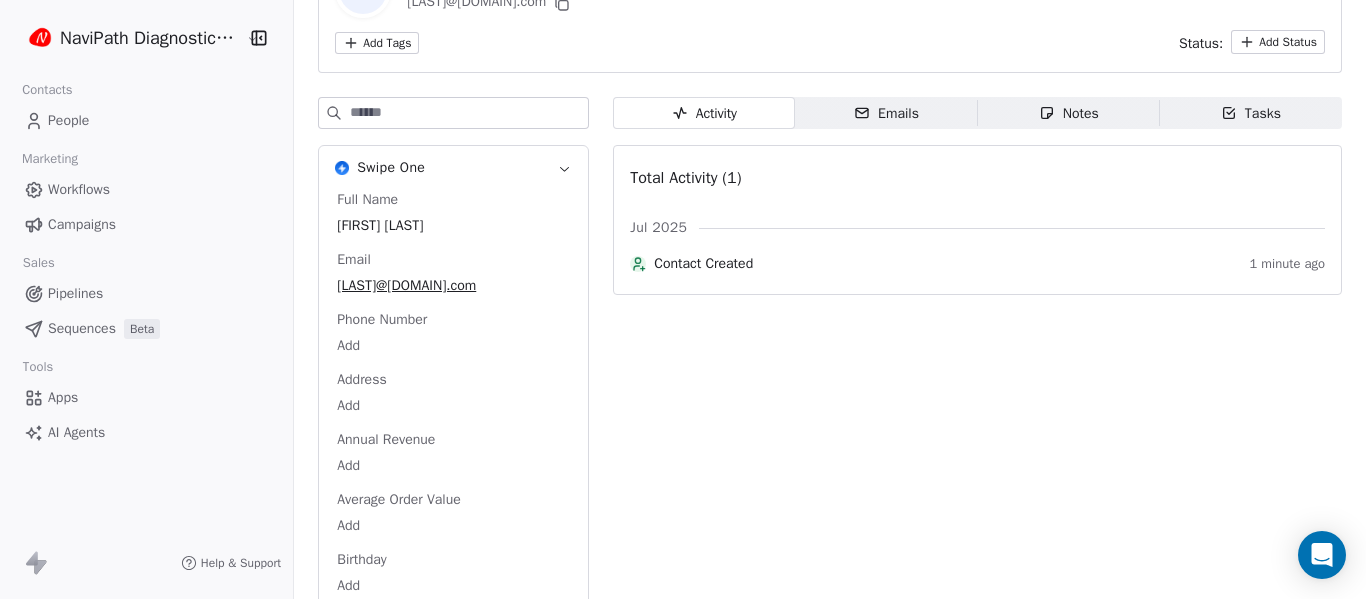 scroll, scrollTop: 0, scrollLeft: 0, axis: both 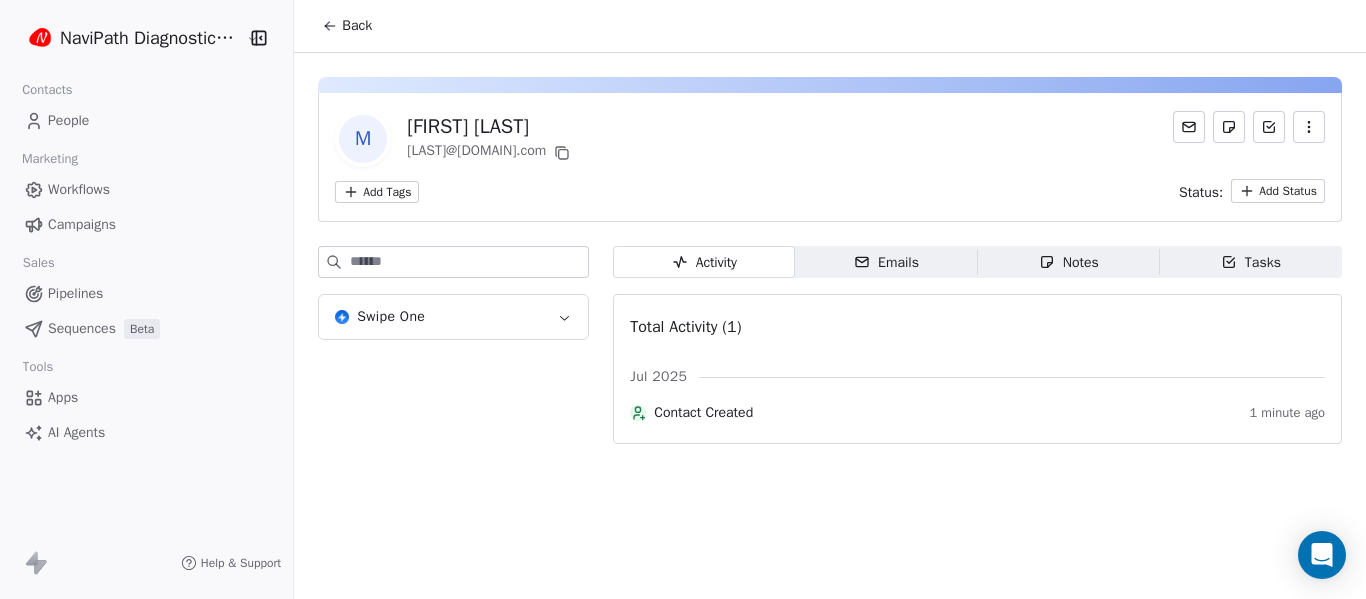 click on "People" at bounding box center [68, 120] 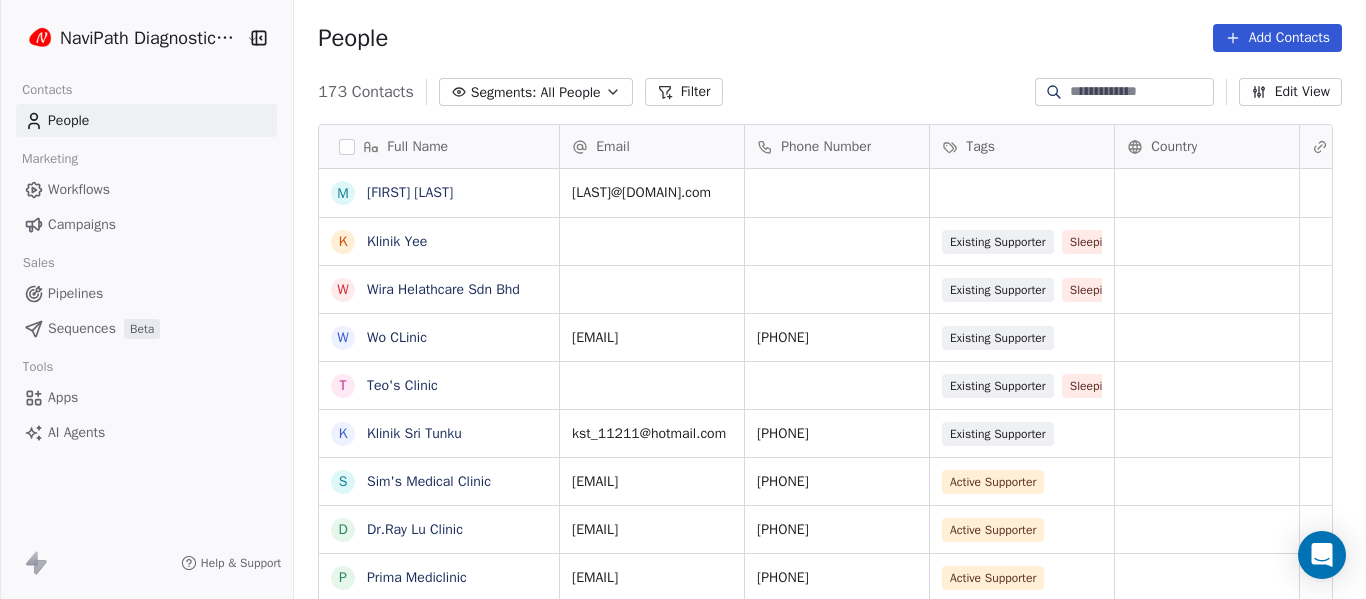 scroll, scrollTop: 16, scrollLeft: 16, axis: both 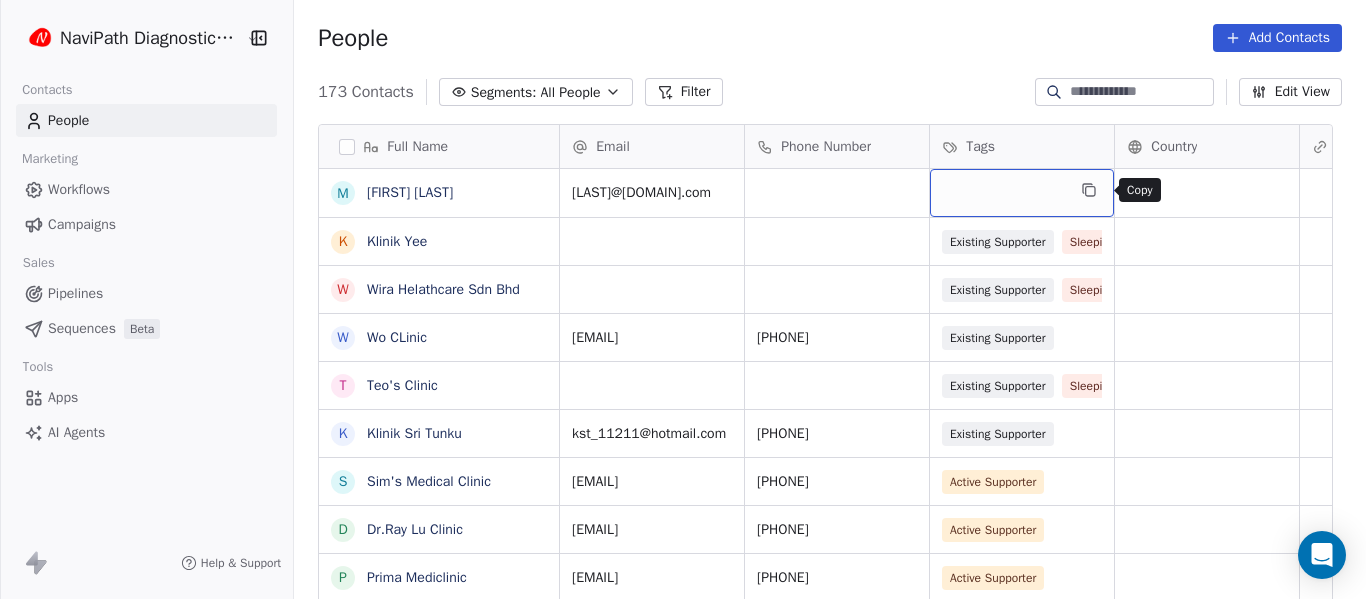 click 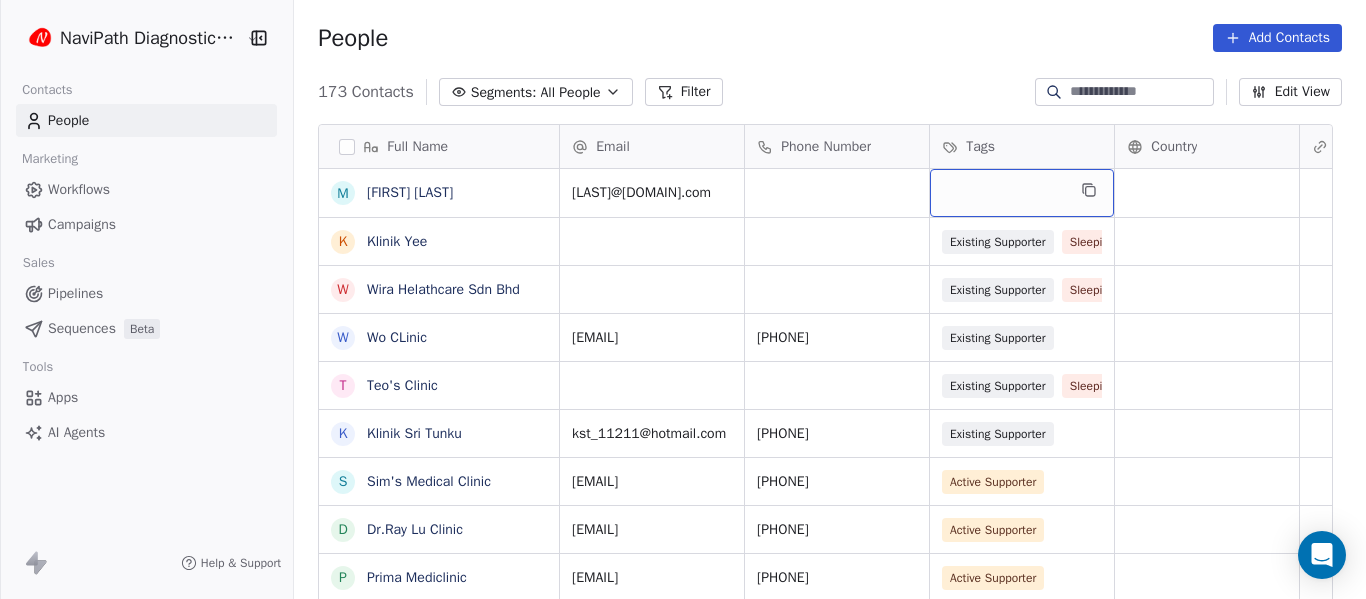 click at bounding box center (1022, 193) 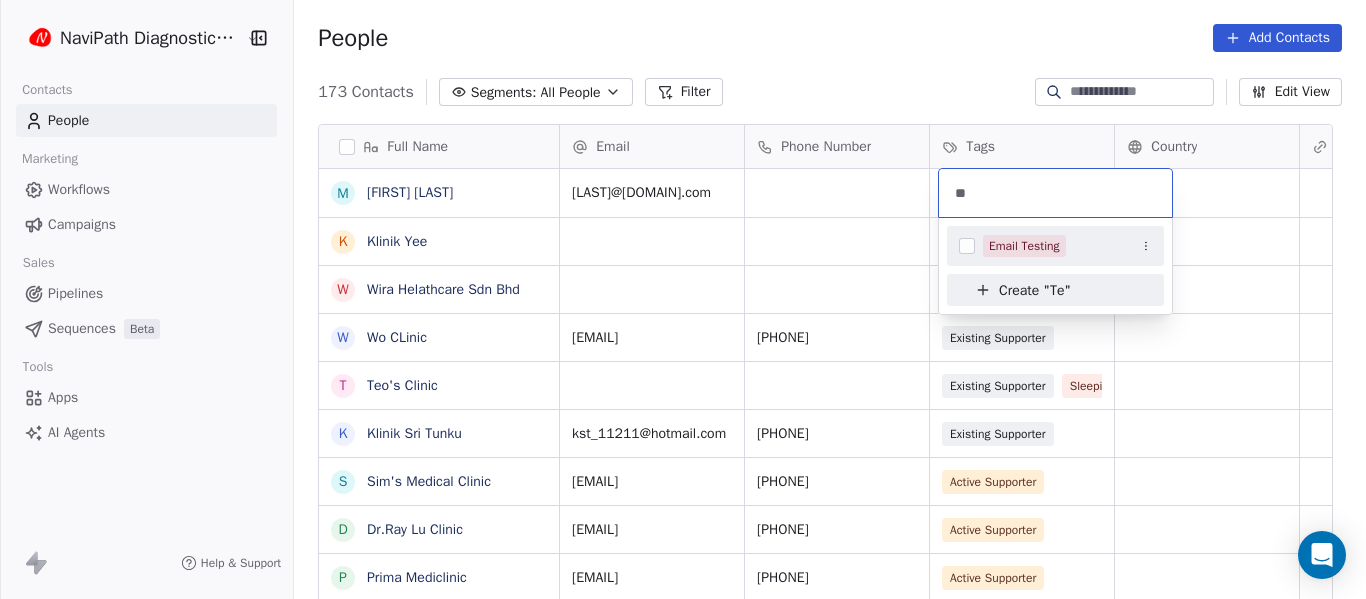 type on "*" 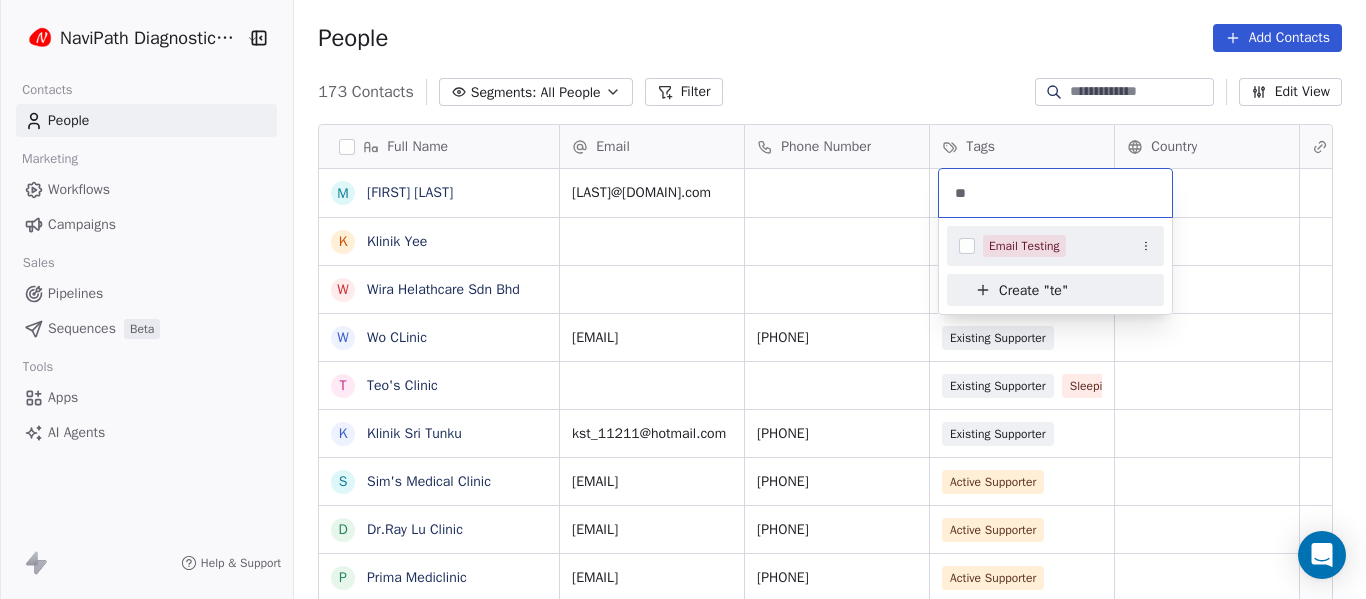 type on "*" 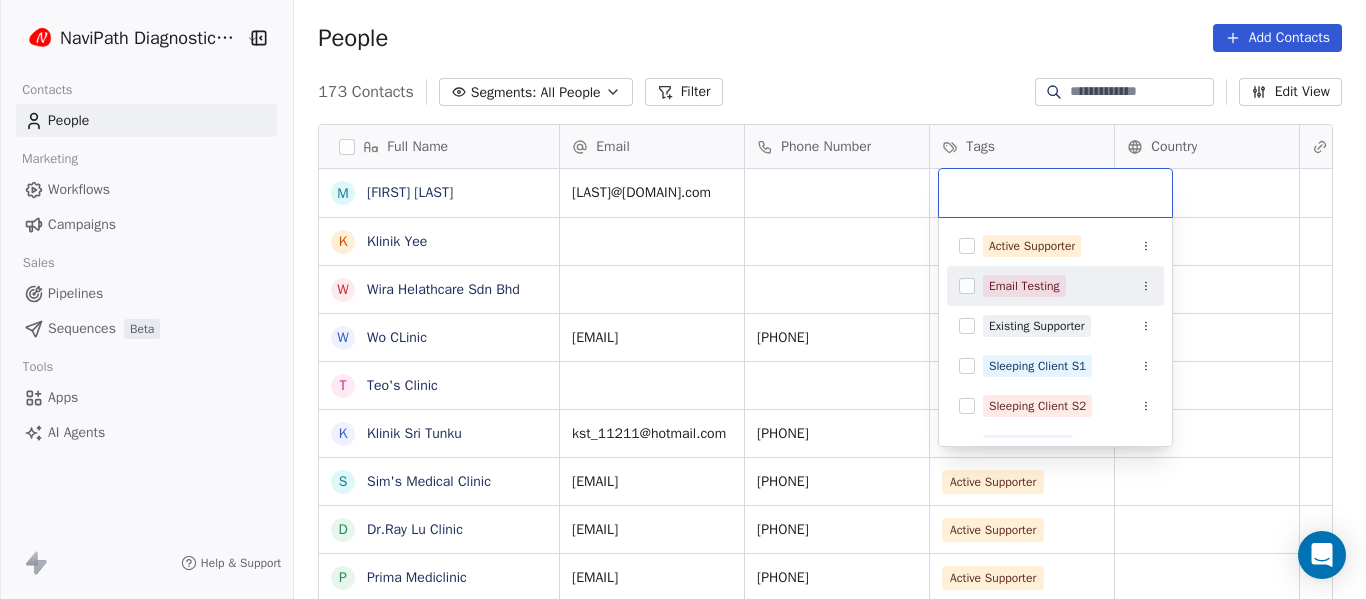 type on "*" 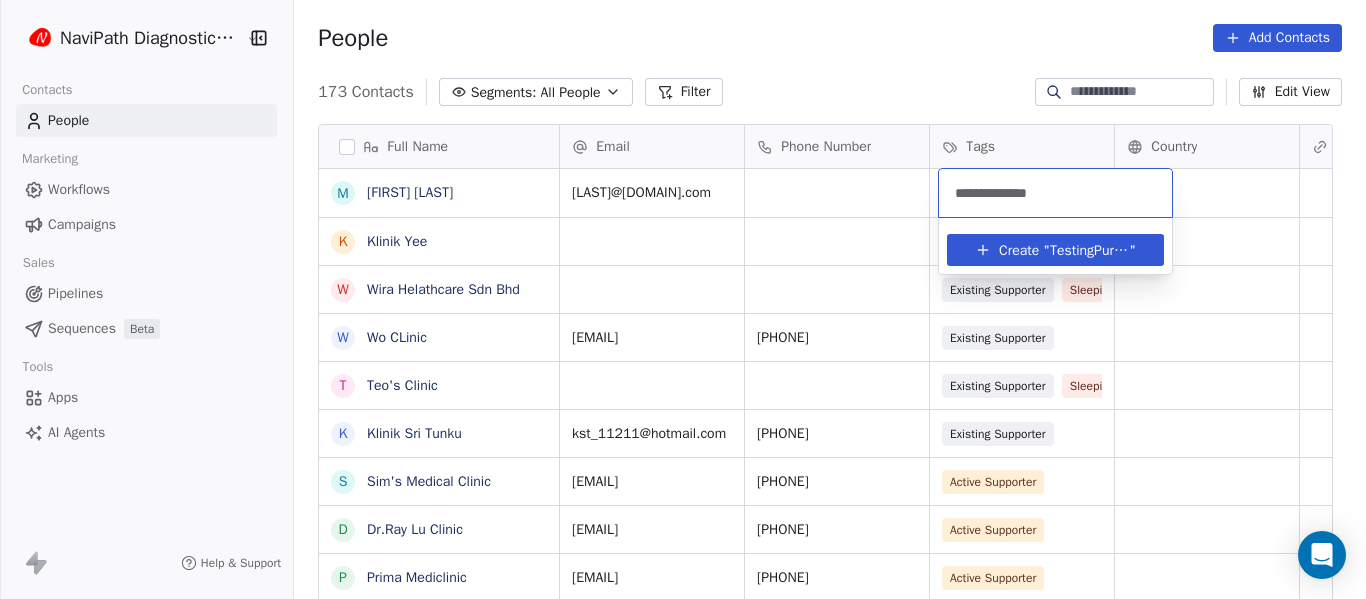 type on "**********" 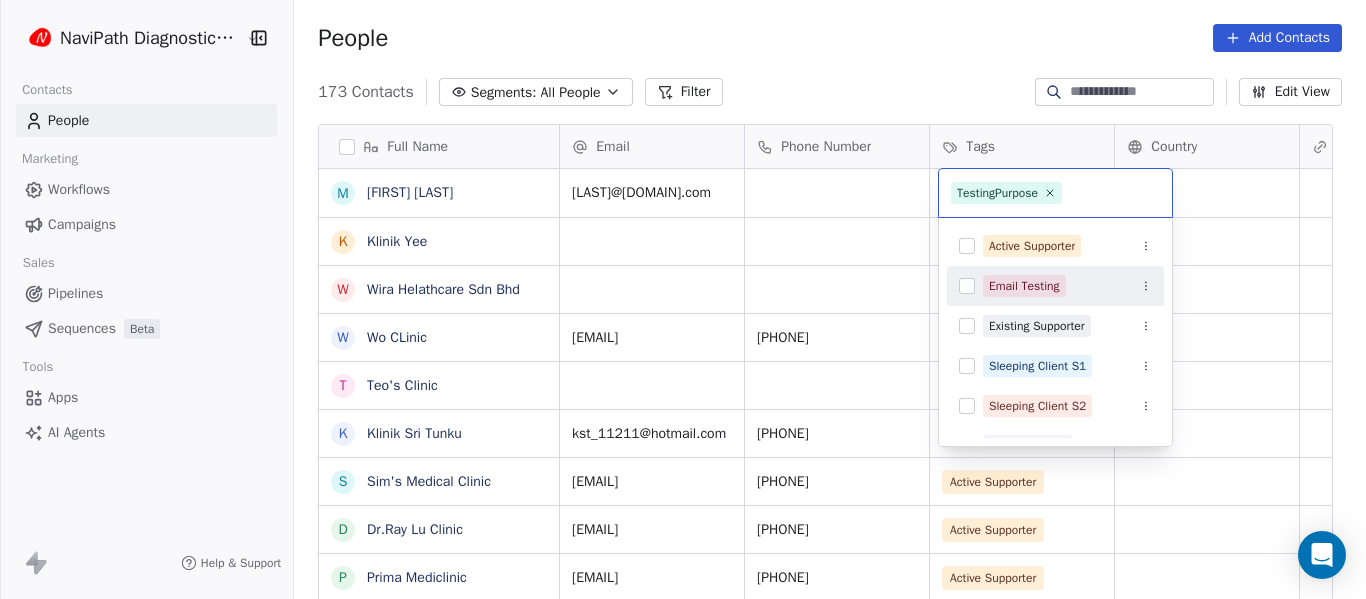 click on "NaviPath Diagnostics Sdn Bhd Contacts People Marketing Workflows Campaigns Sales Pipelines Sequences Beta Tools Apps AI Agents Help & Support People  Add Contacts 173 Contacts Segments: All People Filter  Edit View Tag Add to Sequence Full Name M Max Jong K Klinik Yee W Wira Helathcare Sdn Bhd W Wo CLinic T Teo's Clinic K Klinik Sri Tunku S Sim's Medical Clinic D Dr.Ray Lu Clinic P Prima Mediclinic P PMG Medical (Miri Pelita) P Pelita Clinic P Prime Borneo Clinic (Krokop) P PMG Medical (Senadin) P PMG Medical (Morsjaya) P Prime Borneo Clinic (Senadin) K Klinik Ohana K Klinik Dr.Nuing M Miricare Clinic M Miri Medical Clinic M Miri United Healthcare K Klinik Lutong K Klinik Jaya Medik L Lau Clinic G George Medical Clinic K Klinik Desa Indah K Klinik Chan Toh Hang K Klinik Dr.Cheu Sdn Bhd A AMC Clinic K Klinik Asiah Y Yunus Libau Medical Email Phone Number Tags Country Website Job Title Status Contact Source jongsm@navipathdxs.com Existing Supporter Sleeping Client S2 Existing Supporter Sleeping Client S2" at bounding box center (683, 299) 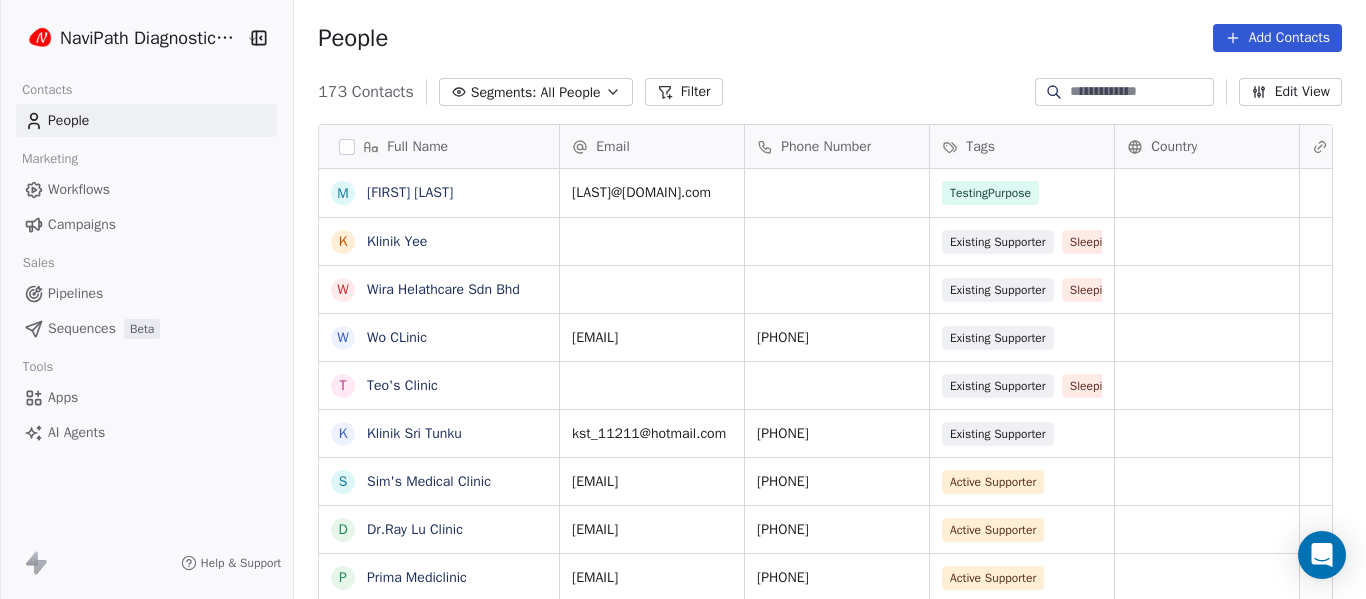 click on "Campaigns" at bounding box center [82, 224] 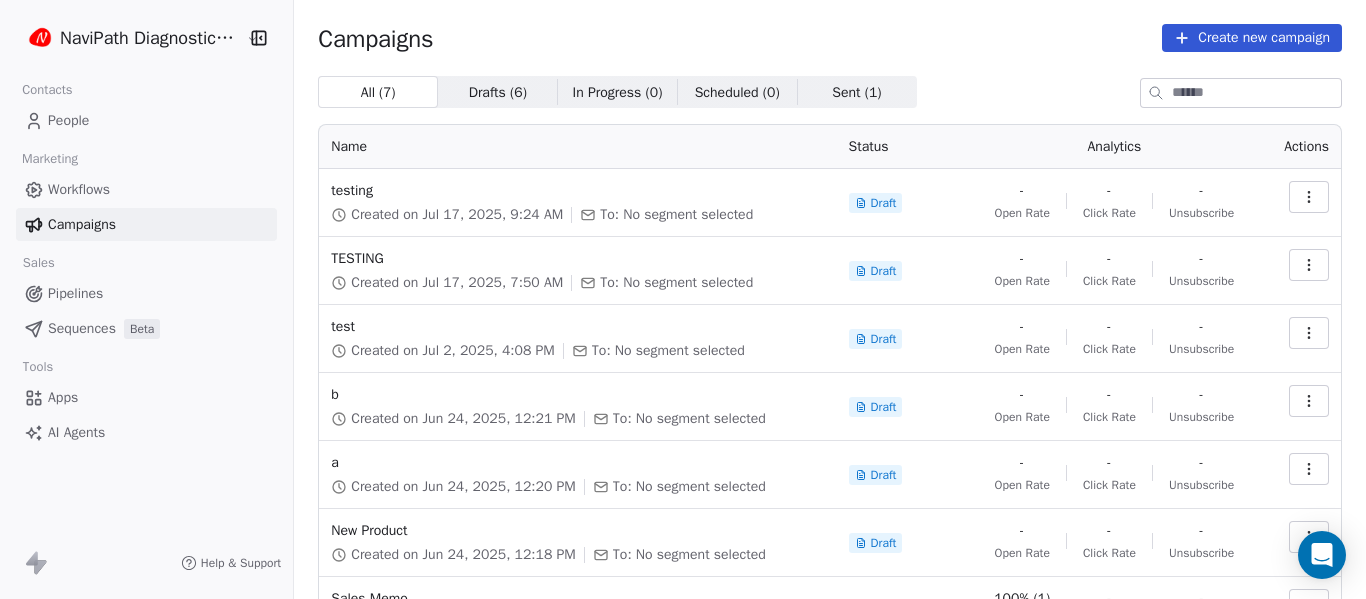 click 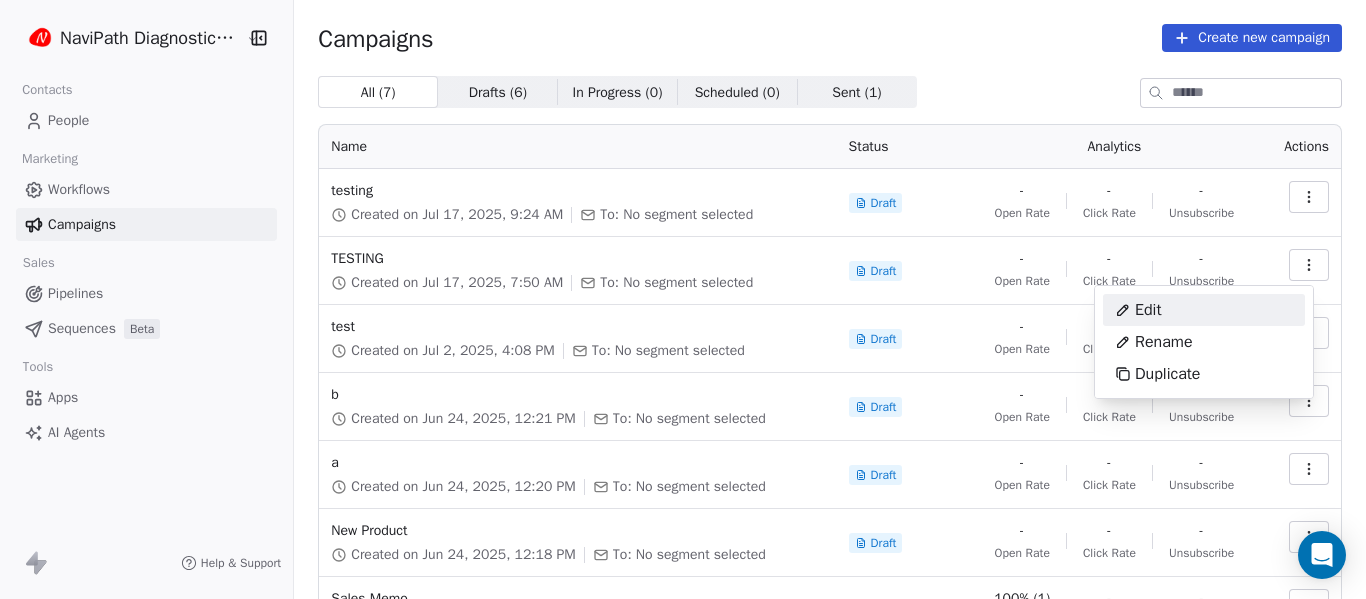 click on "Edit" at bounding box center [1204, 310] 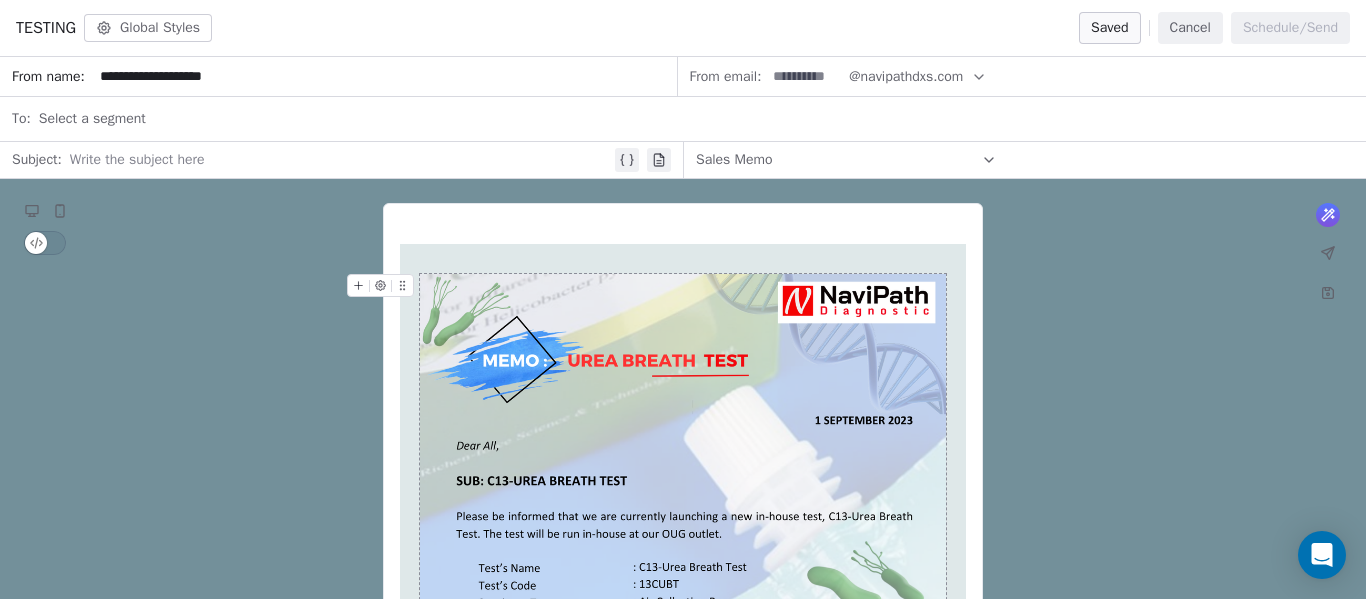 click on "Select a segment" at bounding box center [92, 119] 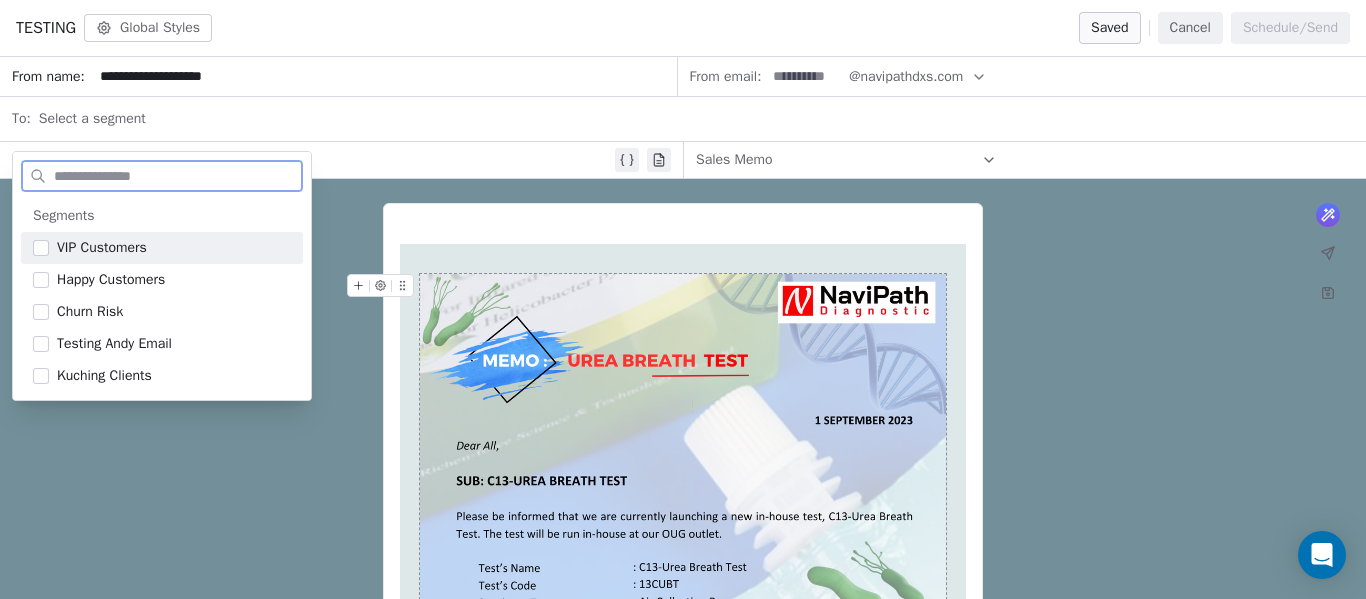 click on "**********" at bounding box center (384, 76) 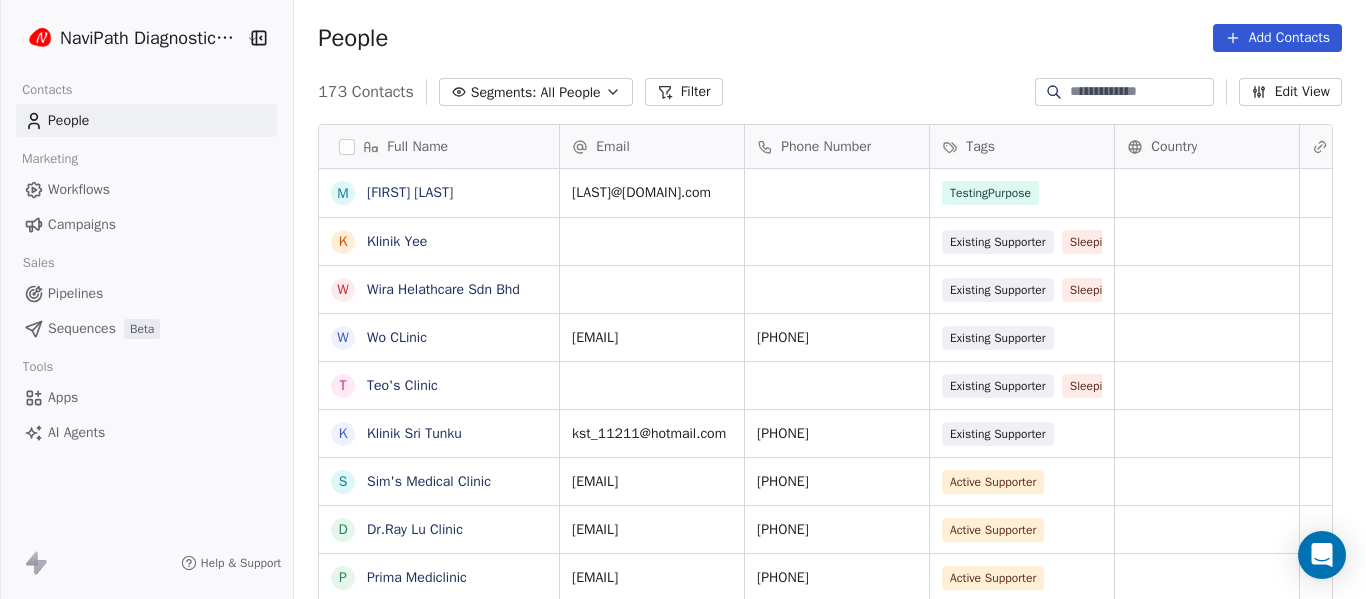 scroll, scrollTop: 16, scrollLeft: 16, axis: both 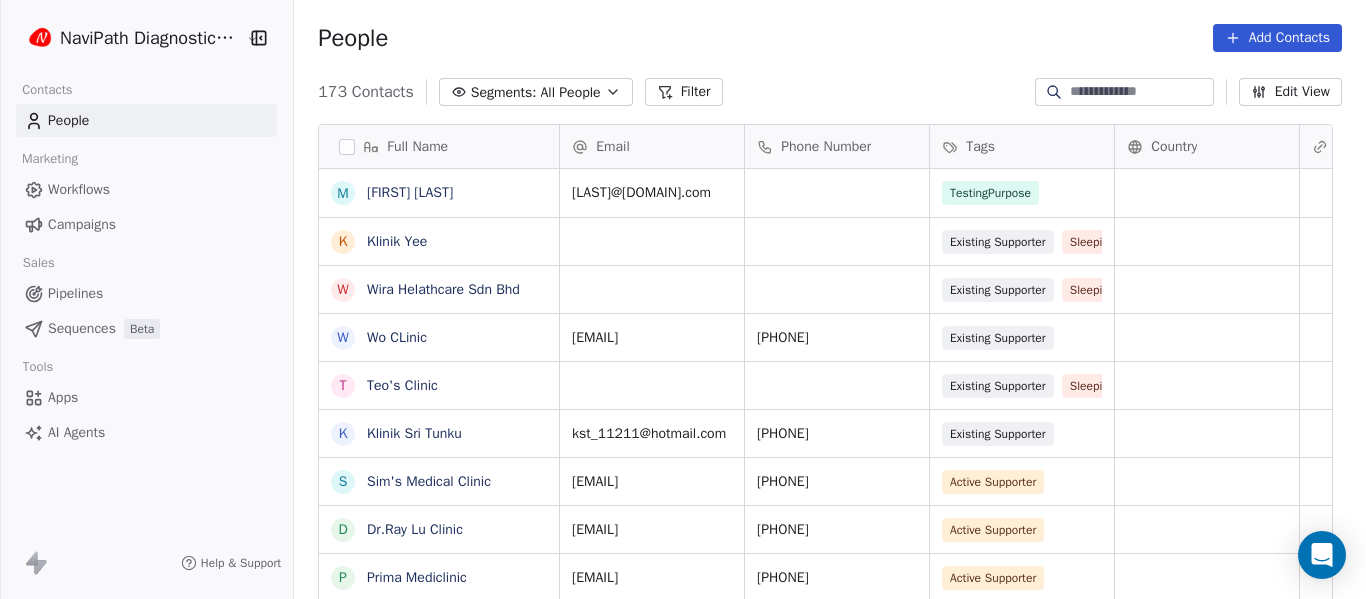 click on "People" at bounding box center (68, 120) 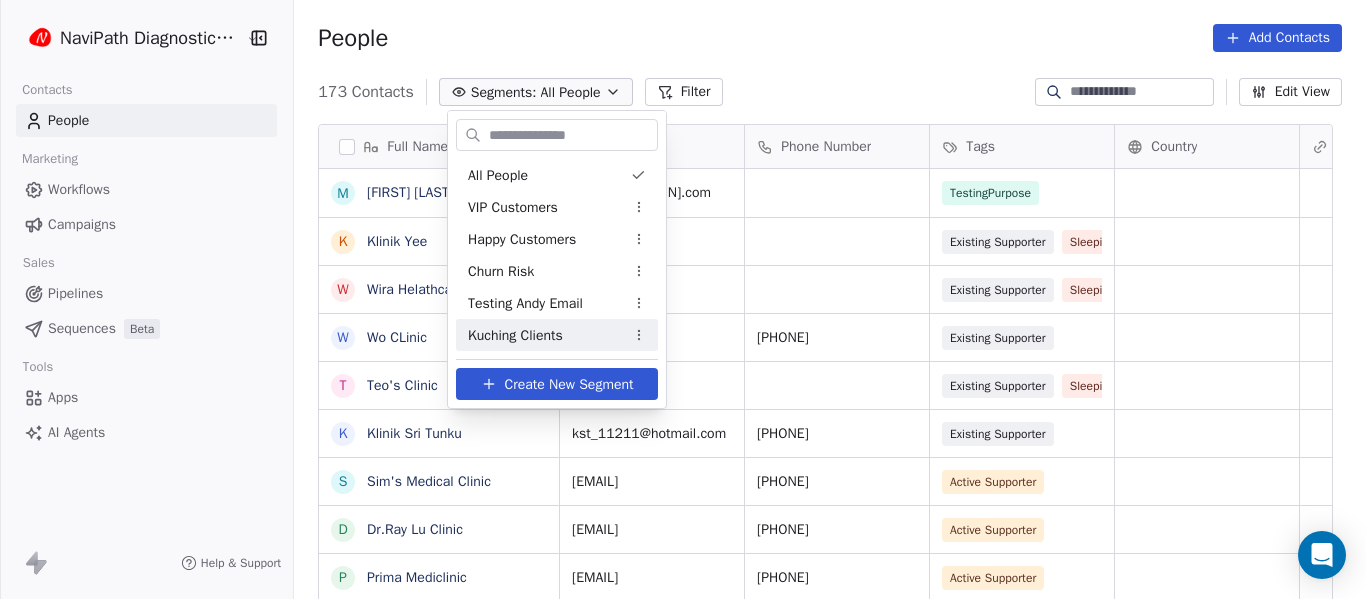 click on "Create New Segment" at bounding box center (569, 384) 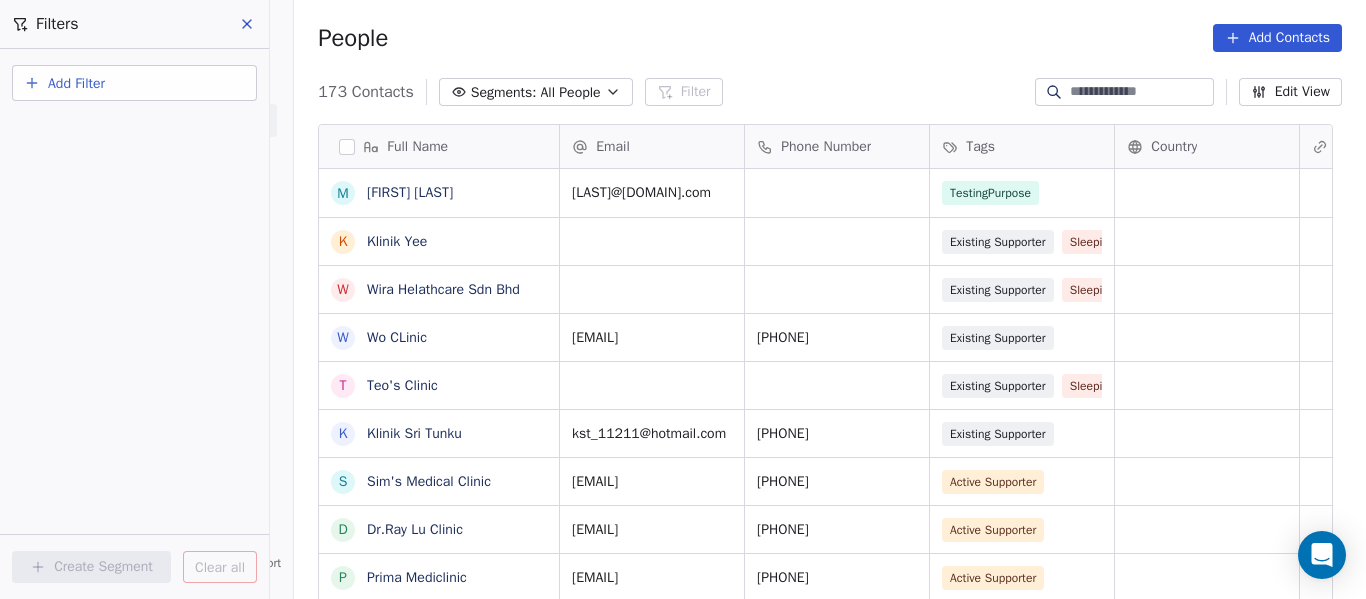 click on "Add Filter" at bounding box center [76, 83] 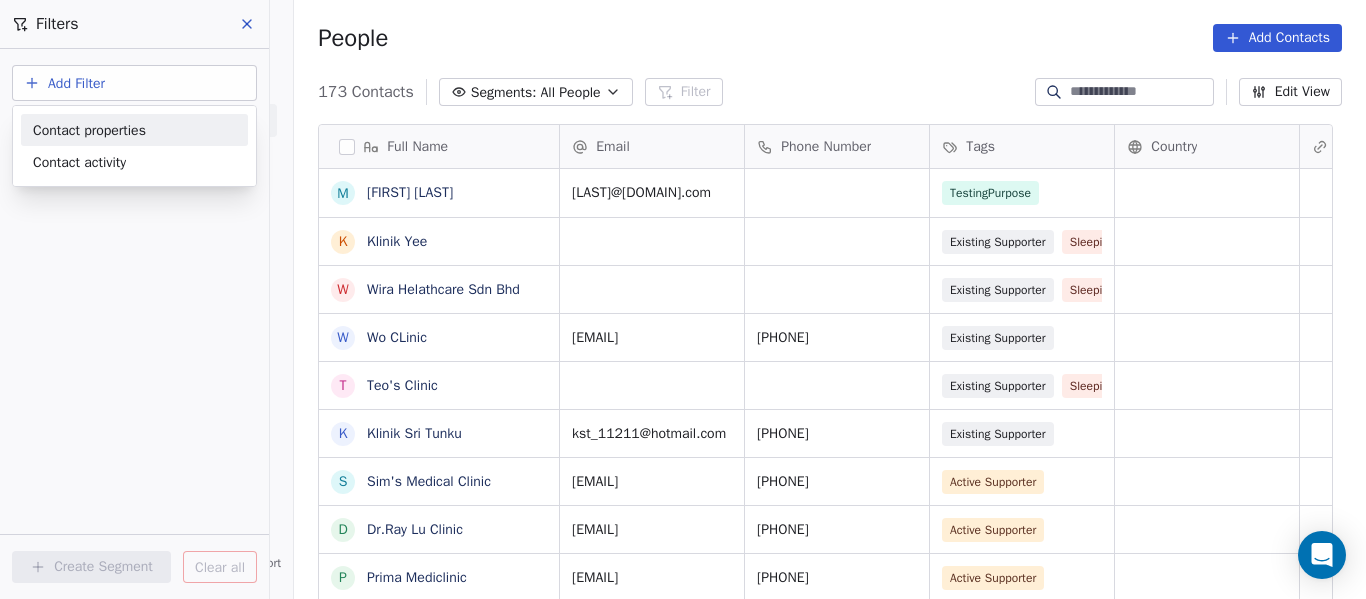 click on "Contact properties" at bounding box center [89, 130] 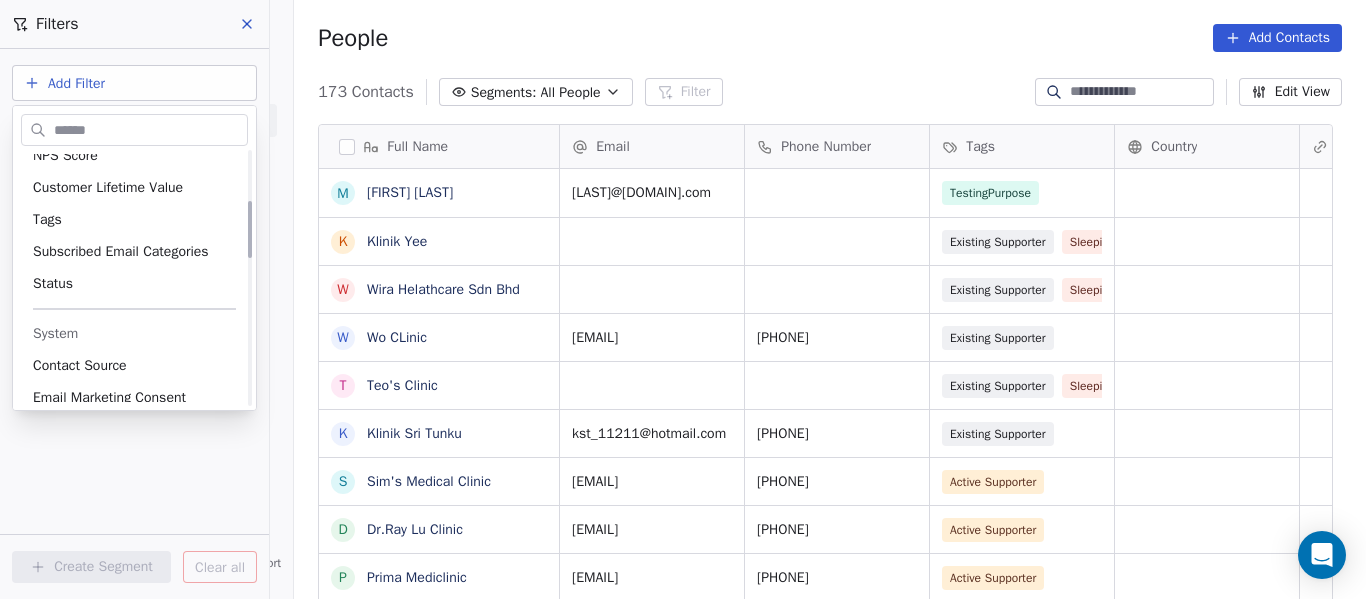 scroll, scrollTop: 400, scrollLeft: 0, axis: vertical 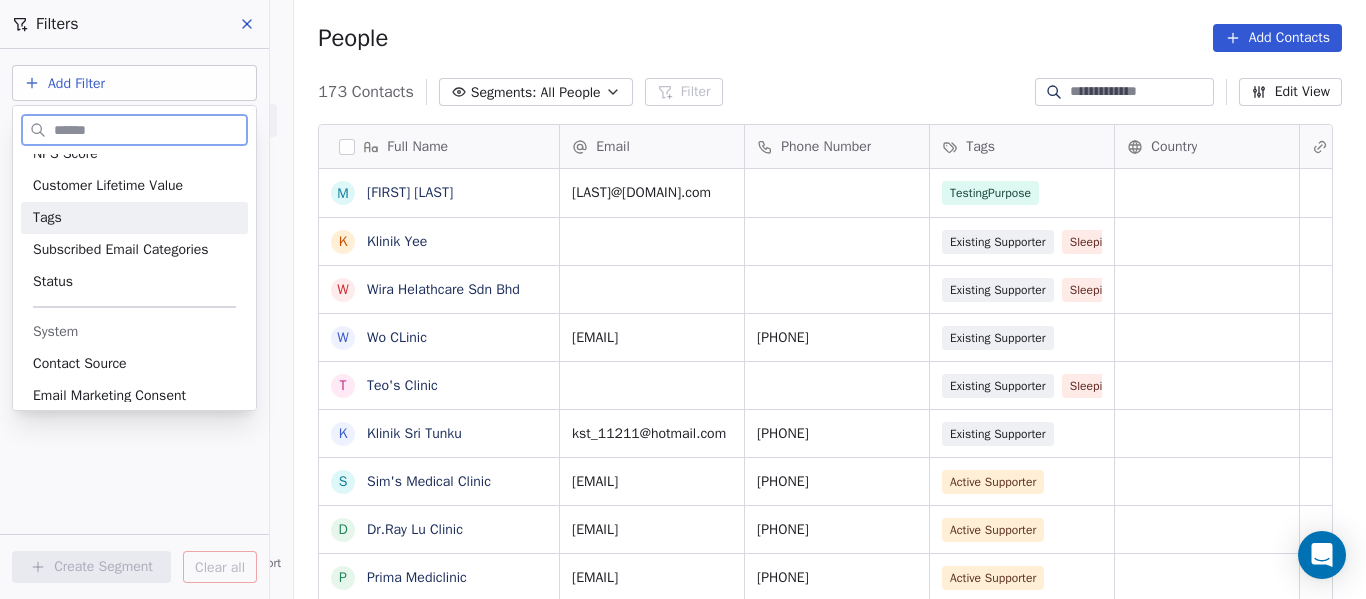 click on "Tags" at bounding box center [47, 218] 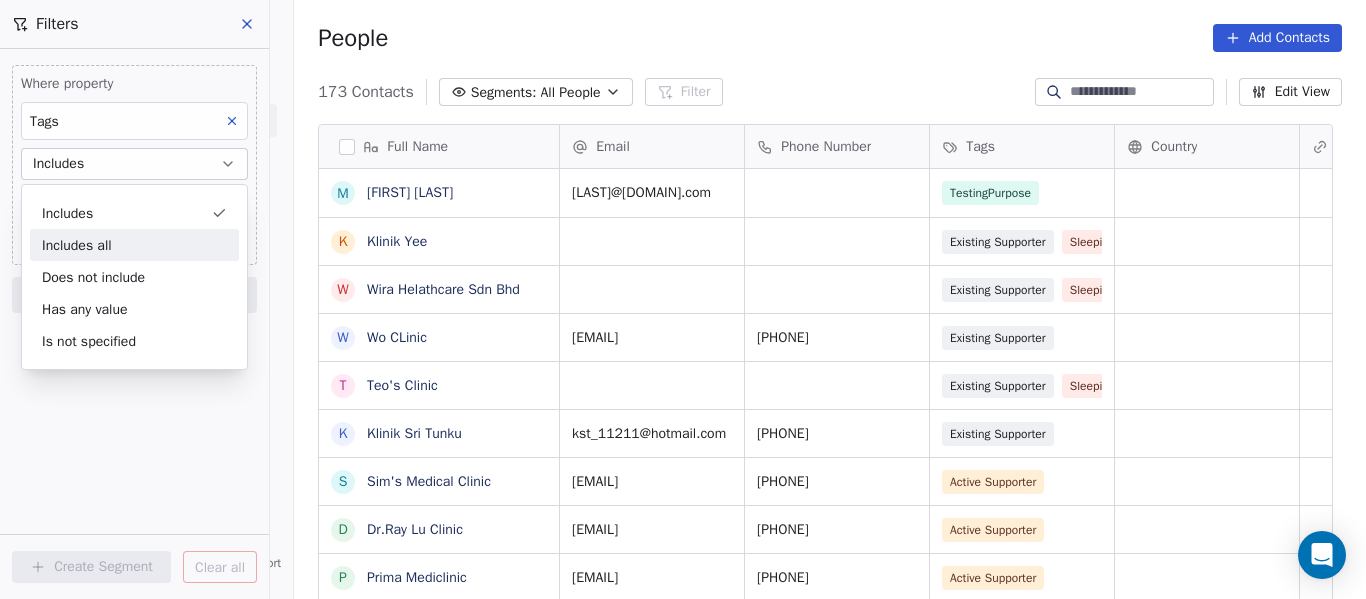 click on "Workflows" at bounding box center (146, 189) 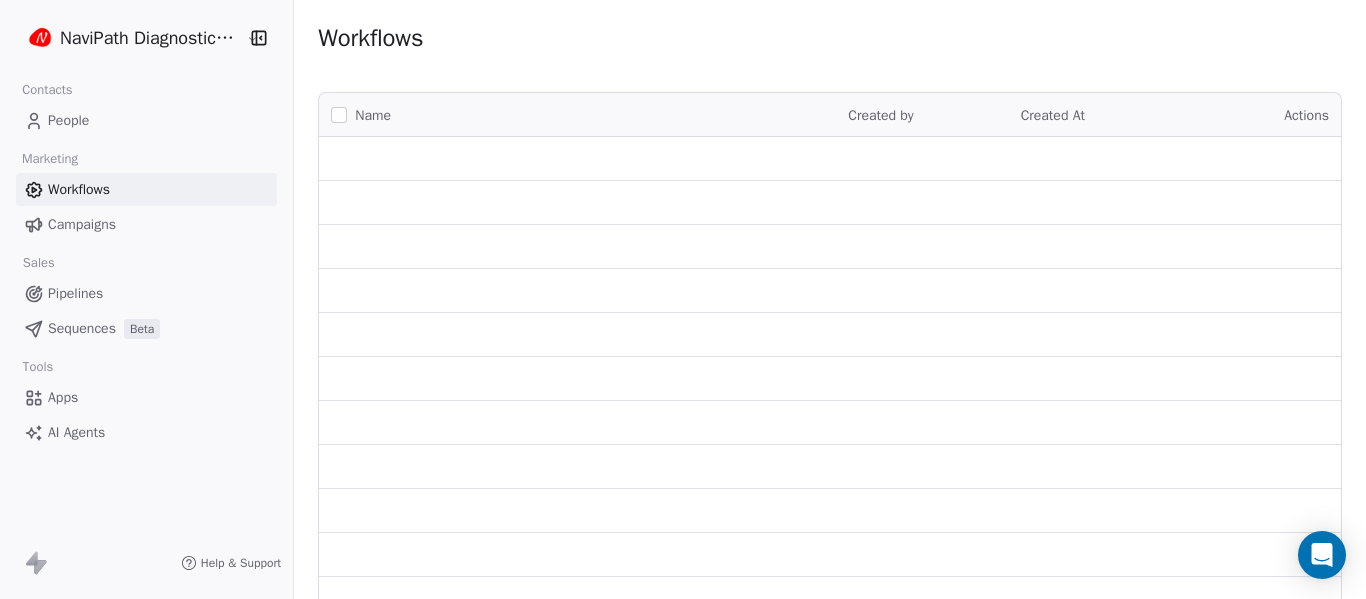 click on "Workflows" at bounding box center [146, 189] 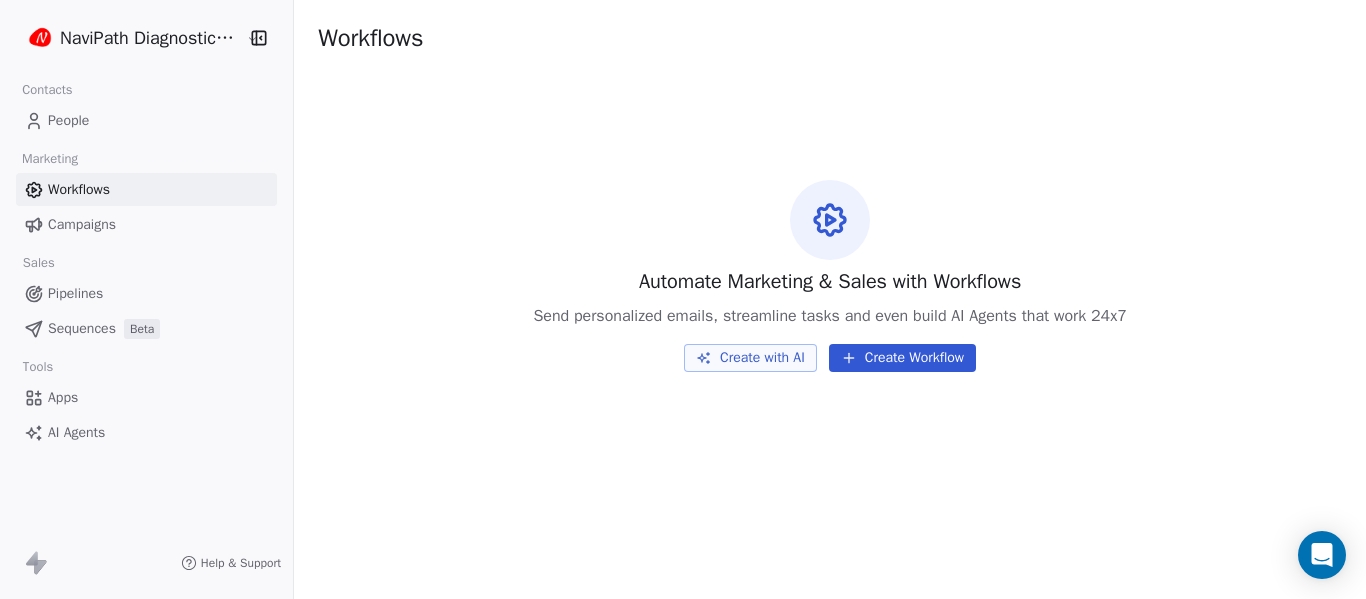 click on "People" at bounding box center (68, 120) 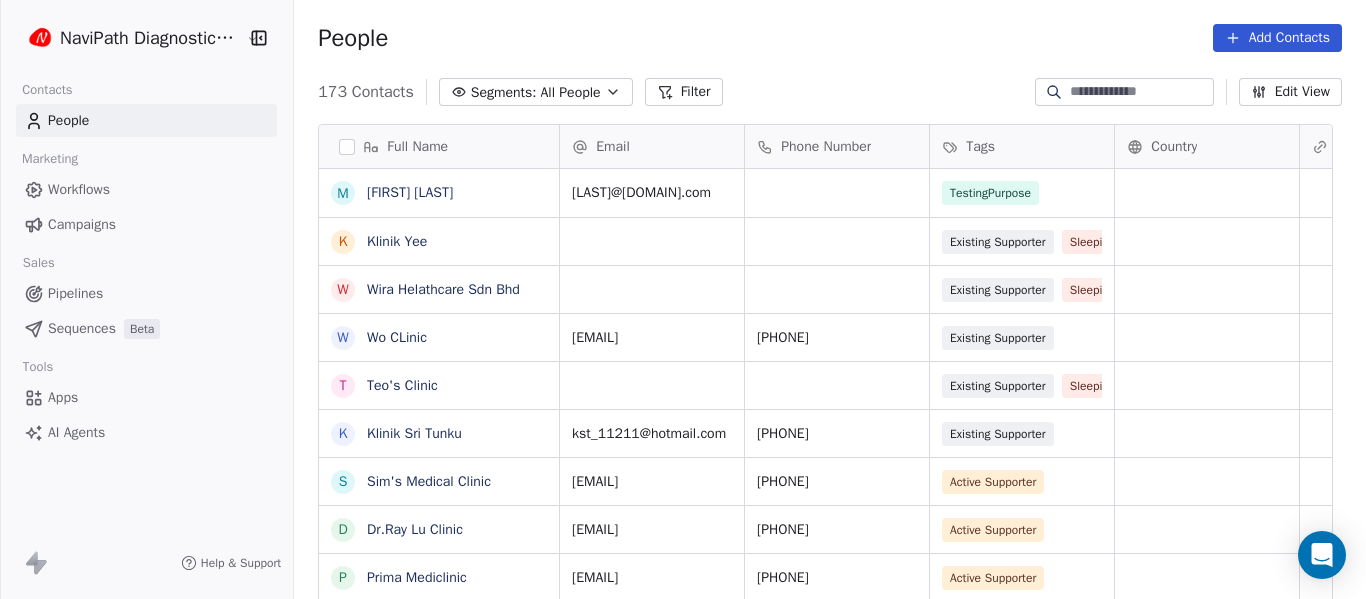 scroll, scrollTop: 16, scrollLeft: 16, axis: both 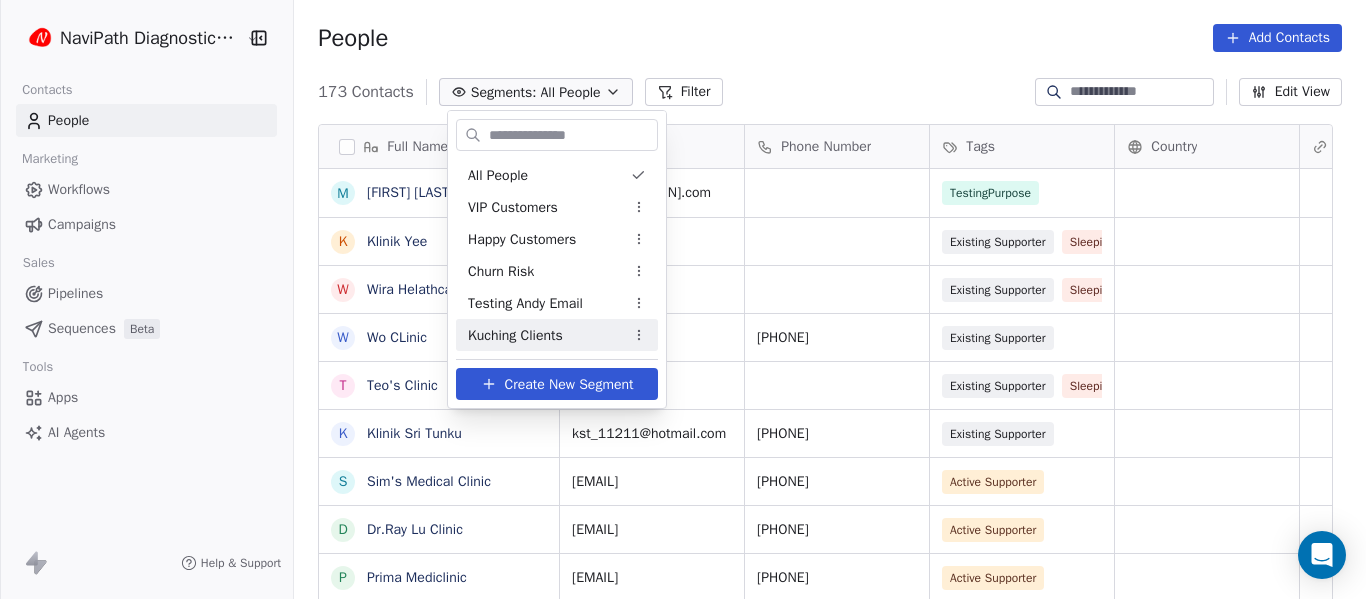 click on "Create New Segment" at bounding box center [569, 384] 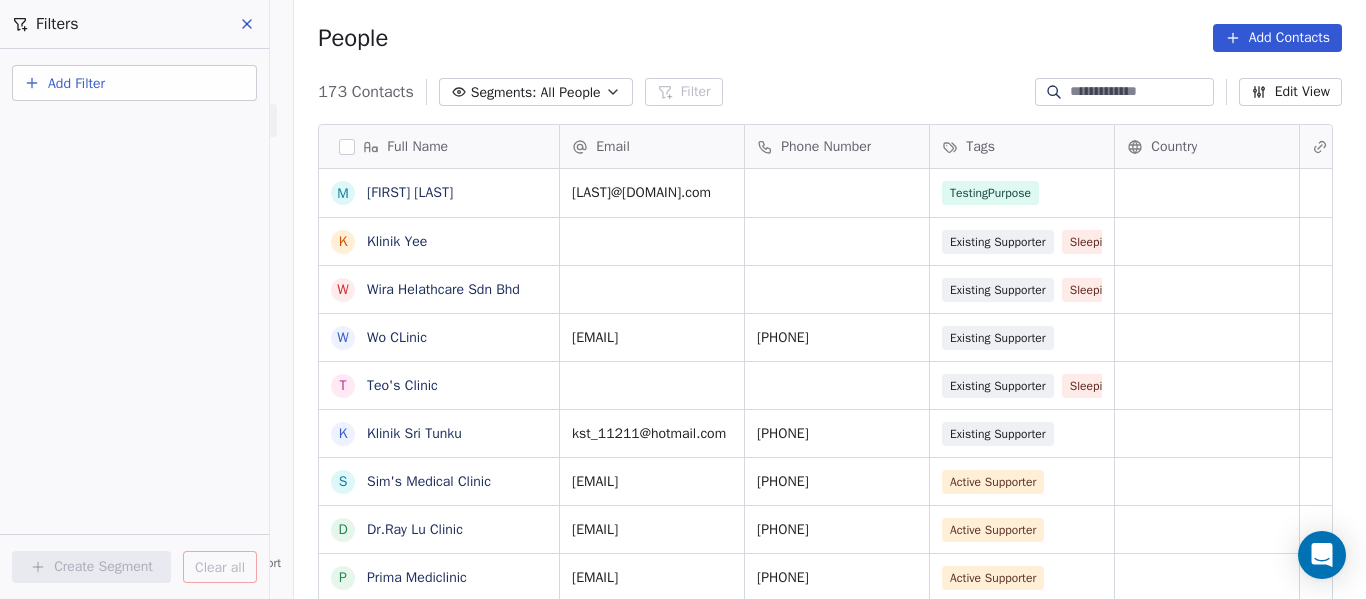 click on "Add Filter" at bounding box center (134, 83) 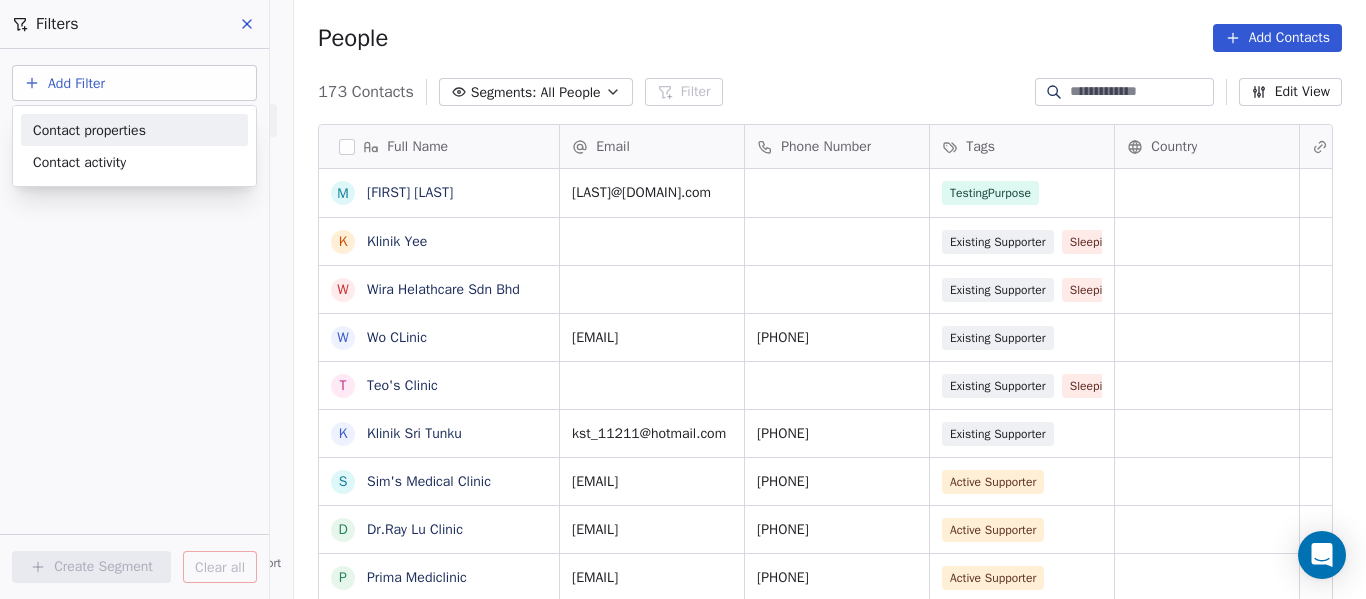 click on "Contact properties" at bounding box center (89, 130) 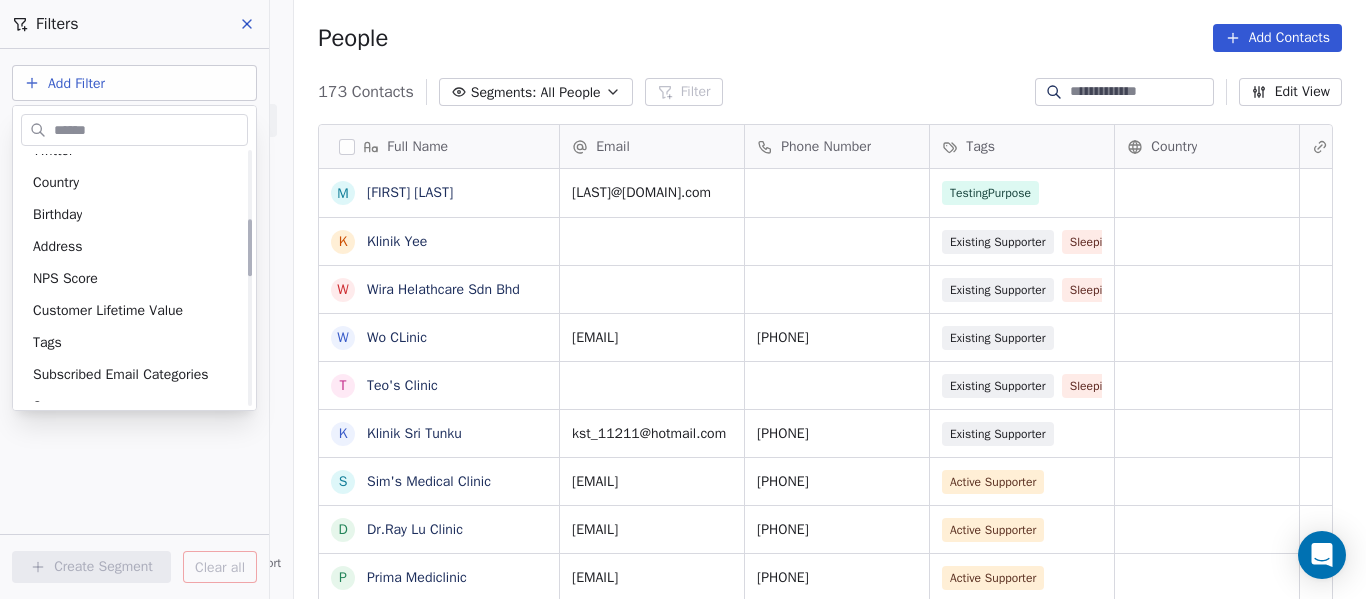 scroll, scrollTop: 300, scrollLeft: 0, axis: vertical 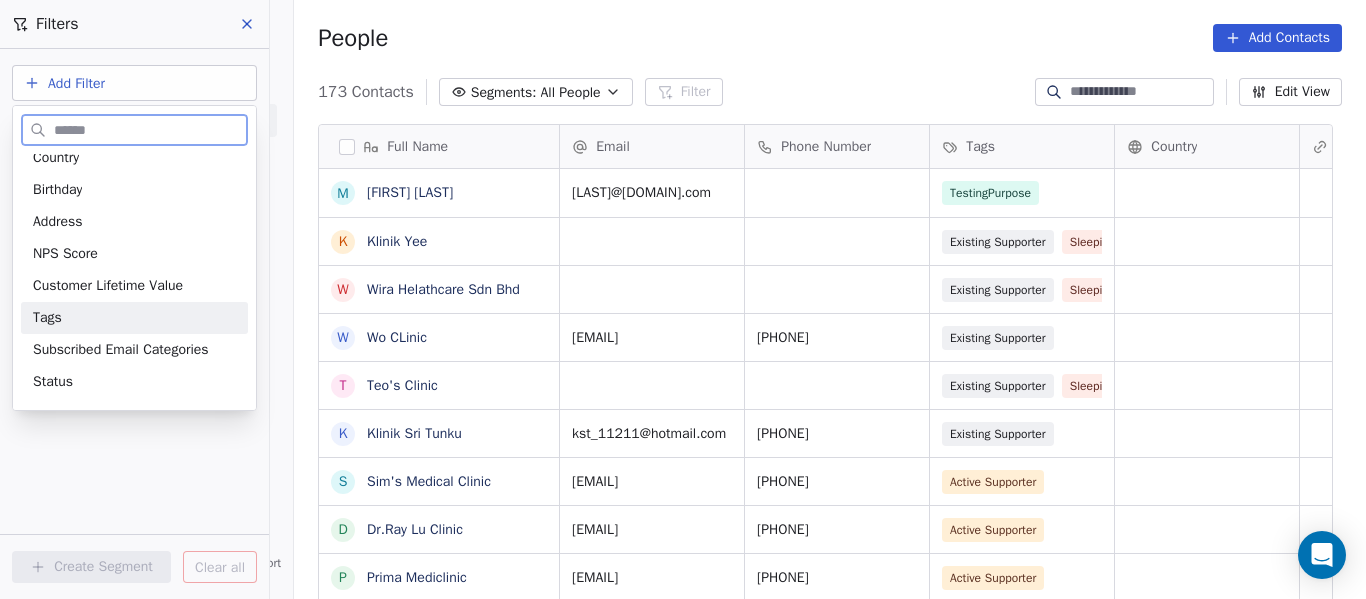click on "Tags" at bounding box center (47, 318) 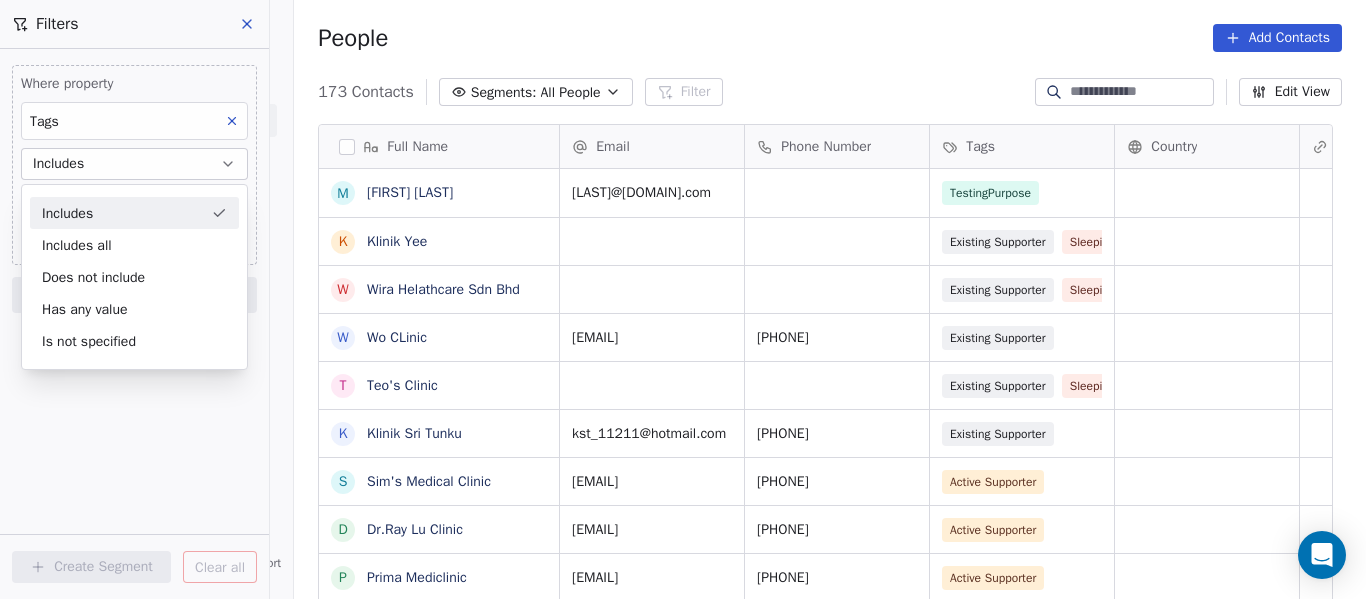 click on "Where property   Tags   Includes Select  Tags Add filter to this group Add another filter" at bounding box center [134, 185] 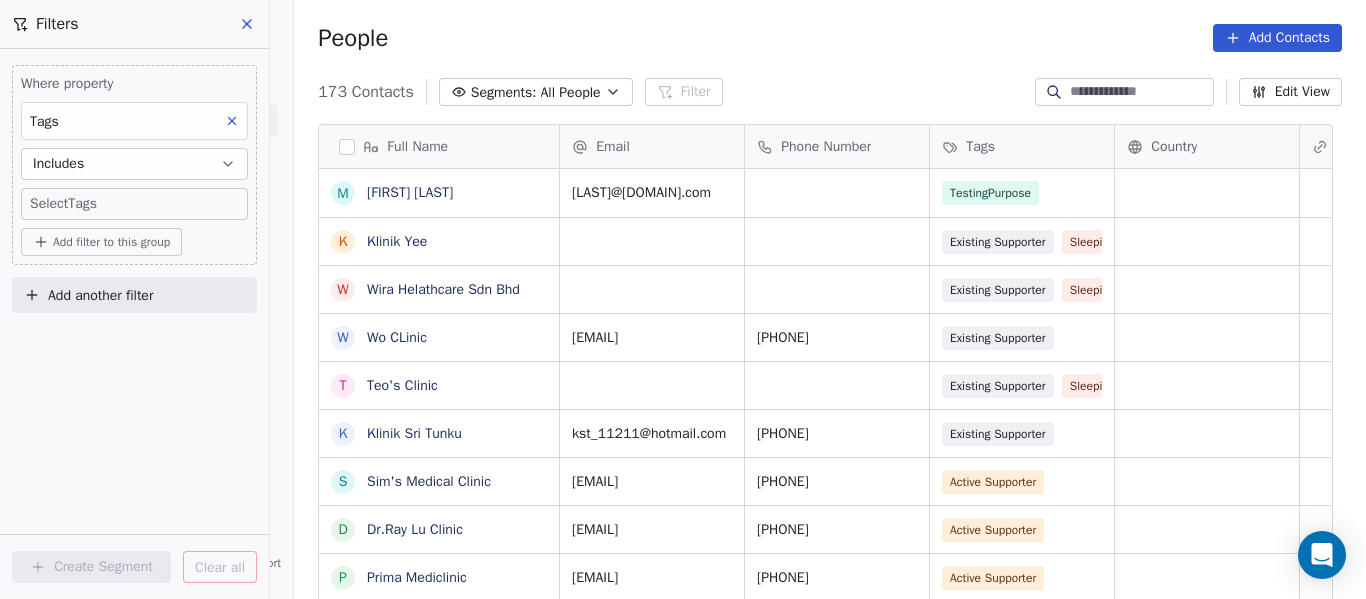 click on "NaviPath Diagnostics Sdn Bhd Contacts People Marketing Workflows Campaigns Sales Pipelines Sequences Beta Tools Apps AI Agents Help & Support Filters Where property   Tags   Includes Select  Tags Add filter to this group Add another filter  Create Segment Clear all People  Add Contacts 173 Contacts Segments: All People Filter  Edit View Tag Add to Sequence Full Name M Max Jong K Klinik Yee W Wira Helathcare Sdn Bhd W Wo CLinic T Teo's Clinic K Klinik Sri Tunku S Sim's Medical Clinic D Dr.Ray Lu Clinic P Prima Mediclinic P PMG Medical (Miri Pelita) P Pelita Clinic P Prime Borneo Clinic (Krokop) P Prime Borneo Clinic (Senadin) P PMG Medical (Senadin) P PMG Medical (Morsjaya) K Klinik Ohana K Klinik Dr.Nuing M Miri Medical Clinic M Miri United Healthcare M Miricare Clinic K Klinik Lutong L Lau Clinic K Klinik Jaya Medik G George Medical Clinic K Klinik Desa Indah K Klinik Chan Toh Hang K Klinik Dr.Cheu Sdn Bhd A AMC Clinic K Klinik Asiah Y Yunus Libau Medical Email Phone Number Tags Country Website Job Title" at bounding box center [683, 299] 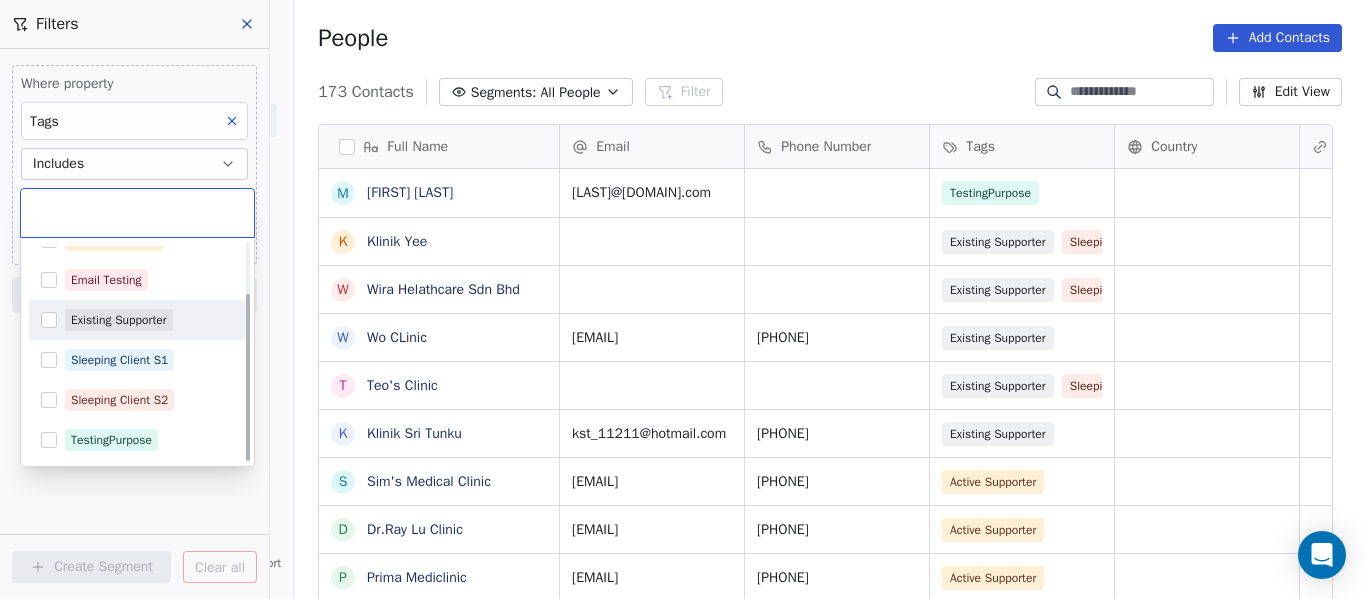 scroll, scrollTop: 68, scrollLeft: 0, axis: vertical 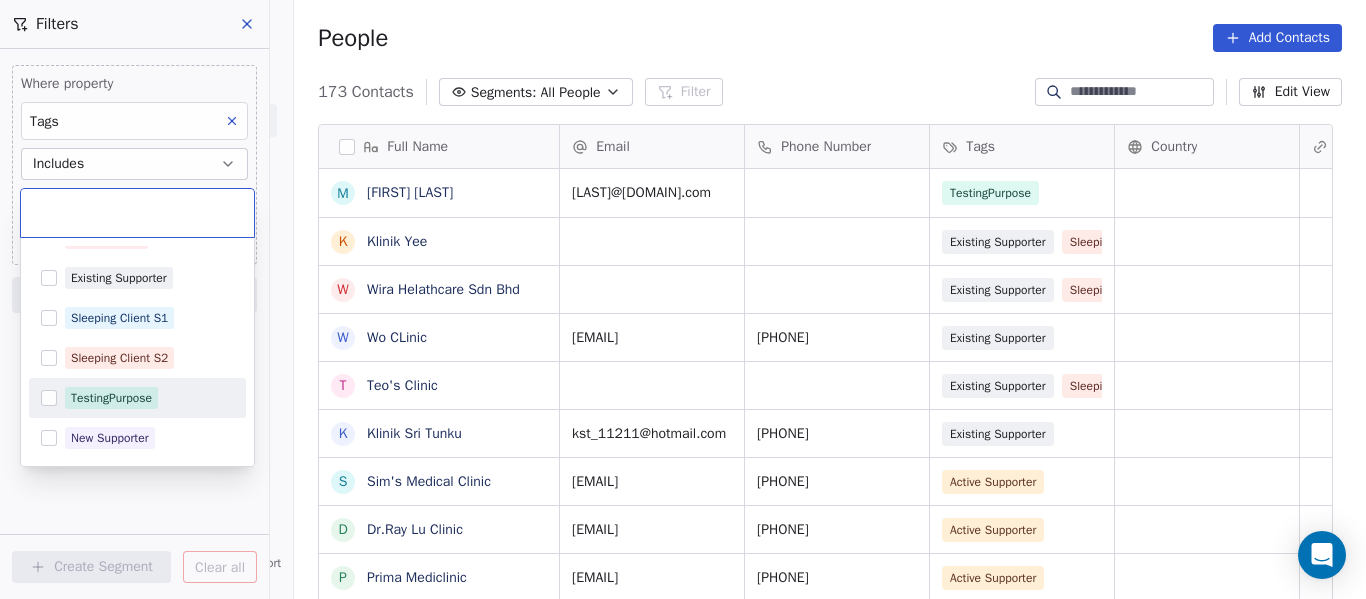 click at bounding box center [49, 398] 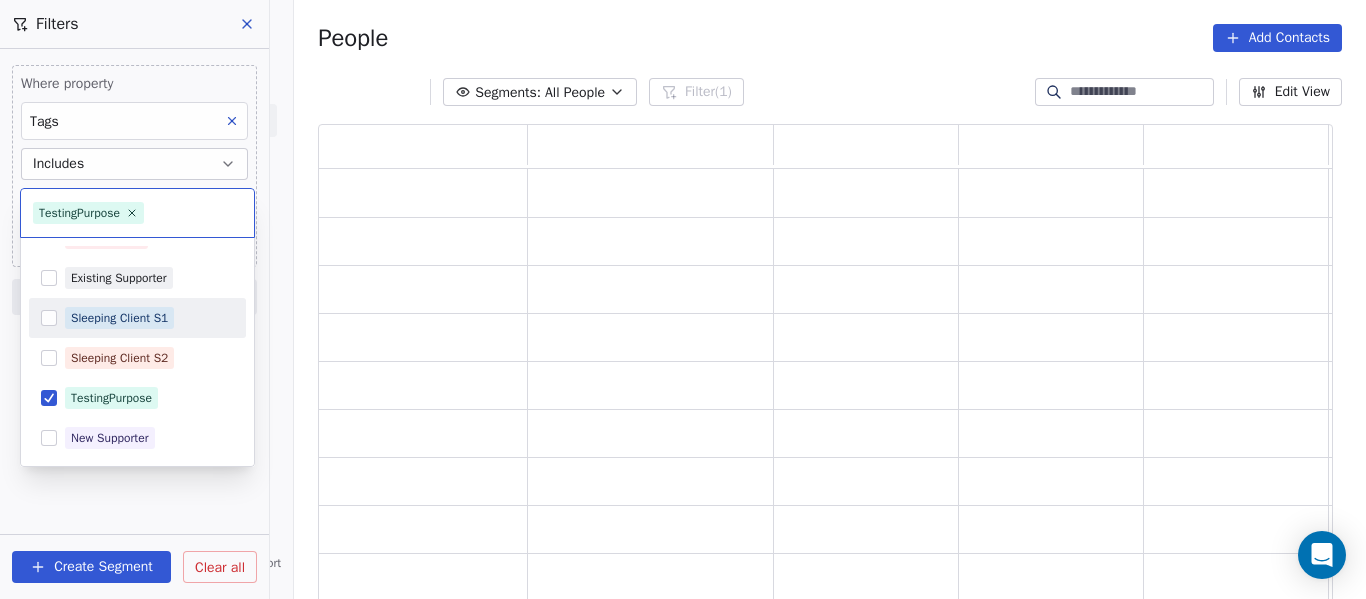 click on "NaviPath Diagnostics Sdn Bhd Contacts People Marketing Workflows Campaigns Sales Pipelines Sequences Beta Tools Apps AI Agents Help & Support Filters Where property   Tags   Includes TestingPurpose Add filter to this group Add another filter  Create Segment Clear all People  Add Contacts Segments: All People Filter  (1) Edit View Tag Add to Sequence
TestingPurpose Active Supporter Email Testing Existing Supporter Sleeping Client S1 Sleeping Client S2 TestingPurpose New Supporter" at bounding box center (683, 299) 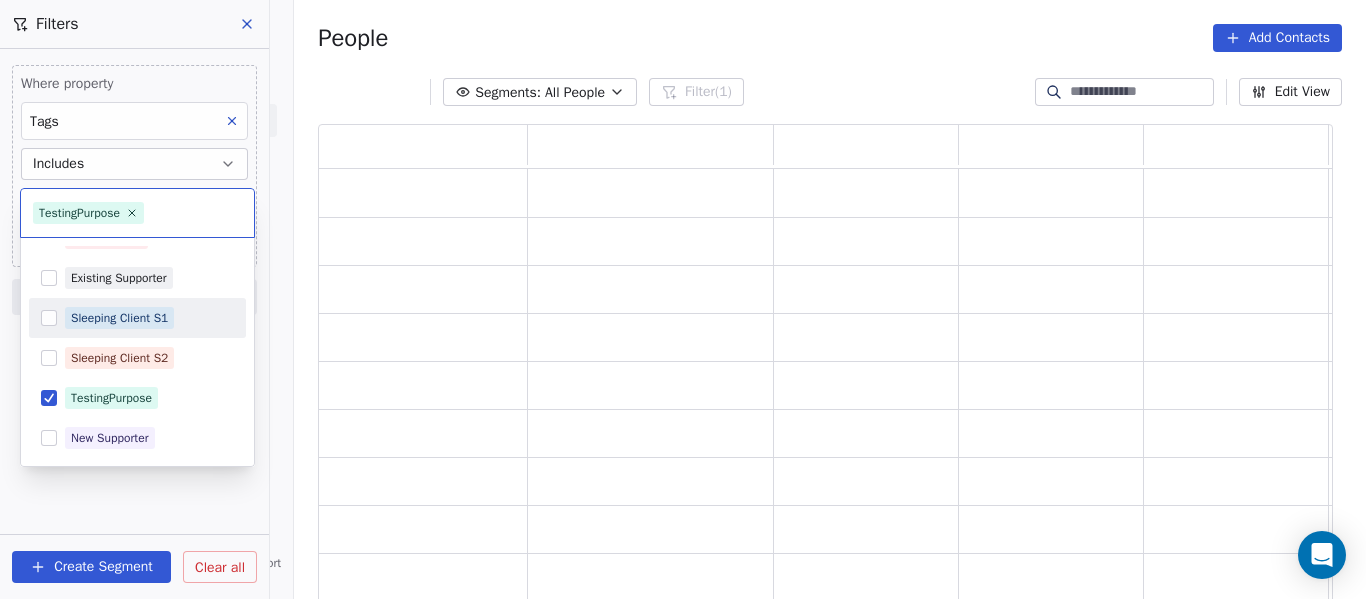 scroll, scrollTop: 16, scrollLeft: 16, axis: both 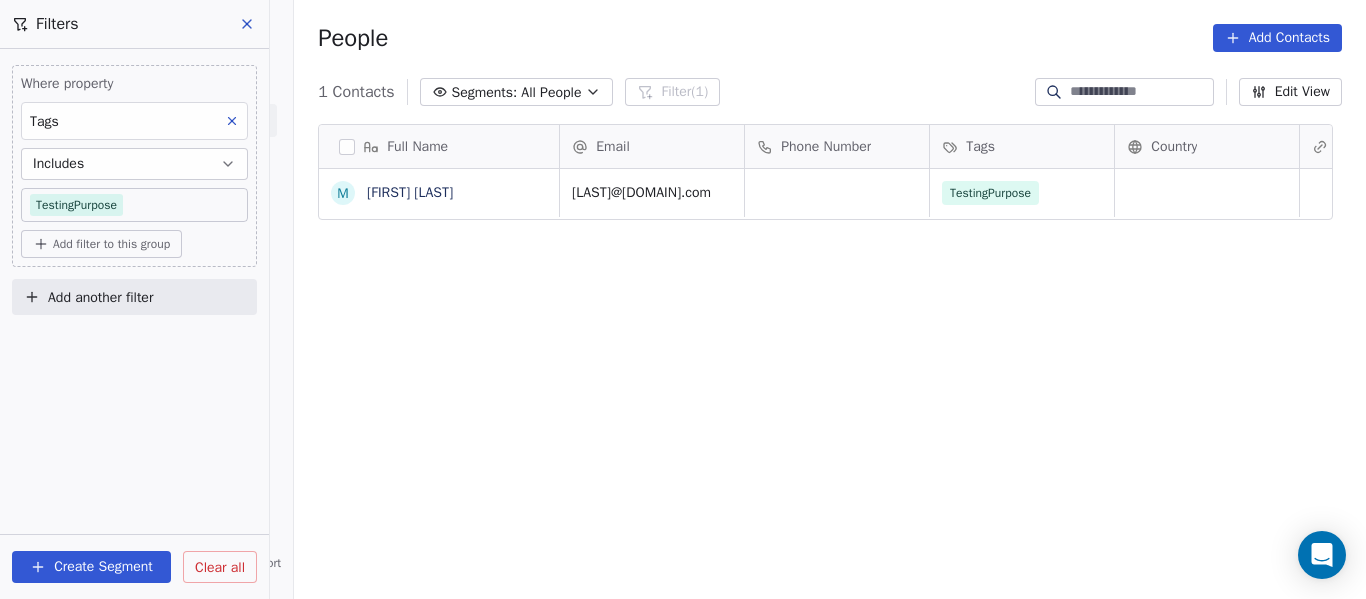 click on "Add filter to this group" at bounding box center (111, 244) 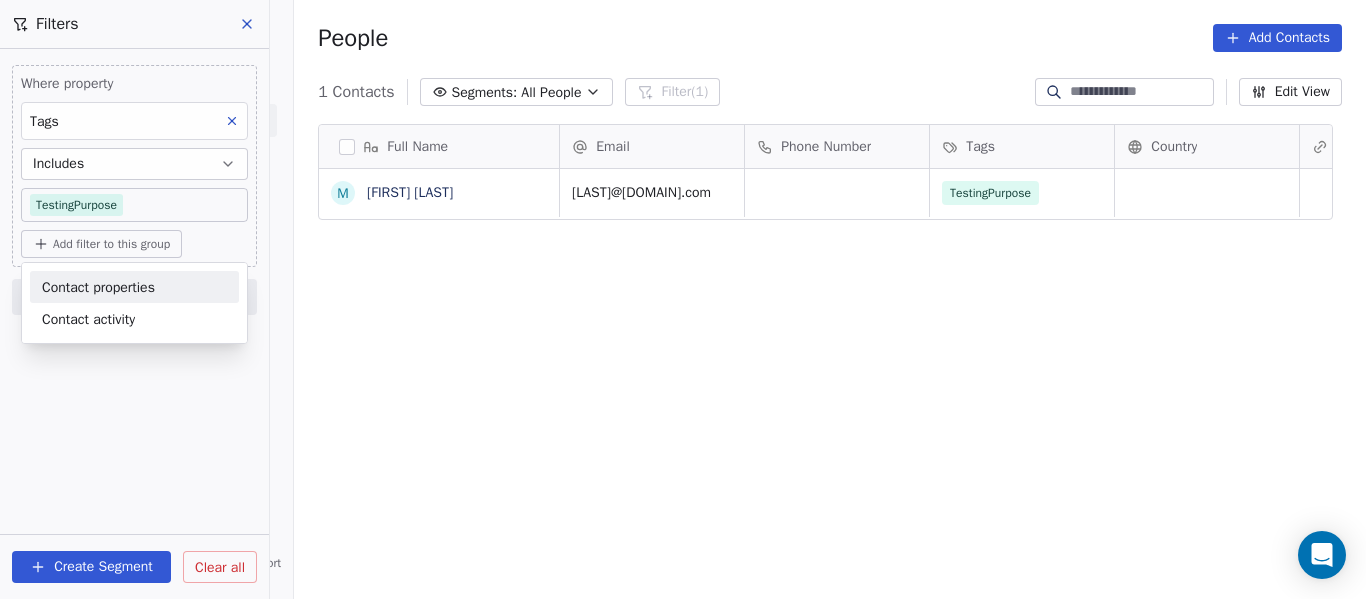 click on "Contact properties" at bounding box center [98, 287] 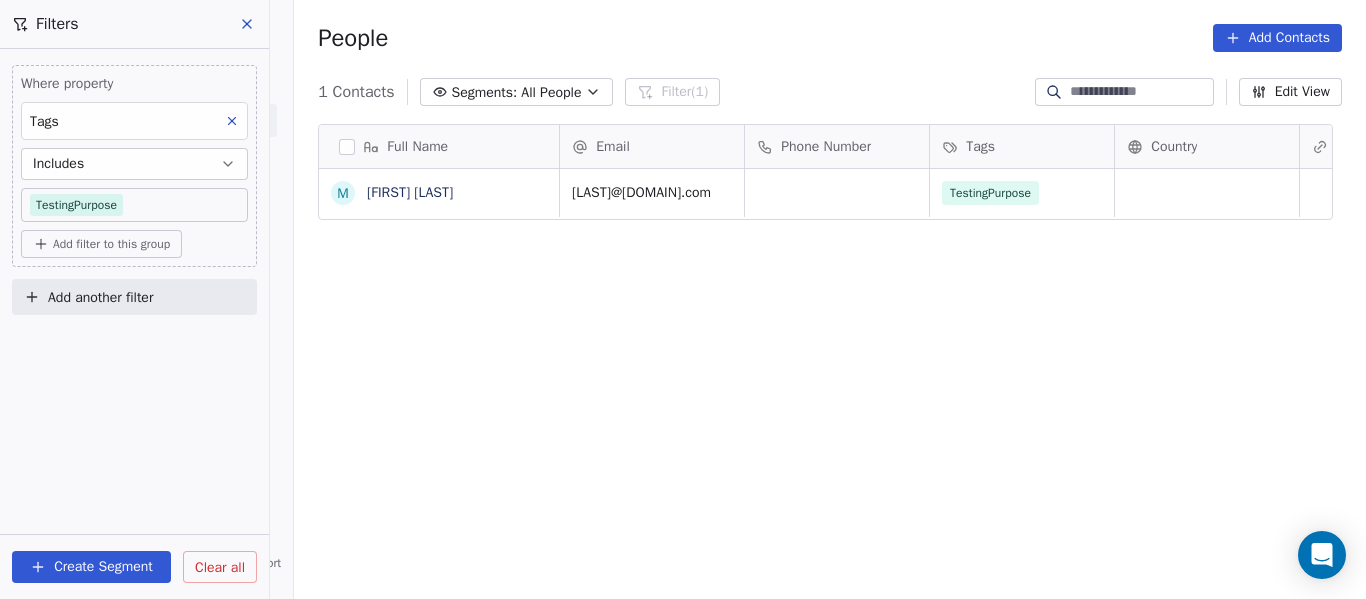 click on "NaviPath Diagnostics Sdn Bhd Contacts People Marketing Workflows Campaigns Sales Pipelines Sequences Beta Tools Apps AI Agents Help & Support Filters Where property   Tags   Includes TestingPurpose Add filter to this group Add another filter  Create Segment Clear all People  Add Contacts 1 Contacts Segments: All People Filter  (1) Edit View Tag Add to Sequence Full Name M Max Jong Email Phone Number Tags Country Website Job Title Status Contact Source jongsm@navipathdxs.com TestingPurpose
To pick up a draggable item, press the space bar.
While dragging, use the arrow keys to move the item.
Press space again to drop the item in its new position, or press escape to cancel." at bounding box center [683, 299] 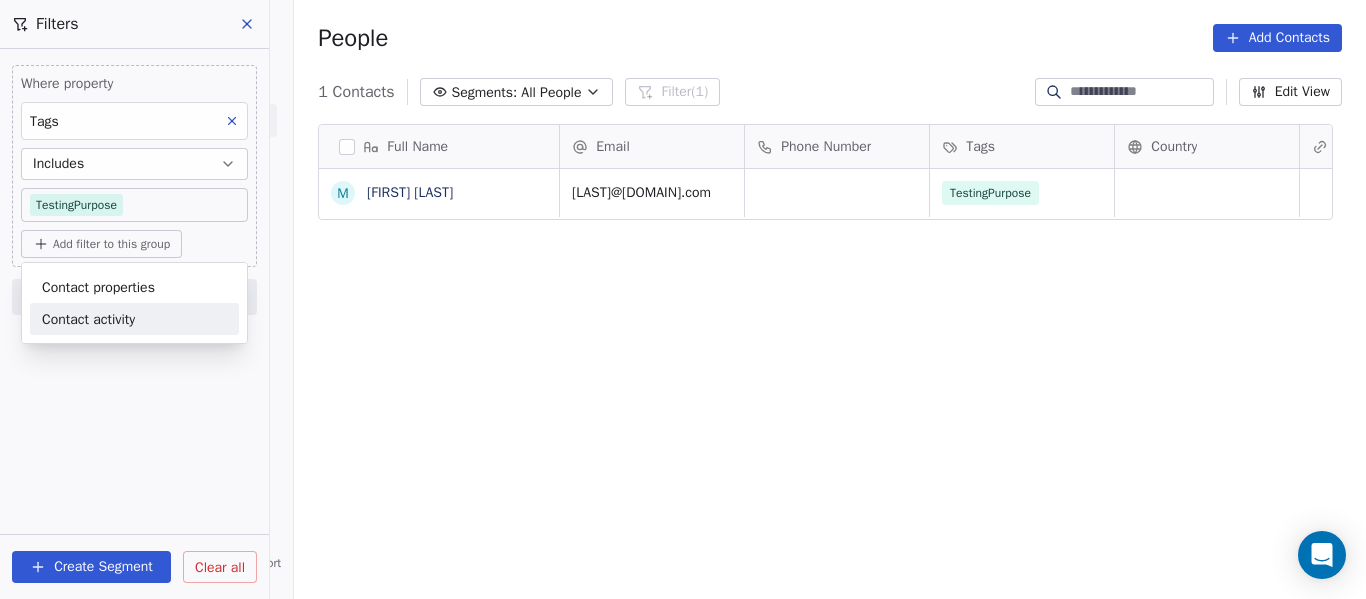 click on "Contact activity" at bounding box center [88, 319] 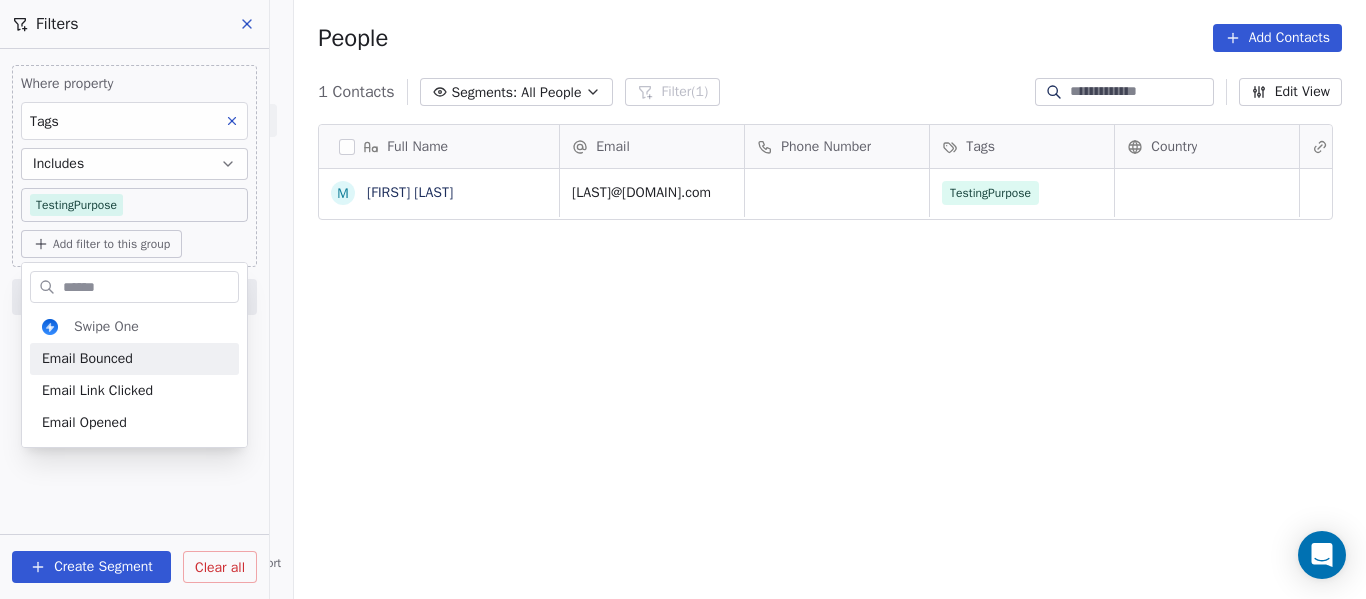 click on "NaviPath Diagnostics Sdn Bhd Contacts People Marketing Workflows Campaigns Sales Pipelines Sequences Beta Tools Apps AI Agents Help & Support Filters Where property   Tags   Includes TestingPurpose Add filter to this group Add another filter  Create Segment Clear all People  Add Contacts 1 Contacts Segments: All People Filter  (1) Edit View Tag Add to Sequence Full Name M Max Jong Email Phone Number Tags Country Website Job Title Status Contact Source jongsm@navipathdxs.com TestingPurpose
To pick up a draggable item, press the space bar.
While dragging, use the arrow keys to move the item.
Press space again to drop the item in its new position, or press escape to cancel.
Swipe One Email Bounced Email Link Clicked Email Opened" at bounding box center [683, 299] 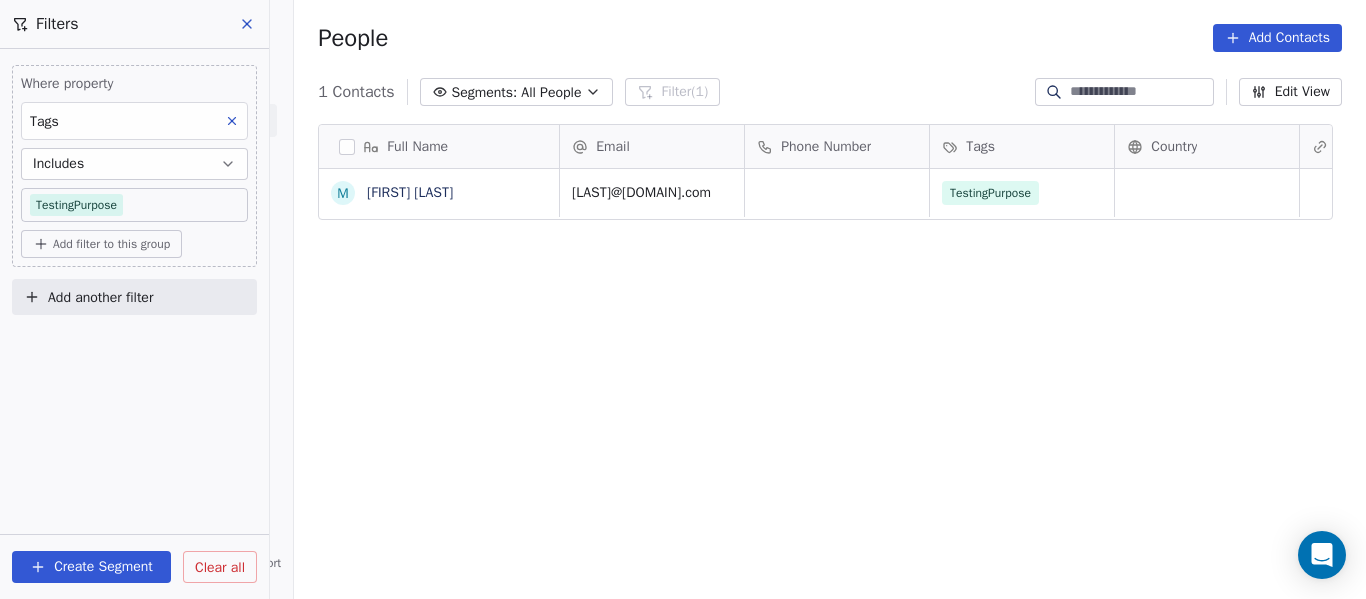 click on "Add filter to this group" at bounding box center [111, 244] 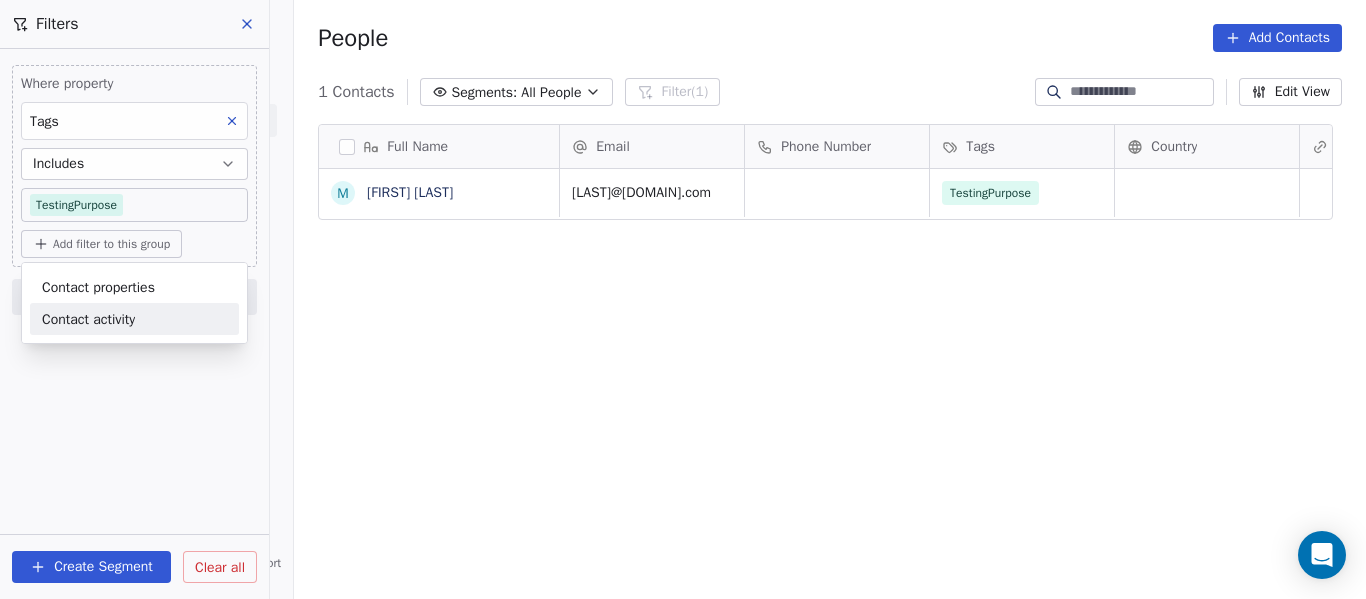 click on "Contact activity" at bounding box center [88, 319] 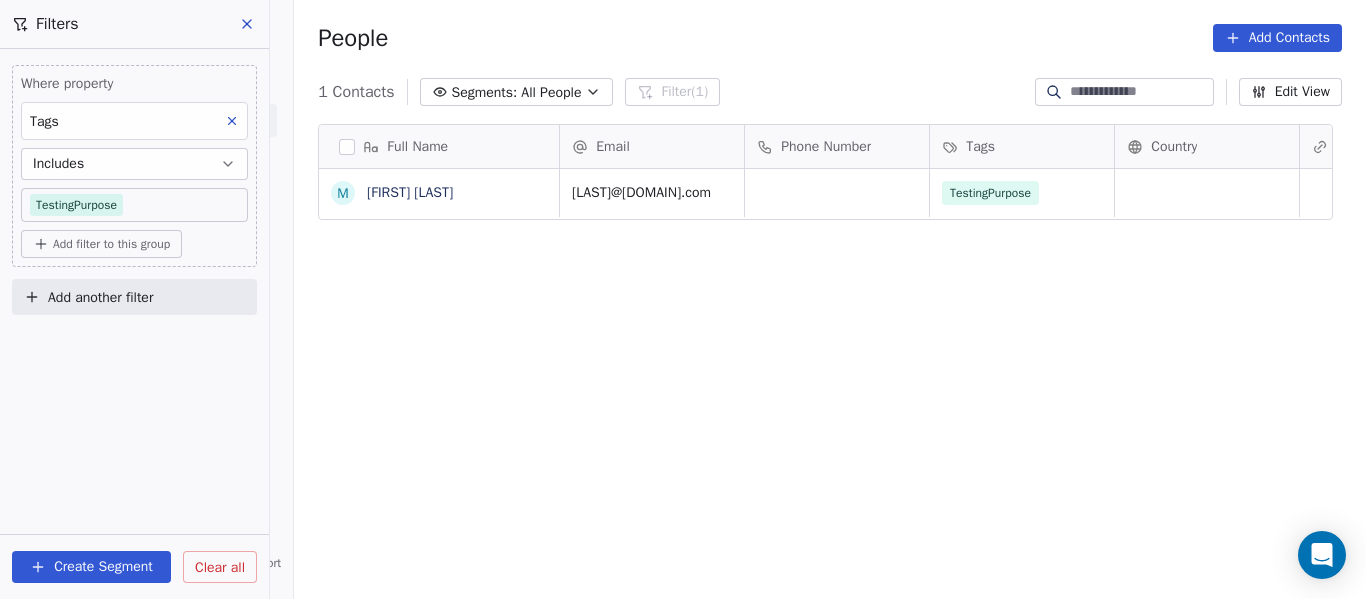 click on "NaviPath Diagnostics Sdn Bhd Contacts People Marketing Workflows Campaigns Sales Pipelines Sequences Beta Tools Apps AI Agents Help & Support Filters Where property   Tags   Includes TestingPurpose Add filter to this group Add another filter  Create Segment Clear all People  Add Contacts 1 Contacts Segments: All People Filter  (1) Edit View Tag Add to Sequence Full Name M Max Jong Email Phone Number Tags Country Website Job Title Status Contact Source jongsm@navipathdxs.com TestingPurpose
To pick up a draggable item, press the space bar.
While dragging, use the arrow keys to move the item.
Press space again to drop the item in its new position, or press escape to cancel." at bounding box center [683, 299] 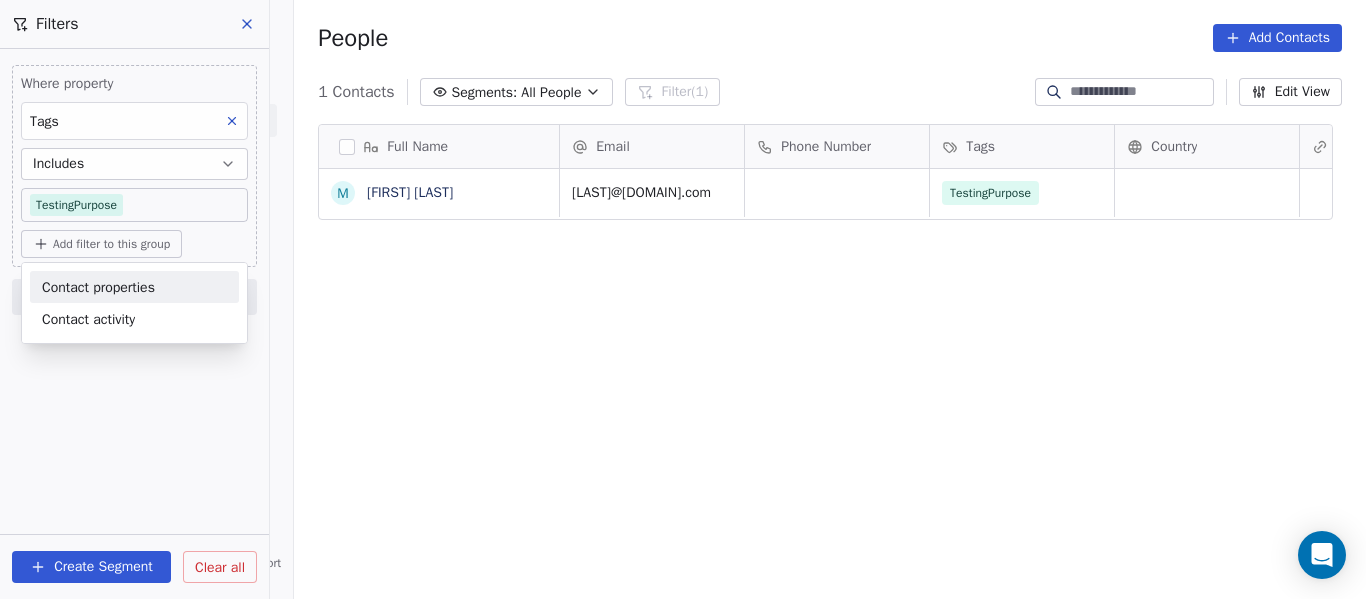 click on "Contact properties" at bounding box center [98, 287] 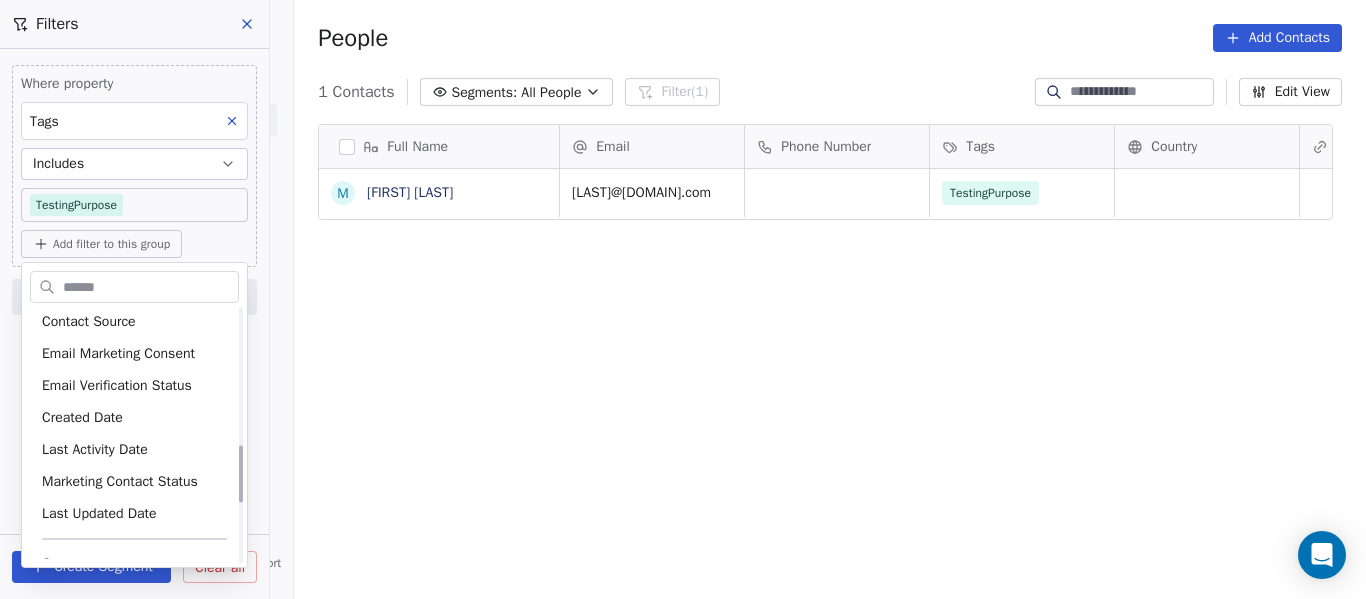 scroll, scrollTop: 600, scrollLeft: 0, axis: vertical 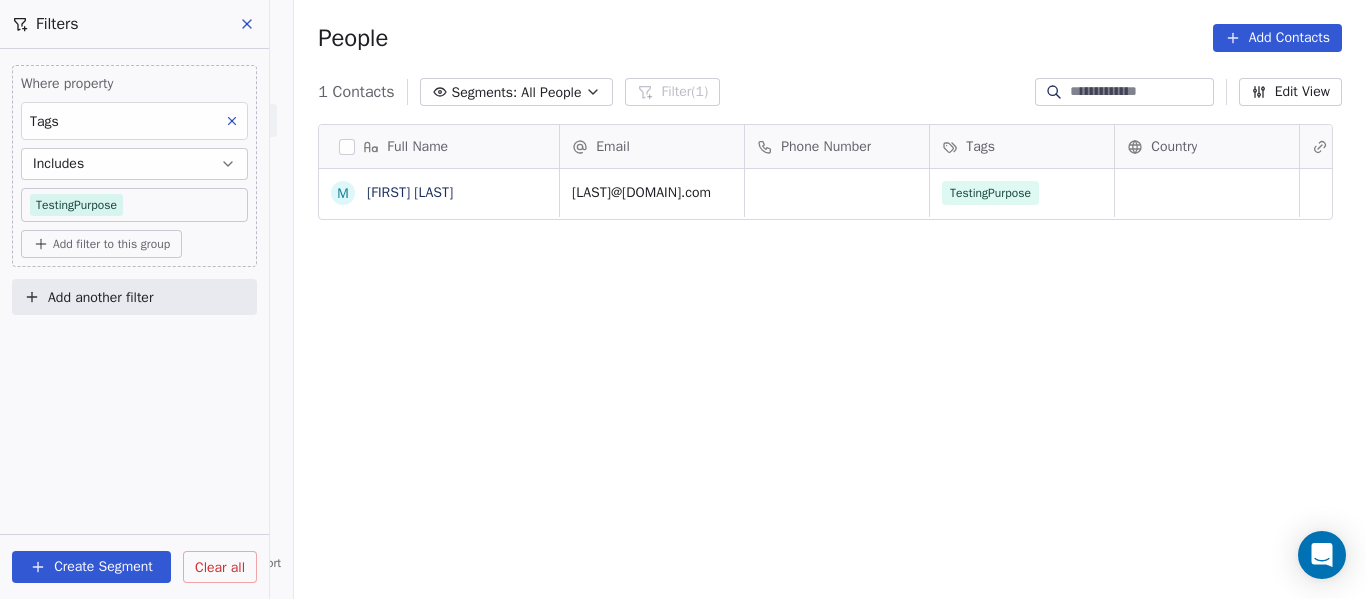 click on "NaviPath Diagnostics Sdn Bhd Contacts People Marketing Workflows Campaigns Sales Pipelines Sequences Beta Tools Apps AI Agents Help & Support Filters Where property   Tags   Includes TestingPurpose Add filter to this group Add another filter  Create Segment Clear all People  Add Contacts 1 Contacts Segments: All People Filter  (1) Edit View Tag Add to Sequence Full Name M Max Jong Email Phone Number Tags Country Website Job Title Status Contact Source jongsm@navipathdxs.com TestingPurpose
To pick up a draggable item, press the space bar.
While dragging, use the arrow keys to move the item.
Press space again to drop the item in its new position, or press escape to cancel." at bounding box center (683, 299) 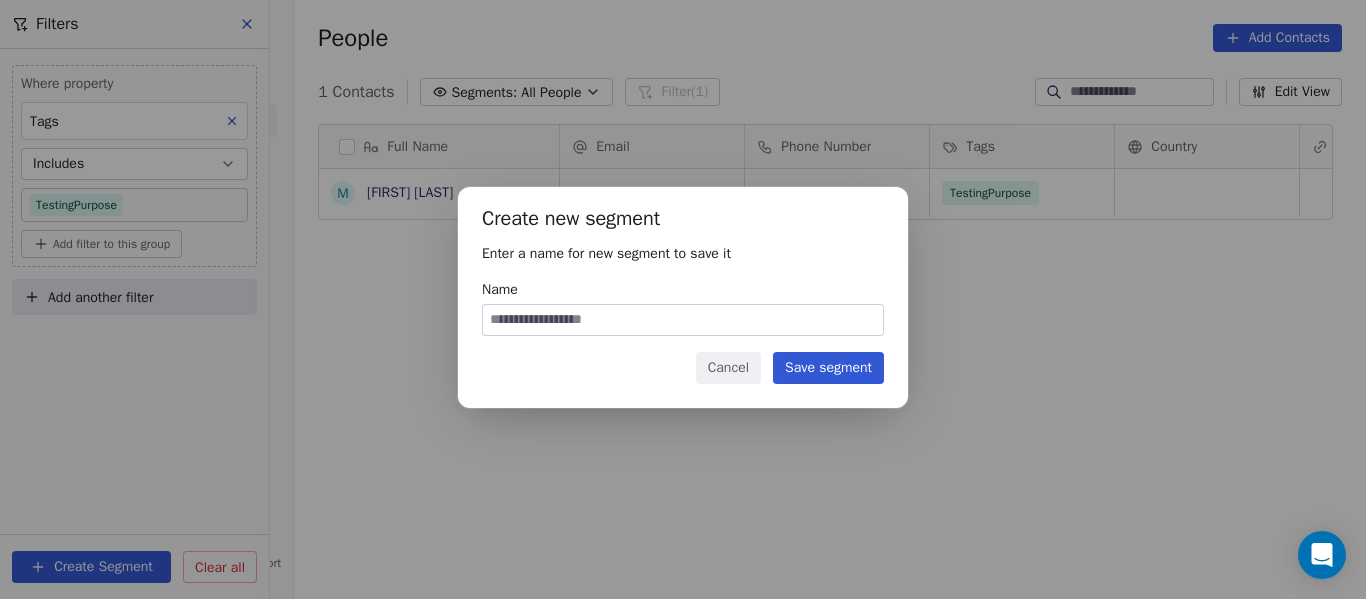 click on "Name" at bounding box center [683, 320] 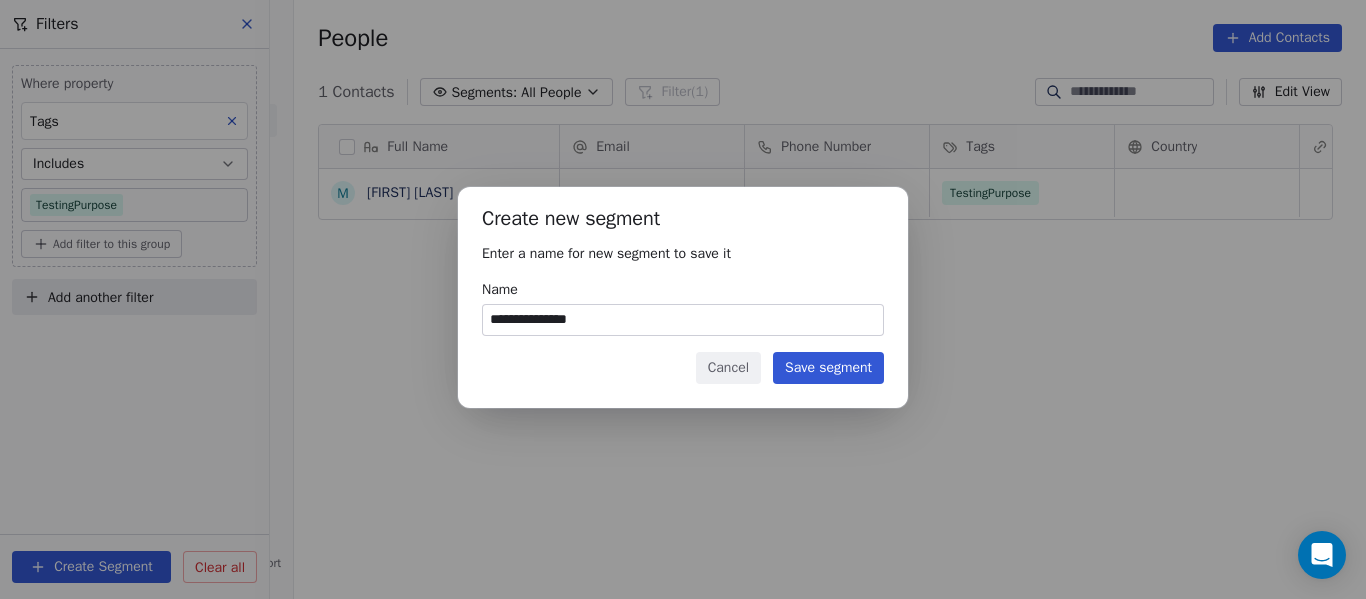 type on "**********" 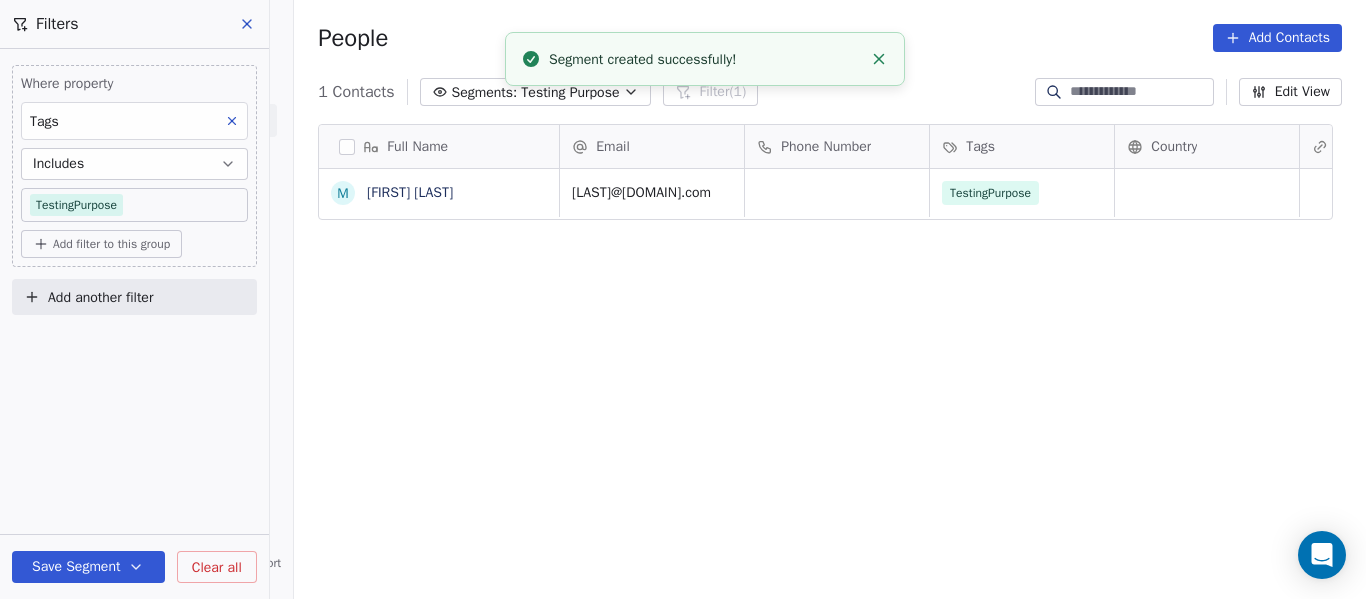 click on "People  Add Contacts" at bounding box center (830, 38) 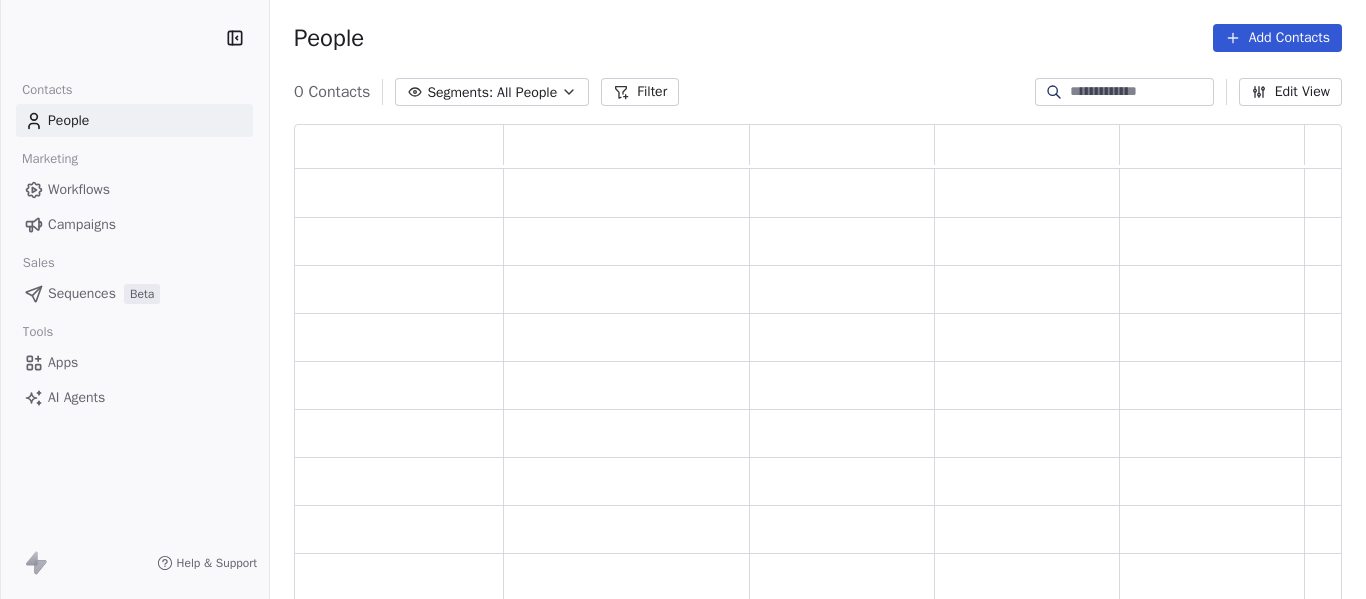 scroll, scrollTop: 0, scrollLeft: 0, axis: both 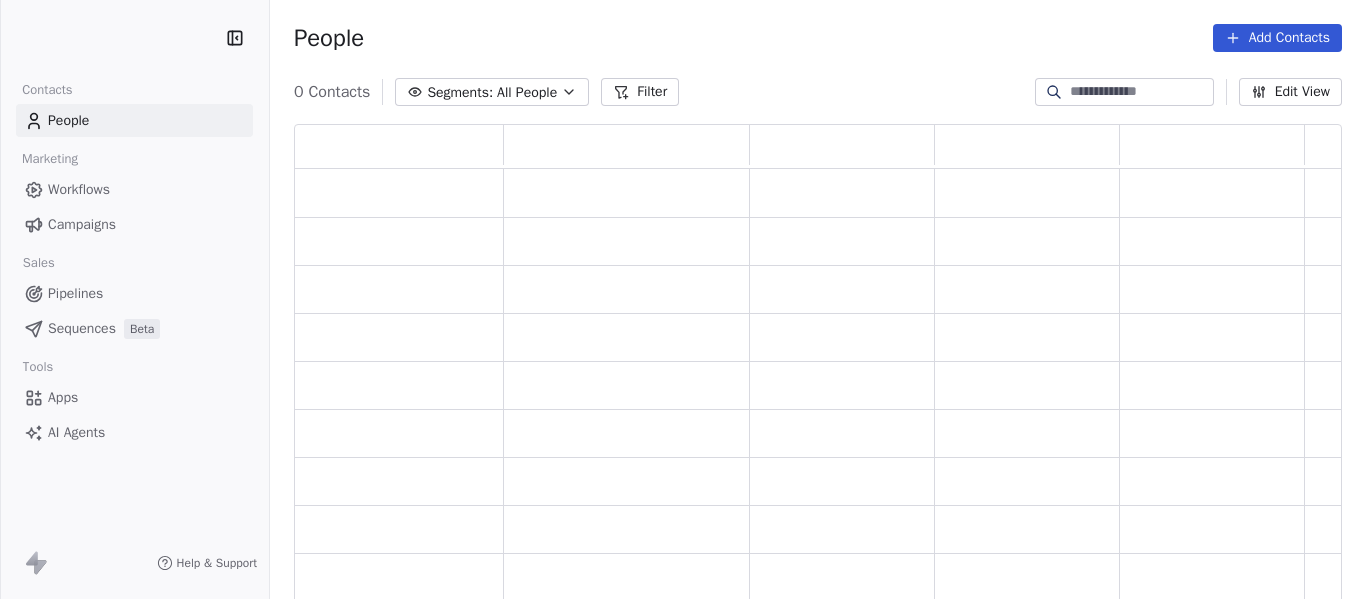 click on "Campaigns" at bounding box center (82, 224) 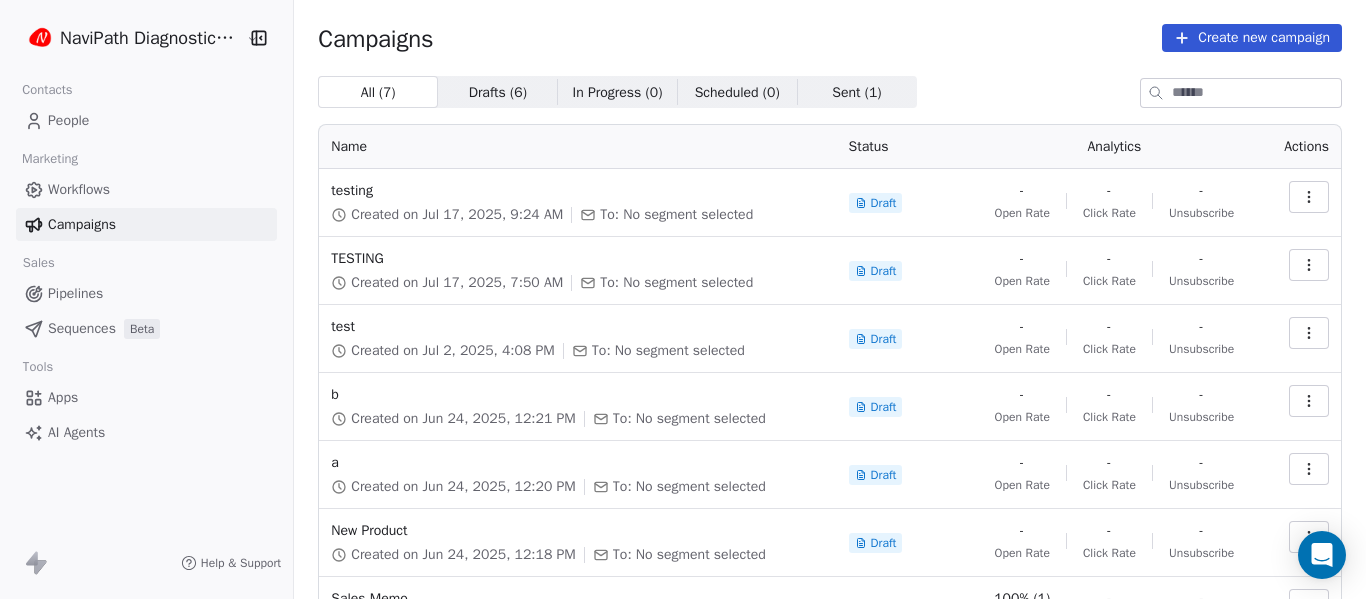 click 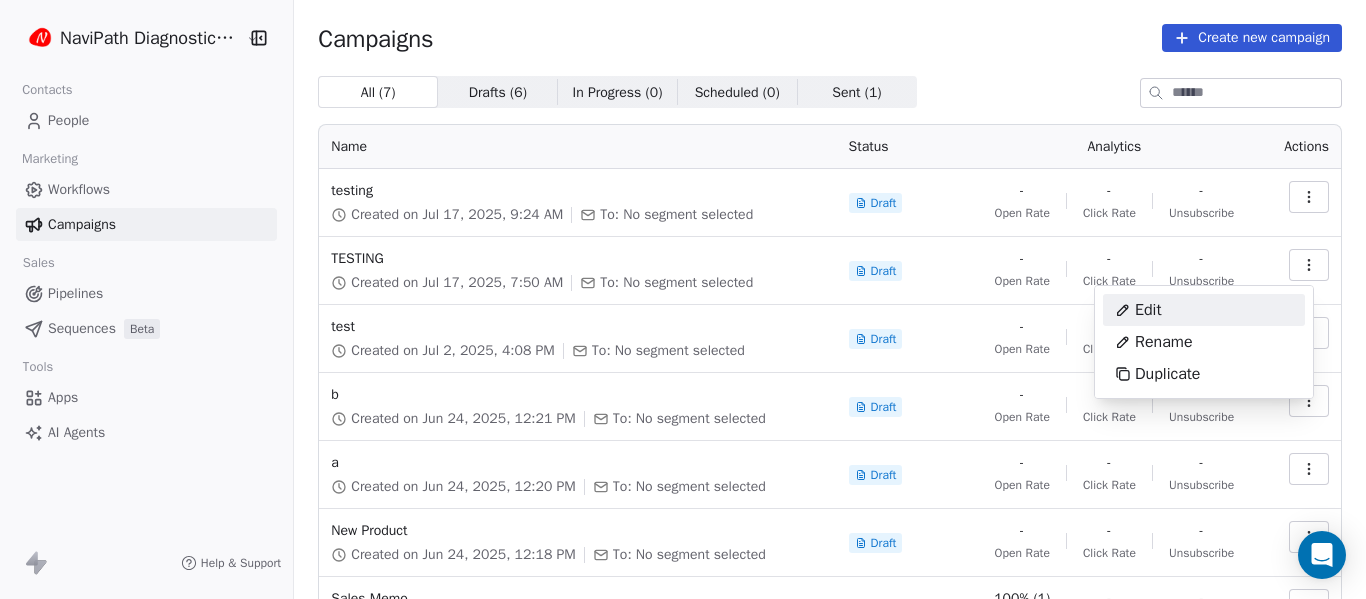 click on "Edit" at bounding box center (1138, 310) 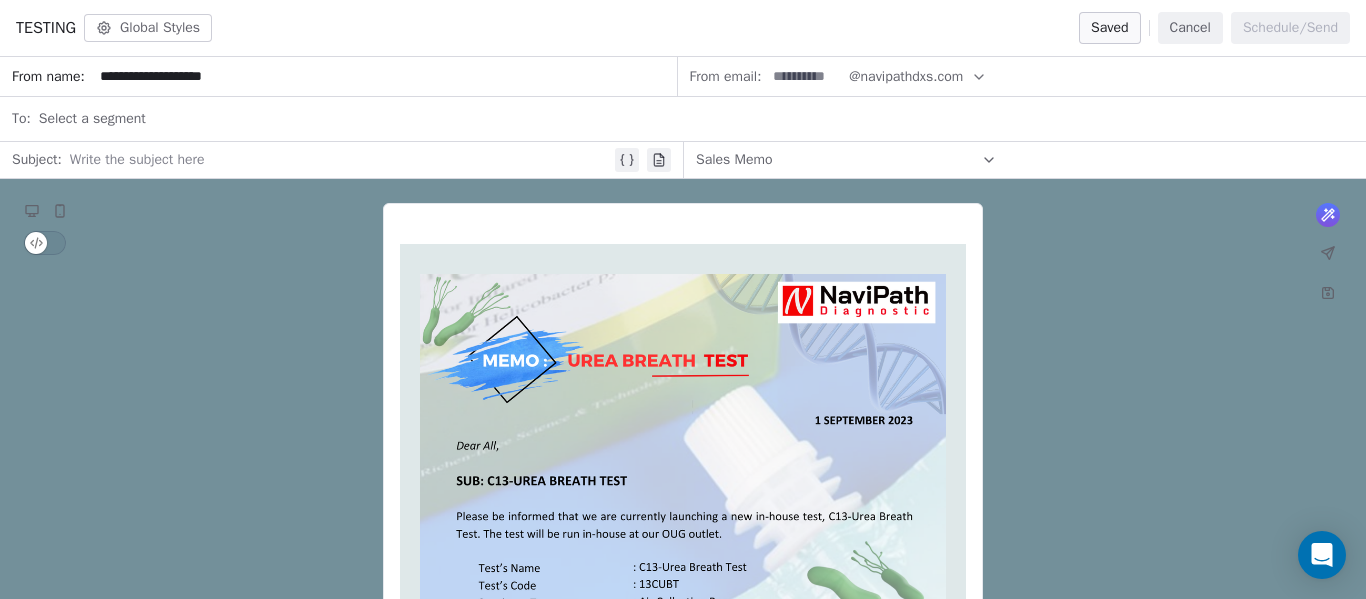 click on "Select a segment" at bounding box center (92, 119) 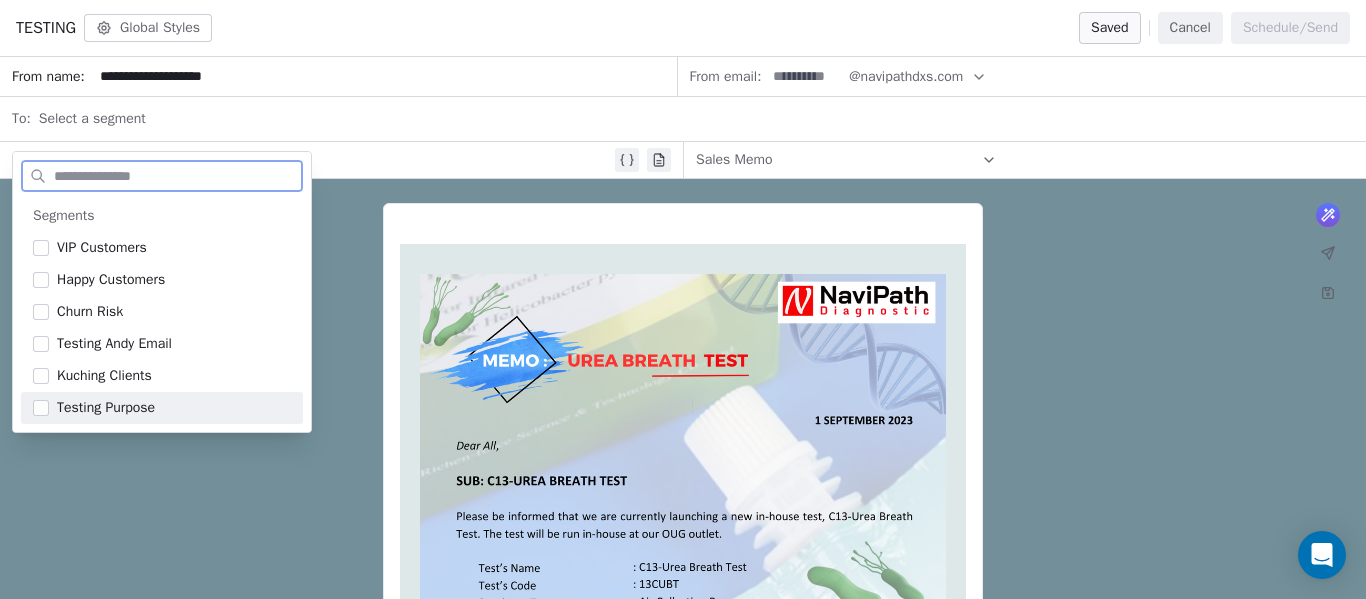 click at bounding box center [41, 408] 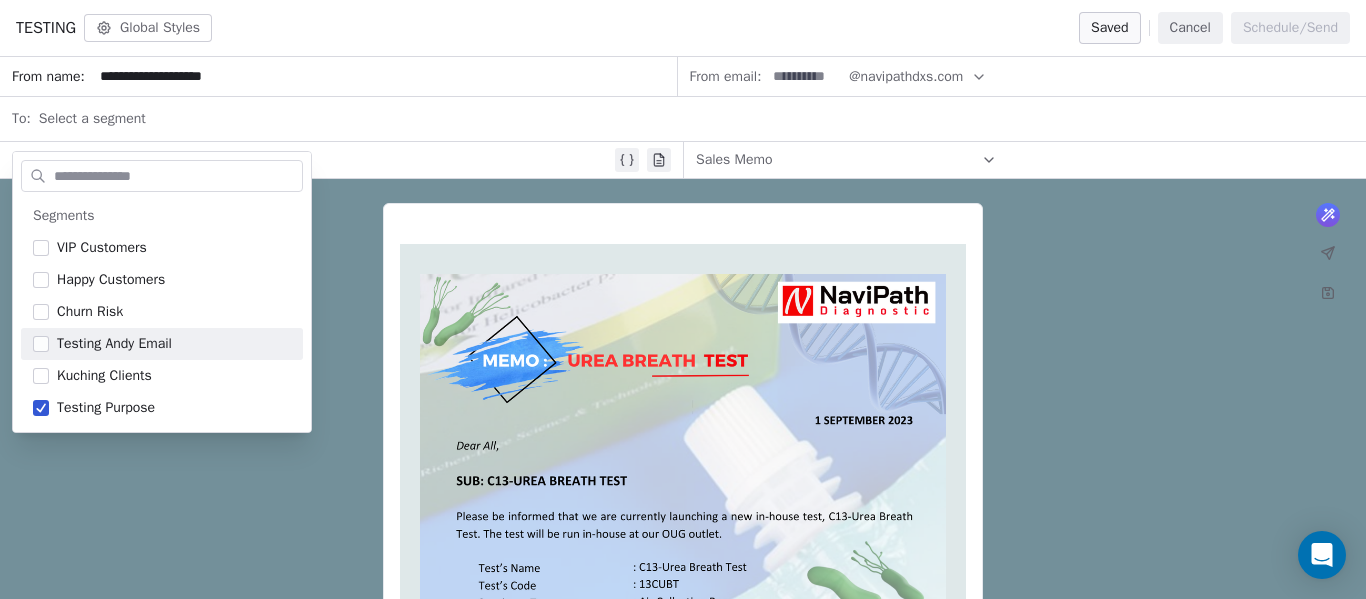 click on "What would you like to create email about? or   *** NaviPath Diagnostics Sdn Bhd, Malaysia Unsubscribe" at bounding box center [683, 729] 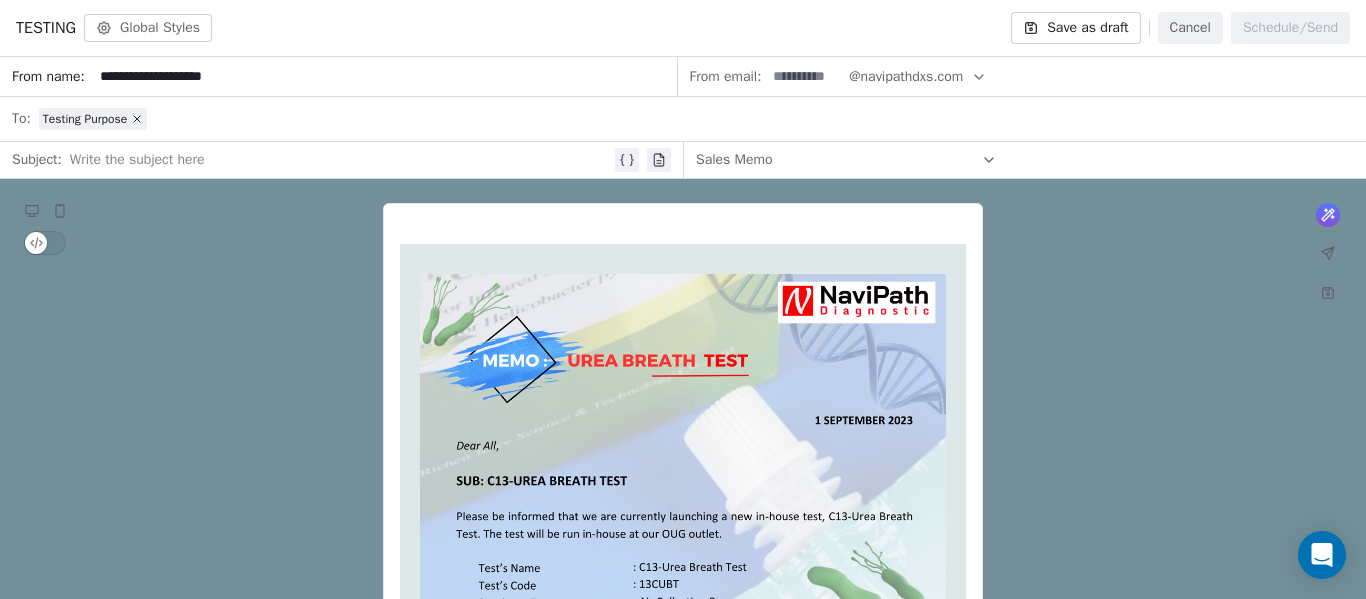 click at bounding box center [340, 160] 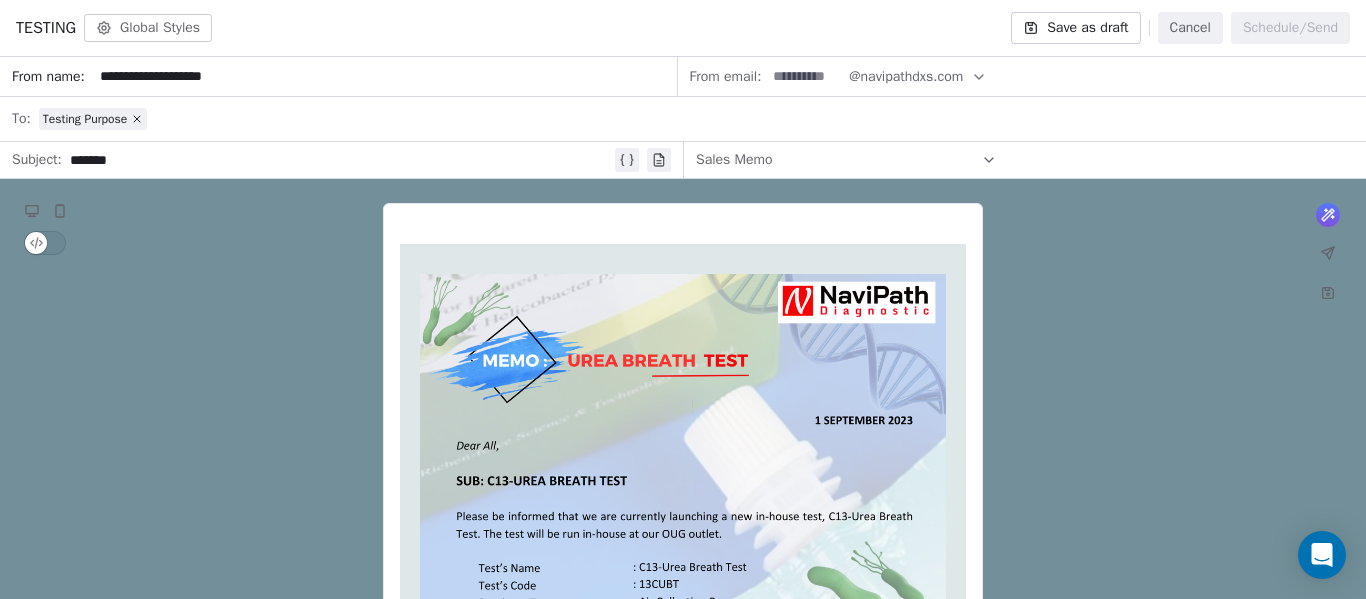 click on "What would you like to create email about? or   *** NaviPath Diagnostics Sdn Bhd, Malaysia Unsubscribe" at bounding box center (683, 729) 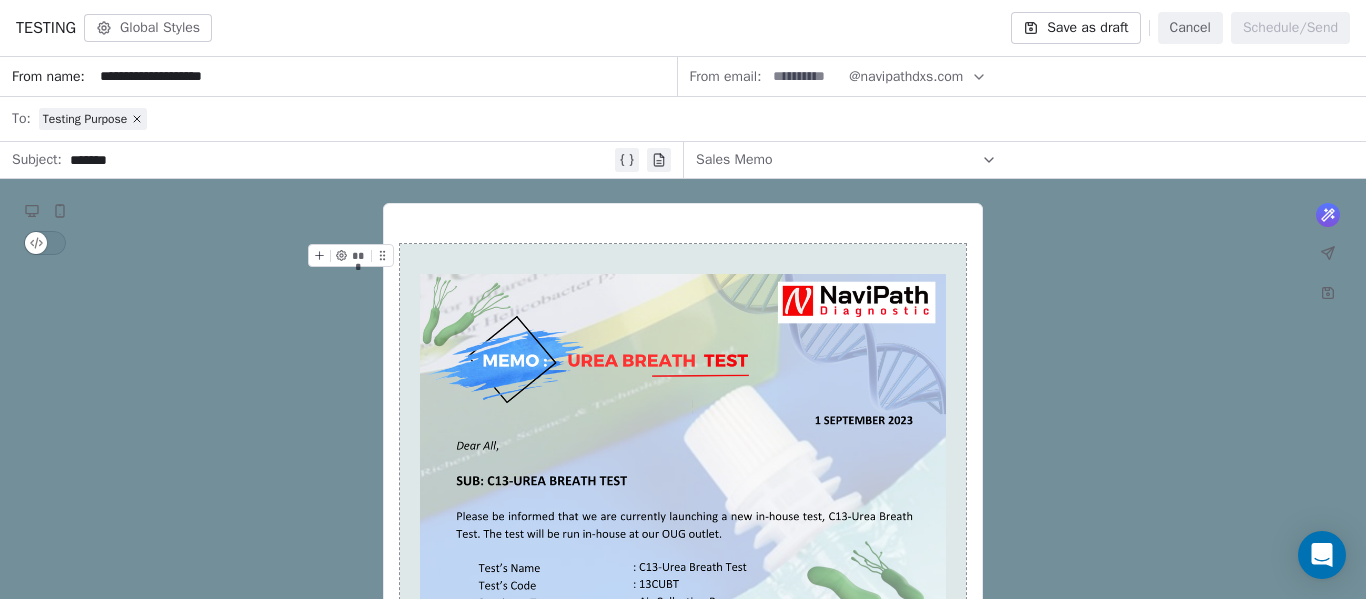 click on "What would you like to create email about? or   *** NaviPath Diagnostics Sdn Bhd, Malaysia Unsubscribe" at bounding box center [683, 729] 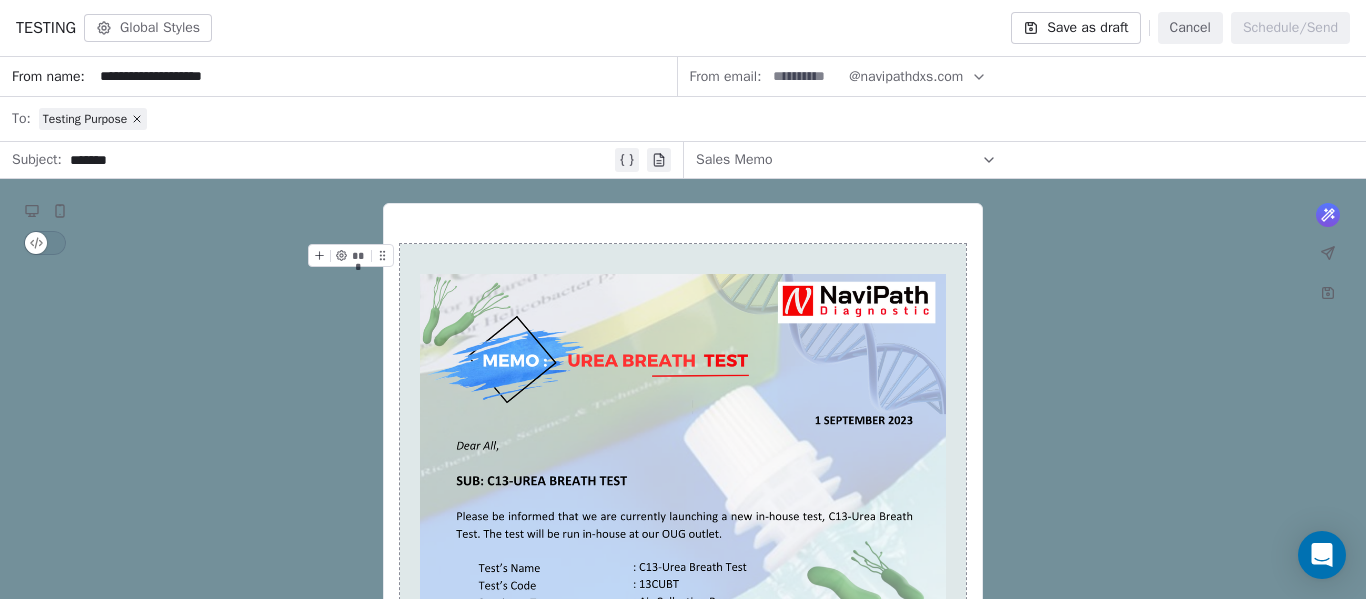 click on "Testing Purpose" at bounding box center [696, 119] 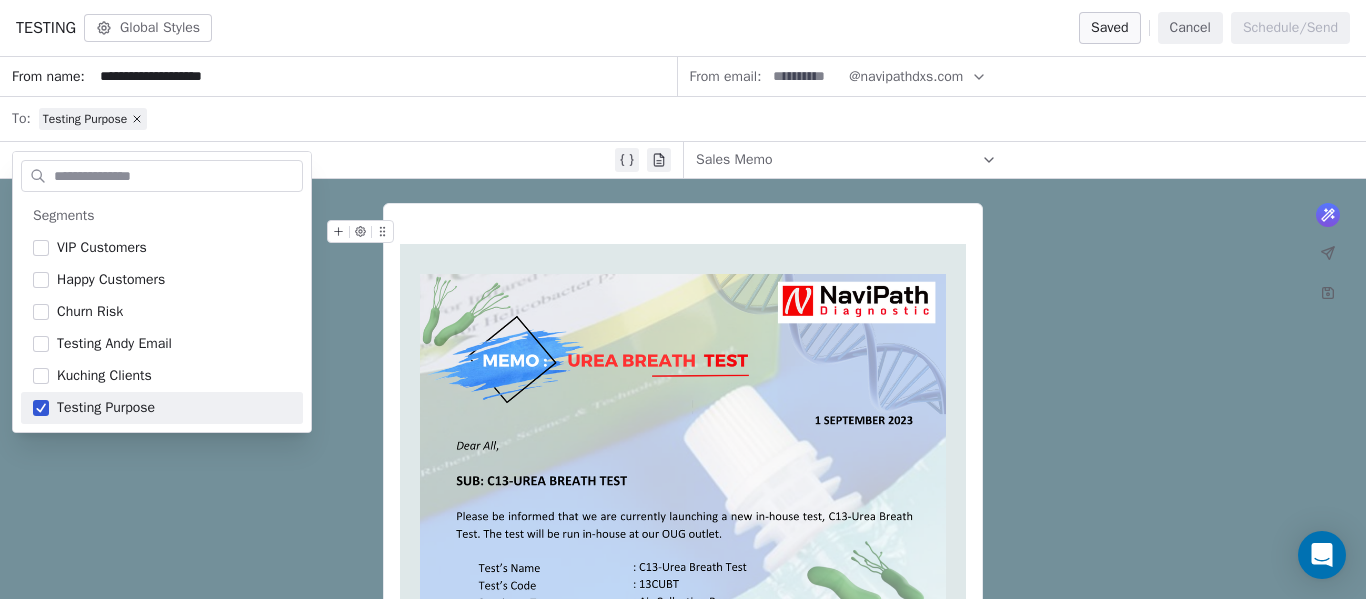 click on "What would you like to create email about? or   *** NaviPath Diagnostics Sdn Bhd, Malaysia Unsubscribe" at bounding box center (683, 729) 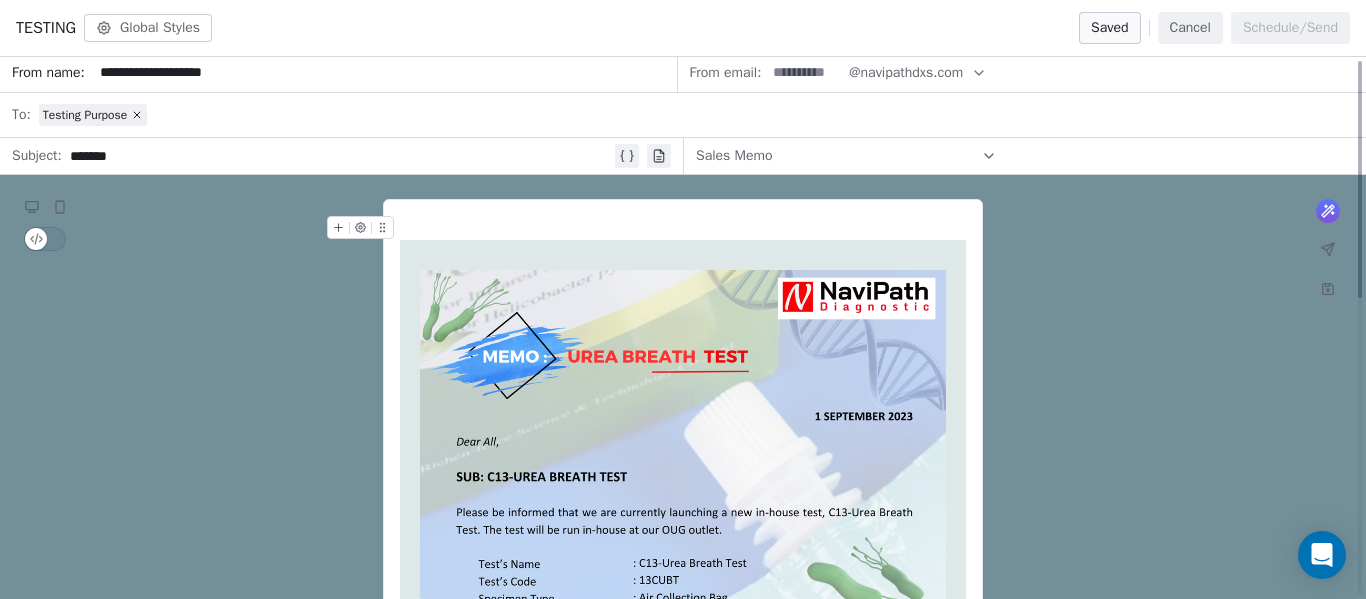 scroll, scrollTop: 0, scrollLeft: 0, axis: both 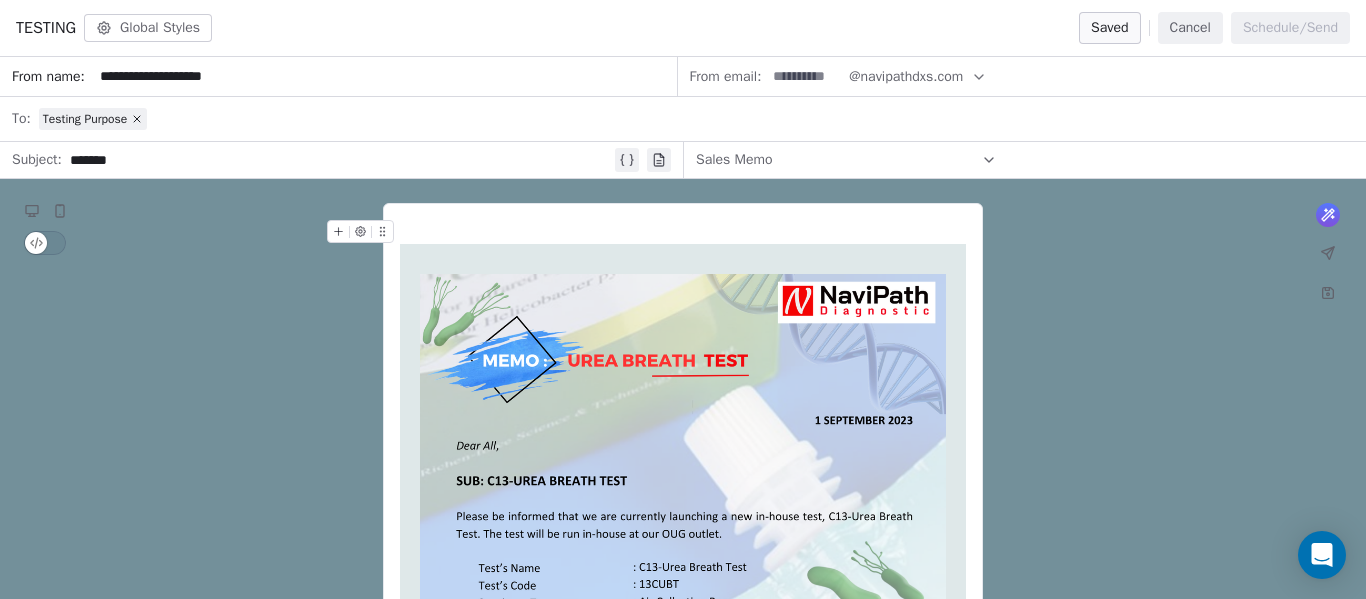 click on "What would you like to create email about? or   *** NaviPath Diagnostics Sdn Bhd, Malaysia Unsubscribe" at bounding box center (683, 729) 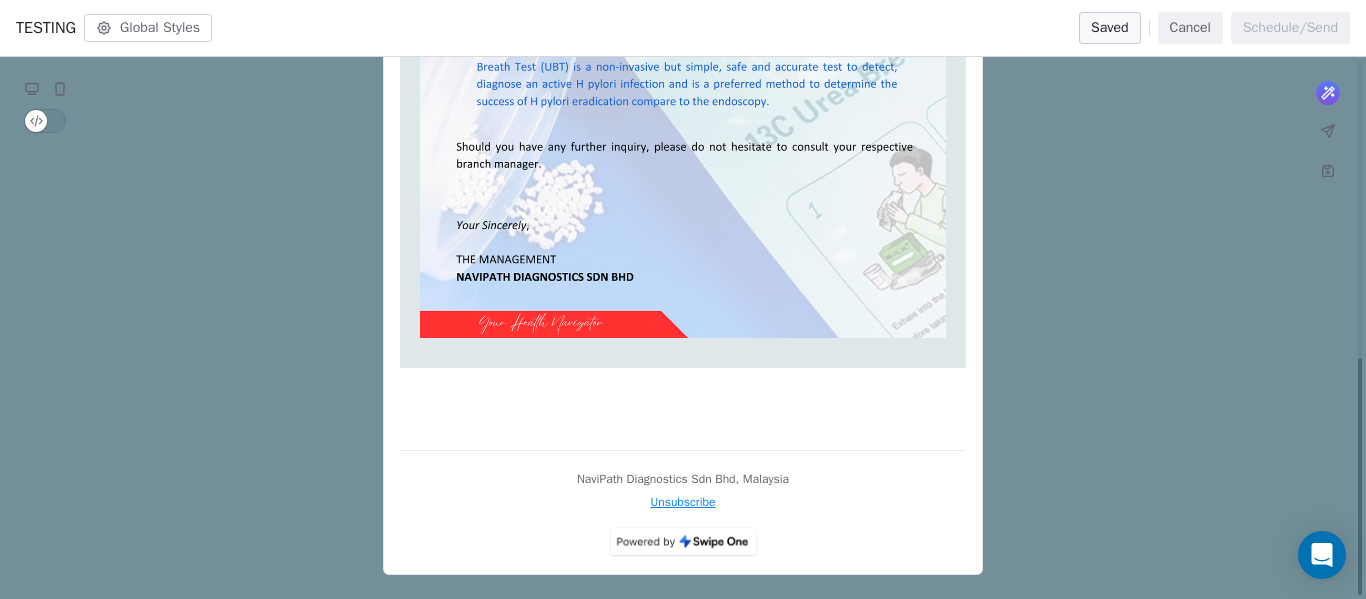 scroll, scrollTop: 680, scrollLeft: 0, axis: vertical 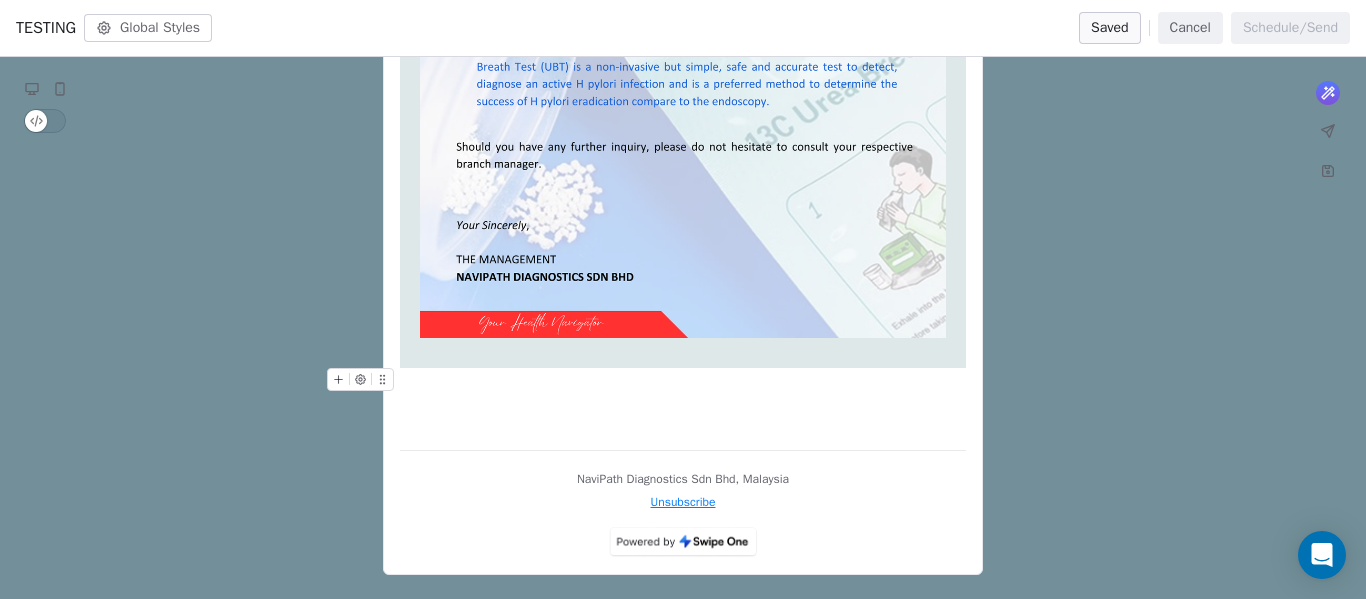 click on "***" at bounding box center [683, -13] 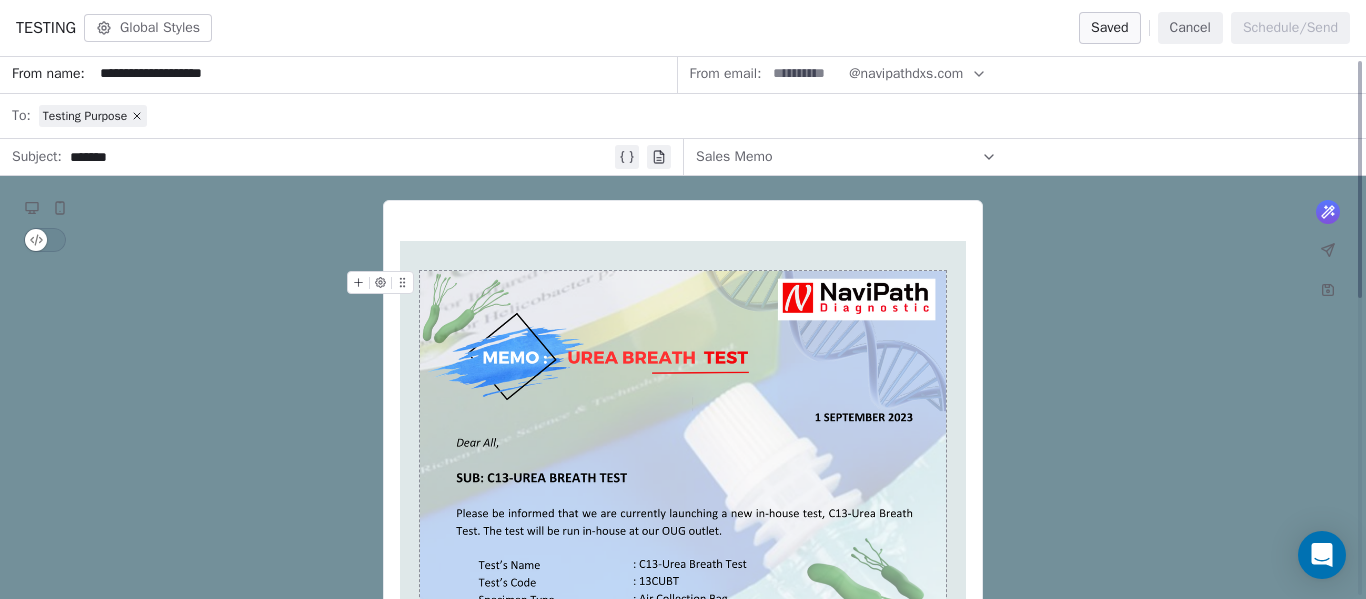 scroll, scrollTop: 0, scrollLeft: 0, axis: both 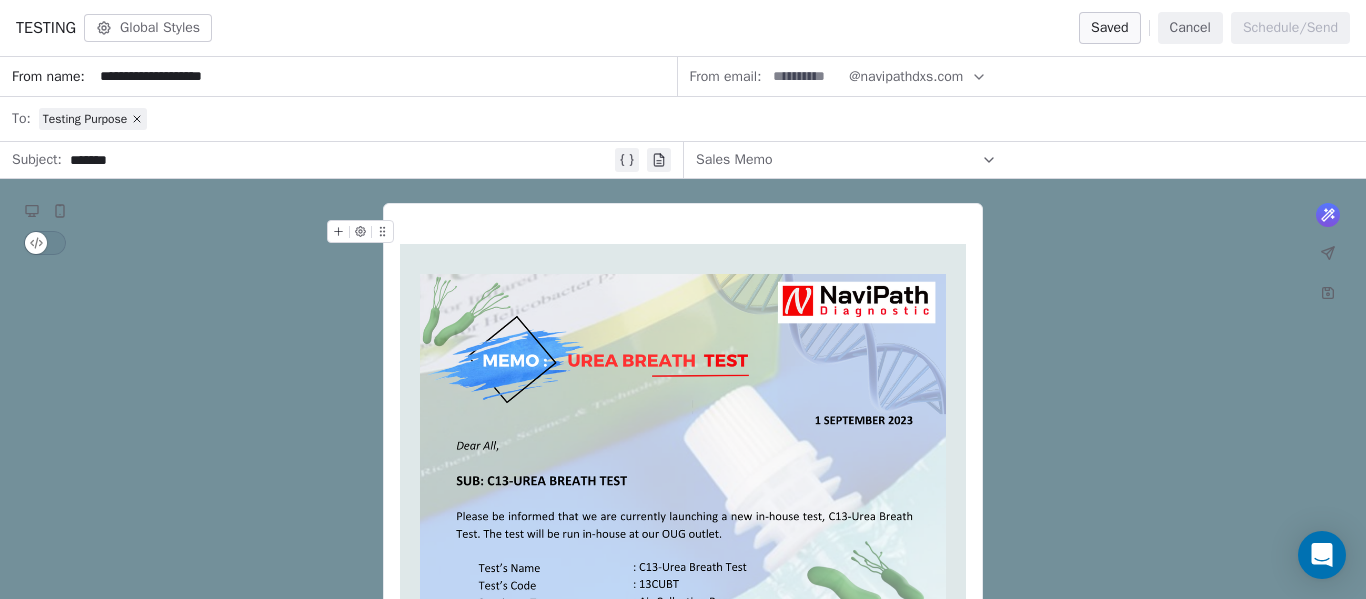 click at bounding box center [683, 232] 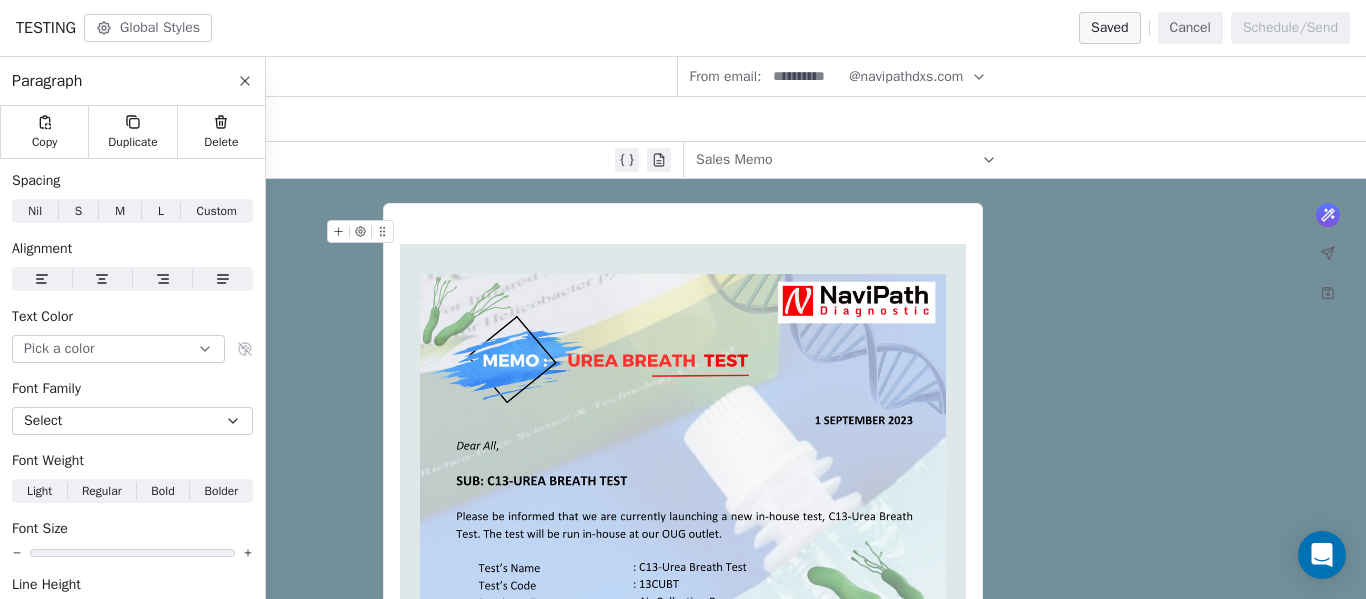 type 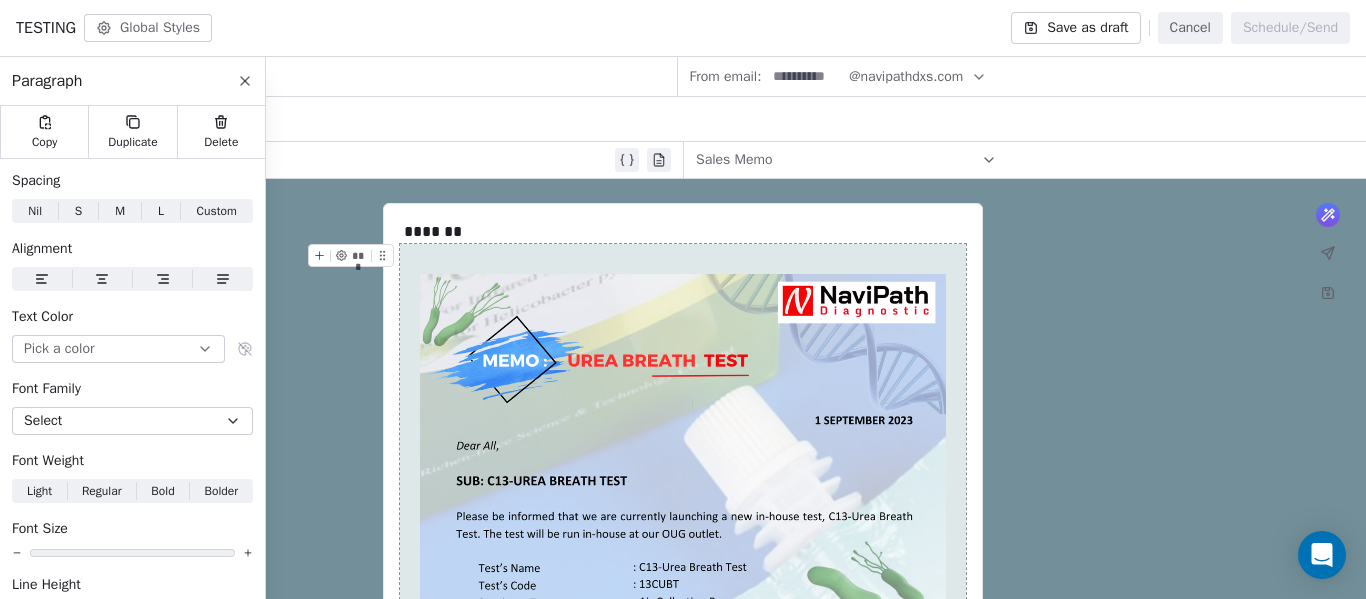 click on "What would you like to create email about? or ******* *** NaviPath Diagnostics Sdn Bhd, Malaysia Unsubscribe" at bounding box center [683, 729] 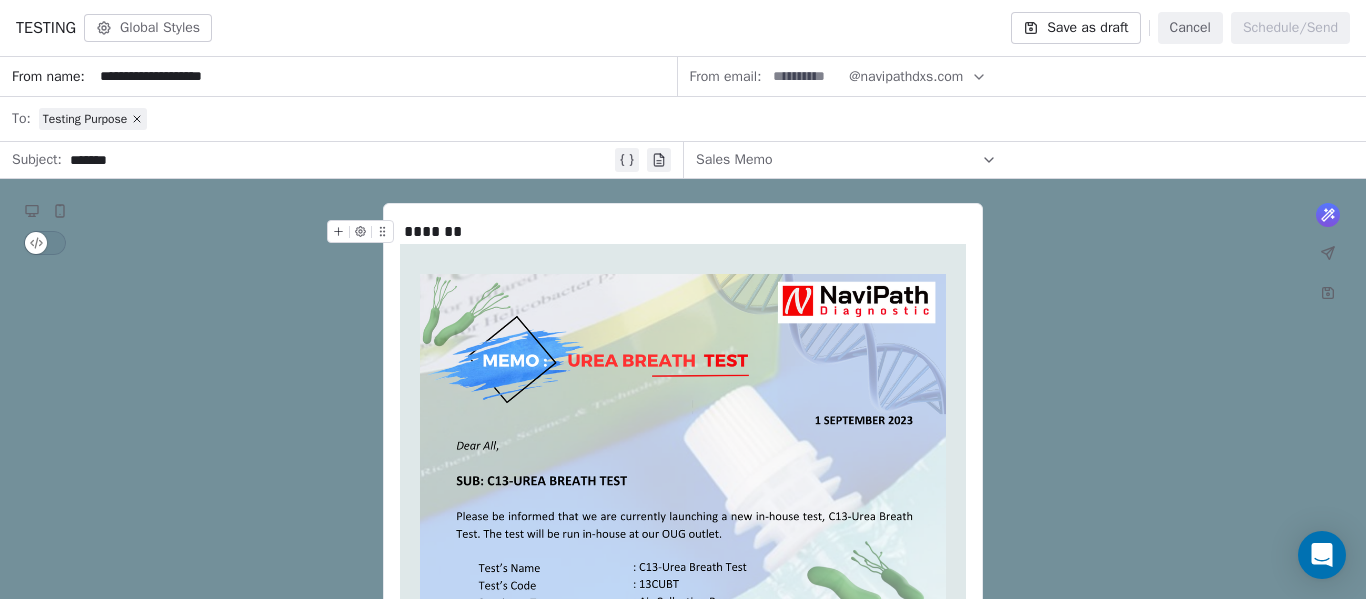 drag, startPoint x: 513, startPoint y: 229, endPoint x: 368, endPoint y: 234, distance: 145.08618 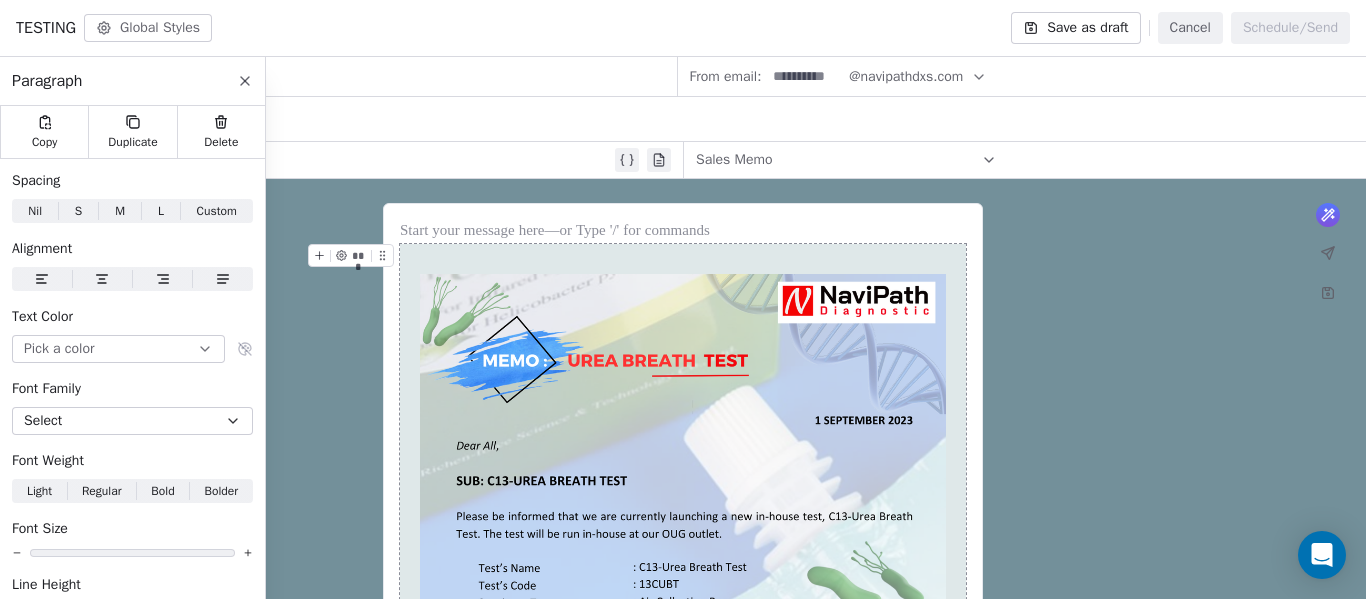 click on "What would you like to create email about? or *** NaviPath Diagnostics Sdn Bhd, Malaysia Unsubscribe" at bounding box center [683, 729] 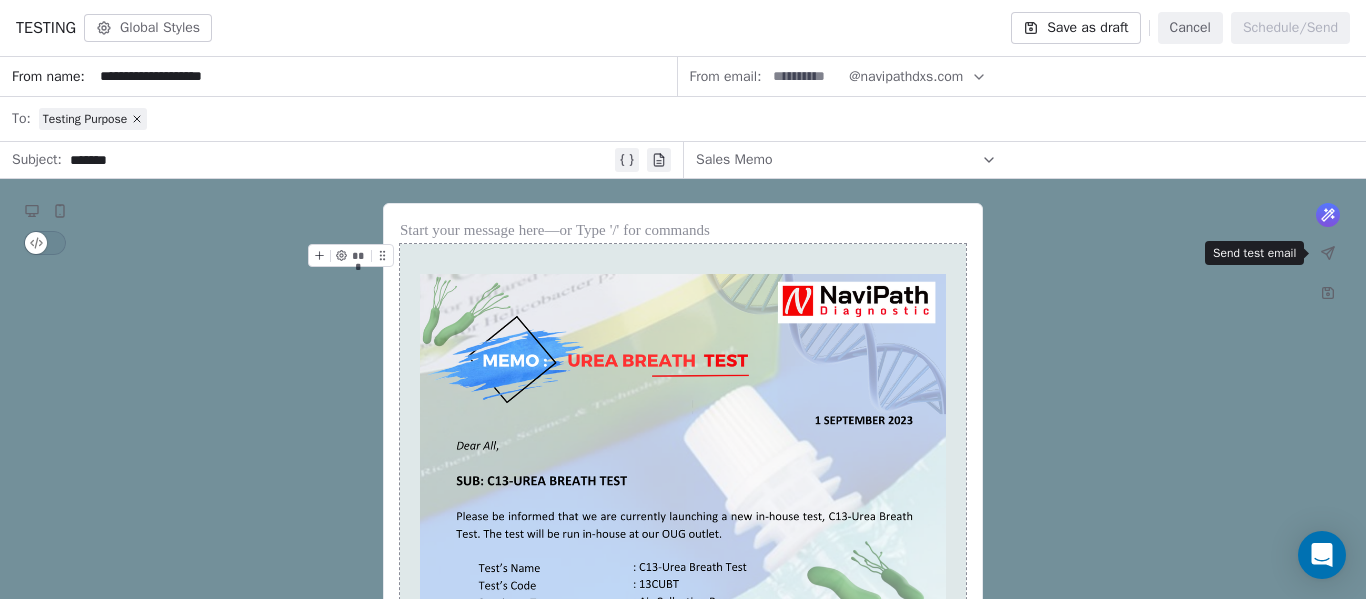 click 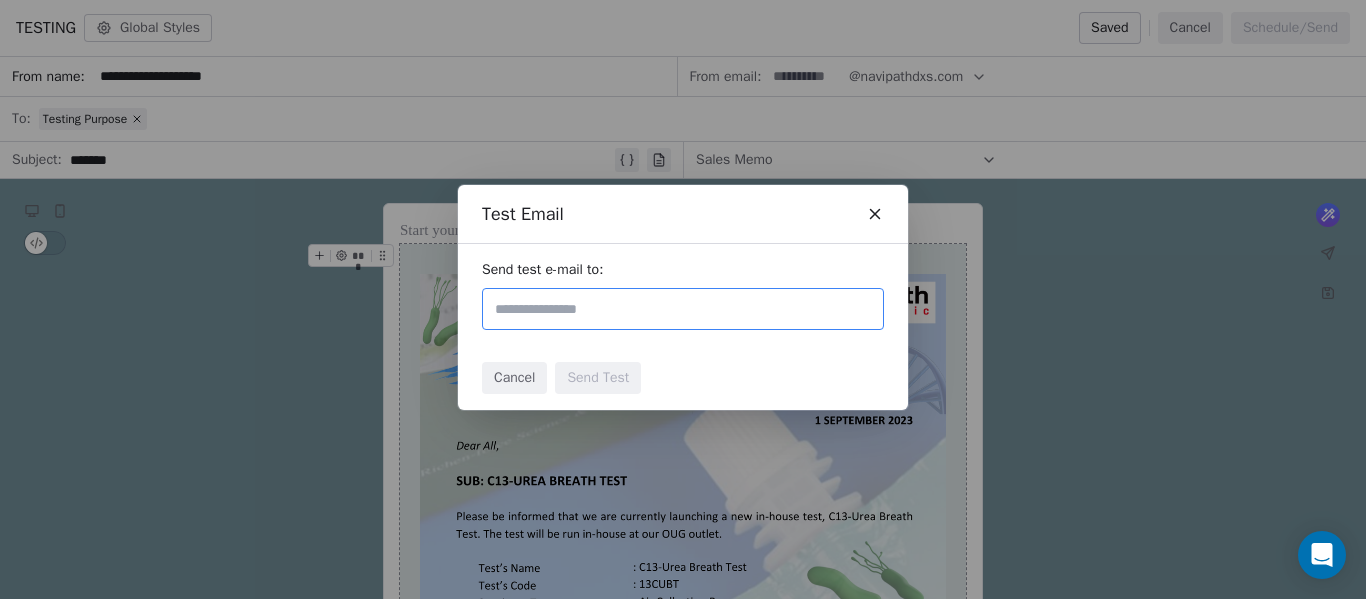 click 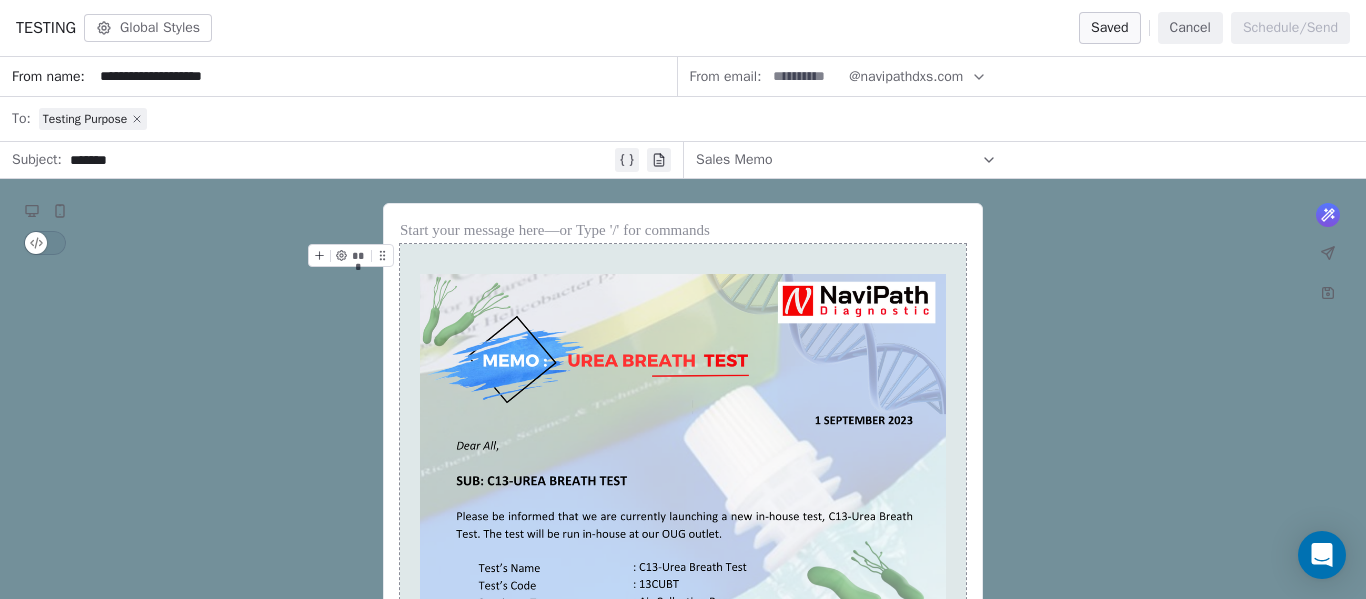 click 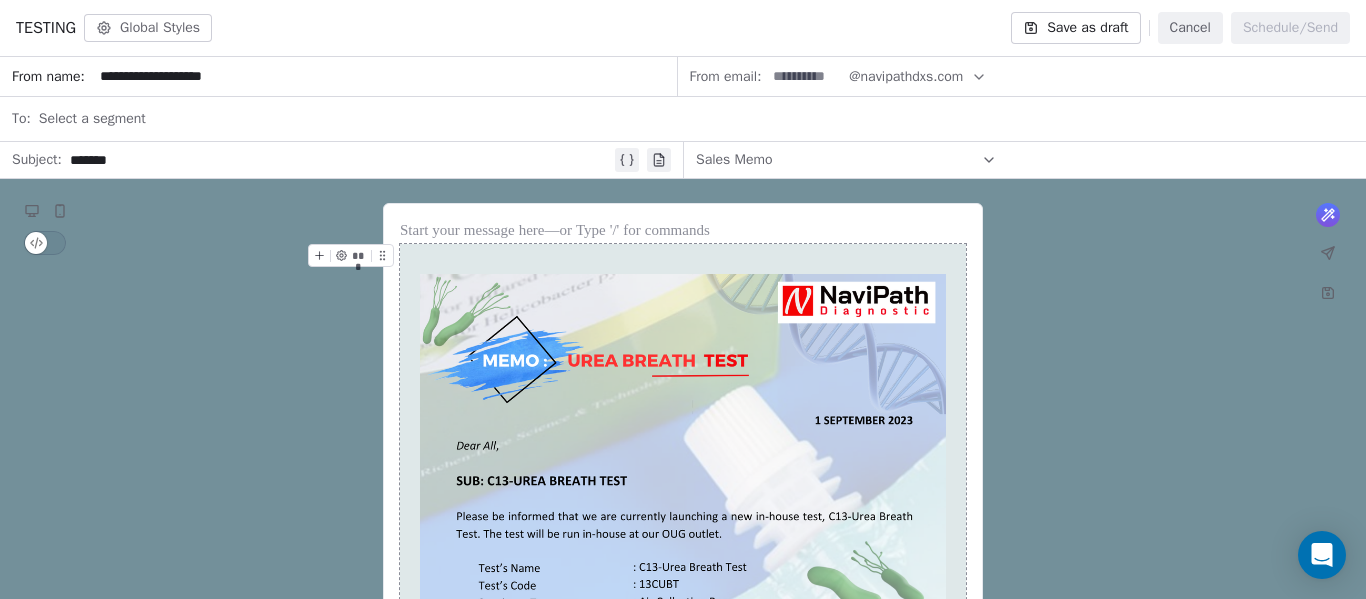 click on "What would you like to create email about? or *** NaviPath Diagnostics Sdn Bhd, Malaysia Unsubscribe" at bounding box center (683, 729) 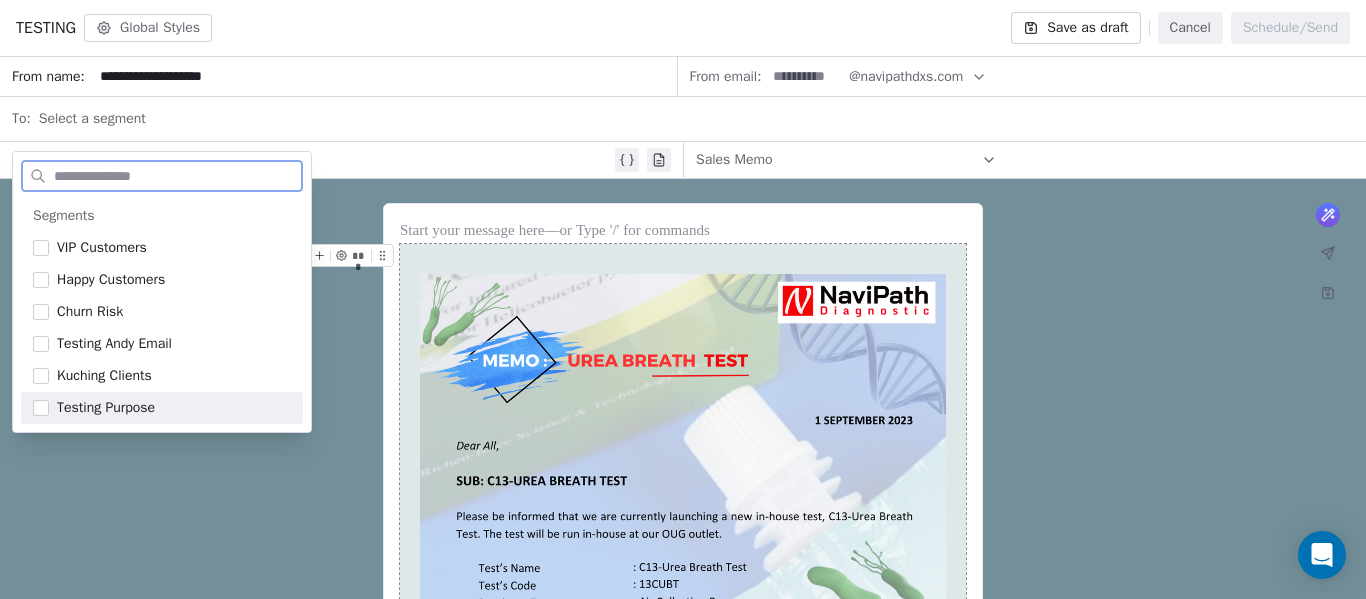 click at bounding box center [41, 408] 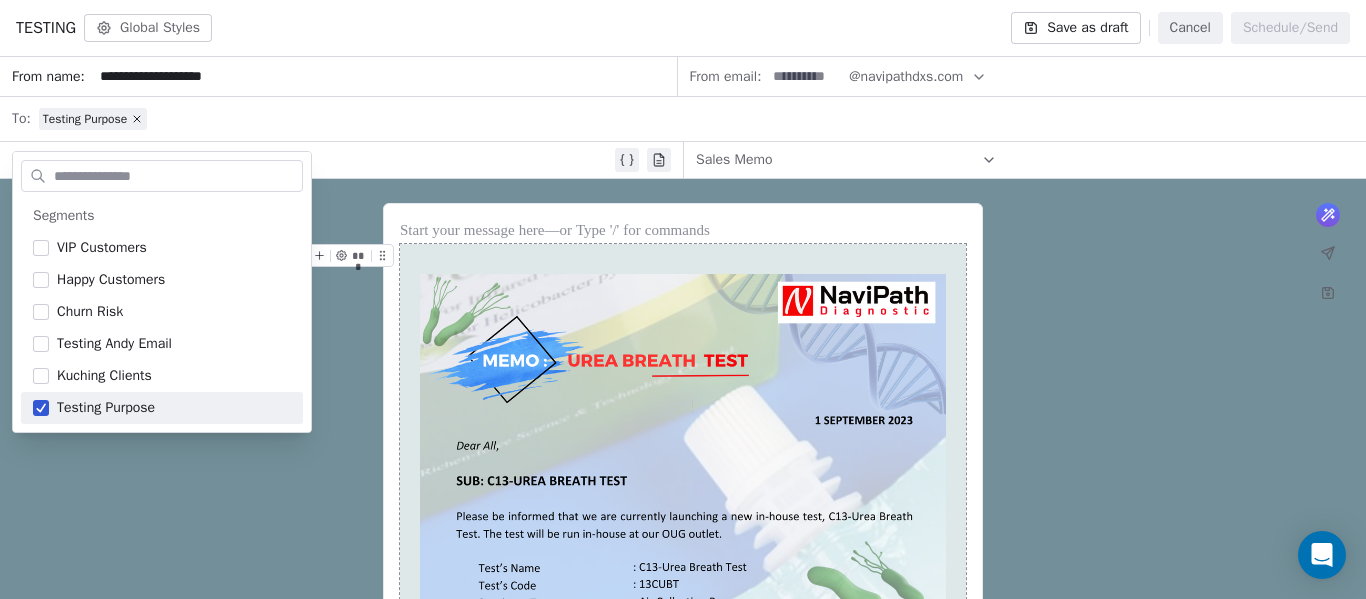 click on "What would you like to create email about? or *** NaviPath Diagnostics Sdn Bhd, Malaysia Unsubscribe" at bounding box center [683, 729] 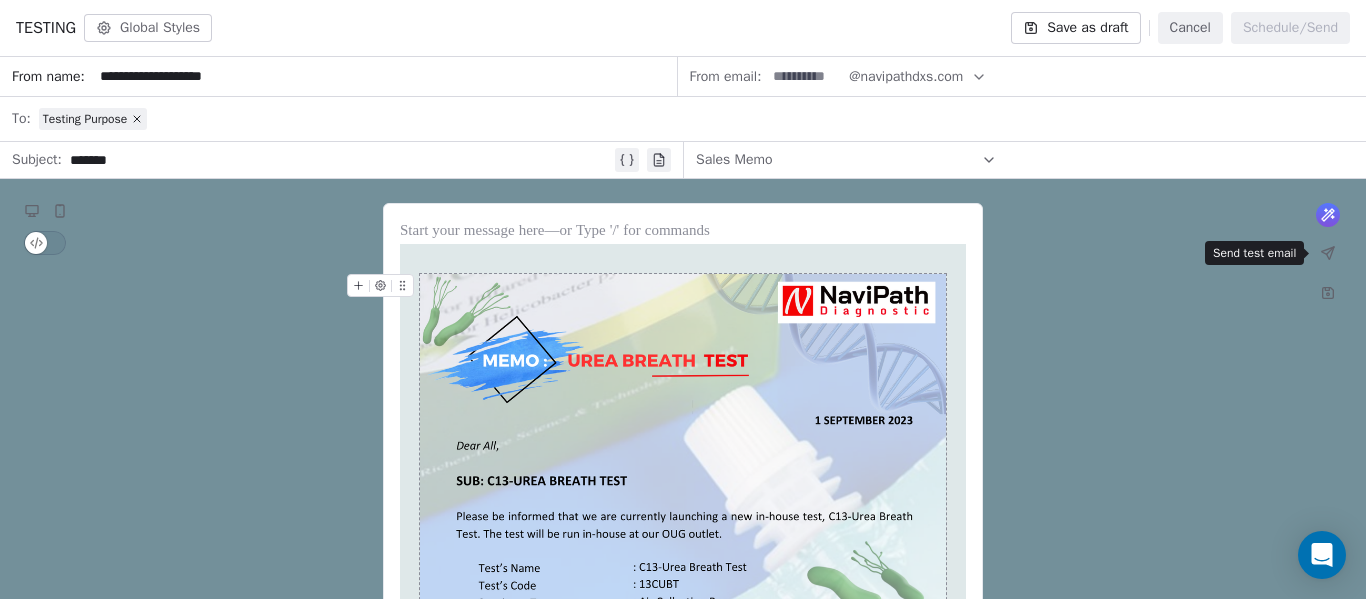 click 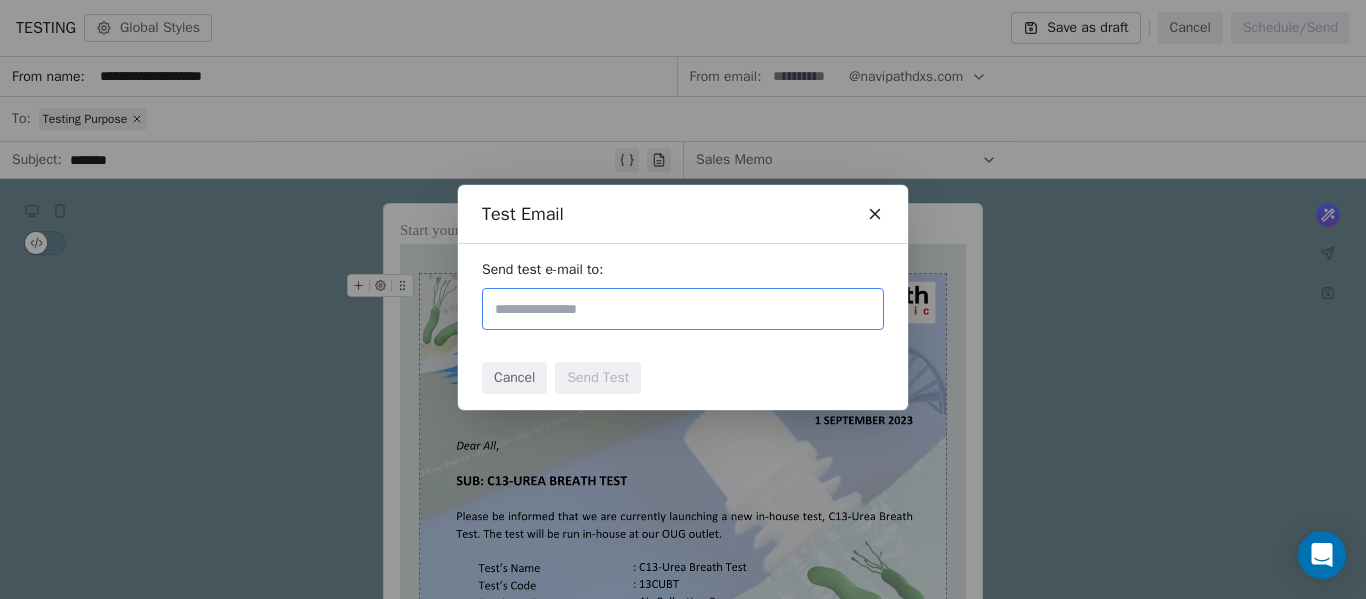 click on "Test Email Send test e-mail to: Cancel Send Test" at bounding box center (683, 299) 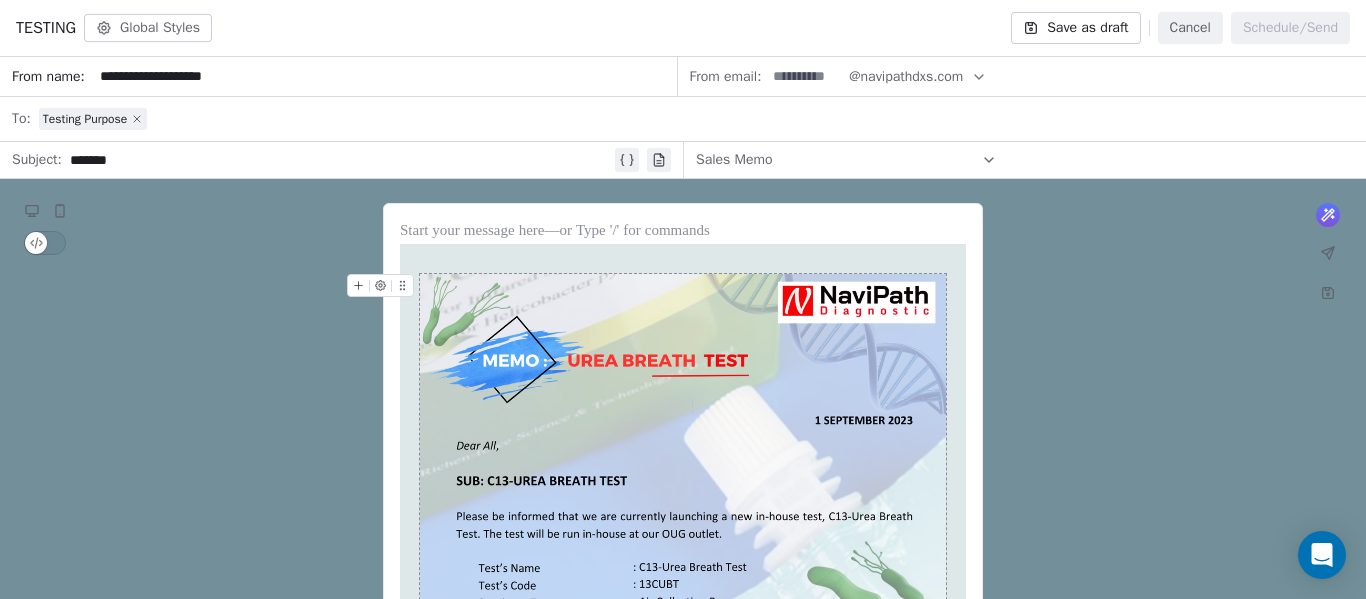 click 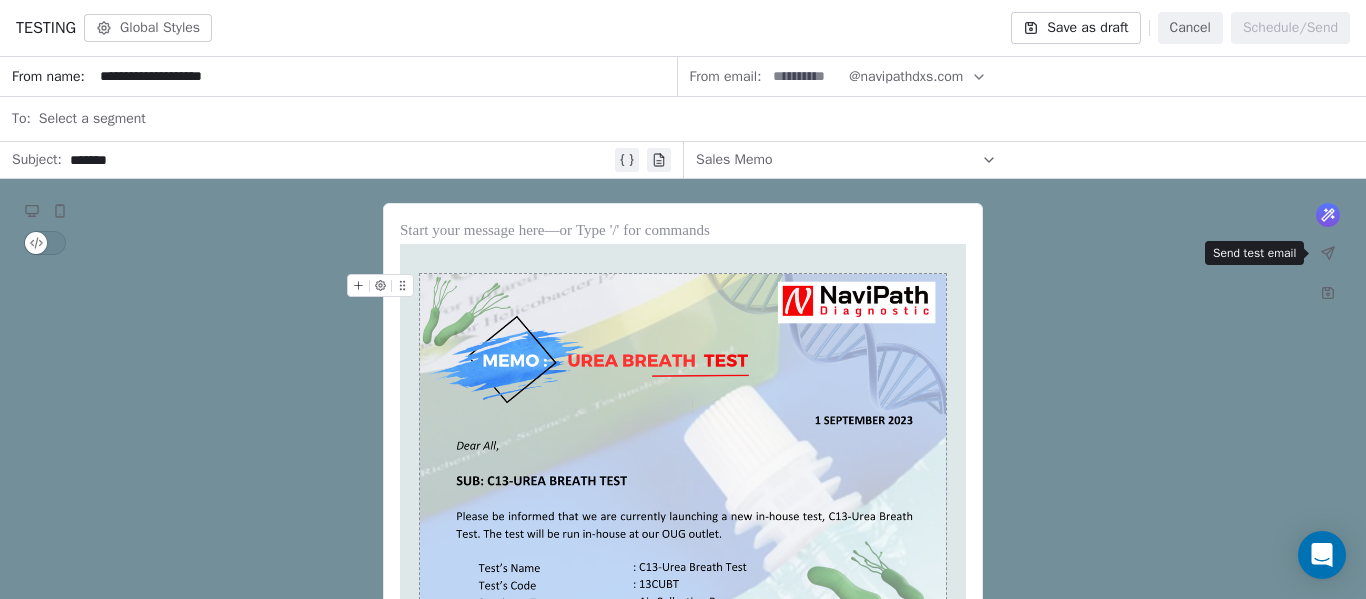 click 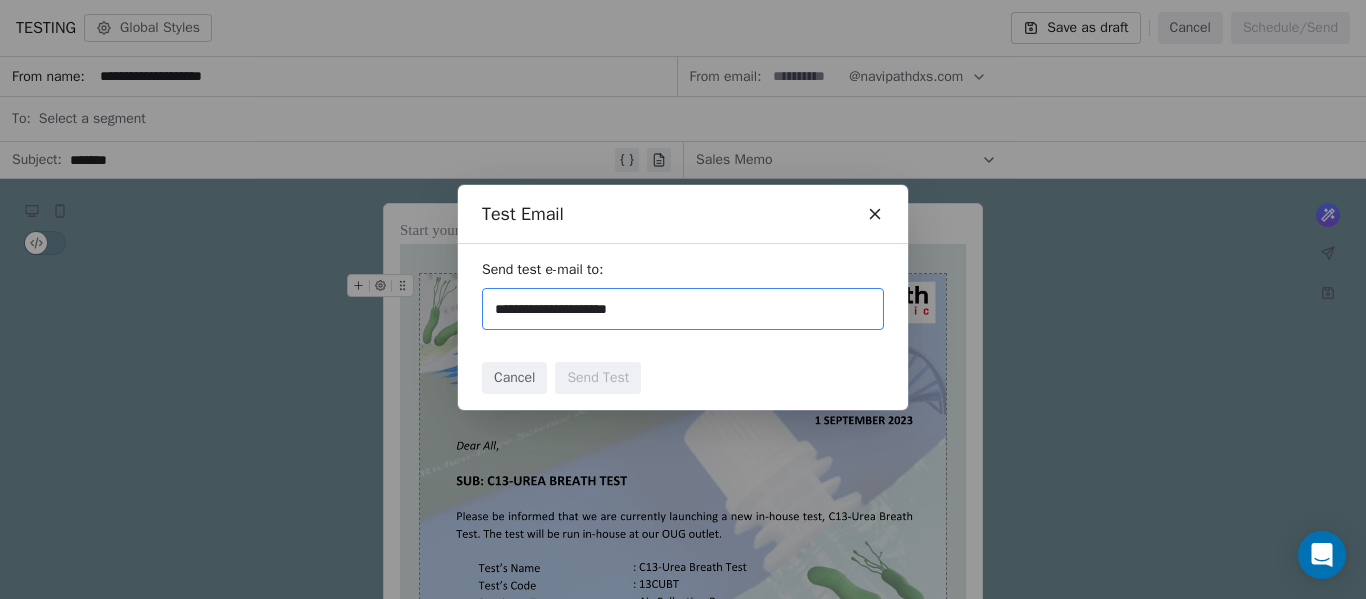 type on "**********" 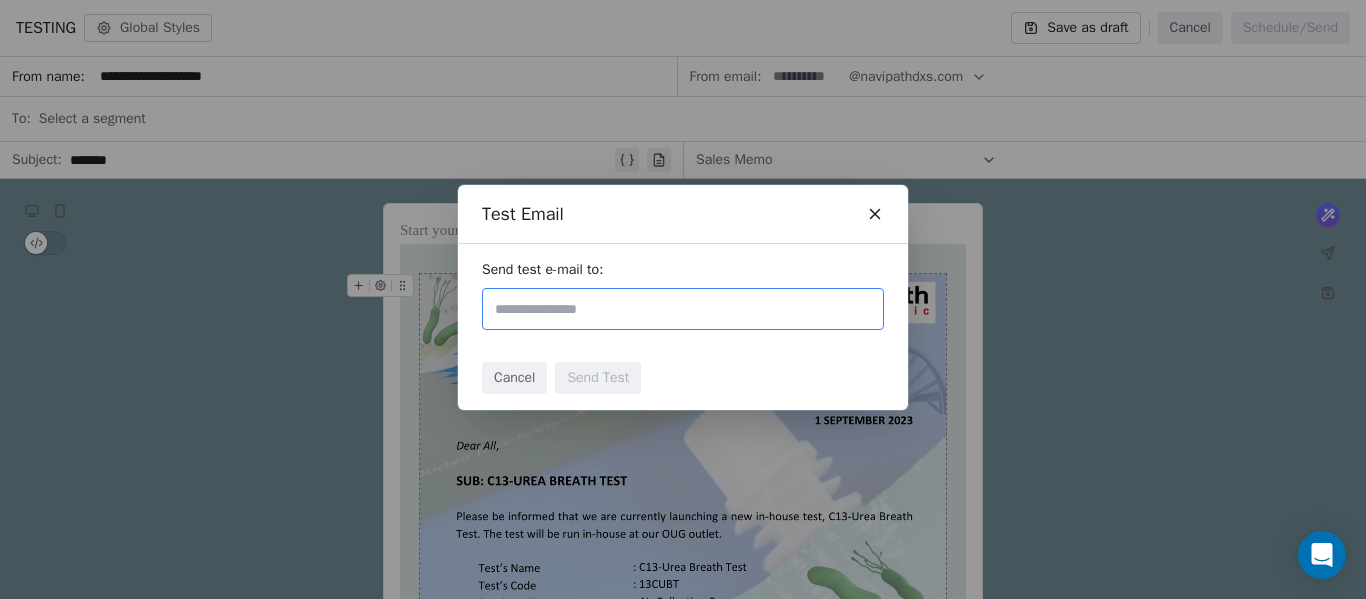 click on "Send Test" at bounding box center (598, 378) 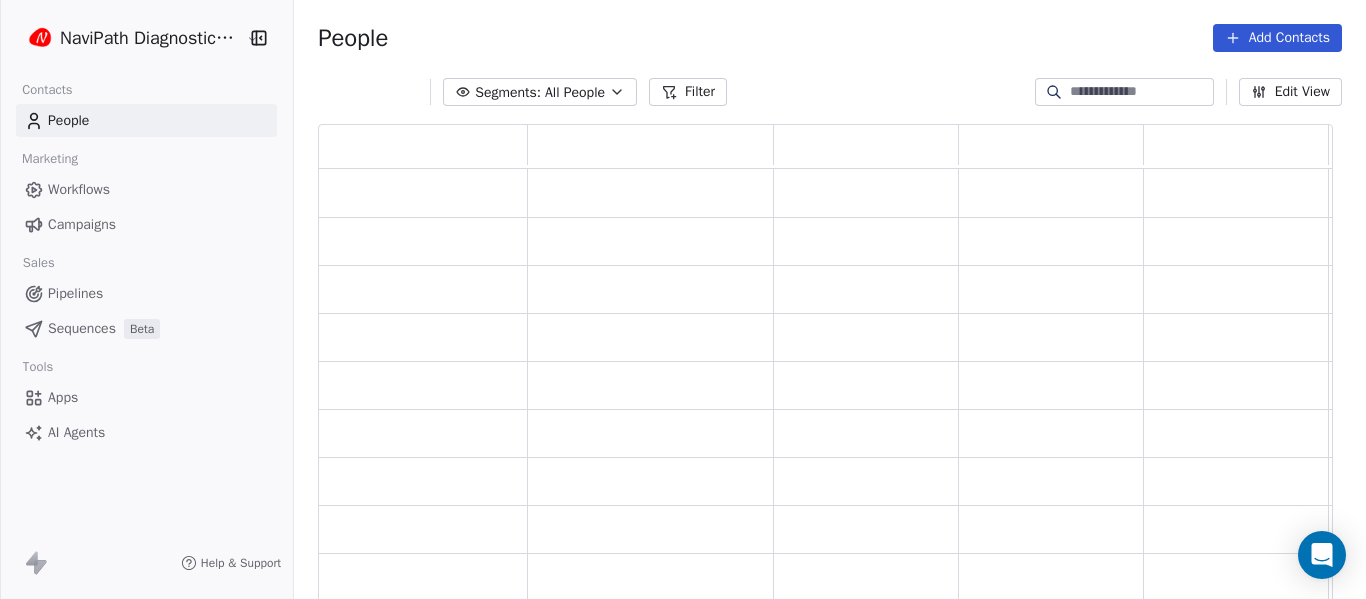 scroll, scrollTop: 16, scrollLeft: 16, axis: both 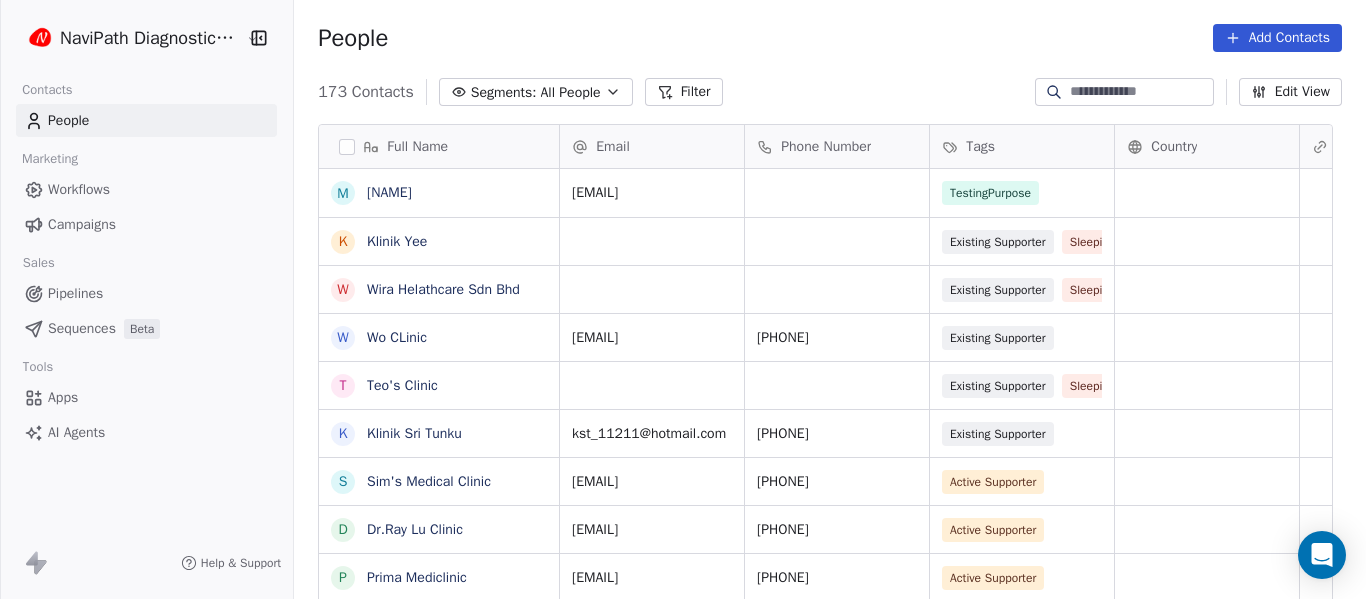 click on "Campaigns" at bounding box center [82, 224] 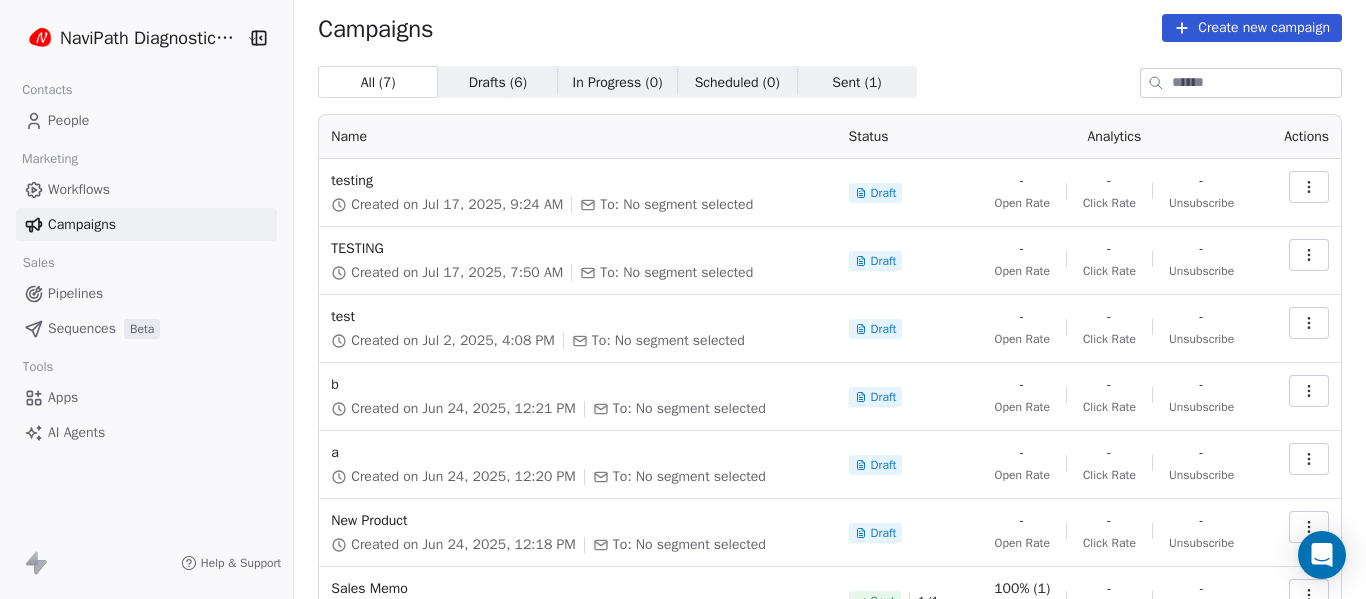 scroll, scrollTop: 0, scrollLeft: 0, axis: both 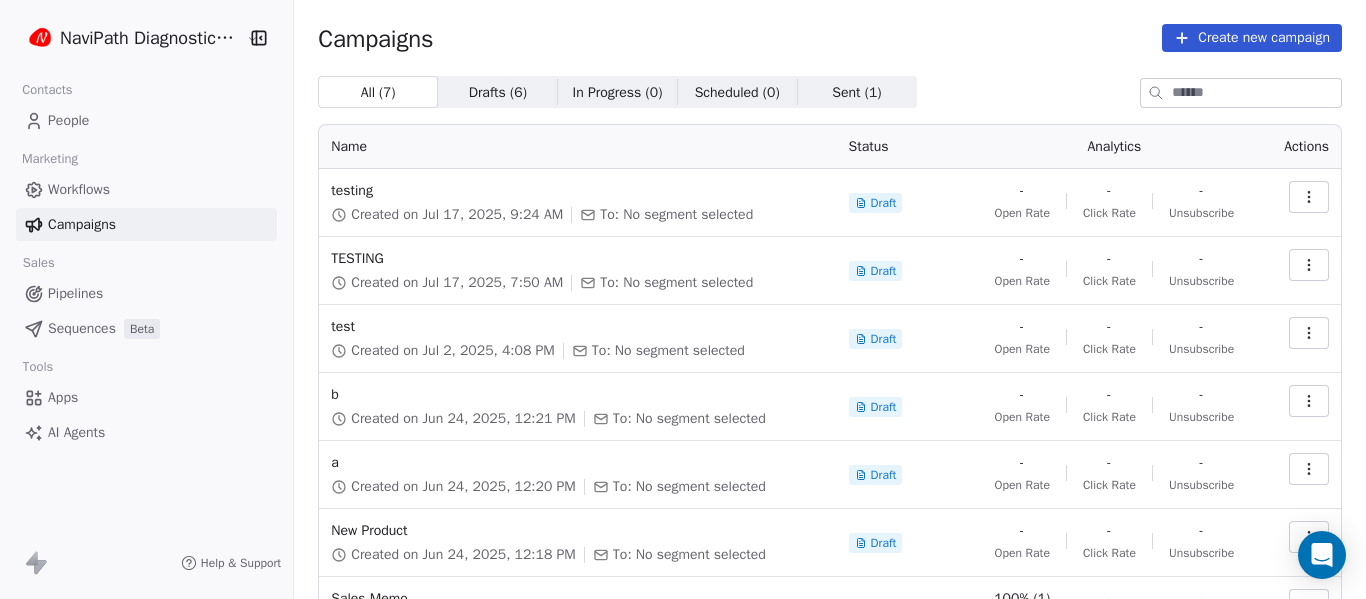 click 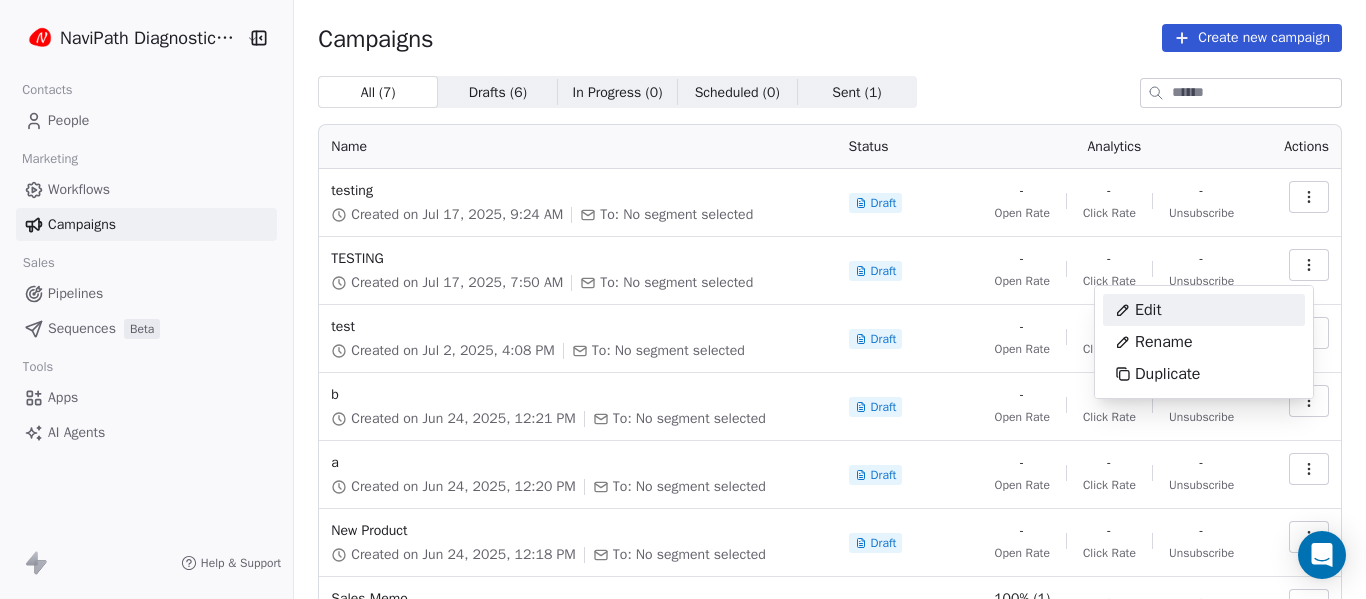 click on "Edit" at bounding box center [1148, 310] 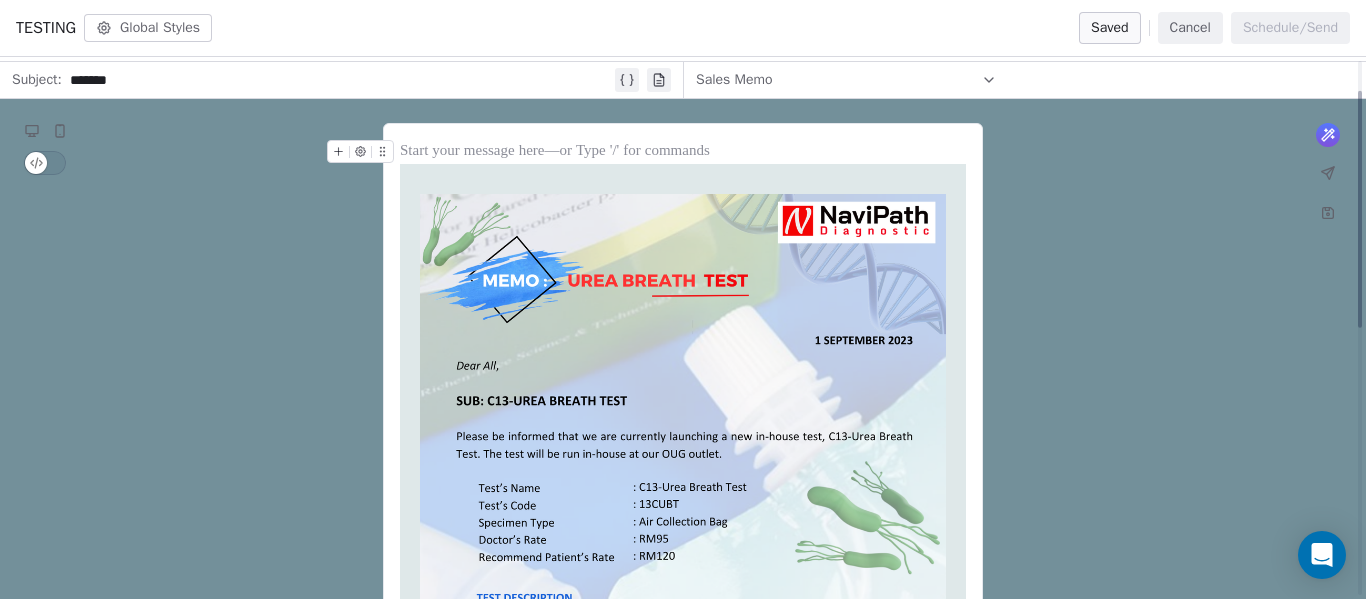 scroll, scrollTop: 0, scrollLeft: 0, axis: both 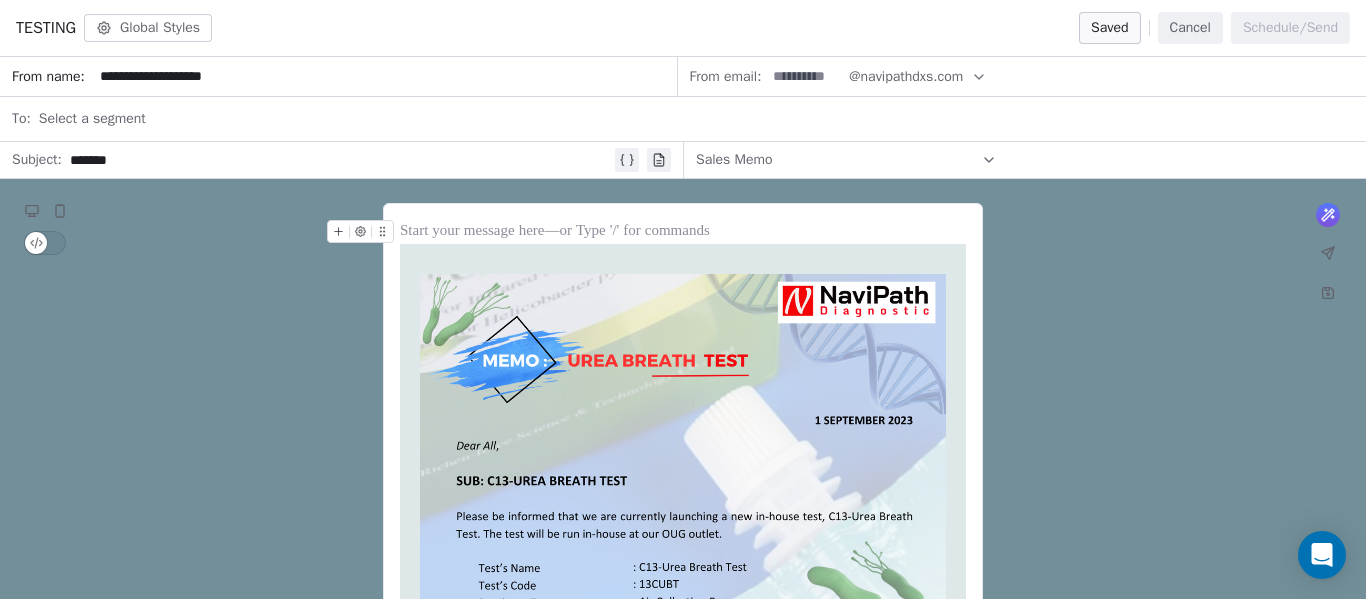 click on "Select a segment" at bounding box center (696, 119) 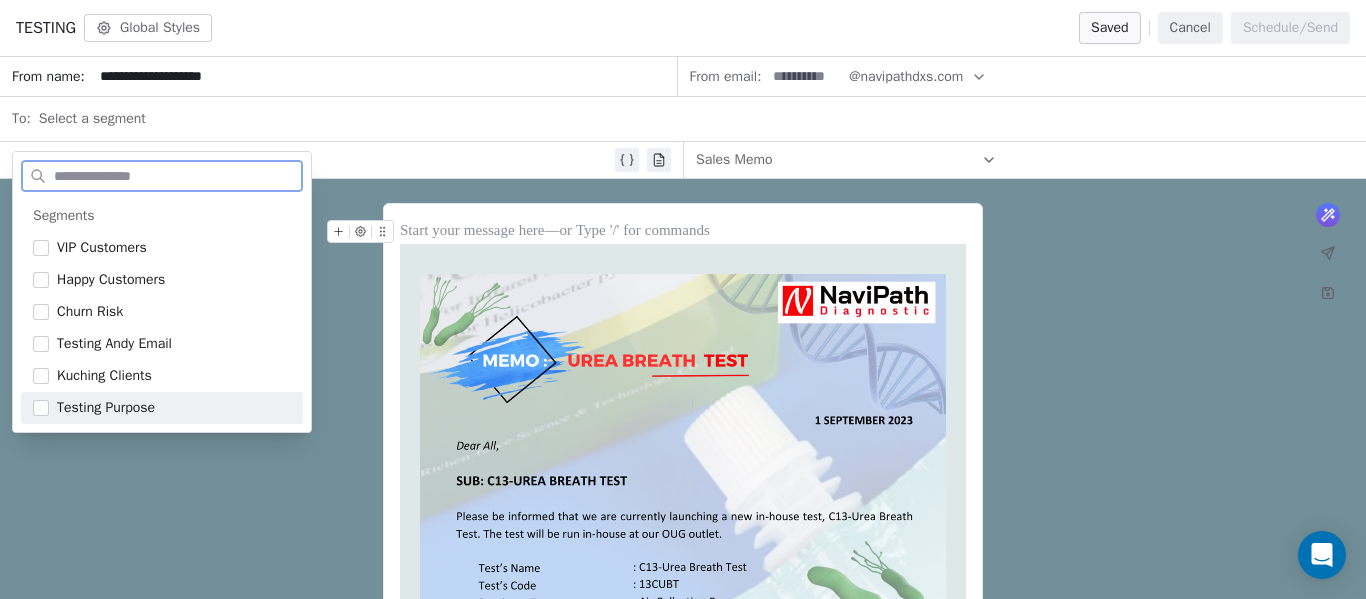 click at bounding box center (41, 408) 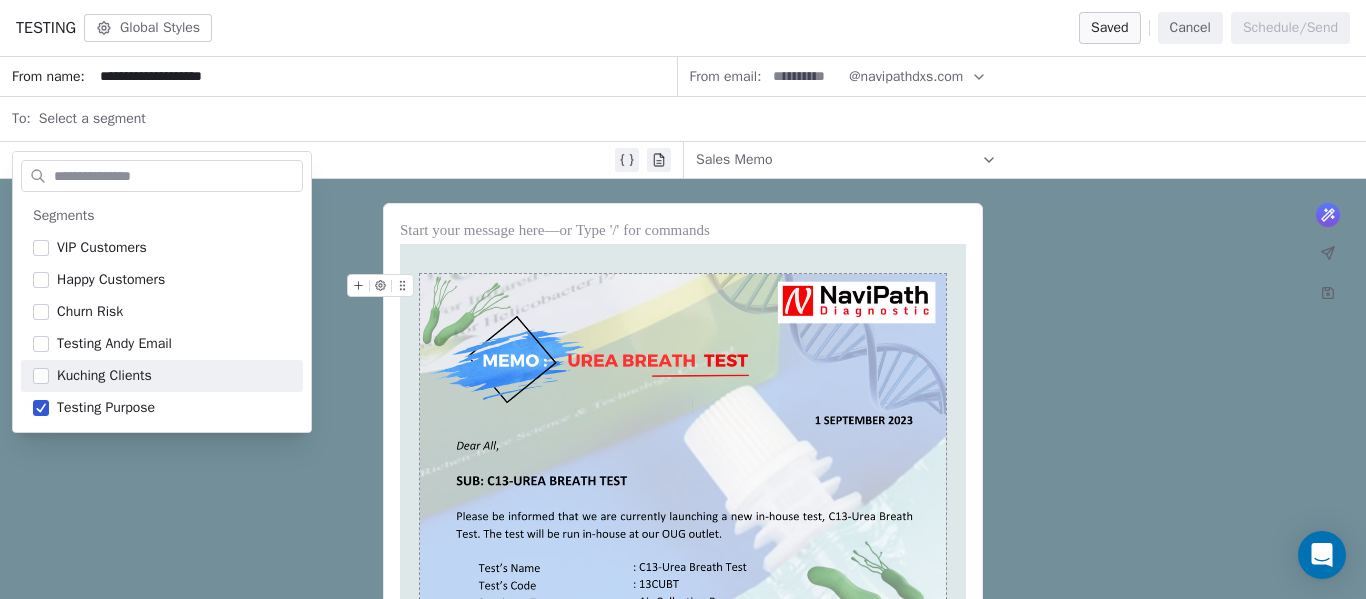 click on "What would you like to create email about? or *** NaviPath Diagnostics Sdn Bhd, Malaysia Unsubscribe" at bounding box center [683, 729] 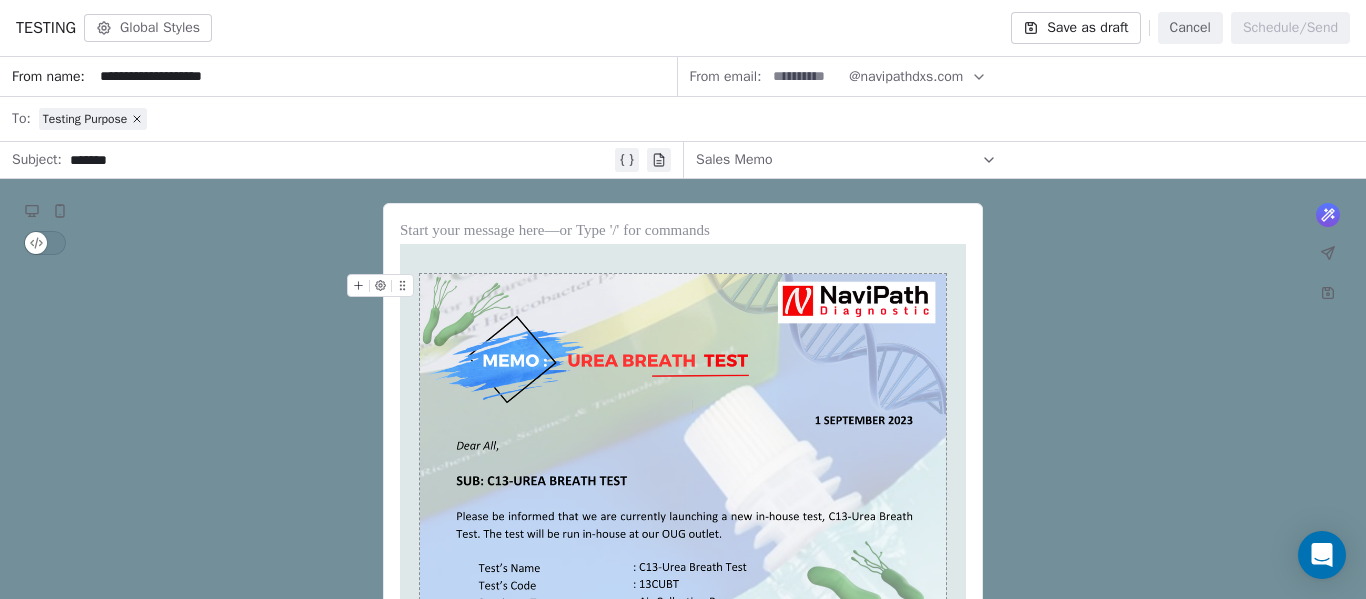 click on "Save as draft" at bounding box center [1075, 28] 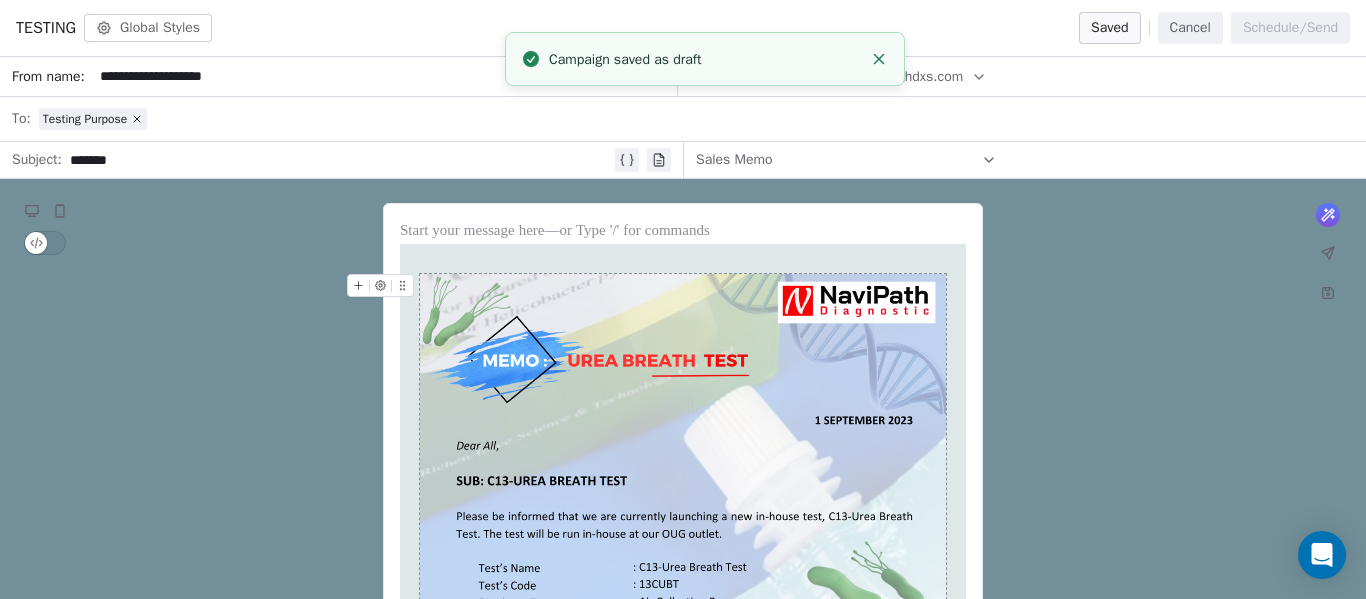 click on "What would you like to create email about? or *** NaviPath Diagnostics Sdn Bhd, Malaysia Unsubscribe" at bounding box center (683, 729) 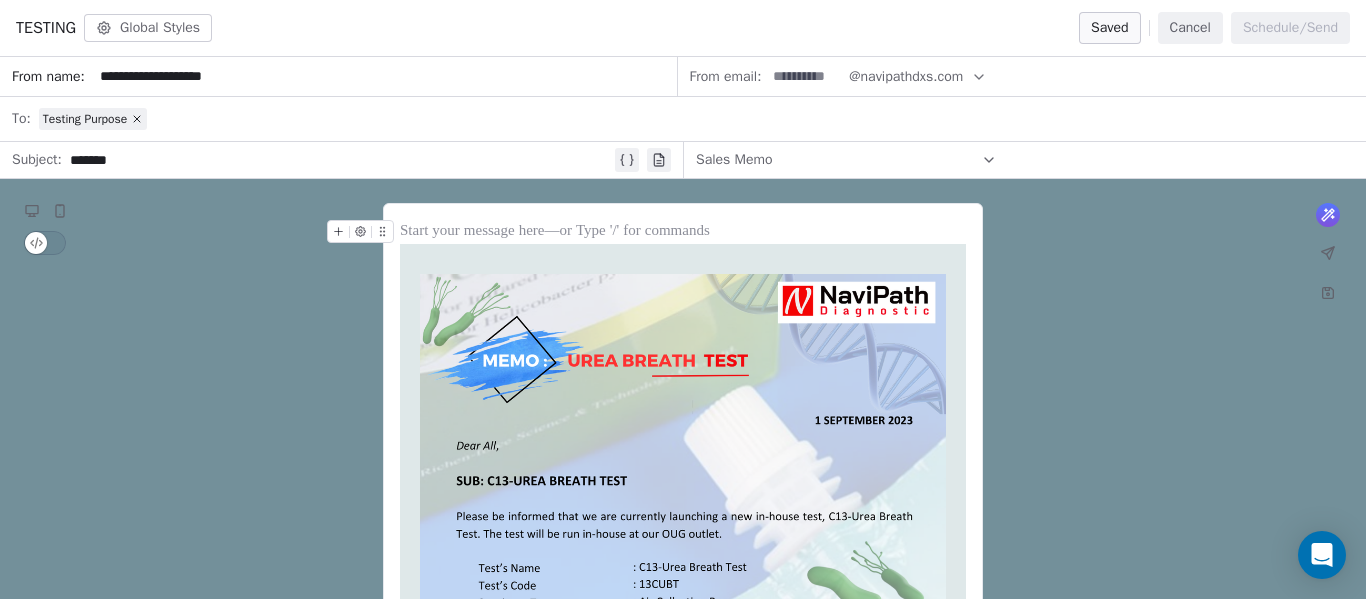 click on "Sales Memo" at bounding box center (846, 160) 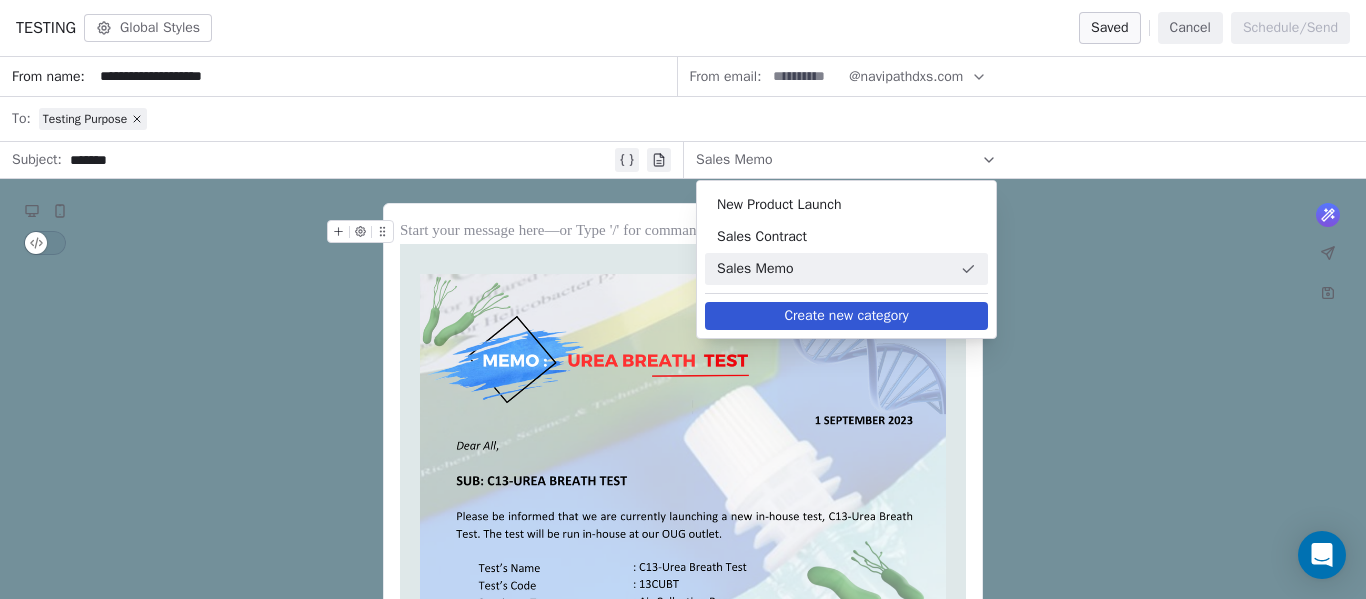 click on "What would you like to create email about? or *** NaviPath Diagnostics Sdn Bhd, Malaysia Unsubscribe" at bounding box center (683, 729) 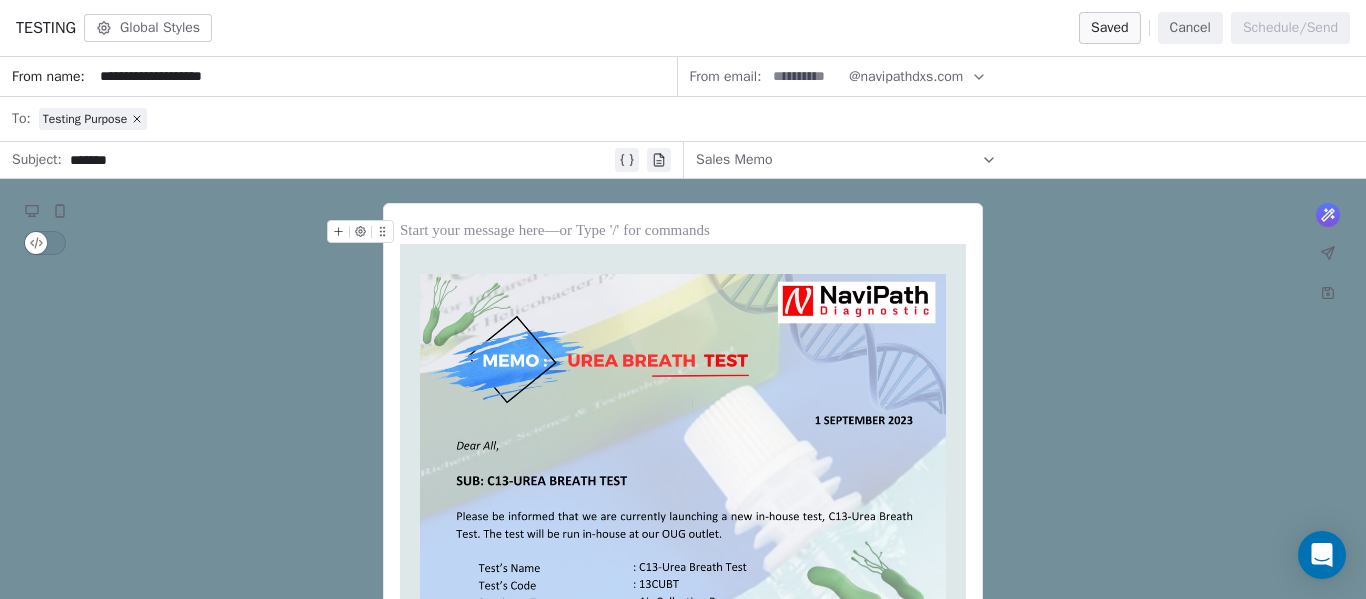 click at bounding box center (805, 76) 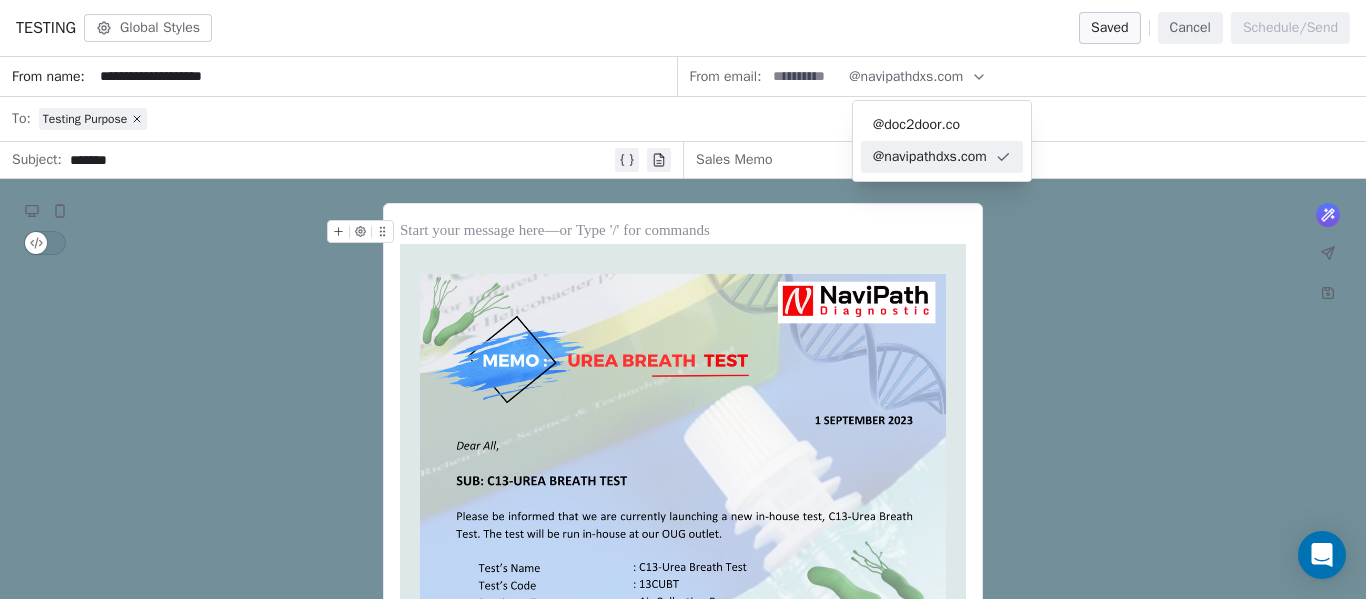 click 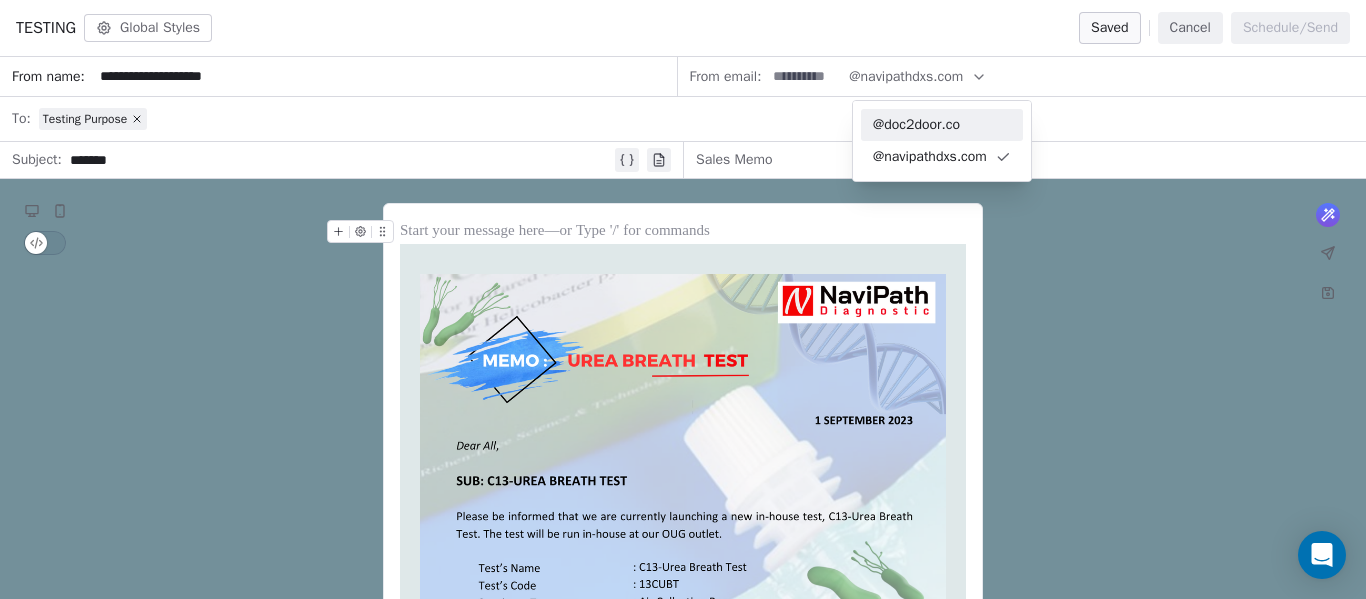 click on "What would you like to create email about? or *** NaviPath Diagnostics Sdn Bhd, Malaysia Unsubscribe" at bounding box center (683, 729) 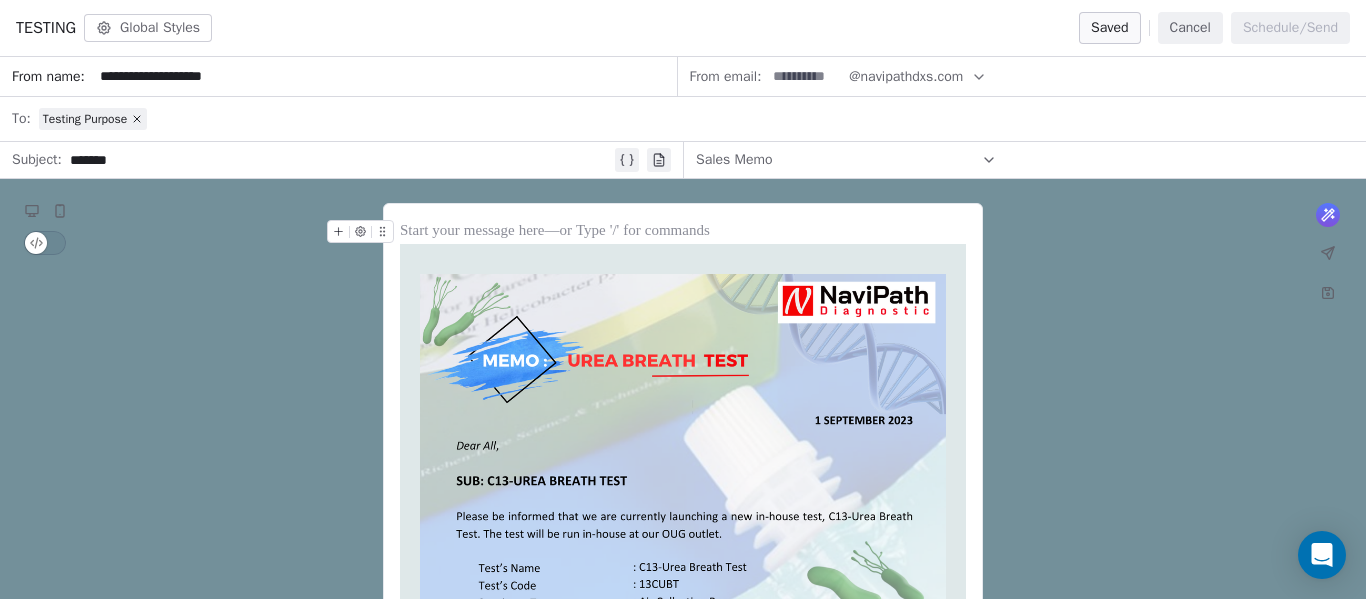 click at bounding box center (805, 76) 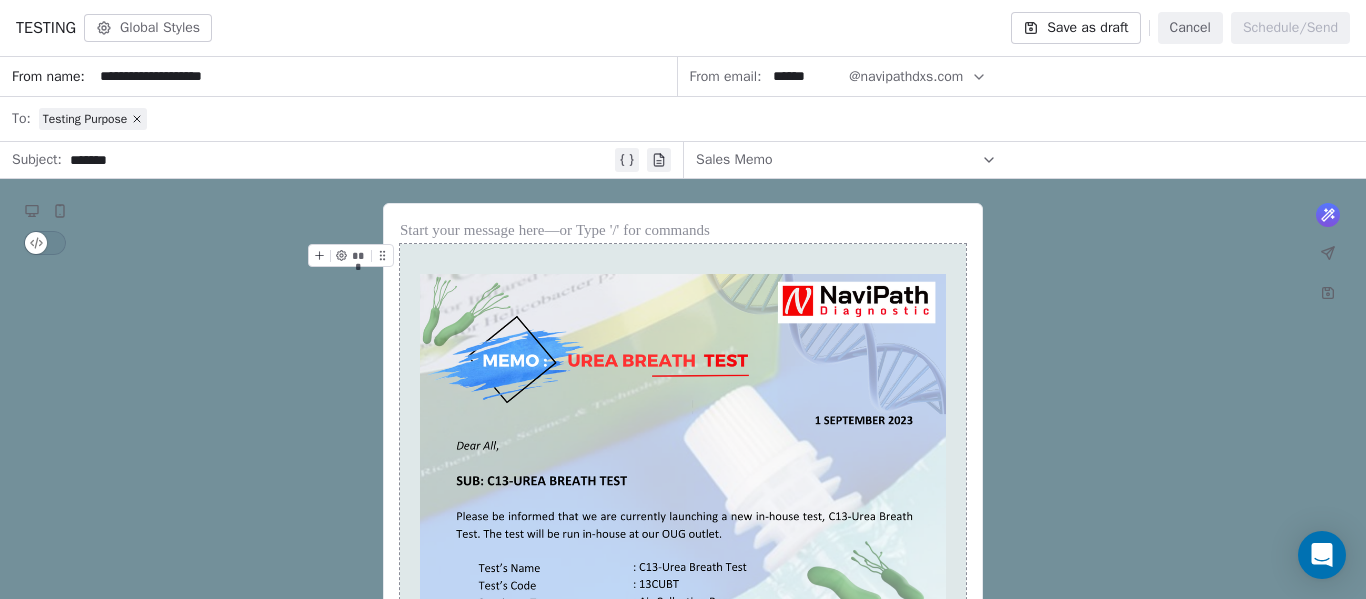 type on "******" 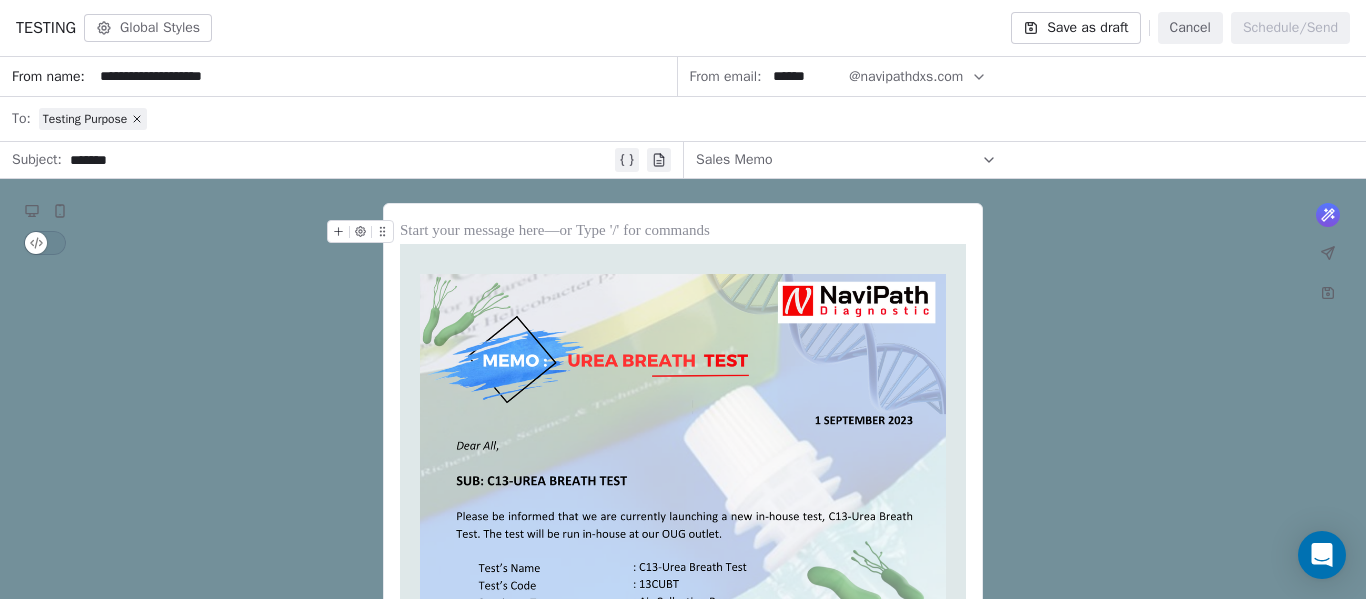 click on "Testing Purpose" at bounding box center (696, 119) 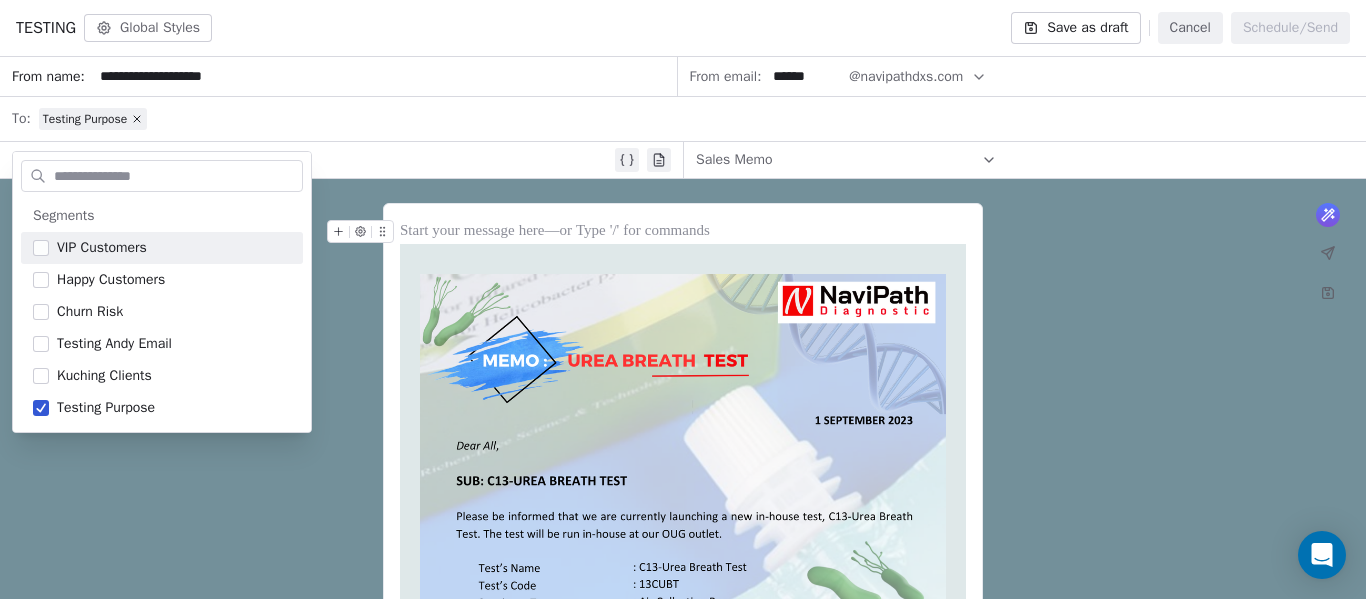 click on "Testing Purpose" at bounding box center (696, 119) 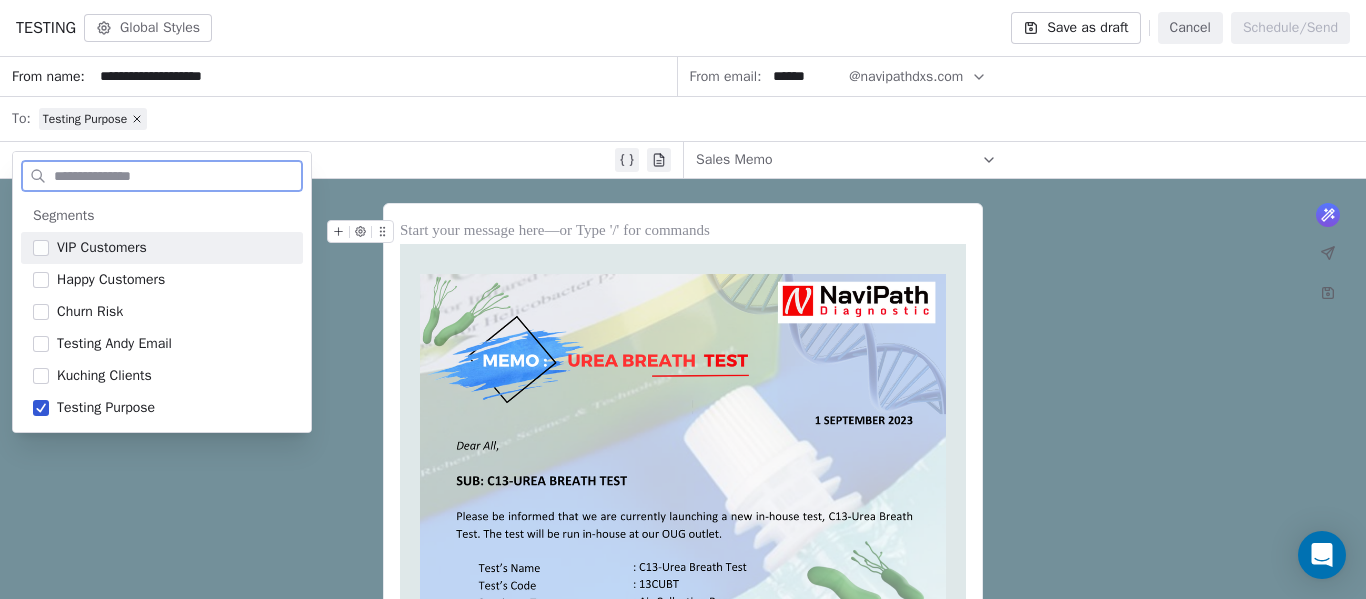 click on "*******" at bounding box center (340, 160) 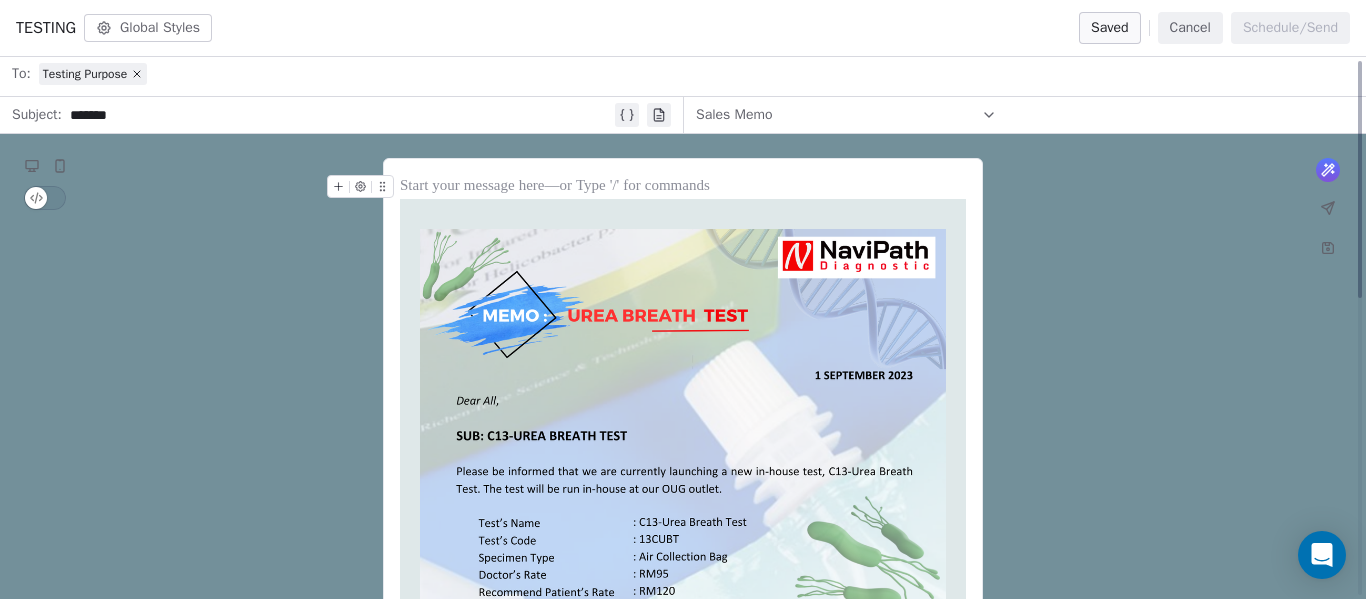 scroll, scrollTop: 0, scrollLeft: 0, axis: both 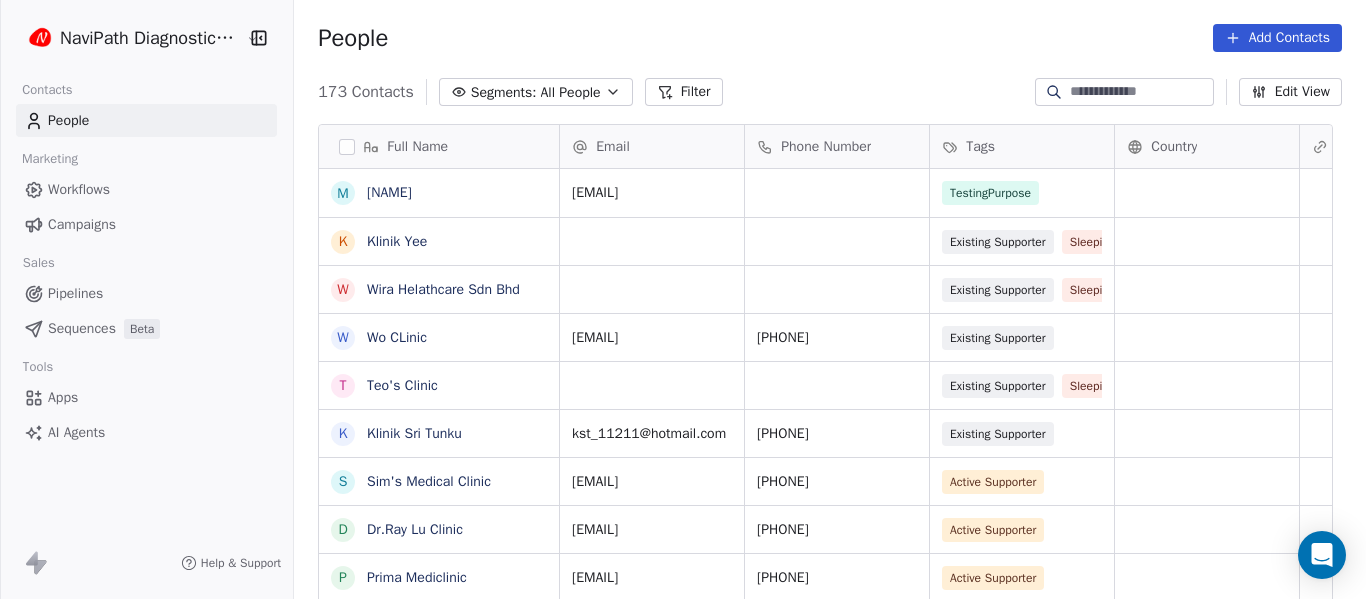 click on "All People" at bounding box center (571, 92) 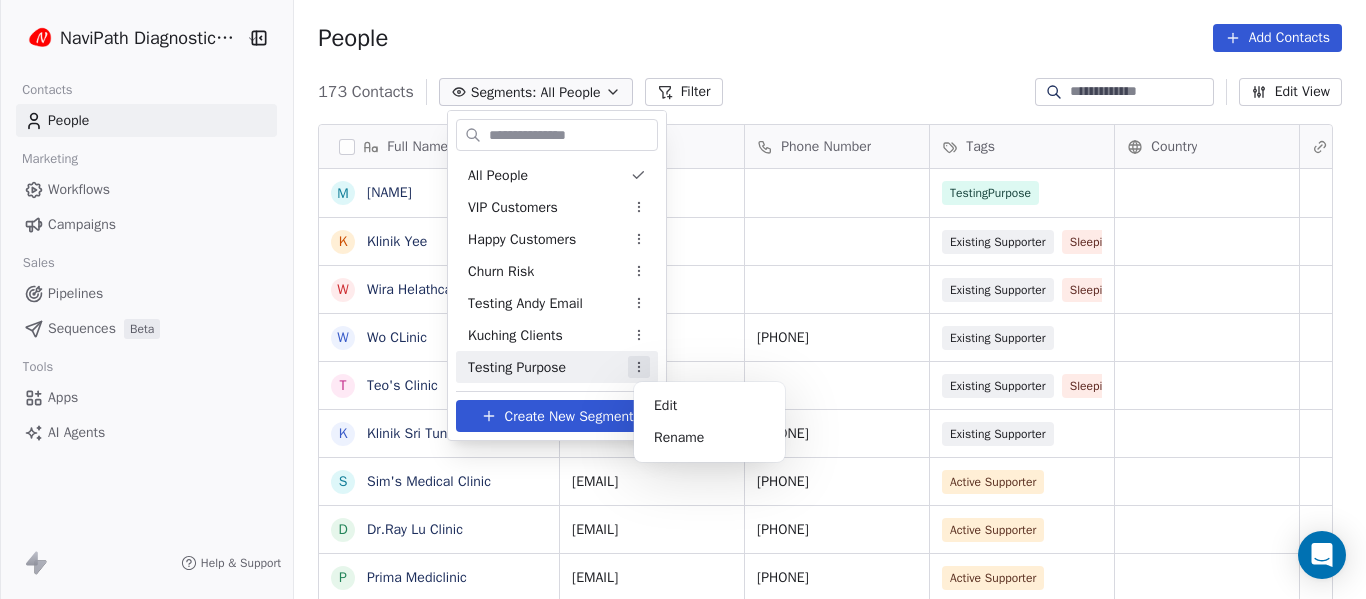 click on "Full Name [NAME] K Klinik Yee W Wira Helathcare Sdn Bhd W Wo CLinic T Teo's Clinic K Klinik Sri Tunku S Sim's Medical Clinic D Dr.Ray Lu Clinic P Prima Mediclinic P PMG Medical (Miri Pelita) P Pelita Clinic P Prime Borneo Clinic (Krokop) P PMG Medical (Senadin) P PMG Medical (Morsjaya) P Prime Borneo Clinic (Senadin) K Klinik Ohana K Klinik Dr.Nuing M Miricare Clinic M Miri Medical Clinic M Miri United Healthcare K Klinik Lutong K Klinik Jaya Medik L Lau Clinic G George Medical Clinic K Klinik Desa Indah K Klinik Chan Toh Hang K Klinik Dr.Cheu Sdn Bhd A AMC Clinic K Klinik Asiah Y Yunus Libau Medical Email [EMAIL] Phone Number [PHONE] Tags Country Website Job Title Status Contact Source [EMAIL] TestingPurpose Existing Supporter Sleeping Client S2 Existing Supporter" at bounding box center (683, 299) 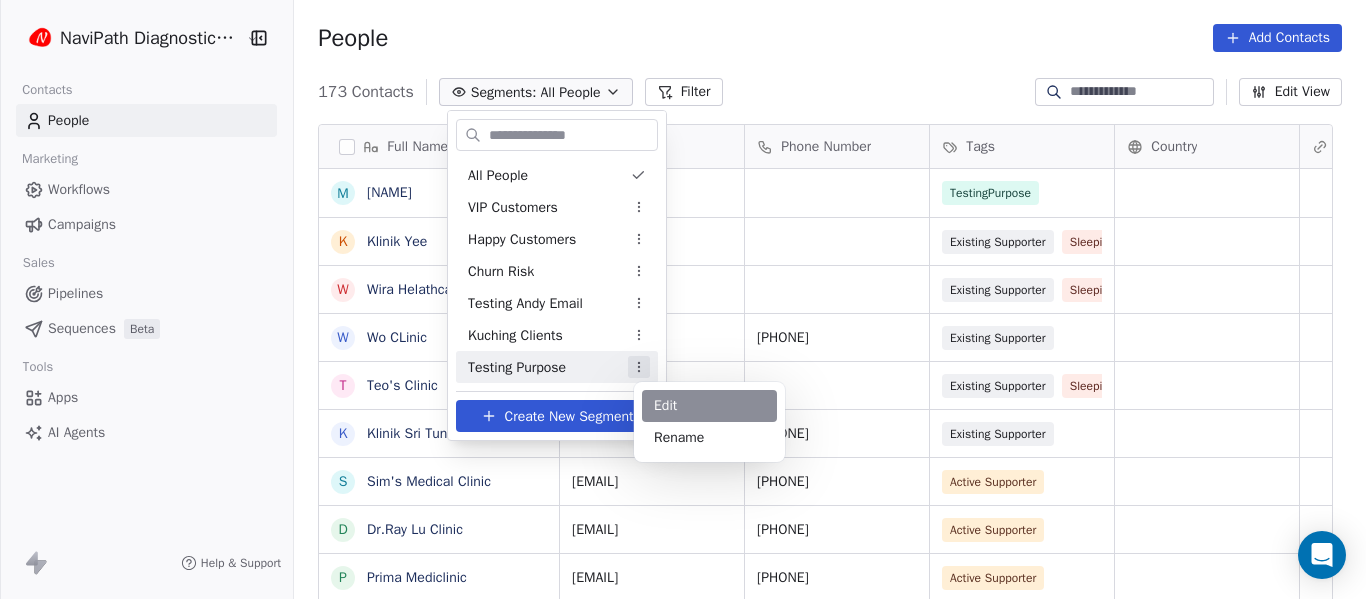 drag, startPoint x: 678, startPoint y: 407, endPoint x: 548, endPoint y: 419, distance: 130.55267 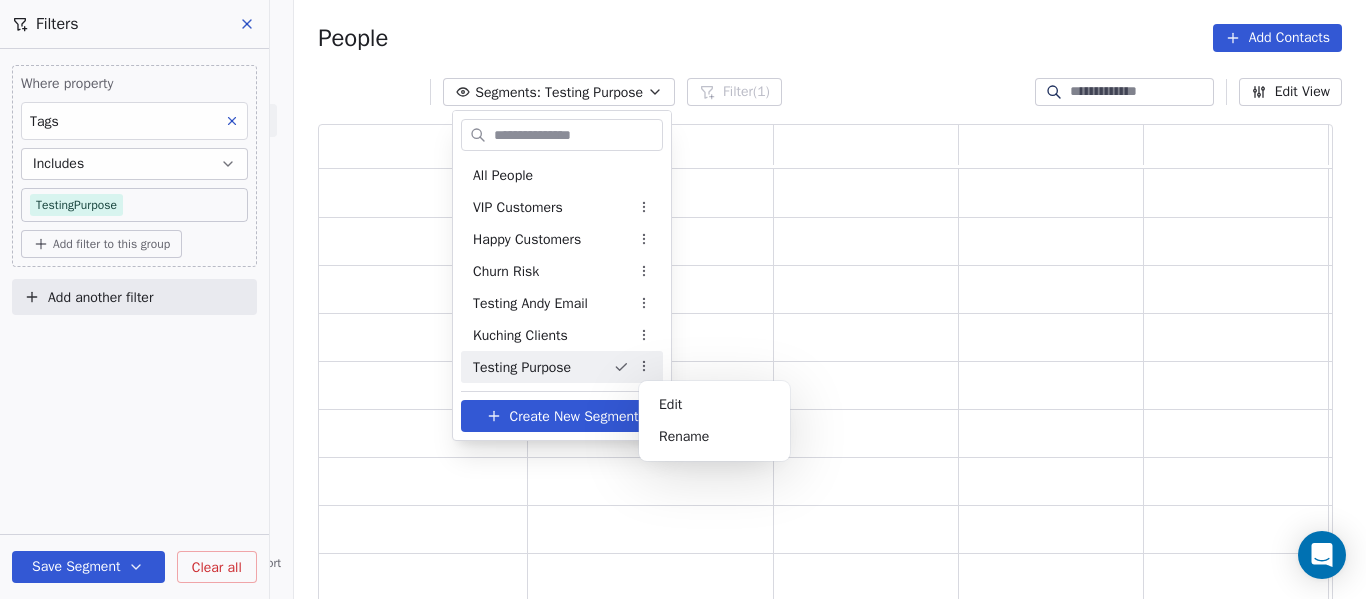 scroll, scrollTop: 16, scrollLeft: 16, axis: both 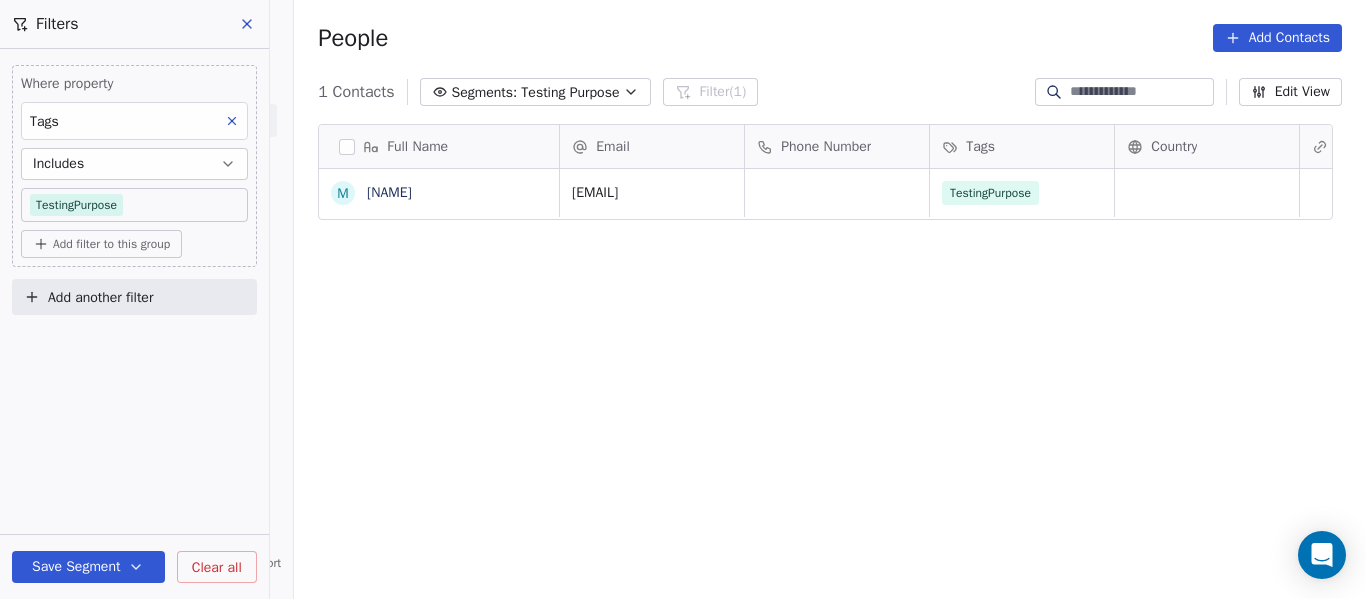 click on "Add filter to this group" at bounding box center (111, 244) 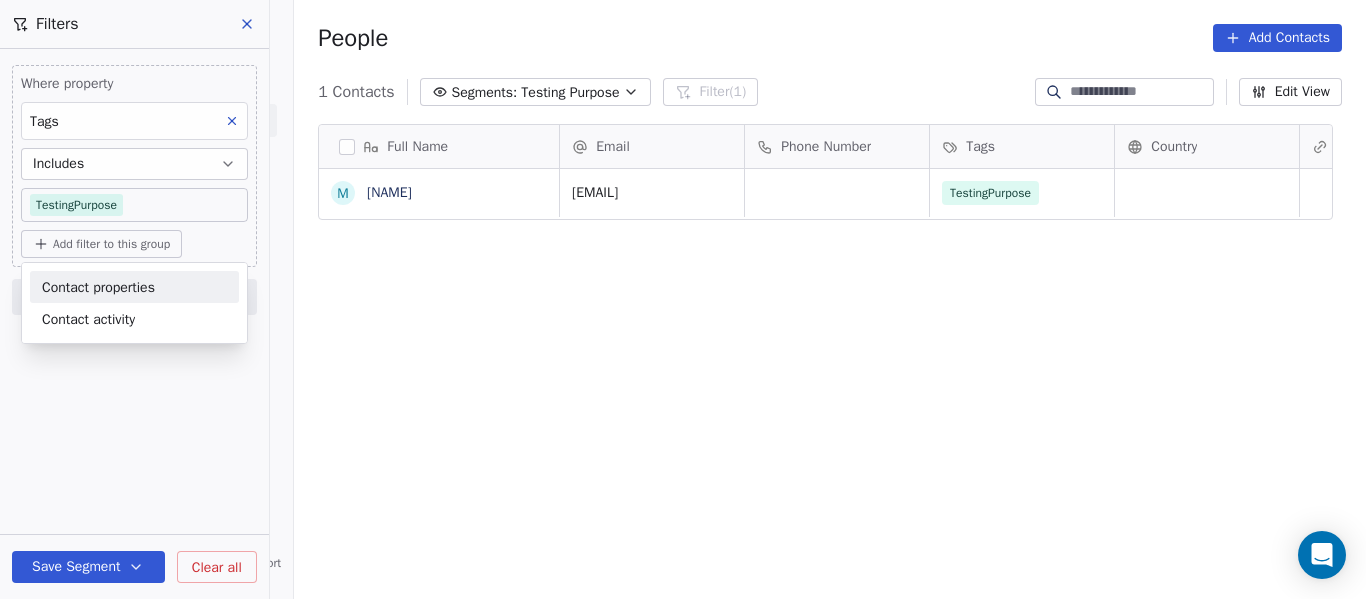 click on "Contact properties" at bounding box center (98, 287) 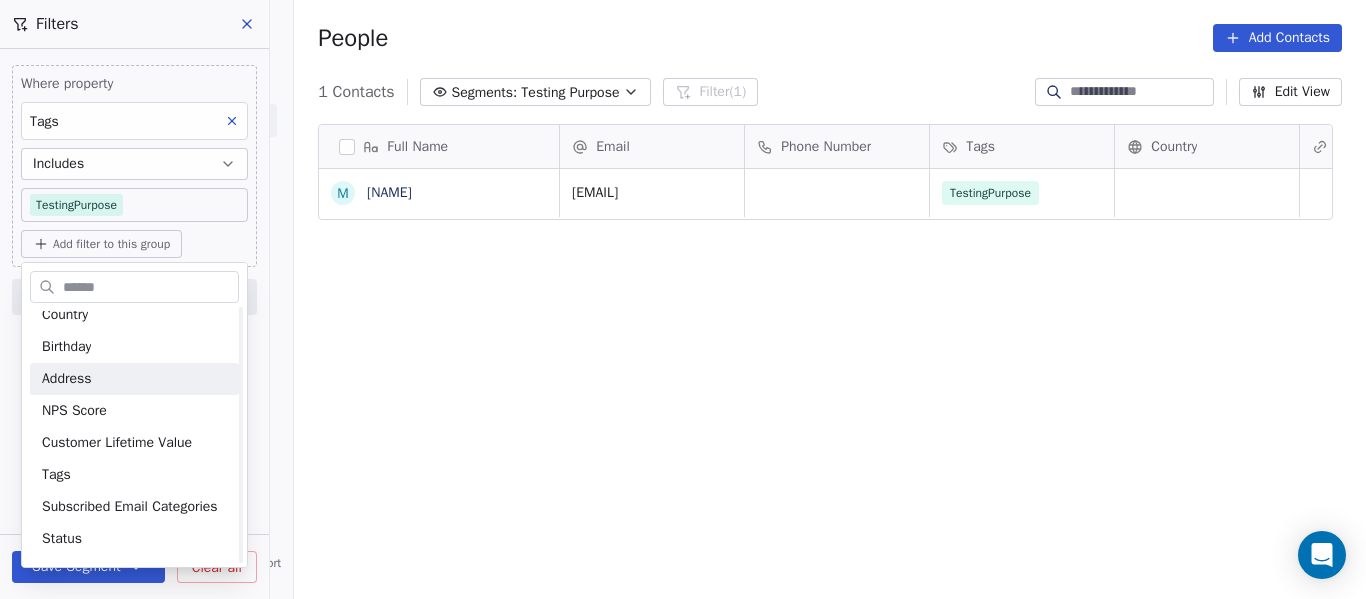 scroll, scrollTop: 400, scrollLeft: 0, axis: vertical 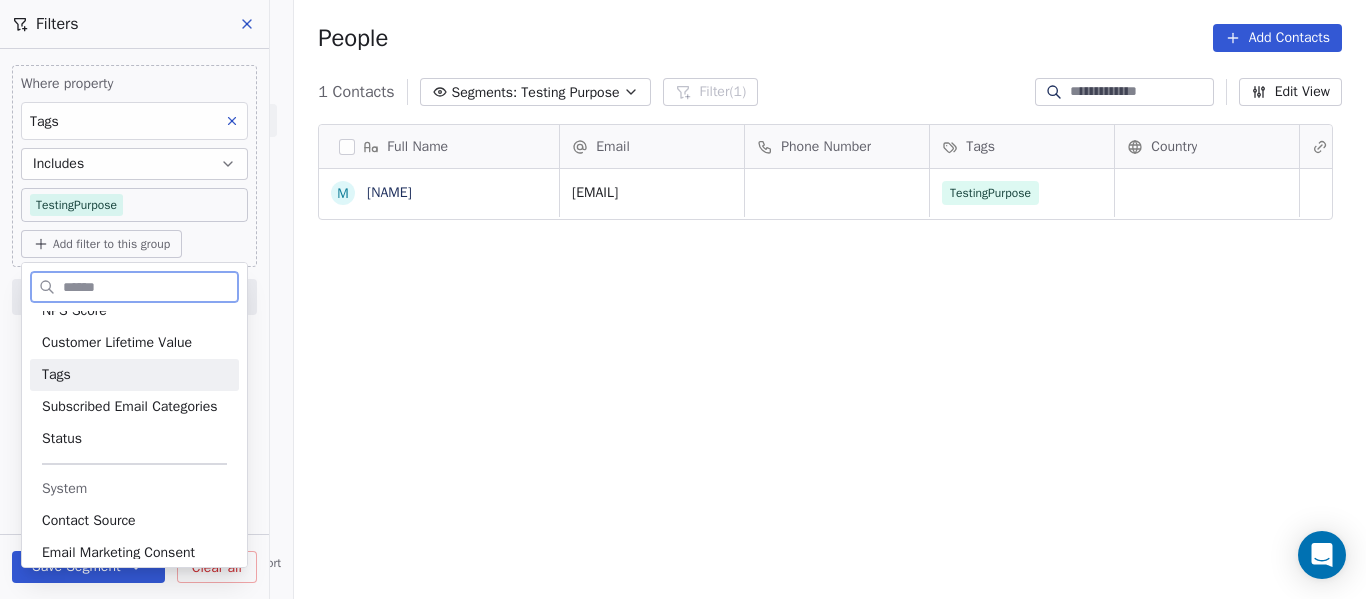 click on "Tags" at bounding box center (56, 375) 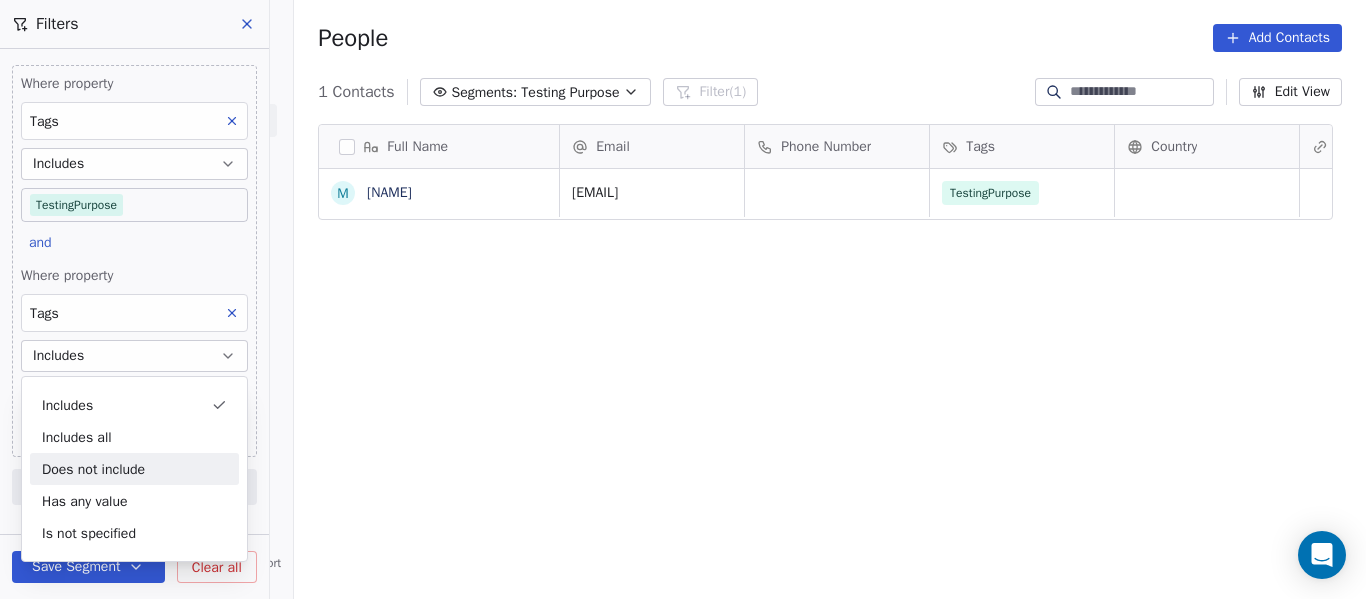 click on "Full Name [NAME] Email [EMAIL] Phone Number [PHONE] Tags Country Website Job Title Status Contact Source [EMAIL] TestingPurpose
To pick up a draggable item, press the space bar.
While dragging, use the arrow keys to move the item.
Press space again to drop the item in its new position, or press escape to cancel." at bounding box center (830, 371) 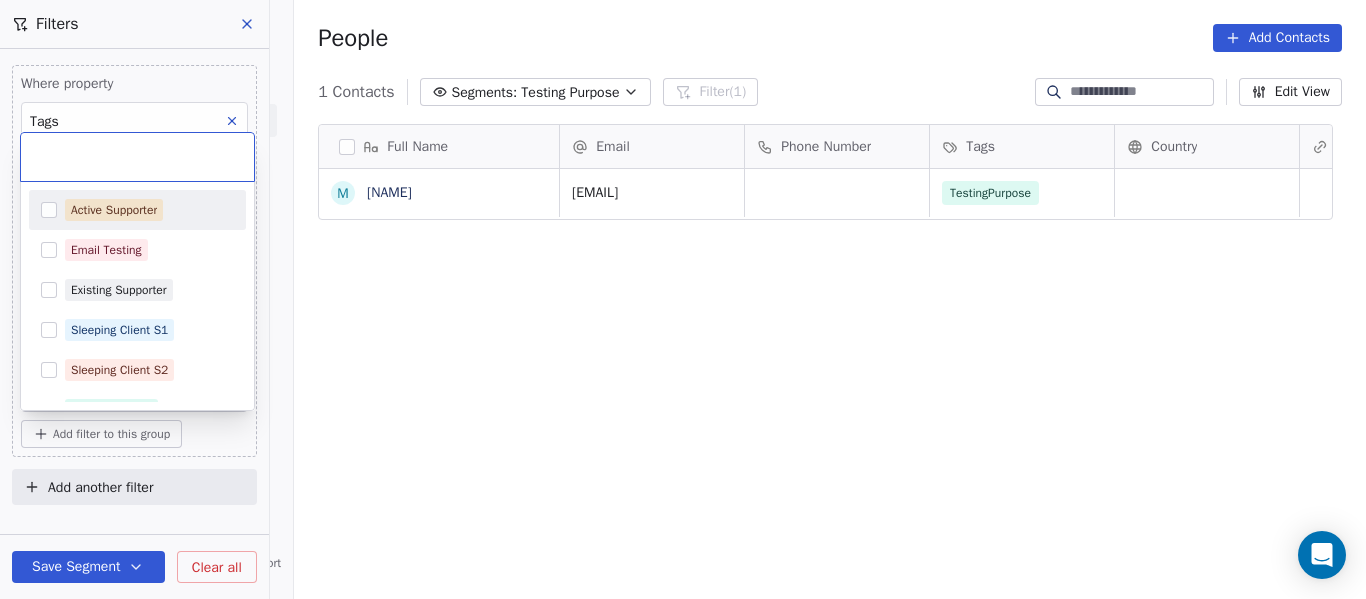 click on "Full Name [NAME] Email [EMAIL] Phone Number [PHONE] Tags Country Website Job Title Status Contact Source [EMAIL] TestingPurpose
To pick up a draggable item, press the space bar.
While dragging, use the arrow keys to move the item.
Press space again to drop the item in its new position, or press escape to cancel.
Active Supporter Email Testing Existing Supporter Sleeping Client S1 Sleeping Client S2 TestingPurpose New Supporter" at bounding box center (683, 299) 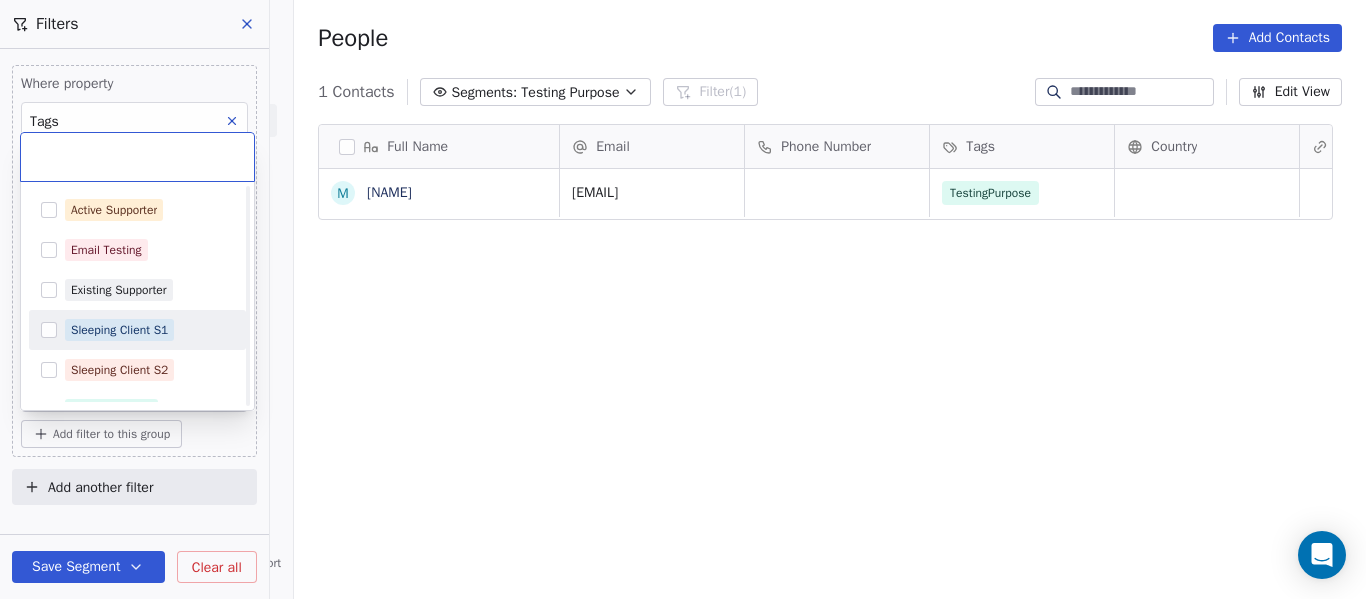 scroll, scrollTop: 68, scrollLeft: 0, axis: vertical 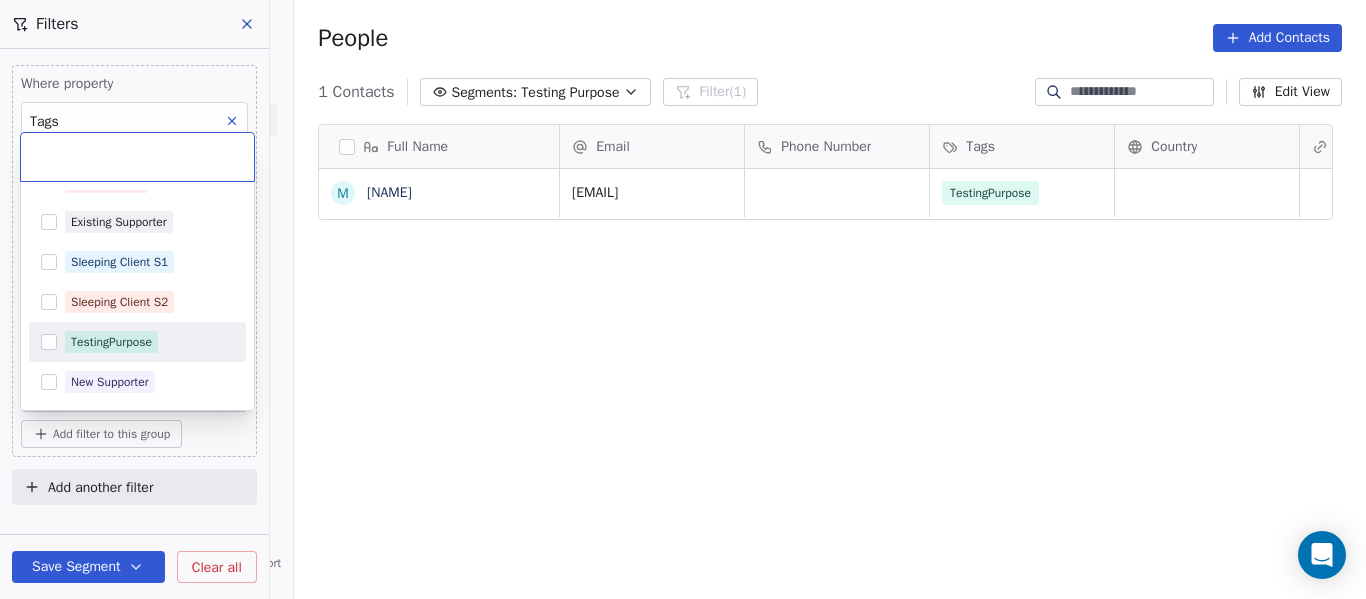 click at bounding box center (49, 342) 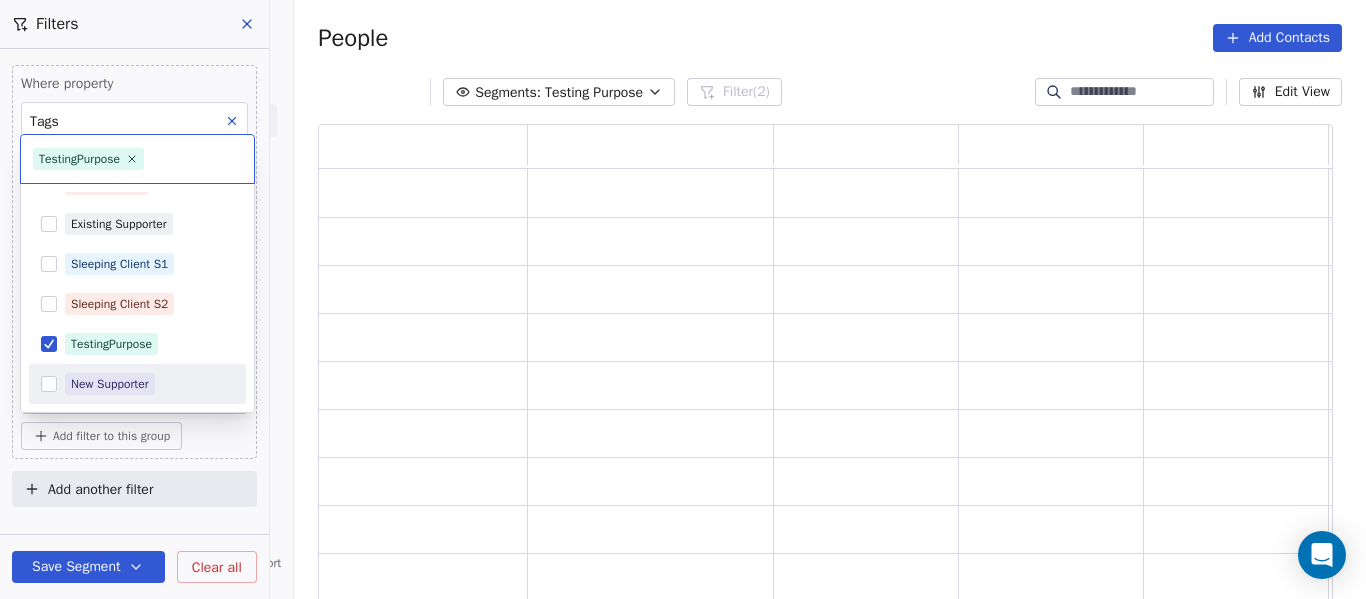 click on "NaviPath Diagnostics Sdn Bhd Contacts People Marketing Workflows Campaigns Sales Pipelines Sequences Beta Tools Apps AI Agents Help & Support Filters Where property   Tags   Includes TestingPurpose and Where property   Tags   Includes TestingPurpose Add filter to this group Add another filter Save Segment Clear all People  Add Contacts Segments: Testing Purpose Filter  (2) Edit View Tag Add to Sequence
TestingPurpose Active Supporter Email Testing Existing Supporter Sleeping Client S1 Sleeping Client S2 TestingPurpose New Supporter" at bounding box center [683, 299] 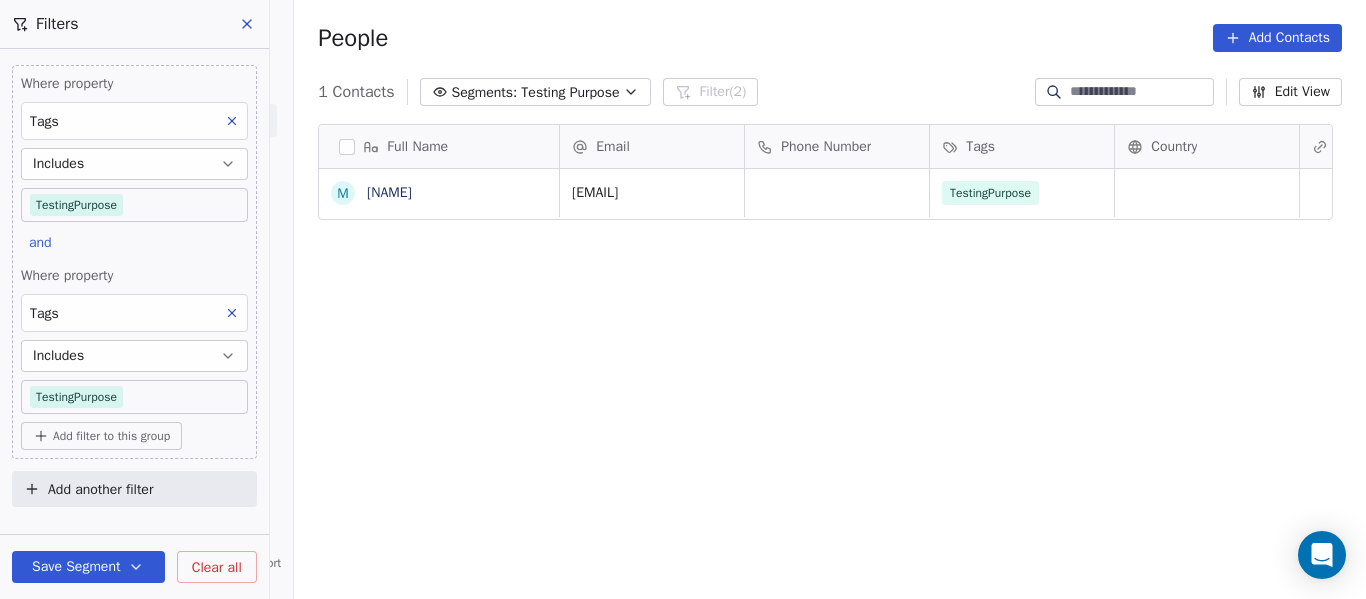 scroll, scrollTop: 16, scrollLeft: 16, axis: both 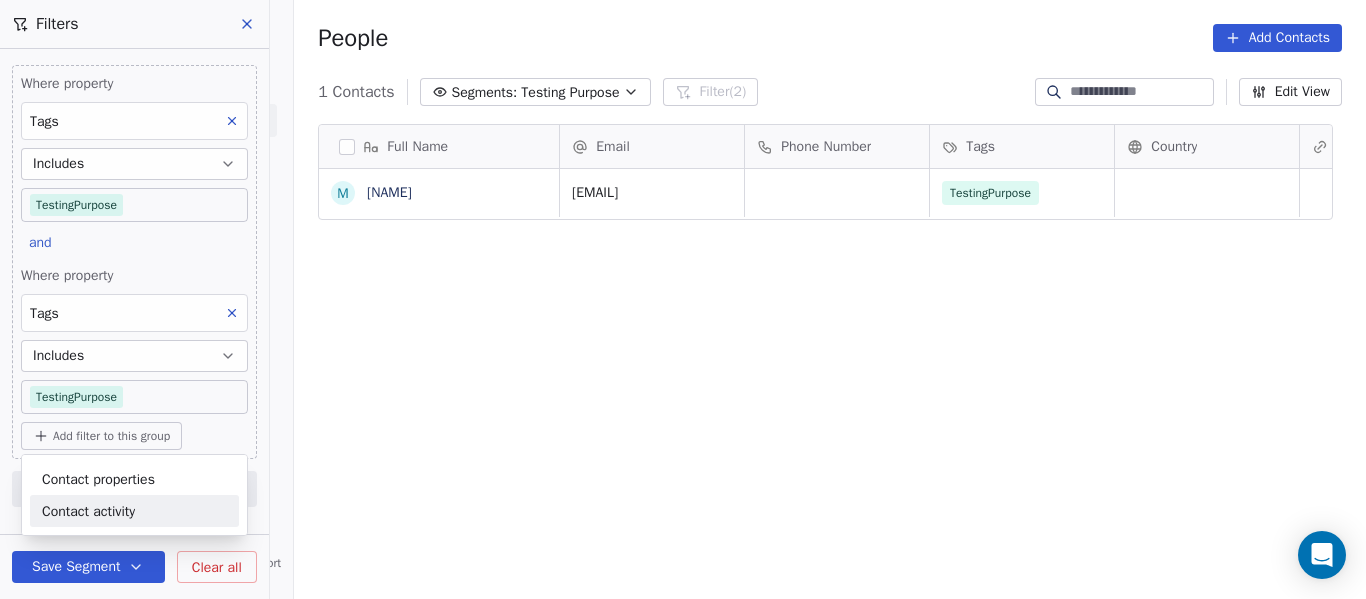click on "Contact activity" at bounding box center (88, 511) 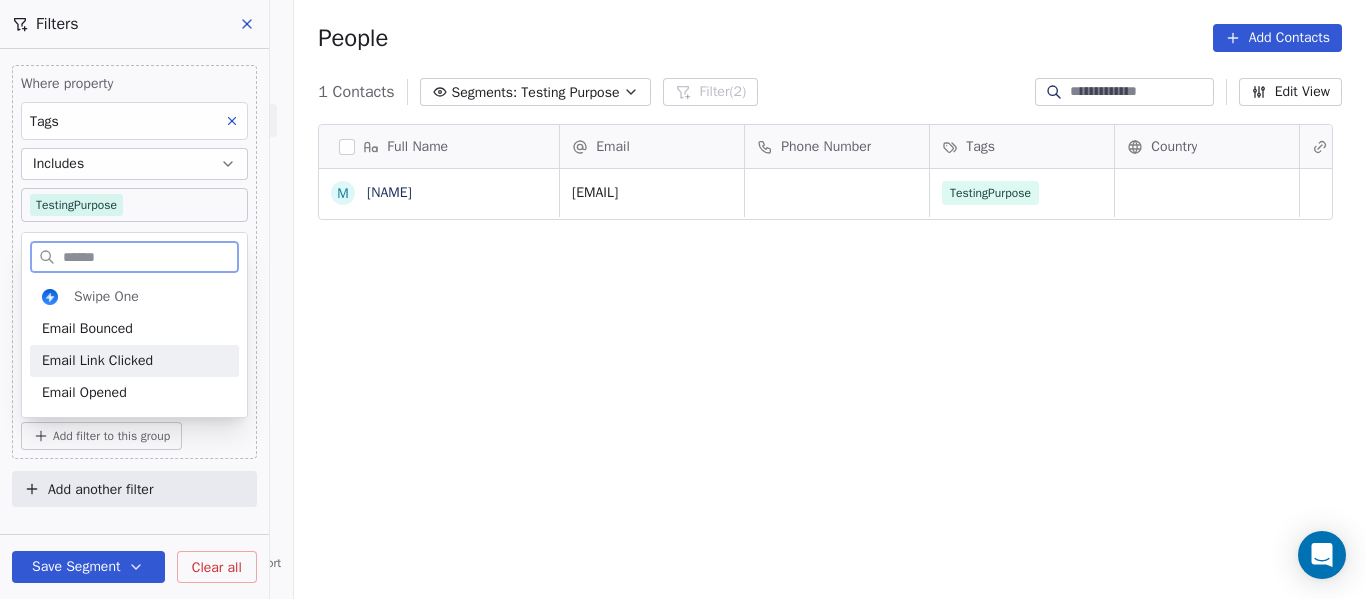 click on "Email Link Clicked" at bounding box center [97, 361] 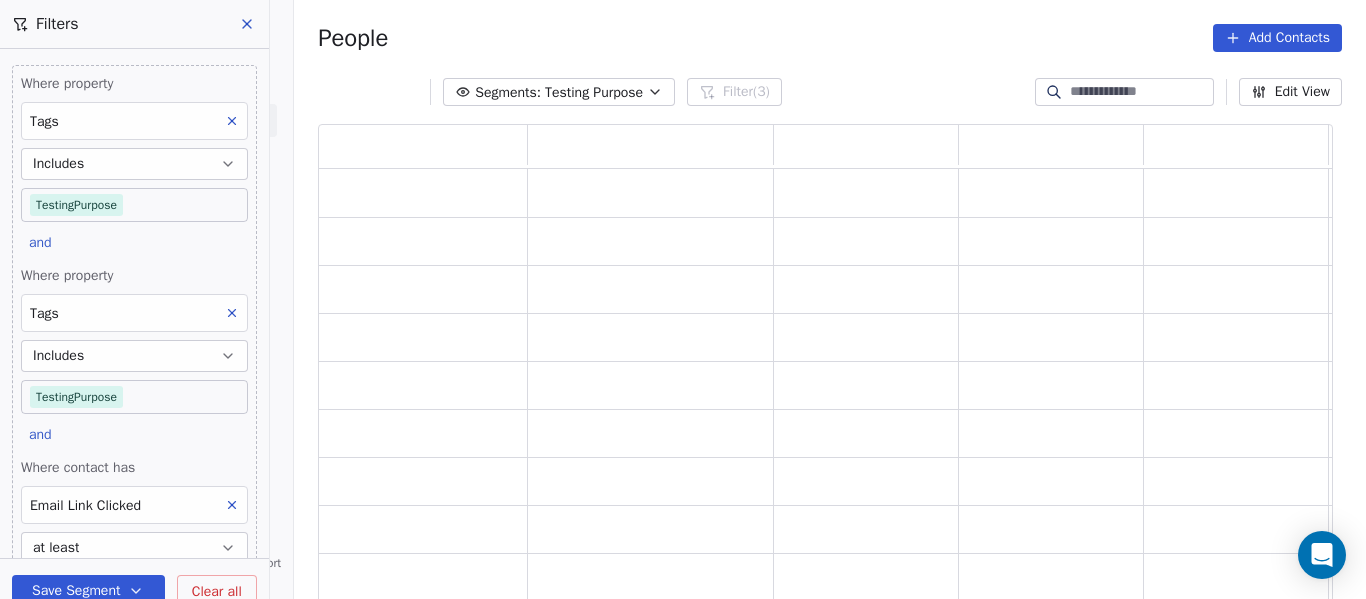 scroll, scrollTop: 16, scrollLeft: 16, axis: both 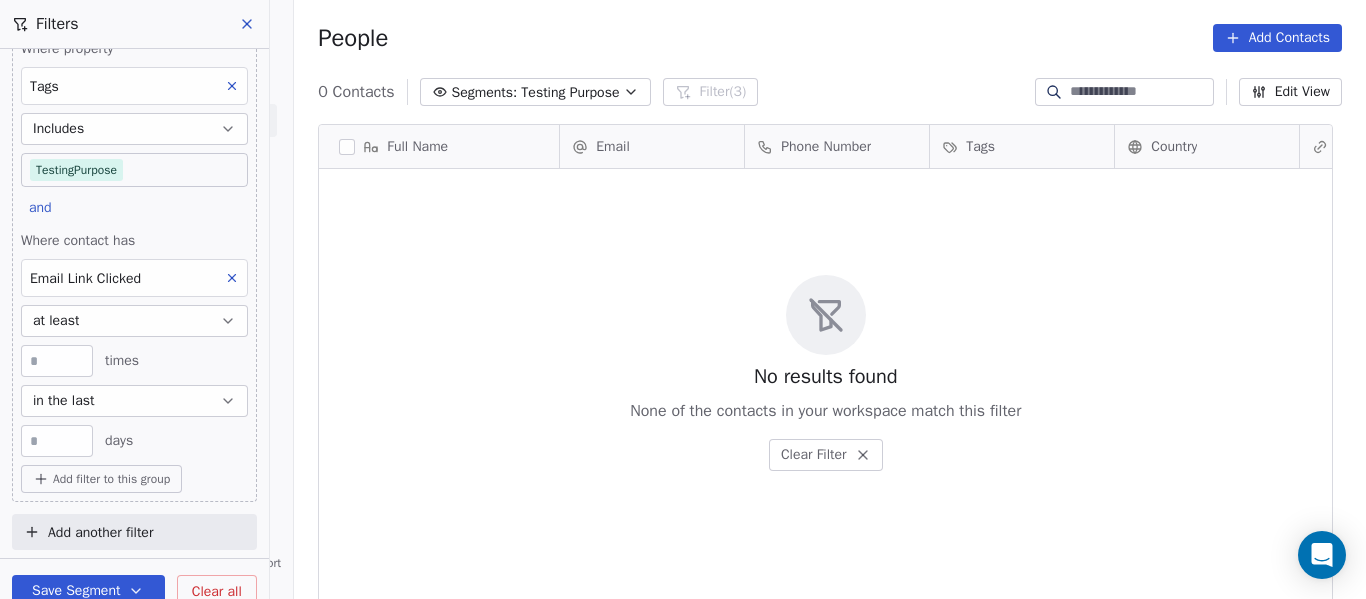 drag, startPoint x: 100, startPoint y: 587, endPoint x: 517, endPoint y: 499, distance: 426.18423 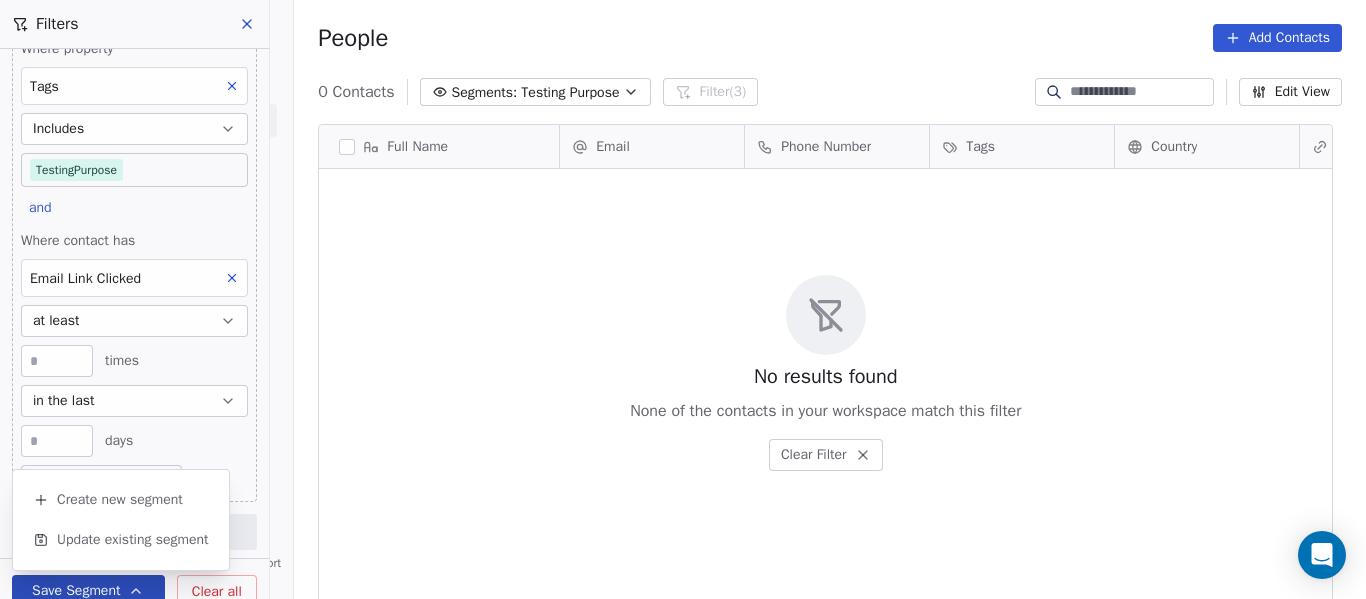 click on "Save Segment" at bounding box center (88, 591) 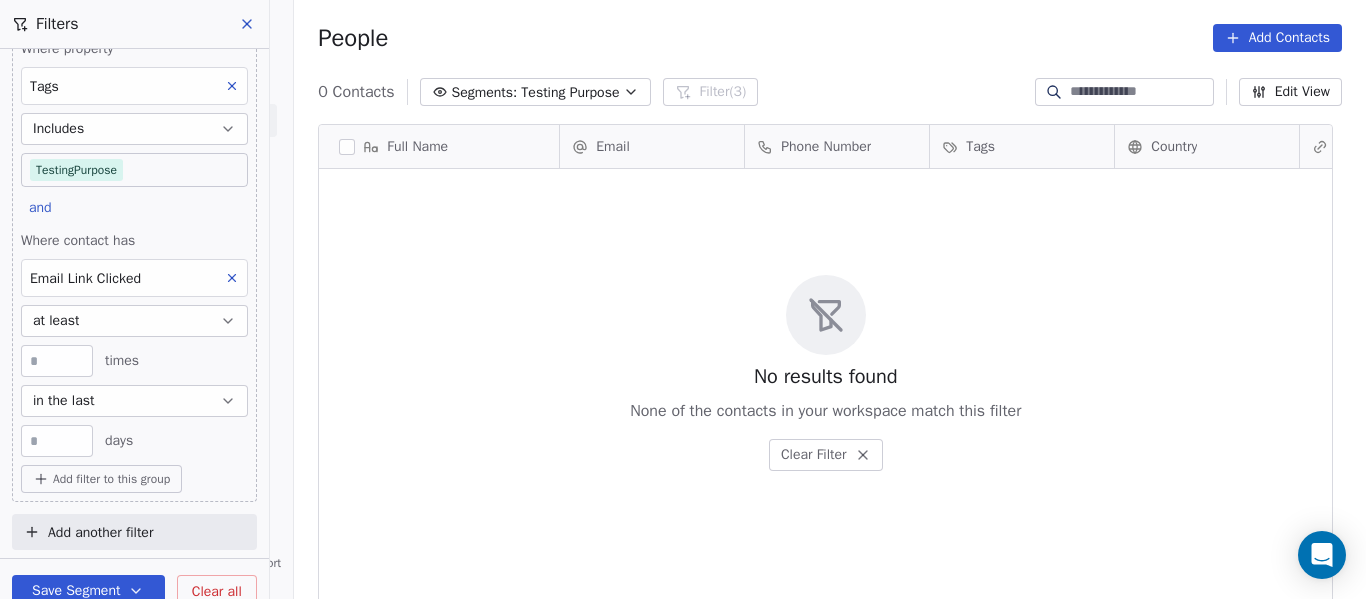 click on "Save Segment" at bounding box center (88, 591) 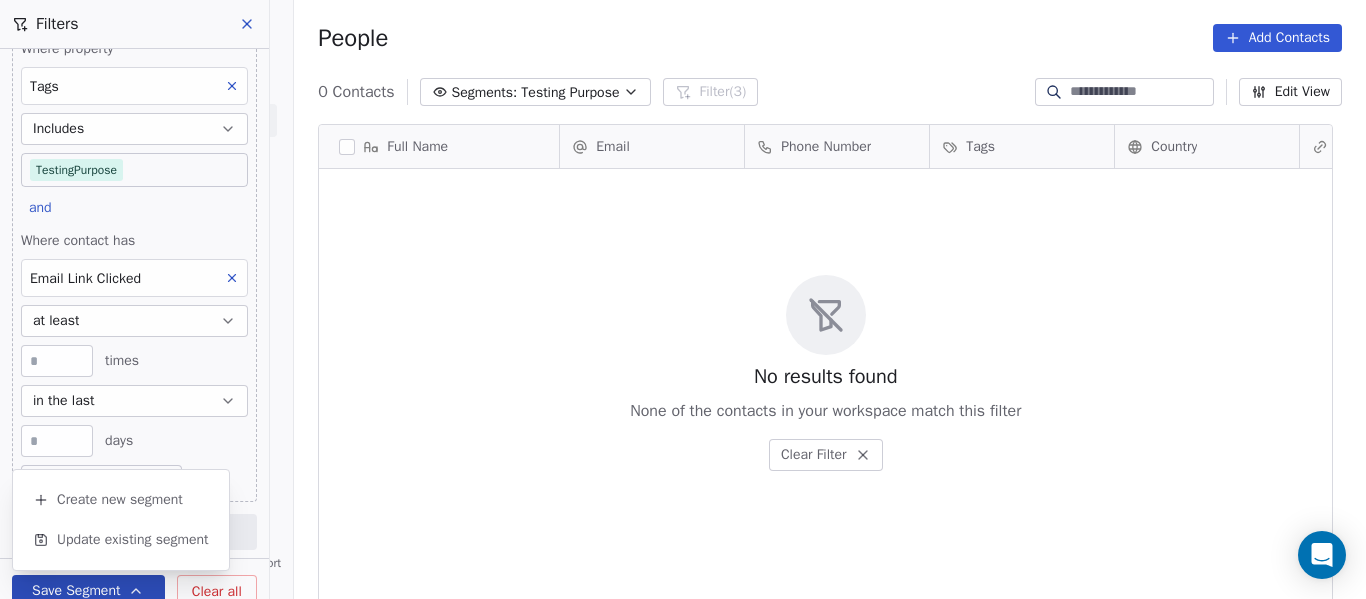click on "Save Segment" at bounding box center [88, 591] 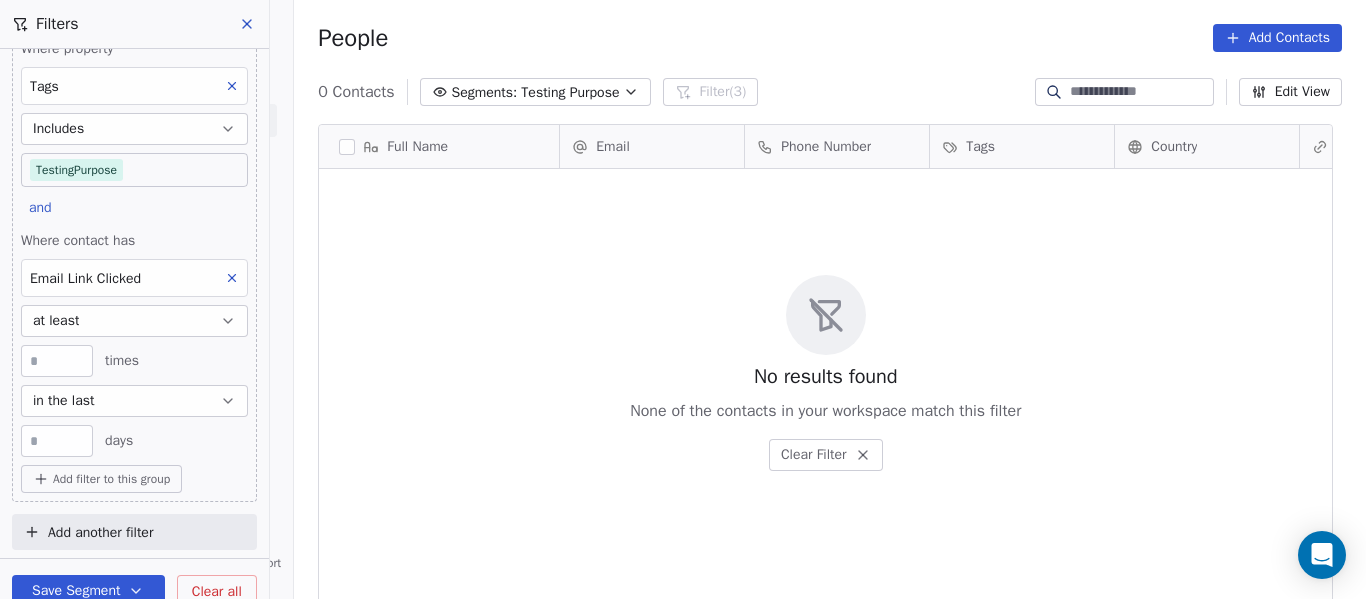 click on "No results found None of the contacts in your workspace match this filter Clear Filter" at bounding box center [825, 372] 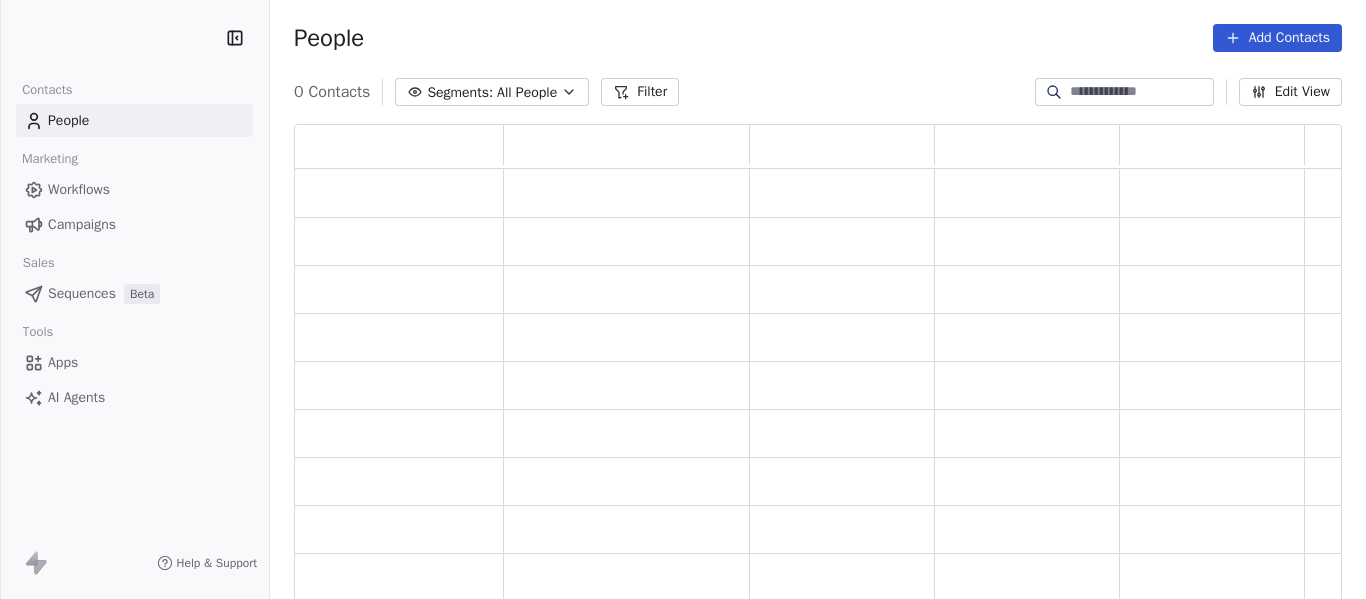 scroll, scrollTop: 0, scrollLeft: 0, axis: both 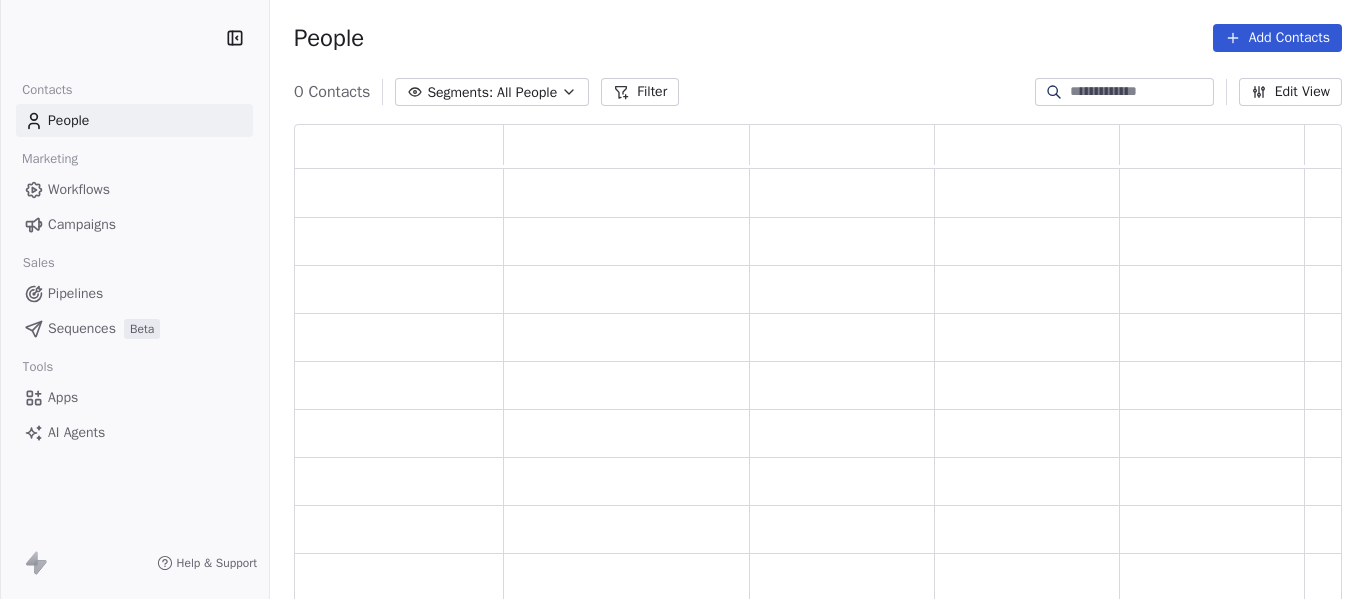 click 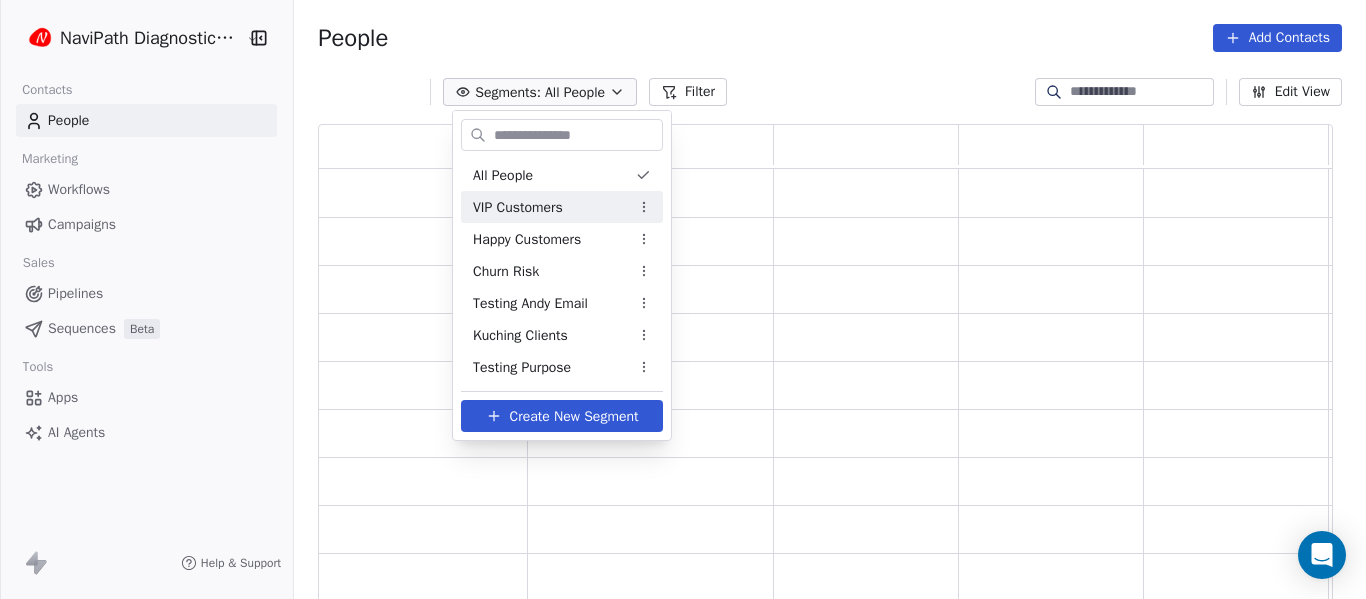 scroll, scrollTop: 464, scrollLeft: 999, axis: both 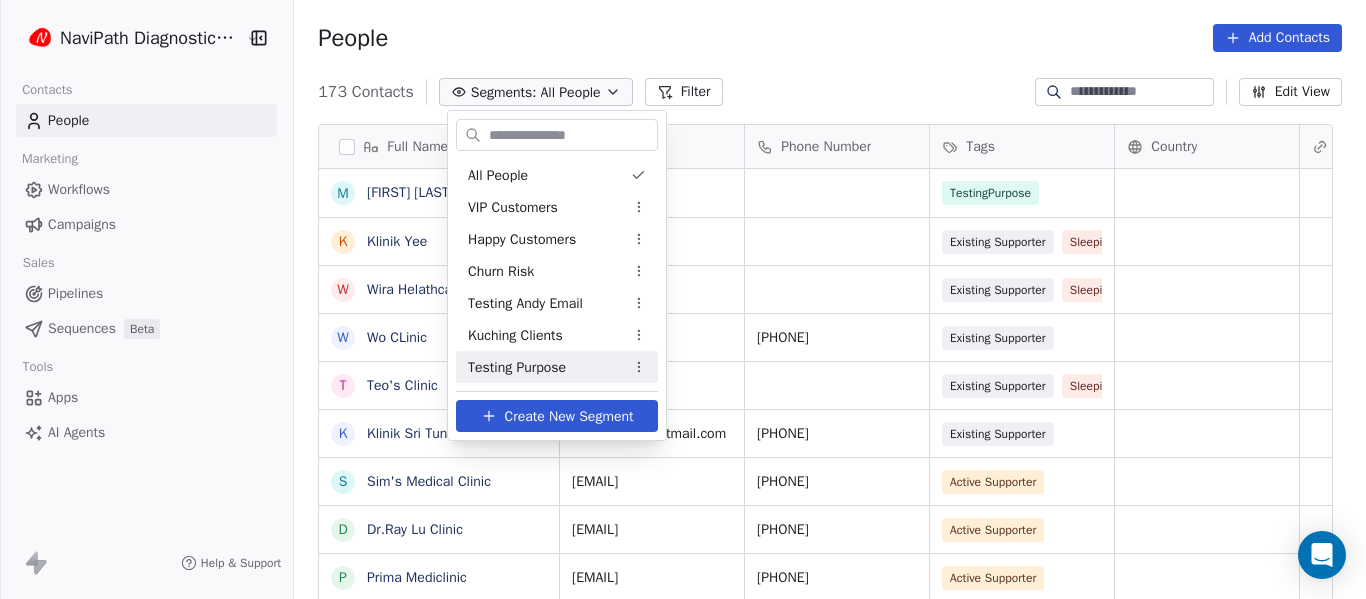 click on "Testing Purpose" at bounding box center (517, 367) 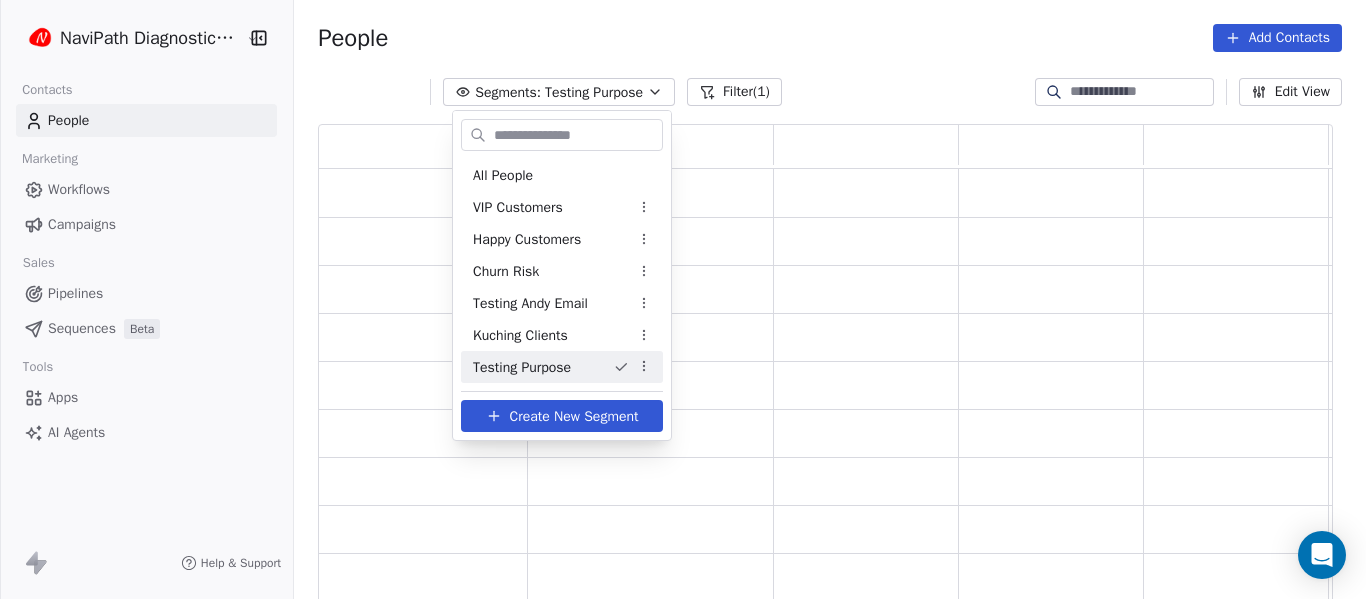 scroll, scrollTop: 16, scrollLeft: 16, axis: both 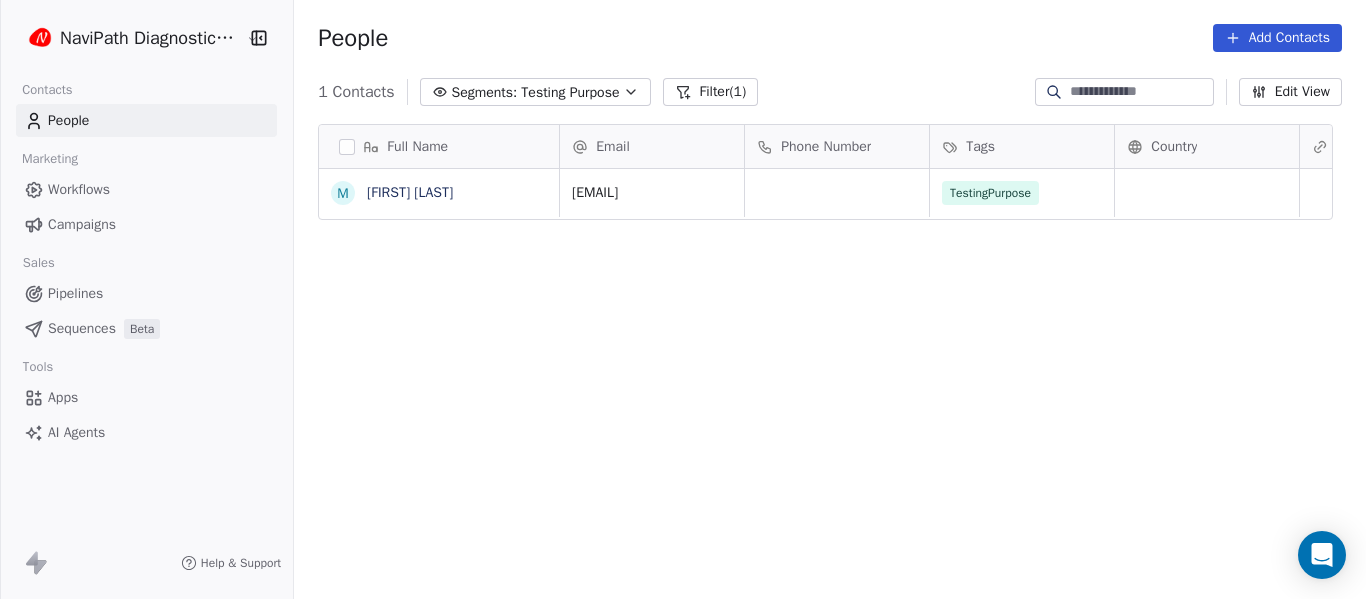 click 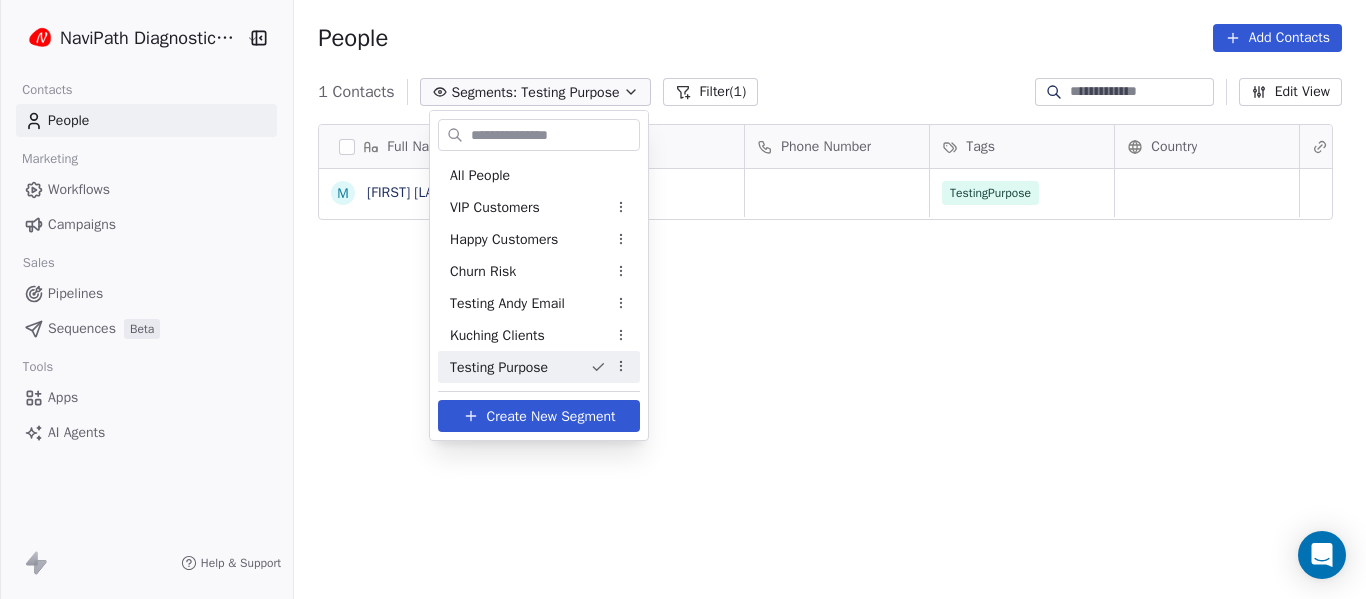 click on "Create New Segment" at bounding box center (551, 416) 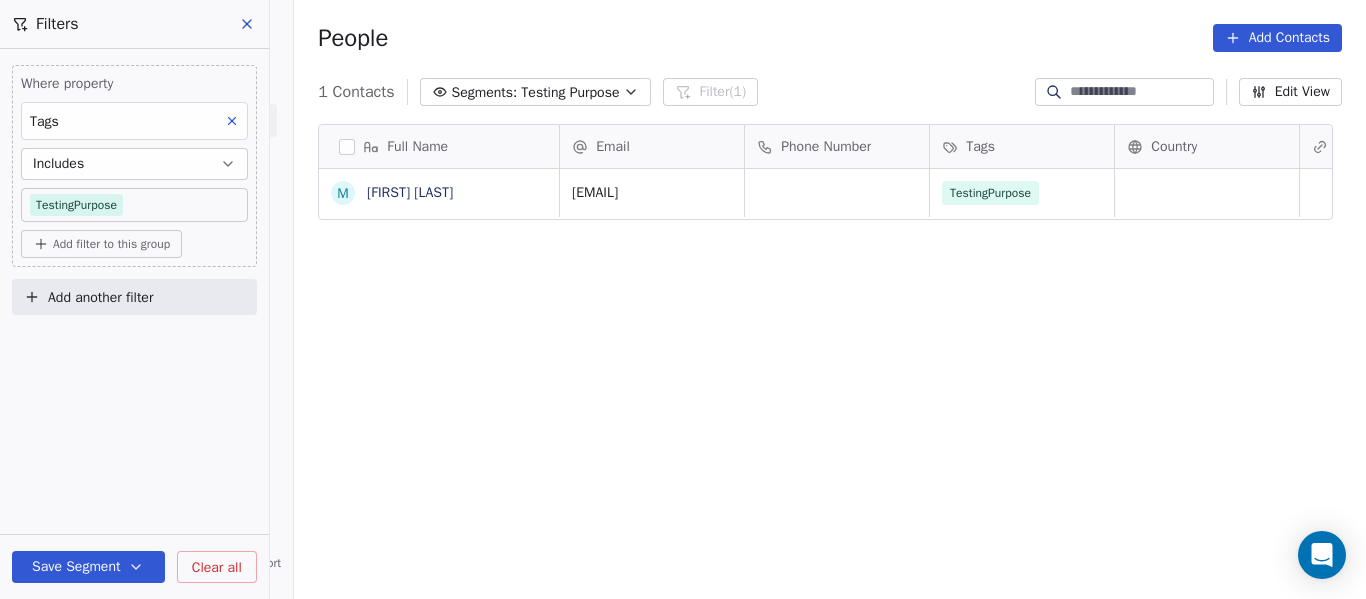 click on "Add filter to this group" at bounding box center [111, 244] 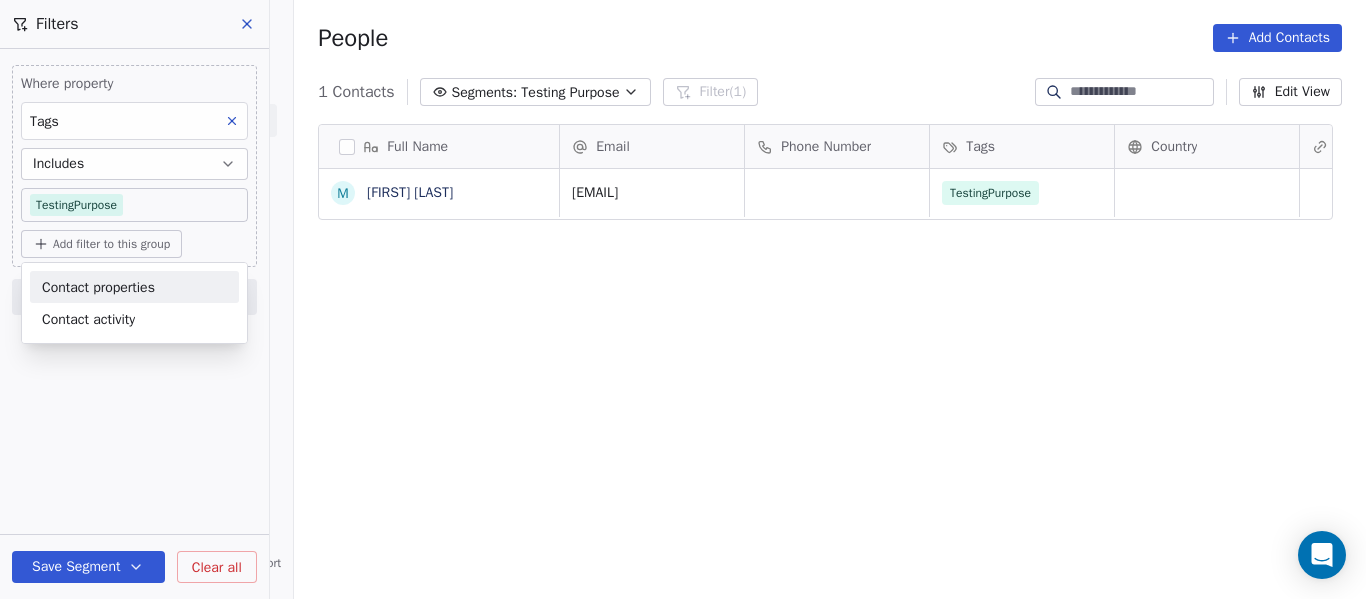 click on "Contact properties" at bounding box center [98, 287] 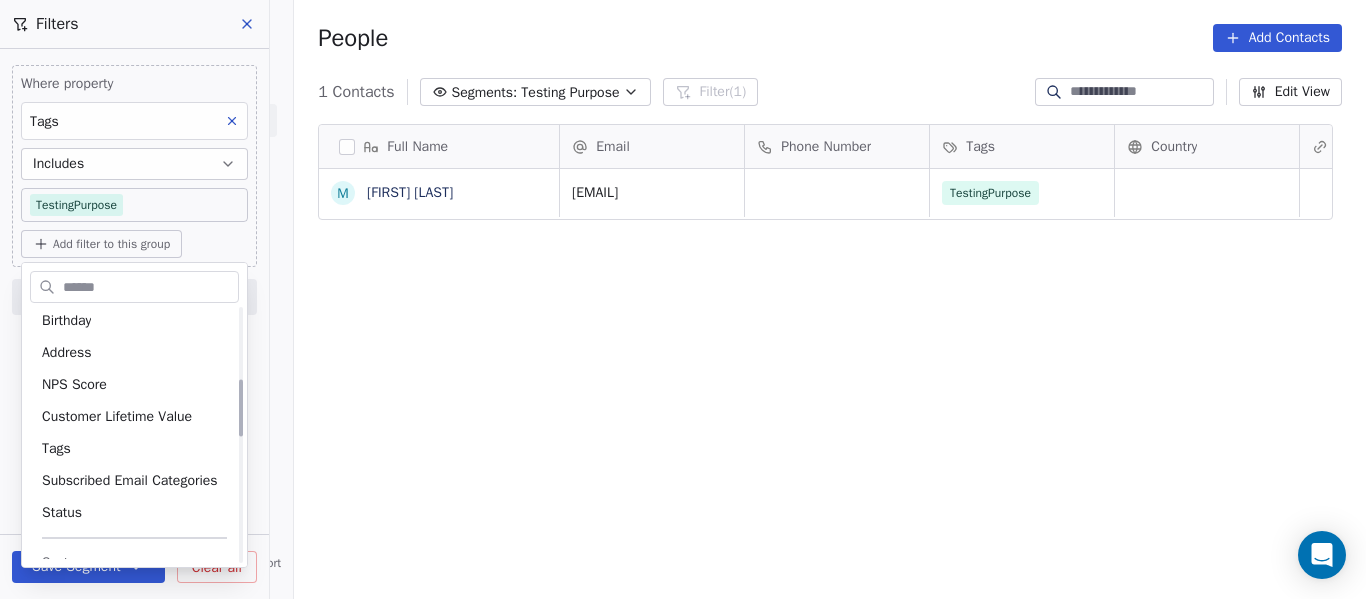 scroll, scrollTop: 300, scrollLeft: 0, axis: vertical 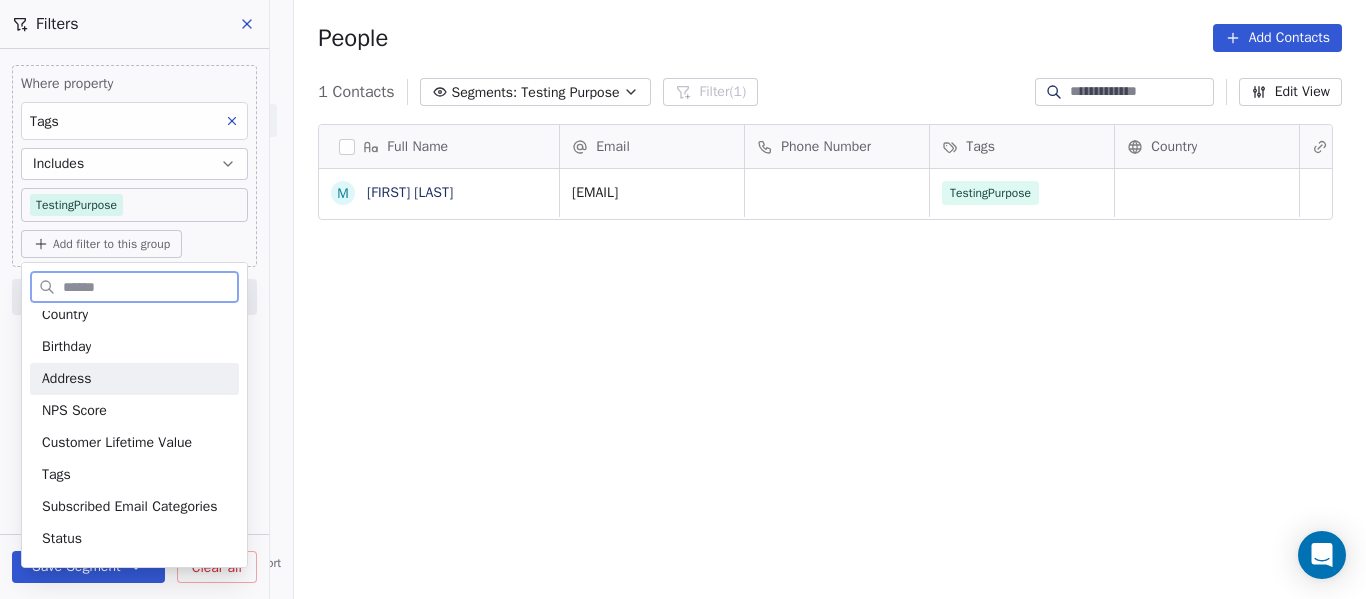 click on "Address" at bounding box center [134, 379] 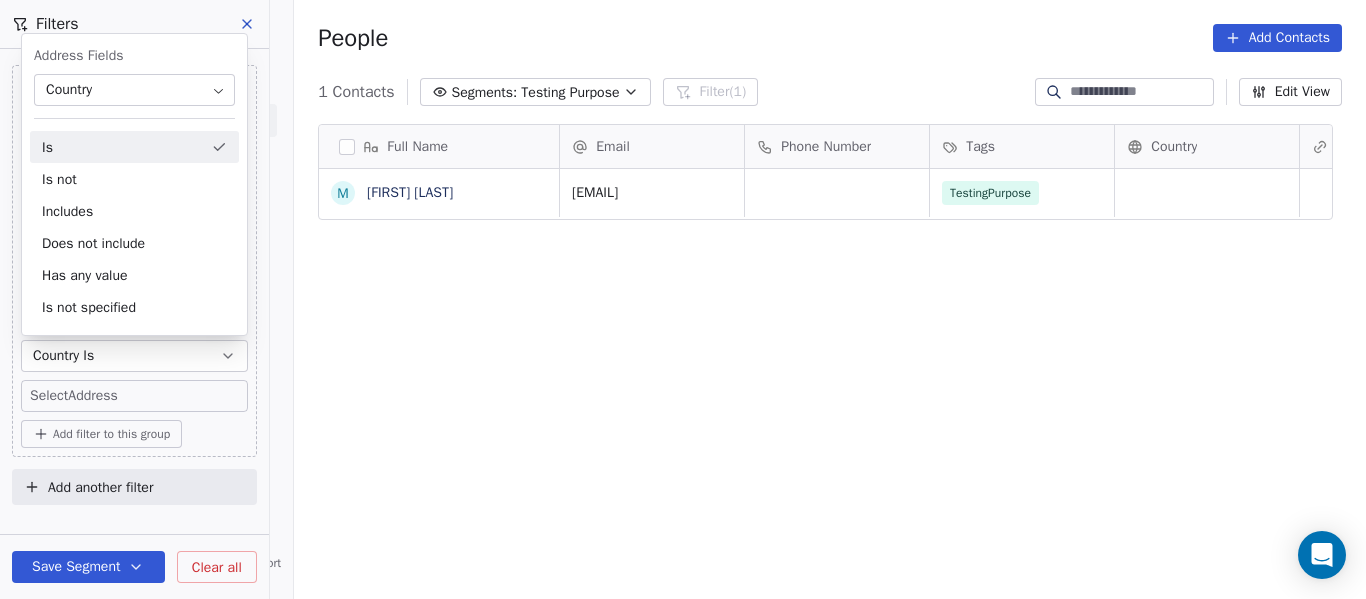 click on "Full Name M [FIRST] [LAST] Email Phone Number Tags Country Website Job Title Status Contact Source [EMAIL] TestingPurpose
To pick up a draggable item, press the space bar.
While dragging, use the arrow keys to move the item.
Press space again to drop the item in its new position, or press escape to cancel." at bounding box center (830, 371) 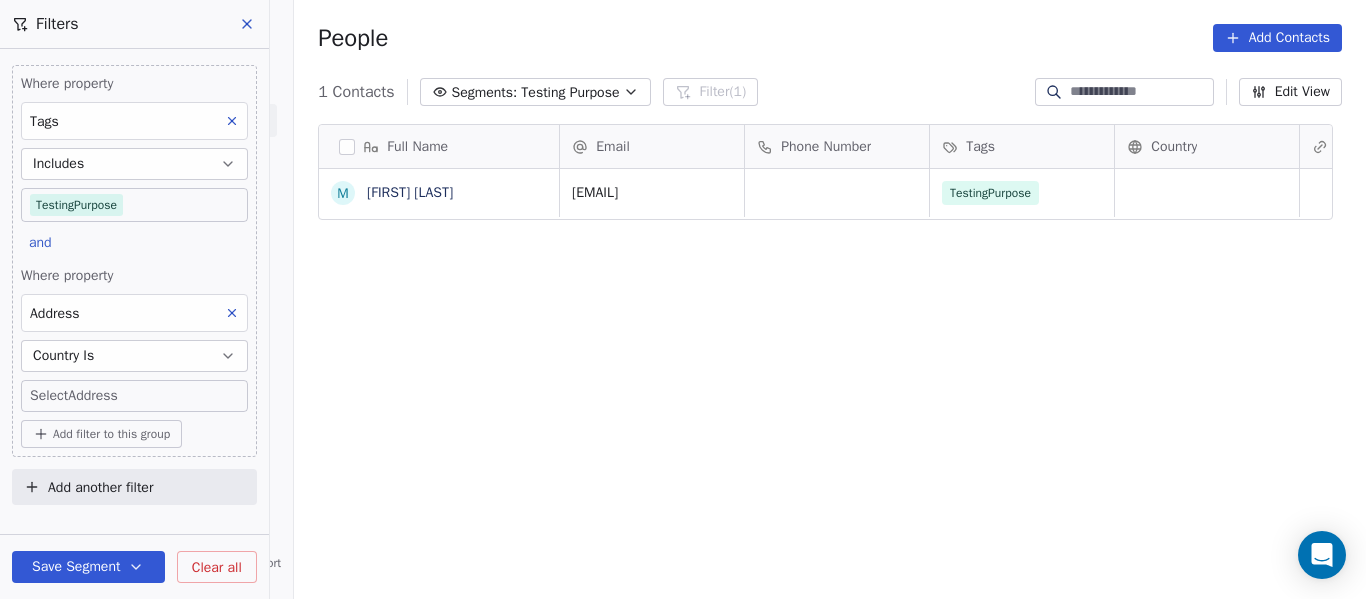 click on "Address" at bounding box center (134, 313) 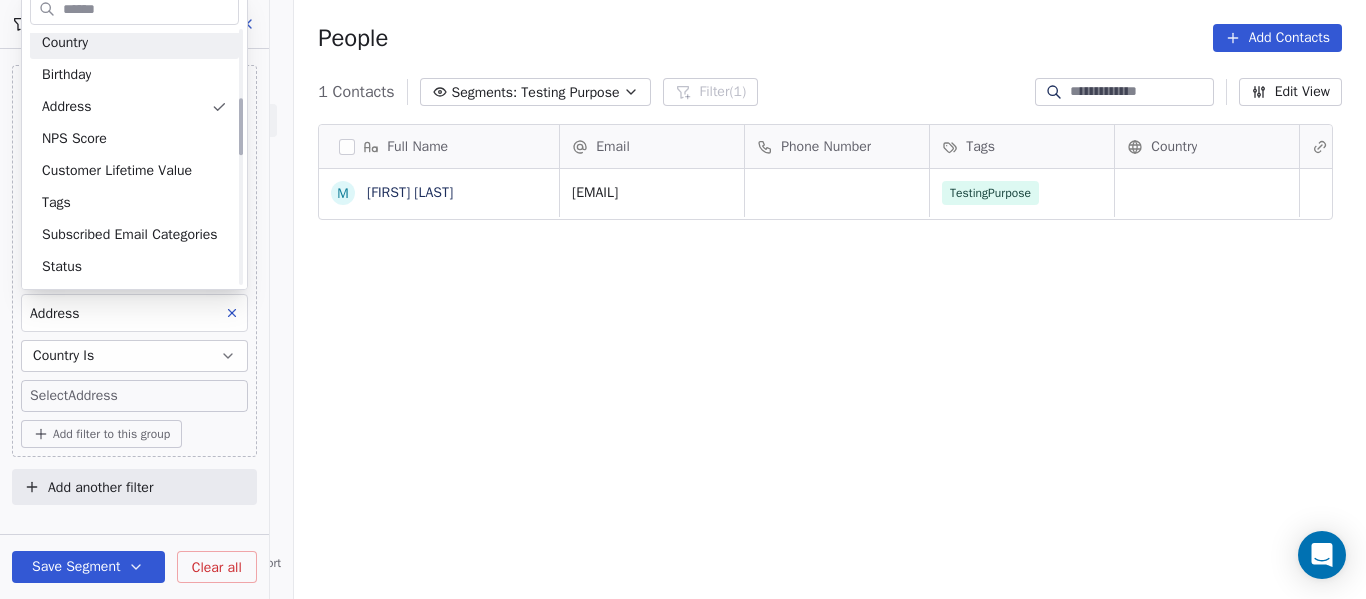 scroll, scrollTop: 300, scrollLeft: 0, axis: vertical 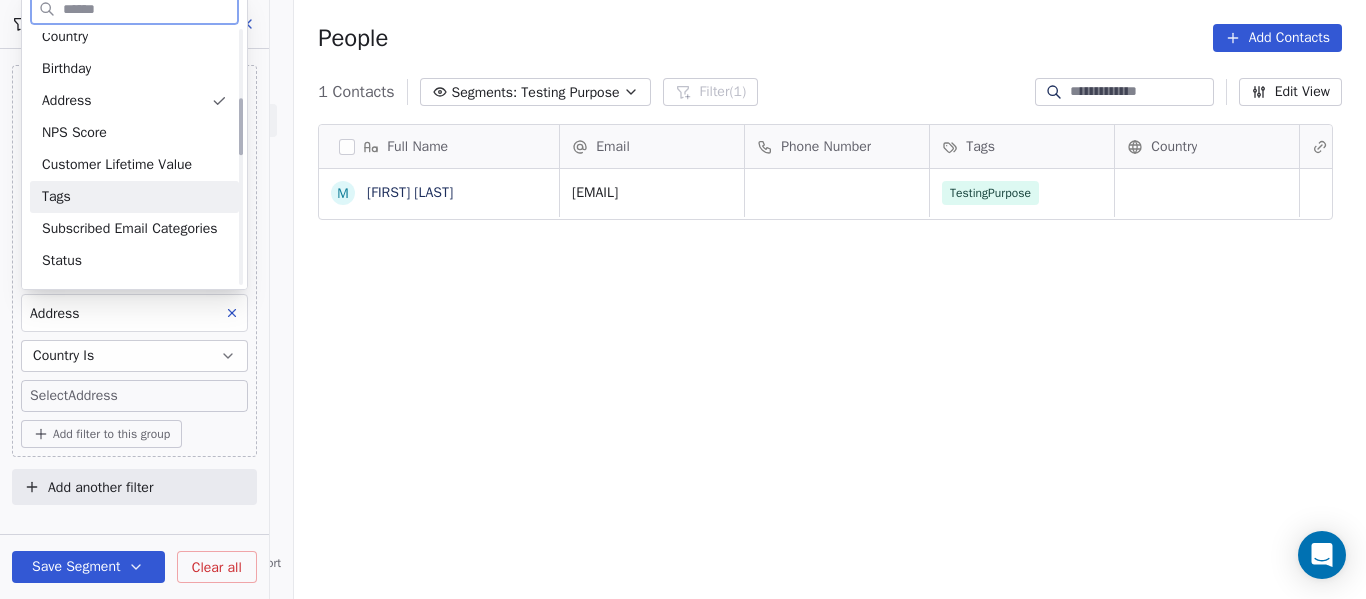 click on "Tags" at bounding box center [134, 197] 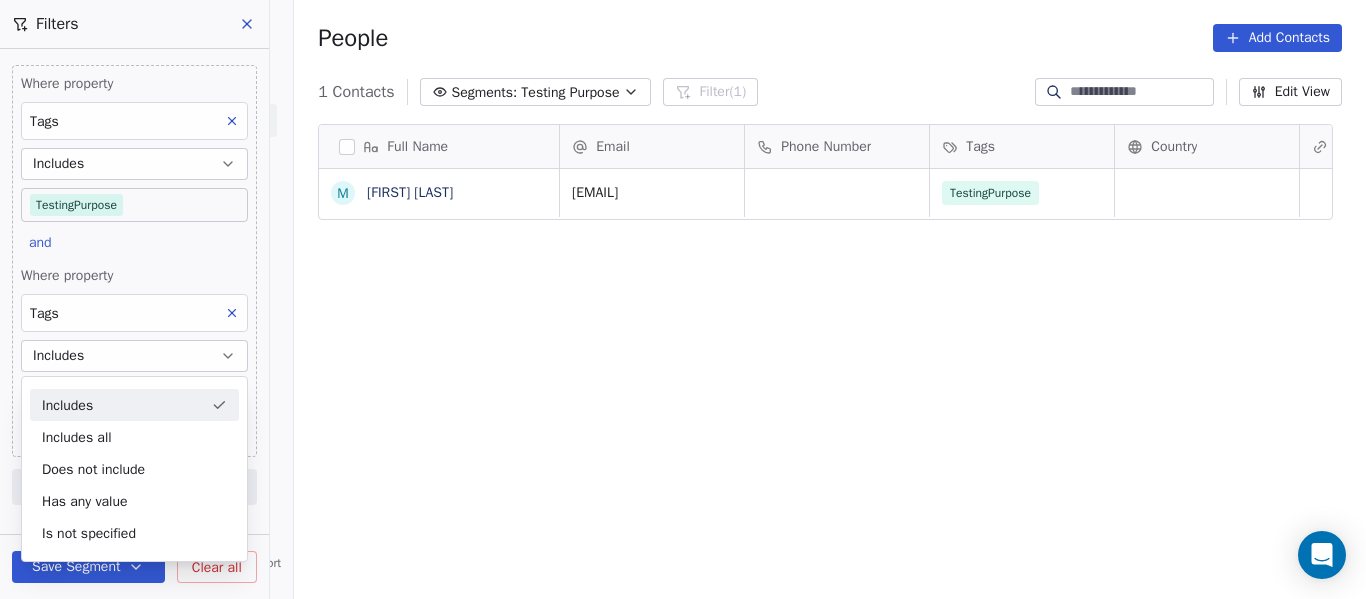 click on "Full Name M [FIRST] [LAST] Email Phone Number Tags Country Website Job Title Status Contact Source [EMAIL] TestingPurpose
To pick up a draggable item, press the space bar.
While dragging, use the arrow keys to move the item.
Press space again to drop the item in its new position, or press escape to cancel." at bounding box center [830, 371] 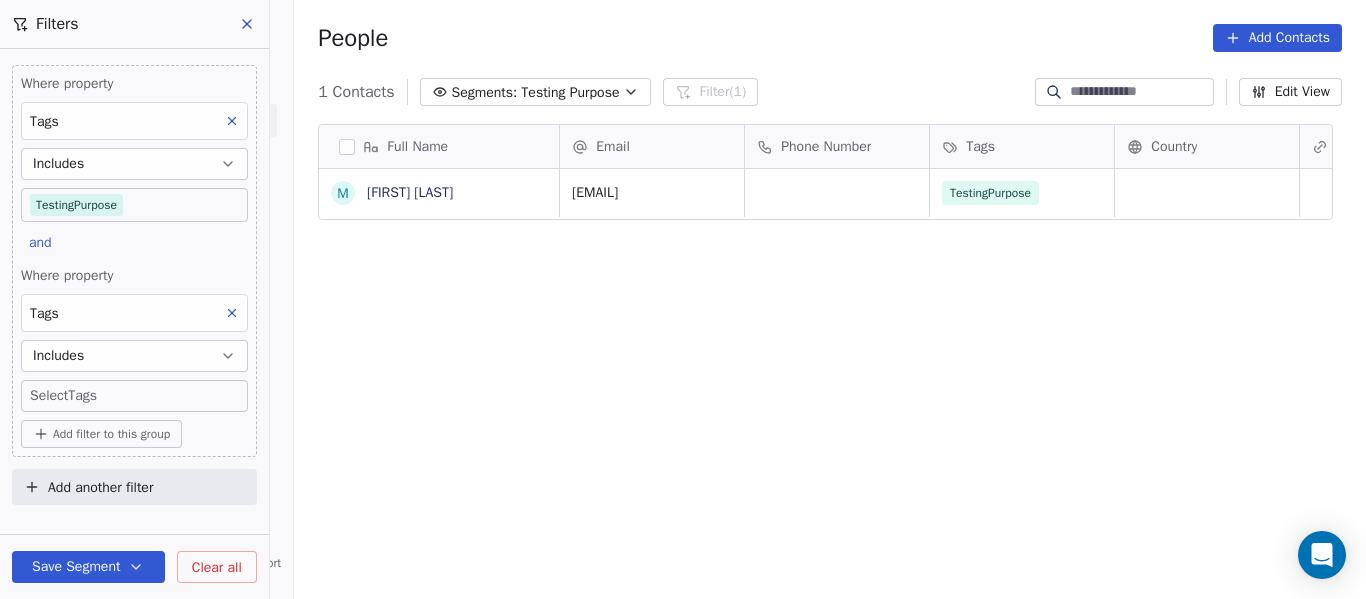 click on "Contacts People Marketing Workflows Campaigns Sales Pipelines Sequences Beta Tools Apps AI Agents Help & Support Filters Where property   Tags   Includes TestingPurpose and Where property   Tags   Includes Select  Tags Add filter to this group Add another filter Save Segment Clear all People  Add Contacts 1 Contacts Segments: Testing Purpose Filter  (1) Edit View Tag Add to Sequence Full Name M [FIRST] [LAST] Email Phone Number Tags Country Website Job Title Status Contact Source [EMAIL] TestingPurpose
To pick up a draggable item, press the space bar.
While dragging, use the arrow keys to move the item.
Press space again to drop the item in its new position, or press escape to cancel." at bounding box center (683, 299) 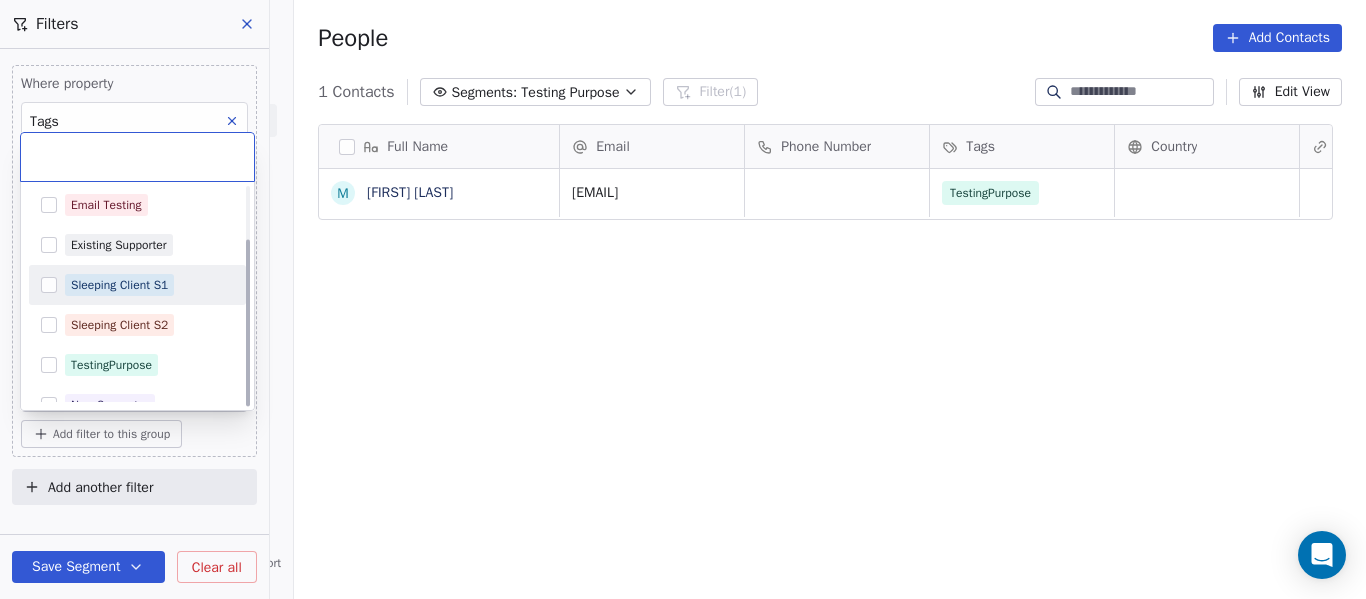 scroll, scrollTop: 68, scrollLeft: 0, axis: vertical 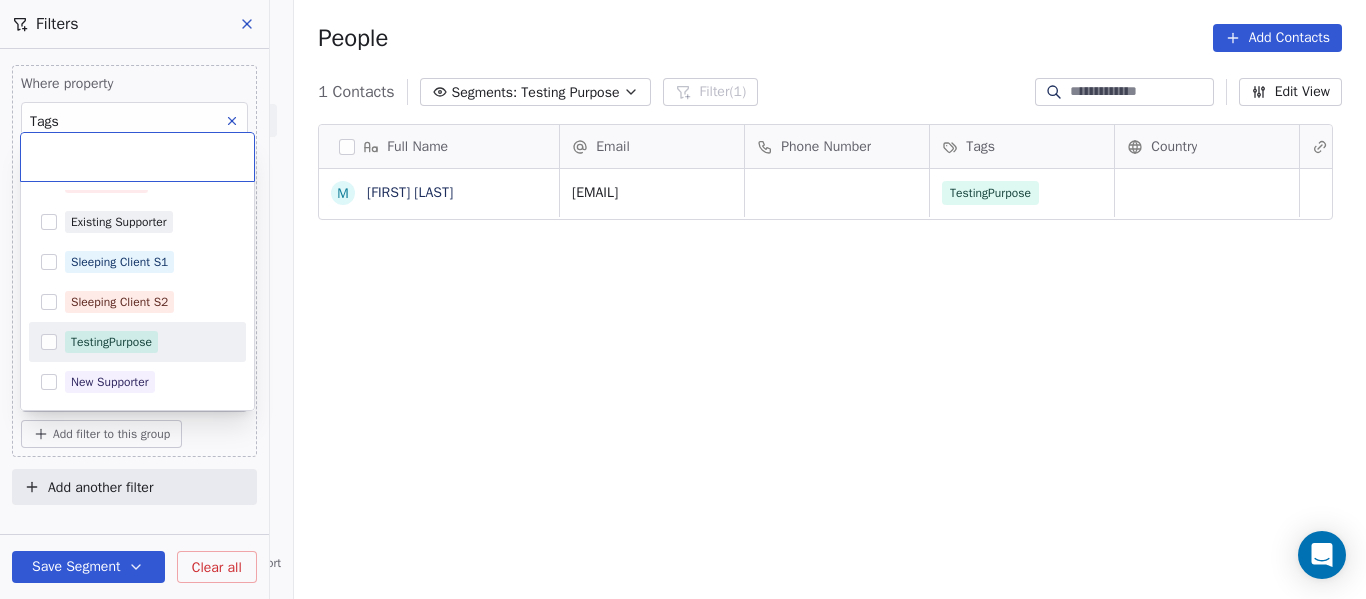 click at bounding box center [49, 342] 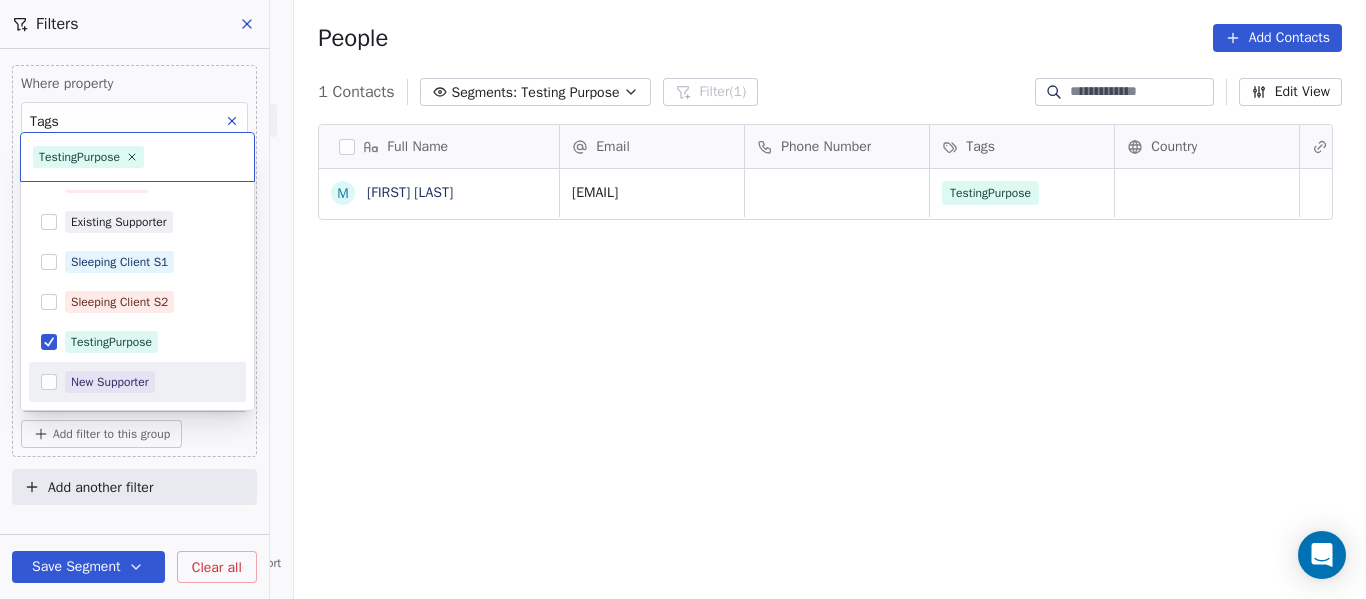 click on "Contacts People Marketing Workflows Campaigns Sales Pipelines Sequences Beta Tools Apps AI Agents Help & Support Filters Where property   Tags   Includes TestingPurpose and Where property   Tags   Includes Select  Tags Add filter to this group Add another filter Save Segment Clear all People  Add Contacts 1 Contacts Segments: Testing Purpose Filter  (1) Edit View Tag Add to Sequence Full Name M [FIRST] [LAST] Email Phone Number Tags Country Website Job Title Status Contact Source [EMAIL] TestingPurpose
To pick up a draggable item, press the space bar.
While dragging, use the arrow keys to move the item.
Press space again to drop the item in its new position, or press escape to cancel.
TestingPurpose Active Supporter Email Testing Existing Supporter Sleeping Client S1 Sleeping Client S2 TestingPurpose New Supporter" at bounding box center [683, 299] 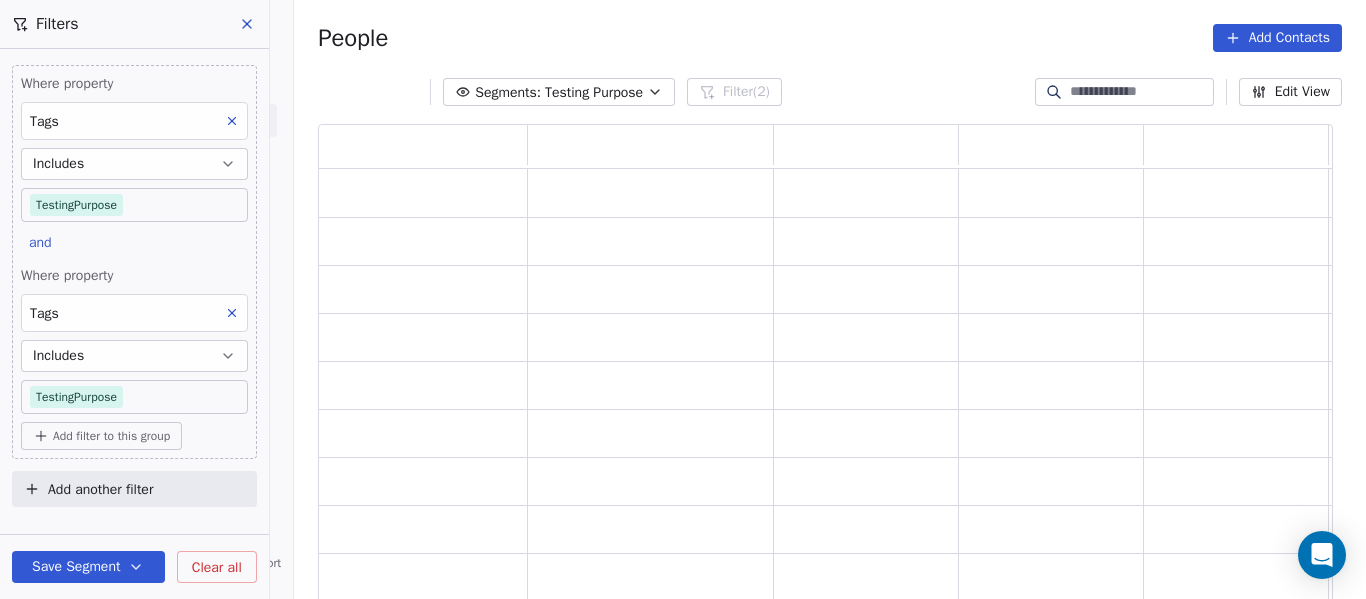 scroll, scrollTop: 16, scrollLeft: 16, axis: both 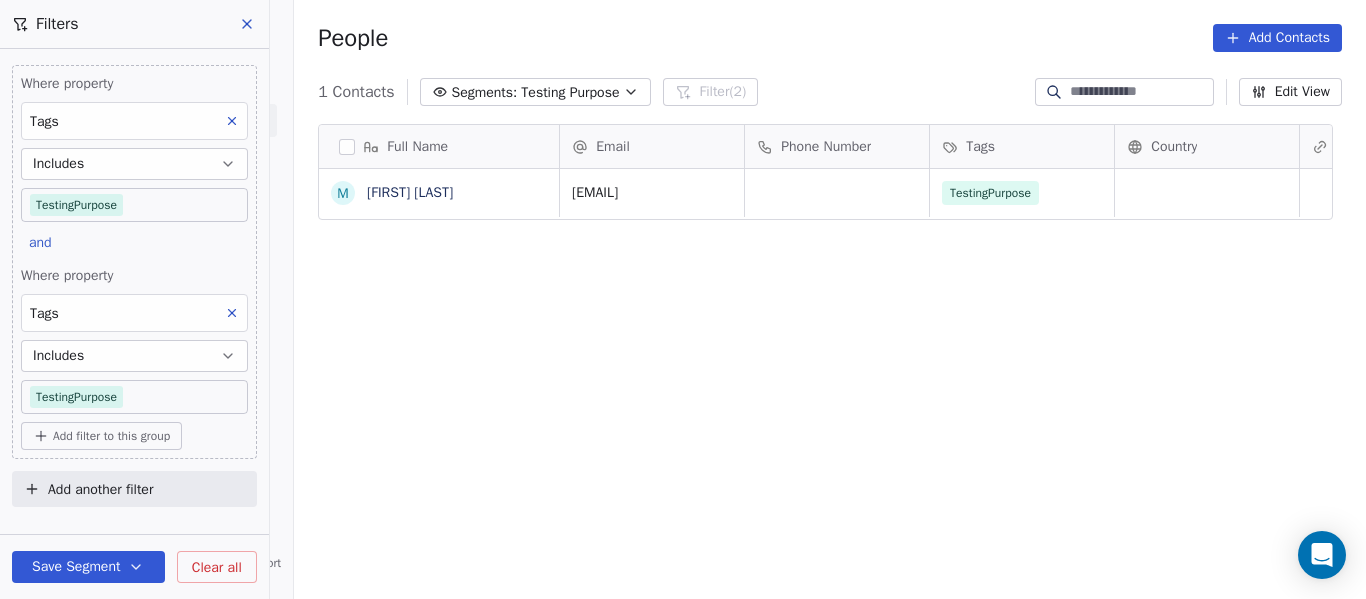 click 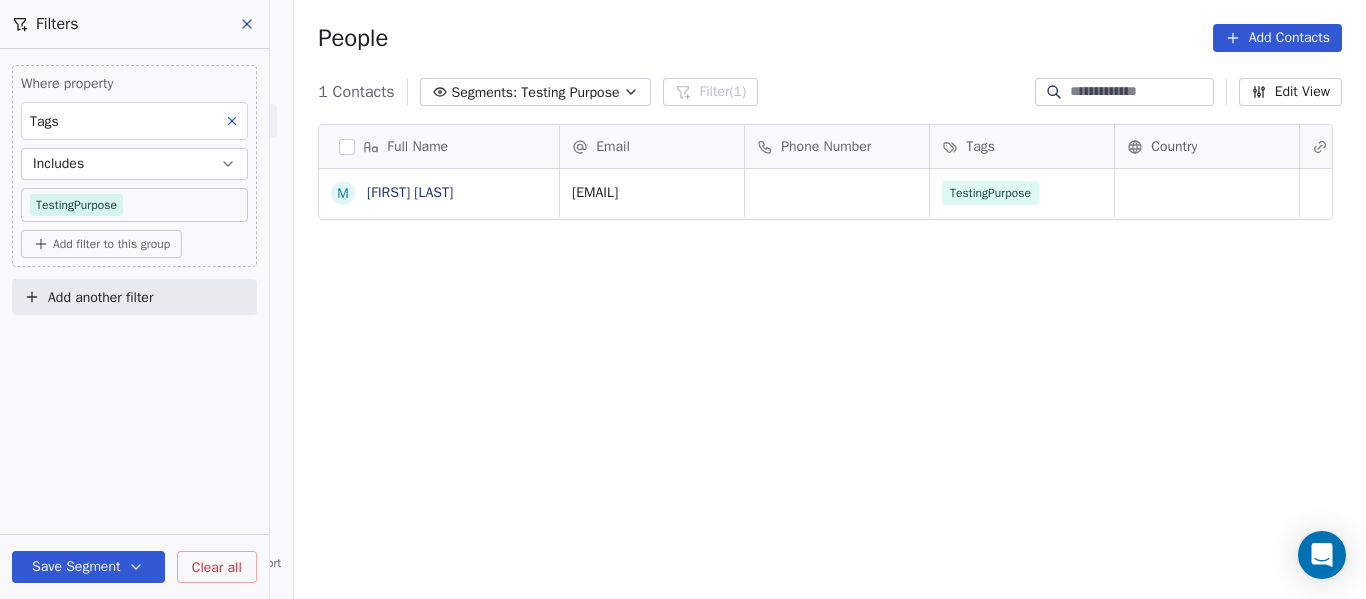 click on "Add filter to this group" at bounding box center [111, 244] 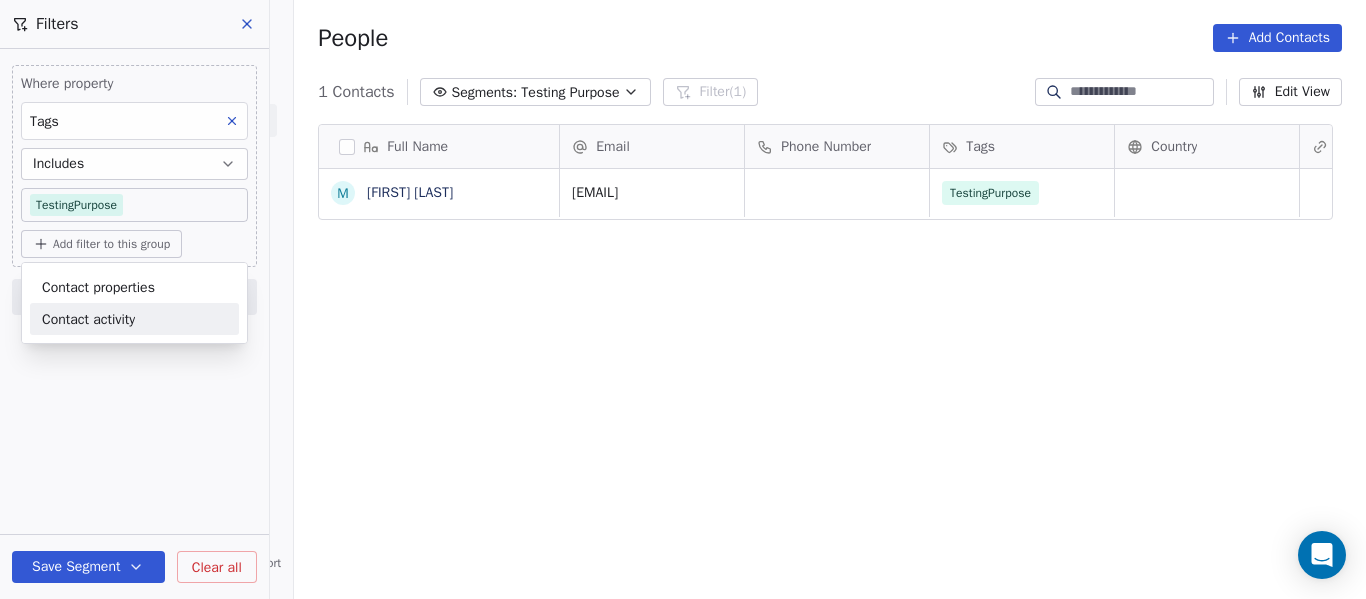 click on "Contact activity" at bounding box center [134, 319] 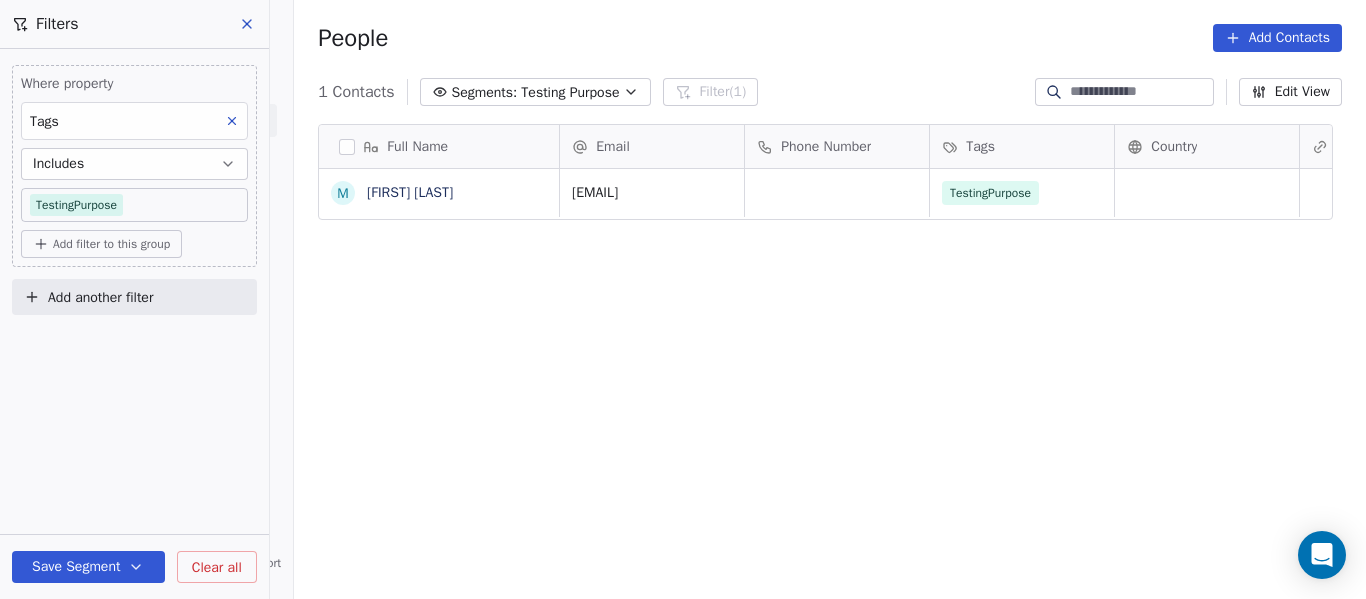 click on "Contacts People Marketing Workflows Campaigns Sales Pipelines Sequences Beta Tools Apps AI Agents Help & Support Filters Where property   Tags   Includes TestingPurpose Add filter to this group Add another filter Save Segment Clear all People  Add Contacts 1 Contacts Segments: Testing Purpose Filter  (1) Edit View Tag Add to Sequence Full Name M [FIRST] [LAST] Email Phone Number Tags Country Website Job Title Status Contact Source [EMAIL] TestingPurpose
To pick up a draggable item, press the space bar.
While dragging, use the arrow keys to move the item.
Press space again to drop the item in its new position, or press escape to cancel." at bounding box center (683, 299) 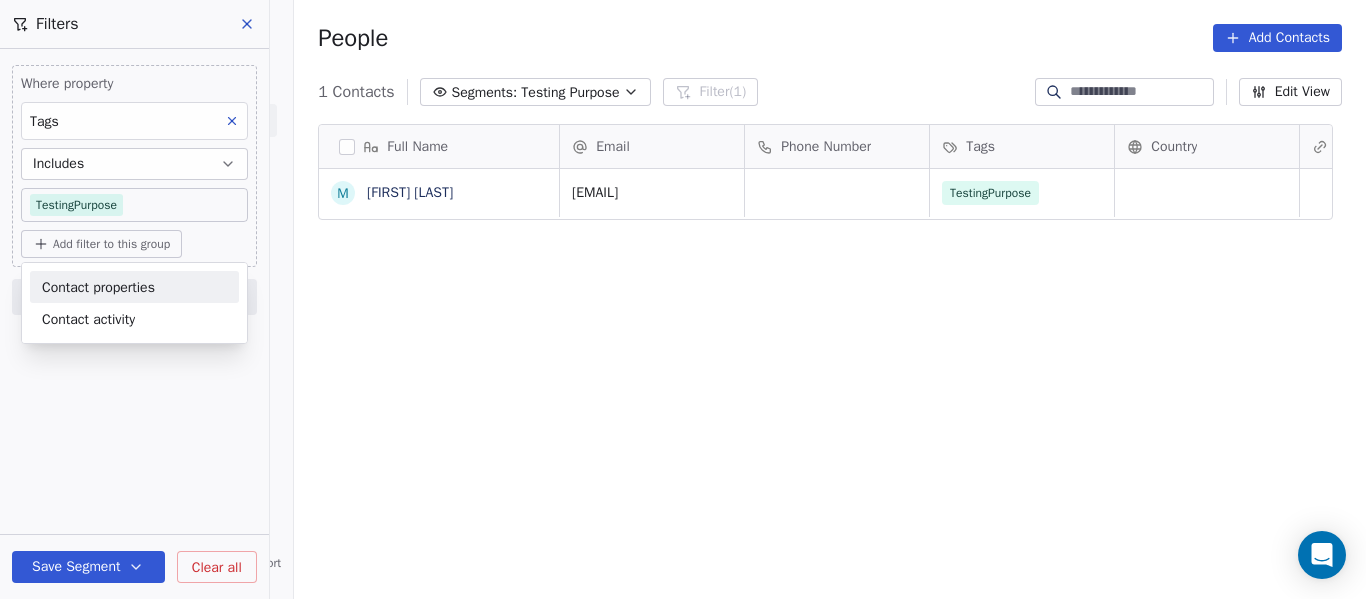 click on "Contact properties" at bounding box center (98, 287) 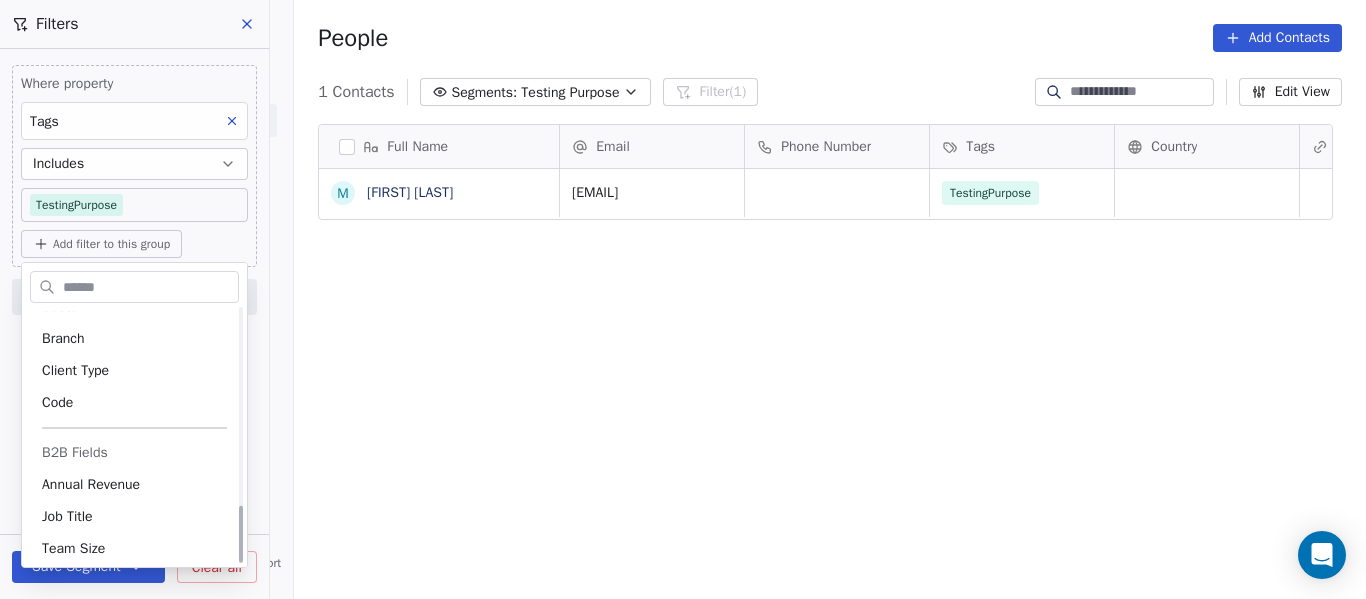 scroll, scrollTop: 862, scrollLeft: 0, axis: vertical 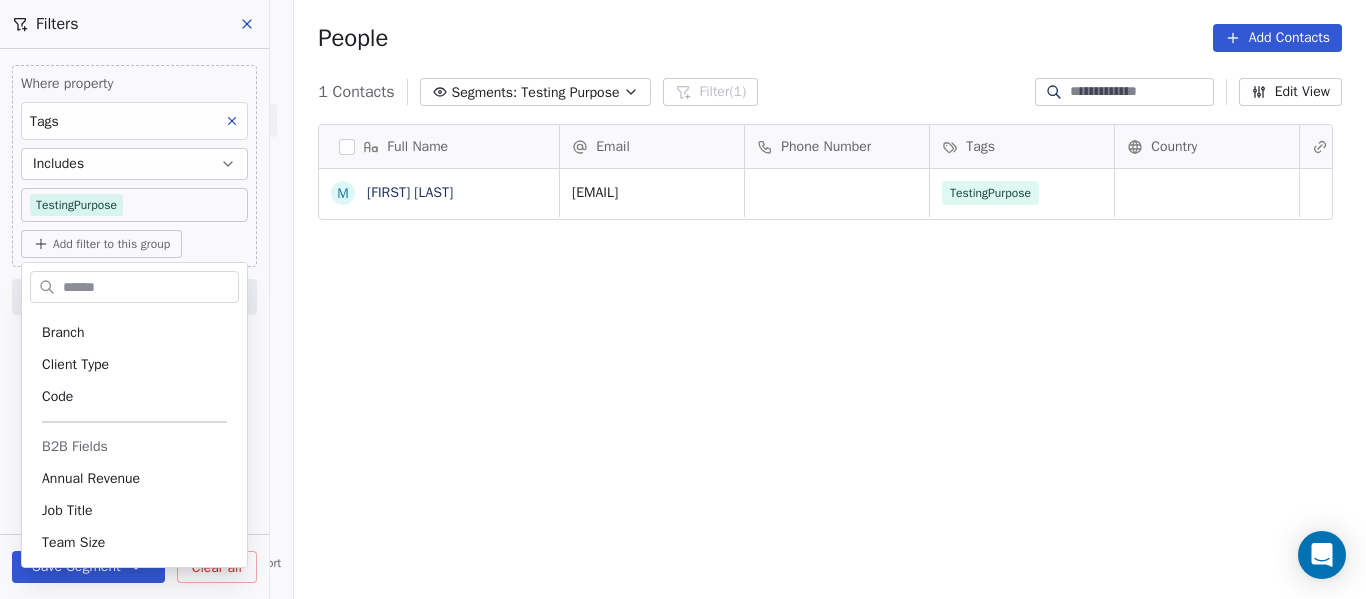 click on "Contacts People Marketing Workflows Campaigns Sales Pipelines Sequences Beta Tools Apps AI Agents Help & Support Filters Where property   Tags   Includes TestingPurpose Add filter to this group Add another filter Save Segment Clear all People  Add Contacts 1 Contacts Segments: Testing Purpose Filter  (1) Edit View Tag Add to Sequence Full Name M [FIRST] [LAST] Email Phone Number Tags Country Website Job Title Status Contact Source [EMAIL] TestingPurpose
To pick up a draggable item, press the space bar.
While dragging, use the arrow keys to move the item.
Press space again to drop the item in its new position, or press escape to cancel.
General Full Name First Name Last Name Email Phone Number Website LinkedIn Twitter Country Birthday Address NPS Score Customer Lifetime Value Tags Subscribed Email Categories Status System Contact Source Email Marketing Consent Email Verification Status Created Date Last Activity Date Marketing Contact Status" at bounding box center [683, 299] 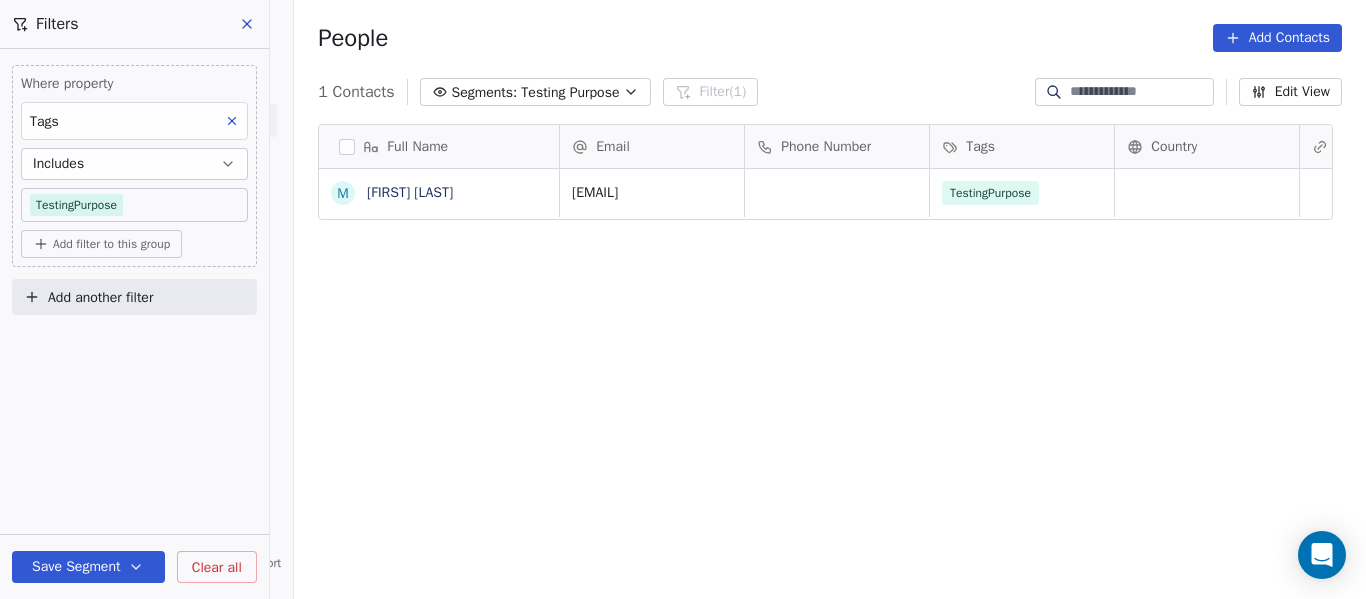 click at bounding box center (1140, 92) 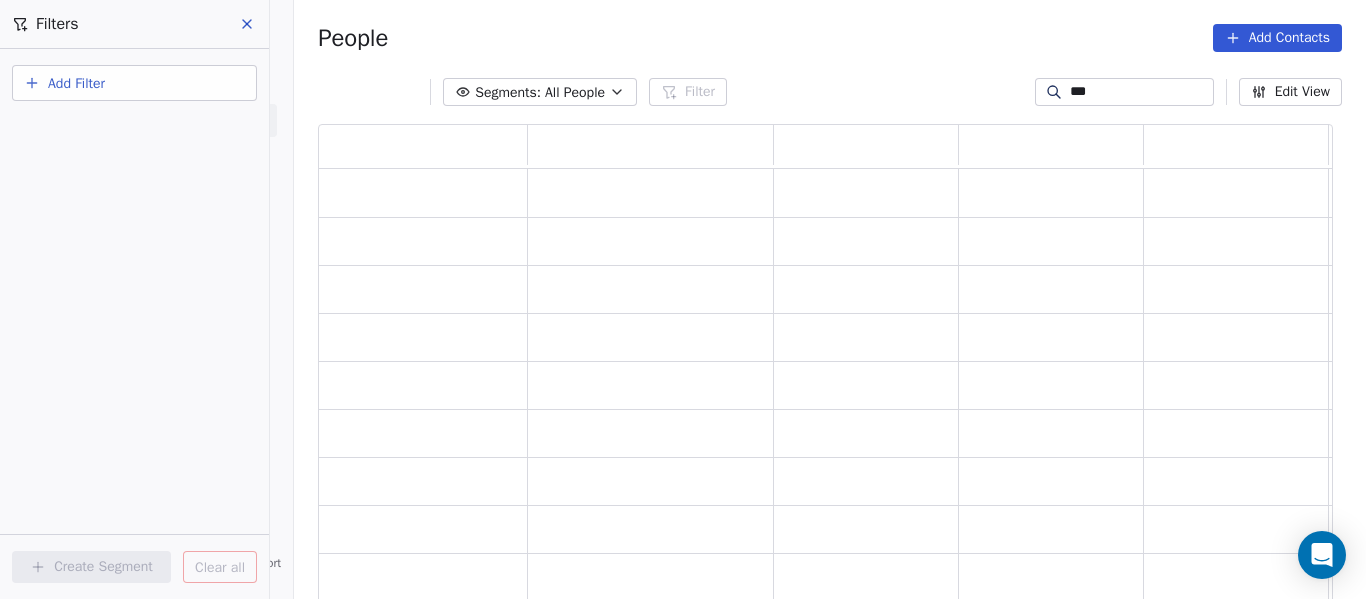 scroll, scrollTop: 16, scrollLeft: 16, axis: both 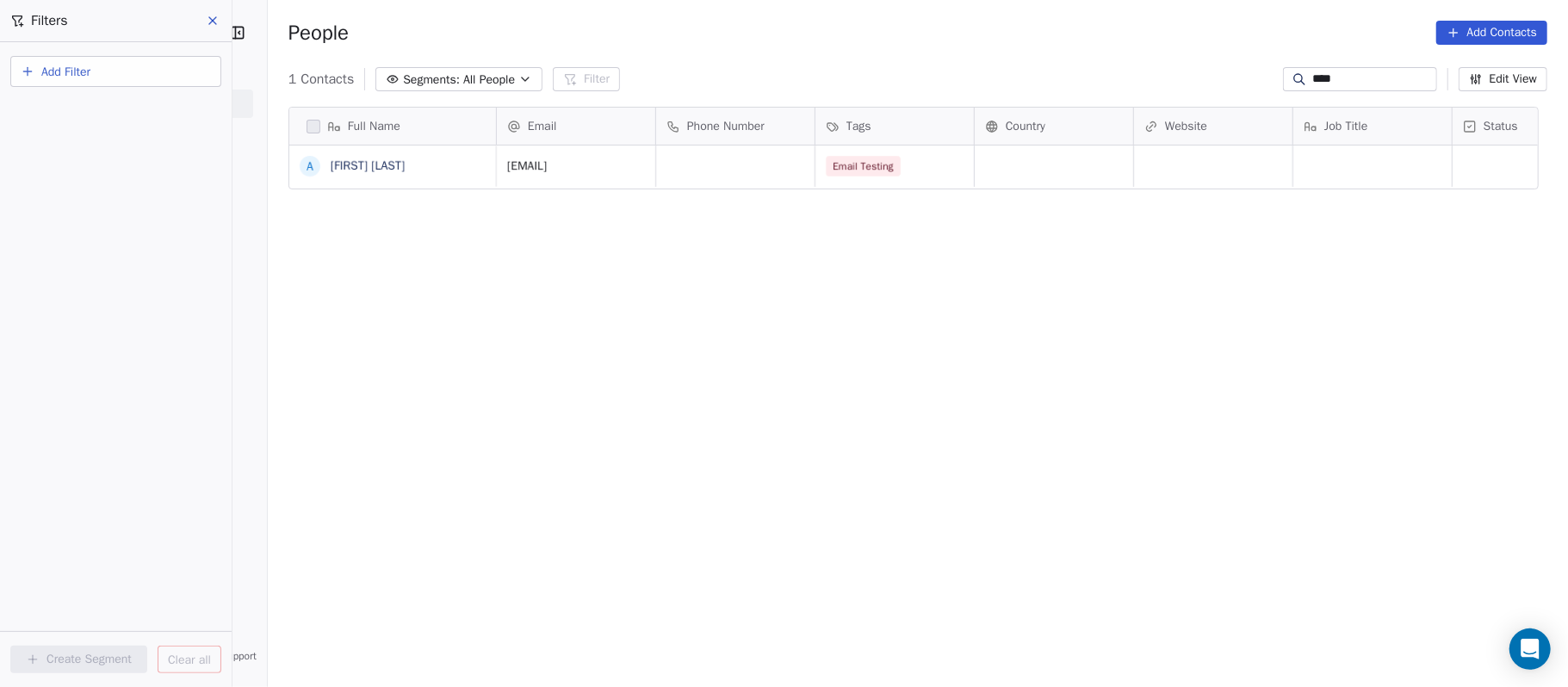 drag, startPoint x: 1157, startPoint y: 2, endPoint x: 1165, endPoint y: 391, distance: 389.0823 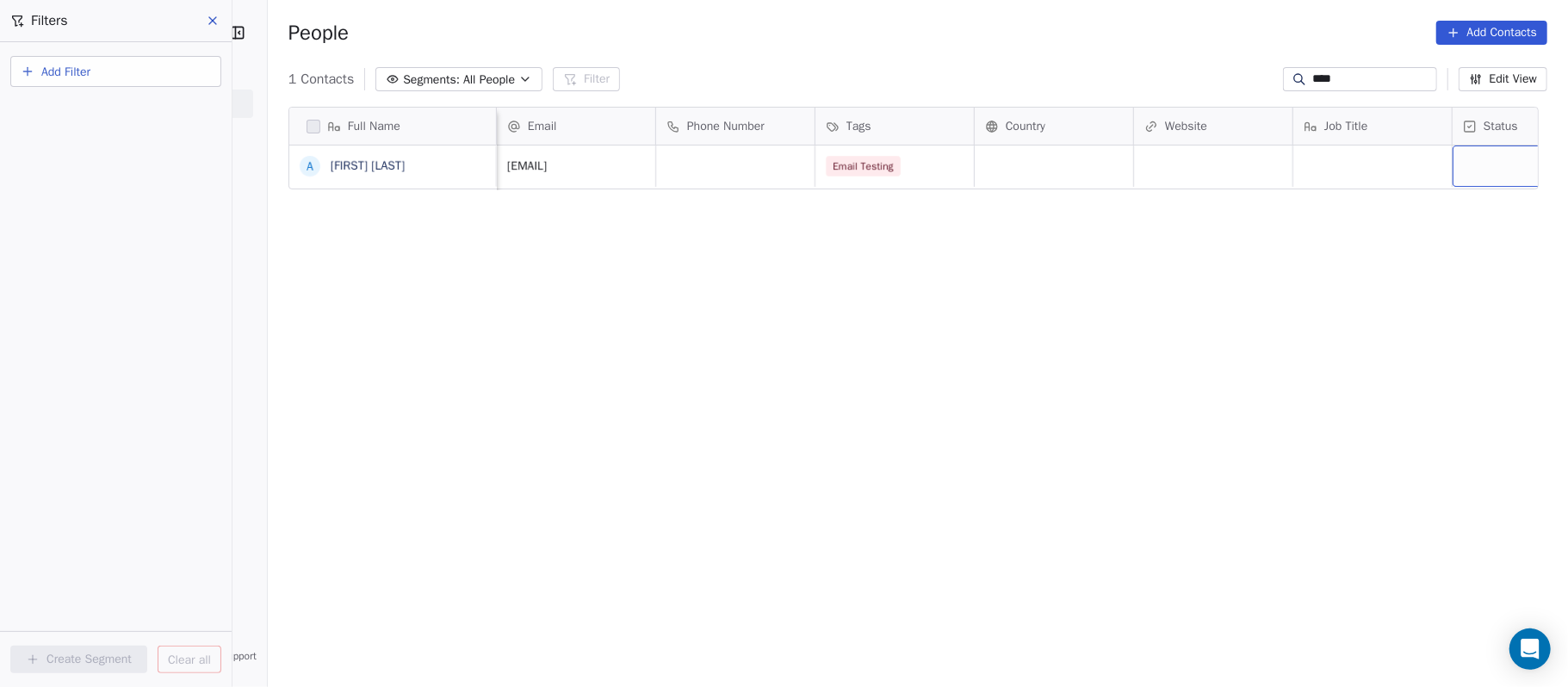 scroll, scrollTop: 0, scrollLeft: 91, axis: horizontal 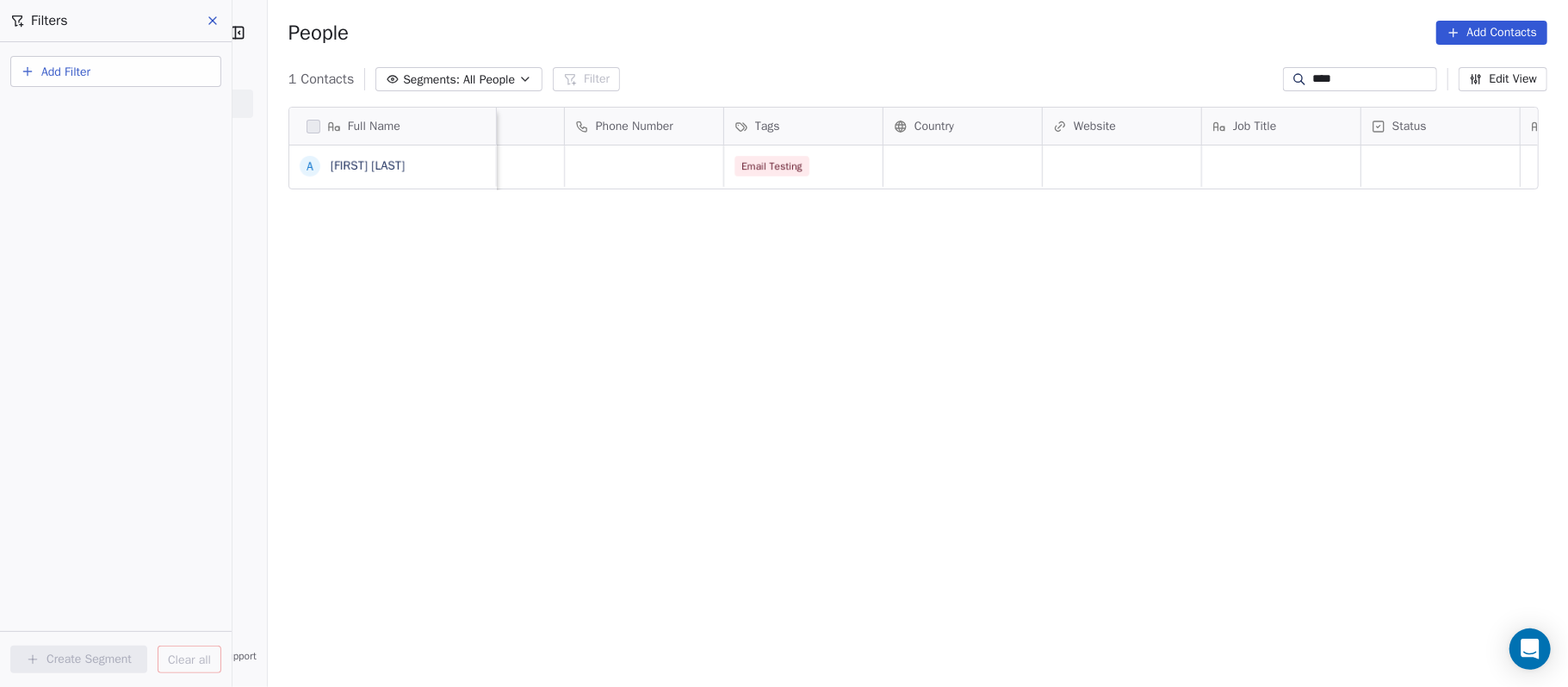 click on "Full Name A [FIRST] [LAST] Email Phone Number Tags Country Website Job Title Status Contact Source NPS Score Customer Lifetime Value Created Date AWST [EMAIL] Email Testing Jun 24, 2025 12:04 PM
To pick up a draggable item, press the space bar.
While dragging, use the arrow keys to move the item.
Press space again to drop the item in its new position, or press escape to cancel." at bounding box center (918, 395) 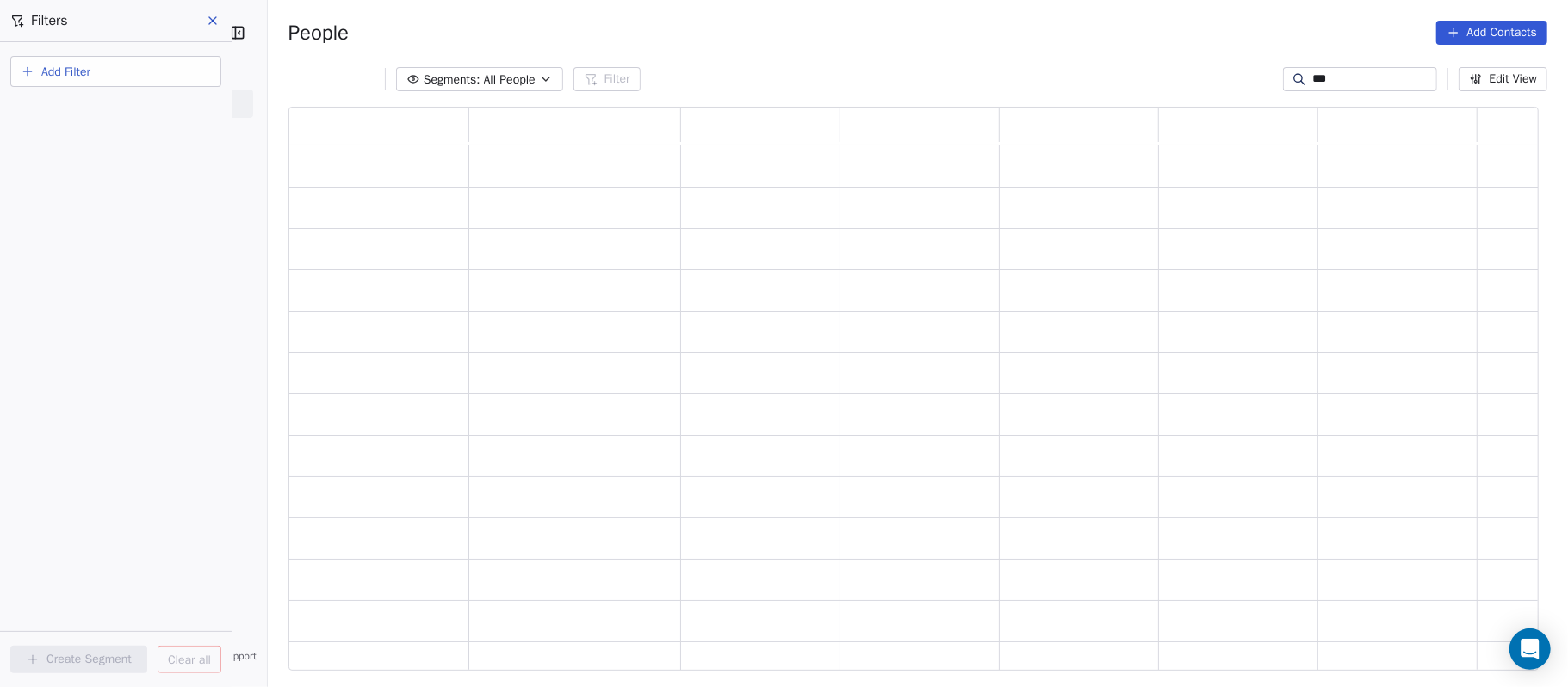 scroll, scrollTop: 18, scrollLeft: 18, axis: both 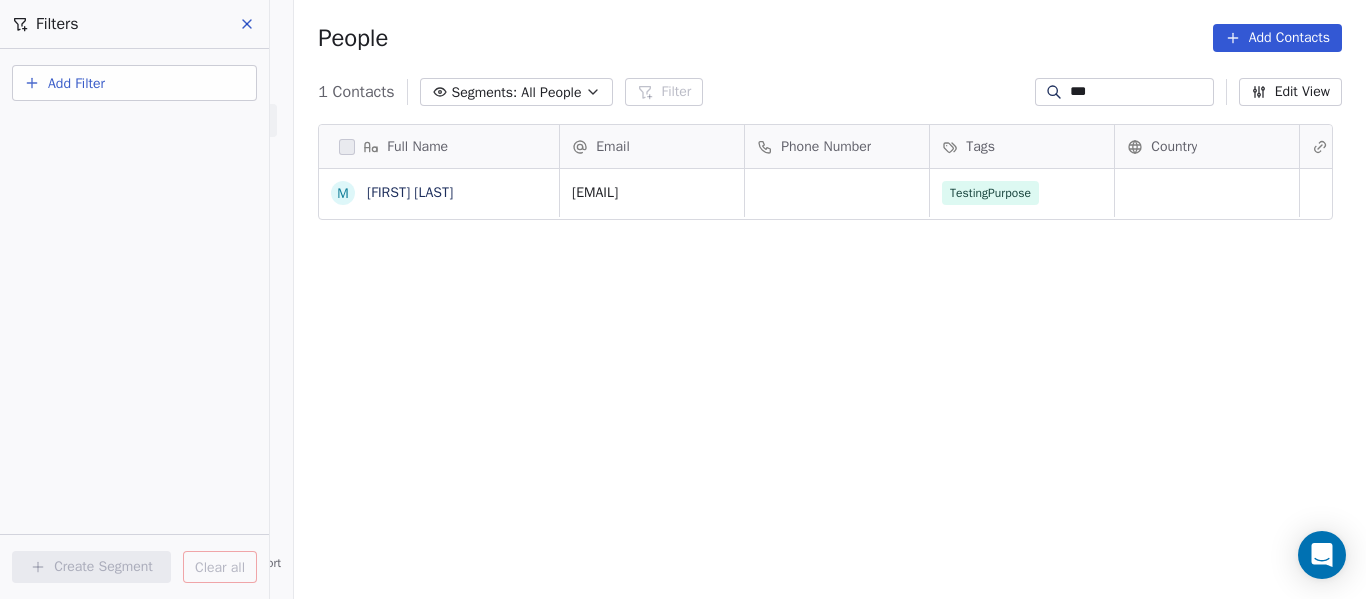 type on "***" 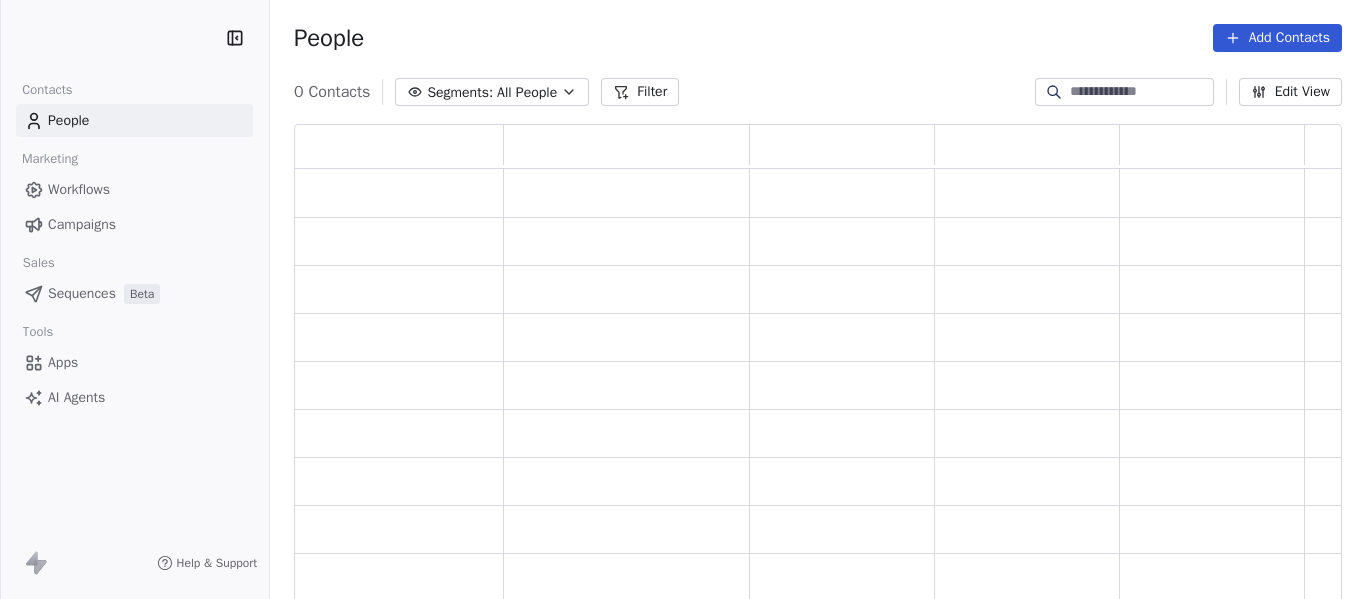 scroll, scrollTop: 0, scrollLeft: 0, axis: both 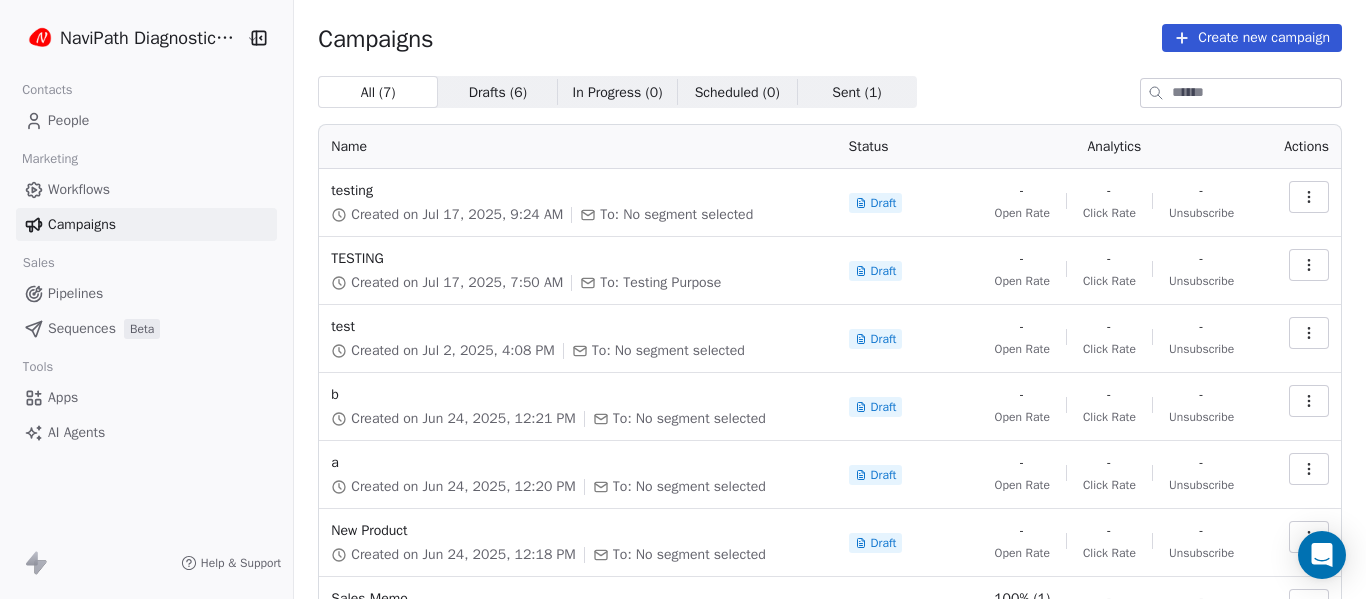click 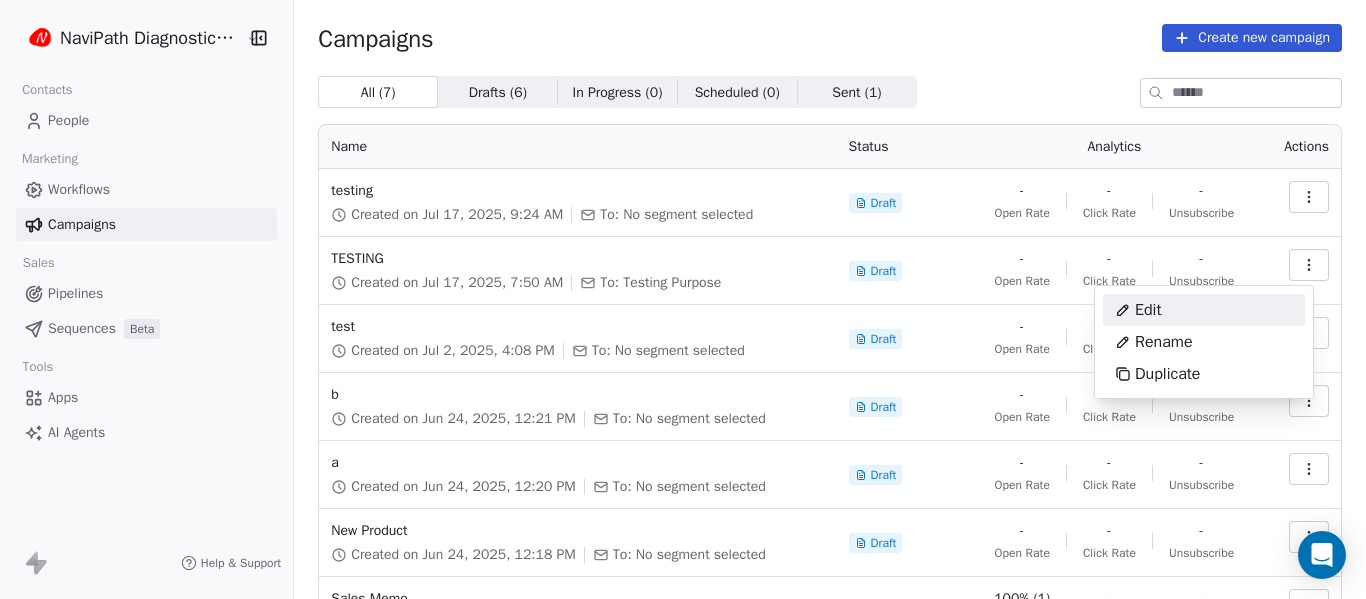 click on "Edit" at bounding box center [1204, 310] 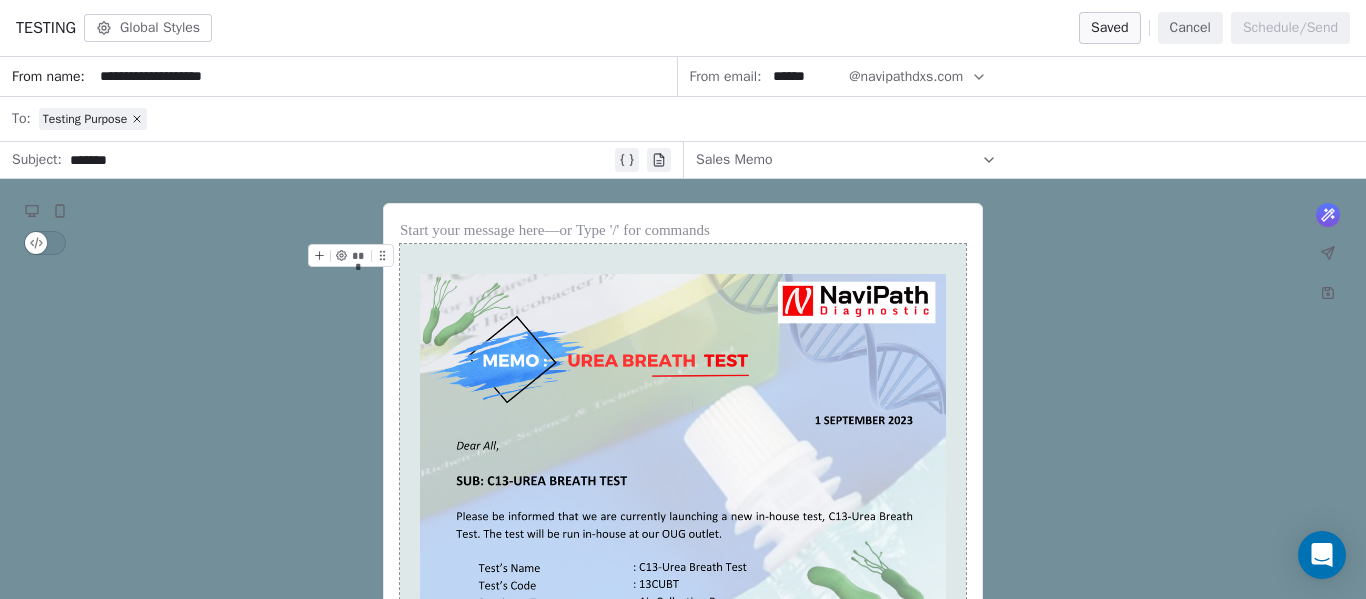 click 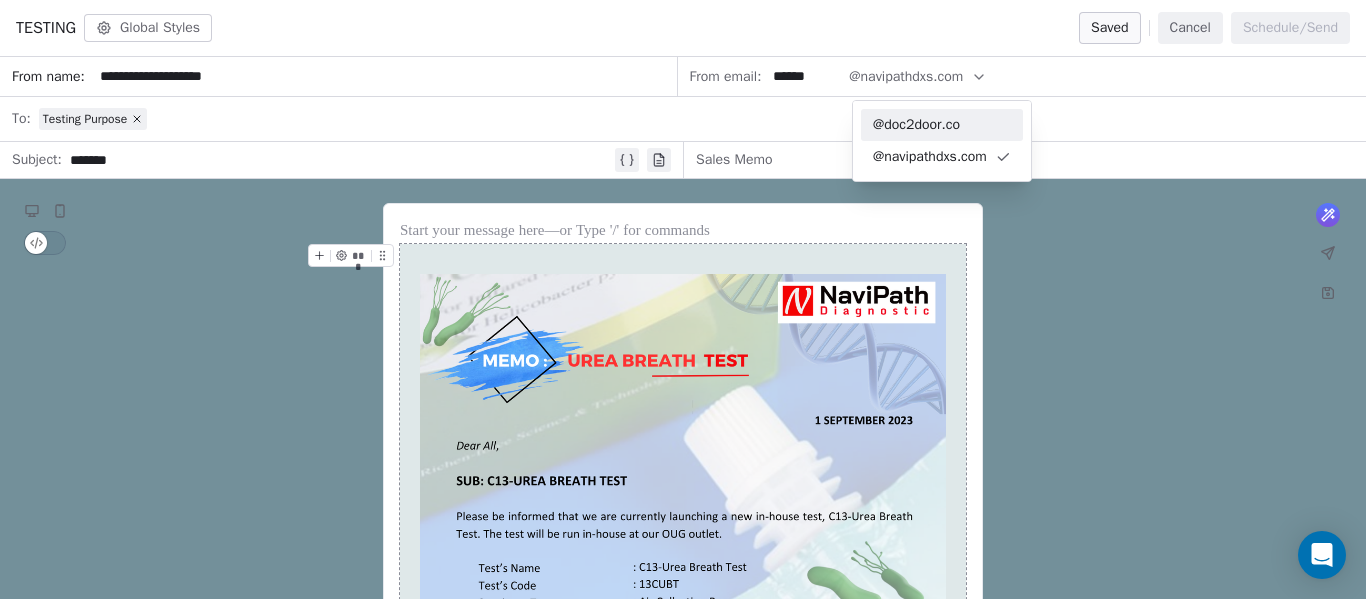 click on "@doc2door.co" at bounding box center [942, 125] 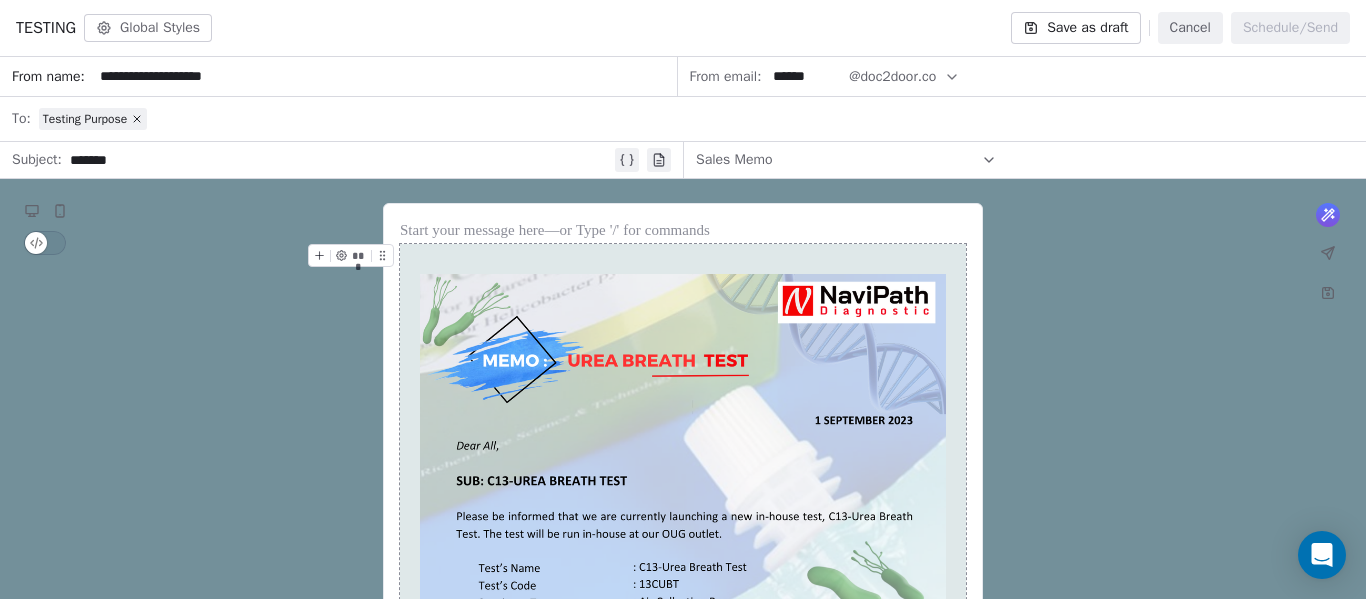 click 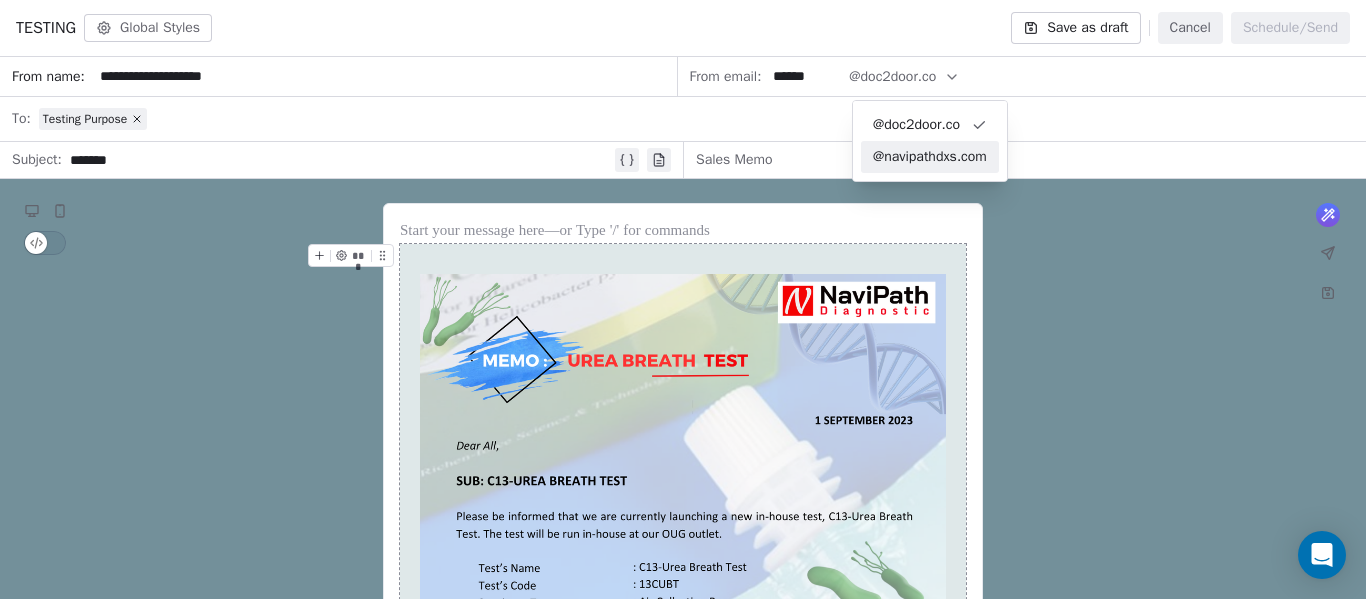 click on "@navipathdxs.com" at bounding box center [930, 157] 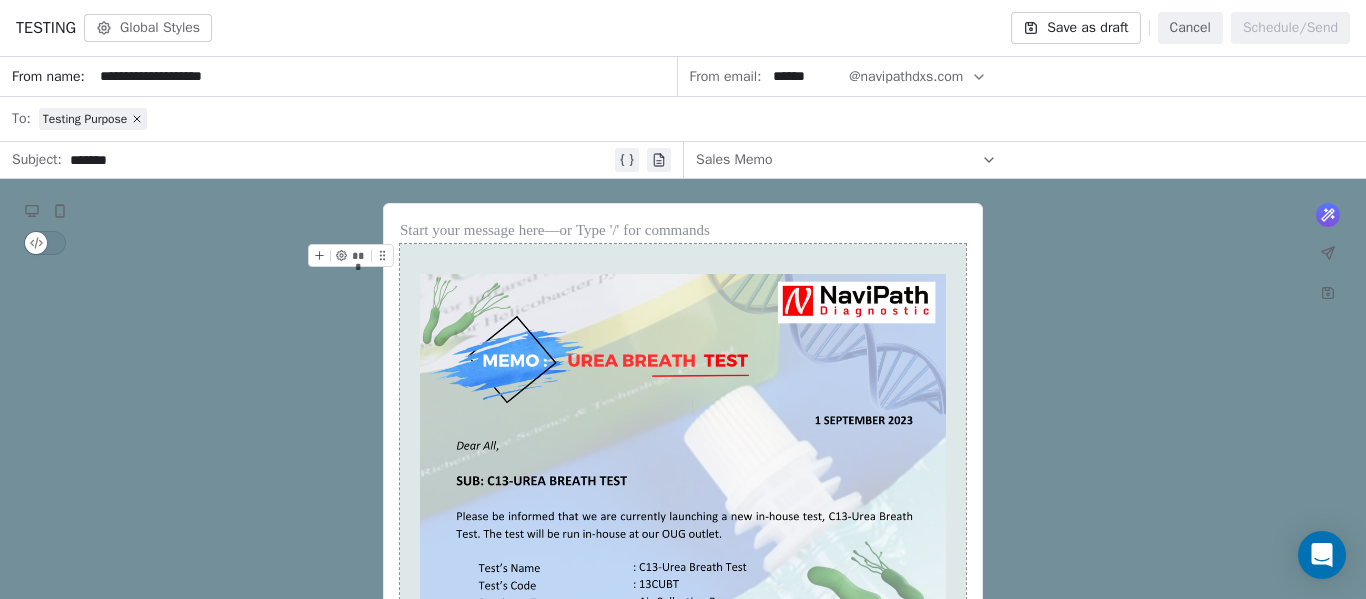 click on "**********" at bounding box center (384, 76) 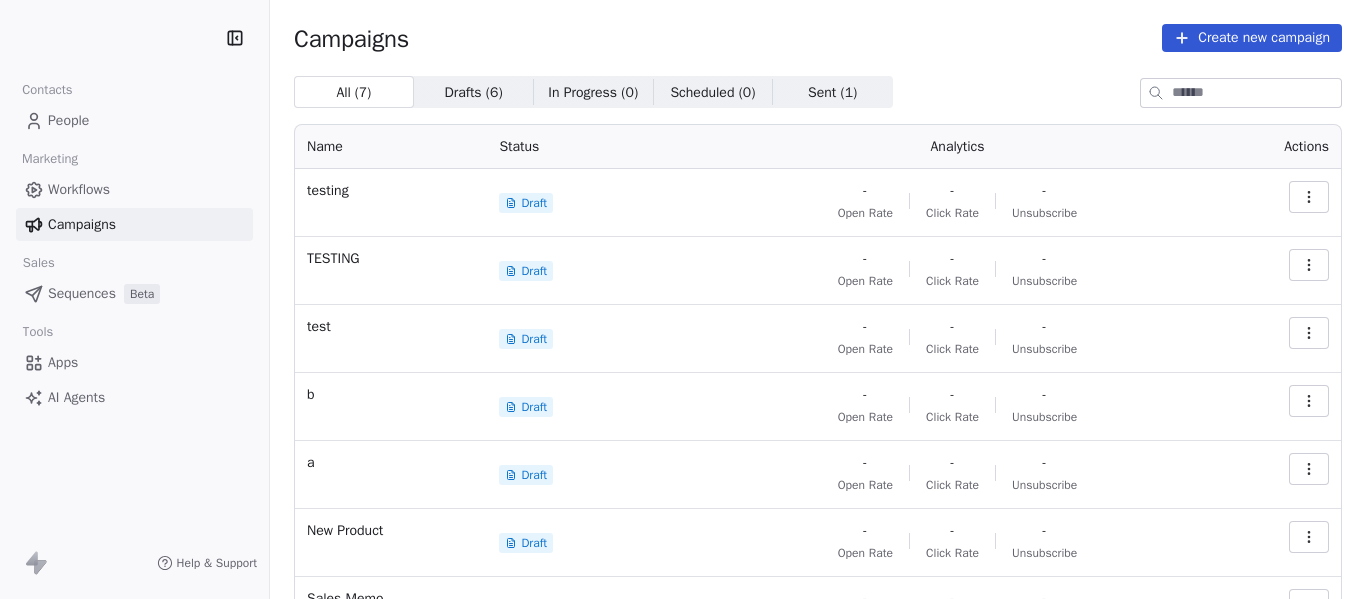 scroll, scrollTop: 0, scrollLeft: 0, axis: both 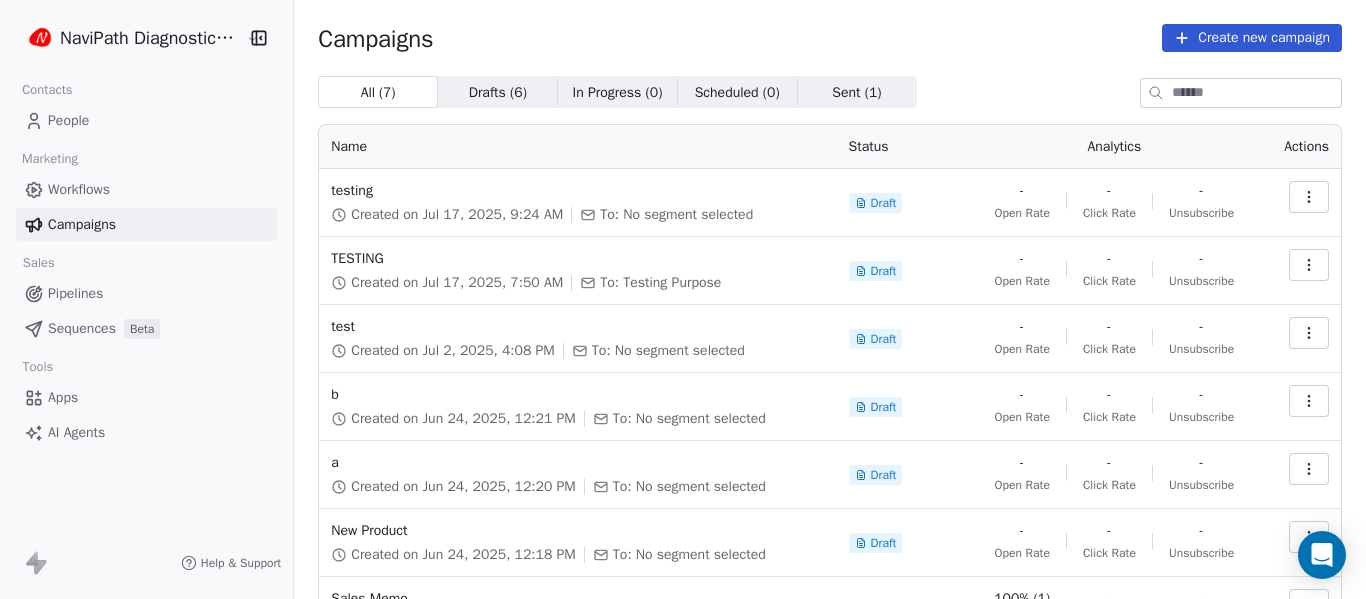 click on "Workflows" at bounding box center (146, 189) 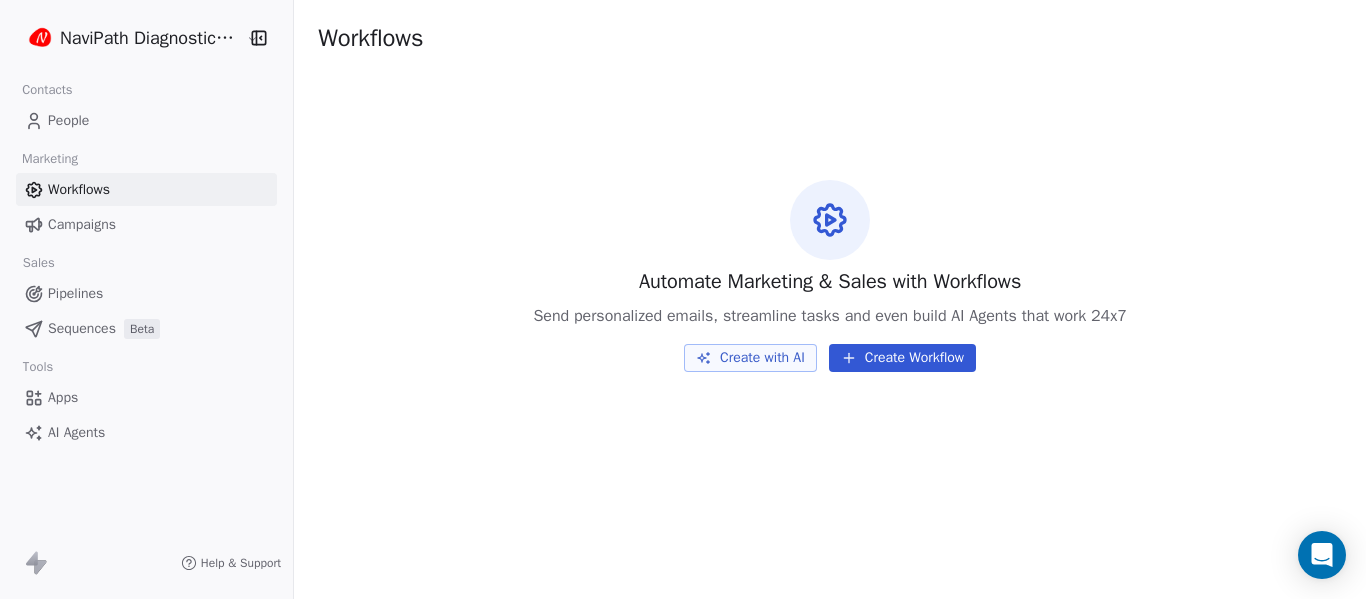 click on "Create Workflow" at bounding box center [902, 358] 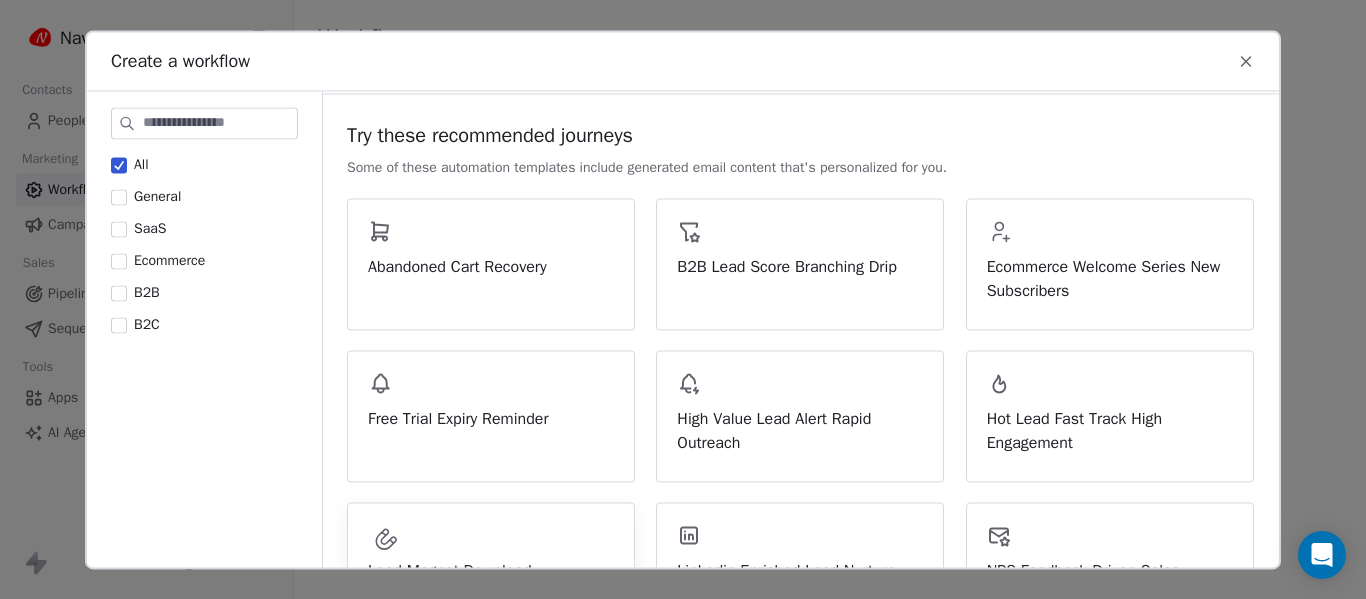 scroll, scrollTop: 0, scrollLeft: 0, axis: both 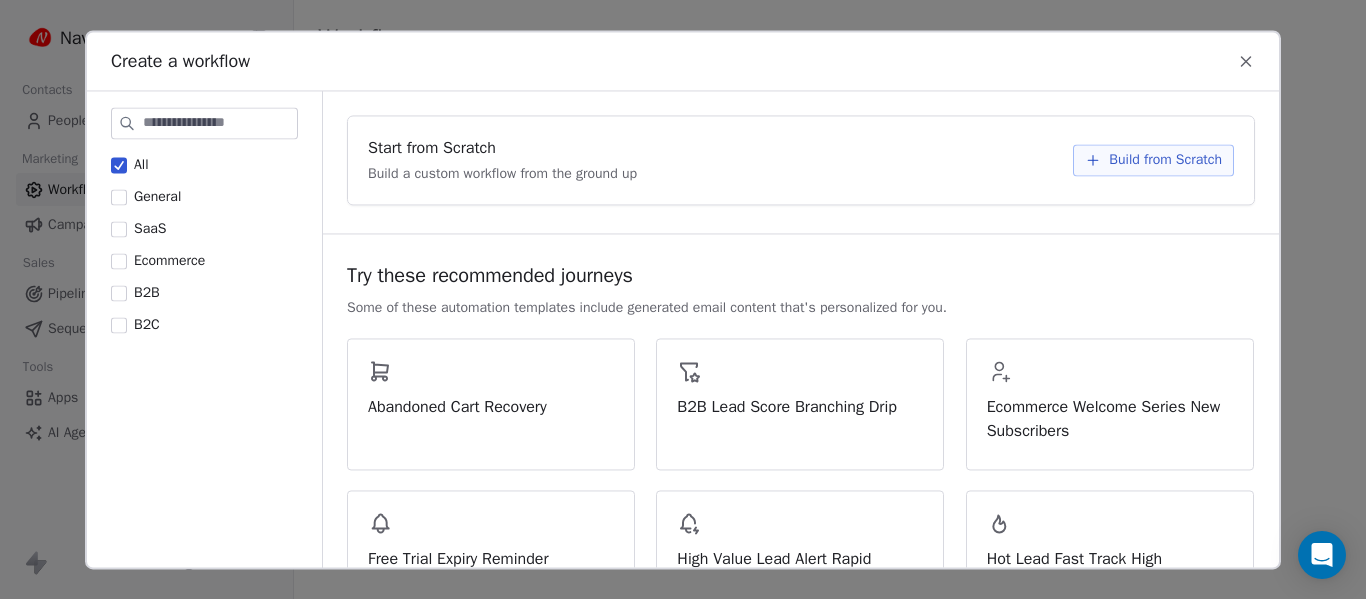click on "Build from Scratch" at bounding box center [1165, 160] 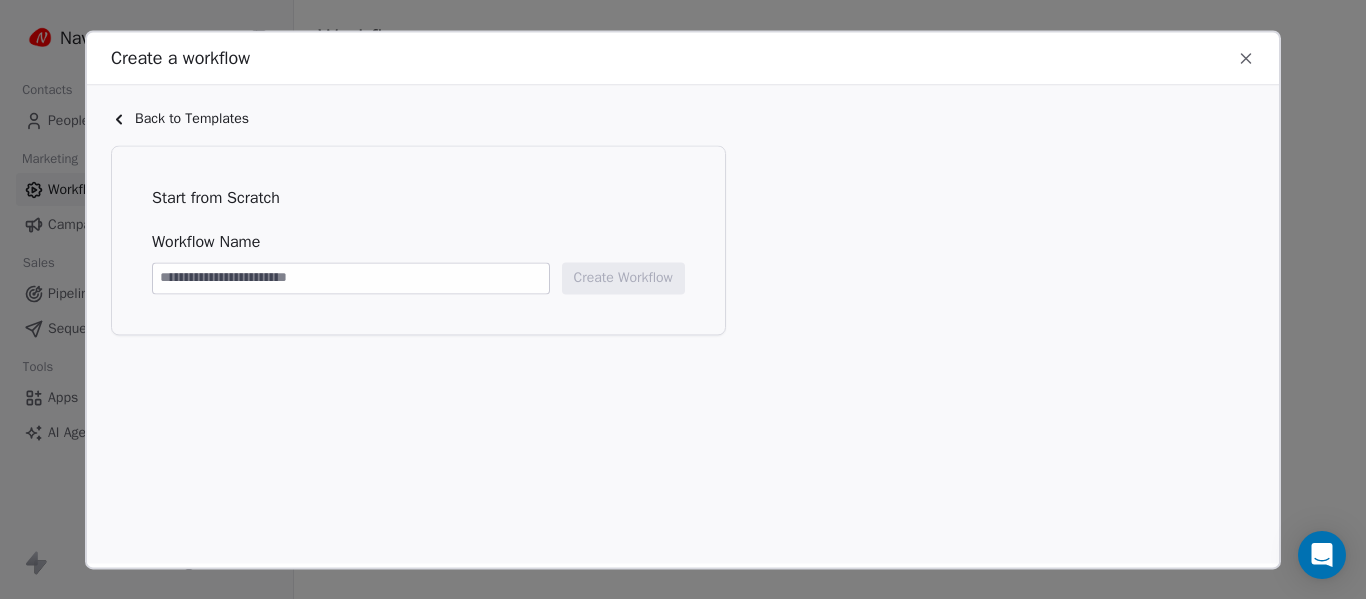 click at bounding box center [351, 278] 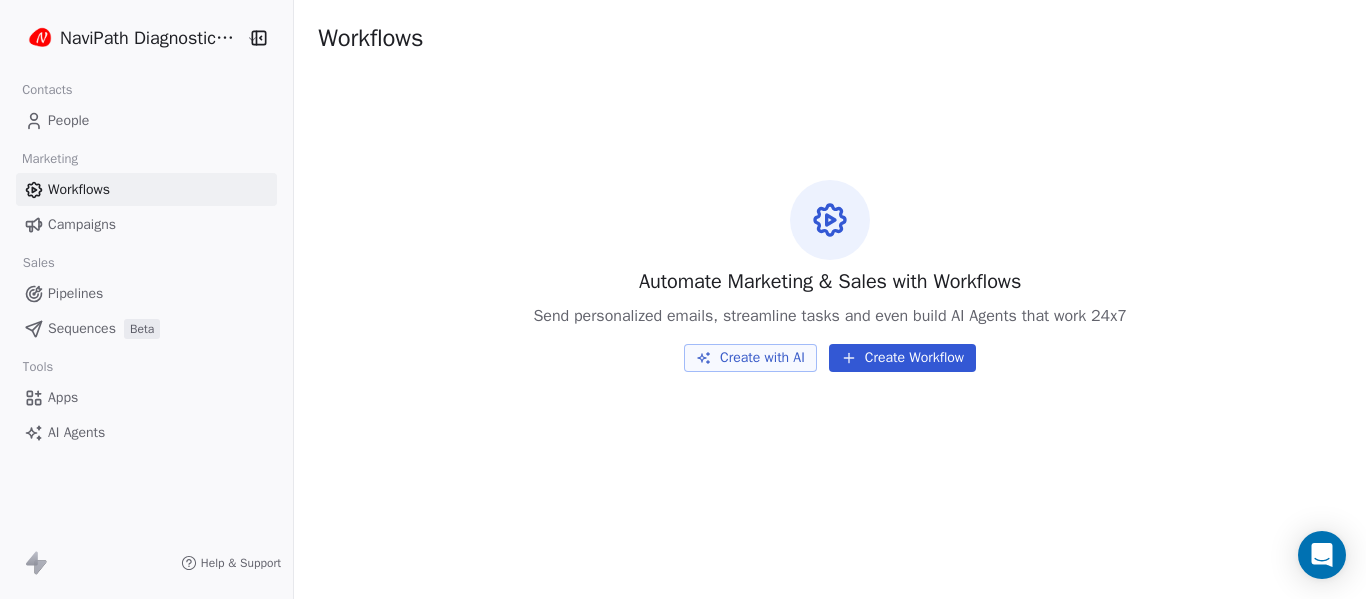 click on "Workflows" at bounding box center (79, 189) 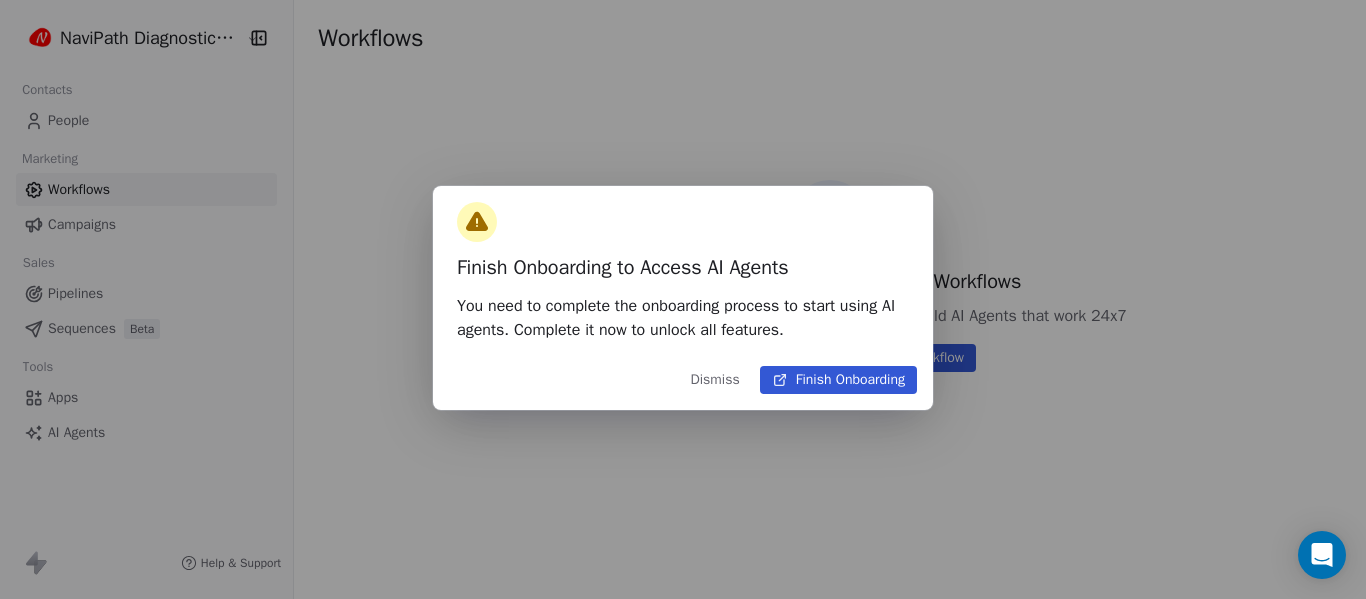click on "Finish Onboarding" at bounding box center (838, 380) 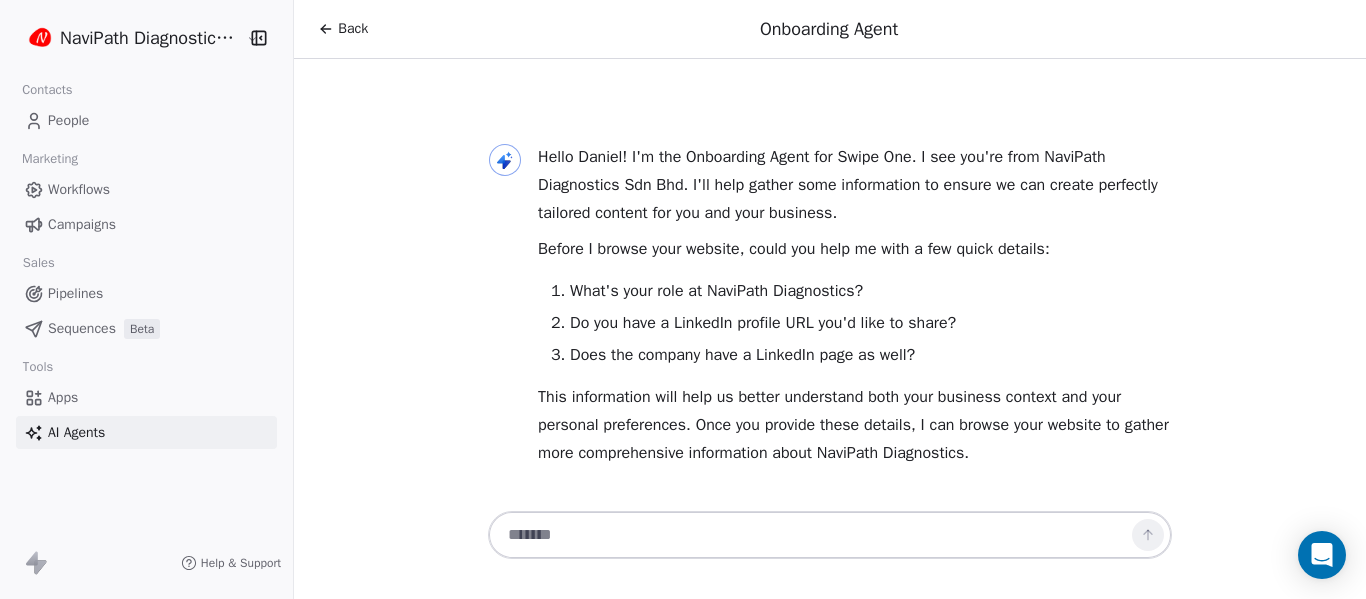 click on "Campaigns" at bounding box center [82, 224] 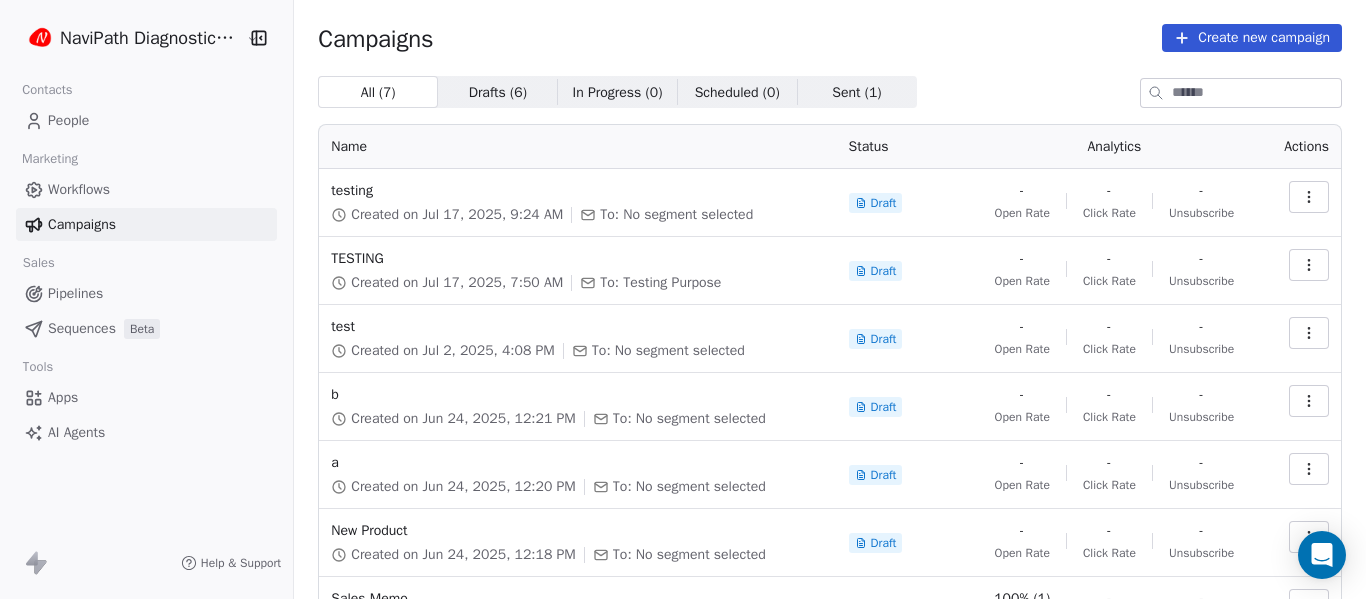 click on "Sent ( 1 )" at bounding box center (856, 92) 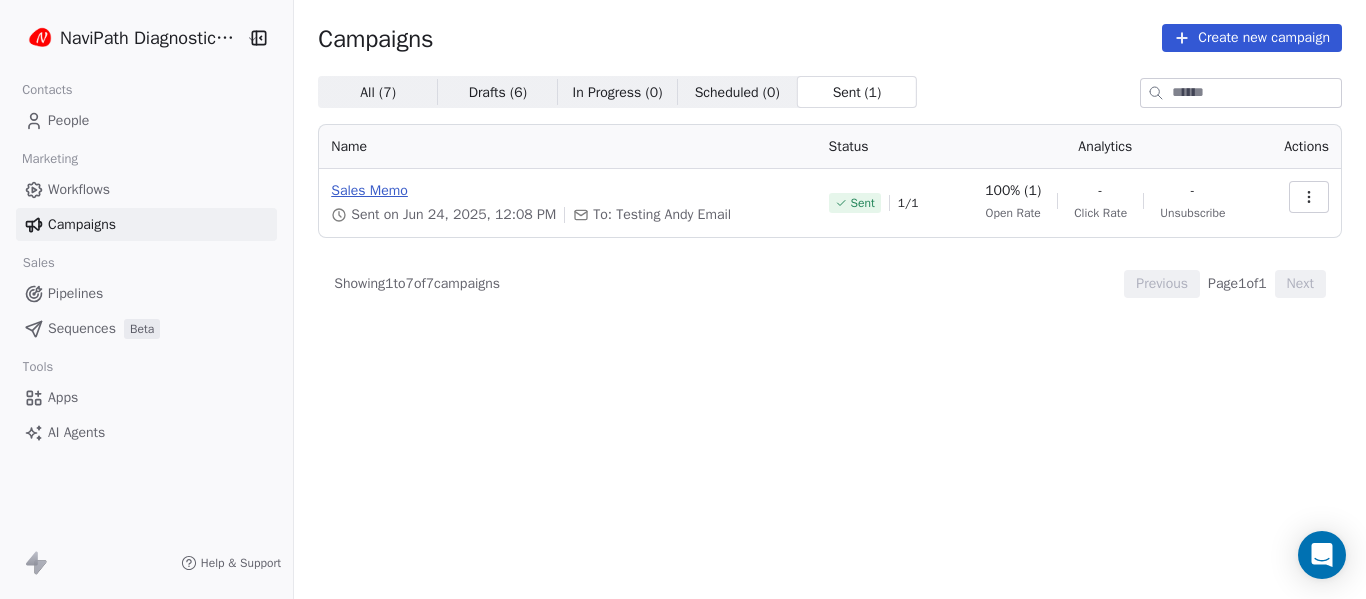 click on "Sales Memo" at bounding box center [567, 191] 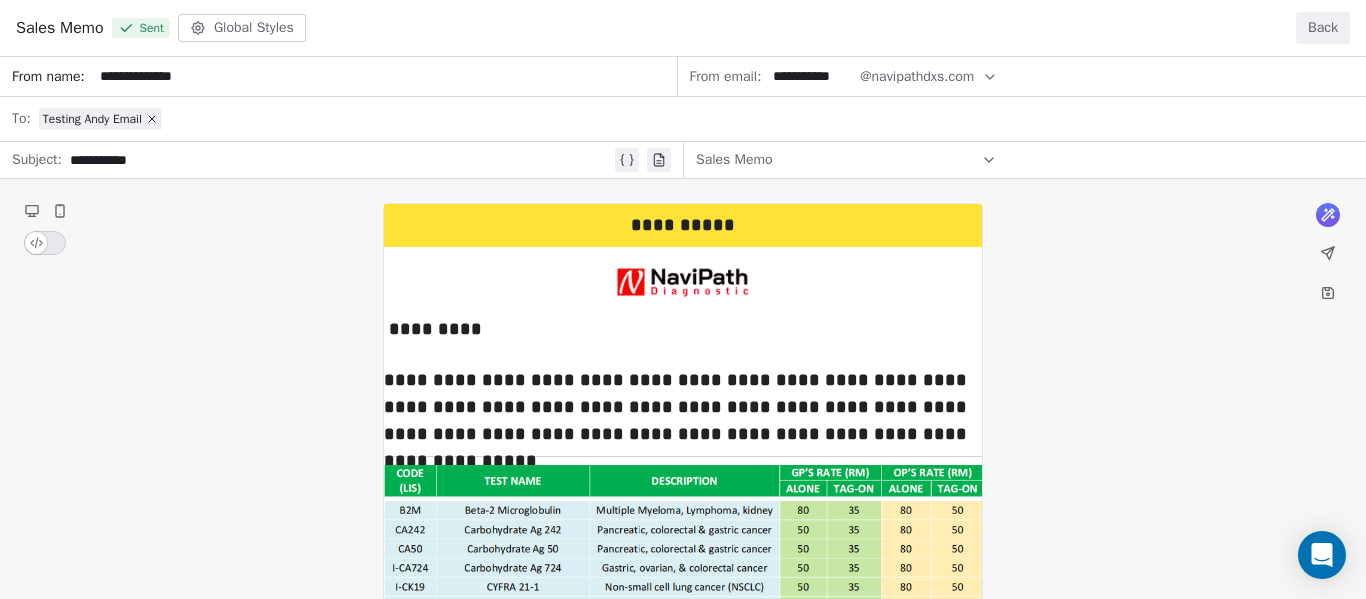 click on "**********" at bounding box center (683, 547) 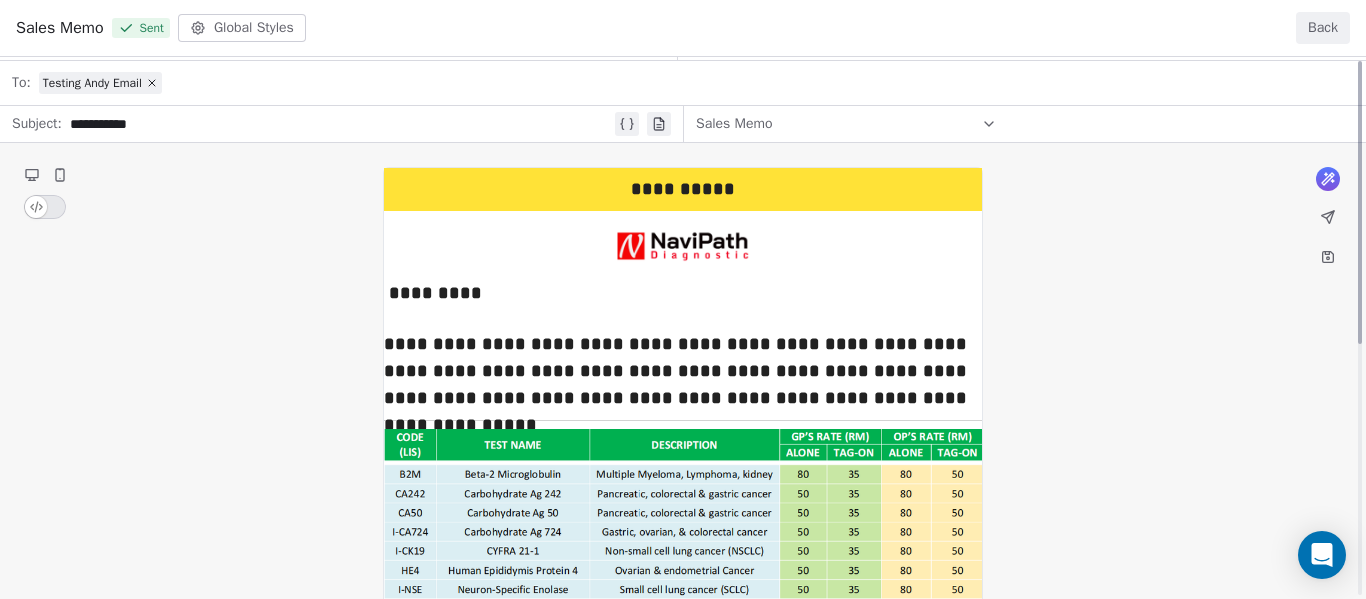 scroll, scrollTop: 0, scrollLeft: 0, axis: both 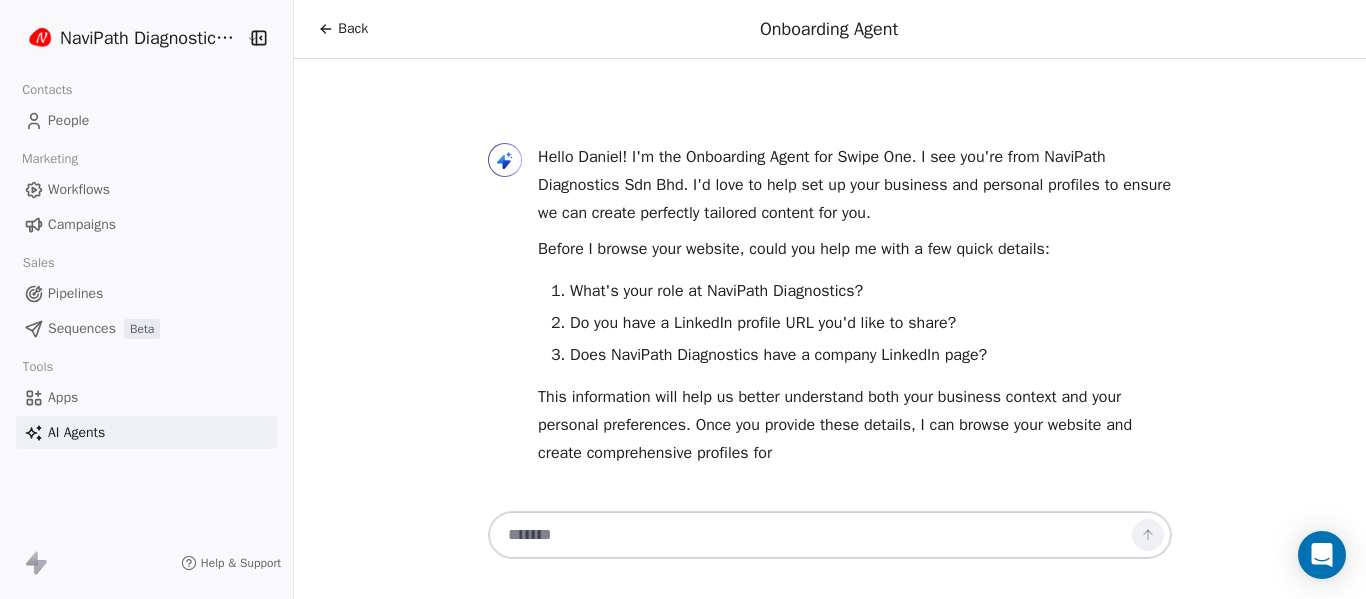 click on "Workflows" at bounding box center (79, 189) 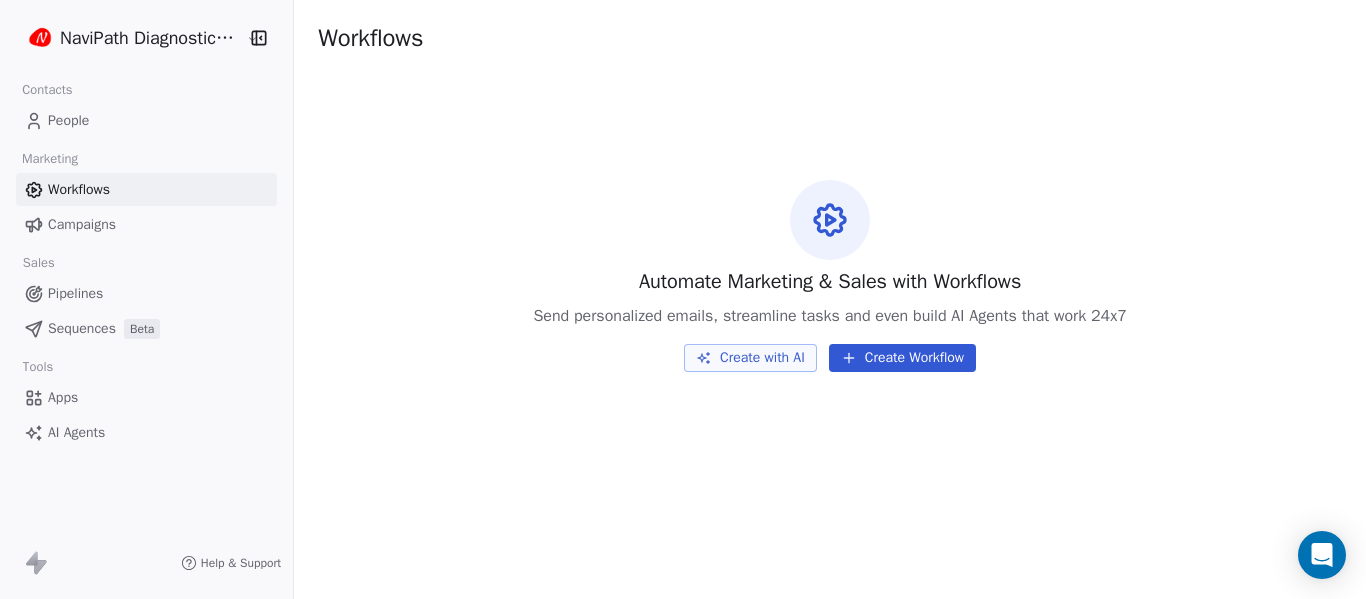 click on "Create Workflow" at bounding box center (902, 358) 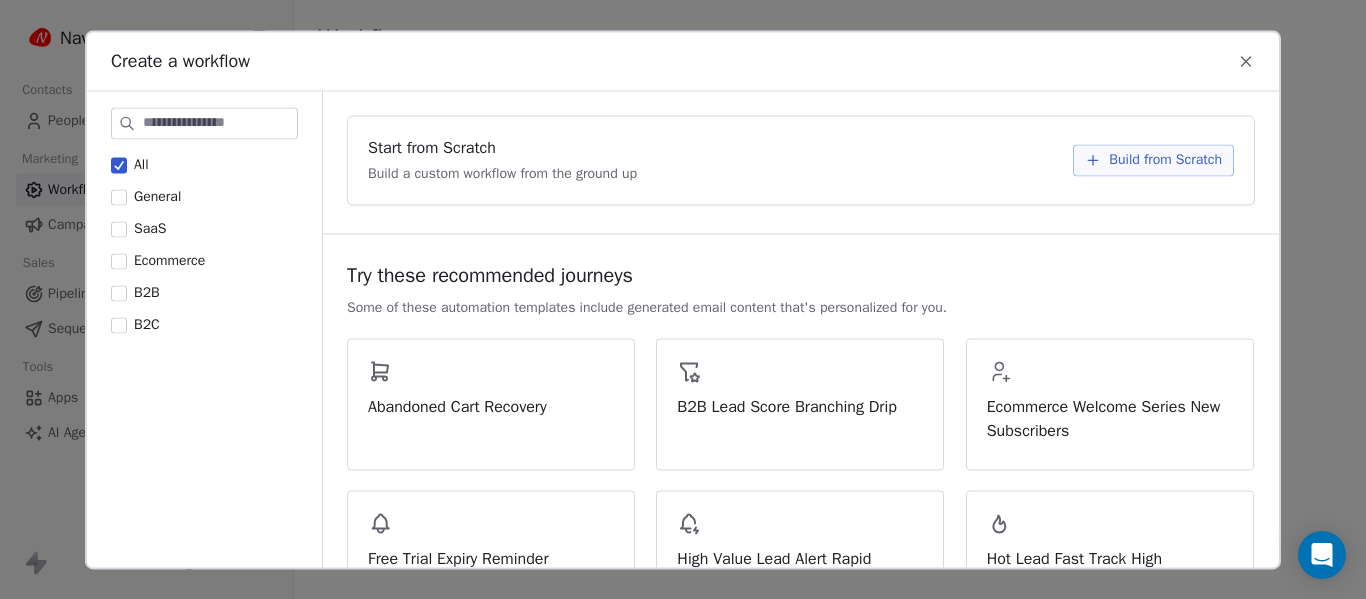 click on "Build from Scratch" at bounding box center (1165, 160) 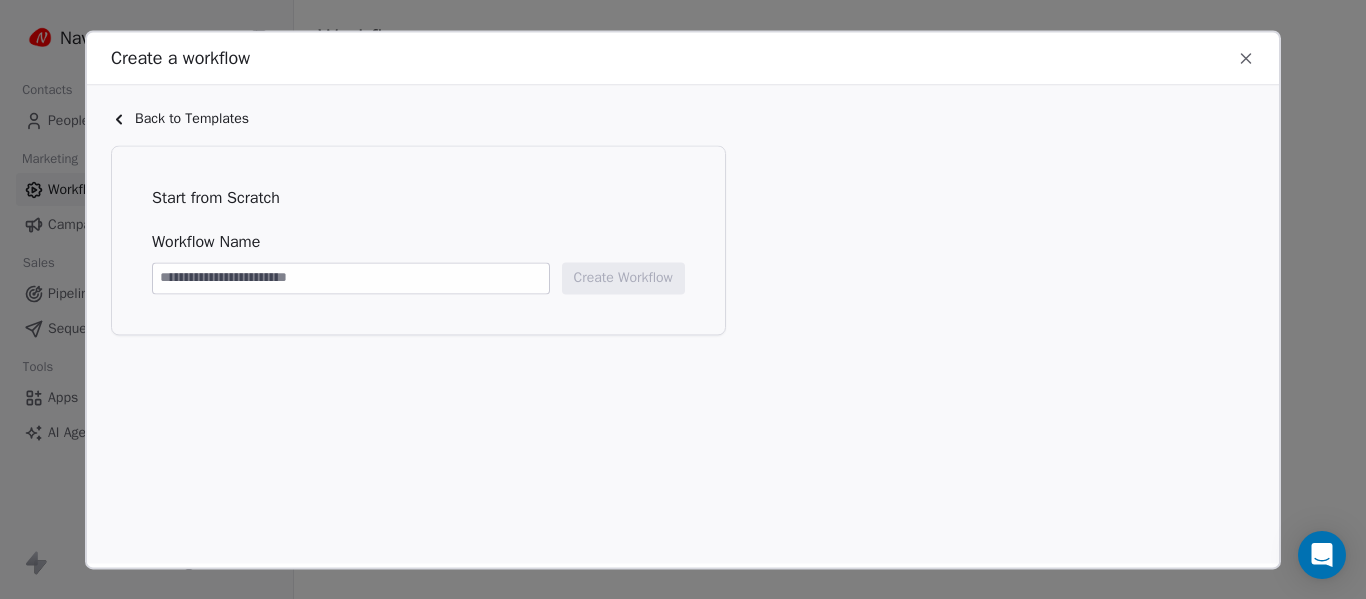 click at bounding box center [351, 278] 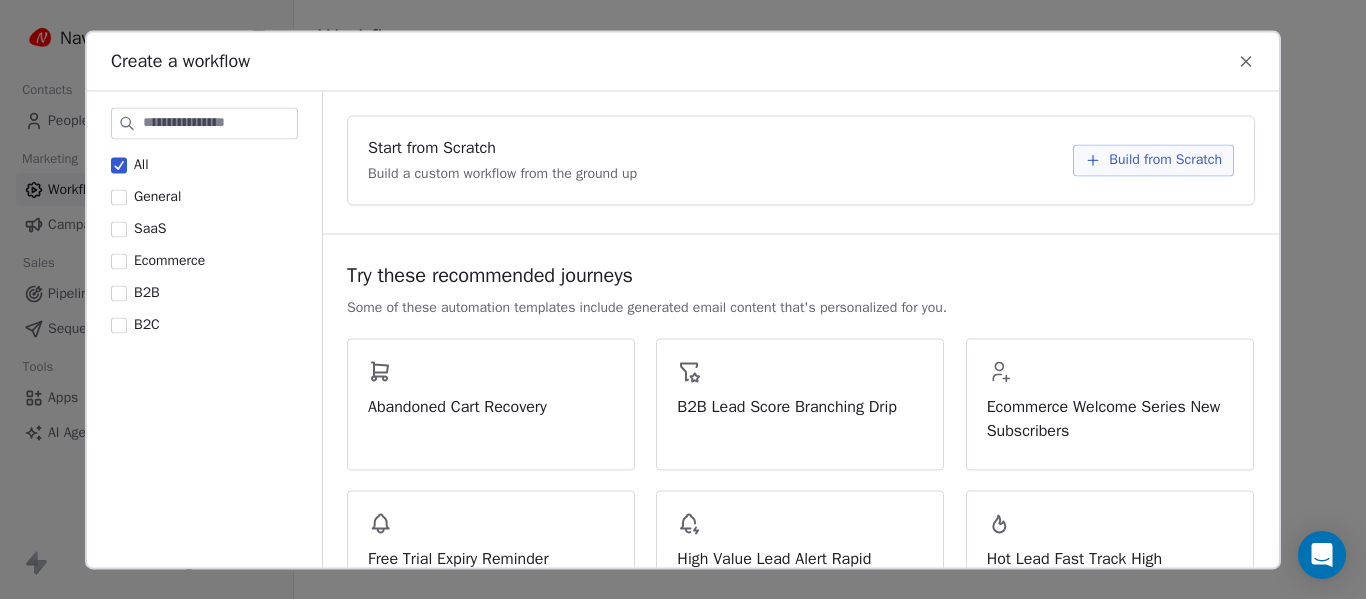 click on "All General SaaS Ecommerce B2B B2C" at bounding box center (204, 245) 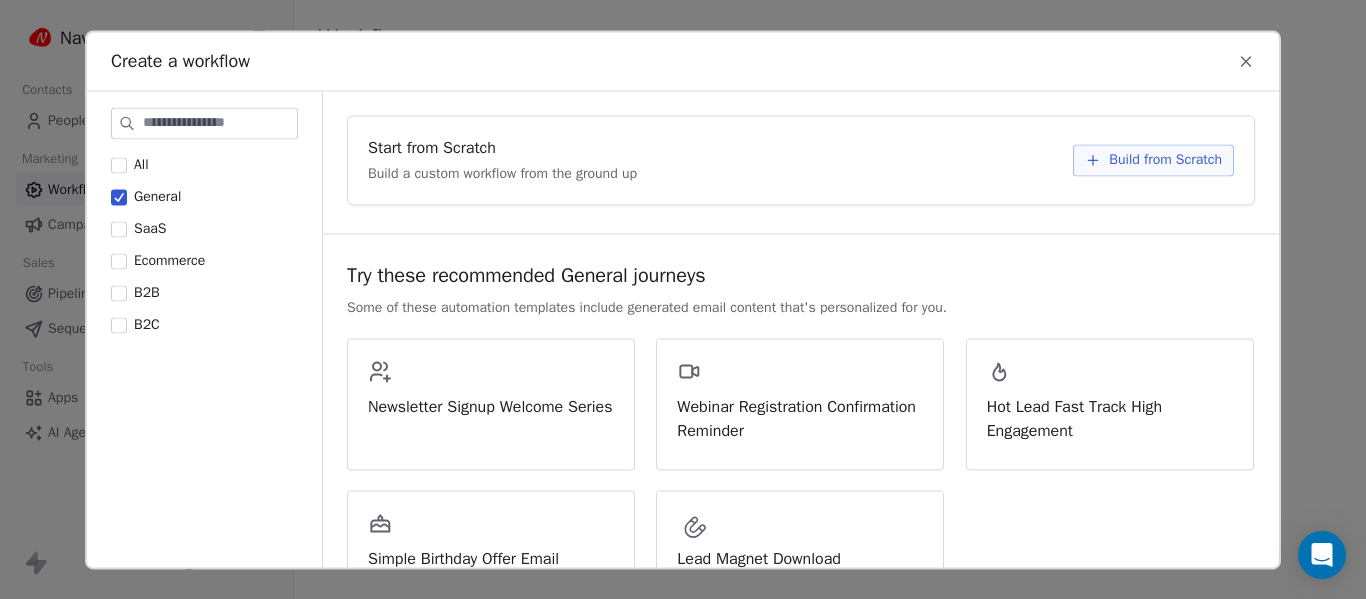 click on "SaaS" at bounding box center (119, 229) 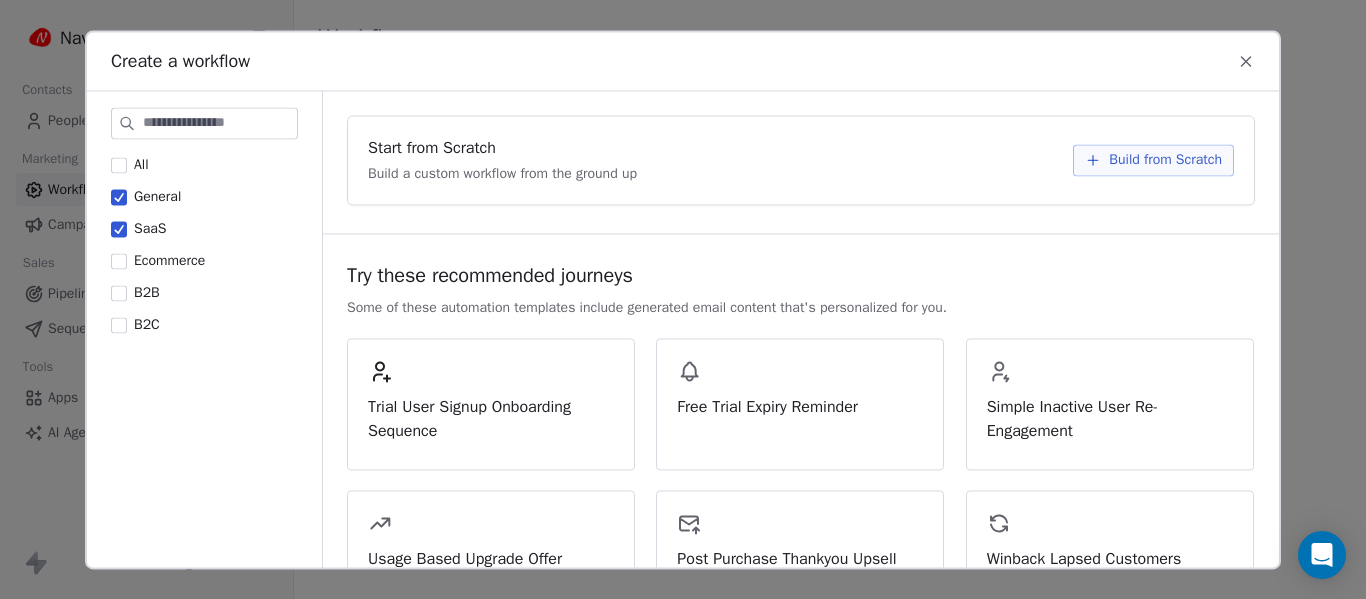 click on "Ecommerce" at bounding box center [119, 261] 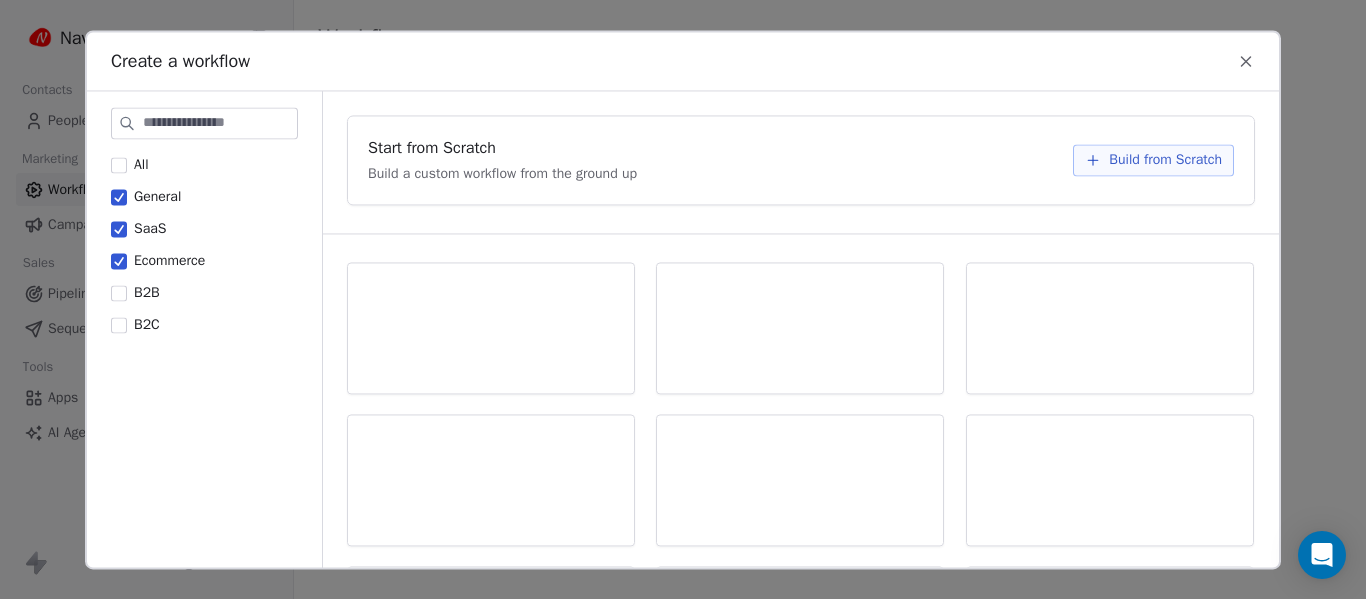 click on "B2B" at bounding box center [119, 293] 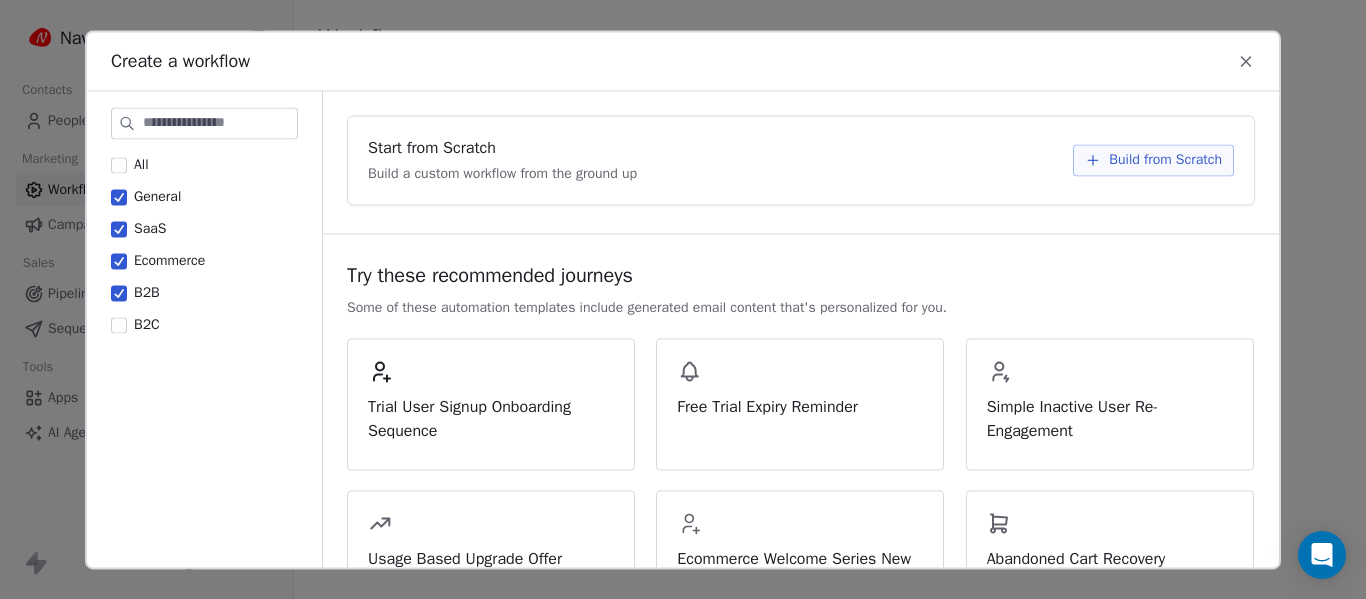 click on "B2C" at bounding box center [119, 325] 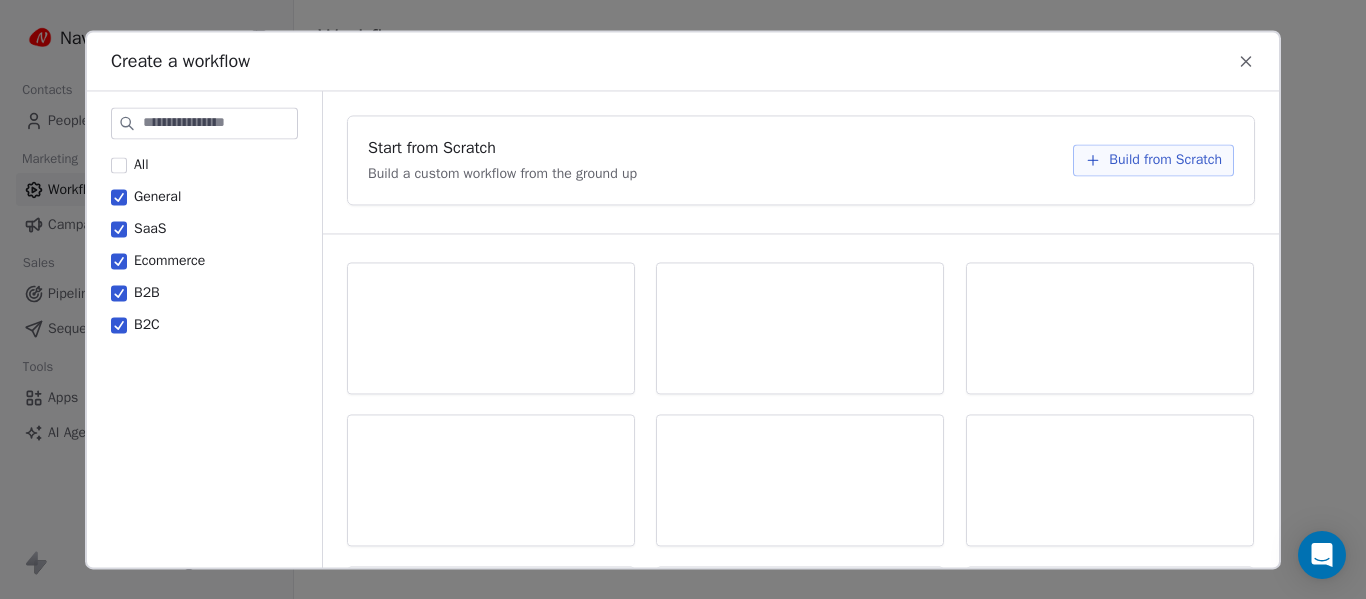 click on "General" at bounding box center [119, 197] 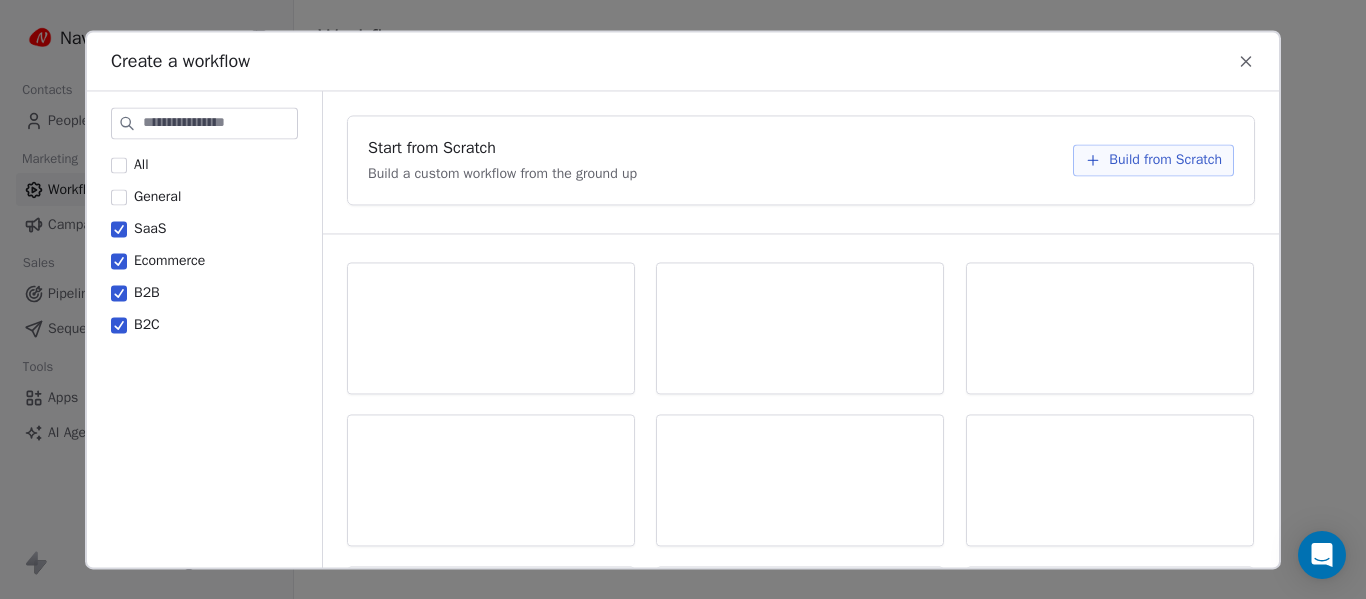 click on "SaaS" at bounding box center [119, 229] 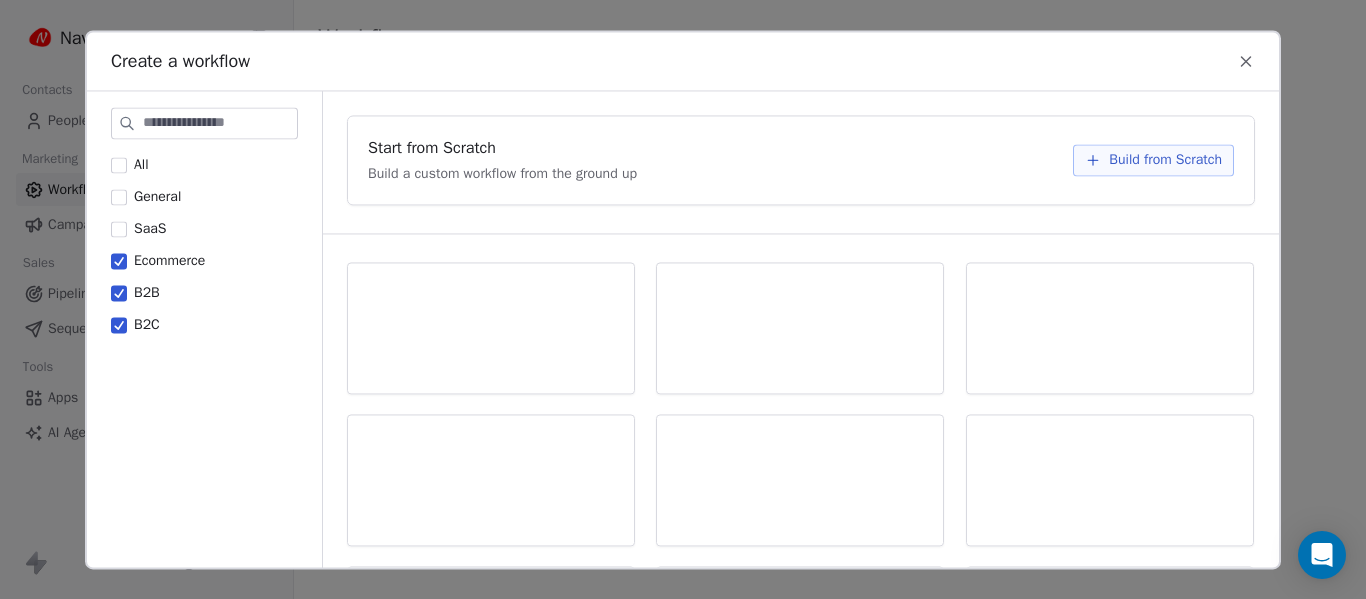 drag, startPoint x: 121, startPoint y: 254, endPoint x: 123, endPoint y: 264, distance: 10.198039 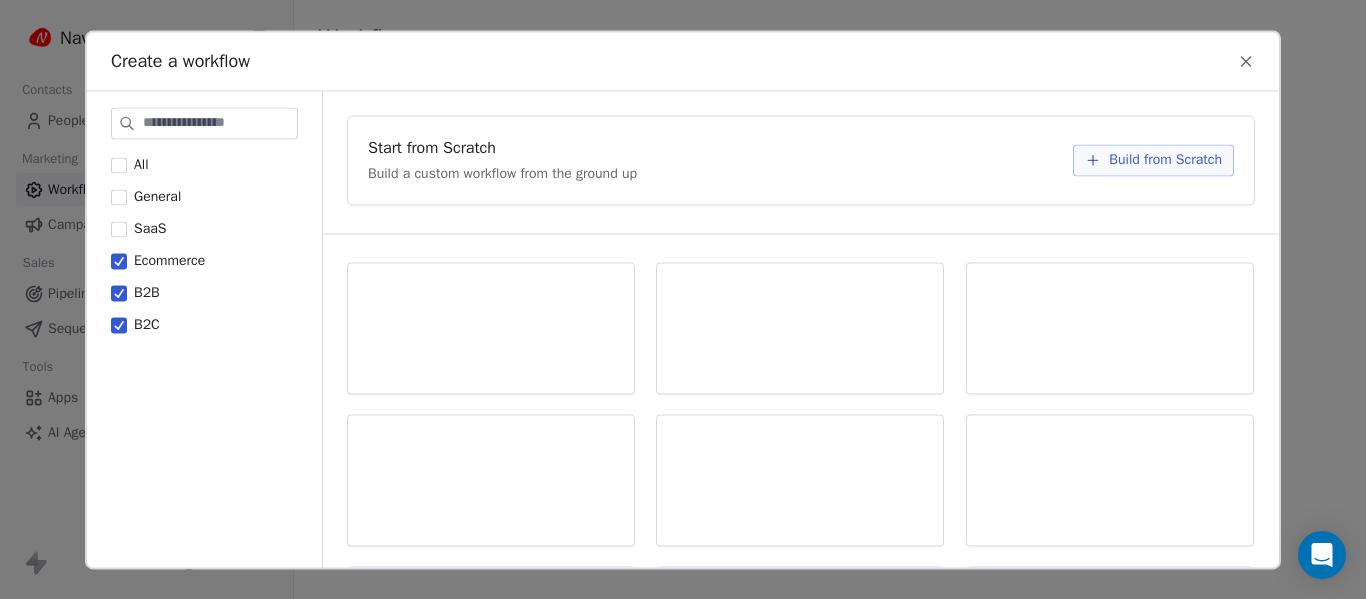click on "Ecommerce" at bounding box center [119, 261] 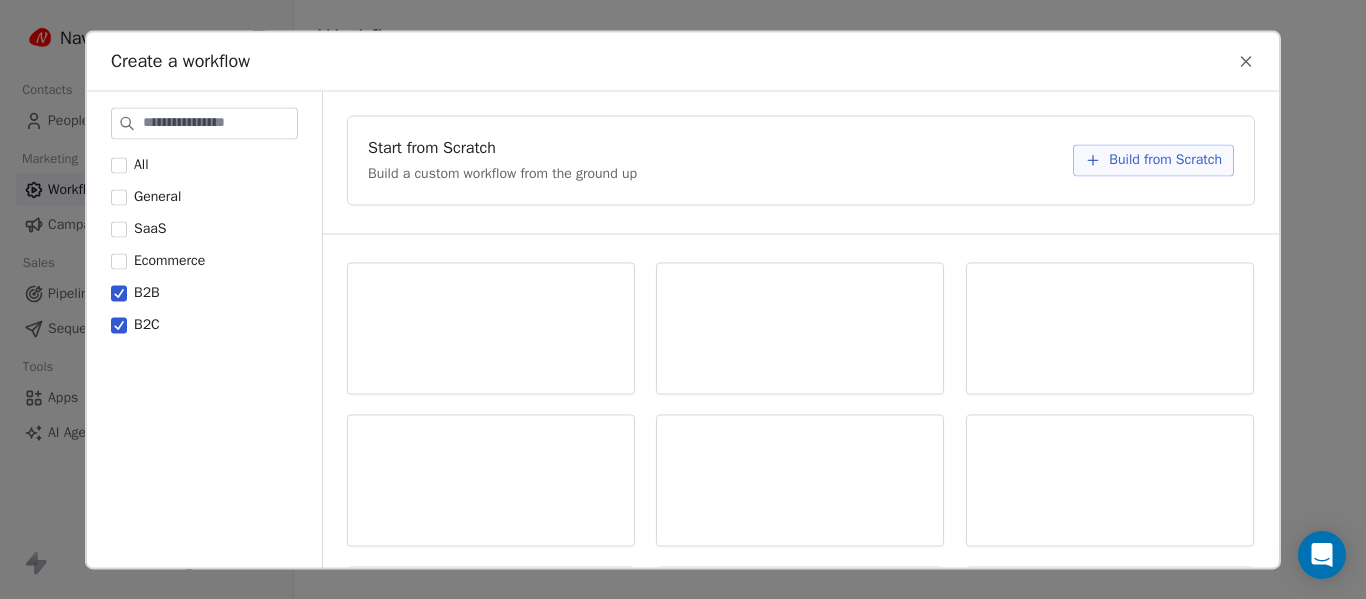 click on "B2B" at bounding box center [119, 293] 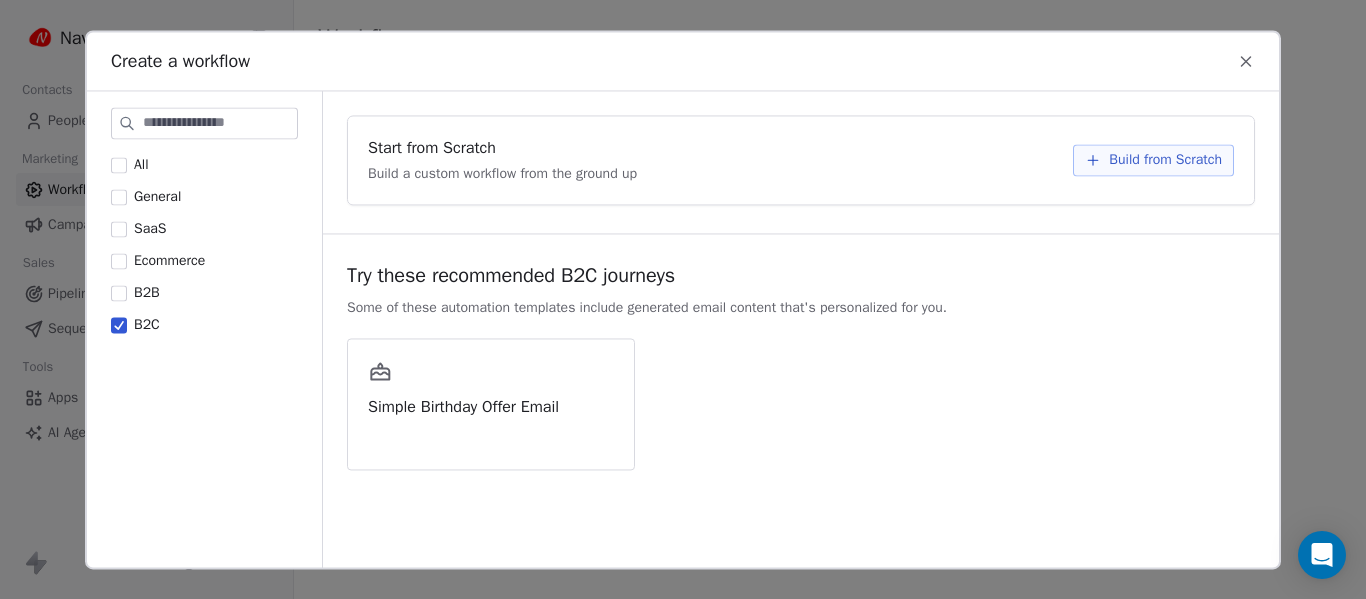 click on "B2B" at bounding box center [119, 293] 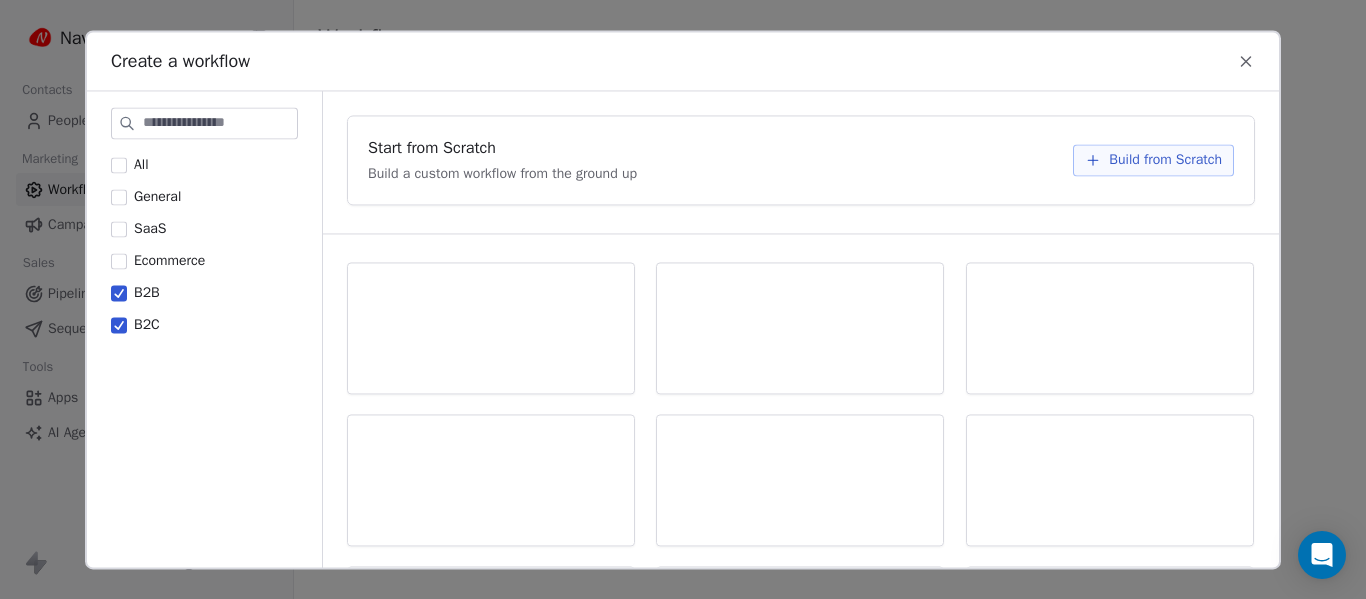 click on "B2C" at bounding box center (119, 325) 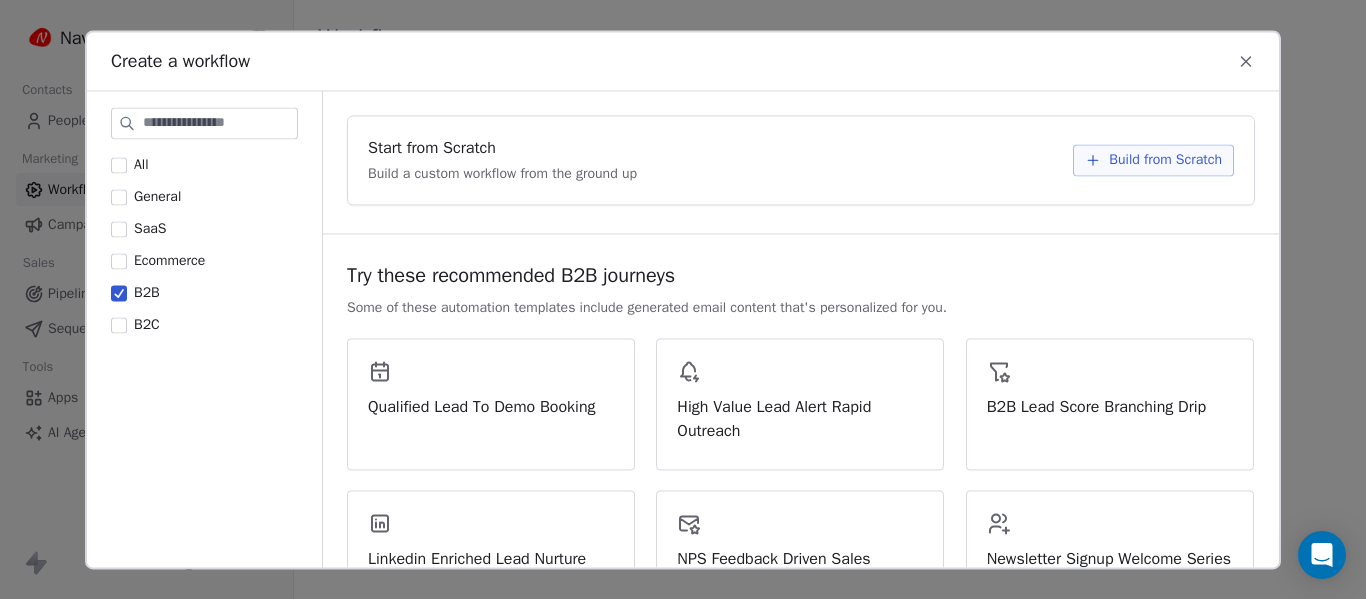 click on "Ecommerce" at bounding box center [119, 261] 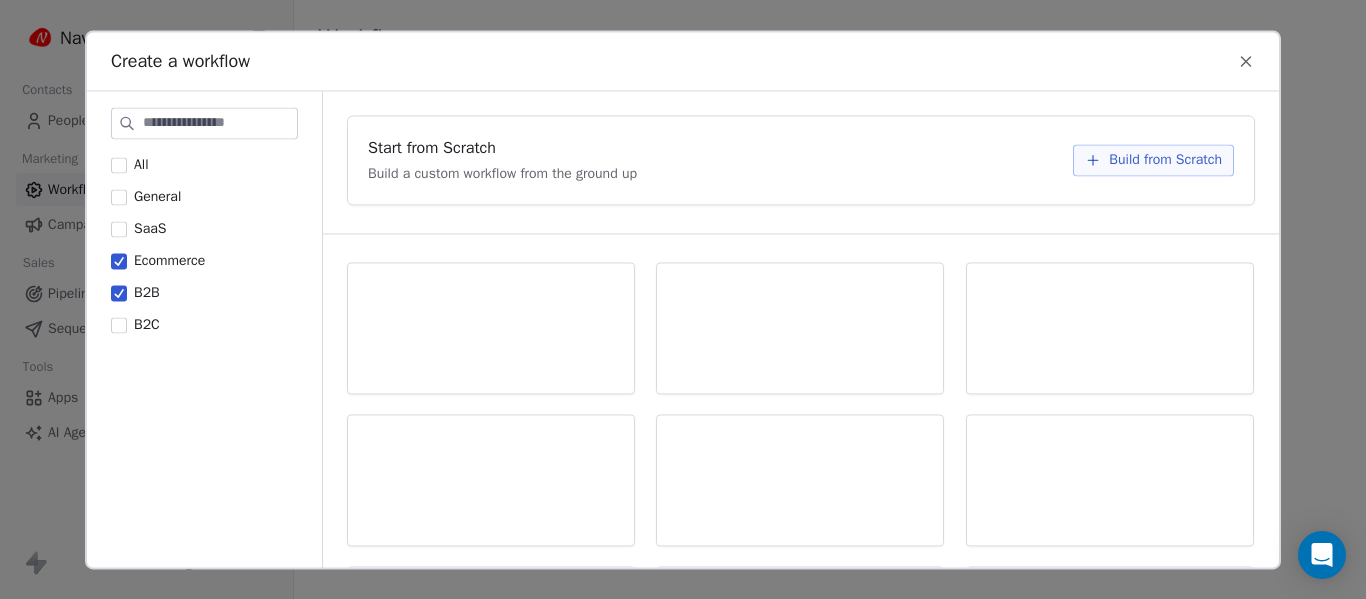 click on "B2B" at bounding box center (119, 293) 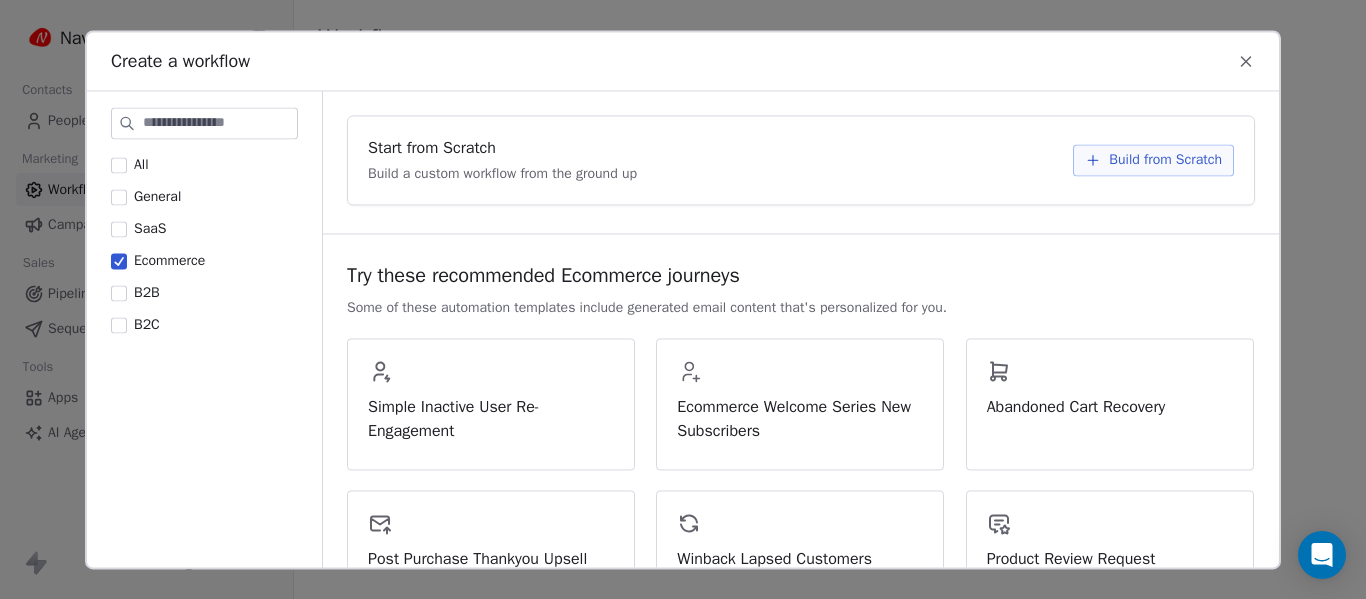 click on "General" at bounding box center (119, 197) 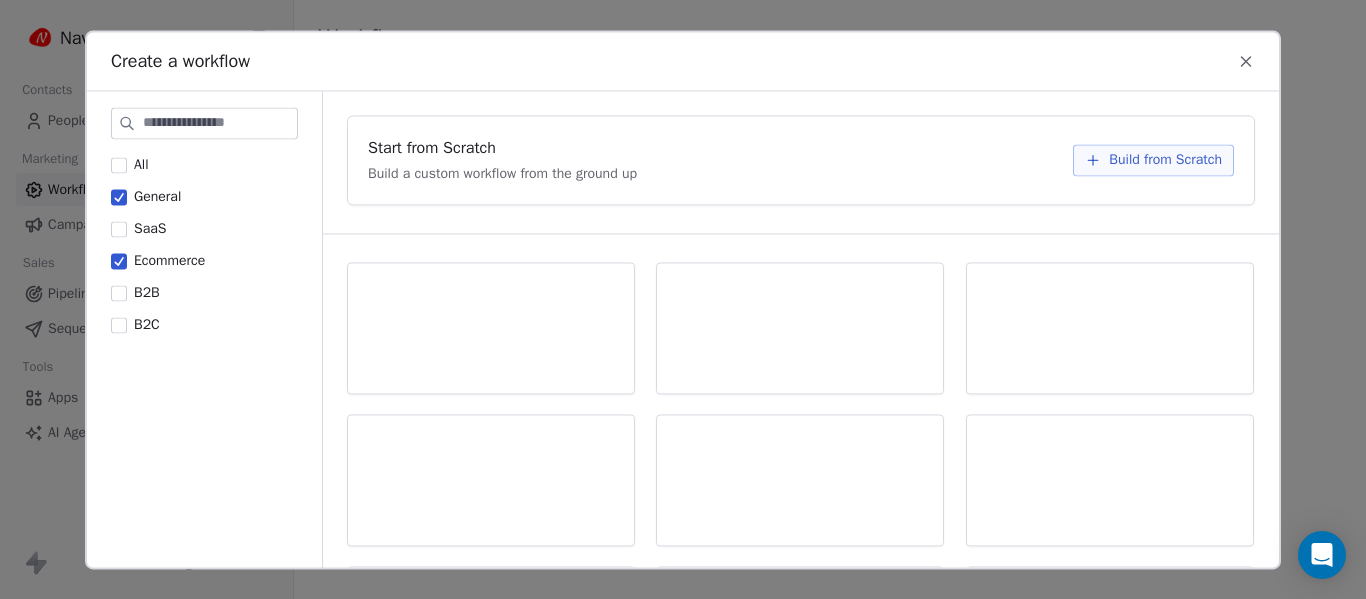 click on "Ecommerce" at bounding box center [119, 261] 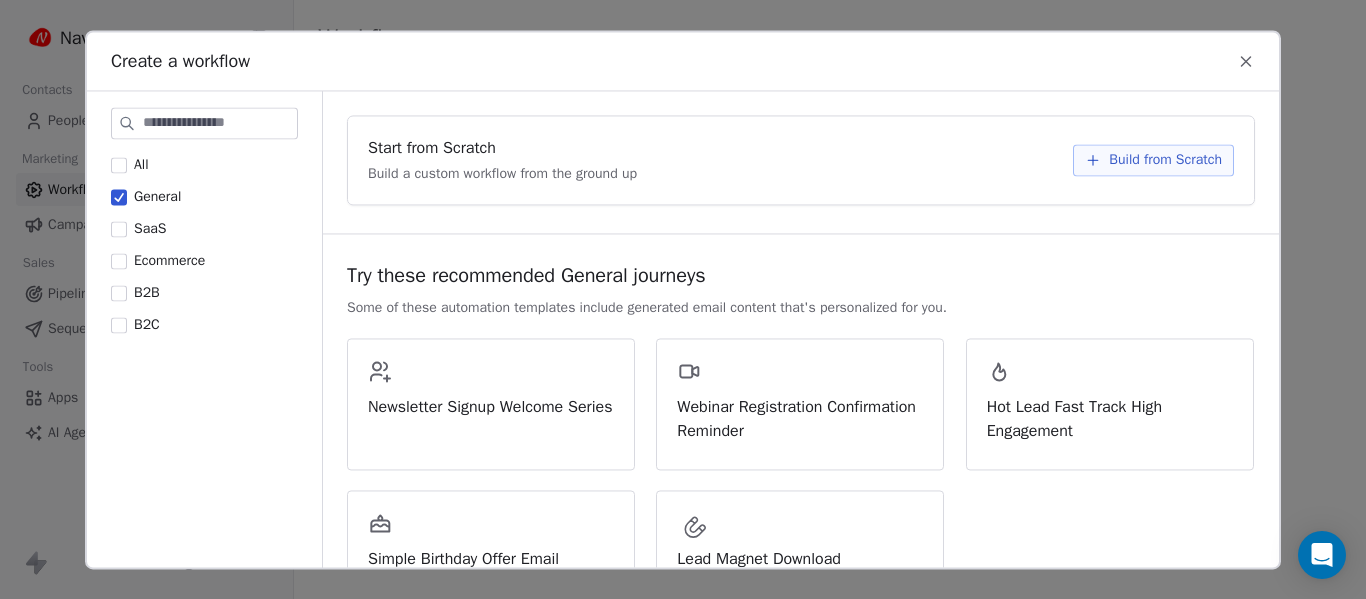 click 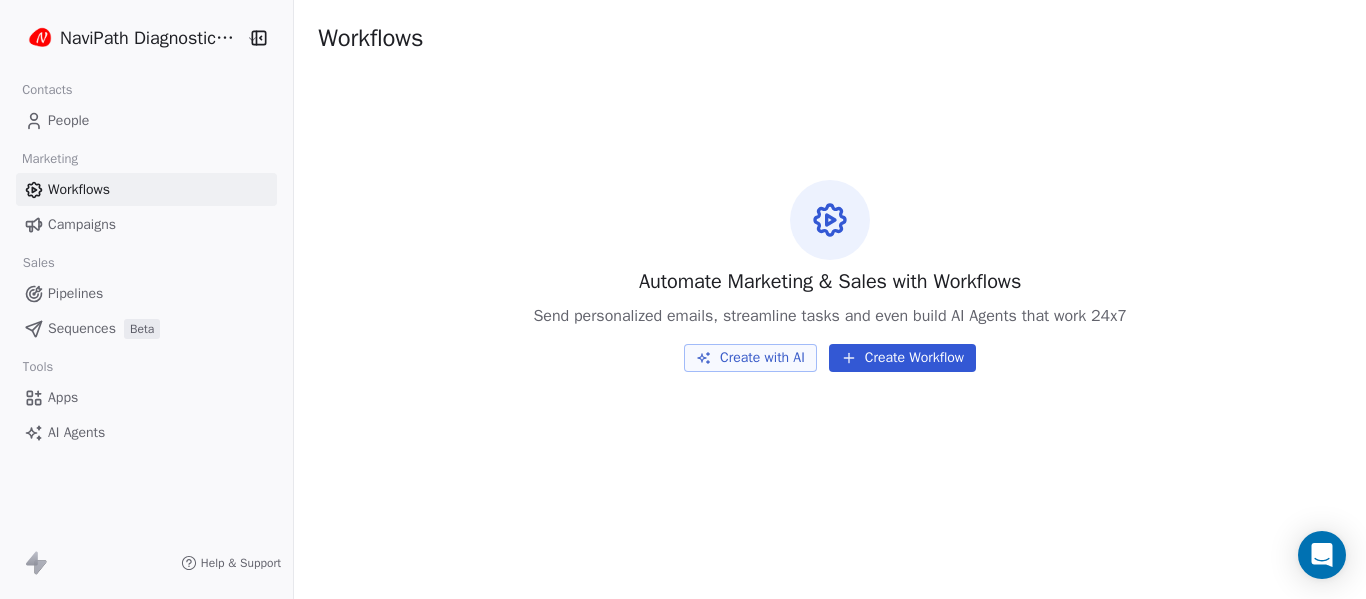 click on "People" at bounding box center [68, 120] 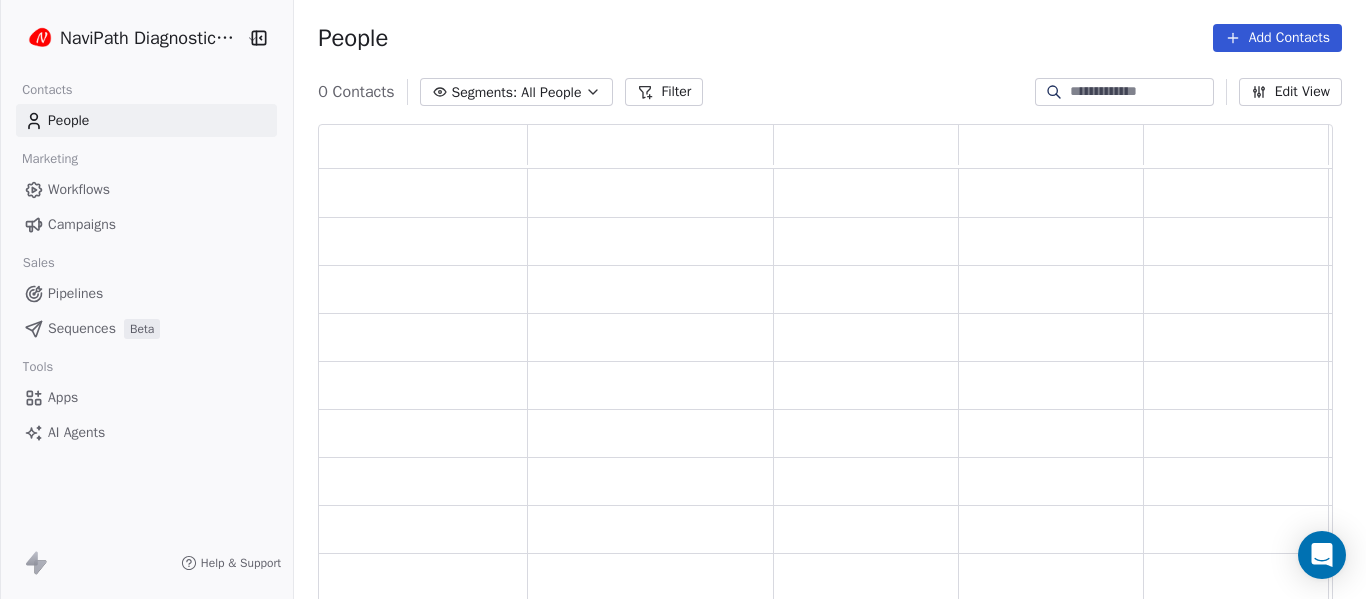 scroll, scrollTop: 16, scrollLeft: 16, axis: both 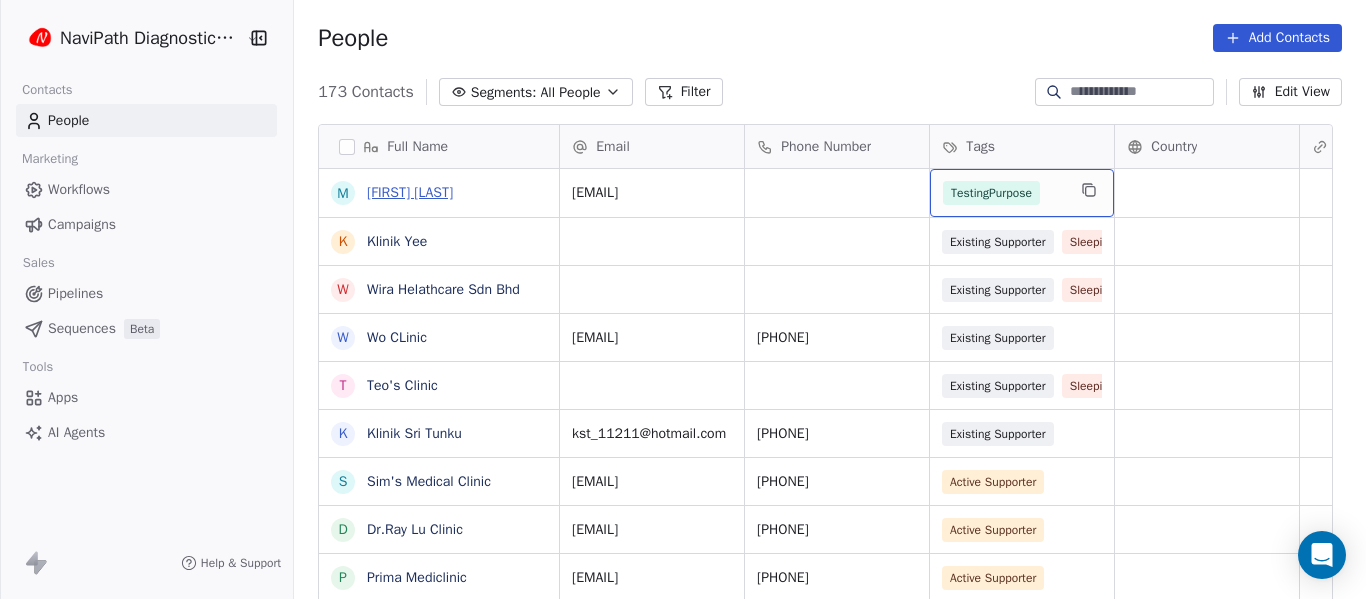 click on "Max Jong" at bounding box center (410, 192) 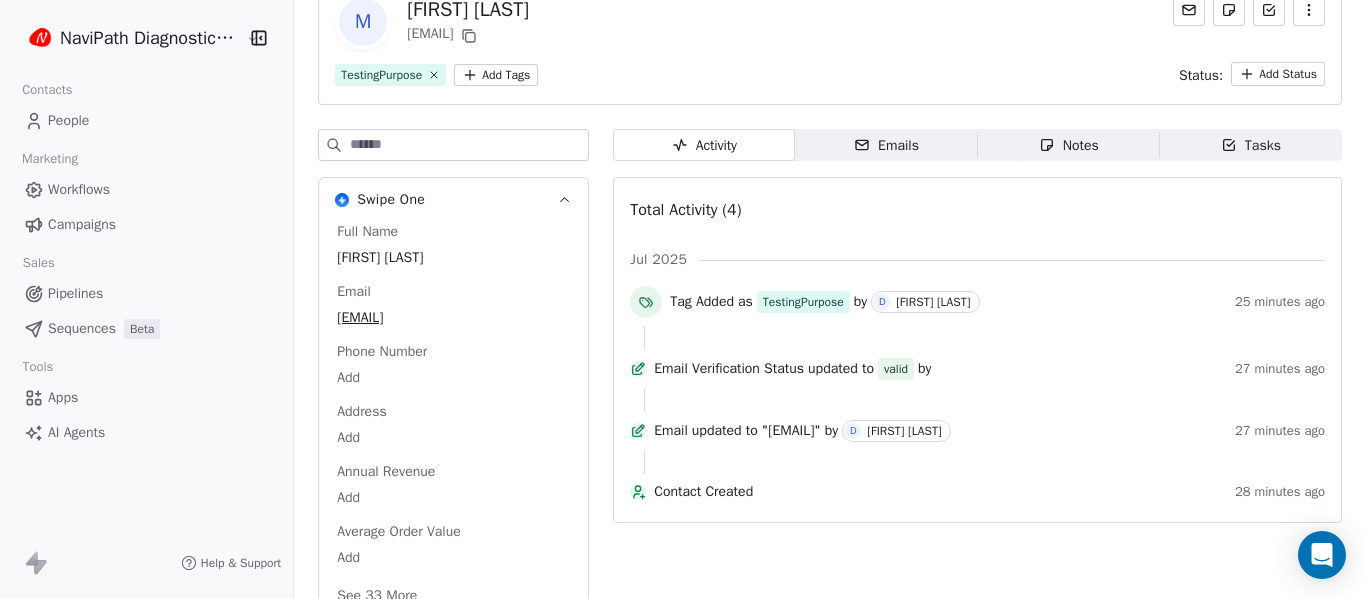 scroll, scrollTop: 149, scrollLeft: 0, axis: vertical 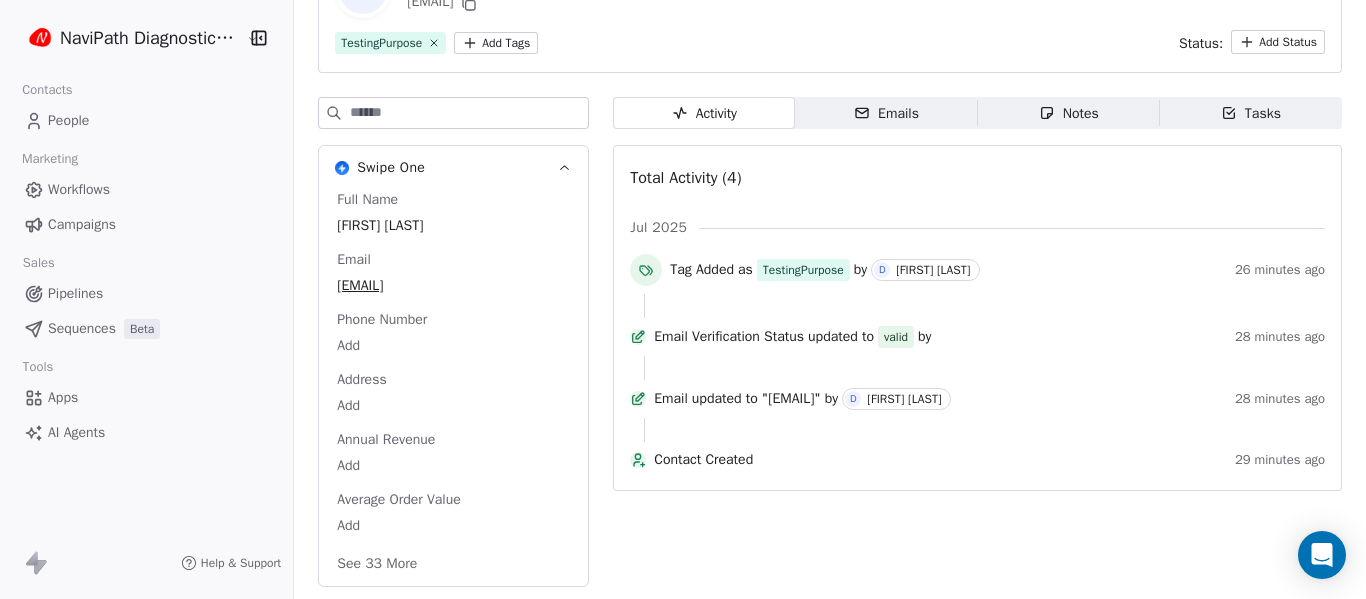 click on "People" at bounding box center (68, 120) 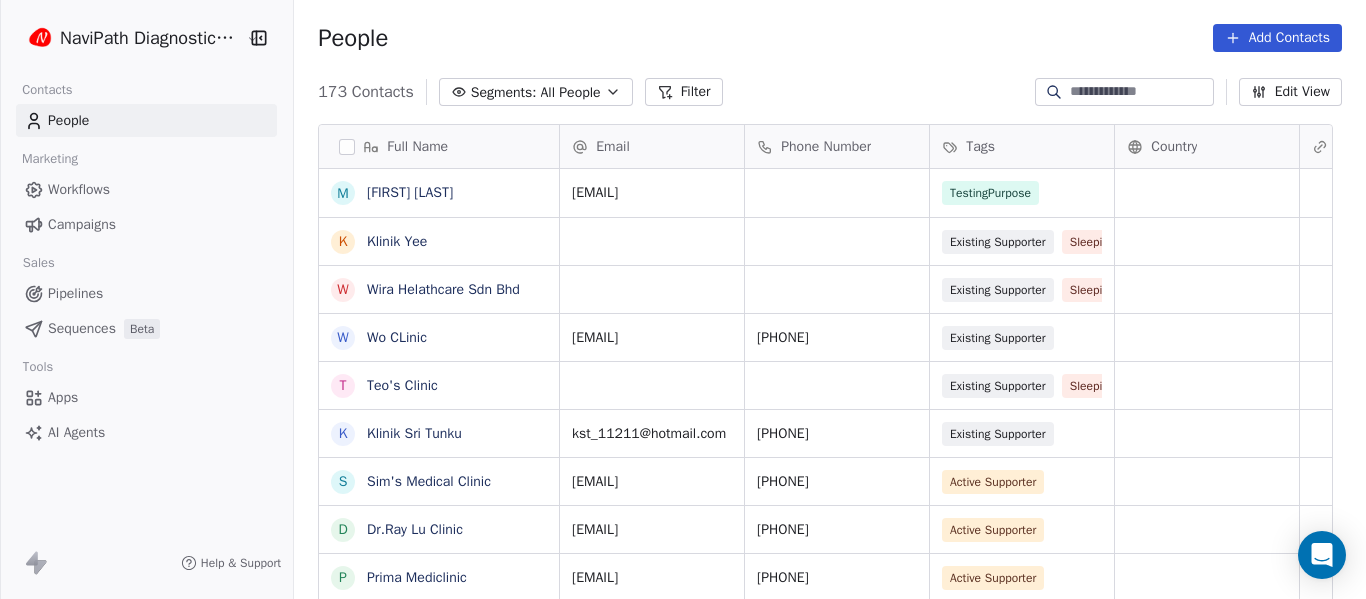 scroll, scrollTop: 16, scrollLeft: 16, axis: both 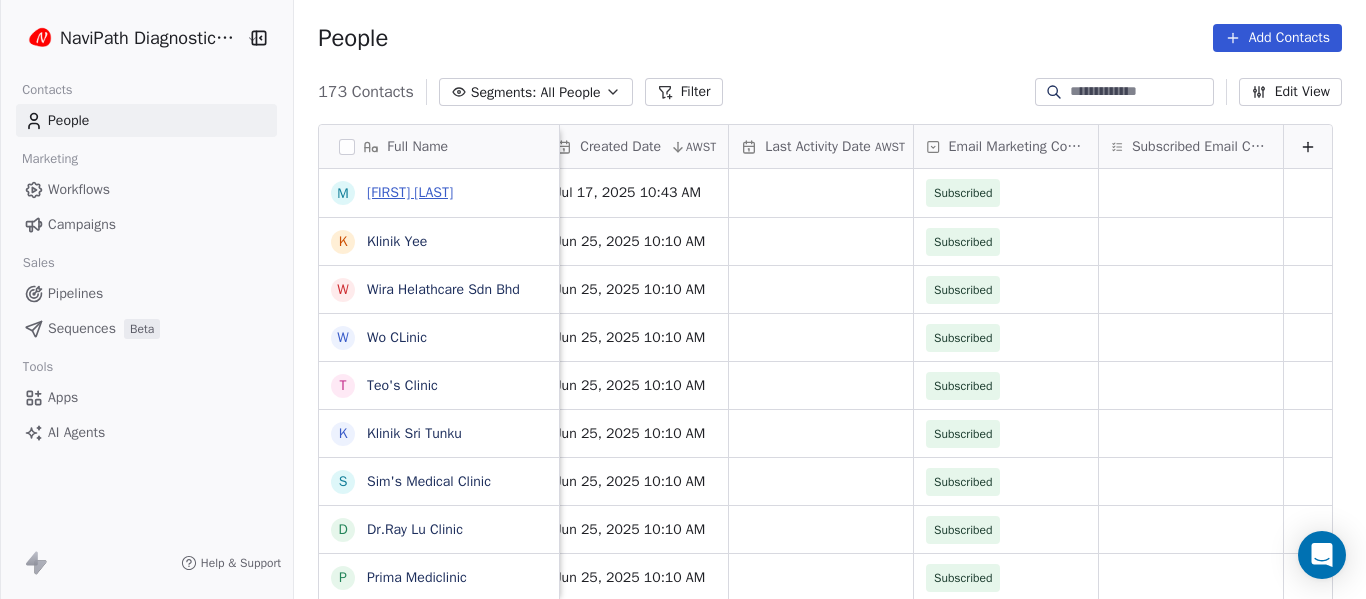 click on "Max Jong" at bounding box center (410, 192) 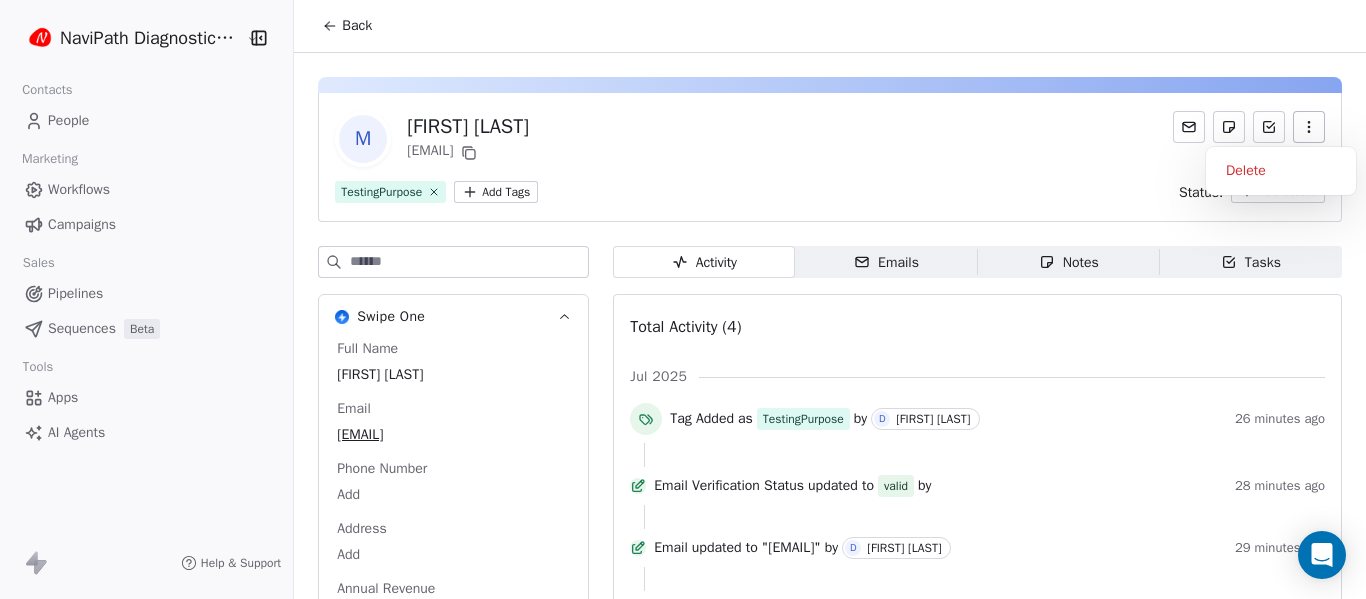 click 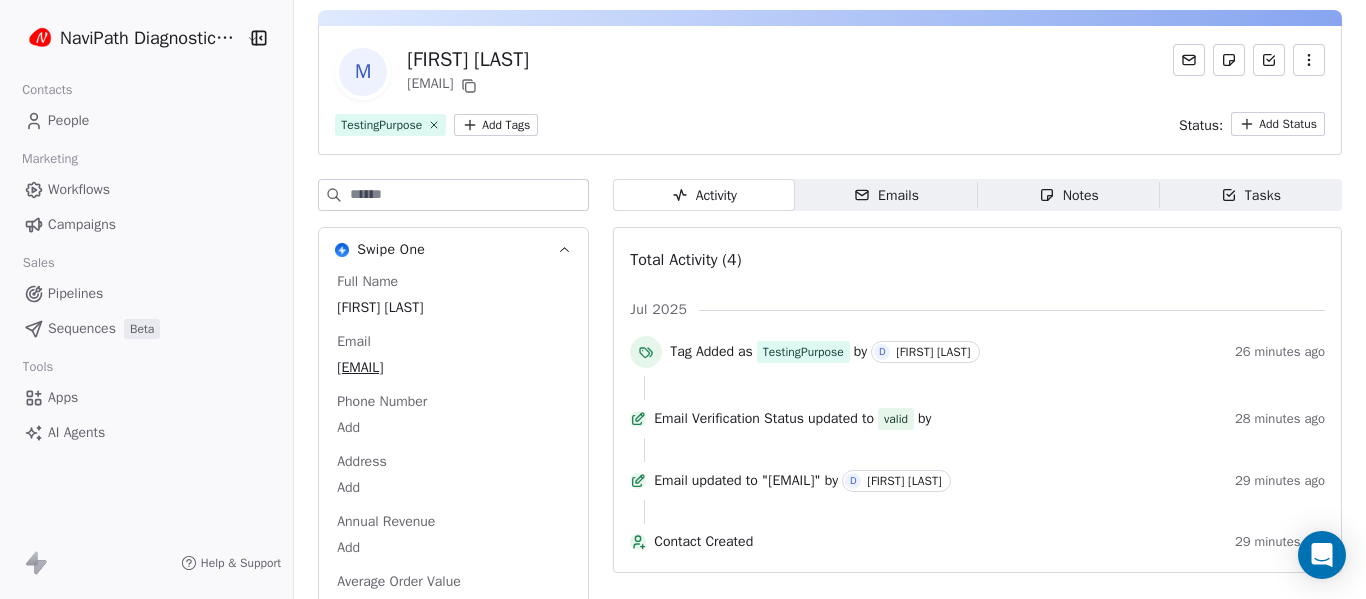 scroll, scrollTop: 149, scrollLeft: 0, axis: vertical 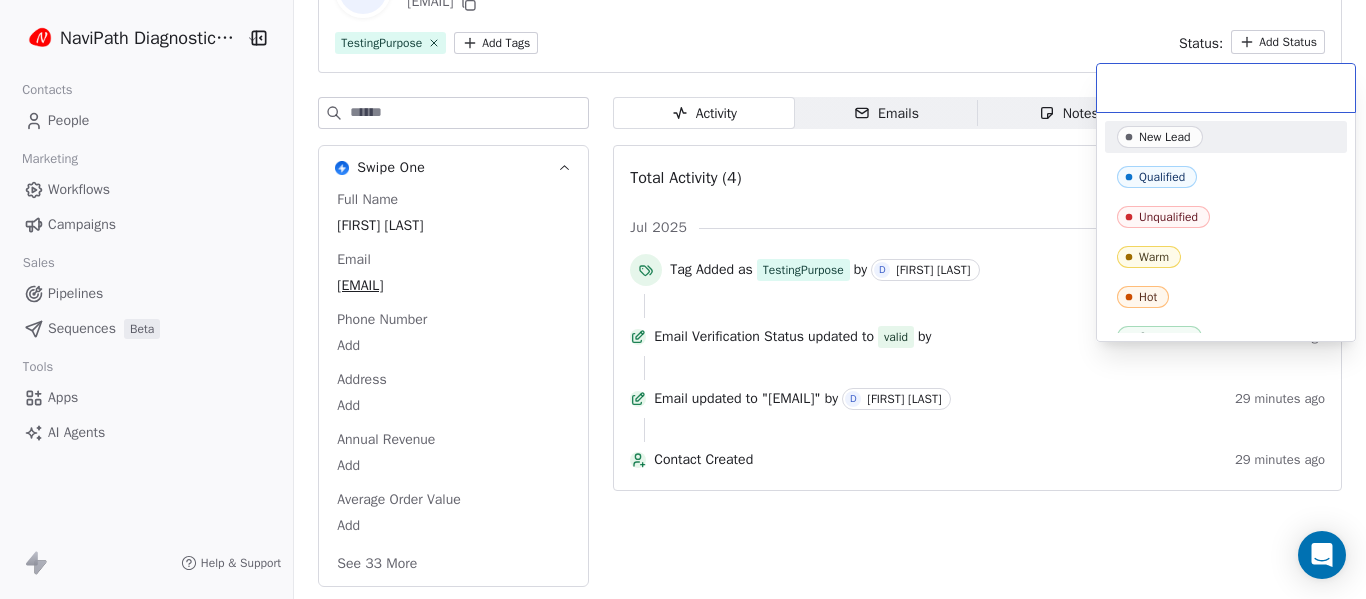 click on "NaviPath Diagnostics Sdn Bhd Contacts People Marketing Workflows Campaigns Sales Pipelines Sequences Beta Tools Apps AI Agents Help & Support Back M Max Jong jongsm@navipathdxs.com TestingPurpose  Add Tags Status:   Add Status Swipe One Full Name Max Jong Email jongsm@navipathdxs.com Phone Number Add Address Add Annual Revenue Add Average Order Value Add See   33   More   Activity Activity Emails Emails   Notes   Notes Tasks Tasks Total Activity (4) Jul 2025 Tag Added as TestingPurpose by D Daniel Lau   26 minutes ago Email Verification Status updated to valid by   28 minutes ago Email updated to "jongsm@navipathdxs.com" by D Daniel Lau   29 minutes ago Contact Created   29 minutes ago
New Lead Qualified Unqualified Warm Hot Customer" at bounding box center (683, 299) 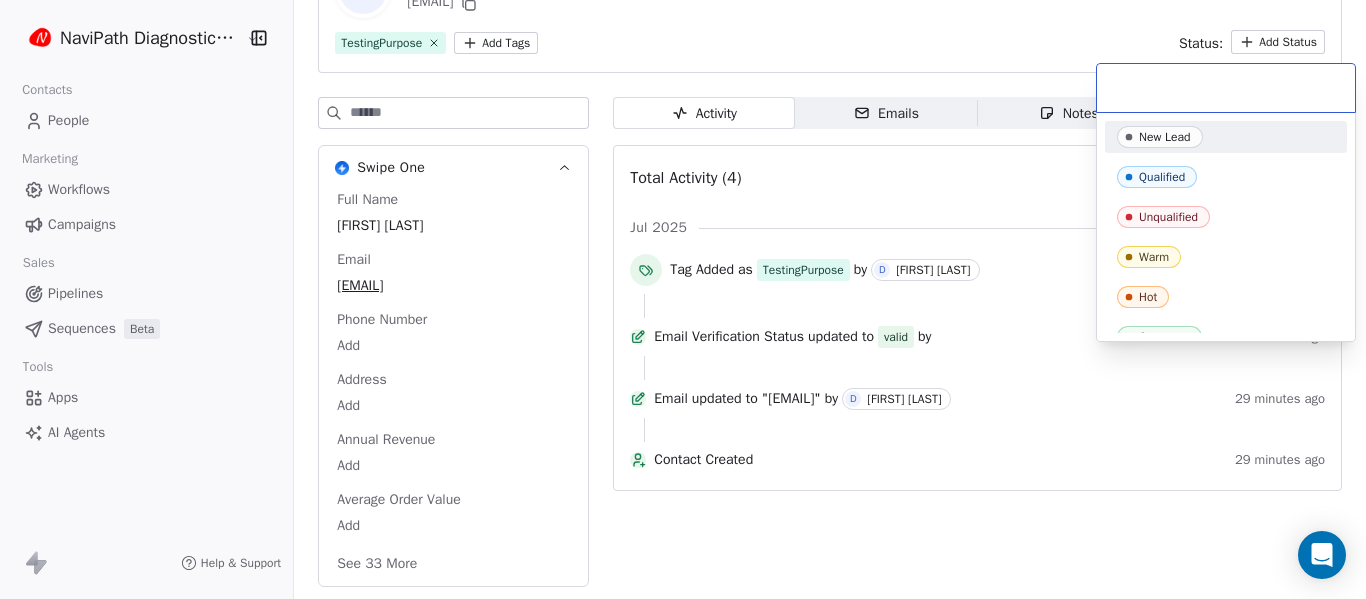 click on "NaviPath Diagnostics Sdn Bhd Contacts People Marketing Workflows Campaigns Sales Pipelines Sequences Beta Tools Apps AI Agents Help & Support Back M Max Jong jongsm@navipathdxs.com TestingPurpose  Add Tags Status:   Add Status Swipe One Full Name Max Jong Email jongsm@navipathdxs.com Phone Number Add Address Add Annual Revenue Add Average Order Value Add See   33   More   Activity Activity Emails Emails   Notes   Notes Tasks Tasks Total Activity (4) Jul 2025 Tag Added as TestingPurpose by D Daniel Lau   26 minutes ago Email Verification Status updated to valid by   28 minutes ago Email updated to "jongsm@navipathdxs.com" by D Daniel Lau   29 minutes ago Contact Created   29 minutes ago
New Lead Qualified Unqualified Warm Hot Customer" at bounding box center (683, 299) 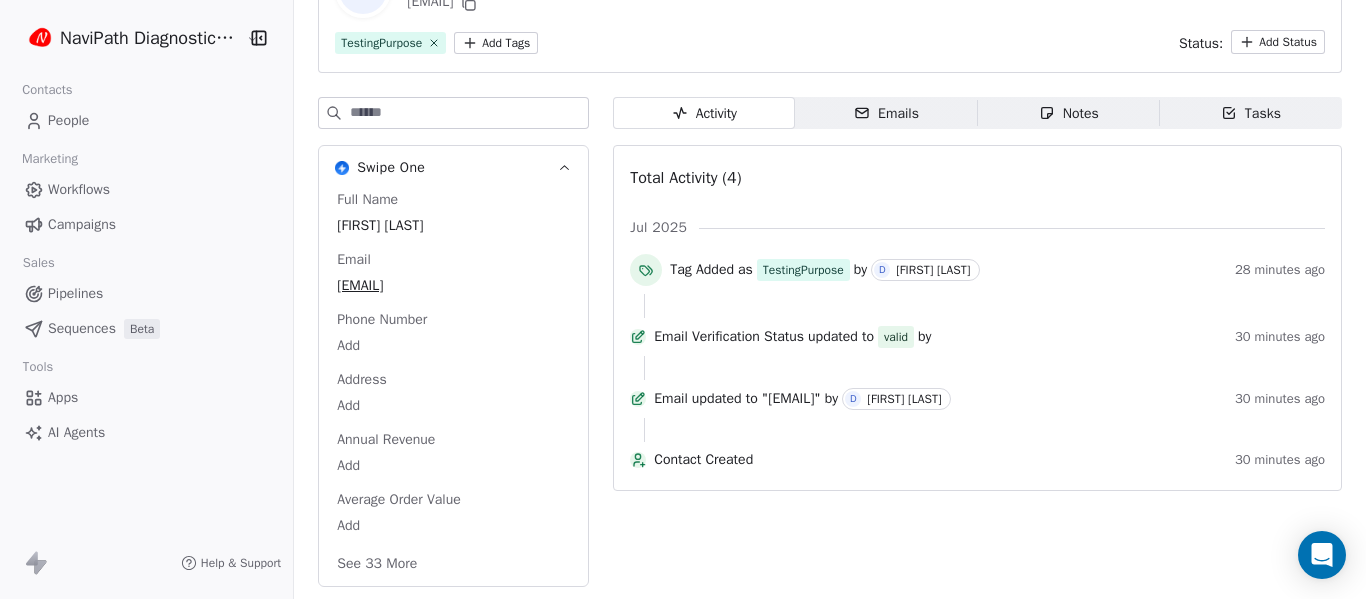 click on "Tasks" at bounding box center (1251, 113) 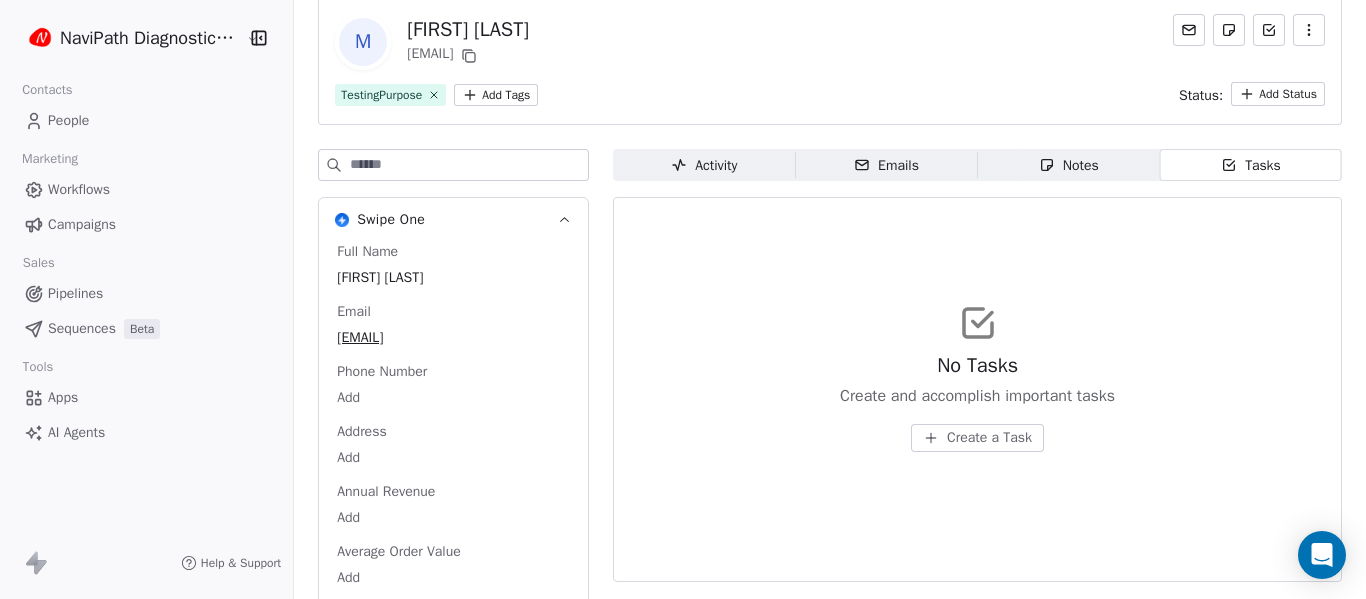 scroll, scrollTop: 49, scrollLeft: 0, axis: vertical 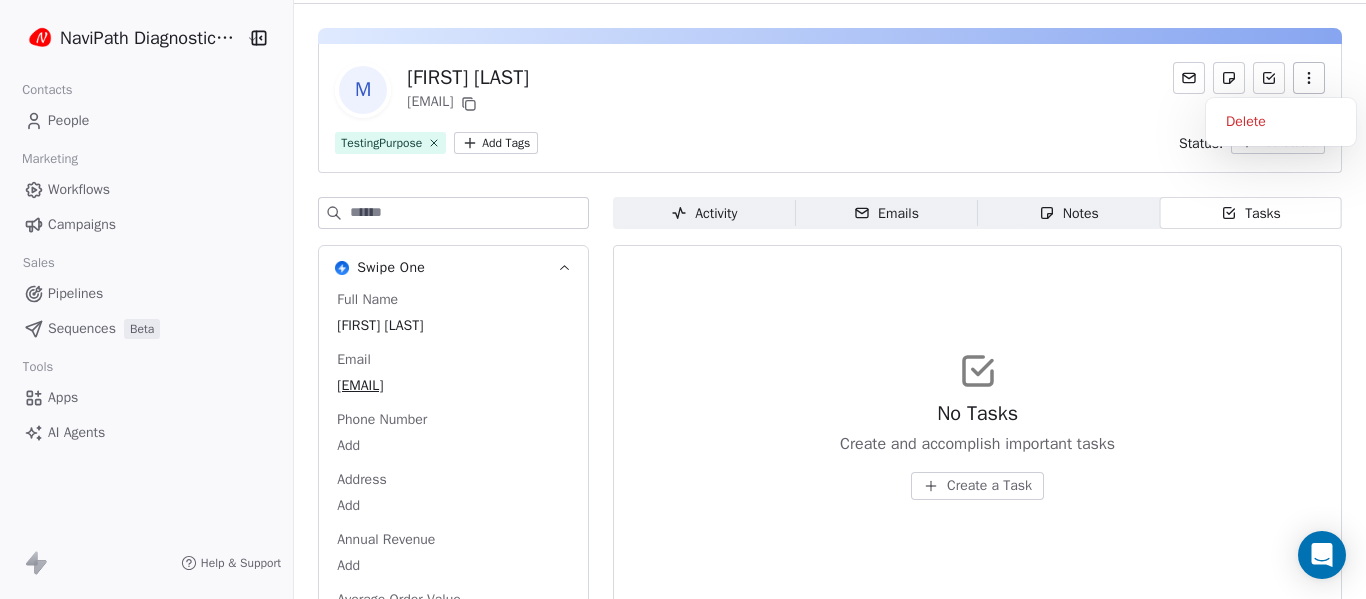 click 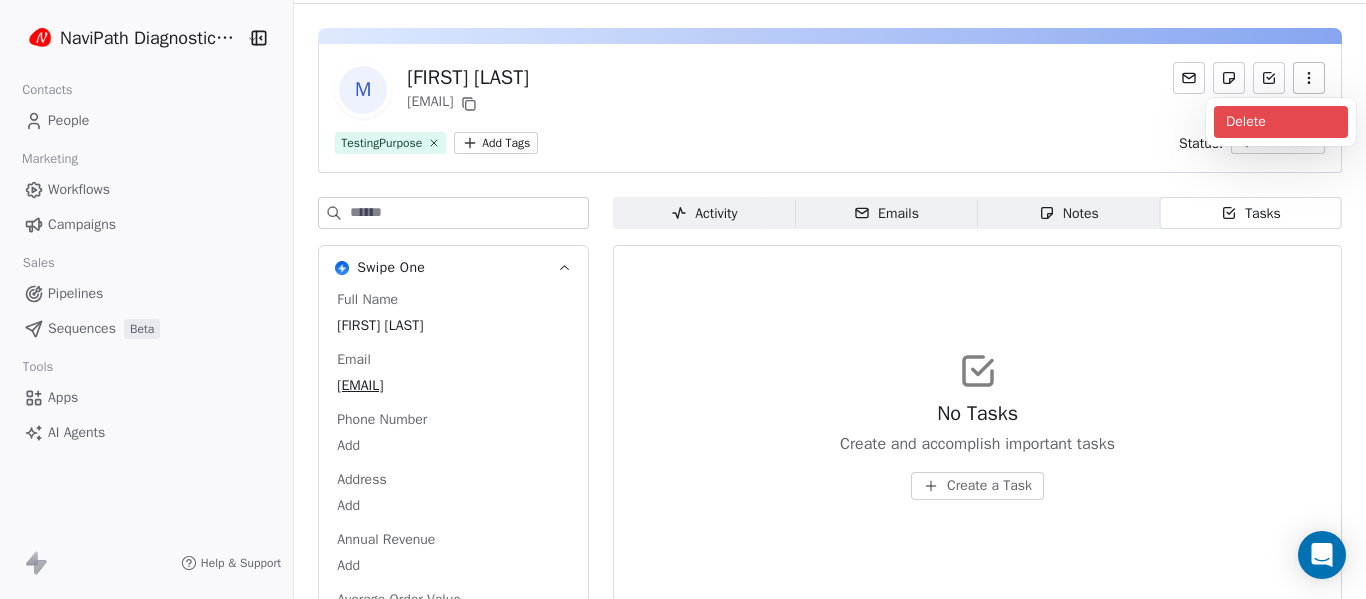 click on "Delete" at bounding box center [1281, 122] 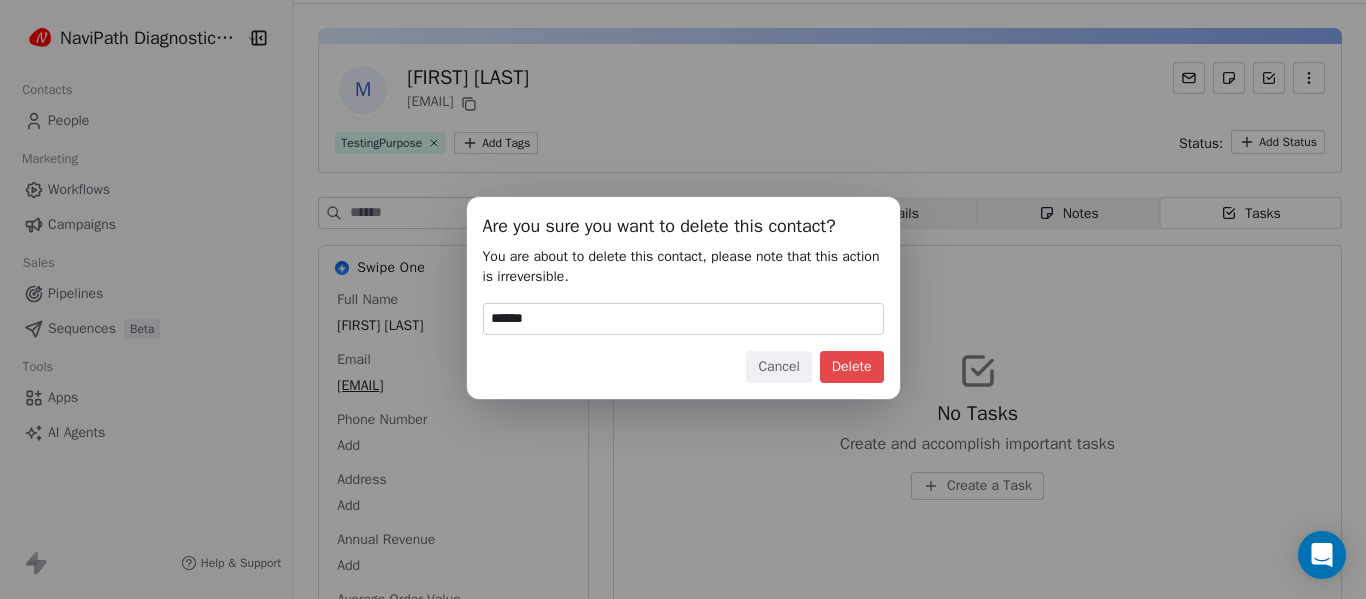 type on "******" 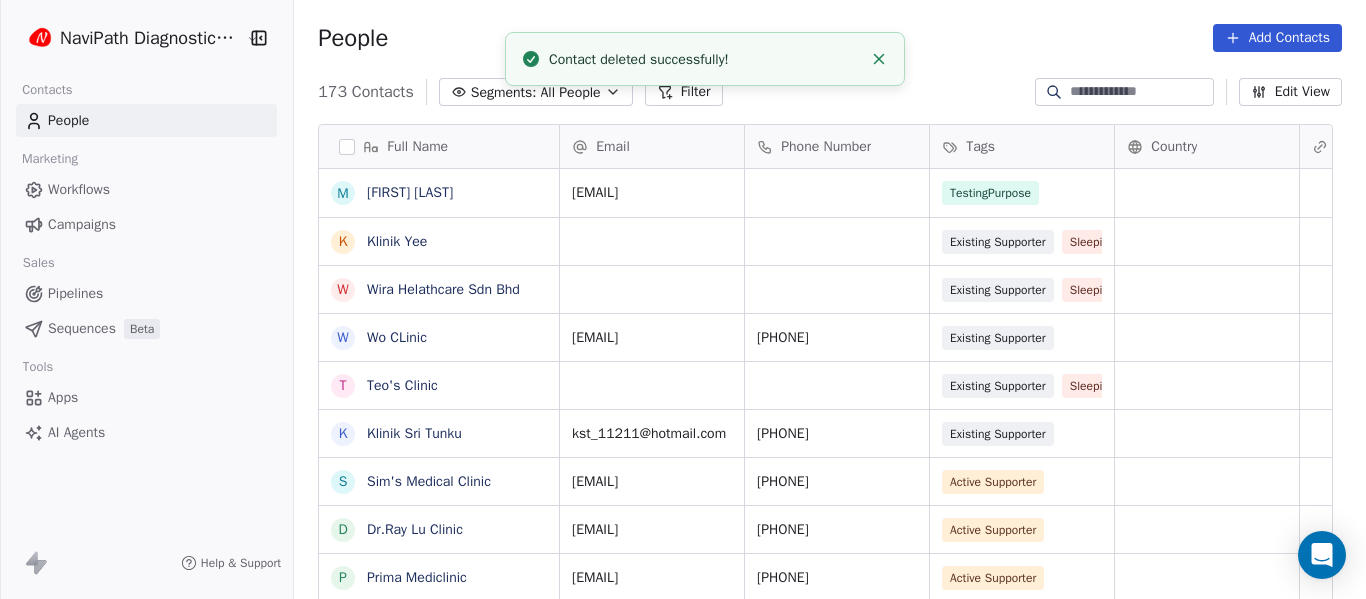 scroll, scrollTop: 0, scrollLeft: 0, axis: both 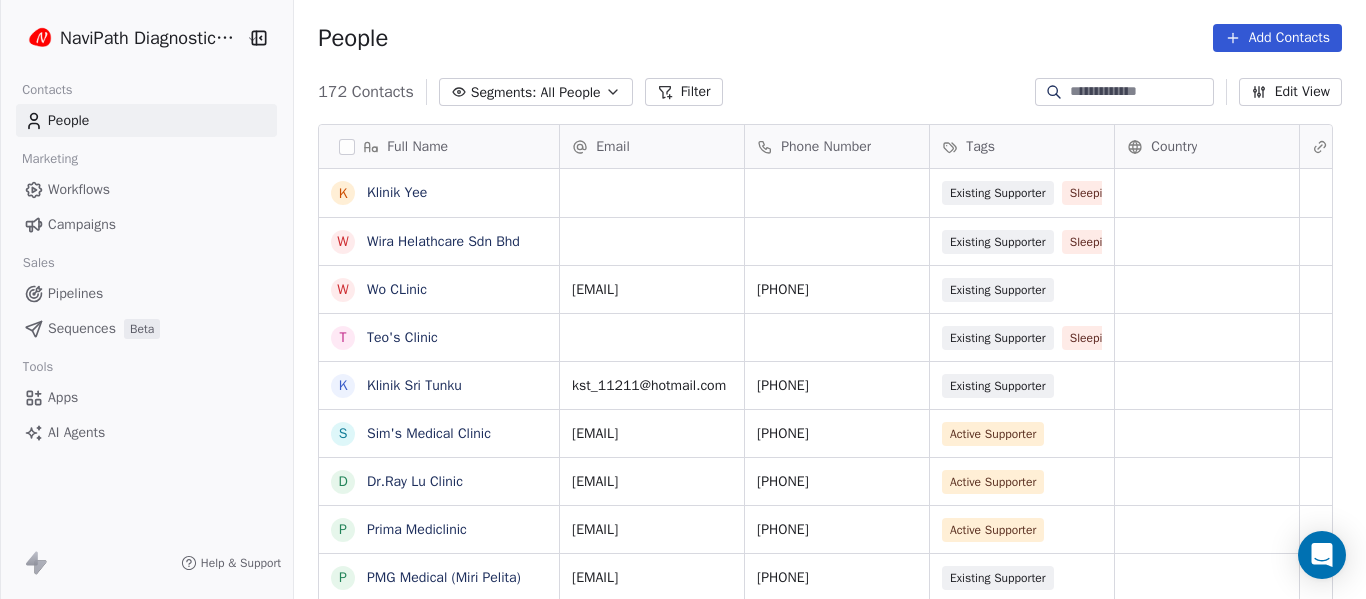 click on "Campaigns" at bounding box center [82, 224] 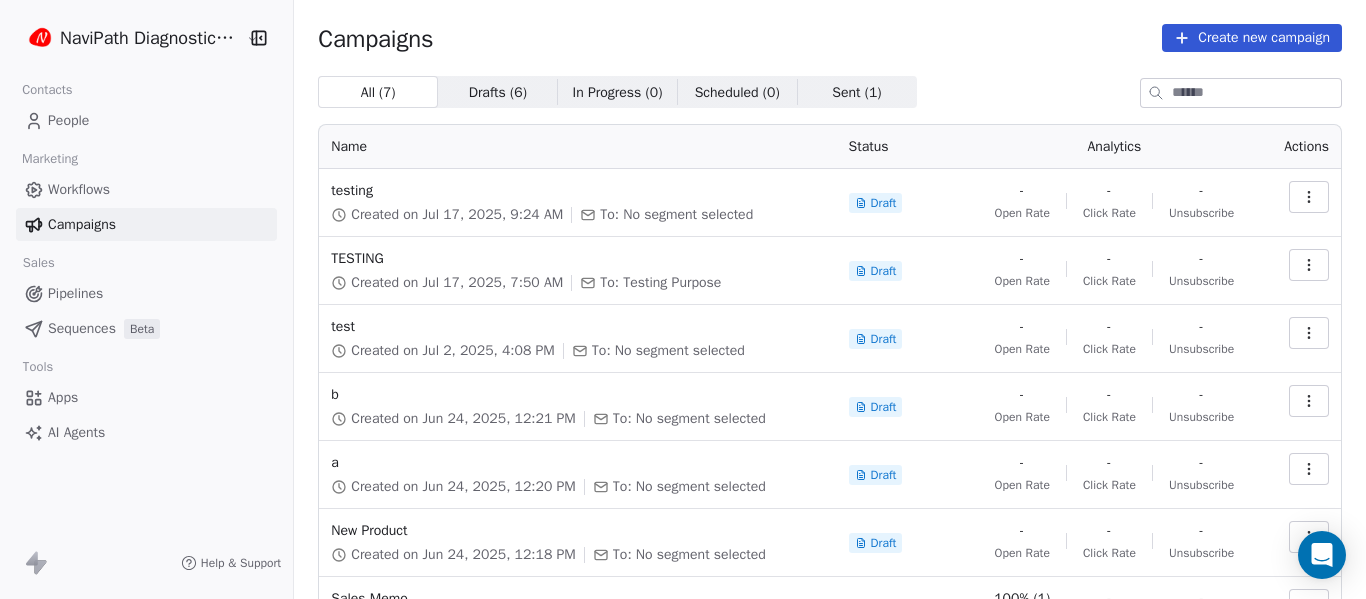 click 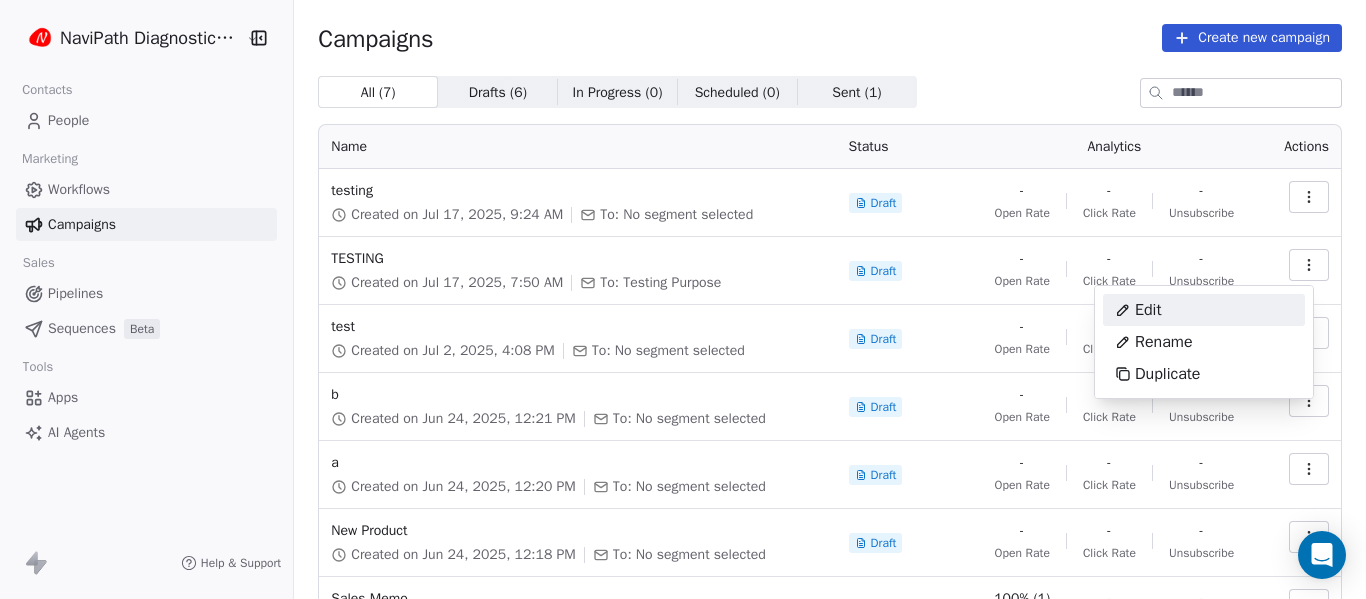 click on "Edit" at bounding box center (1204, 310) 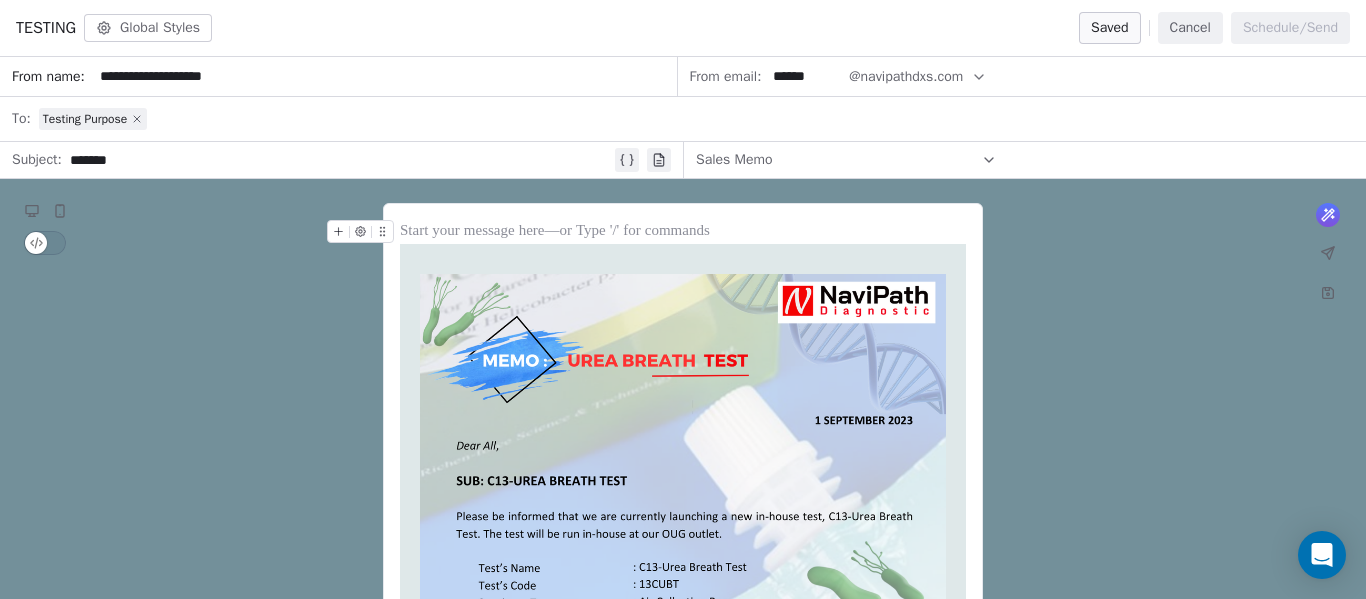 click 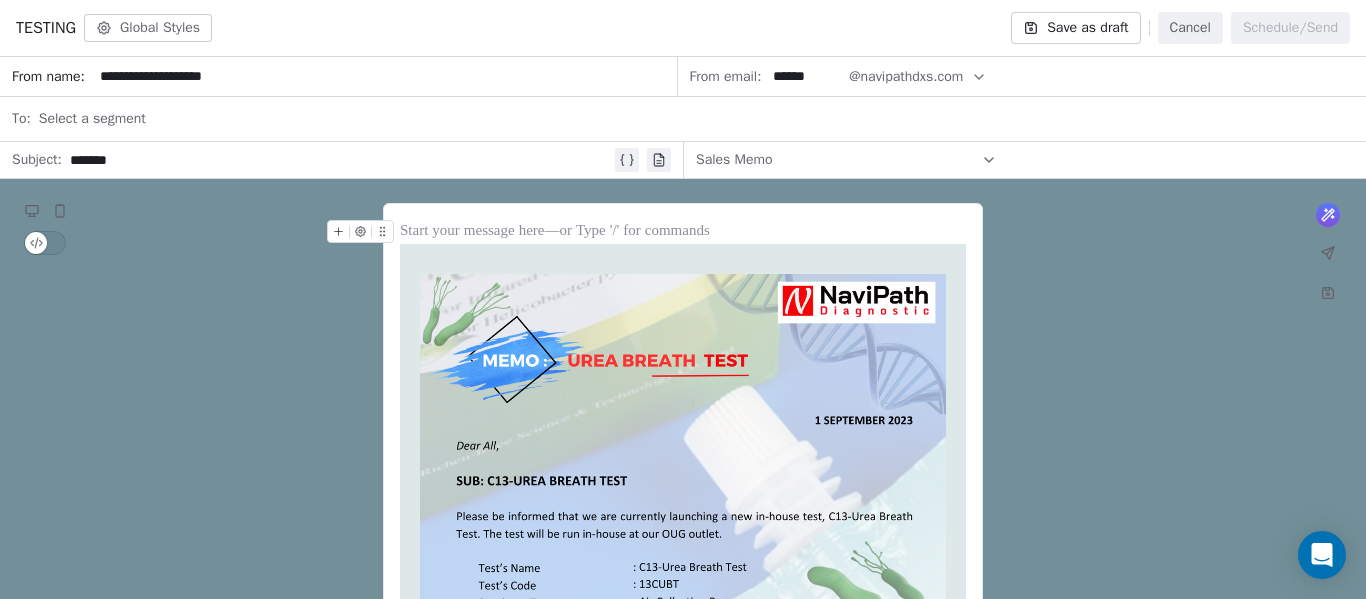 click on "Select a segment" at bounding box center [696, 119] 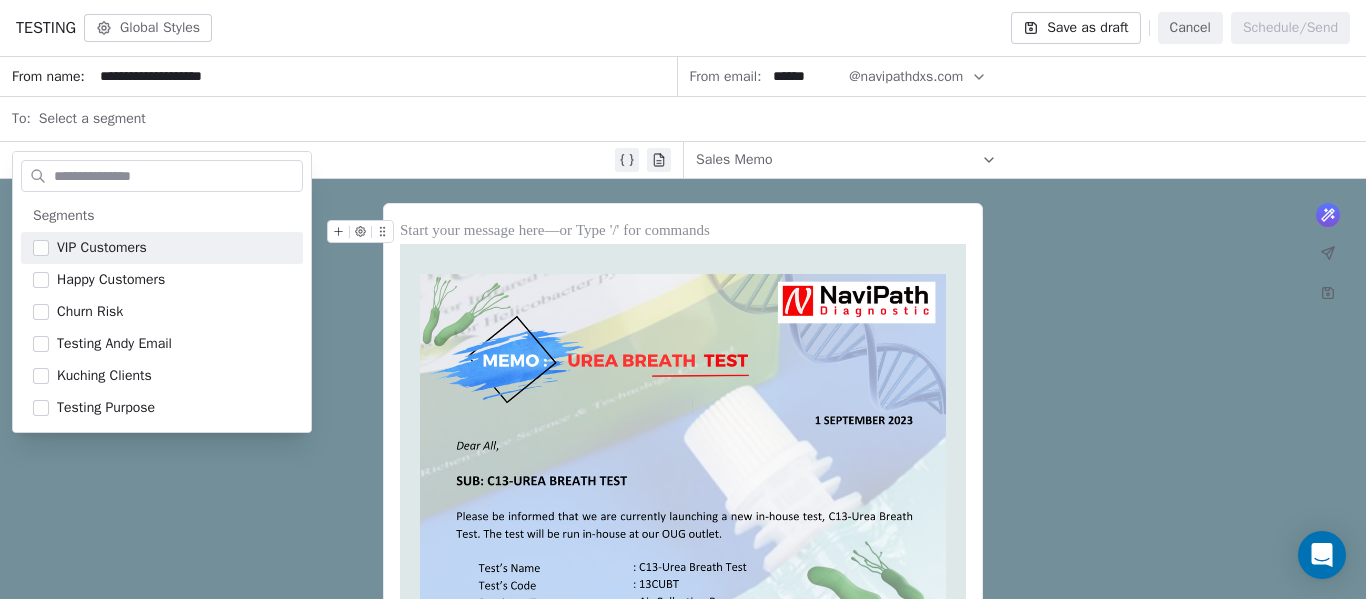 click on "Select a segment" at bounding box center (92, 119) 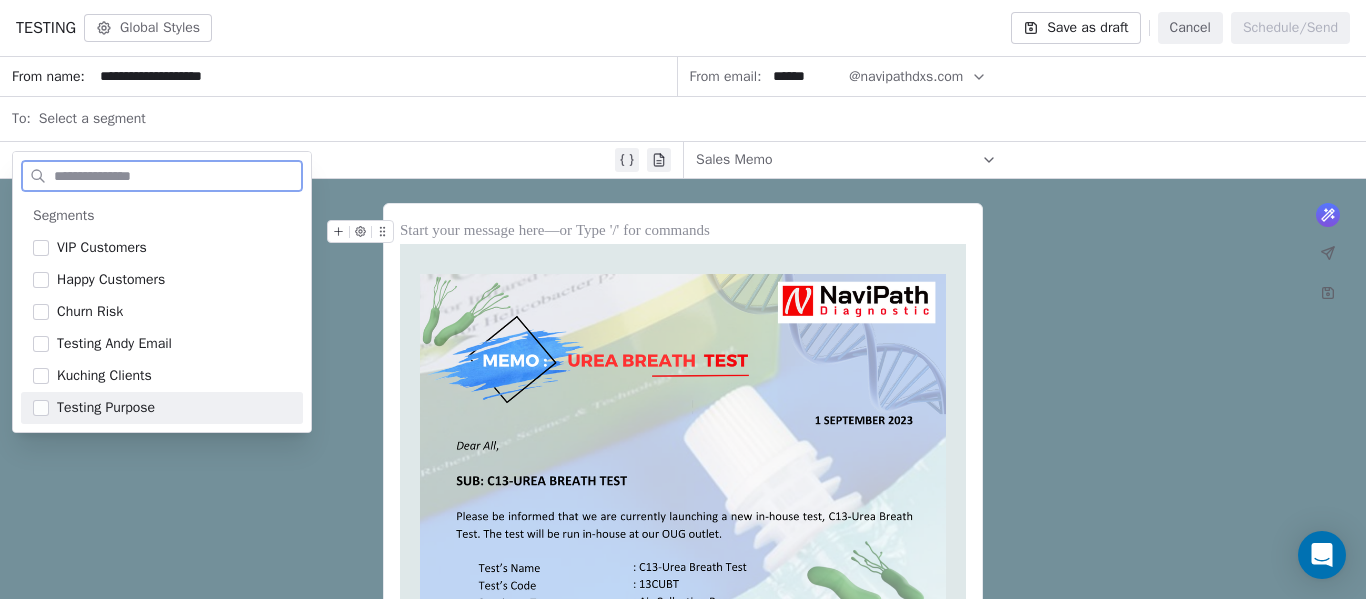 click at bounding box center [41, 408] 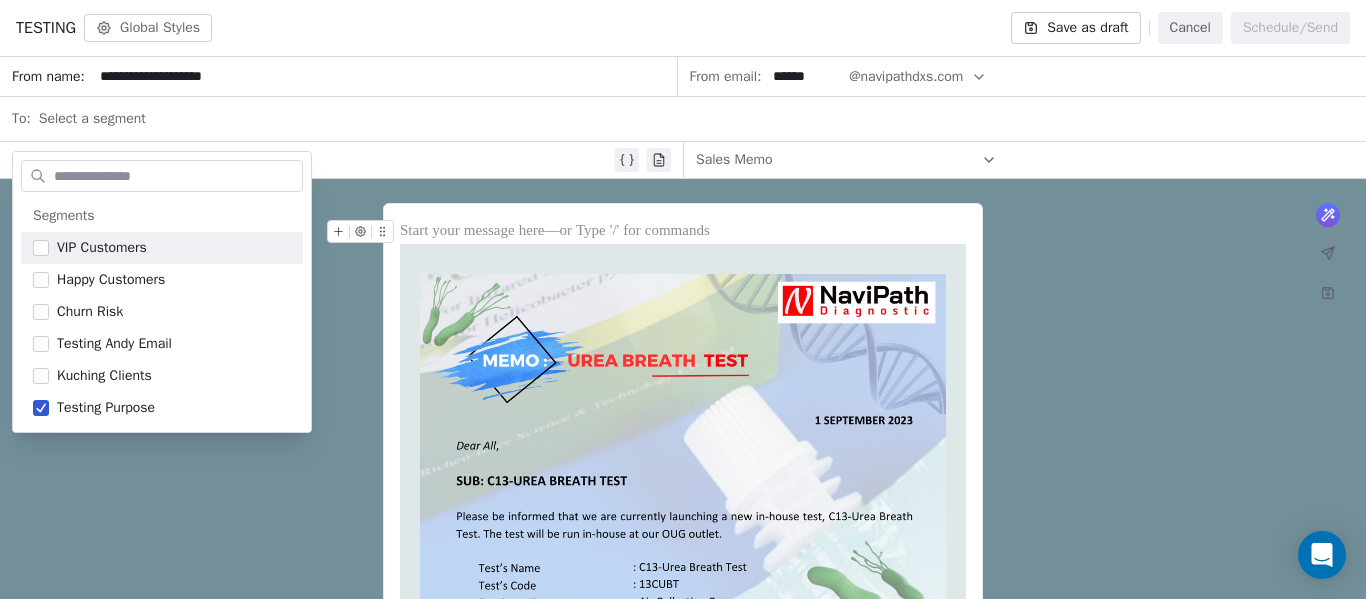 click on "TESTING  Global Styles Save as draft Cancel Schedule/Send" at bounding box center [683, 28] 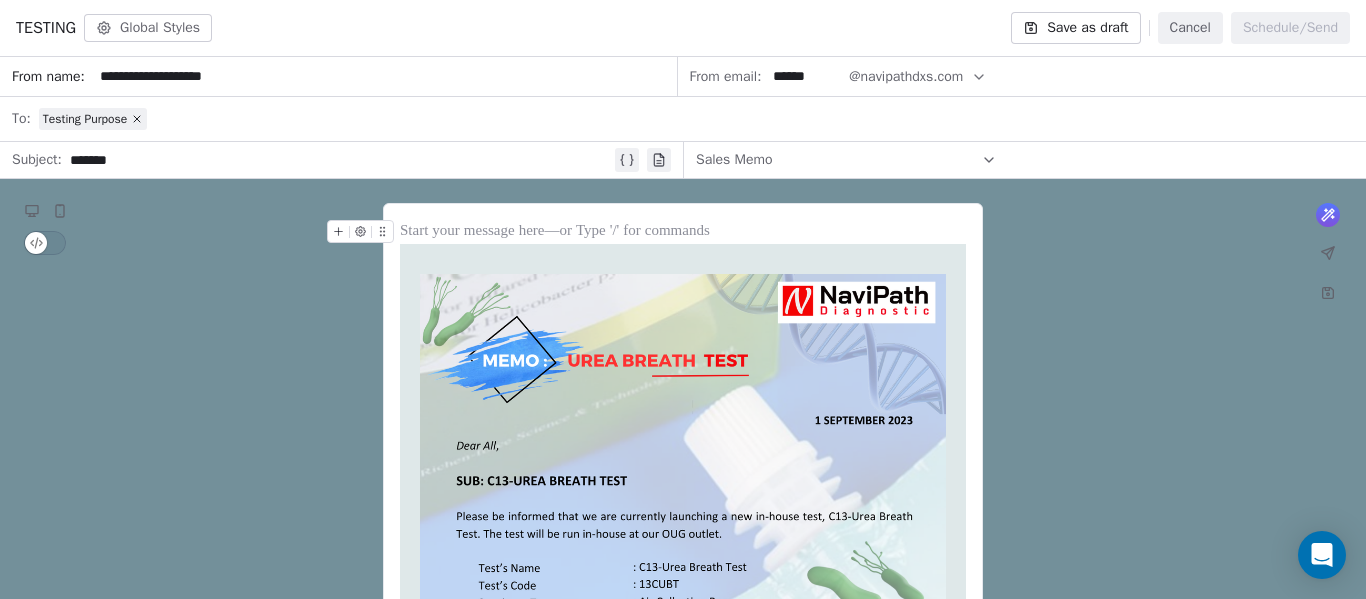 click on "**********" at bounding box center (384, 76) 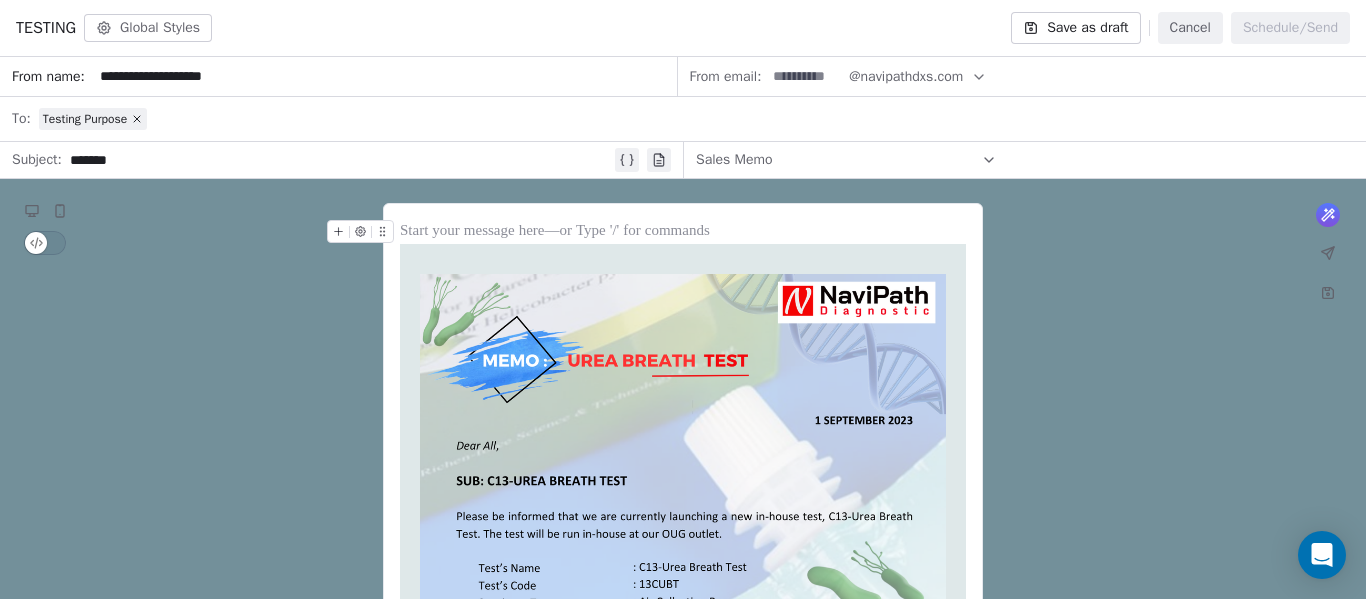 click at bounding box center (805, 76) 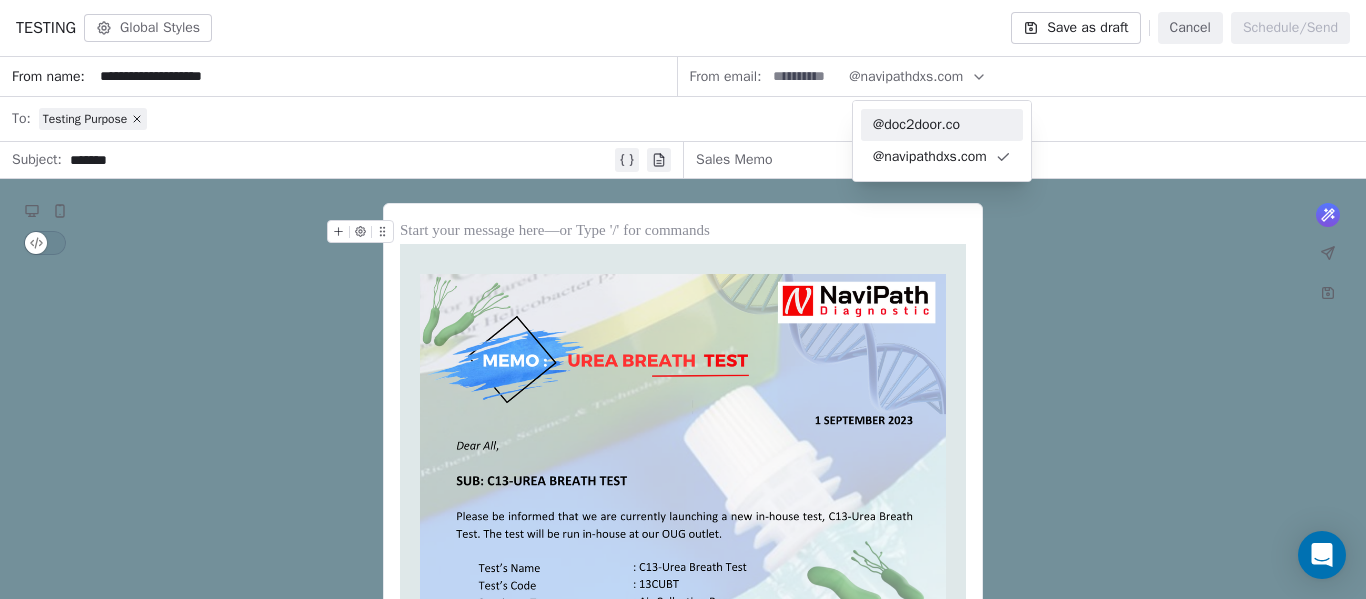 click on "@doc2door.co" at bounding box center [942, 125] 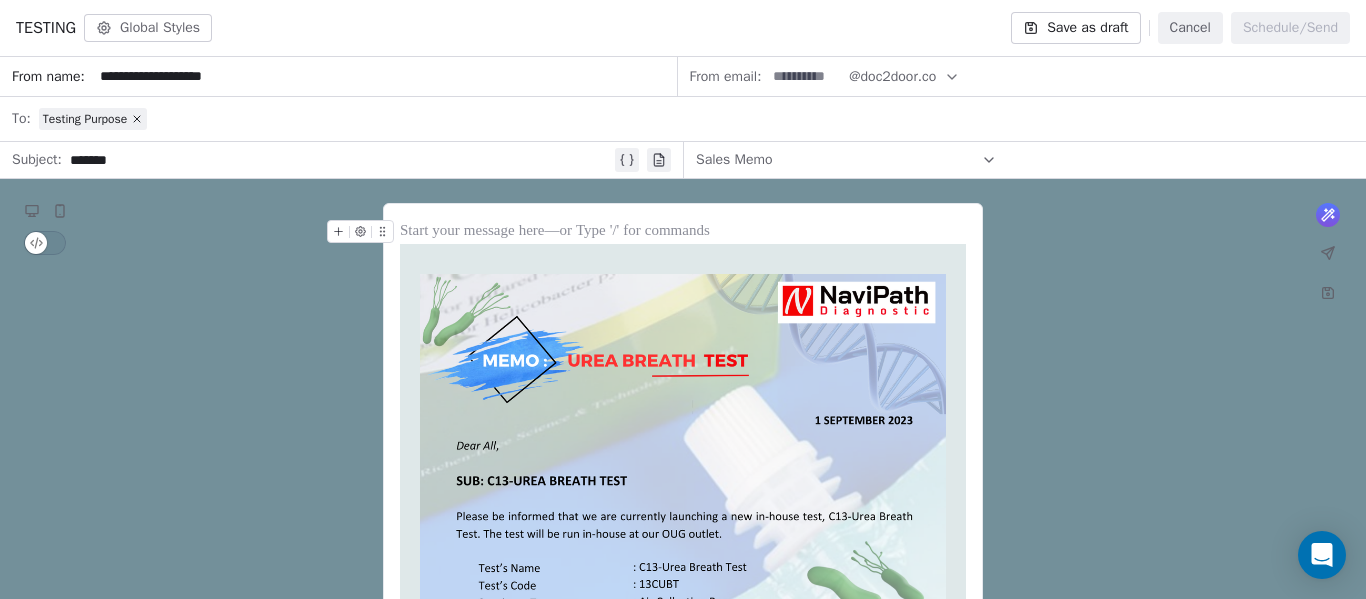 click at bounding box center [805, 76] 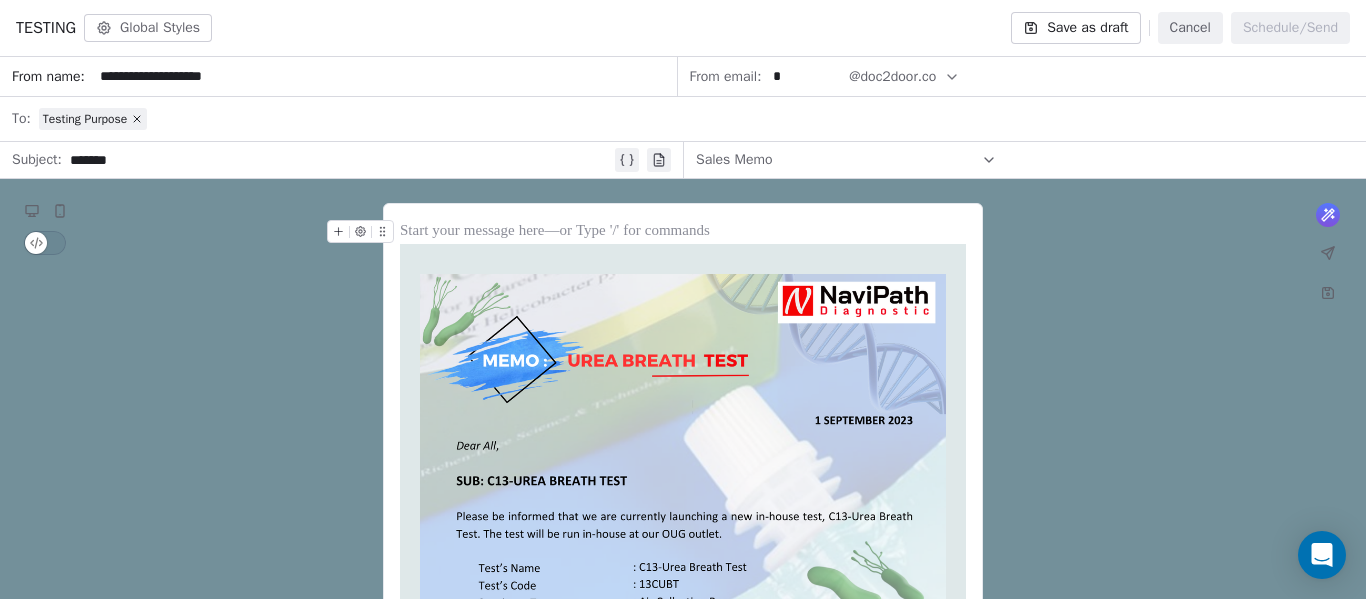 click 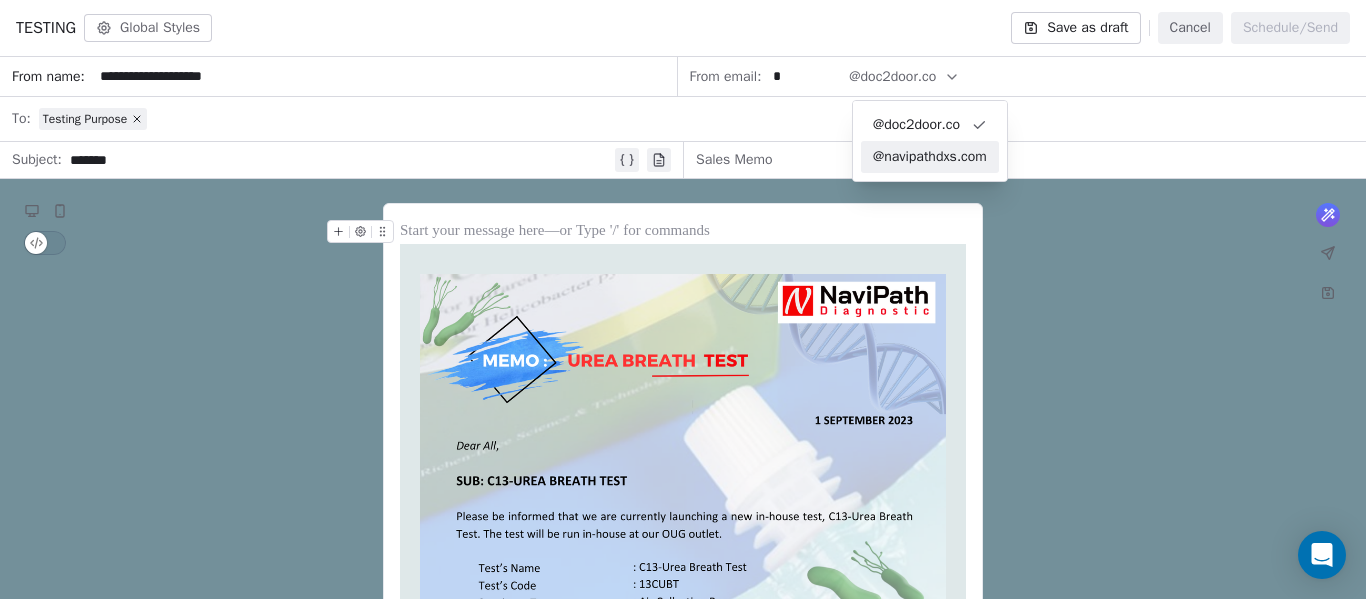 click on "@navipathdxs.com" at bounding box center [930, 157] 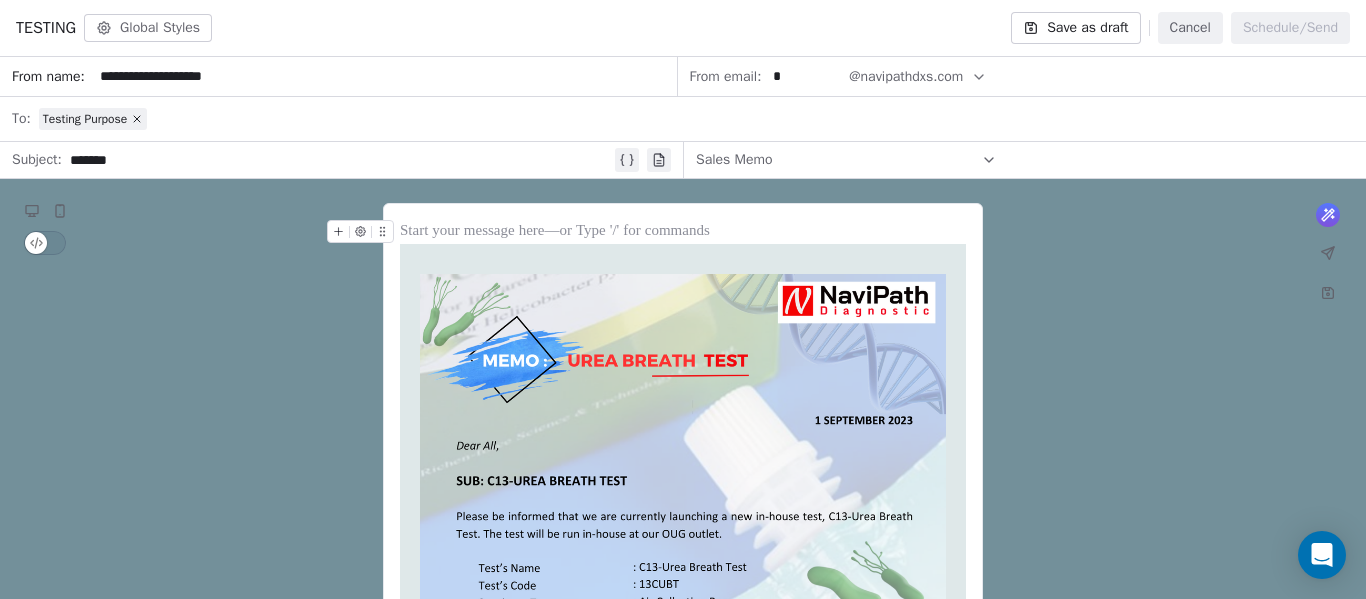 drag, startPoint x: 793, startPoint y: 80, endPoint x: 711, endPoint y: 86, distance: 82.219215 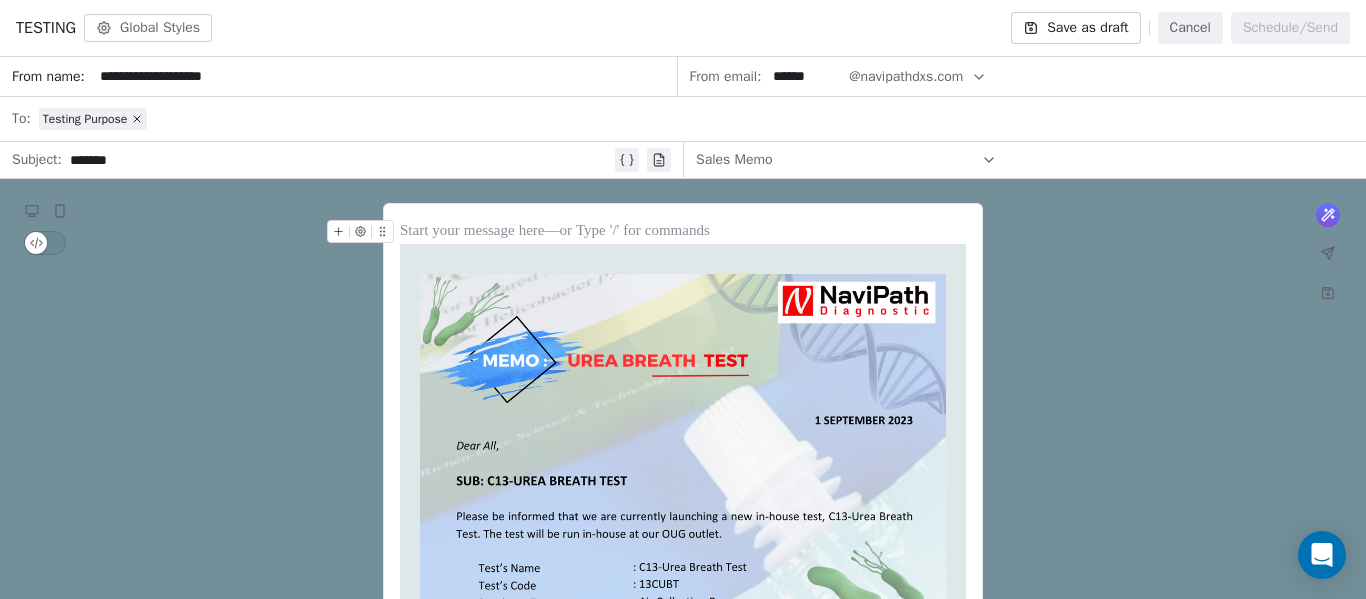 type on "******" 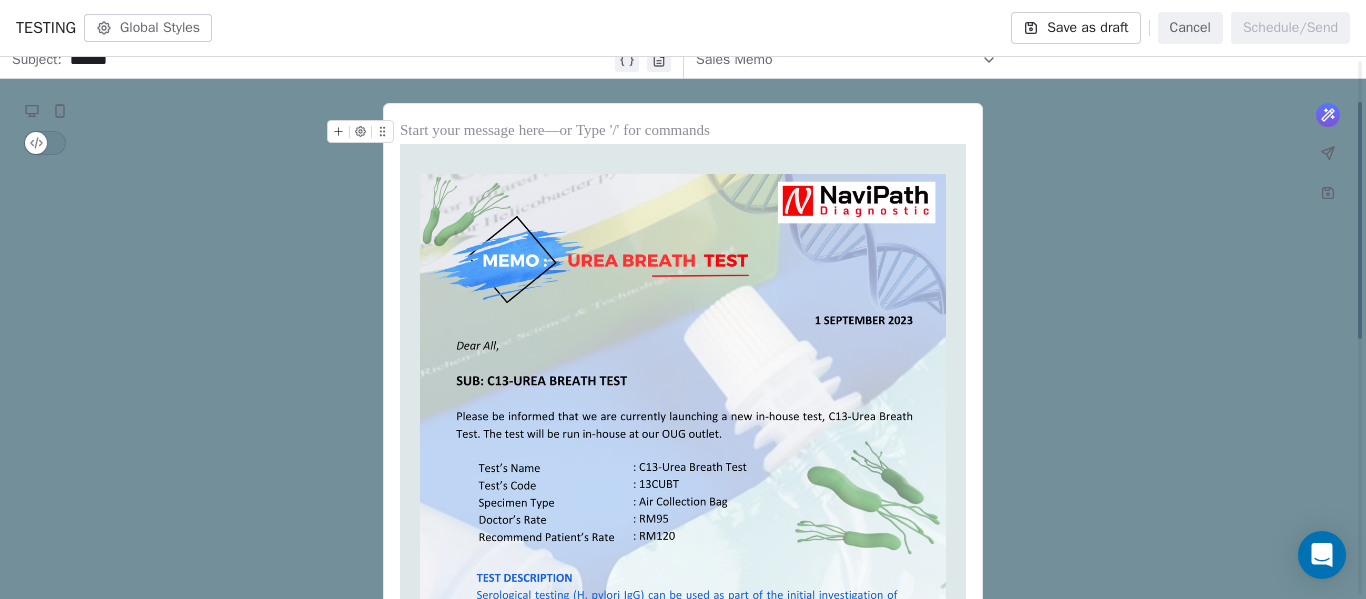 scroll, scrollTop: 0, scrollLeft: 0, axis: both 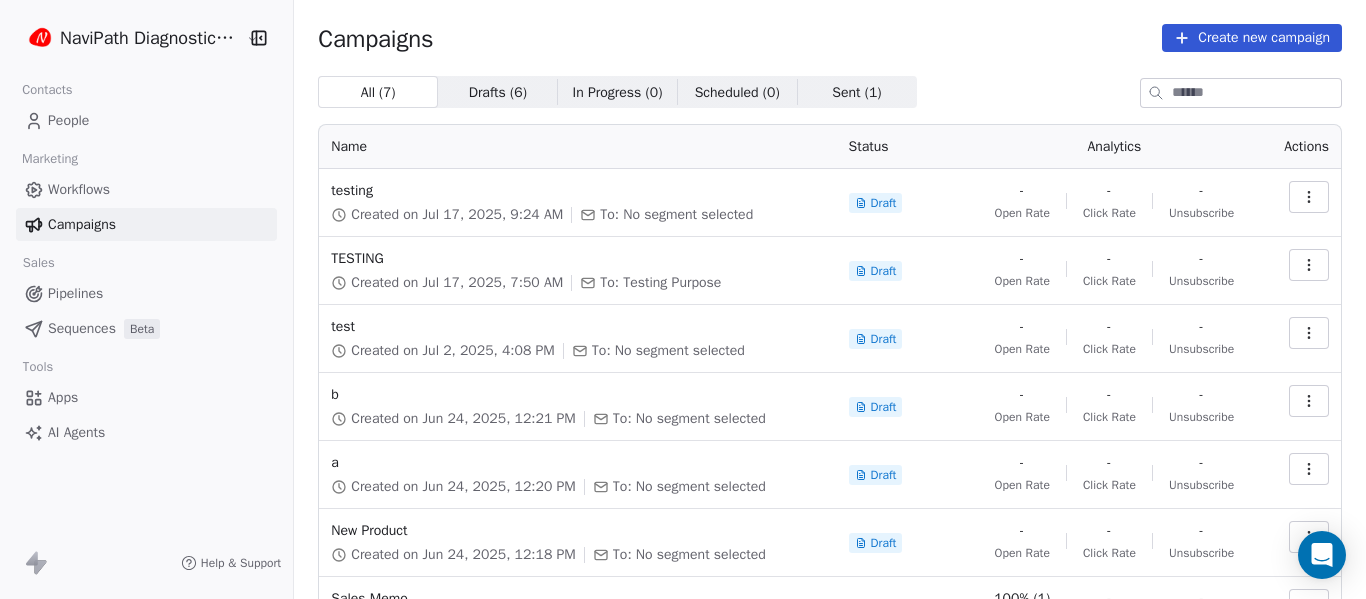 click on "Workflows" at bounding box center (79, 189) 